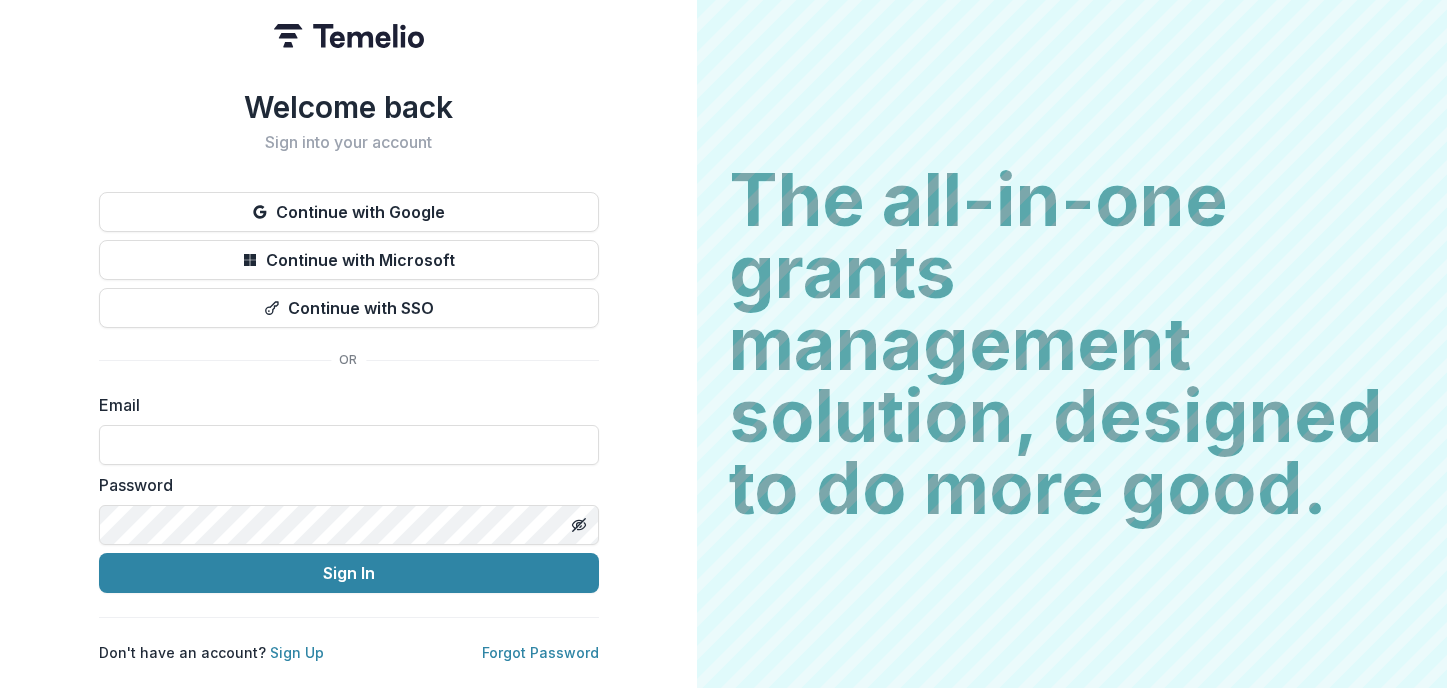 scroll, scrollTop: 0, scrollLeft: 0, axis: both 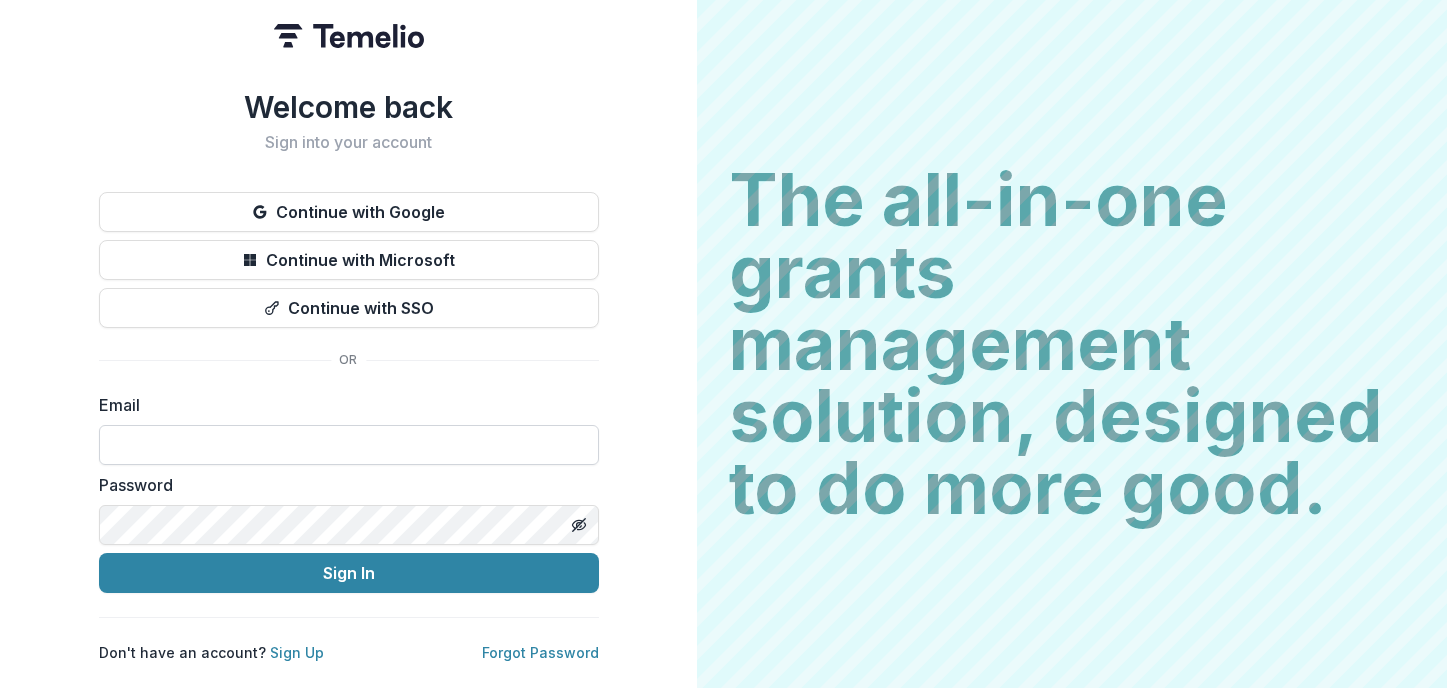 click at bounding box center (349, 445) 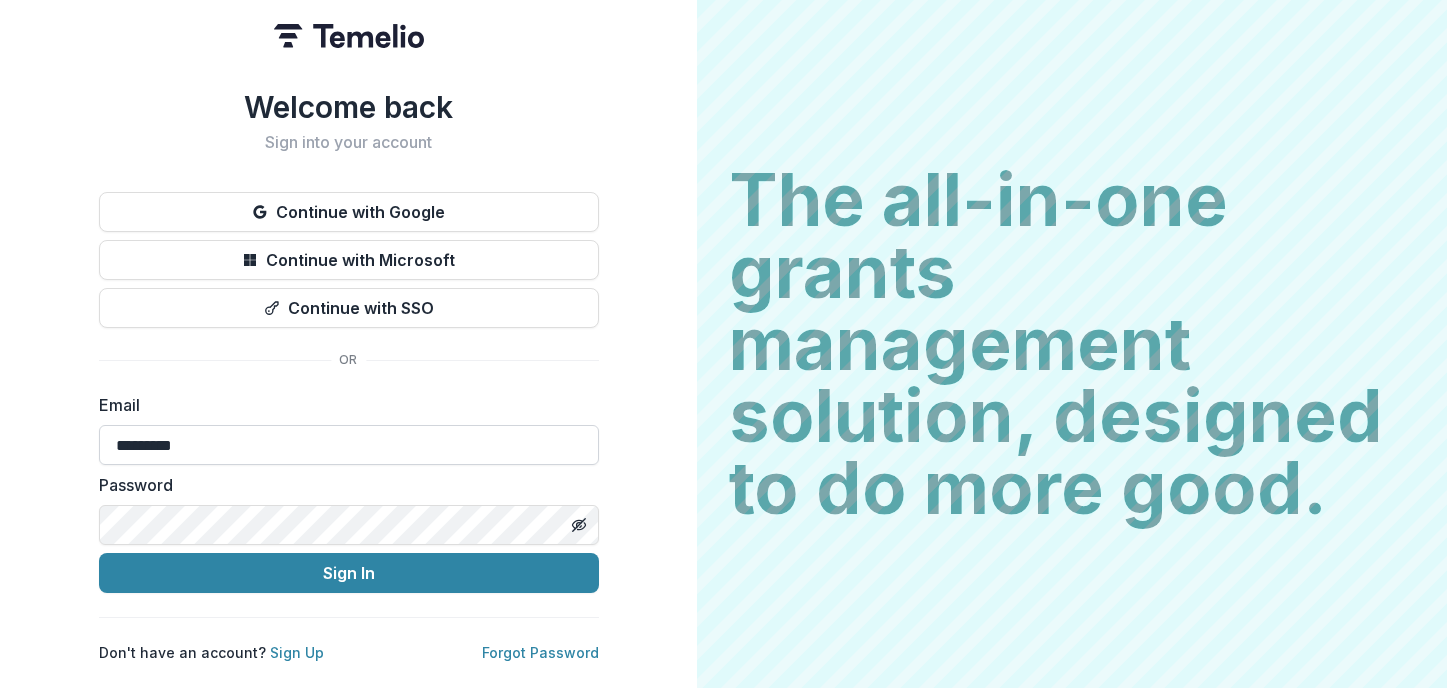 type on "**********" 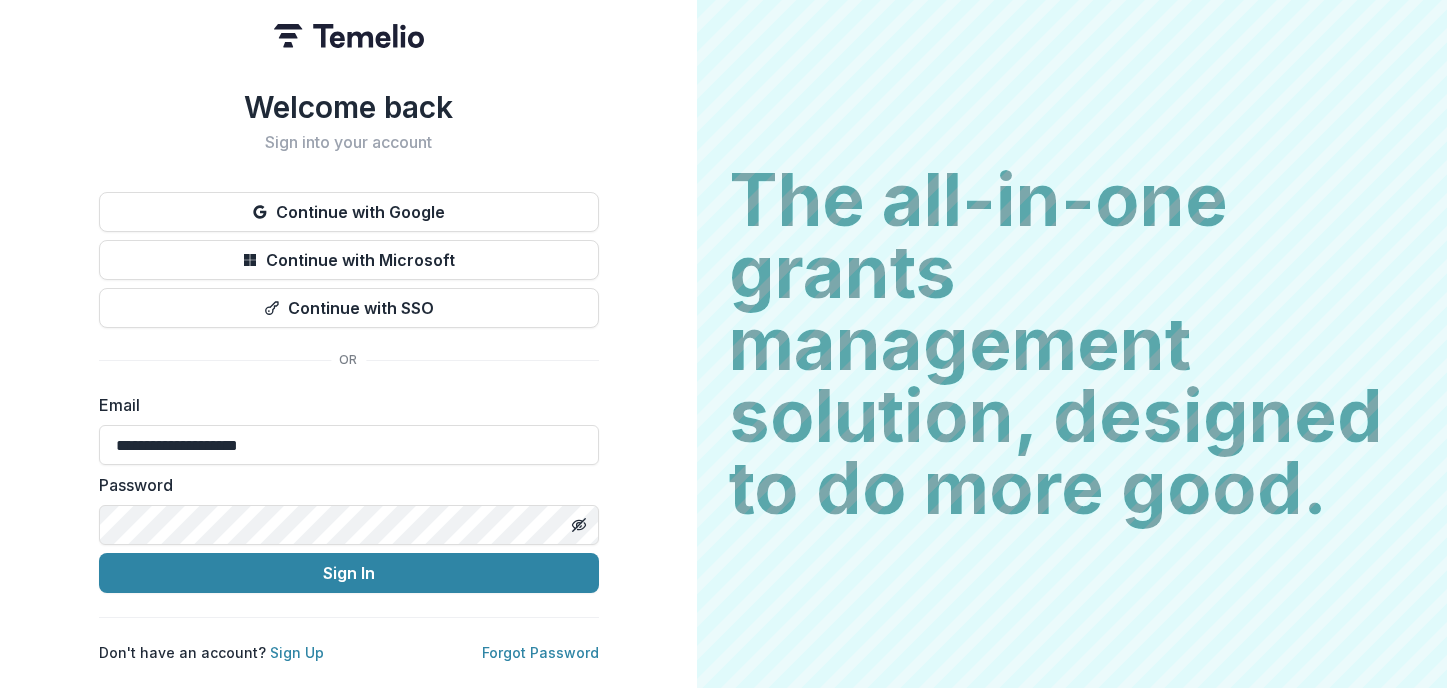 click on "Sign In" at bounding box center (349, 573) 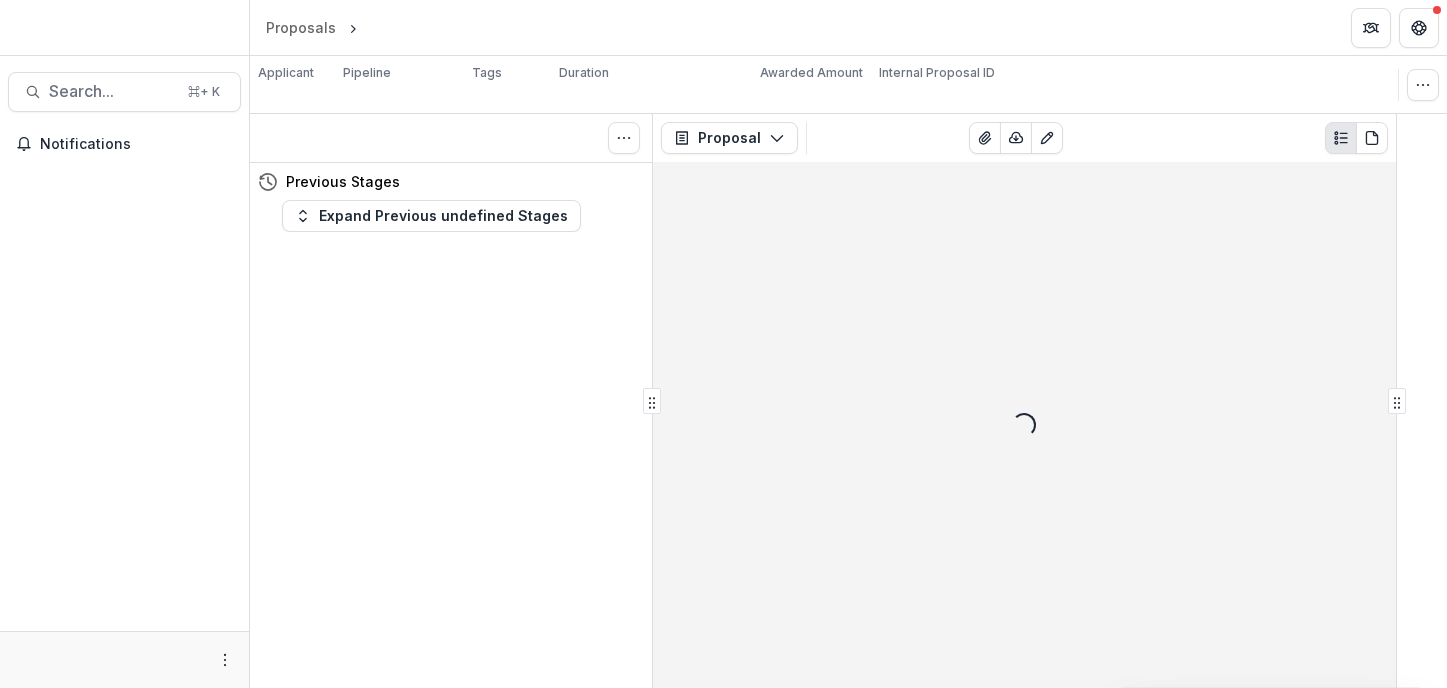 scroll, scrollTop: 0, scrollLeft: 0, axis: both 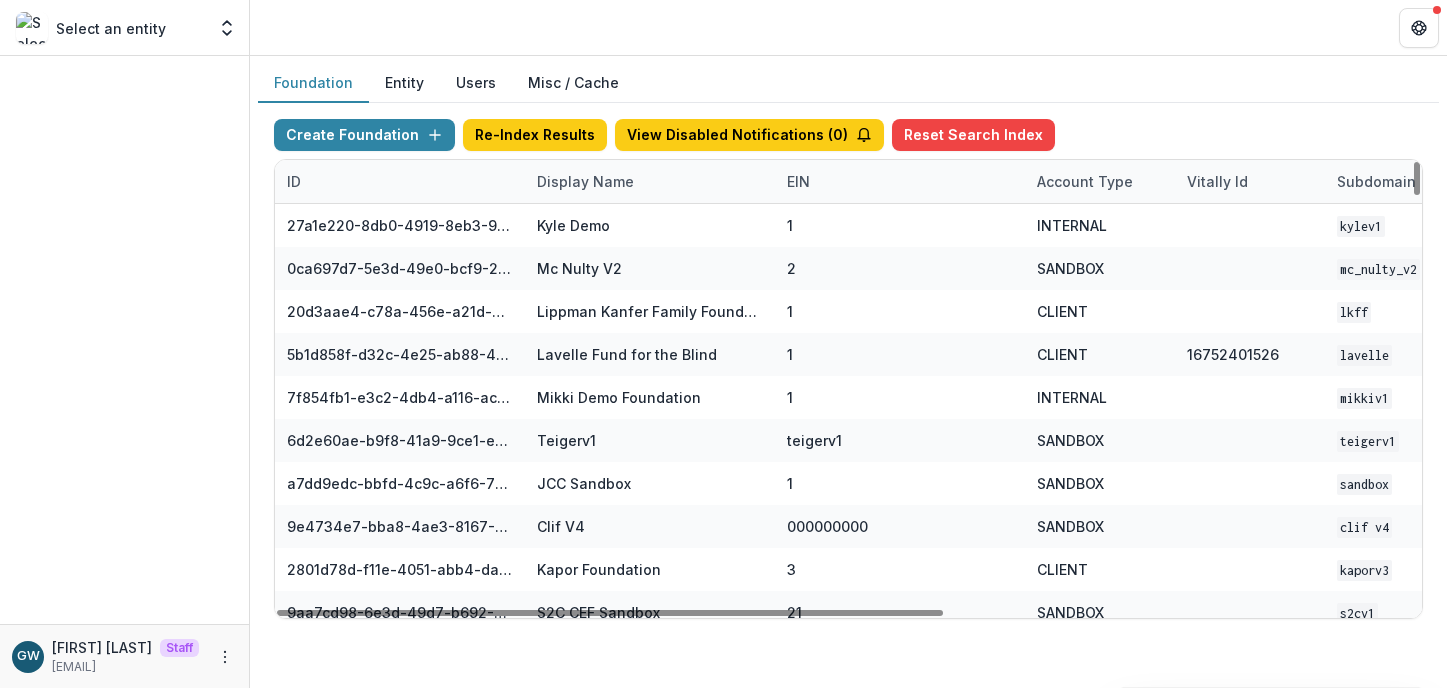 click on "Display Name" at bounding box center (585, 181) 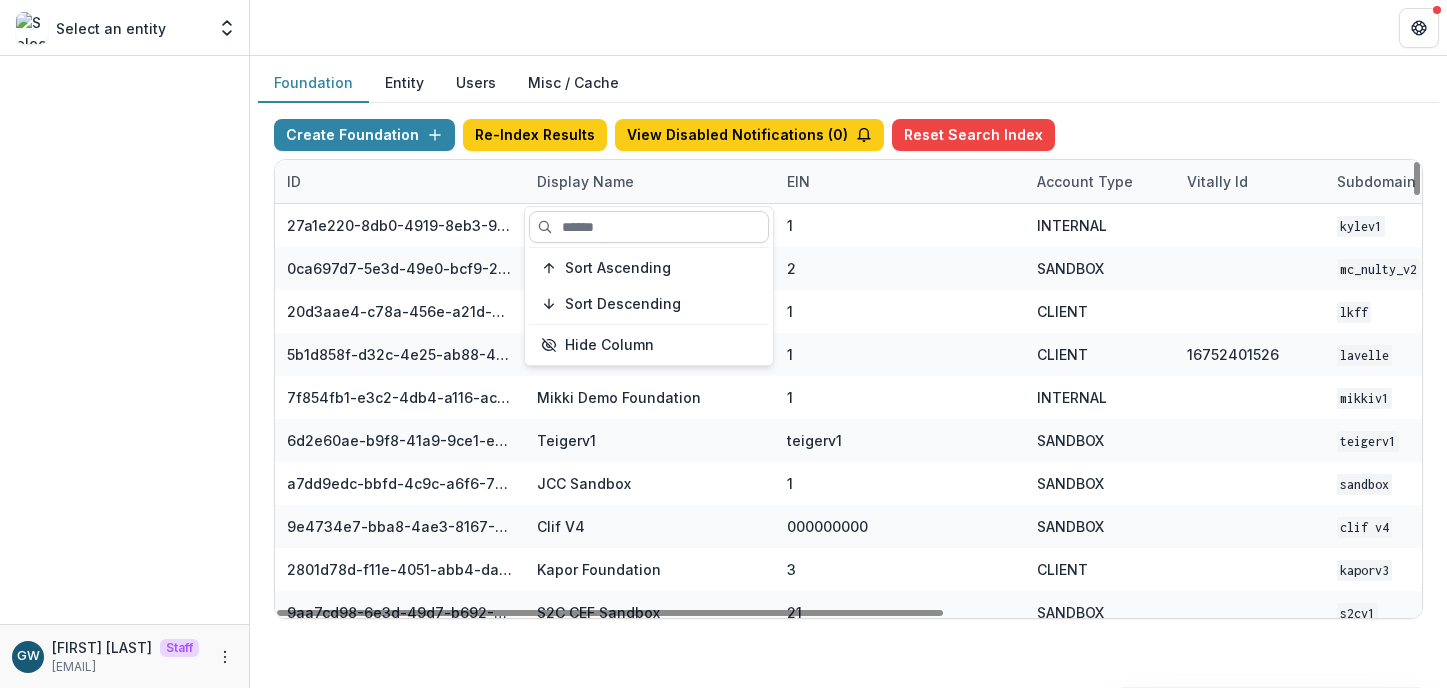 click at bounding box center [649, 227] 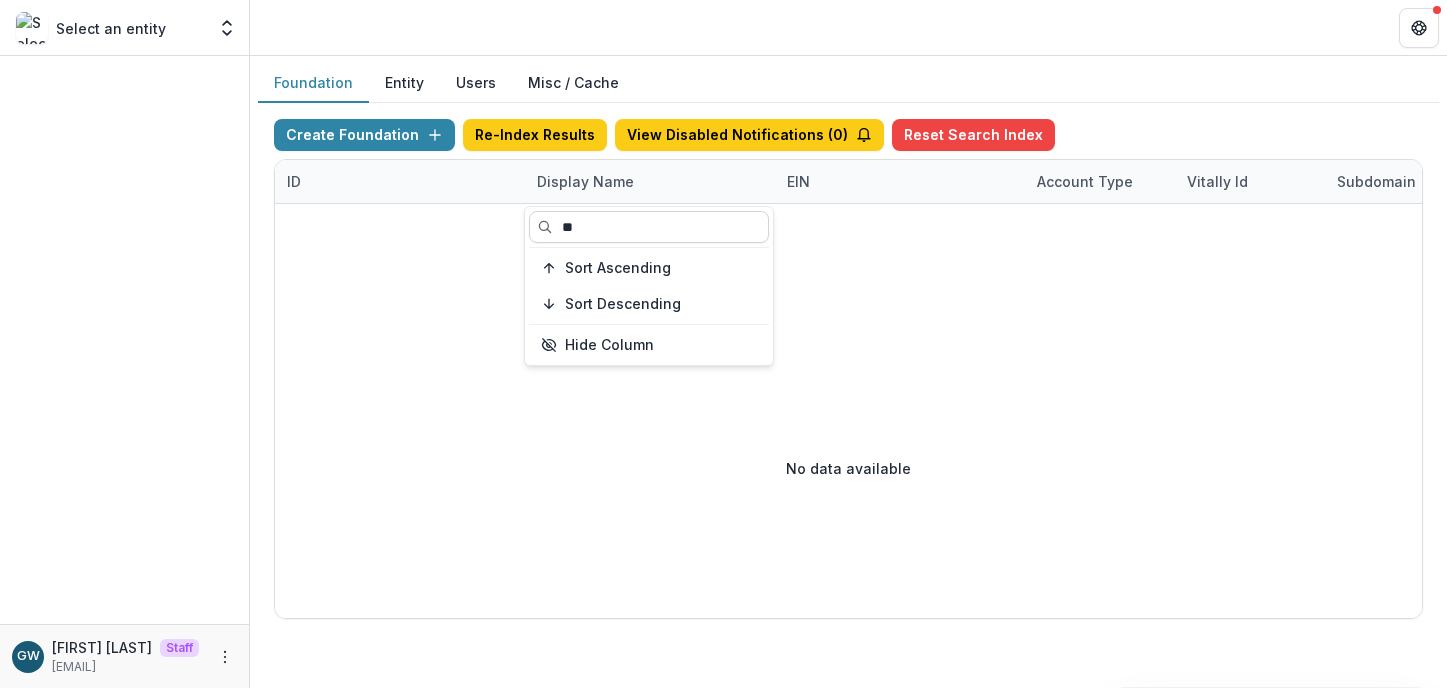 type on "*" 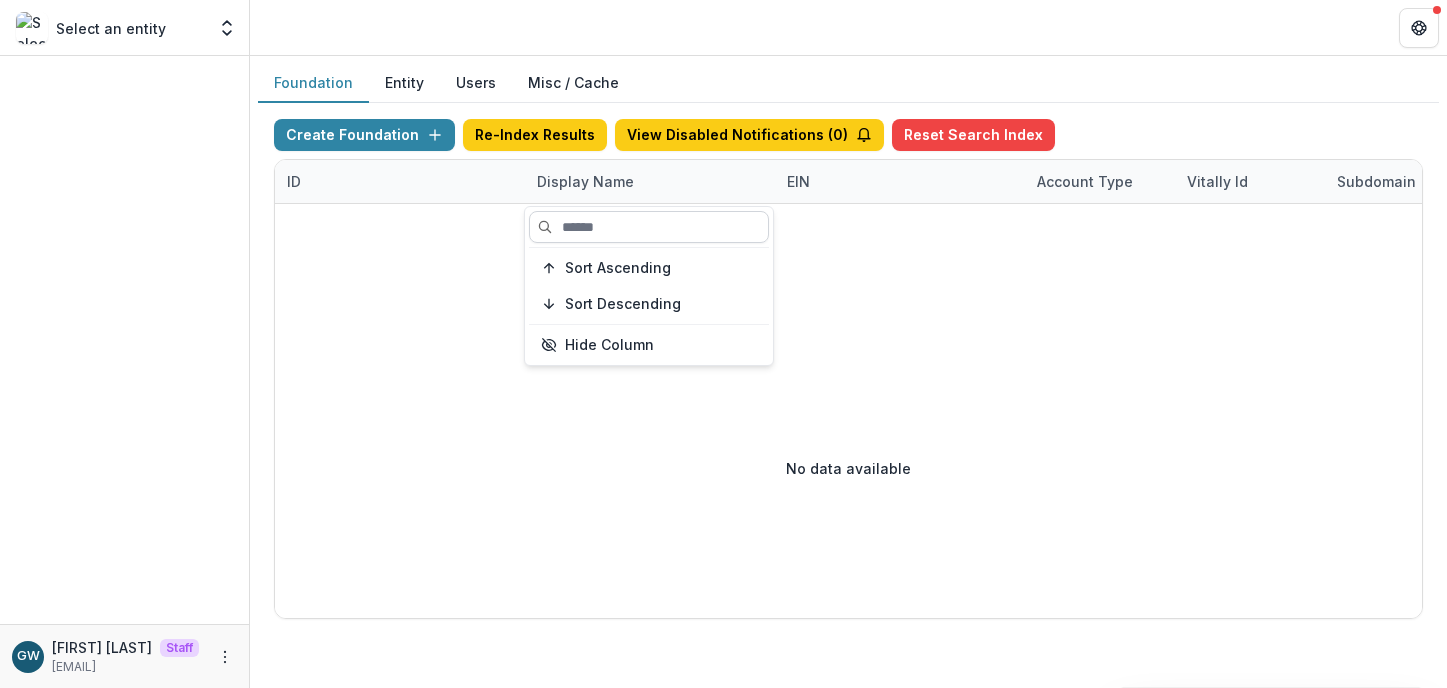 type on "*" 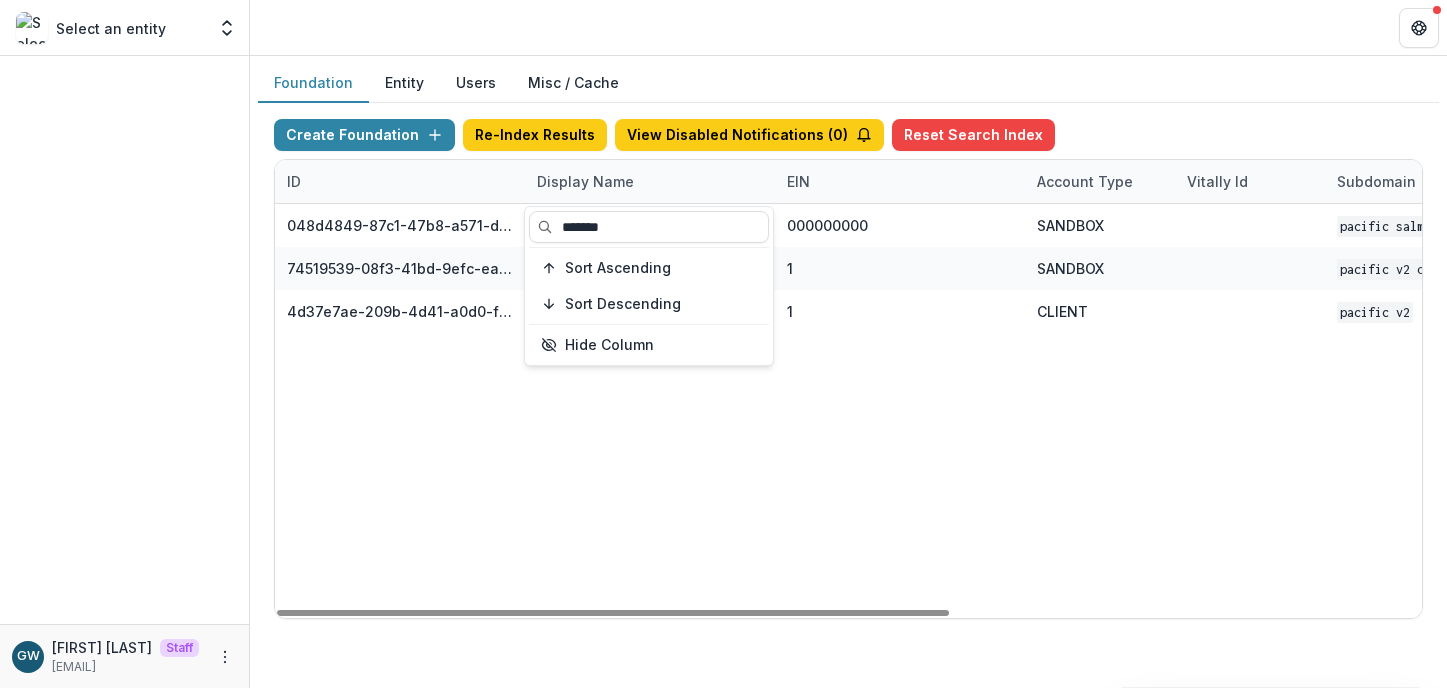 type on "*******" 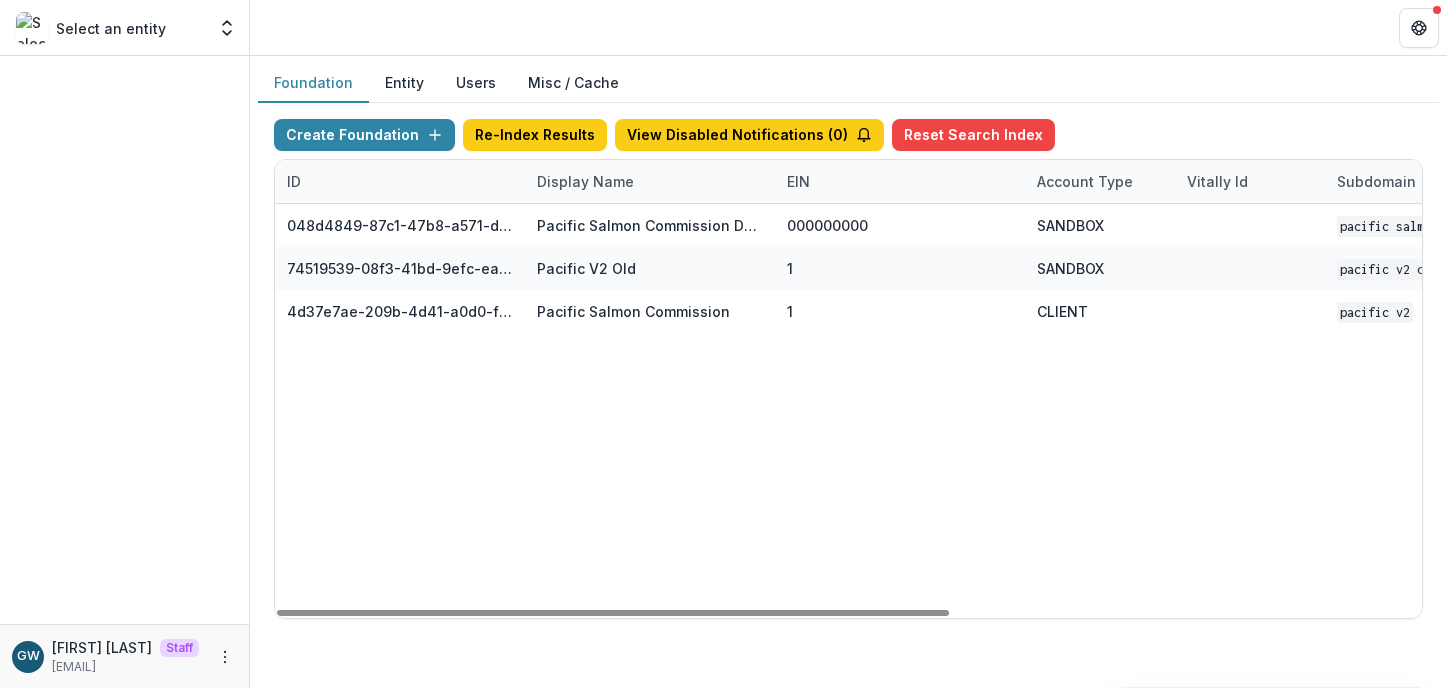 click at bounding box center [848, 27] 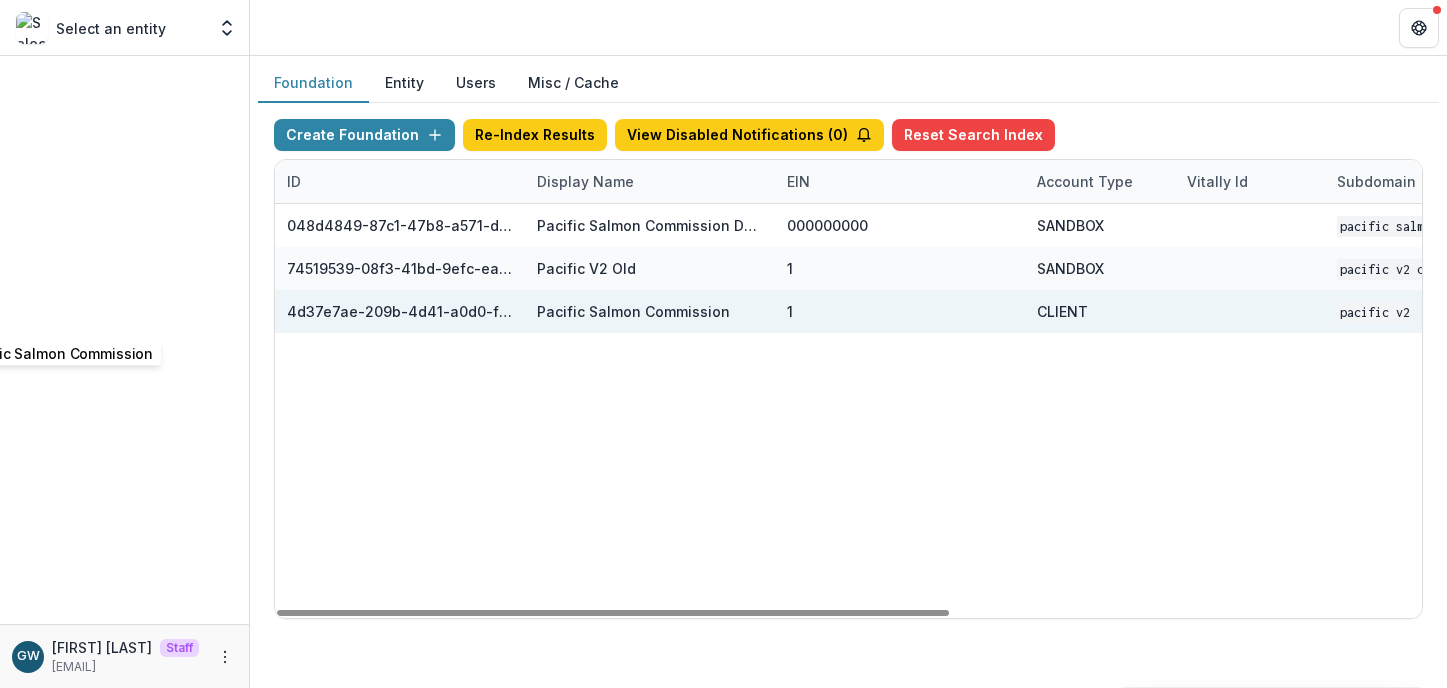 scroll, scrollTop: 0, scrollLeft: 803, axis: horizontal 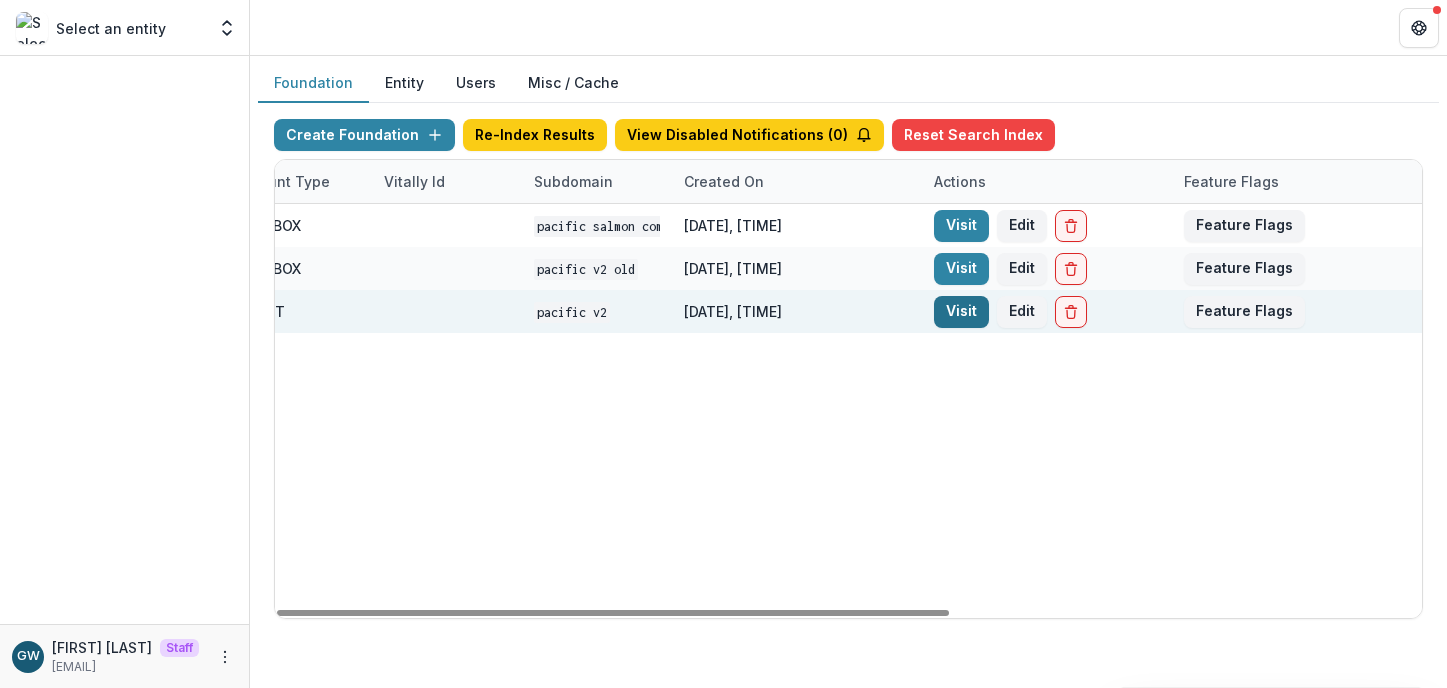 click on "Visit" at bounding box center [961, 312] 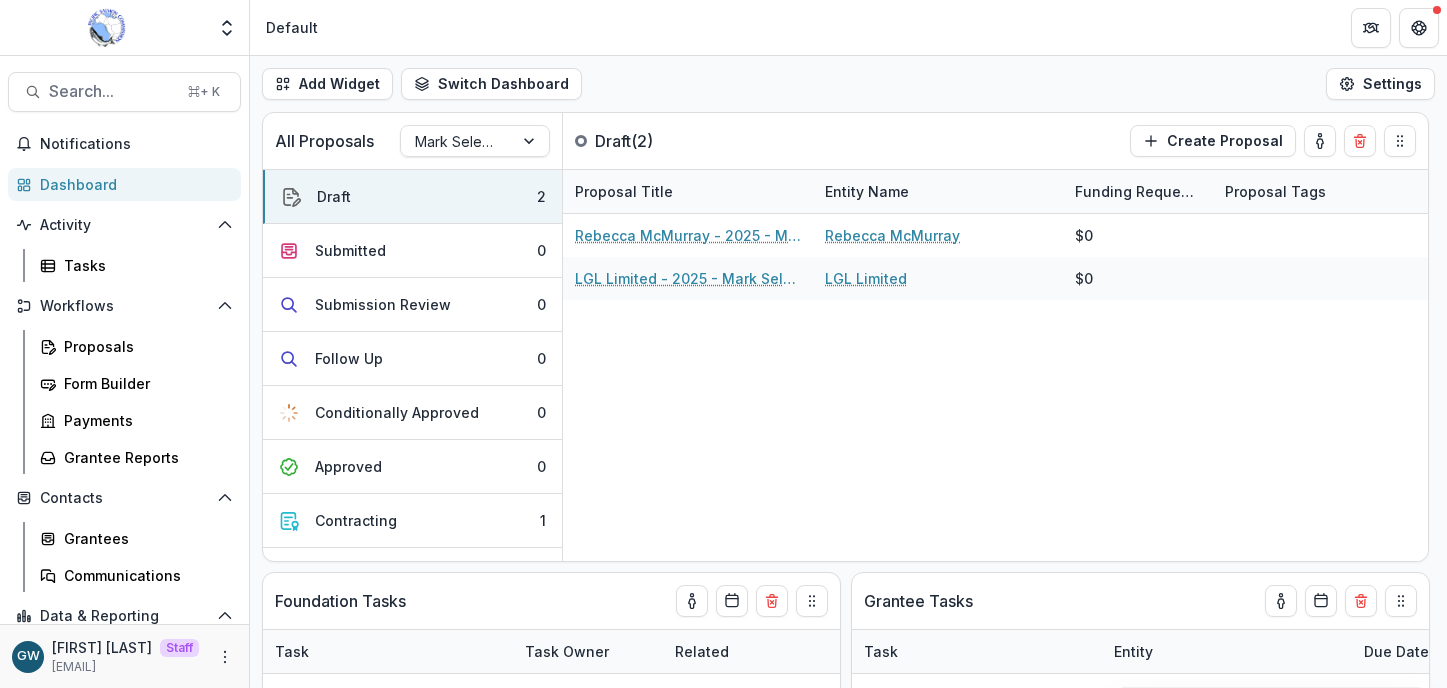 drag, startPoint x: 226, startPoint y: 28, endPoint x: 219, endPoint y: 50, distance: 23.086792 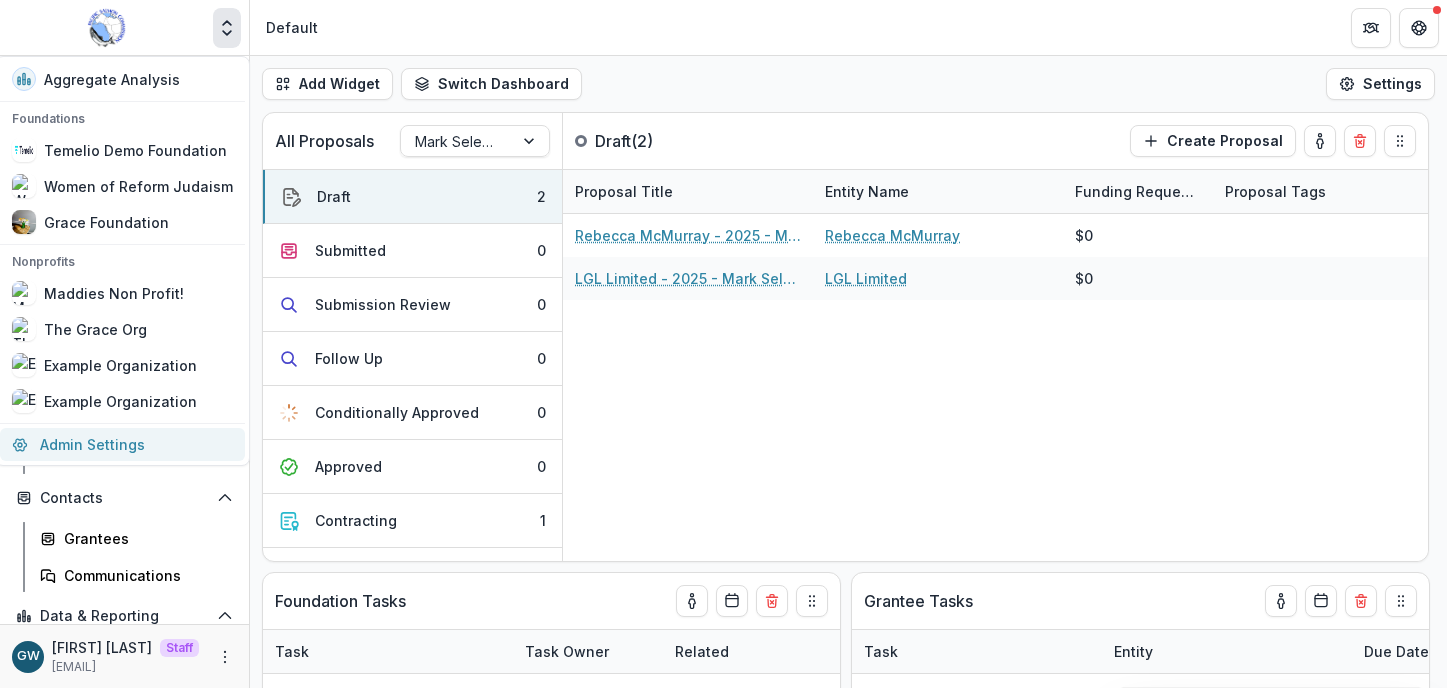 click on "Admin Settings" at bounding box center (122, 444) 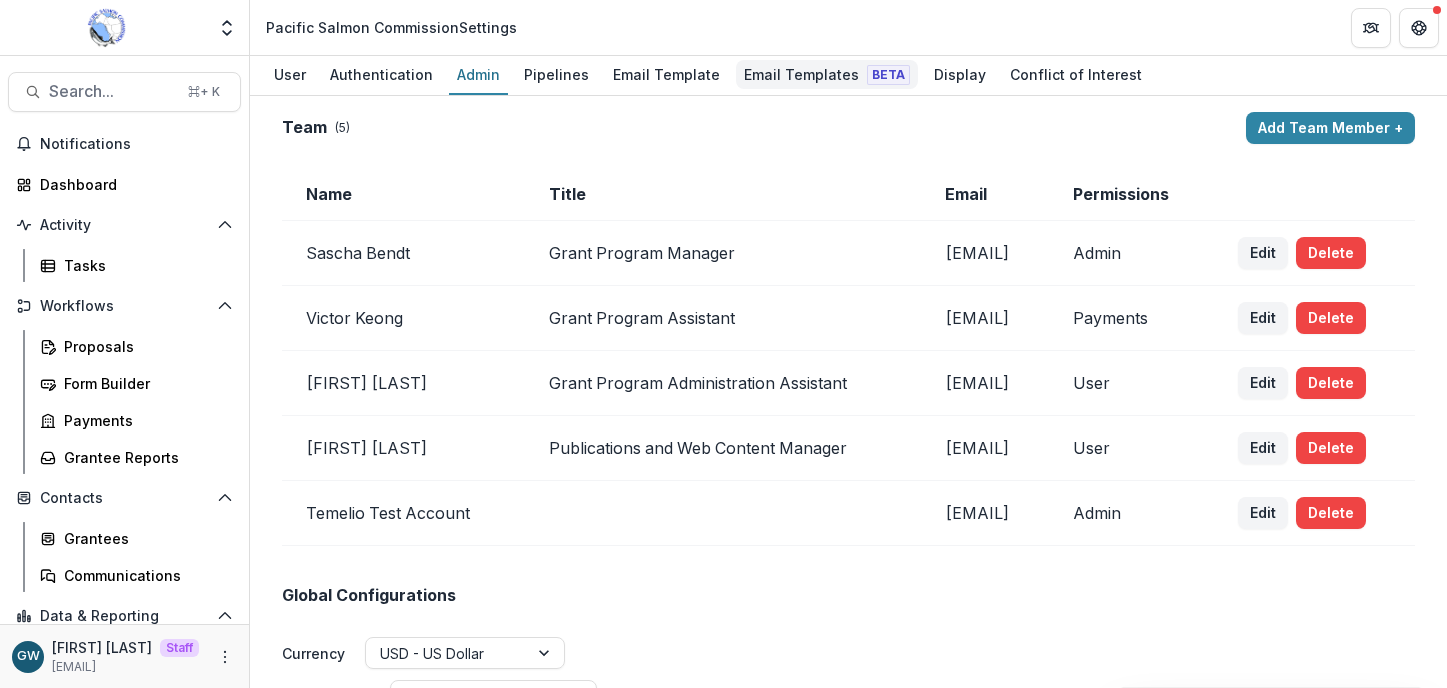 click on "Email Templates   Beta" at bounding box center (827, 74) 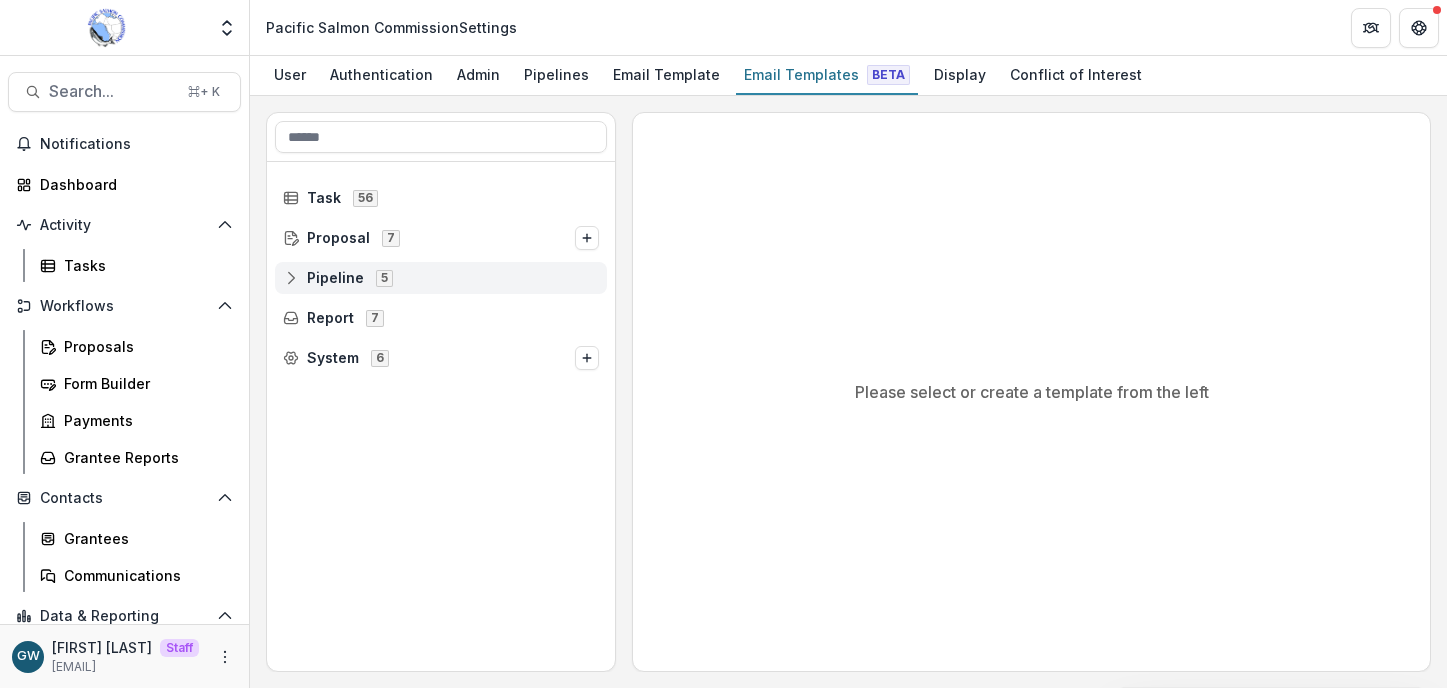 click 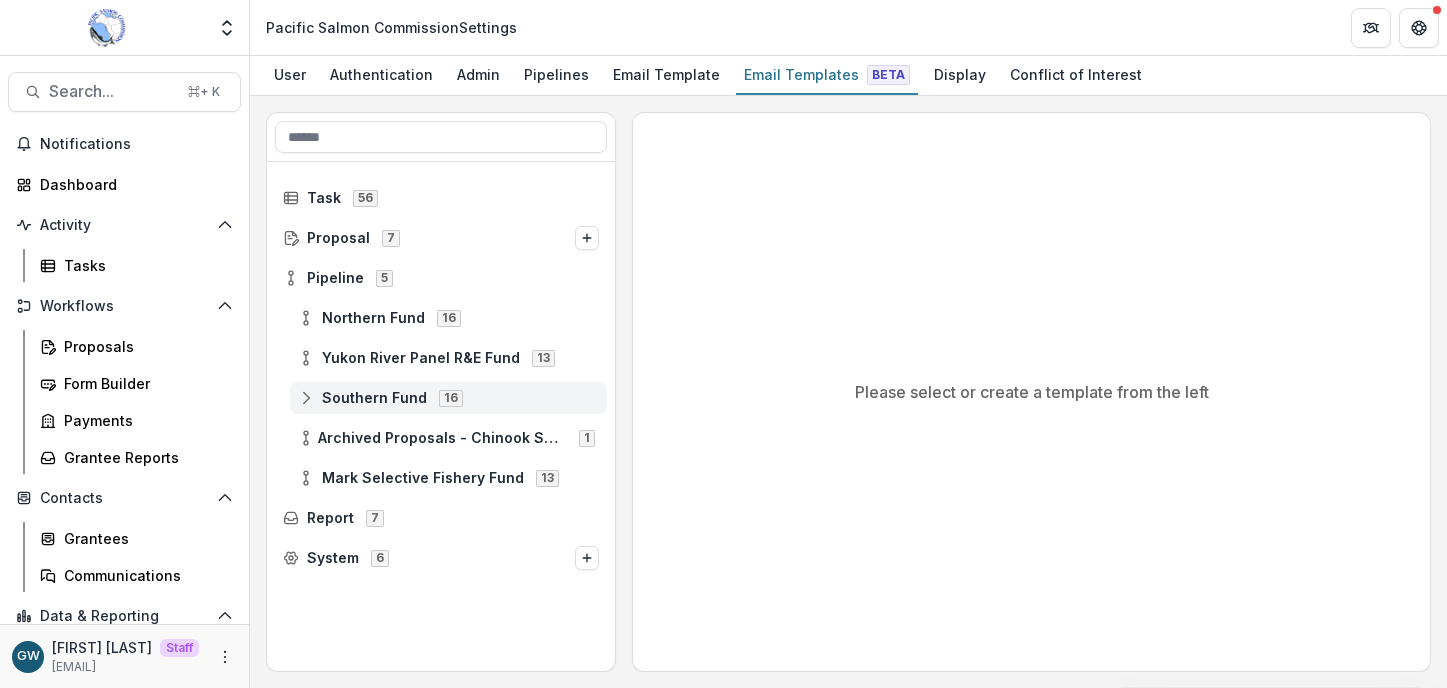 click 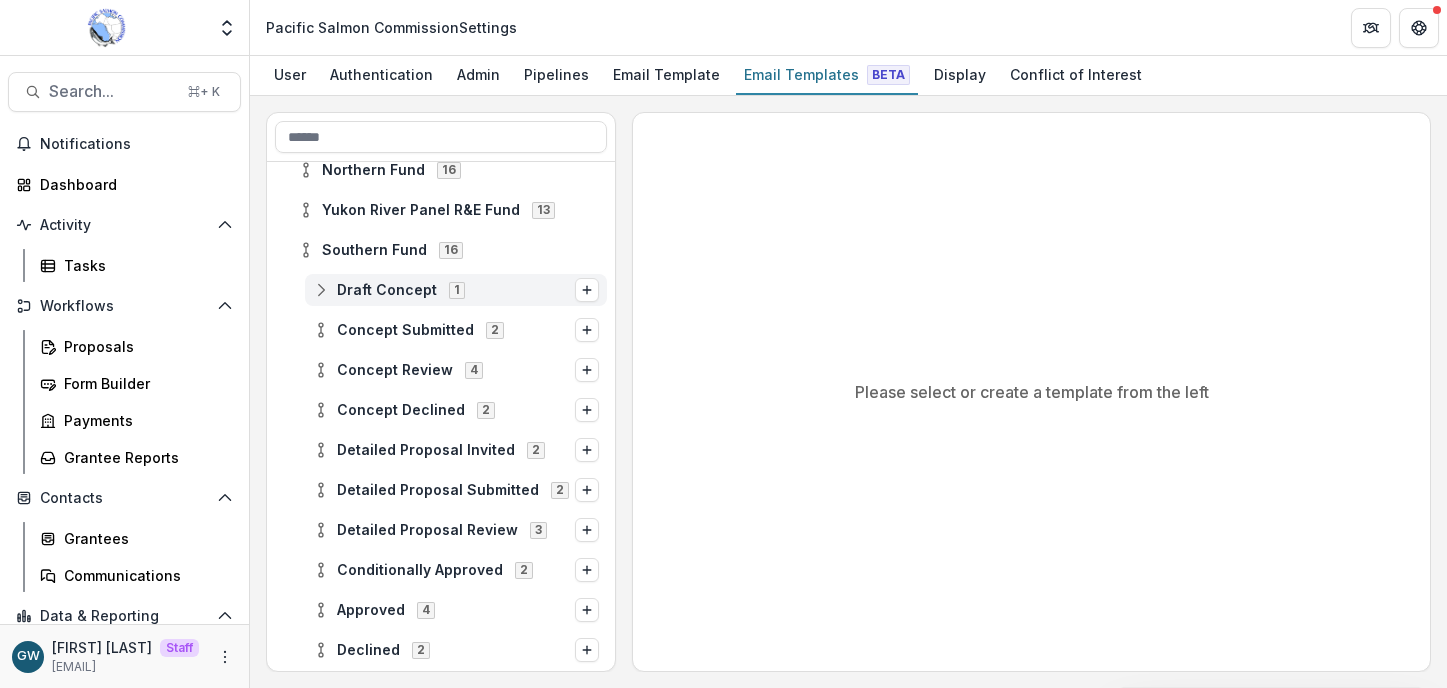 scroll, scrollTop: 150, scrollLeft: 0, axis: vertical 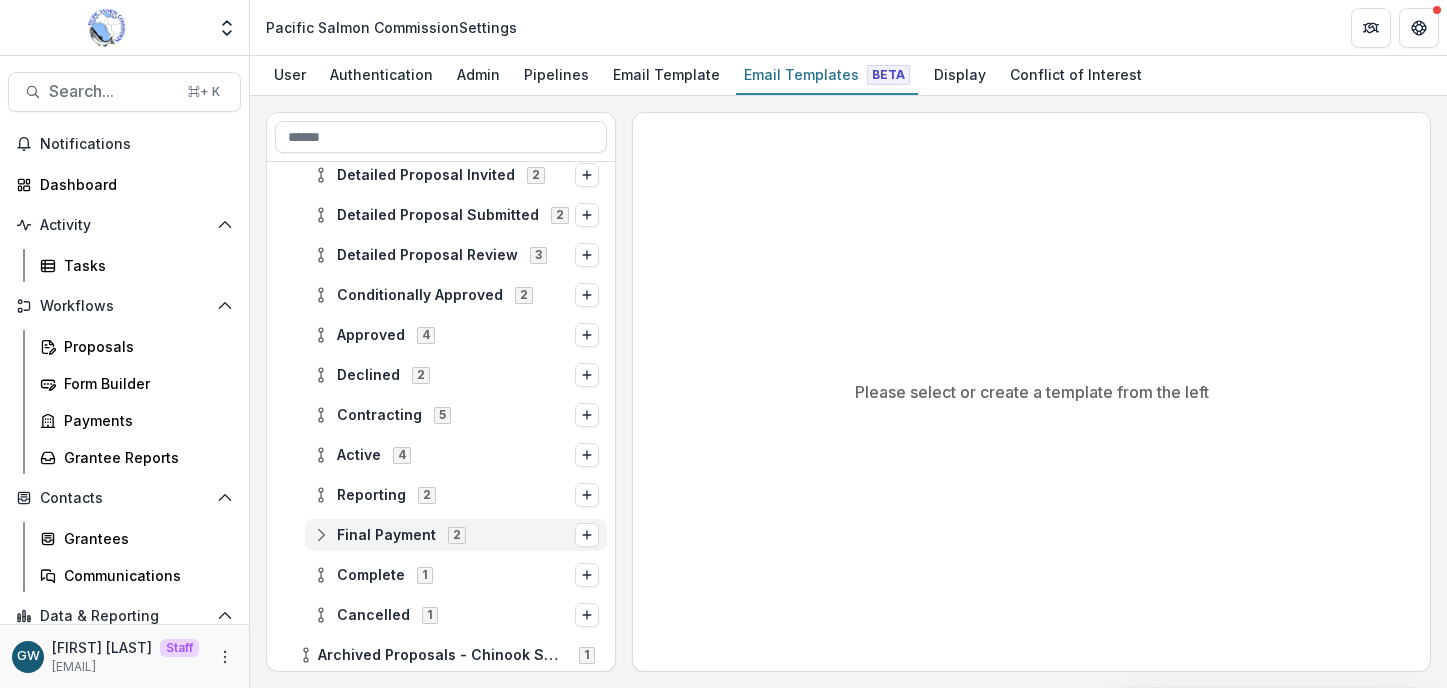 click 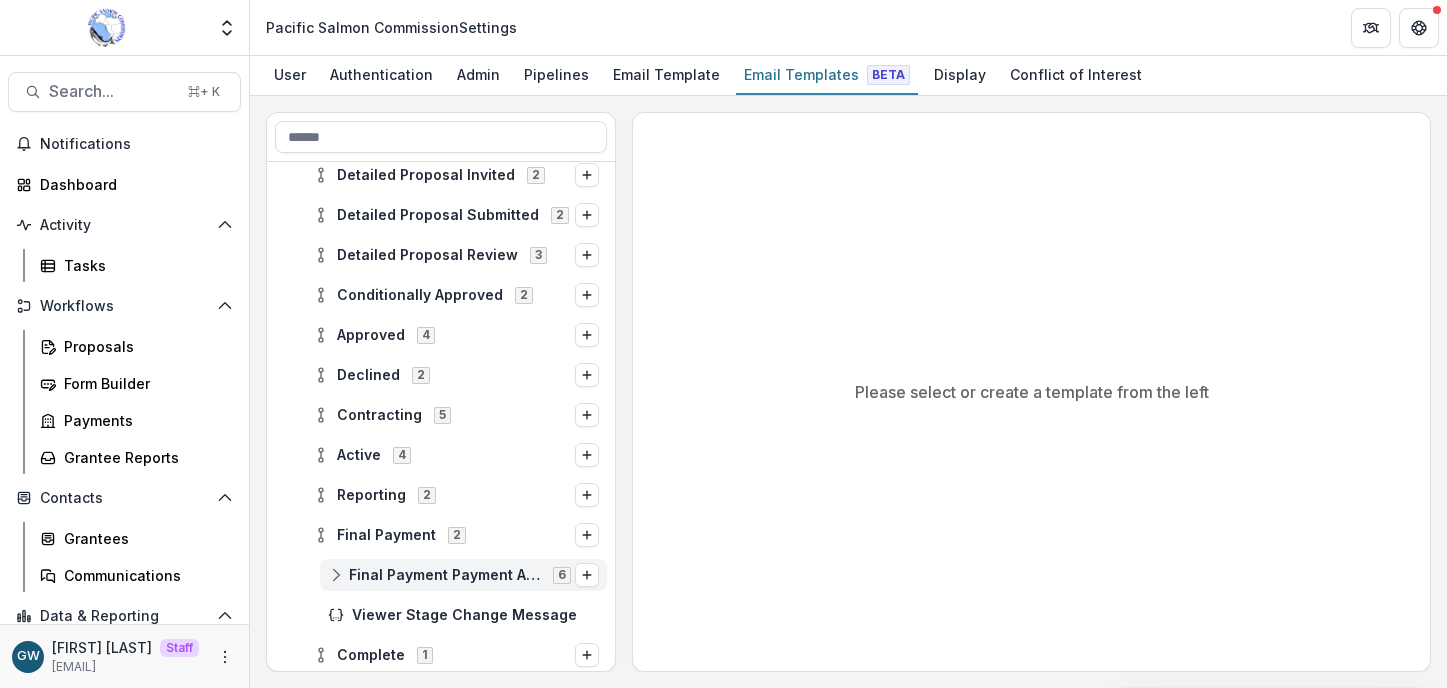 click 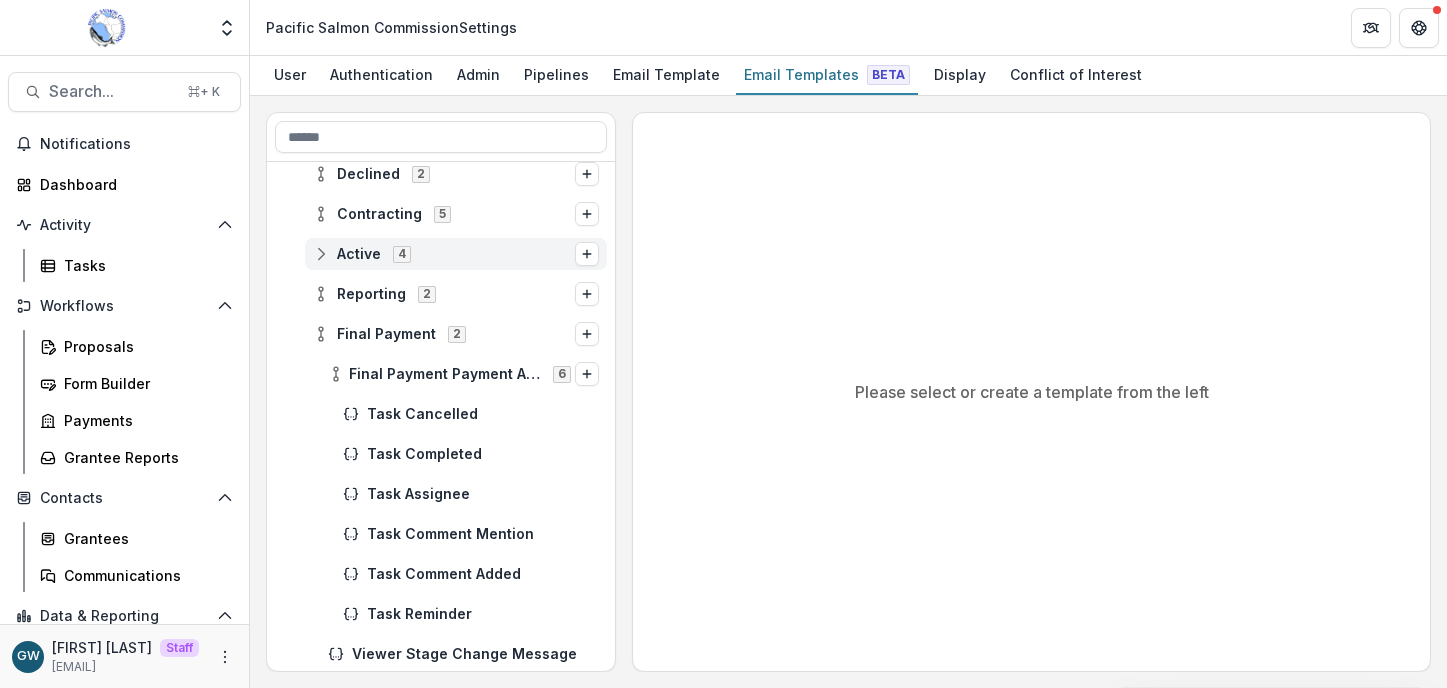 scroll, scrollTop: 627, scrollLeft: 0, axis: vertical 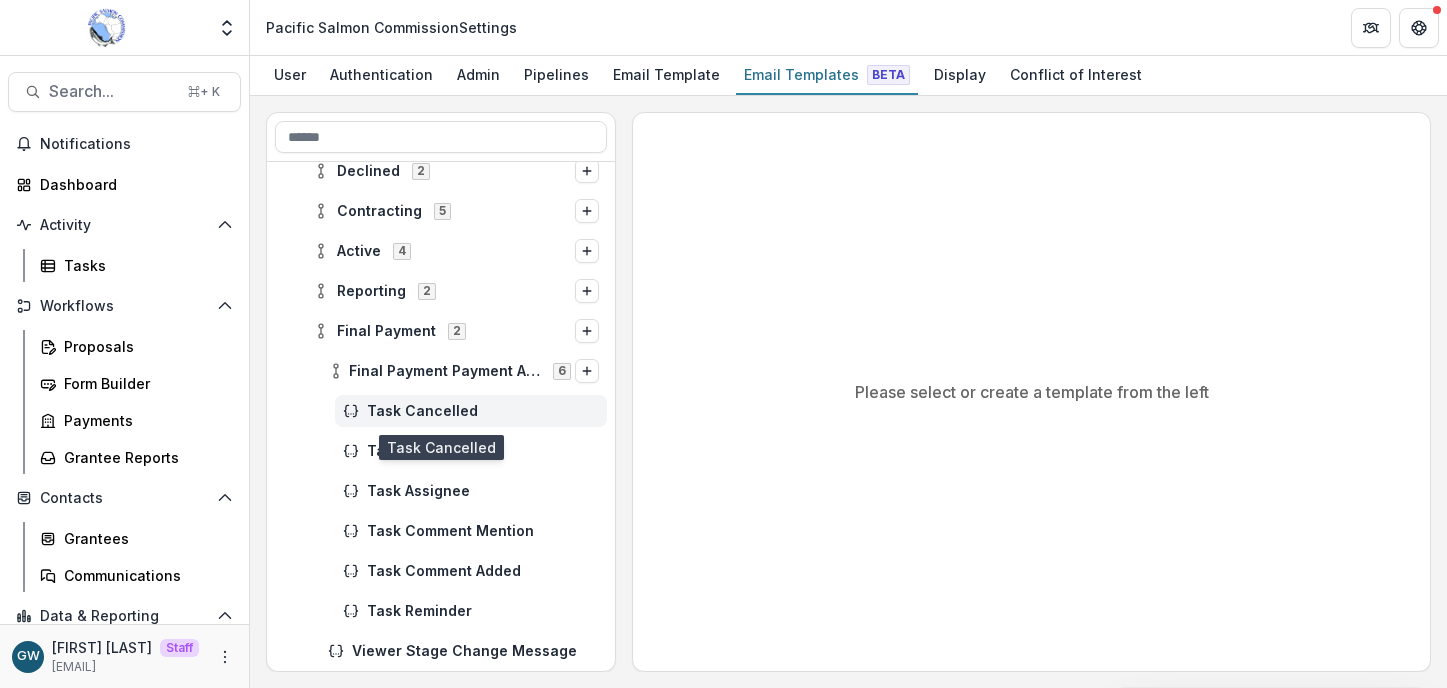 click on "Task Cancelled" at bounding box center (471, 411) 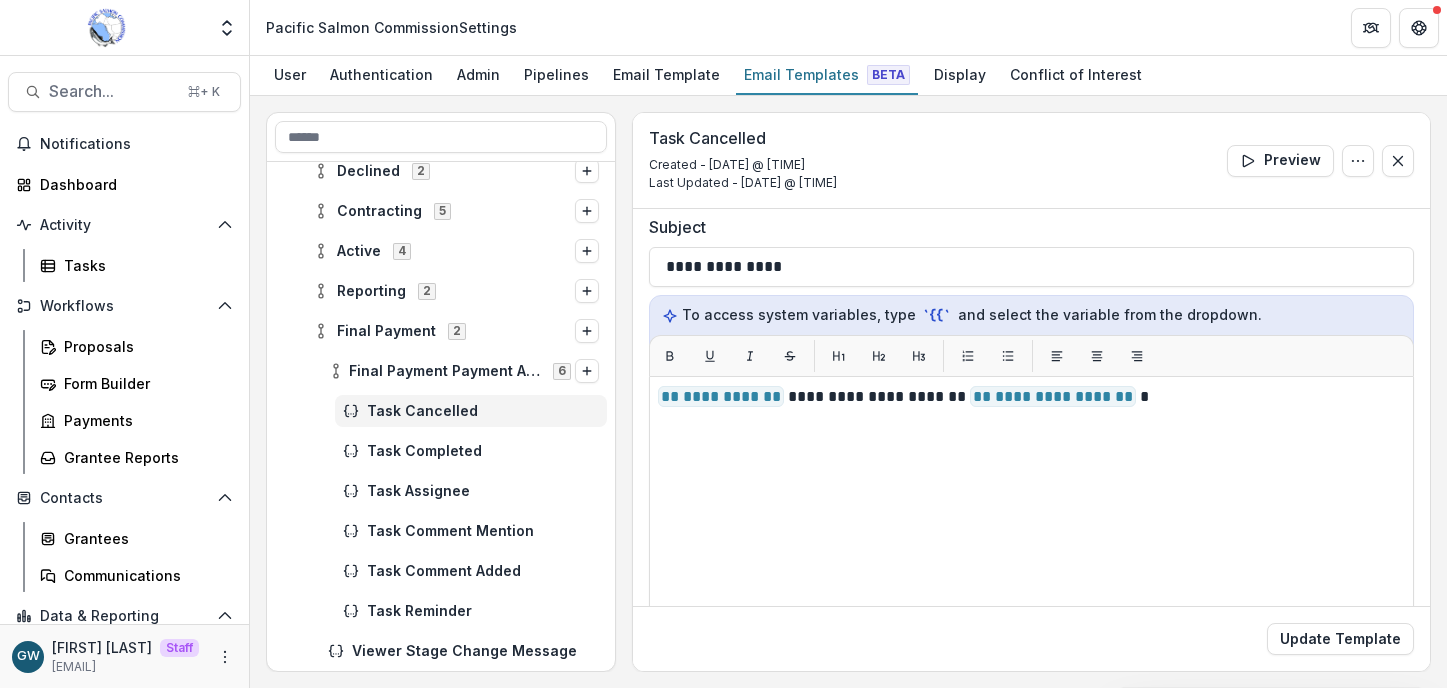 scroll, scrollTop: 181, scrollLeft: 0, axis: vertical 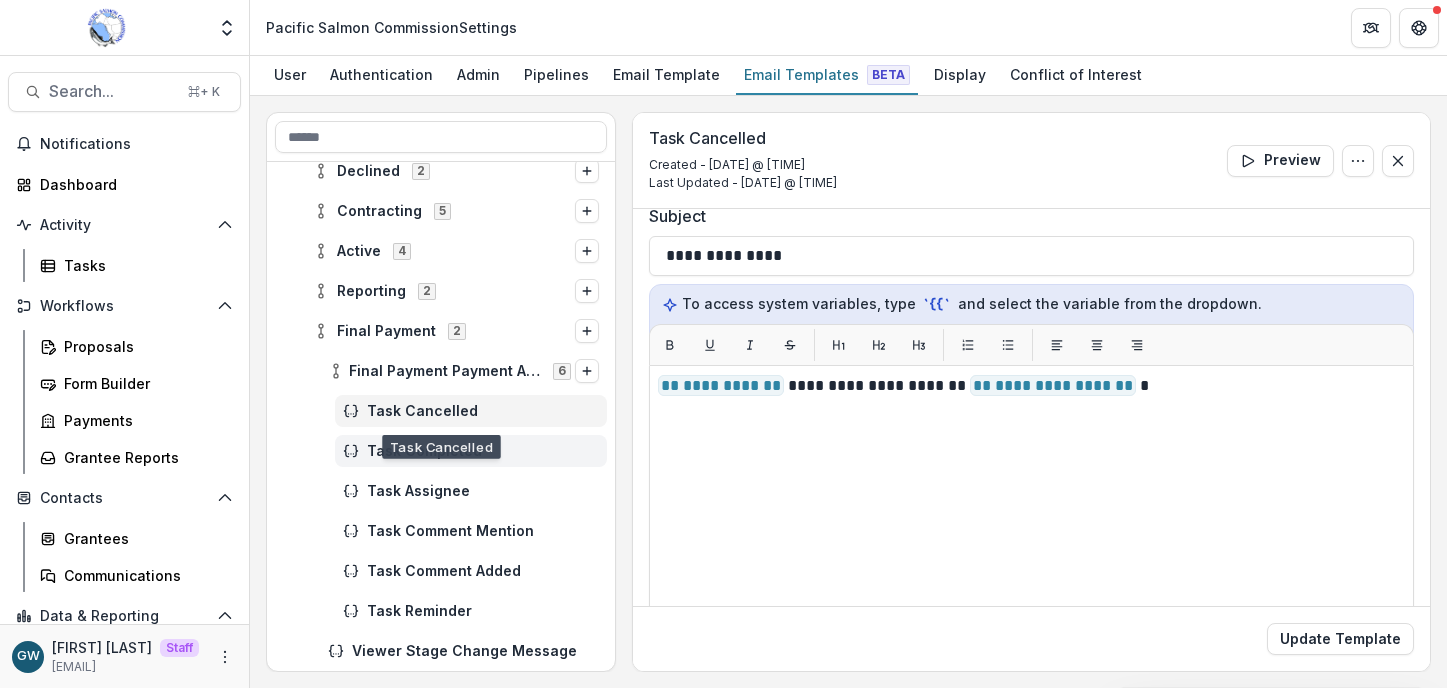 click on "Task Completed" at bounding box center (483, 451) 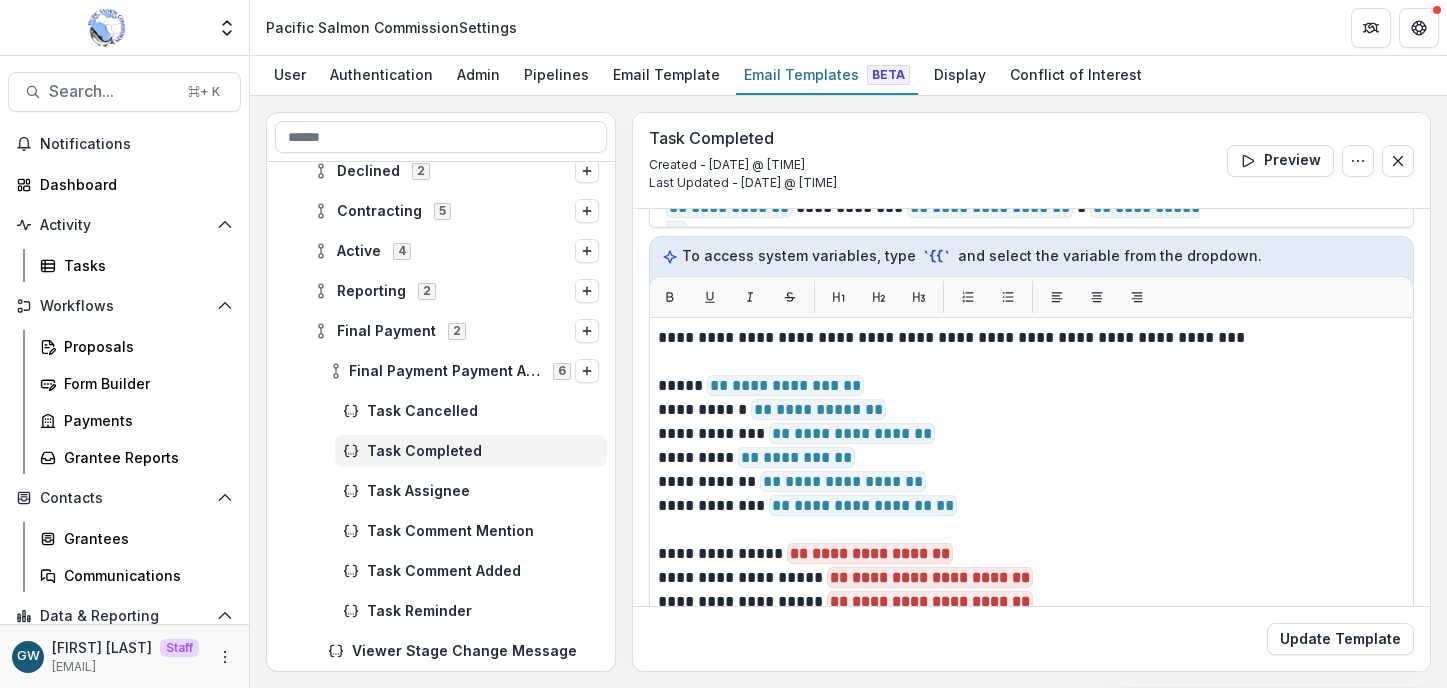 scroll, scrollTop: 254, scrollLeft: 0, axis: vertical 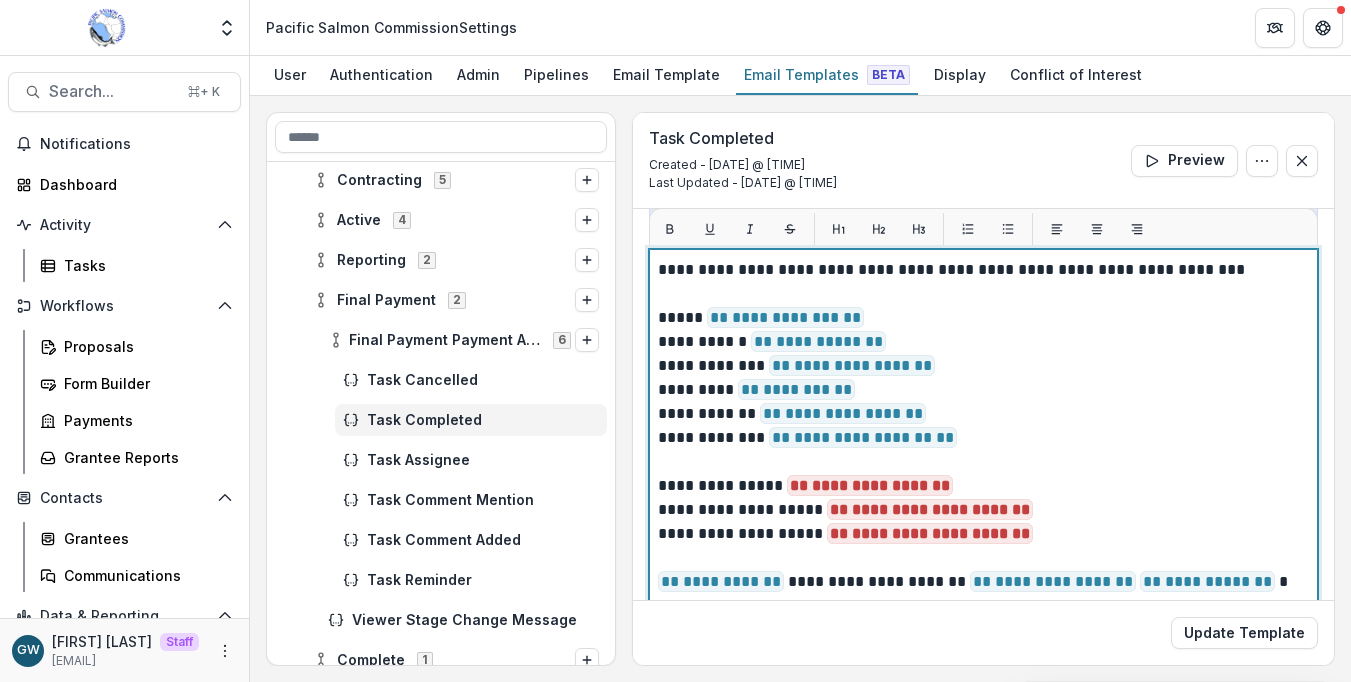 click on "**********" at bounding box center [980, 342] 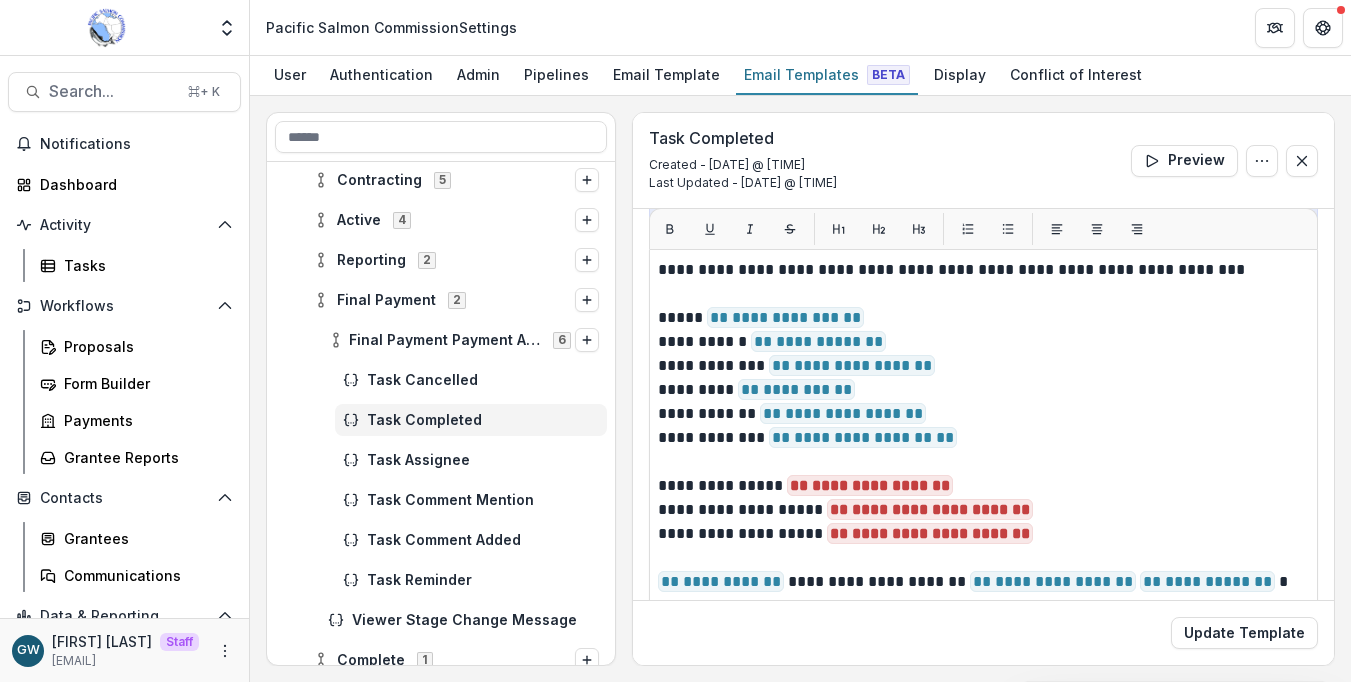 click on "**********" at bounding box center [800, 389] 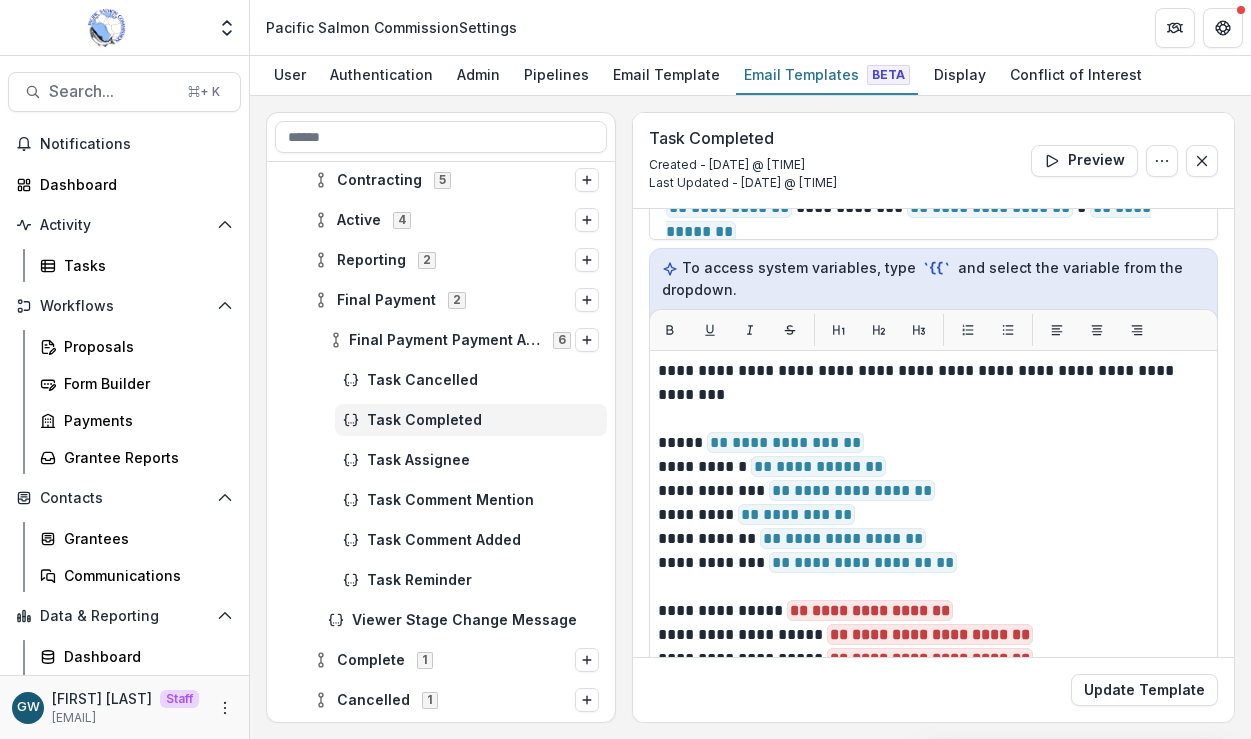 scroll, scrollTop: 190, scrollLeft: 0, axis: vertical 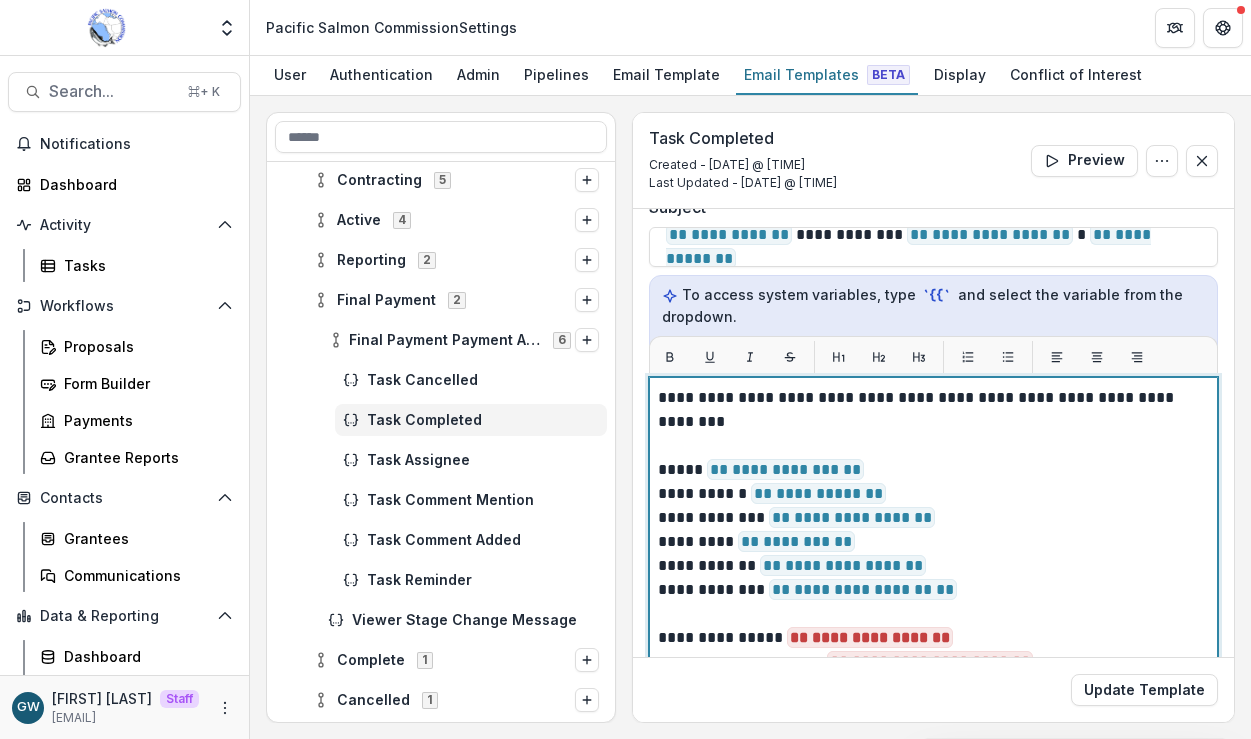 click on "**********" at bounding box center [930, 470] 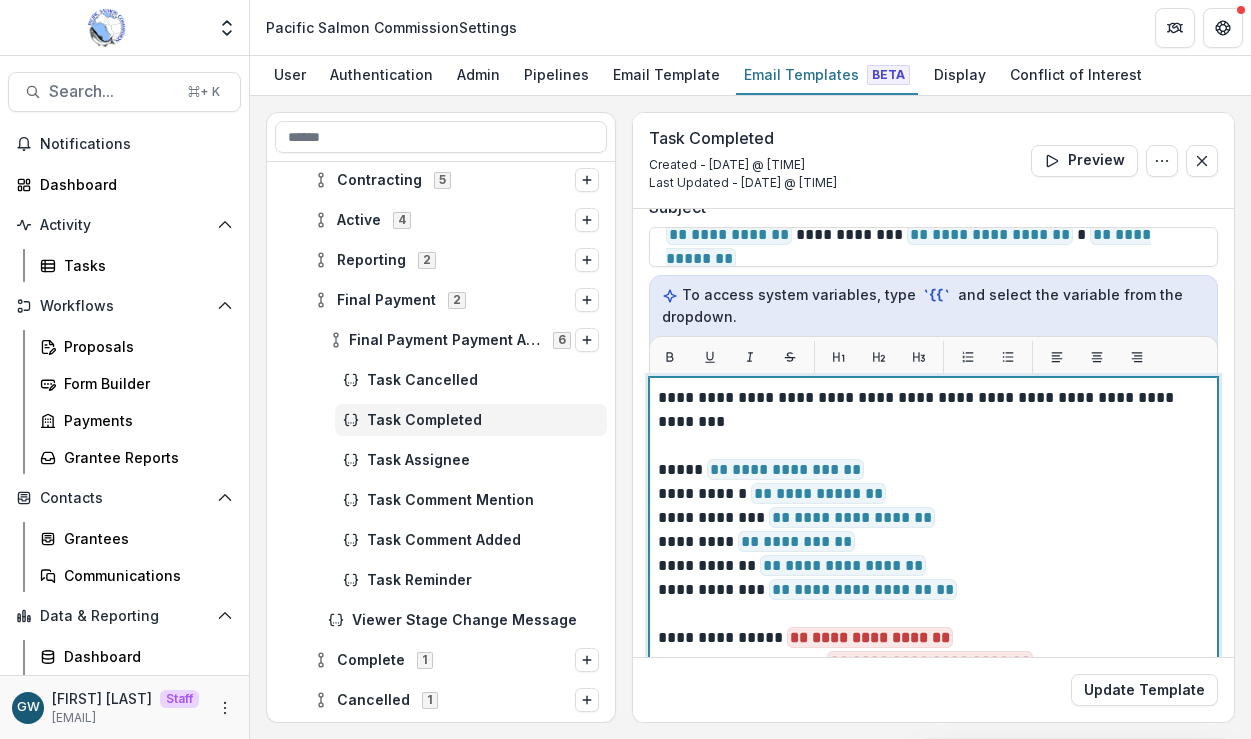 click on "**********" at bounding box center (785, 469) 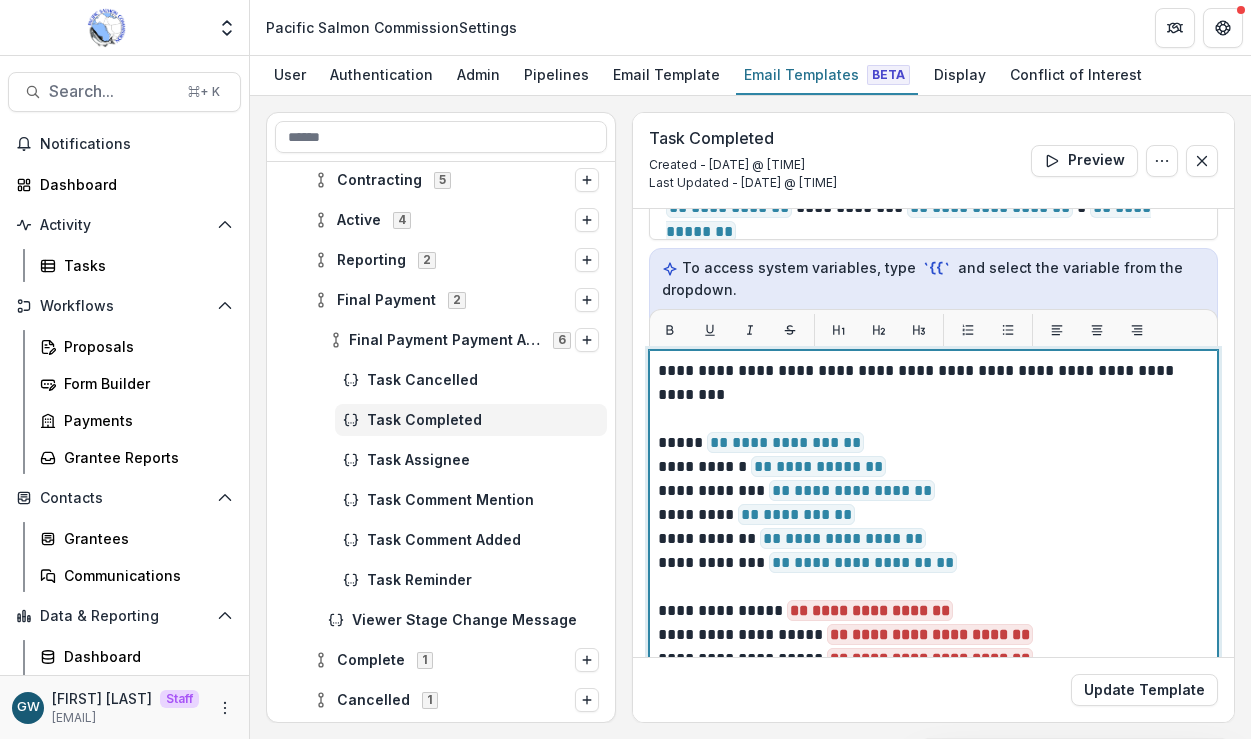scroll, scrollTop: 376, scrollLeft: 0, axis: vertical 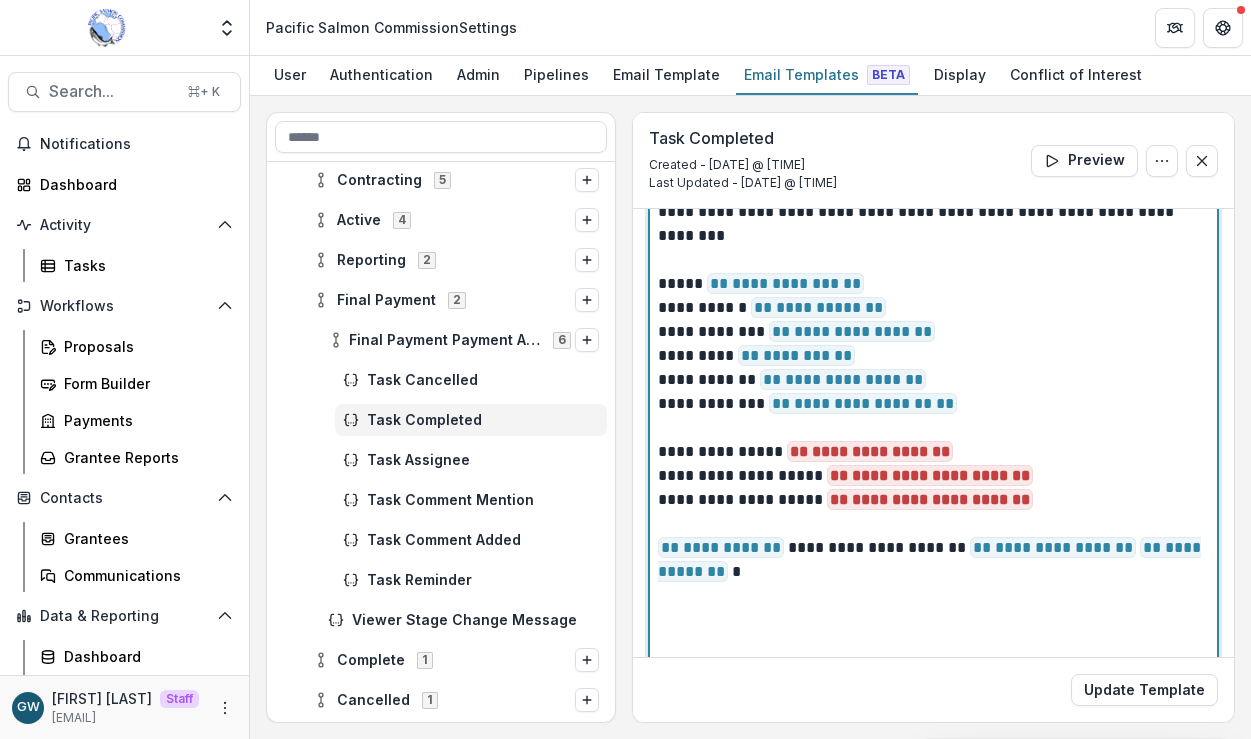 click on "**********" at bounding box center (843, 379) 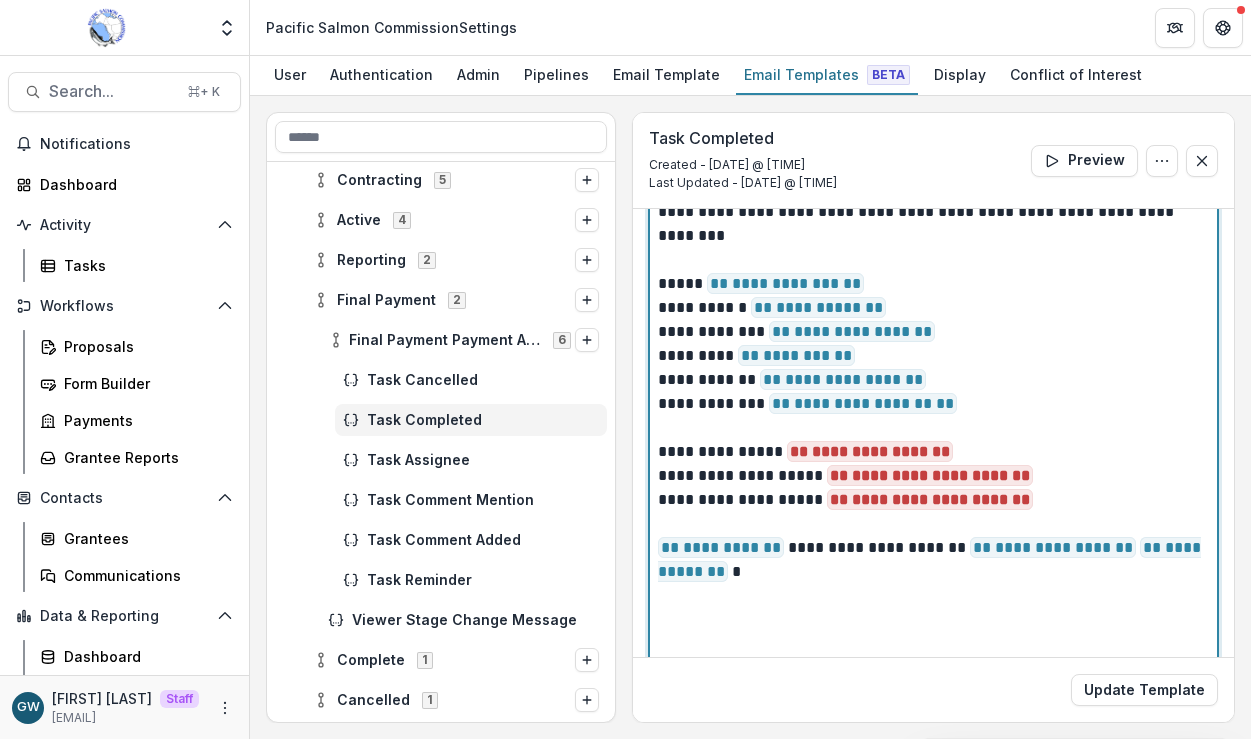 click on "**********" at bounding box center (930, 308) 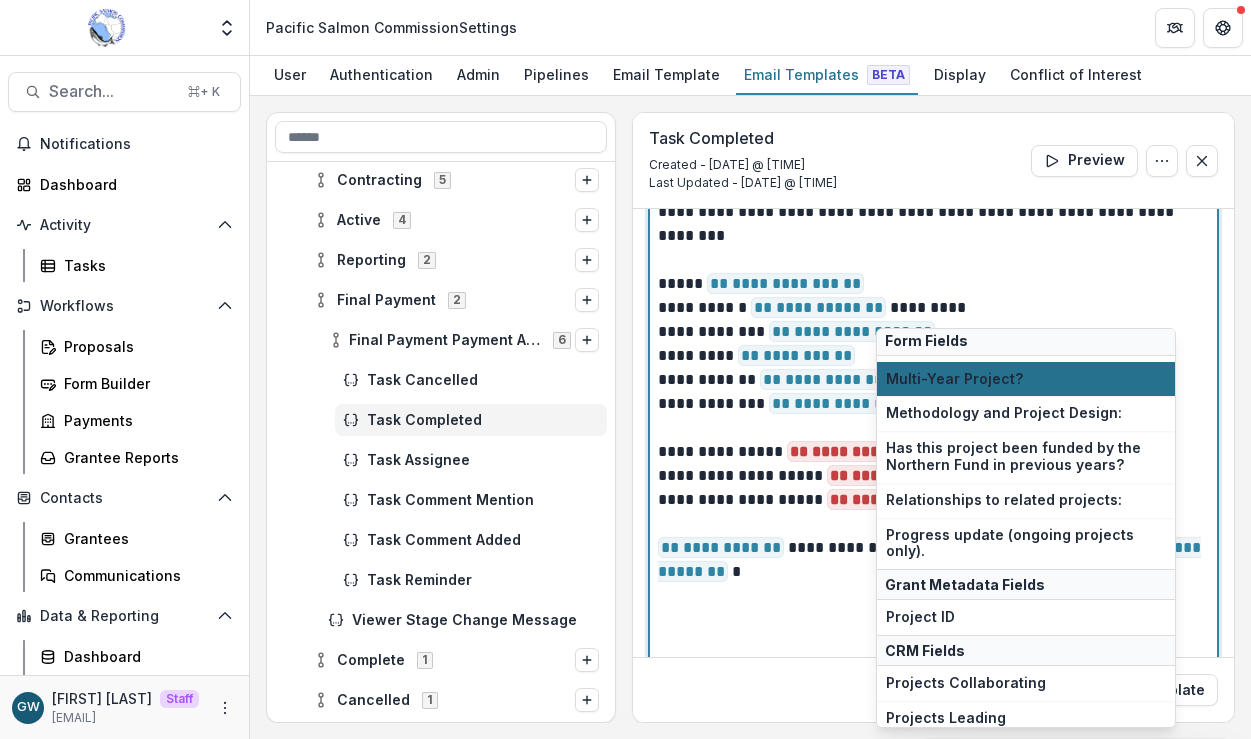 scroll, scrollTop: 769, scrollLeft: 0, axis: vertical 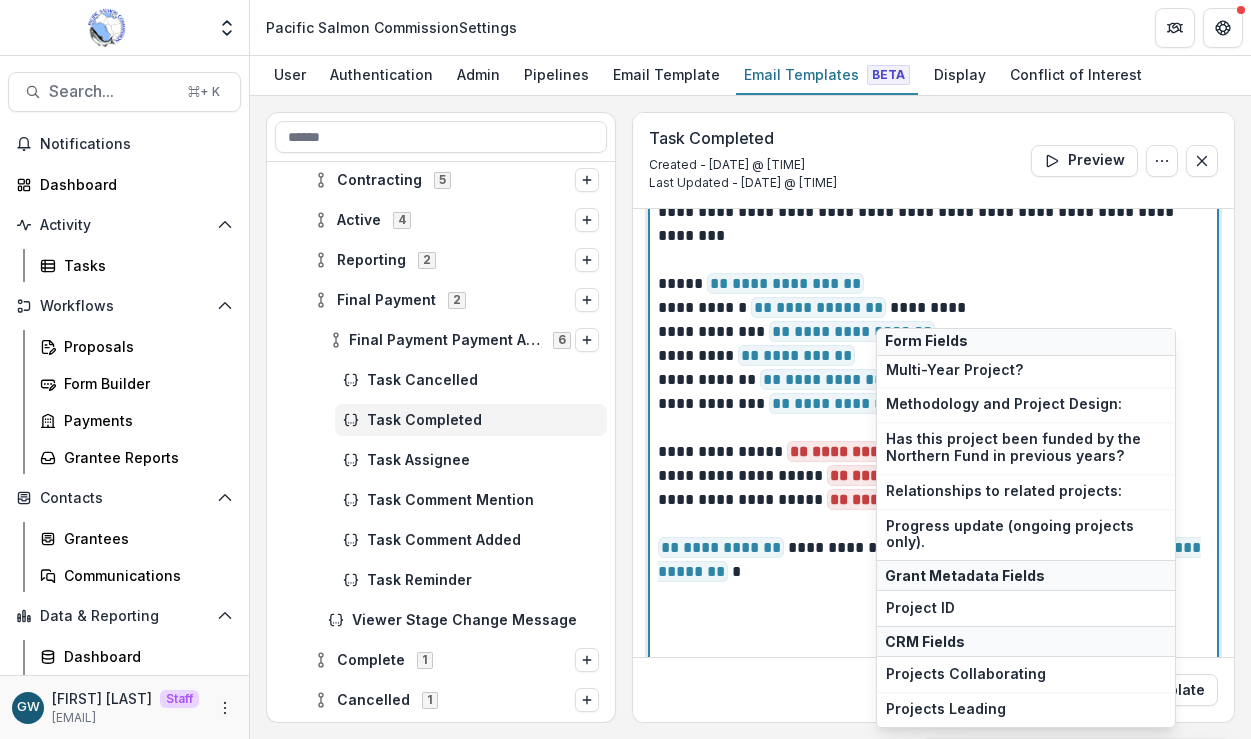 click on "**********" at bounding box center (930, 308) 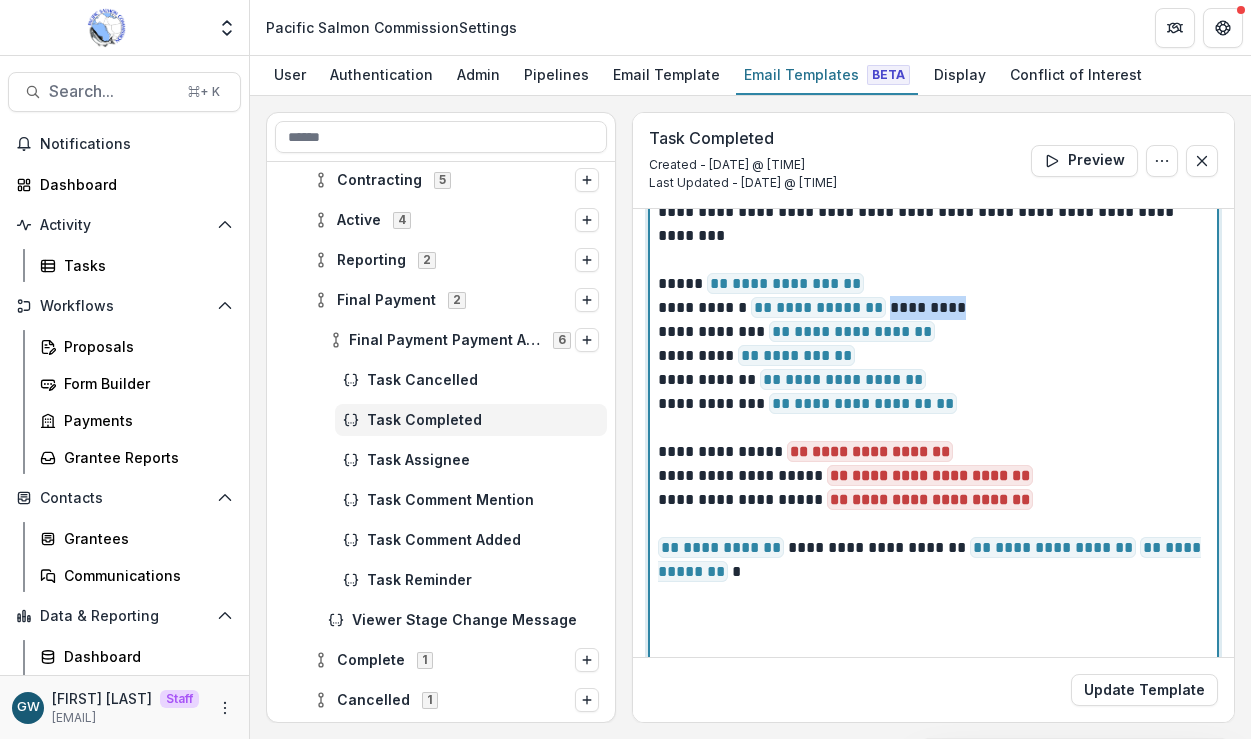 drag, startPoint x: 961, startPoint y: 308, endPoint x: 878, endPoint y: 307, distance: 83.00603 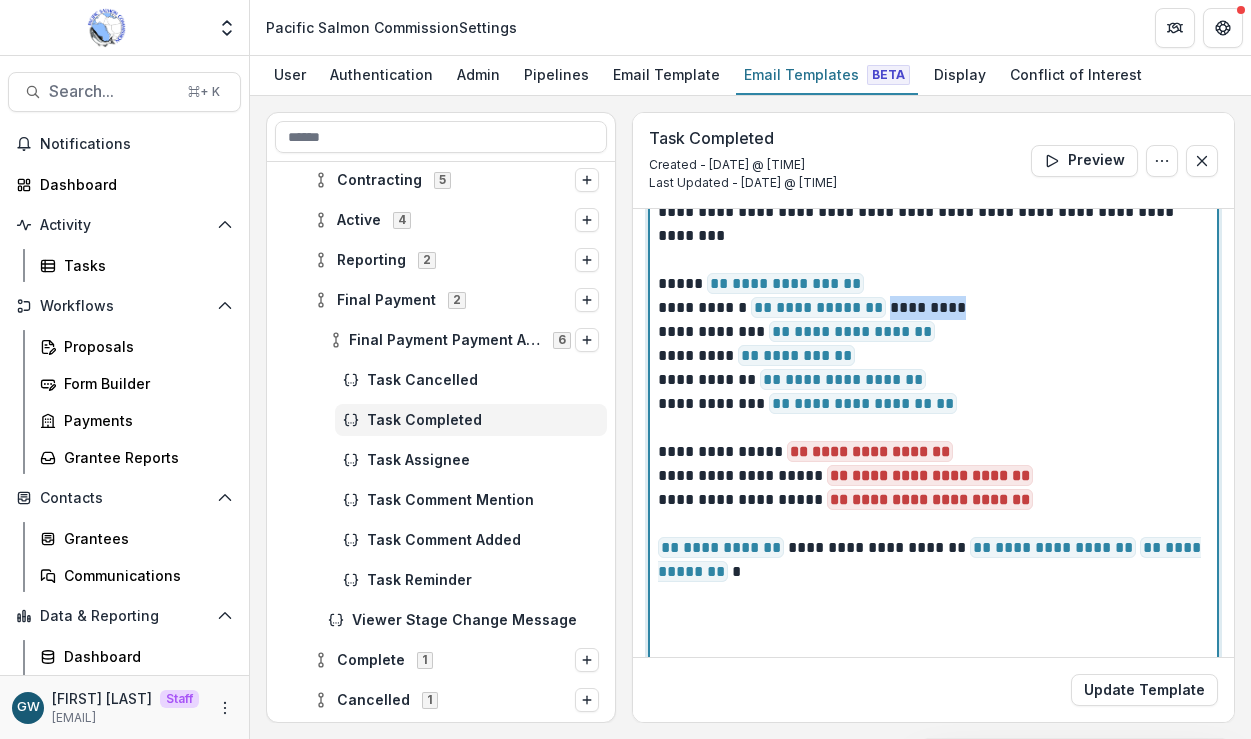 click on "**********" at bounding box center [930, 308] 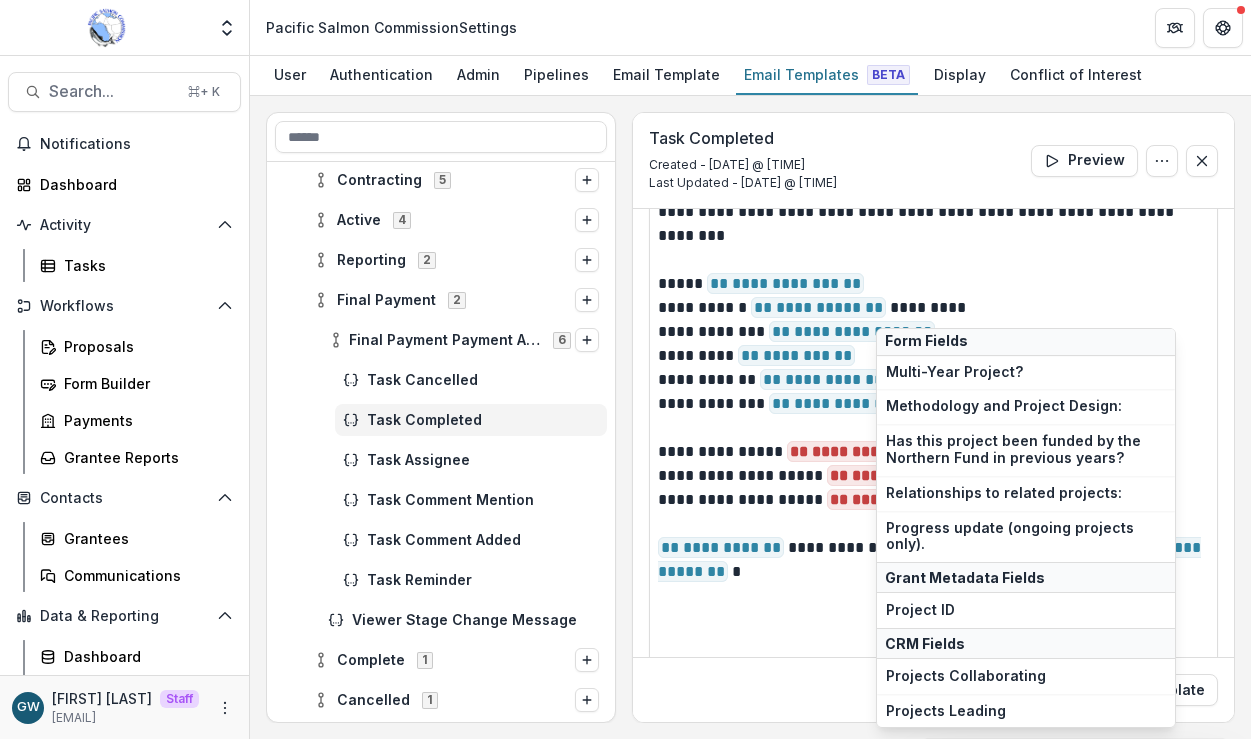scroll, scrollTop: 769, scrollLeft: 0, axis: vertical 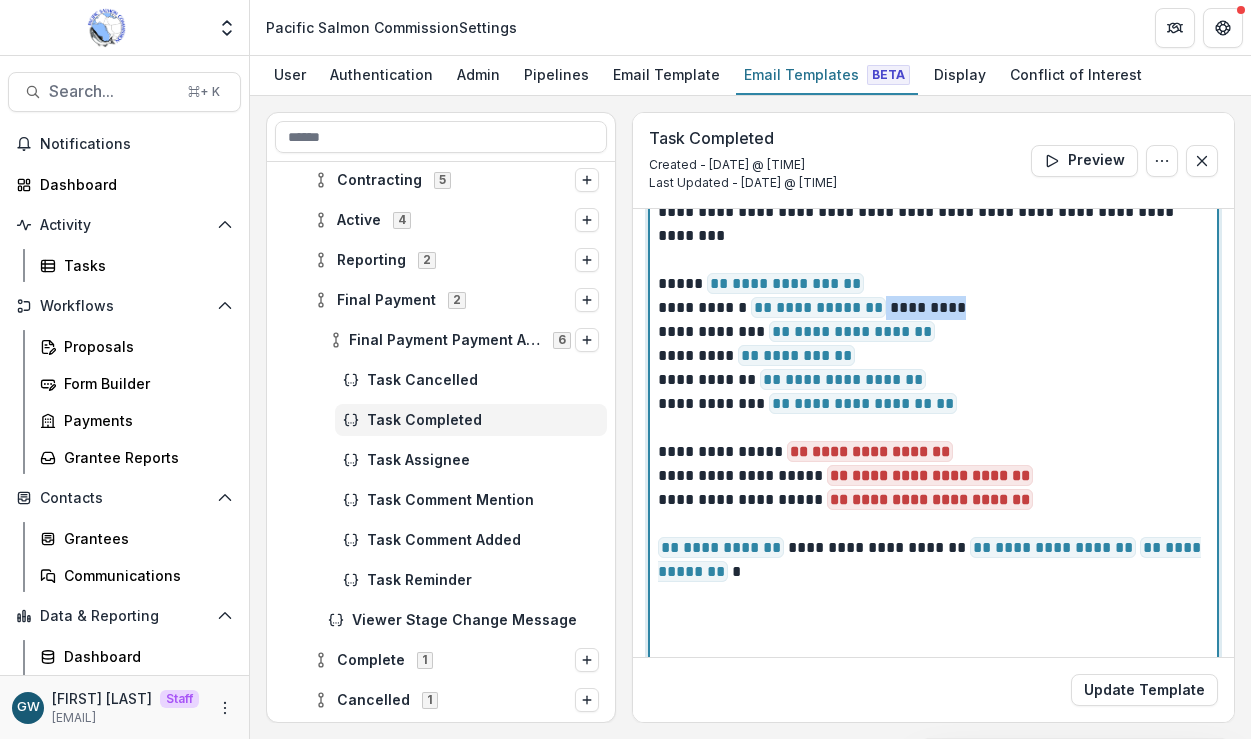 drag, startPoint x: 951, startPoint y: 305, endPoint x: 873, endPoint y: 308, distance: 78.05767 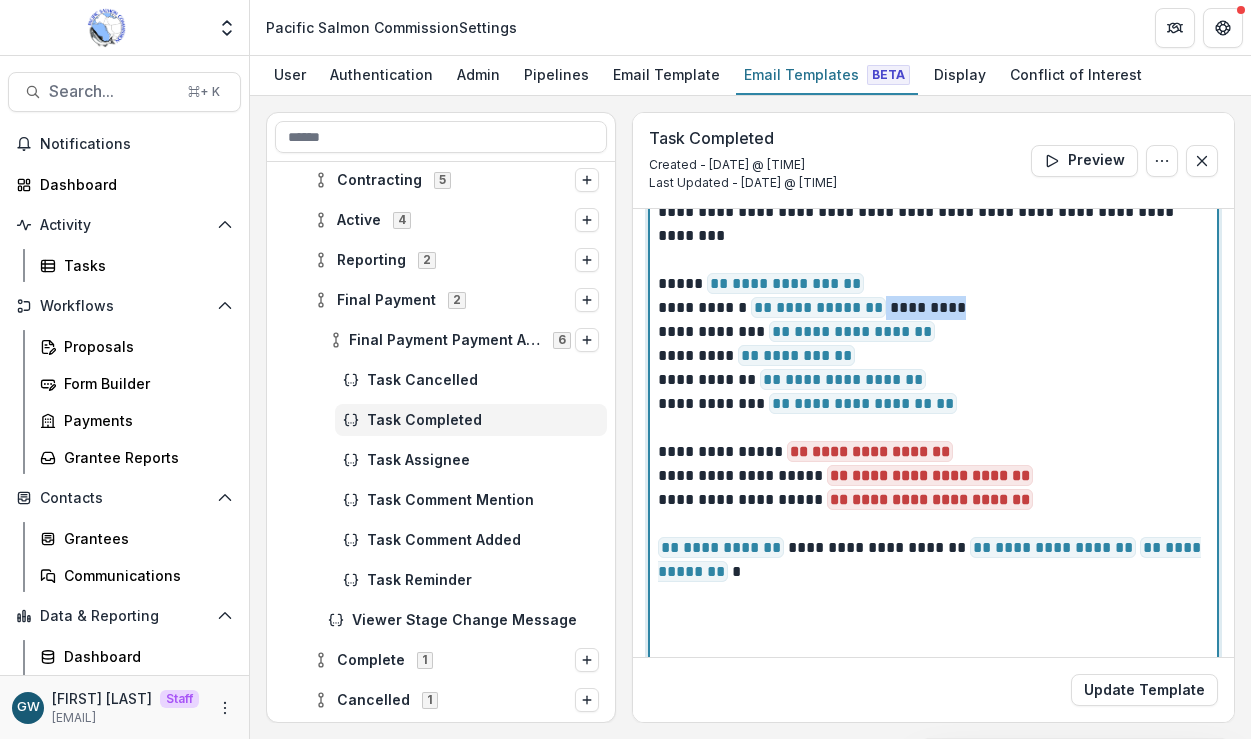 click on "**********" at bounding box center (930, 308) 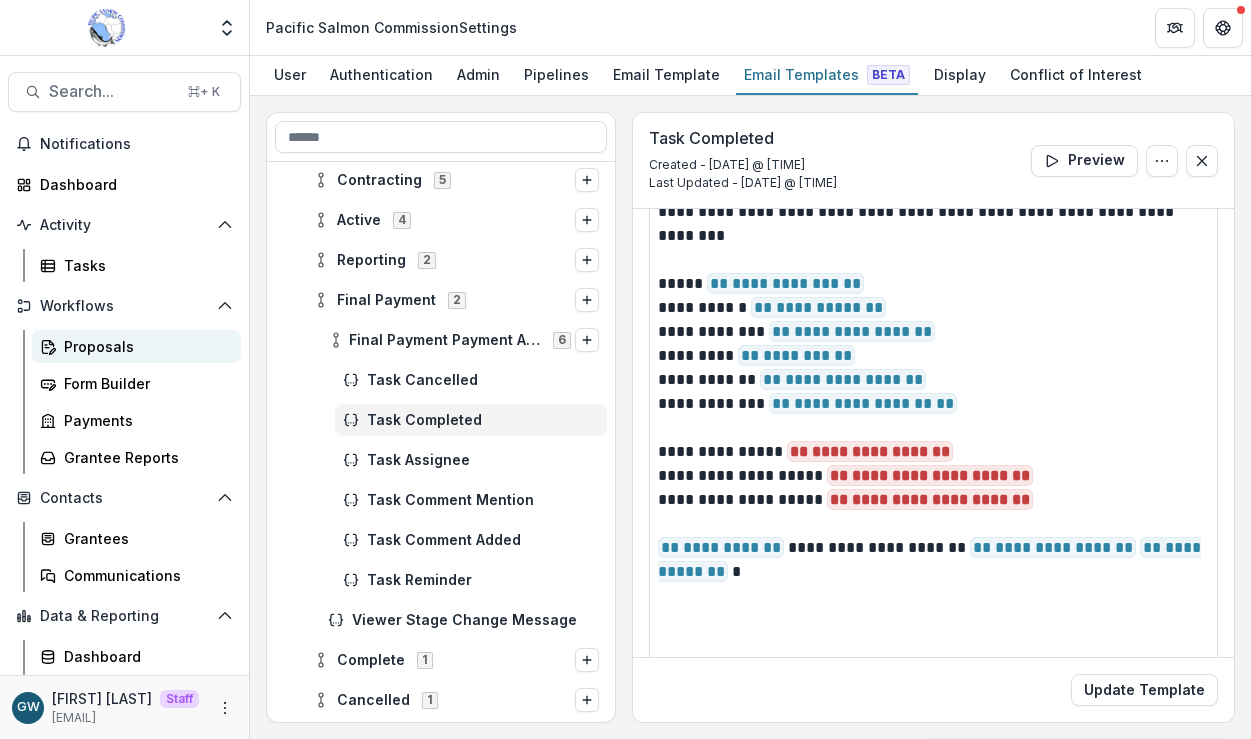 click on "Proposals" at bounding box center (144, 346) 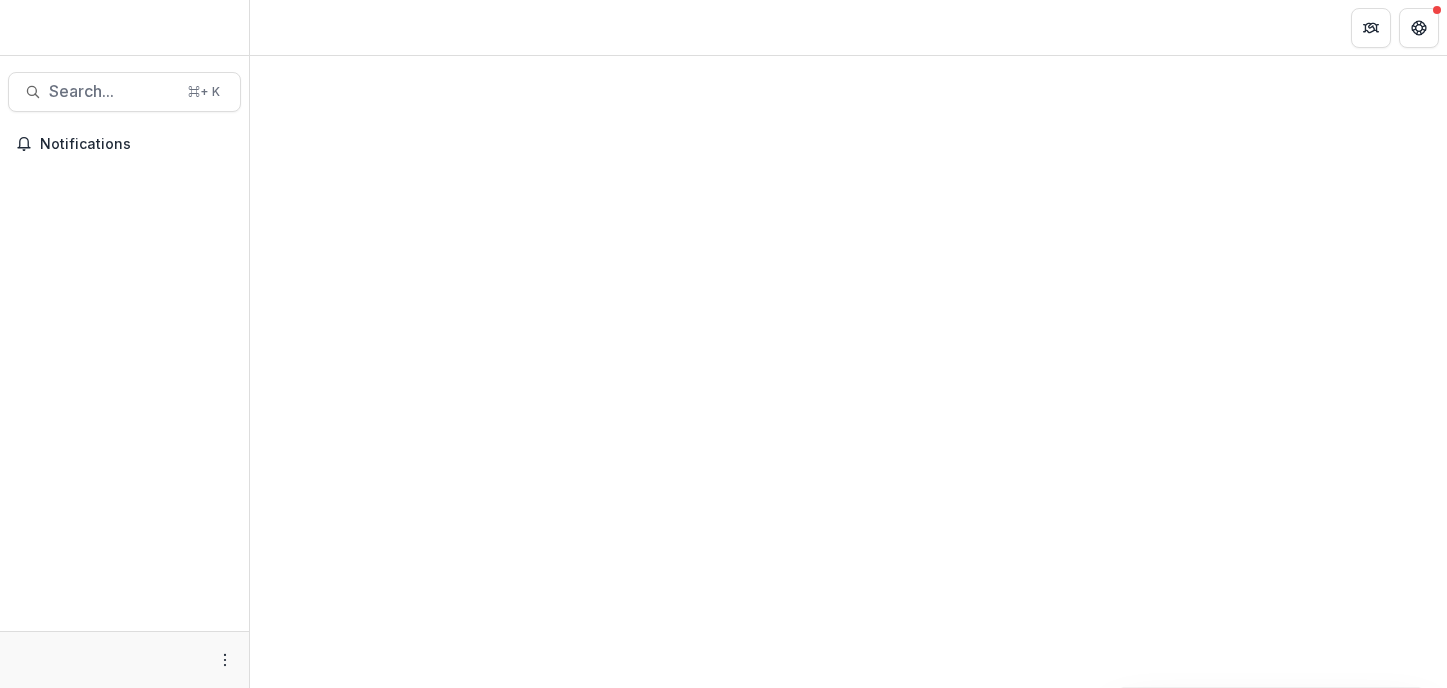 scroll, scrollTop: 0, scrollLeft: 0, axis: both 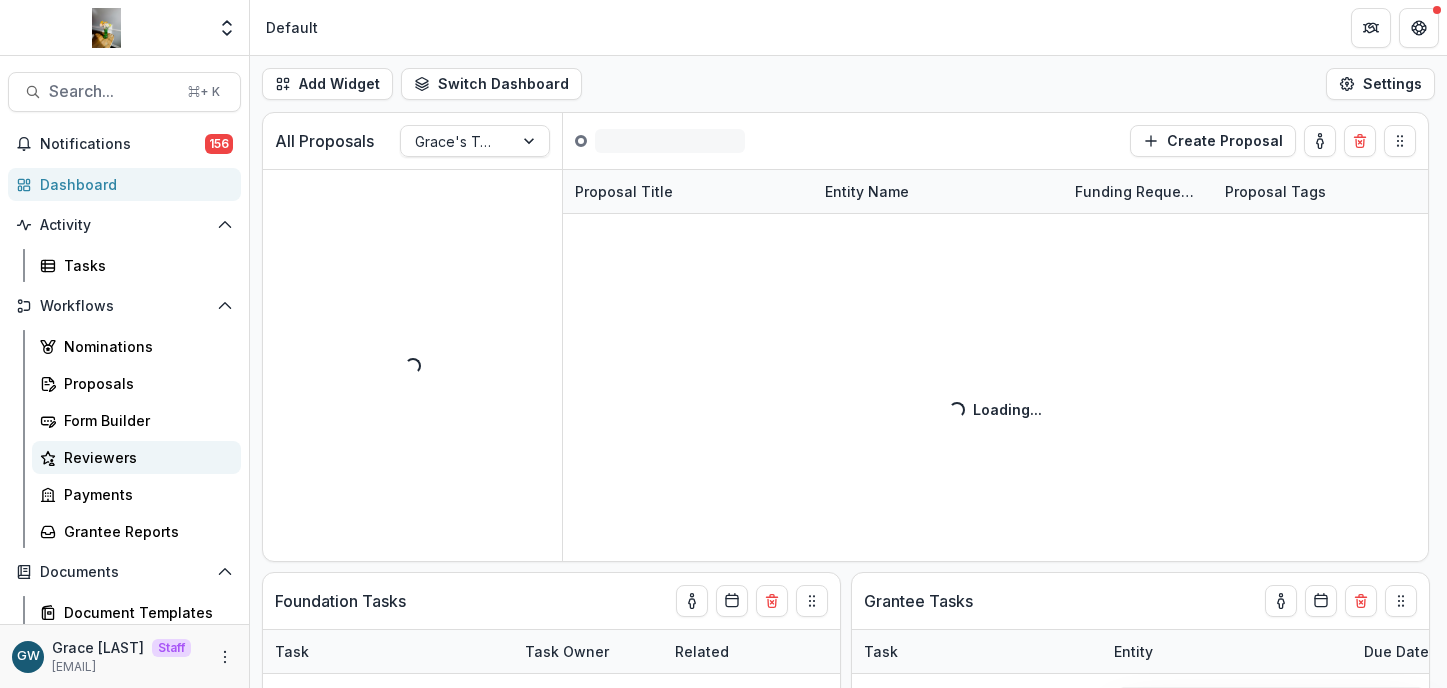 select on "******" 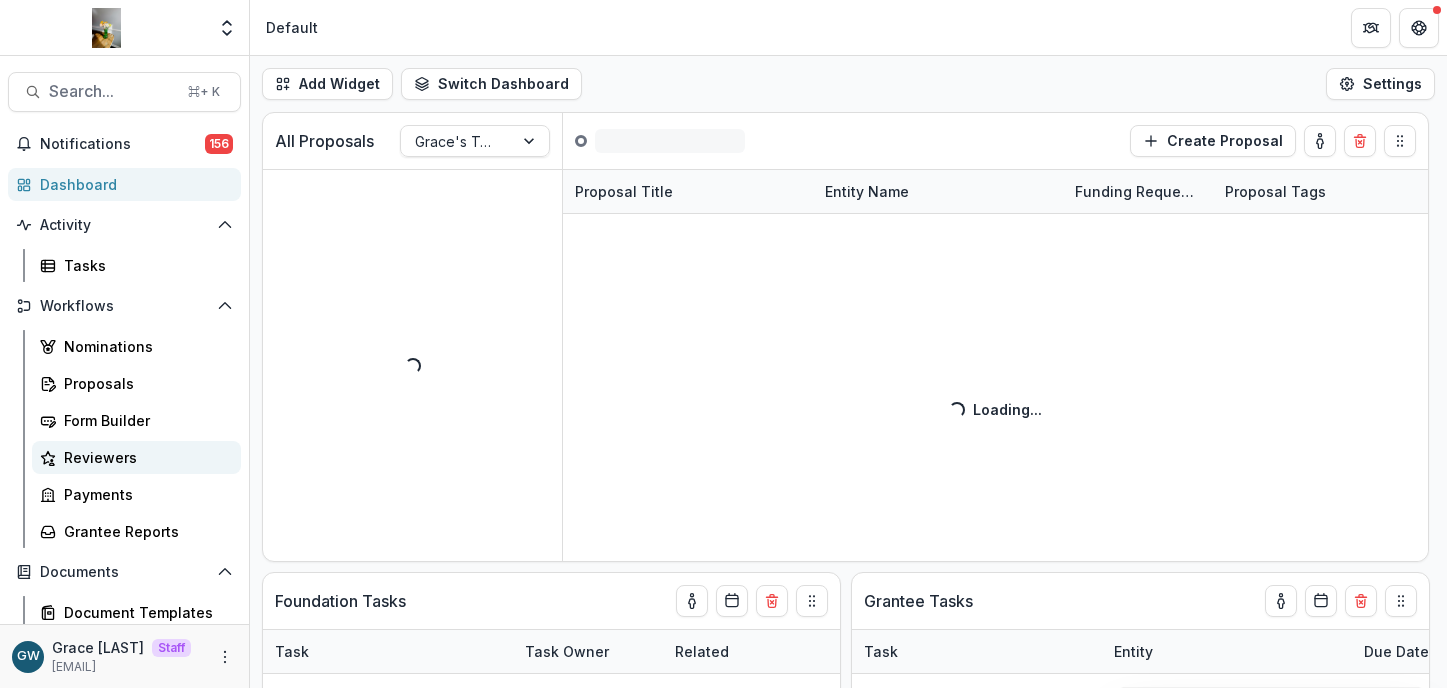 select on "******" 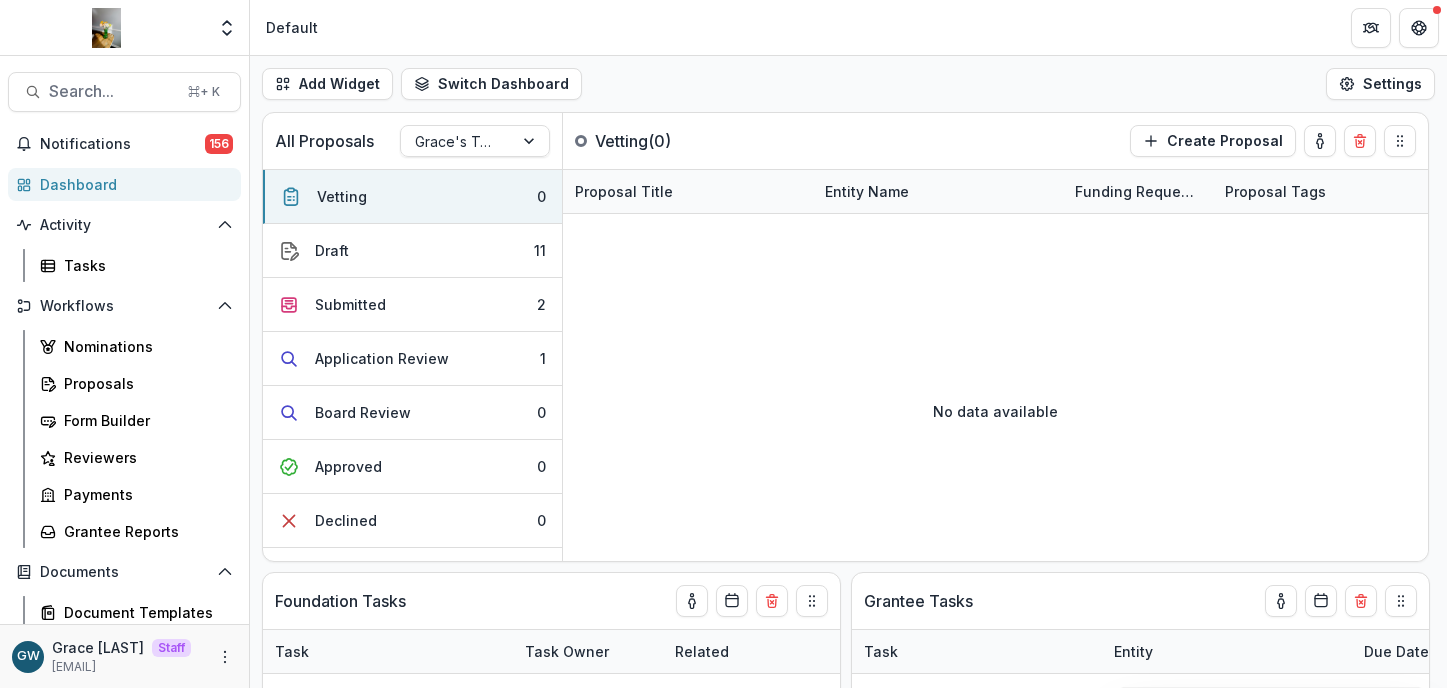 scroll, scrollTop: 352, scrollLeft: 0, axis: vertical 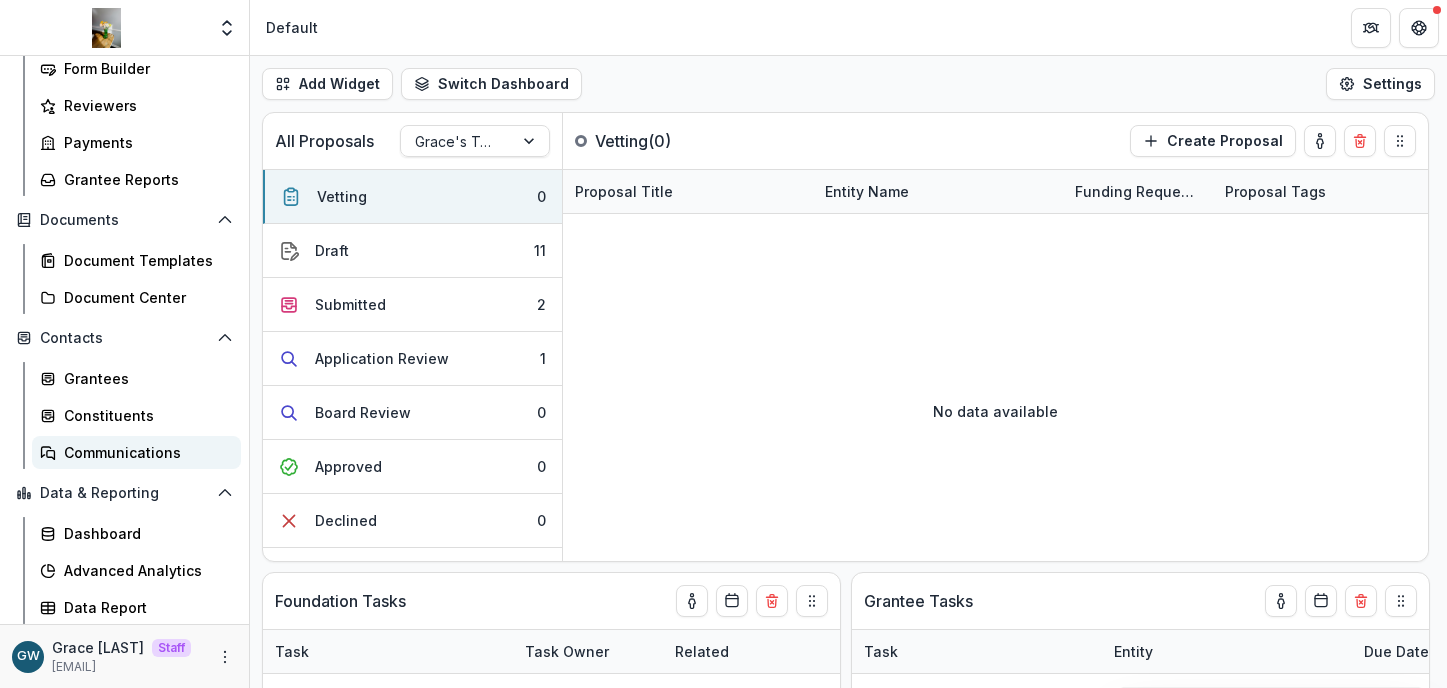 select on "******" 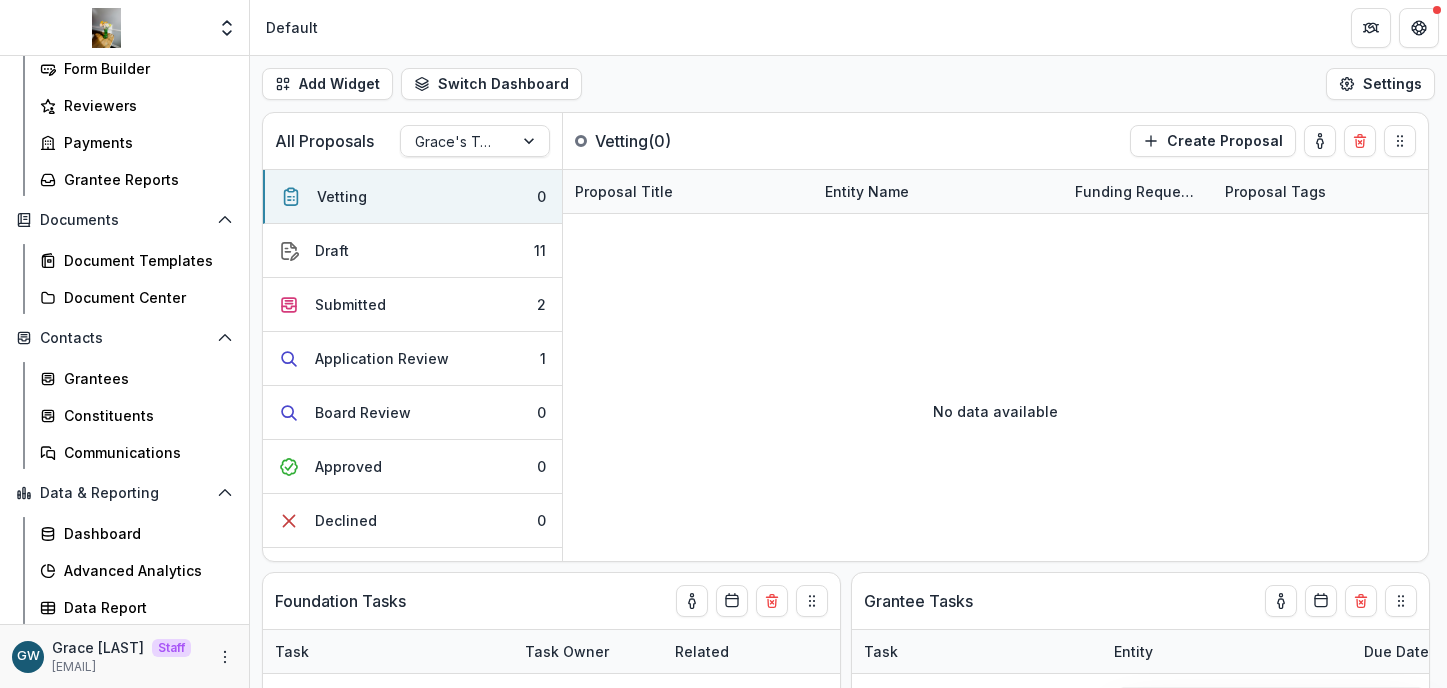 select on "******" 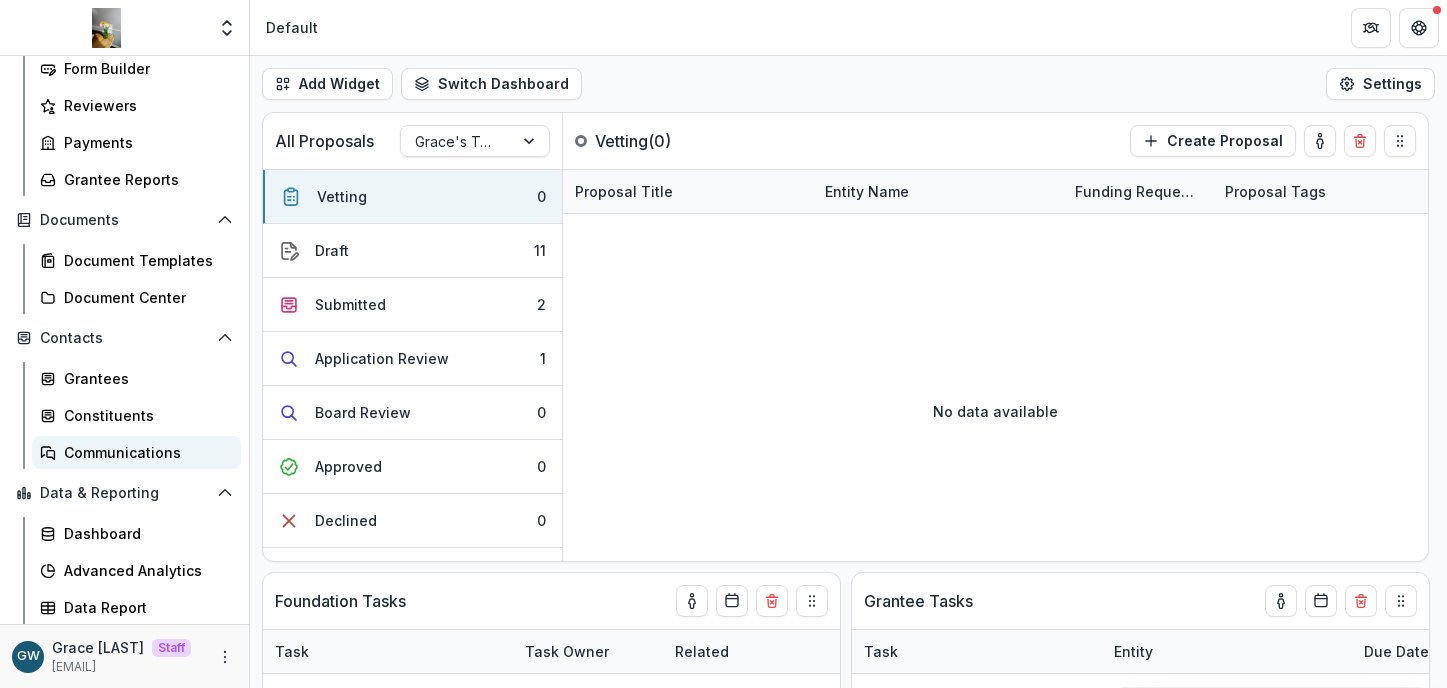 click on "Communications" at bounding box center [144, 452] 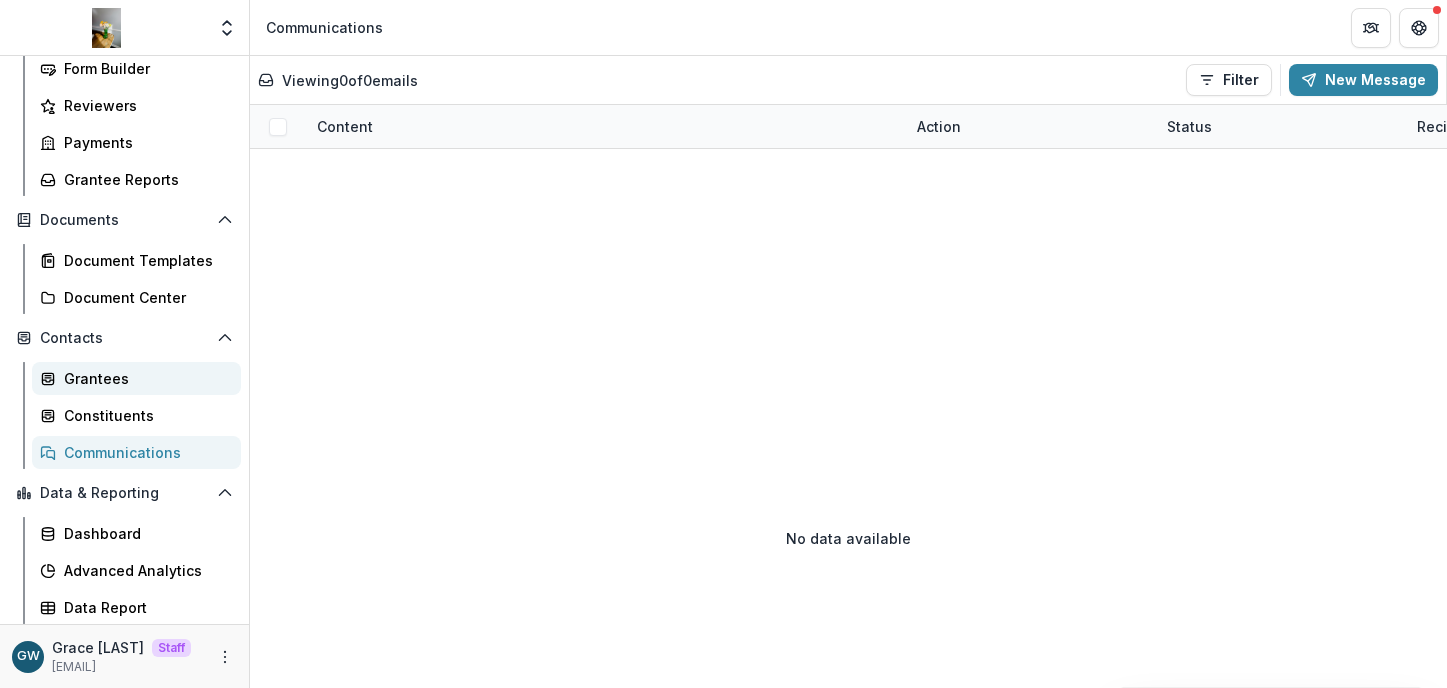 click on "Grantees" at bounding box center (144, 378) 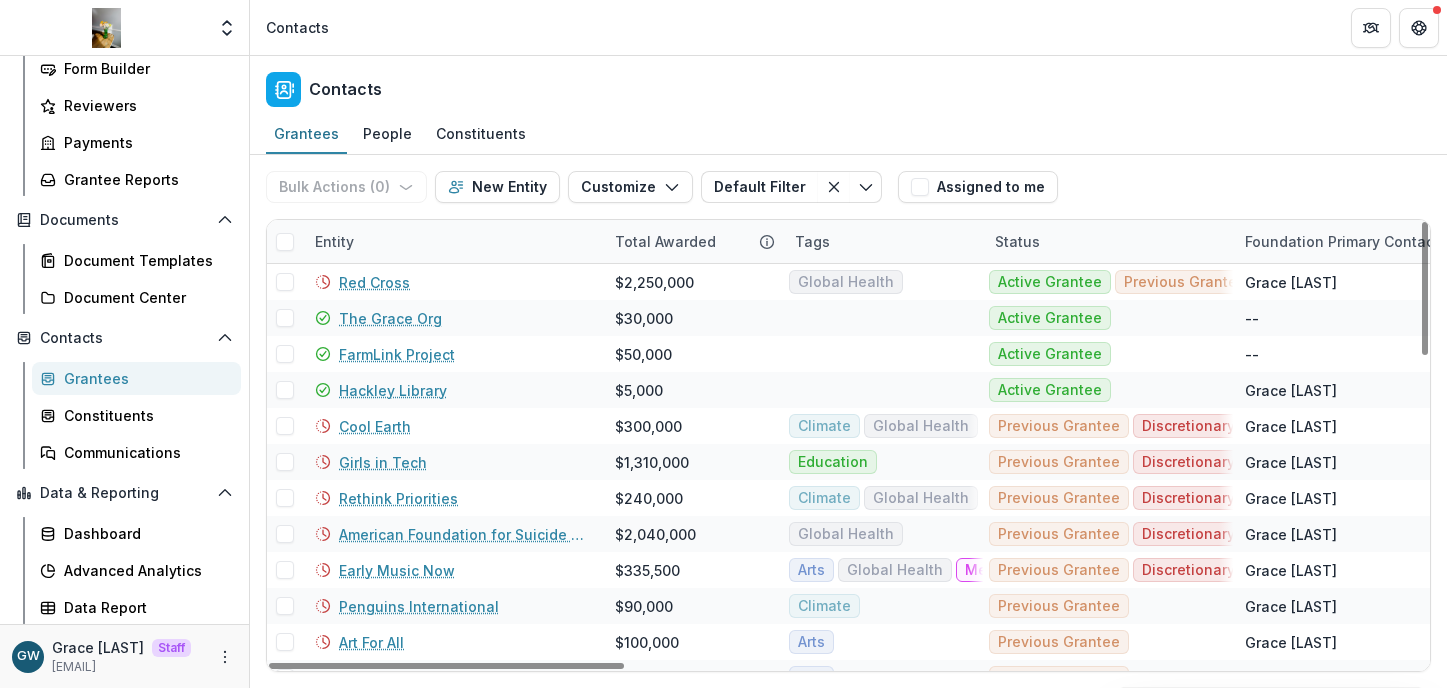 click on "Entity" at bounding box center [334, 241] 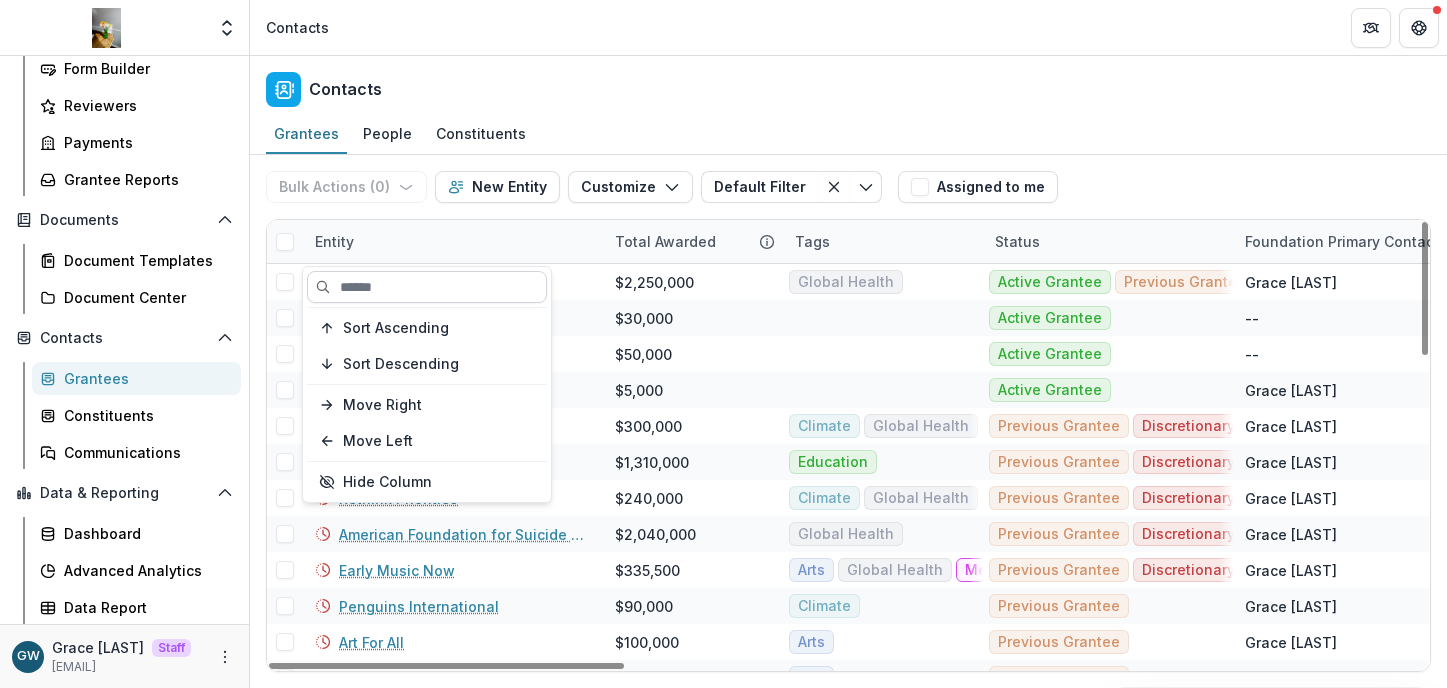 click at bounding box center [427, 287] 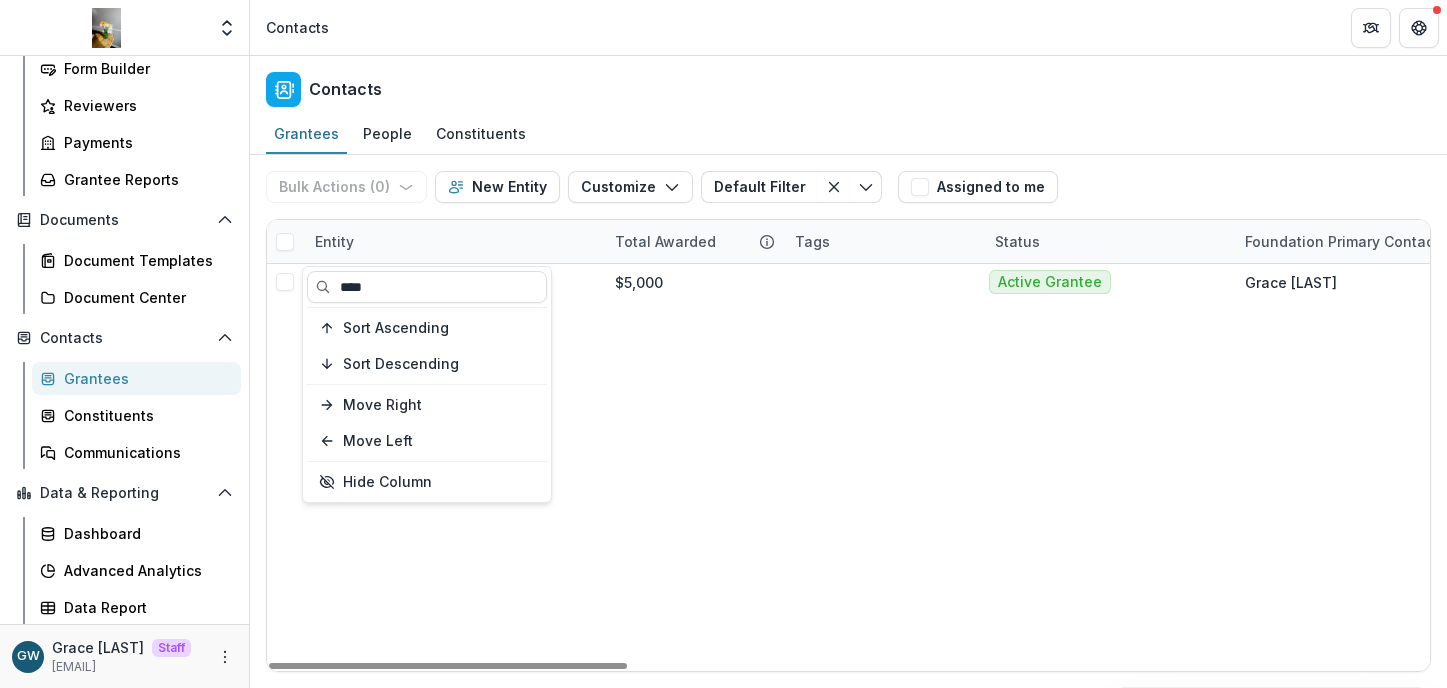 type on "****" 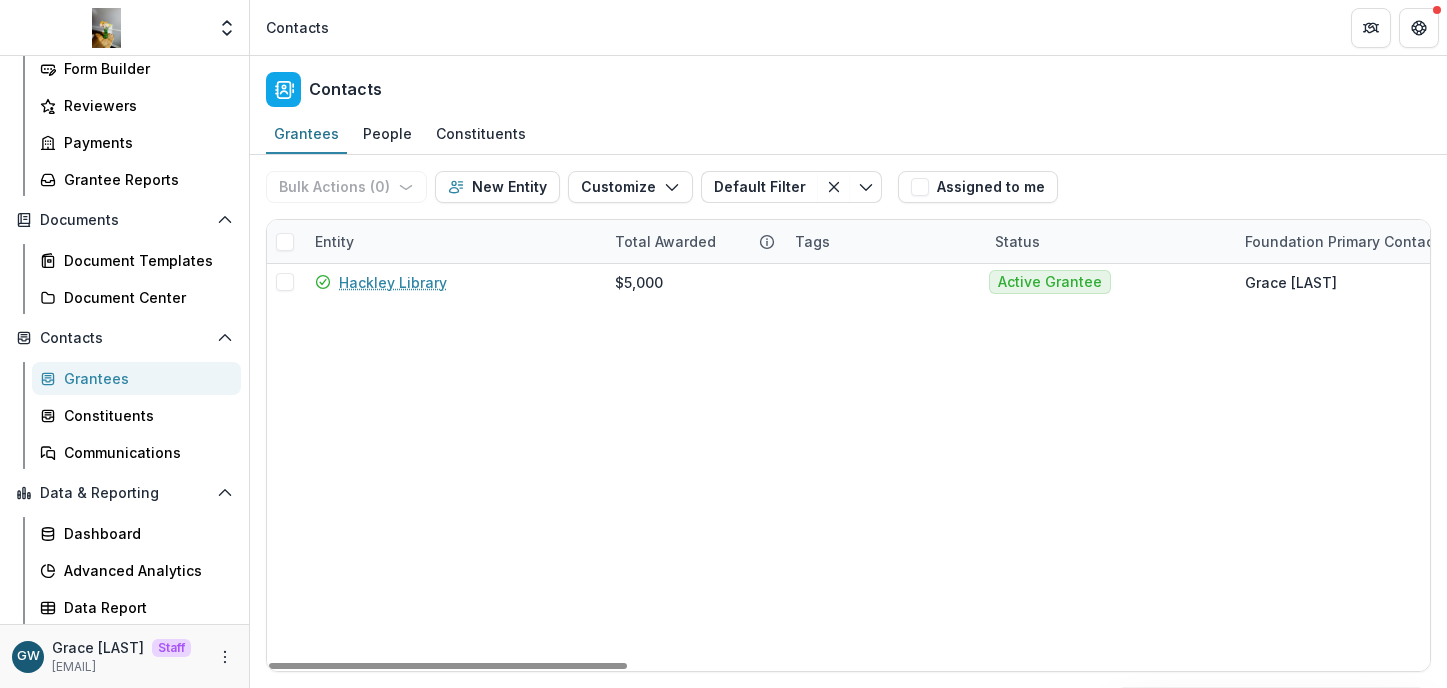 click on "Bulk Actions ( 0 ) Send Email Create Proposals Create Tasks New Entity Customize New Custom Field Manage Custom Fields Manage Grantee Status Default Filter Default Filter Save changes New Filter Assigned to me" at bounding box center [848, 187] 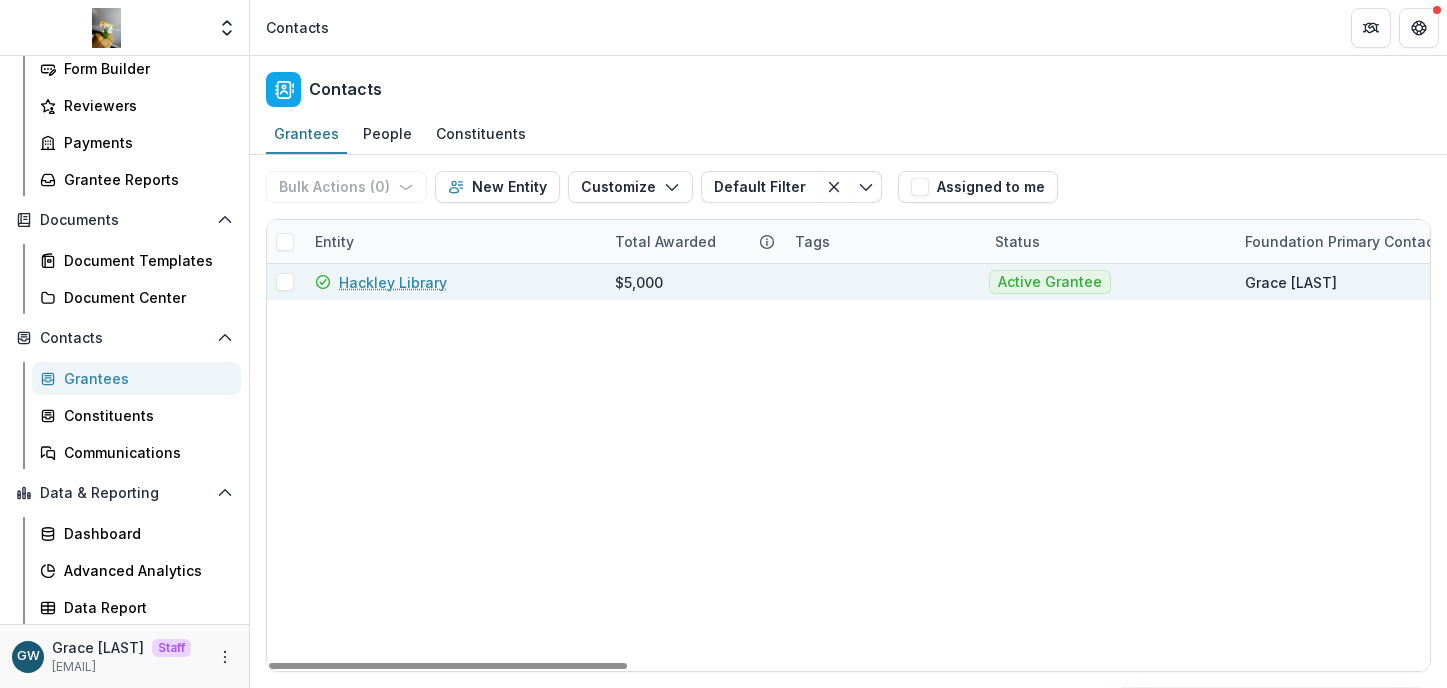 click on "Hackley Library" at bounding box center (393, 282) 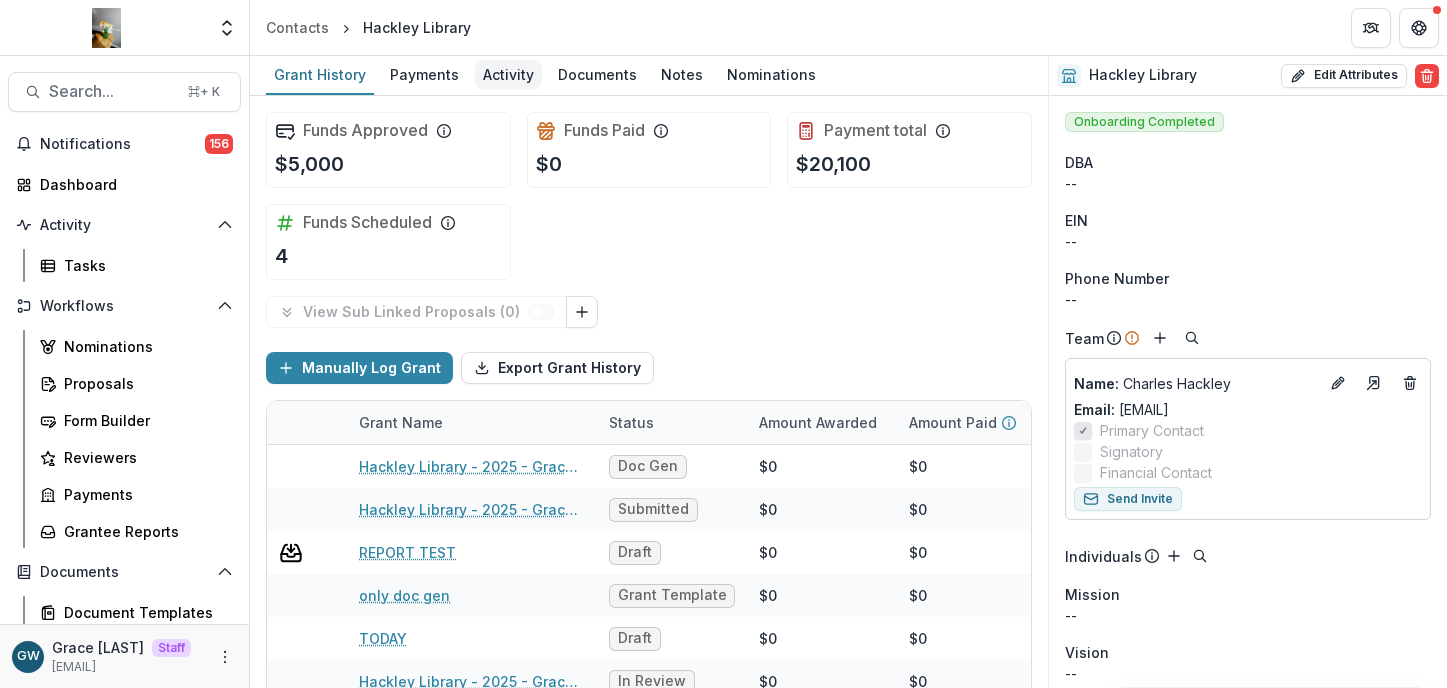 click on "Activity" at bounding box center [508, 74] 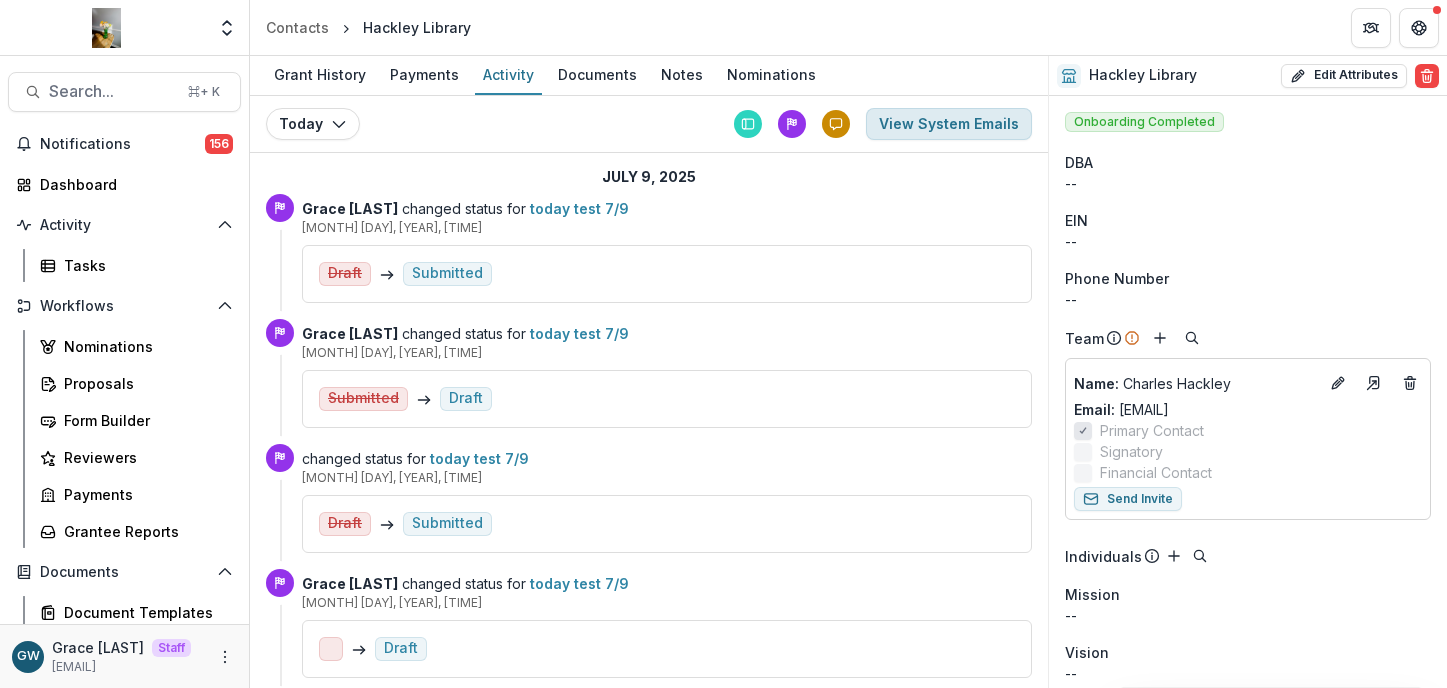 click on "View System Emails" at bounding box center (949, 124) 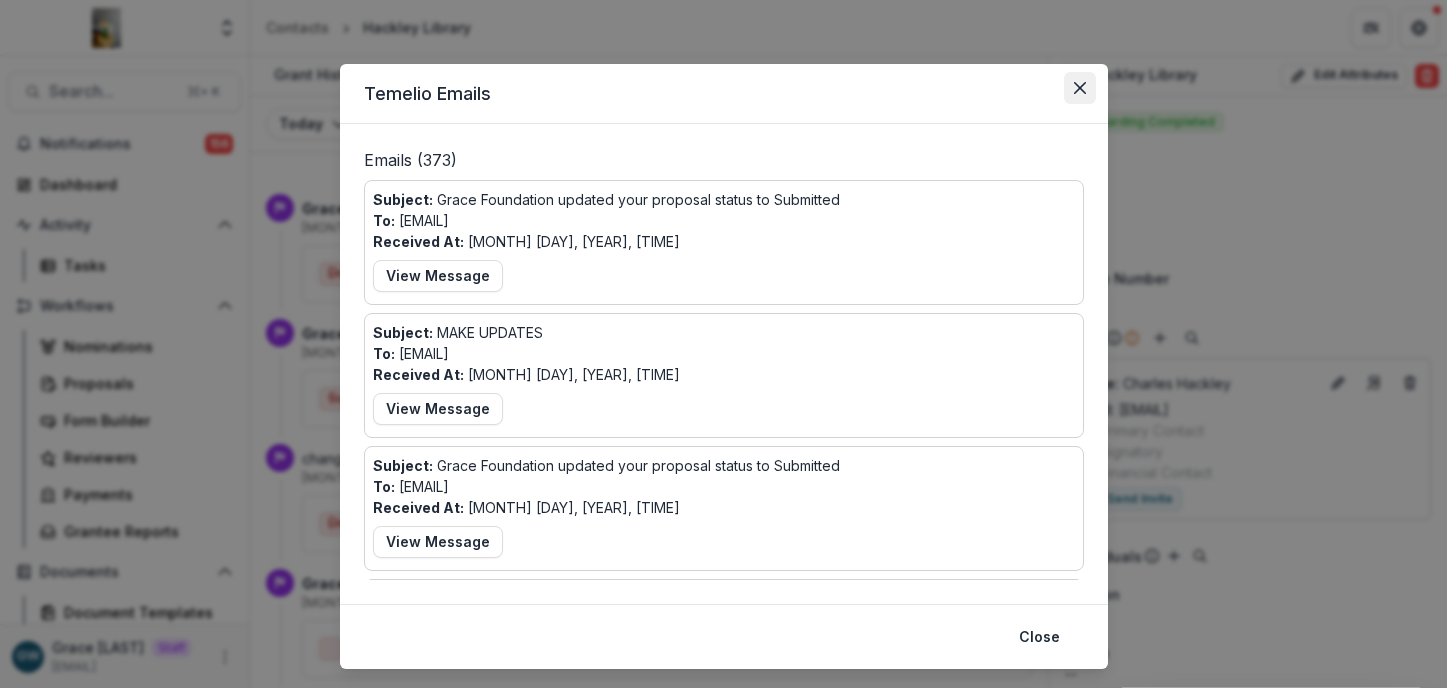 click at bounding box center [1080, 88] 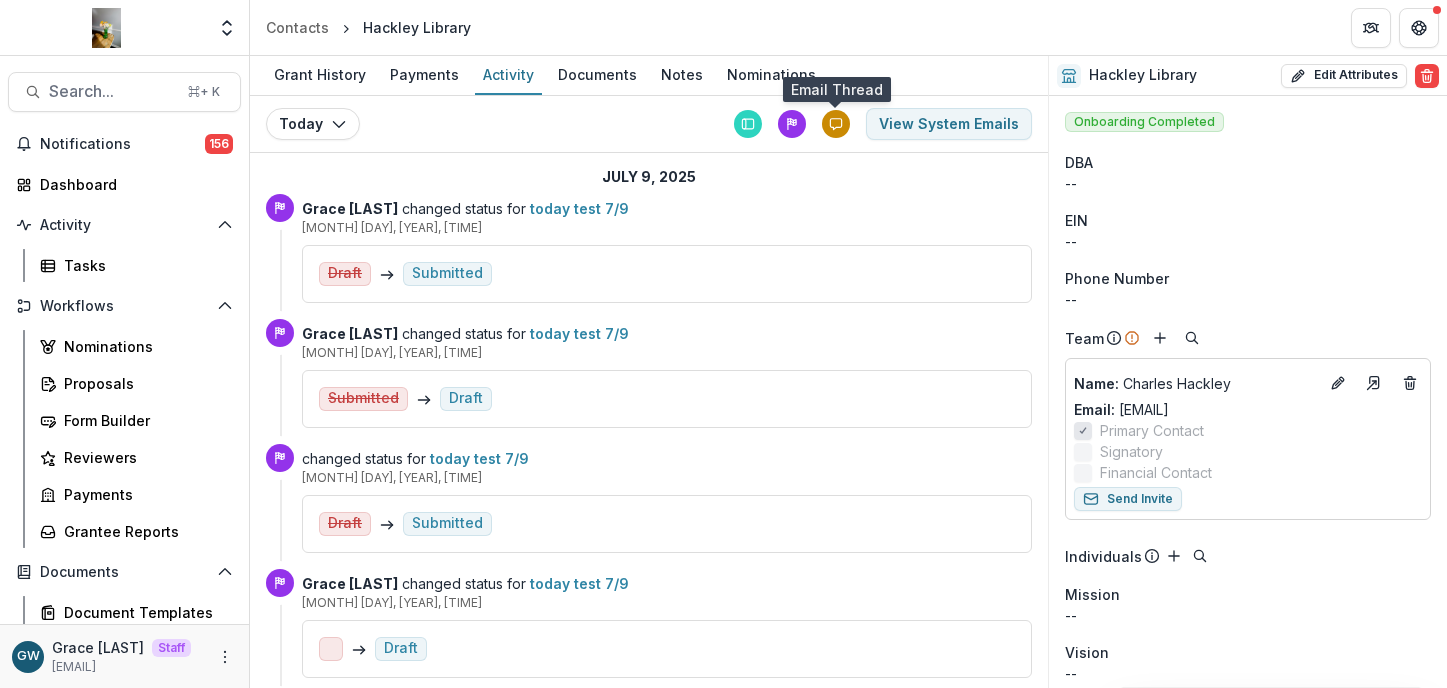click 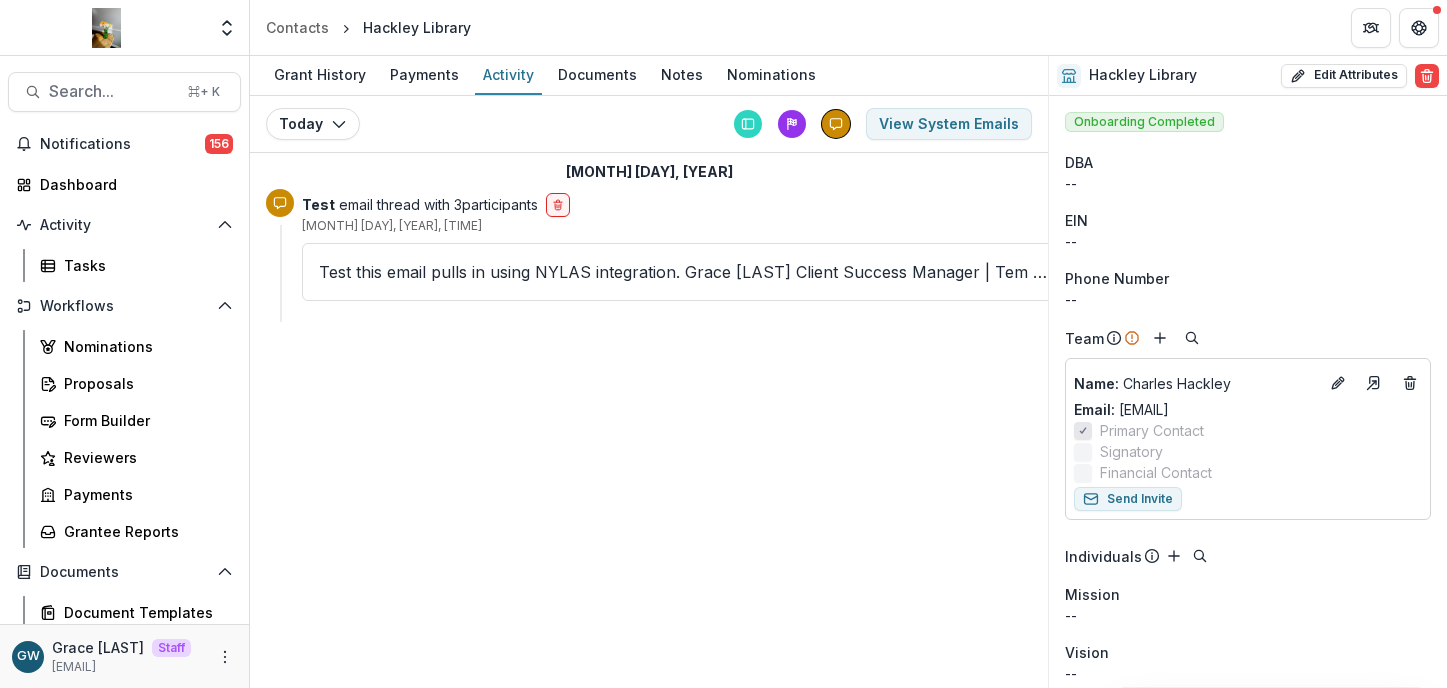 scroll, scrollTop: 0, scrollLeft: 0, axis: both 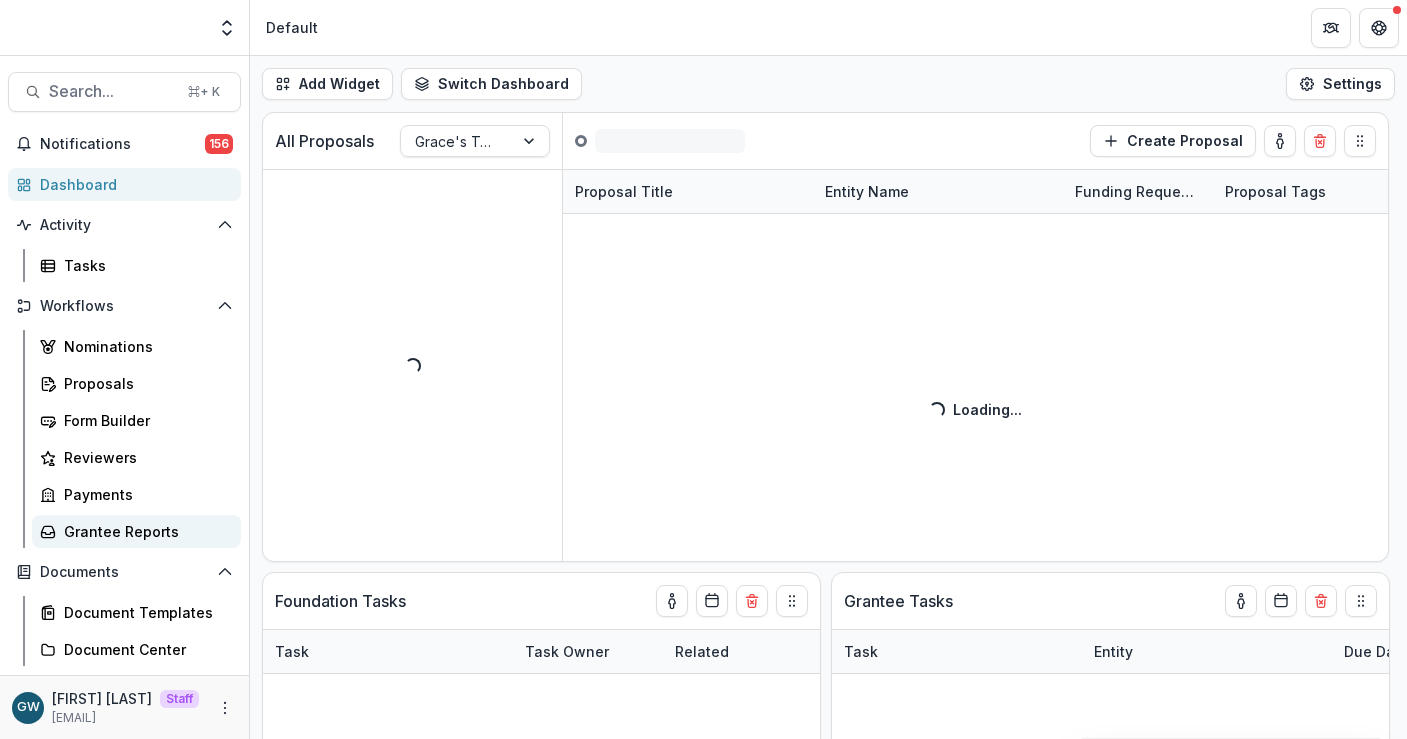 select on "******" 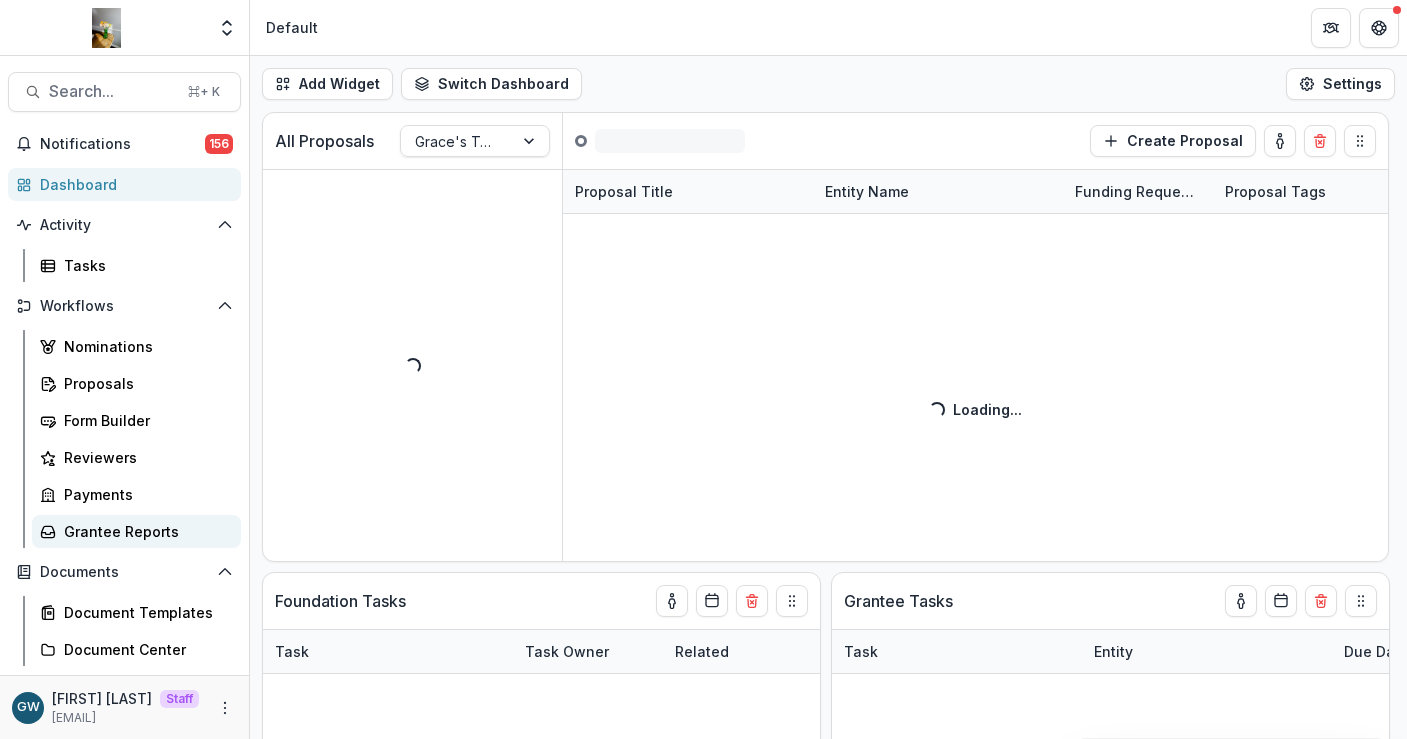 select on "******" 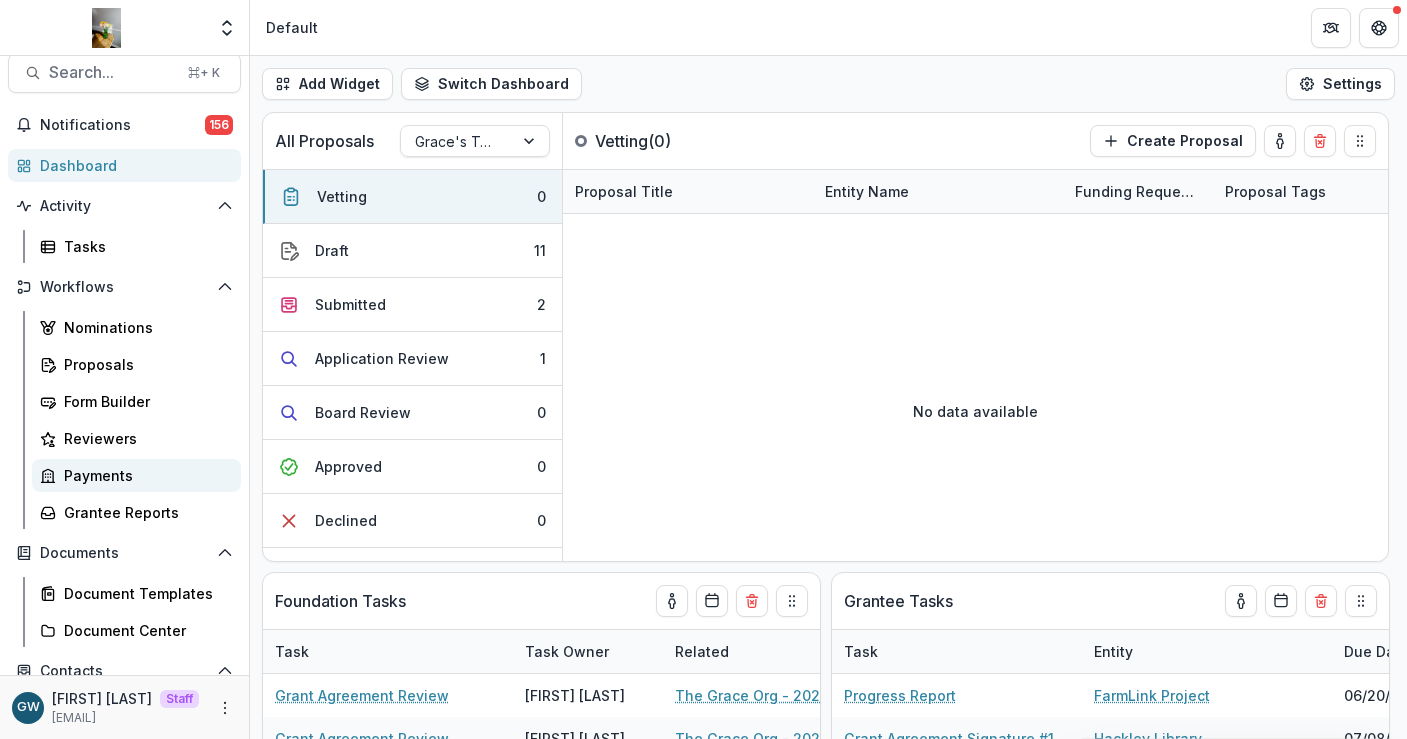 scroll, scrollTop: 44, scrollLeft: 0, axis: vertical 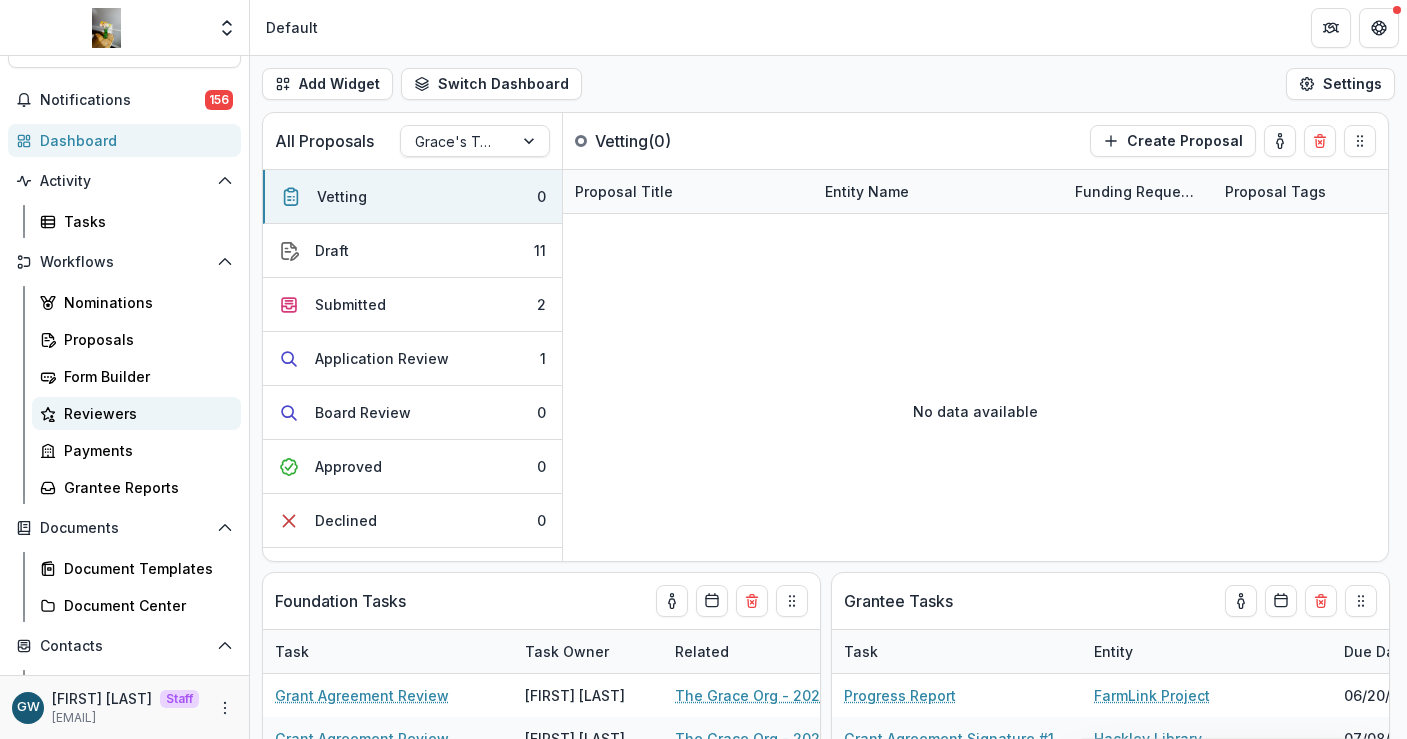 click on "Reviewers" at bounding box center [144, 413] 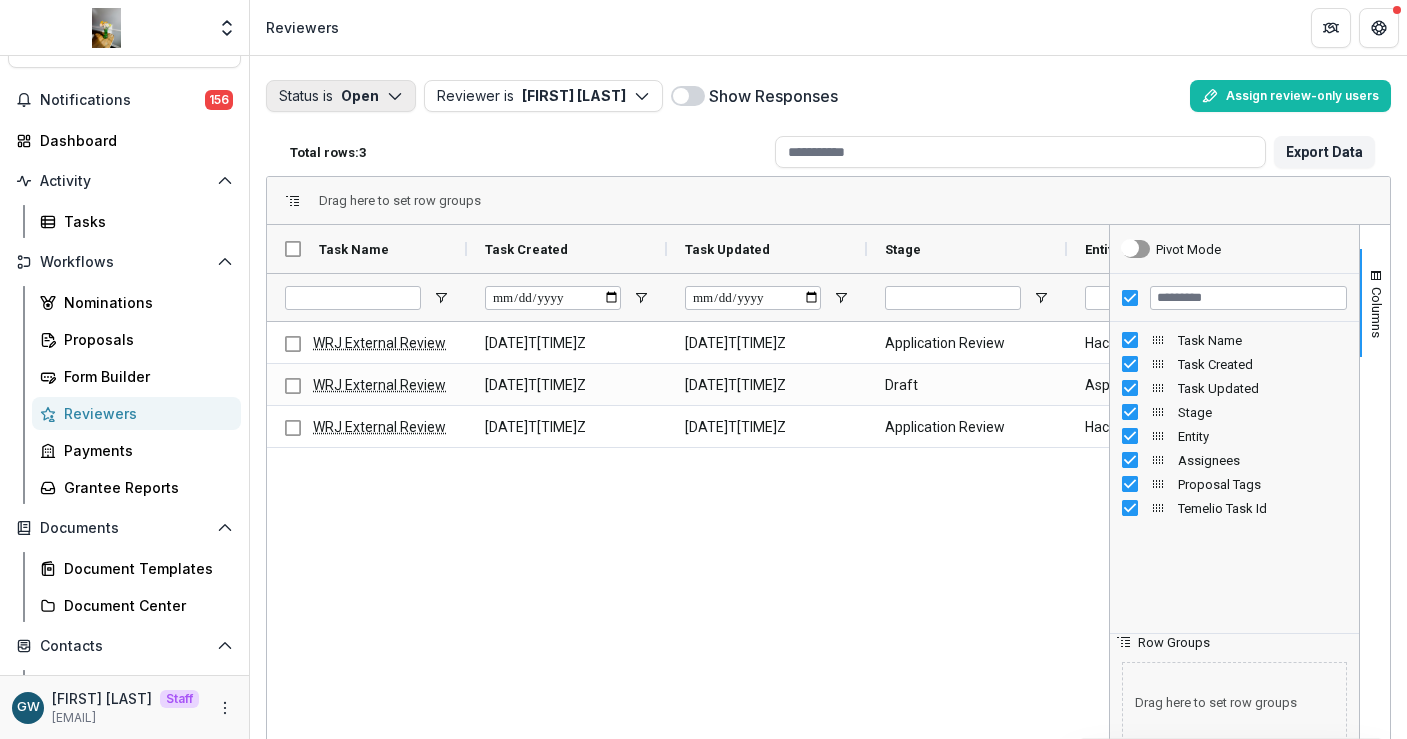 click on "Status is Open" at bounding box center (341, 96) 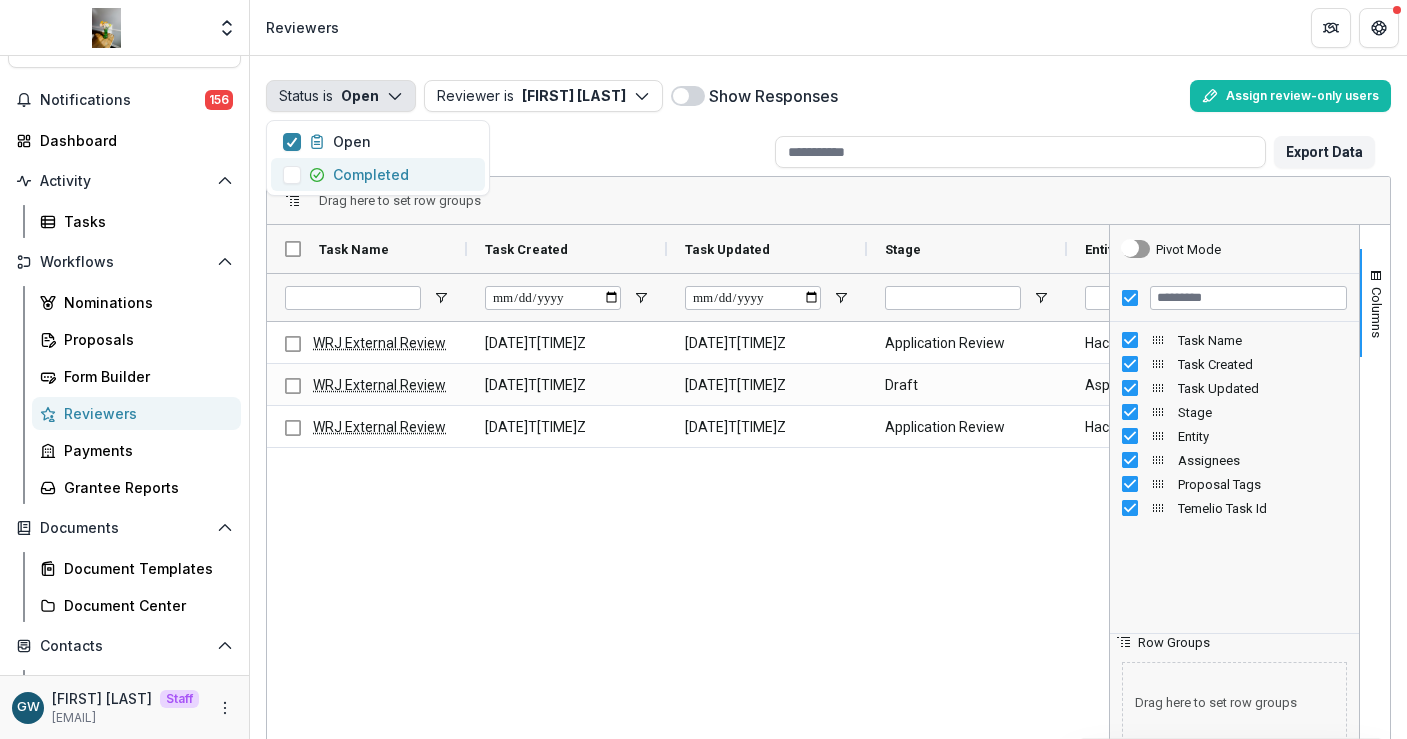 click on "Completed" at bounding box center (371, 174) 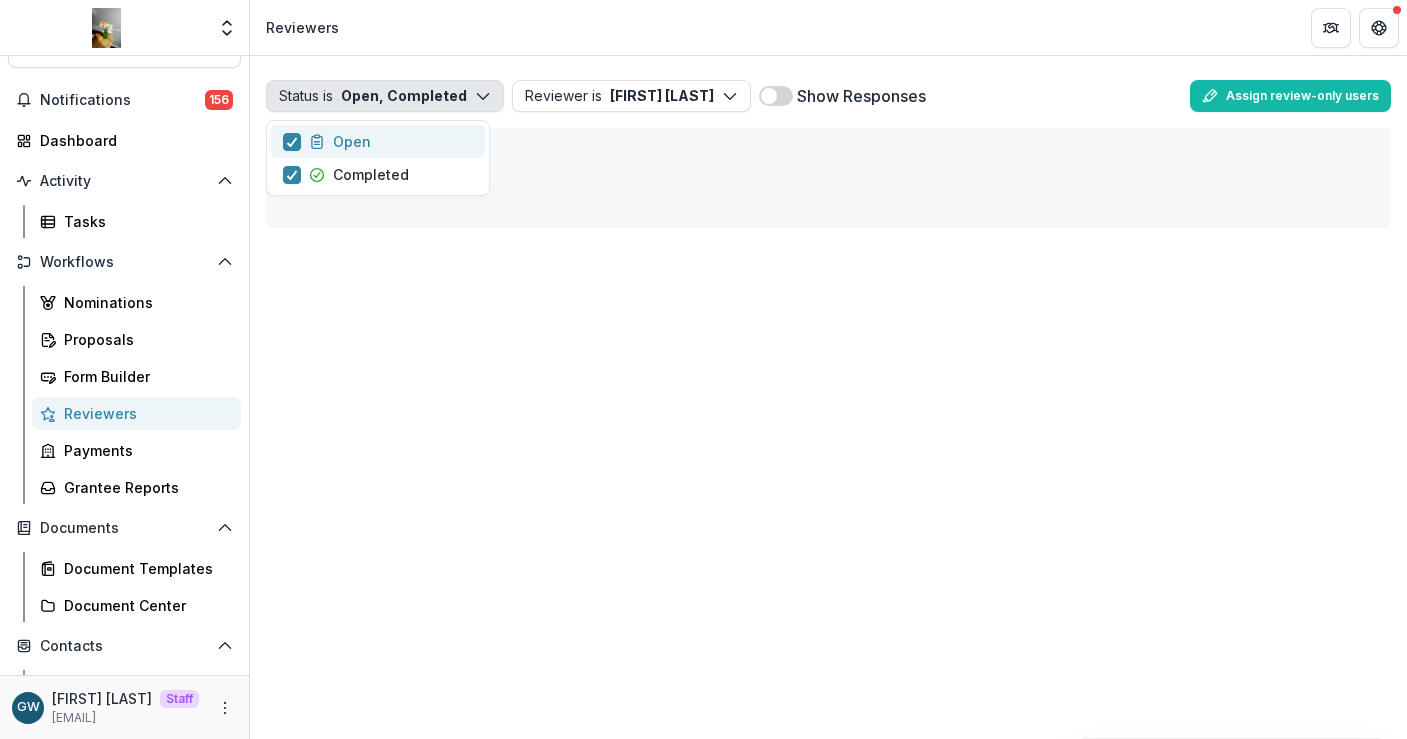 click on "Open" at bounding box center [378, 141] 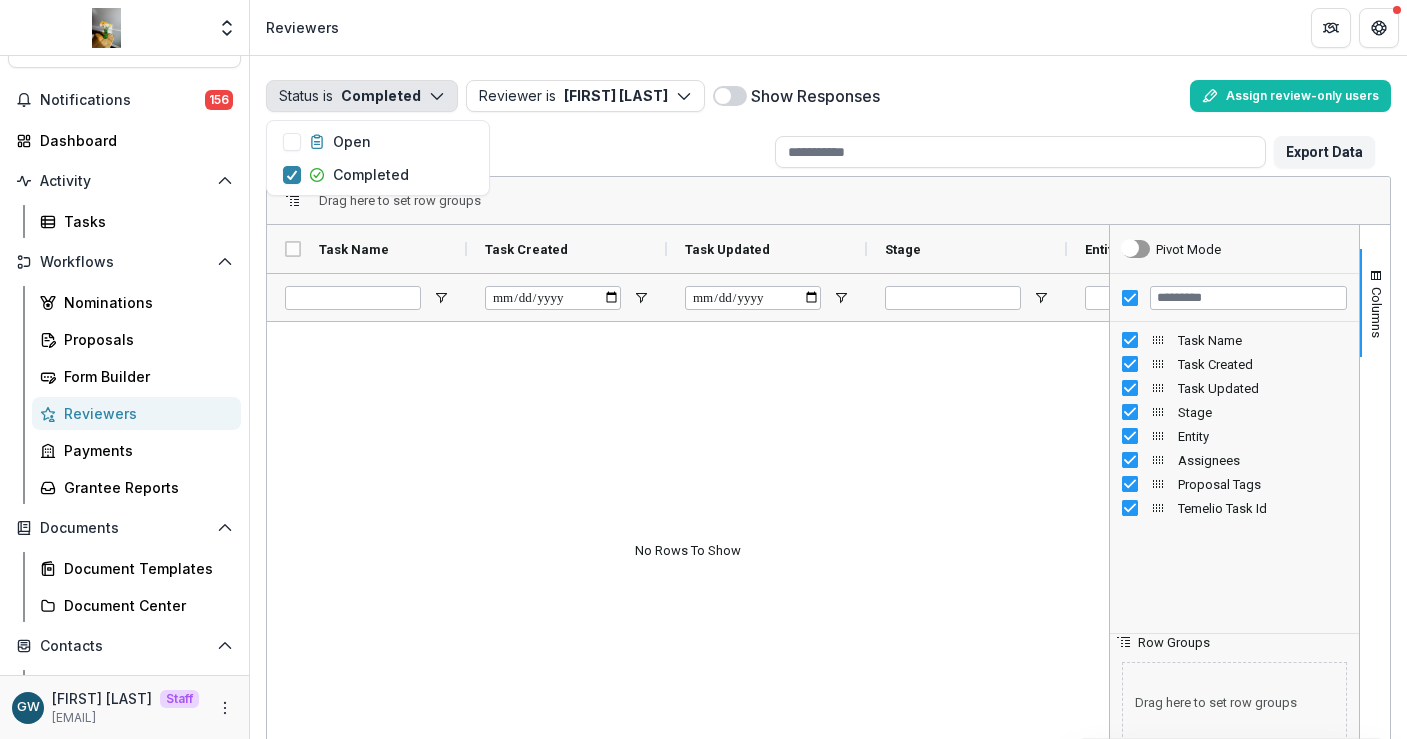 click at bounding box center (730, 96) 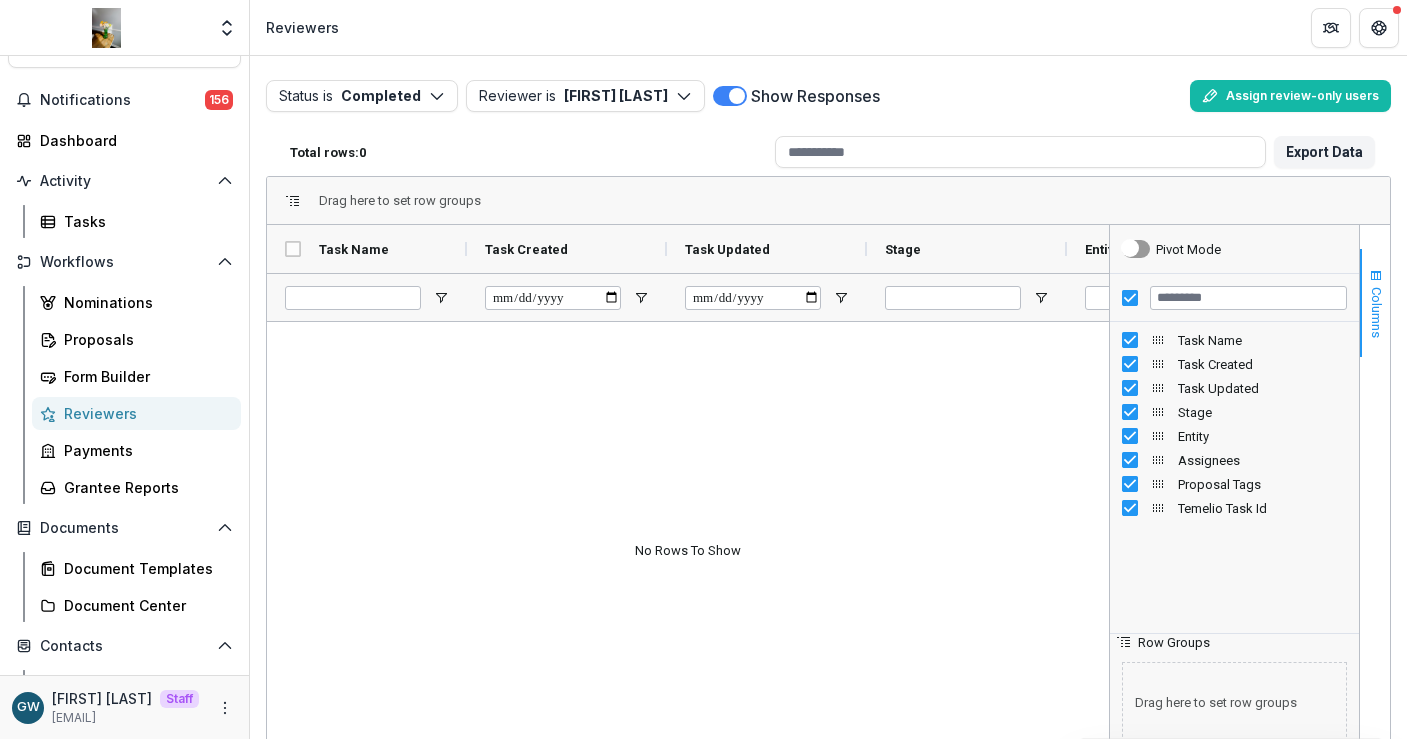 click at bounding box center (1376, 276) 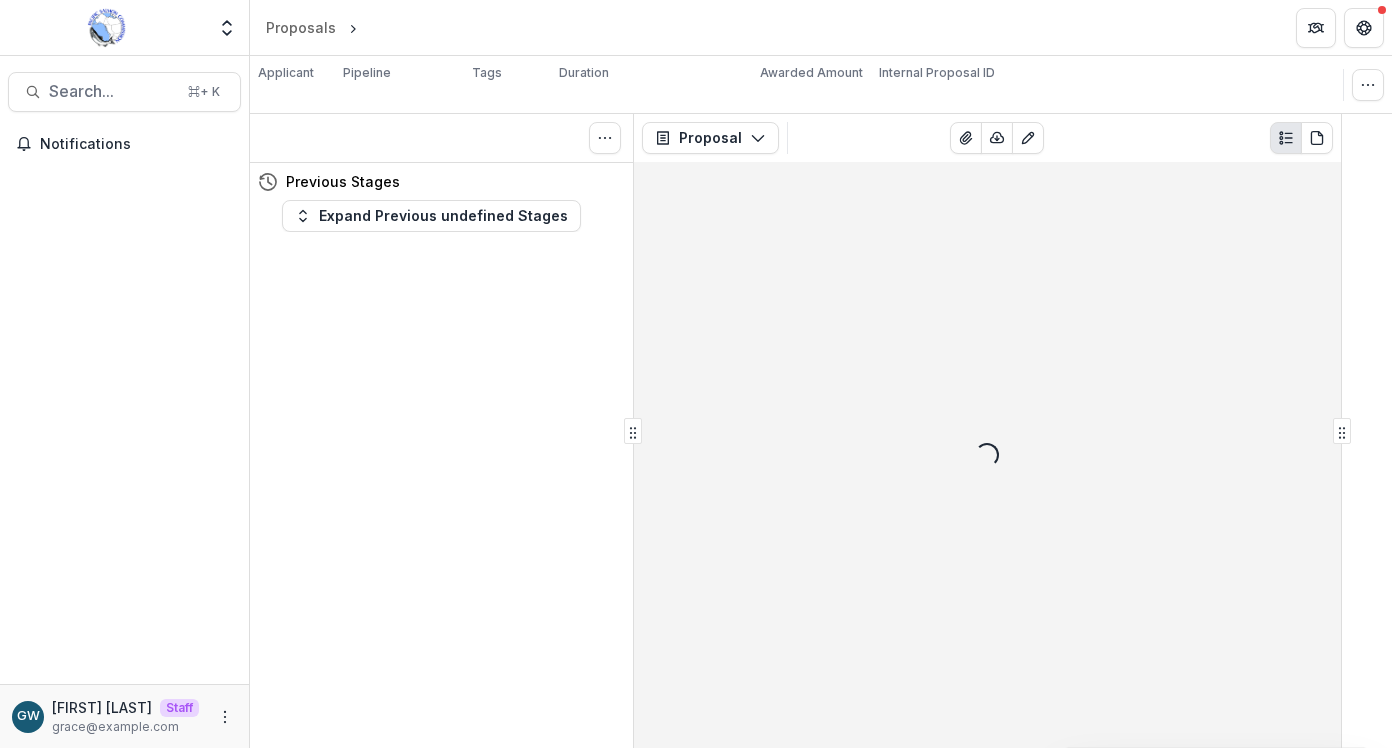 scroll, scrollTop: 0, scrollLeft: 0, axis: both 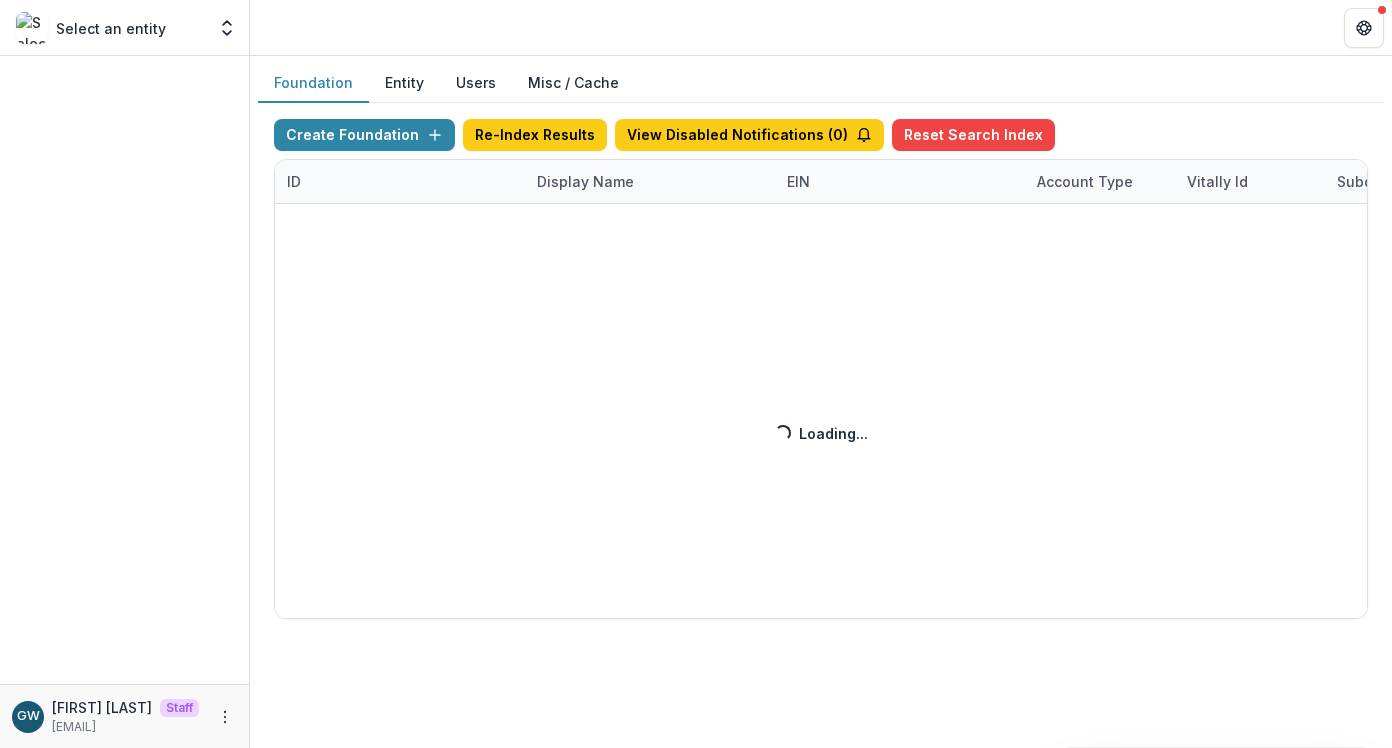 click on "Create Foundation Re-Index Results View Disabled Notifications ( 0 ) Reset Search Index ID Display Name EIN Account Type Vitally Id Subdomain Created on Actions Feature Flags Loading... Loading..." at bounding box center [821, 369] 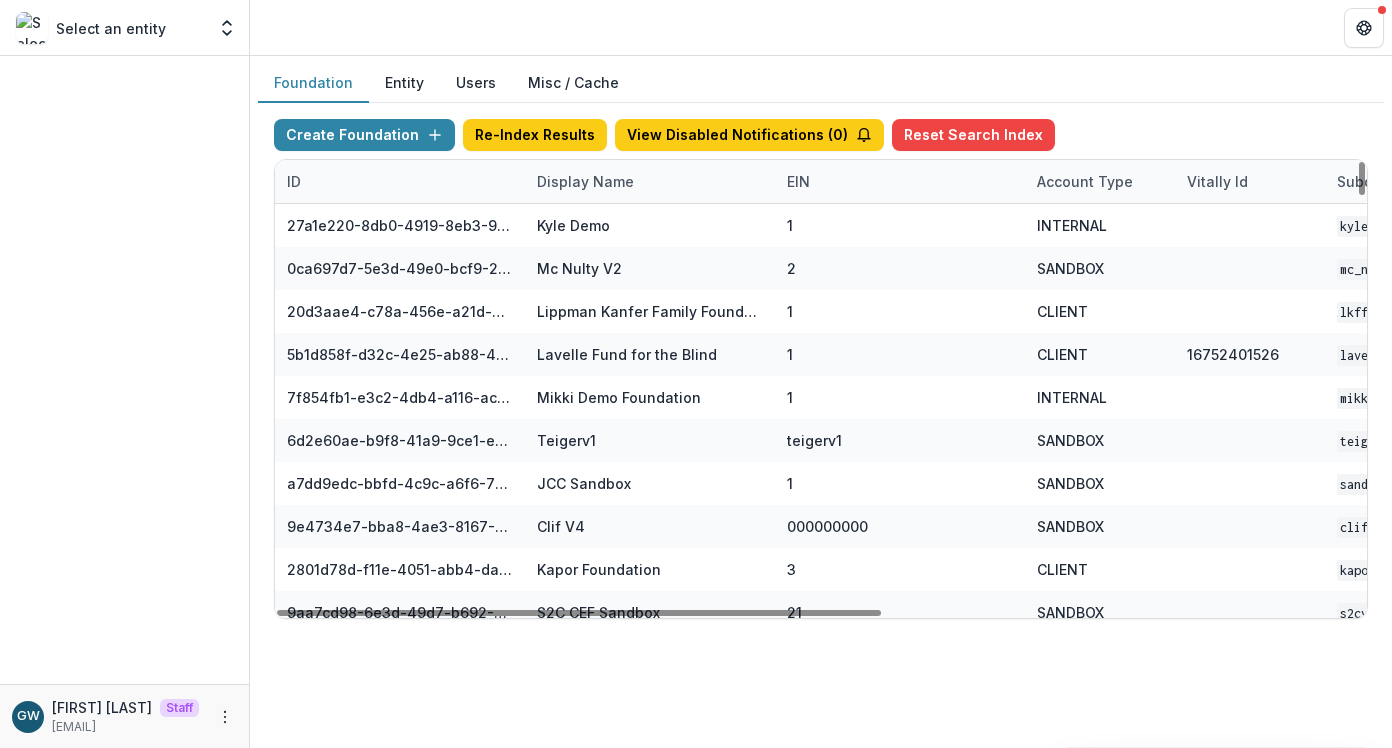 click on "Display Name" at bounding box center [585, 181] 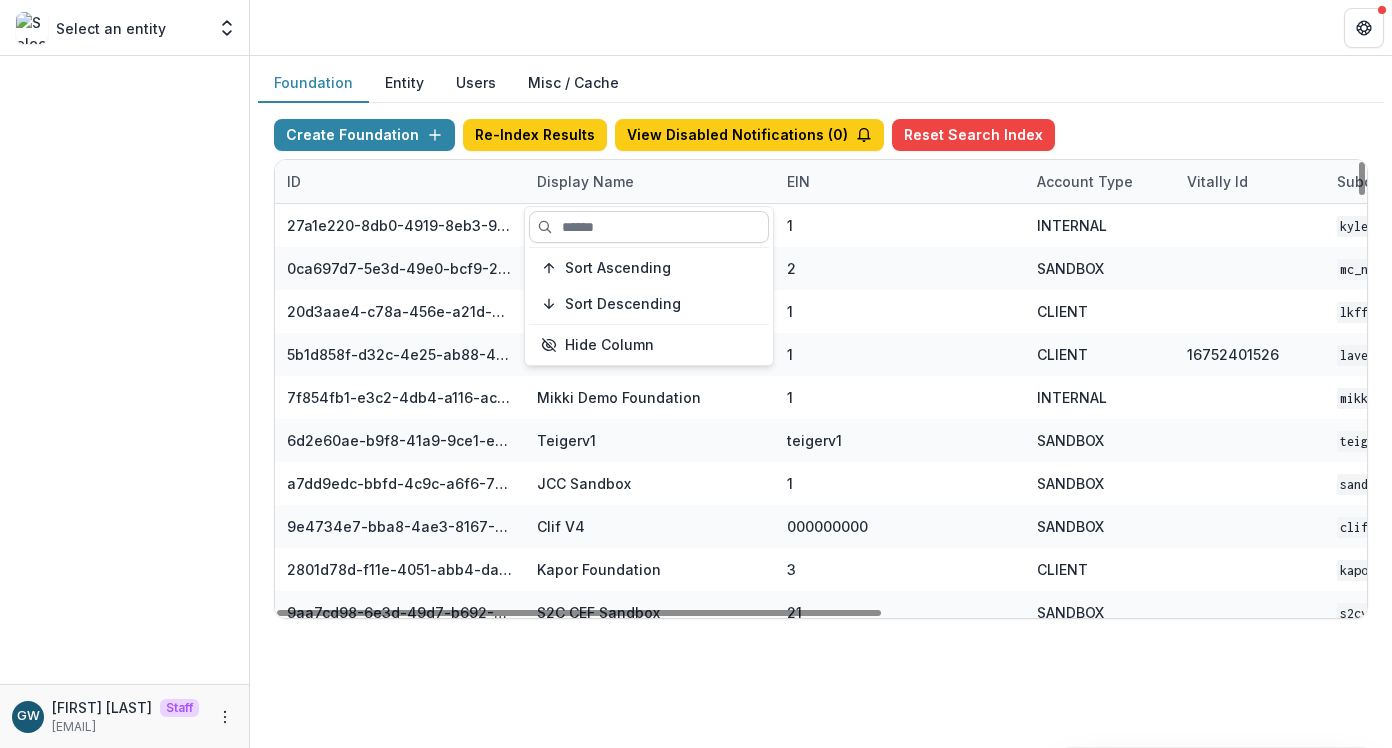 click at bounding box center (649, 227) 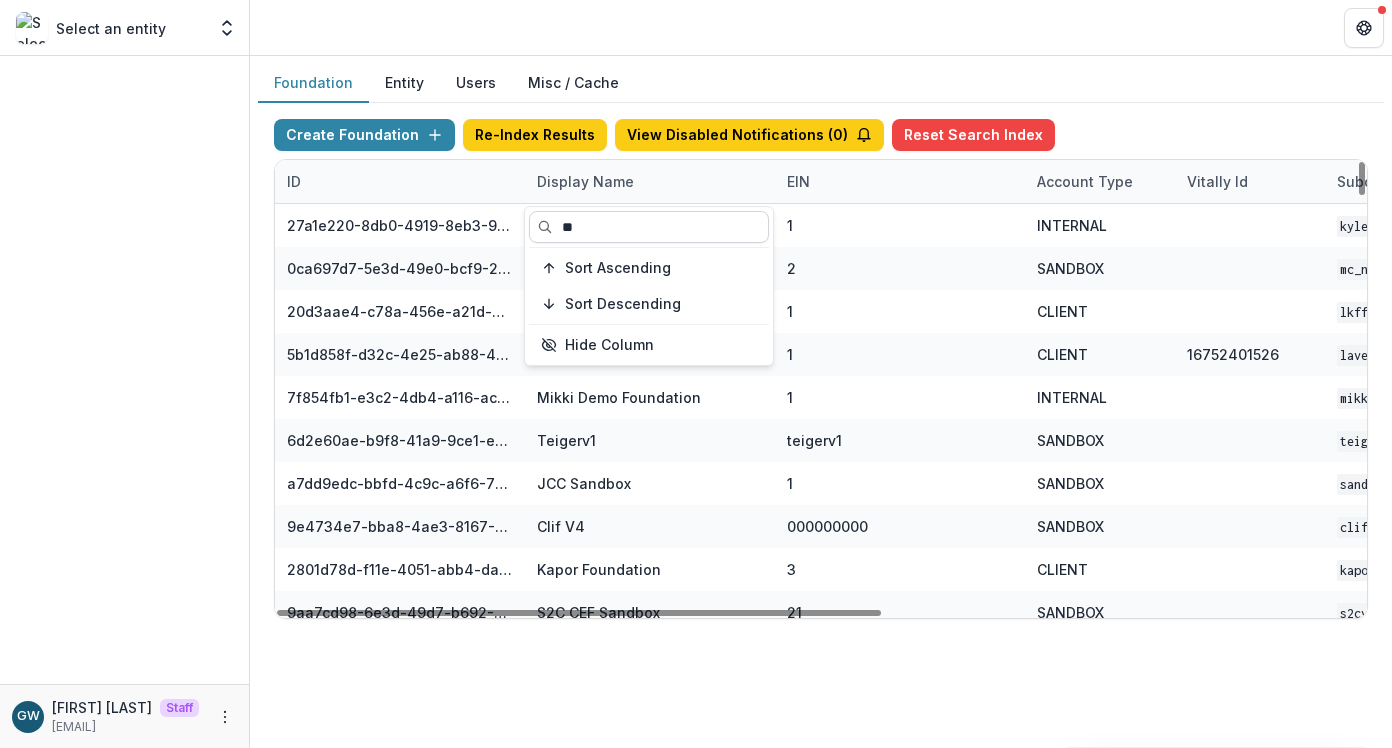 type on "*" 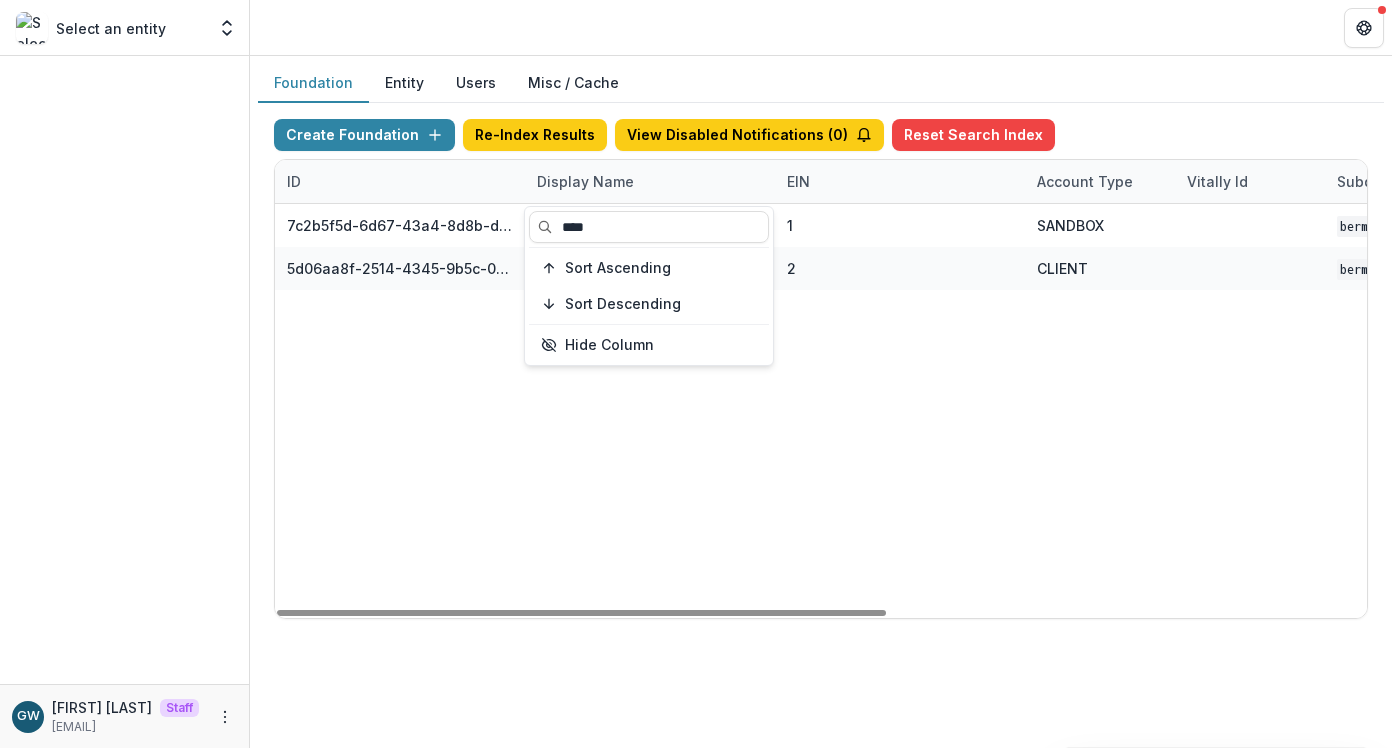 type on "****" 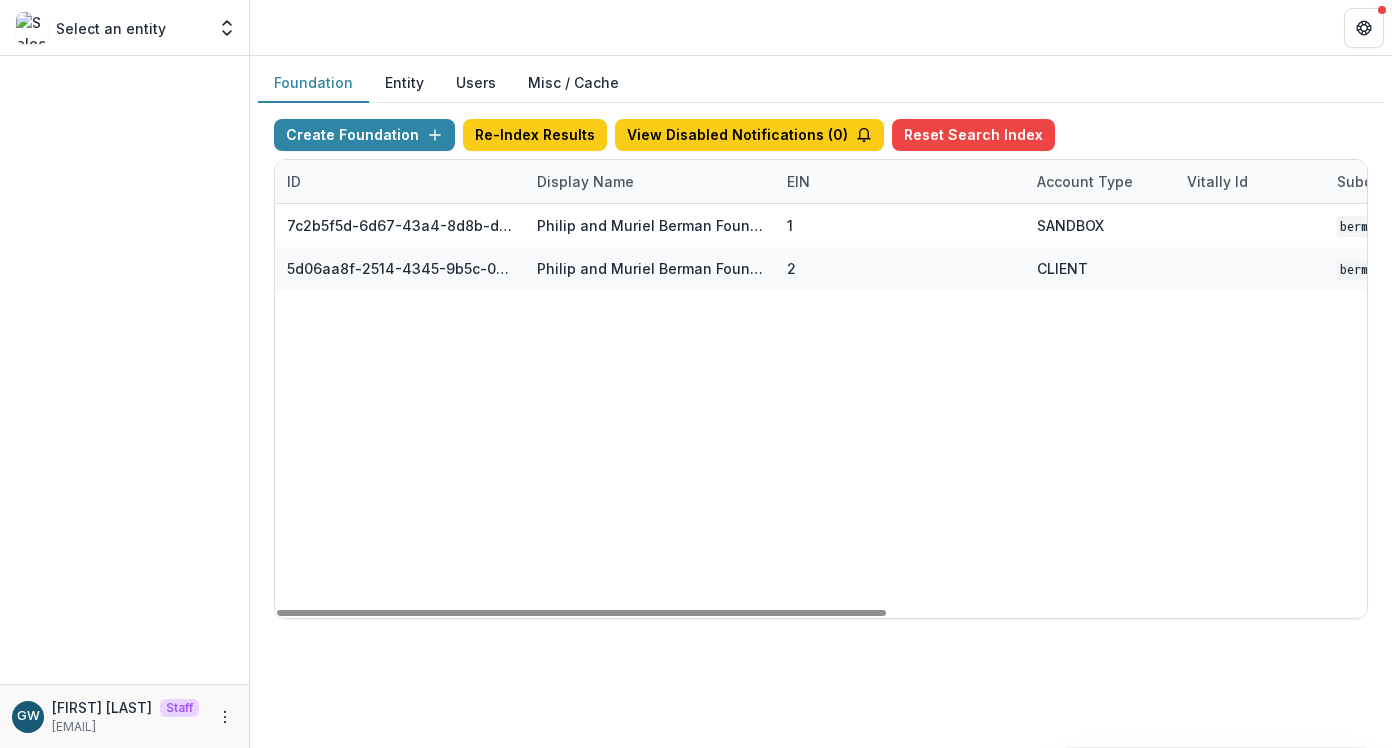 click on "Foundation Entity Users Misc / Cache" at bounding box center [821, 83] 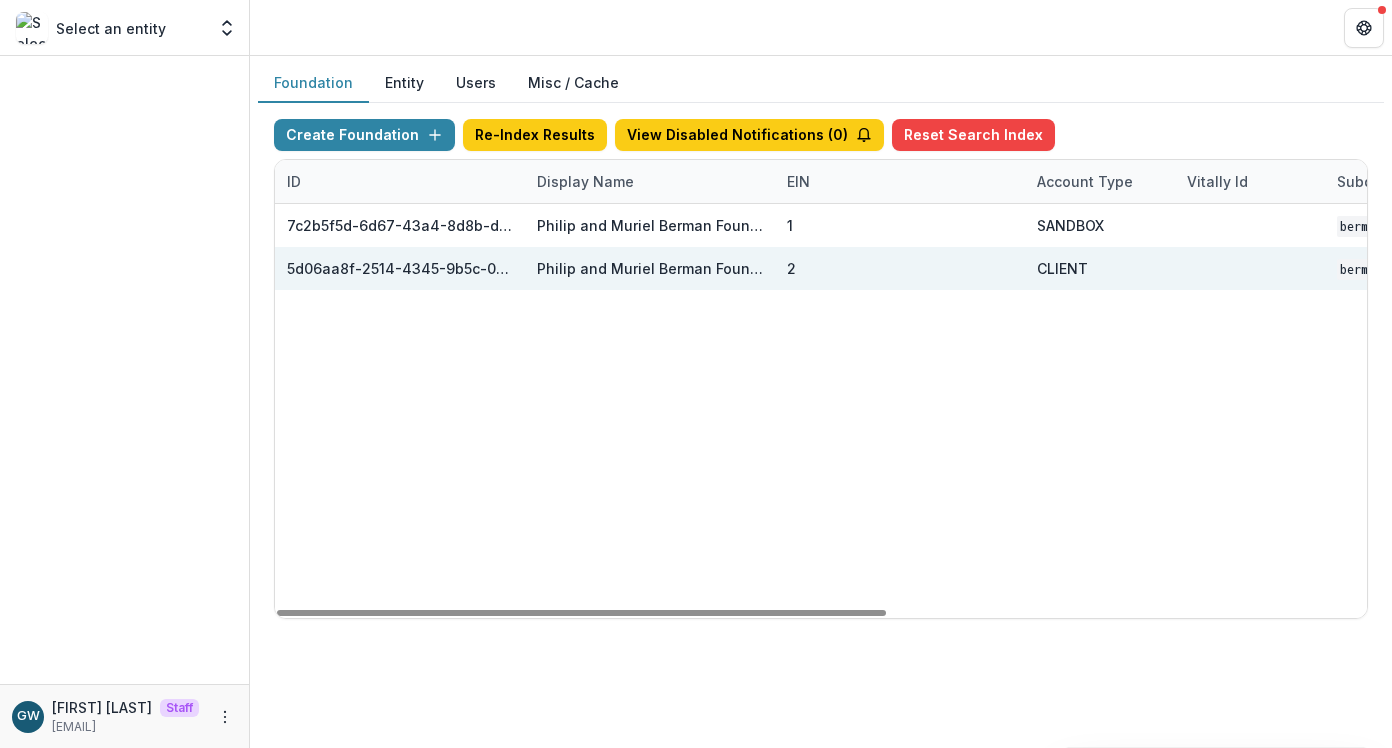 scroll, scrollTop: 0, scrollLeft: 858, axis: horizontal 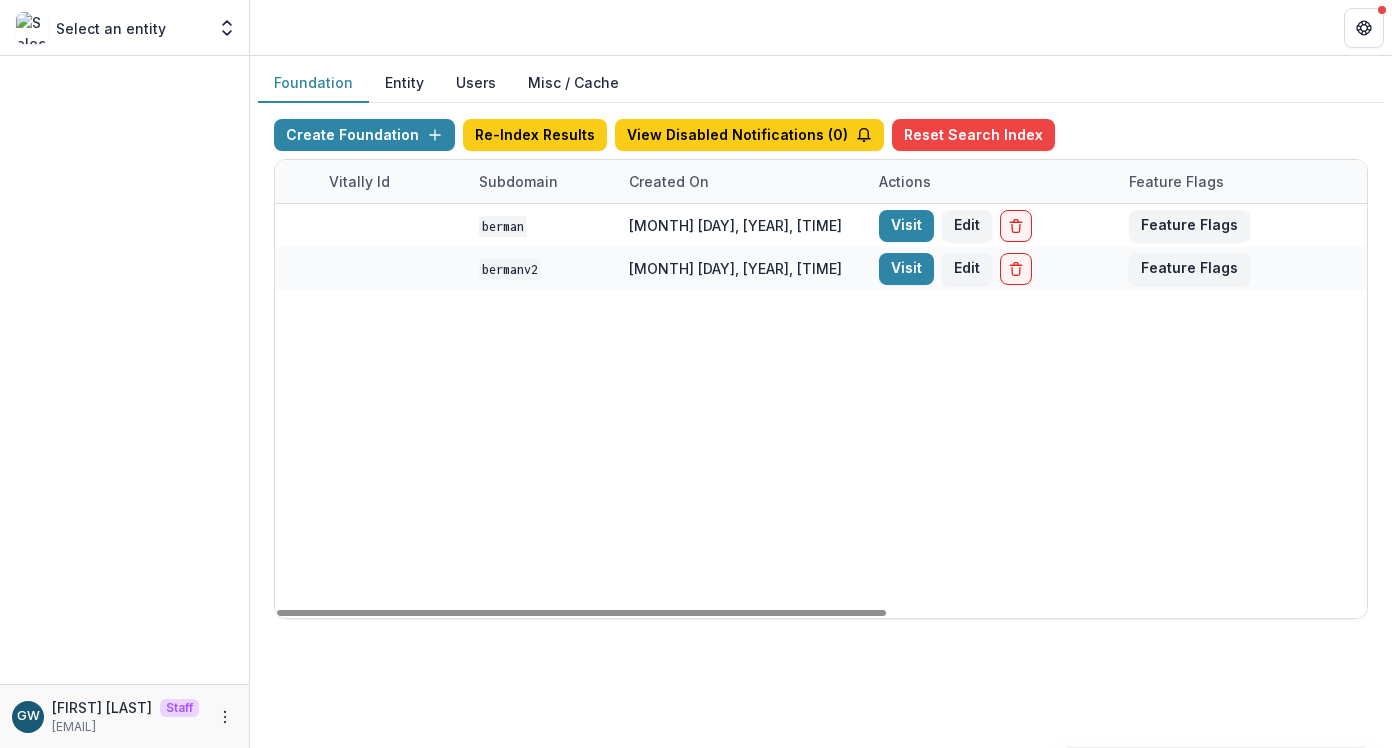 click on "Visit" at bounding box center (906, 269) 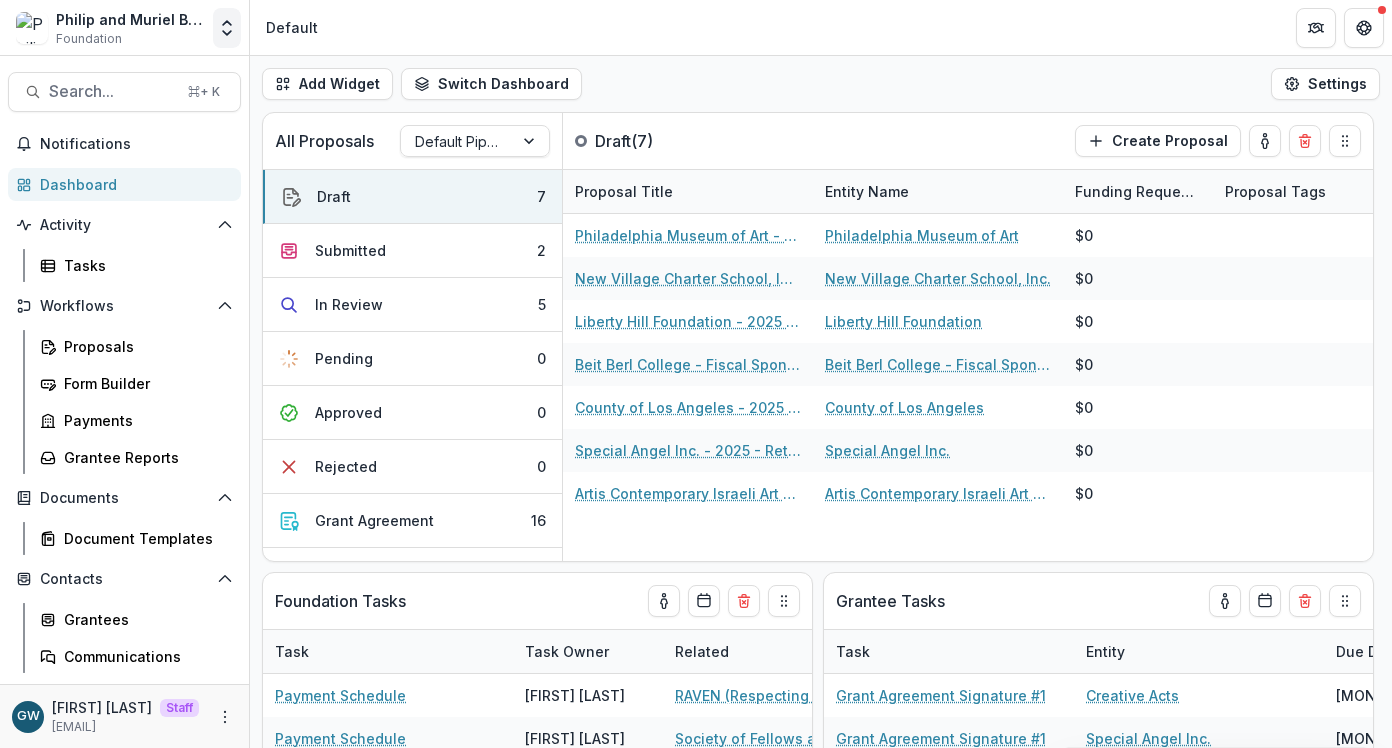 click 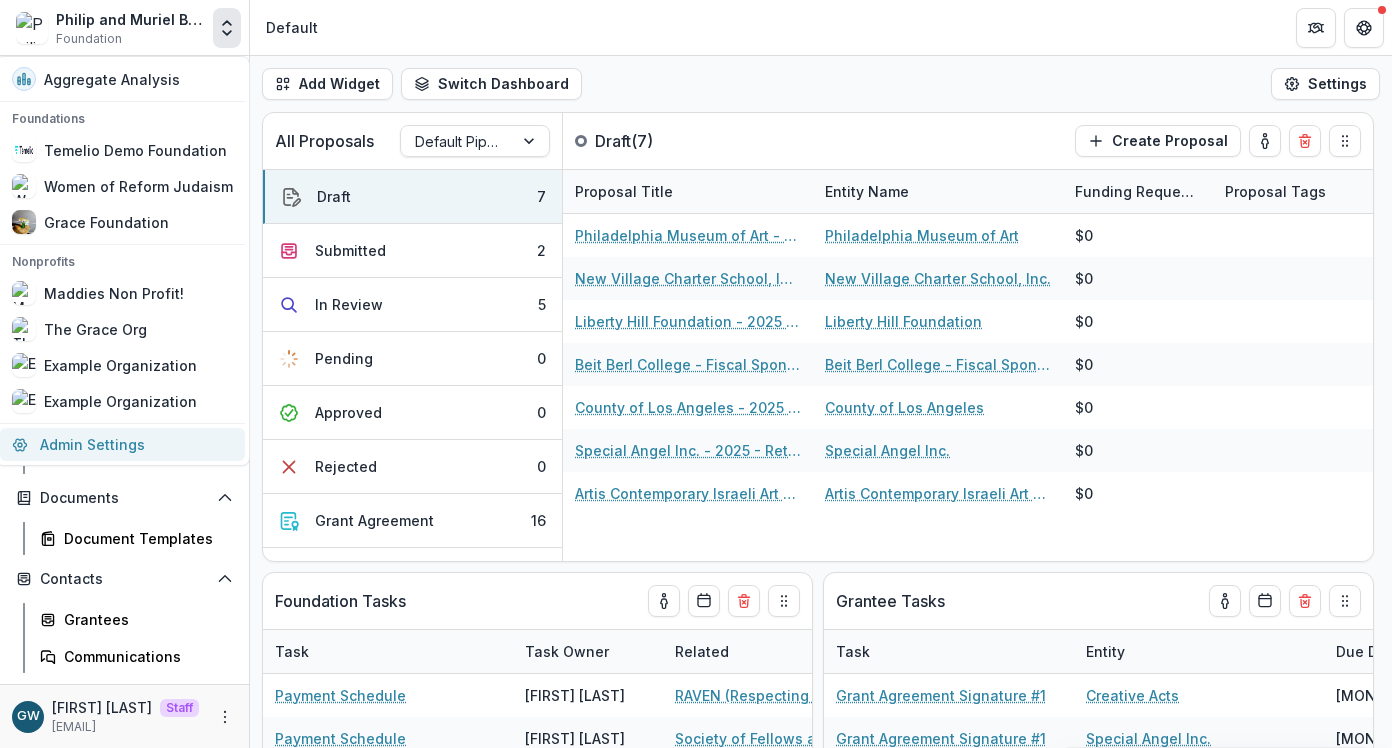 click on "Admin Settings" at bounding box center [122, 444] 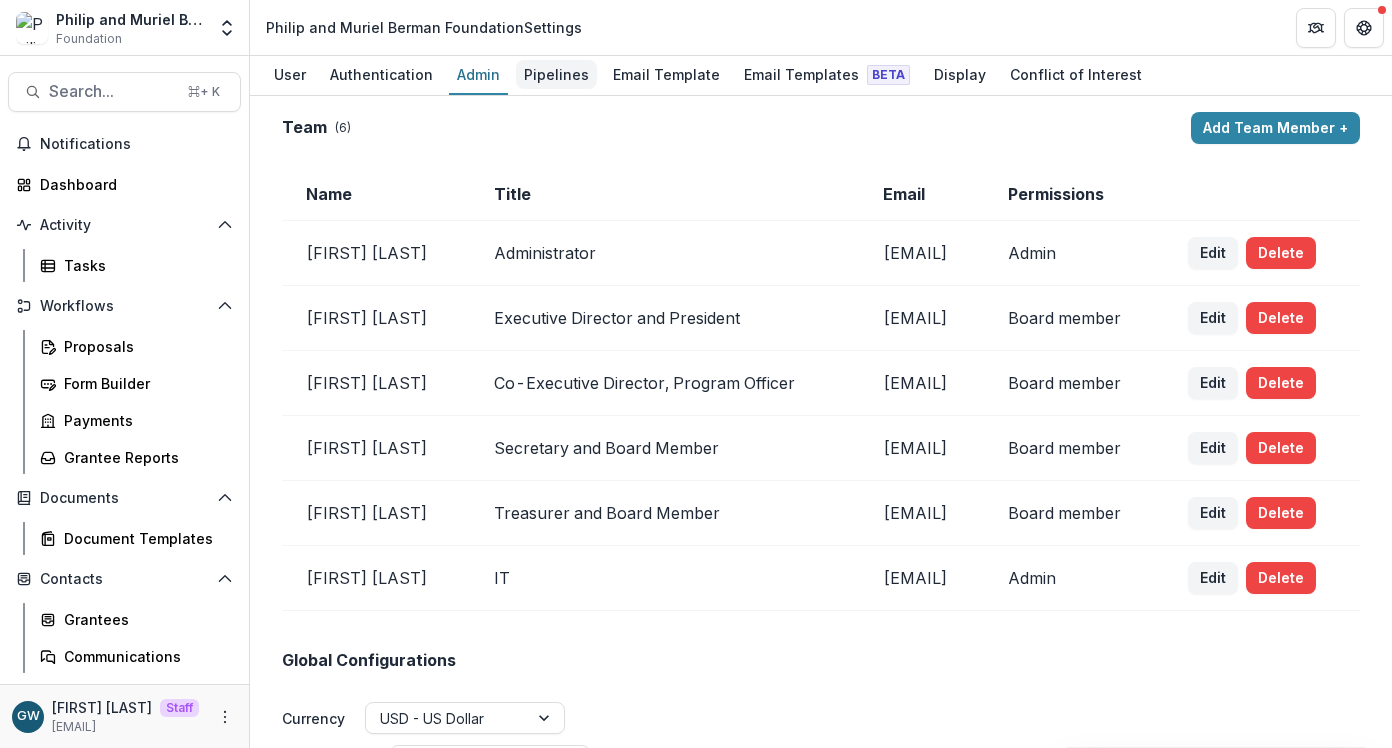 click on "Pipelines" at bounding box center (556, 74) 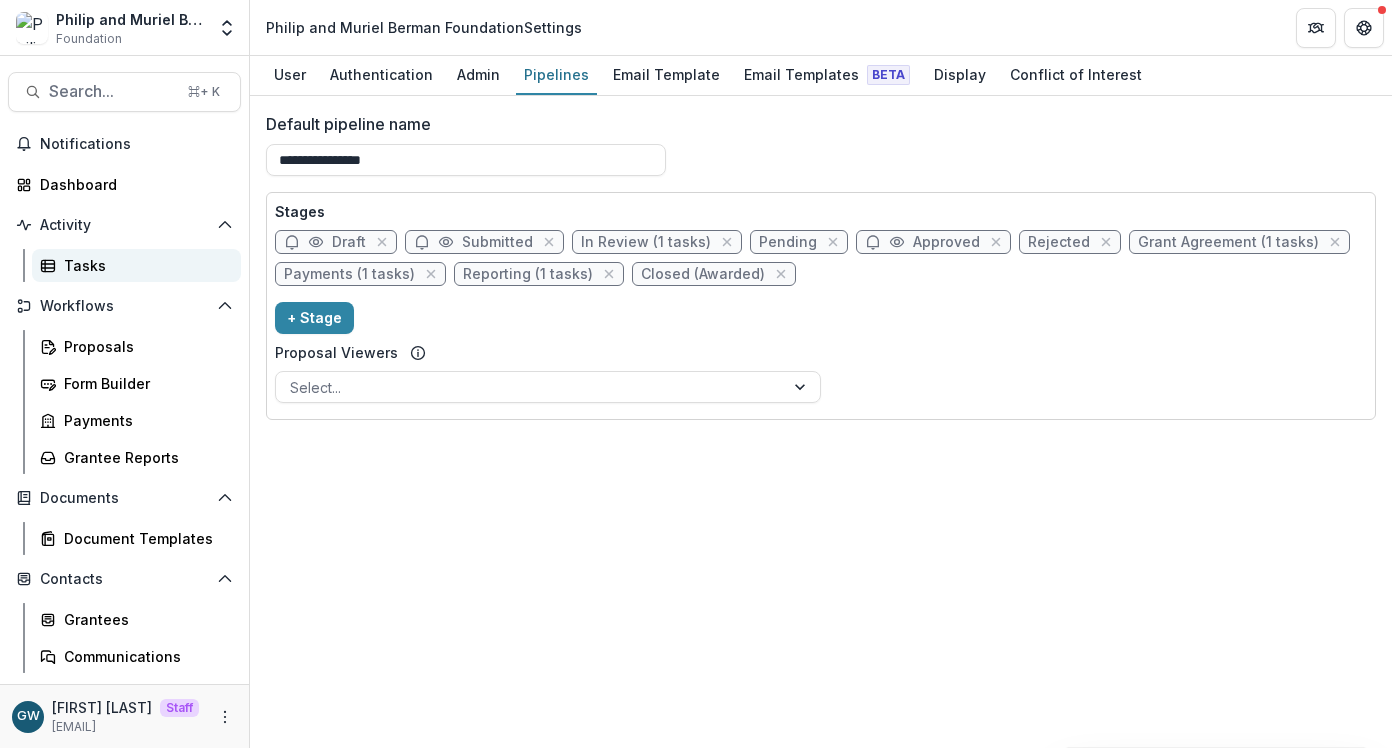 click on "Tasks" at bounding box center [136, 265] 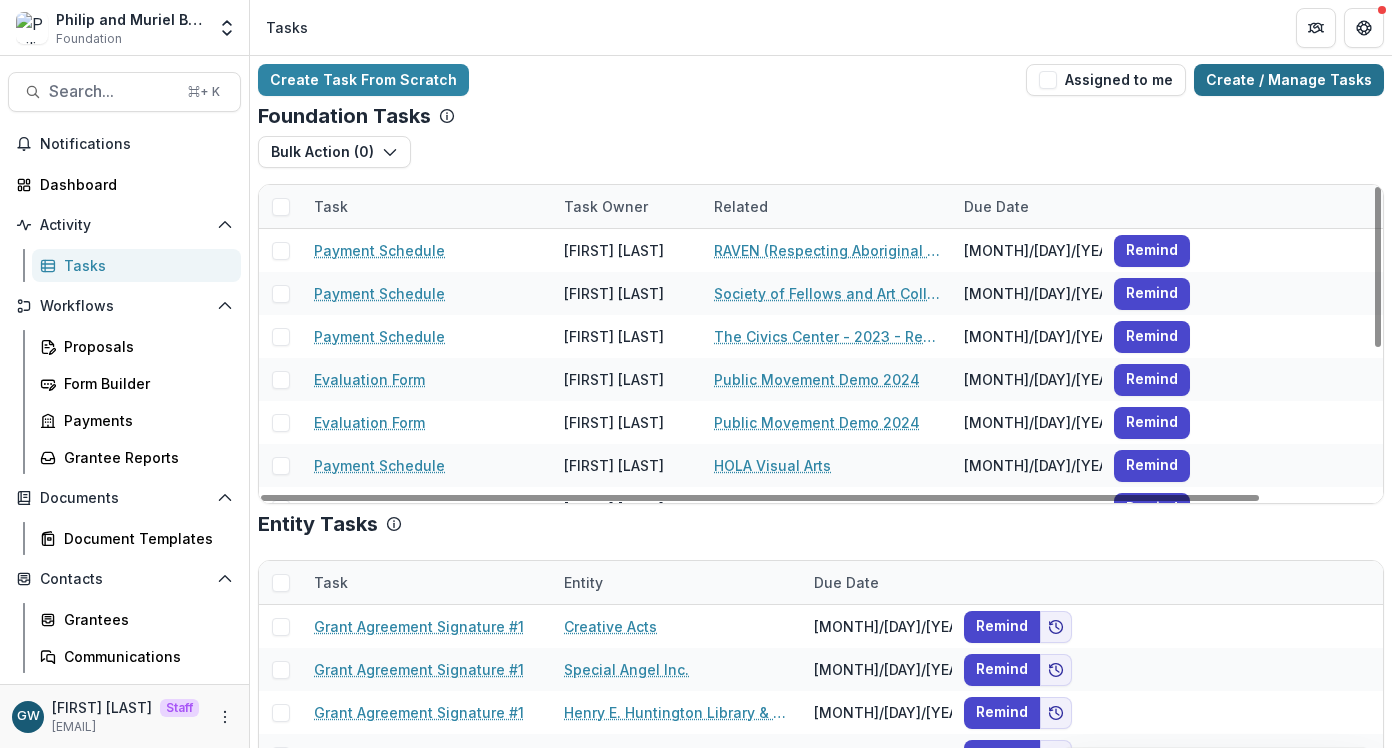 click on "Create / Manage Tasks" at bounding box center [1289, 80] 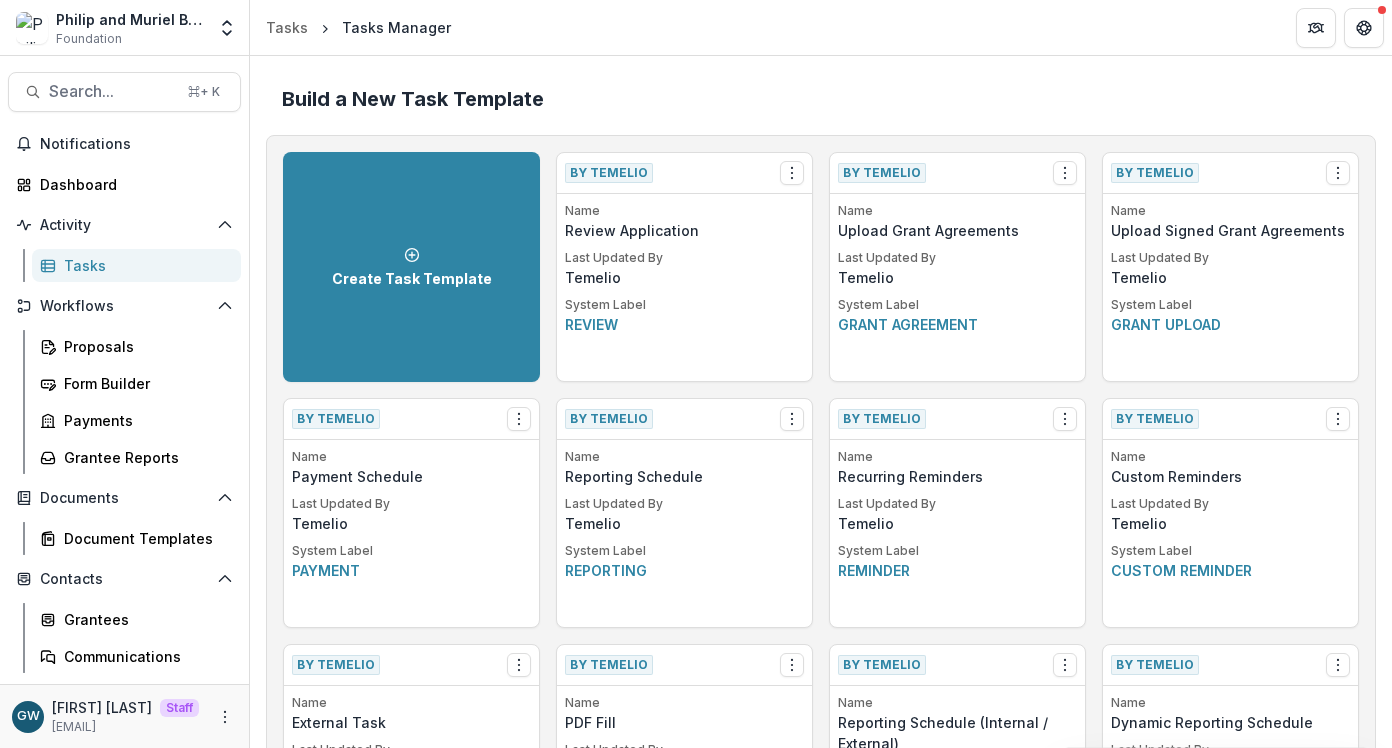 scroll, scrollTop: 0, scrollLeft: 0, axis: both 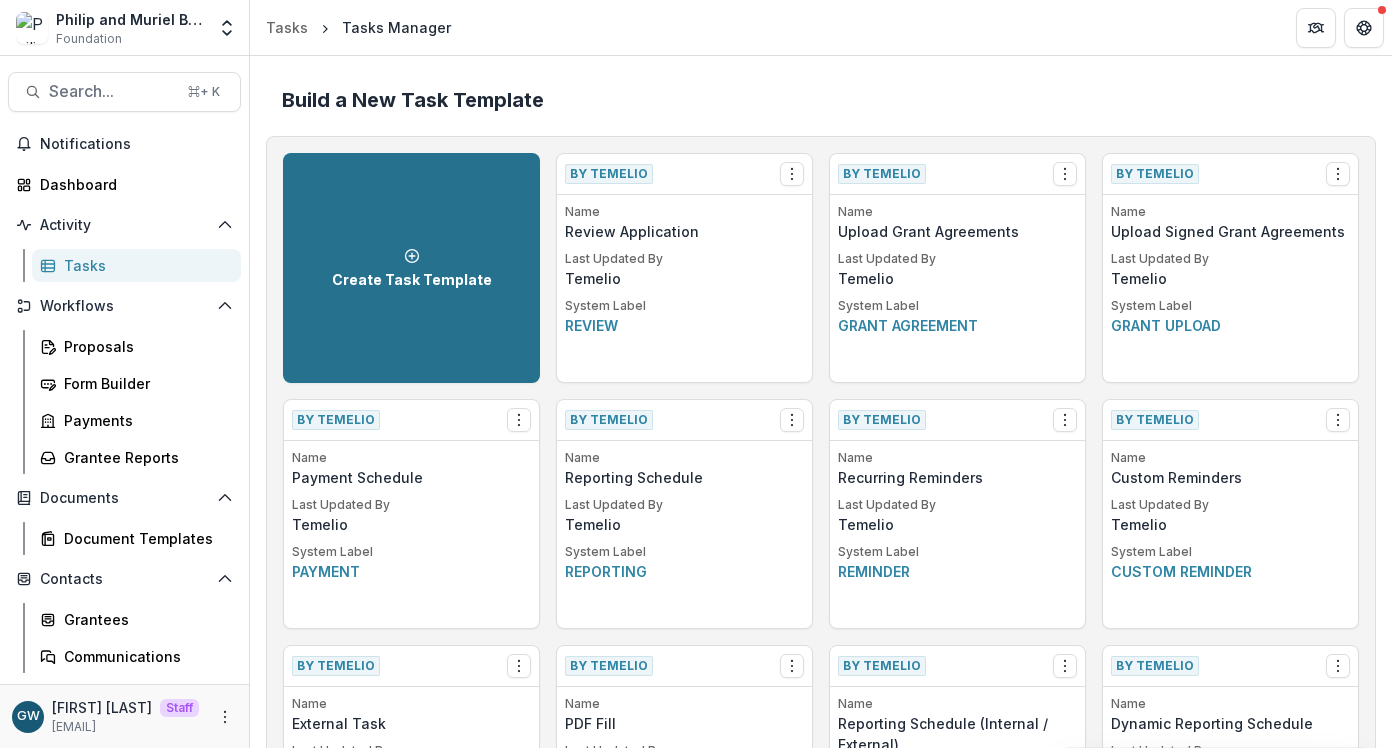 click on "Create Task Template" at bounding box center [411, 268] 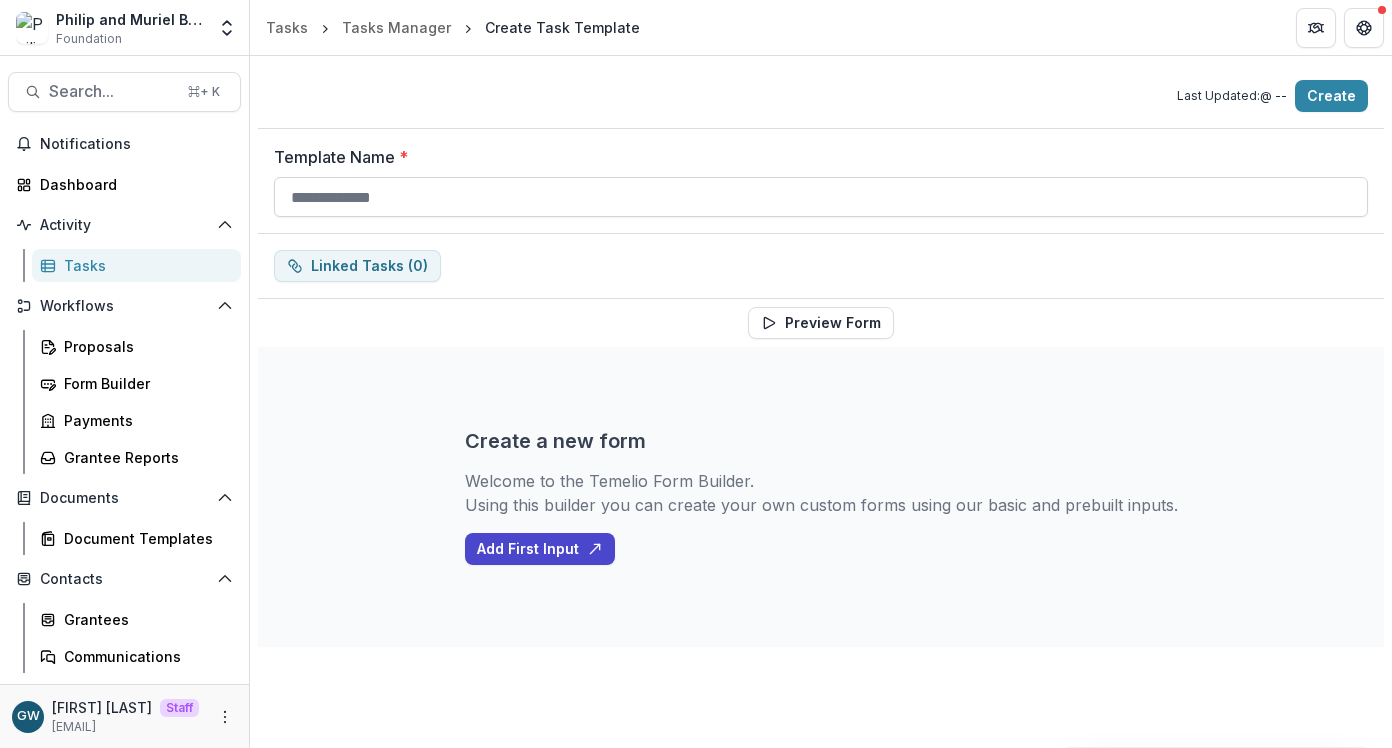 click on "Template Name *" at bounding box center (821, 197) 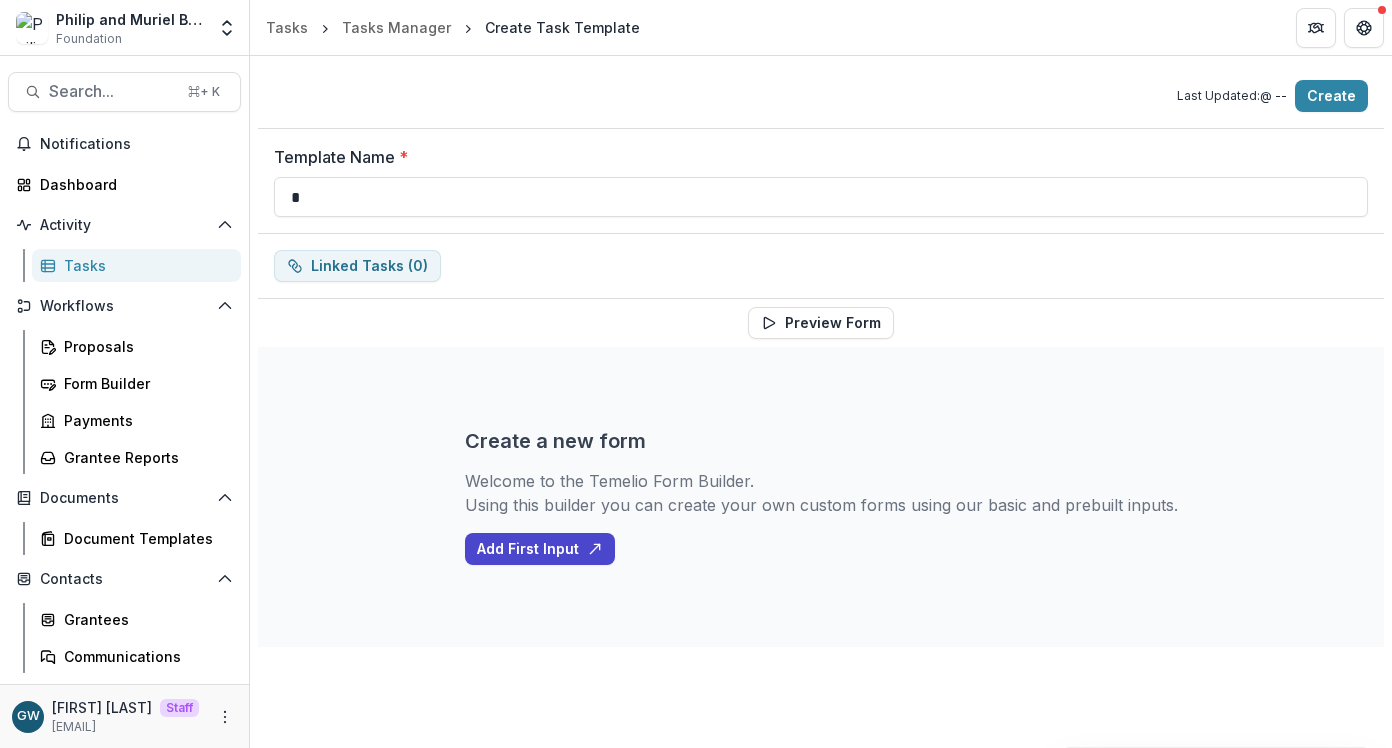 type on "*" 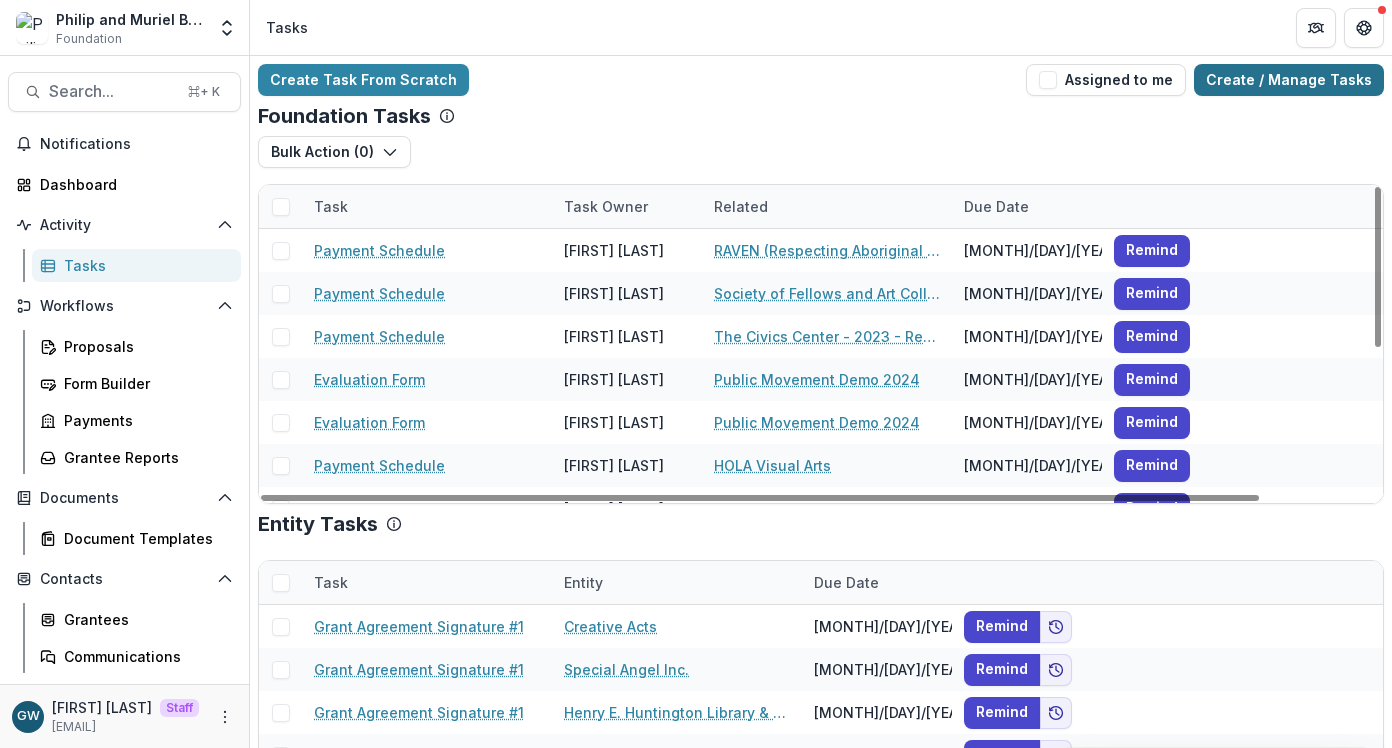 click on "Create / Manage Tasks" at bounding box center [1289, 80] 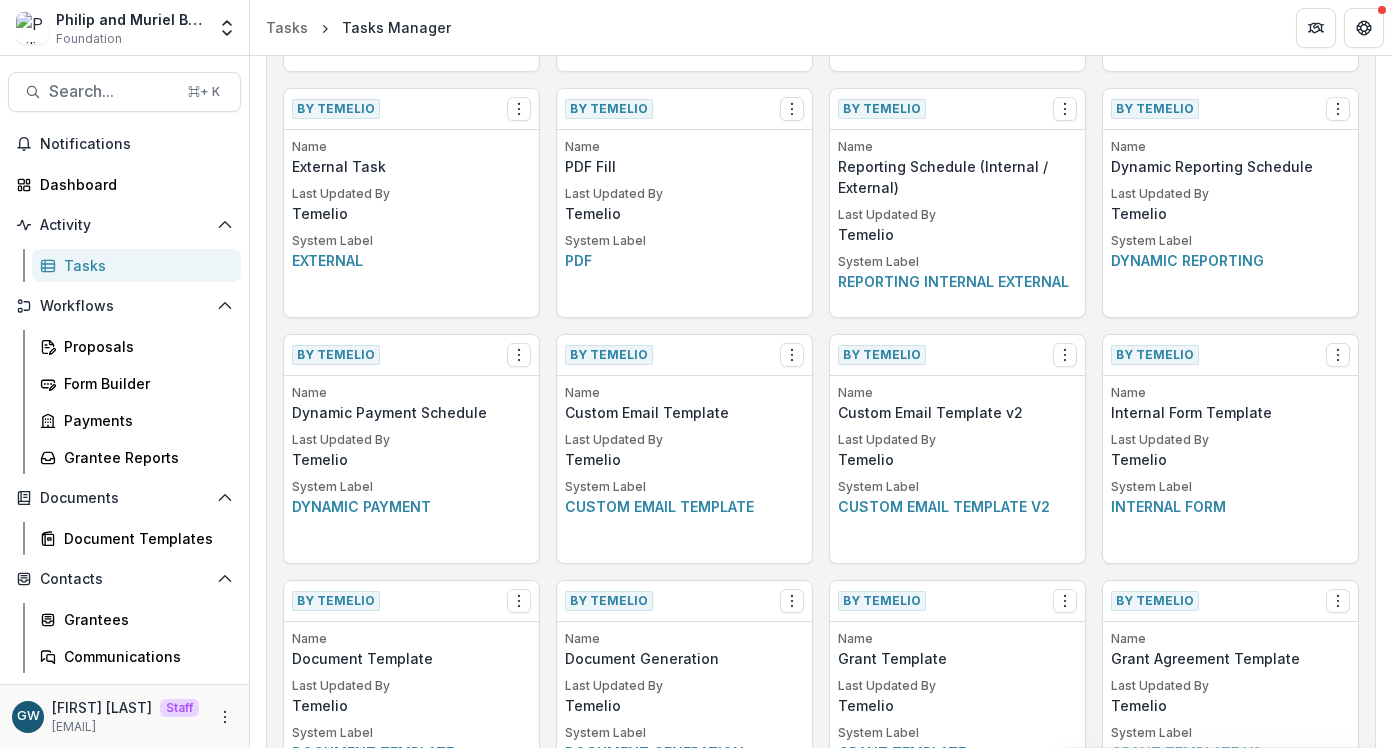 scroll, scrollTop: 0, scrollLeft: 0, axis: both 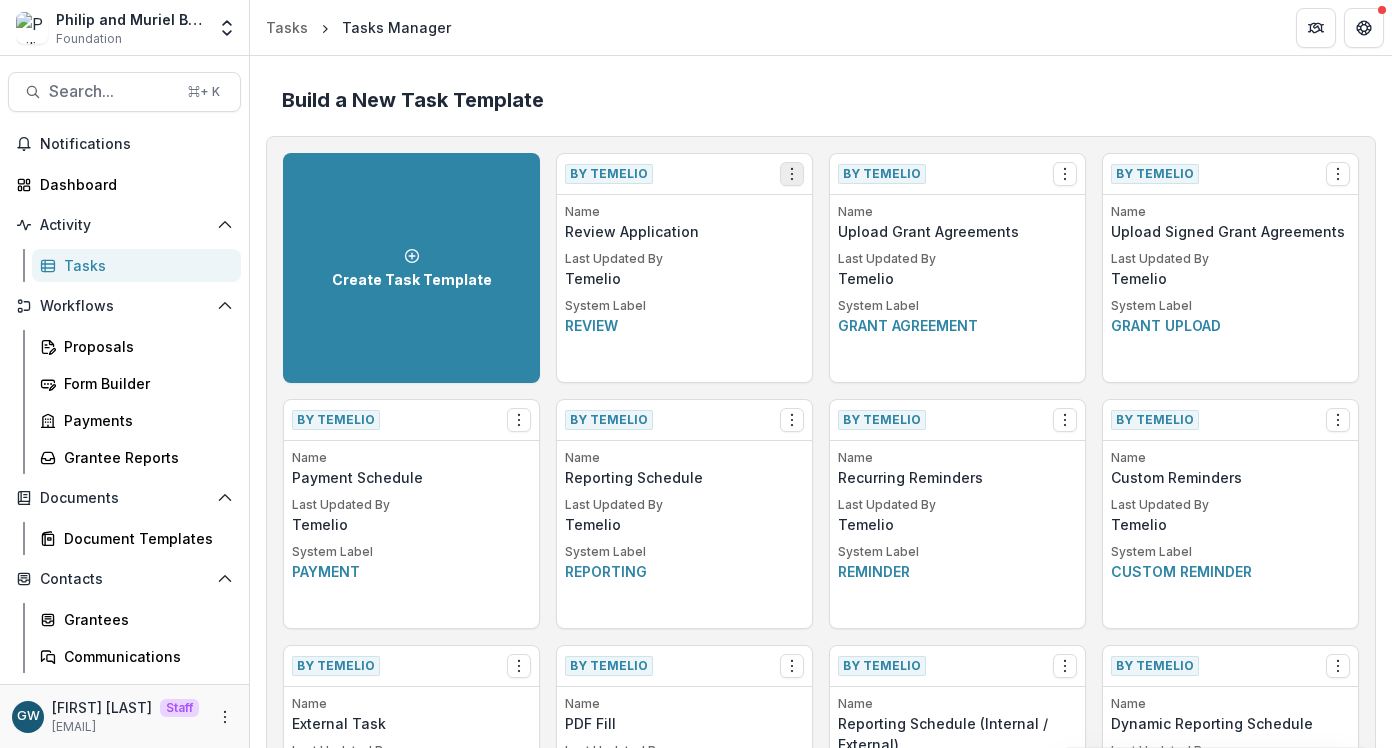 click 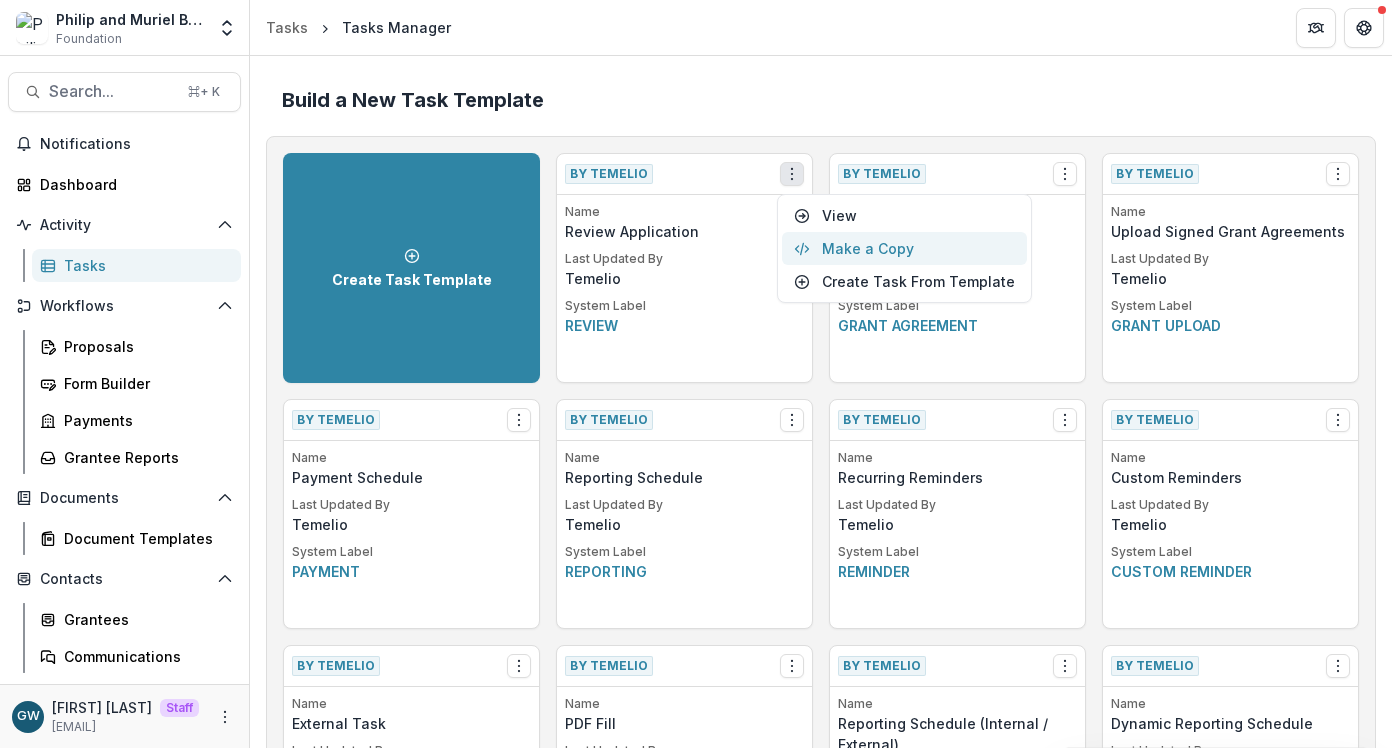 click on "Make a Copy" at bounding box center [904, 248] 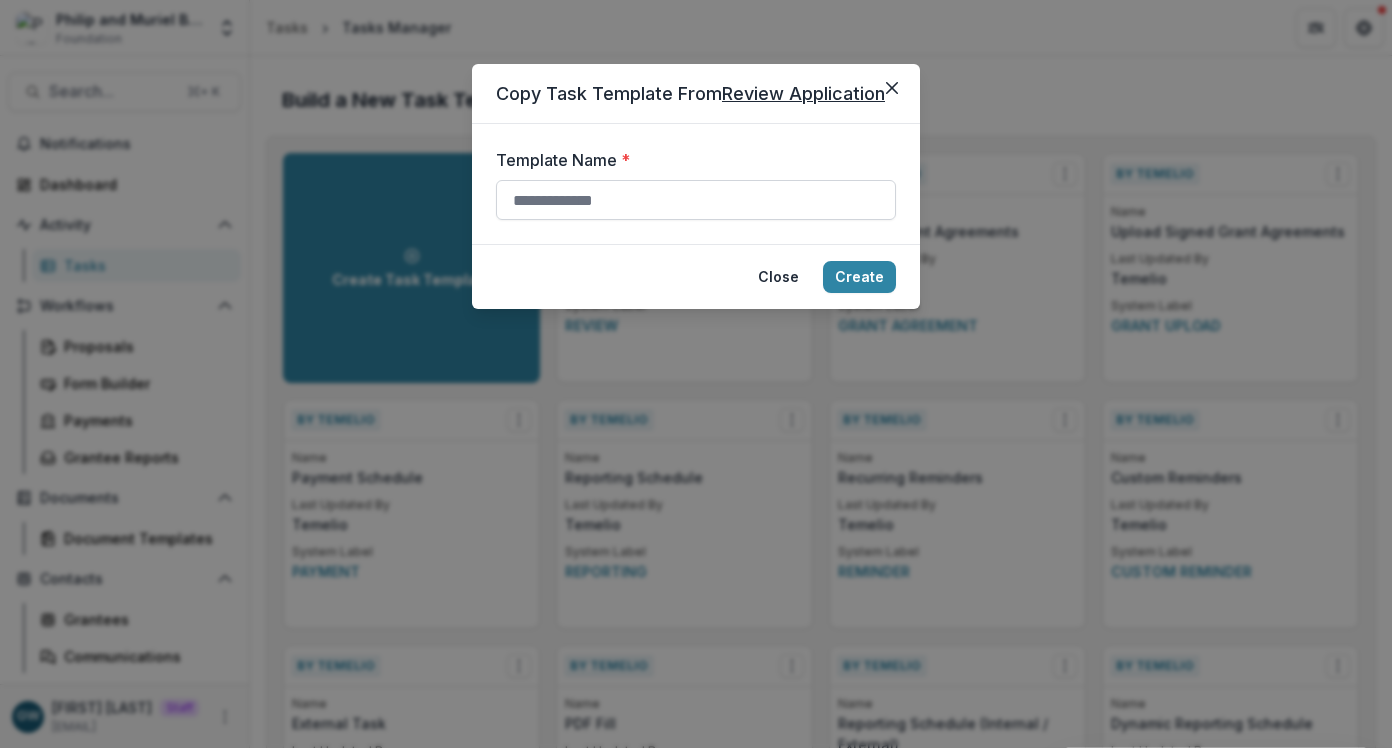 click on "Template Name *" at bounding box center [696, 200] 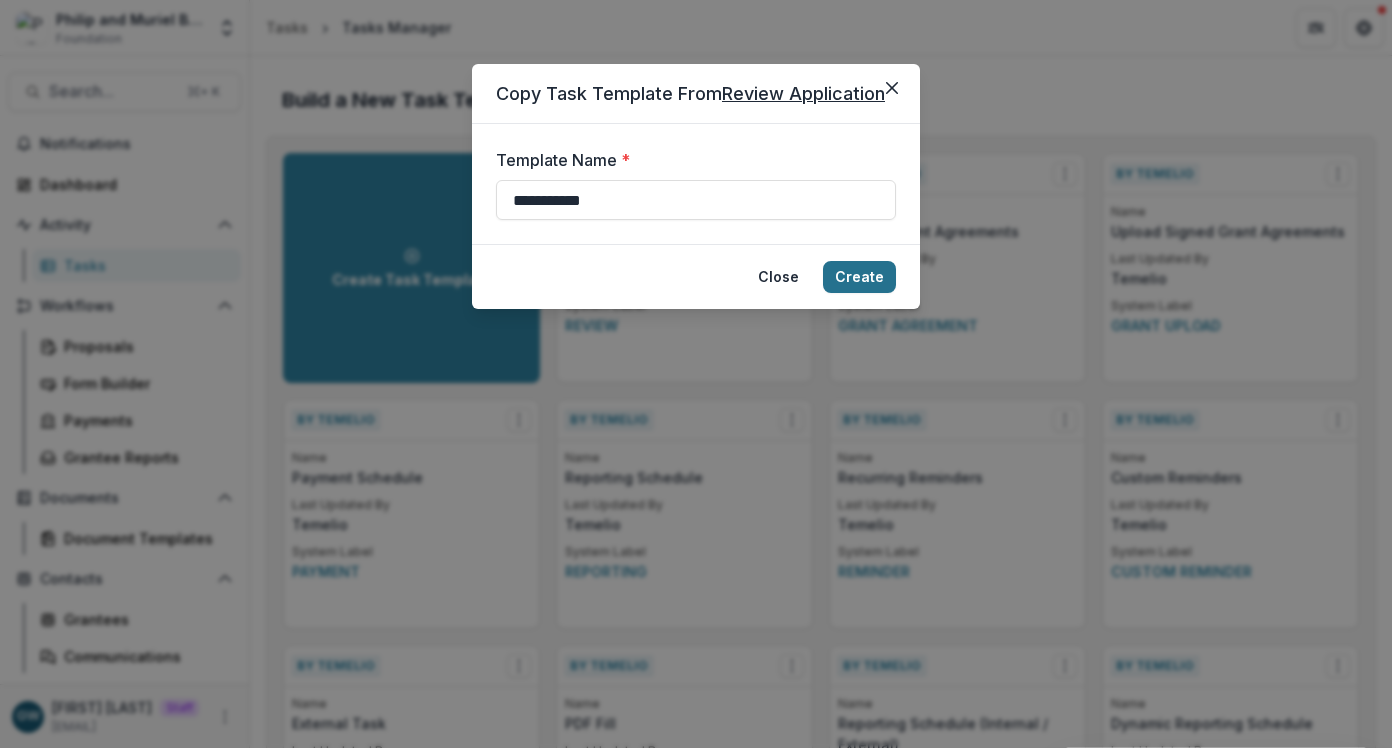 type on "**********" 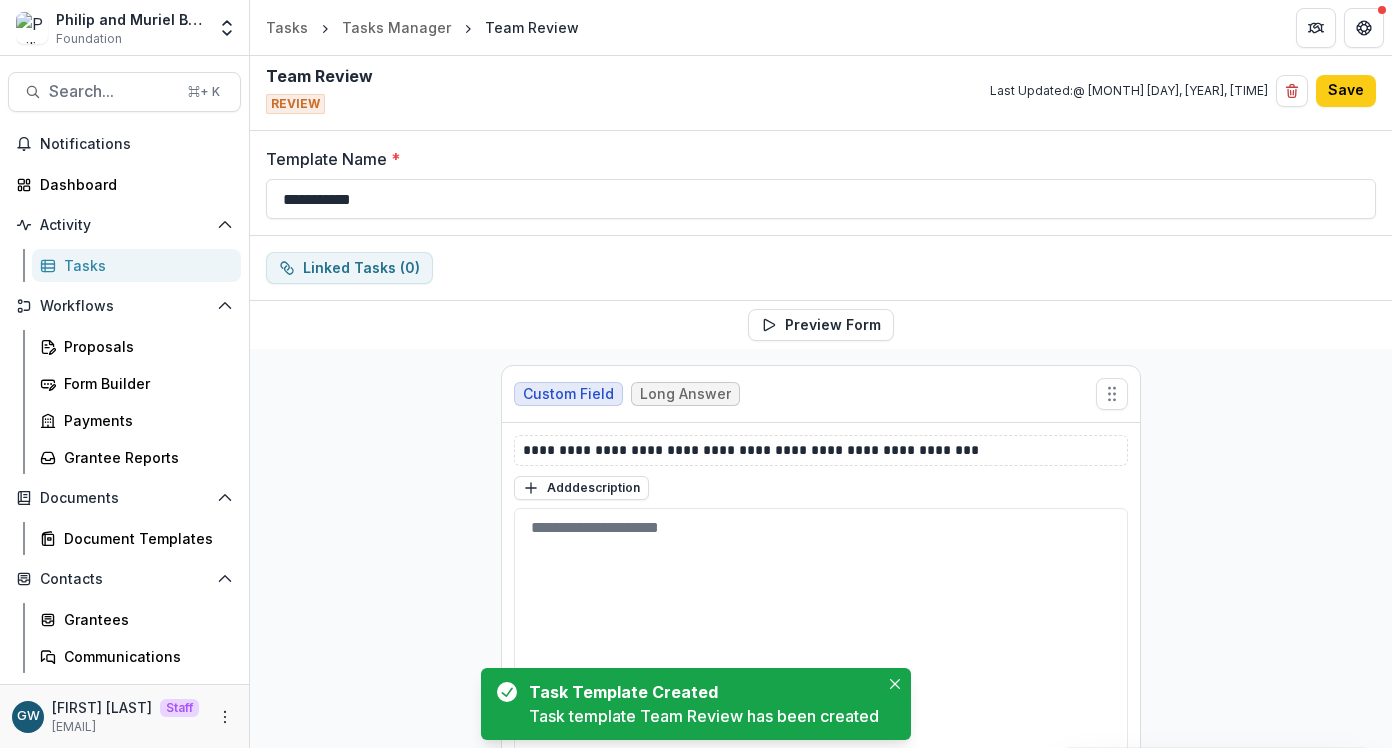 scroll, scrollTop: 0, scrollLeft: 0, axis: both 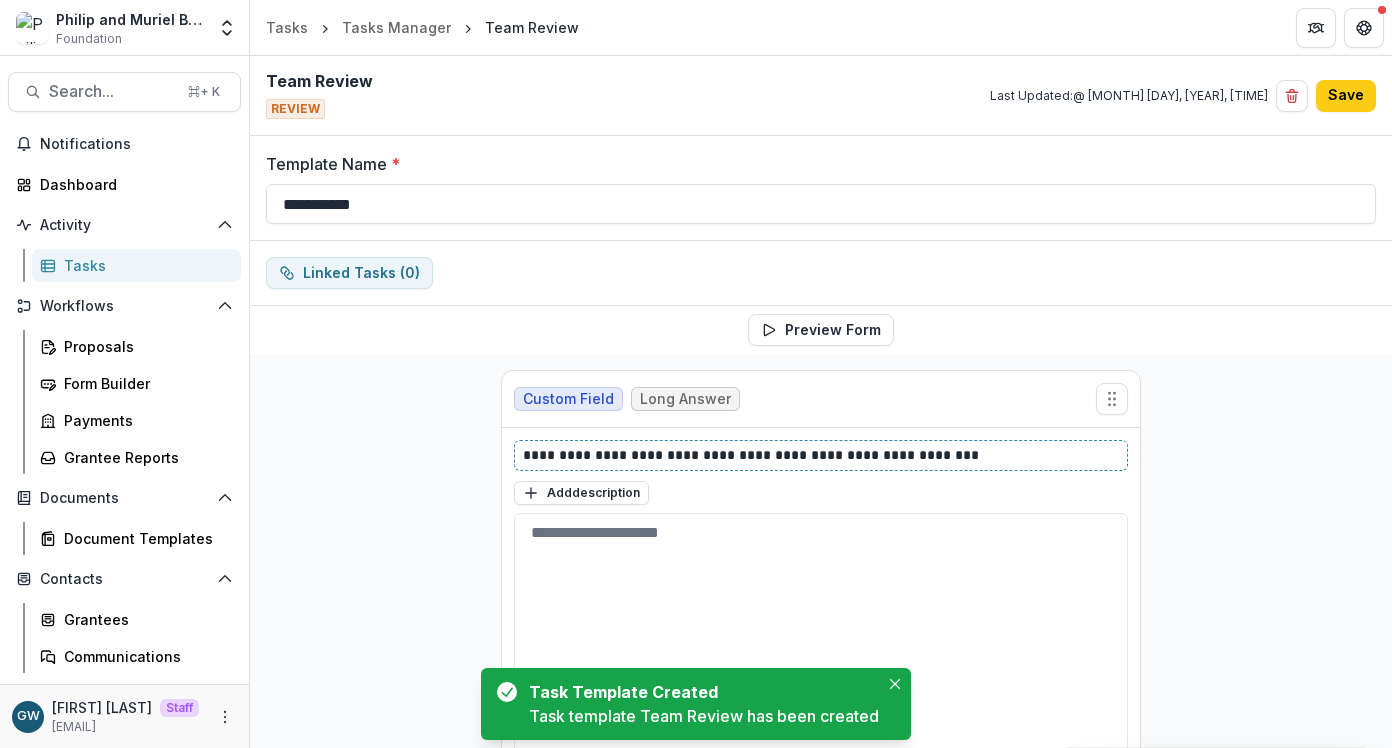 click on "**********" at bounding box center (821, 455) 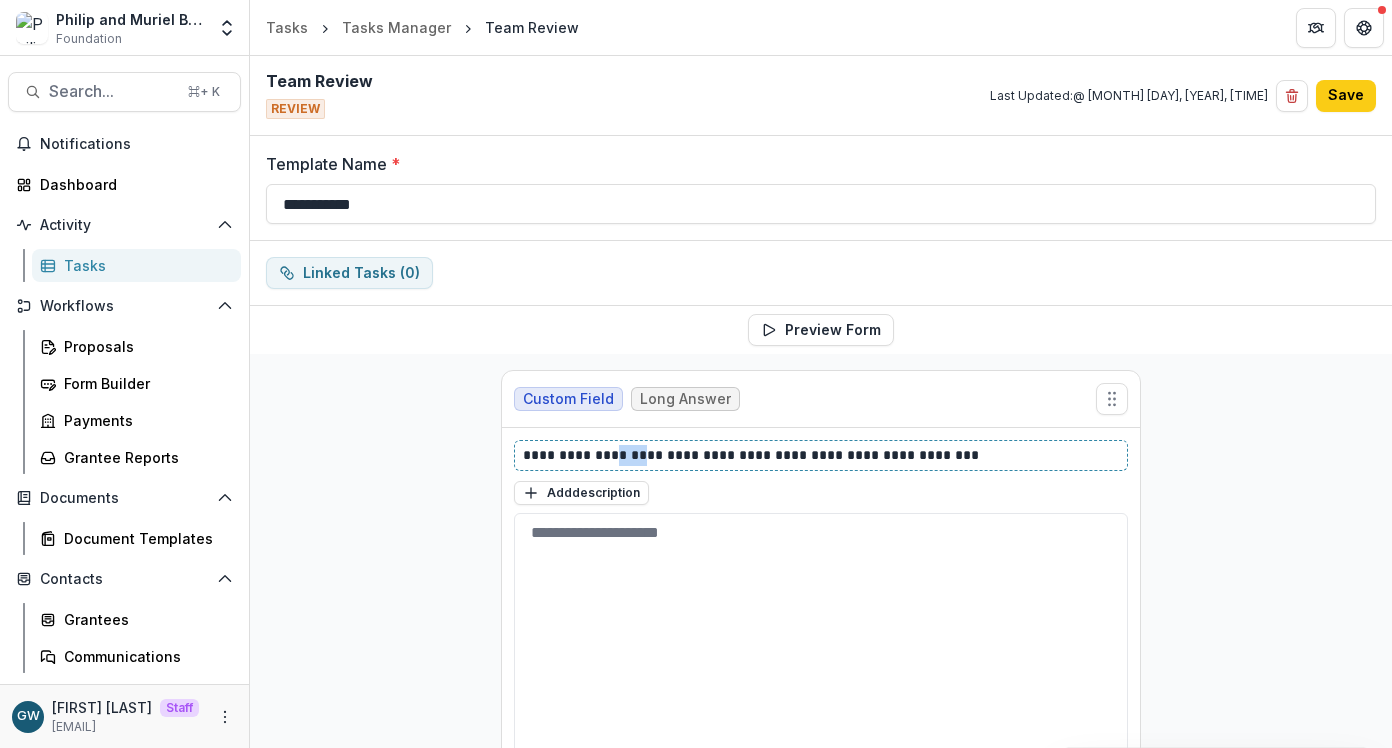 click on "**********" at bounding box center (821, 455) 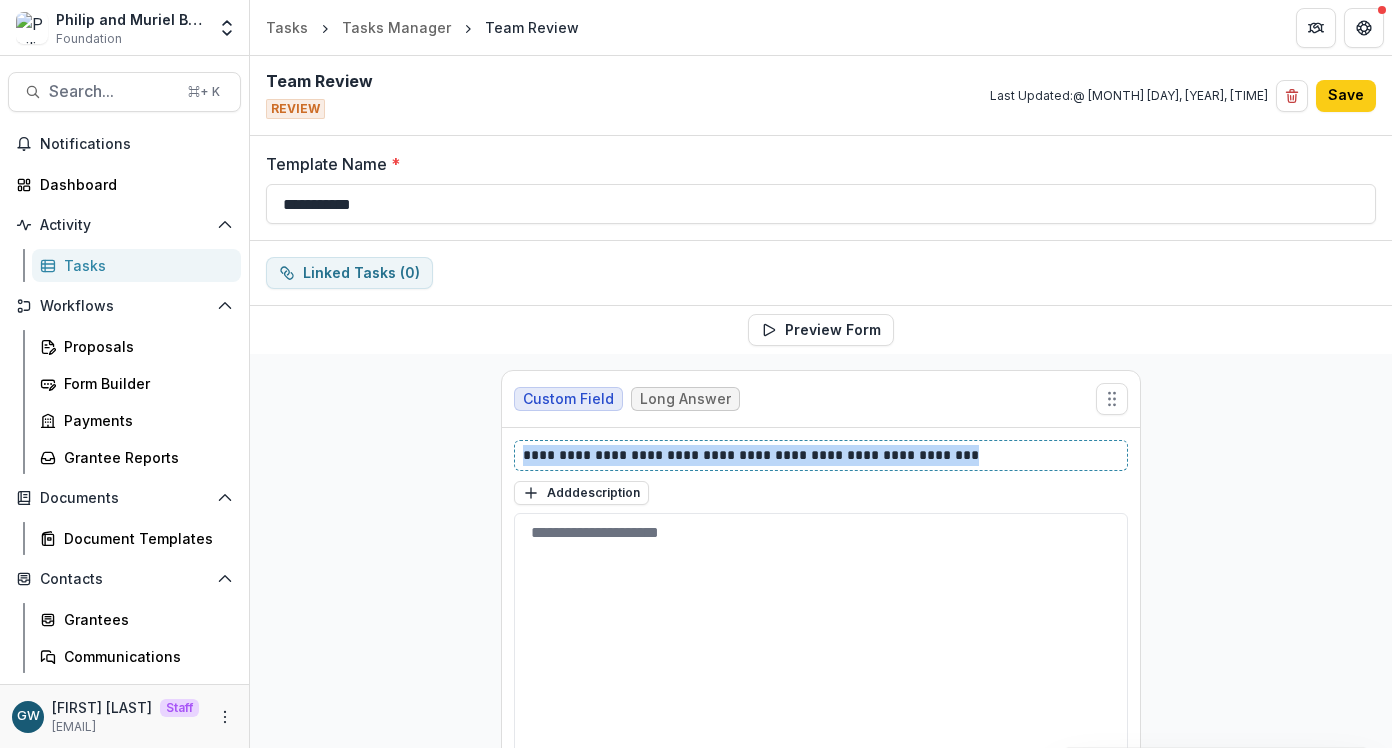 click on "**********" at bounding box center (821, 455) 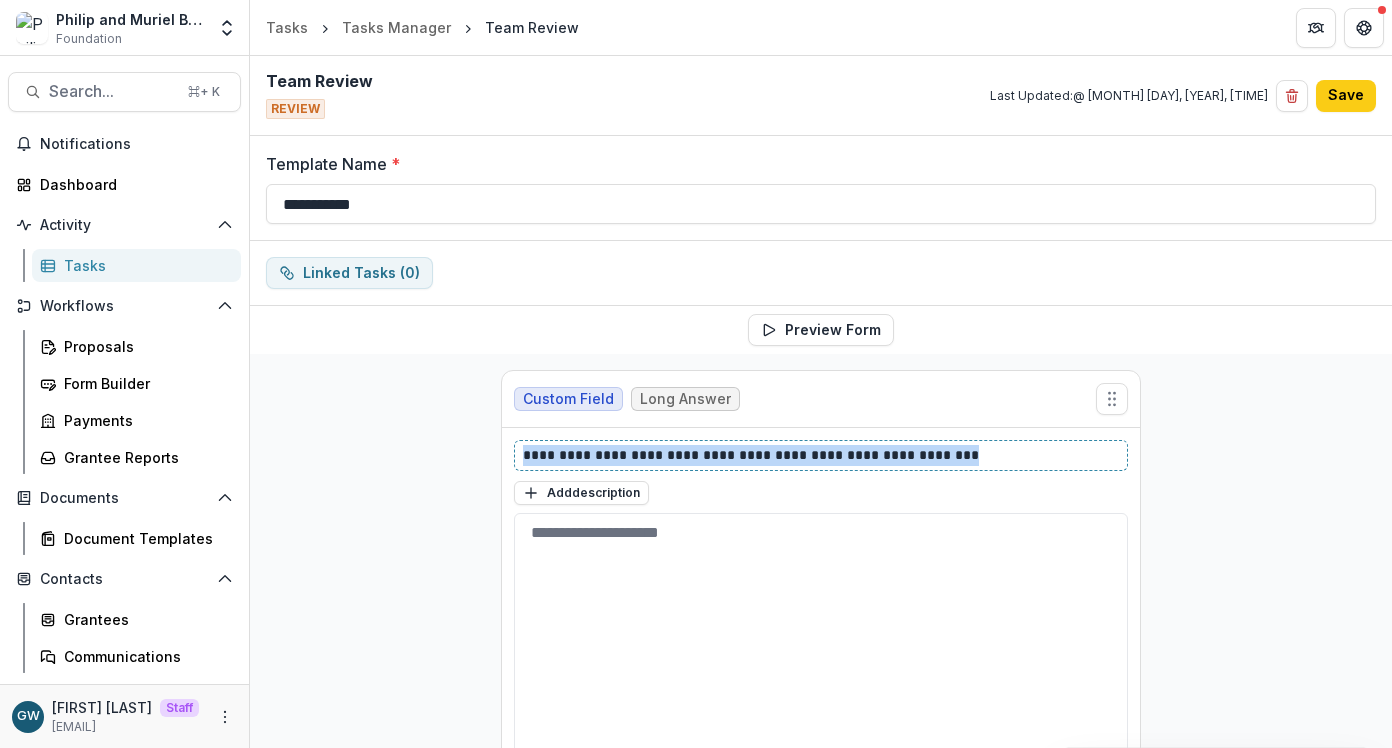 type 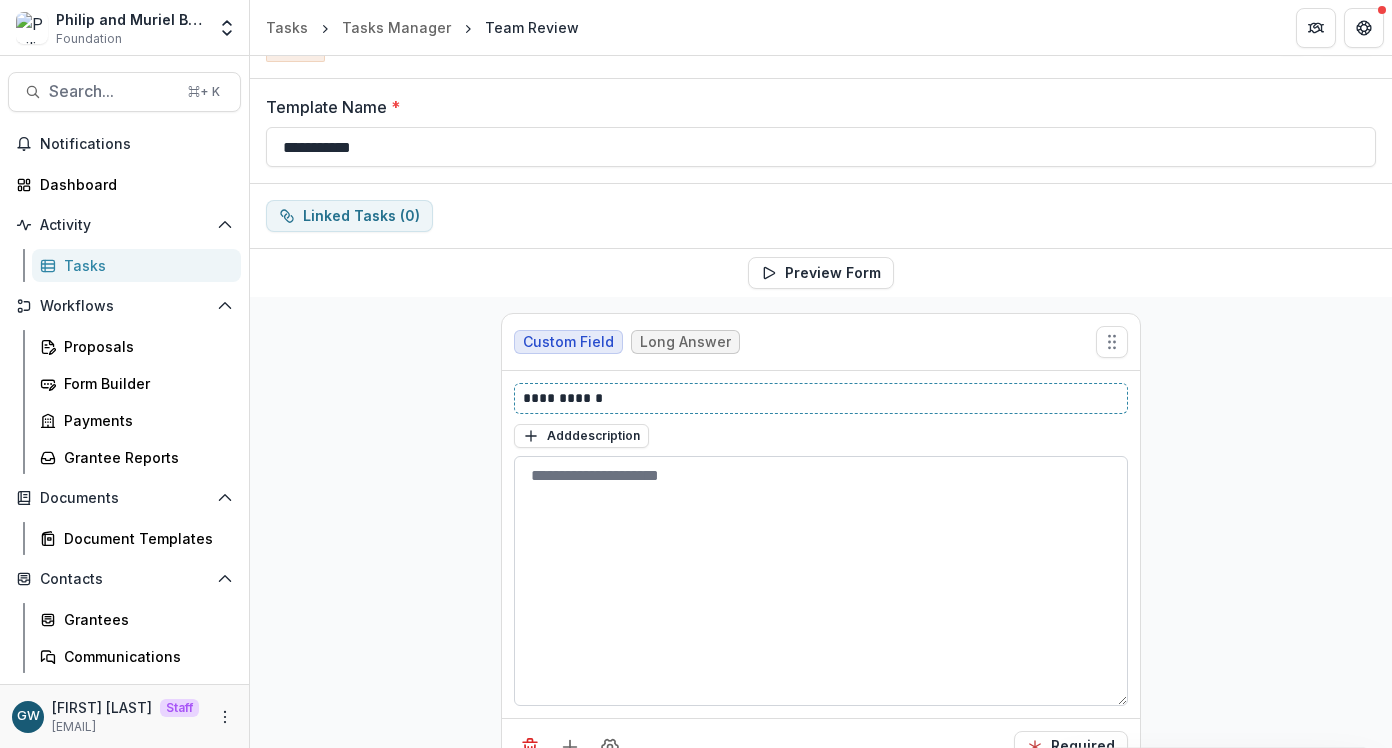 scroll, scrollTop: 204, scrollLeft: 0, axis: vertical 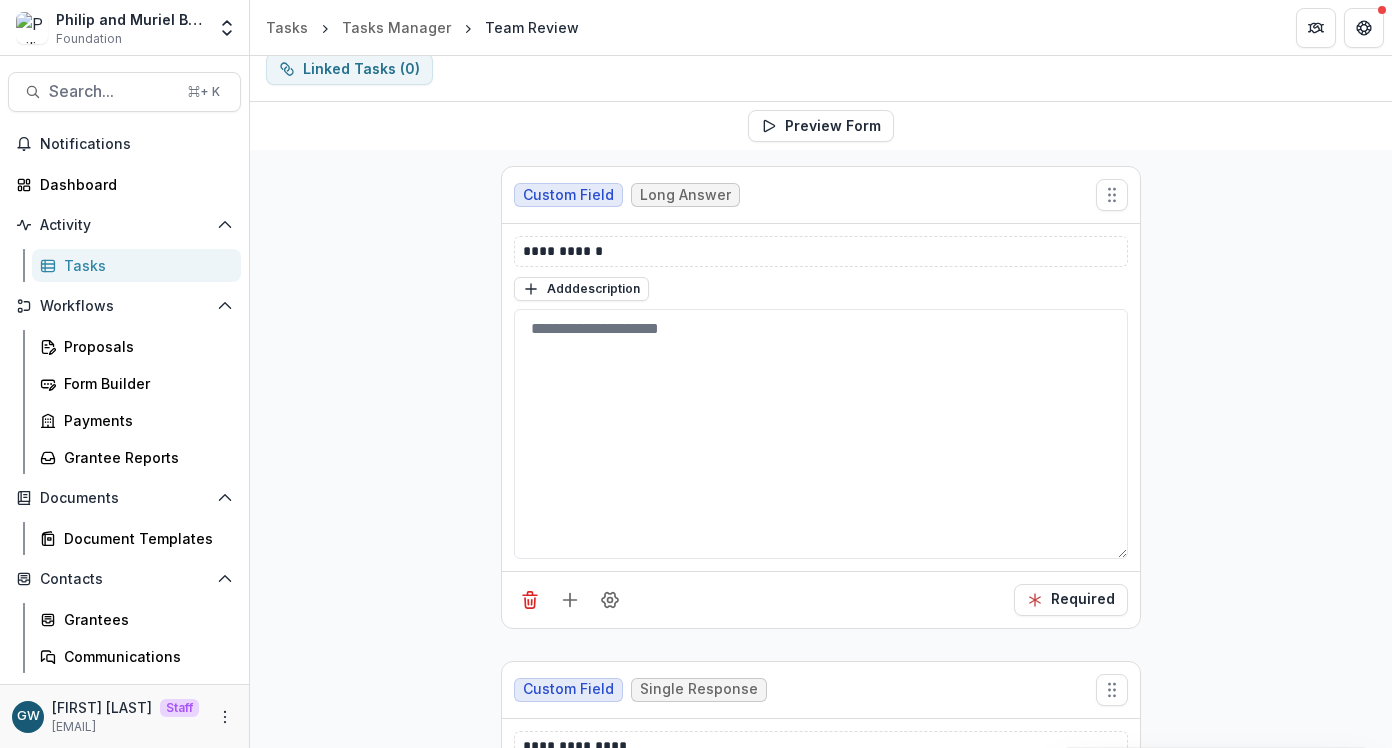 click 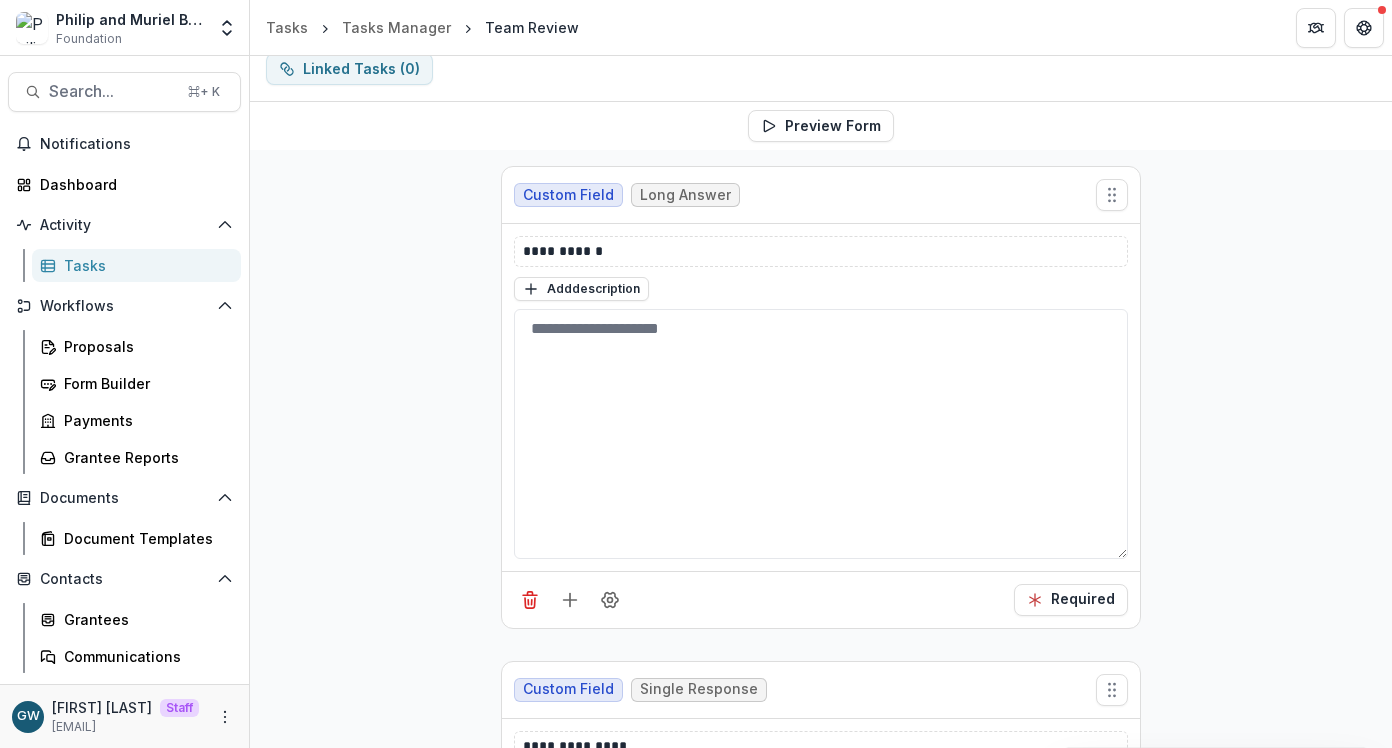 scroll, scrollTop: 106, scrollLeft: 0, axis: vertical 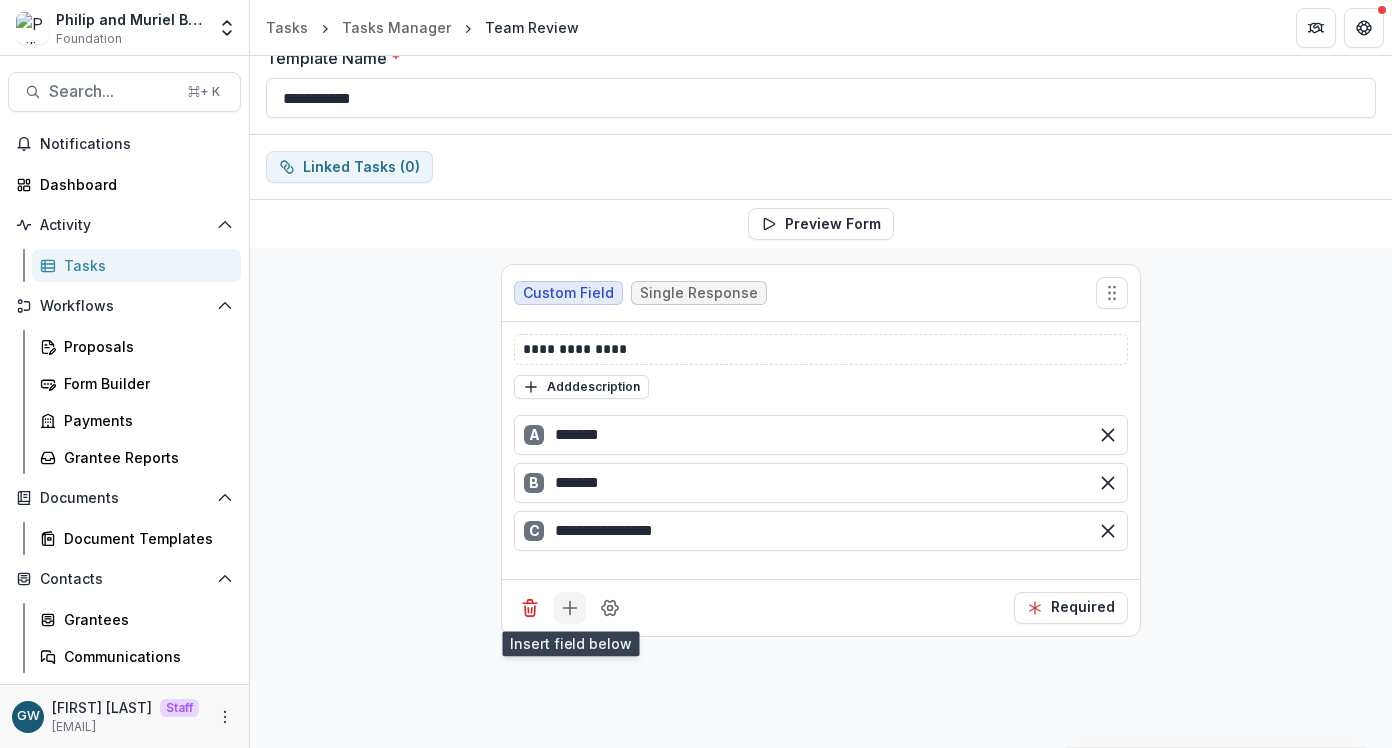 click 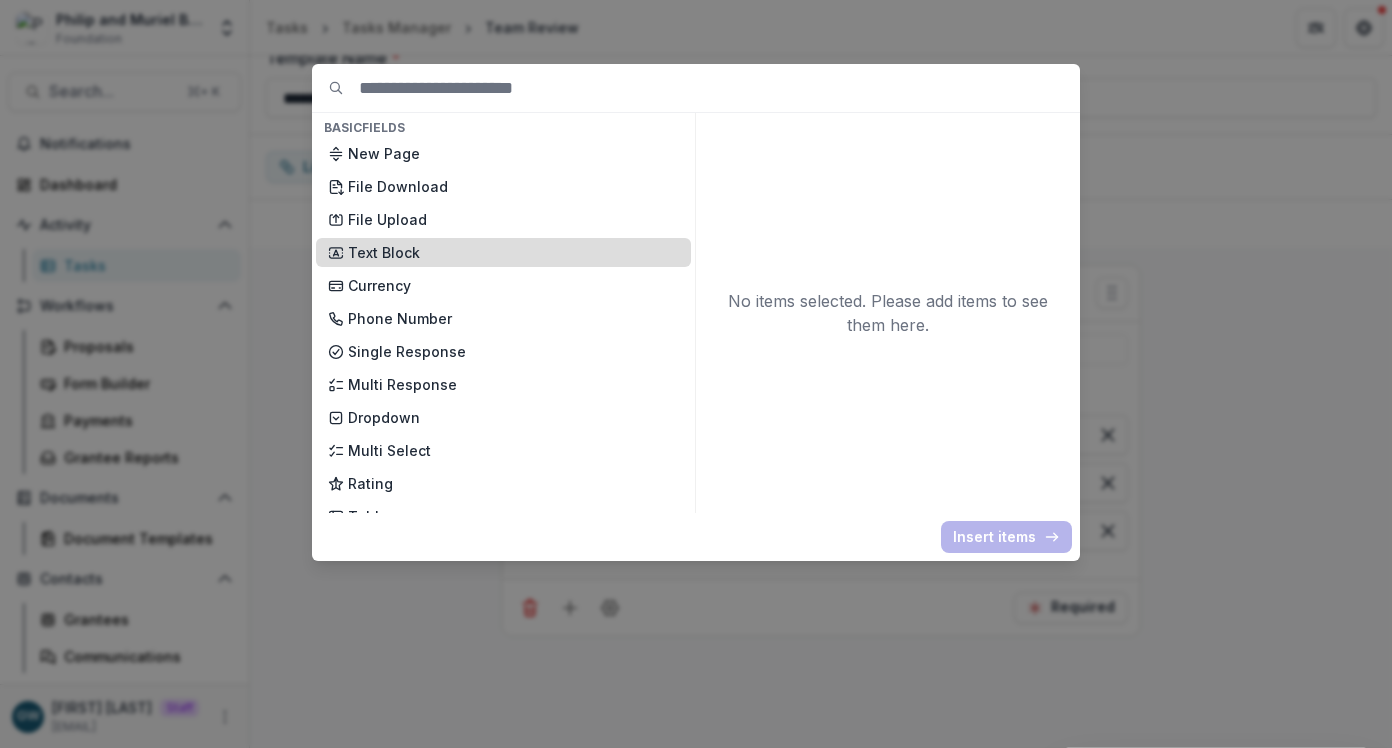 click on "Text Block" at bounding box center (513, 252) 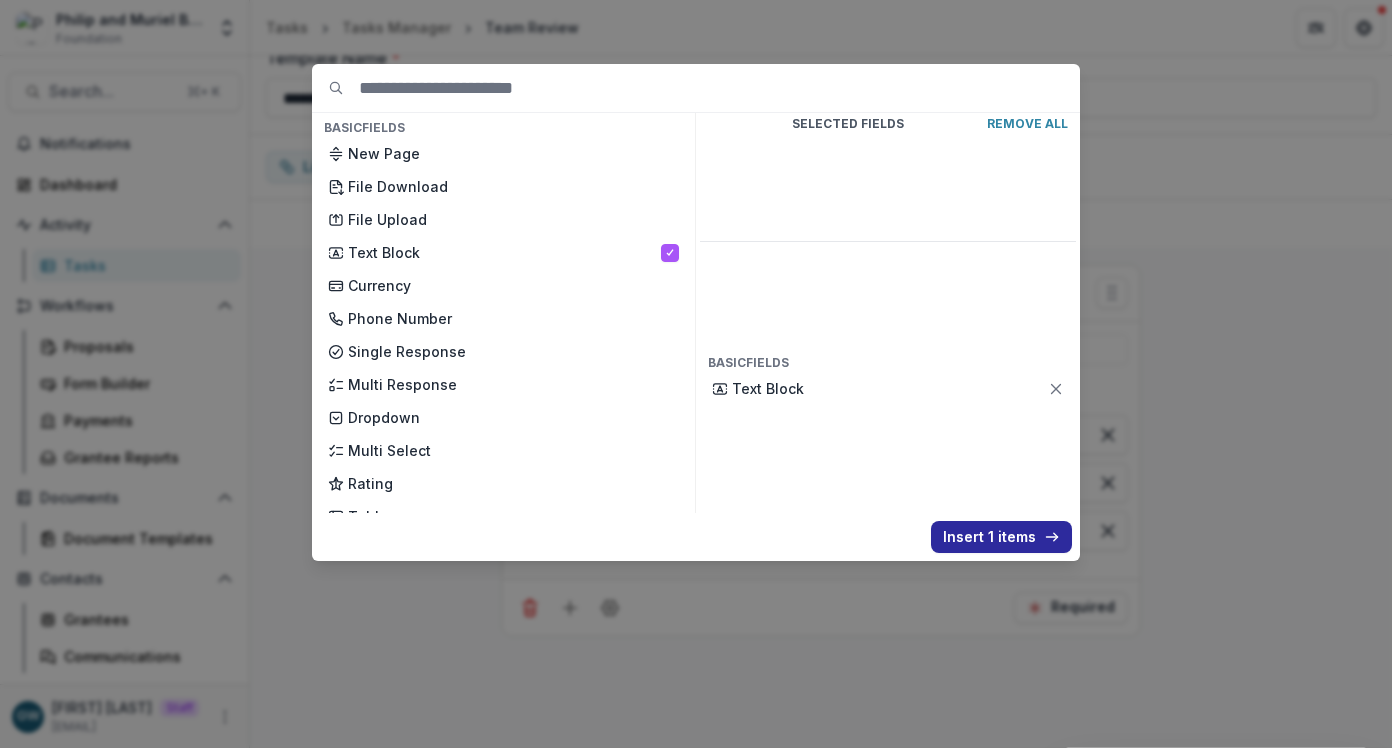 click on "Insert 1 items" at bounding box center (1001, 537) 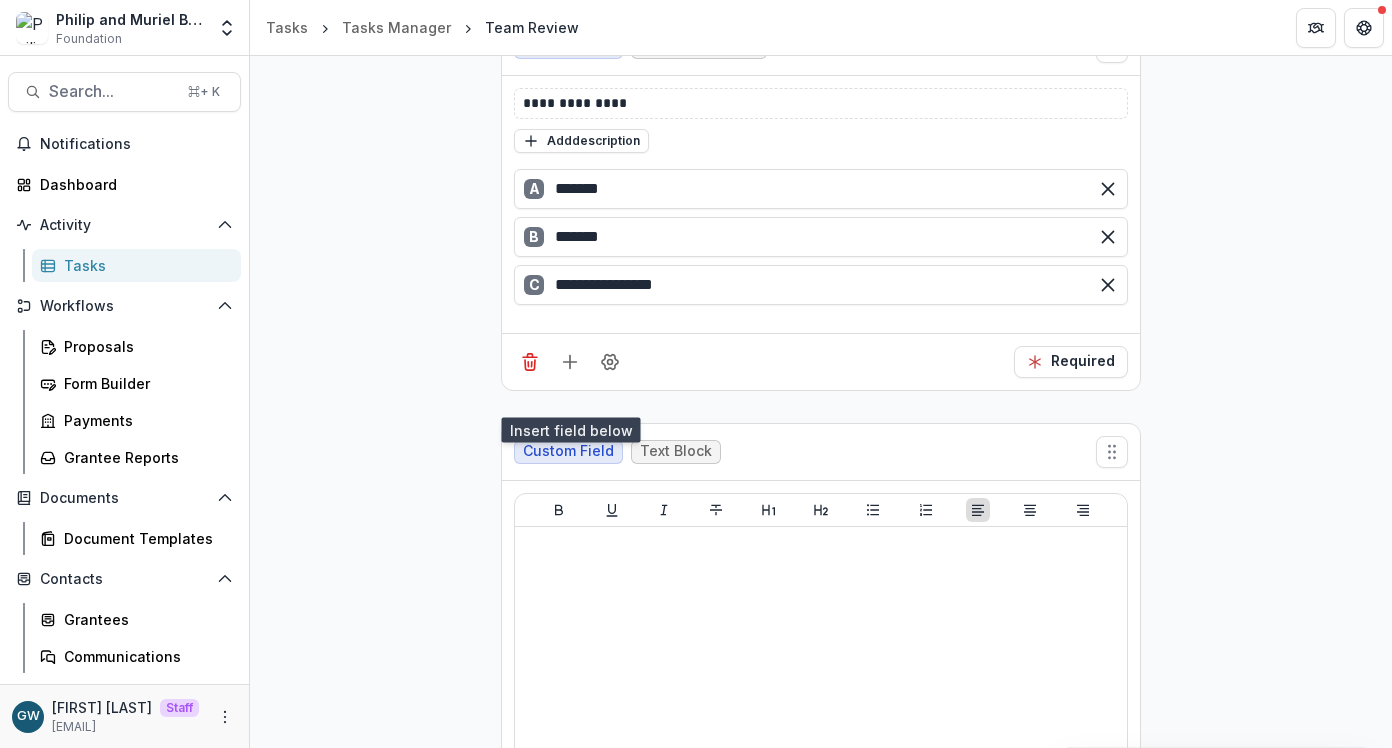 scroll, scrollTop: 357, scrollLeft: 0, axis: vertical 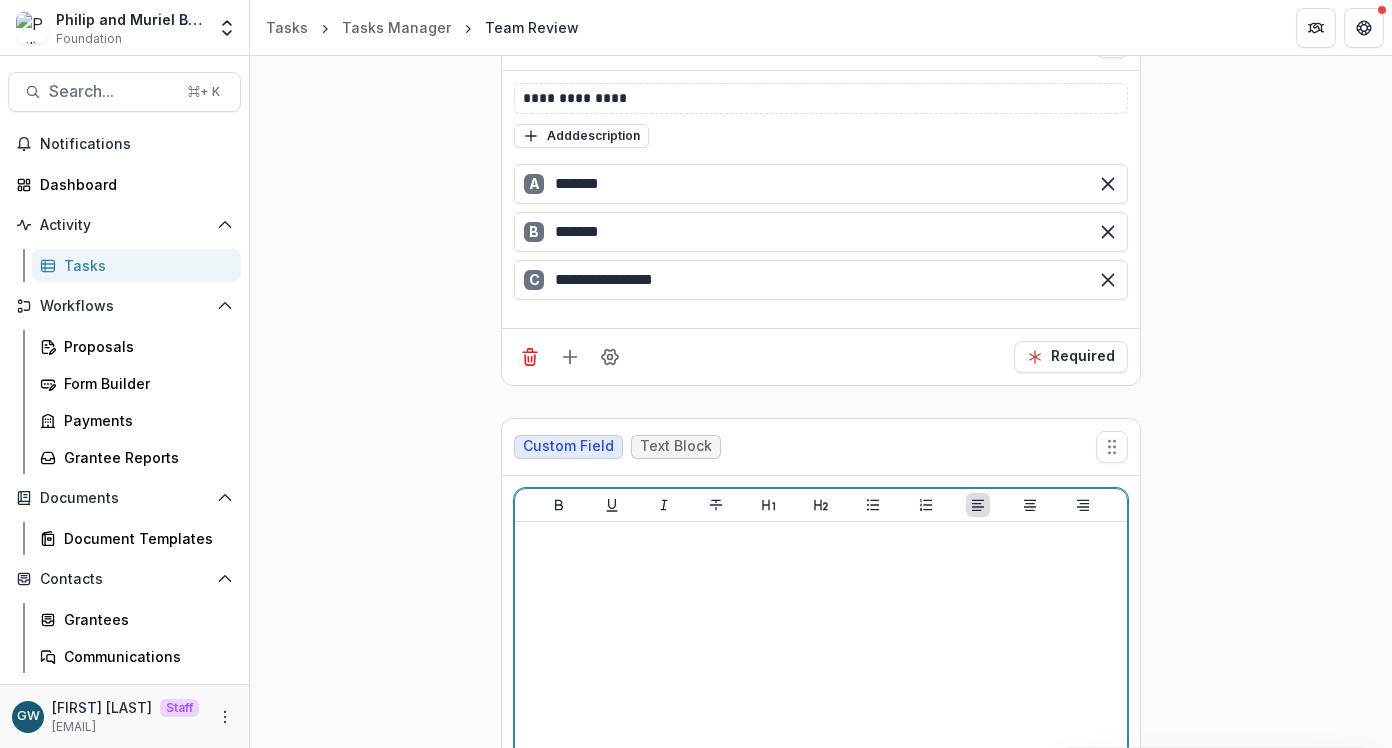 click at bounding box center [821, 680] 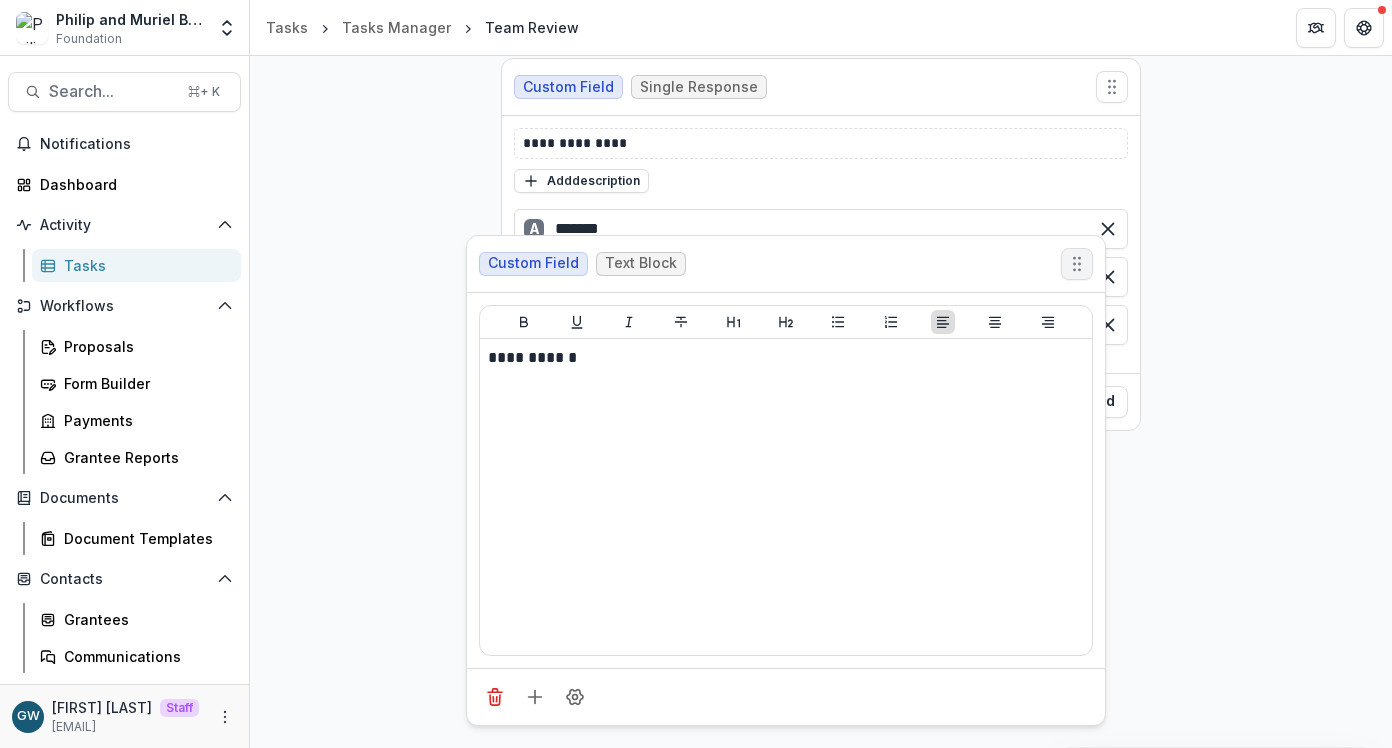 scroll, scrollTop: 93, scrollLeft: 0, axis: vertical 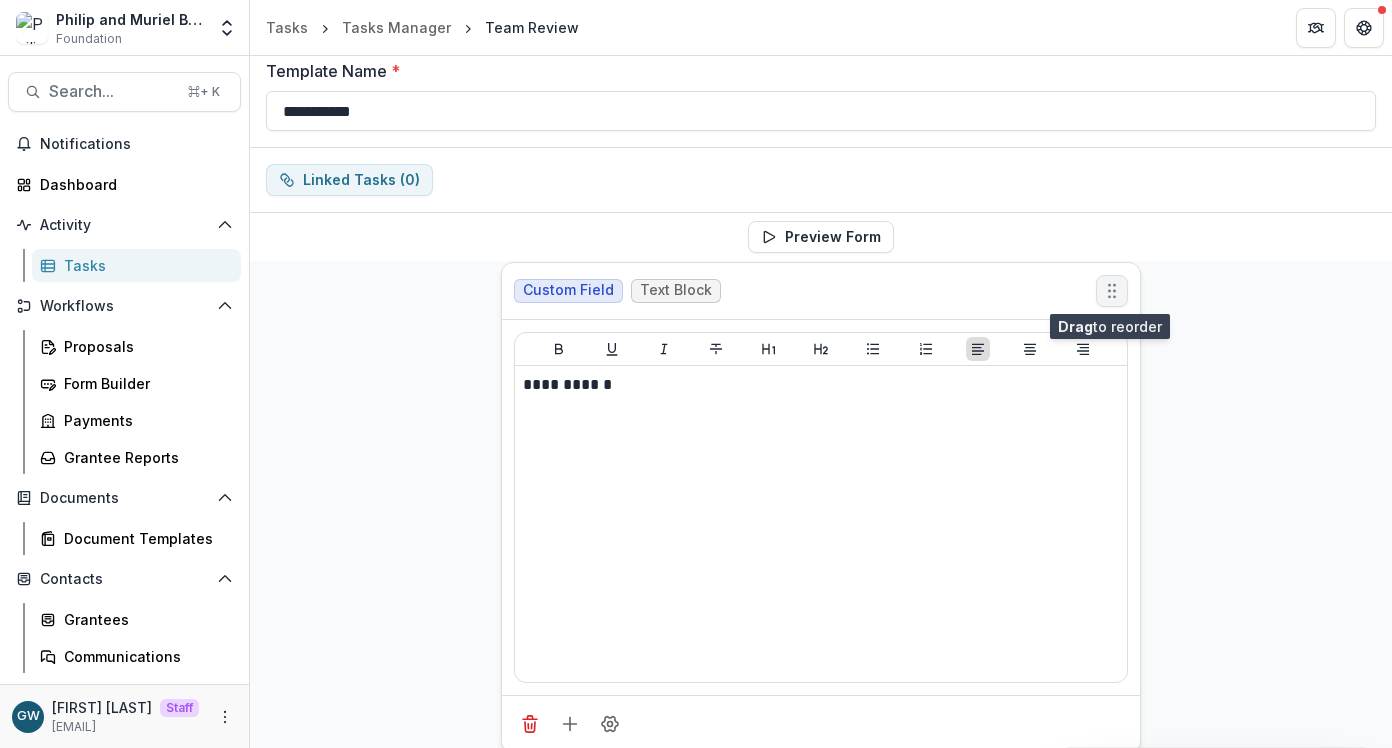 drag, startPoint x: 1112, startPoint y: 491, endPoint x: 1112, endPoint y: 290, distance: 201 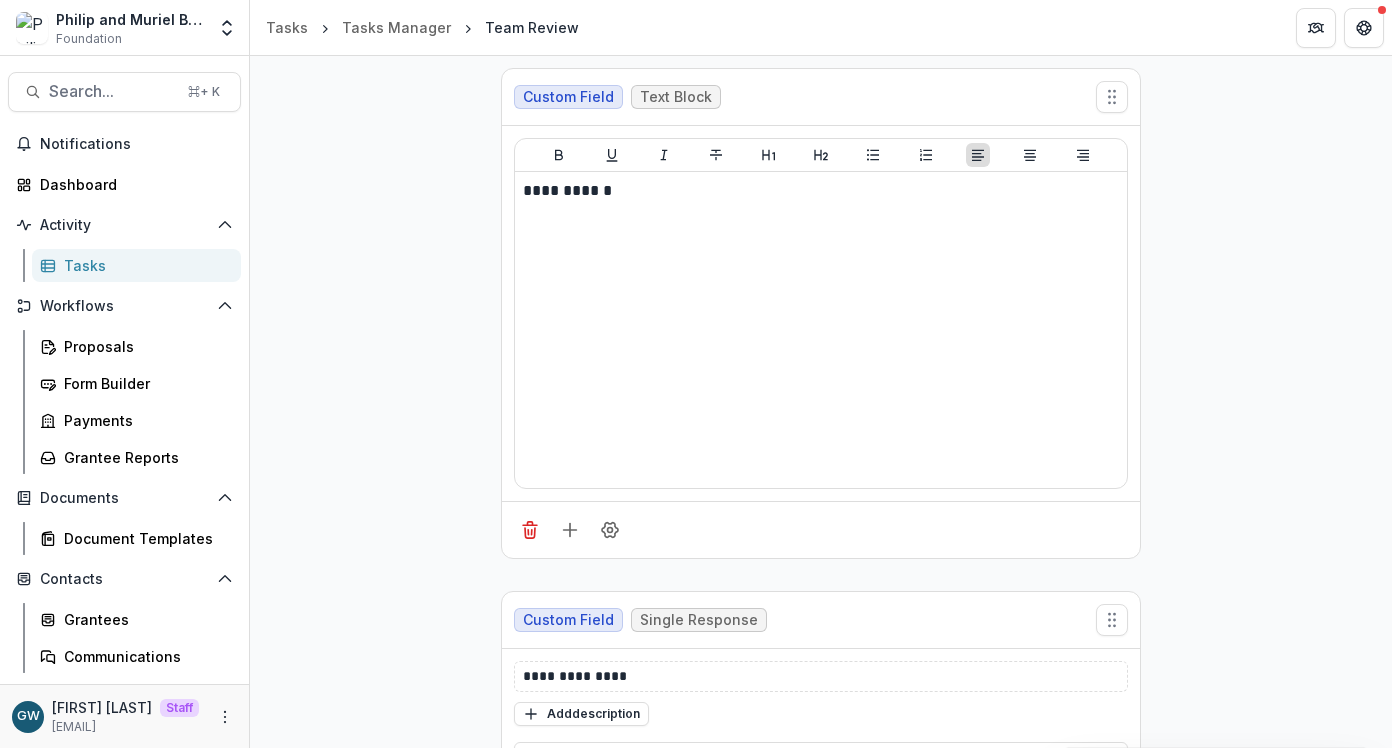 scroll, scrollTop: 309, scrollLeft: 0, axis: vertical 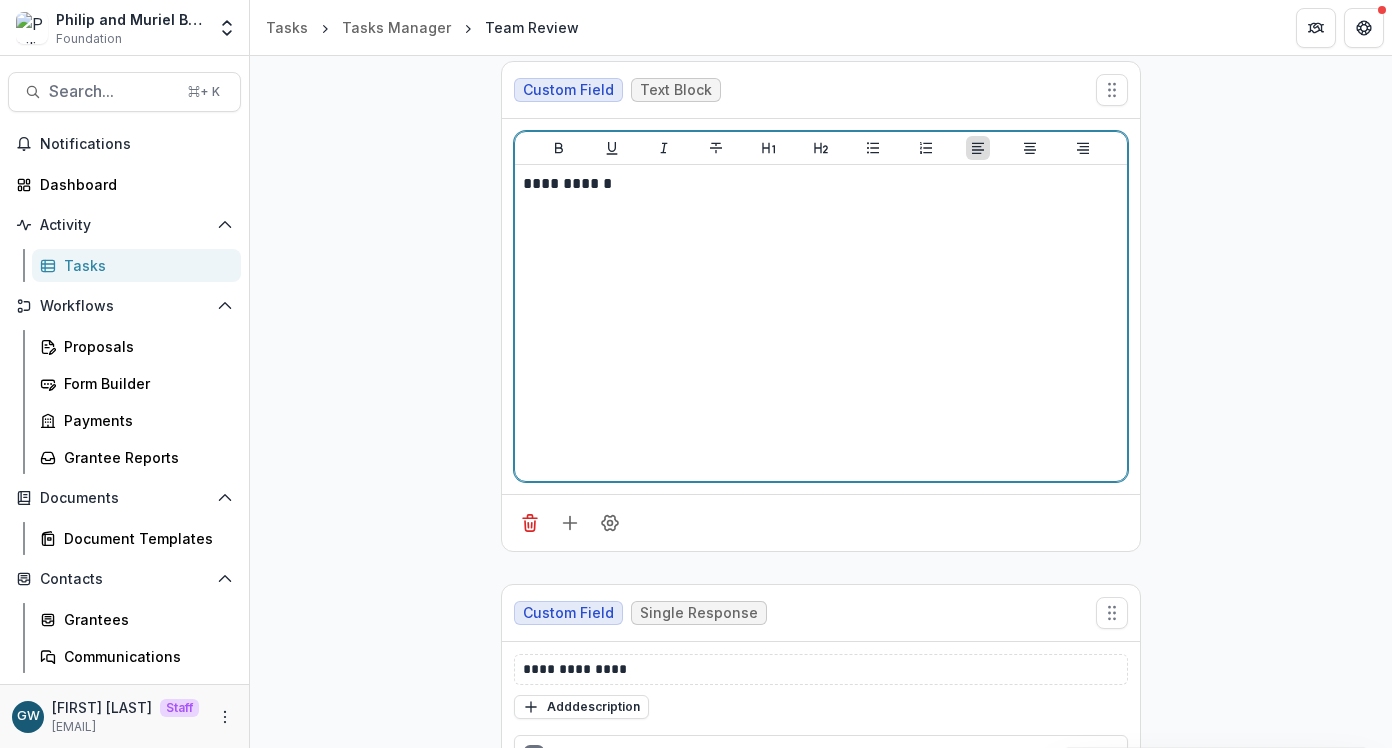 click on "**********" at bounding box center (821, 184) 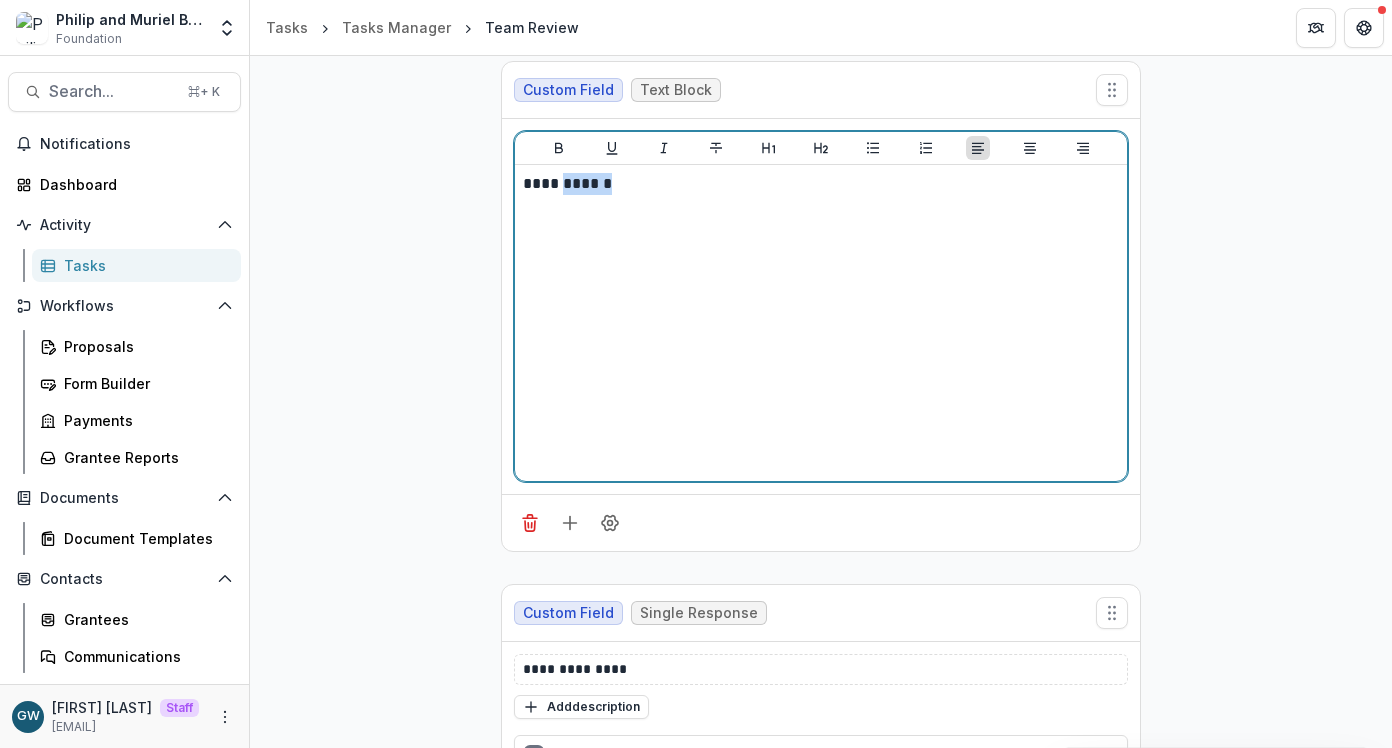 click on "**********" at bounding box center (821, 184) 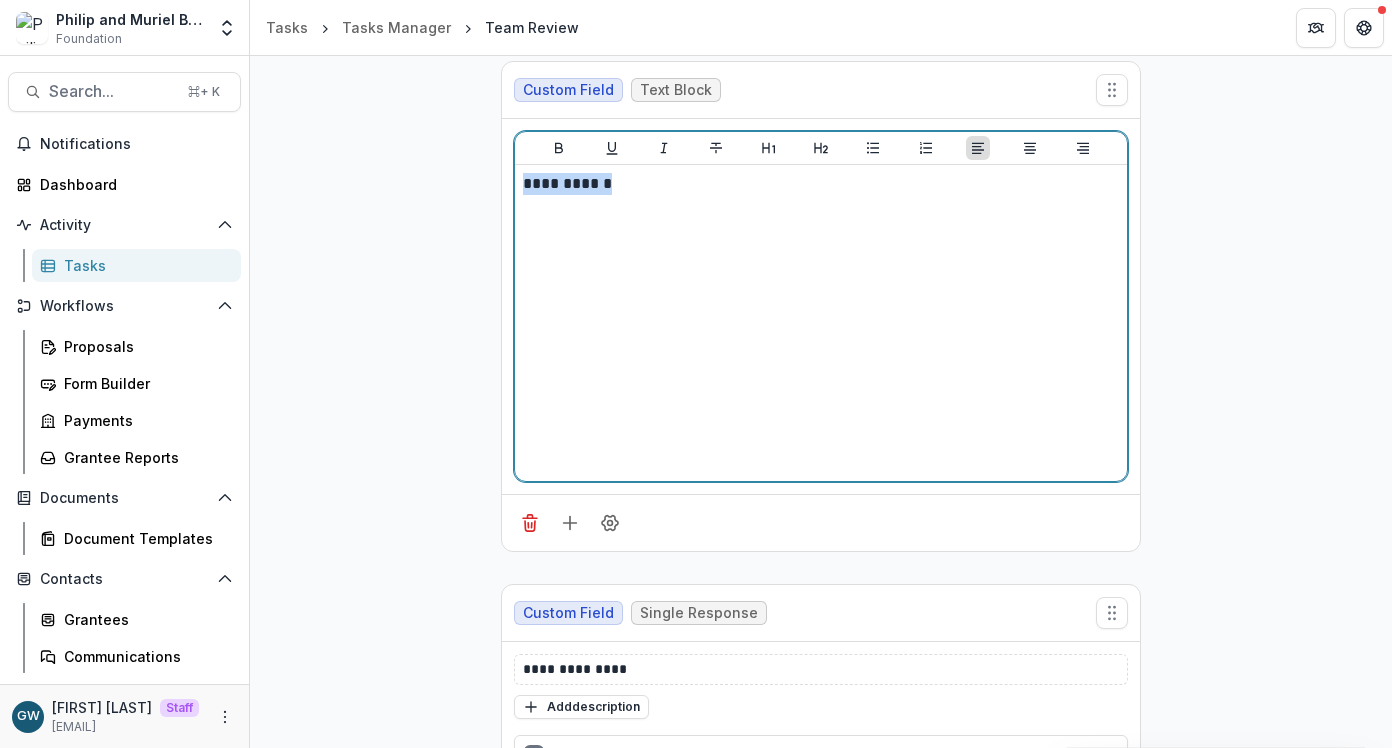 click on "**********" at bounding box center [821, 184] 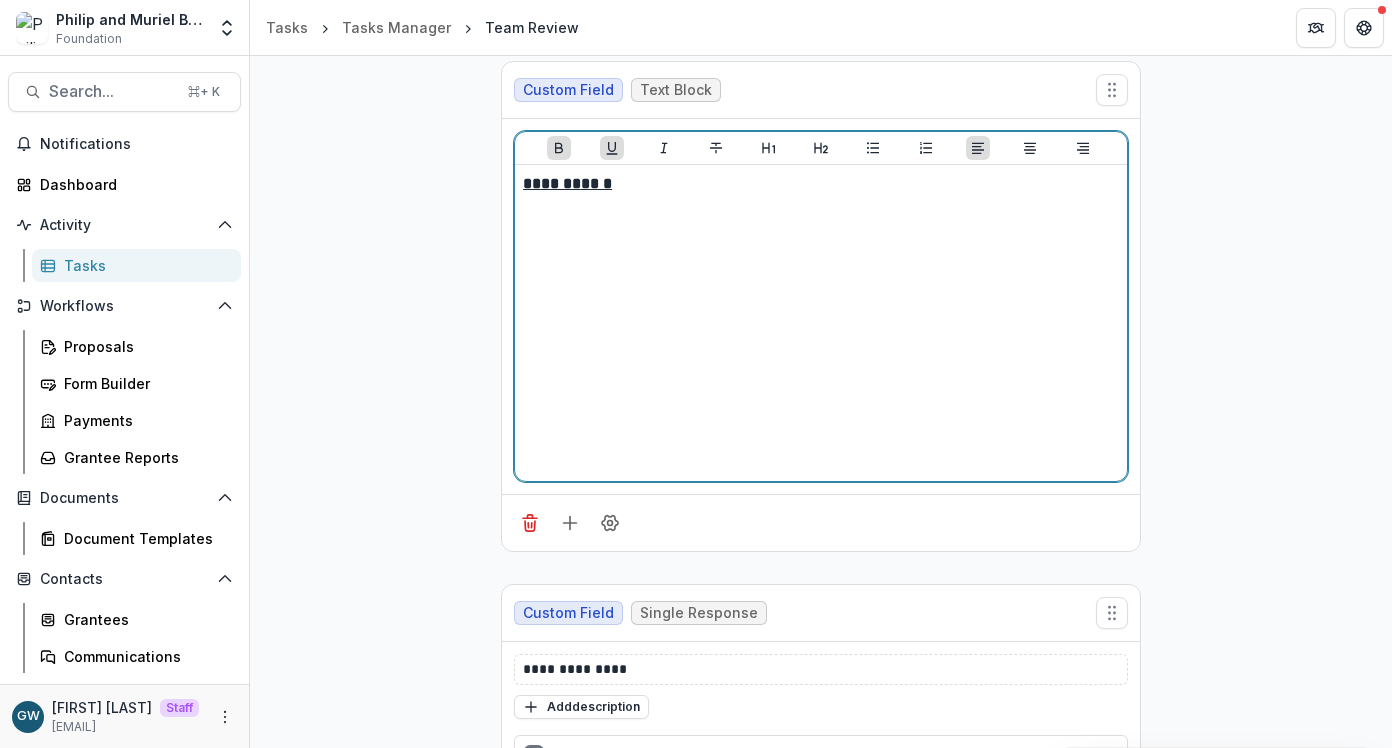 click on "**********" at bounding box center (821, 323) 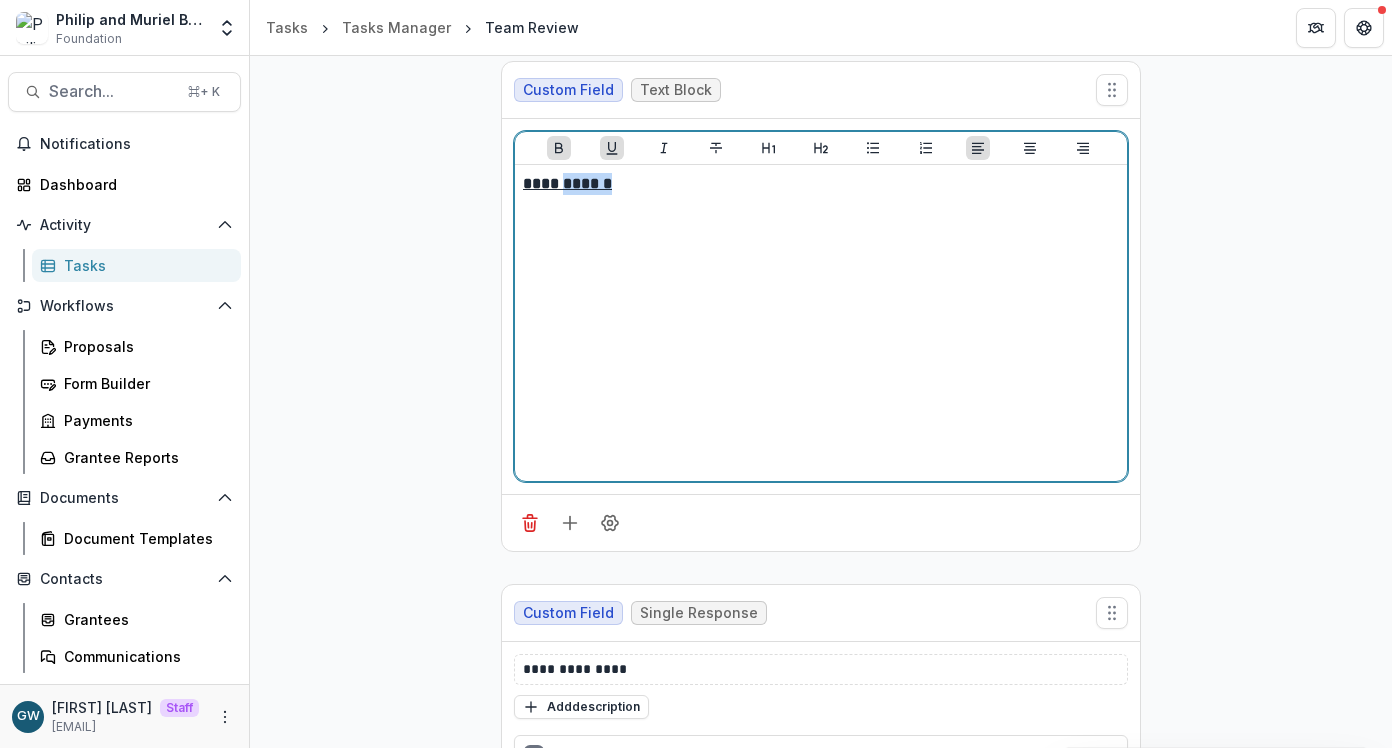 click on "**********" at bounding box center [567, 183] 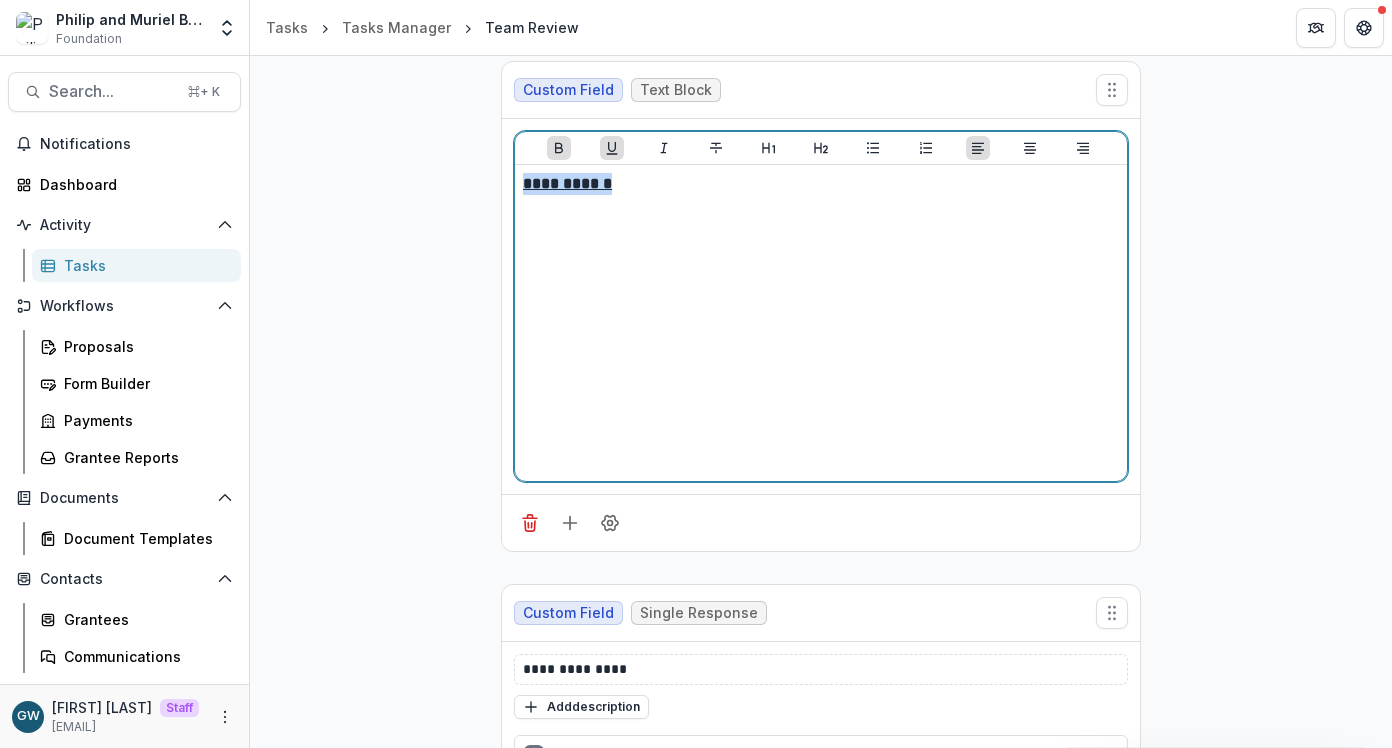 click on "**********" at bounding box center [567, 183] 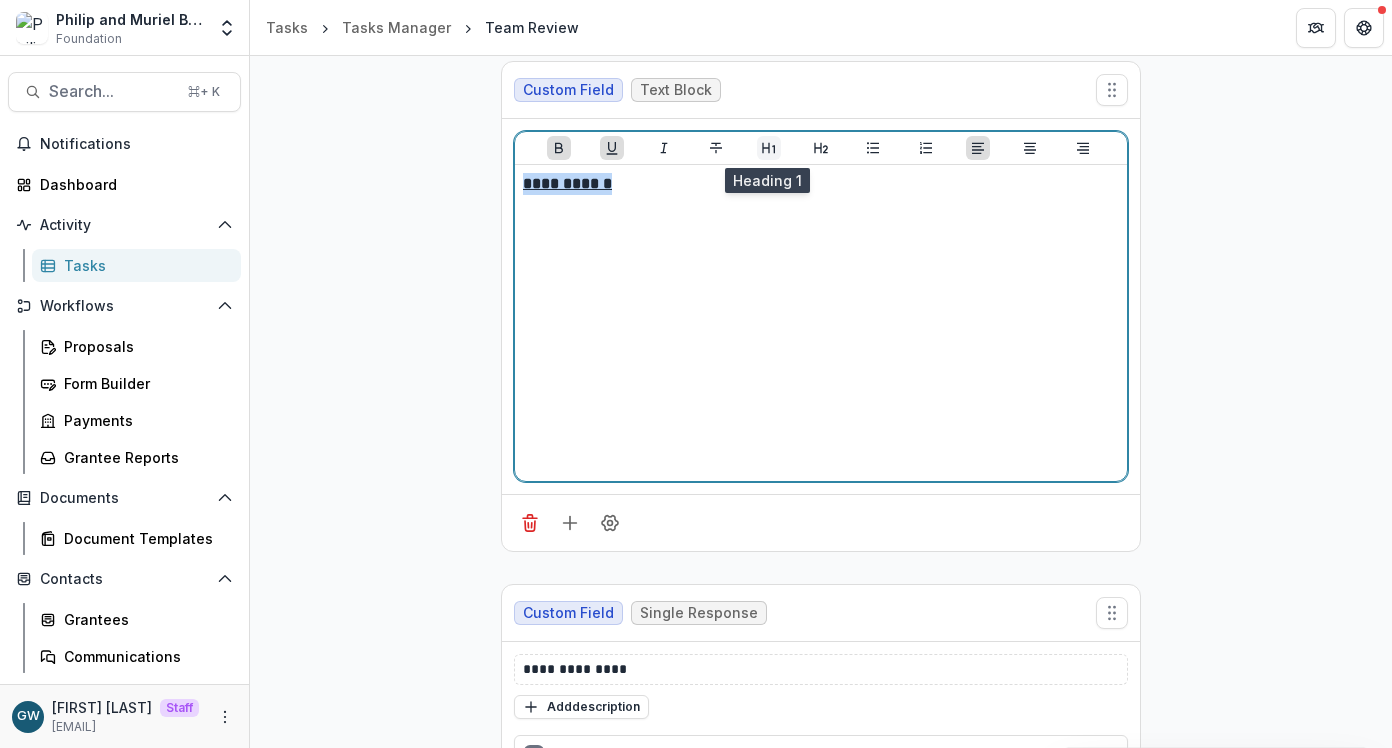 click 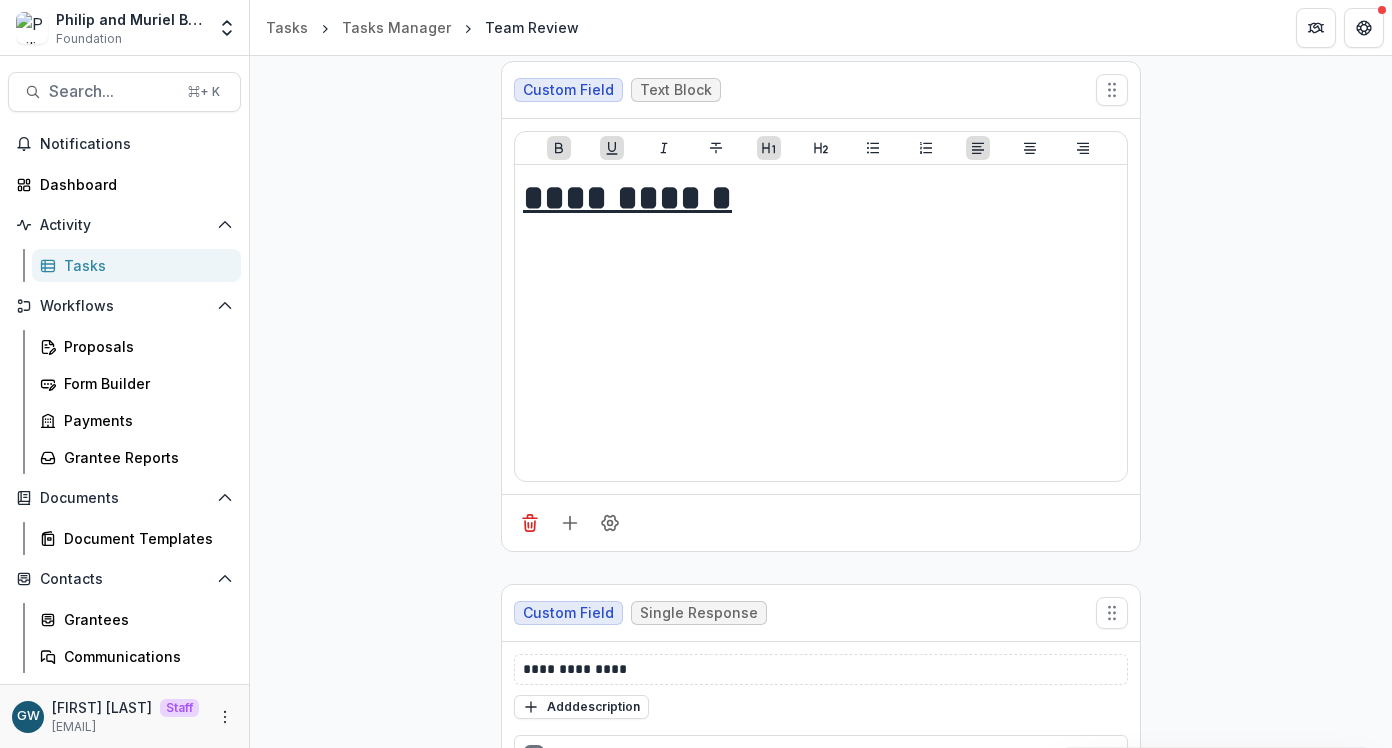 click at bounding box center (821, 148) 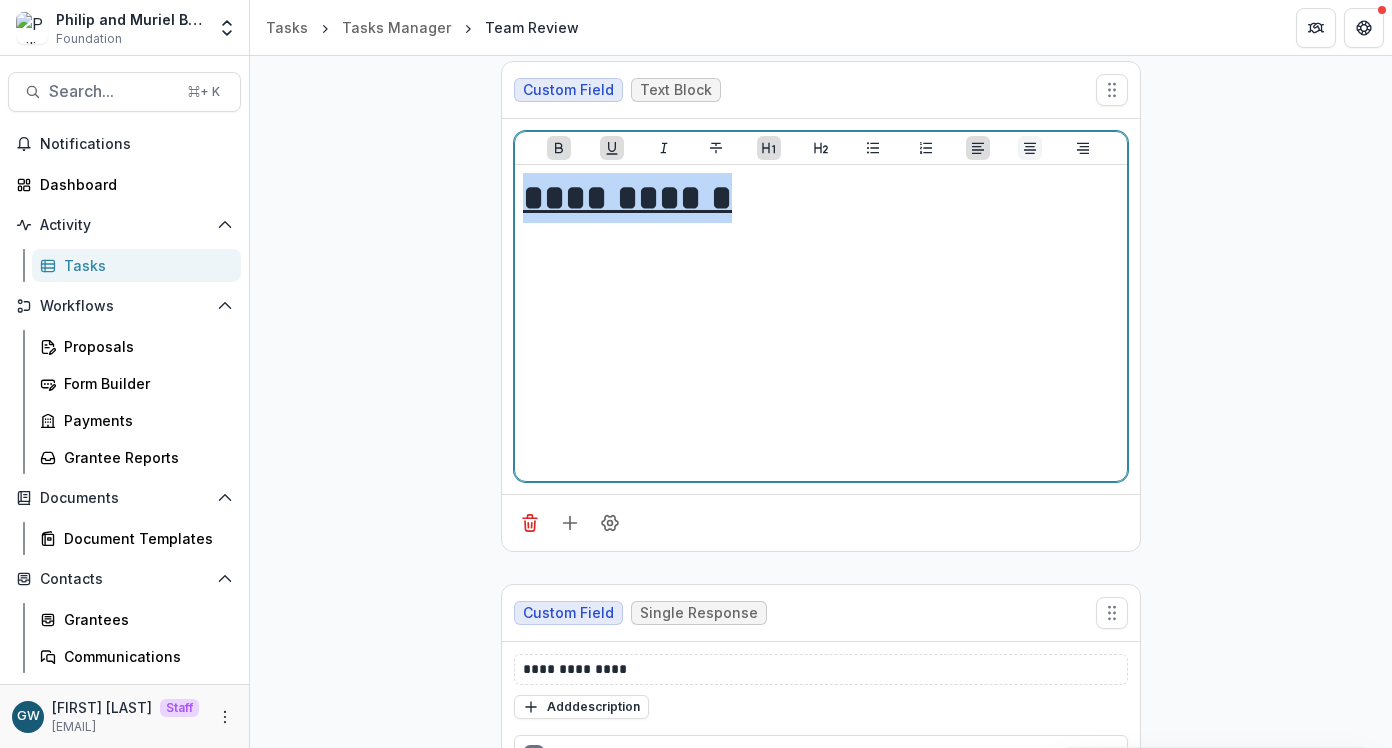 click 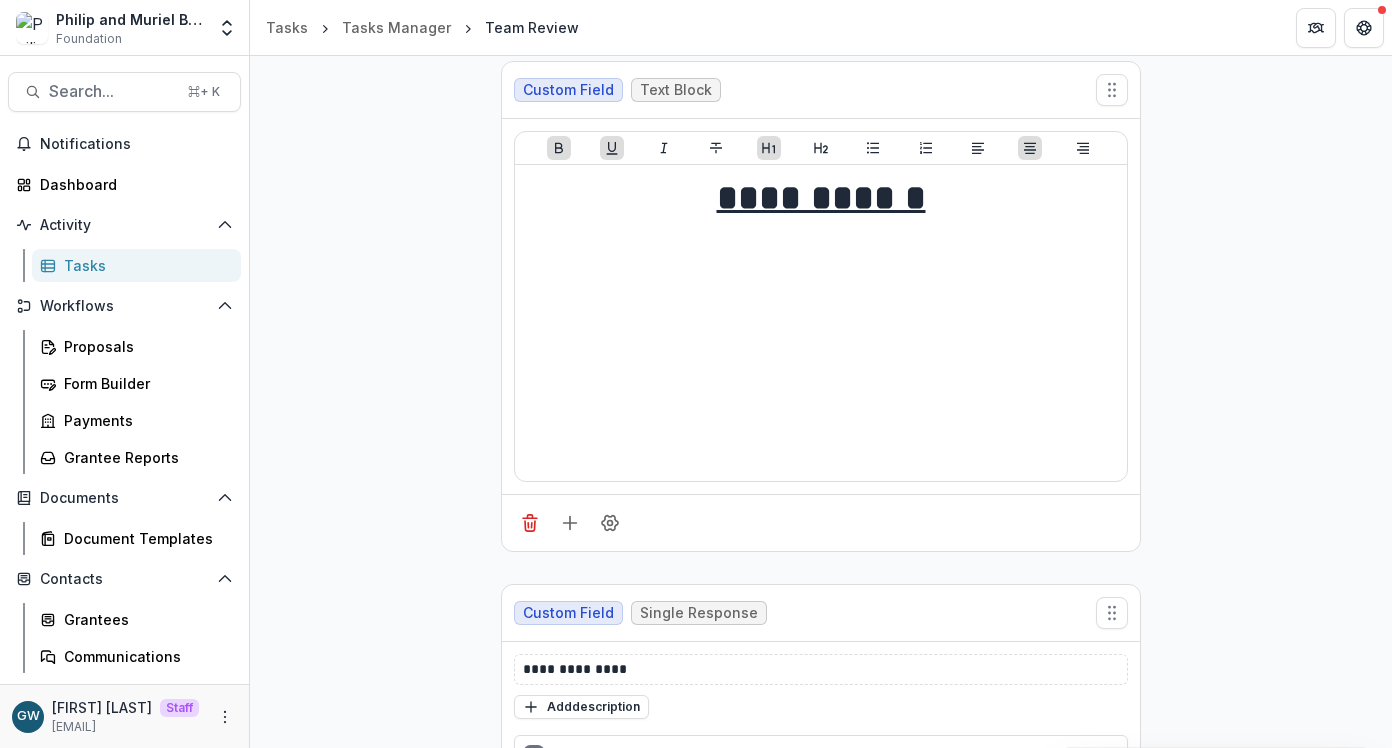 click on "**********" at bounding box center (821, 509) 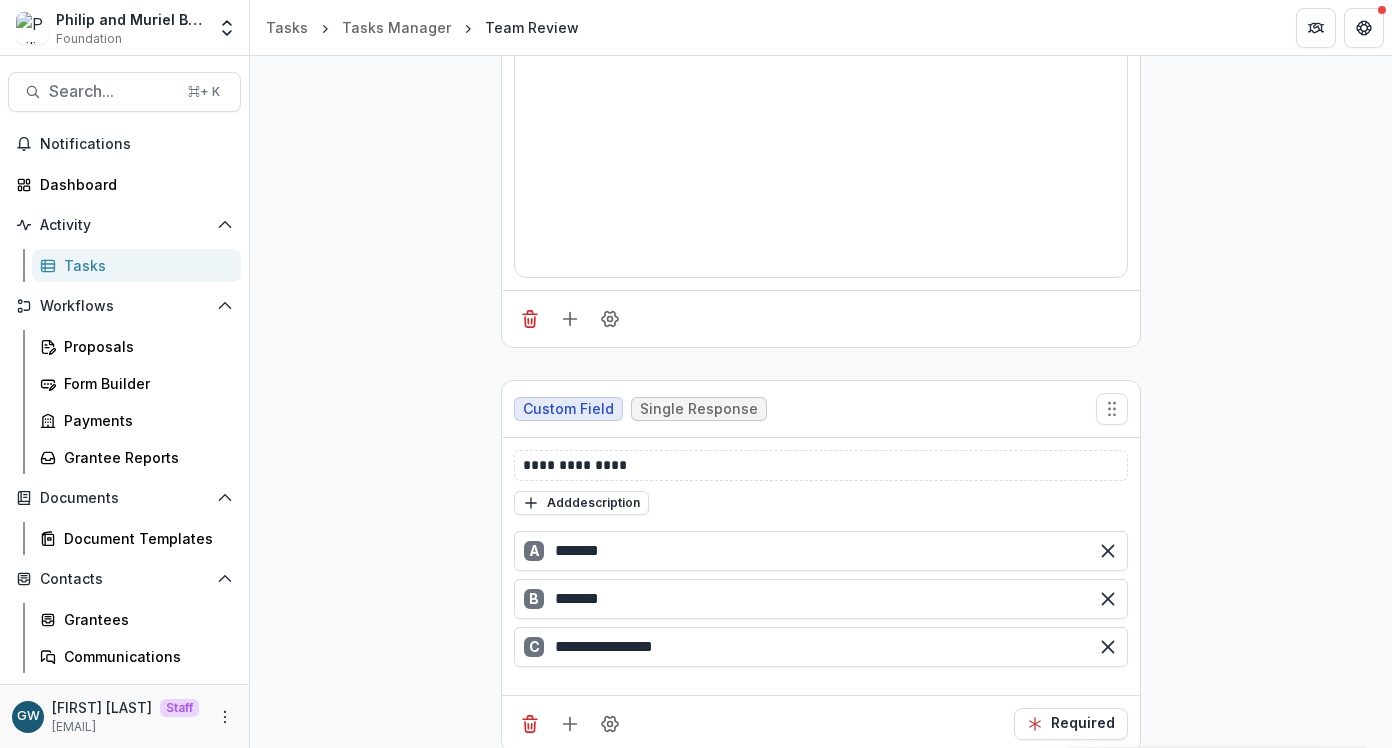 scroll, scrollTop: 533, scrollLeft: 0, axis: vertical 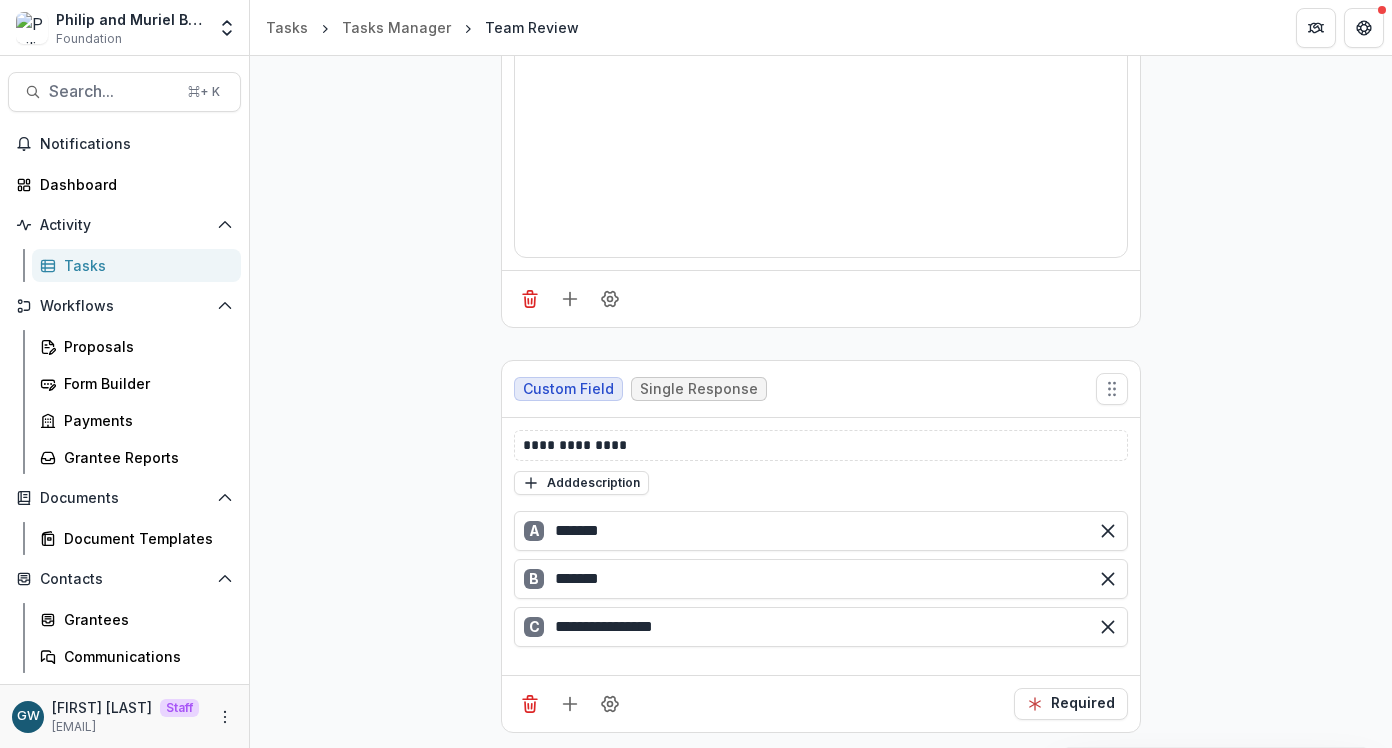 click on "Notifications Dashboard Activity Tasks Workflows Proposals Form Builder Payments Grantee Reports Documents Document Templates Contacts Grantees Communications Data & Reporting Dashboard Data Report" at bounding box center (124, 459) 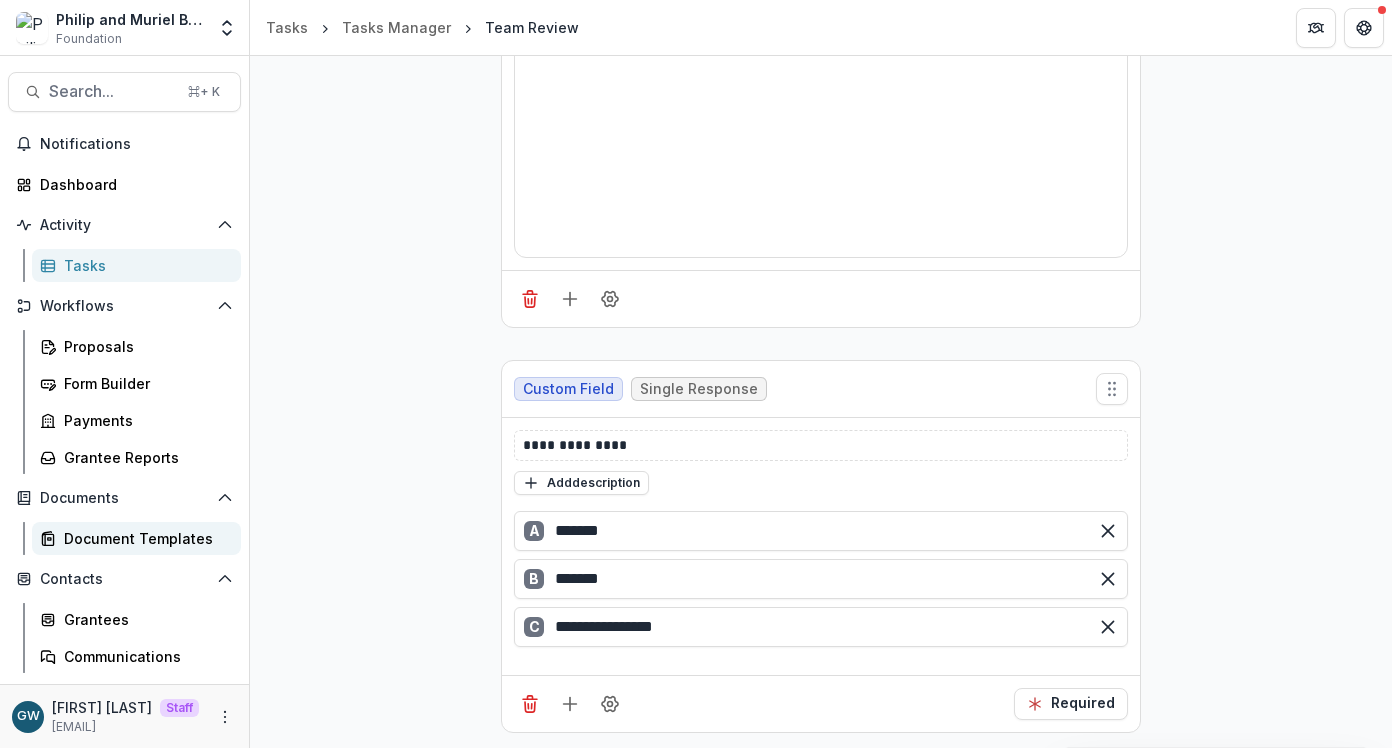 click on "Document Templates" at bounding box center (144, 538) 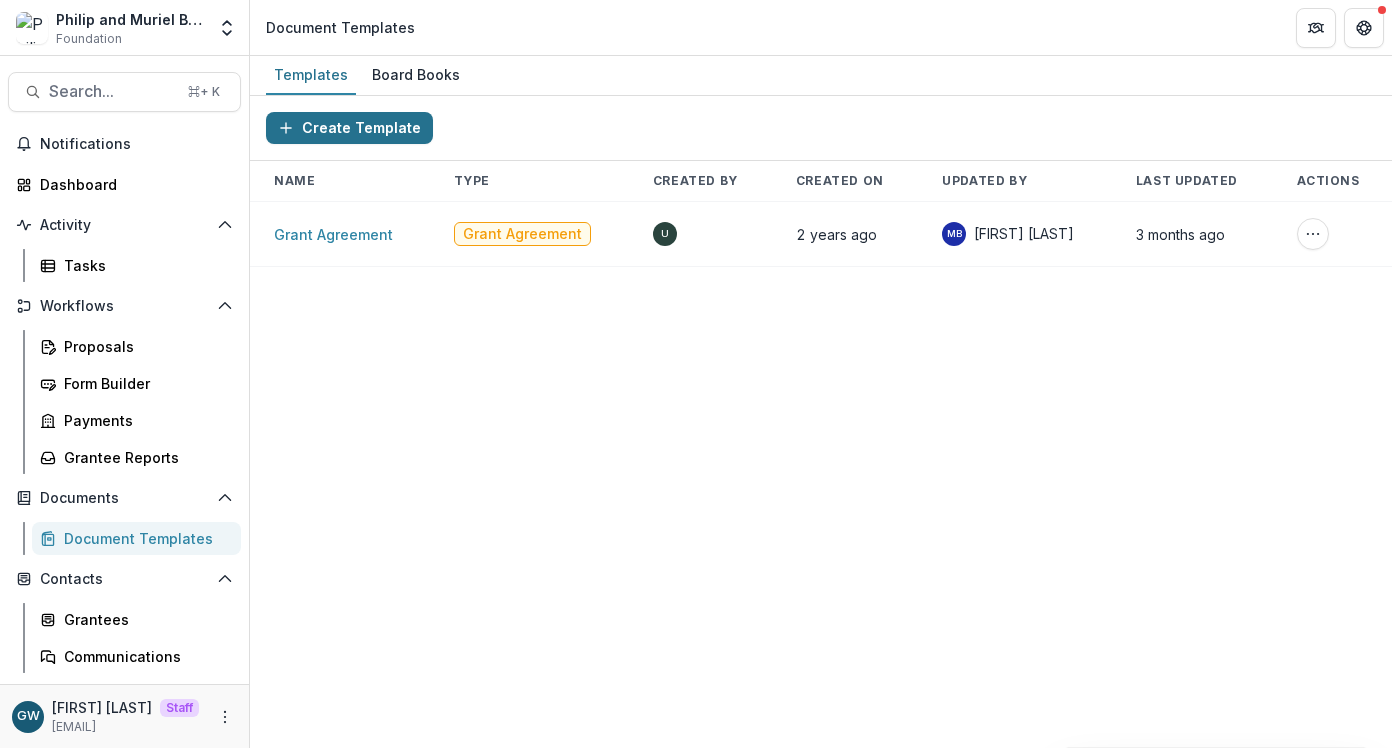 click on "Create Template" at bounding box center (349, 128) 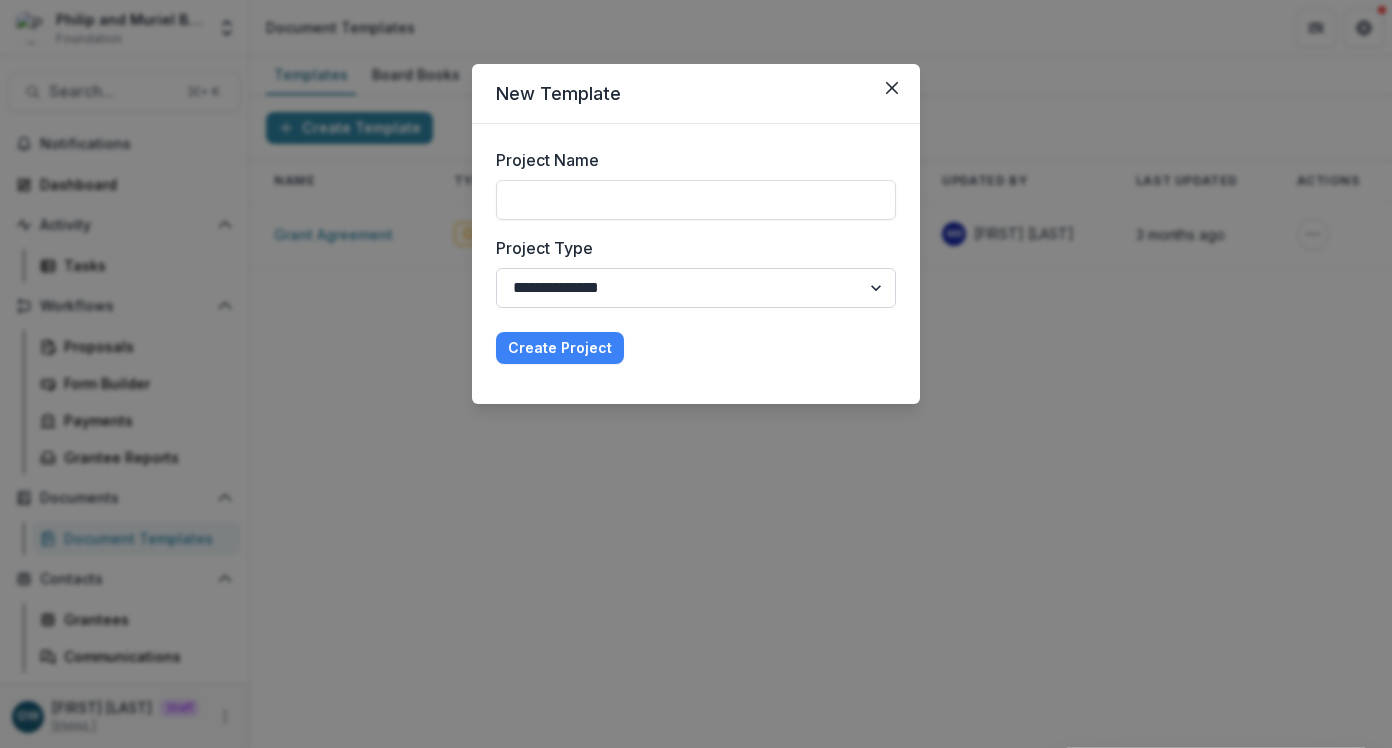 click on "**********" at bounding box center (696, 288) 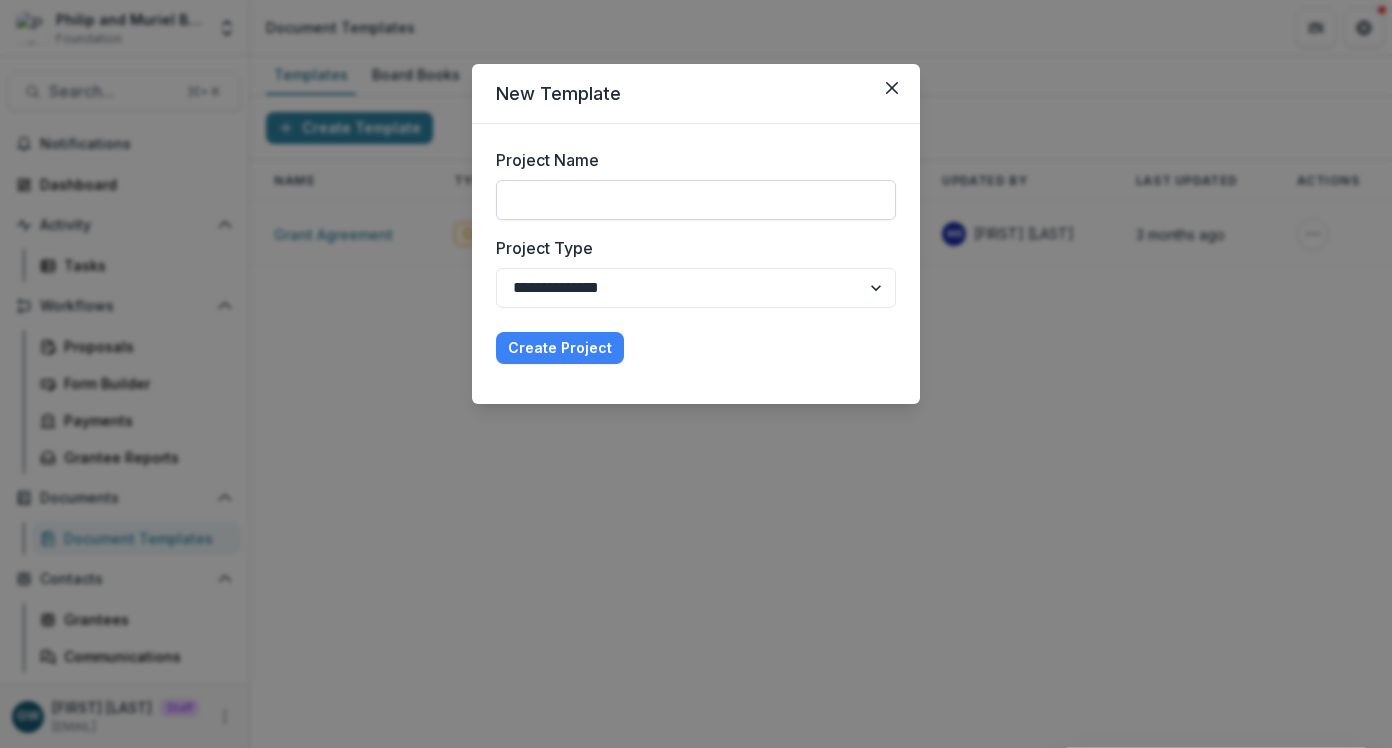 click on "Project Name" at bounding box center (696, 200) 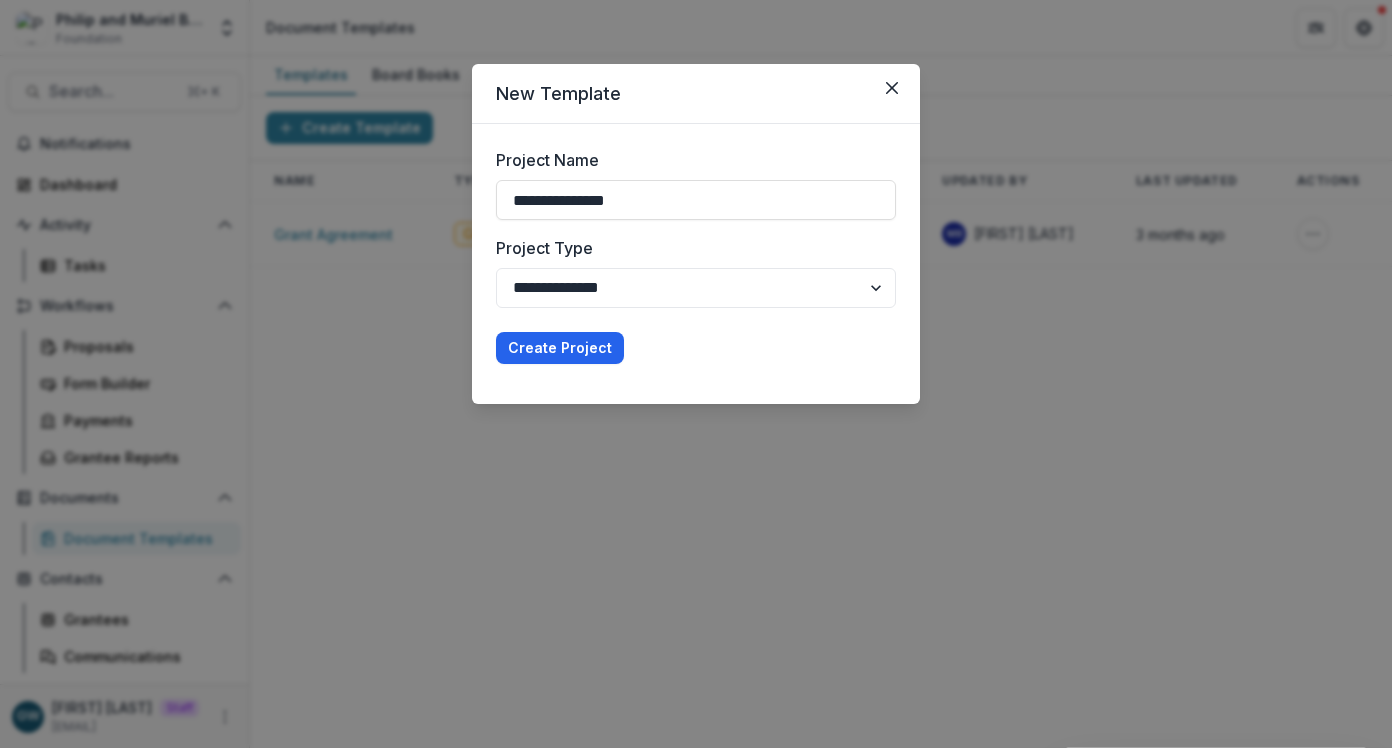 type on "**********" 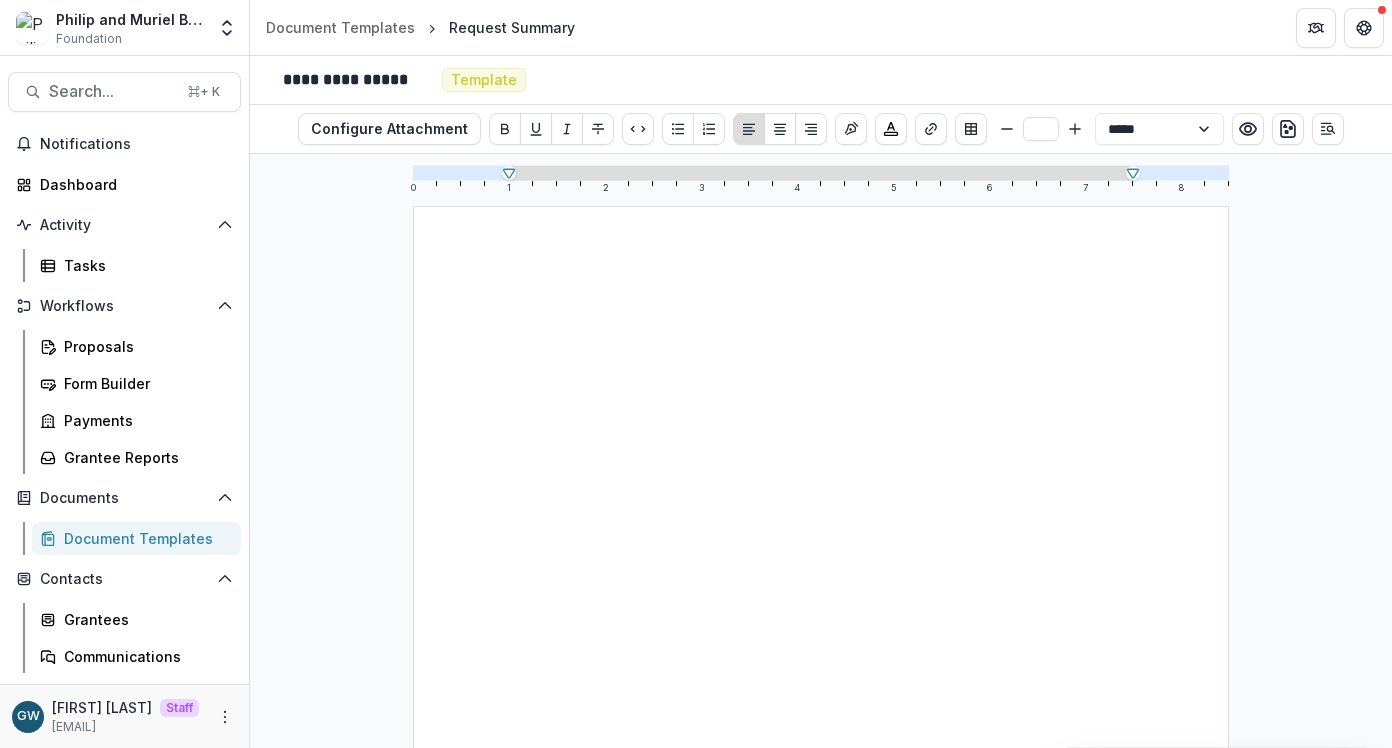 click on "Document Templates" at bounding box center [144, 538] 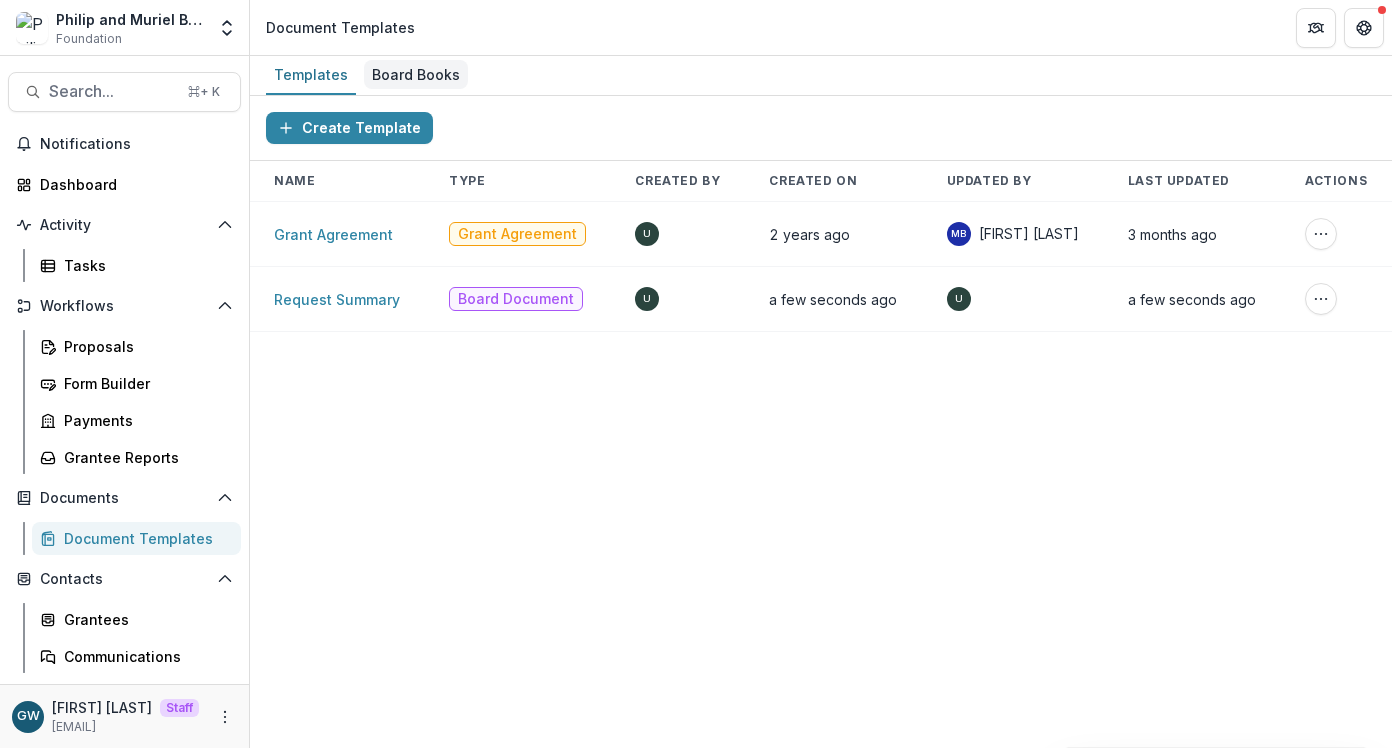 click on "Board Books" at bounding box center [416, 74] 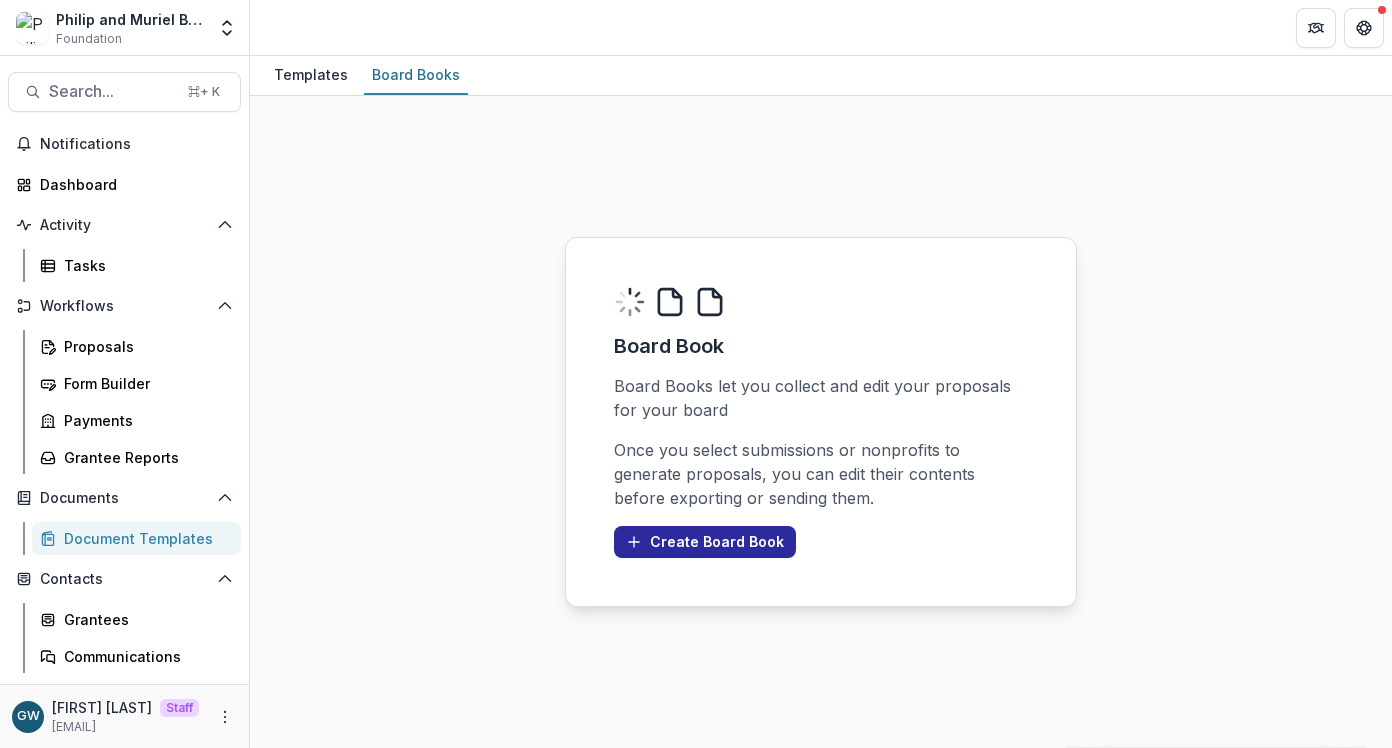 click on "Create Board Book" at bounding box center [705, 542] 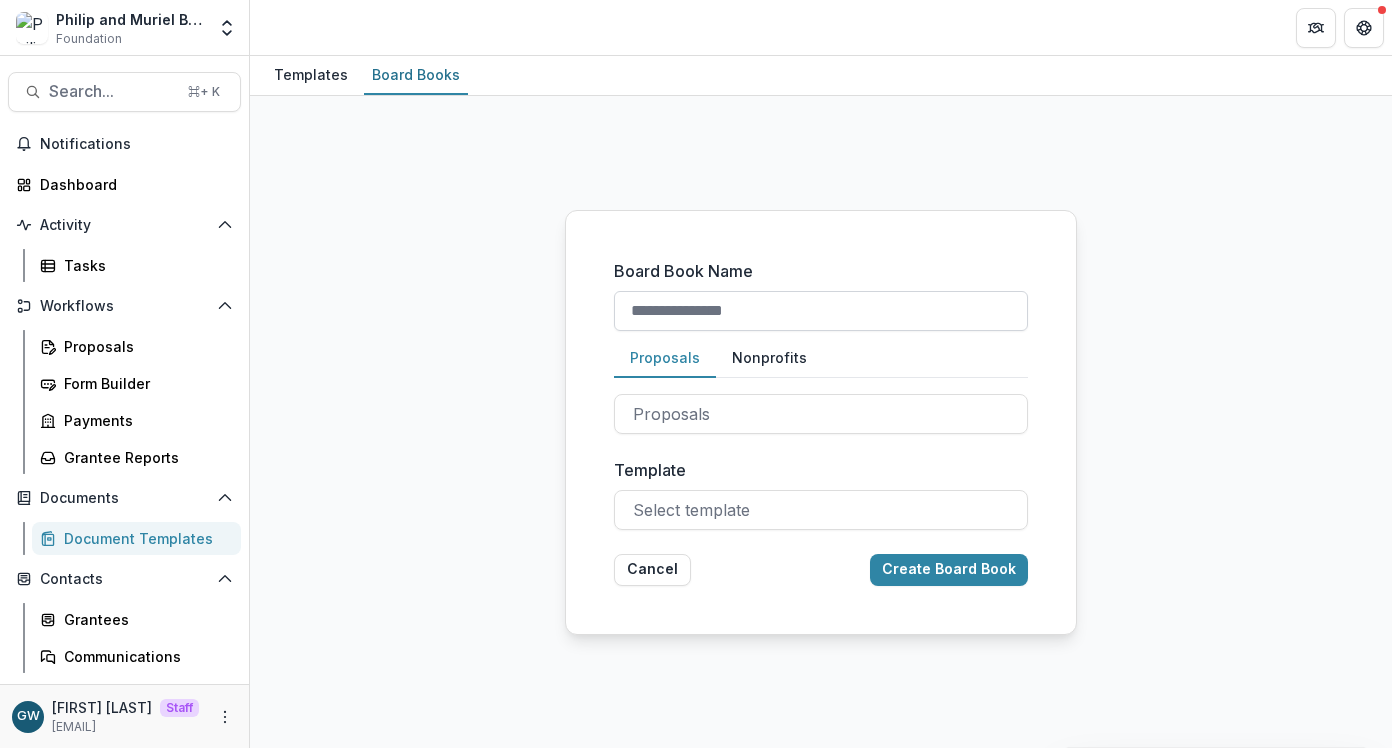 click on "Board Book Name" at bounding box center [821, 311] 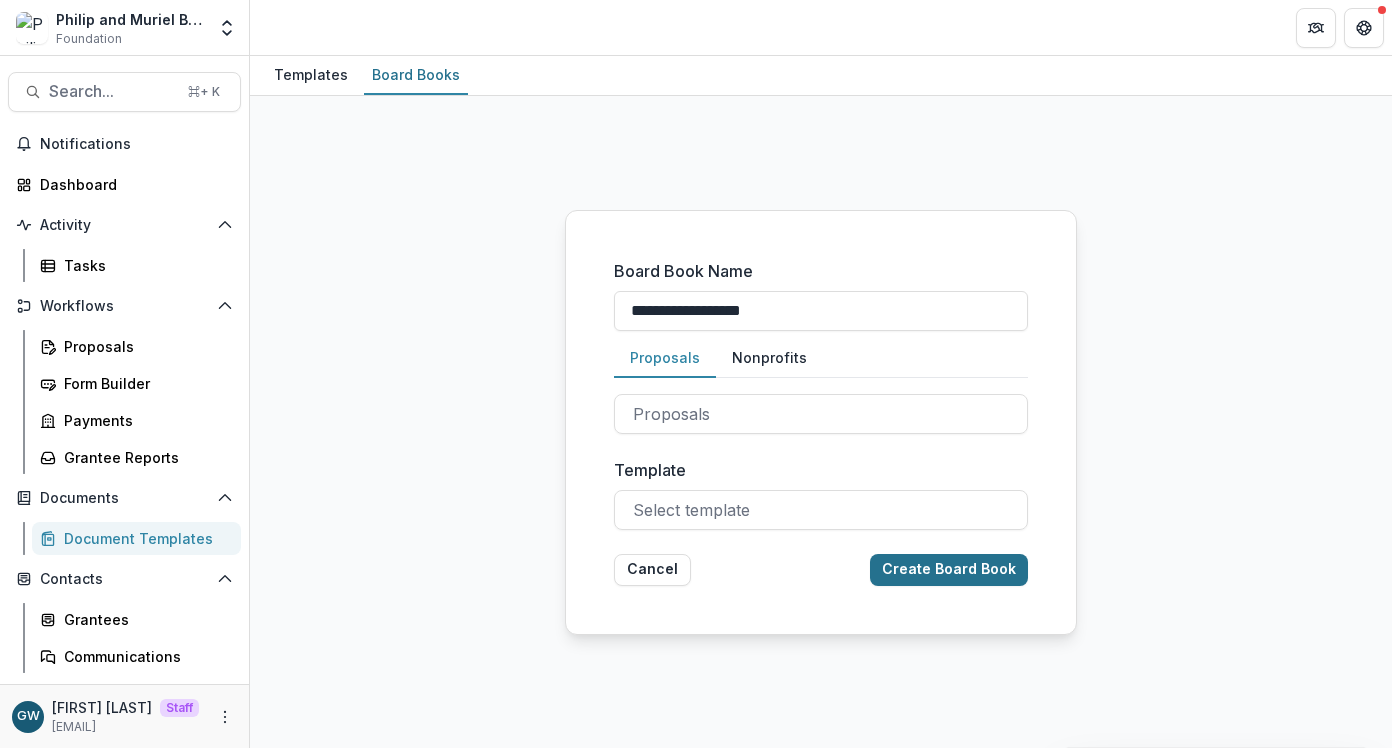 type on "**********" 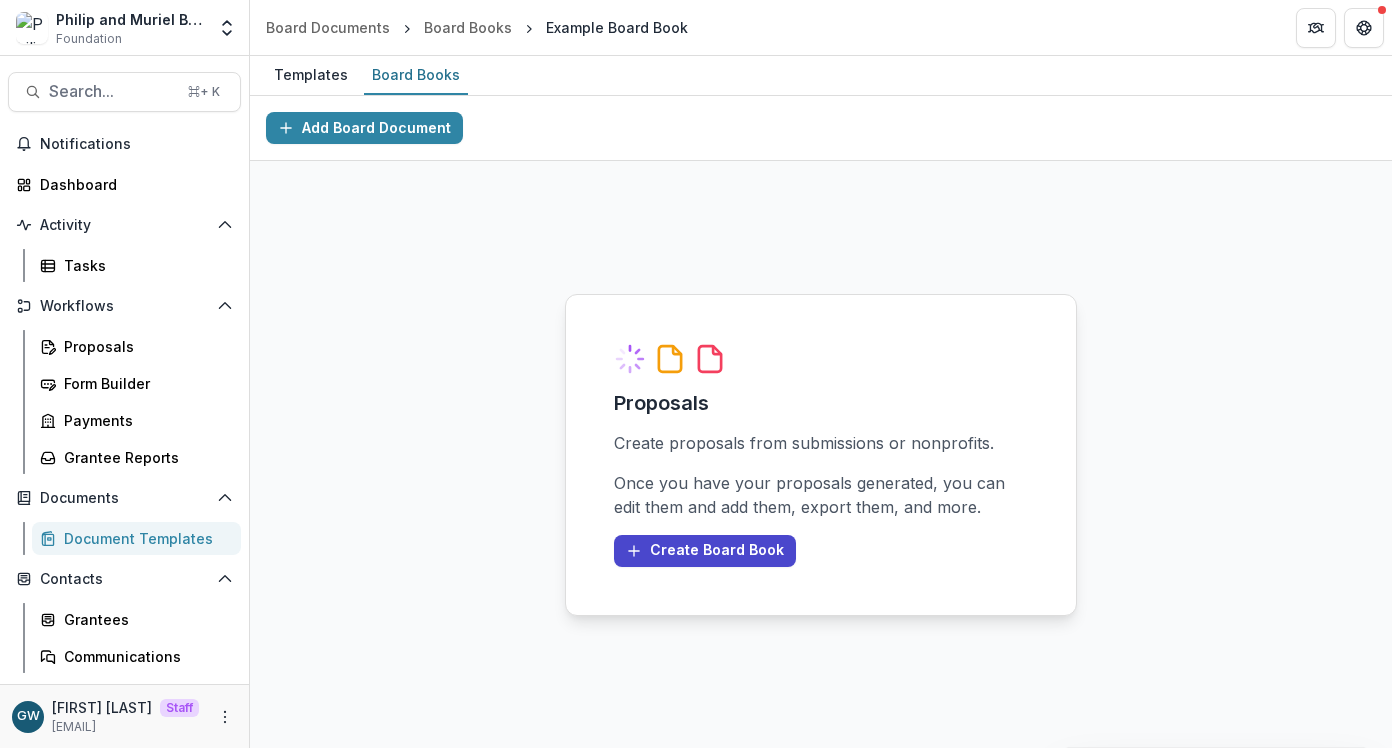 click on "Document Templates" at bounding box center [144, 538] 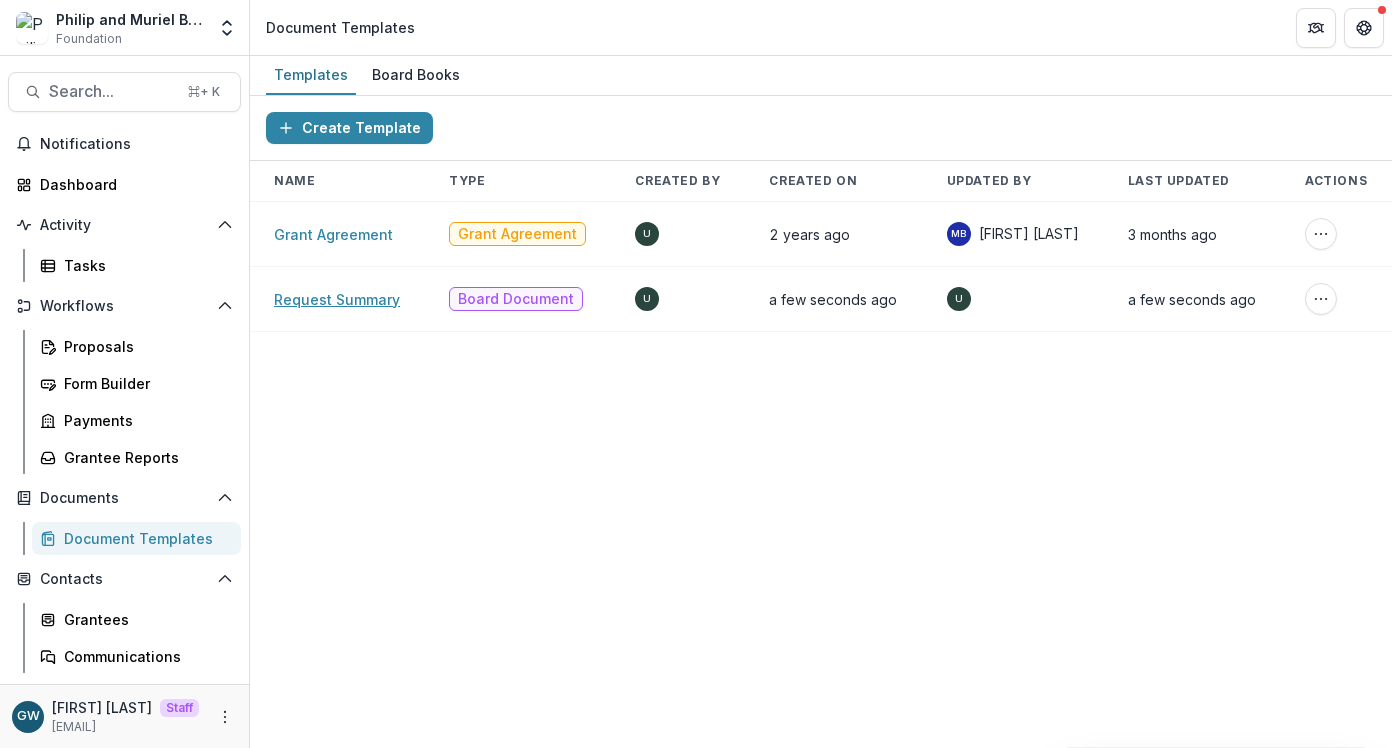 click on "Request Summary" at bounding box center (337, 299) 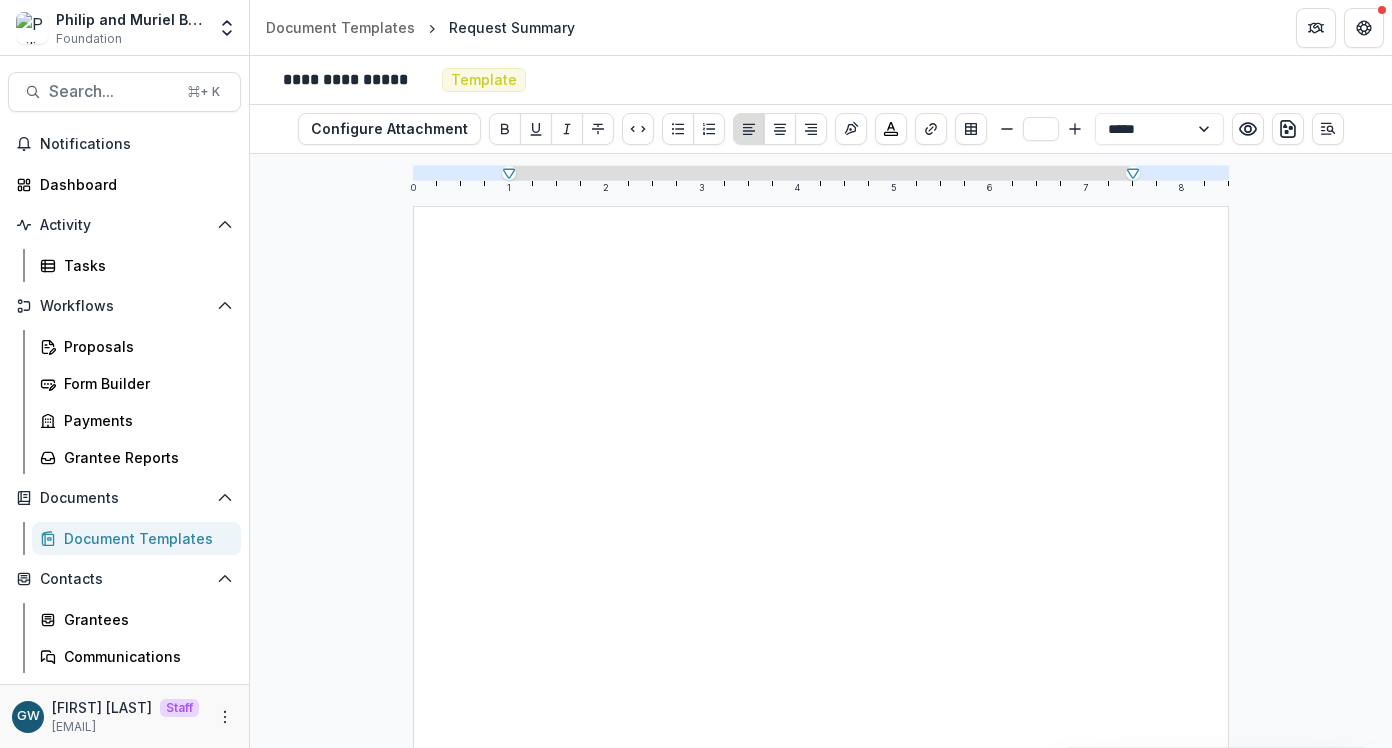 type 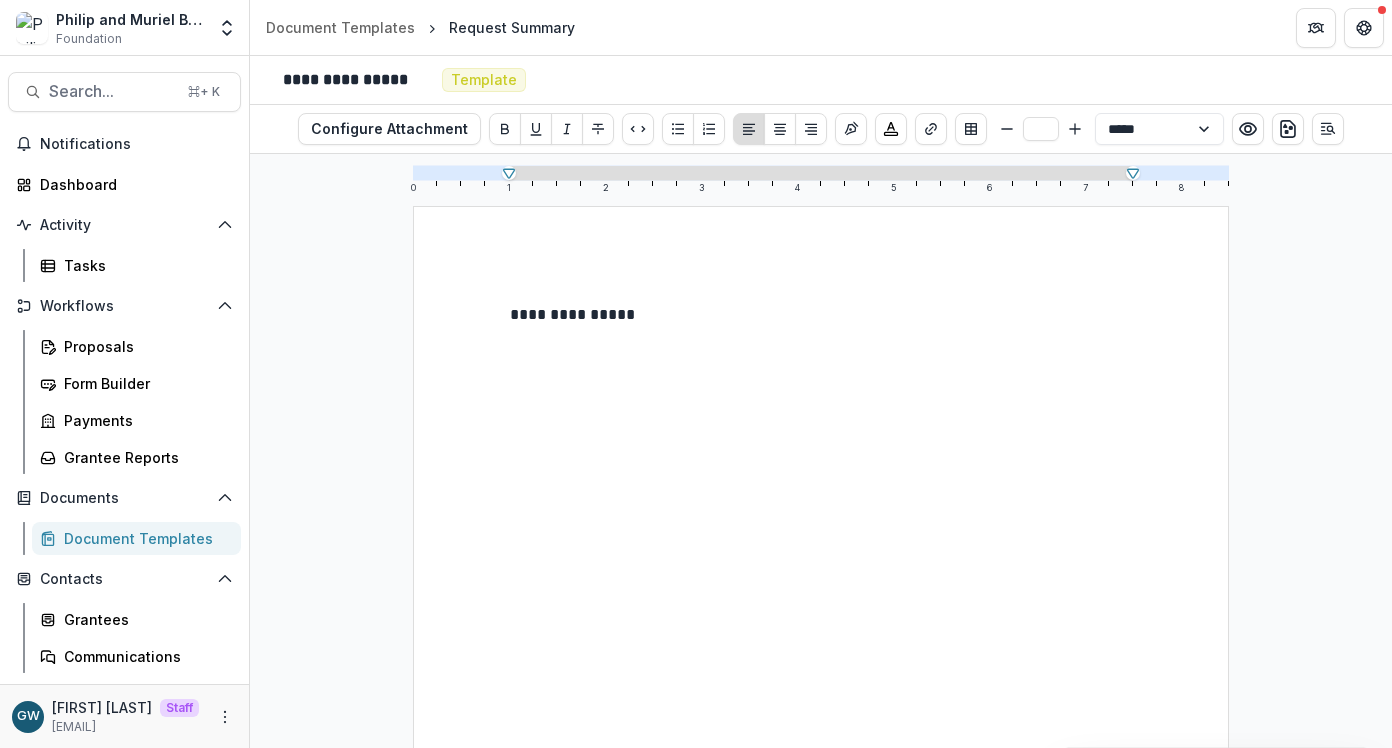 click on "**********" at bounding box center (821, 315) 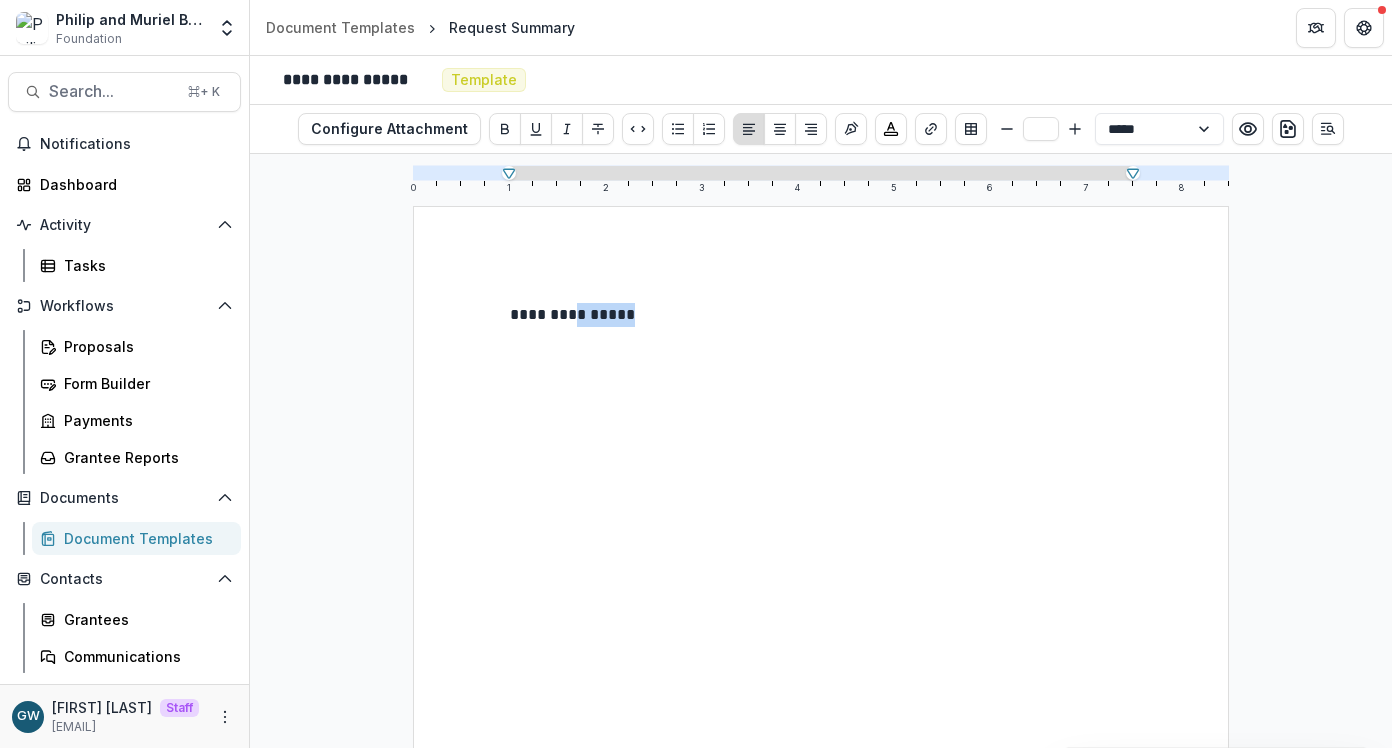 click on "**********" at bounding box center (821, 315) 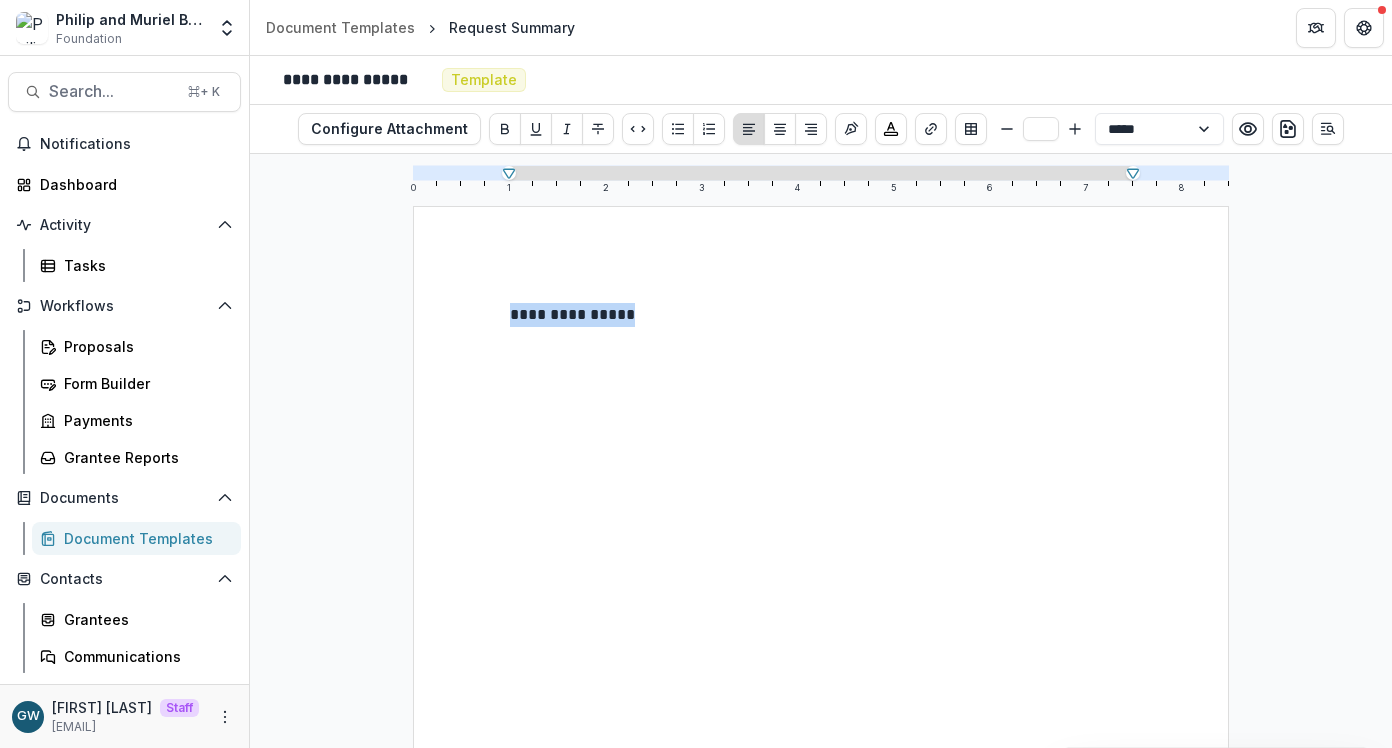 click on "**********" at bounding box center [821, 315] 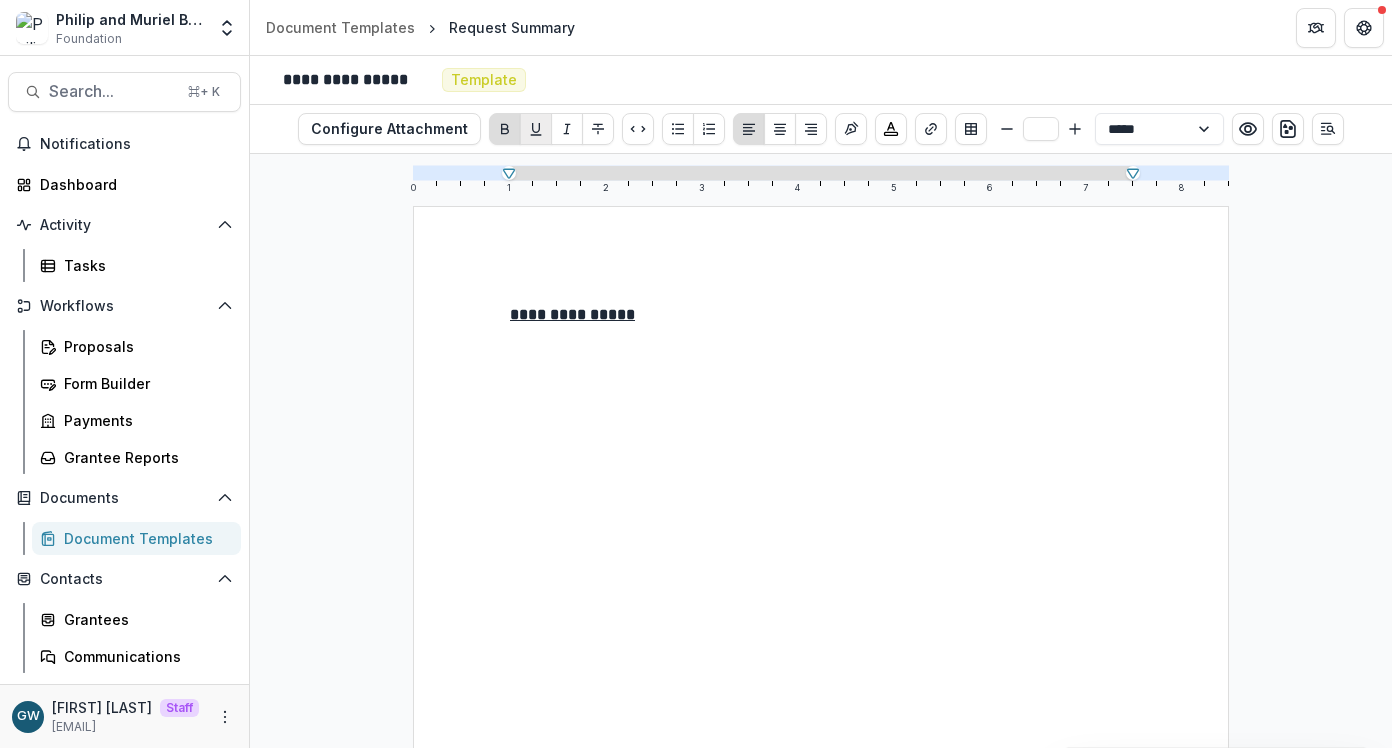 click 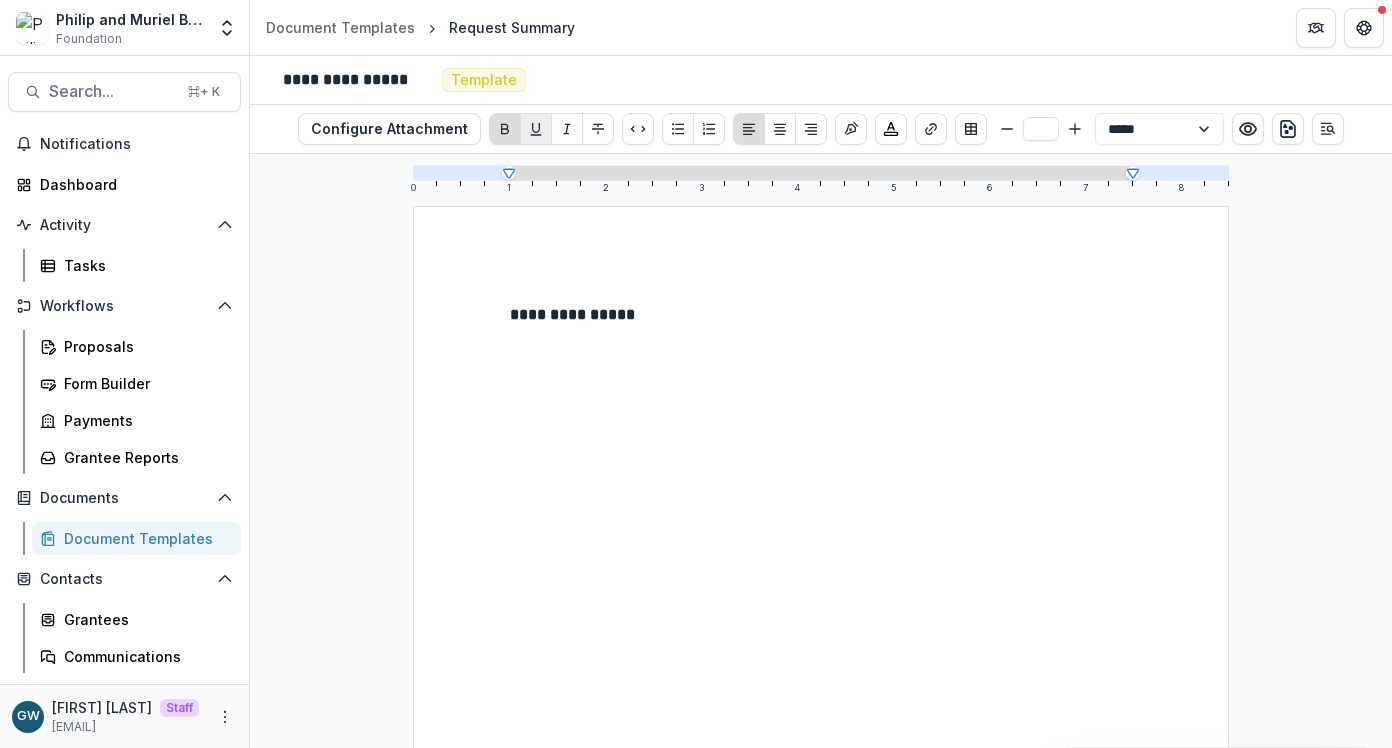 click 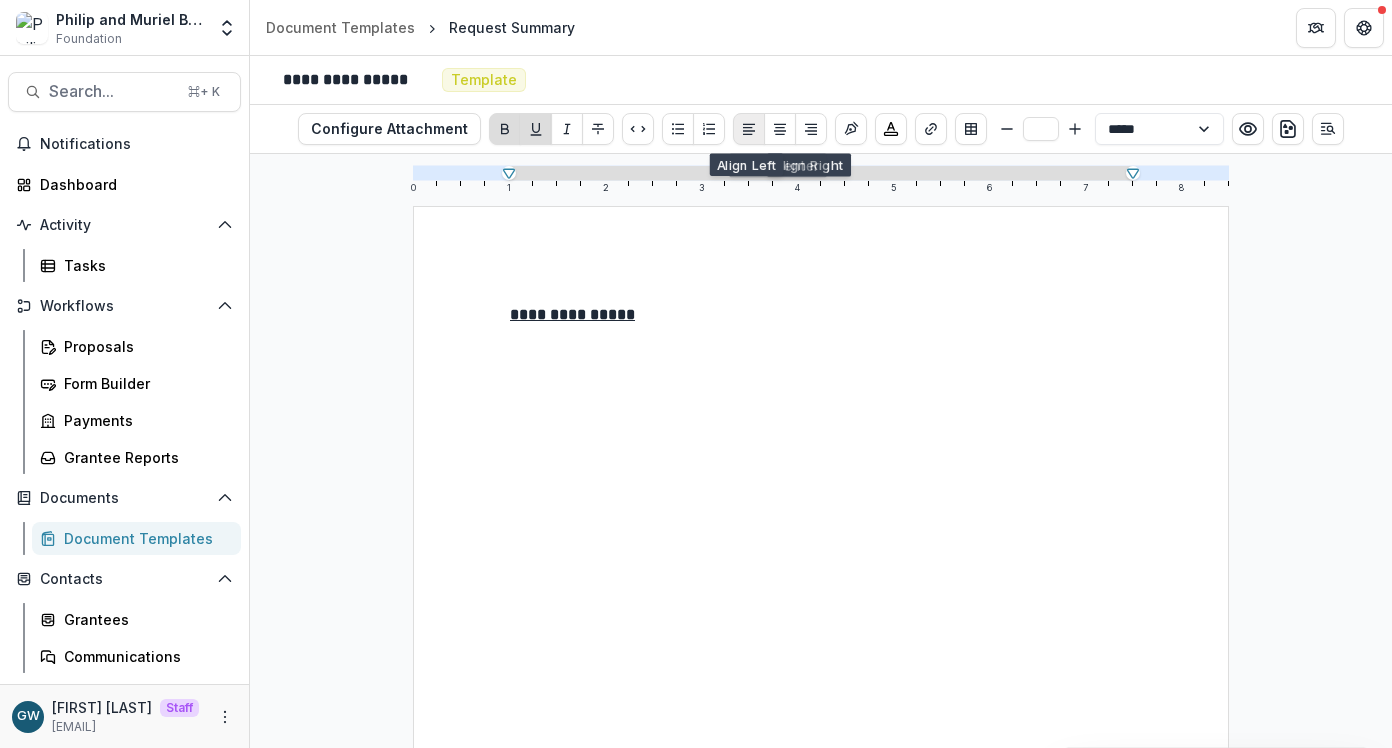click 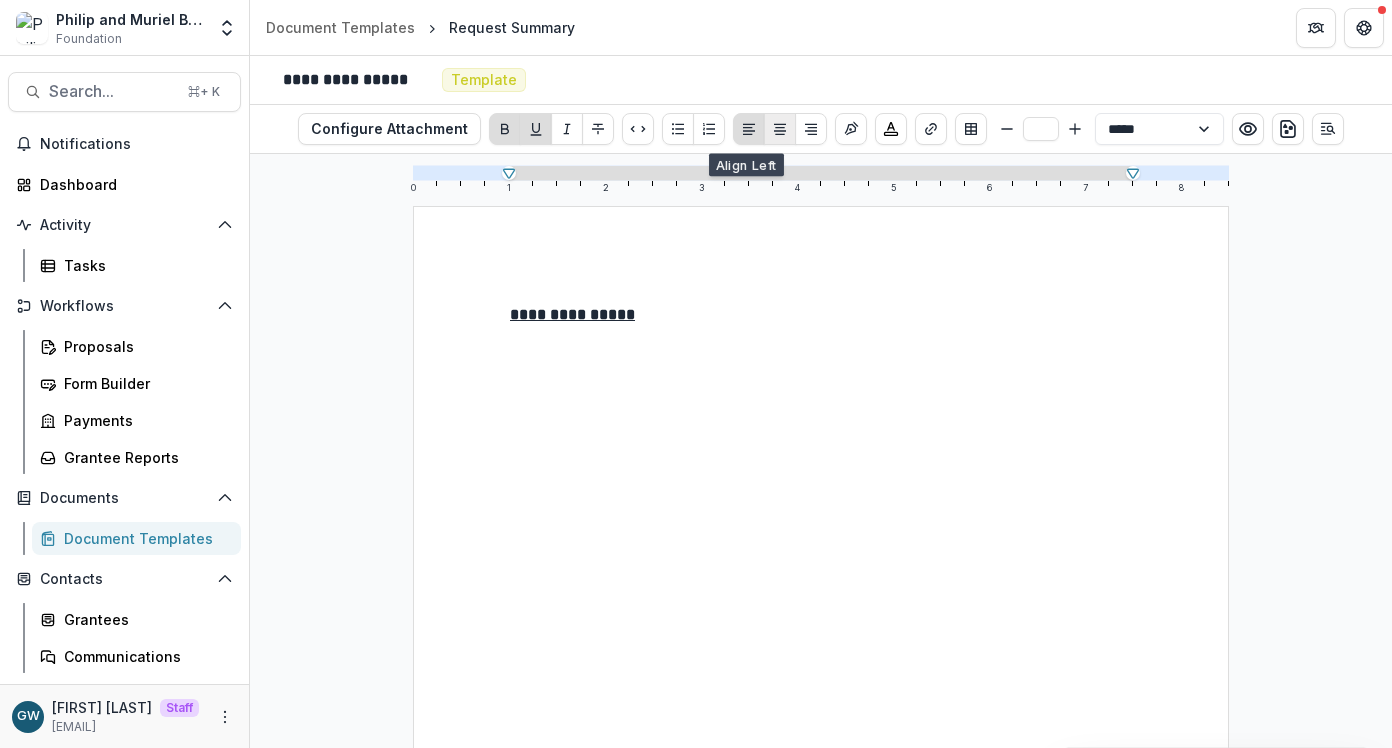 click 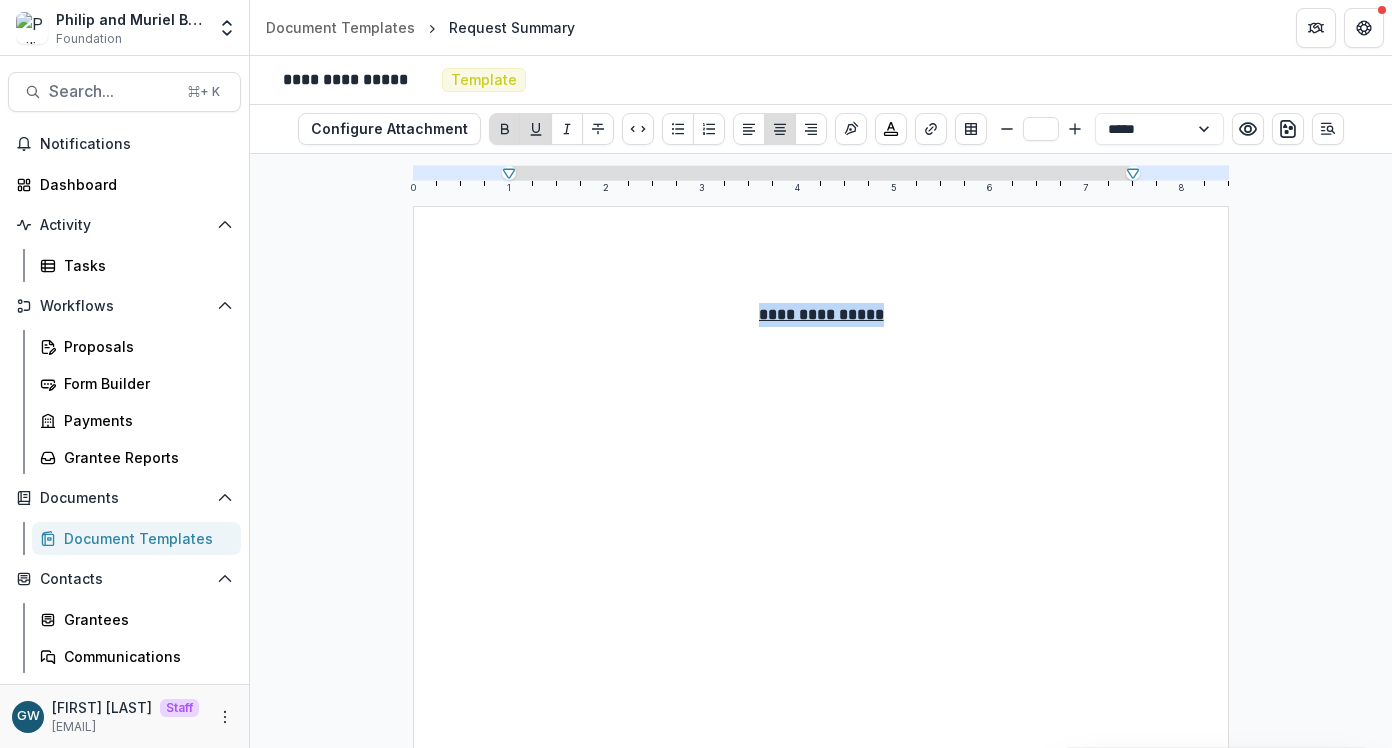 click on "**********" at bounding box center (821, 734) 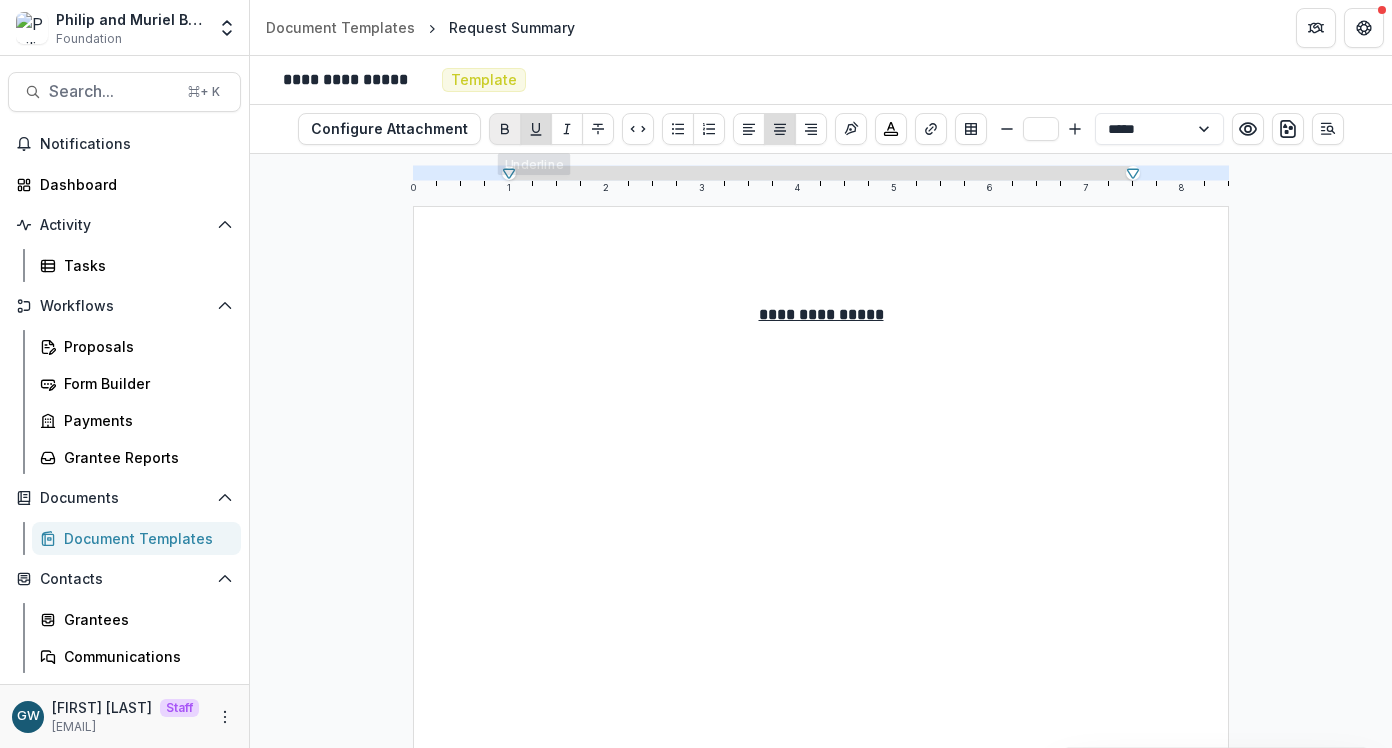 click at bounding box center (505, 129) 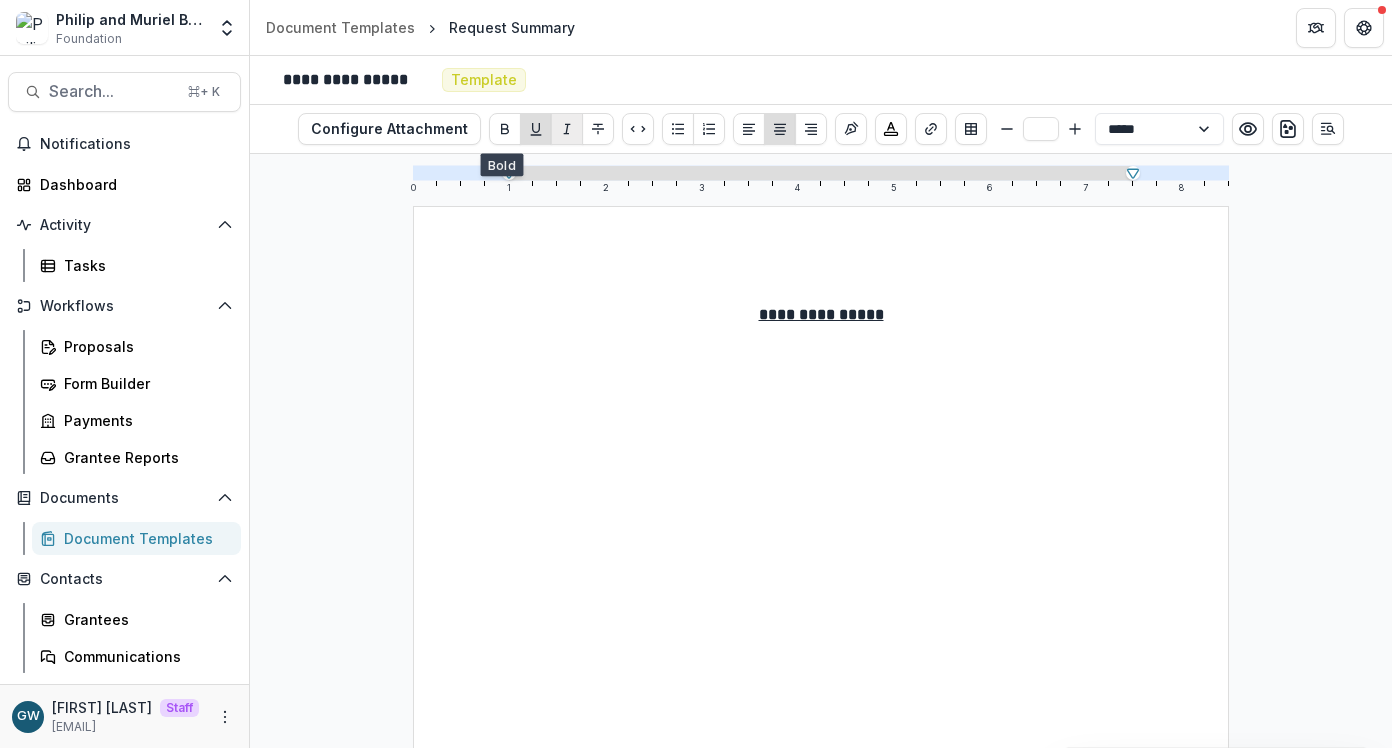 click at bounding box center [567, 129] 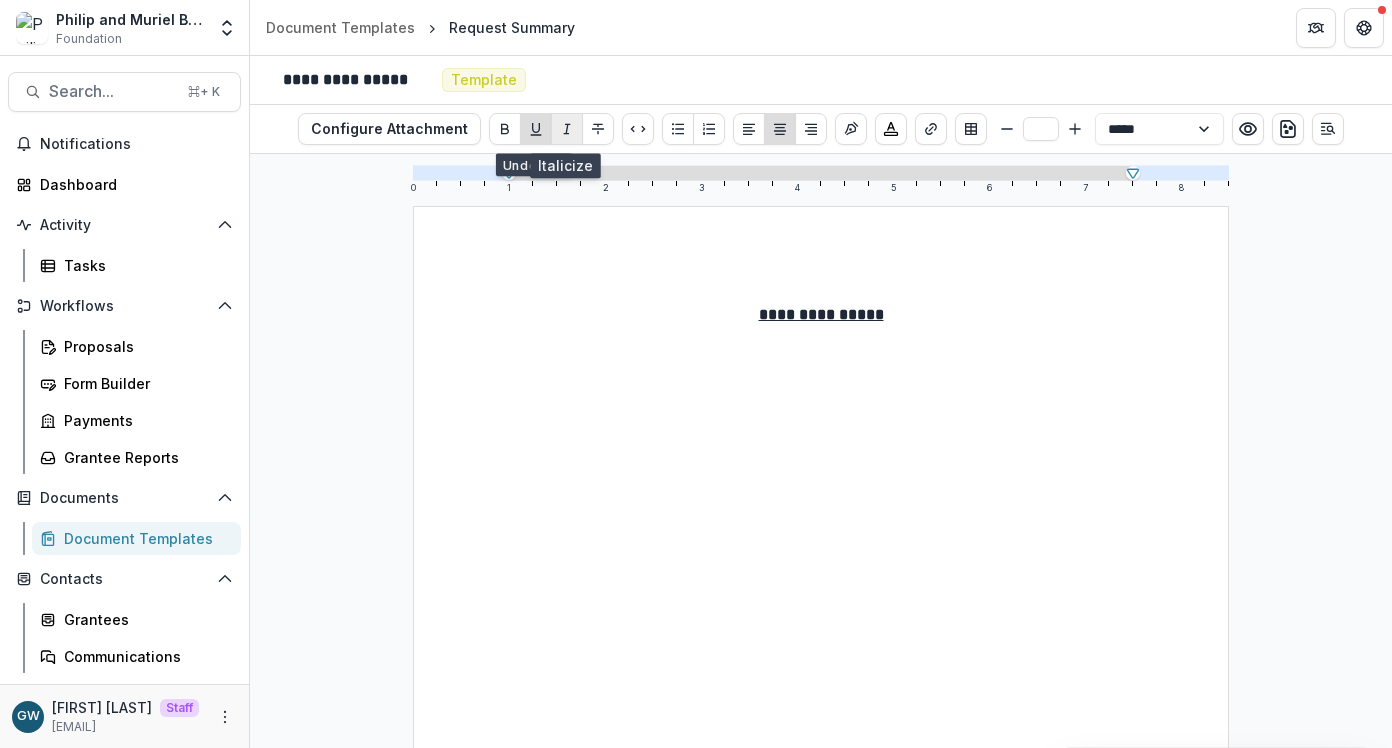 click at bounding box center [567, 129] 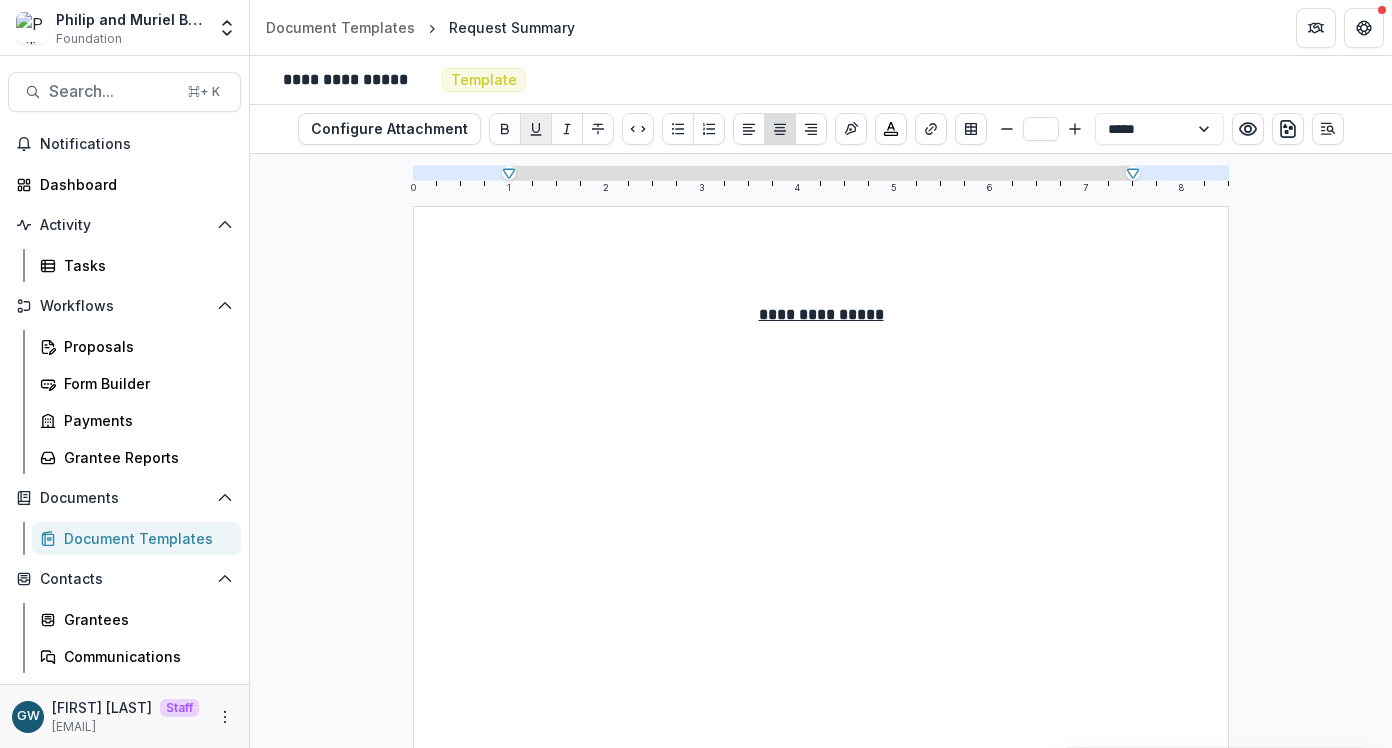 click 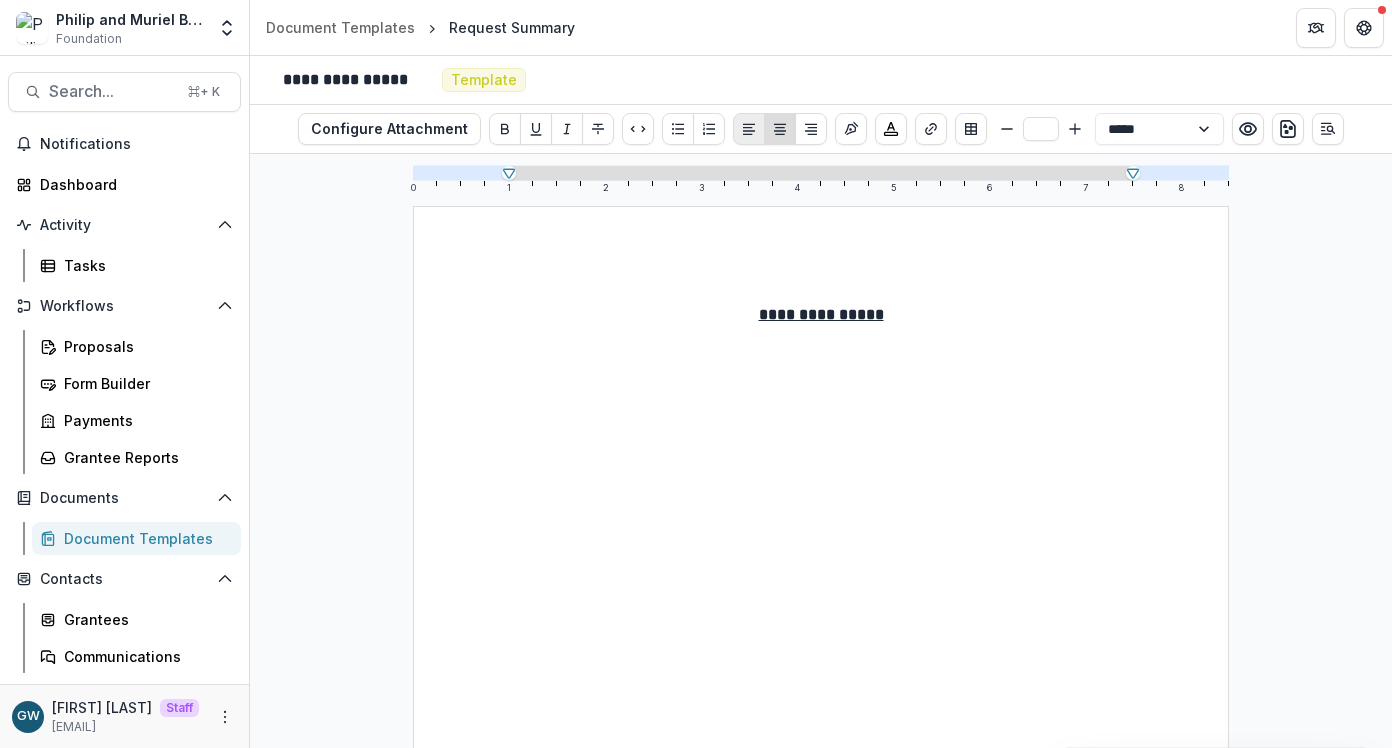 click at bounding box center [749, 129] 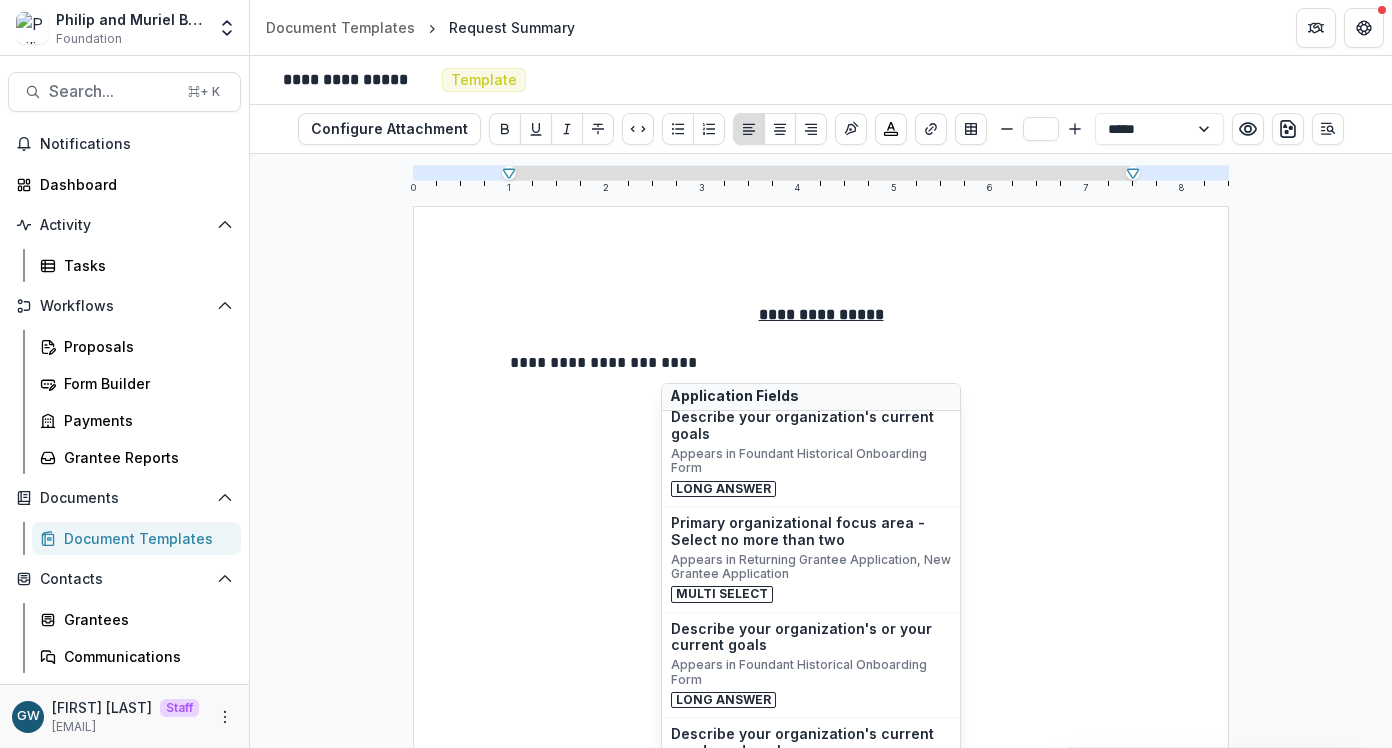 scroll, scrollTop: 2723, scrollLeft: 0, axis: vertical 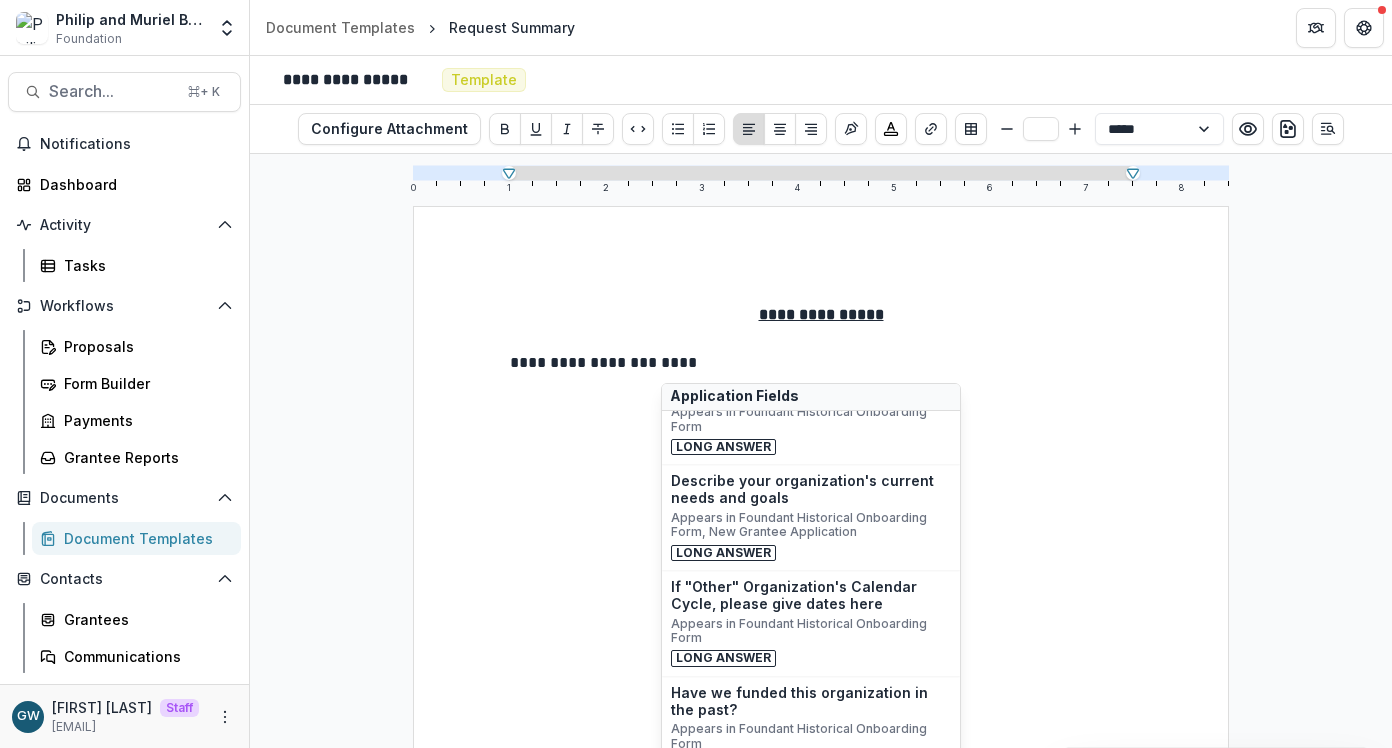 click on "**********" at bounding box center (821, 363) 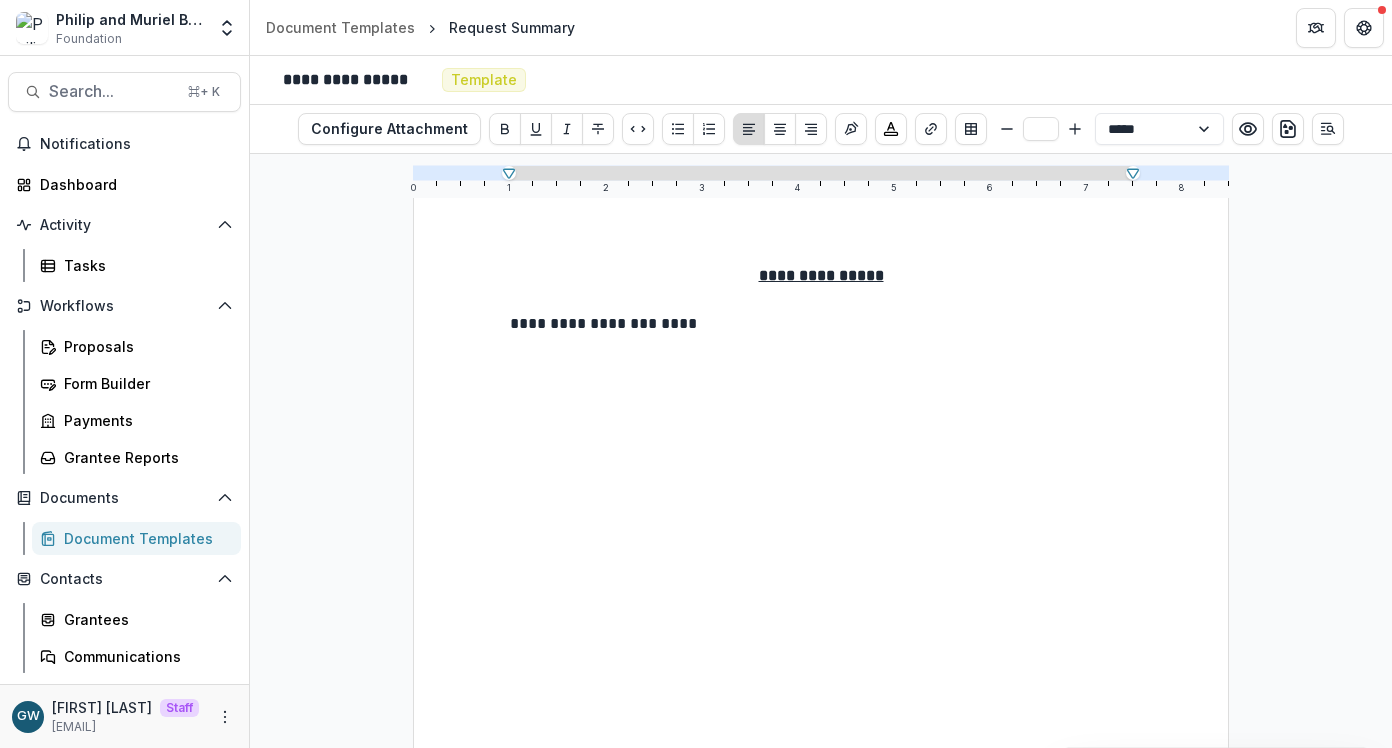 scroll, scrollTop: 44, scrollLeft: 0, axis: vertical 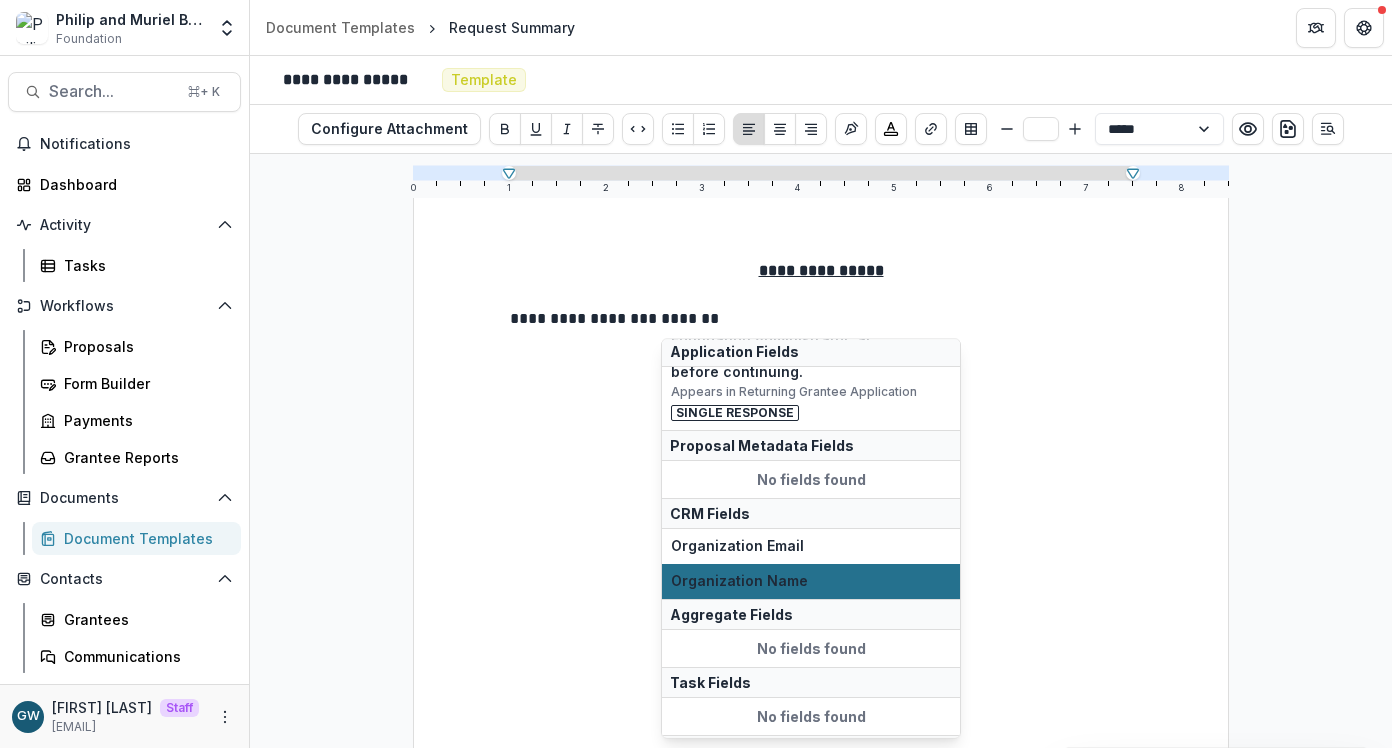 click on "Organization Name" at bounding box center (811, 581) 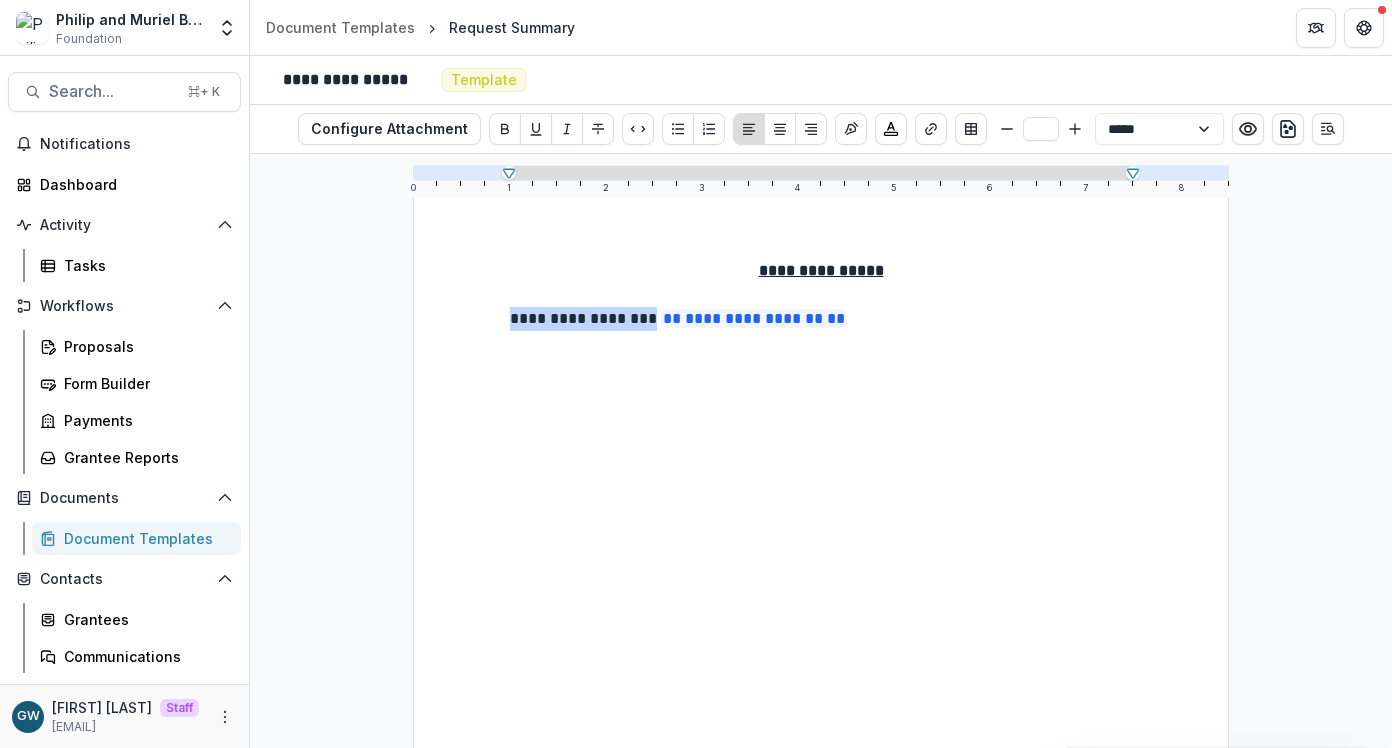 drag, startPoint x: 654, startPoint y: 321, endPoint x: 490, endPoint y: 316, distance: 164.0762 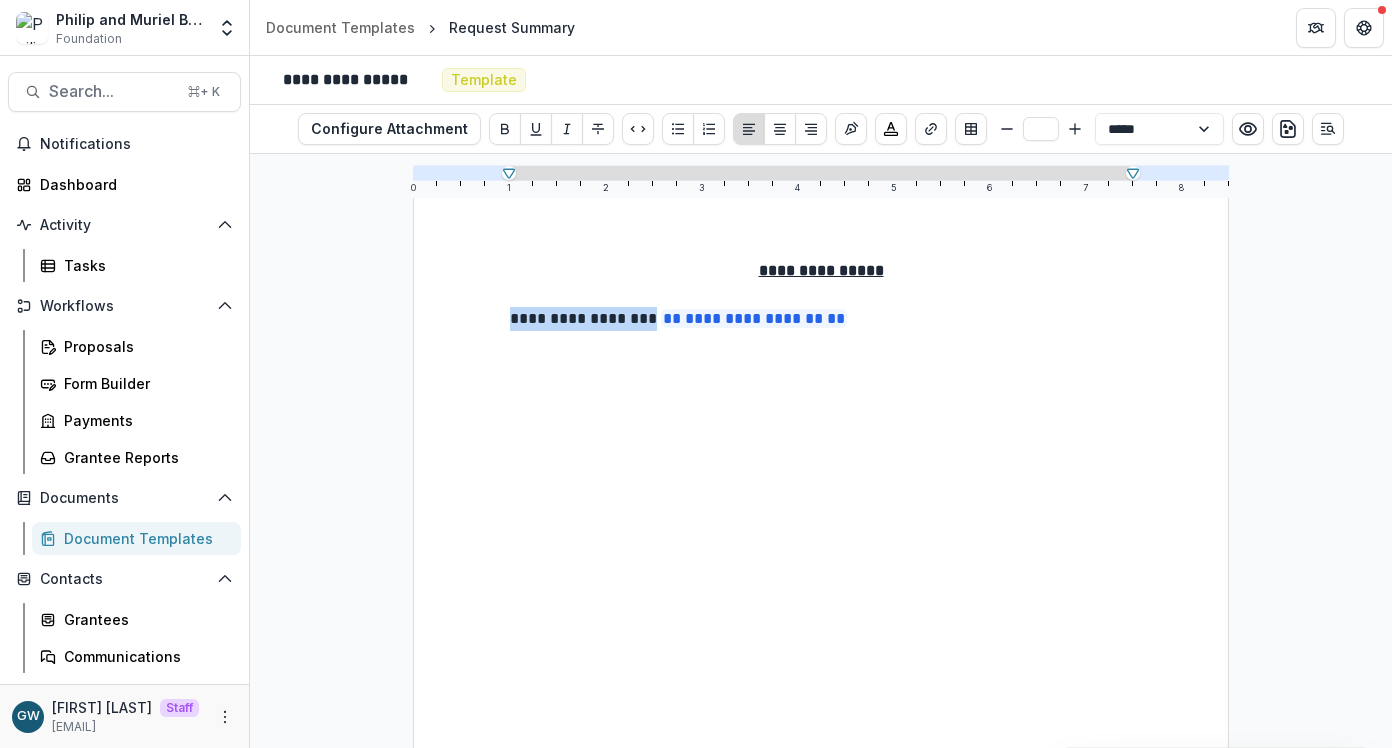 click on "**********" at bounding box center (821, 690) 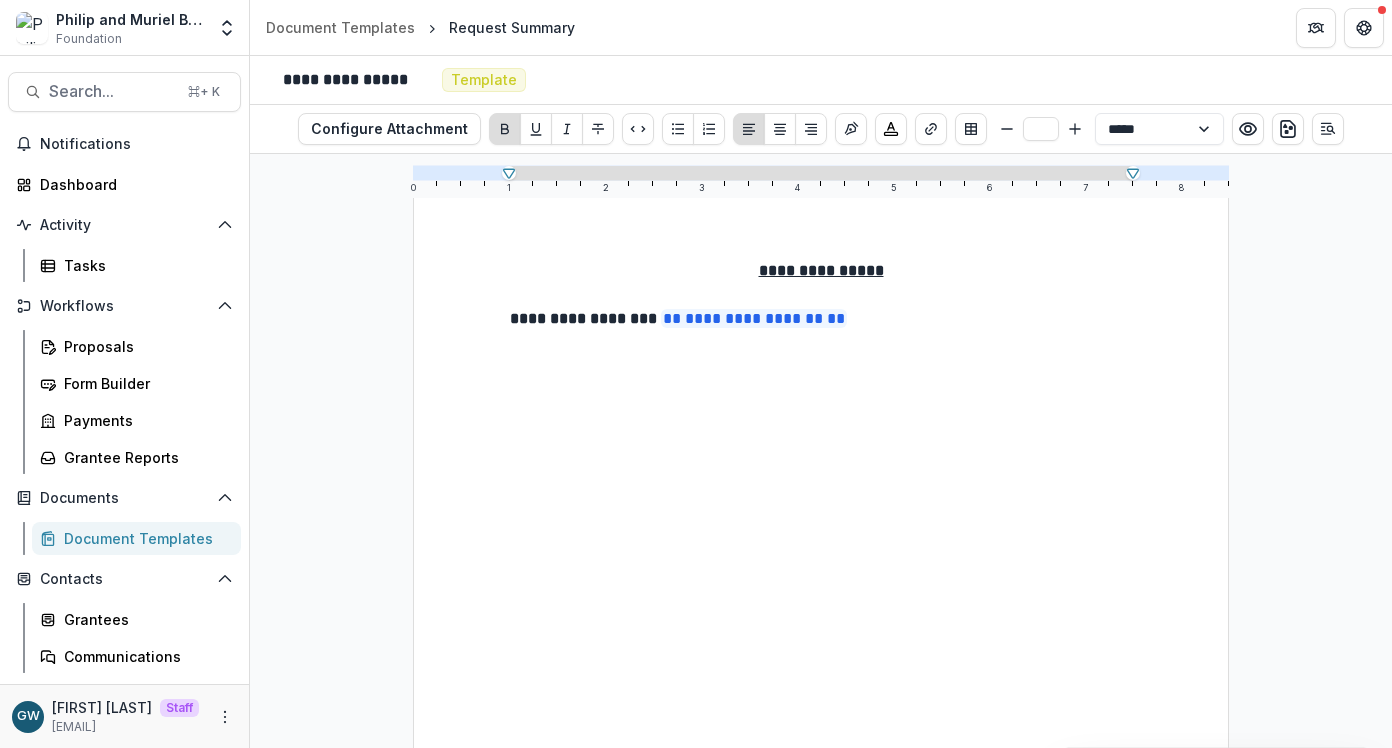 click at bounding box center [821, 368] 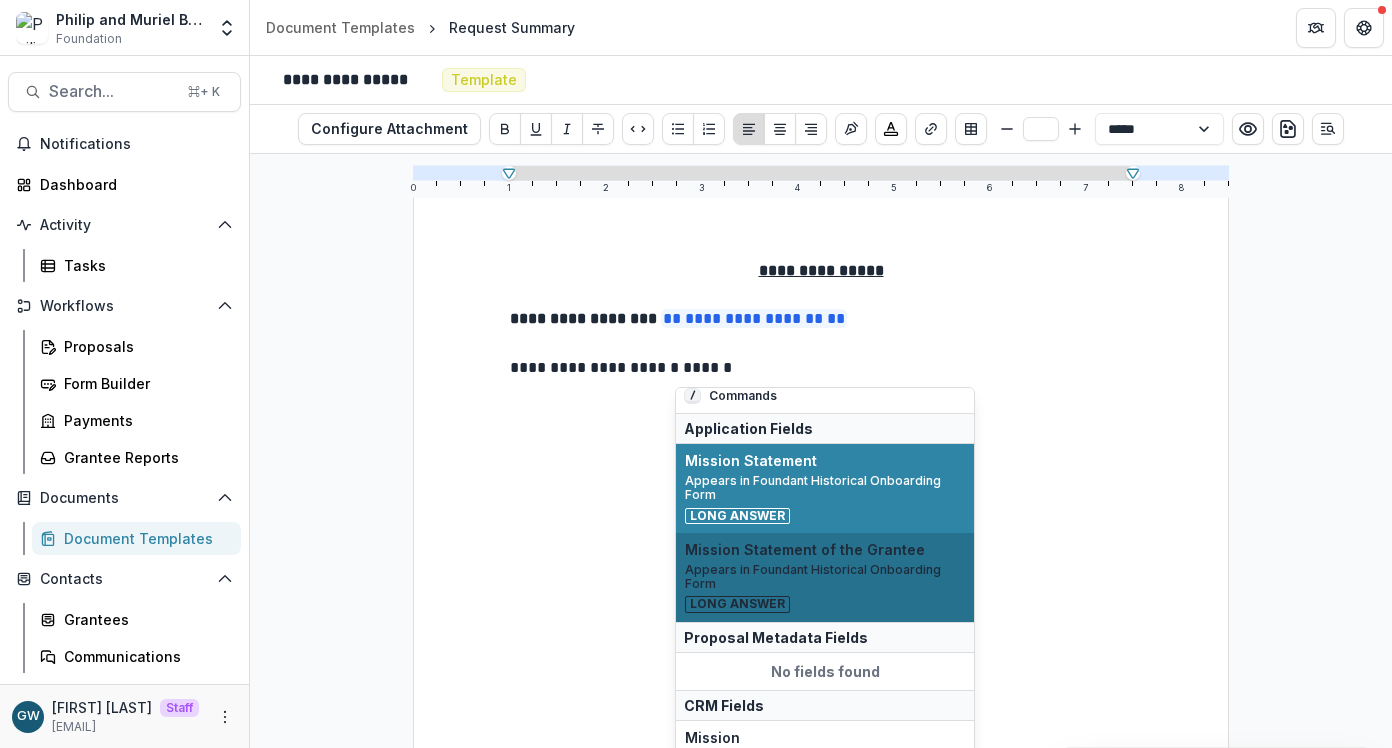 scroll, scrollTop: 0, scrollLeft: 0, axis: both 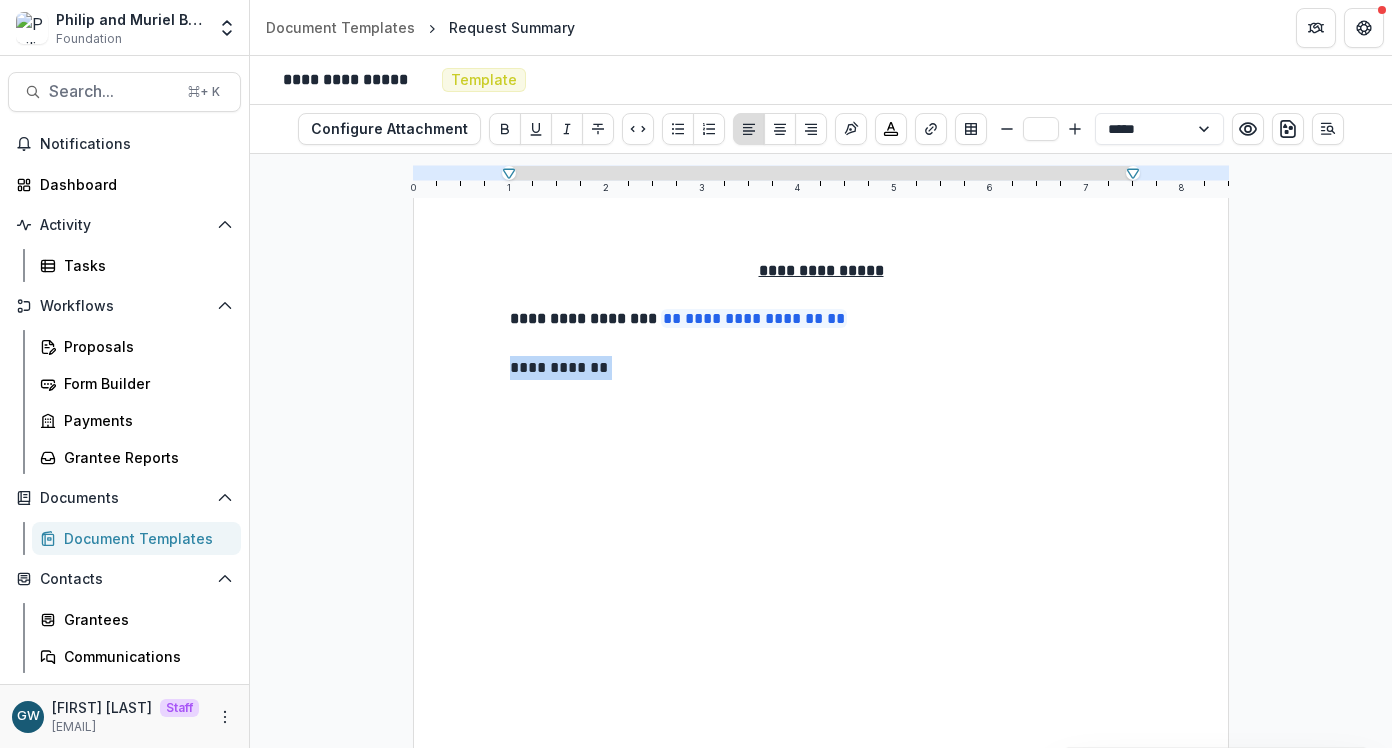 drag, startPoint x: 643, startPoint y: 367, endPoint x: 471, endPoint y: 372, distance: 172.07266 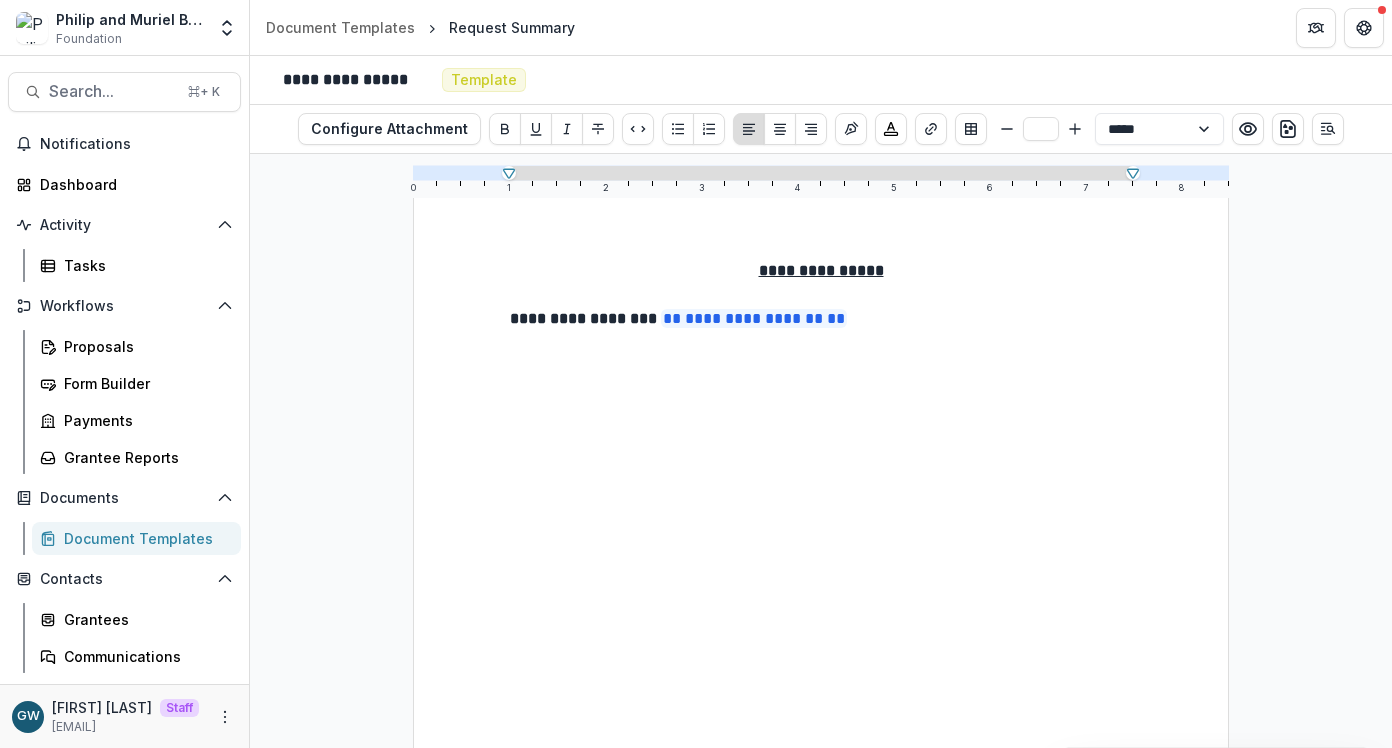 click on "**********" at bounding box center [821, 690] 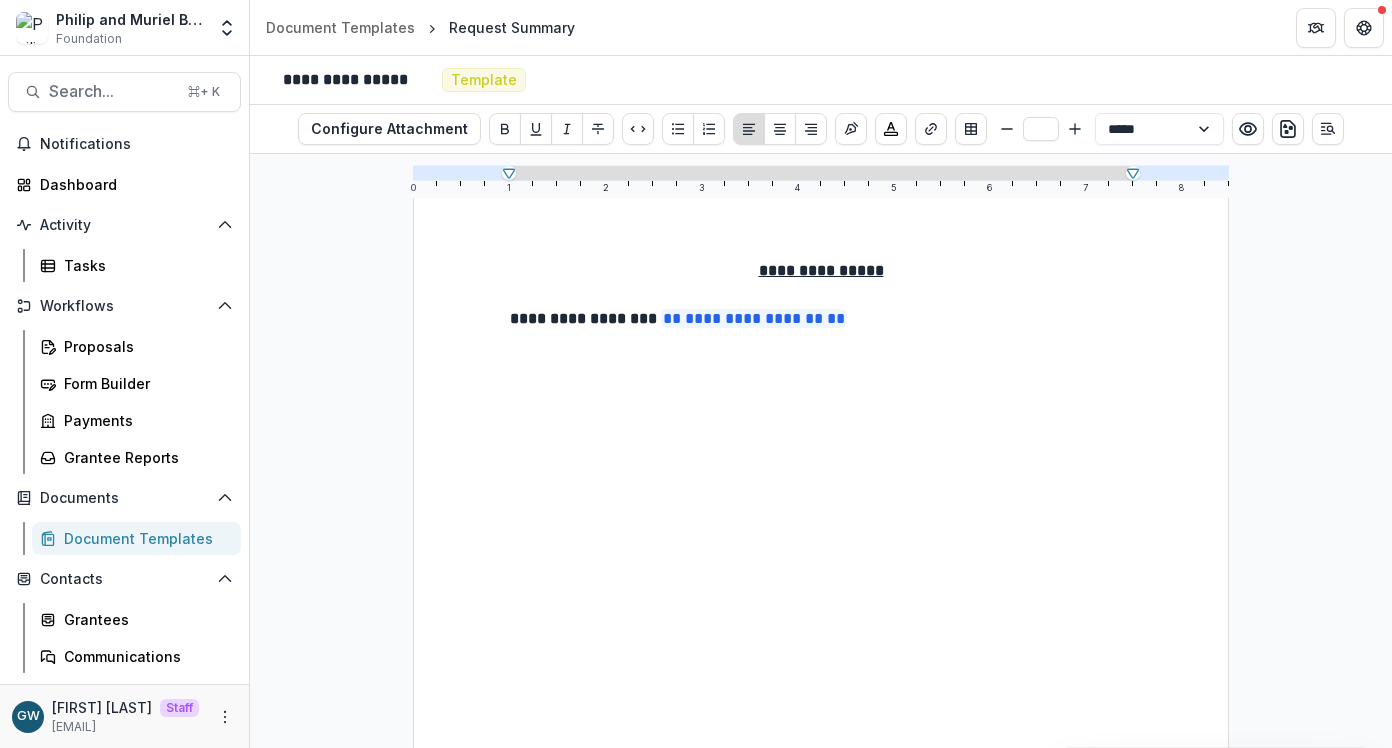 click on "Document Templates" at bounding box center [144, 538] 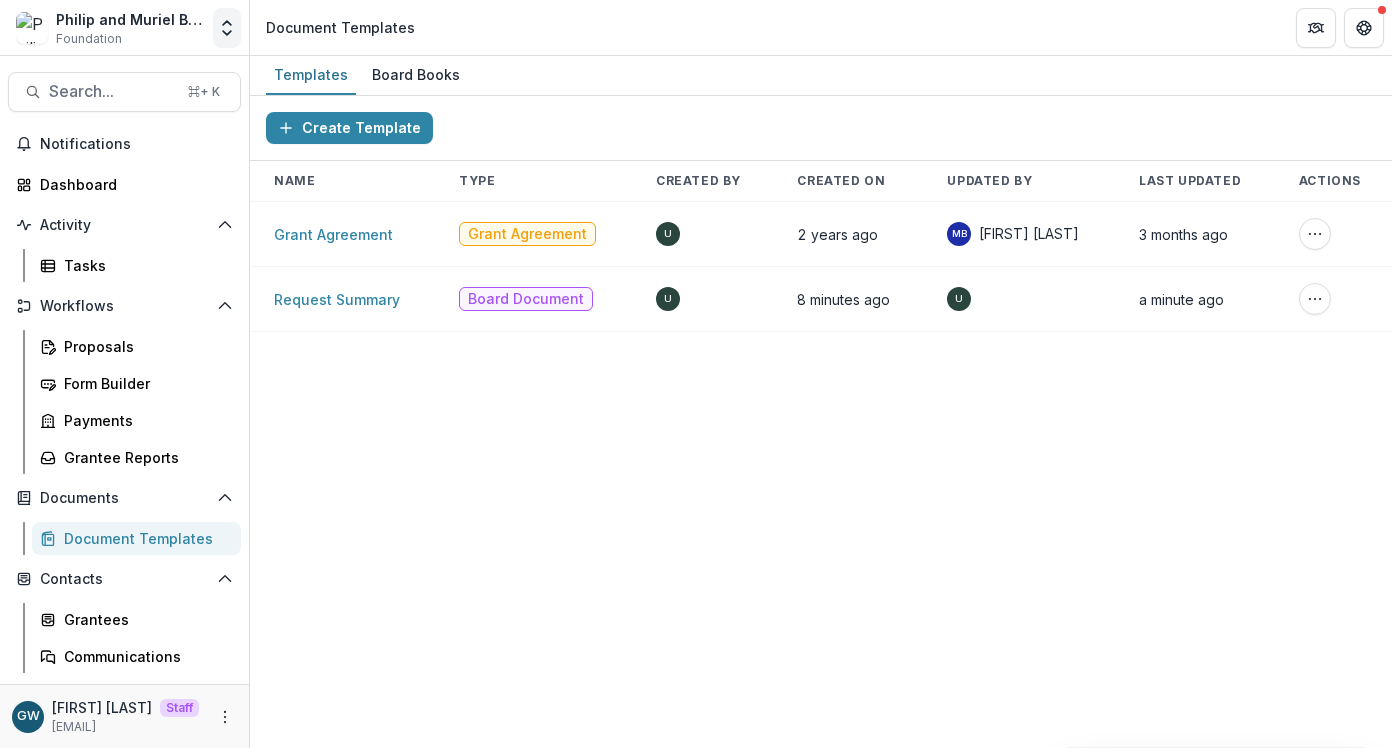 click 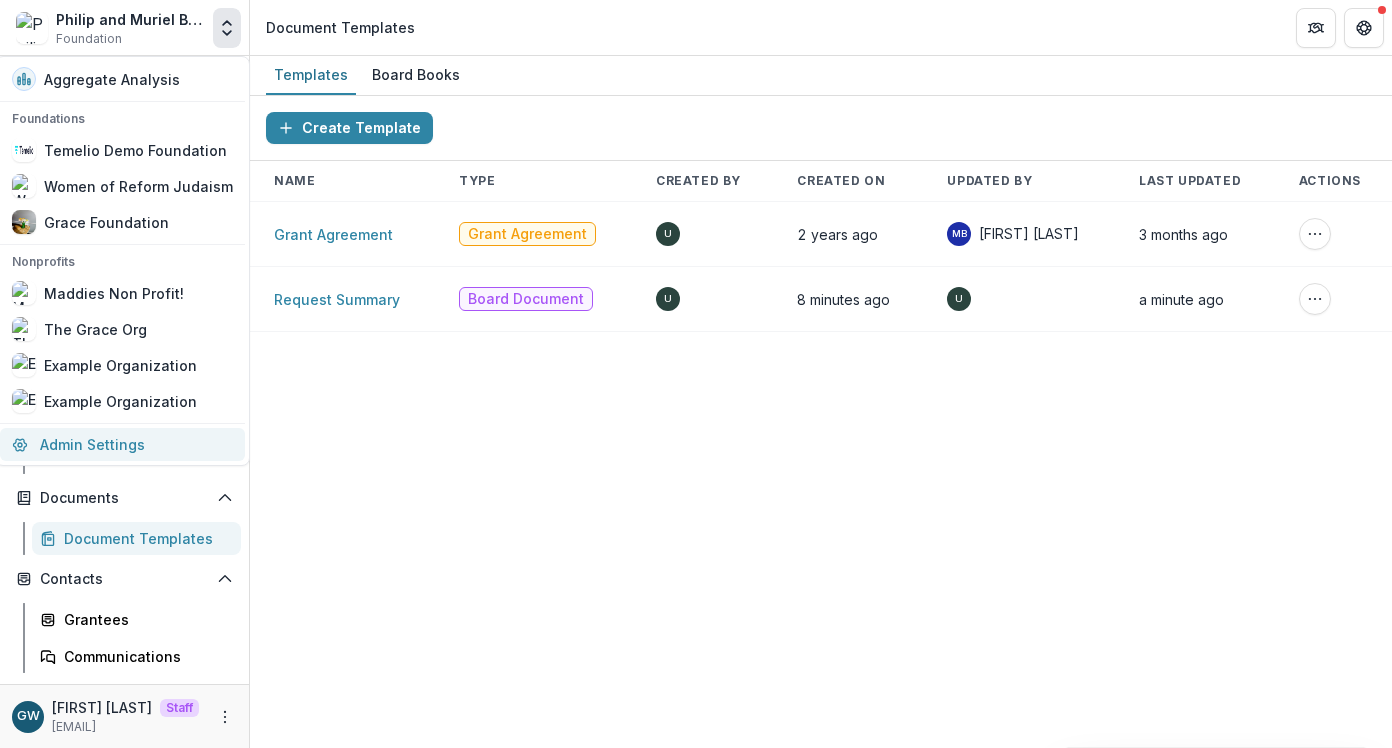 click on "Admin Settings" at bounding box center (122, 444) 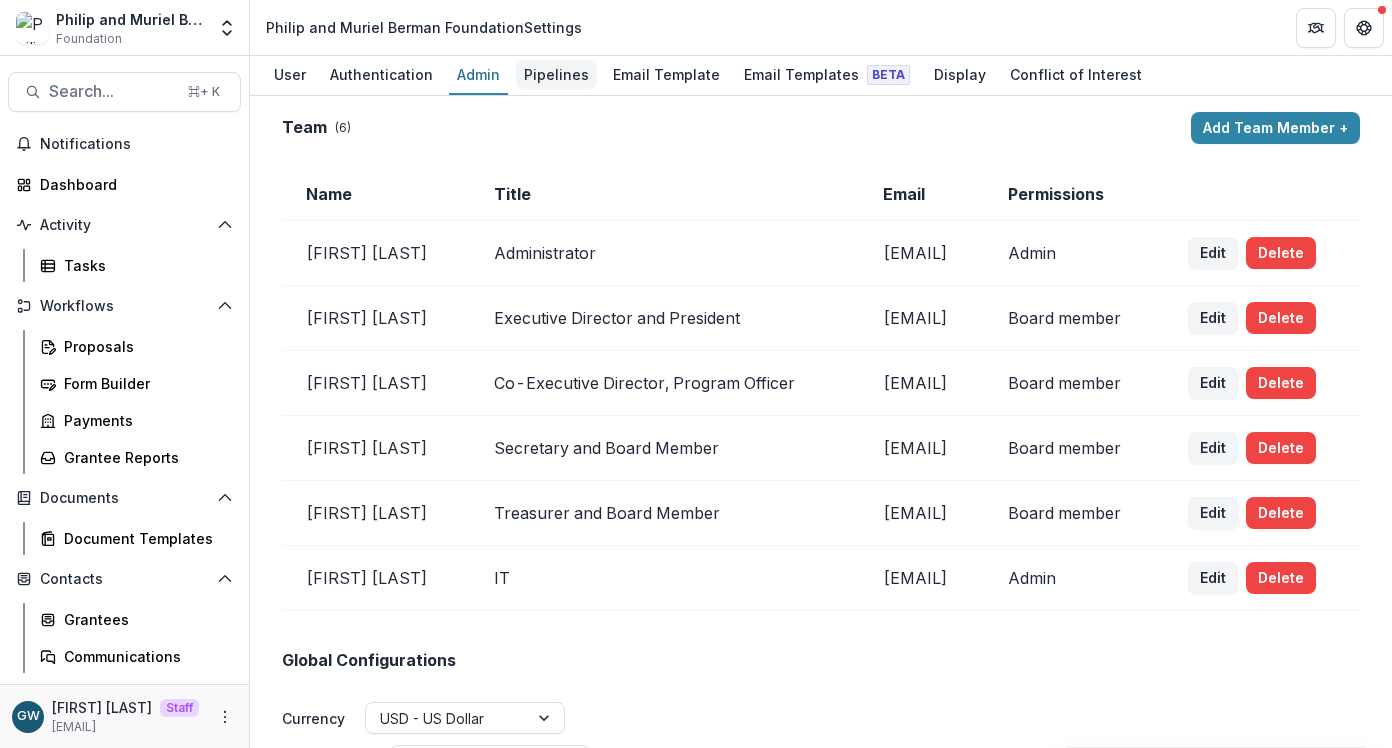 click on "Pipelines" at bounding box center (556, 74) 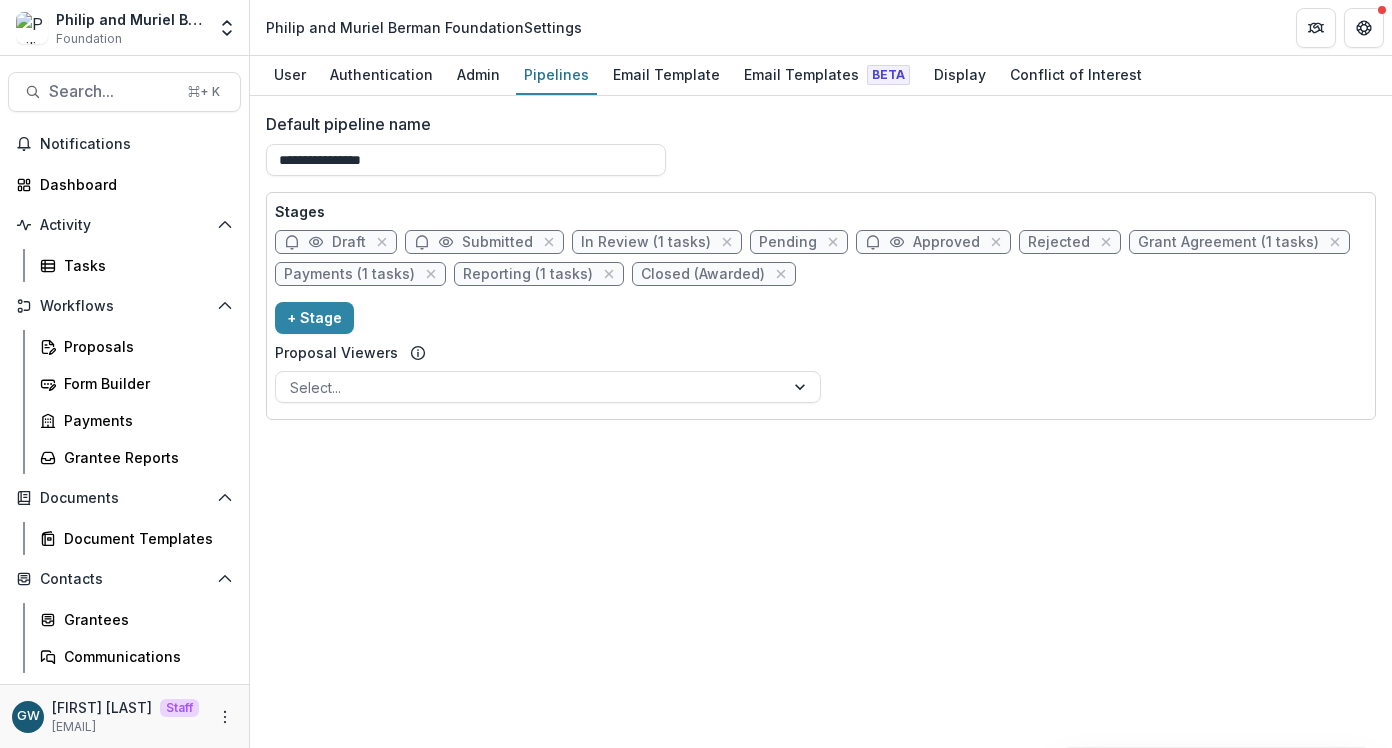 click on "In Review (1 tasks)" at bounding box center (646, 242) 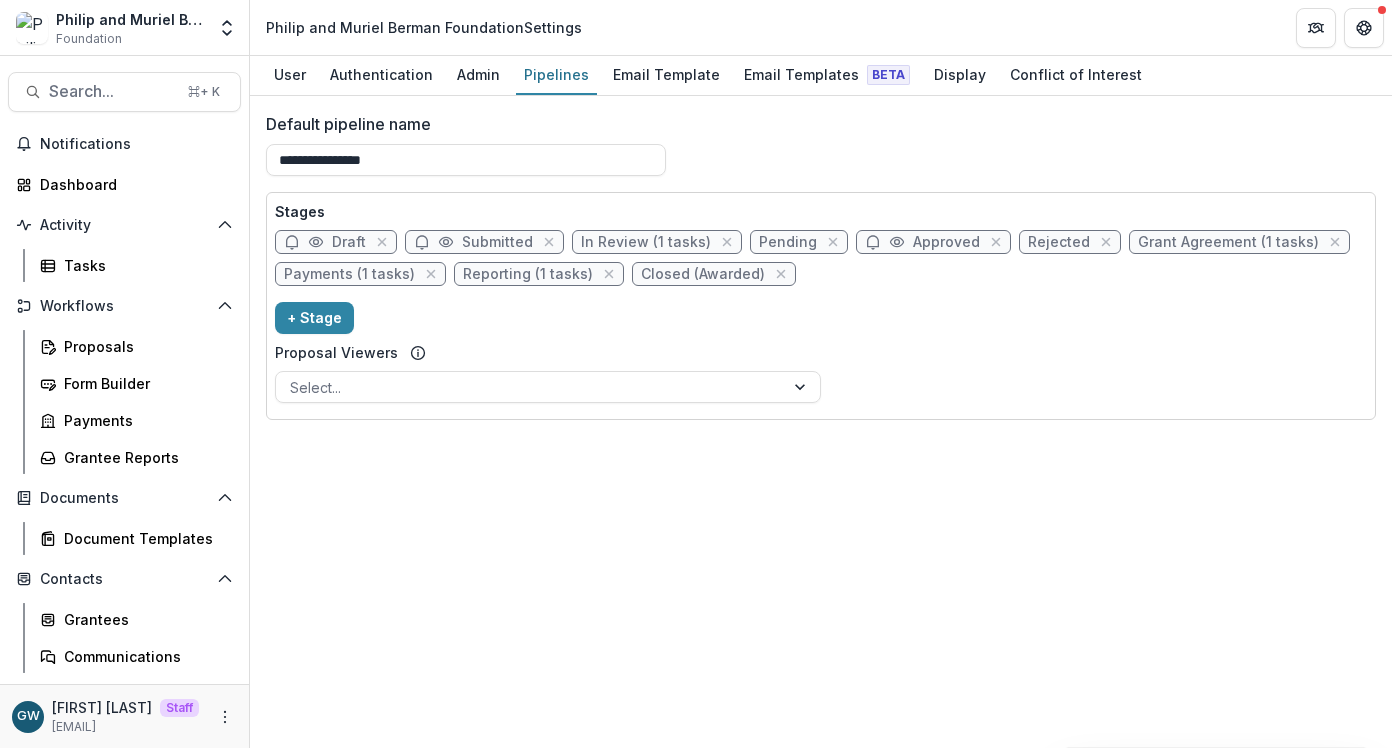 select on "******" 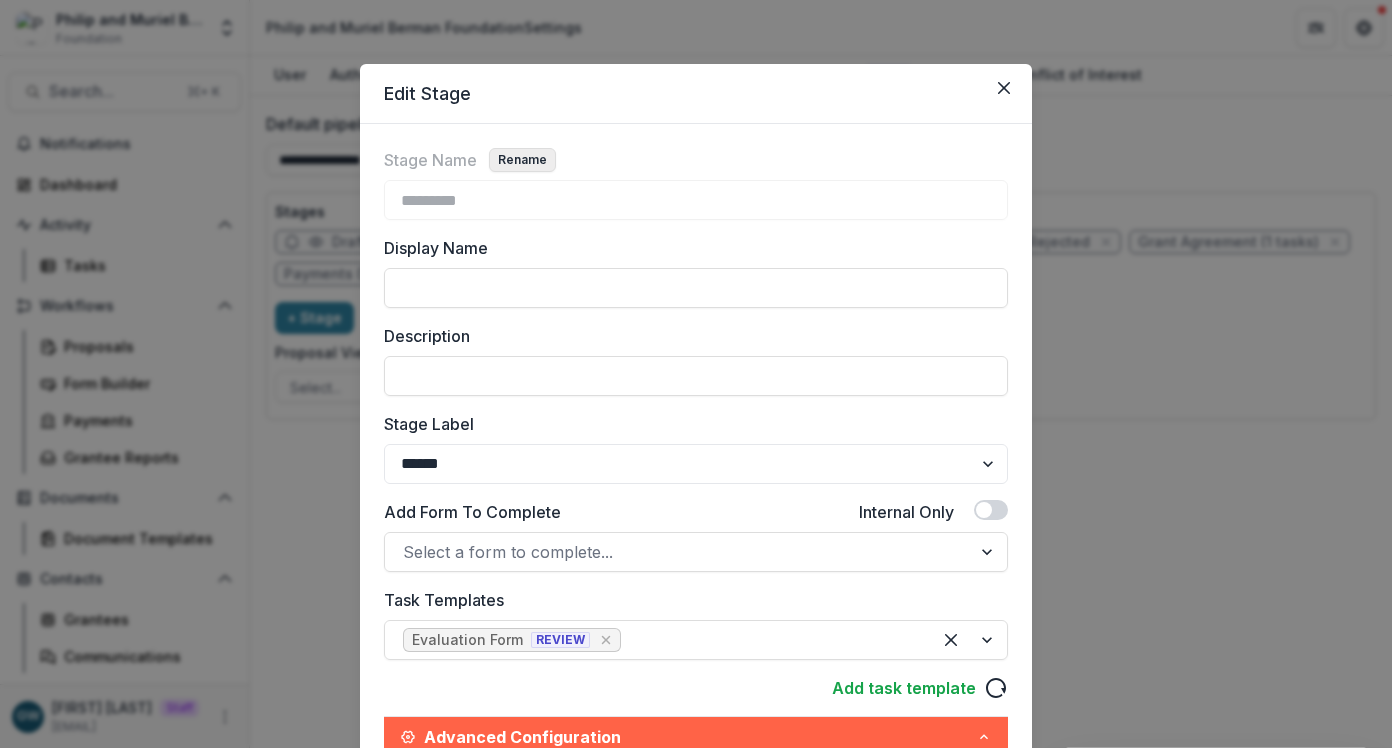 click on "Rename" at bounding box center [522, 160] 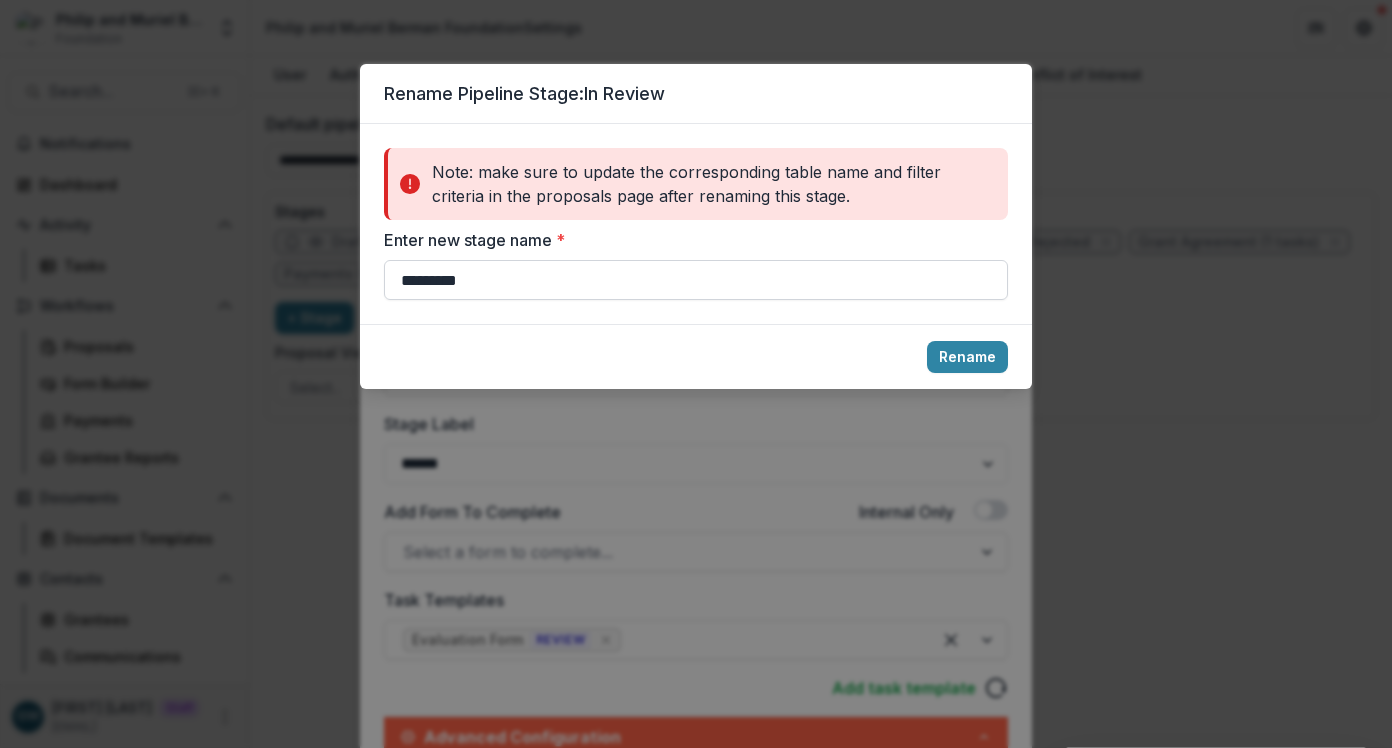 click on "*********" at bounding box center (696, 280) 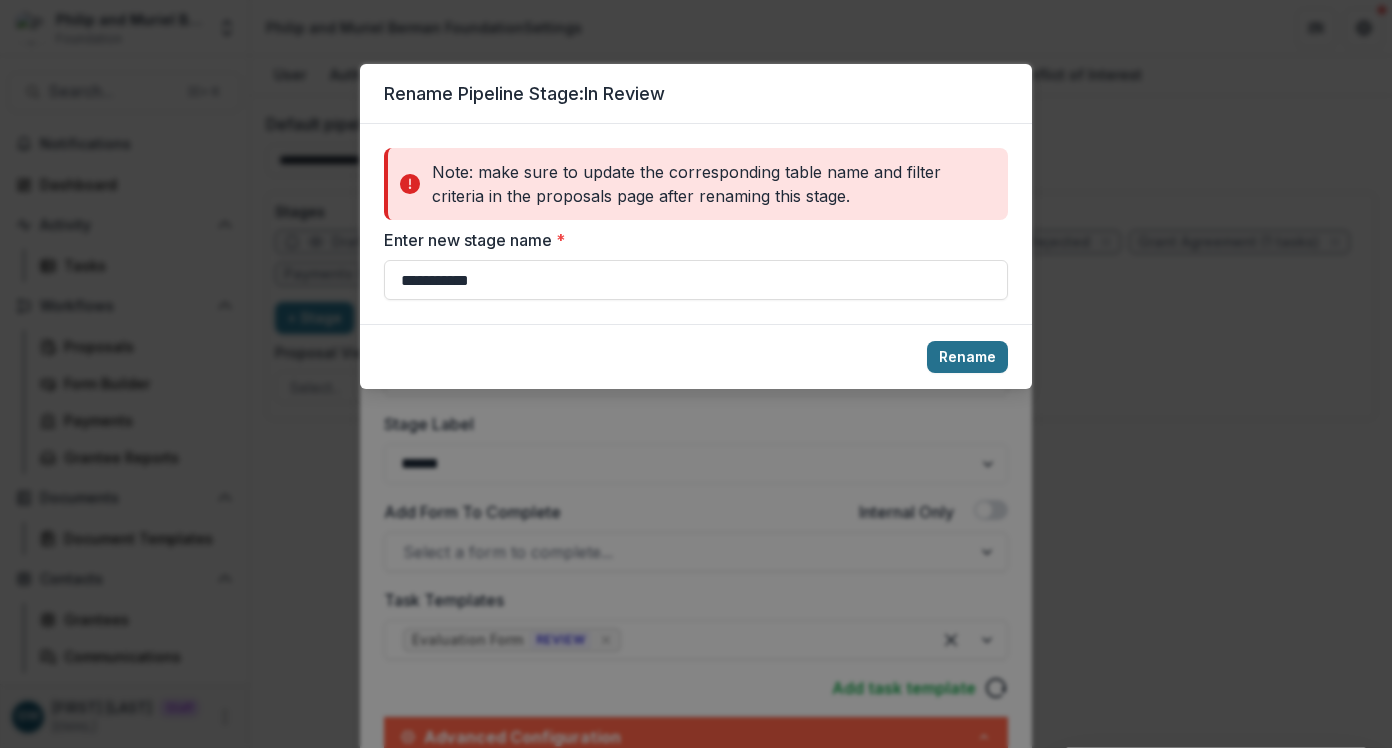 type on "**********" 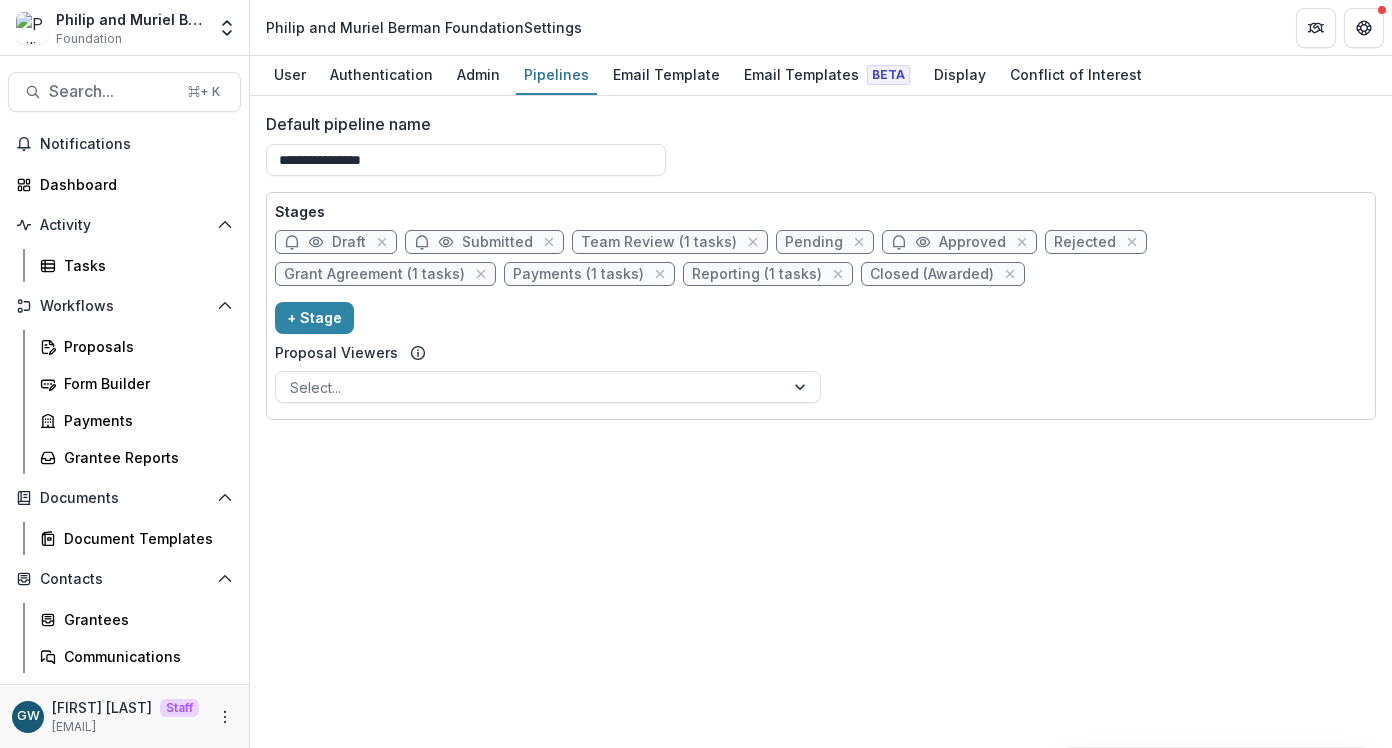 click on "Pending" at bounding box center [814, 242] 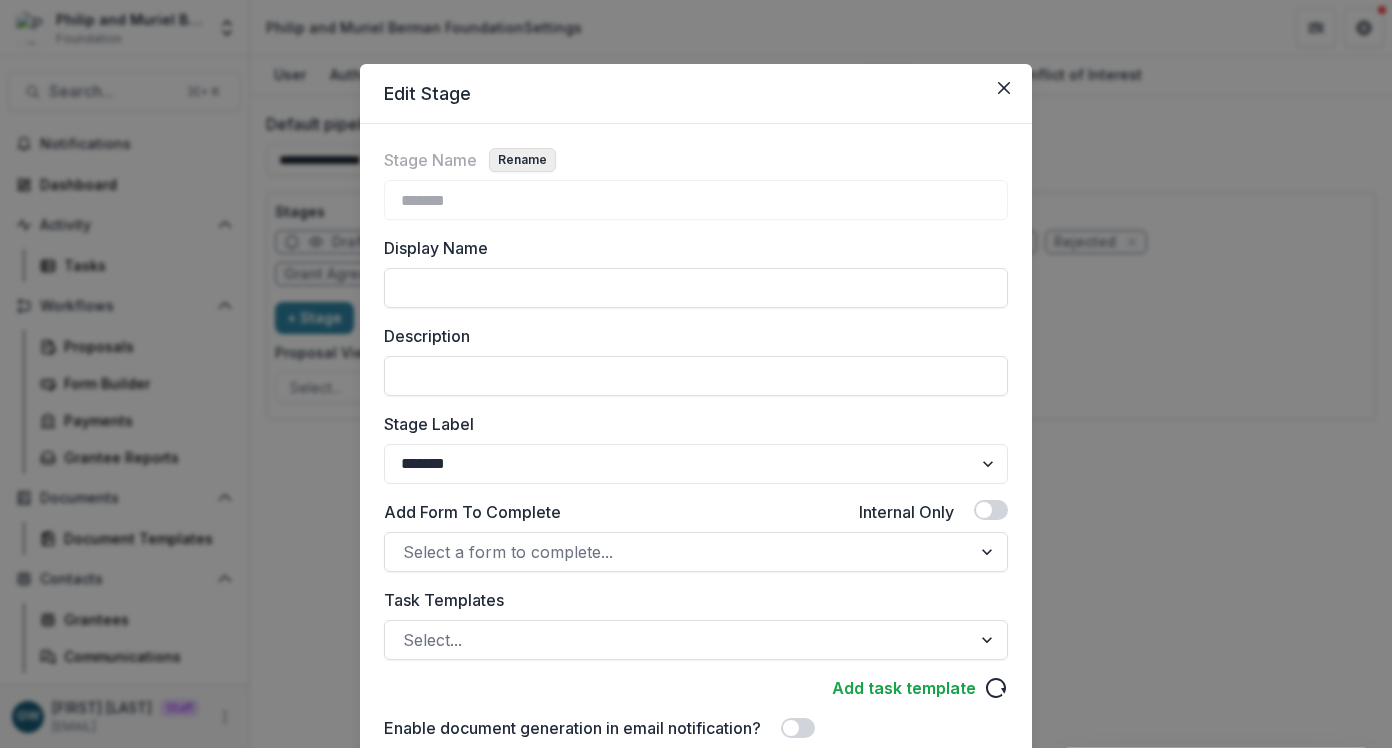 click on "Rename" at bounding box center [522, 160] 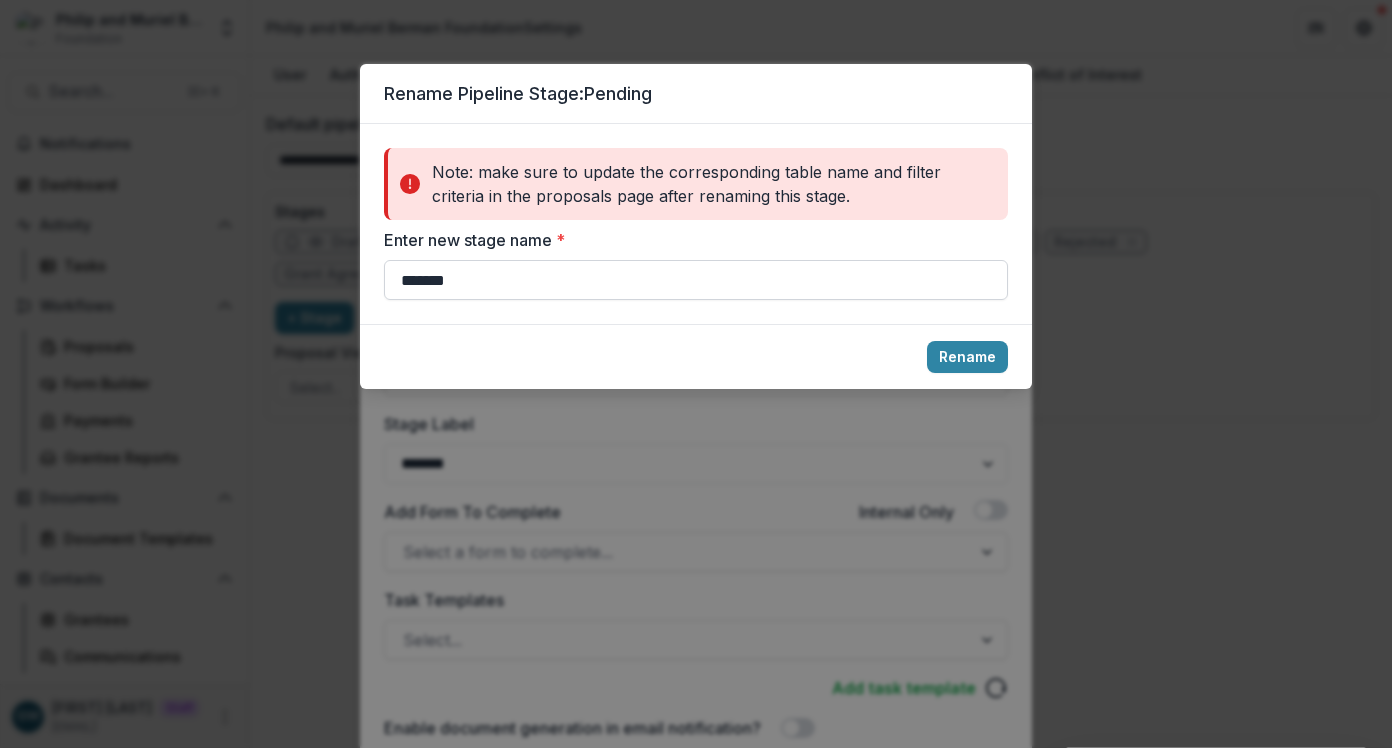 click on "*******" at bounding box center (696, 280) 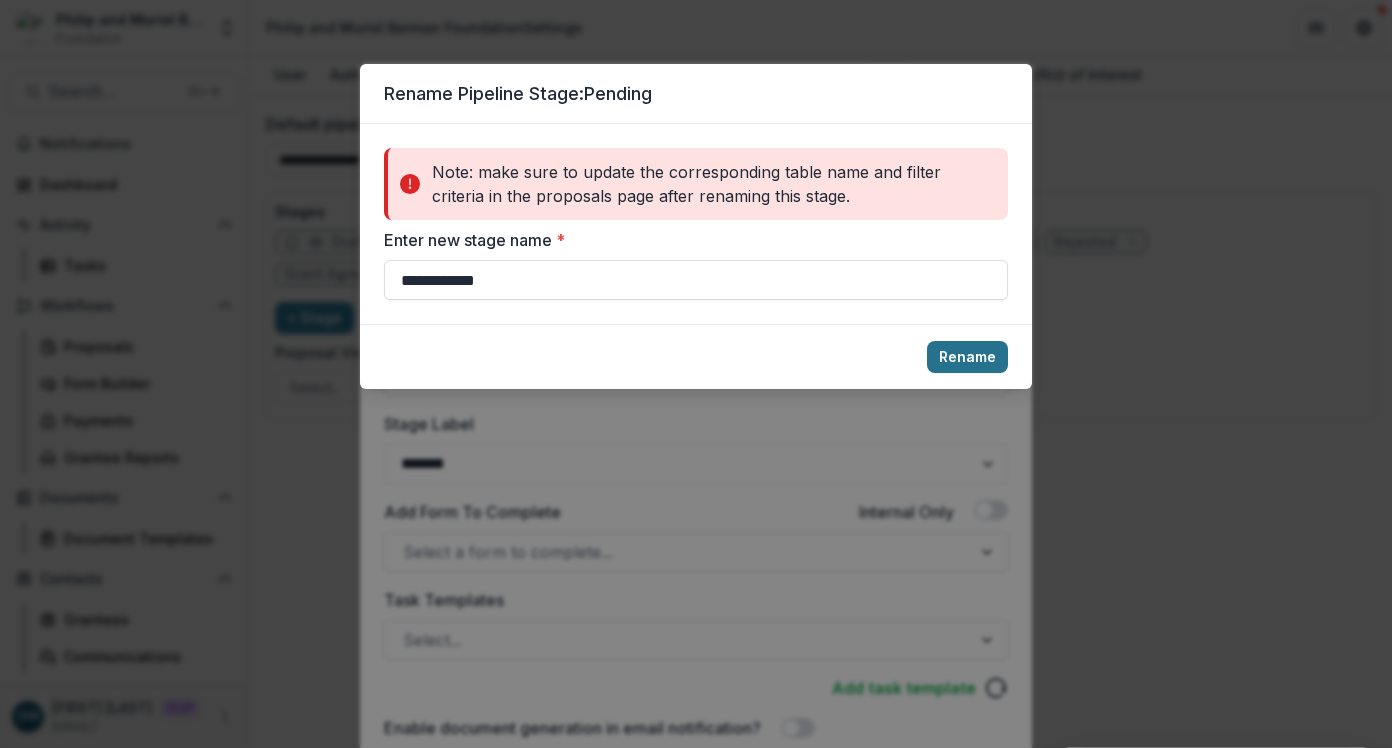 type on "**********" 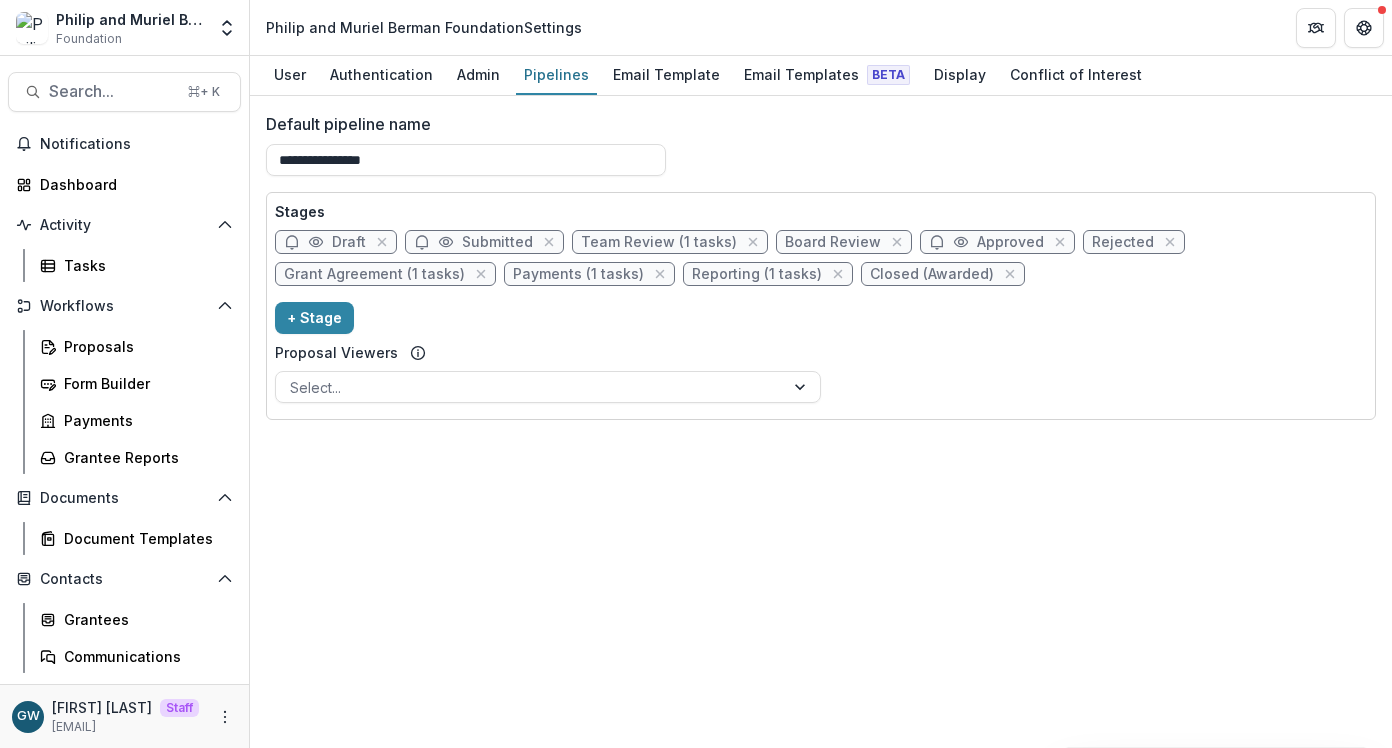 click on "Rejected" at bounding box center (1123, 242) 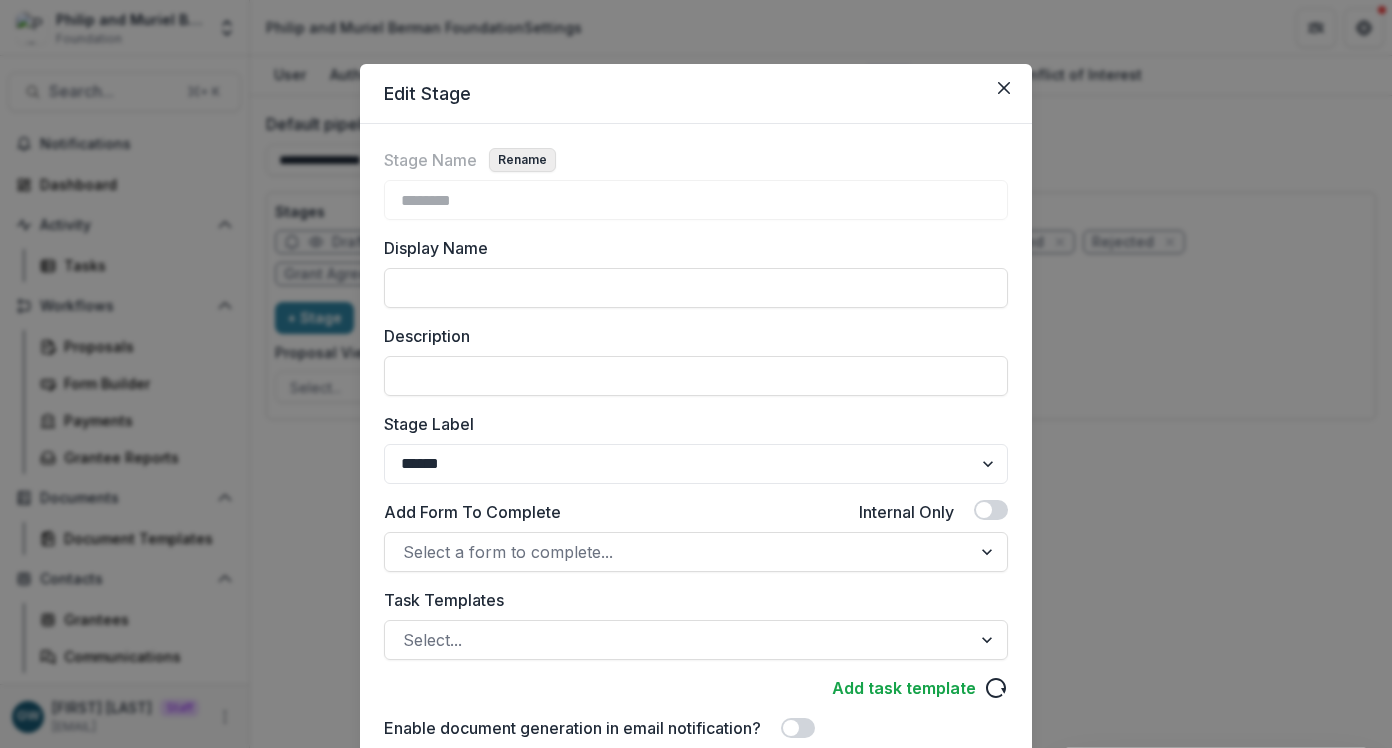 click on "Rename" at bounding box center (522, 160) 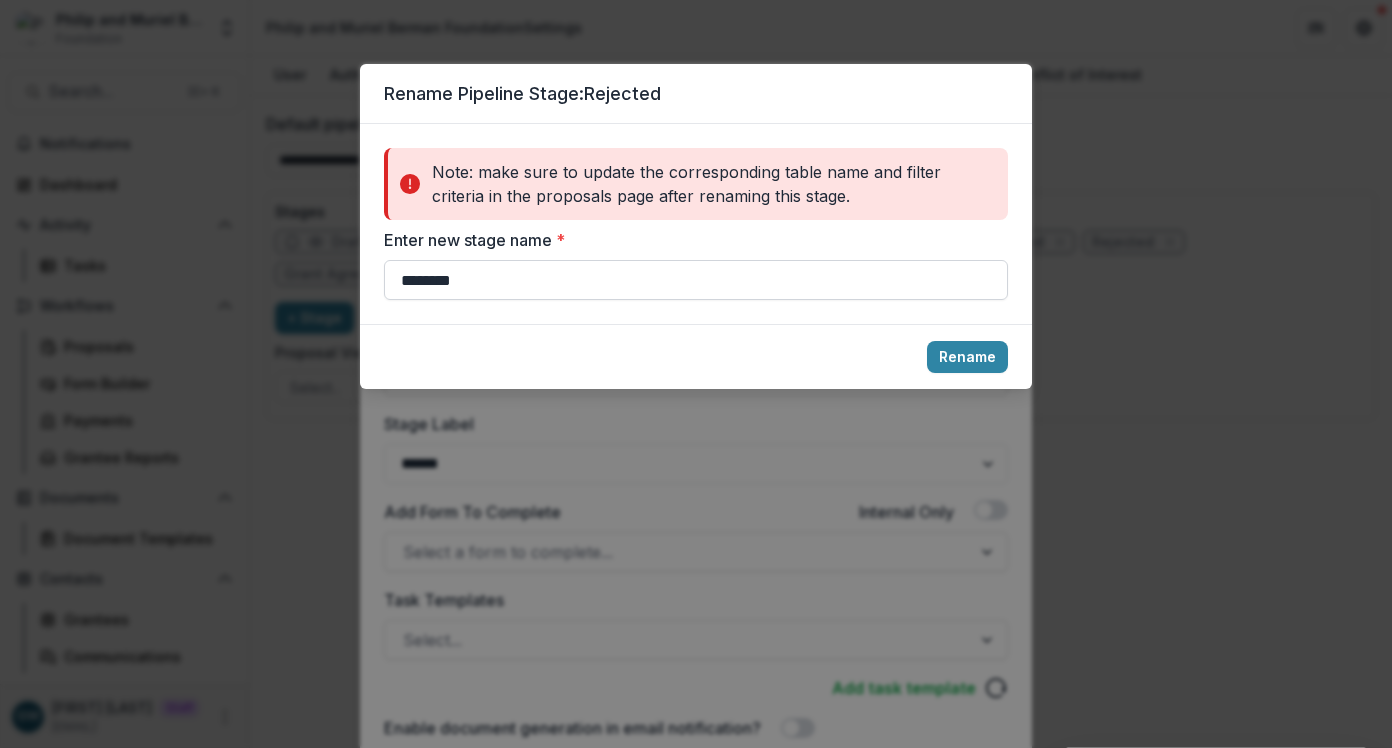 click on "********" at bounding box center [696, 280] 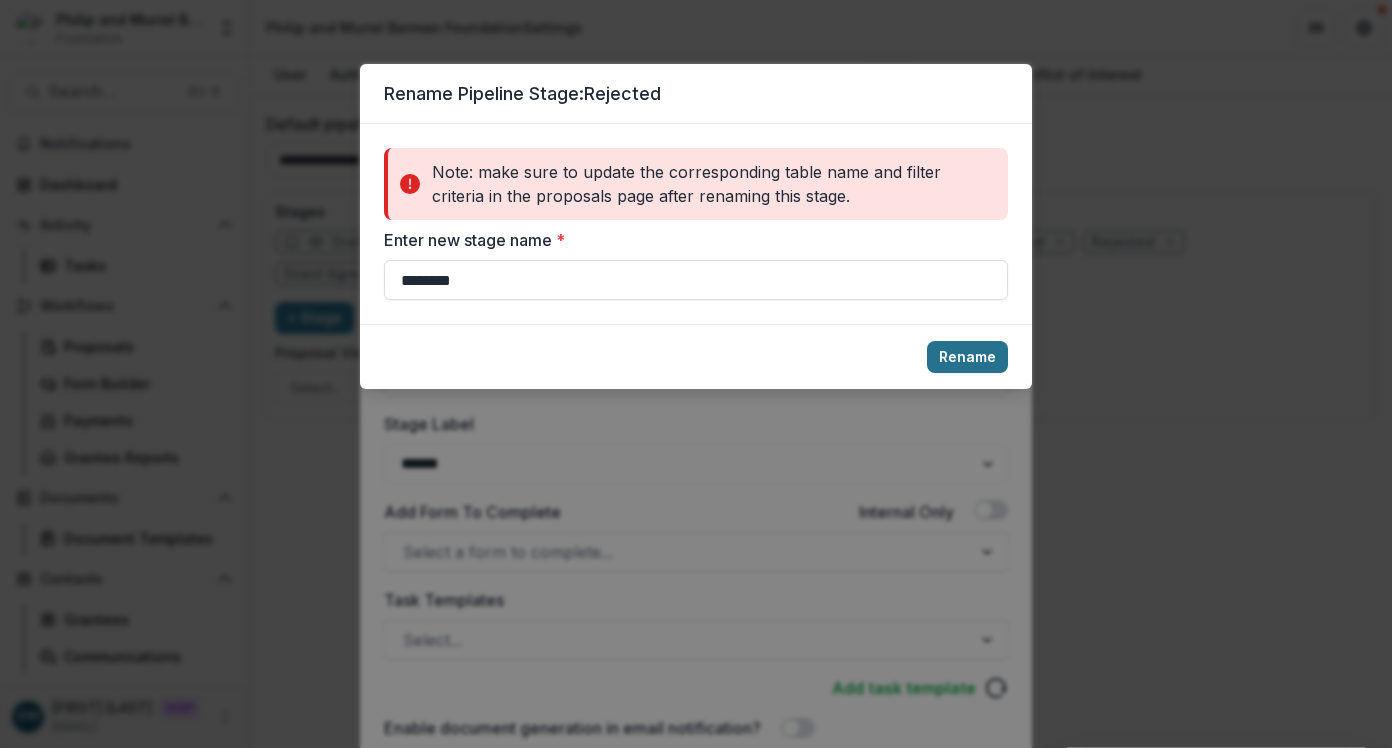type on "********" 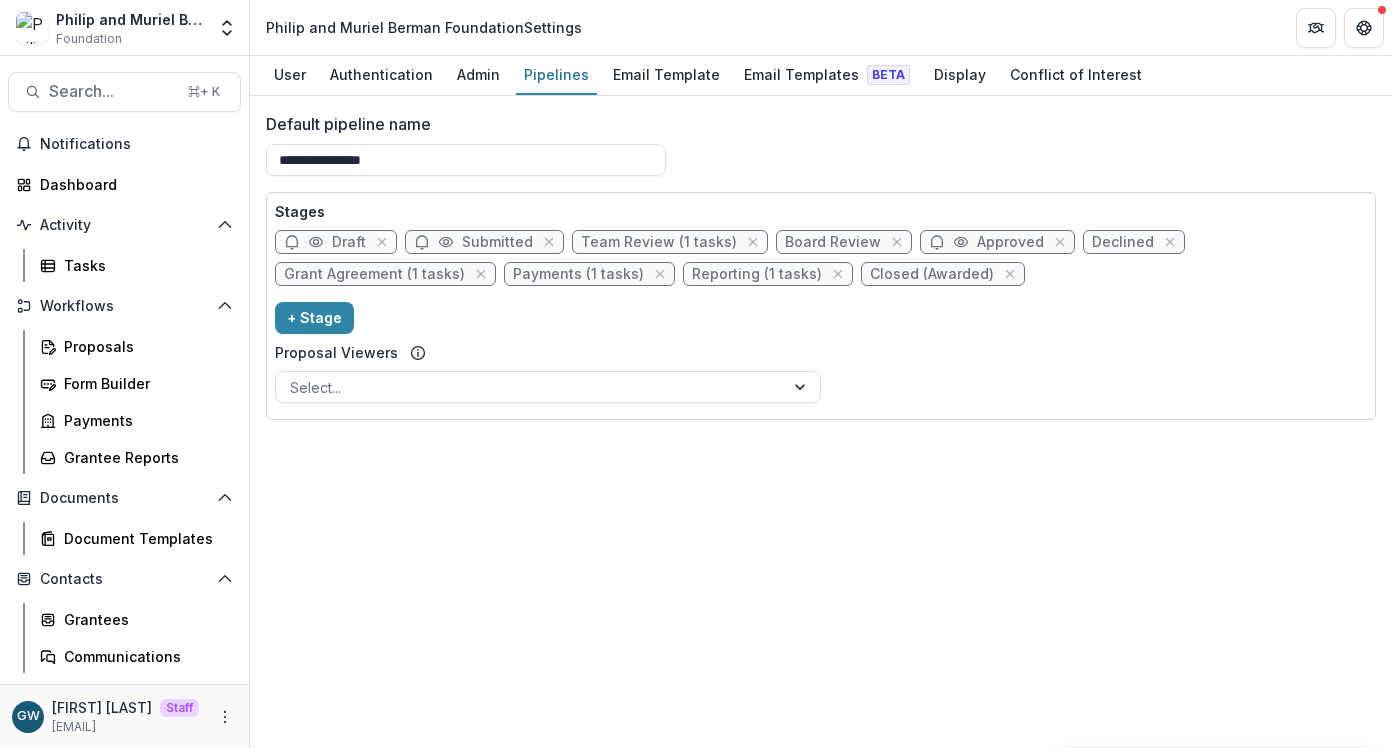 click on "Declined" at bounding box center (1123, 242) 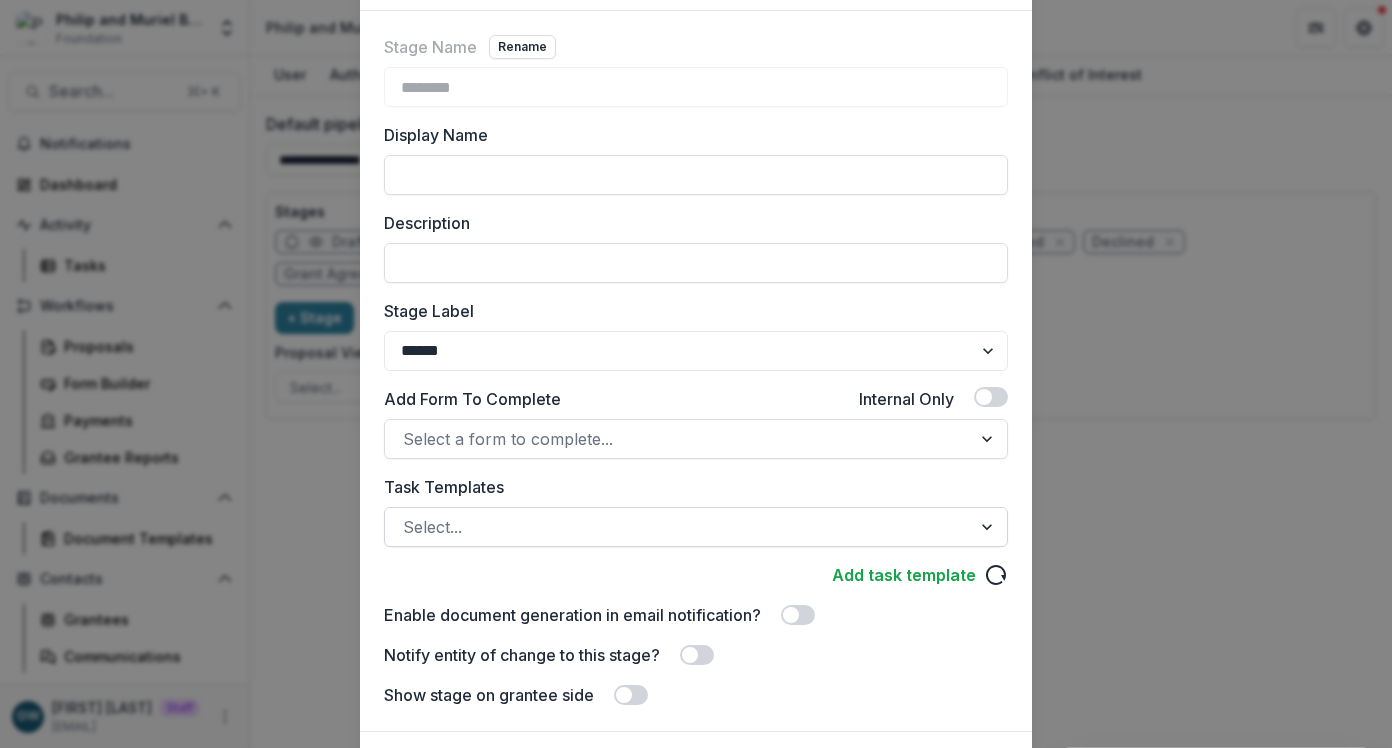 scroll, scrollTop: 0, scrollLeft: 0, axis: both 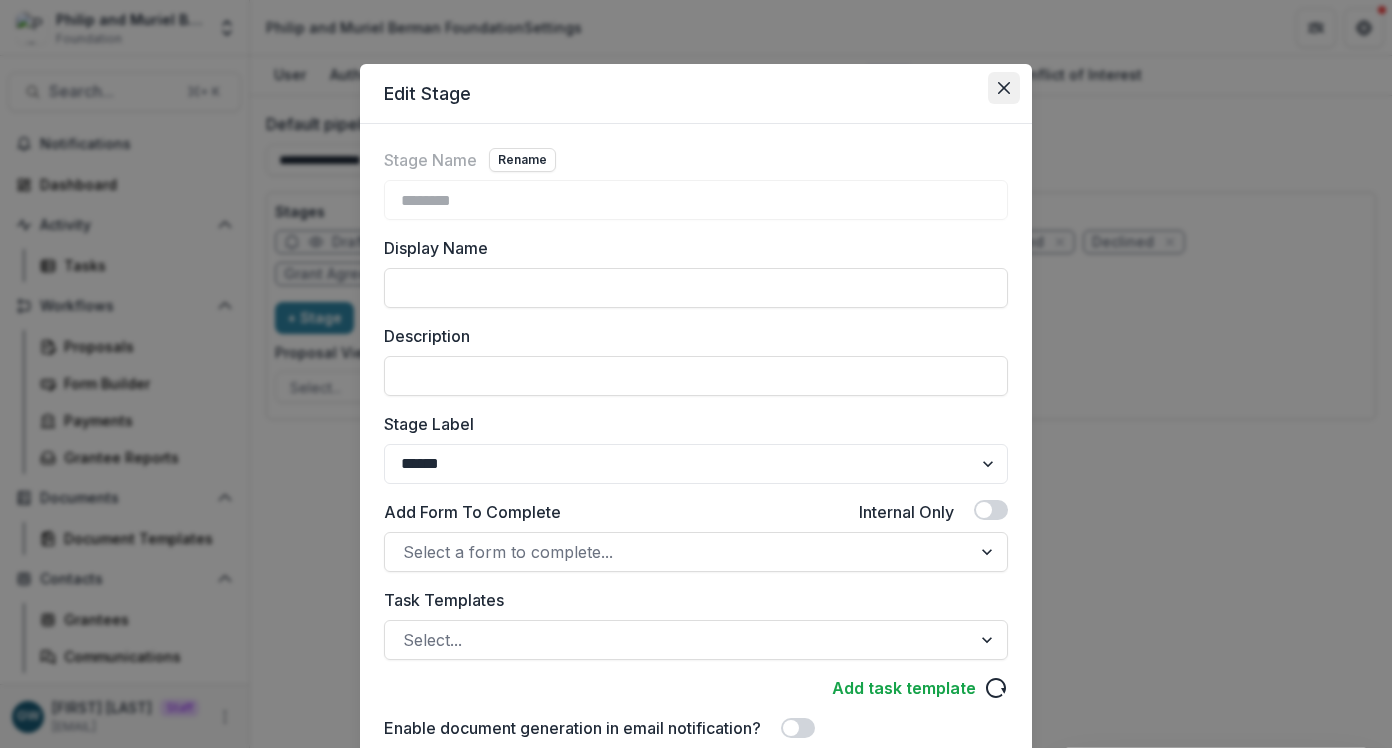click at bounding box center (1004, 88) 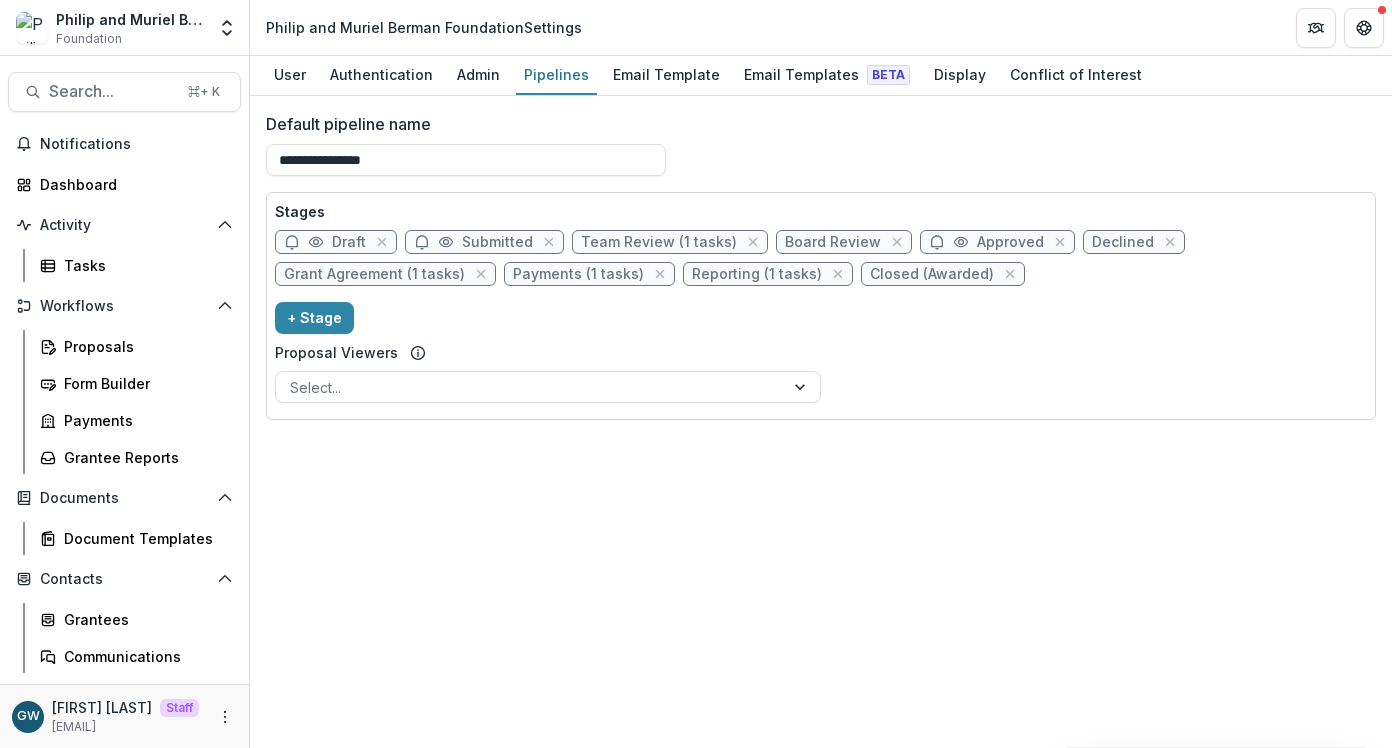 click on "Grant Agreement (1 tasks)" at bounding box center [374, 274] 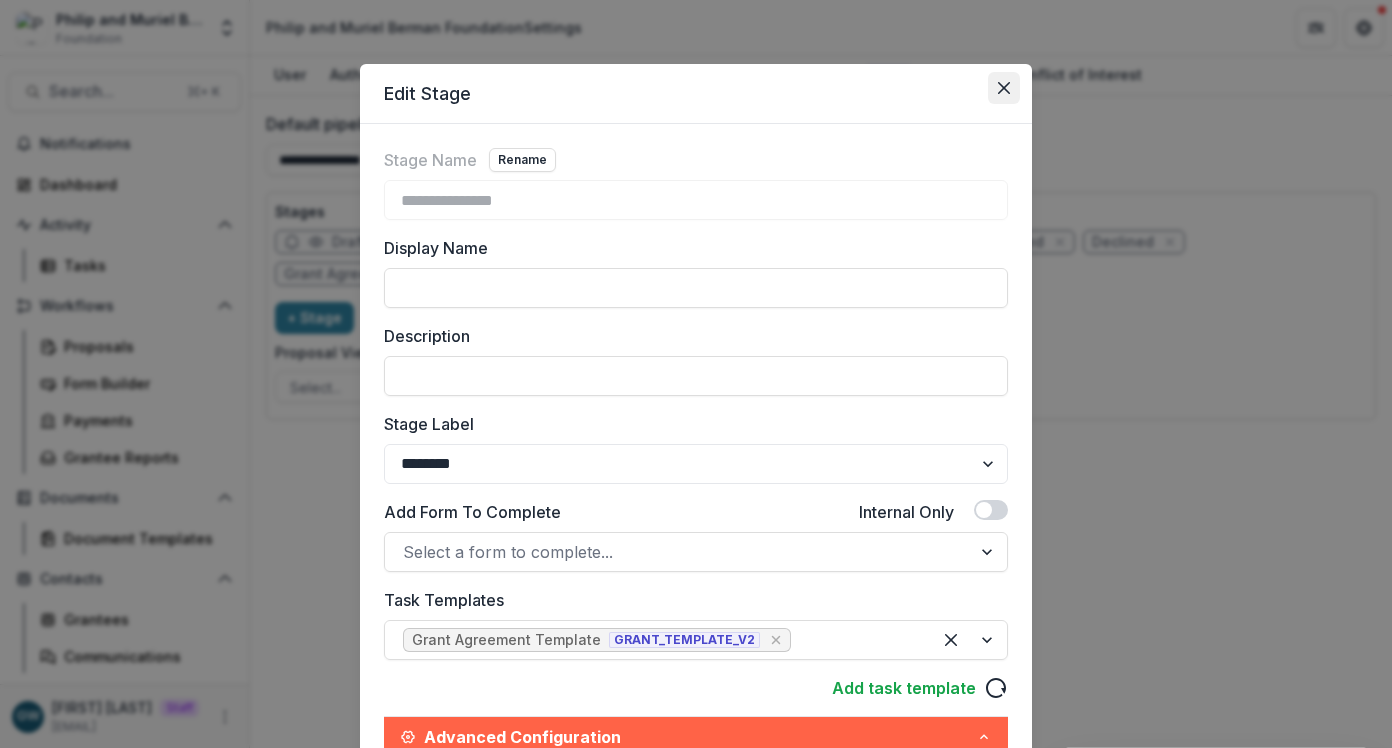 click at bounding box center (1004, 88) 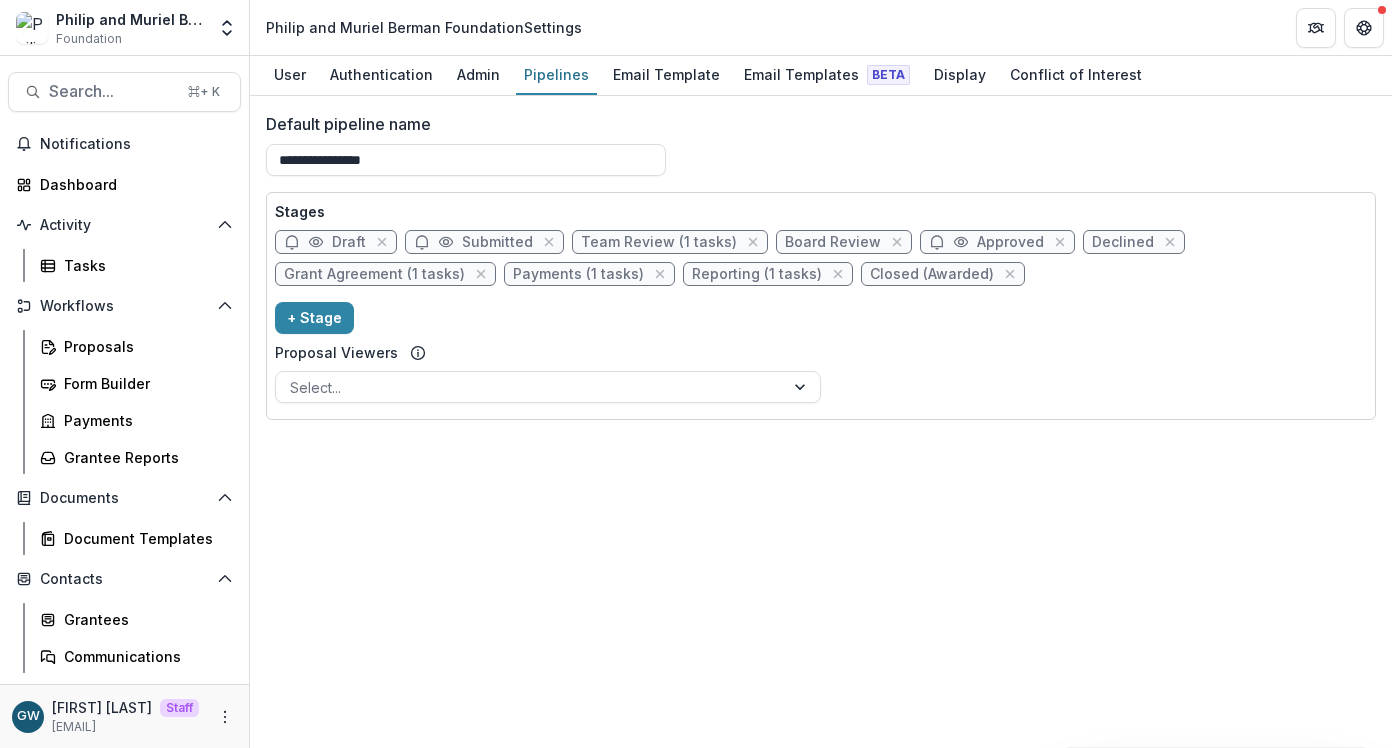 click on "Payments (1 tasks)" at bounding box center [578, 274] 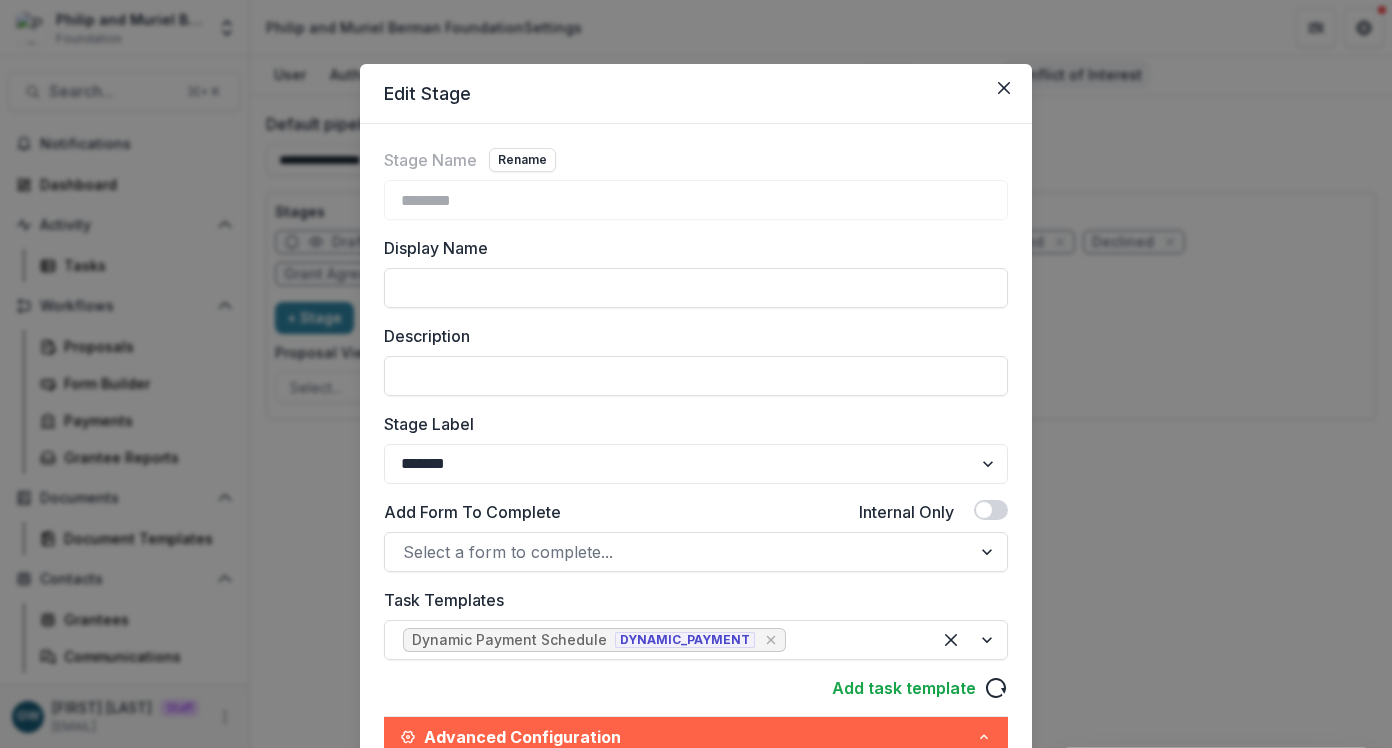 click at bounding box center (1004, 88) 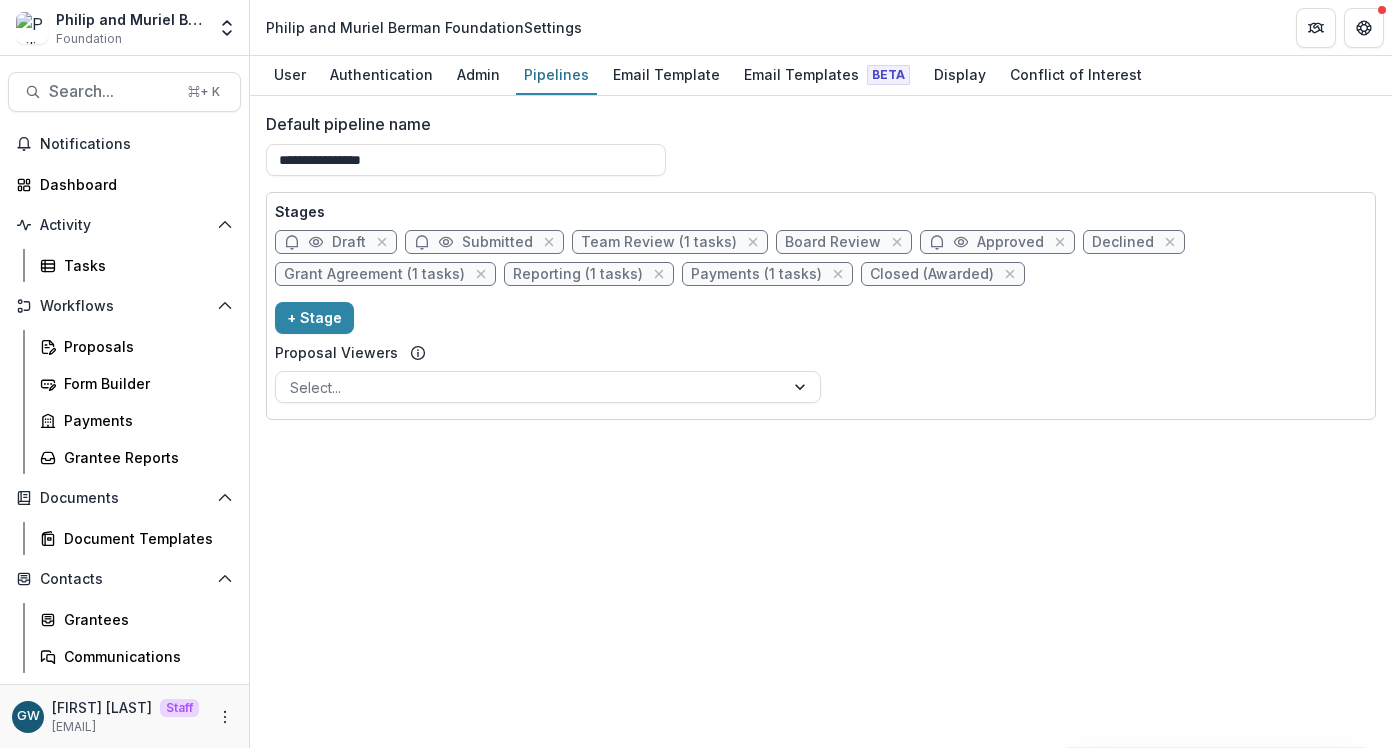 click on "Reporting (1 tasks)" at bounding box center (578, 274) 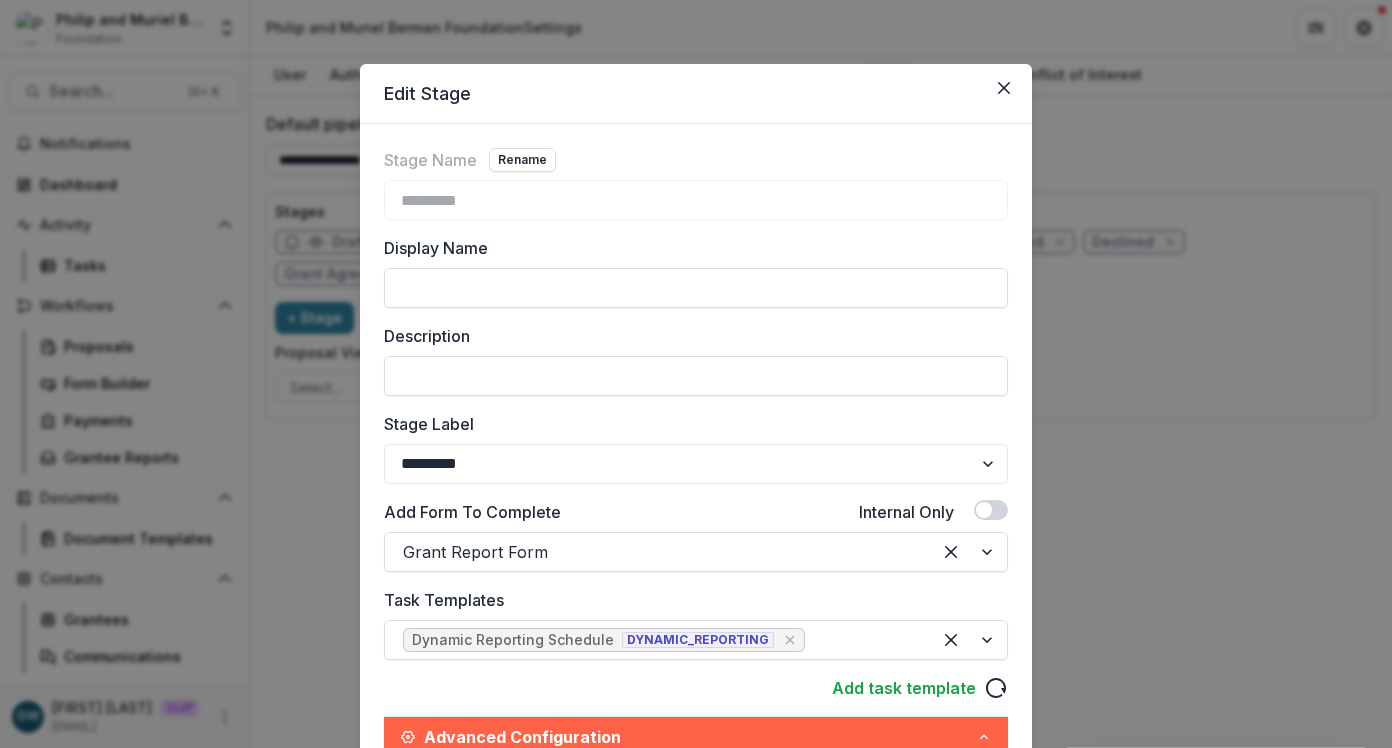 click on "Edit Stage Stage Name Rename ********* Display Name Description Stage Label ******* ***** ********* ****** ******* ******** ******** ******* ********* ******* ****** Add Form To Complete Internal Only Grant Report Form Task Templates Dynamic Reporting Schedule DYNAMIC_REPORTING Add task template Advanced Configuration Dynamic Reporting Schedule Default Assignees Melissa Bemel - administrator@pmbfoundation.org Default Deadline (Quantity & Time Unit) **** ***** ****** ***** Embed Task In Stage Change Enable document generation in email notification? Notify entity of change to this stage? Show stage on grantee side Save" at bounding box center [696, 374] 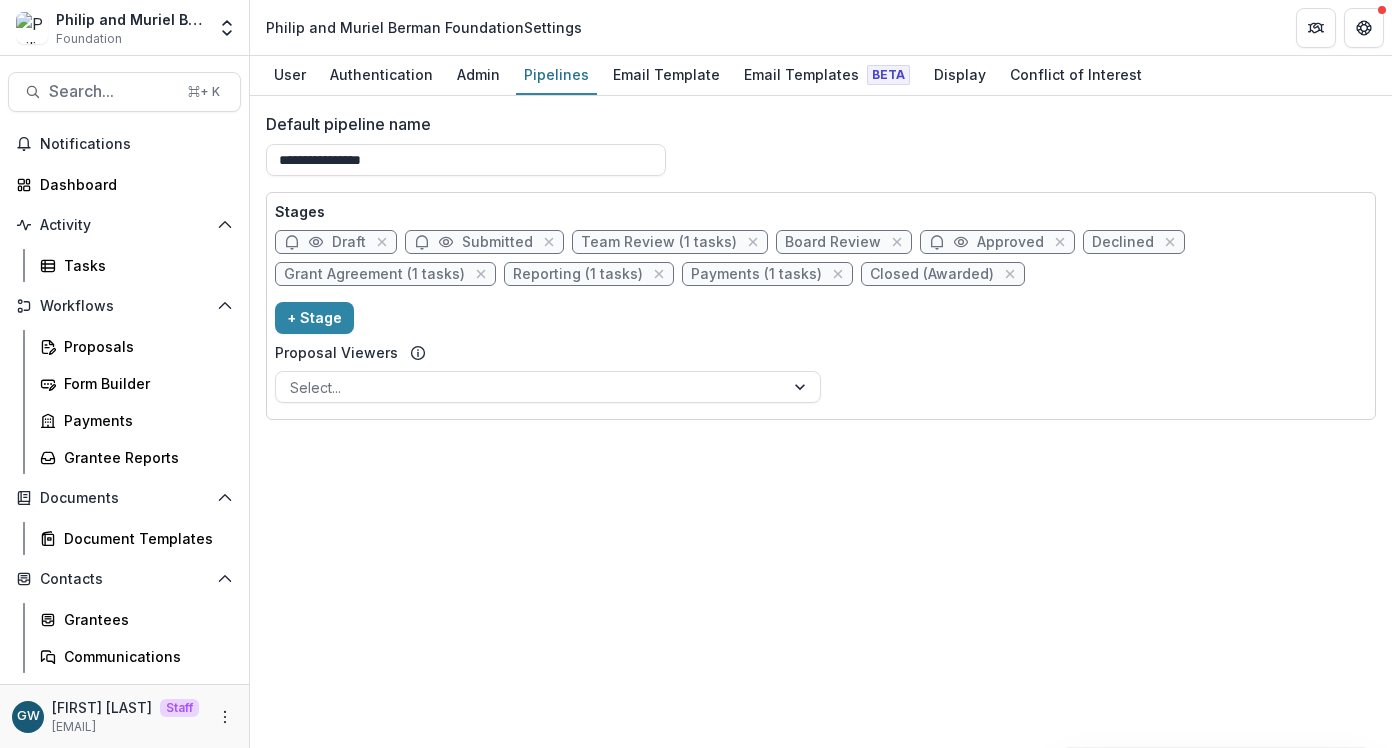 click on "Payments (1 tasks)" at bounding box center (756, 274) 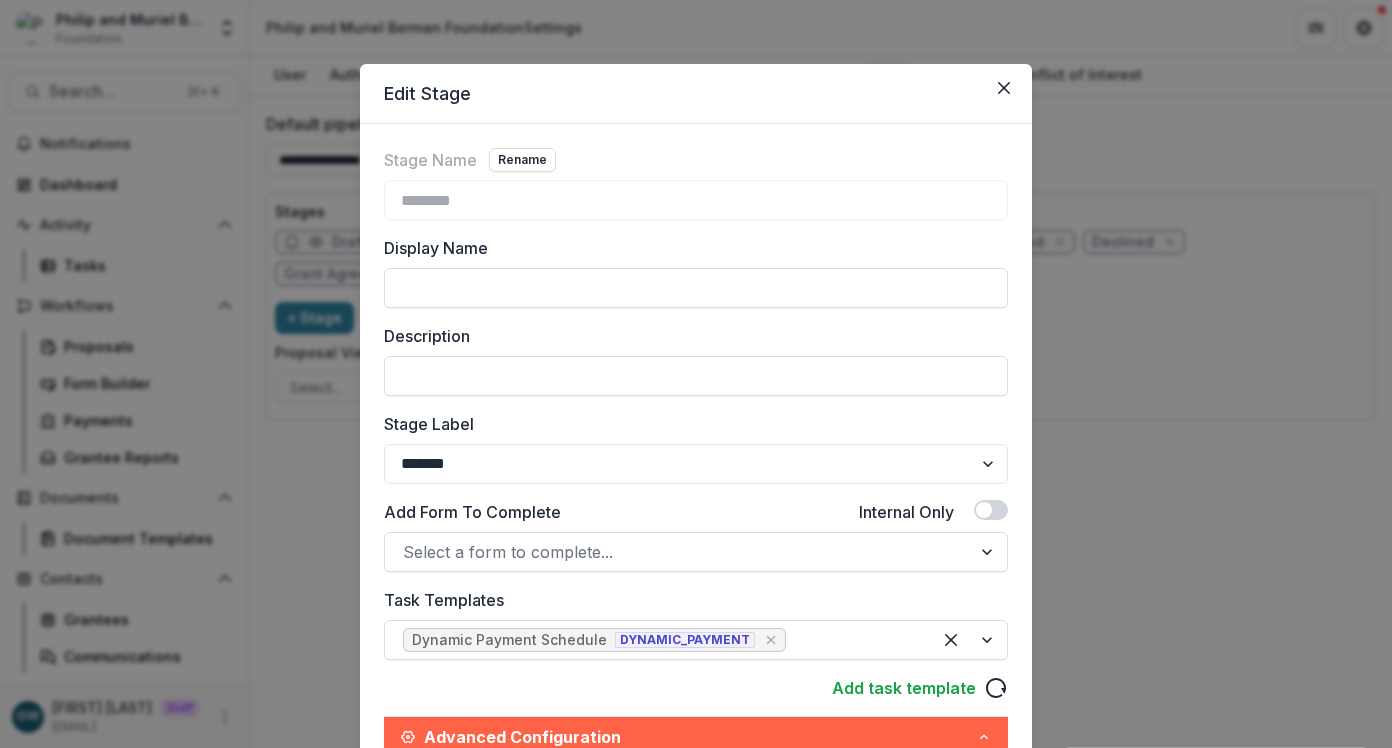click on "Edit Stage Stage Name Rename ******** Display Name Description Stage Label ******* ***** ********* ****** ******* ******** ******** ******* ********* ******* ****** Add Form To Complete Internal Only Select a form to complete... Task Templates Dynamic Payment Schedule DYNAMIC_PAYMENT Add task template Advanced Configuration Dynamic Payment Schedule Default Assignees Melissa Bemel - administrator@pmbfoundation.org Default Deadline (Quantity & Time Unit) **** ***** ****** ***** Embed Task In Stage Change Enable document generation in email notification? Notify entity of change to this stage? Show stage on grantee side Save" at bounding box center [696, 374] 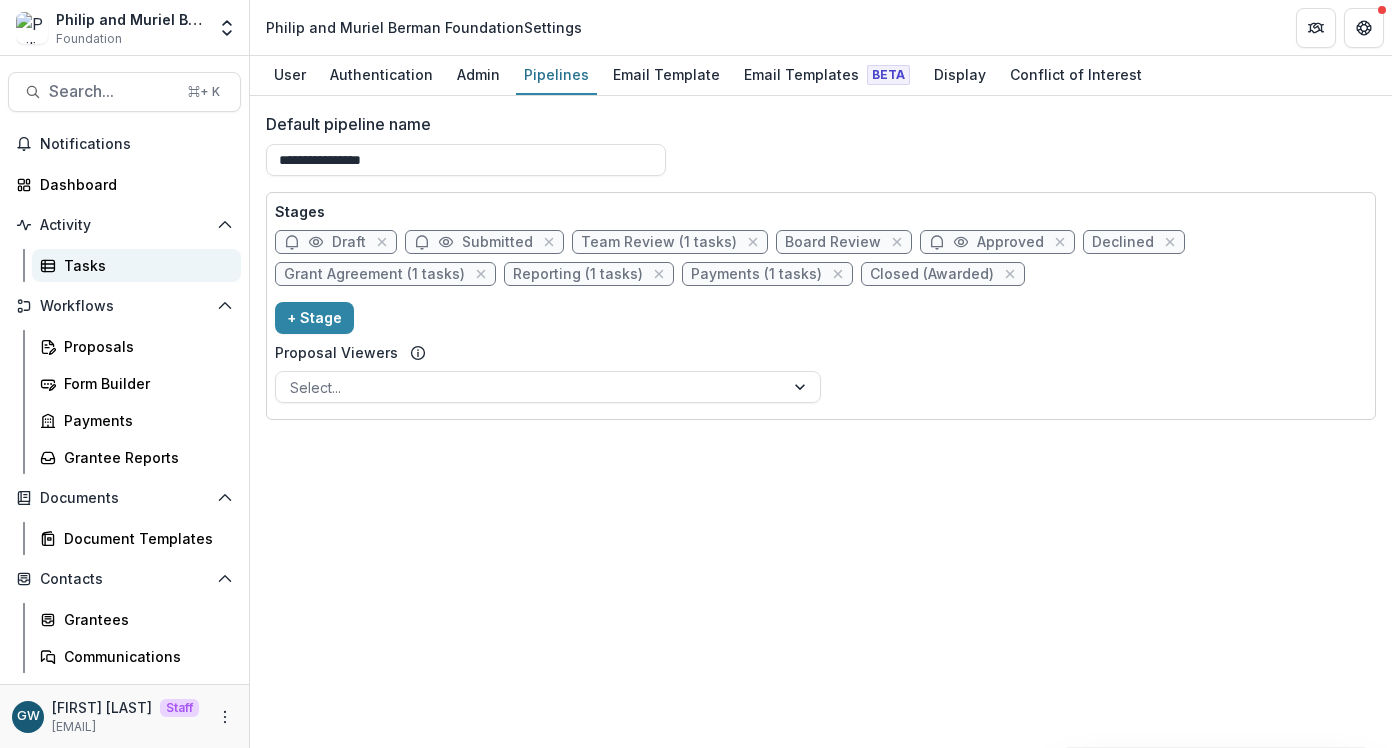 click on "Tasks" at bounding box center (144, 265) 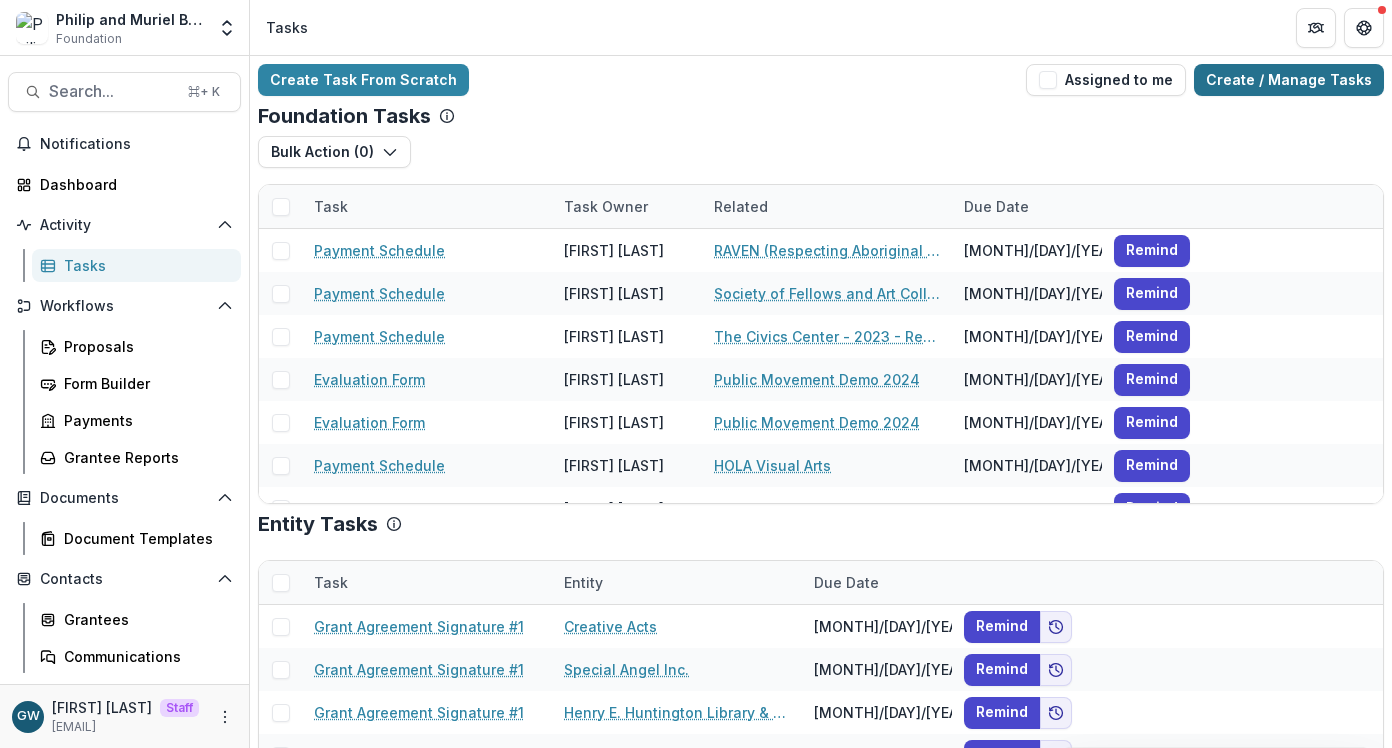 click on "Create / Manage Tasks" at bounding box center (1289, 80) 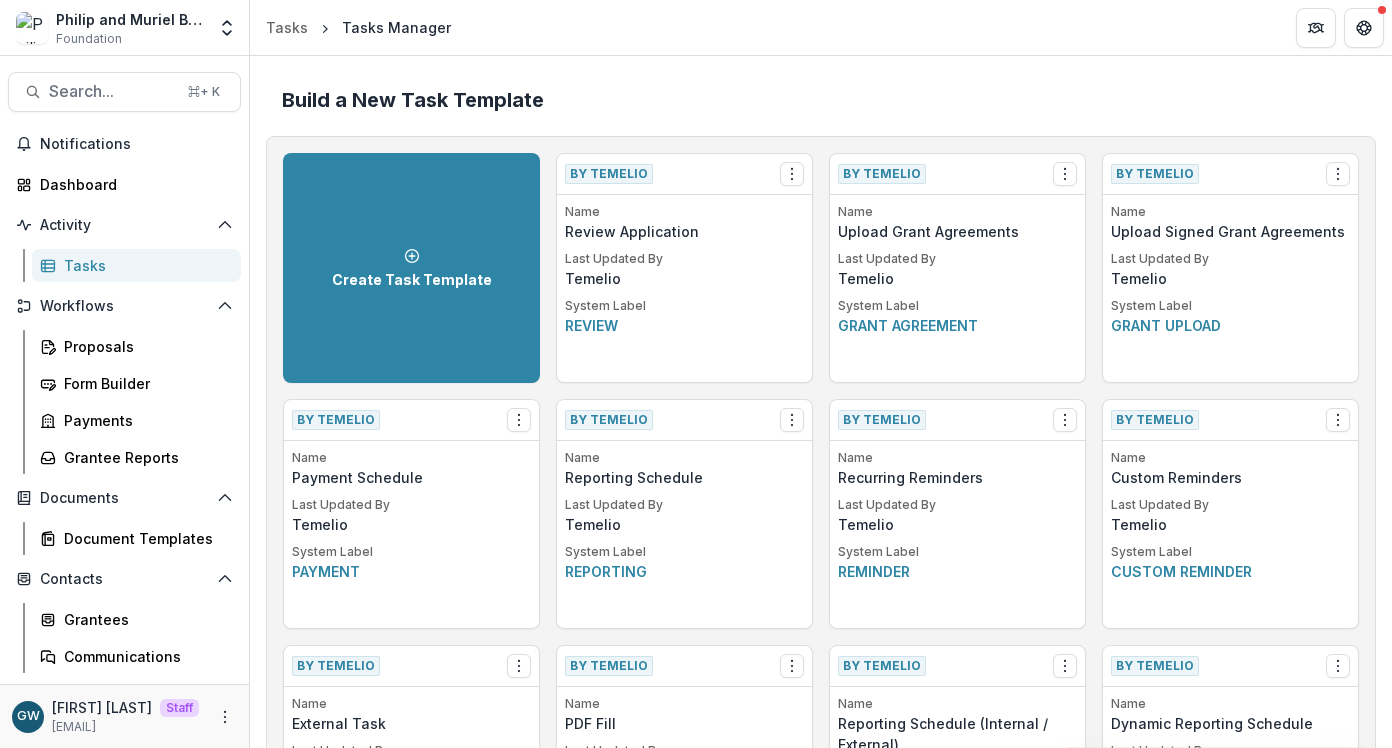 scroll, scrollTop: 1179, scrollLeft: 0, axis: vertical 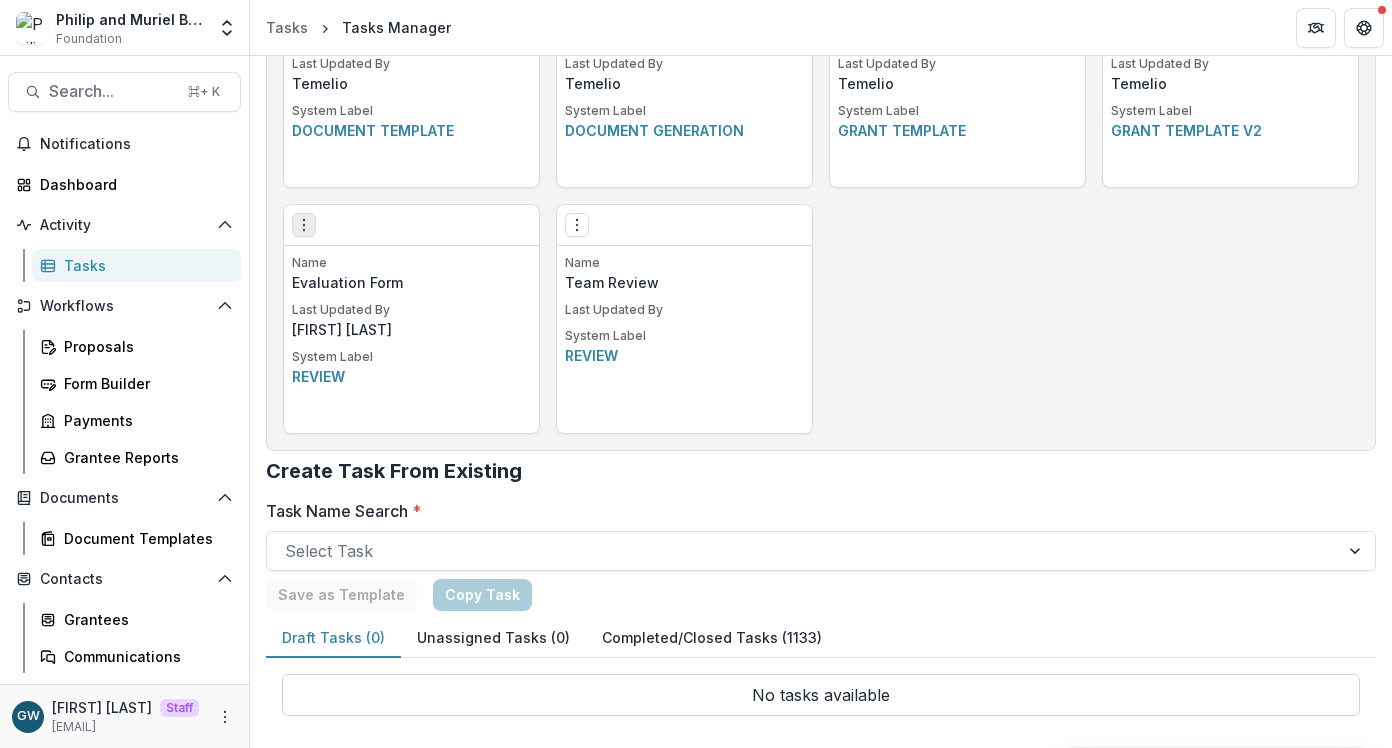 click 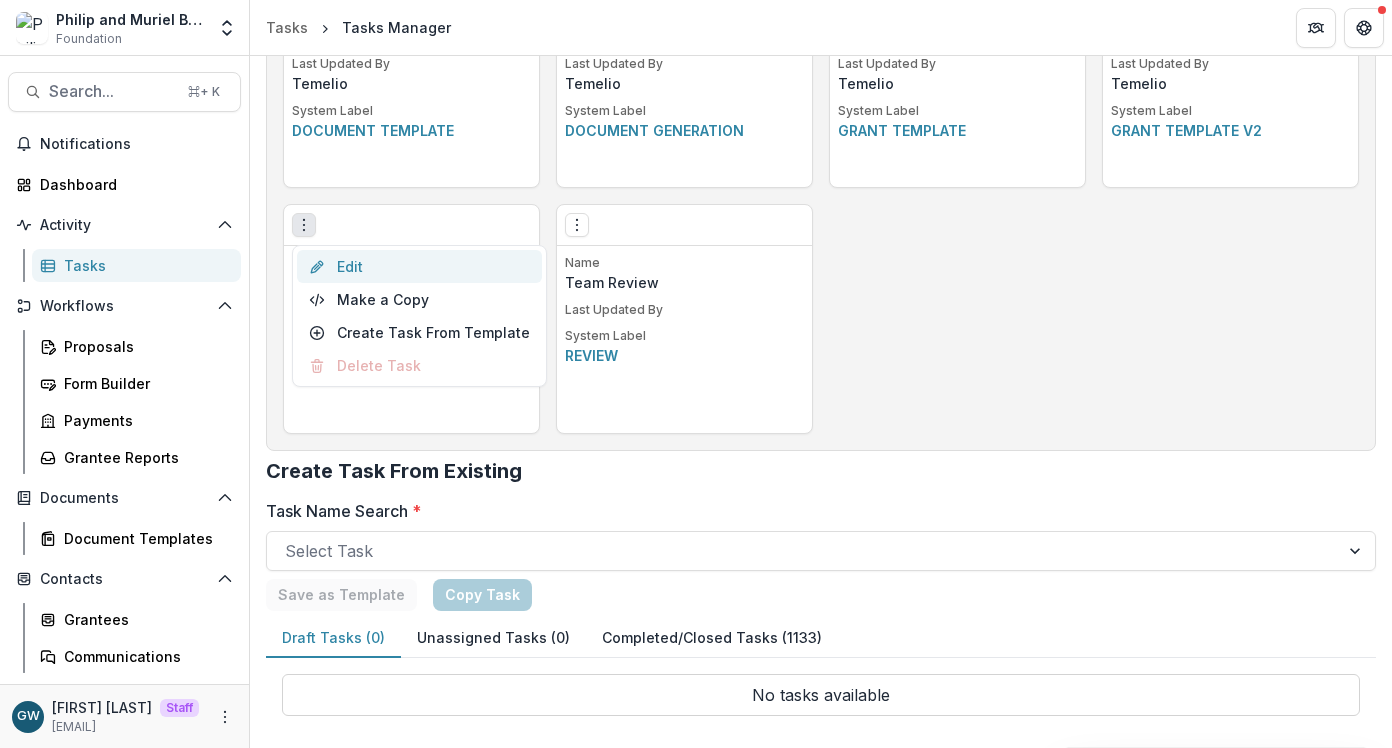 click on "Edit" at bounding box center (419, 266) 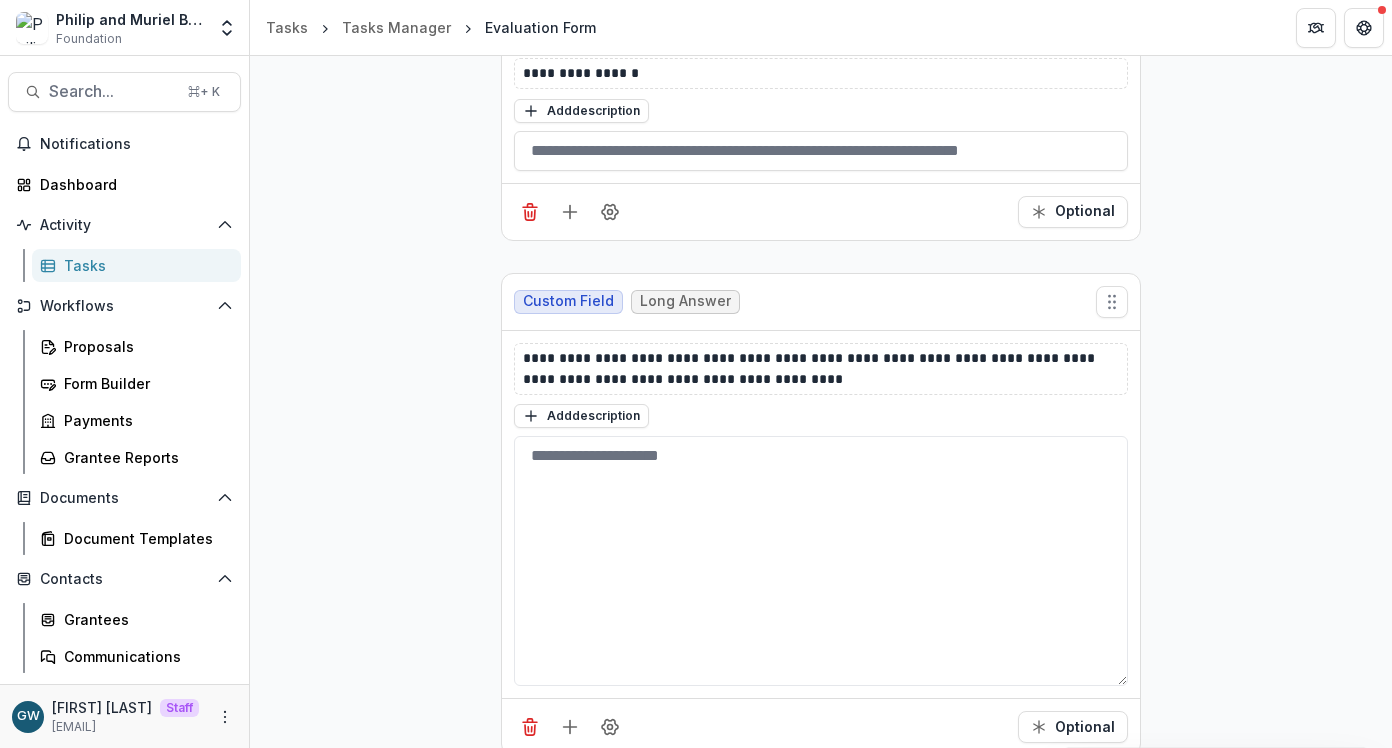 scroll, scrollTop: 381, scrollLeft: 0, axis: vertical 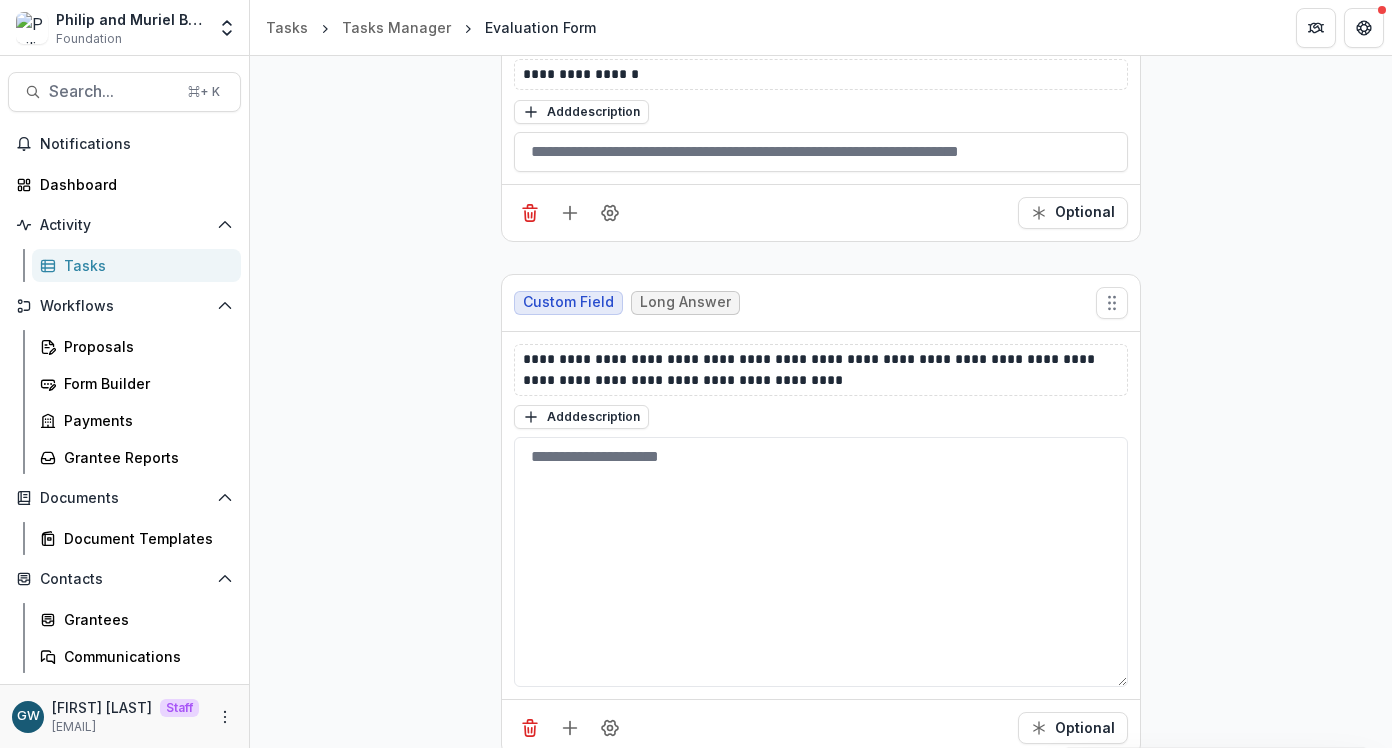 click on "Tasks" at bounding box center [144, 265] 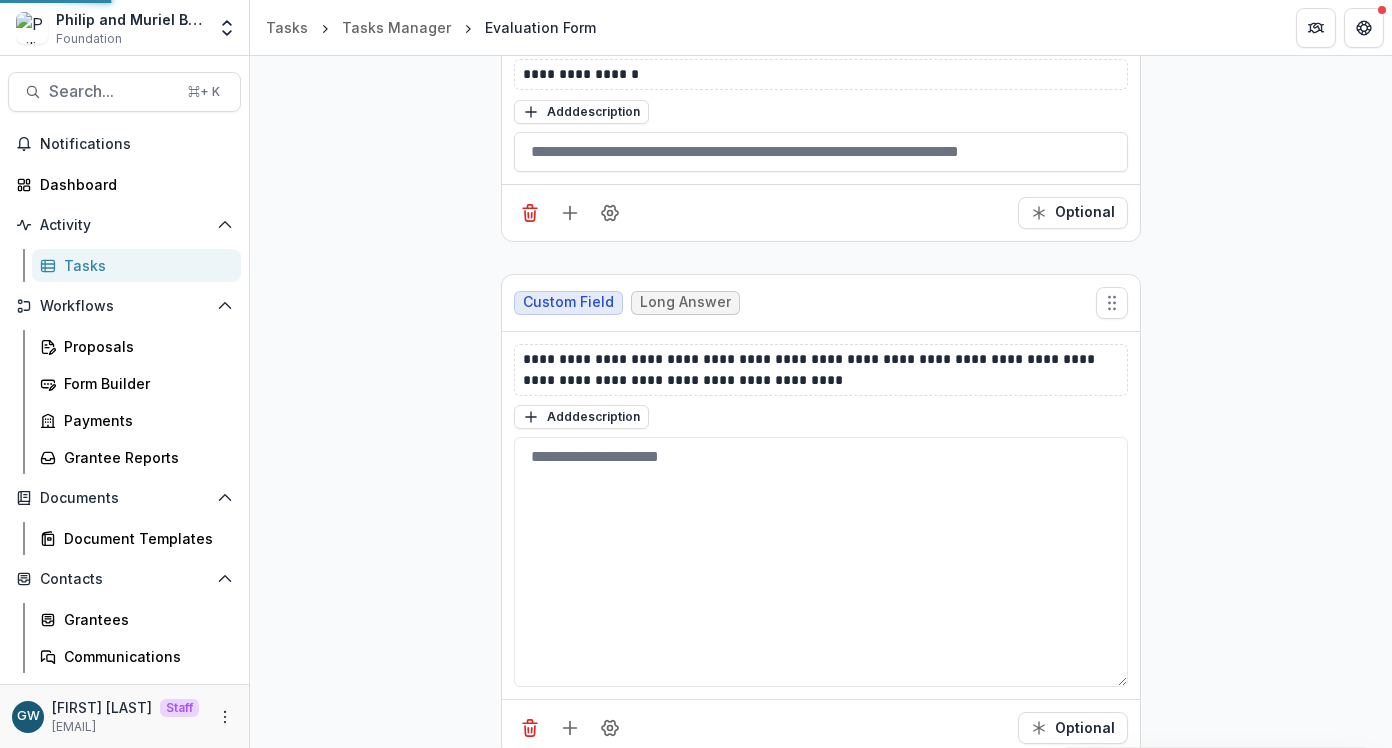 scroll, scrollTop: 0, scrollLeft: 0, axis: both 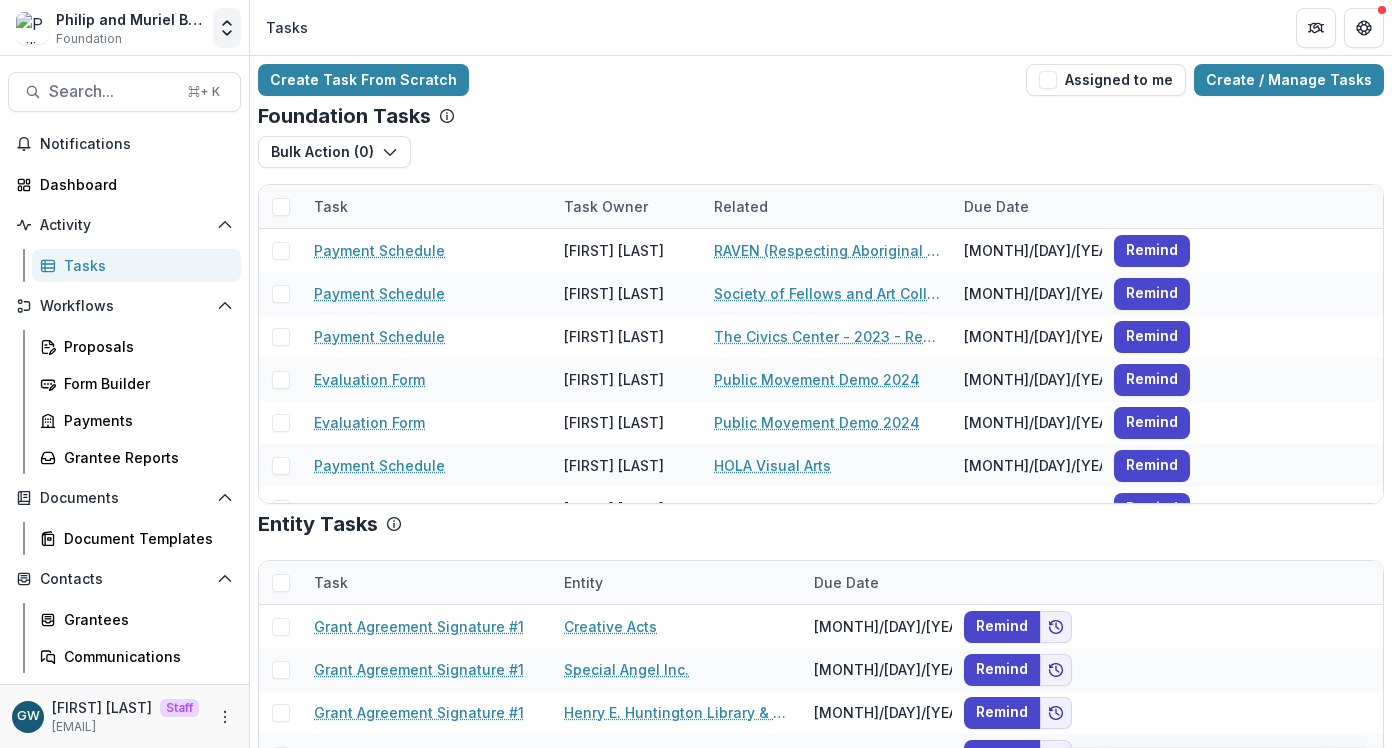 click 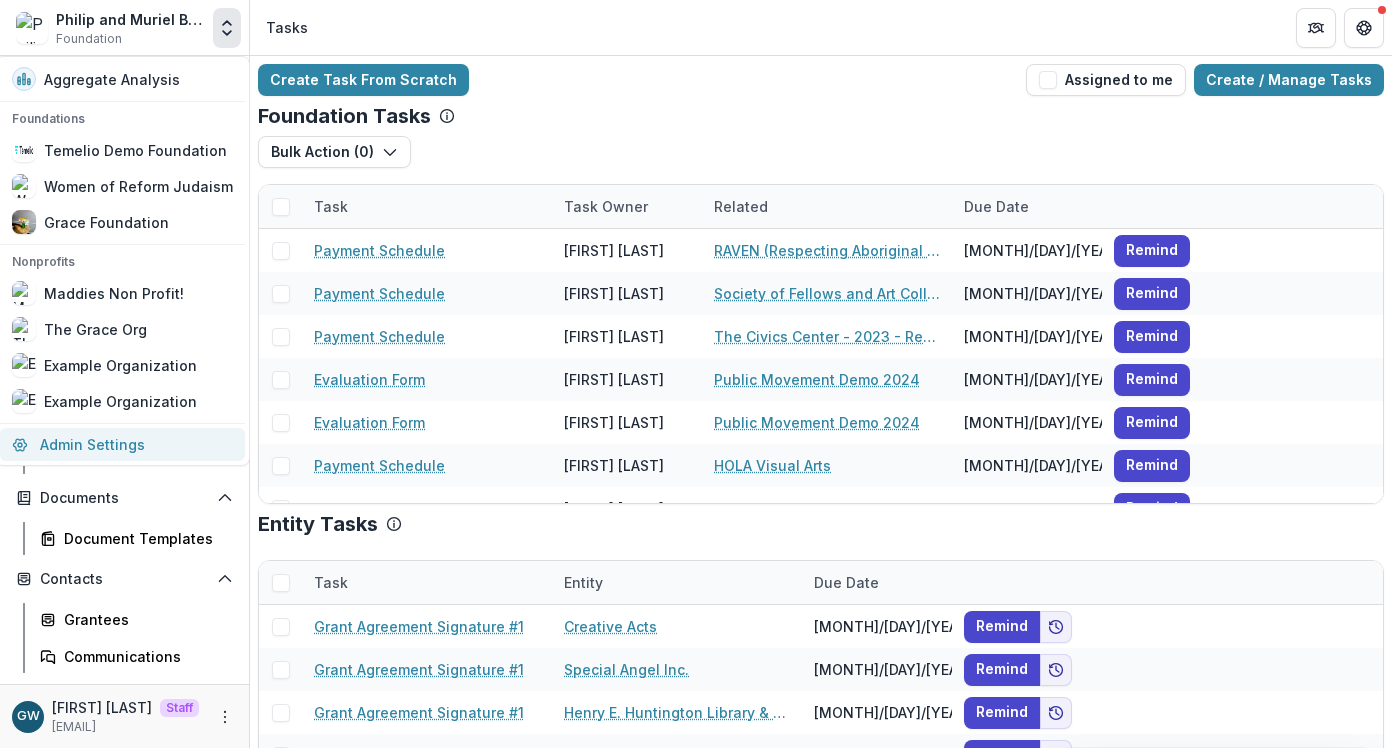 click on "Admin Settings" at bounding box center [122, 444] 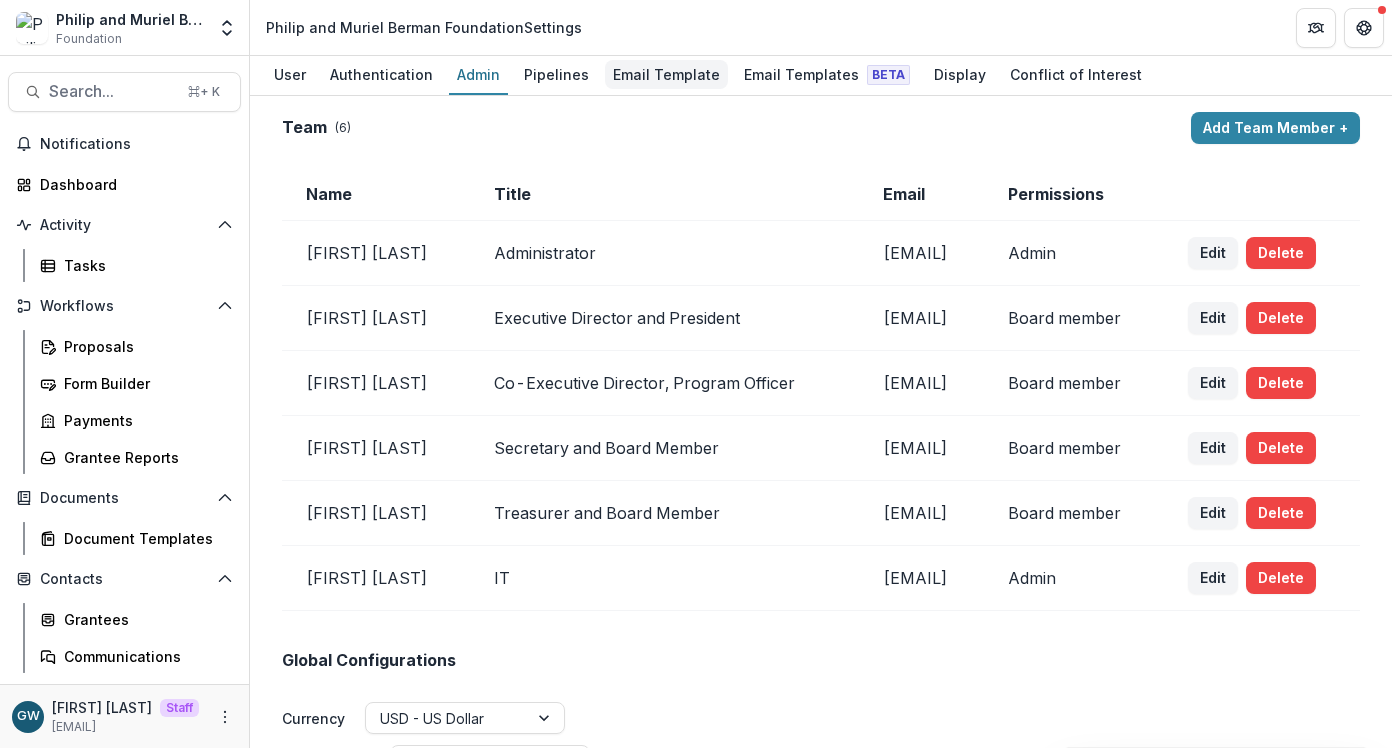 click on "Email Template" at bounding box center (666, 74) 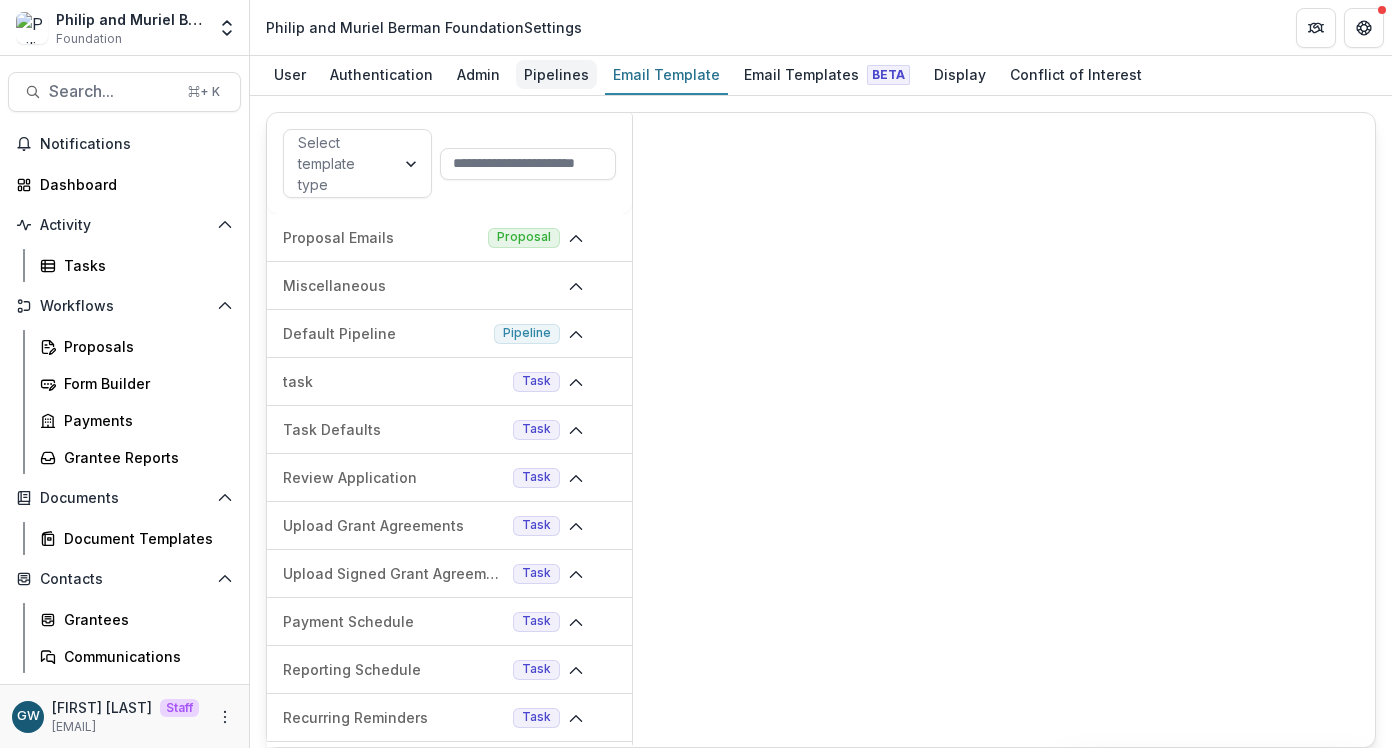 click on "Pipelines" at bounding box center (556, 74) 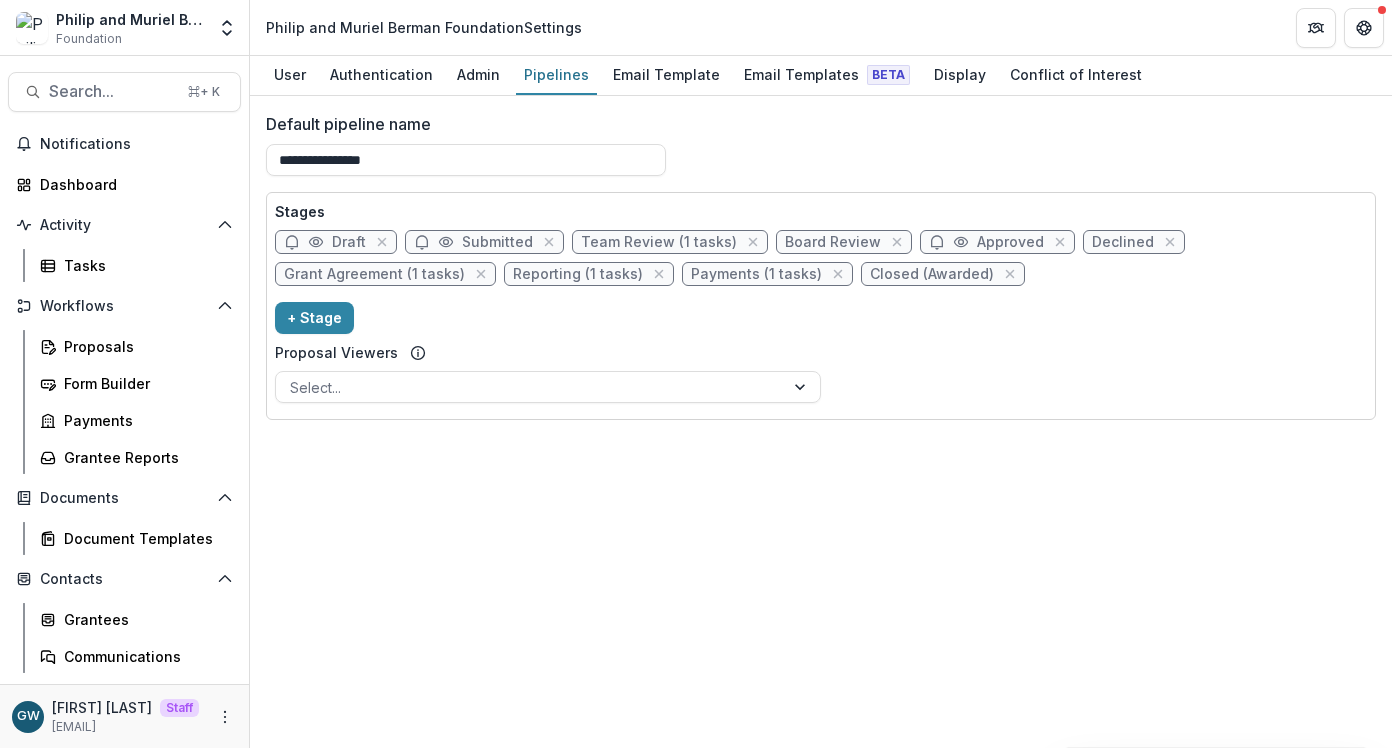 click on "Board Review" at bounding box center (833, 242) 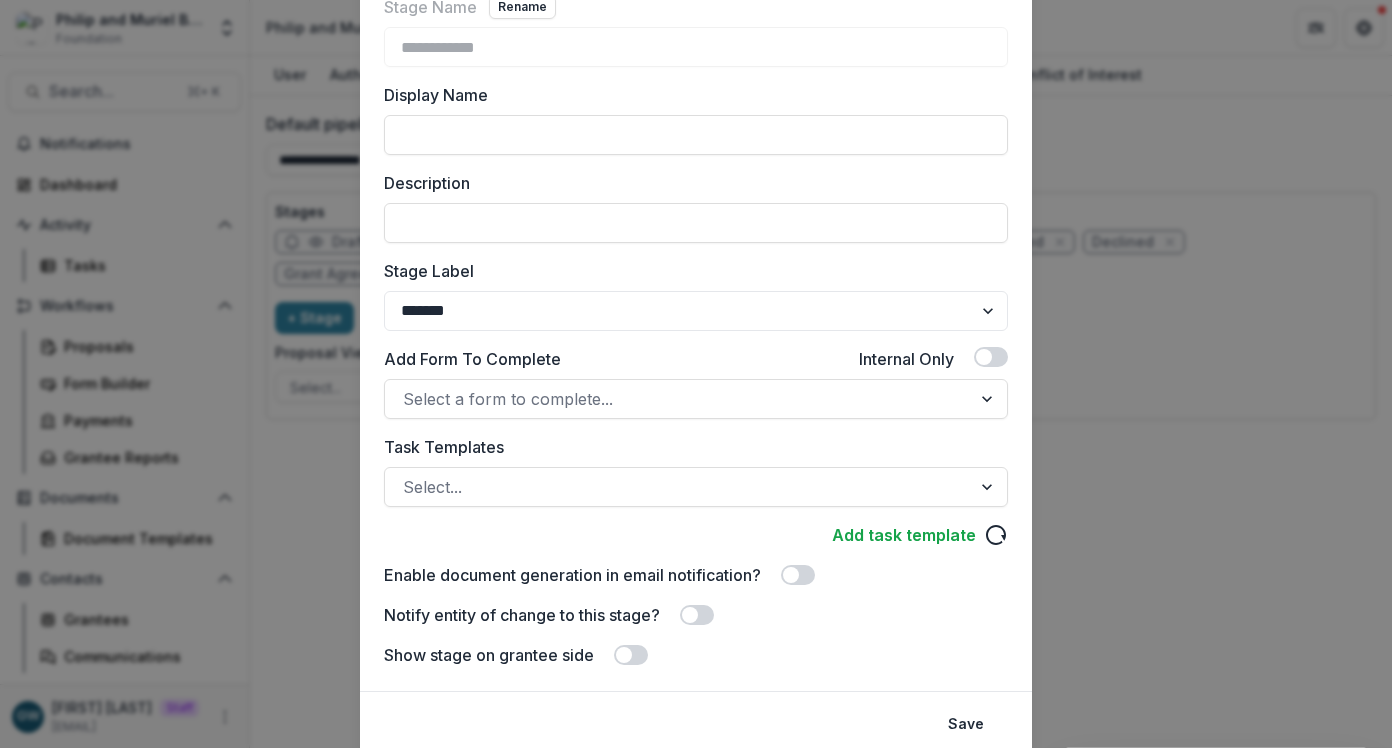 scroll, scrollTop: 156, scrollLeft: 0, axis: vertical 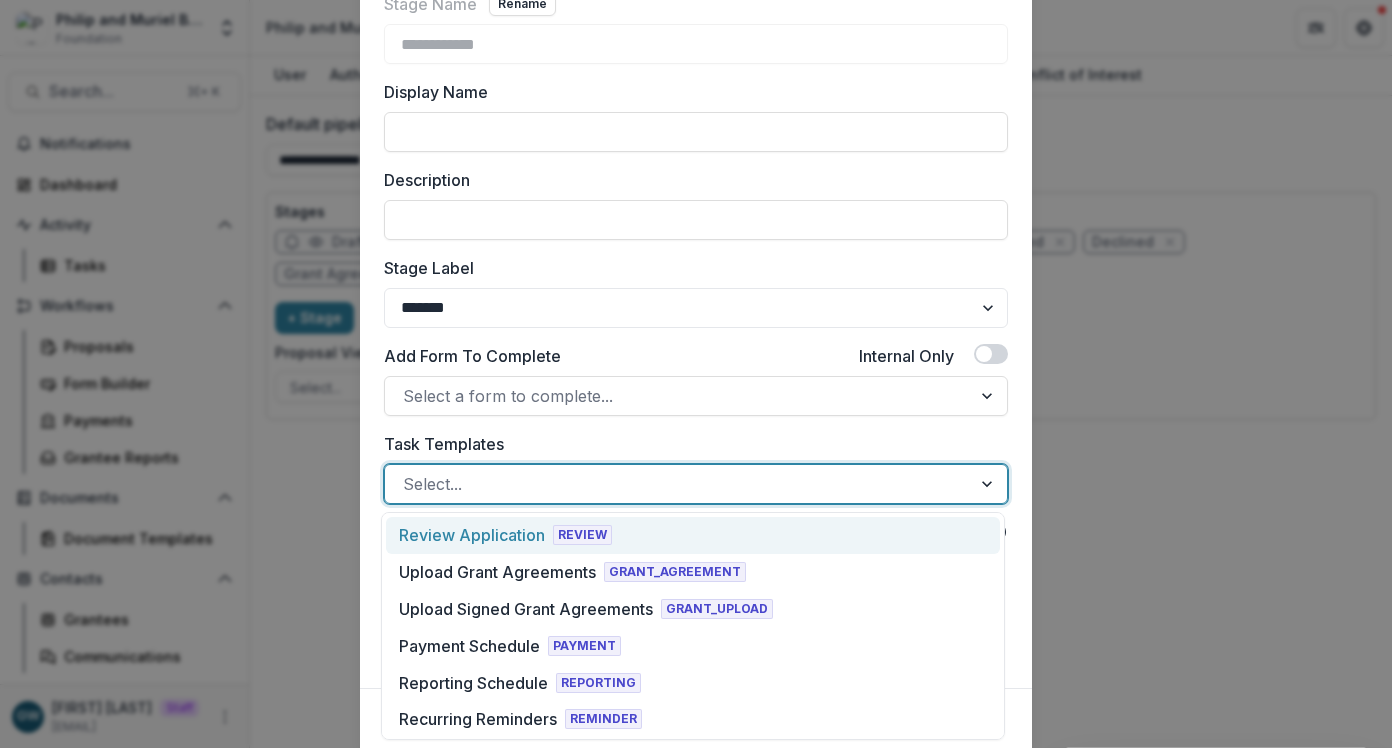 click at bounding box center (678, 484) 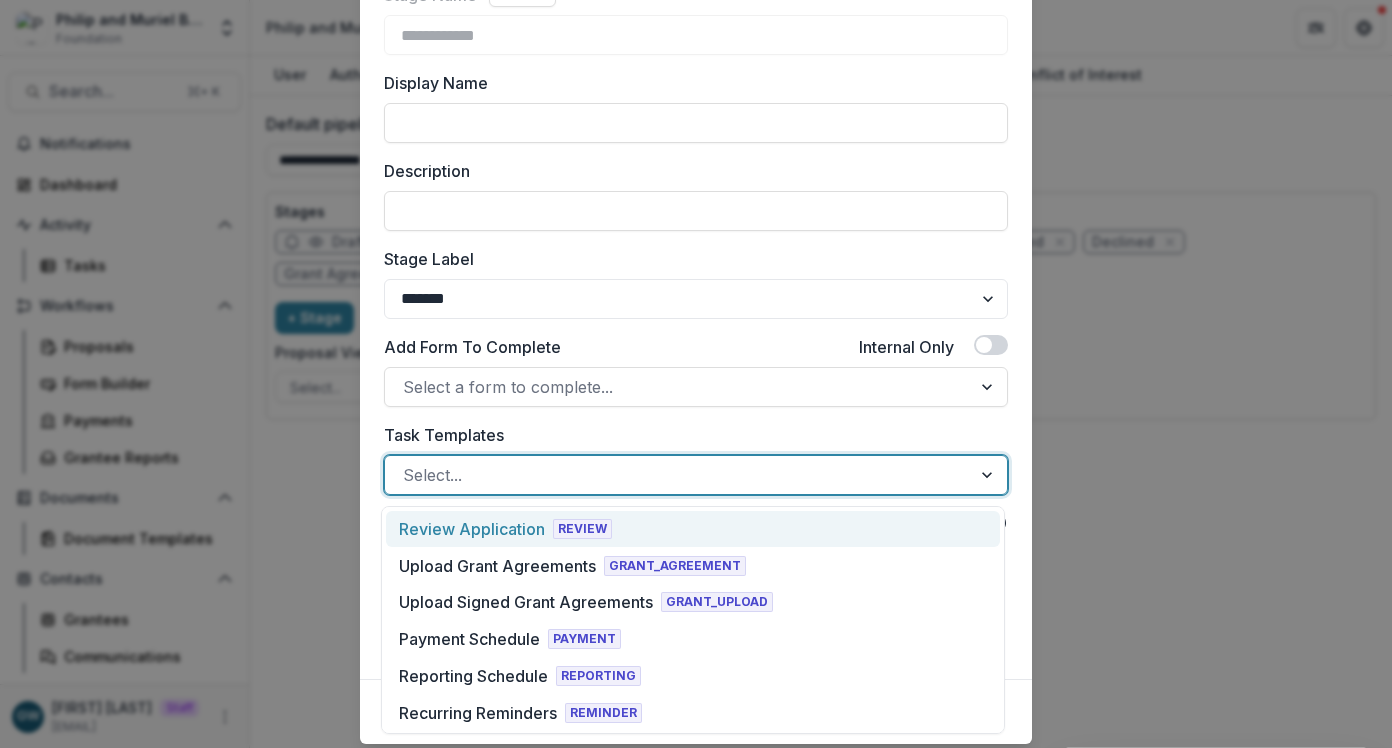 scroll, scrollTop: 174, scrollLeft: 0, axis: vertical 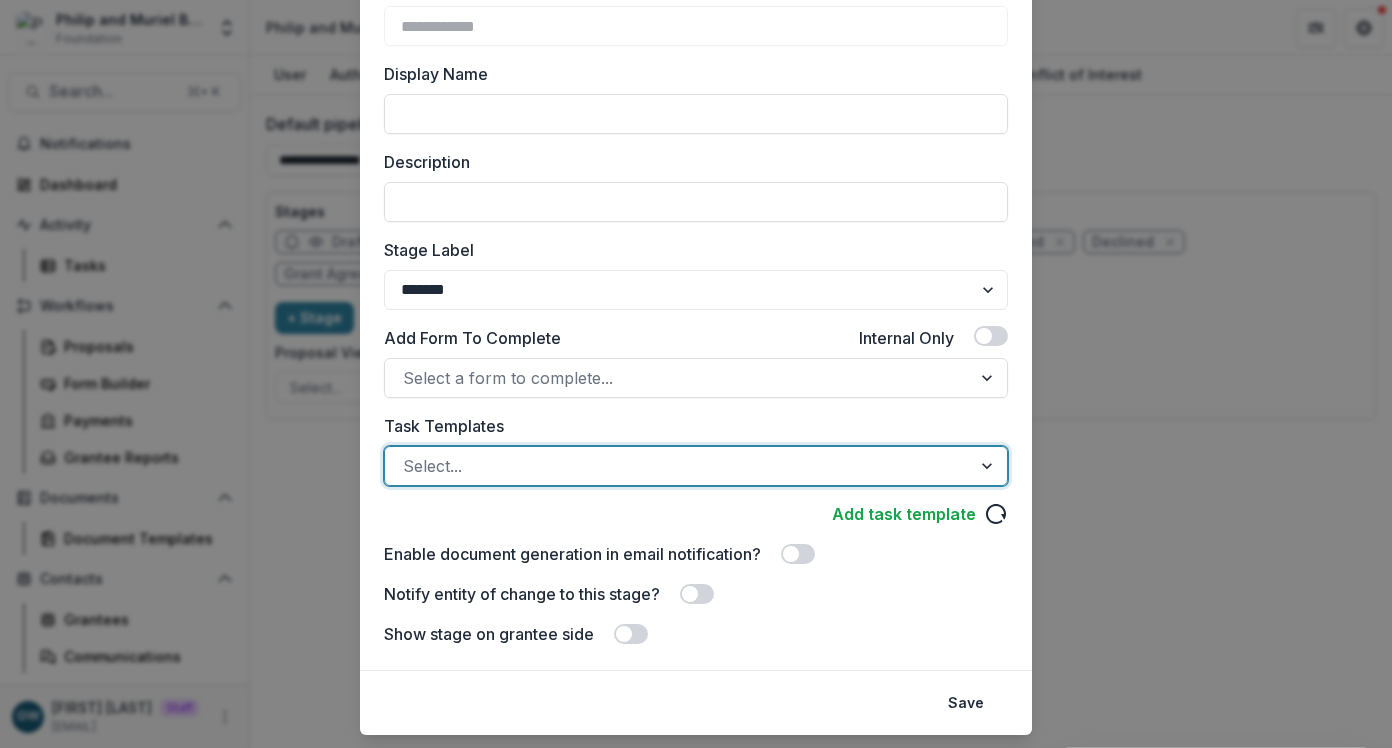 click at bounding box center [678, 466] 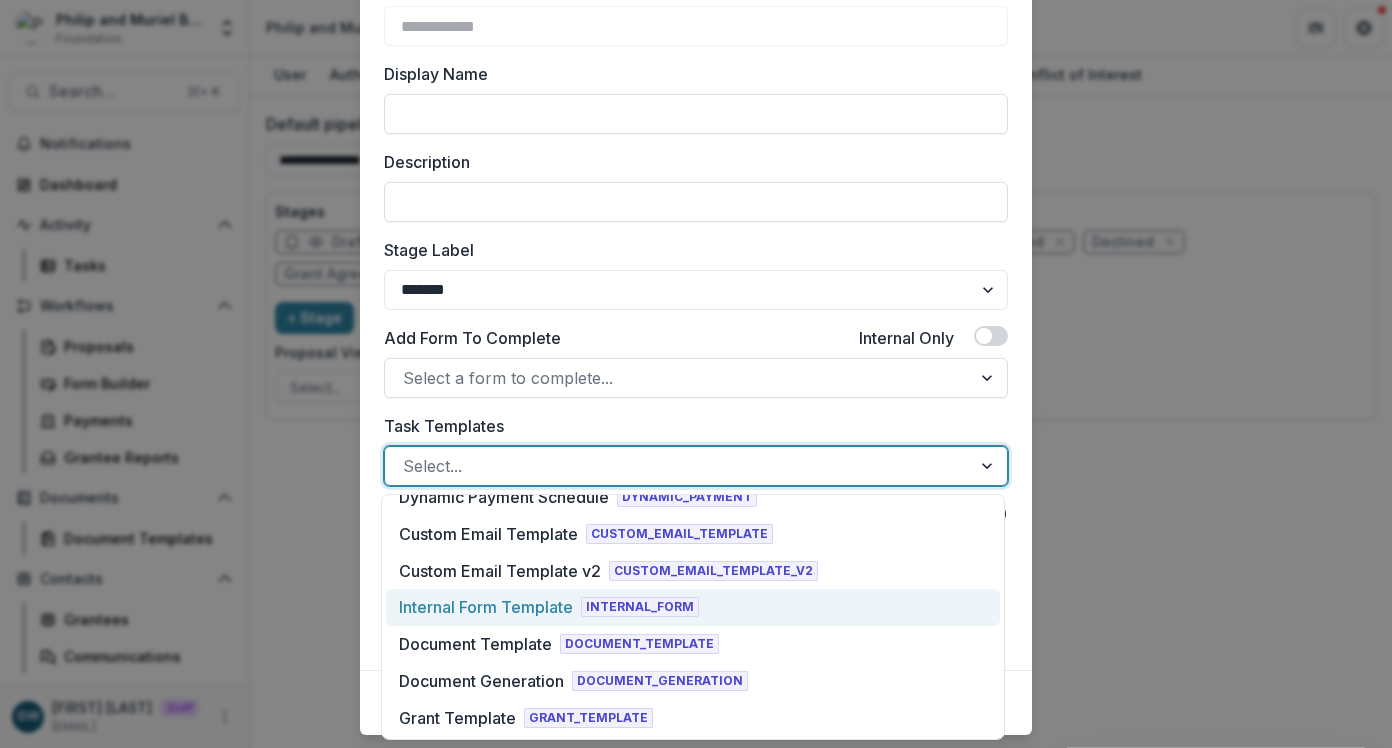 scroll, scrollTop: 536, scrollLeft: 0, axis: vertical 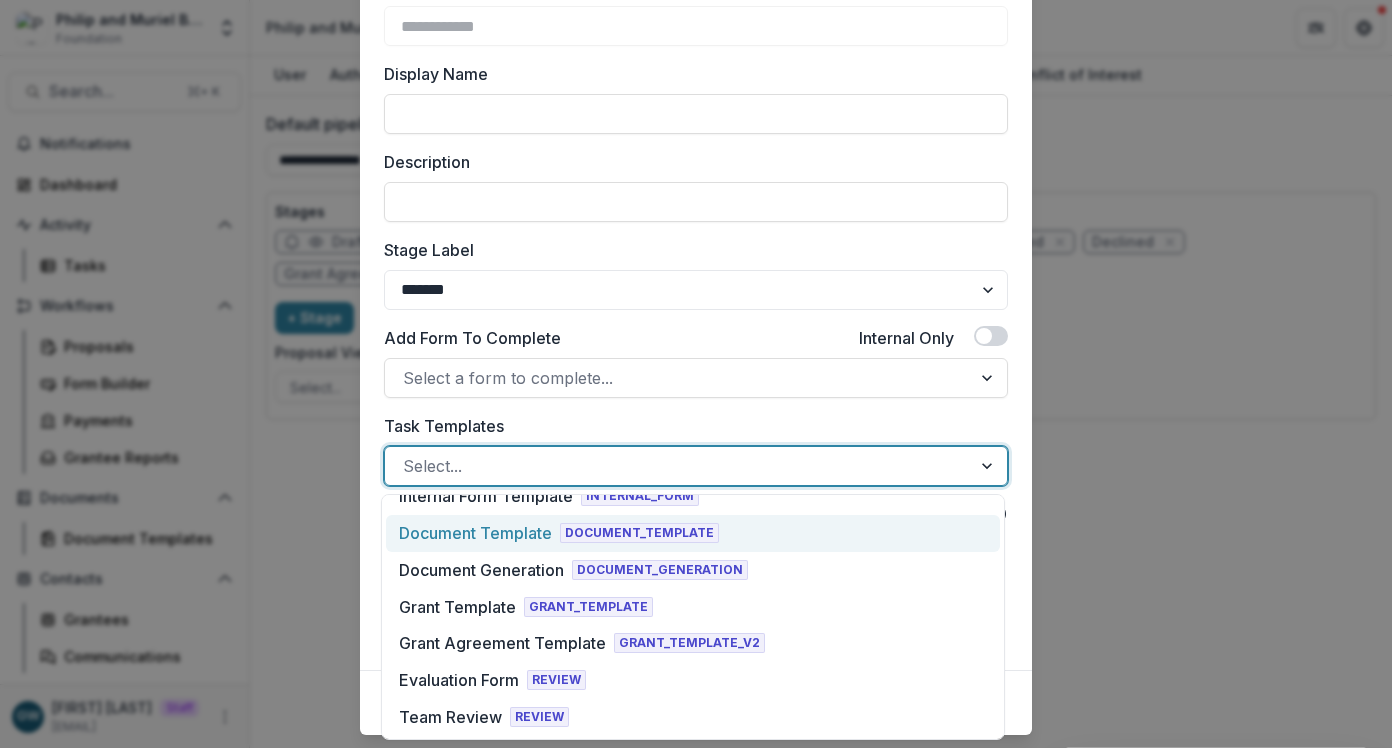 click on "Document Template" at bounding box center [475, 533] 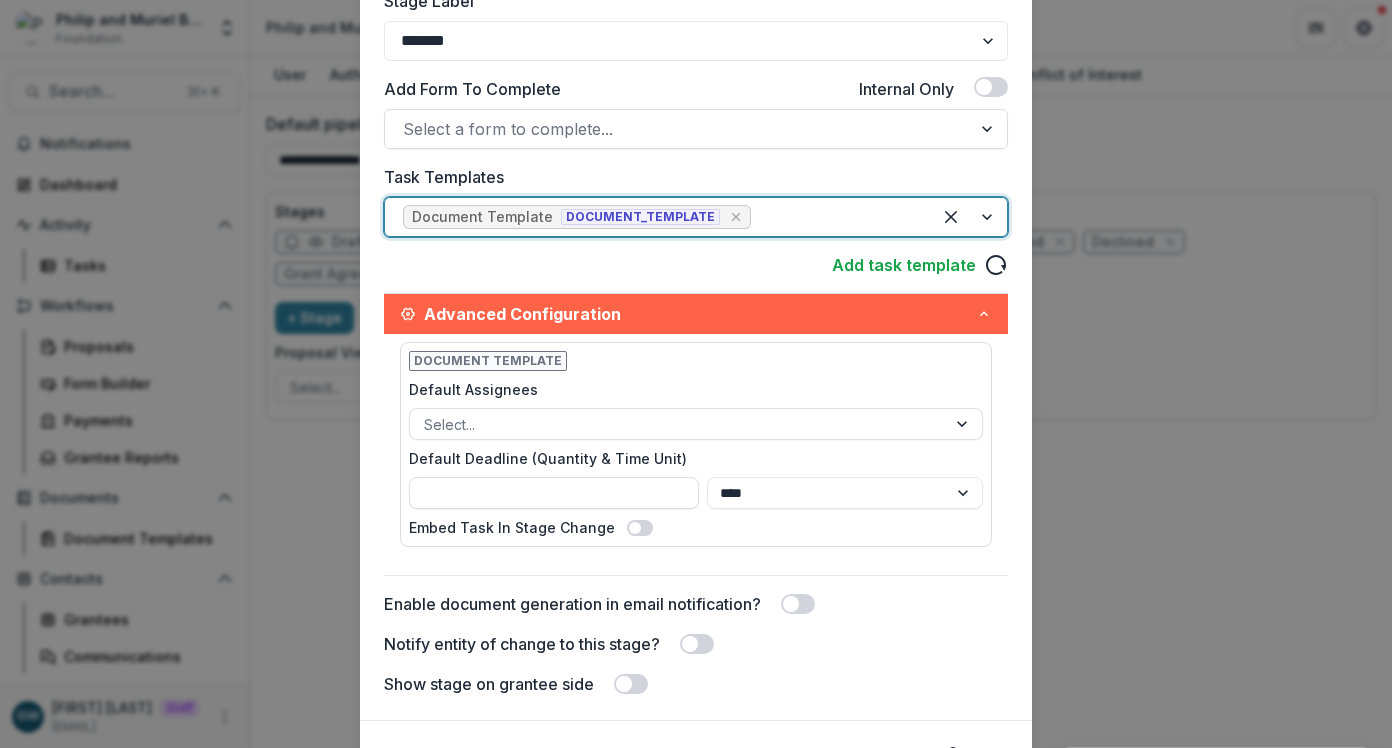 scroll, scrollTop: 524, scrollLeft: 0, axis: vertical 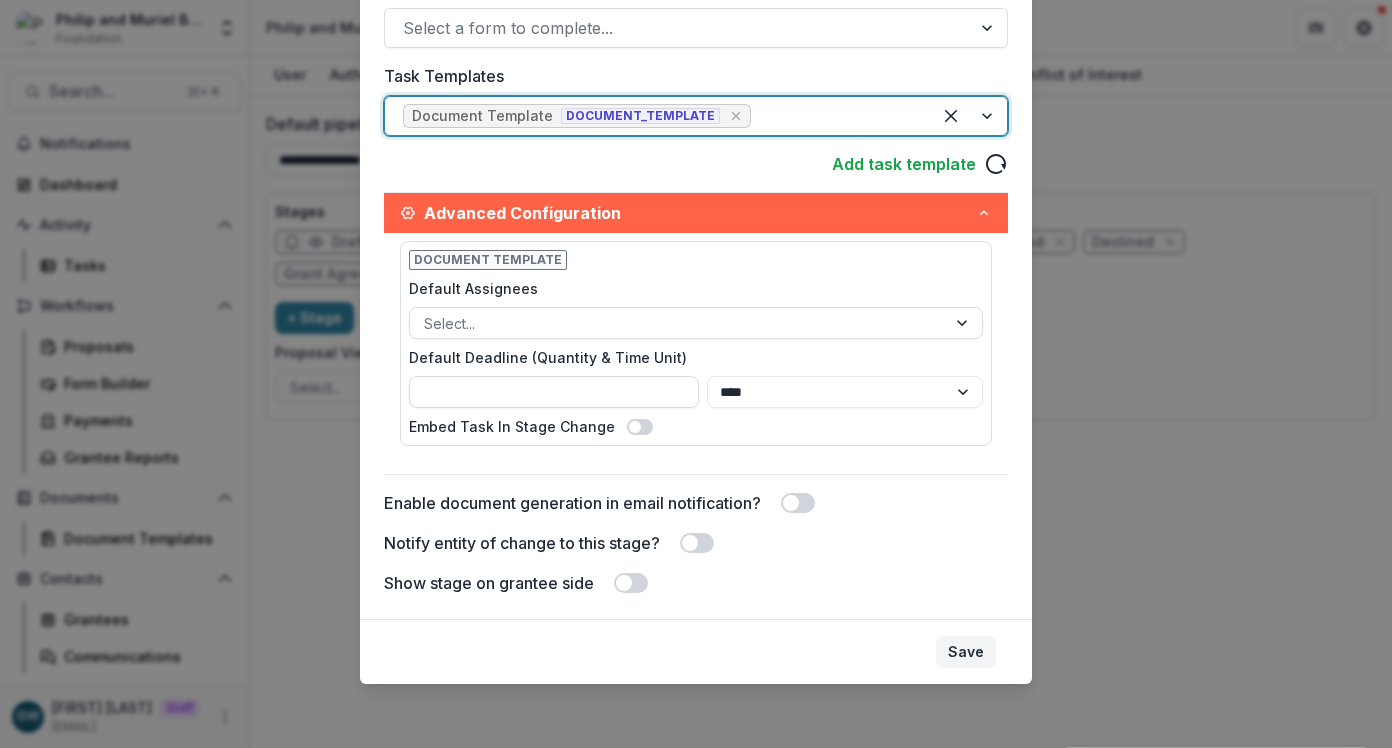 click on "Save" at bounding box center [966, 652] 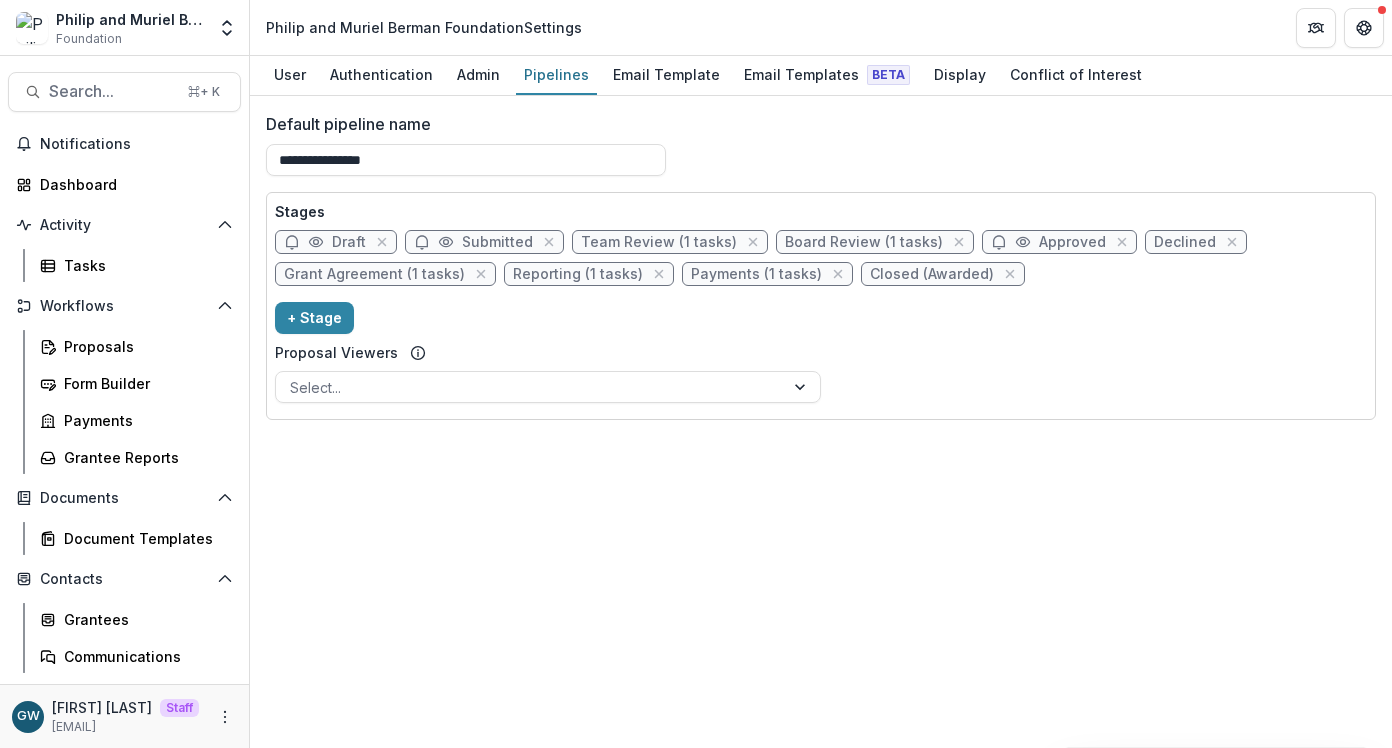 click on "Grant Agreement (1 tasks)" at bounding box center [374, 274] 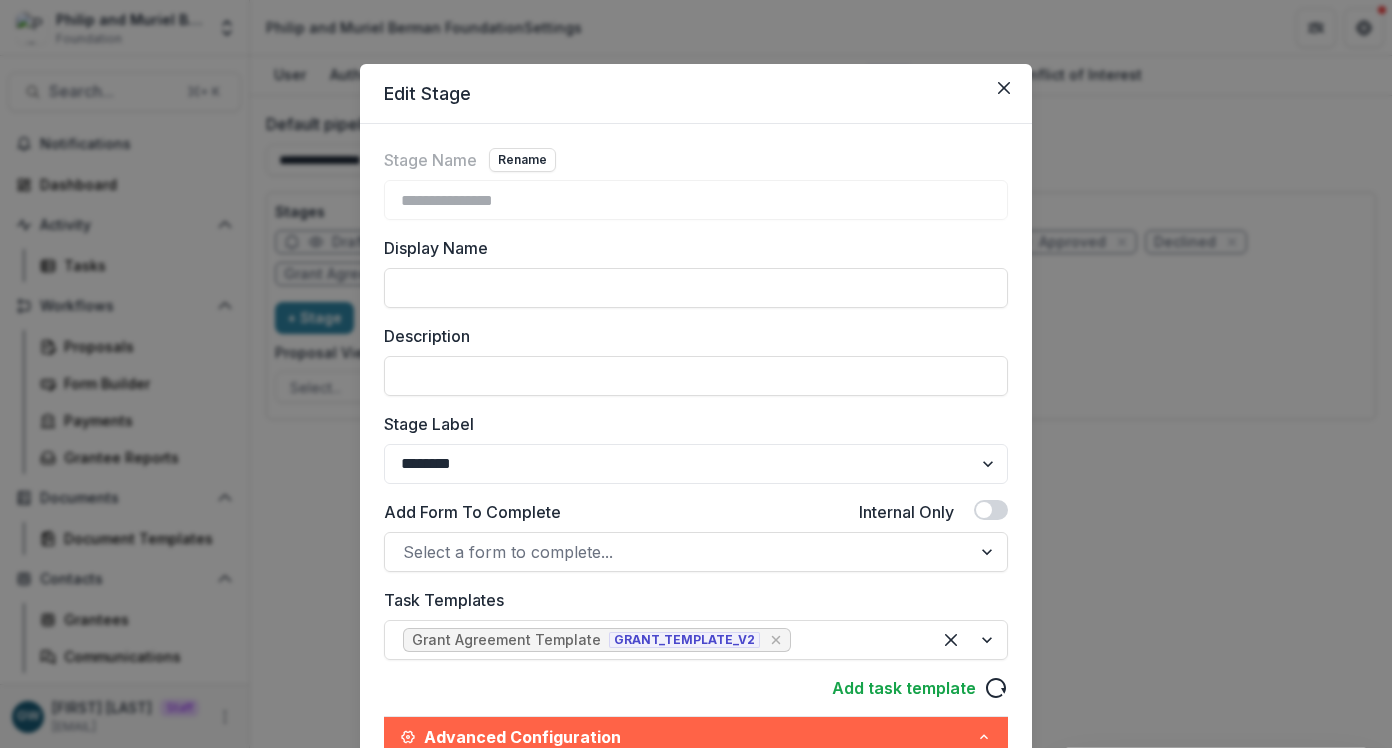 click on "**********" at bounding box center (696, 374) 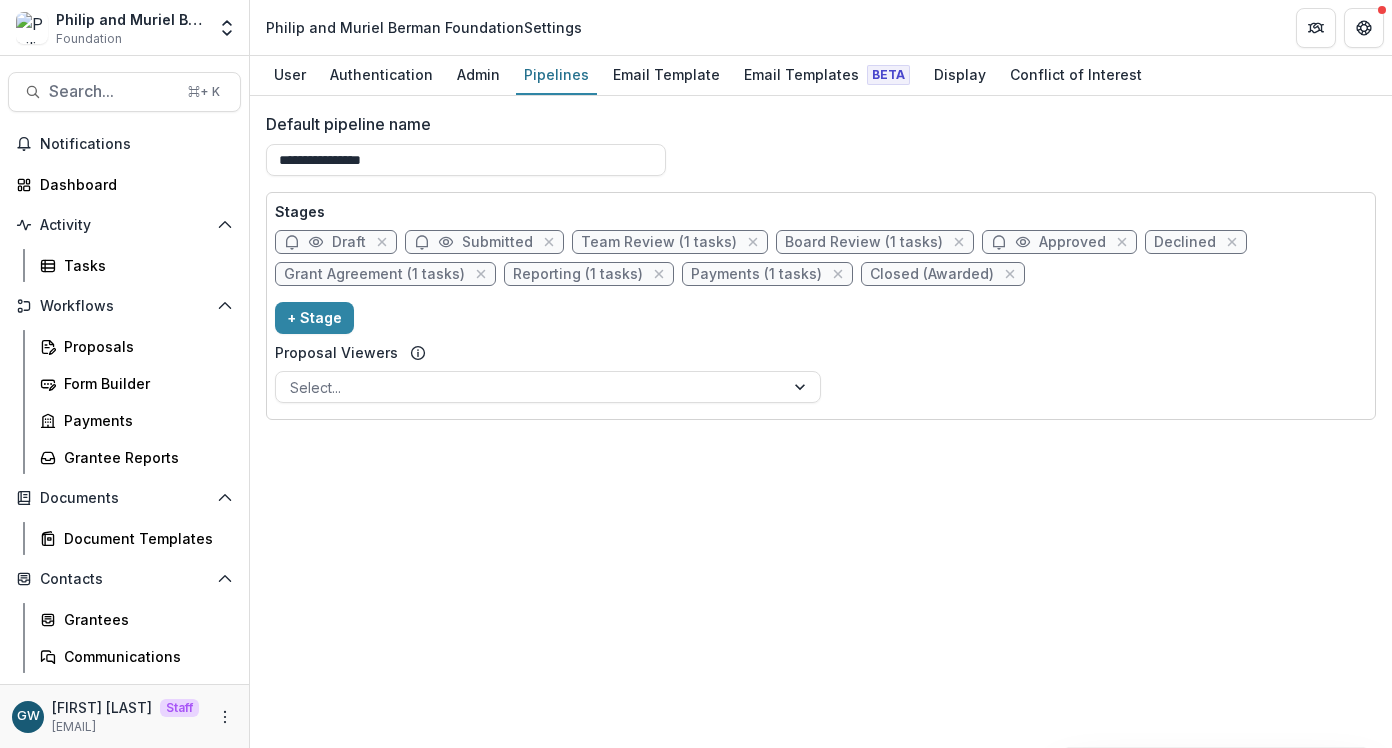 click on "Approved" at bounding box center (1072, 242) 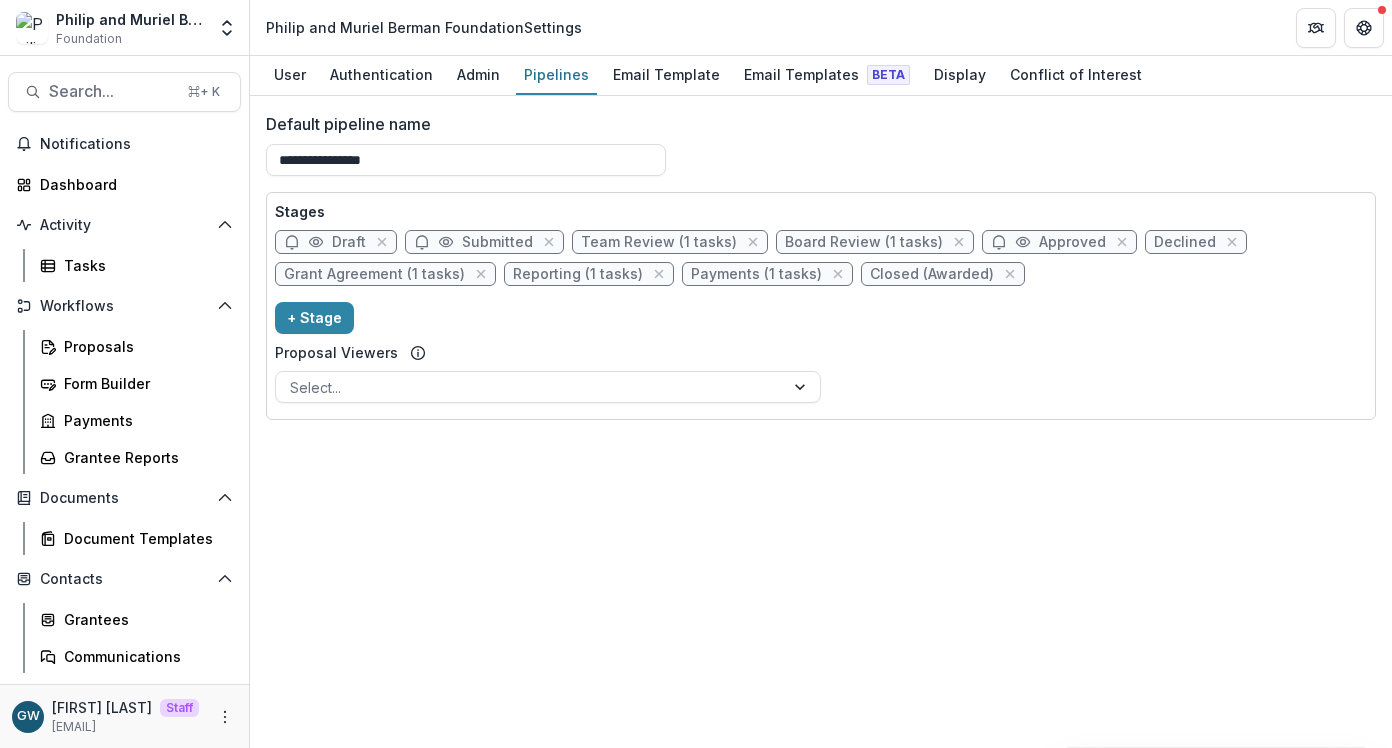 select on "********" 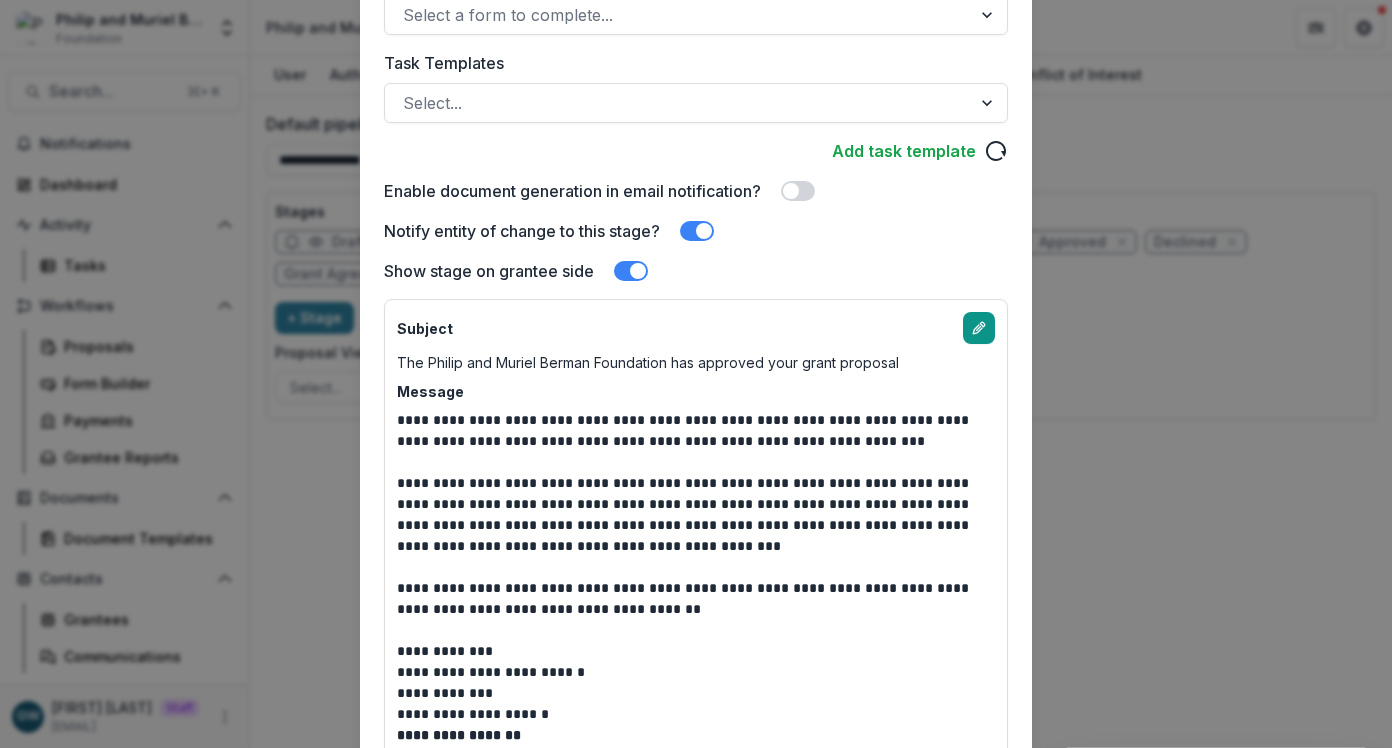 scroll, scrollTop: 544, scrollLeft: 0, axis: vertical 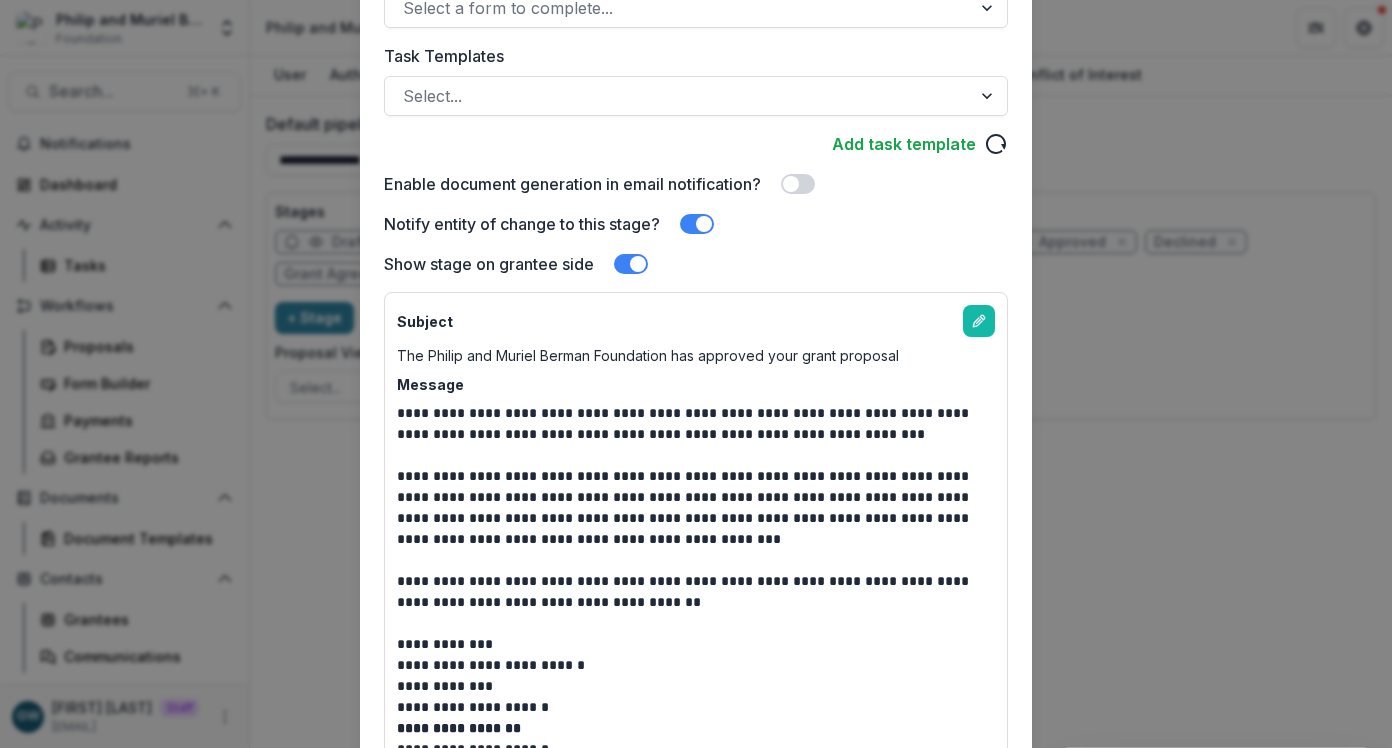 click on "**********" at bounding box center [696, 374] 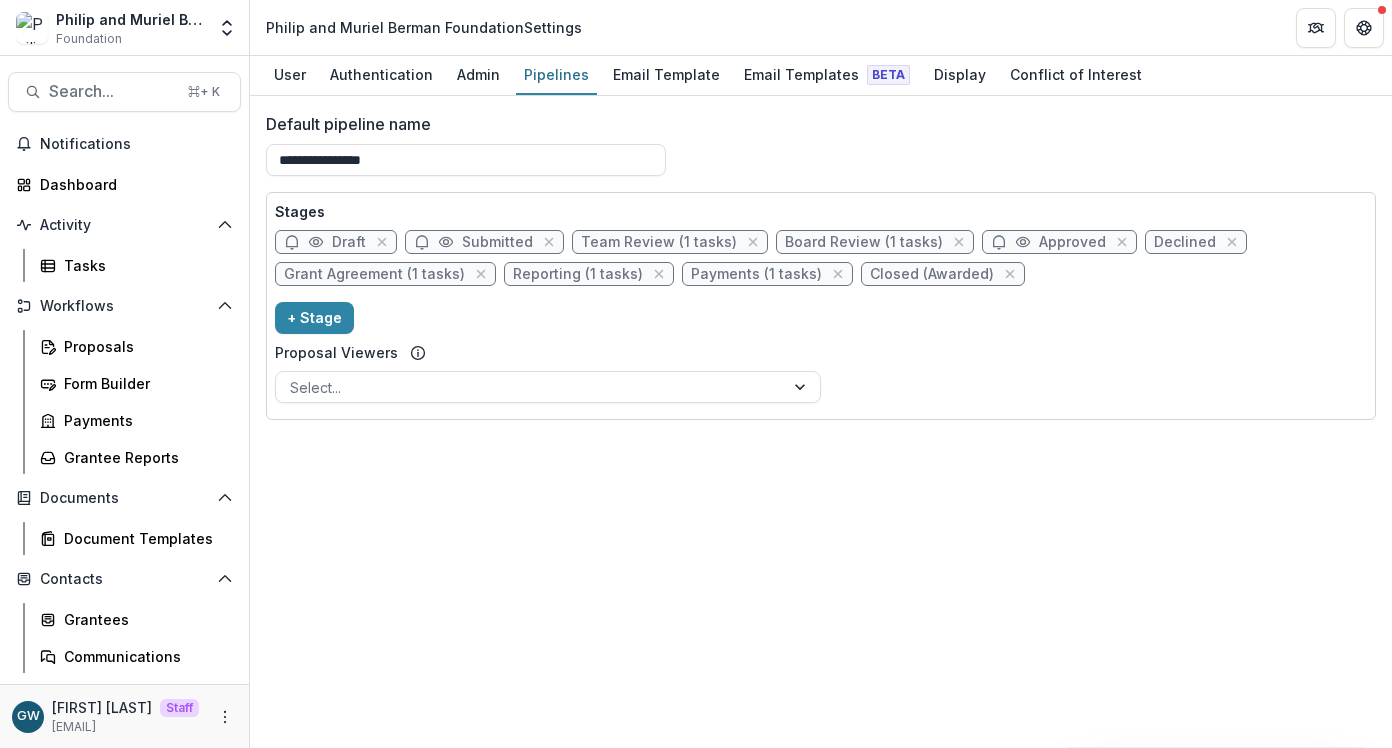 click on "Draft" at bounding box center (349, 242) 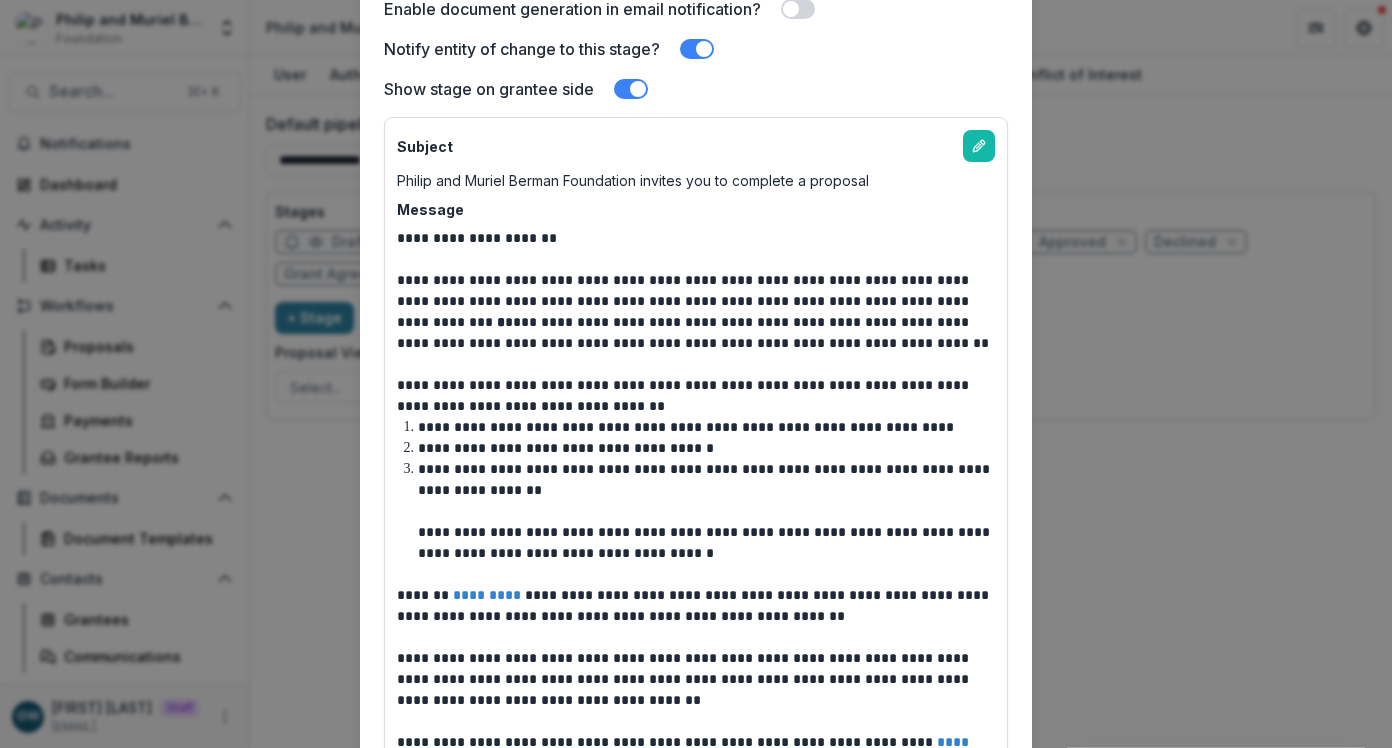 scroll, scrollTop: 733, scrollLeft: 0, axis: vertical 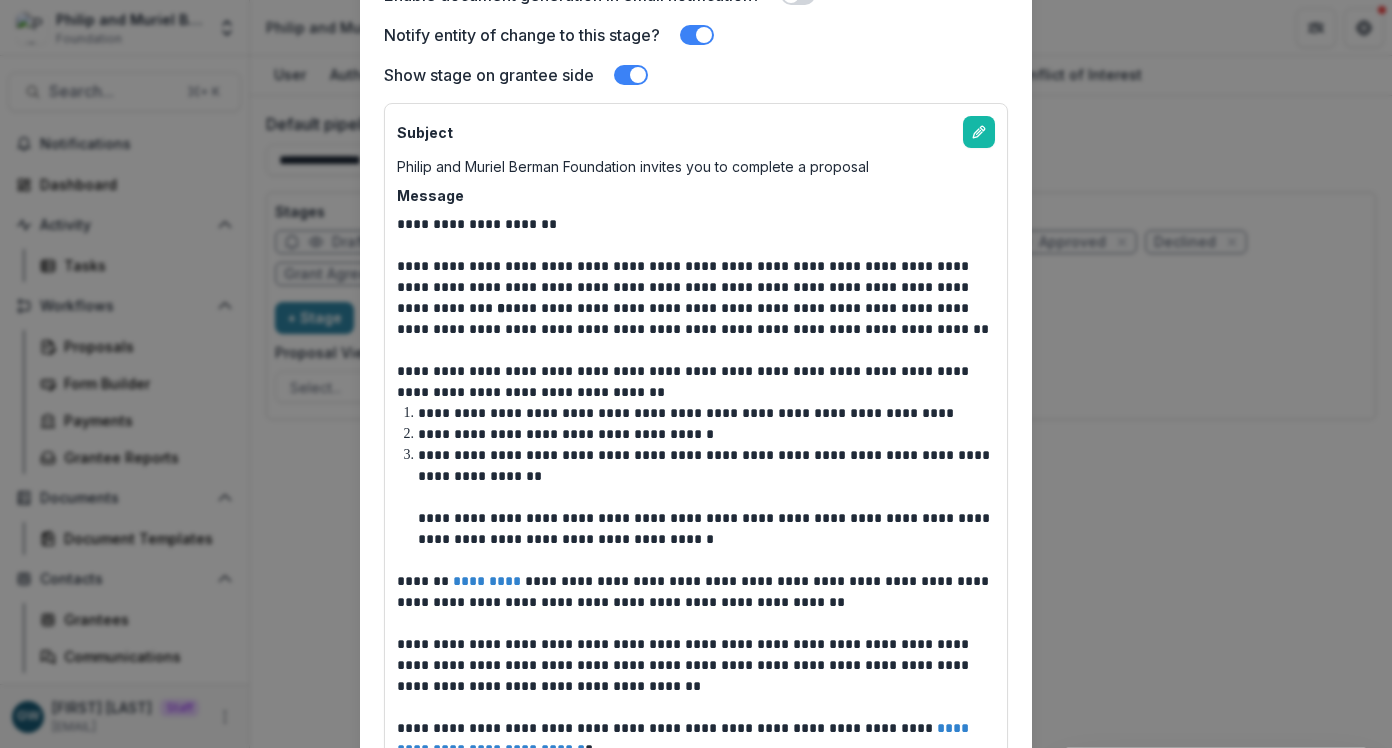 click on "**********" at bounding box center [696, 374] 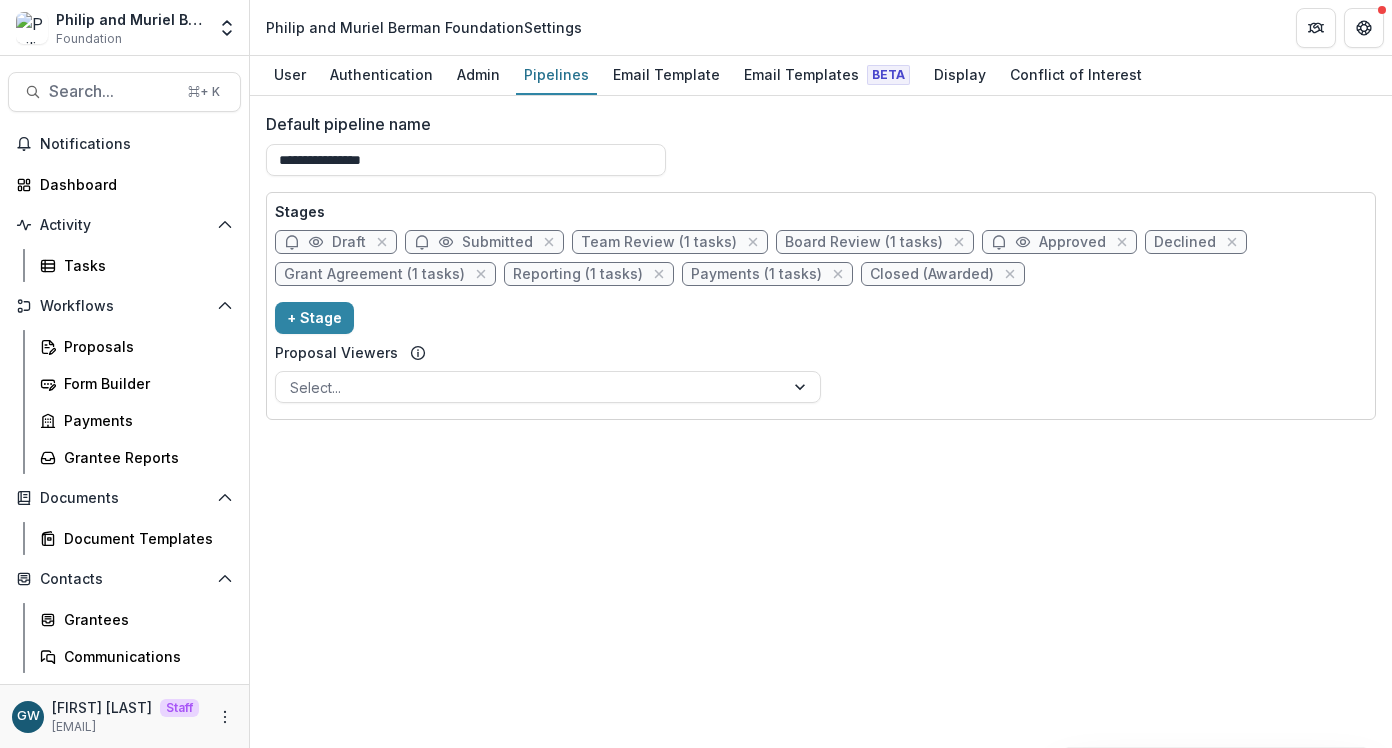 click on "Submitted" at bounding box center [497, 242] 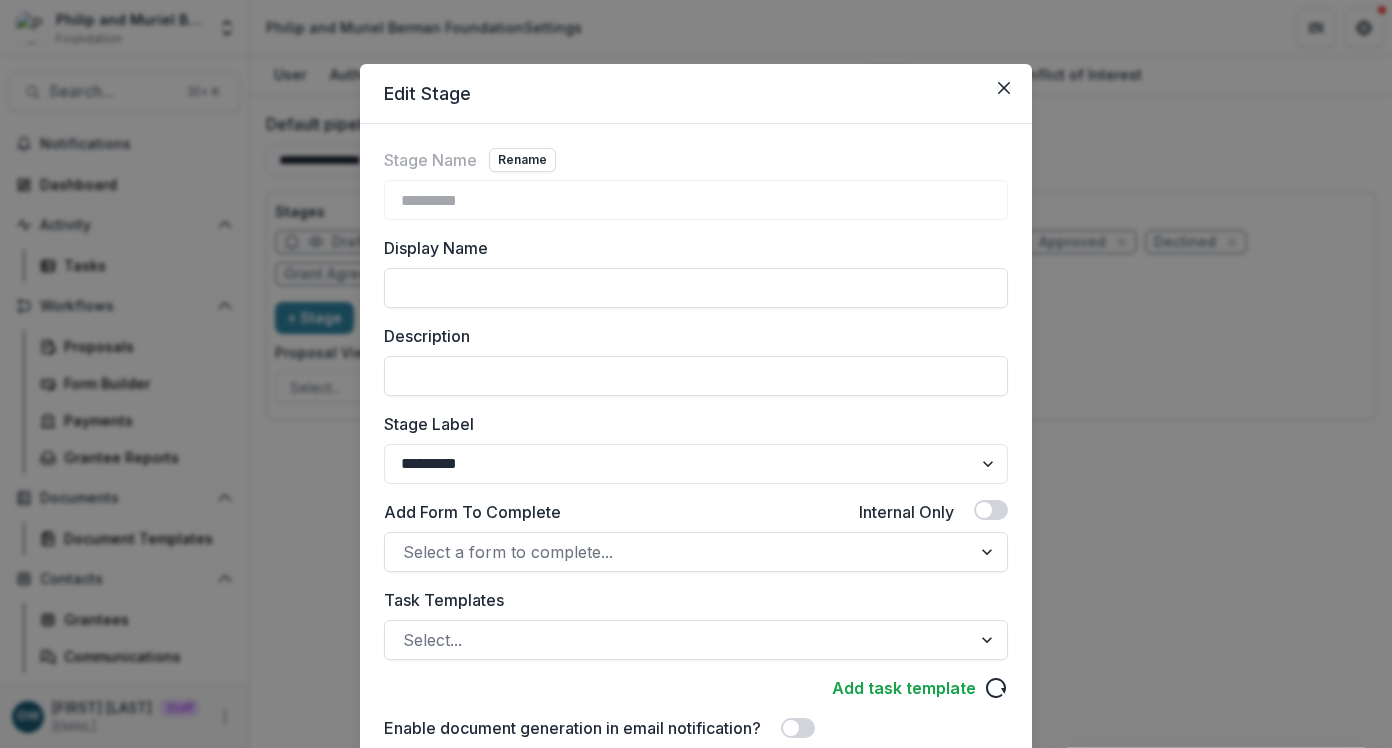 scroll, scrollTop: 428, scrollLeft: 0, axis: vertical 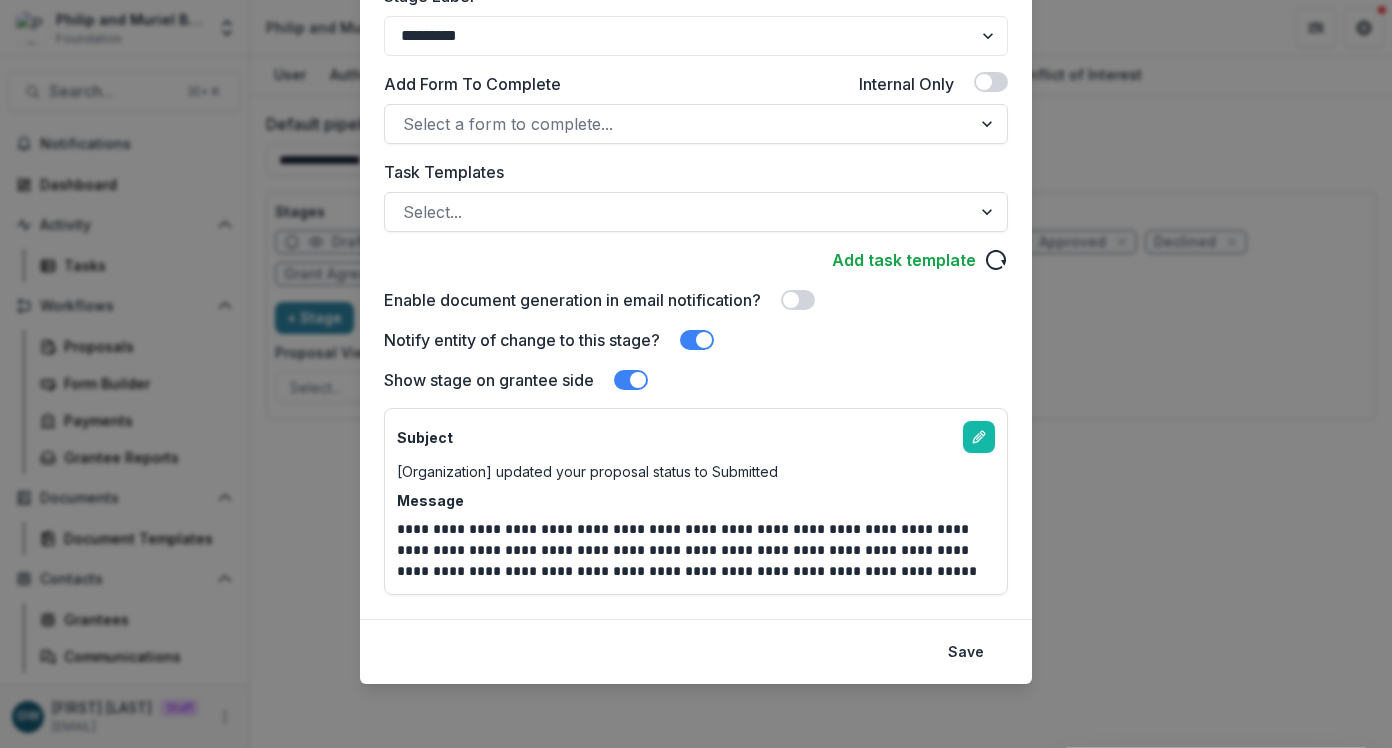 click on "**********" at bounding box center (696, 374) 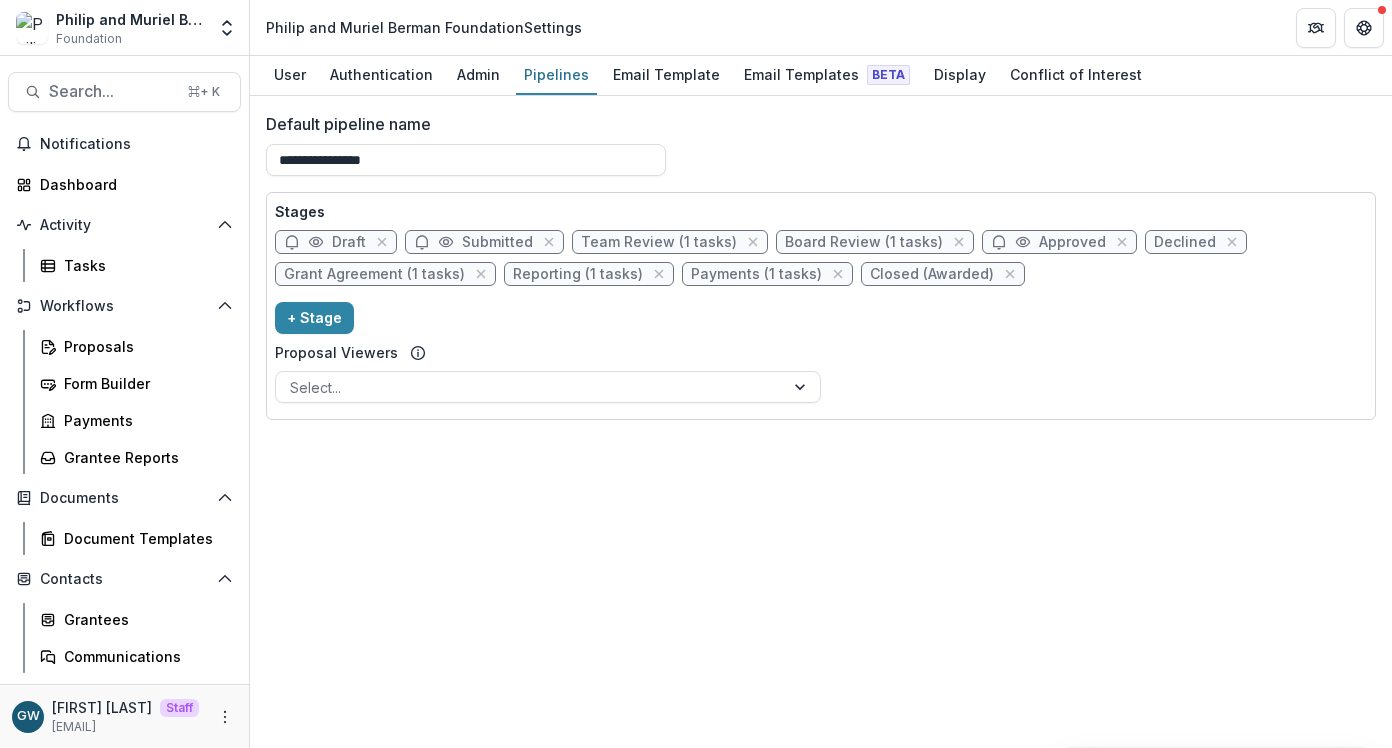 click on "Team Review (1 tasks)" at bounding box center [659, 242] 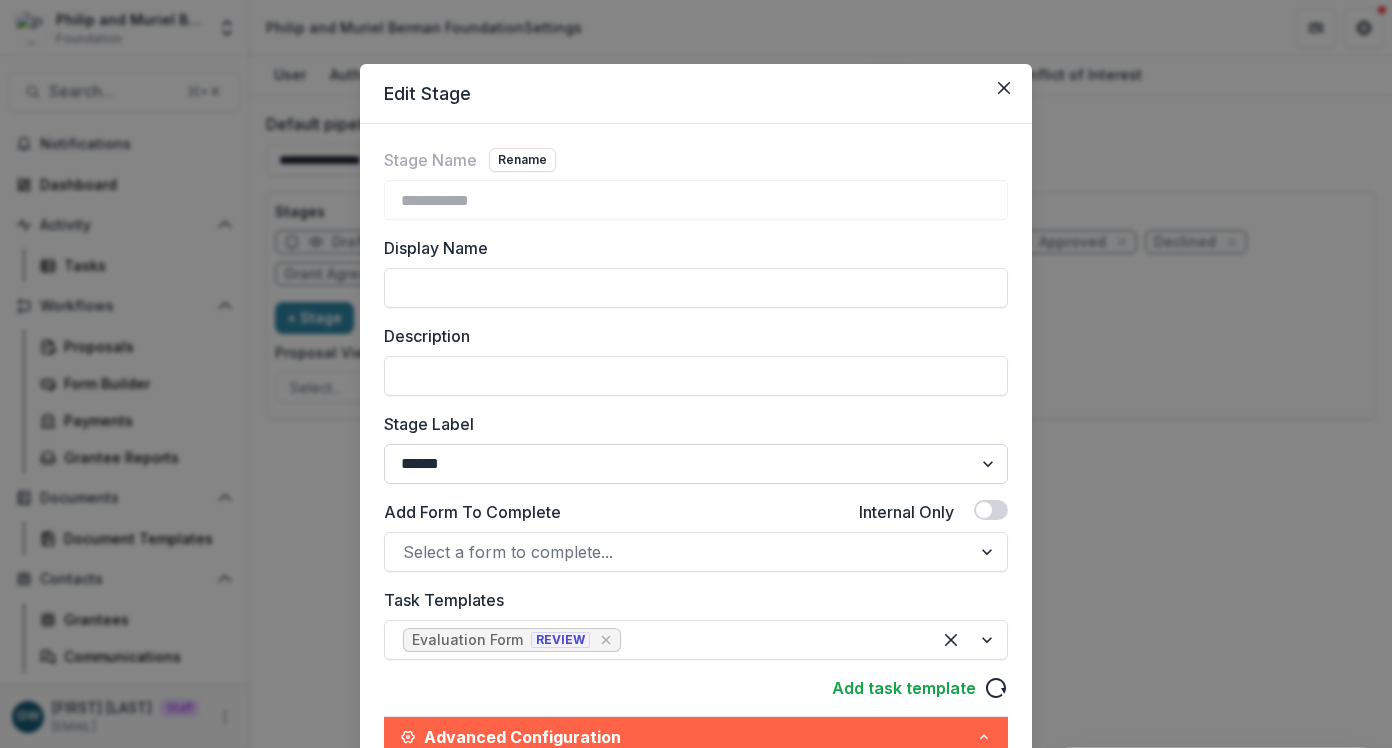 scroll, scrollTop: 524, scrollLeft: 0, axis: vertical 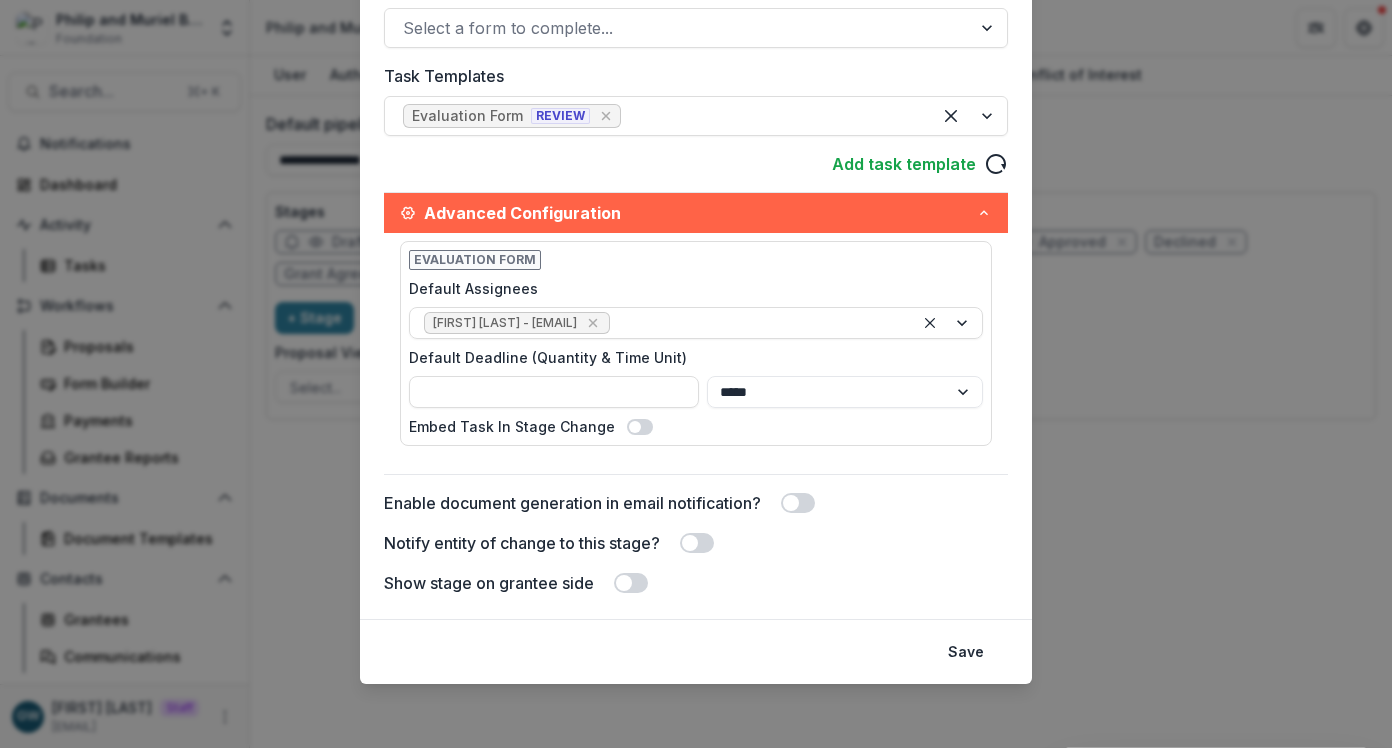 click on "**********" at bounding box center [696, 374] 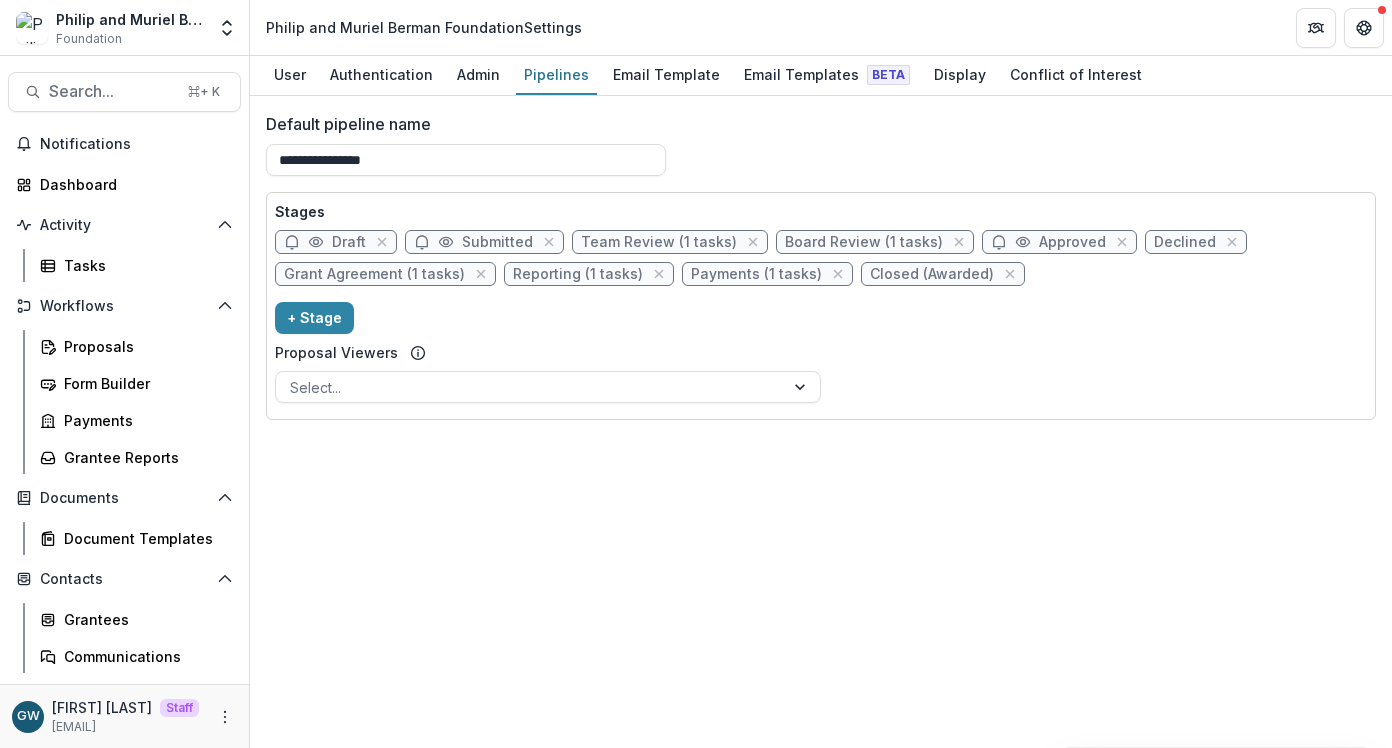 click on "Team Review (1 tasks)" at bounding box center [659, 242] 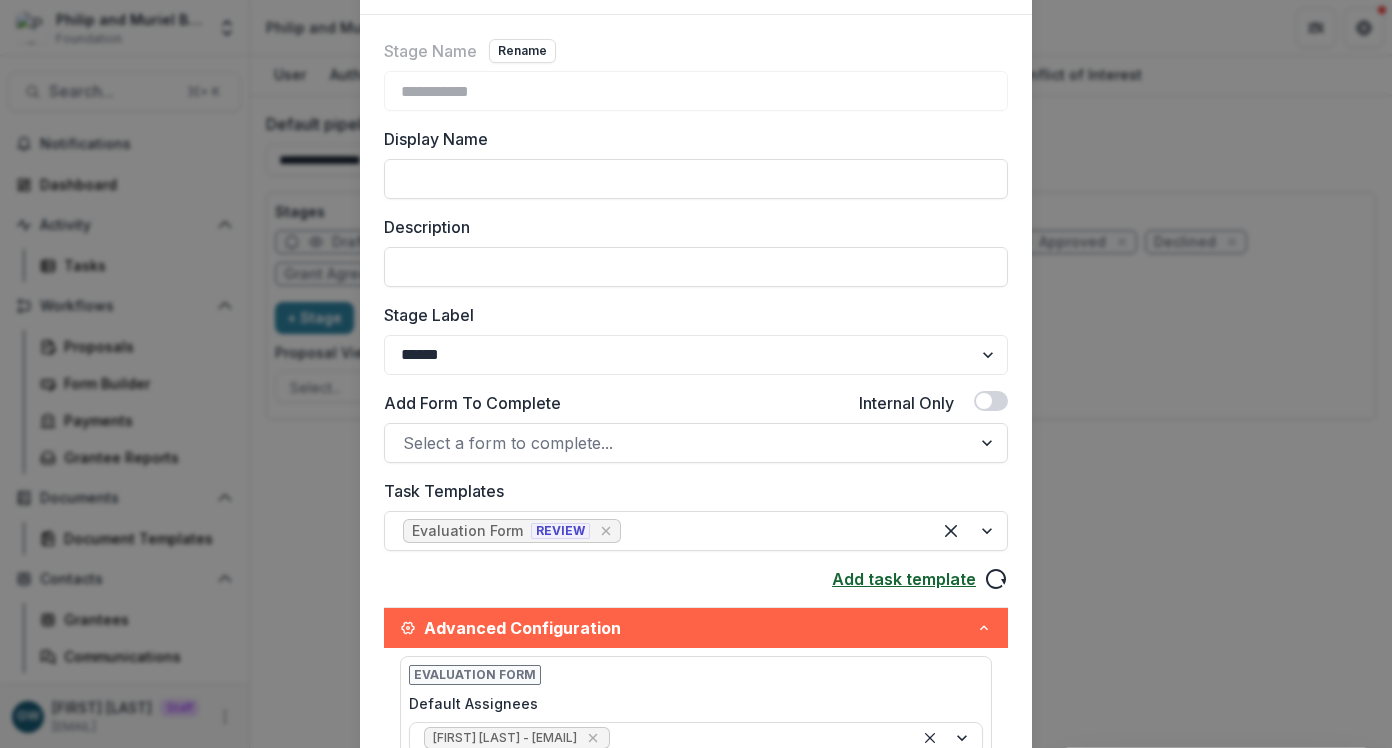 scroll, scrollTop: 228, scrollLeft: 0, axis: vertical 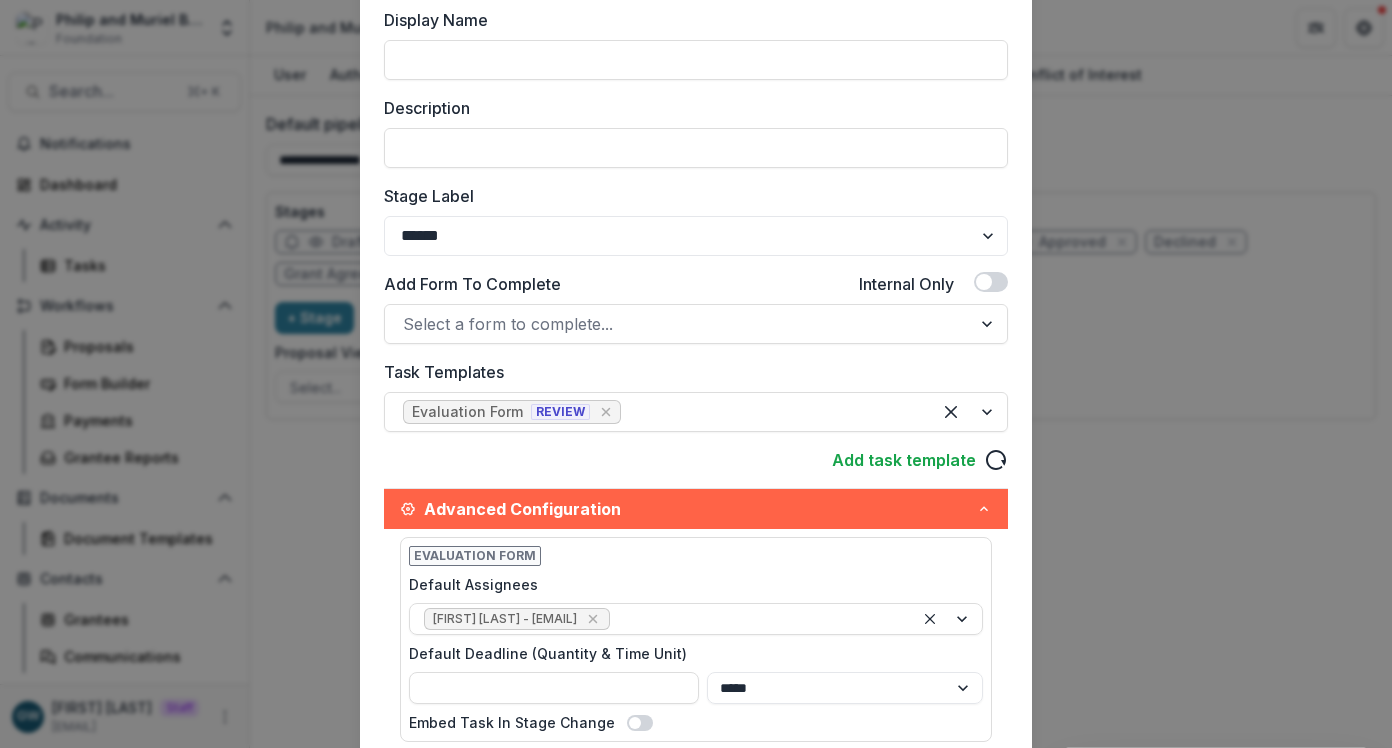 click on "**********" at bounding box center (696, 374) 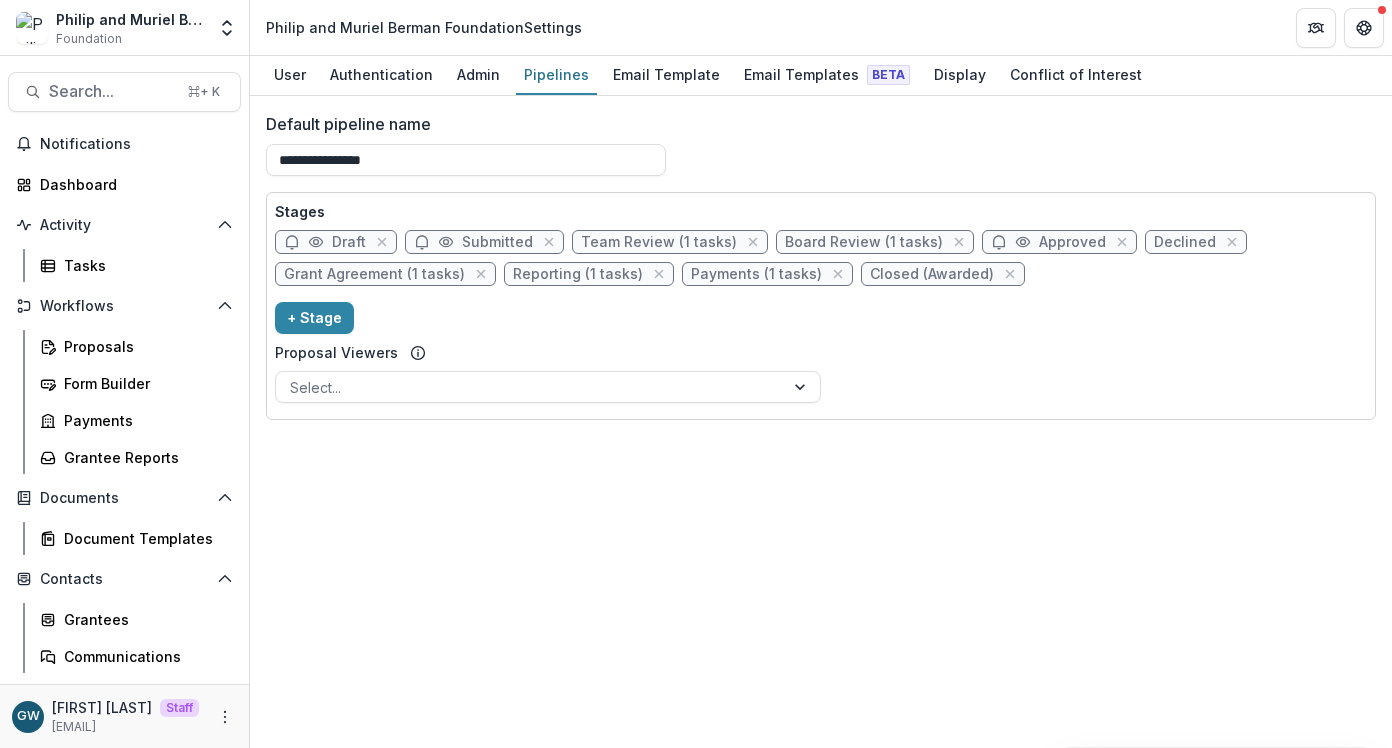 click on "Board Review (1 tasks)" at bounding box center (864, 242) 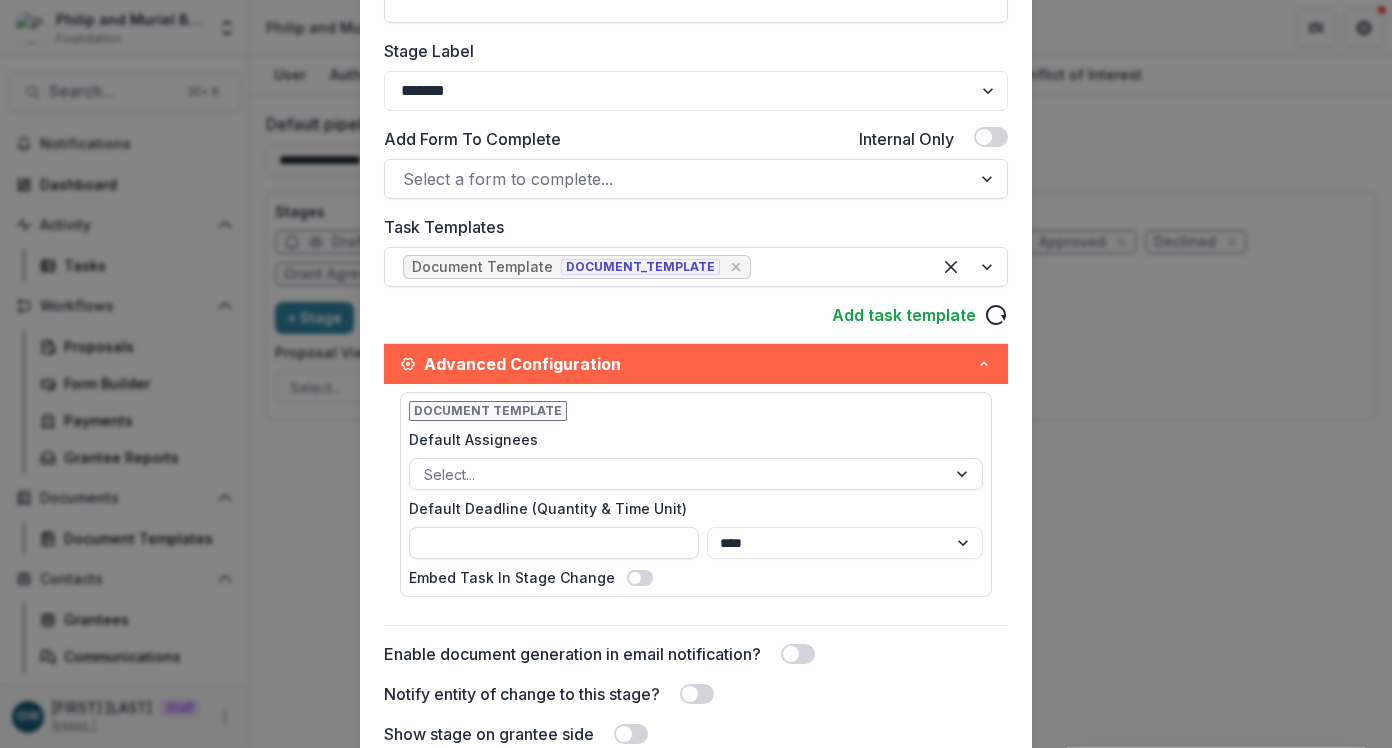 scroll, scrollTop: 374, scrollLeft: 0, axis: vertical 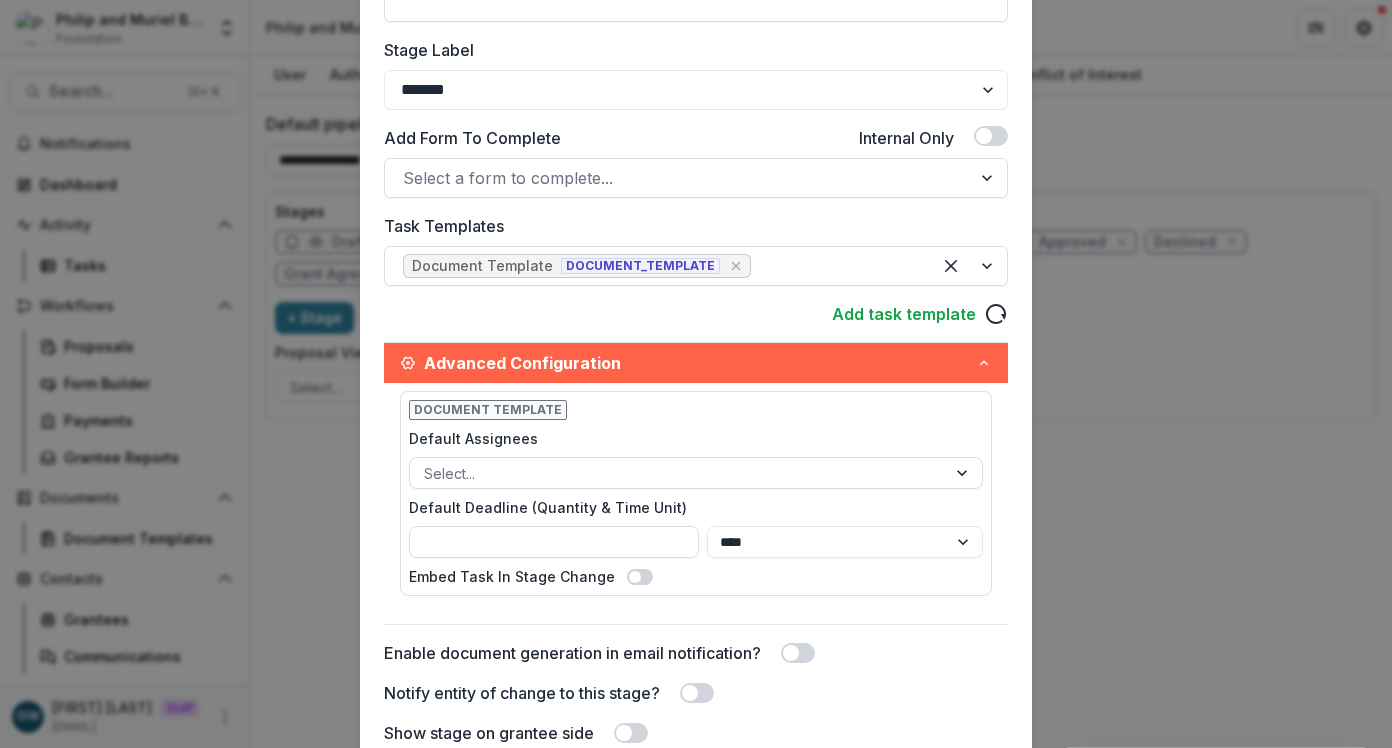 drag, startPoint x: 1081, startPoint y: 386, endPoint x: 1008, endPoint y: 353, distance: 80.11242 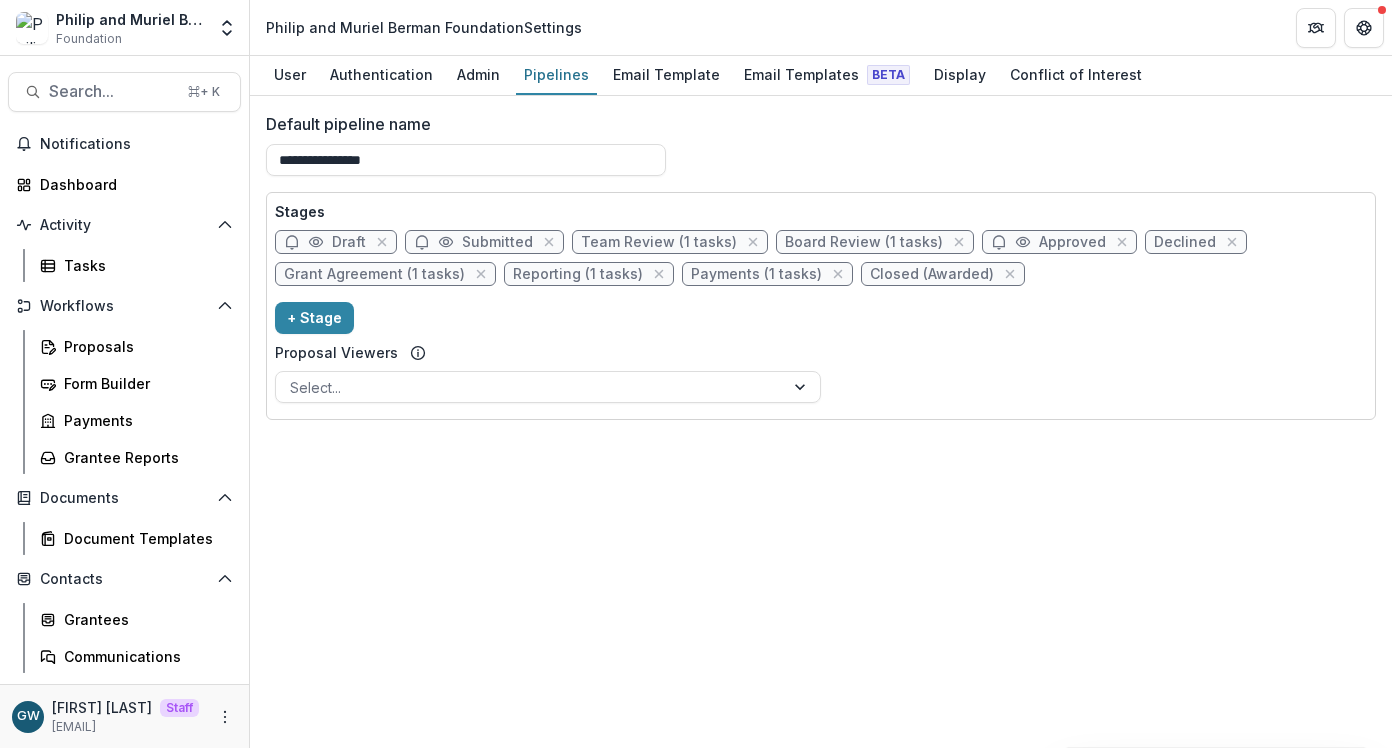 click on "Team Review (1 tasks)" at bounding box center (659, 242) 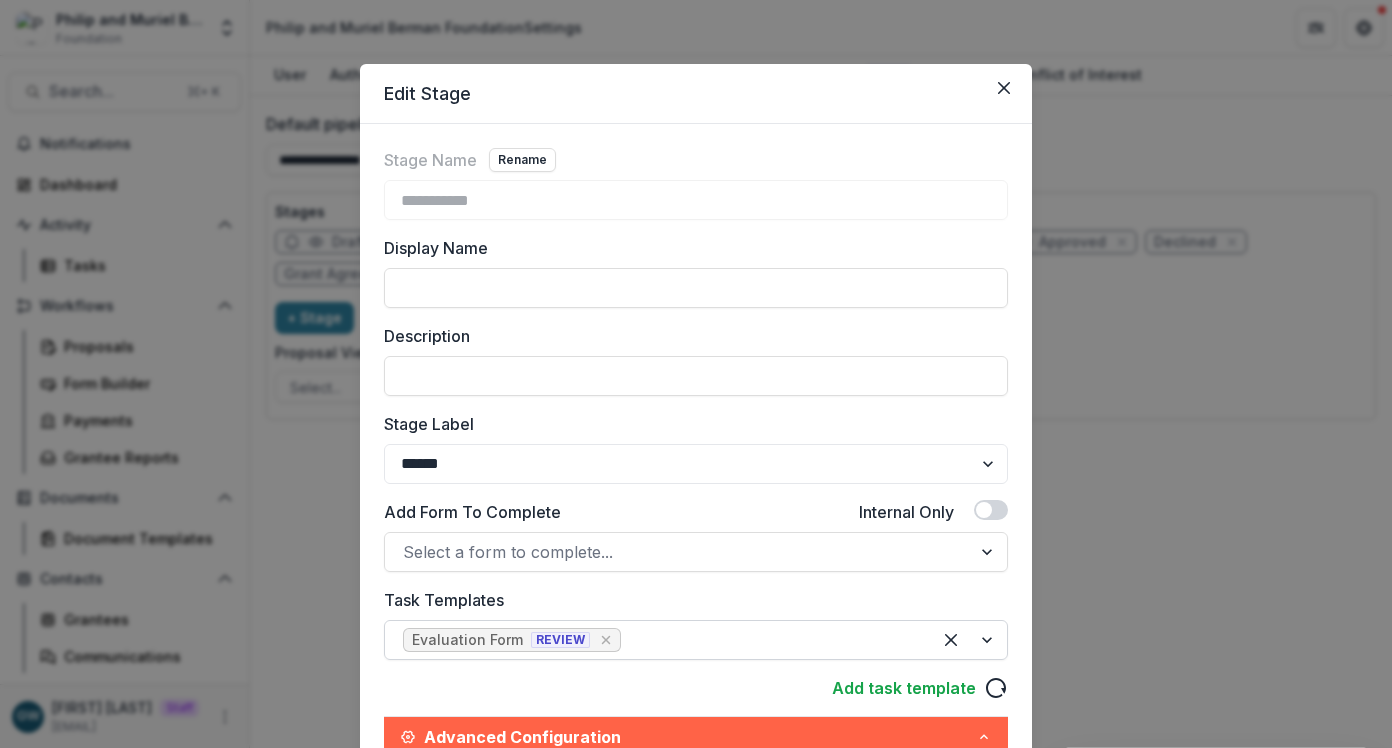click at bounding box center (769, 640) 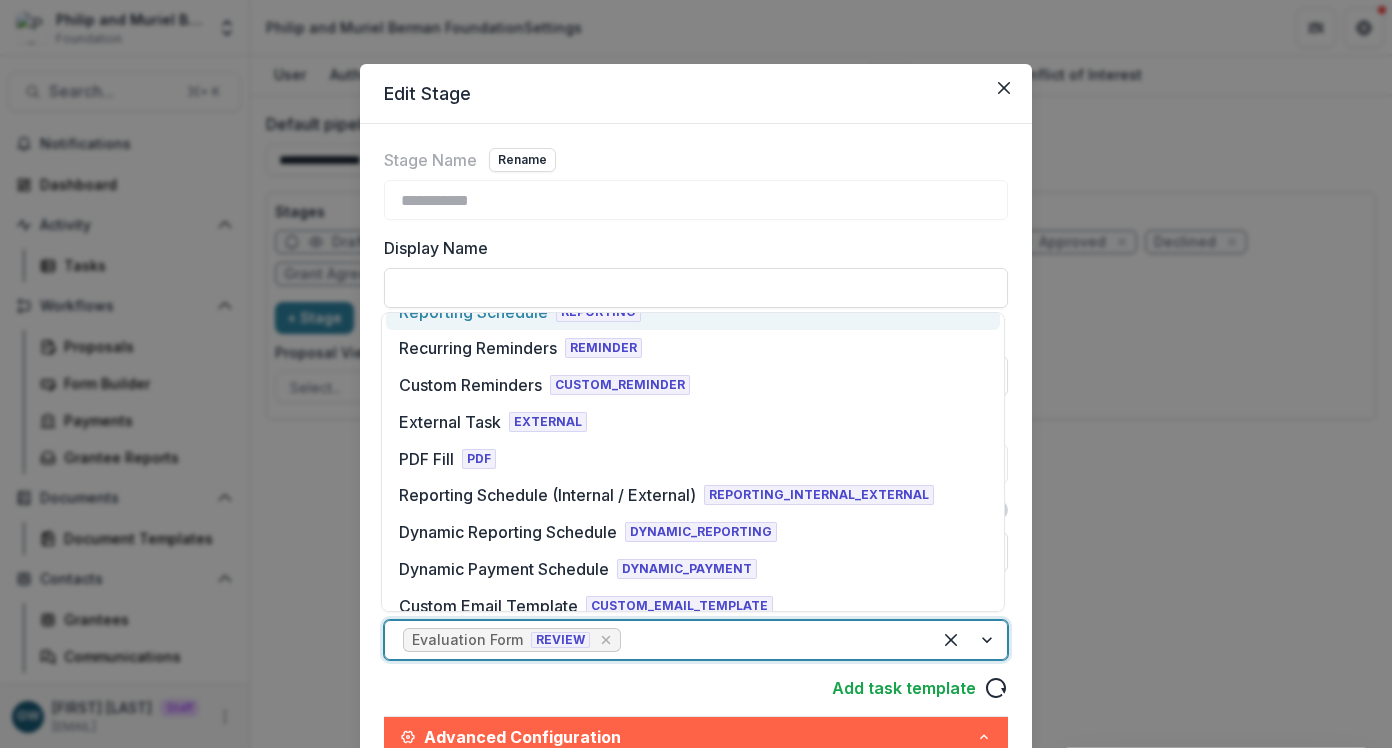 scroll, scrollTop: 446, scrollLeft: 0, axis: vertical 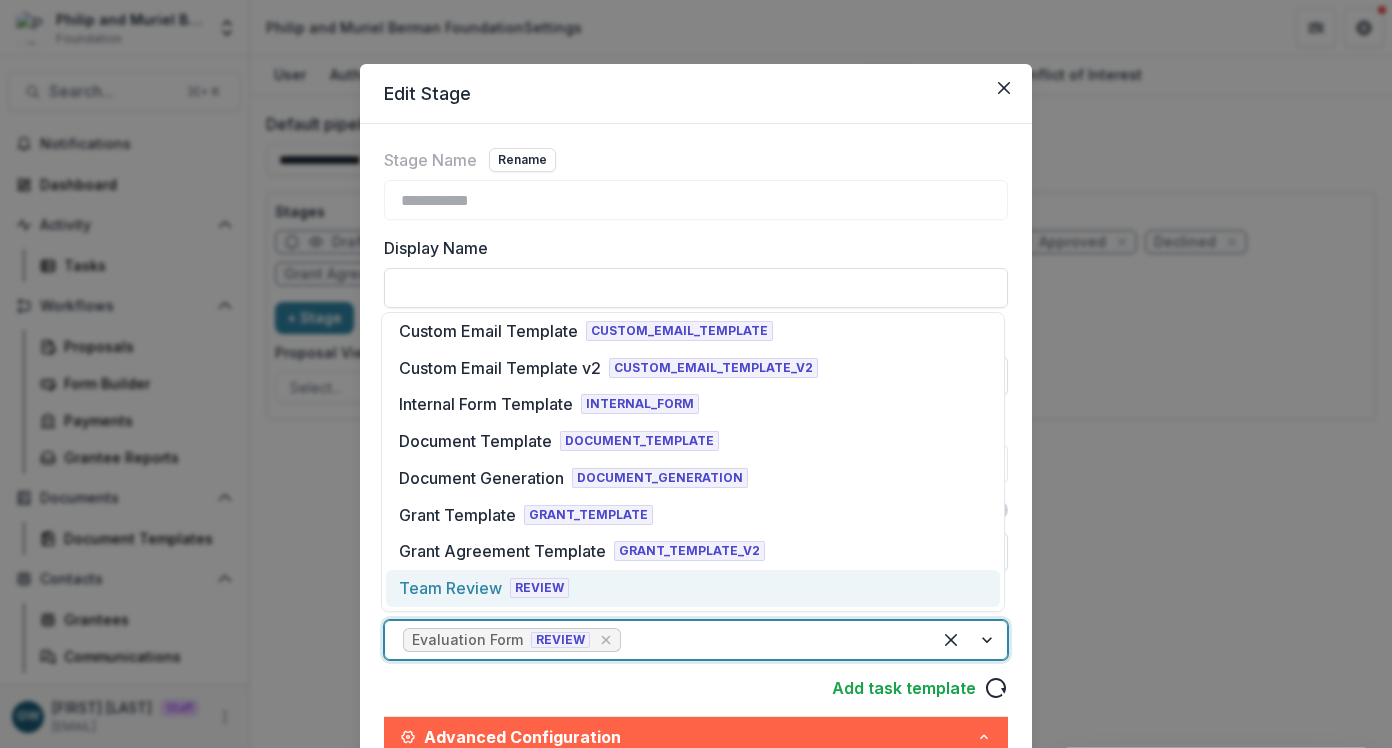 click on "Team Review" at bounding box center [450, 588] 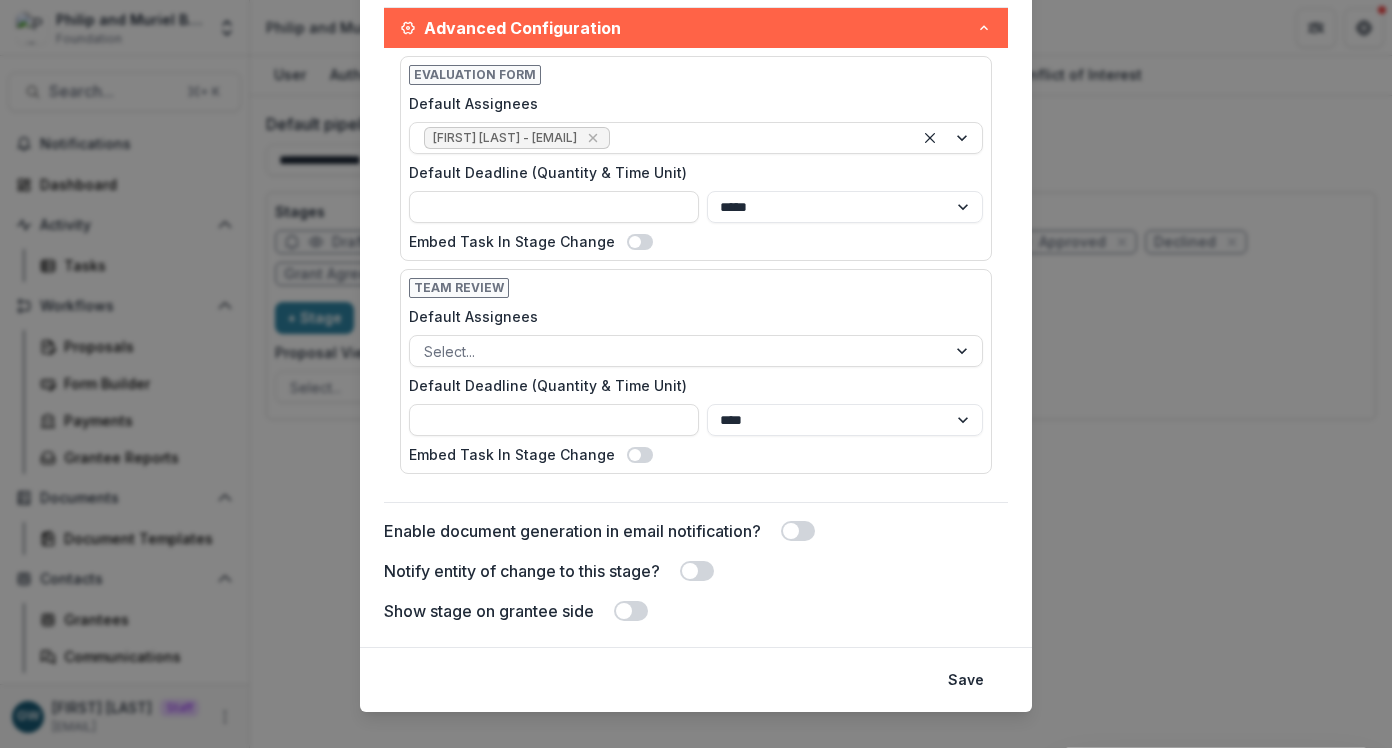 scroll, scrollTop: 737, scrollLeft: 0, axis: vertical 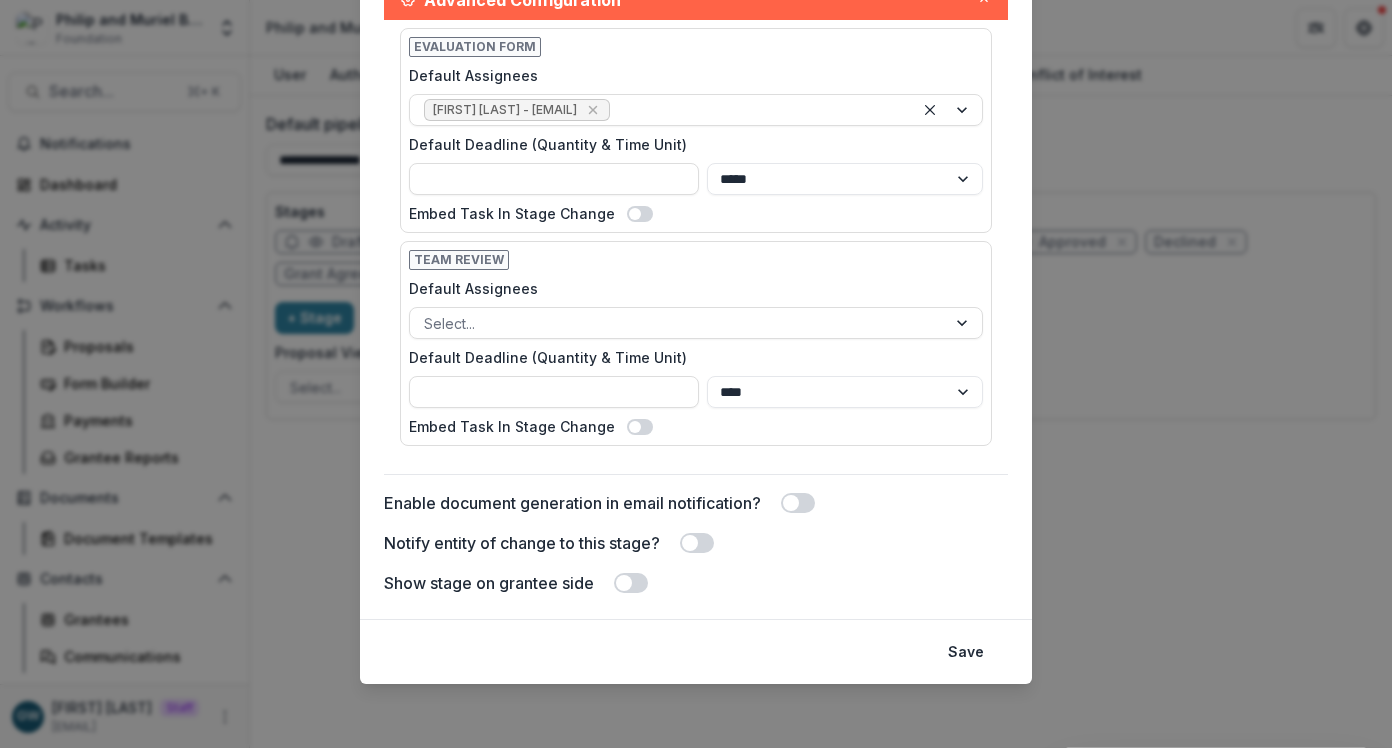 click on "Save" at bounding box center [696, 651] 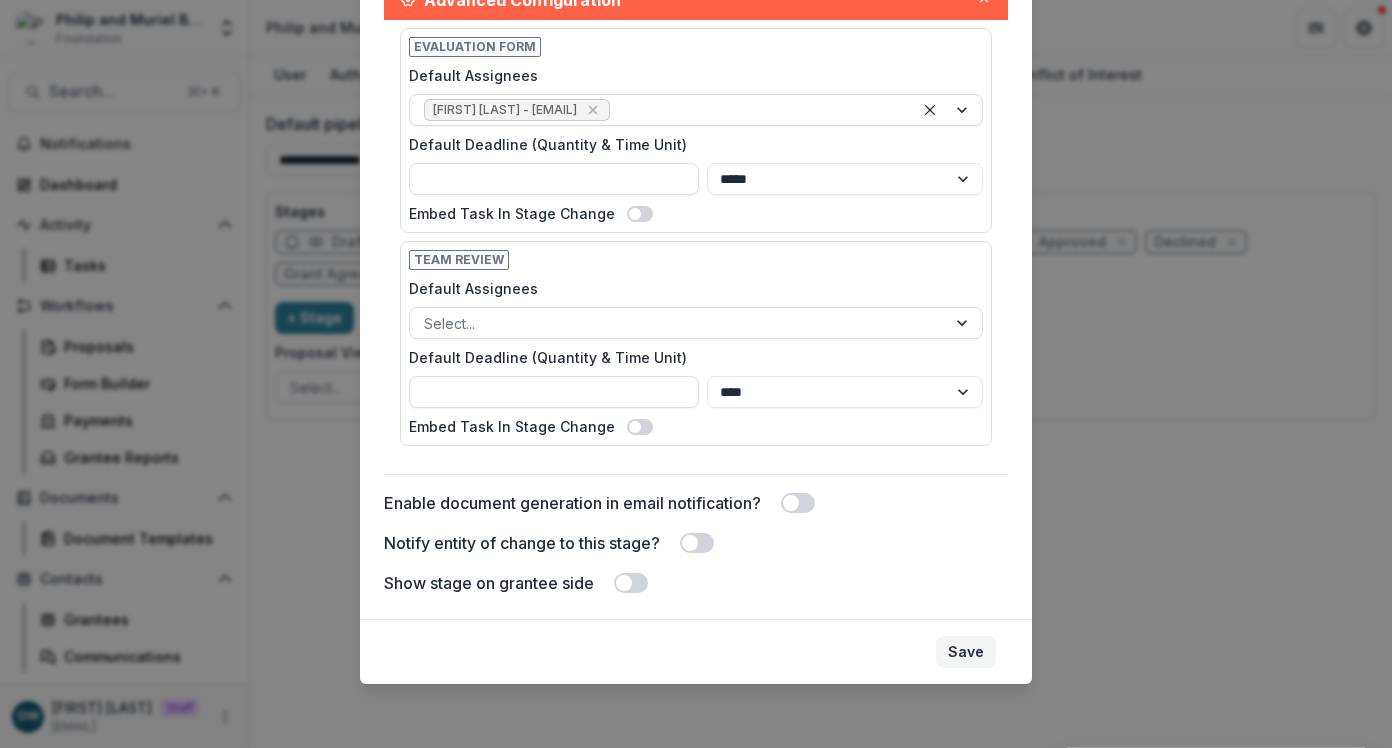 click on "Save" at bounding box center [966, 652] 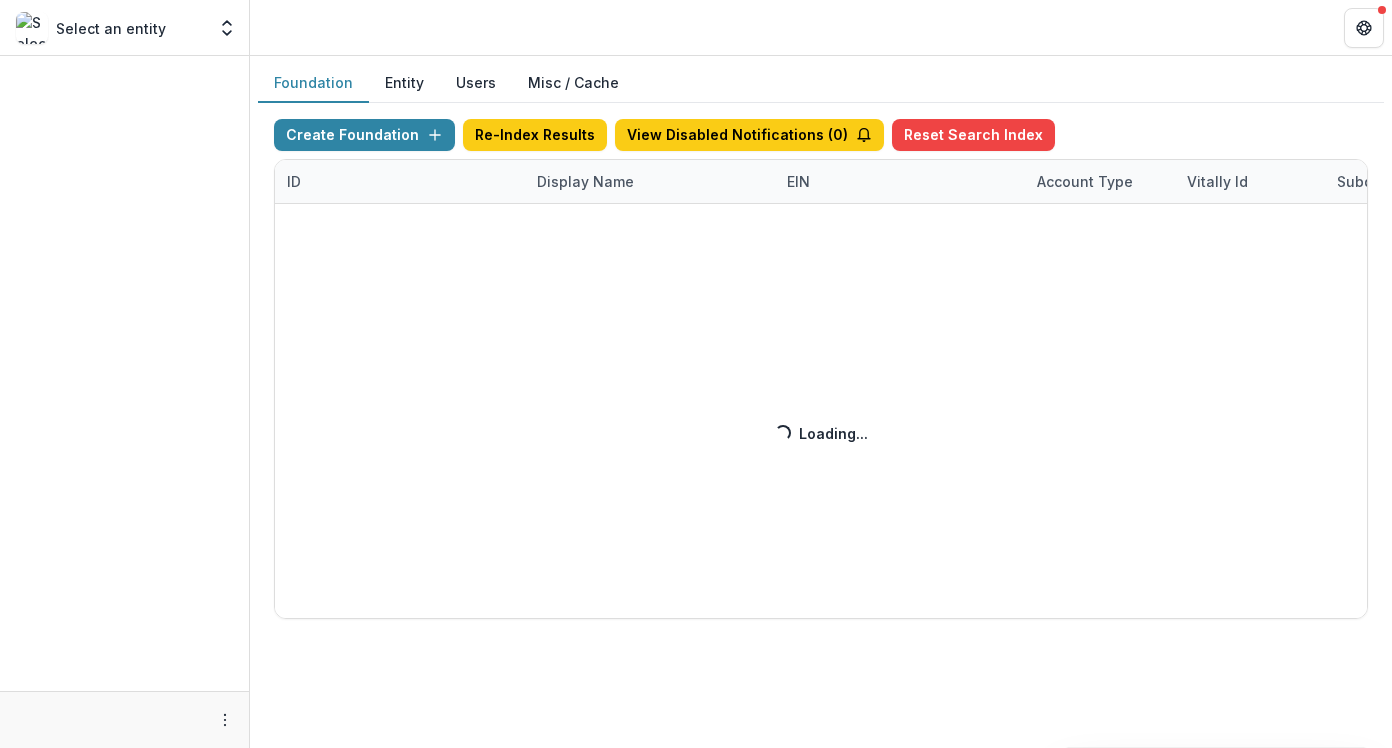 scroll, scrollTop: 0, scrollLeft: 0, axis: both 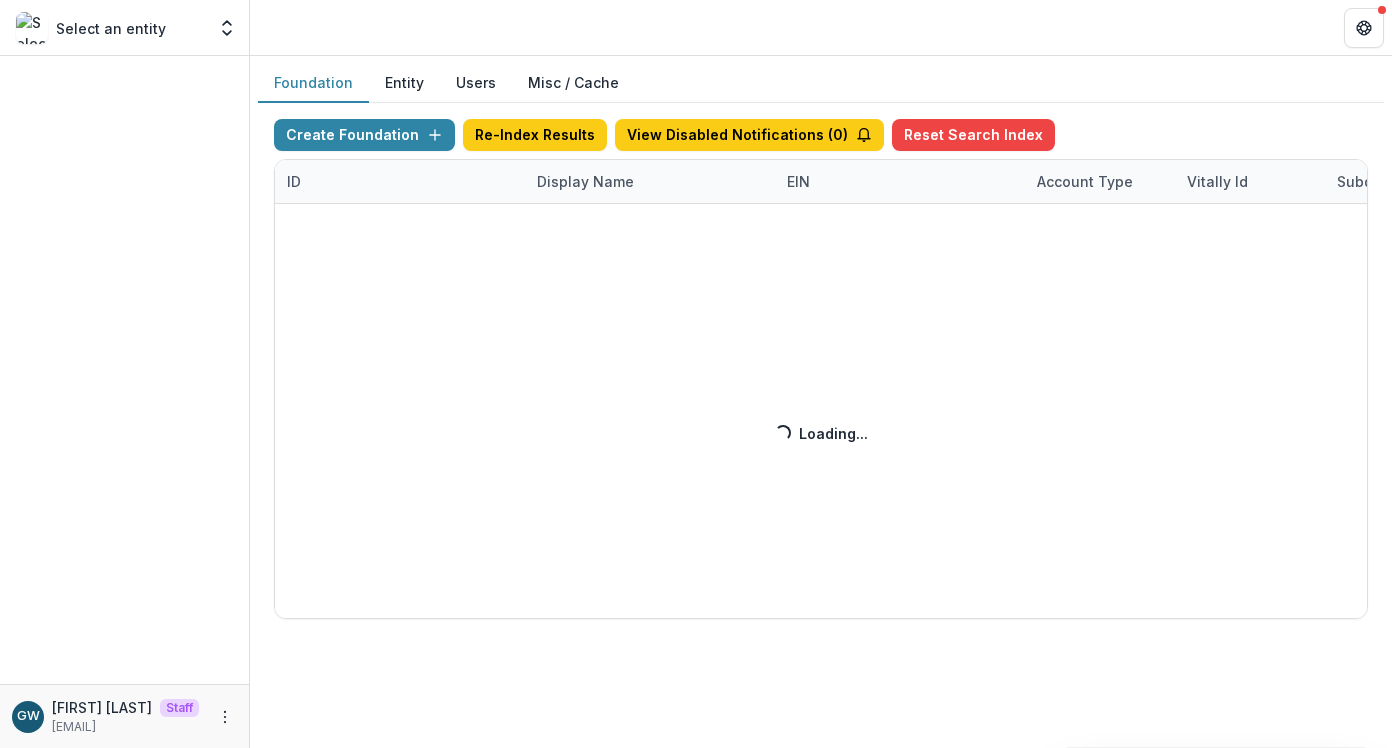 click on "Create Foundation Re-Index Results View Disabled Notifications ( 0 ) Reset Search Index ID Display Name EIN Account Type Vitally Id Subdomain Created on Actions Feature Flags Loading... Loading..." at bounding box center [821, 369] 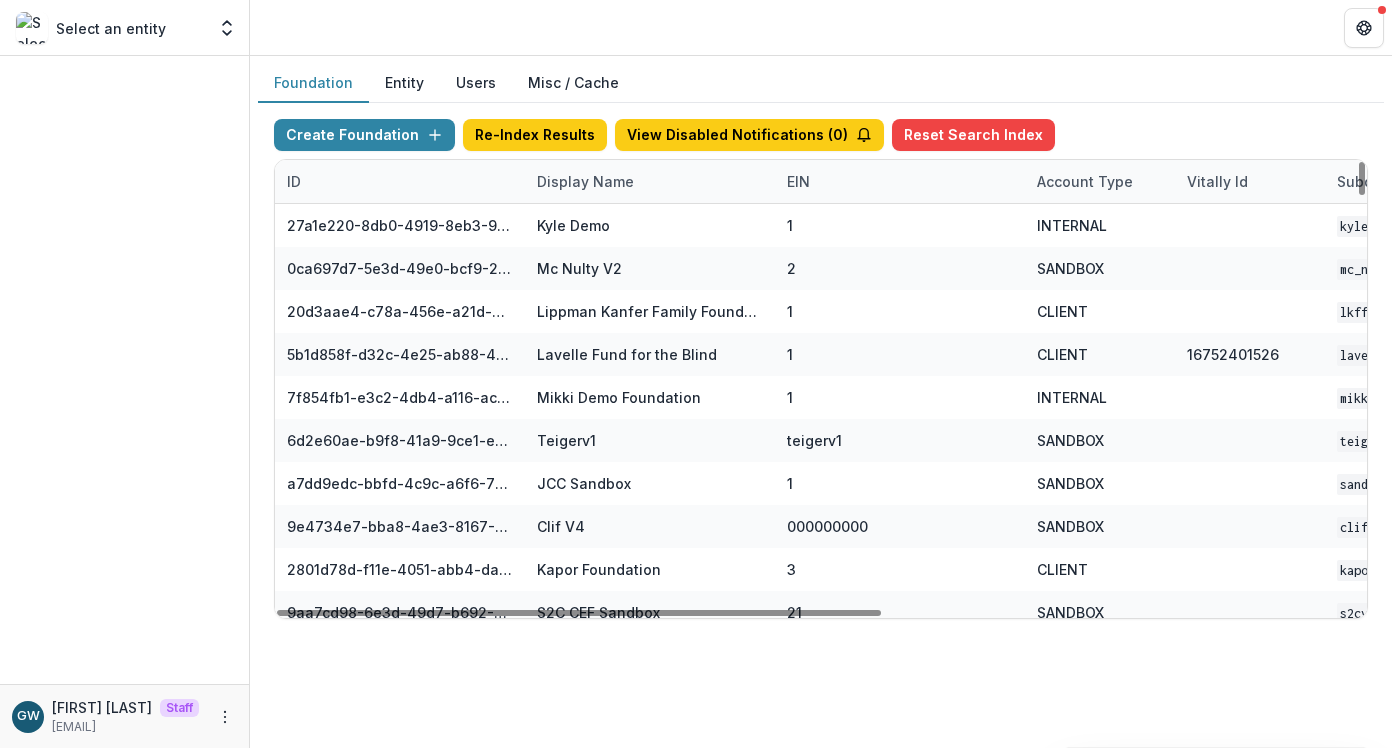 click on "Display Name" at bounding box center (585, 181) 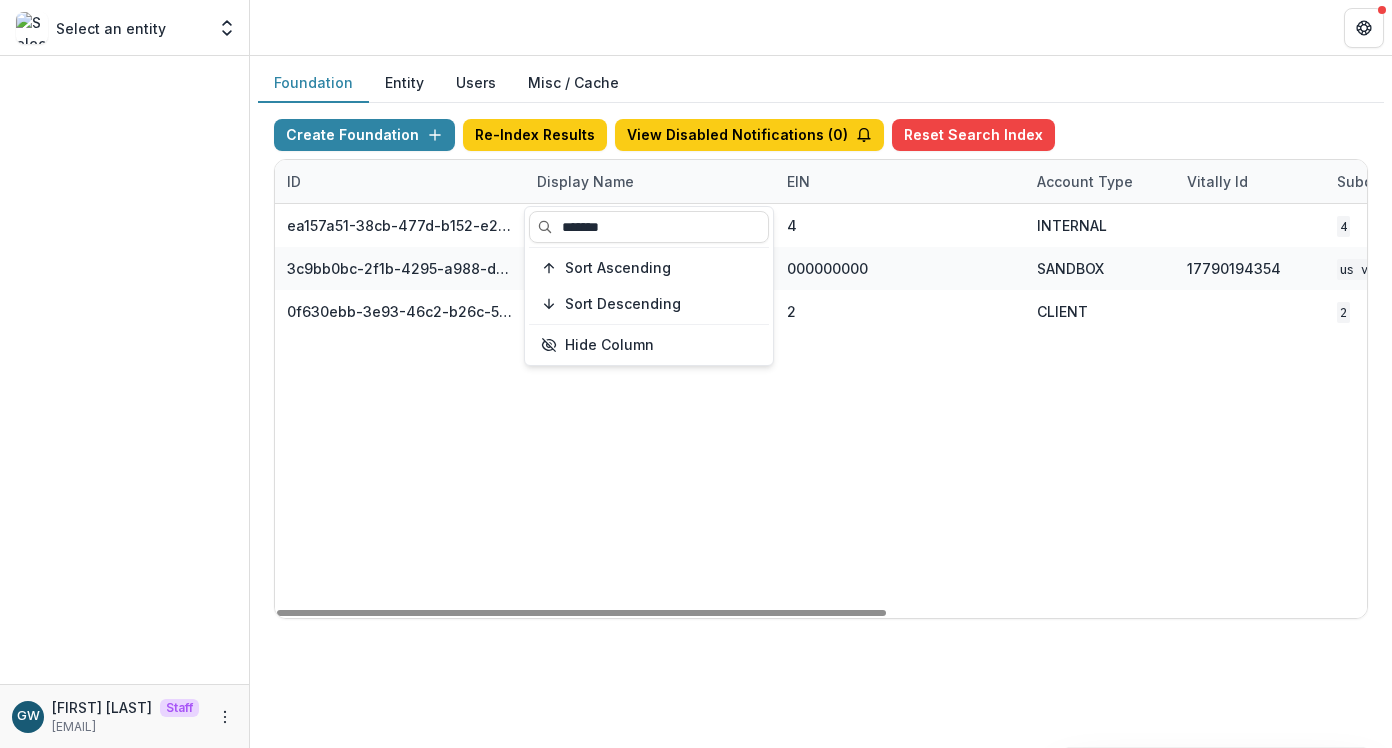 type on "*******" 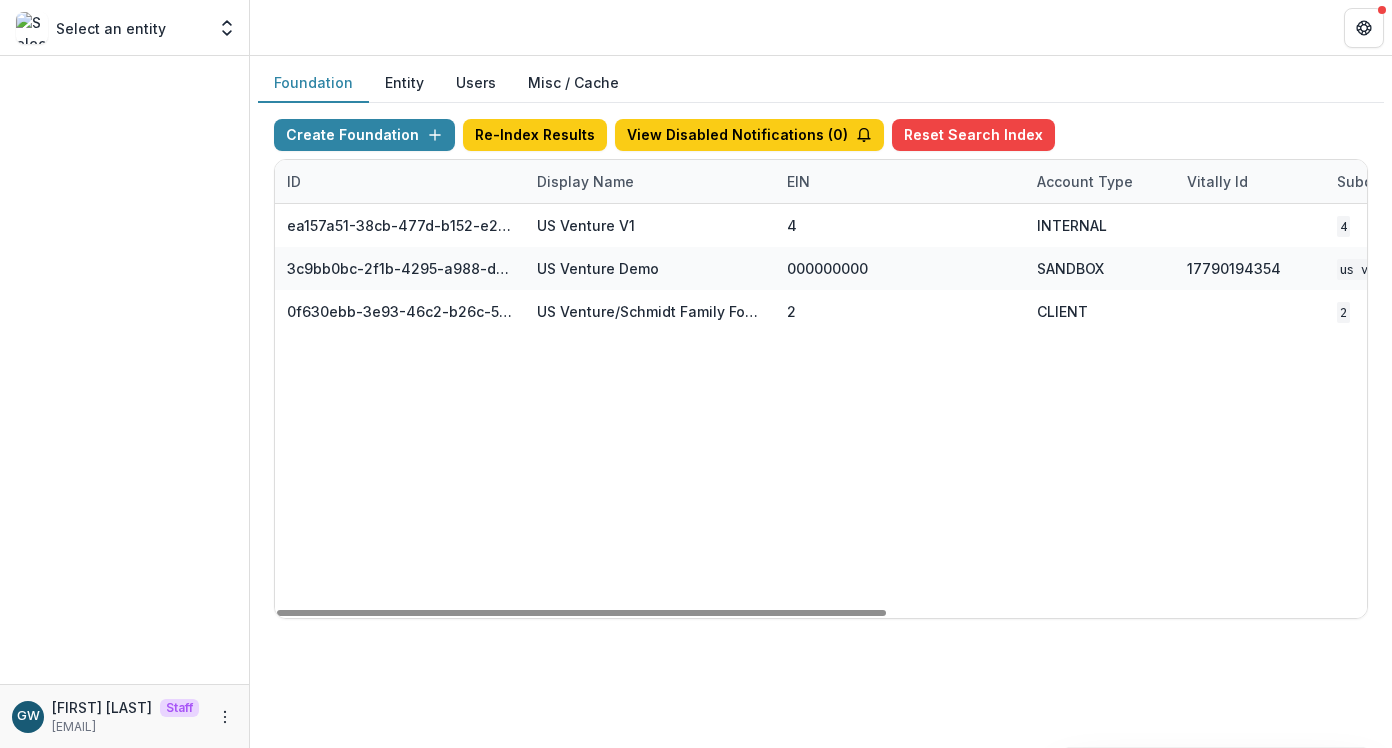 click on "Foundation Entity Users Misc / Cache" at bounding box center [821, 83] 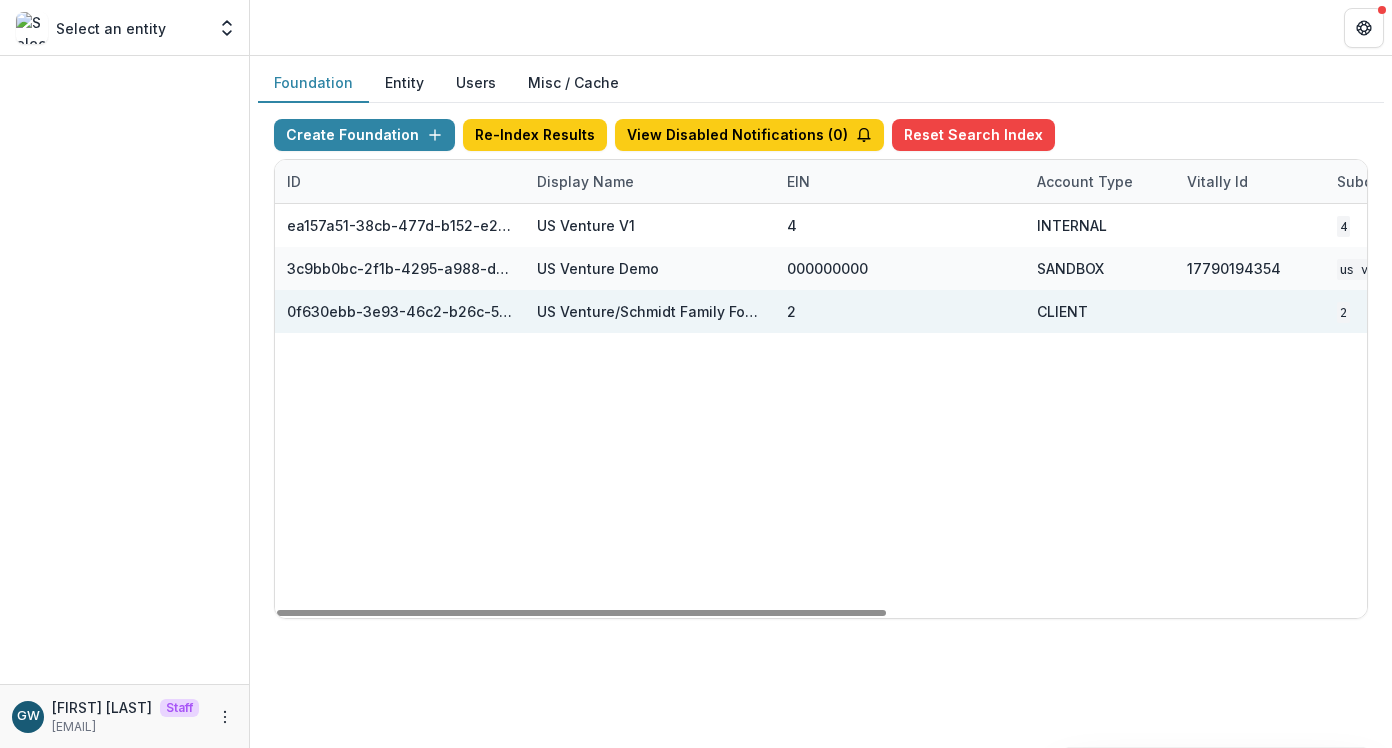 scroll, scrollTop: 0, scrollLeft: 858, axis: horizontal 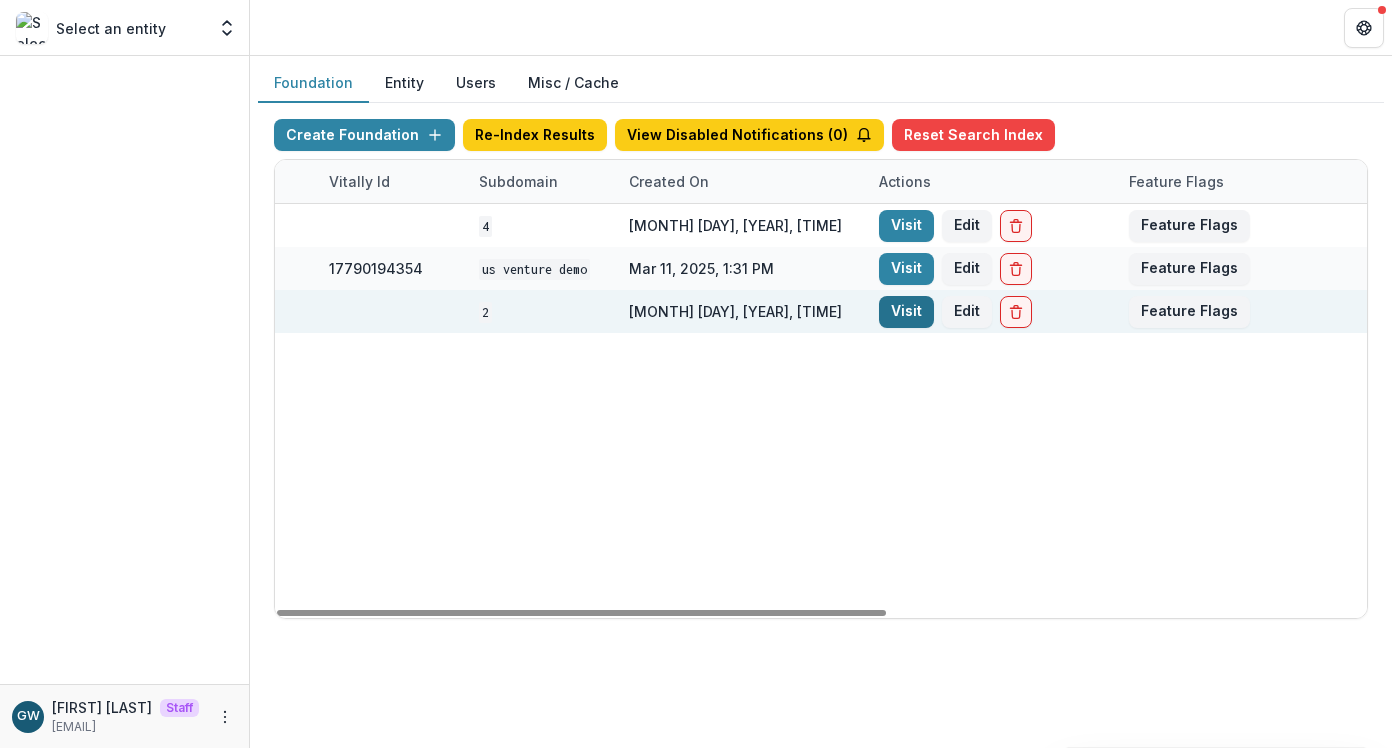 click on "Visit" at bounding box center [906, 312] 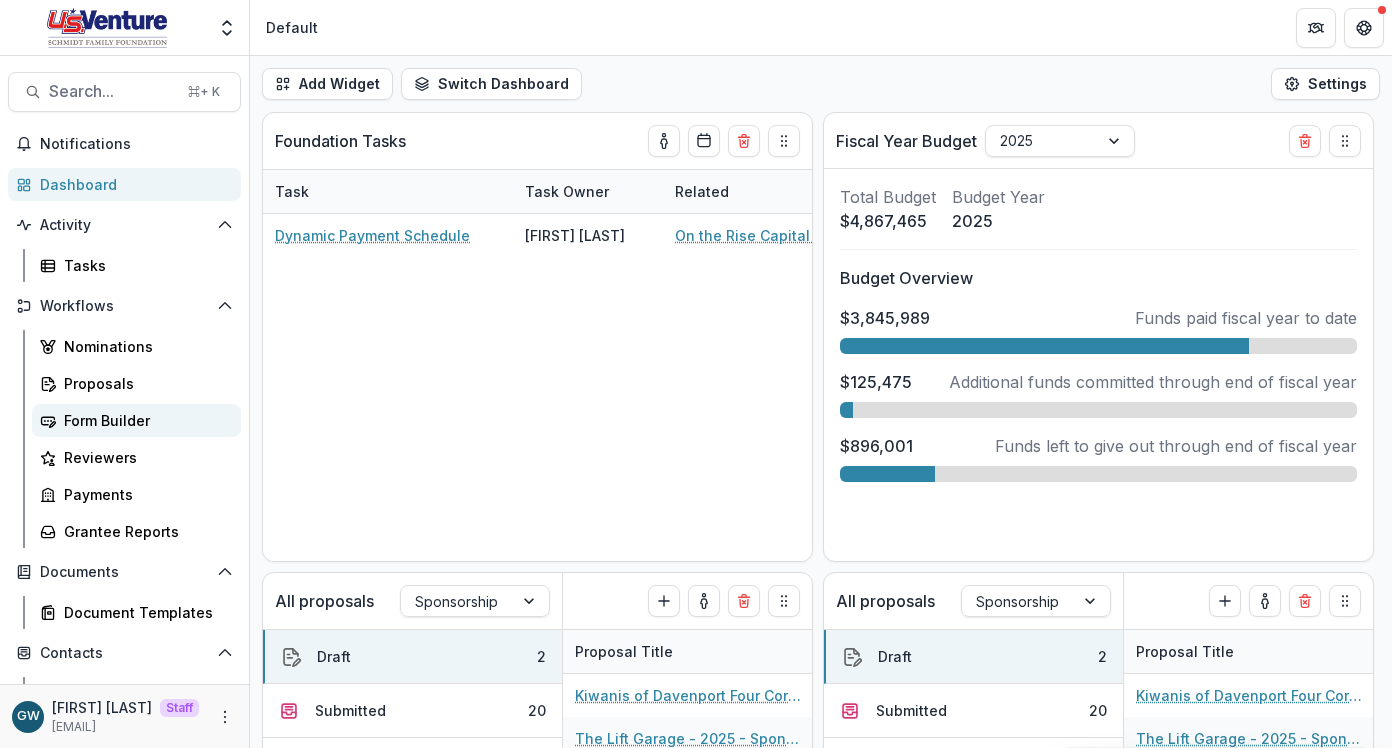 click on "Form Builder" at bounding box center [144, 420] 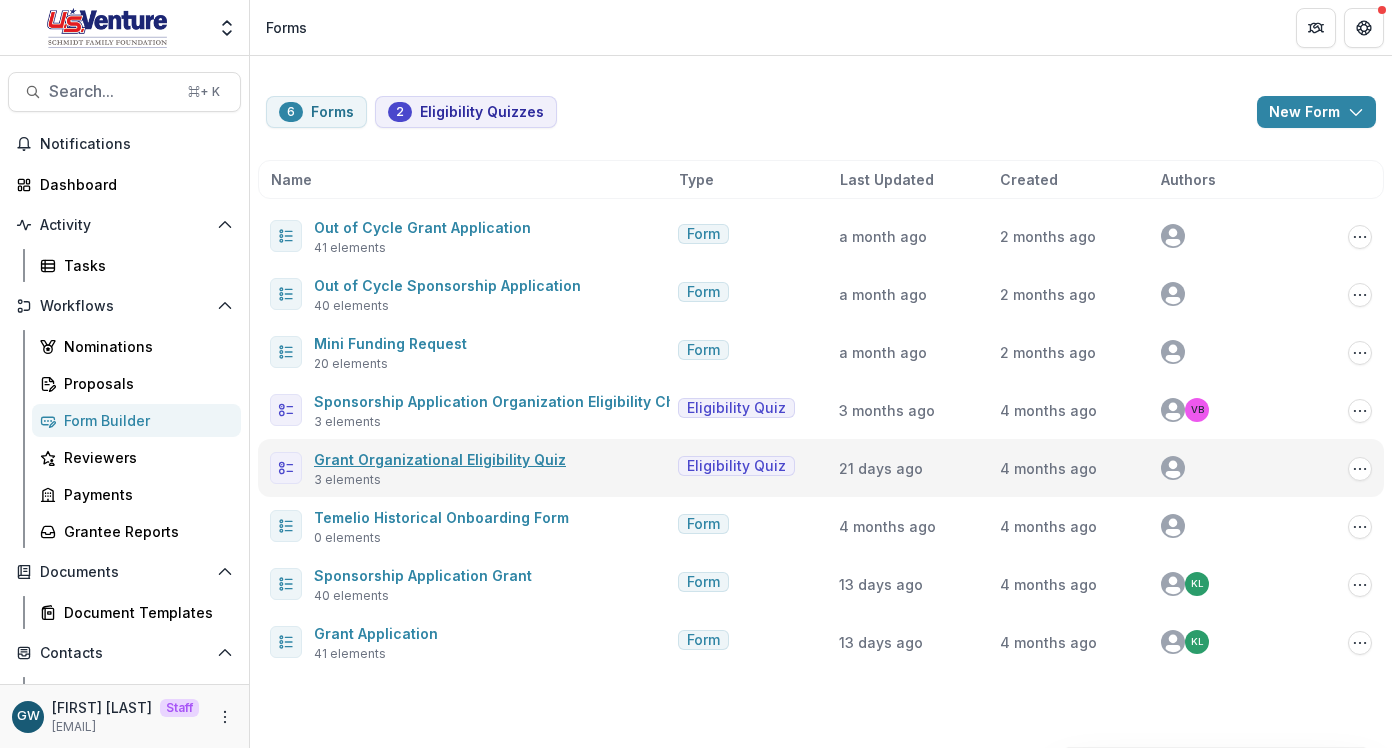 click on "Grant Organizational Eligibility Quiz" at bounding box center [440, 459] 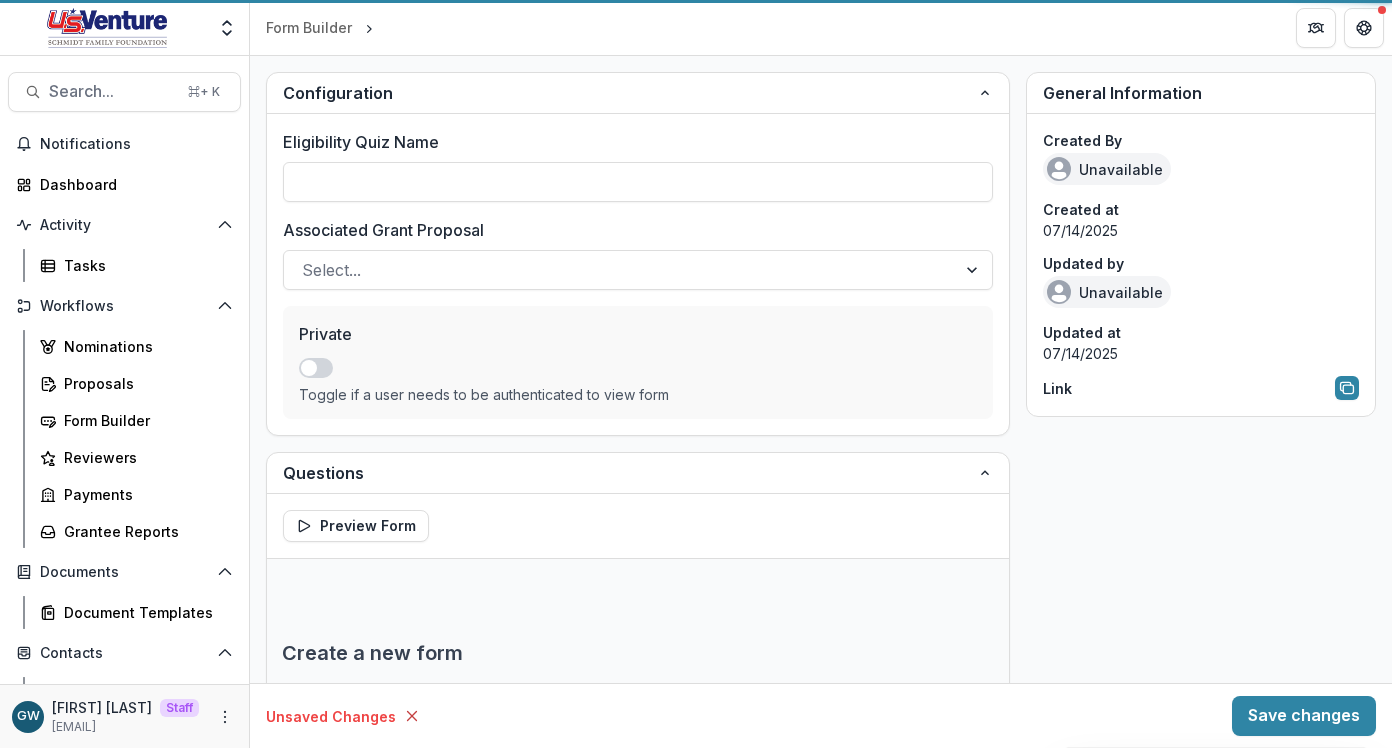 type on "**********" 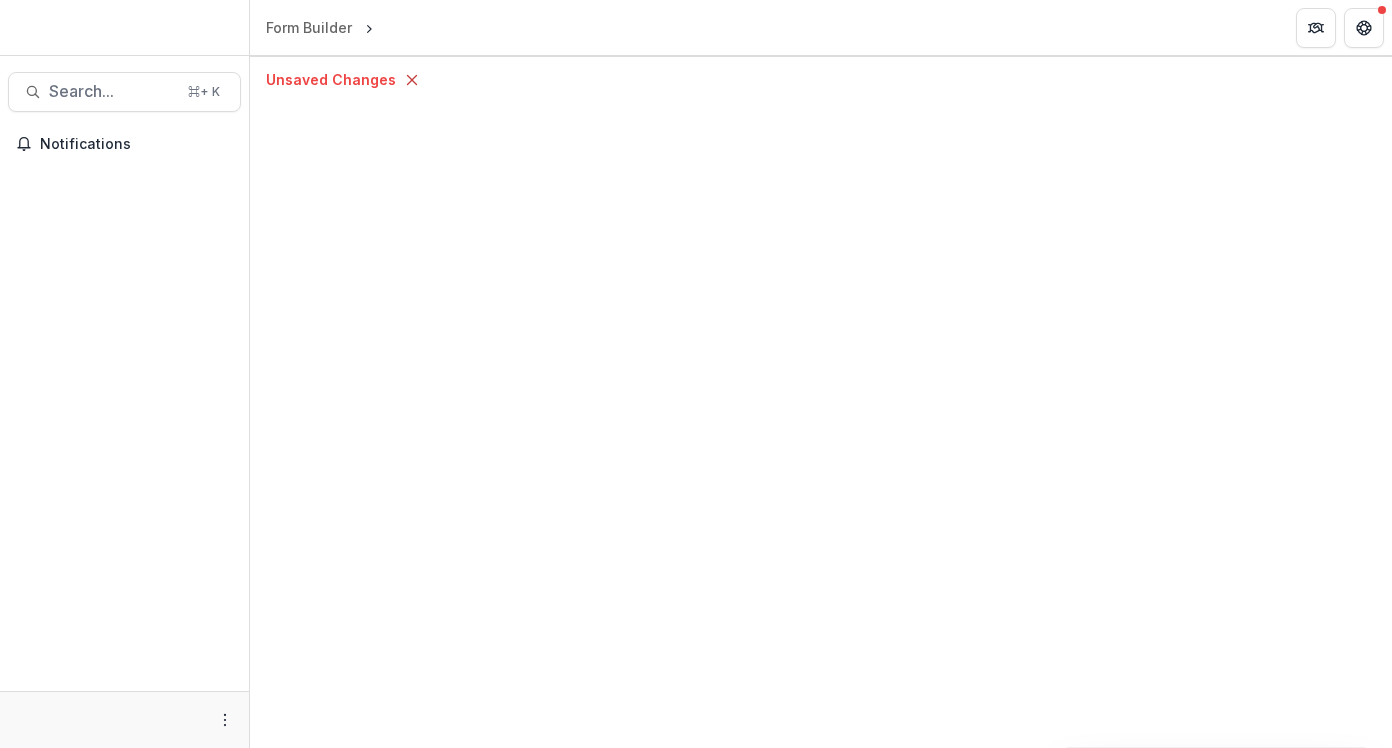 scroll, scrollTop: 0, scrollLeft: 0, axis: both 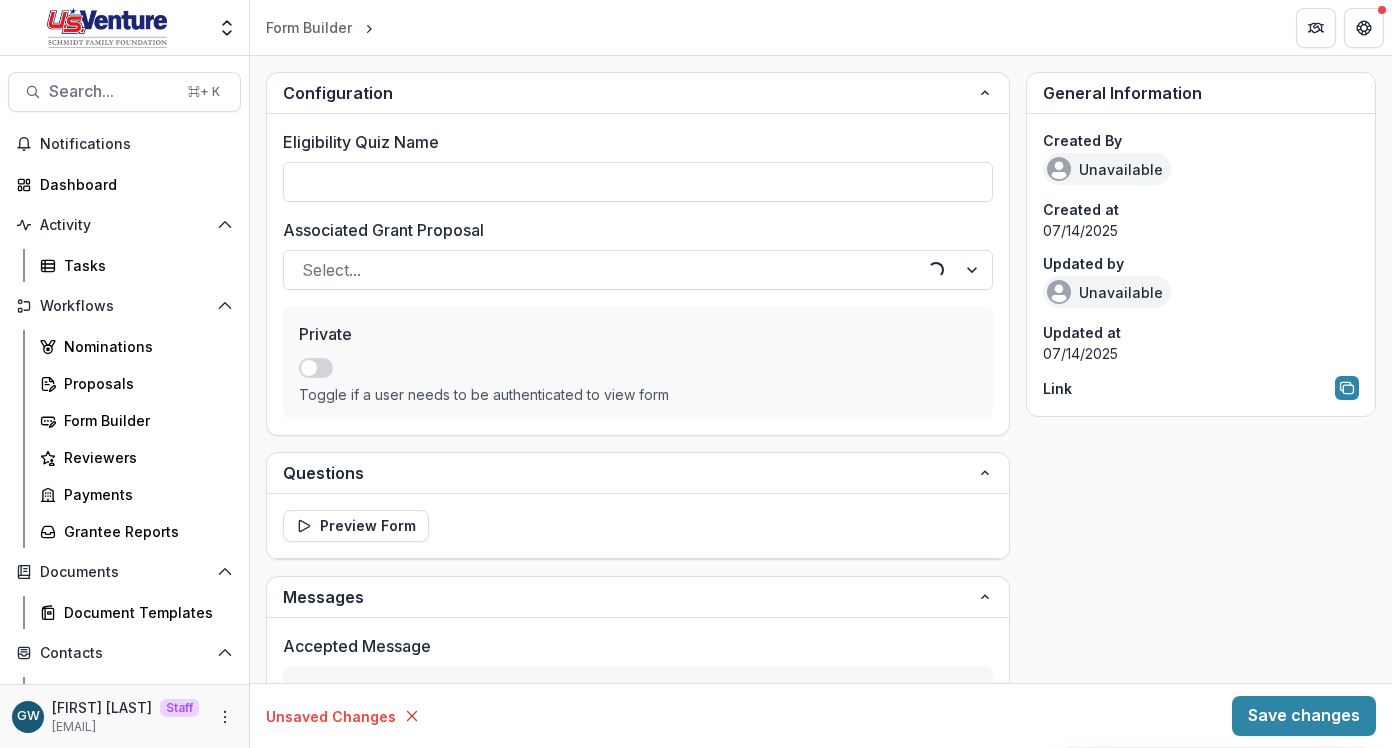 type on "**********" 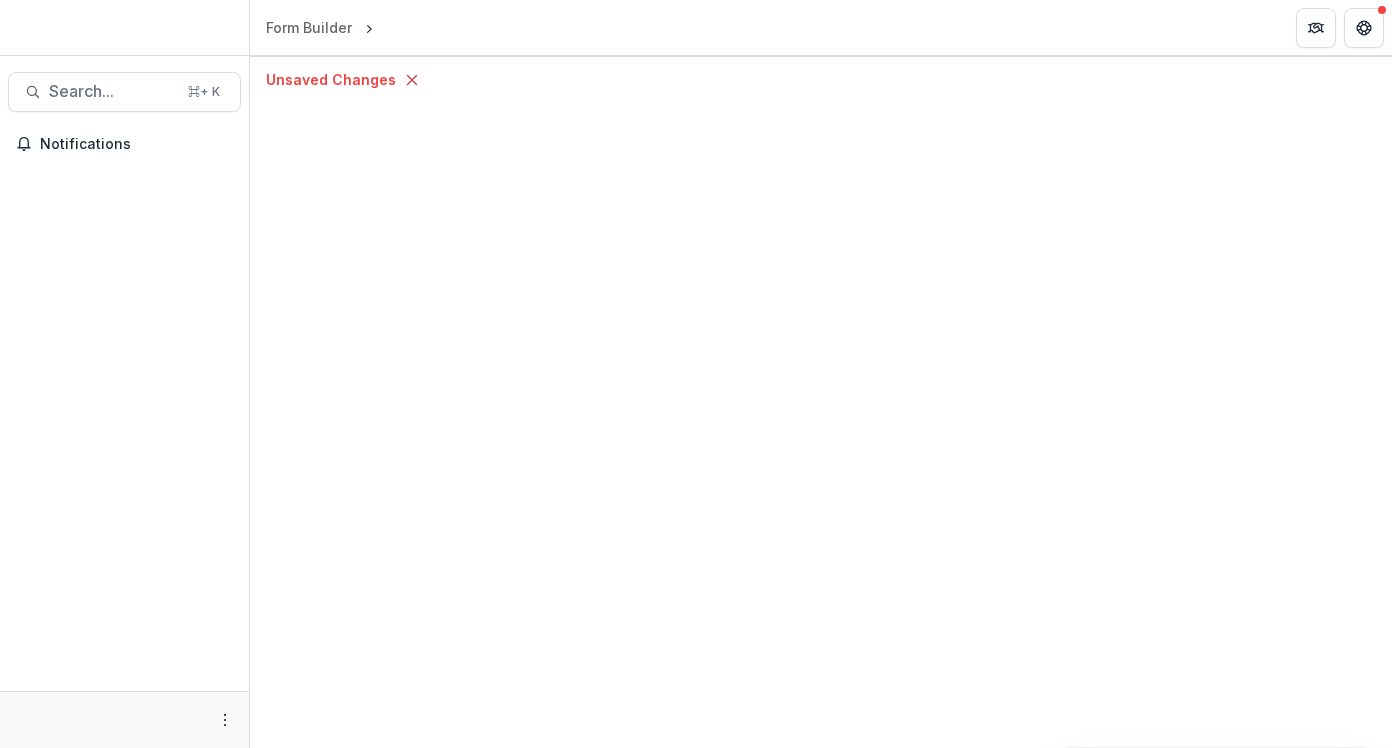 scroll, scrollTop: 0, scrollLeft: 0, axis: both 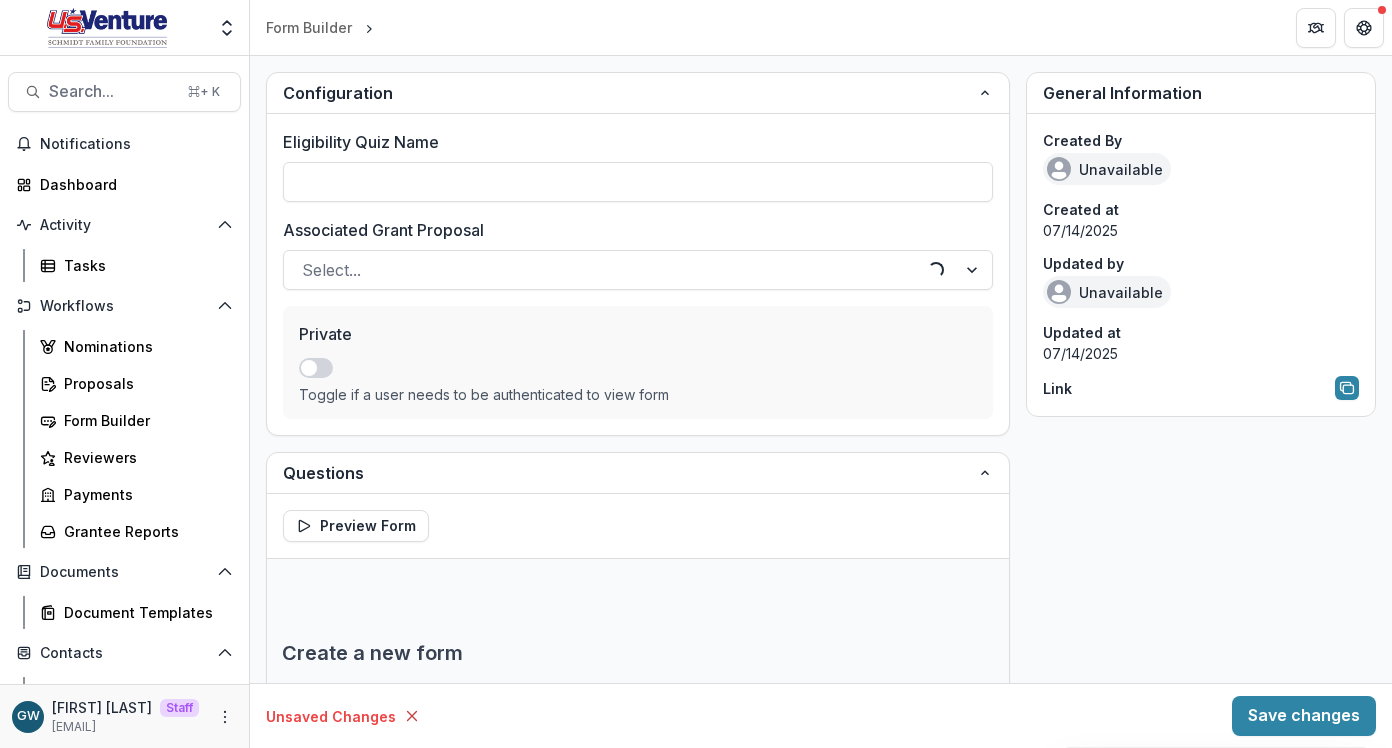 type on "**********" 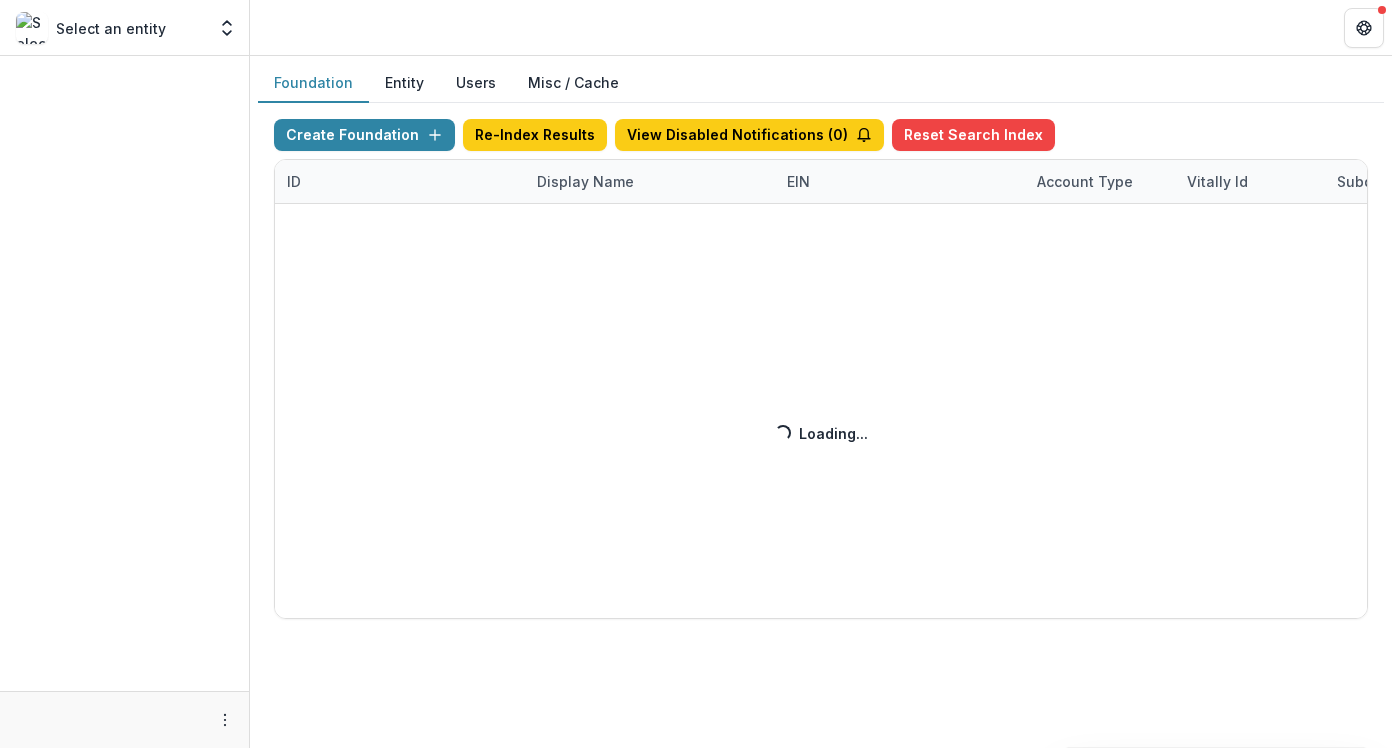 scroll, scrollTop: 0, scrollLeft: 0, axis: both 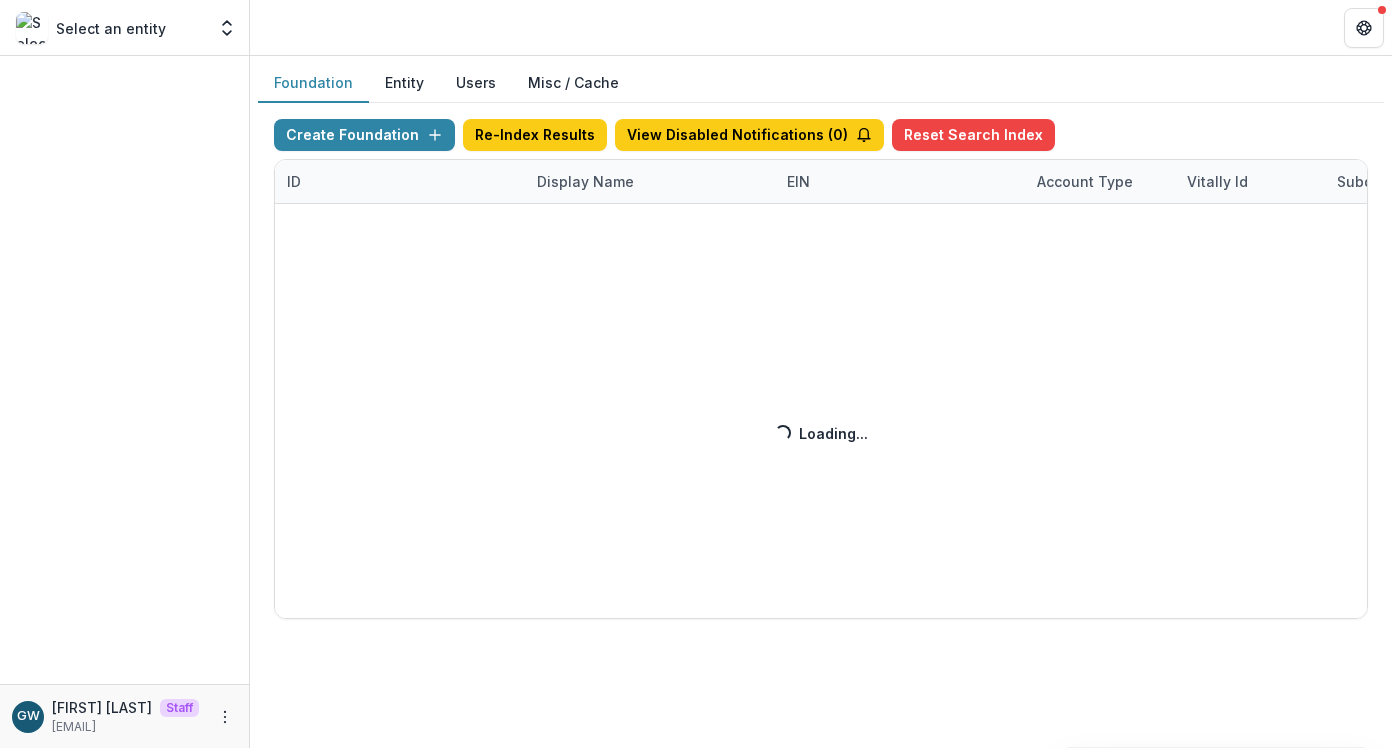 click on "Create Foundation Re-Index Results View Disabled Notifications ( 0 ) Reset Search Index ID Display Name EIN Account Type Vitally Id Subdomain Created on Actions Feature Flags Loading... Loading..." at bounding box center [821, 369] 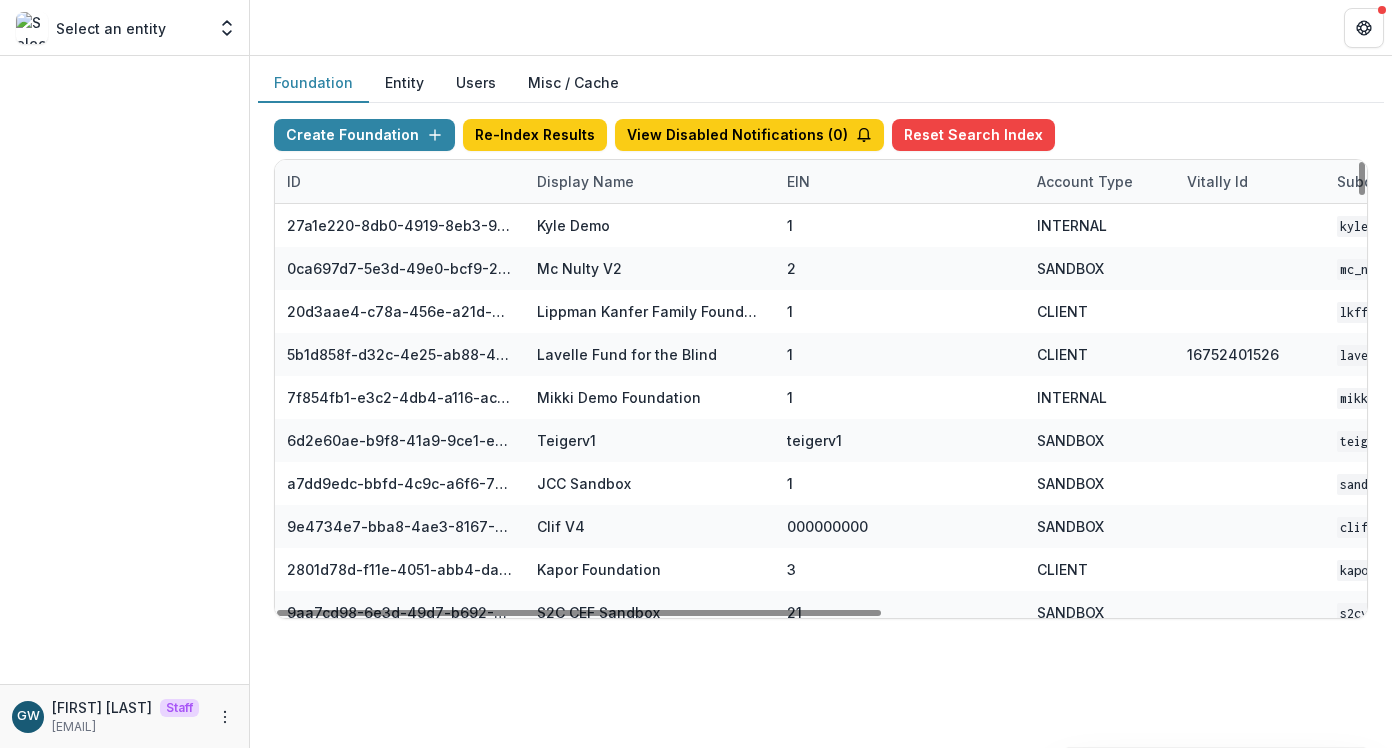 click on "Display Name" at bounding box center (585, 181) 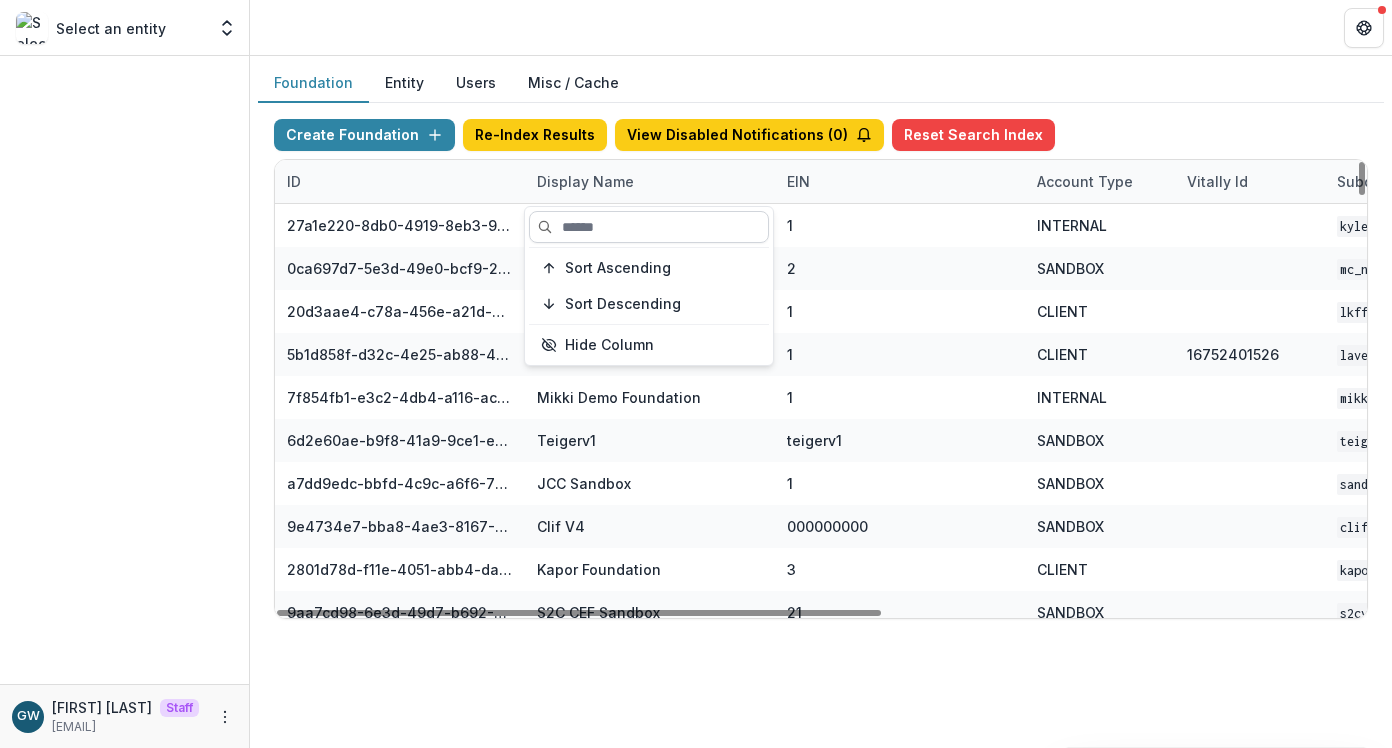 click at bounding box center [649, 227] 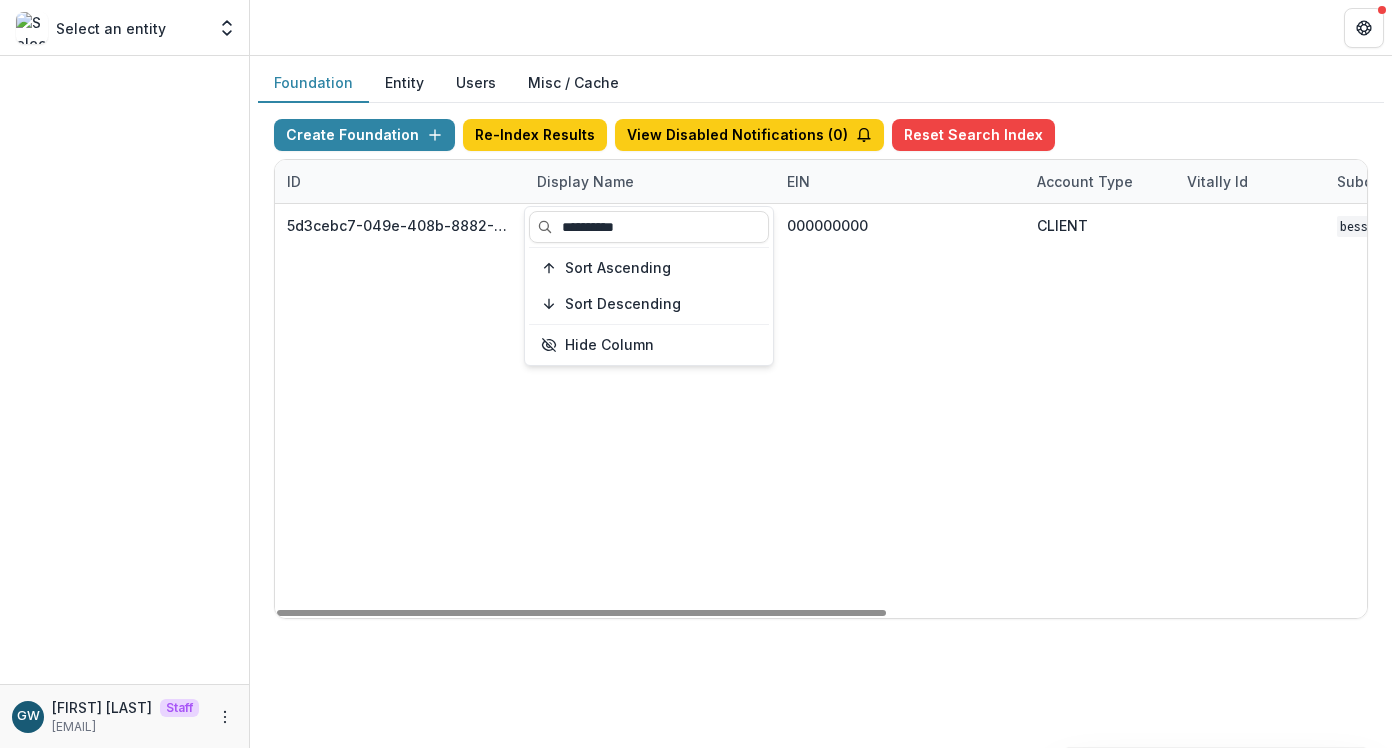 type on "**********" 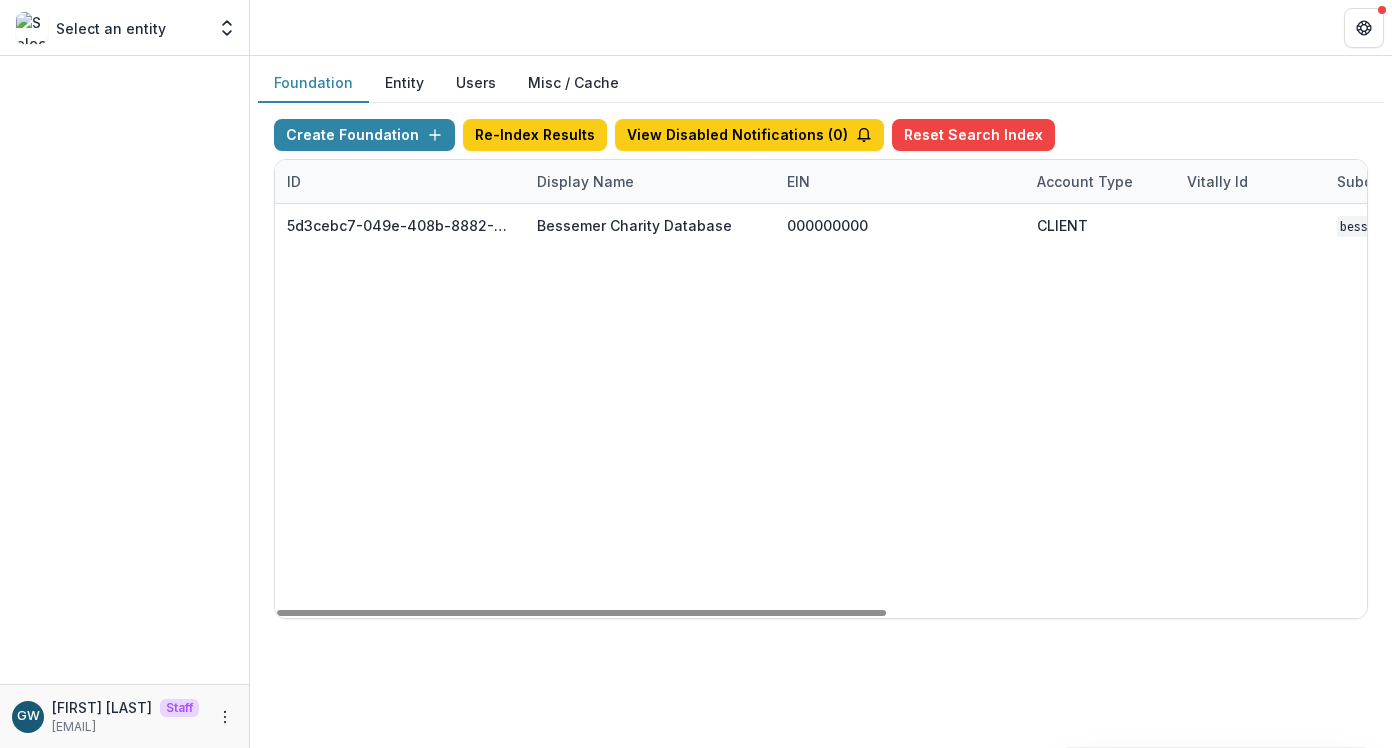click on "Create Foundation Re-Index Results View Disabled Notifications ( 0 ) Reset Search Index ID Display Name EIN Account Type Vitally Id Subdomain Created on Actions Feature Flags 5d3cebc7-049e-408b-8882-37a797f833a1 Bessemer Charity Database 000000000 CLIENT Bessemer Charity Database [DATE], [TIME] Visit Edit Feature Flags" at bounding box center (821, 369) 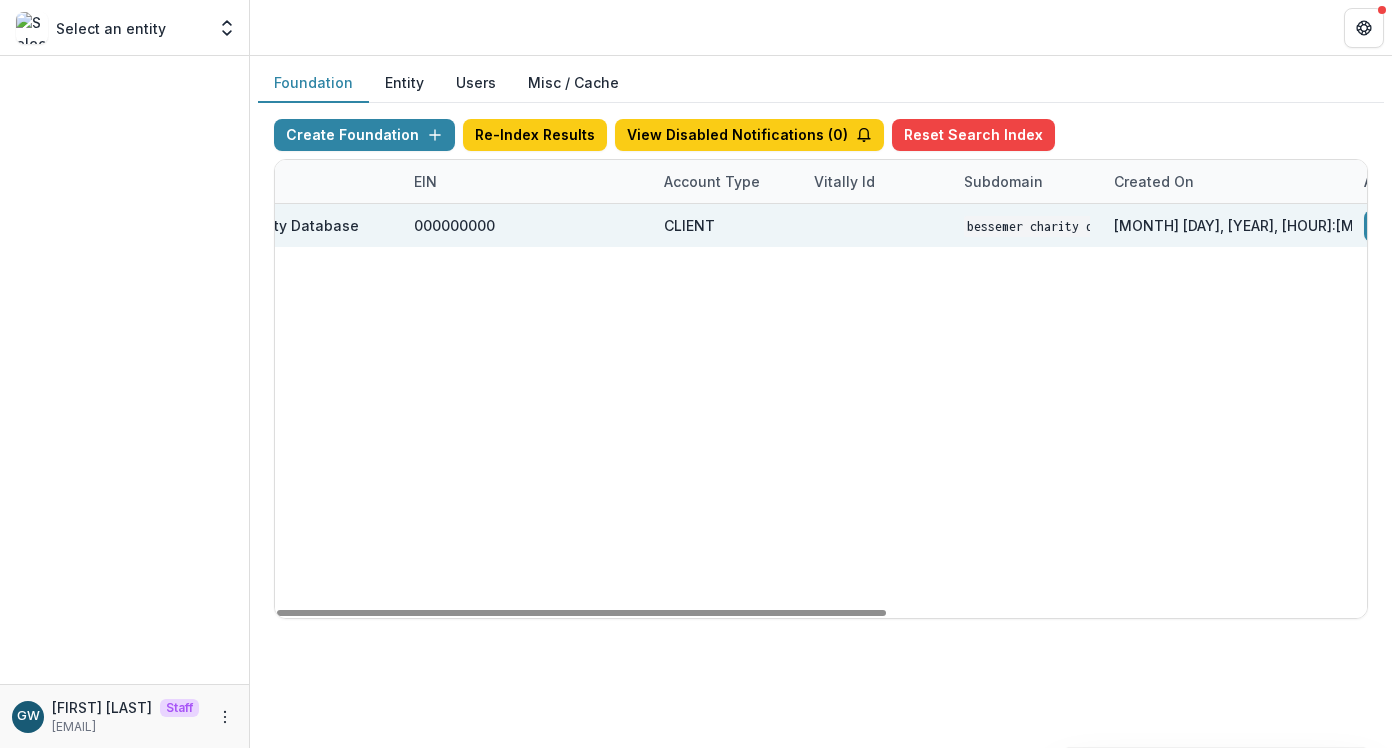 scroll, scrollTop: 0, scrollLeft: 858, axis: horizontal 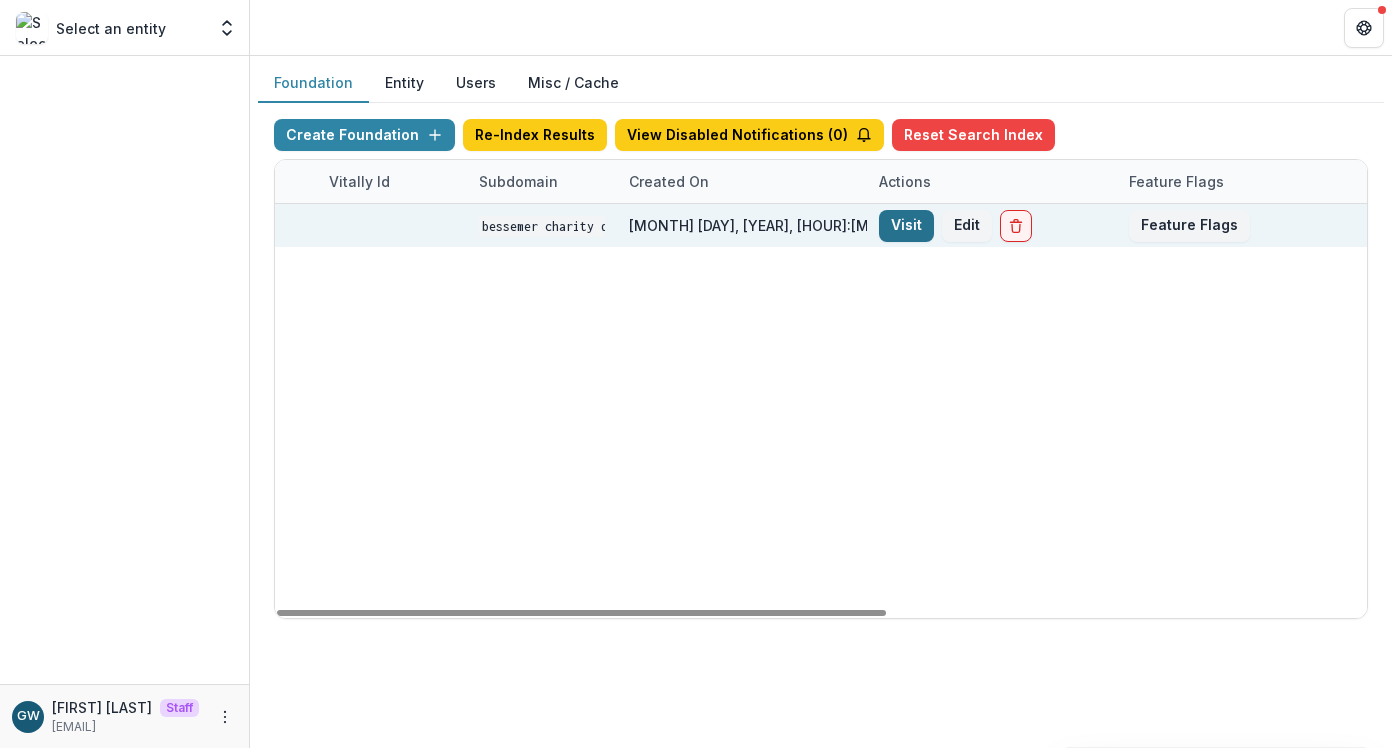 click on "Visit" at bounding box center [906, 226] 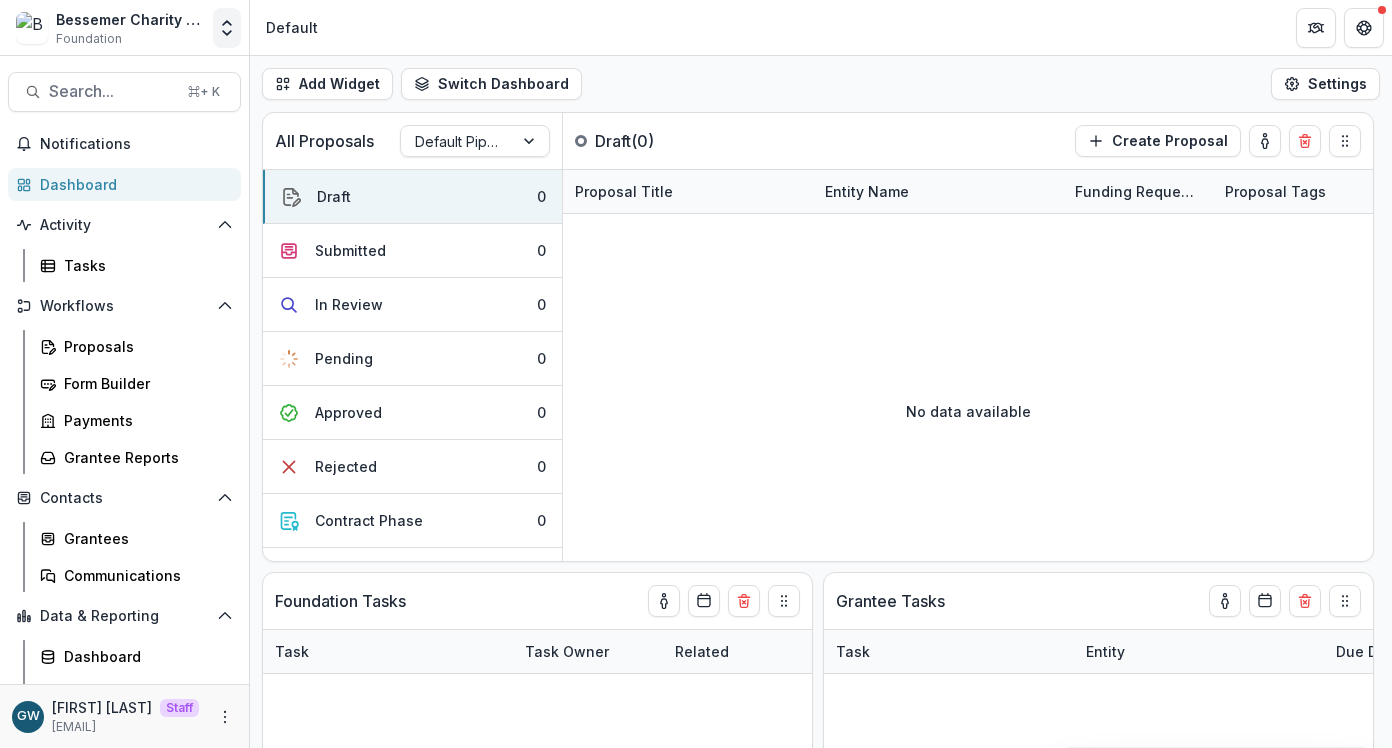 click 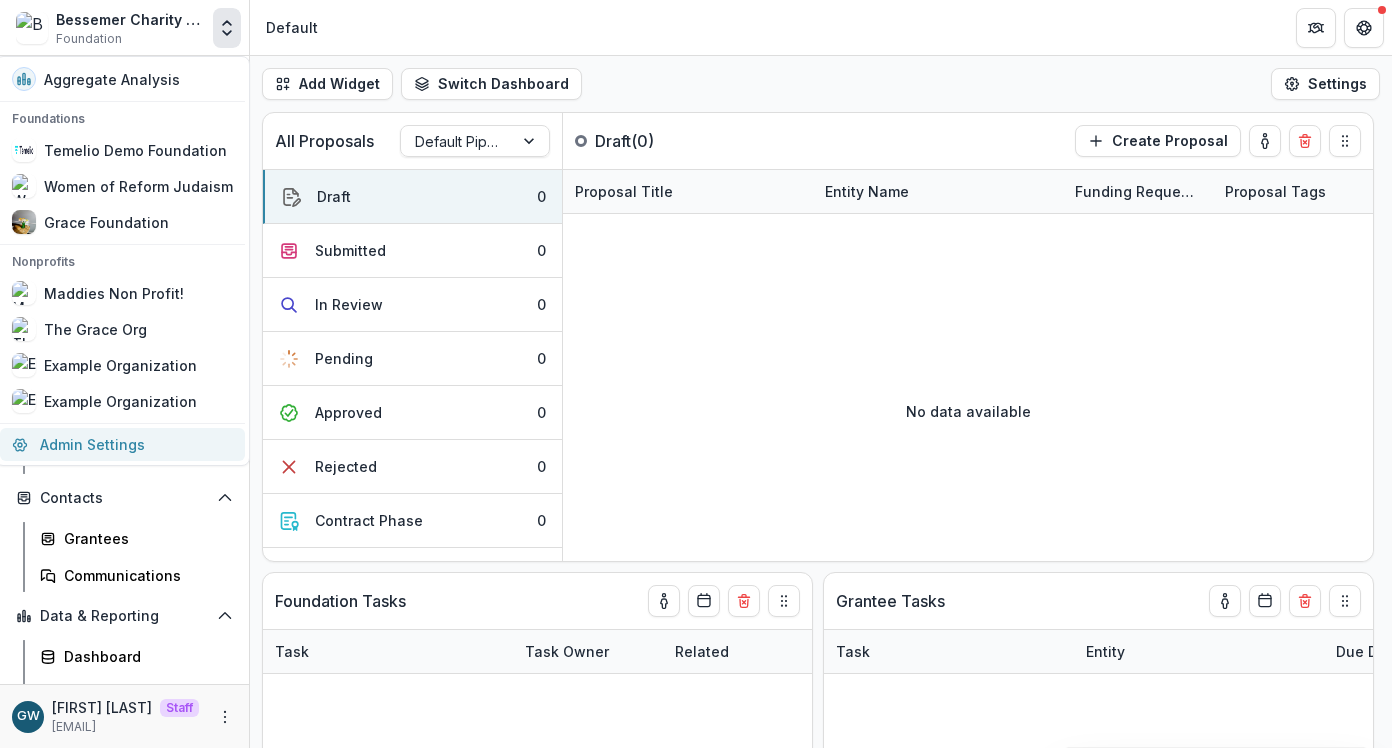 click on "Admin Settings" at bounding box center [122, 444] 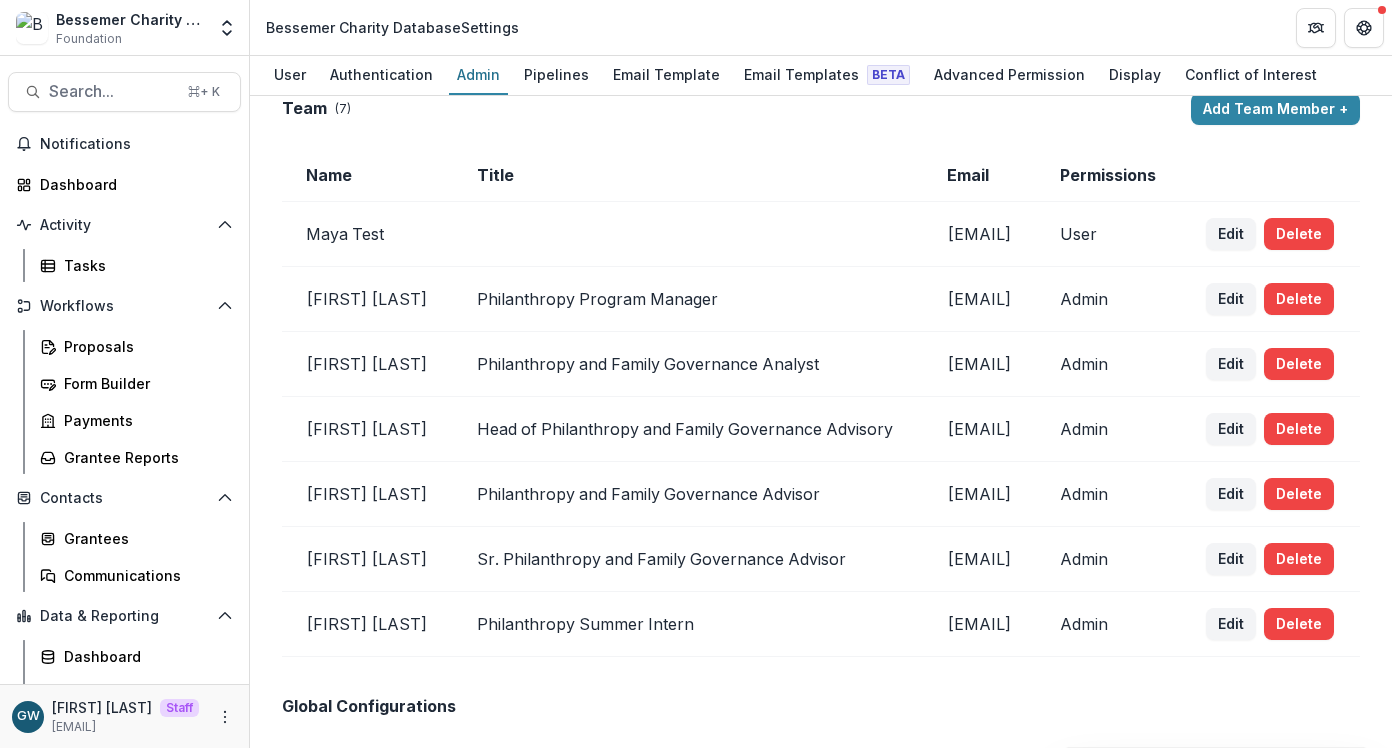 scroll, scrollTop: 129, scrollLeft: 0, axis: vertical 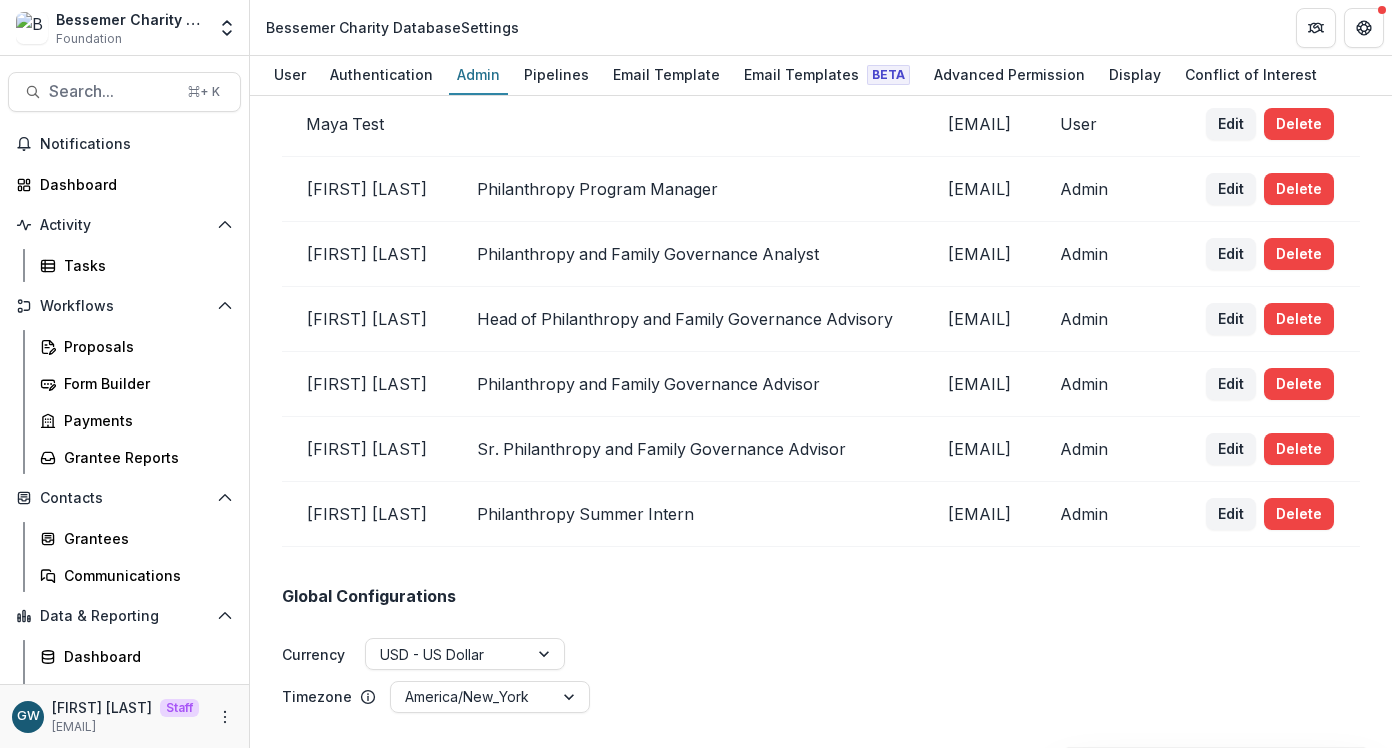 drag, startPoint x: 996, startPoint y: 543, endPoint x: 801, endPoint y: 546, distance: 195.02307 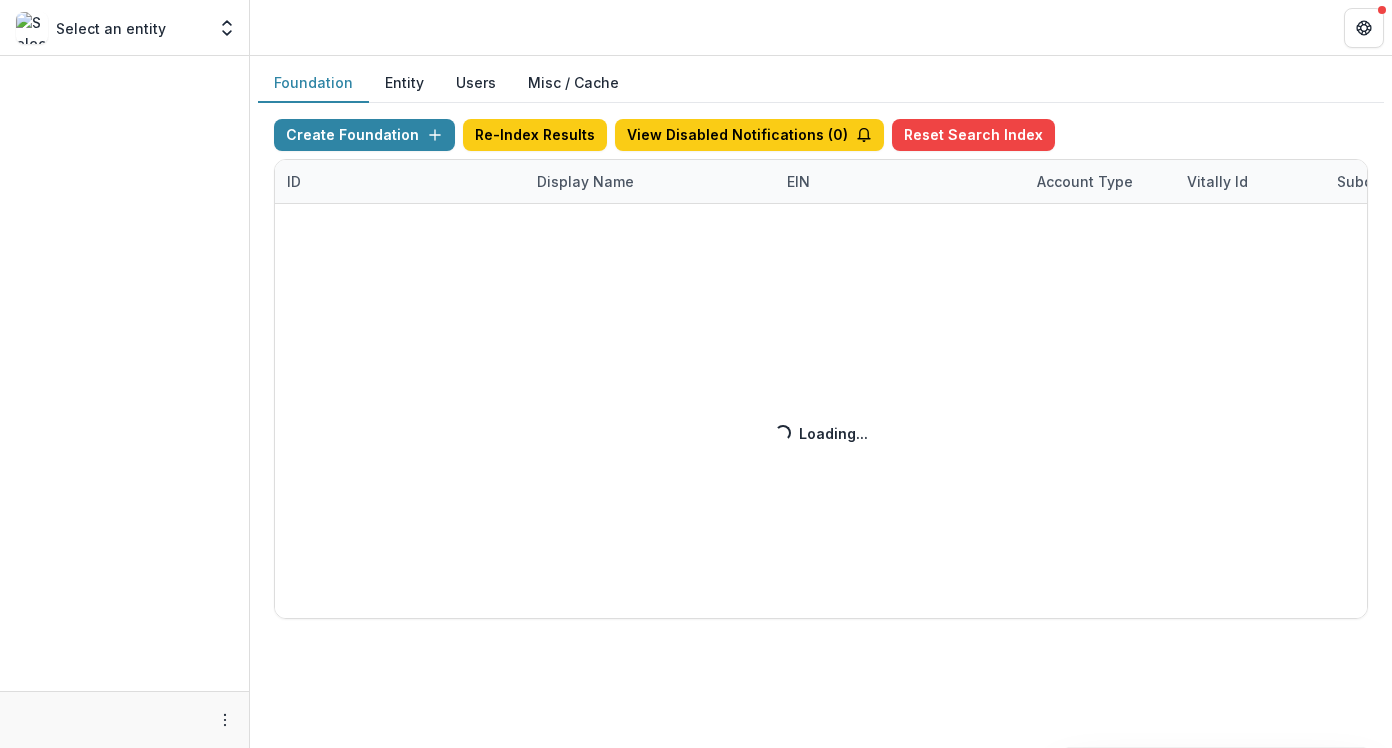 scroll, scrollTop: 0, scrollLeft: 0, axis: both 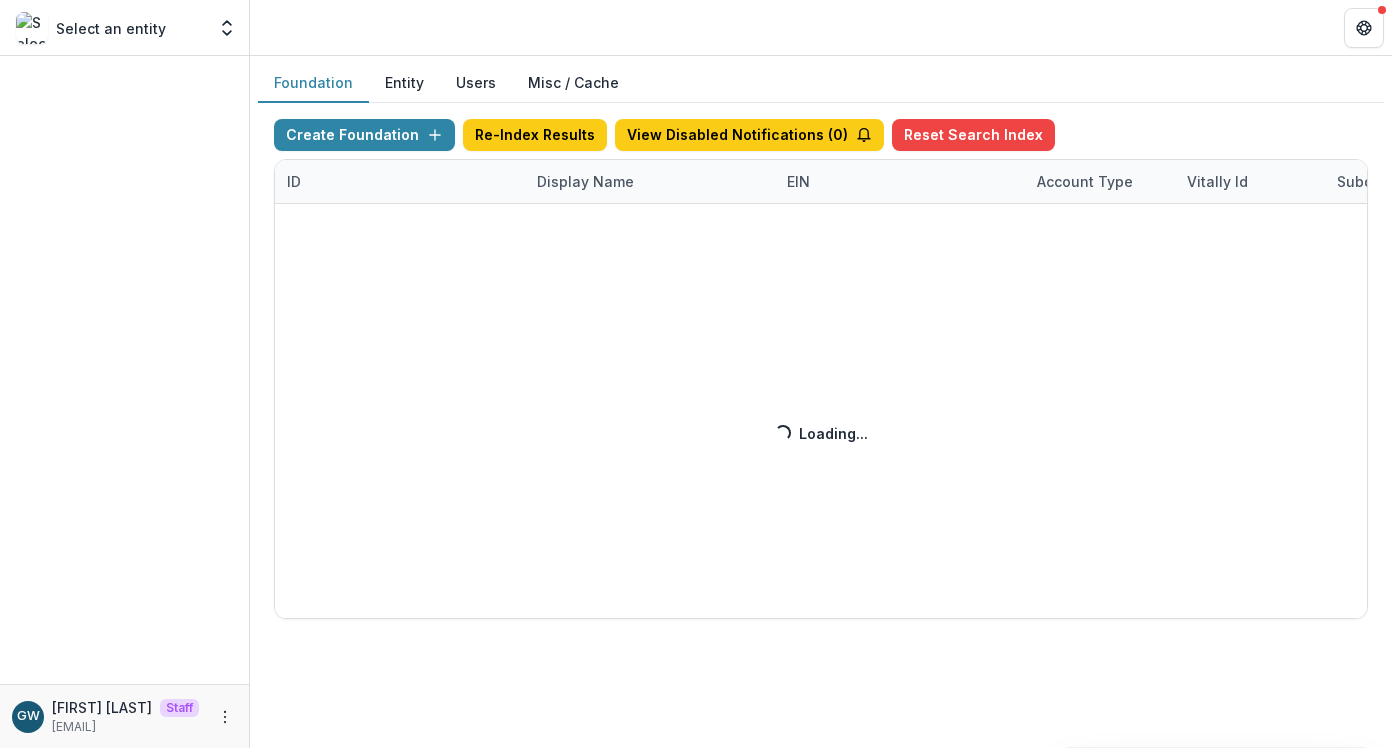 click on "Create Foundation Re-Index Results View Disabled Notifications ( 0 ) Reset Search Index ID Display Name EIN Account Type Vitally Id Subdomain Created on Actions Feature Flags Loading... Loading..." at bounding box center [821, 369] 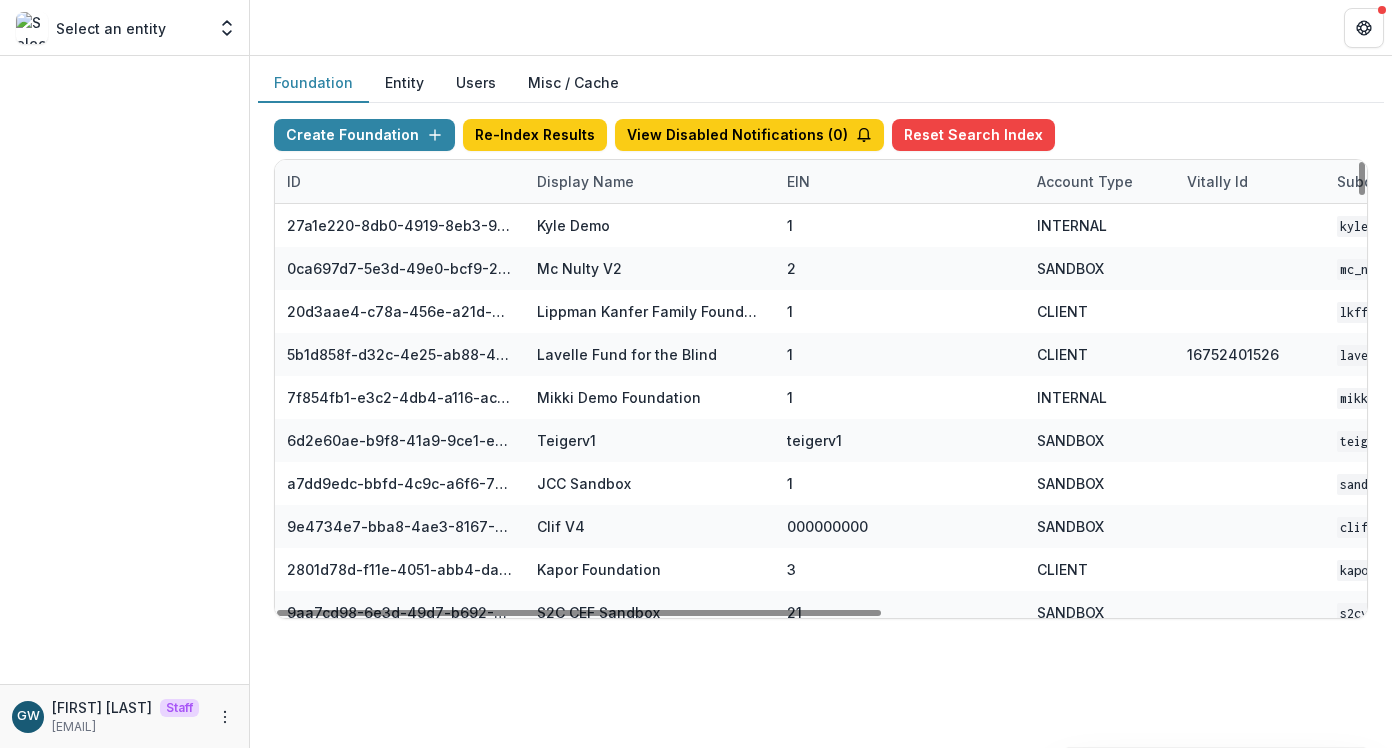 click on "Display Name" at bounding box center [585, 181] 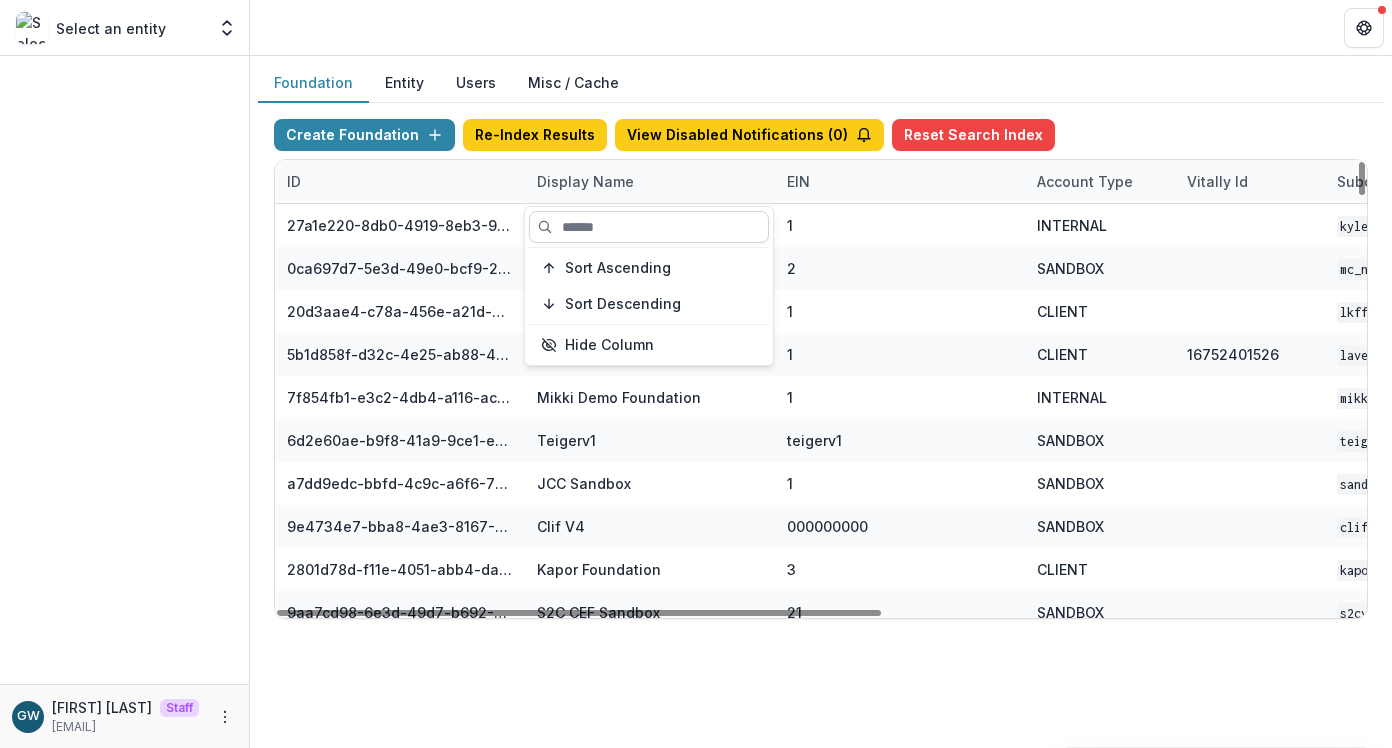 click at bounding box center (649, 227) 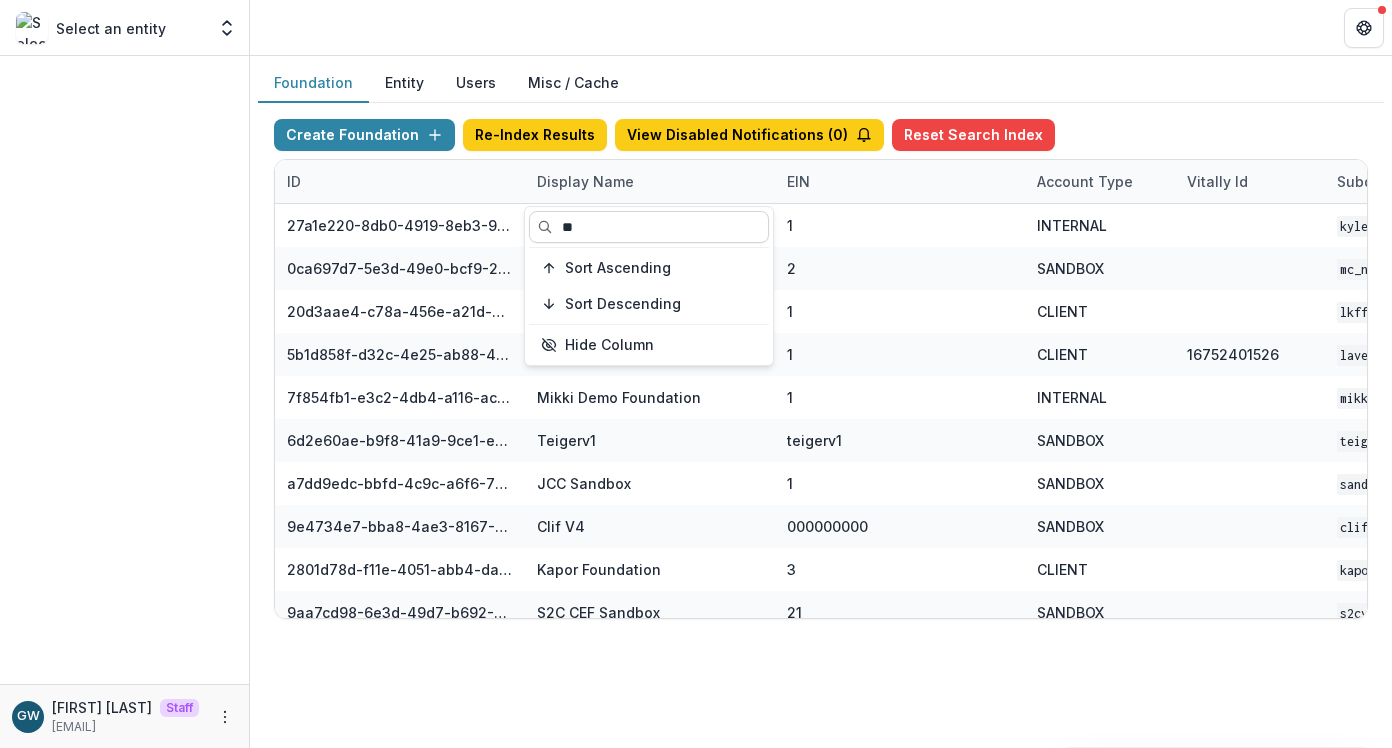 type on "*" 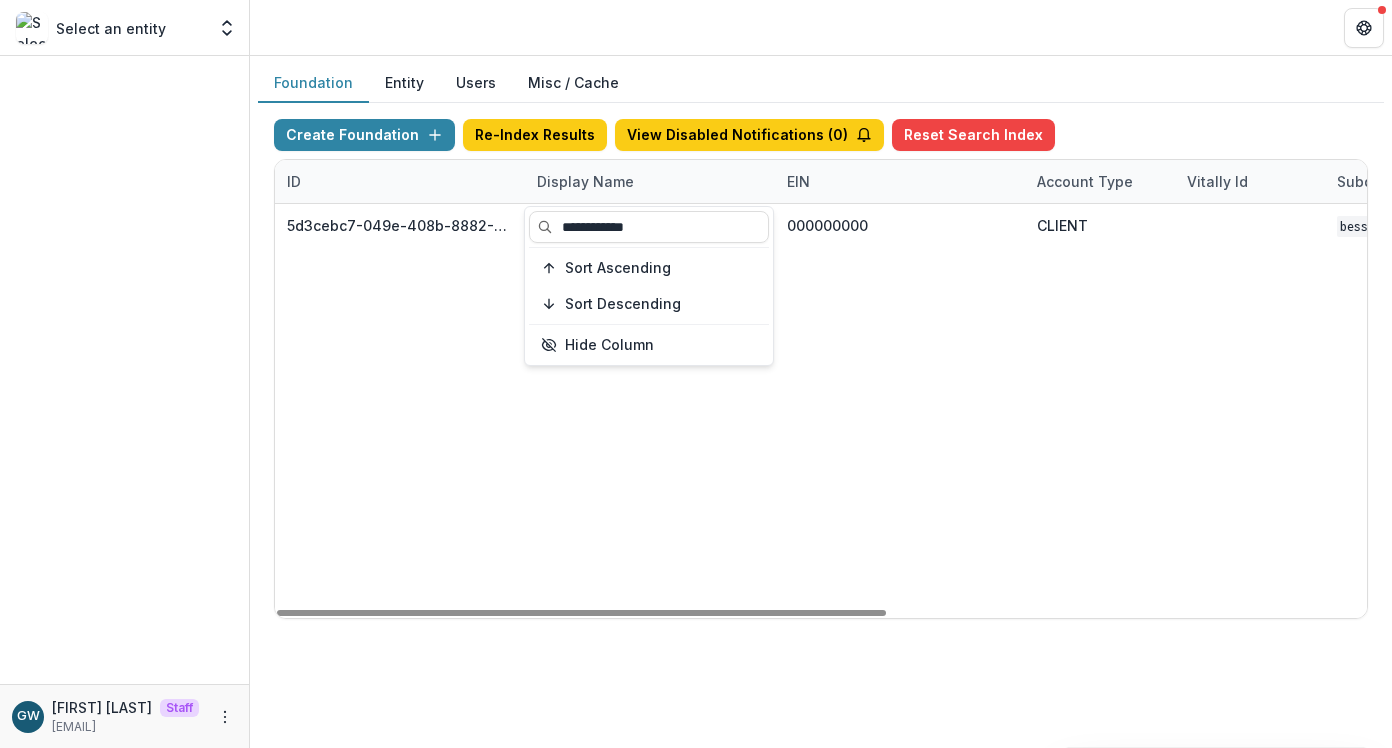 type on "**********" 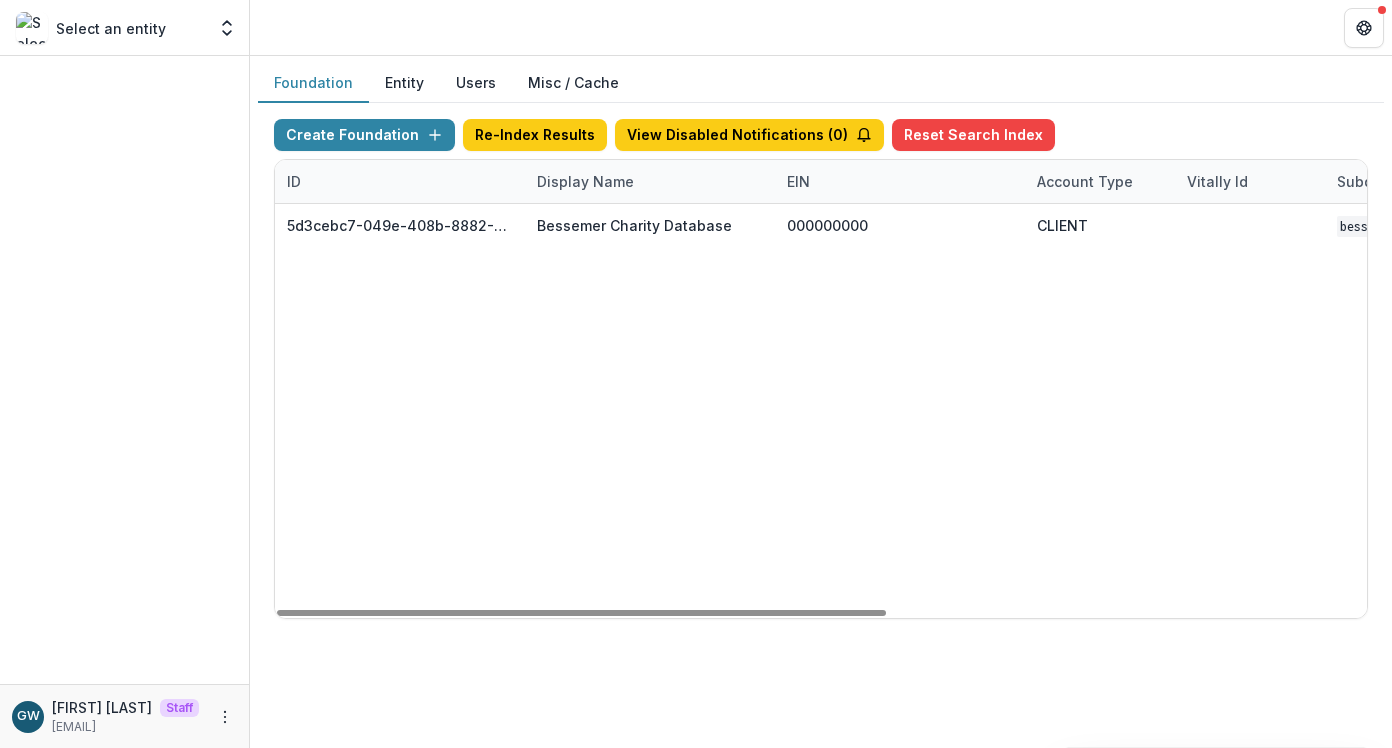 click on "Create Foundation Re-Index Results View Disabled Notifications ( 0 ) Reset Search Index ID Display Name EIN Account Type Vitally Id Subdomain Created on Actions Feature Flags 5d3cebc7-049e-408b-8882-37a797f833a1 Bessemer Charity Database 000000000 CLIENT Bessemer Charity Database Jun 11, 2025, 3:23 PM Visit Edit Feature Flags" at bounding box center [821, 369] 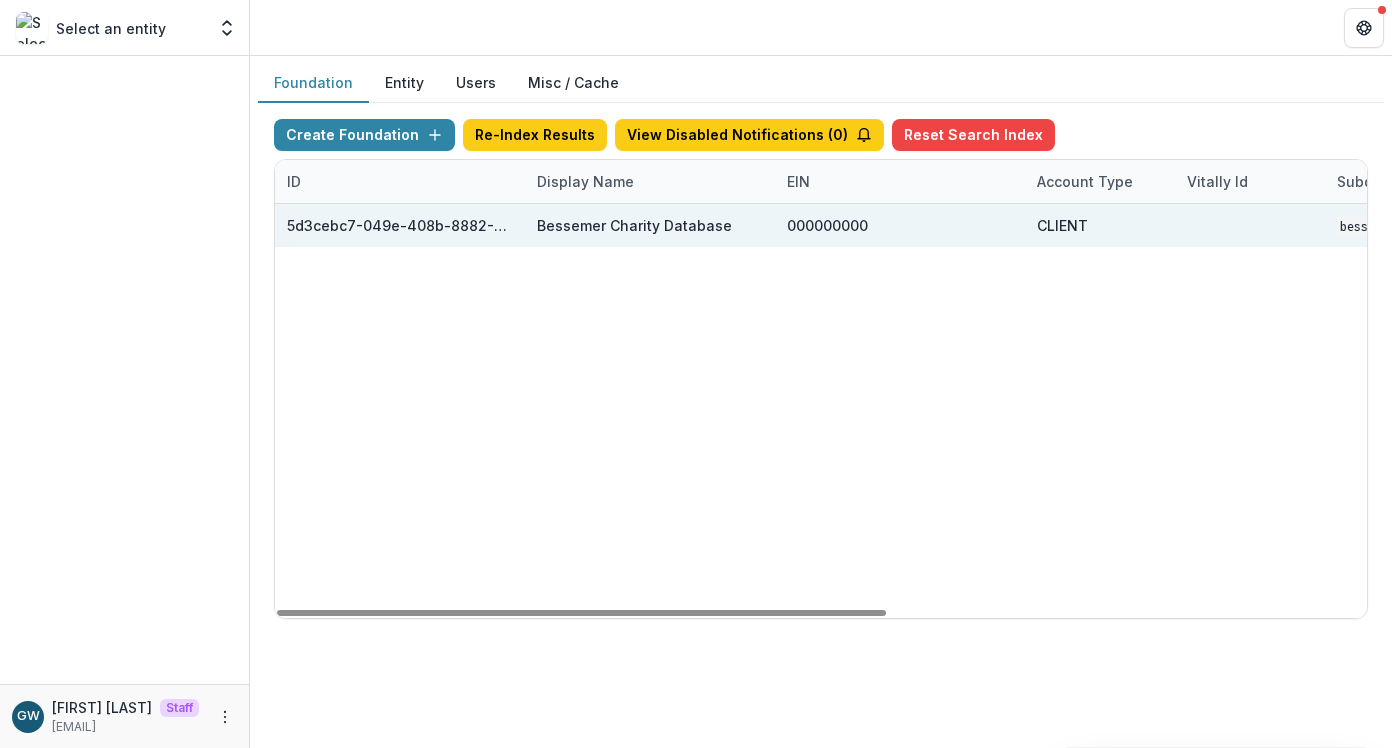 scroll, scrollTop: 0, scrollLeft: 858, axis: horizontal 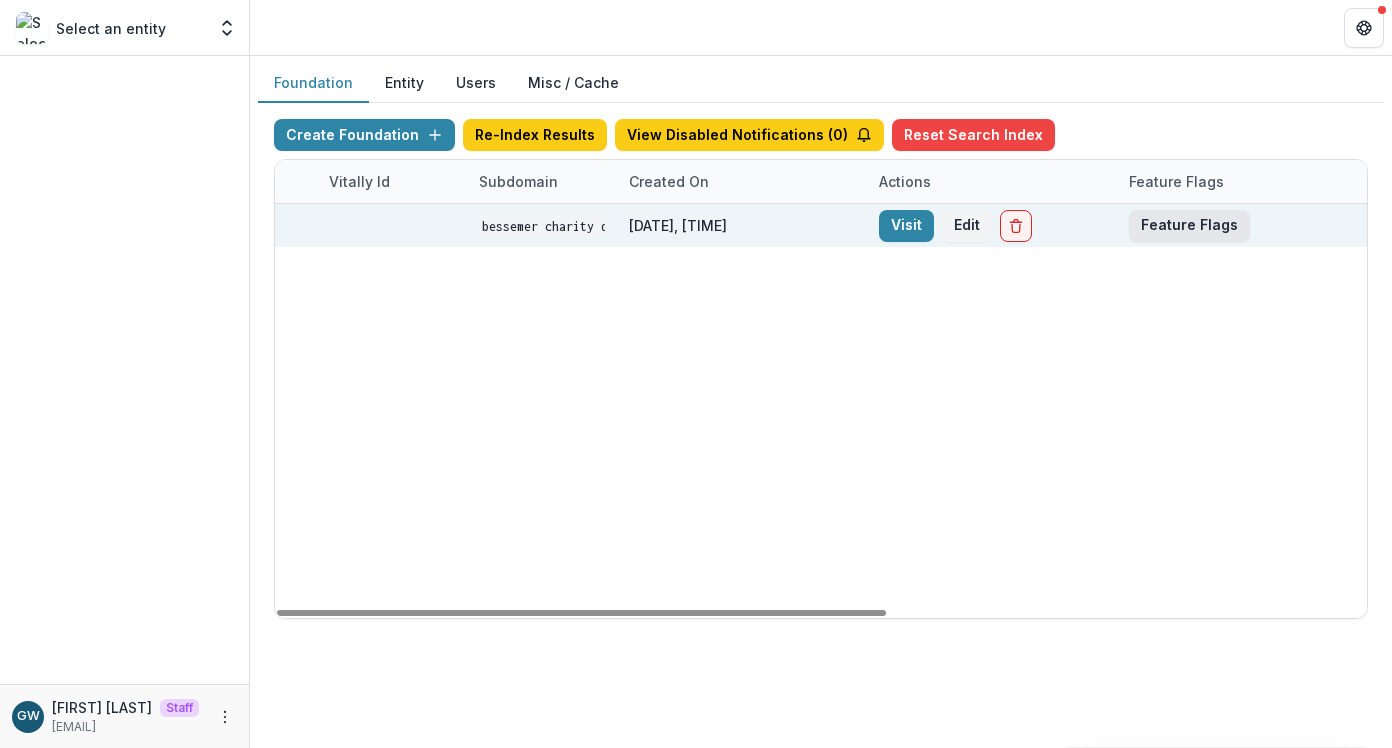 click on "Feature Flags" at bounding box center (1189, 226) 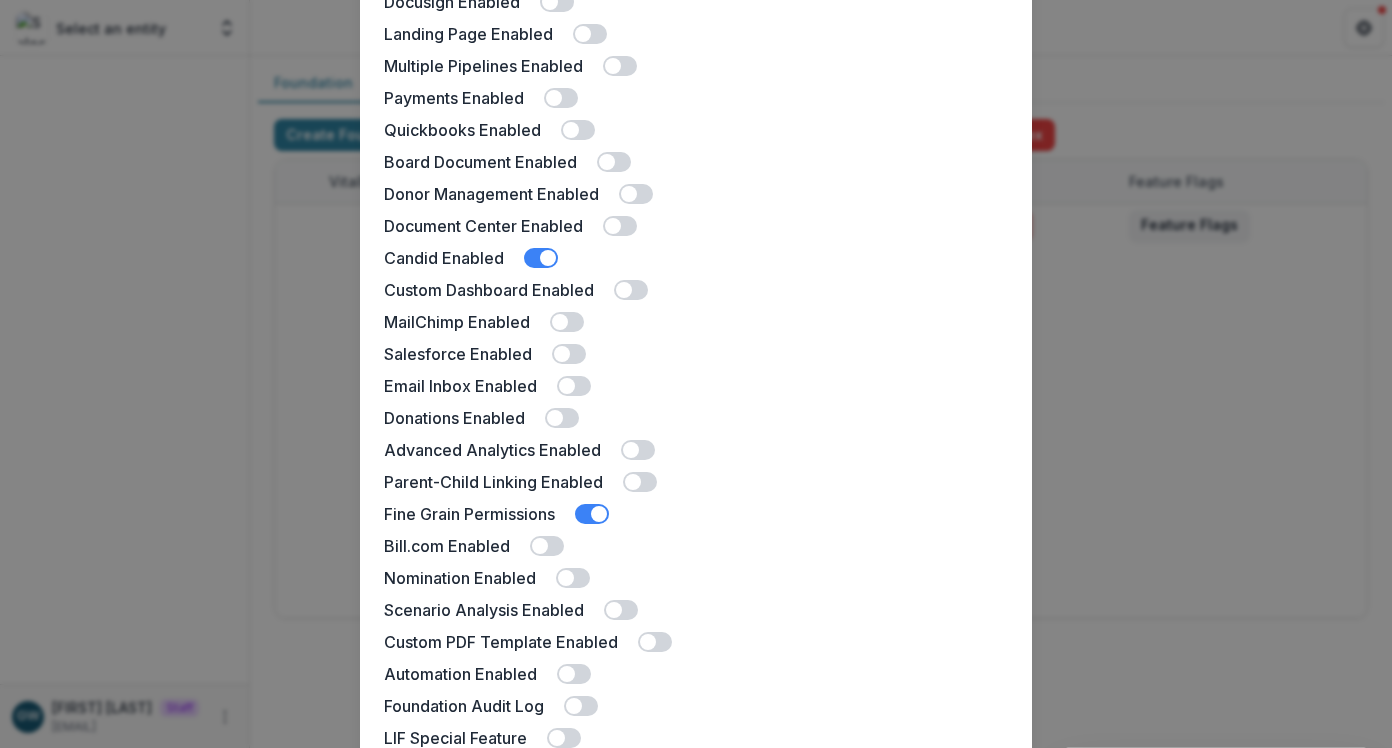 scroll, scrollTop: 0, scrollLeft: 0, axis: both 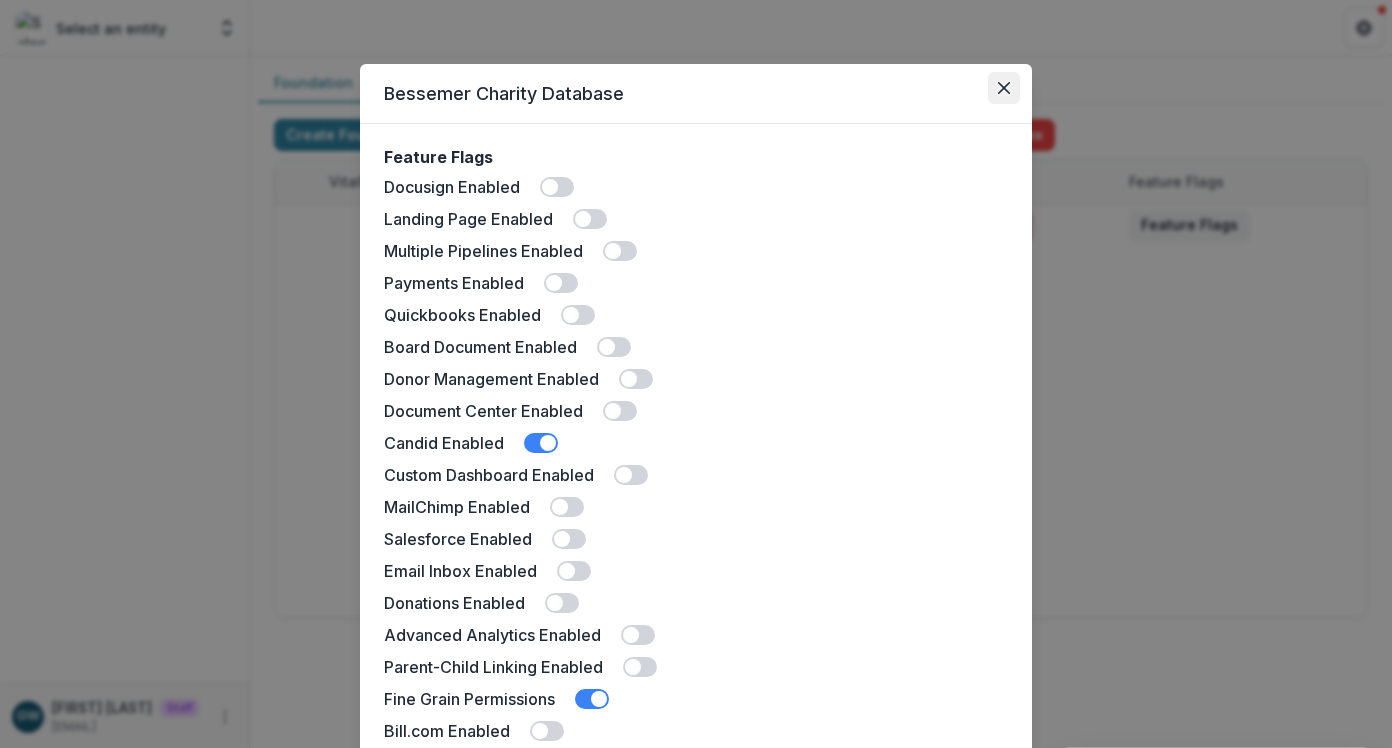click at bounding box center (1004, 88) 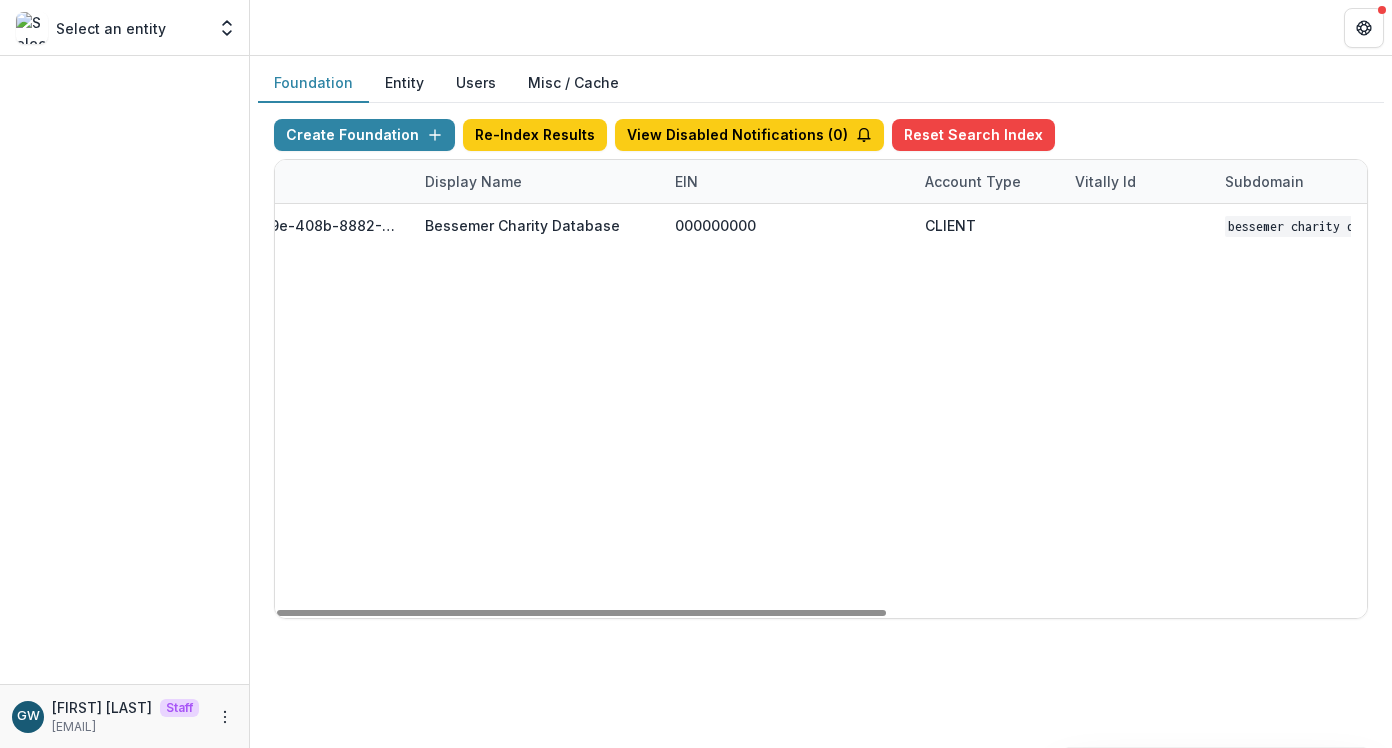 scroll, scrollTop: 0, scrollLeft: 0, axis: both 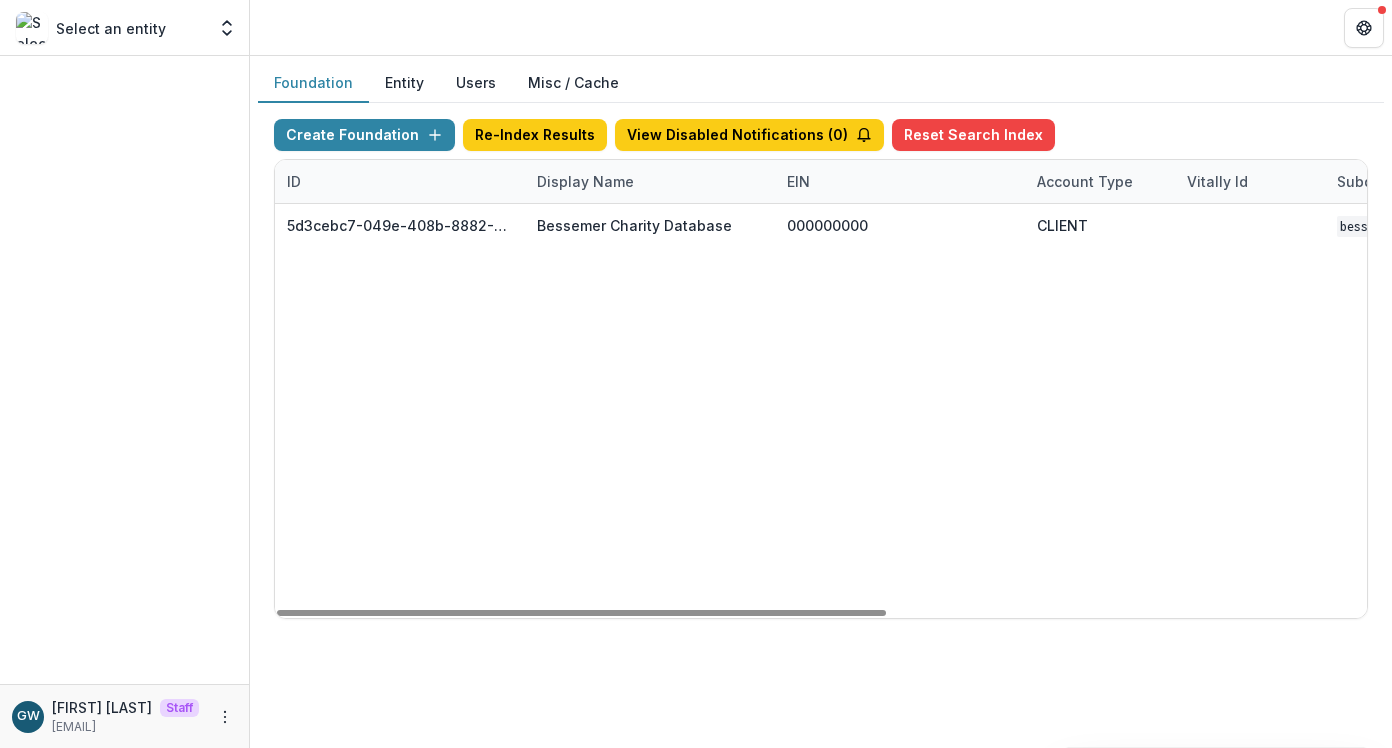 click on "Display Name" at bounding box center [585, 181] 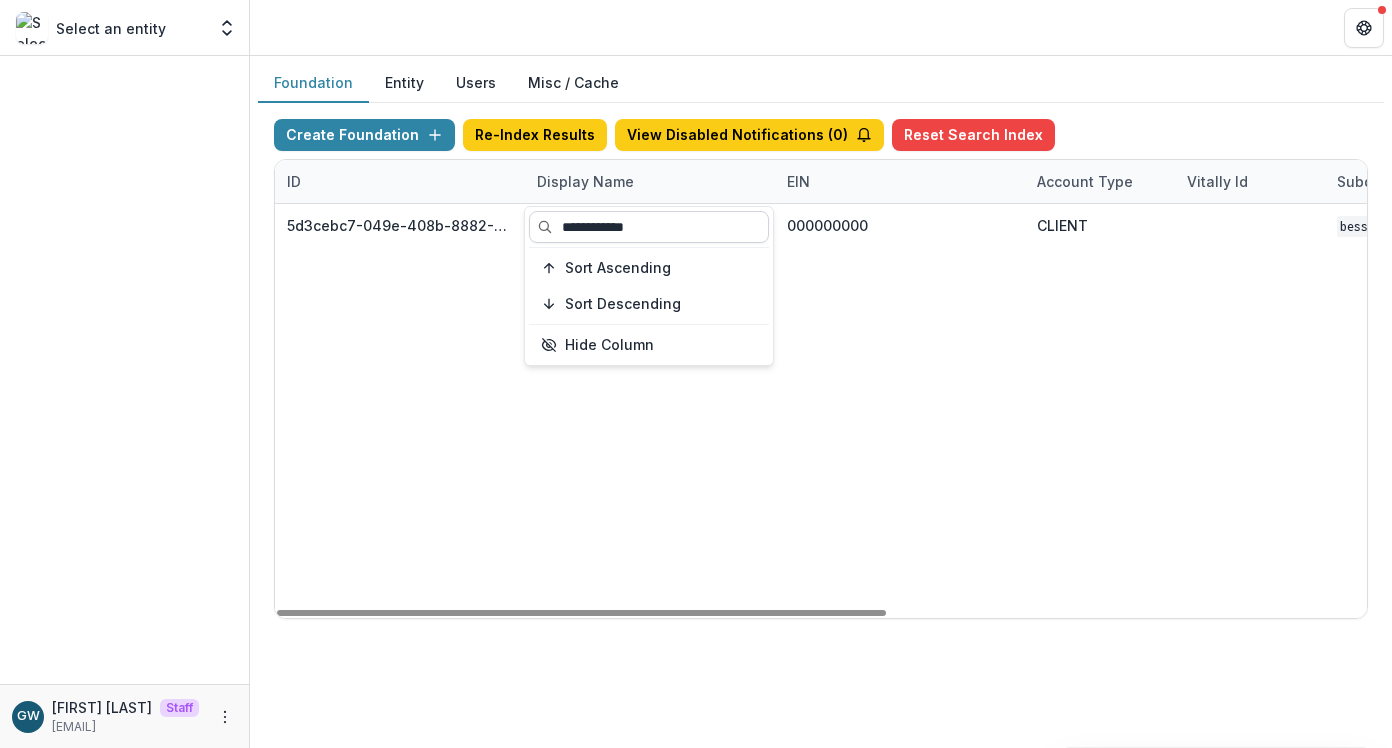 click on "**********" at bounding box center [649, 227] 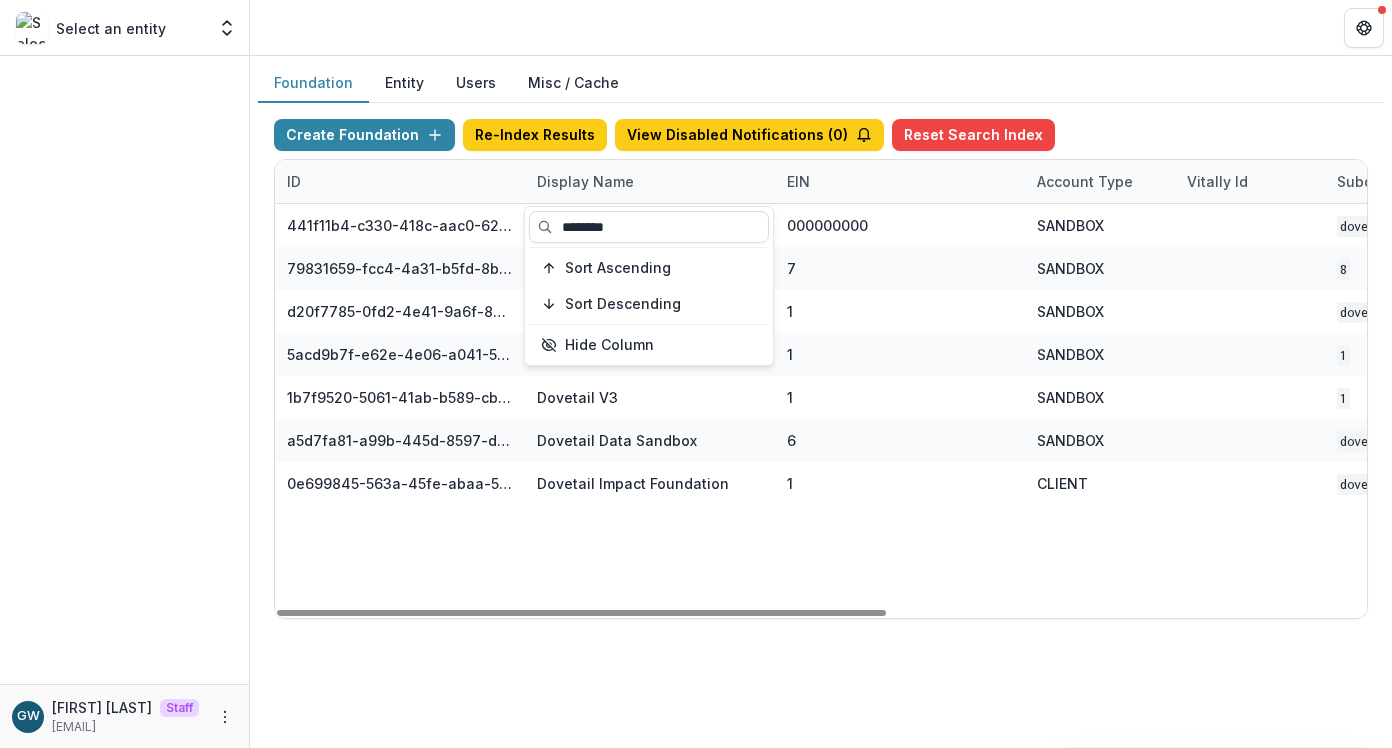 type on "********" 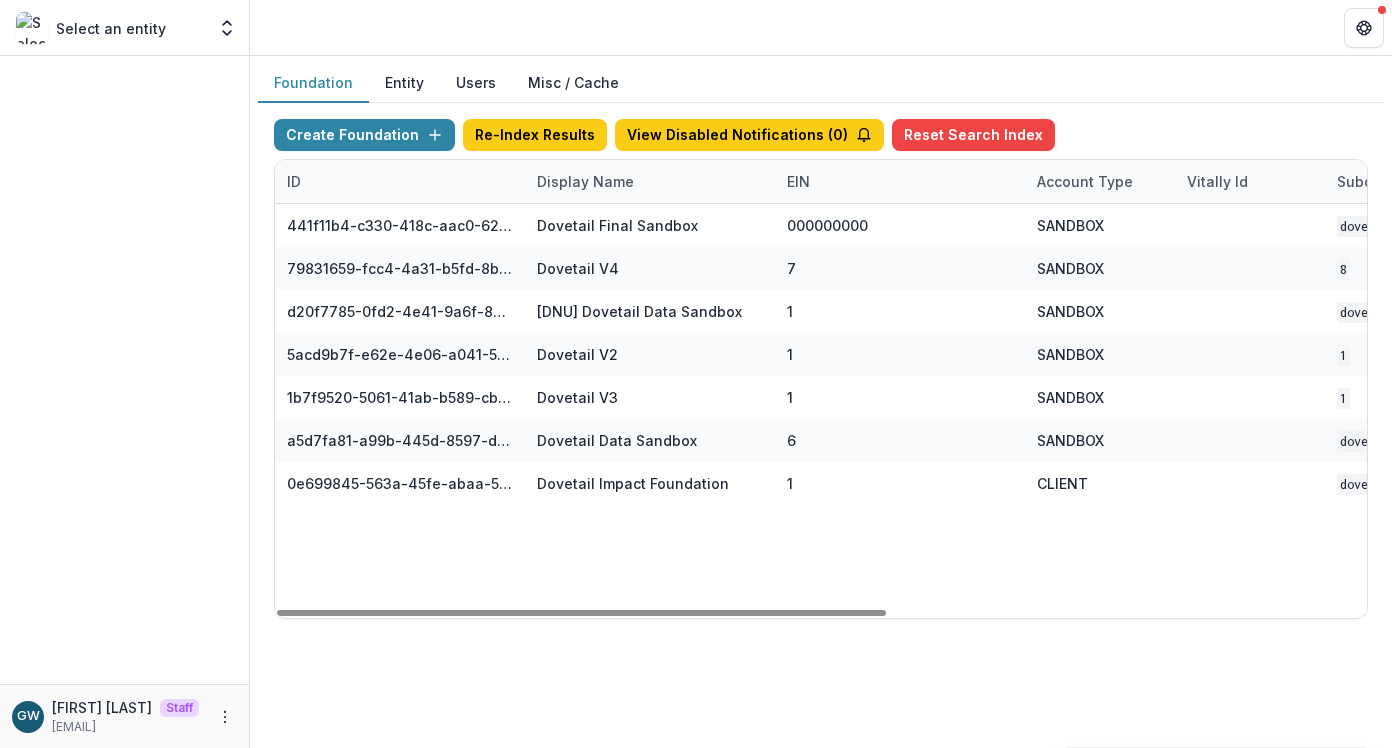 click on "Create Foundation Re-Index Results View Disabled Notifications ( 0 ) Reset Search Index" at bounding box center (821, 139) 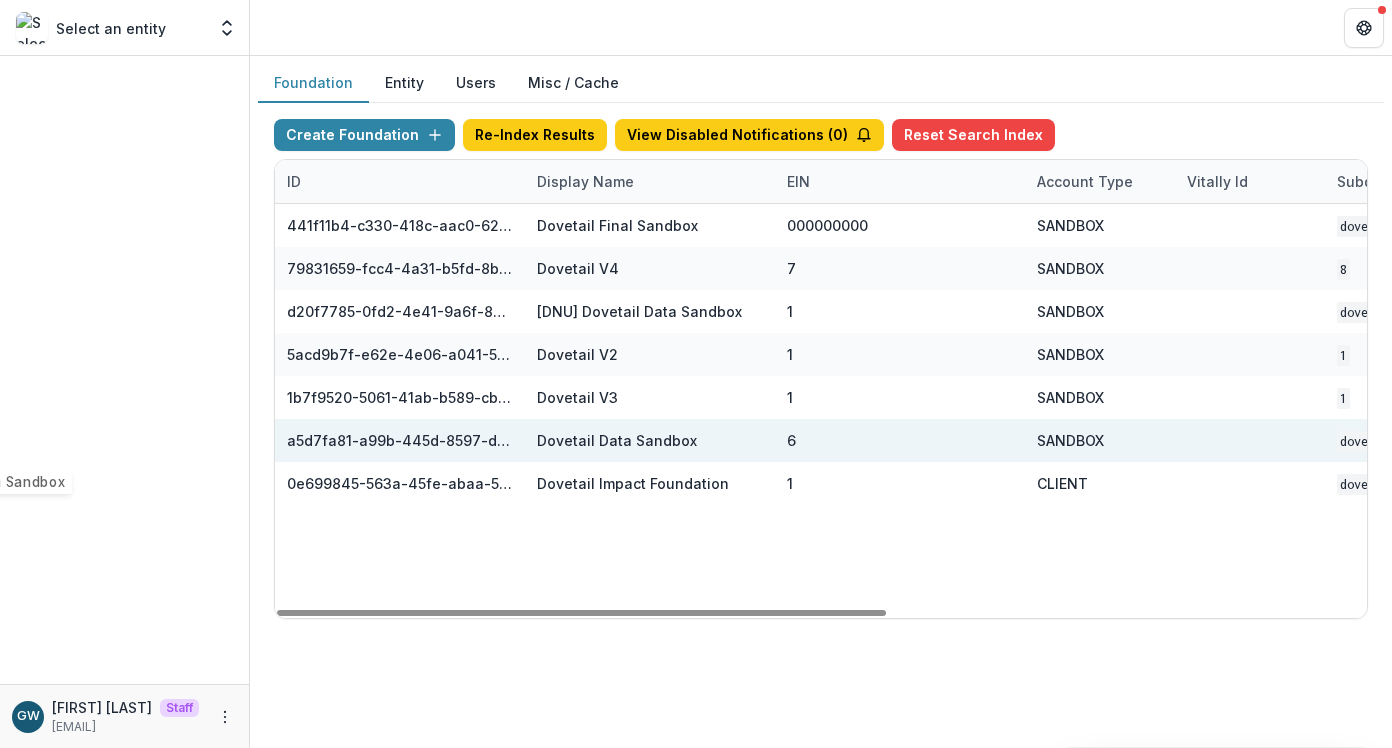 scroll, scrollTop: 0, scrollLeft: 858, axis: horizontal 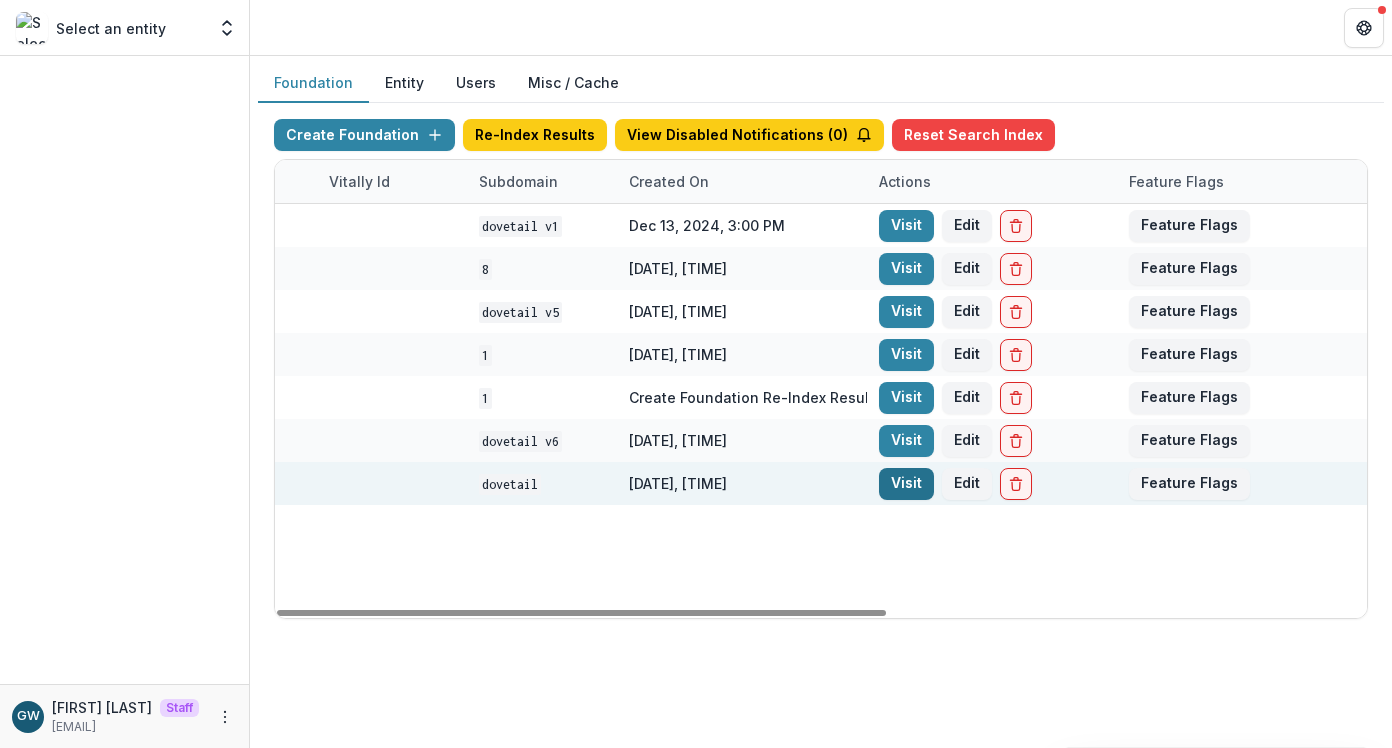 click on "Visit" at bounding box center [906, 484] 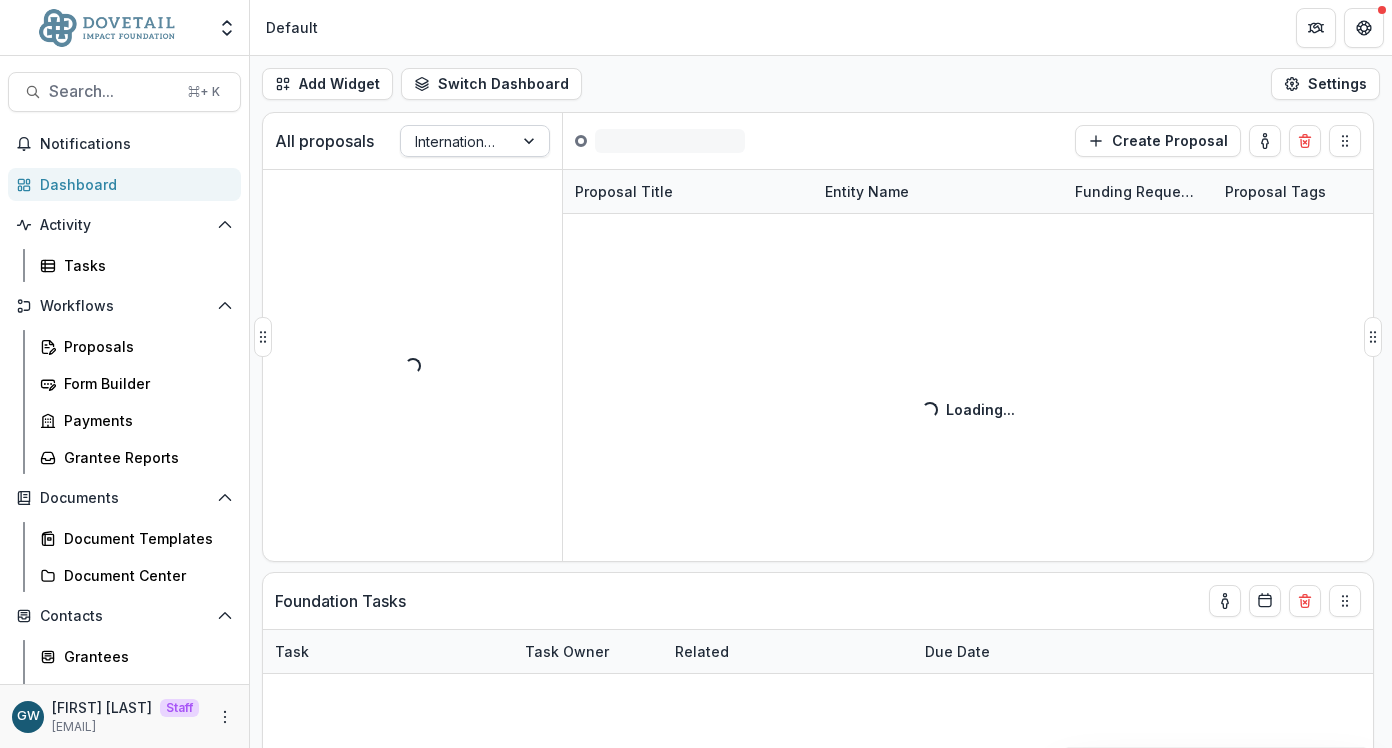 select on "******" 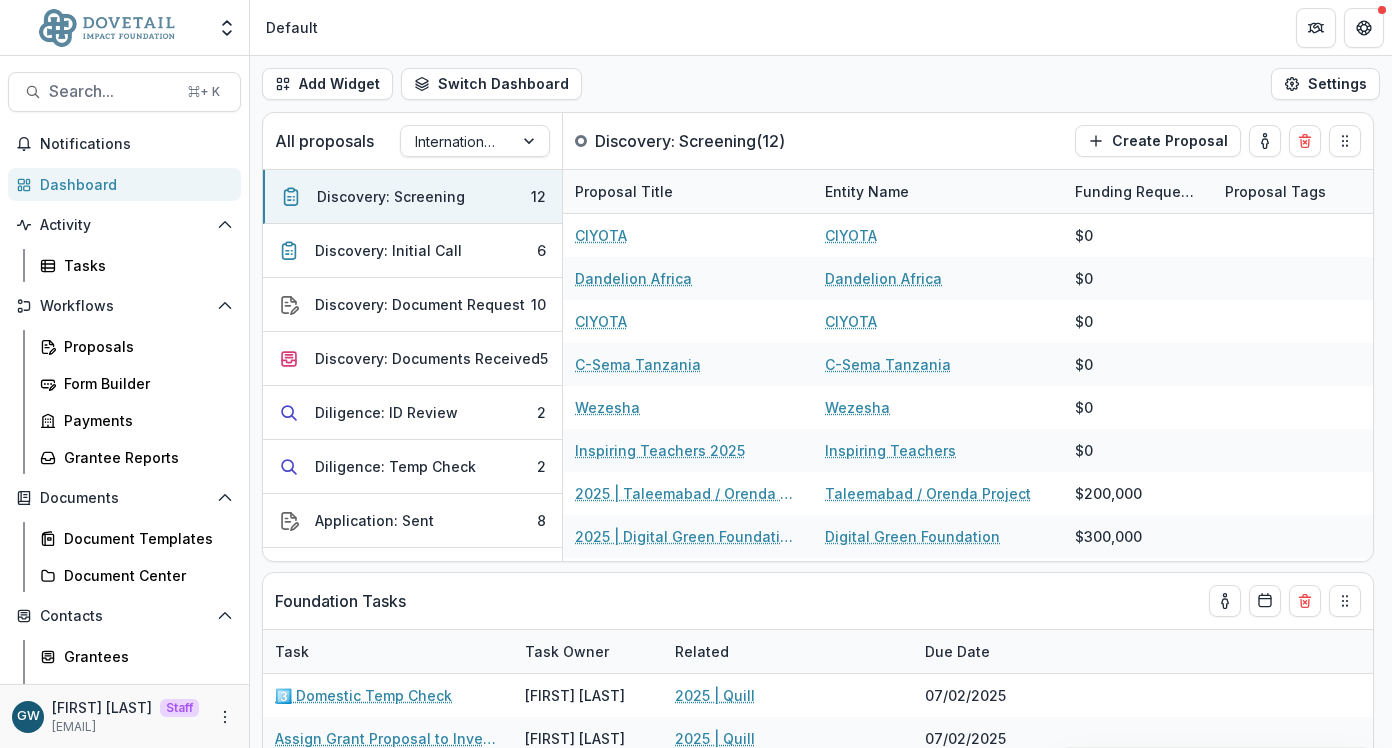 select on "******" 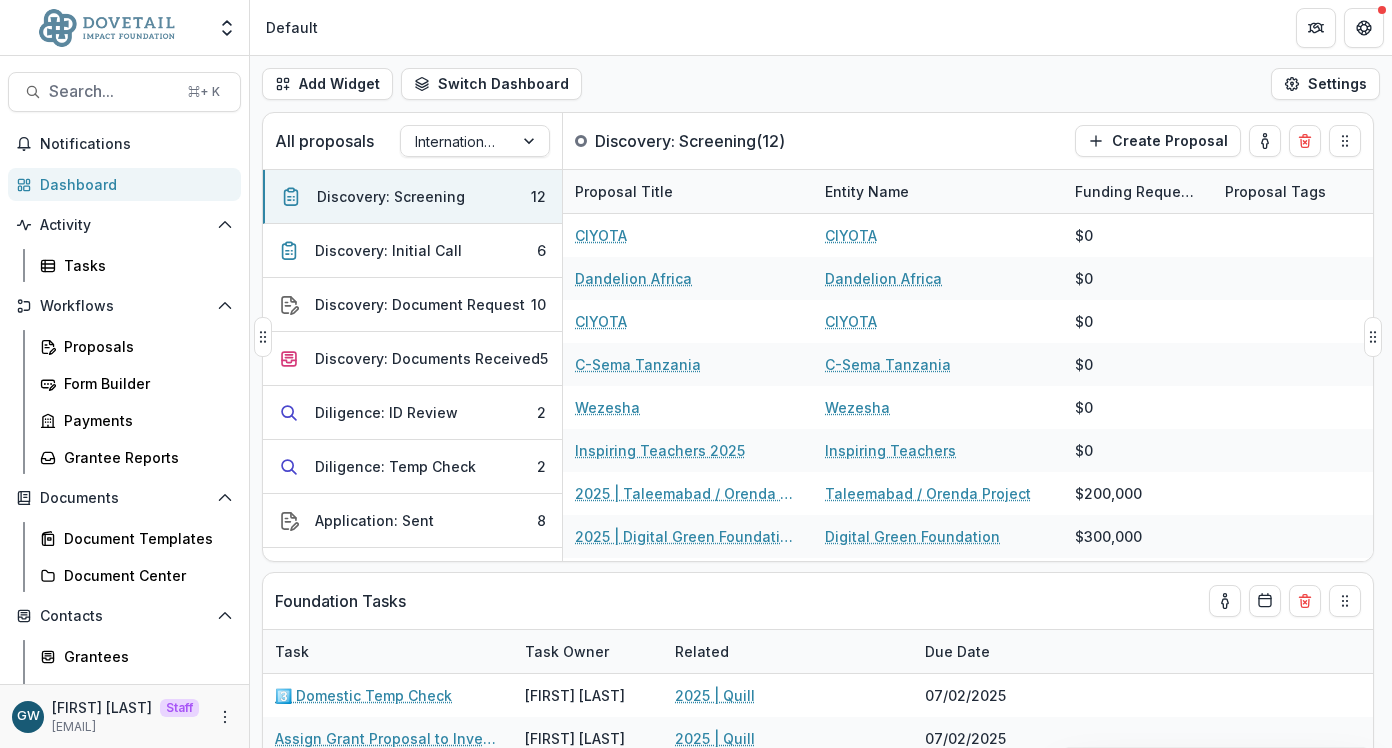 select on "******" 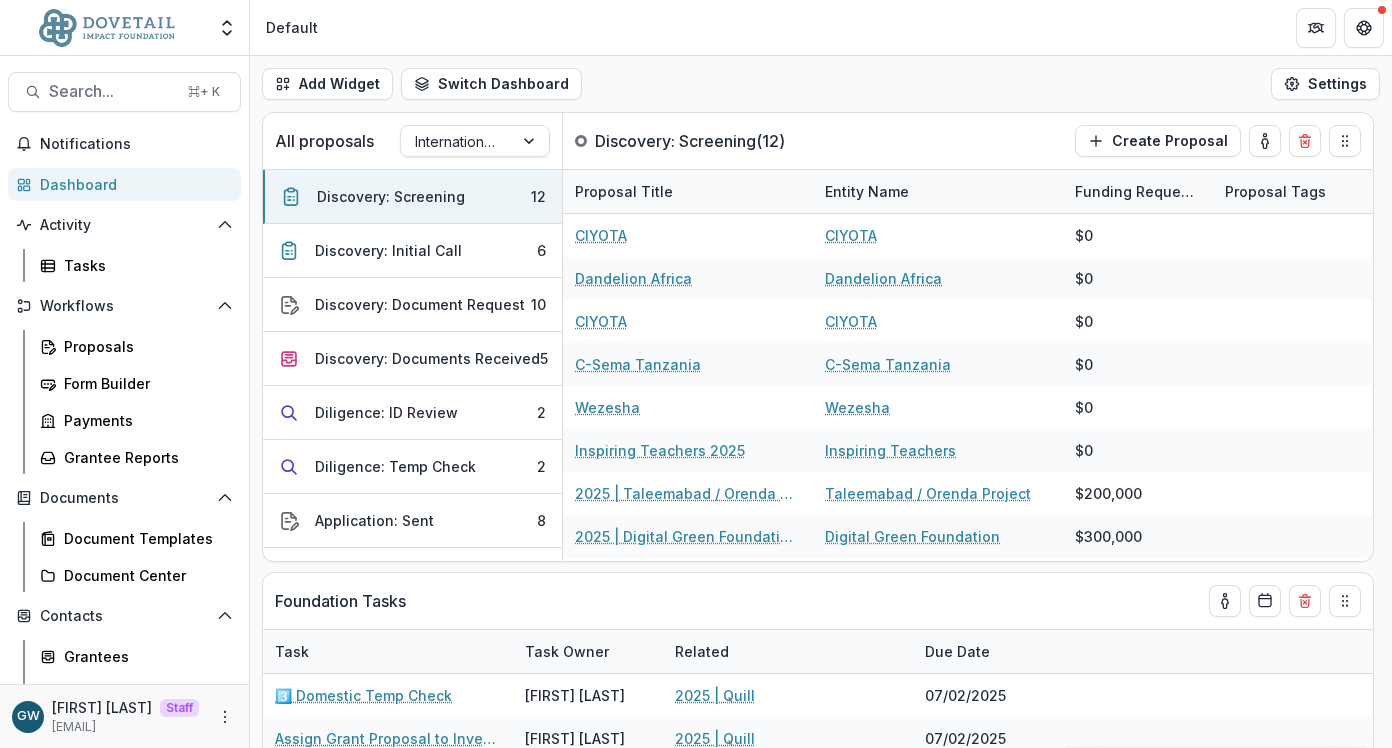 select on "******" 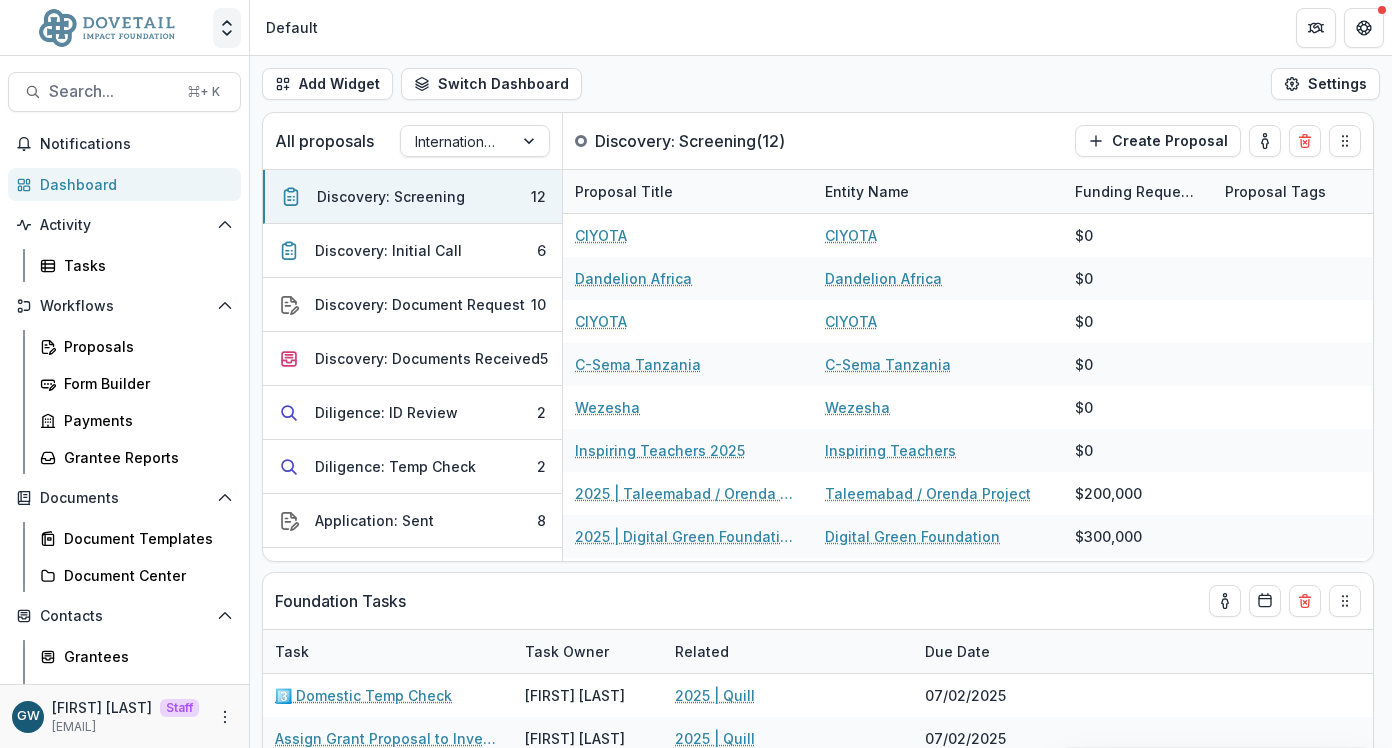 click at bounding box center (227, 28) 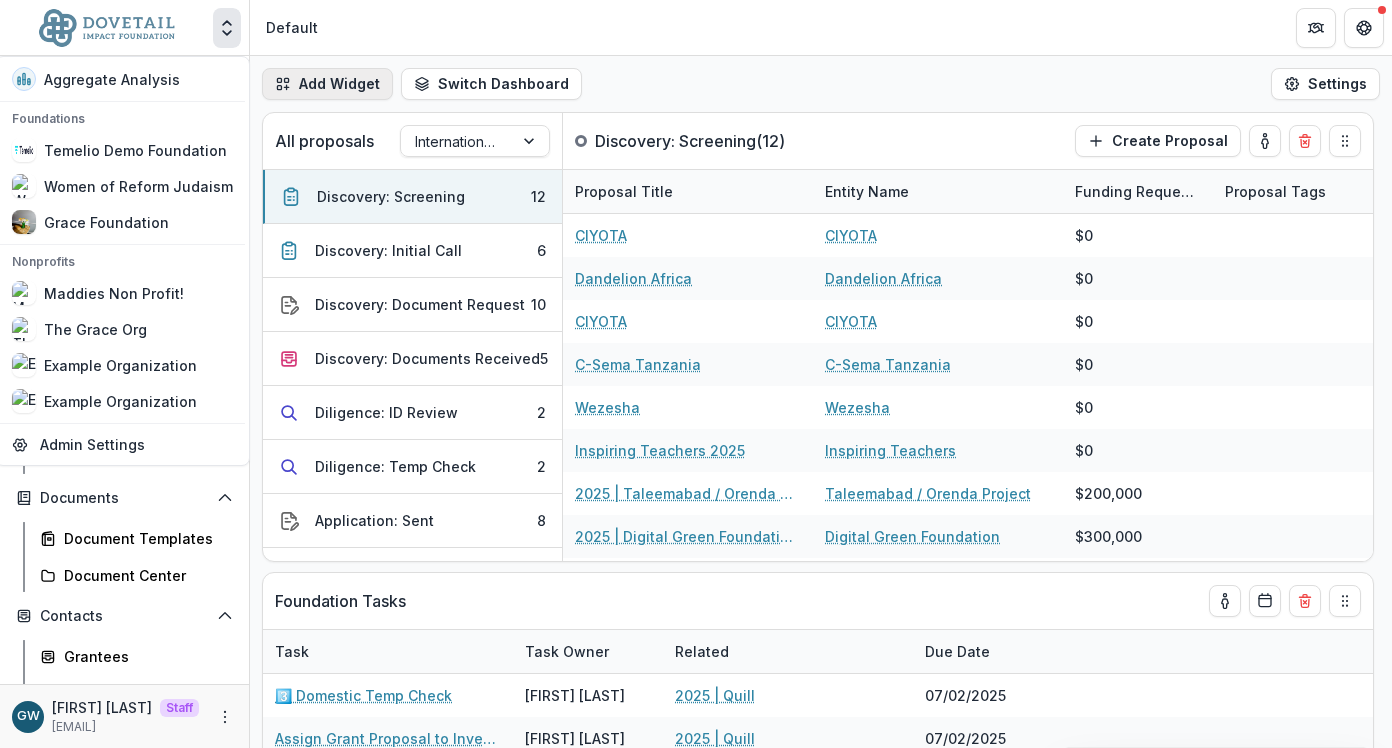 drag, startPoint x: 379, startPoint y: 21, endPoint x: 305, endPoint y: 69, distance: 88.20431 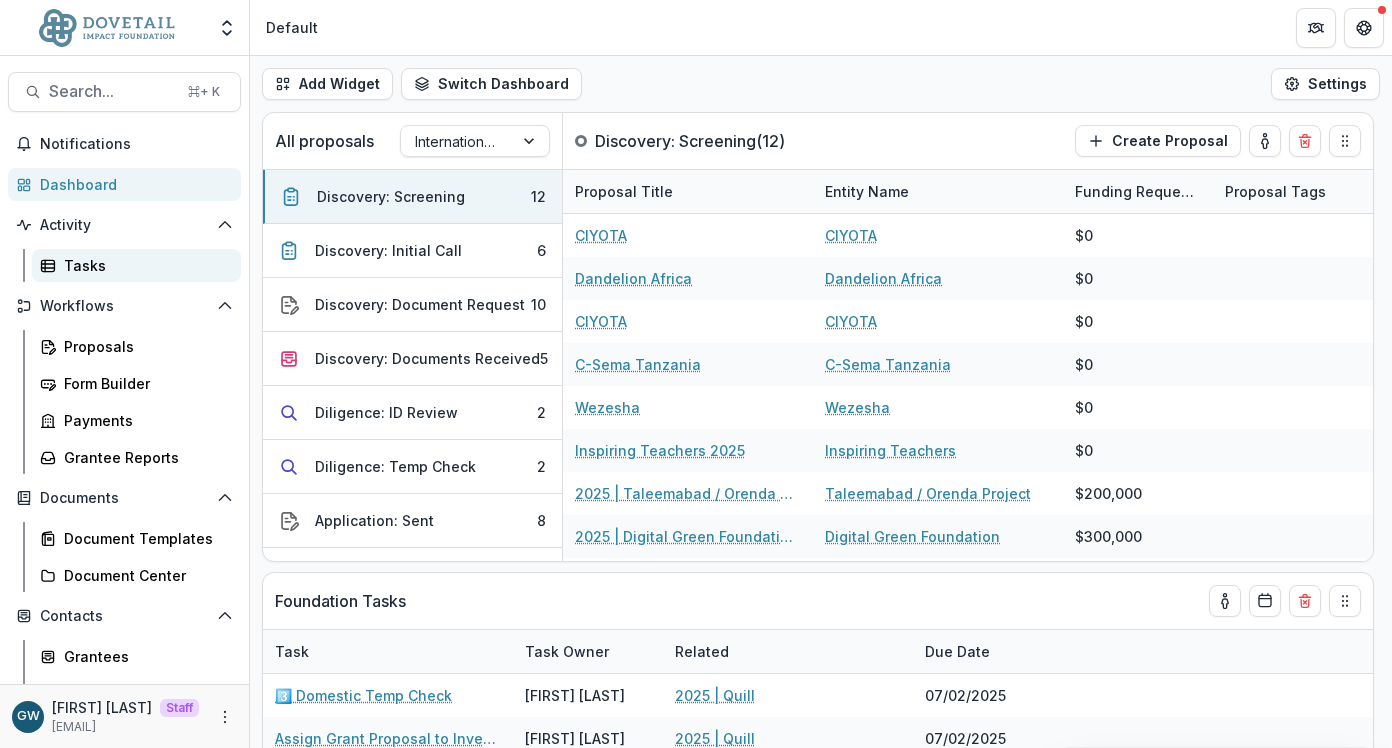 click on "Tasks" at bounding box center [144, 265] 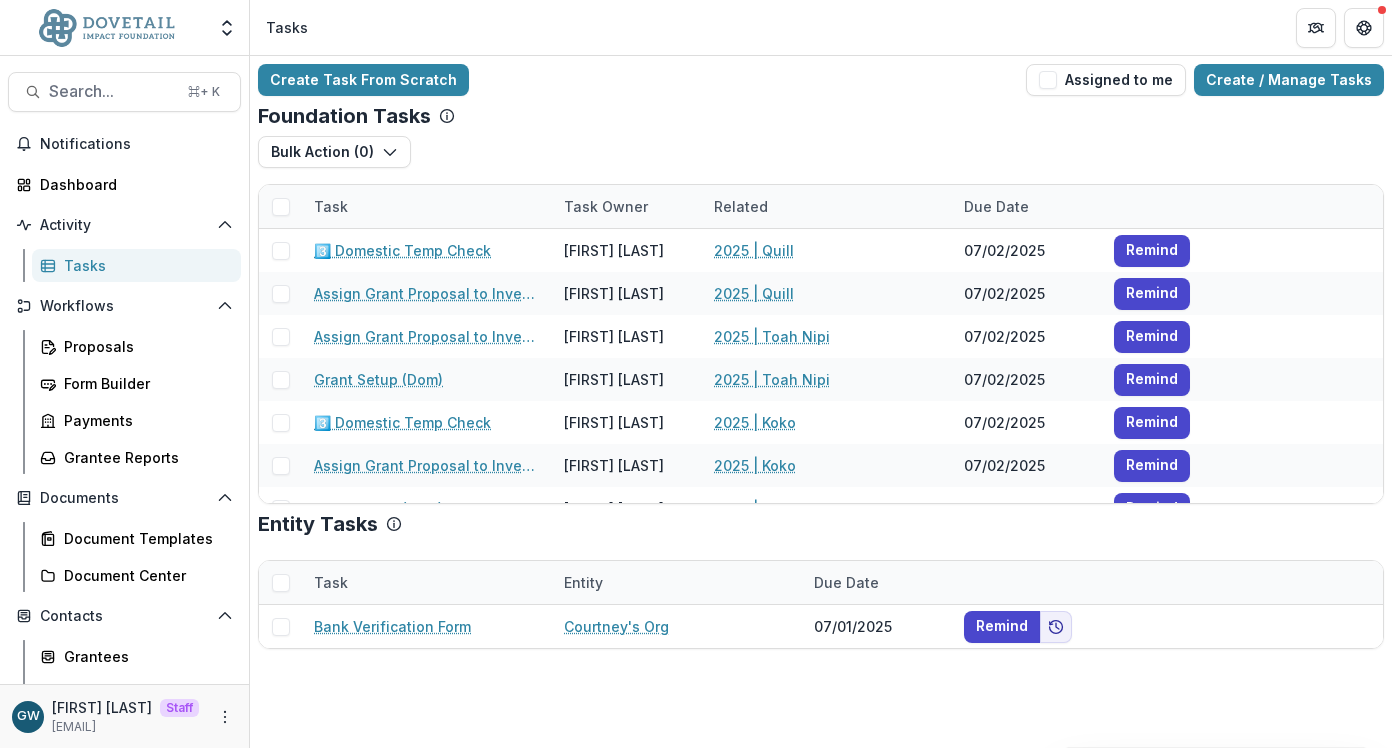click on "Create / Manage Tasks" at bounding box center [1289, 80] 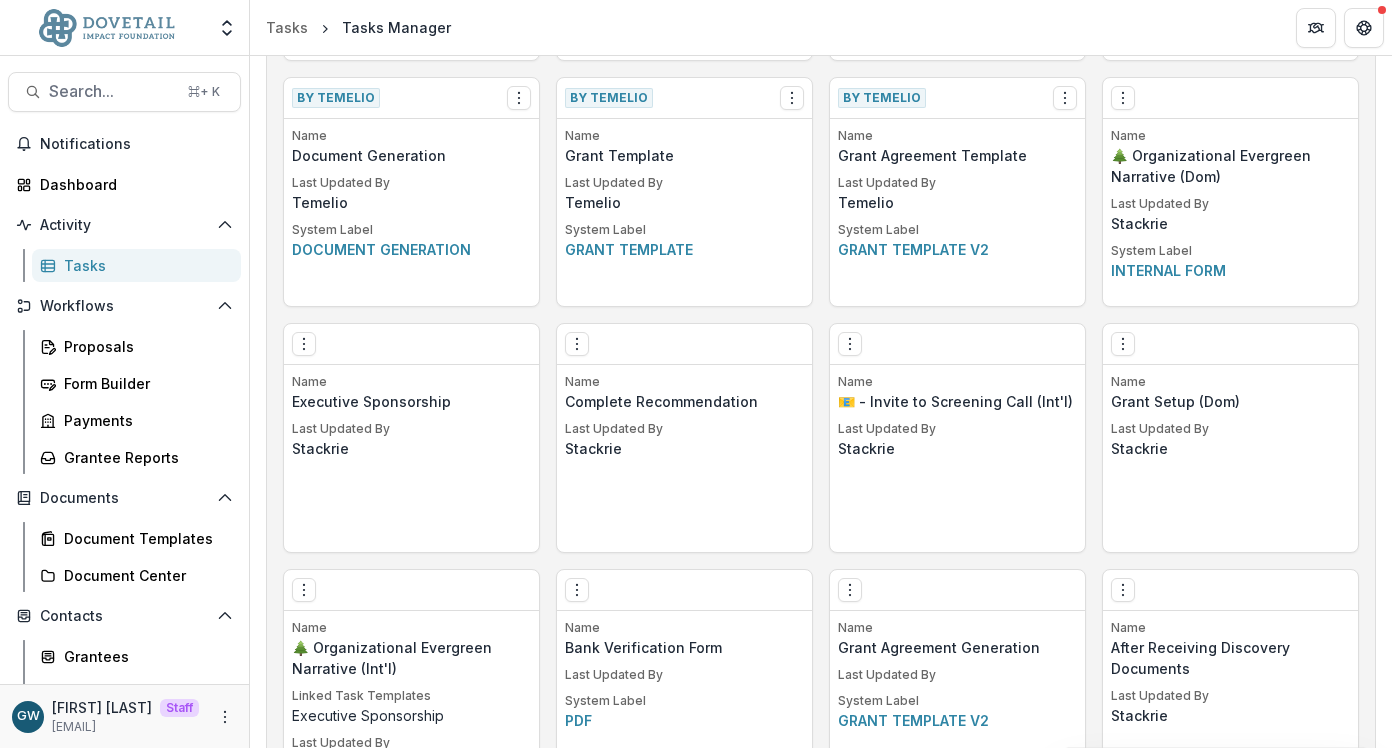 scroll, scrollTop: 2536, scrollLeft: 0, axis: vertical 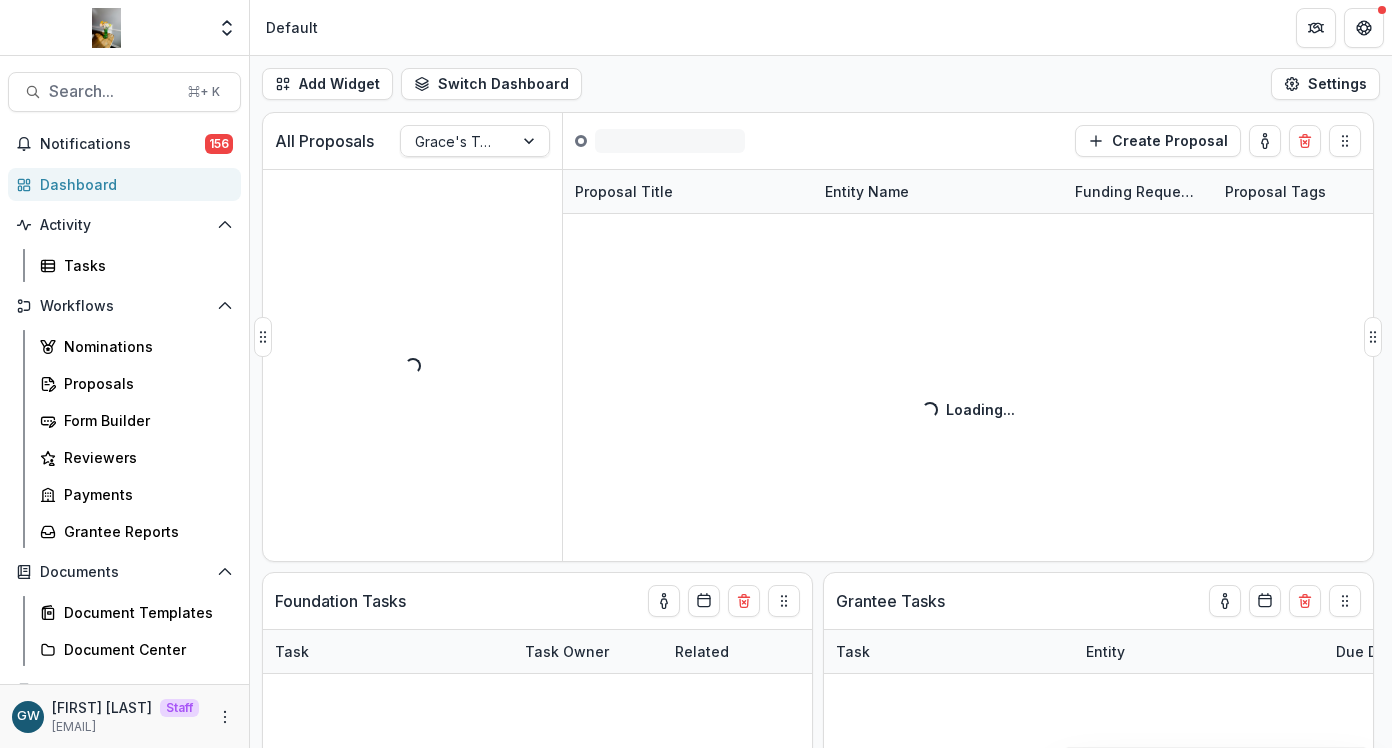 select on "******" 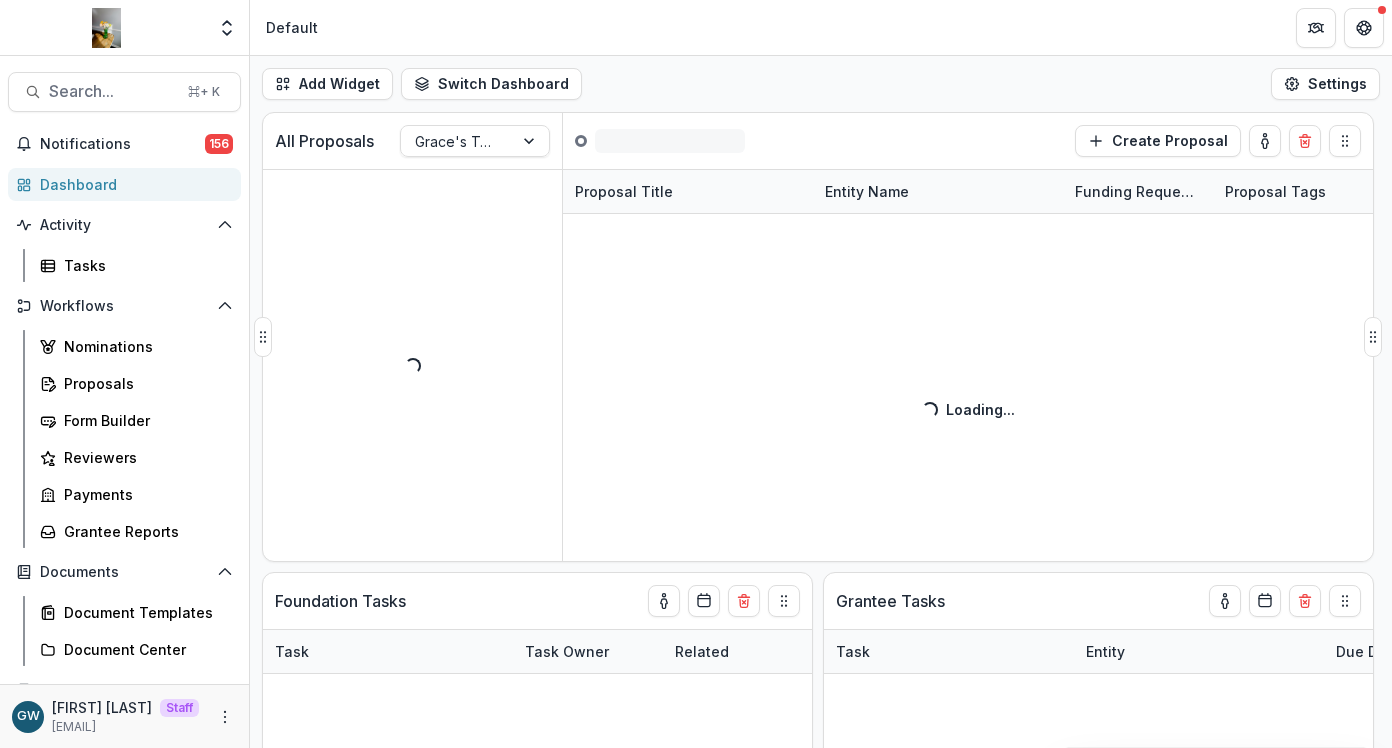 select on "******" 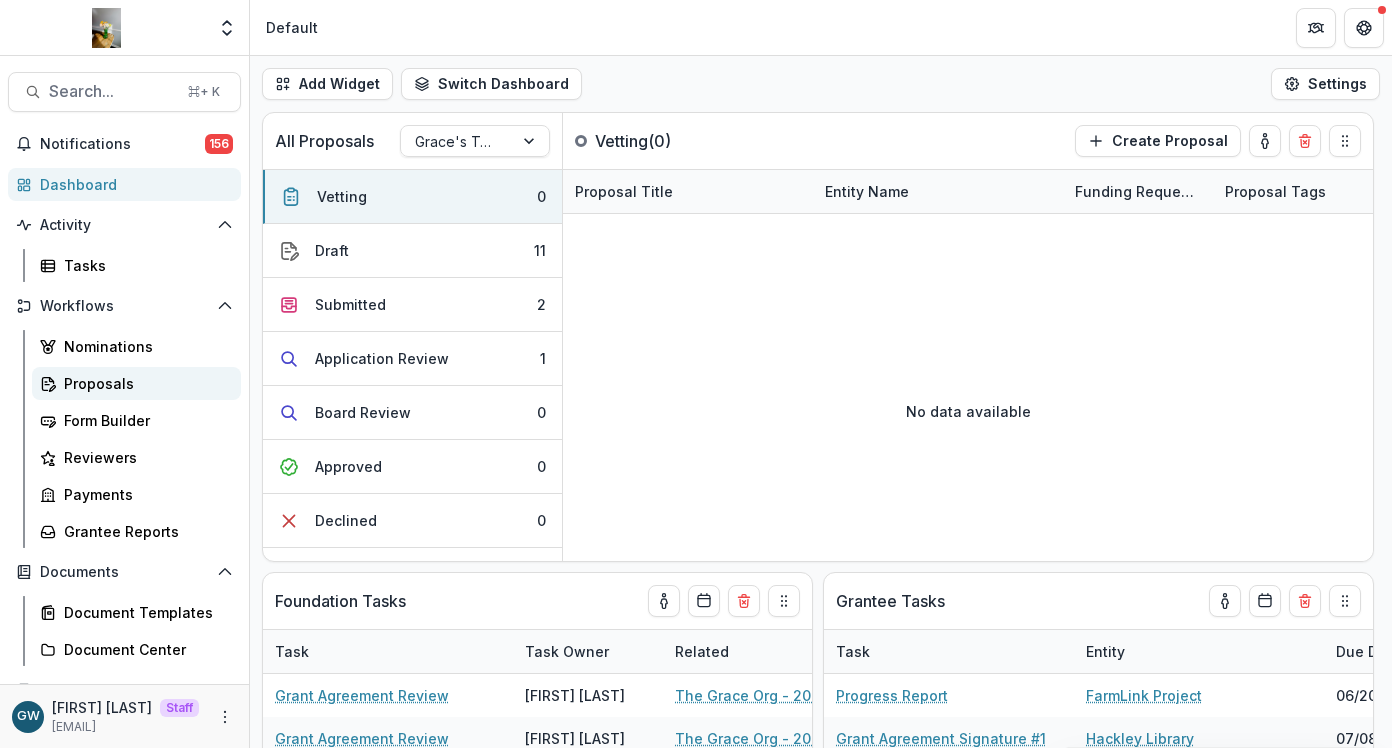 click on "Proposals" at bounding box center [144, 383] 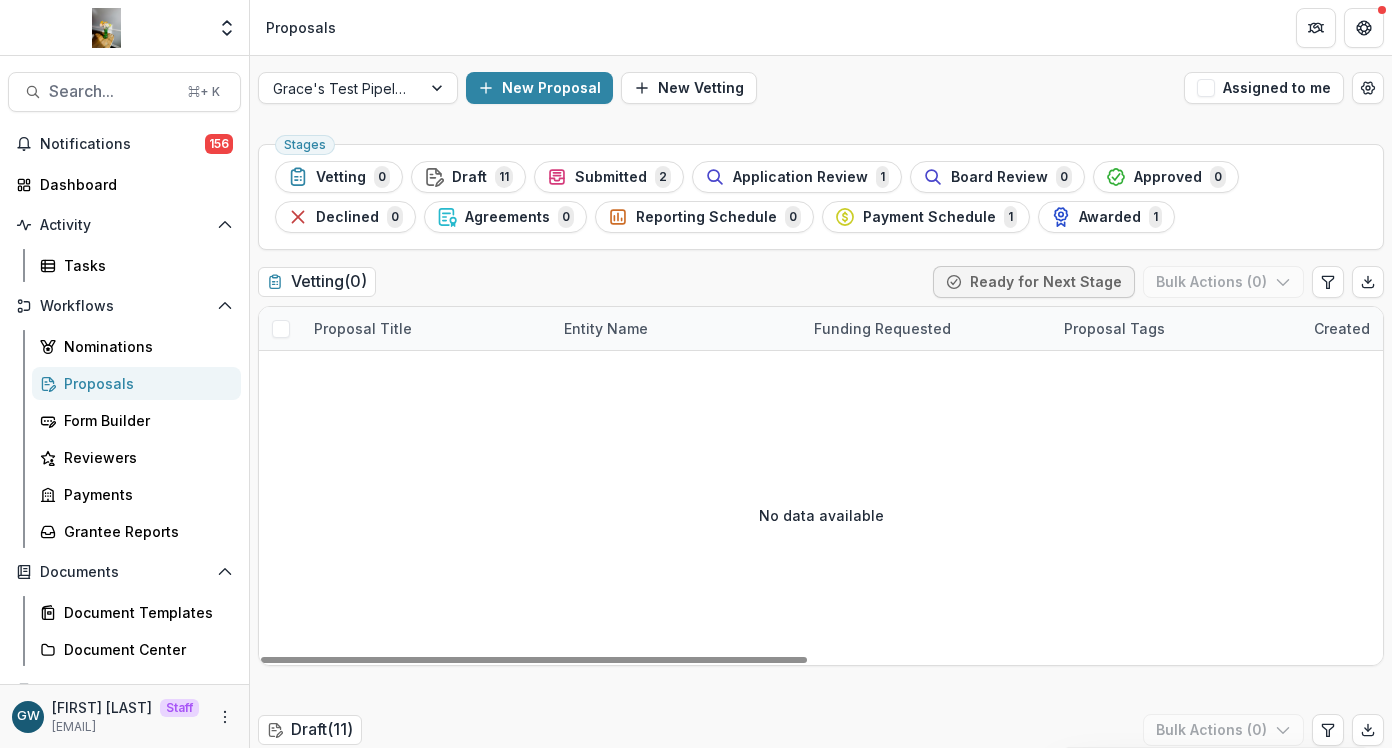 click on "11" at bounding box center [504, 177] 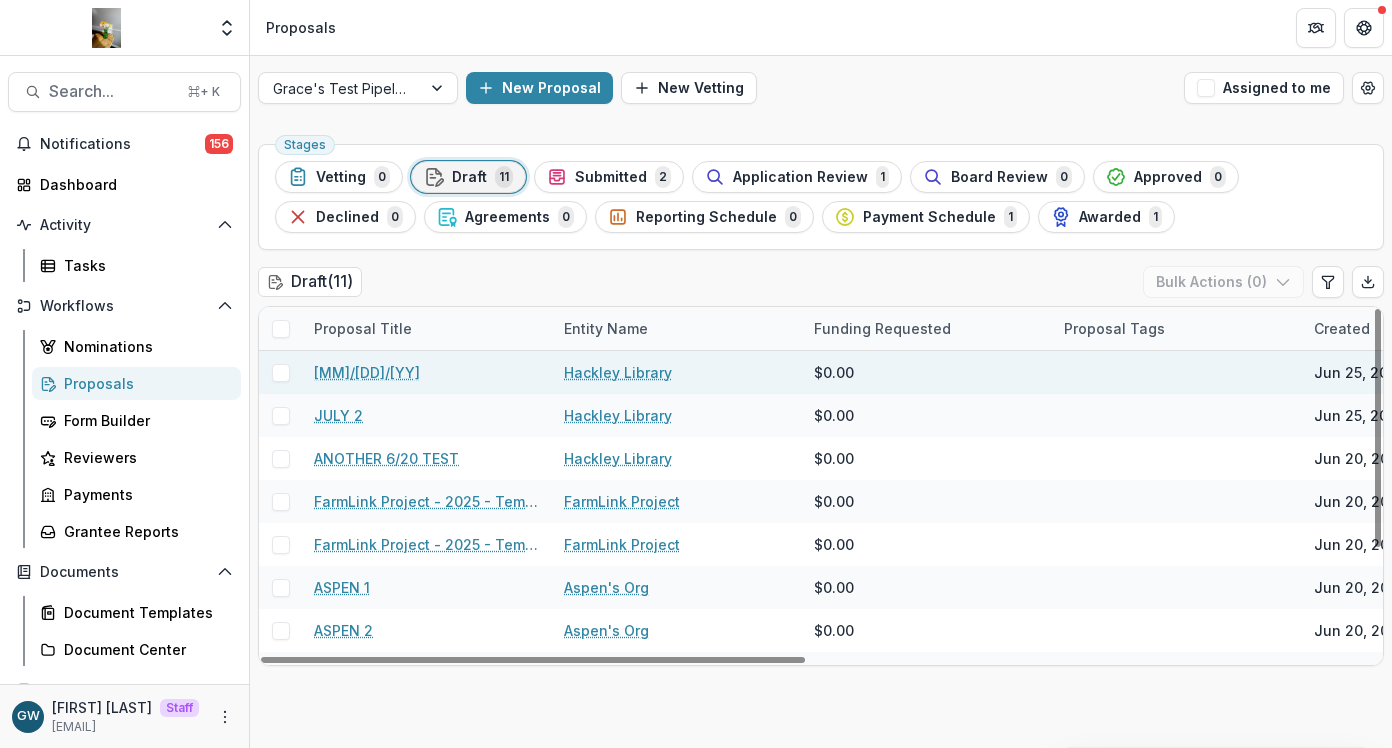 click on "$0.00" at bounding box center (834, 372) 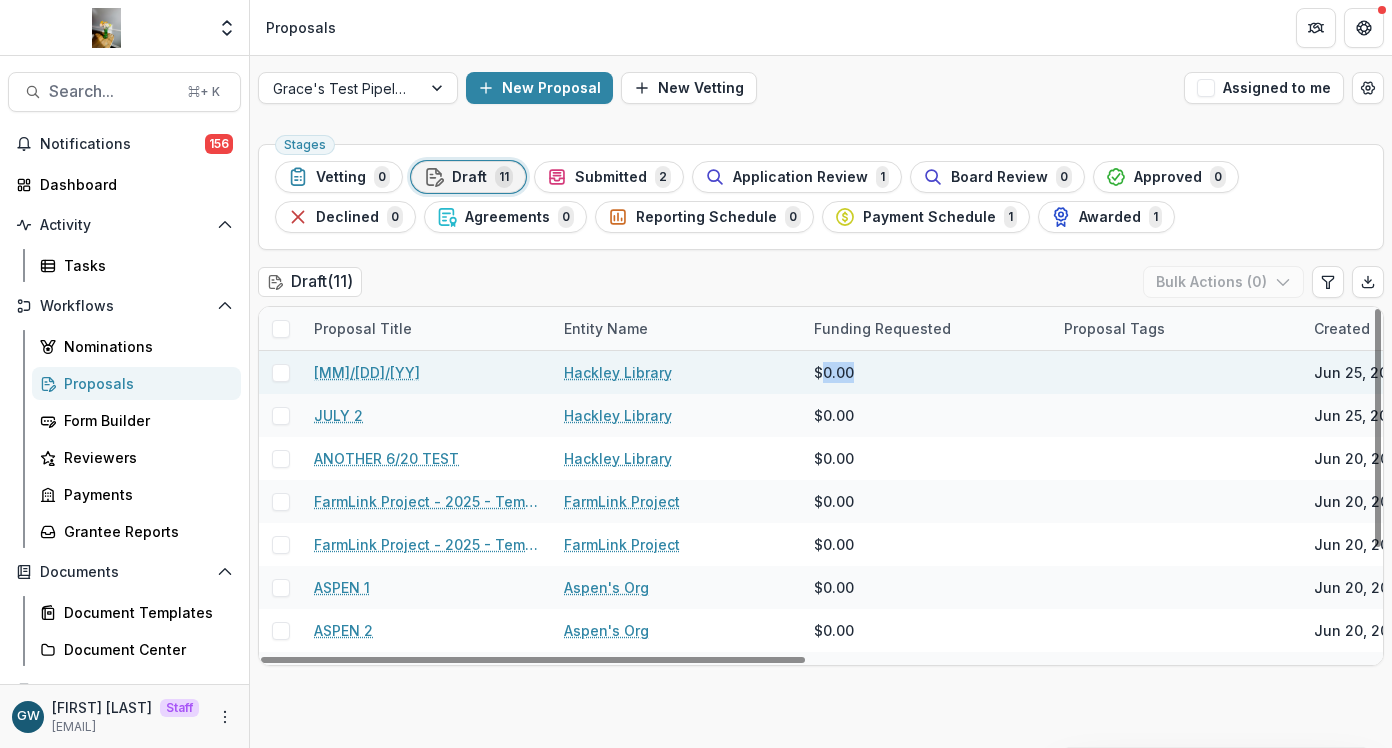 click on "$0.00" at bounding box center (834, 372) 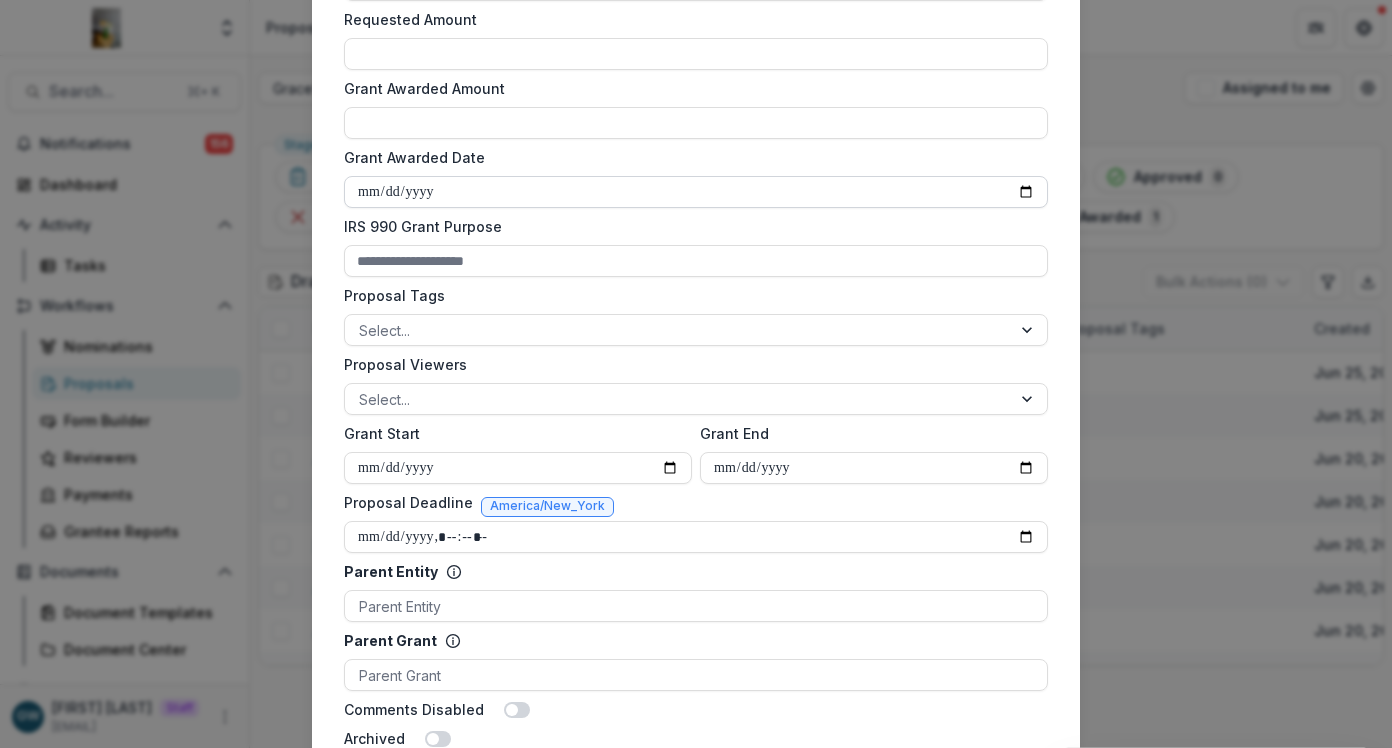 scroll, scrollTop: 830, scrollLeft: 0, axis: vertical 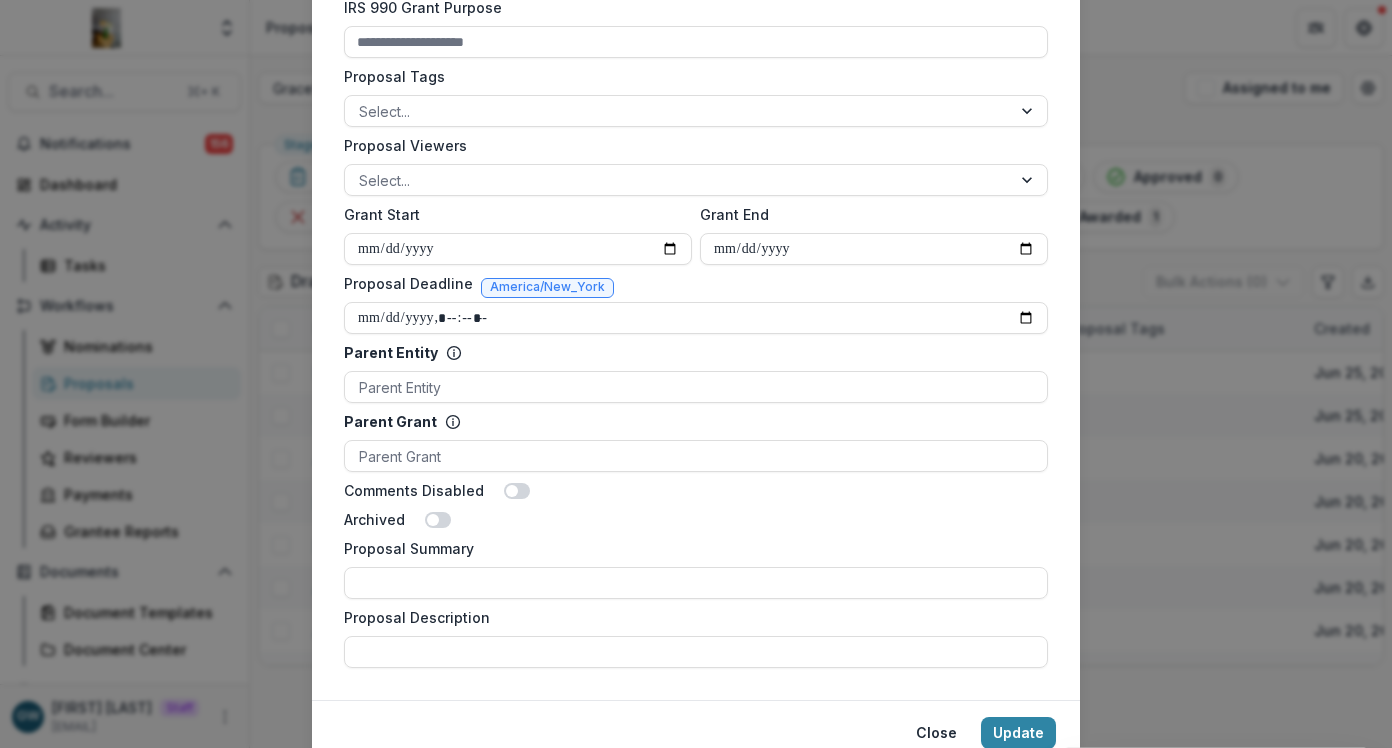 click on "**********" at bounding box center (696, 374) 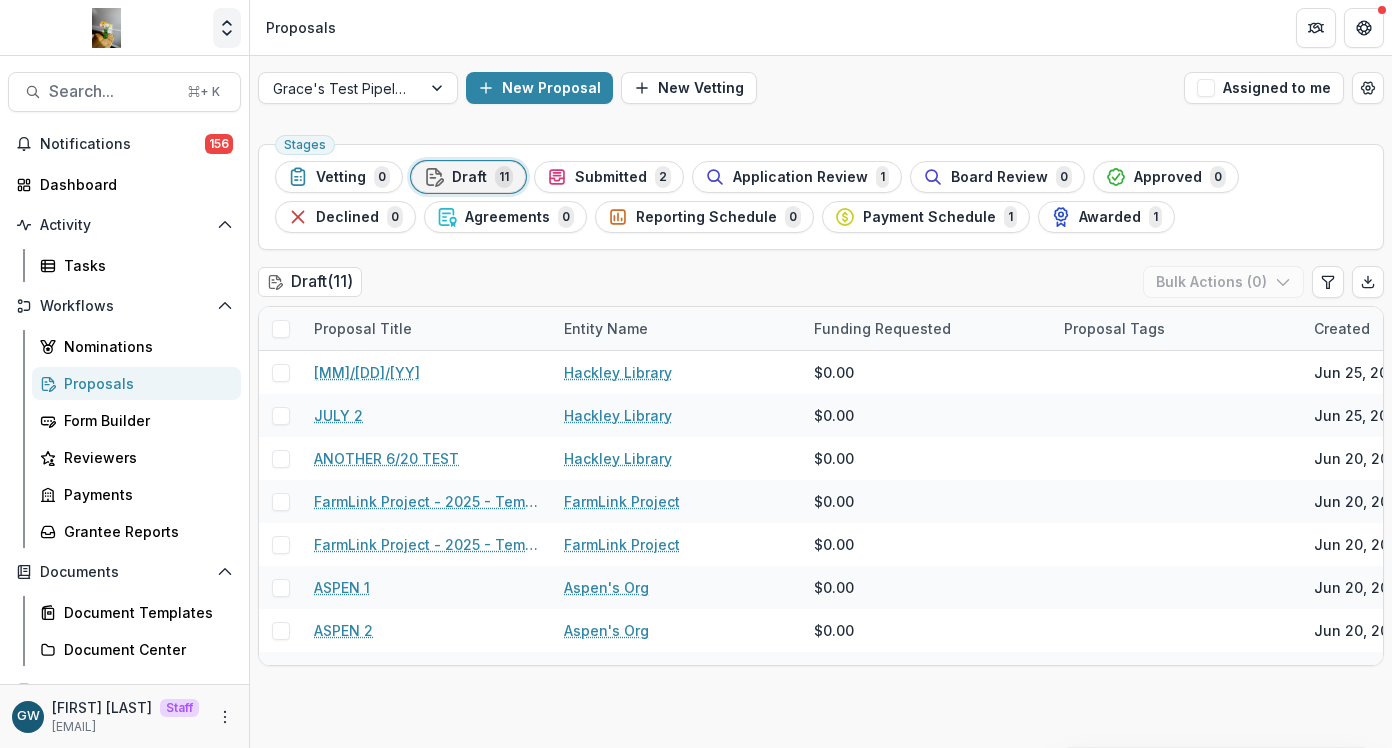 click 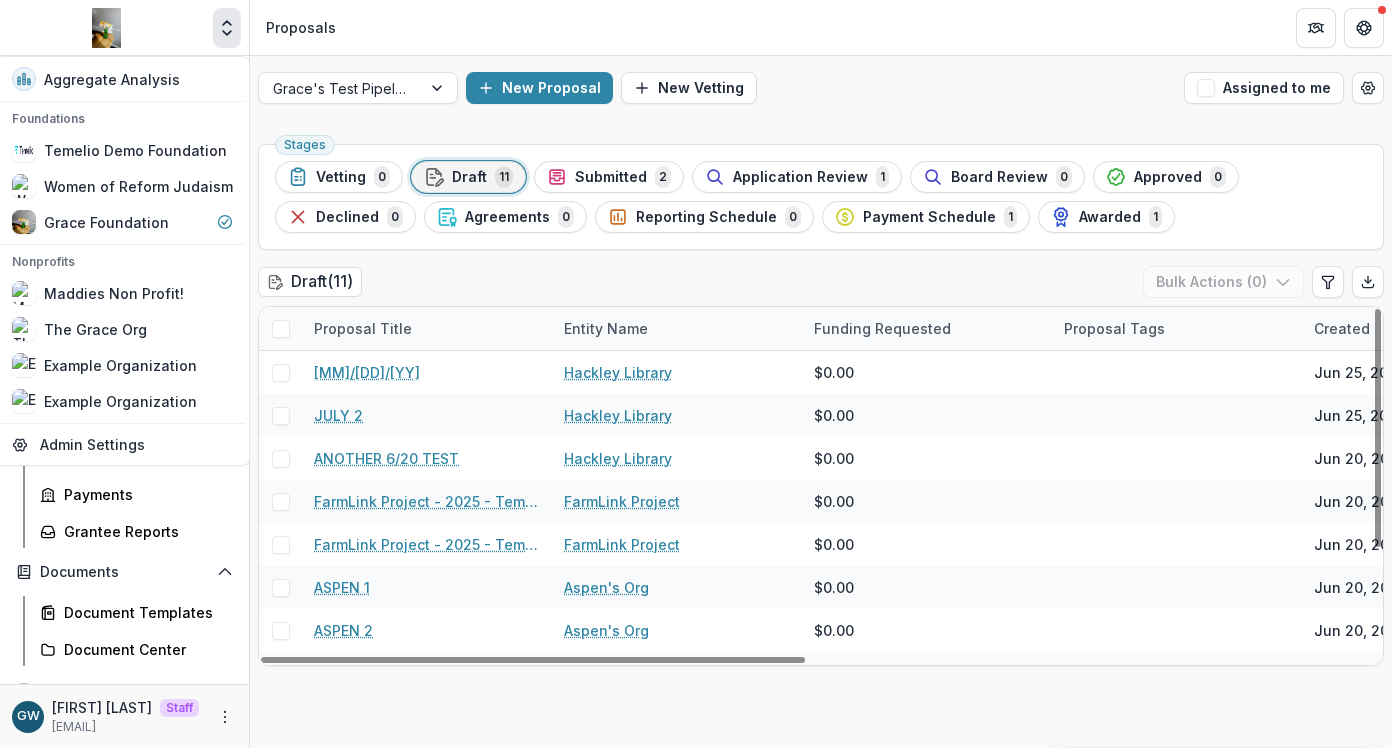 click on "Stages Vetting 0 Draft 11 Submitted 2 Application Review 1 Board Review 0 Approved 0 Declined 0 Agreements 0 Reporting Schedule 0 Payment Schedule 1 Awarded 1 Draft  ( 11 ) Bulk Actions ( 0 ) Proposal Title Entity Name Funding Requested Proposal Tags Created Submitted Date Form Current Stage Task Assignees Pending Tasks 6/25/25 Hackley Library $0.00 Jun 25, 2025 -- Grace's Test Grant Application 0 JULY 2 Hackley Library $0.00 Jun 25, 2025 -- Grace's Test Grant Application 0 ANOTHER 6/20 TEST Hackley Library $0.00 Jun 20, 2025 -- Grace's Test Grant Application 0 FarmLink Project - 2025 - Temelio Arts Application Form FarmLink Project $0.00 Jun 20, 2025 -- Temelio Arts Application Form 0 FarmLink Project - 2025 - Temelio Project Grant Form FarmLink Project $0.00 Jun 20, 2025 -- Temelio Project Grant Form Grace Willig 1 ASPEN 1 Aspen's Org $0.00 Jun 20, 2025 -- Grace's Test Grant Application Grace Willig 1 ASPEN 2 Aspen's Org $0.00 Jun 20, 2025 -- Grace's Test Grant Application 0 ASPEN 3 Aspen's Org $0.00 -- 0 0" at bounding box center [821, 442] 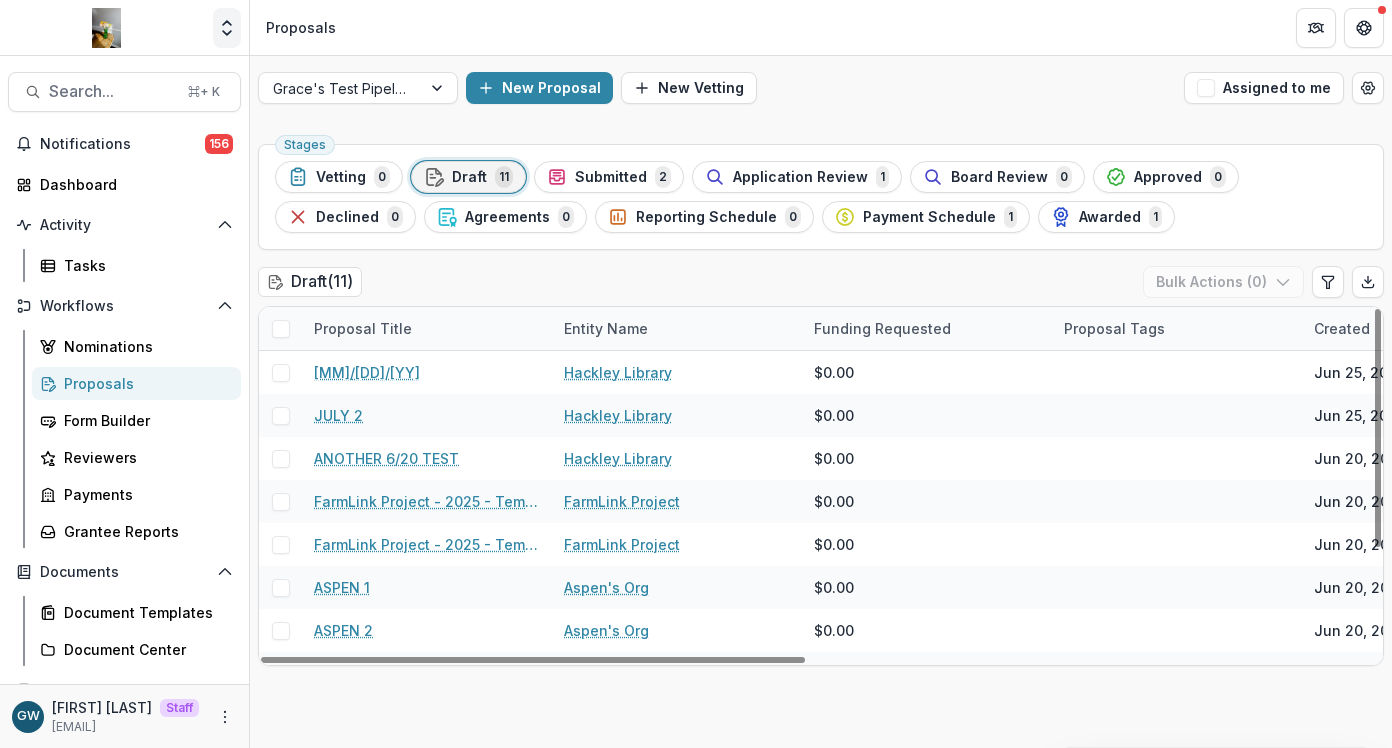 click 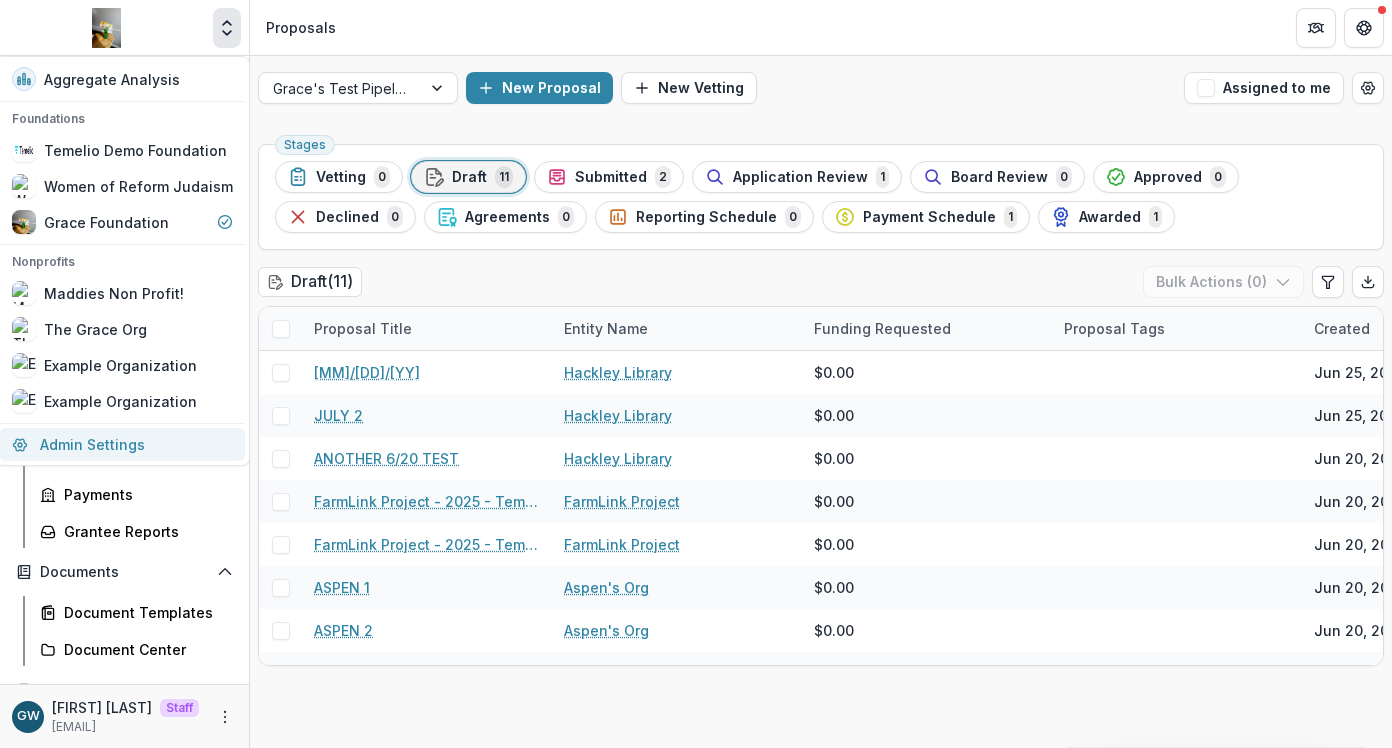 drag, startPoint x: 83, startPoint y: 453, endPoint x: 97, endPoint y: 448, distance: 14.866069 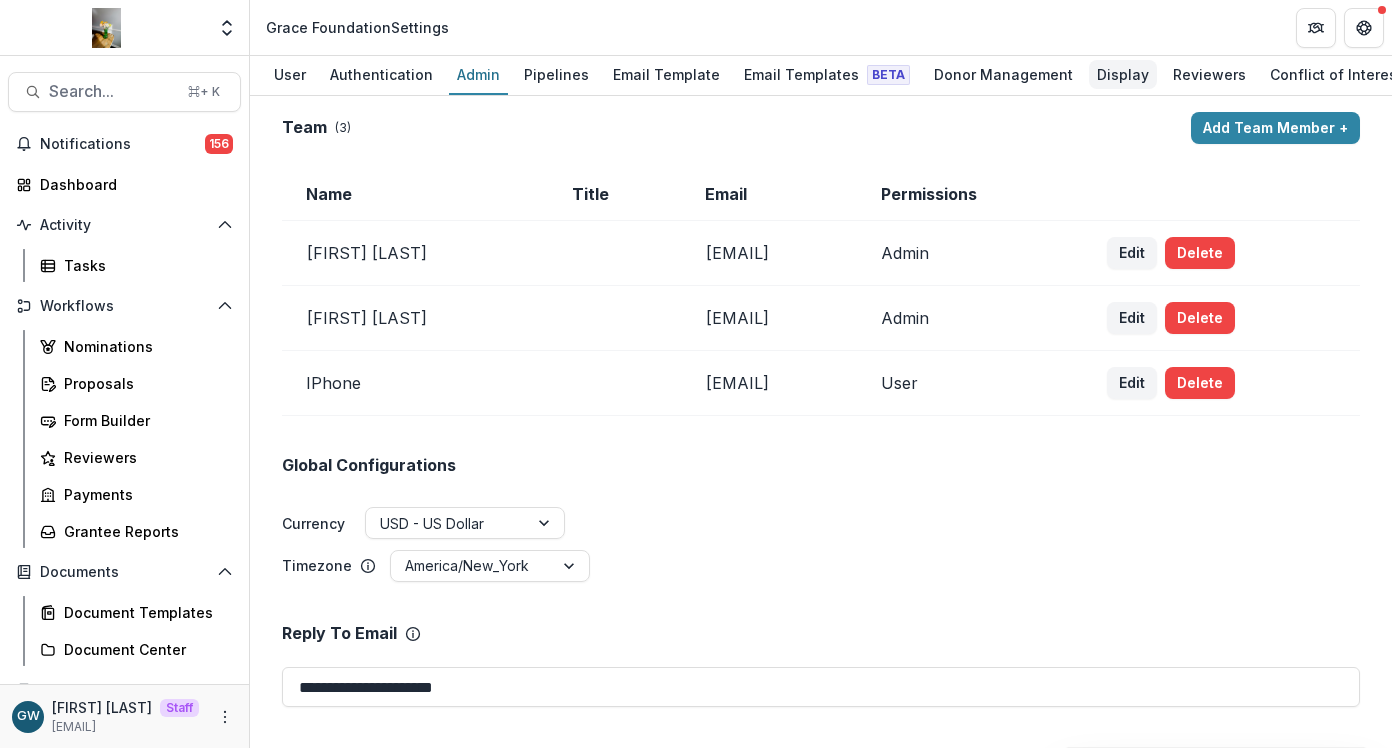 click on "Display" at bounding box center [1123, 74] 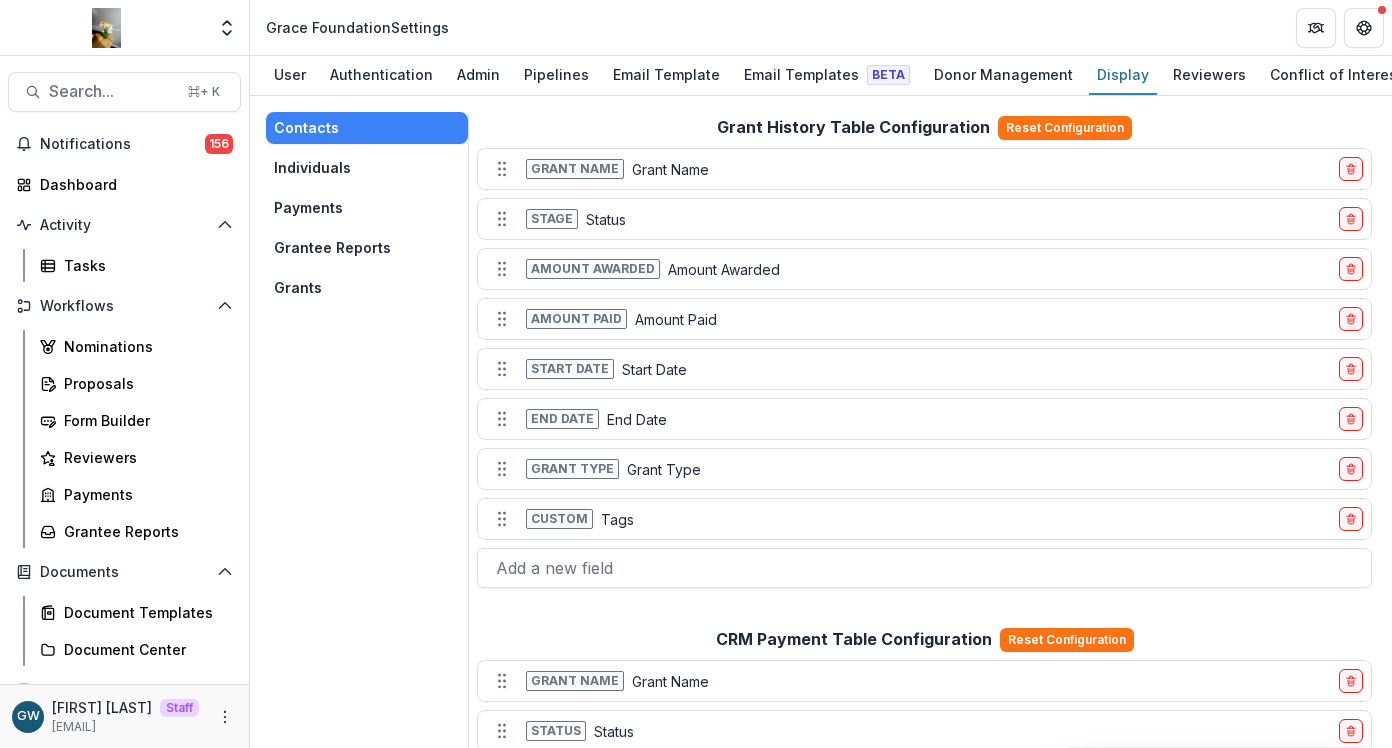 click on "Grants" at bounding box center (367, 288) 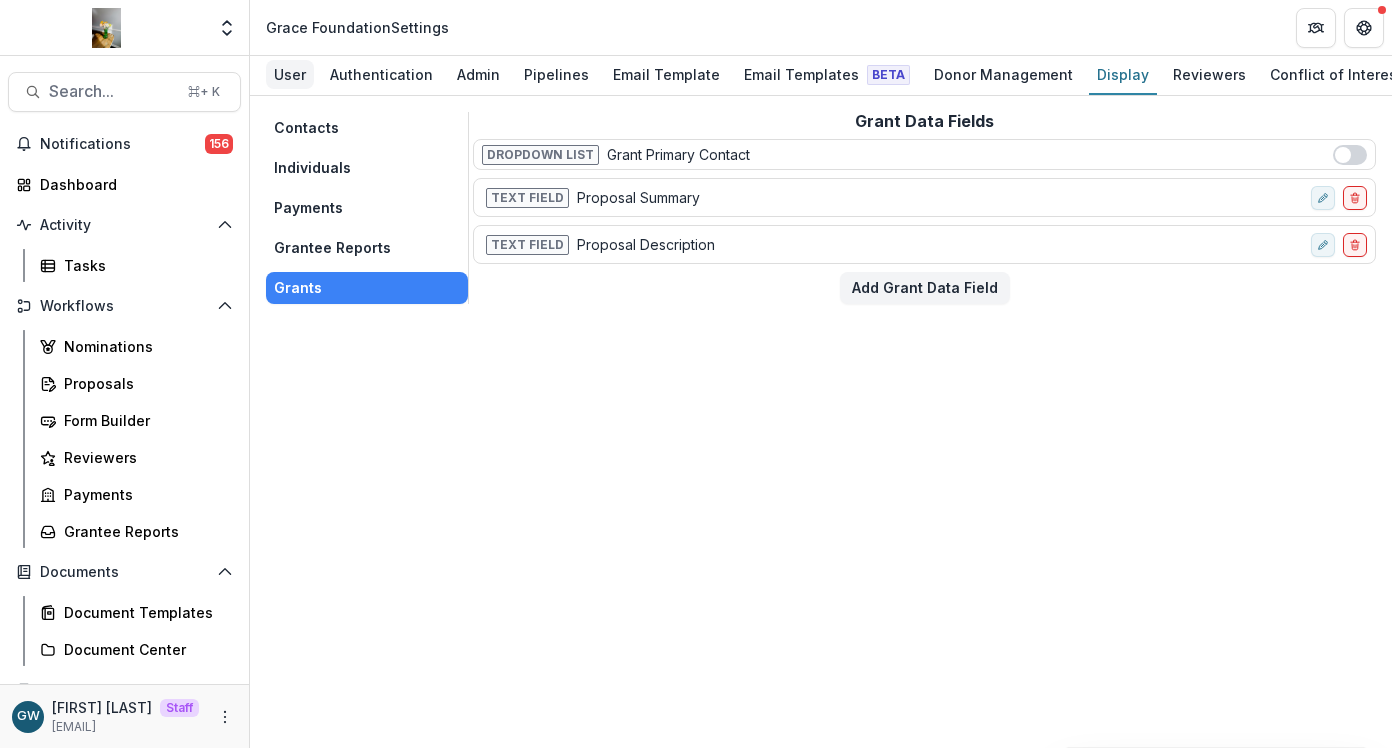 click on "User" at bounding box center [290, 74] 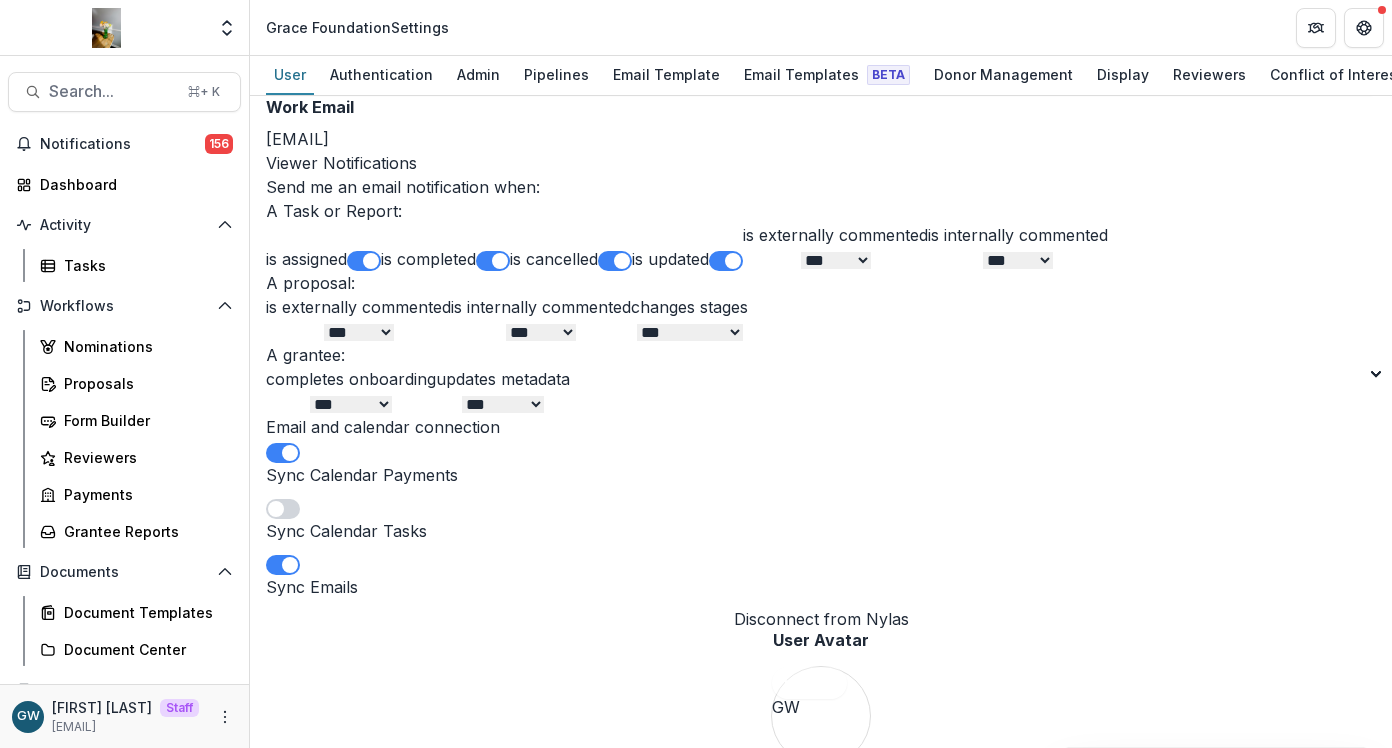 scroll, scrollTop: 375, scrollLeft: 0, axis: vertical 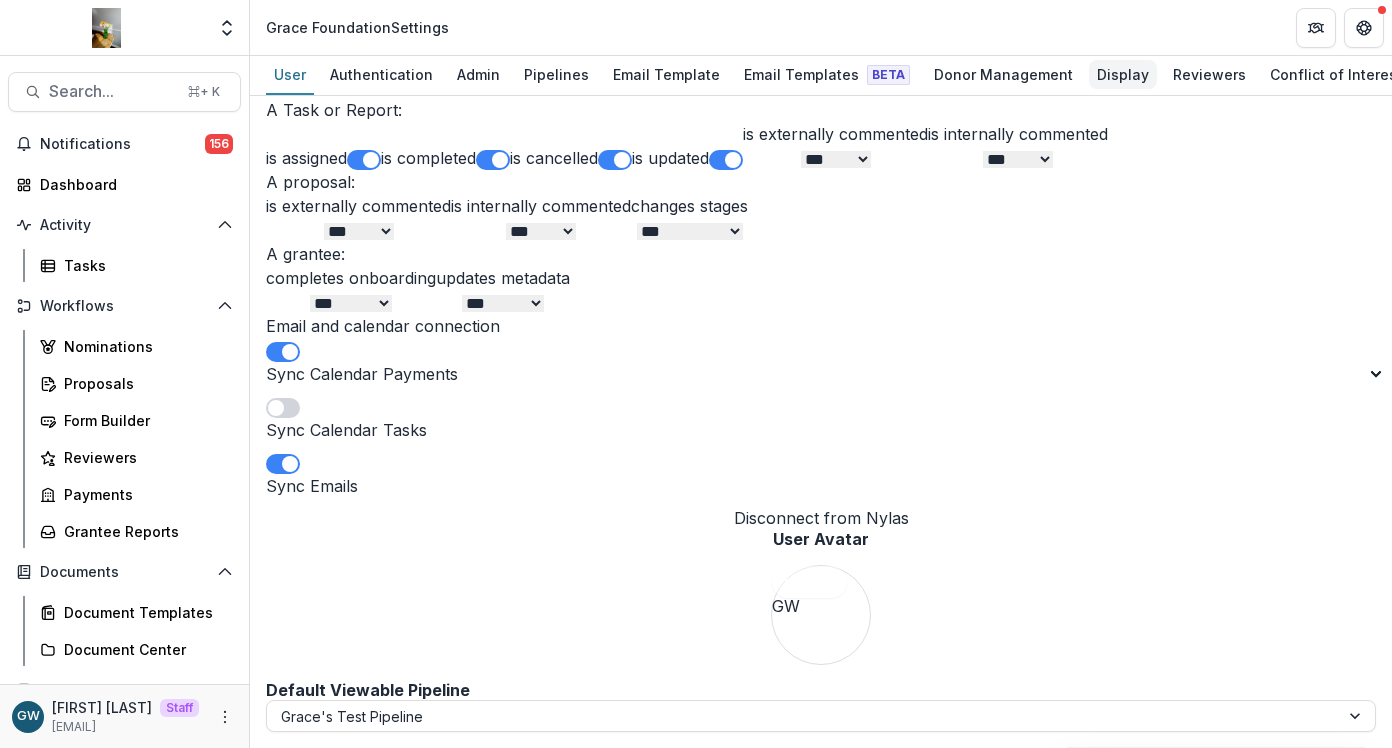 click on "Display" at bounding box center (1123, 74) 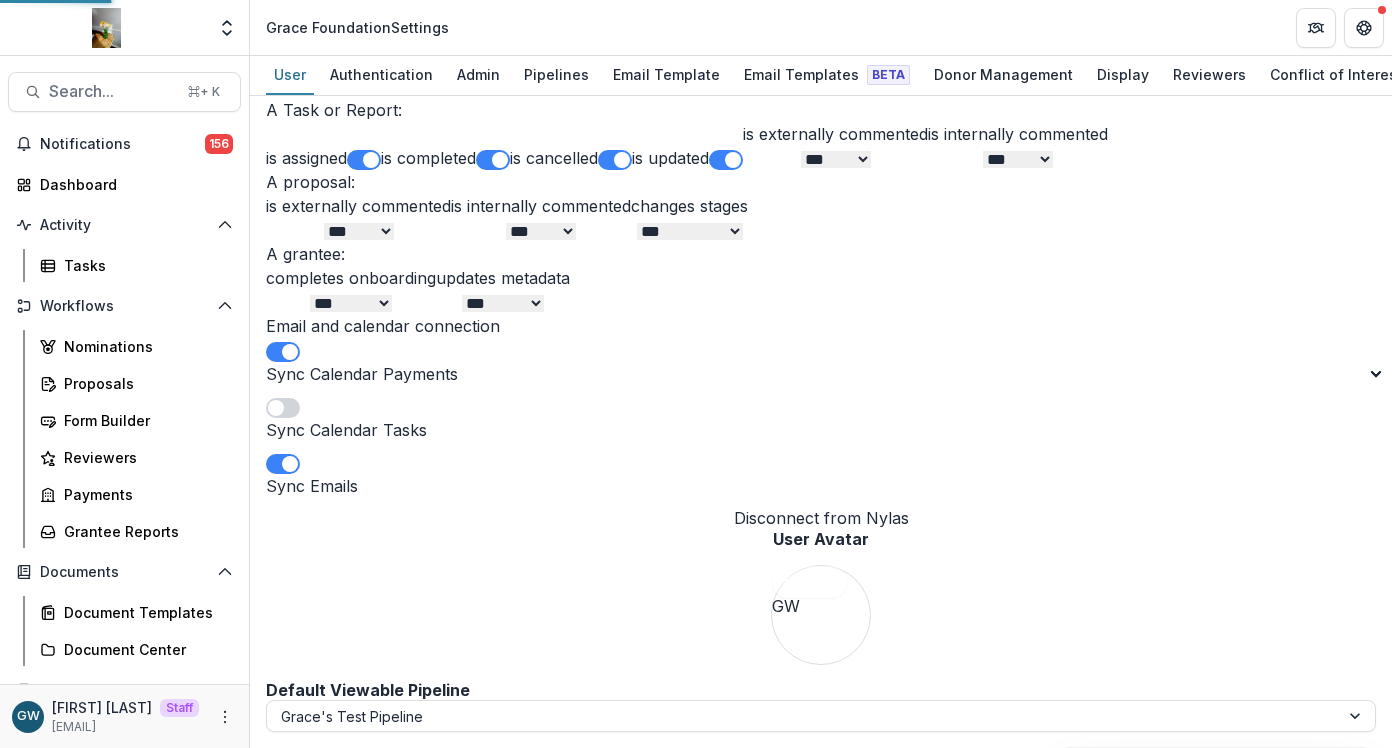 scroll, scrollTop: 0, scrollLeft: 0, axis: both 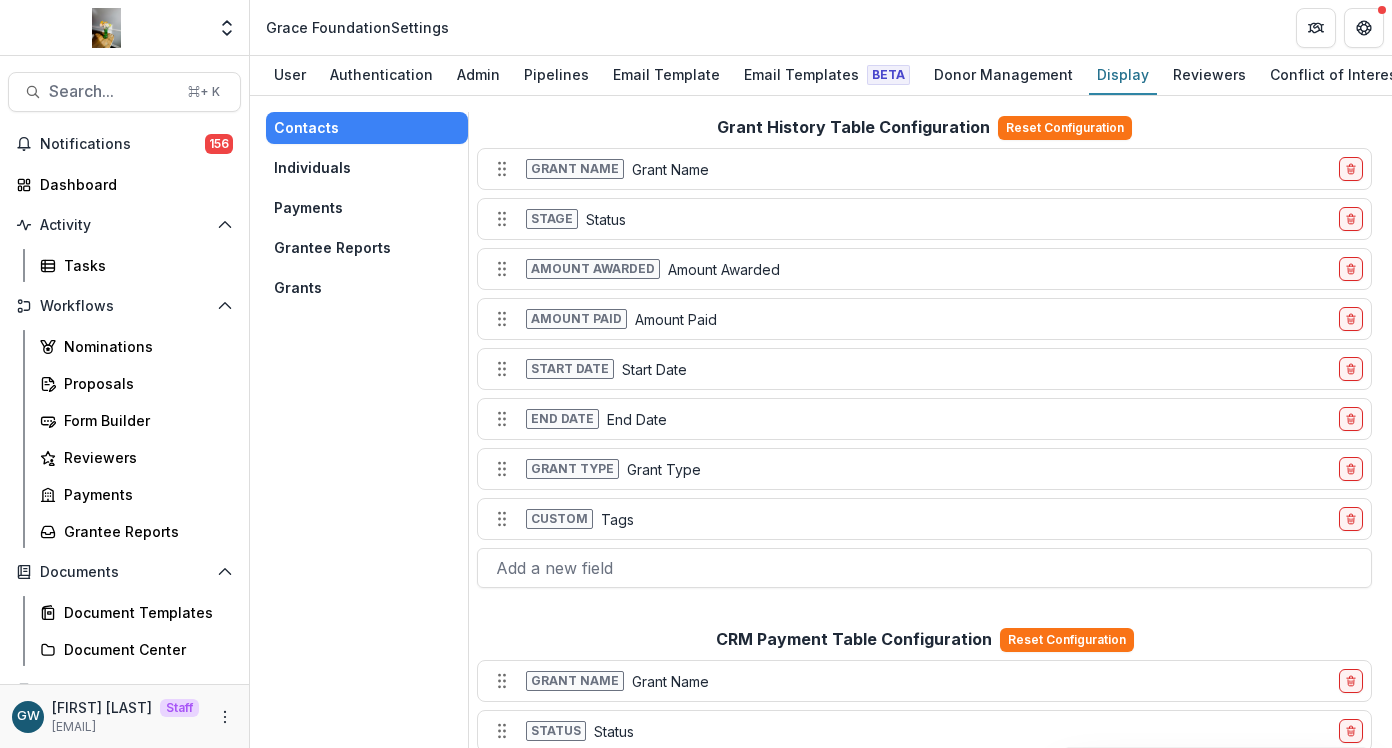 click on "Grants" at bounding box center [367, 288] 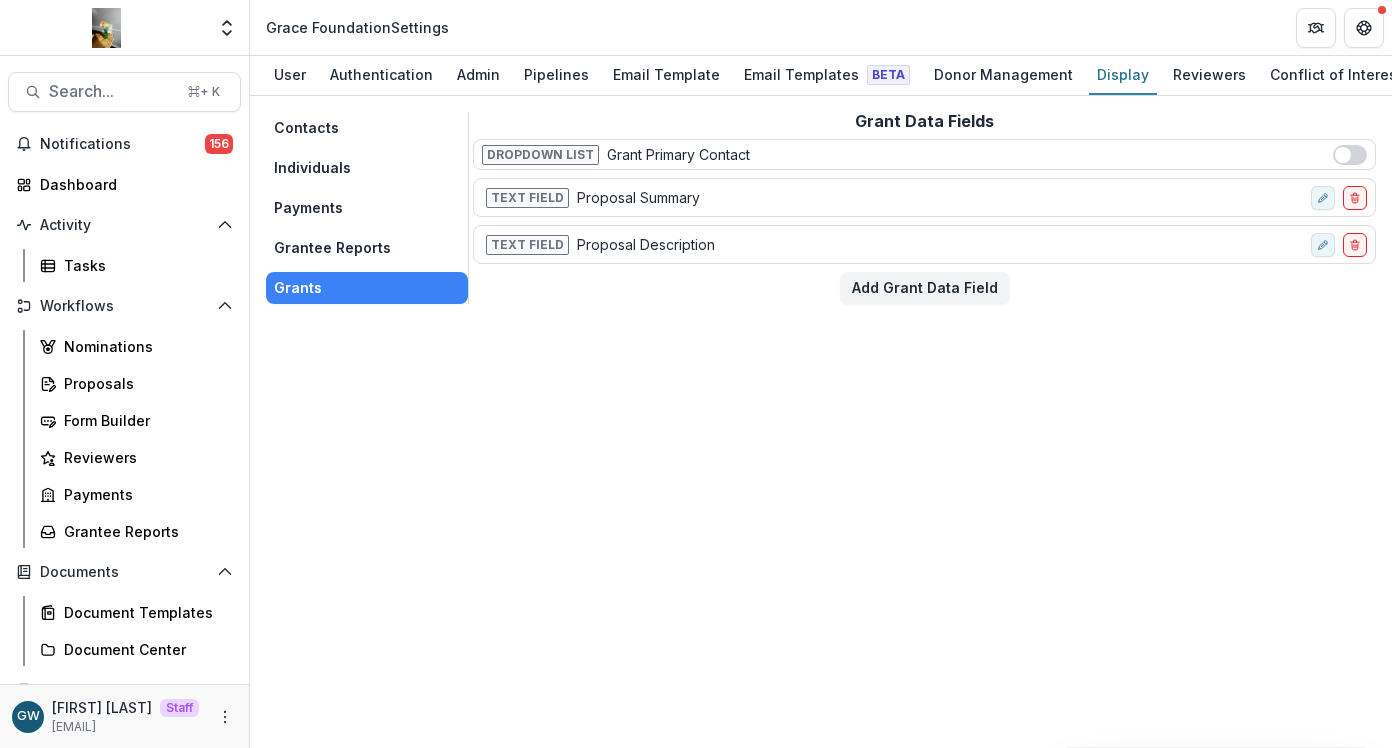 click on "Grant Primary Contact" at bounding box center [678, 154] 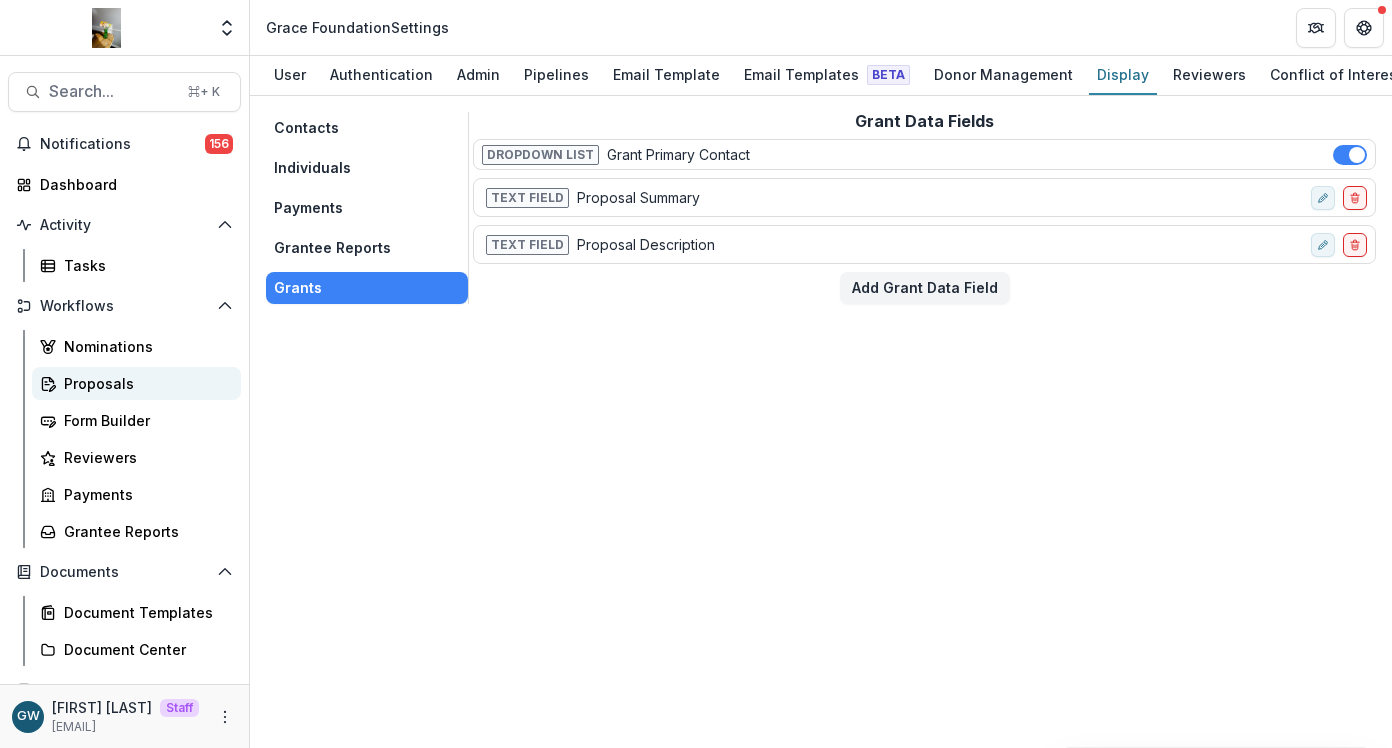 click on "Proposals" at bounding box center (144, 383) 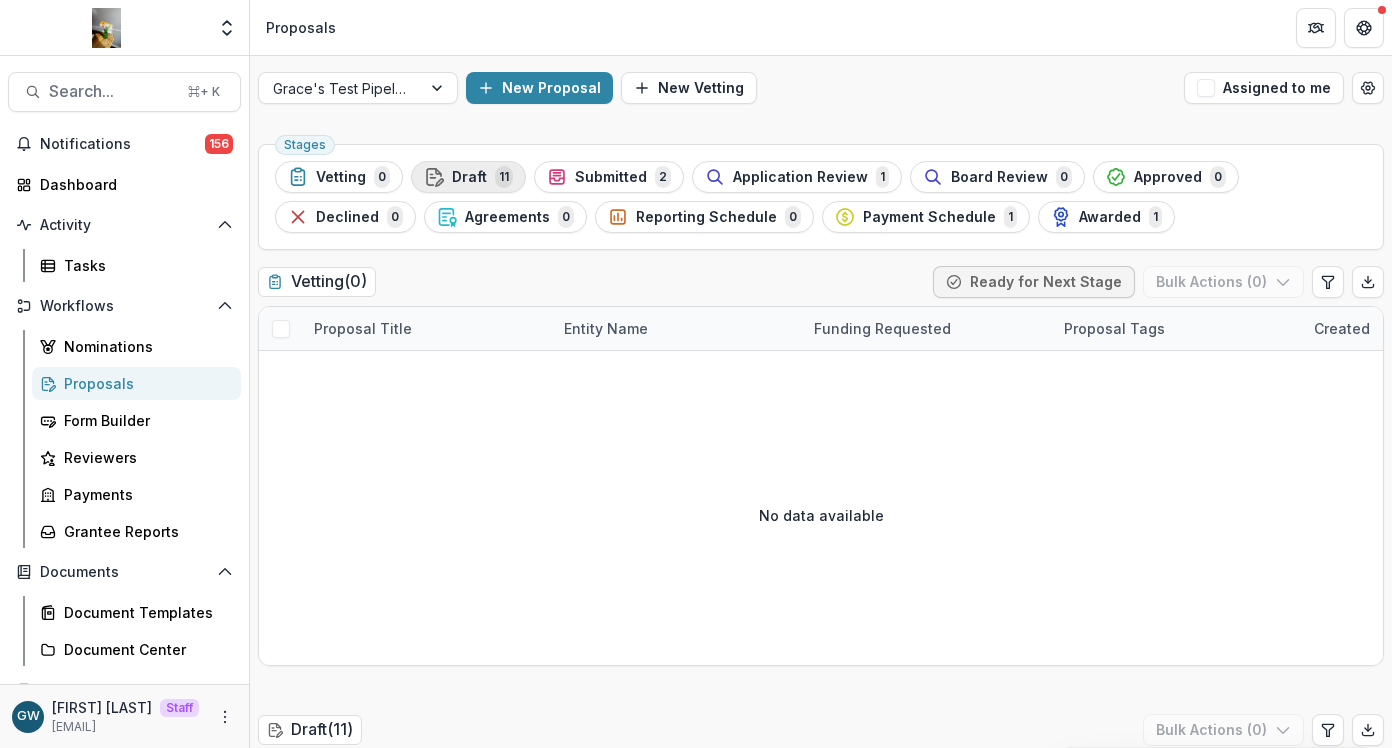 click on "Draft 11" at bounding box center [468, 177] 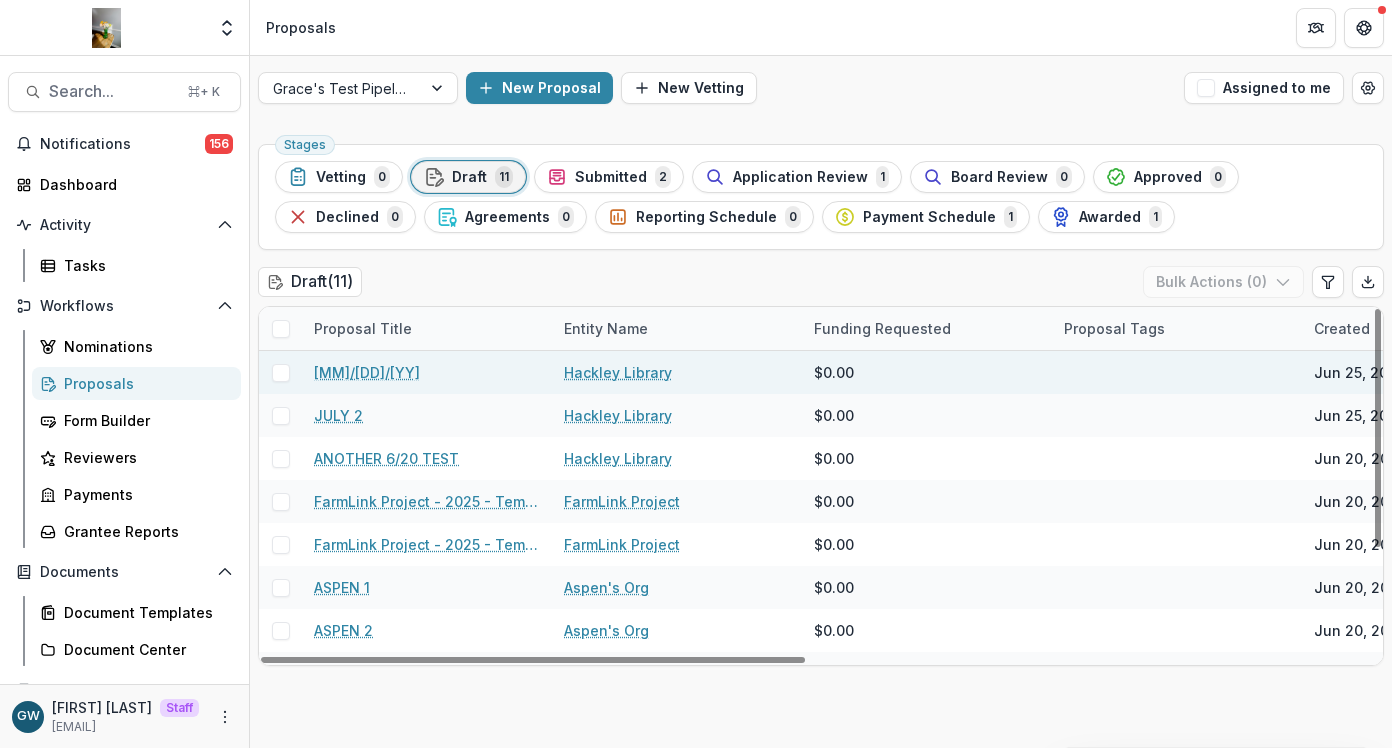 click on "$0.00" at bounding box center (834, 372) 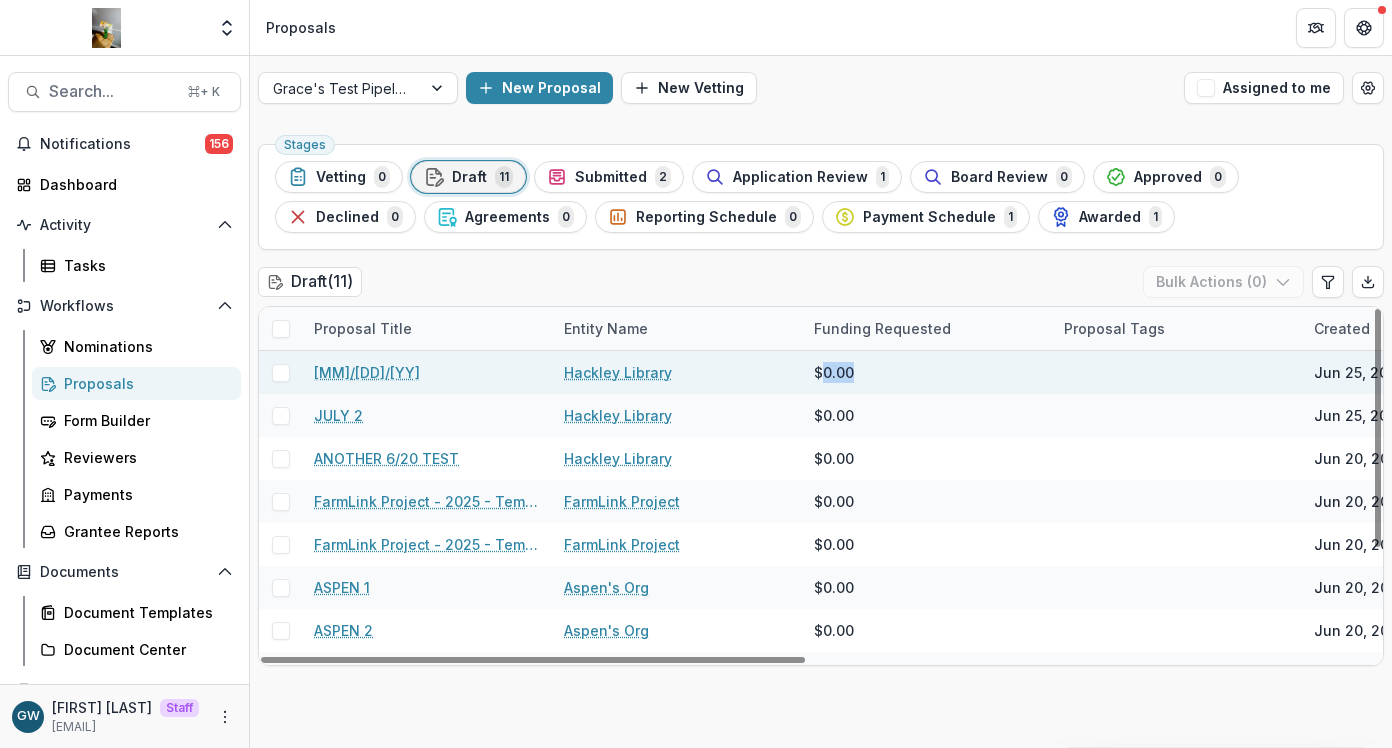 click on "$0.00" at bounding box center [834, 372] 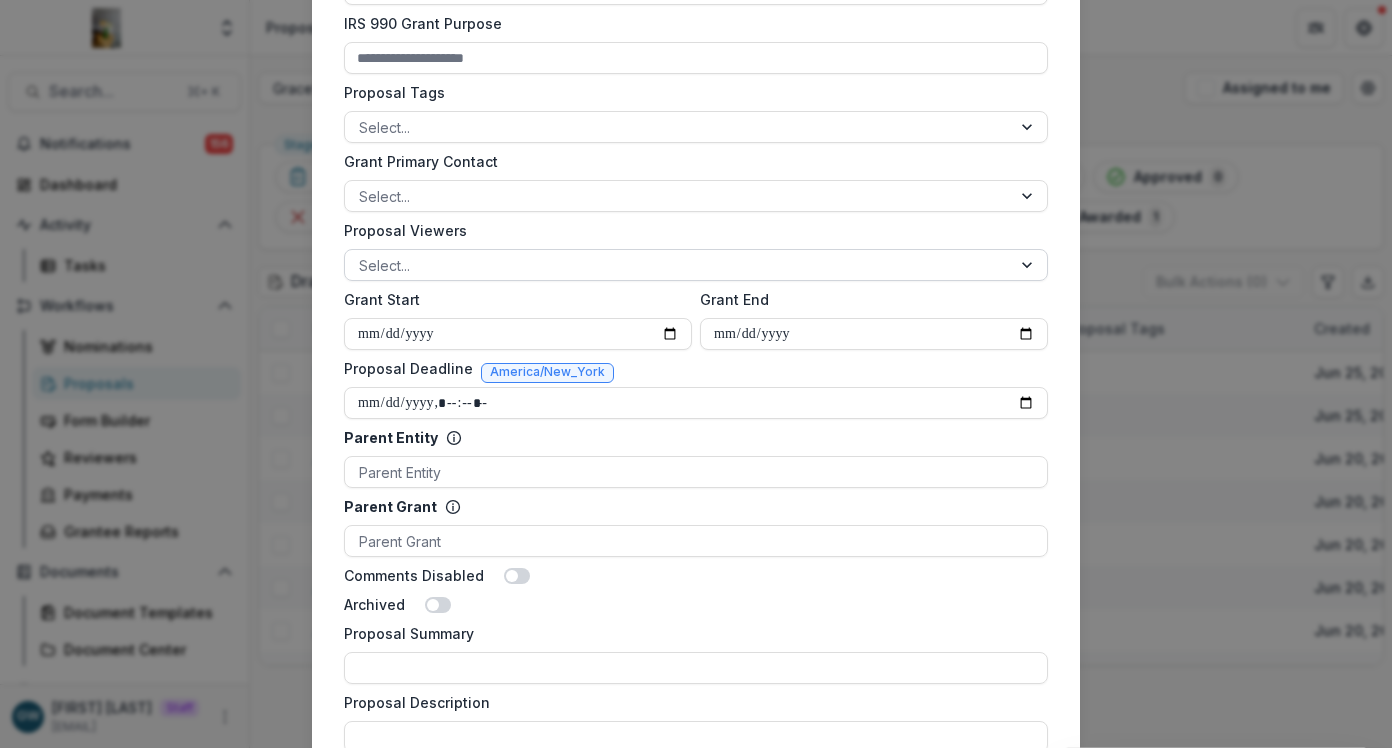 scroll, scrollTop: 813, scrollLeft: 0, axis: vertical 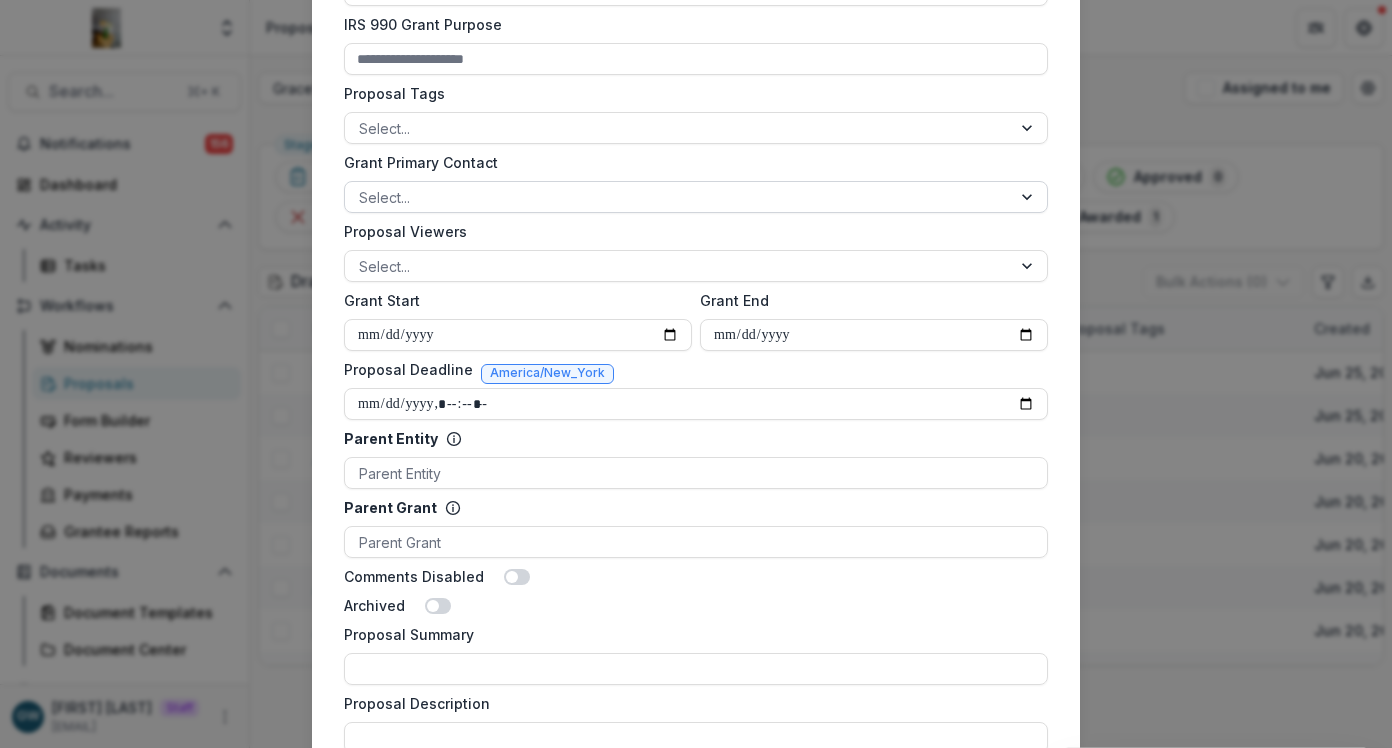 click at bounding box center (678, 197) 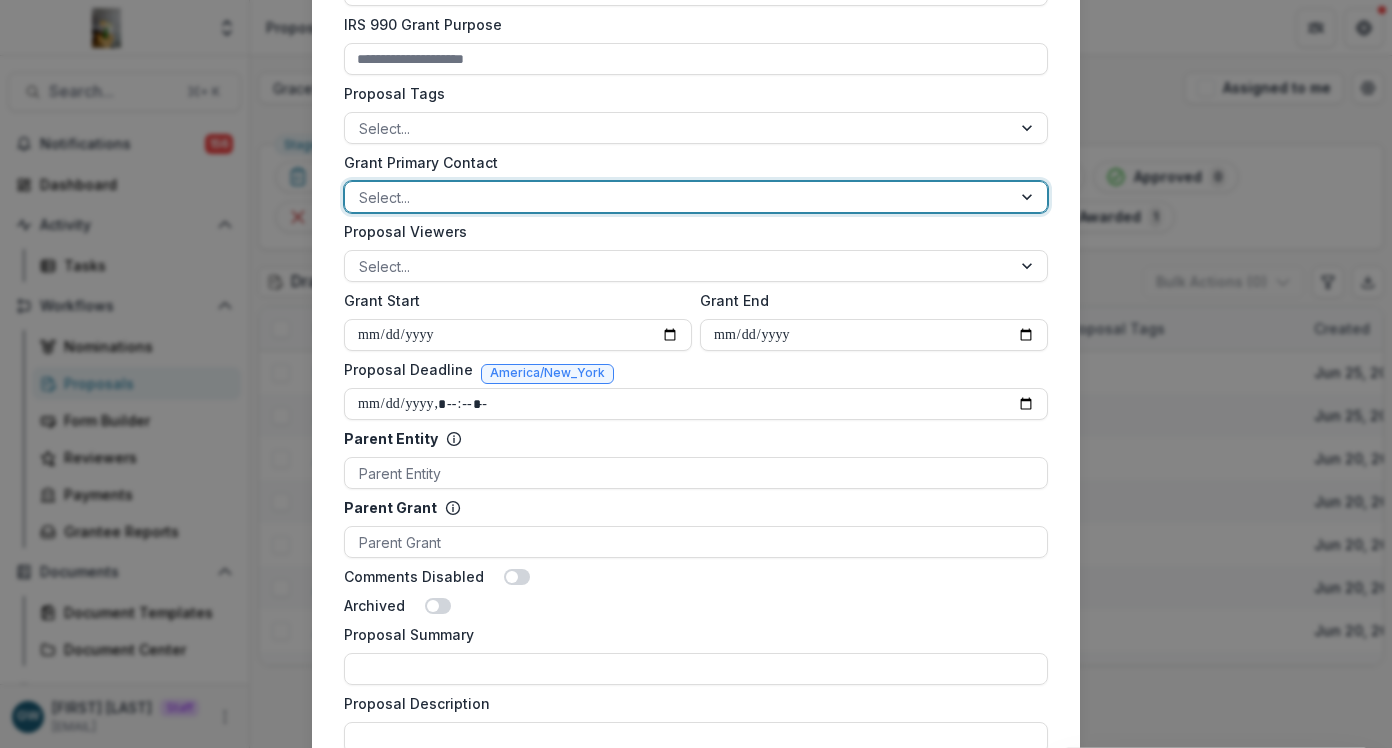 click on "Grant Primary Contact" at bounding box center (690, 162) 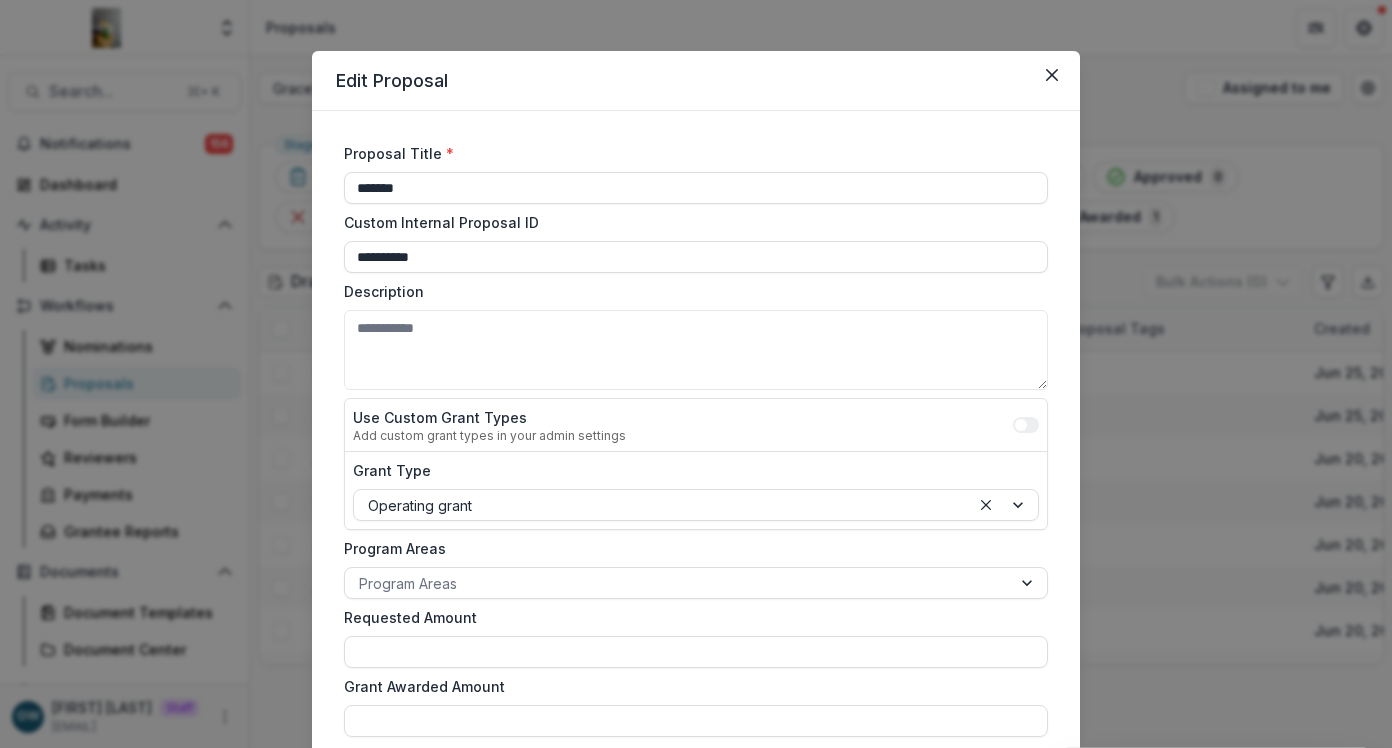 scroll, scrollTop: 0, scrollLeft: 0, axis: both 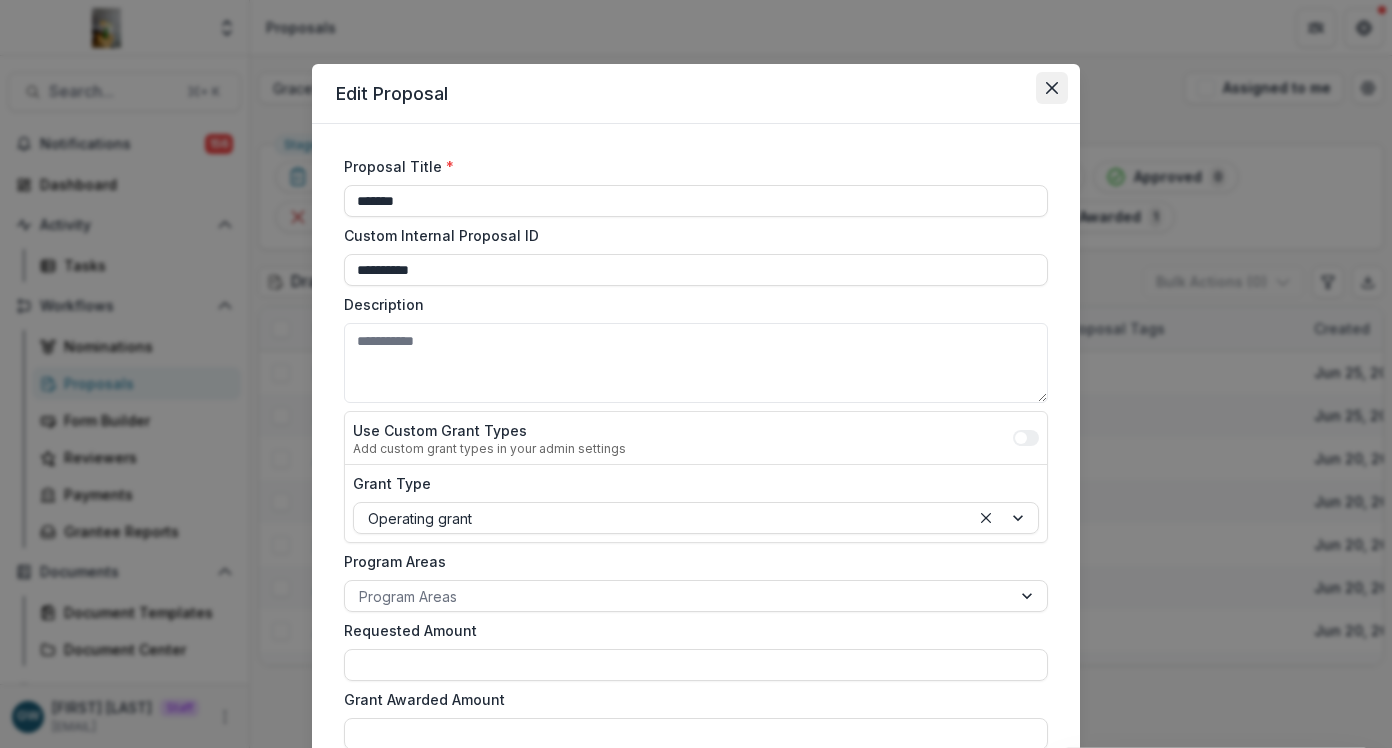 click 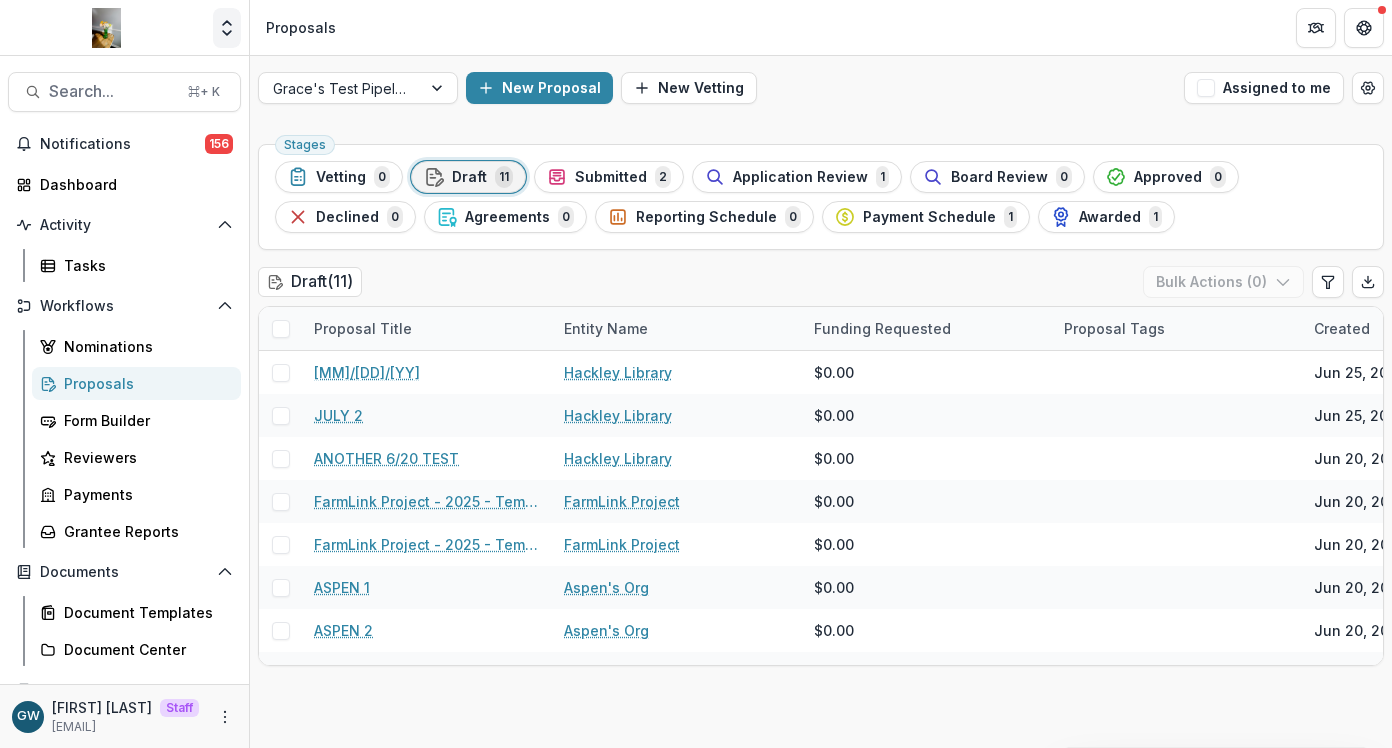 click 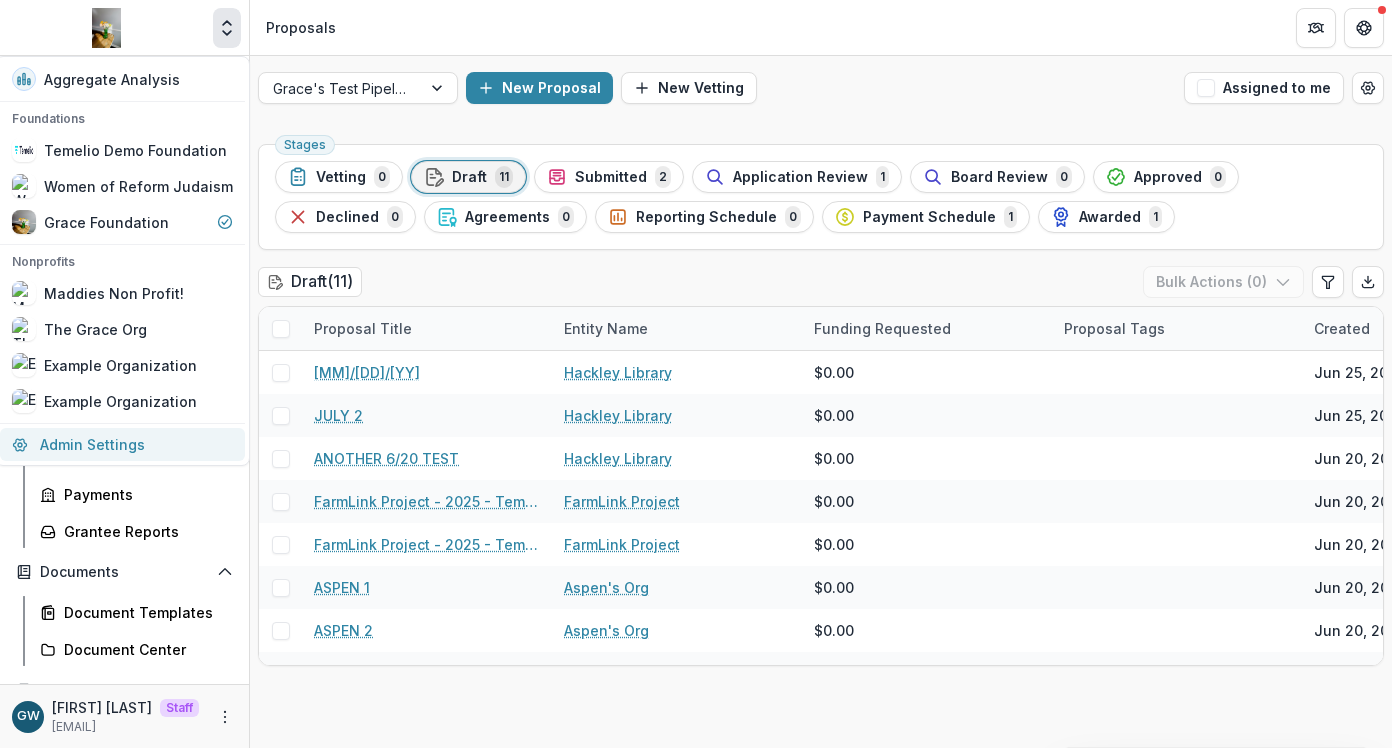 click on "Admin Settings" at bounding box center [122, 444] 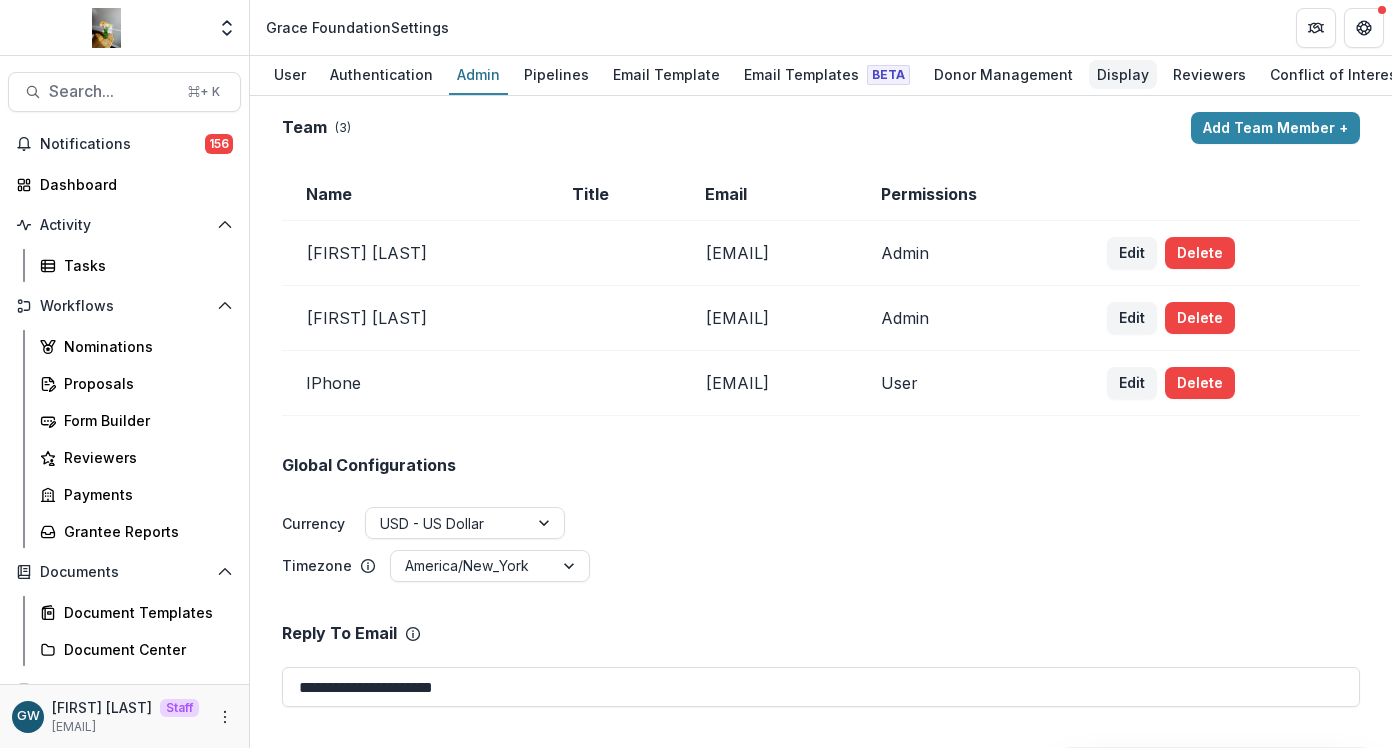 click on "Display" at bounding box center [1123, 74] 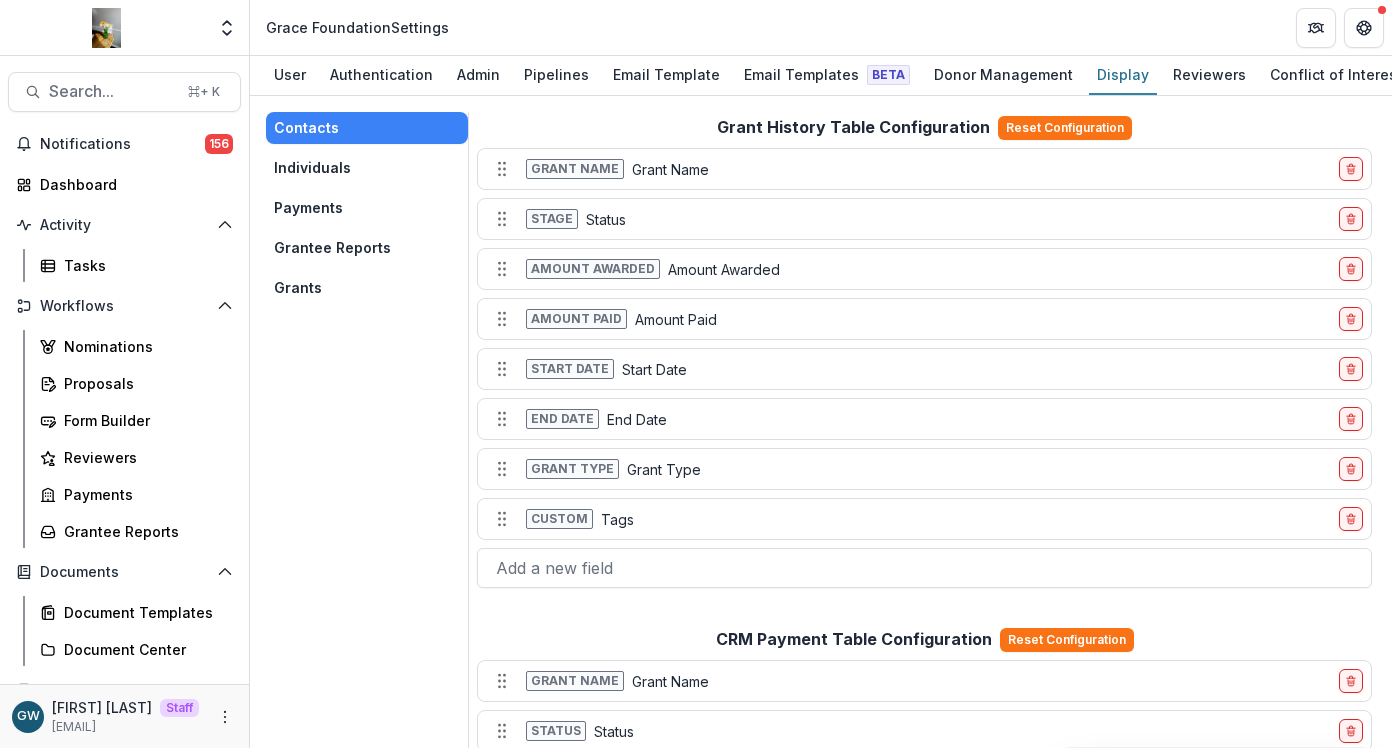 click on "Grants" at bounding box center [367, 288] 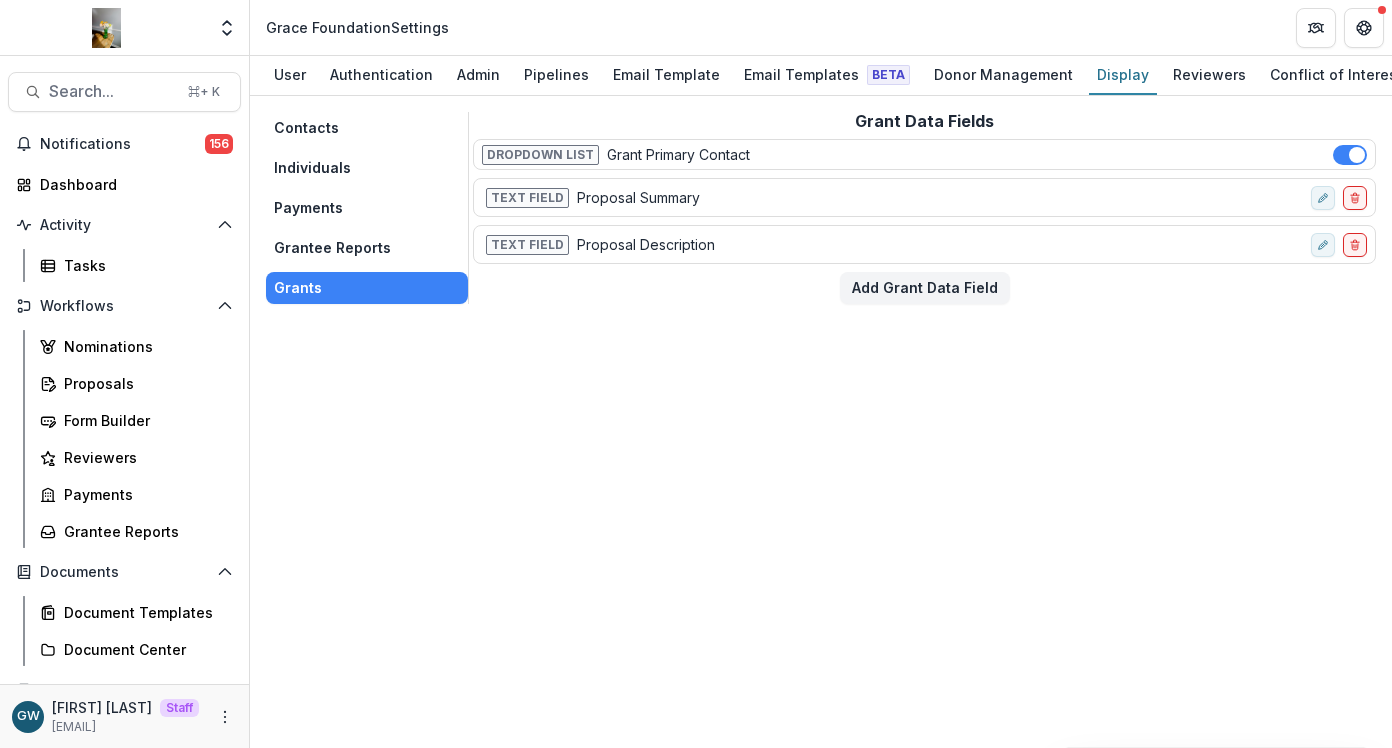 click at bounding box center [1357, 155] 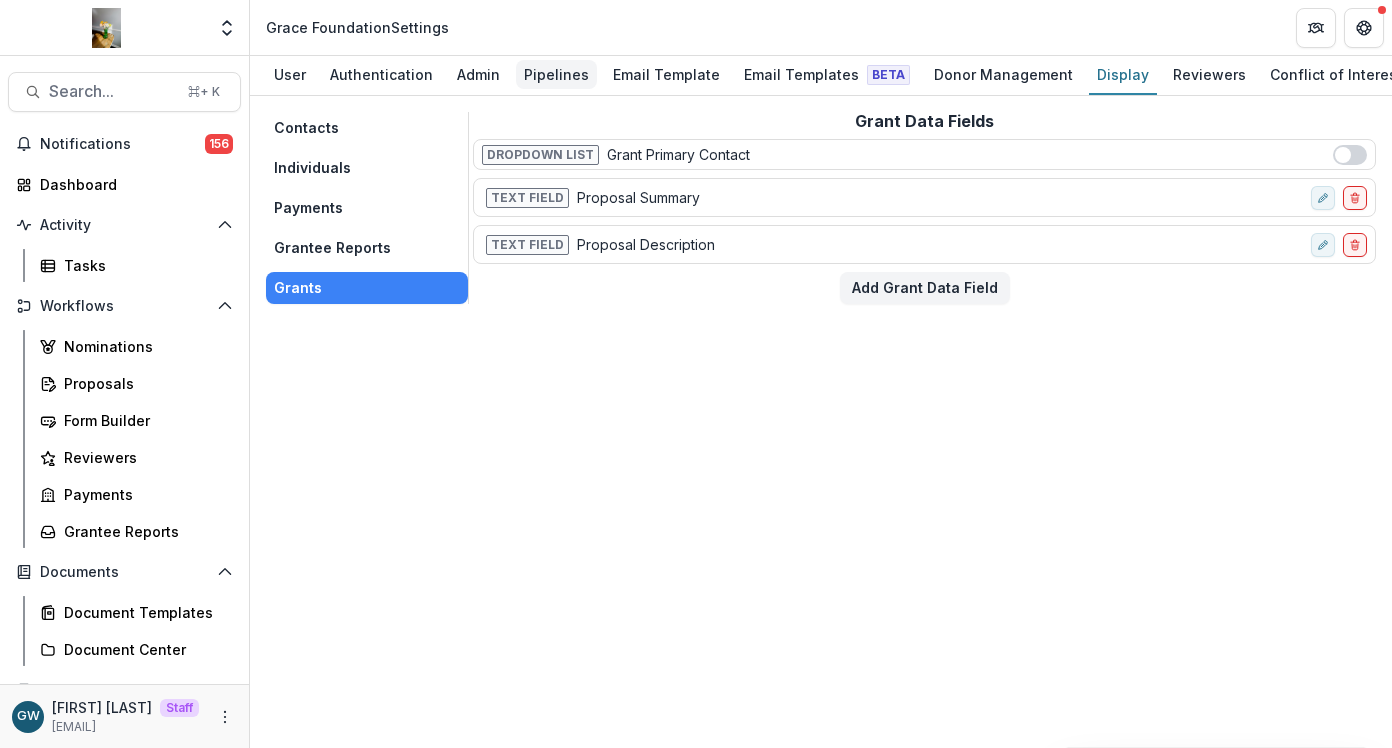 click on "Pipelines" at bounding box center (556, 74) 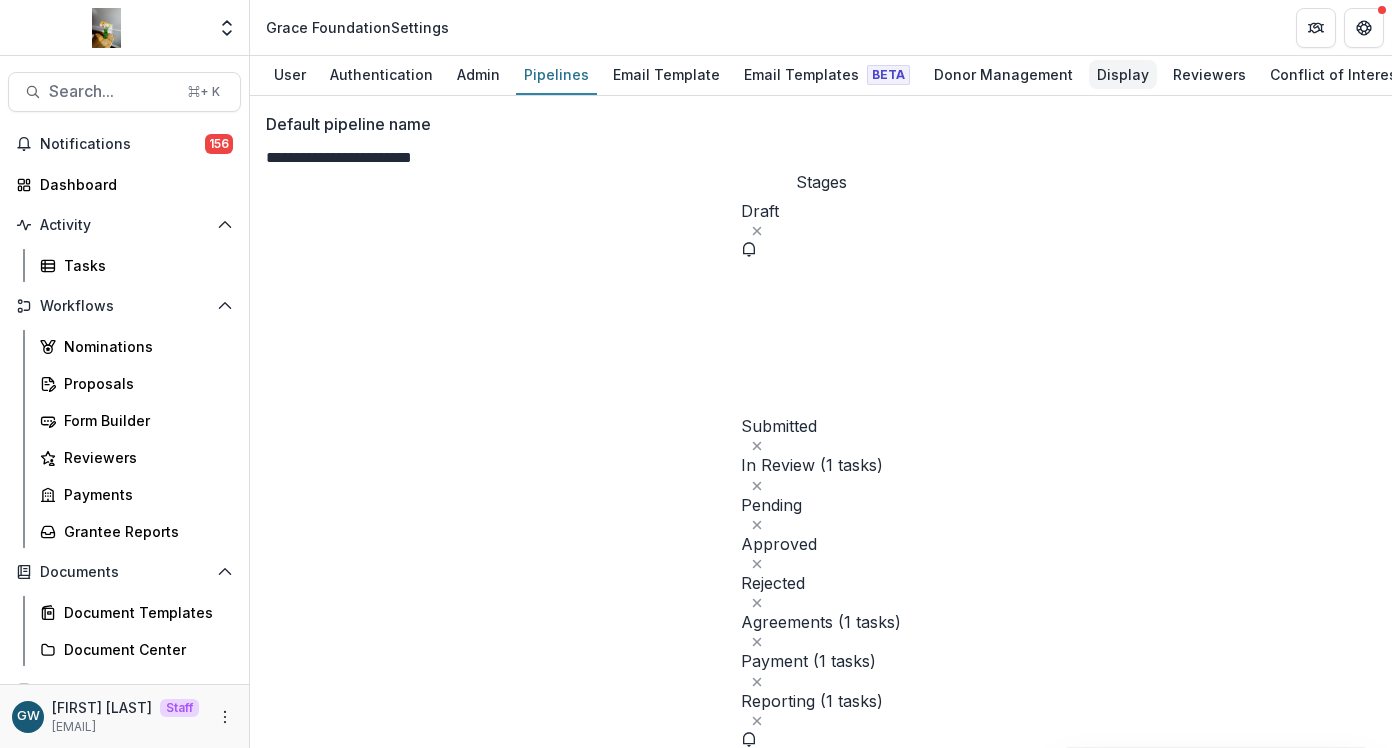 click on "Display" at bounding box center (1123, 74) 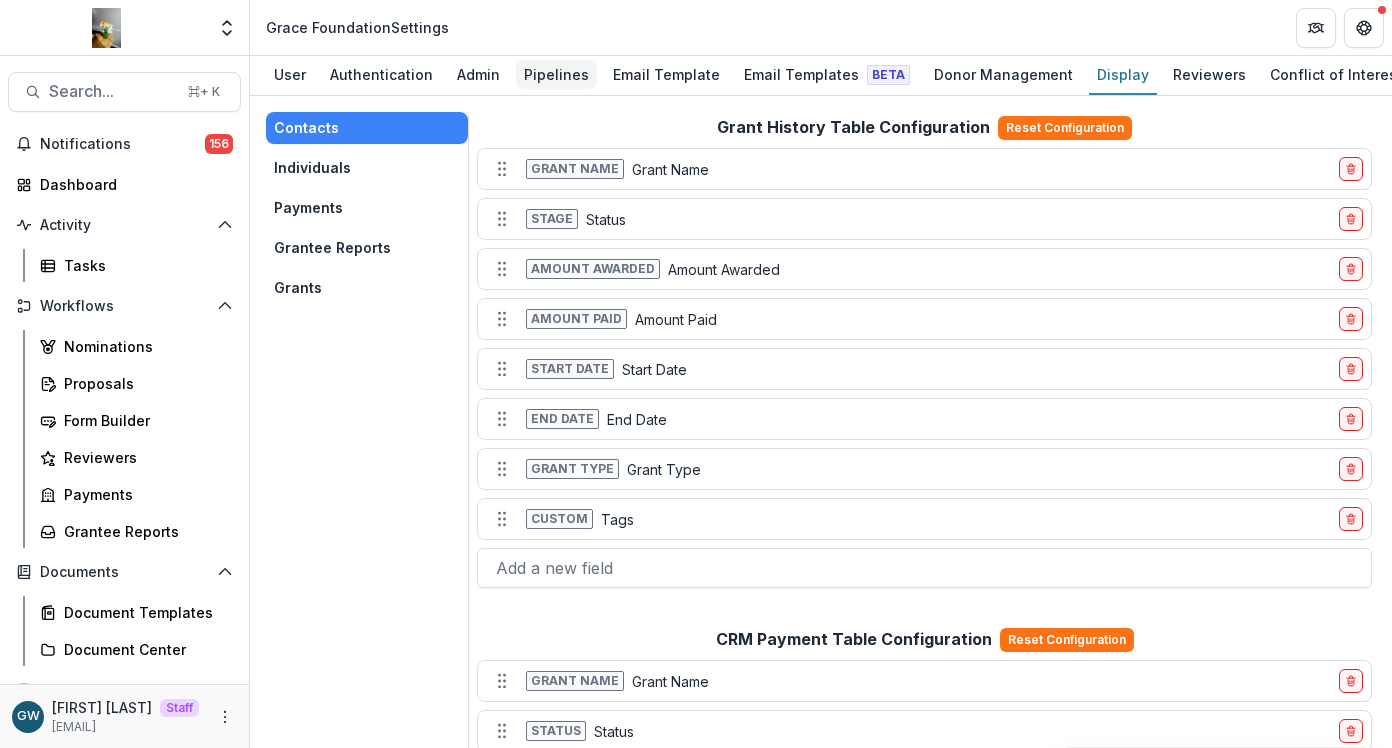 click on "Pipelines" at bounding box center (556, 74) 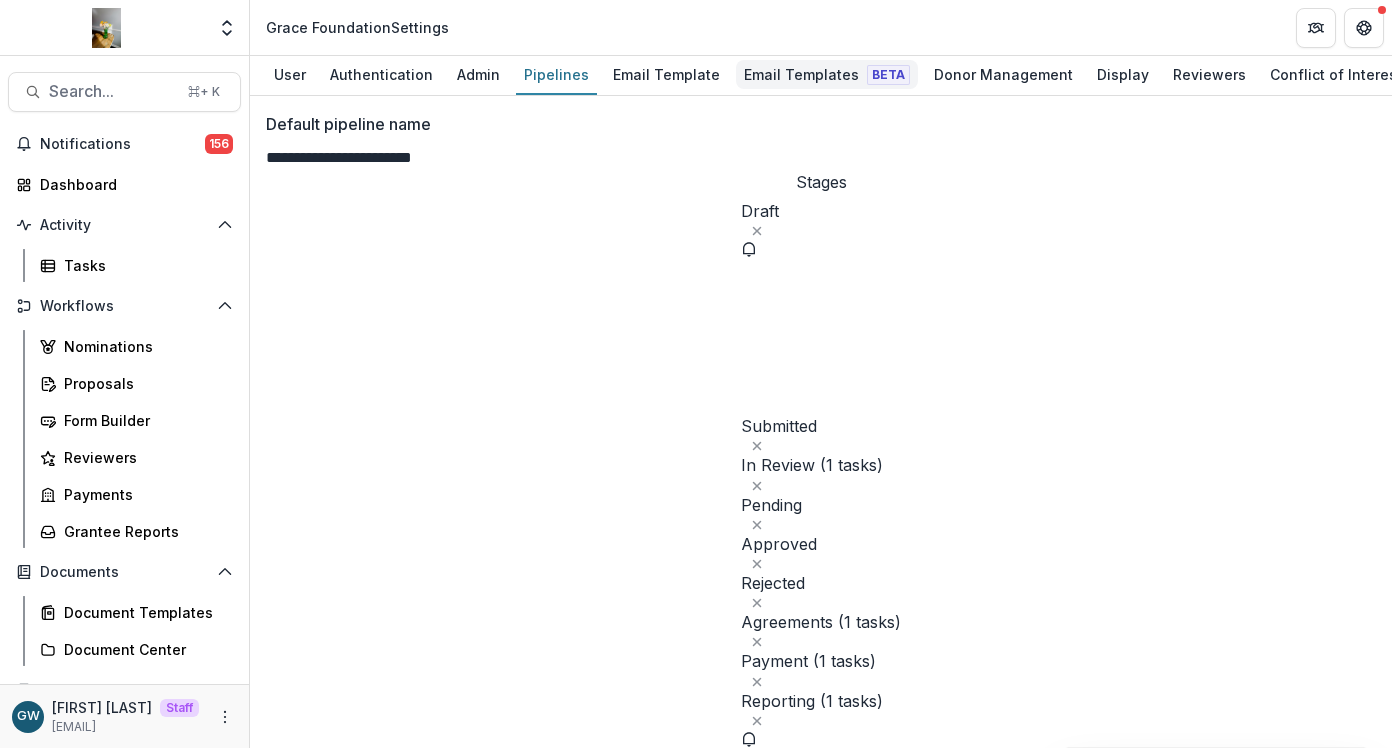 click on "Email Templates   Beta" at bounding box center [827, 74] 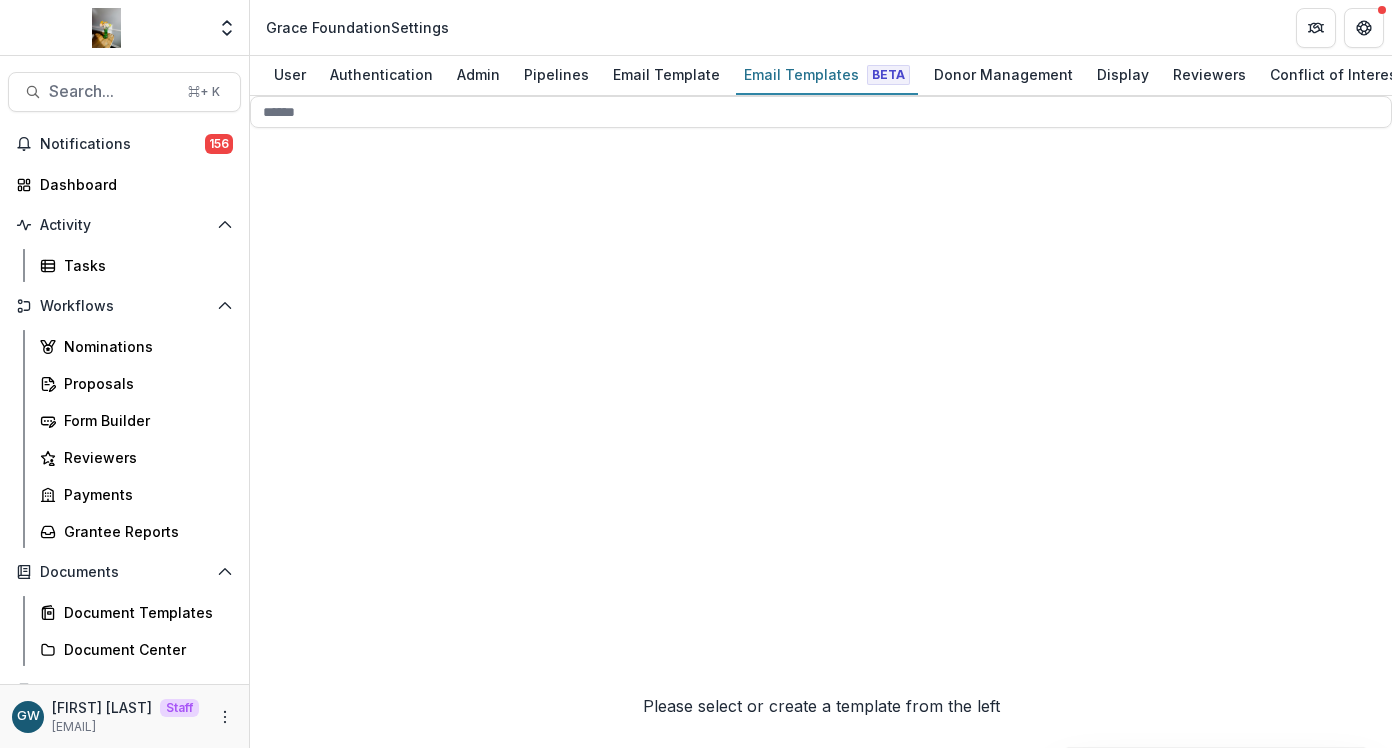 click 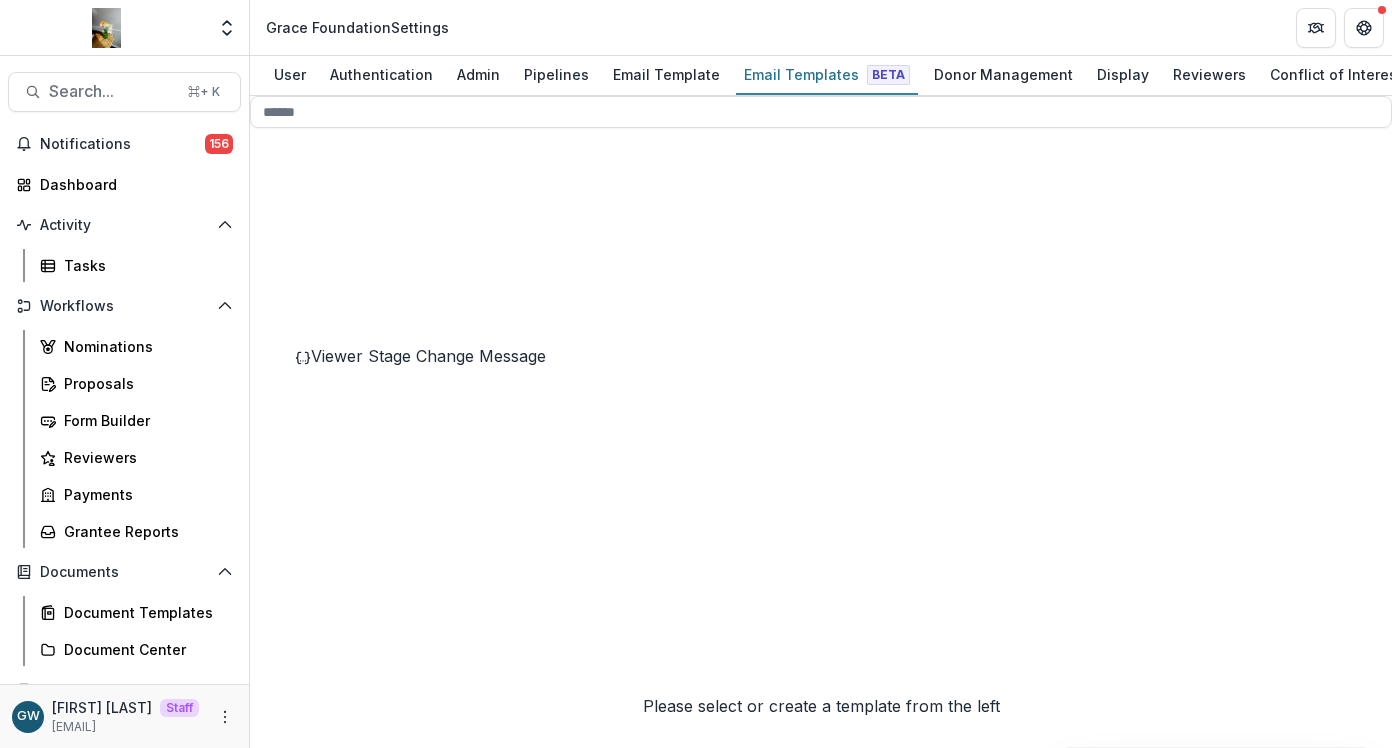 click on "Viewer Stage Change Message" at bounding box center (428, 356) 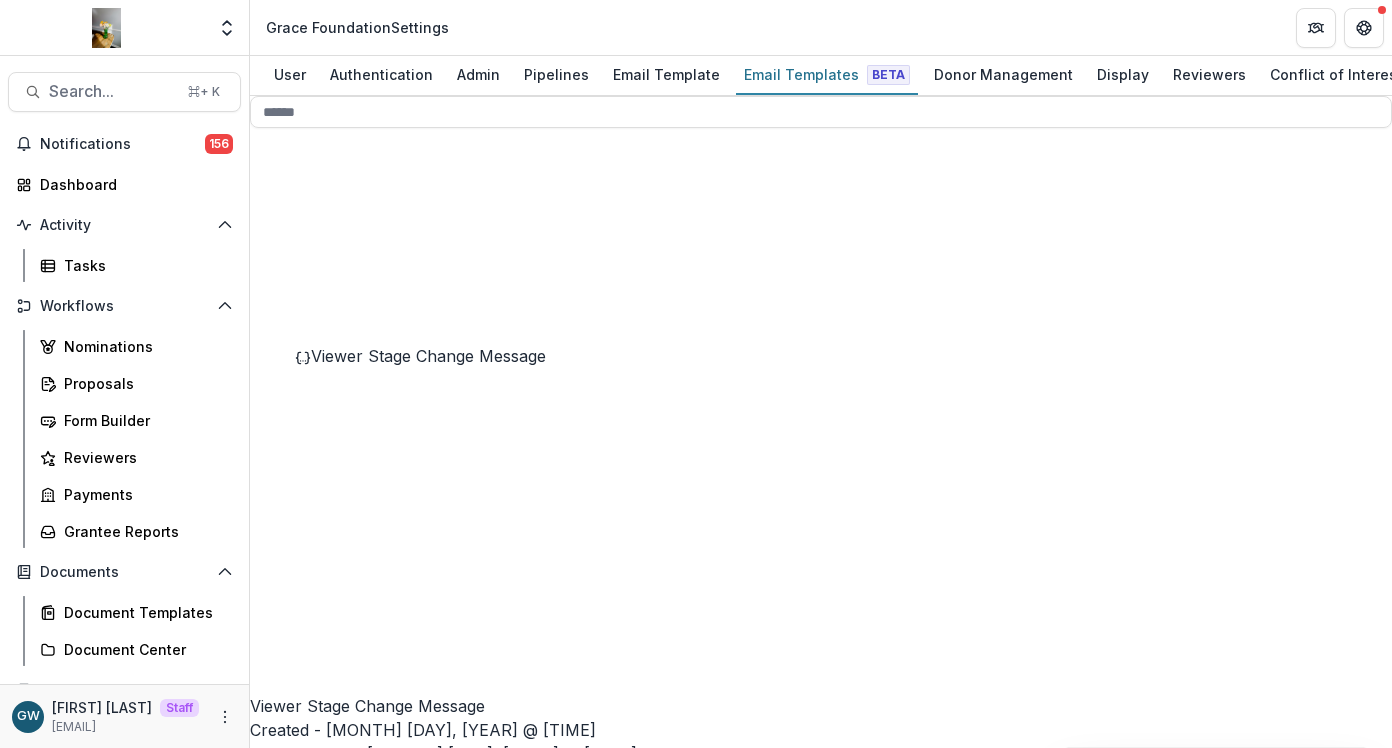 click on "**********" at bounding box center (593, 2272) 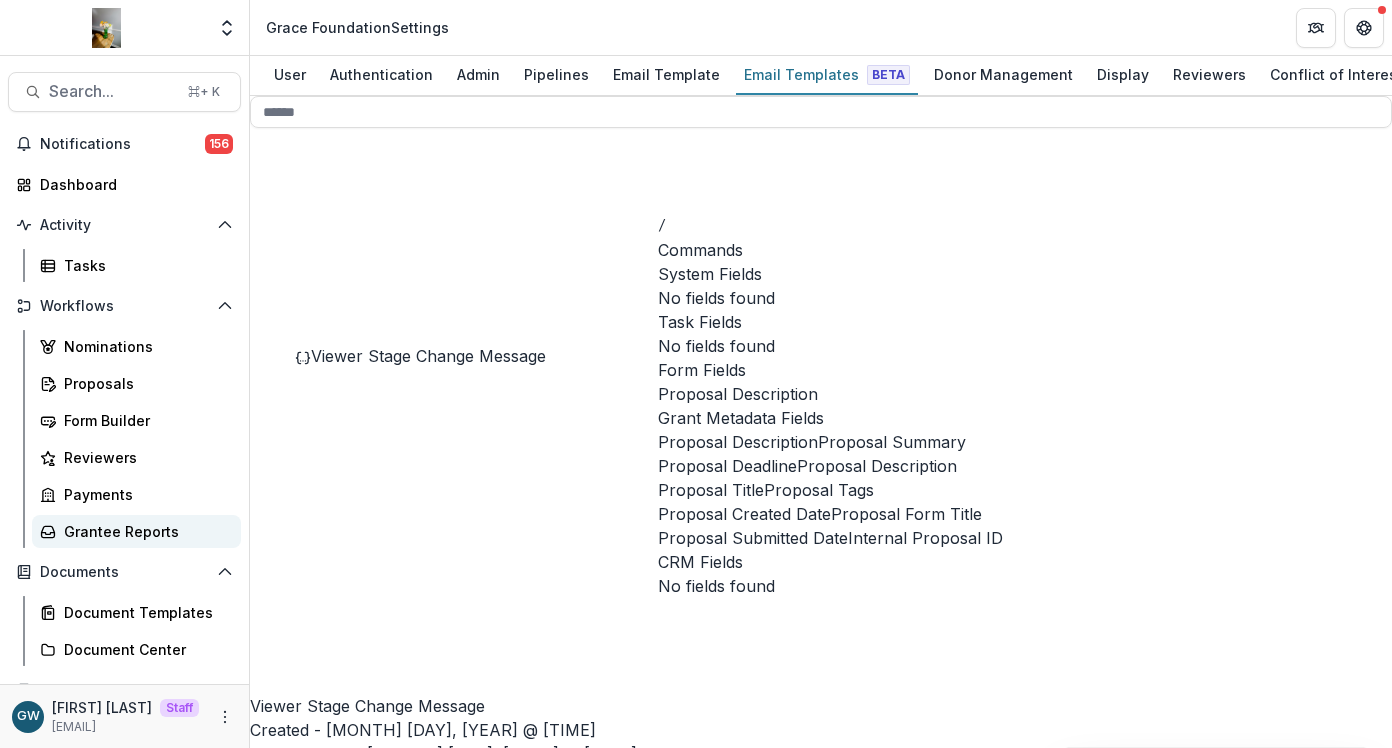 scroll, scrollTop: 246, scrollLeft: 0, axis: vertical 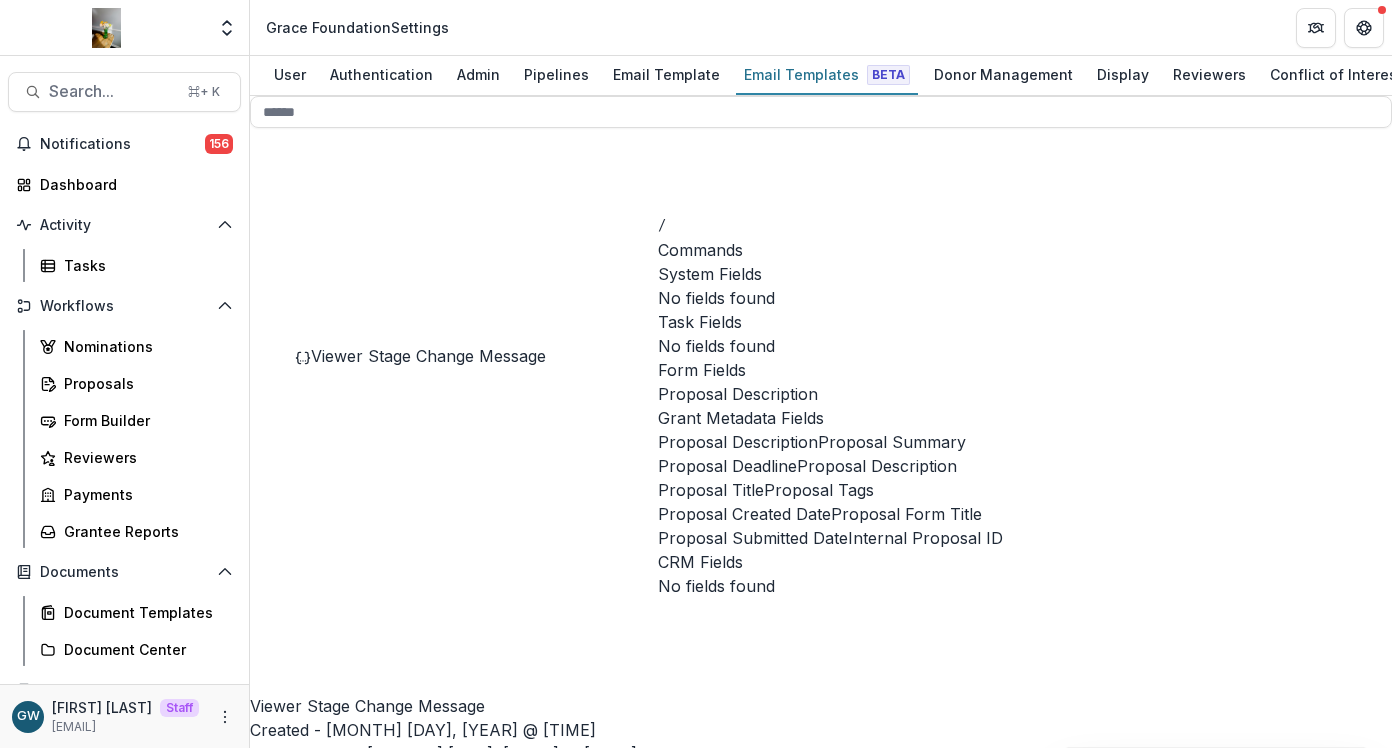 click on "**********" at bounding box center [593, 2320] 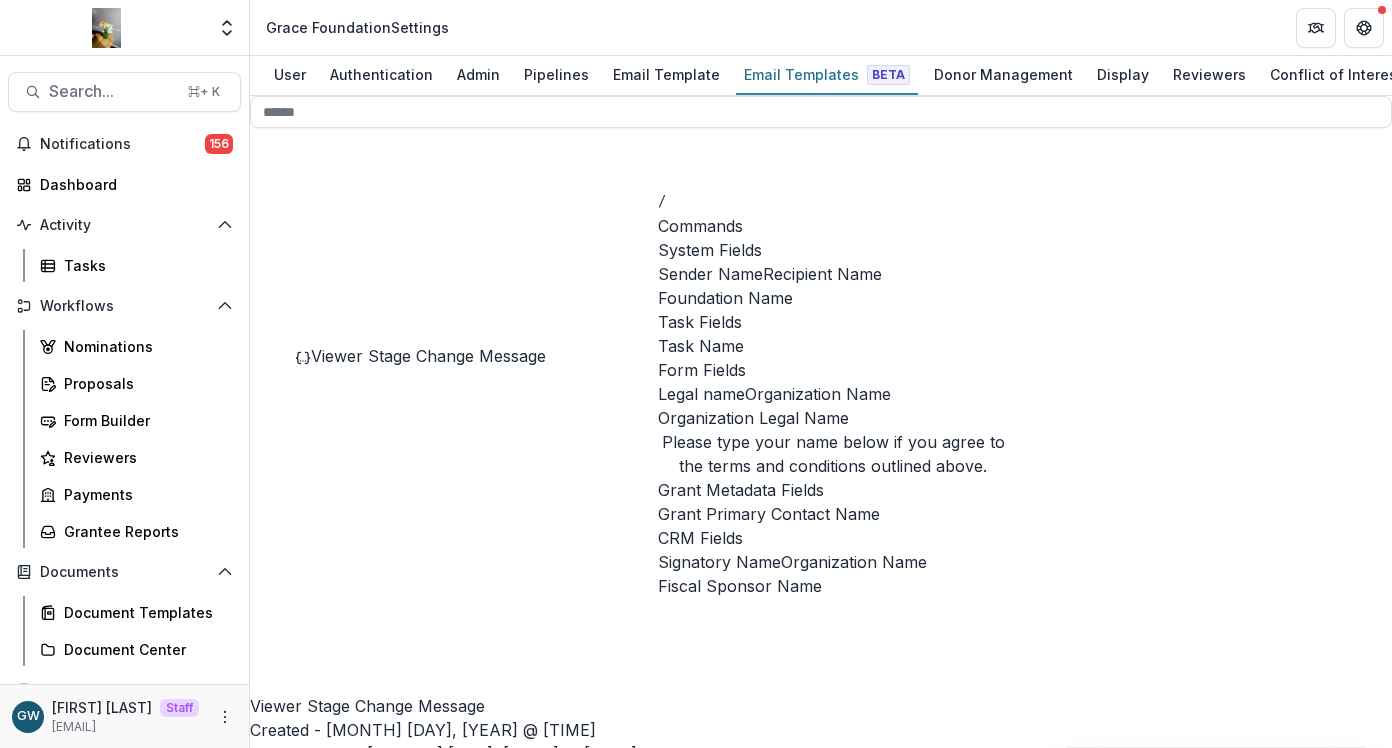 scroll, scrollTop: 0, scrollLeft: 0, axis: both 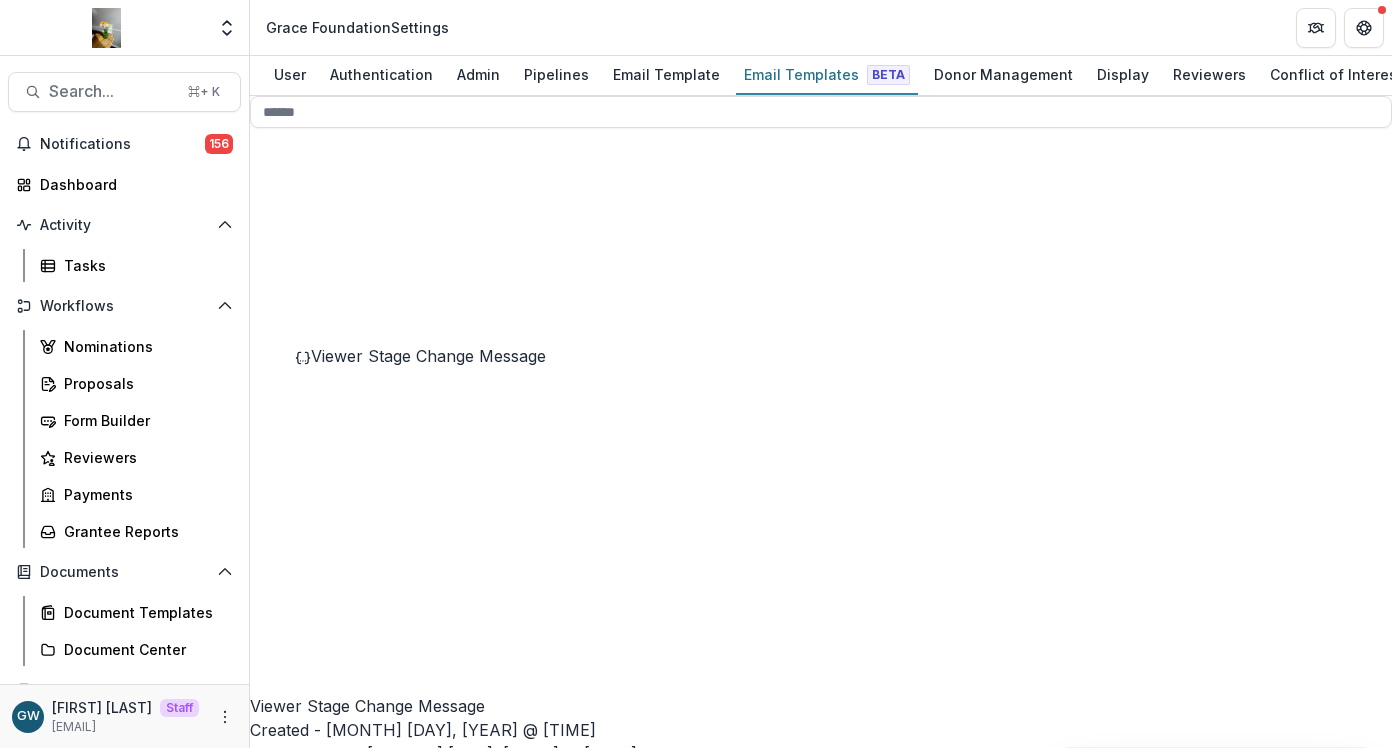 click on "*** ***" at bounding box center [593, 2320] 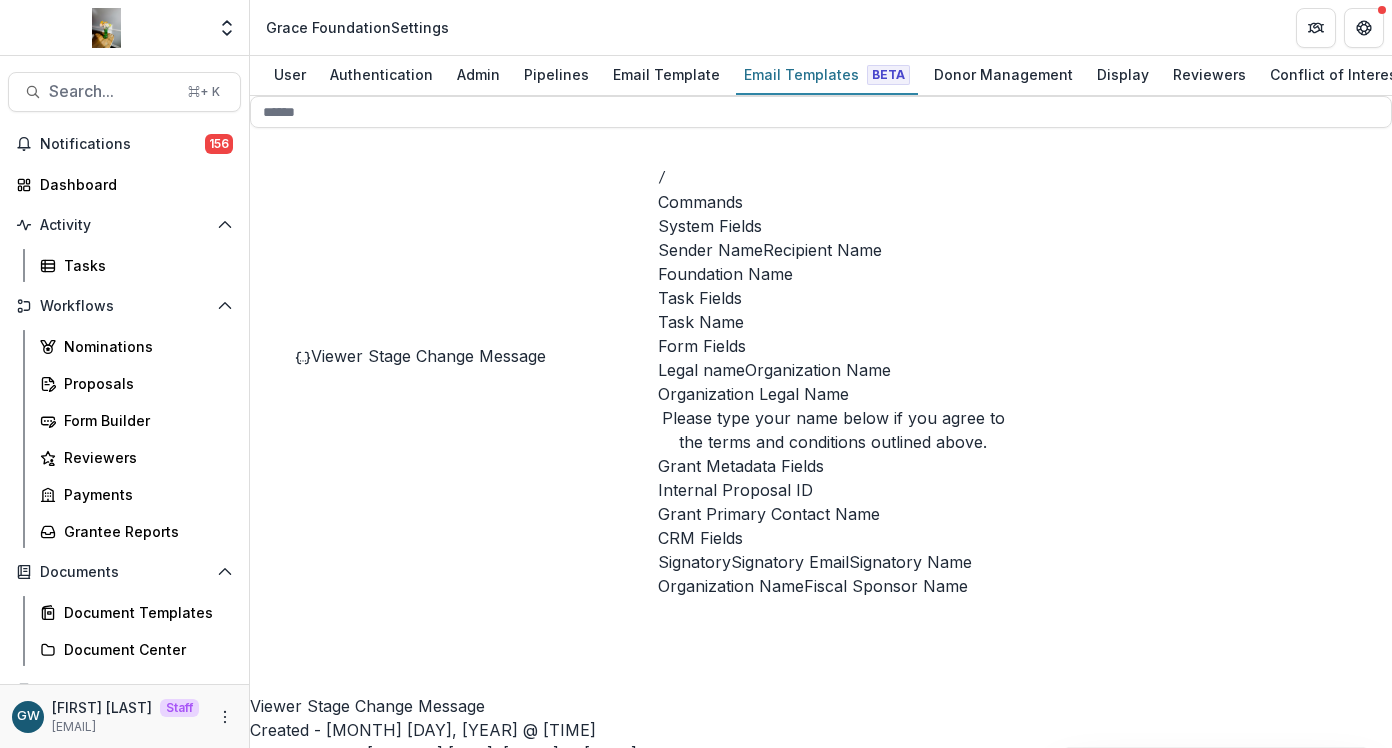 click on "**** **" at bounding box center [593, 2320] 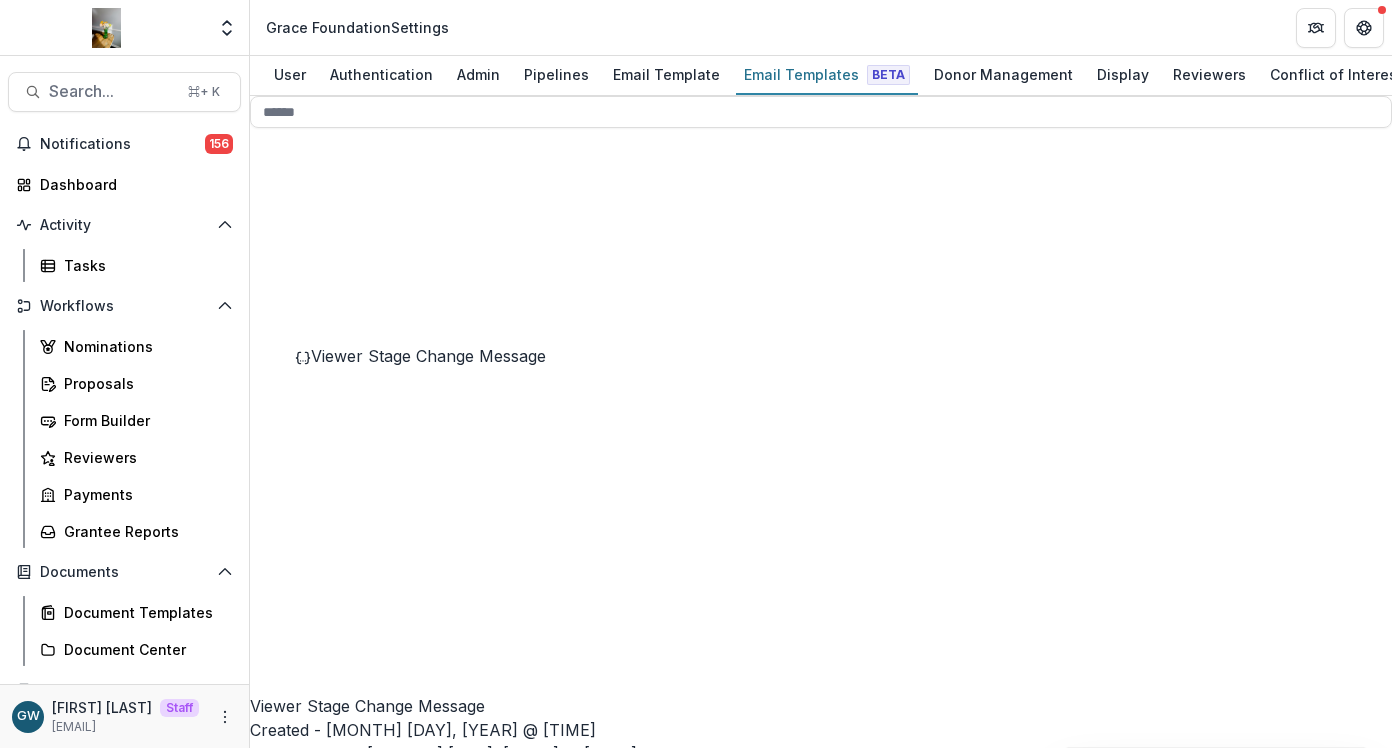 click on "******" at bounding box center (593, 2320) 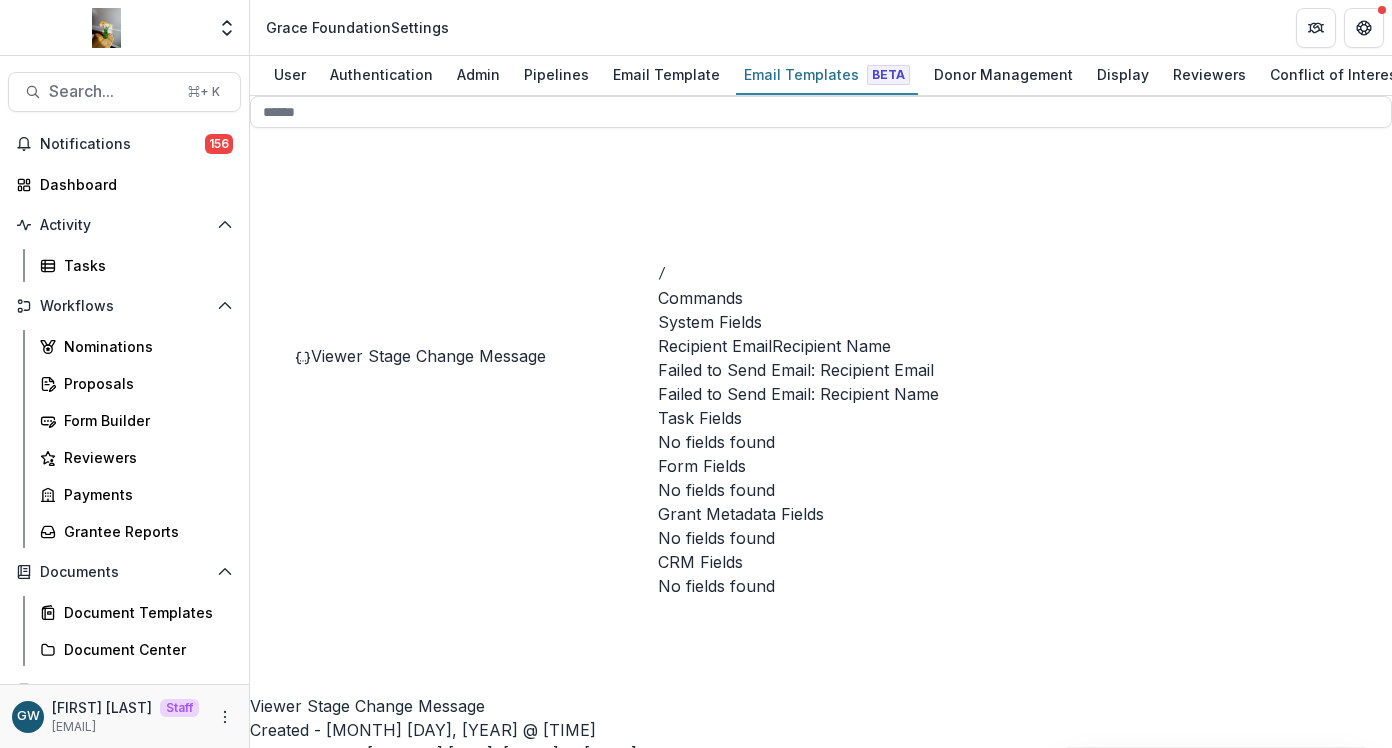 click on "Recipient Name" at bounding box center (831, 346) 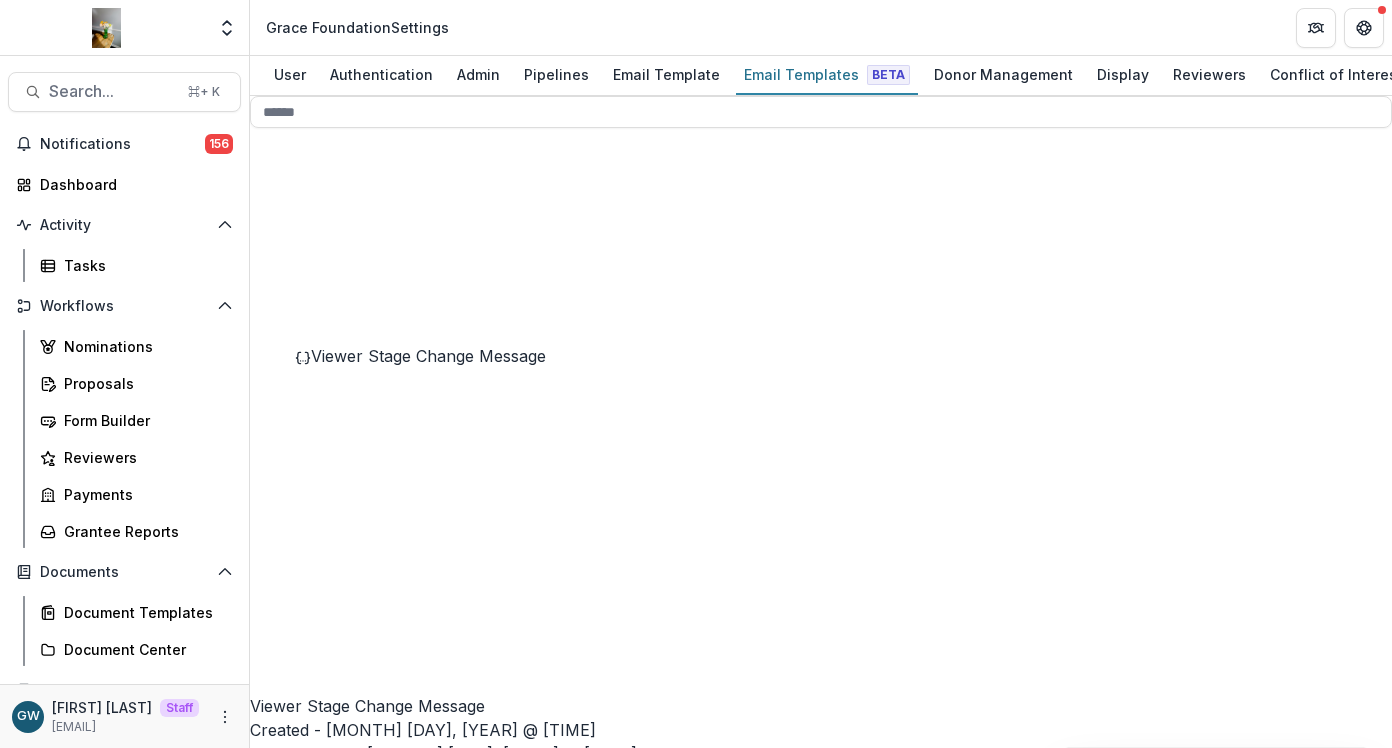 click on "Preview" at bounding box center [303, 782] 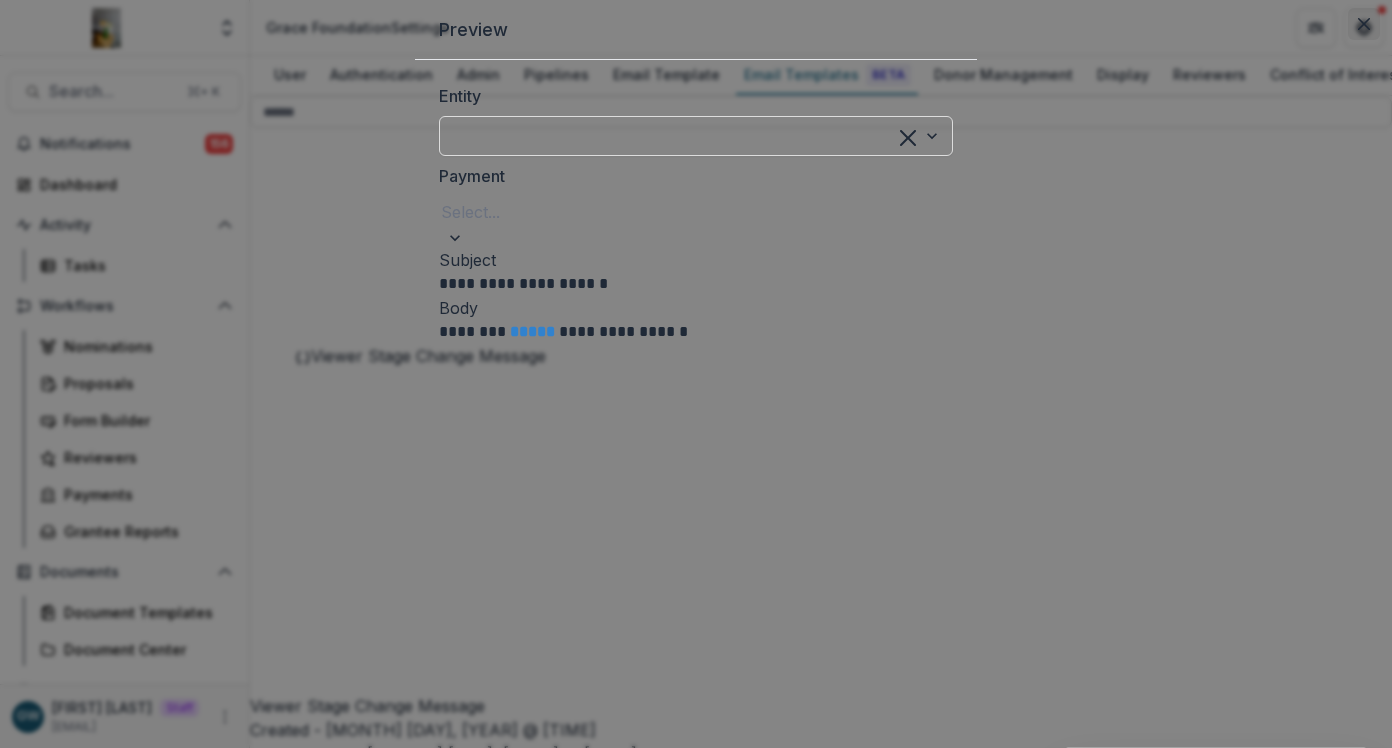 click at bounding box center [1364, 24] 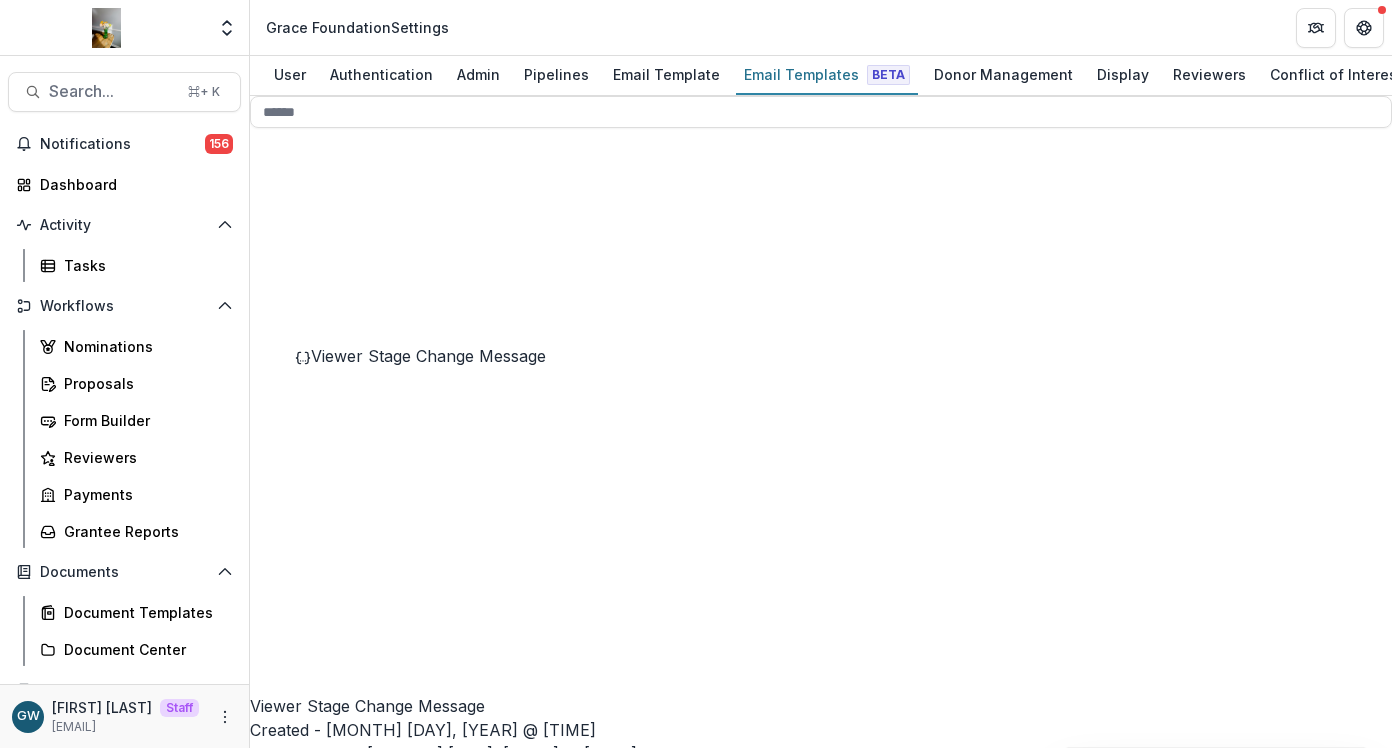 click on "**********" at bounding box center [593, 2320] 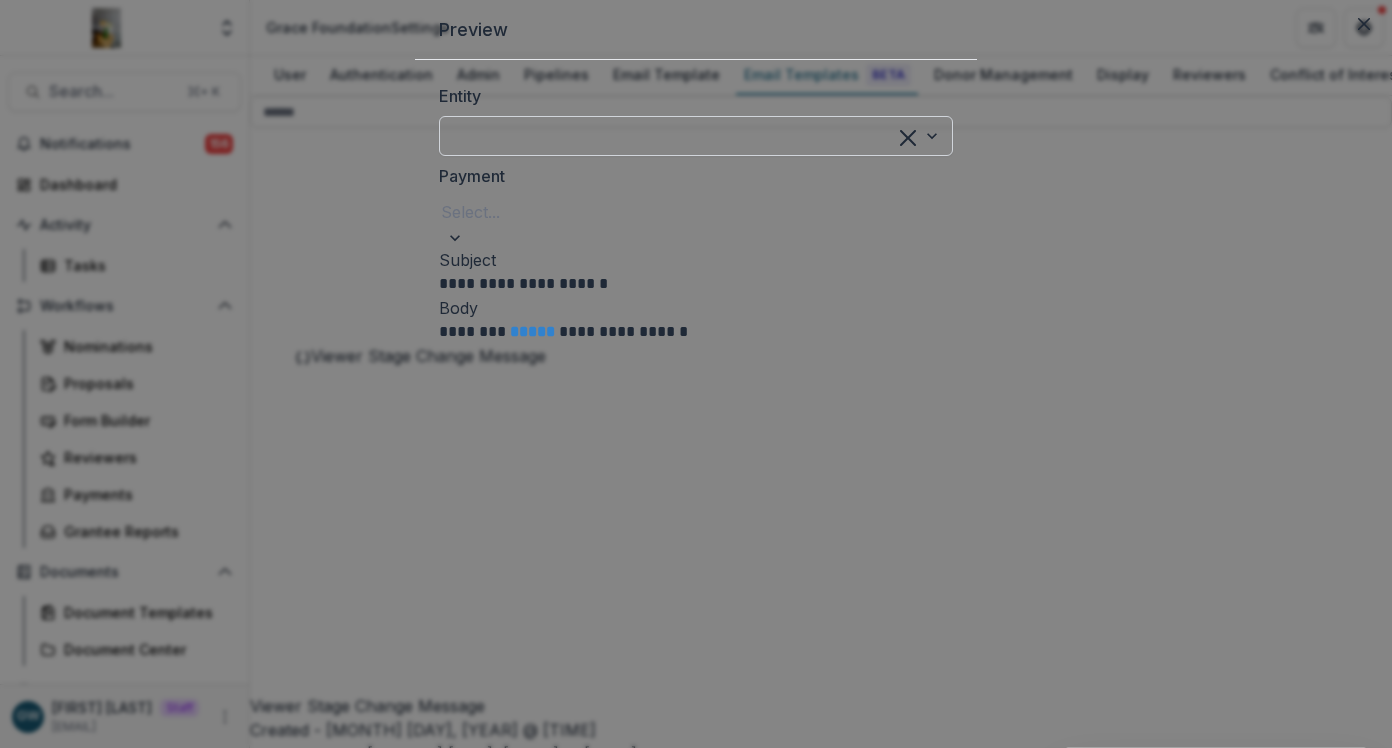 click at bounding box center (670, 136) 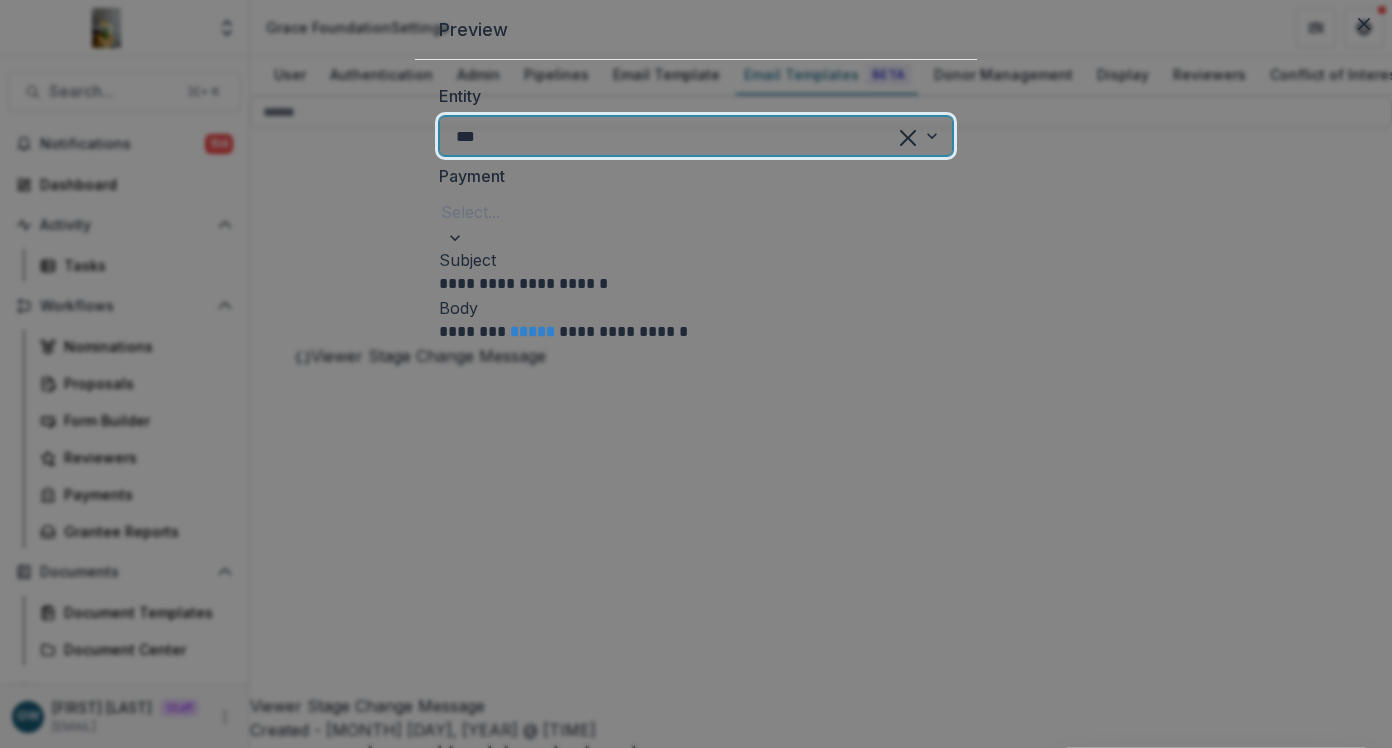 type on "****" 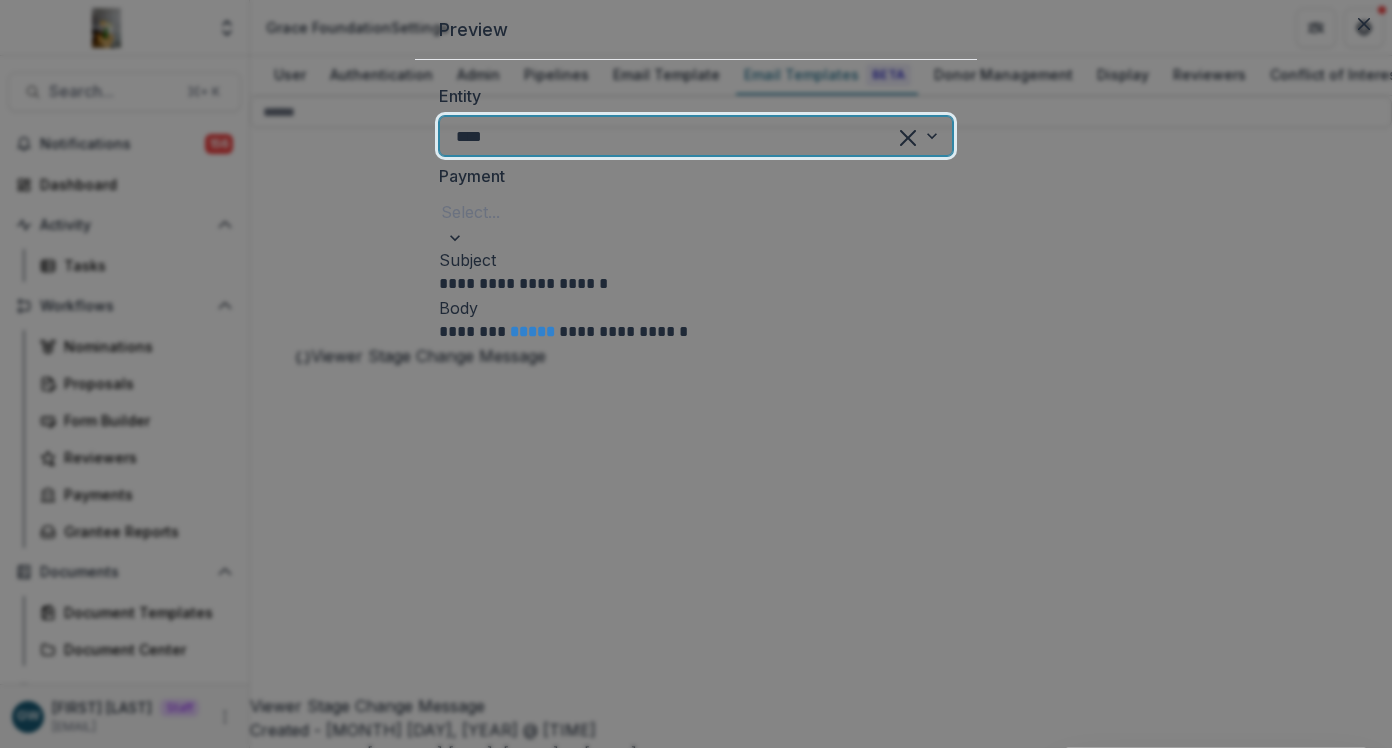 click on "Hackley Library" at bounding box center (696, 760) 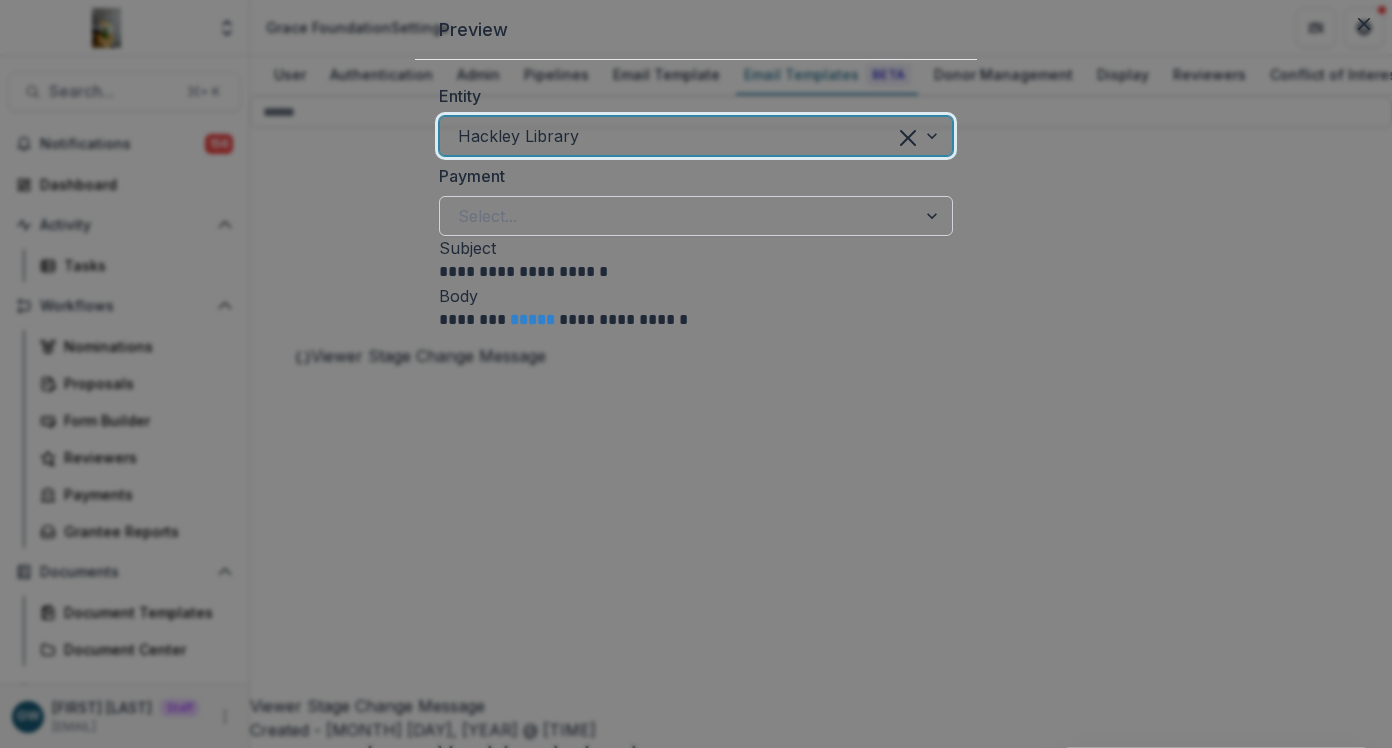 click at bounding box center [678, 216] 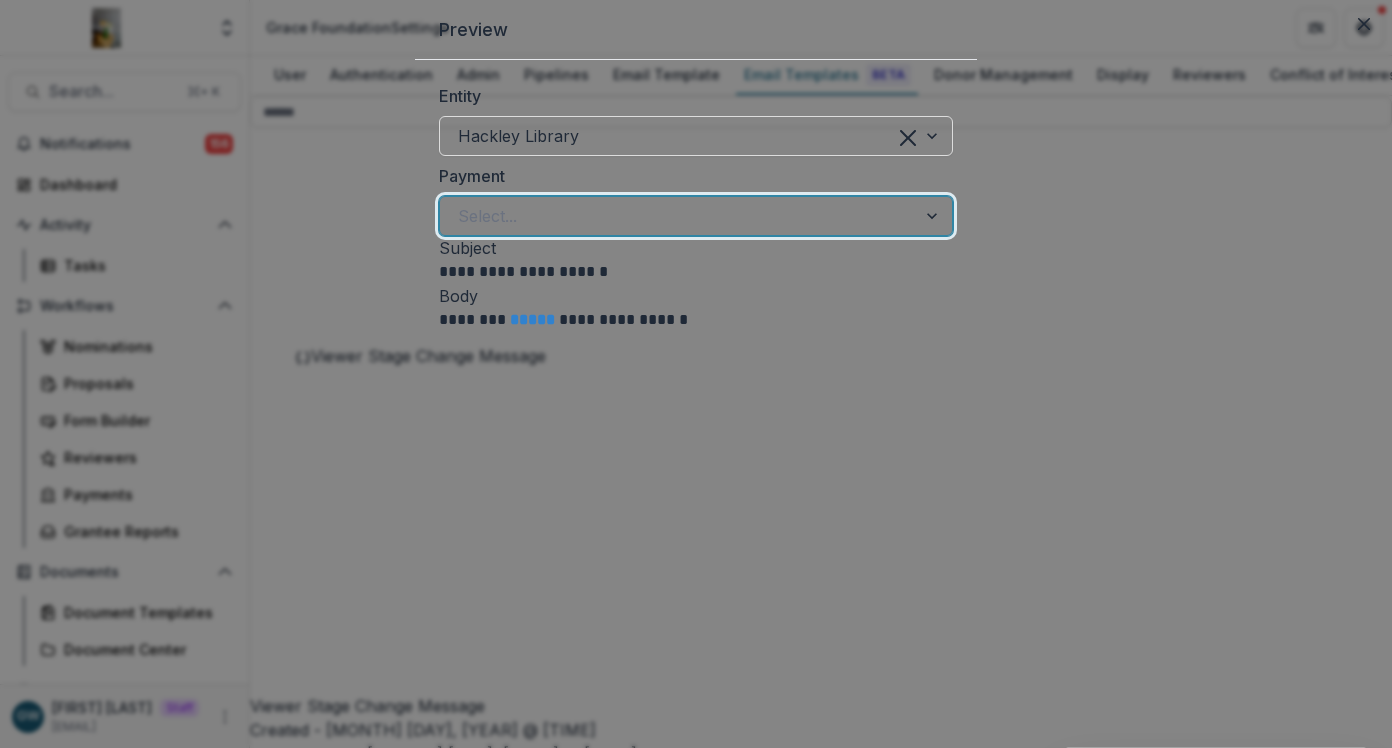 click on "Hackley Library - $10,000 - 2025-06-27" at bounding box center (696, 760) 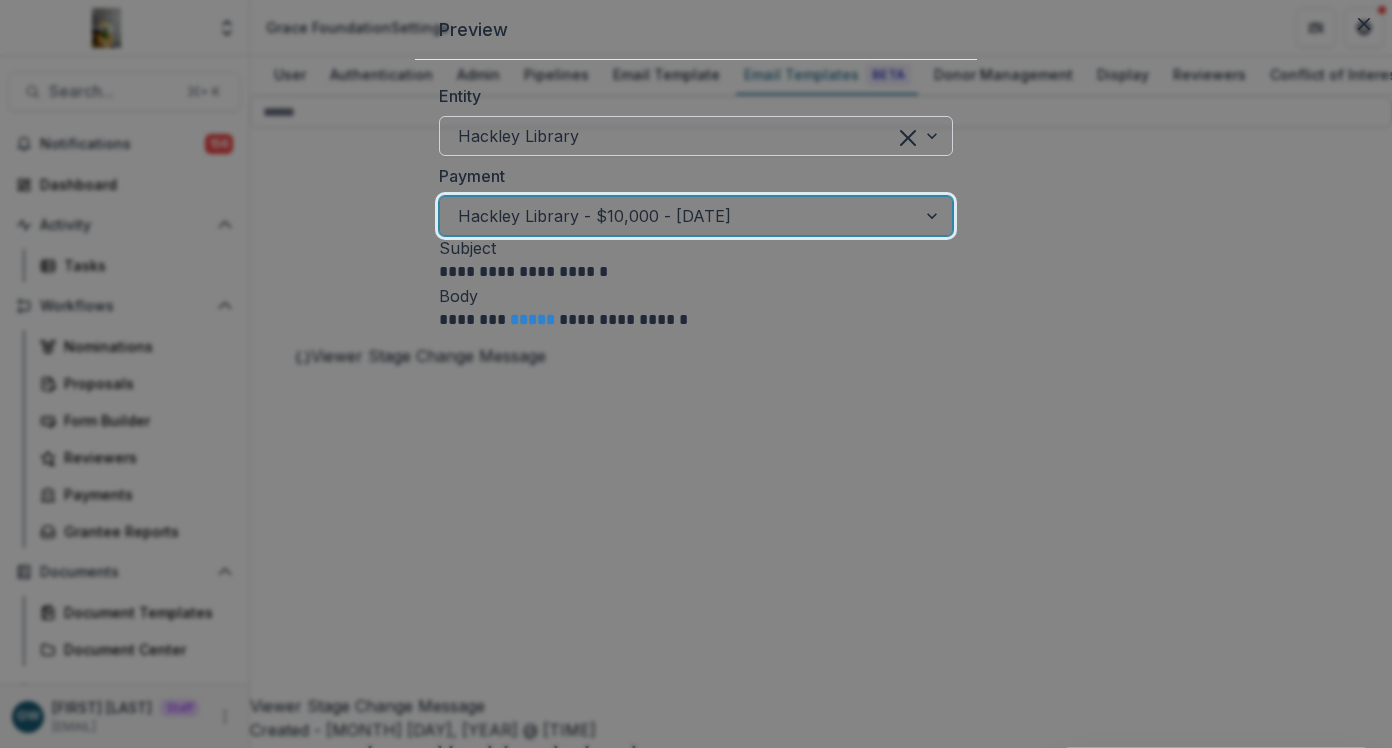 click at bounding box center (670, 136) 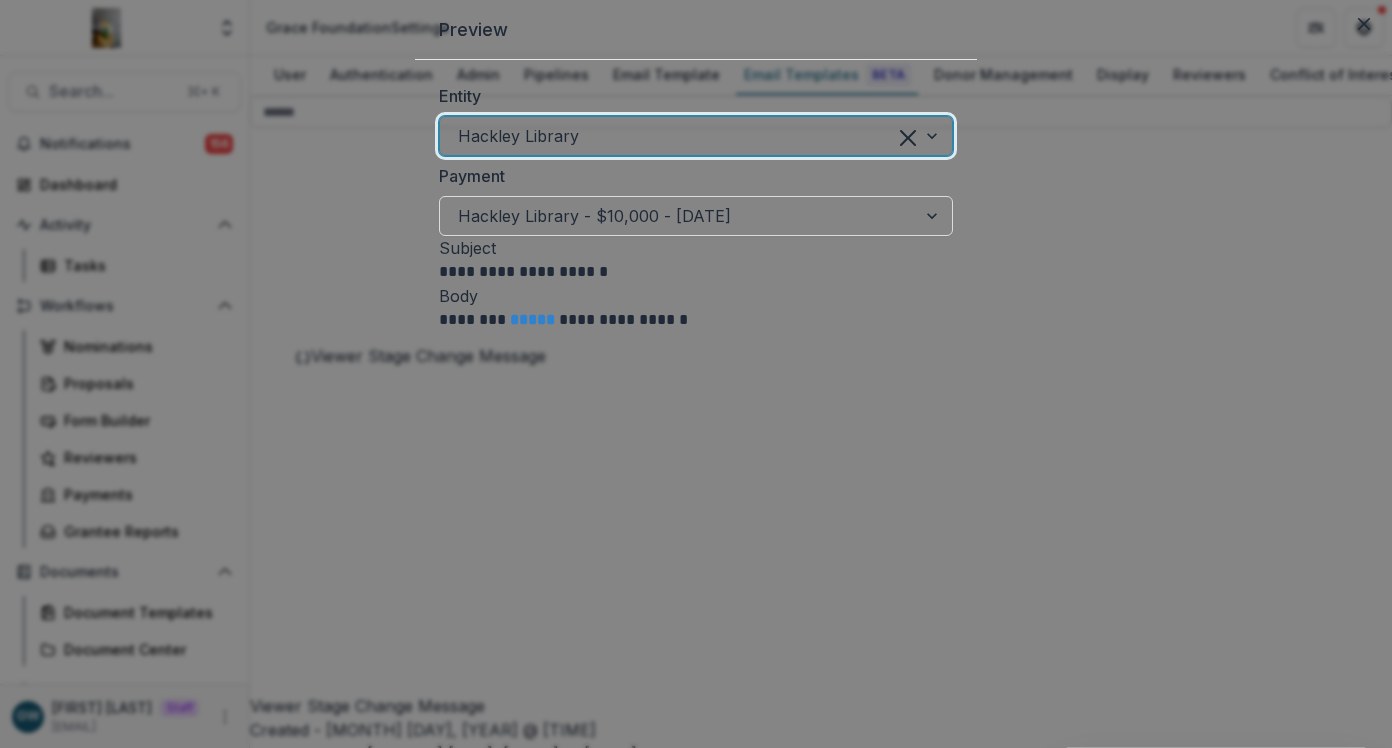 click on "Hackley Library" at bounding box center [696, 832] 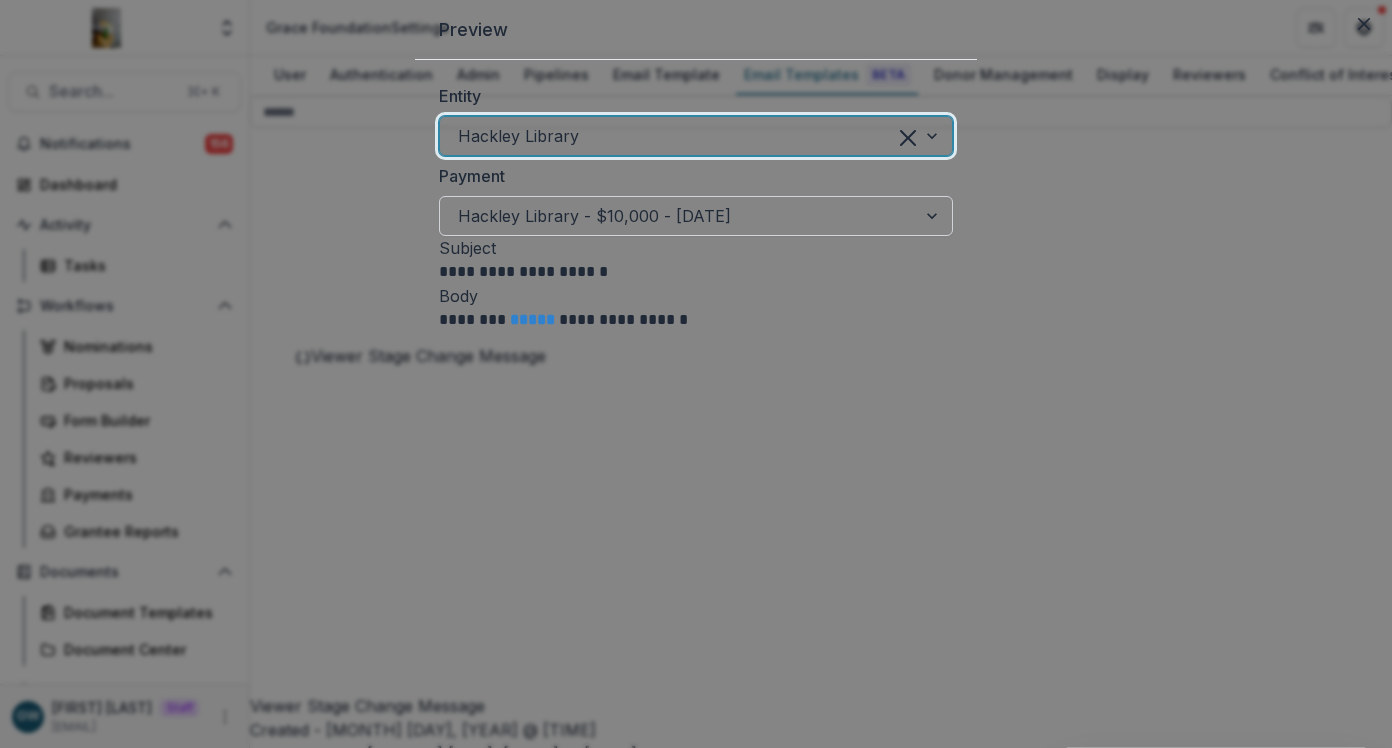 click at bounding box center (678, 216) 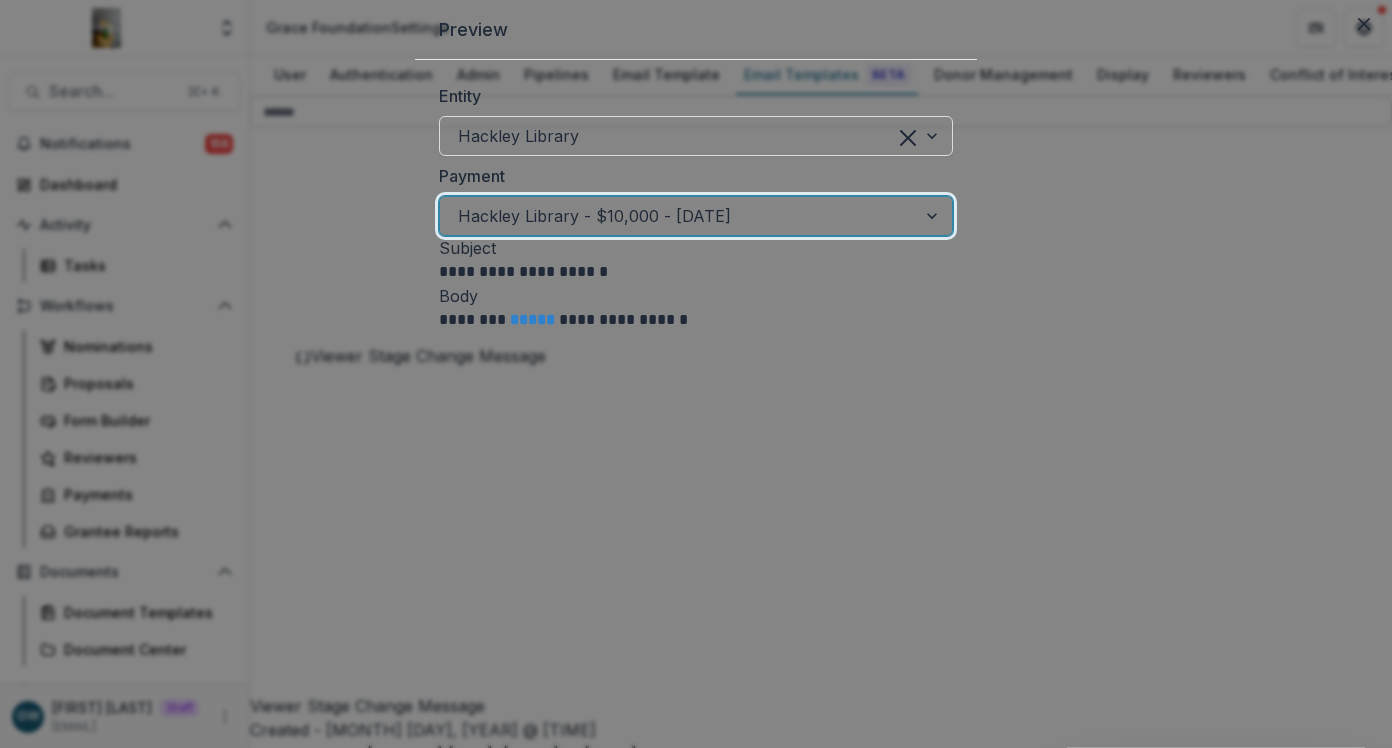 click on "Hackley Library - $5,000 - 2025-07-02" at bounding box center [696, 784] 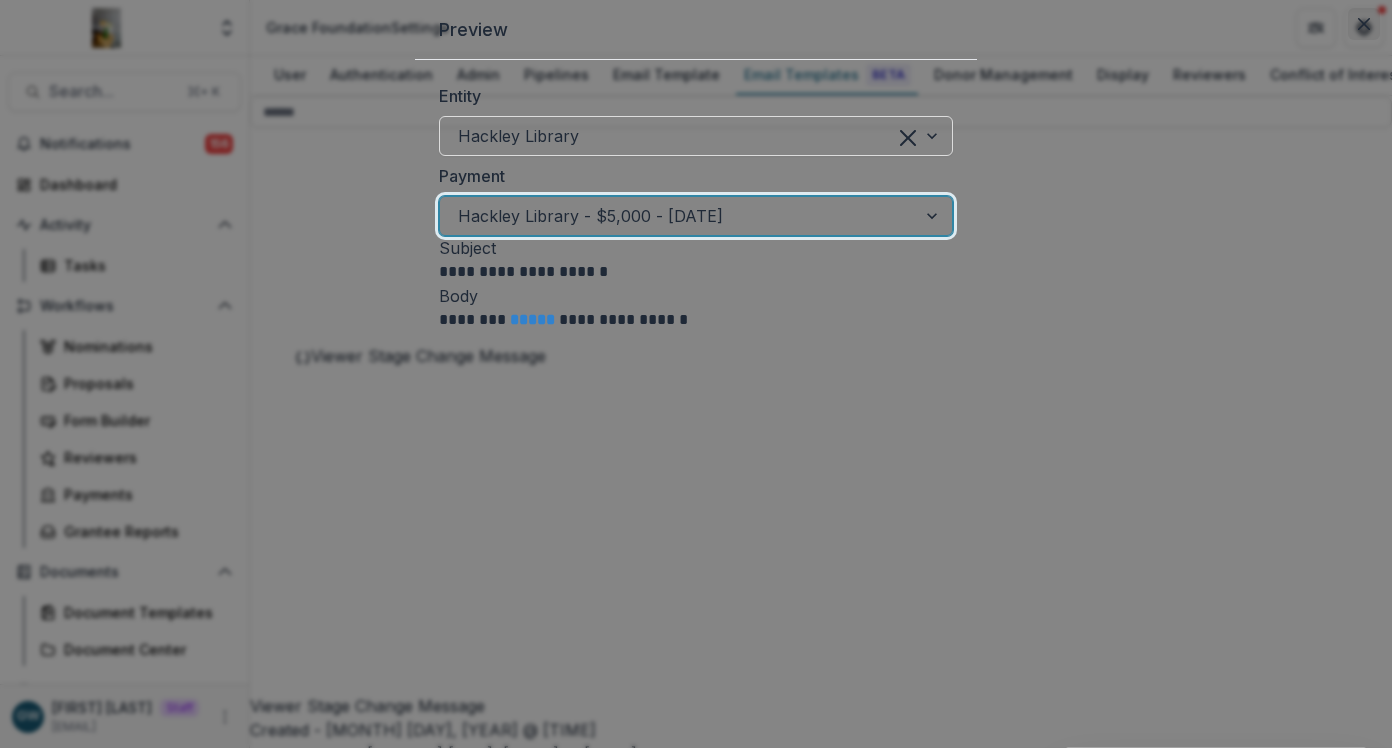 click 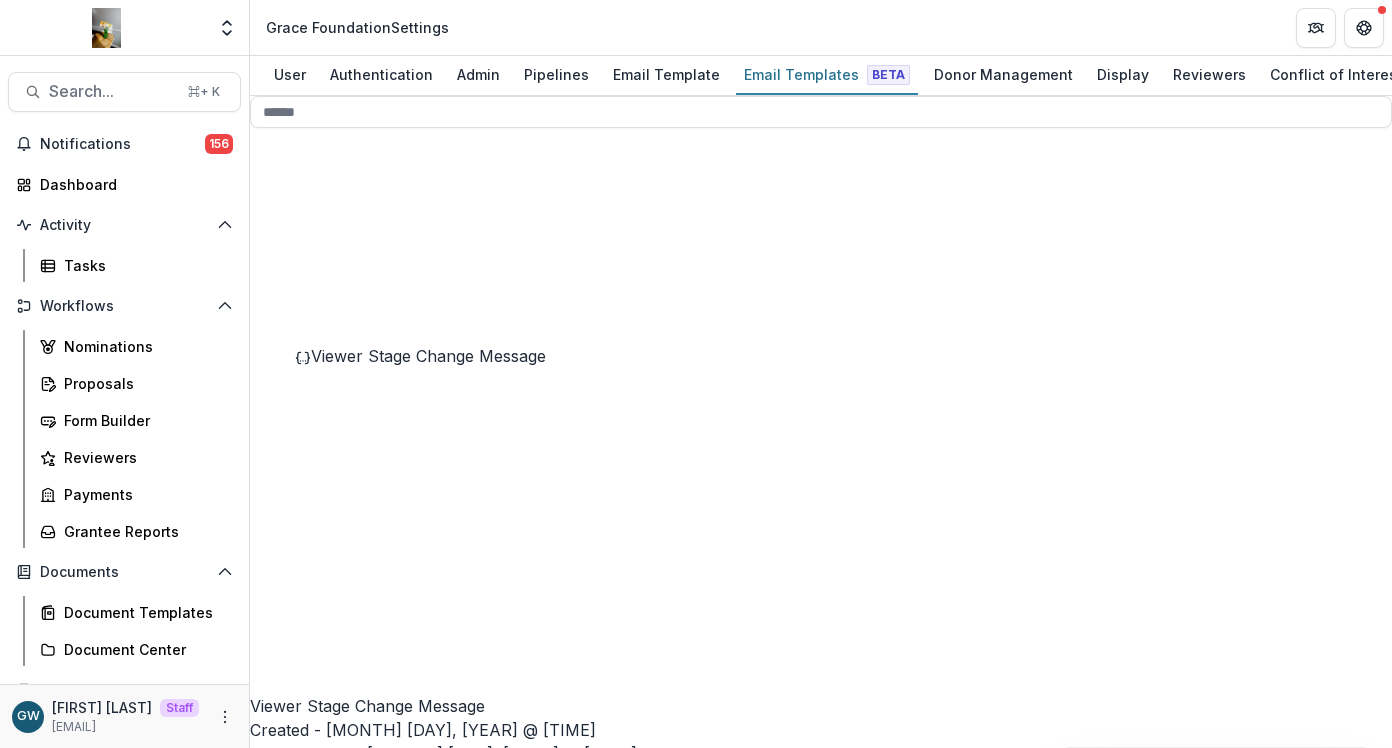 click on "**********" at bounding box center [821, 2296] 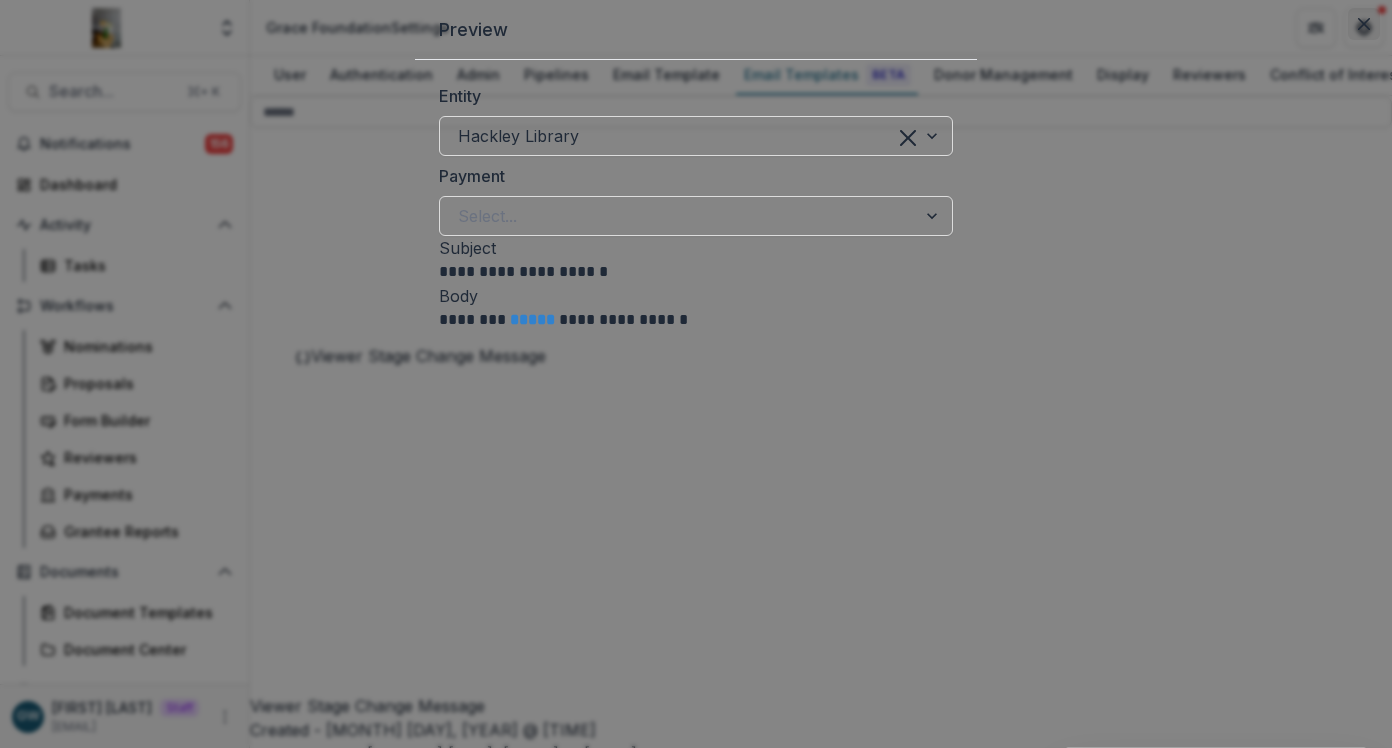 click 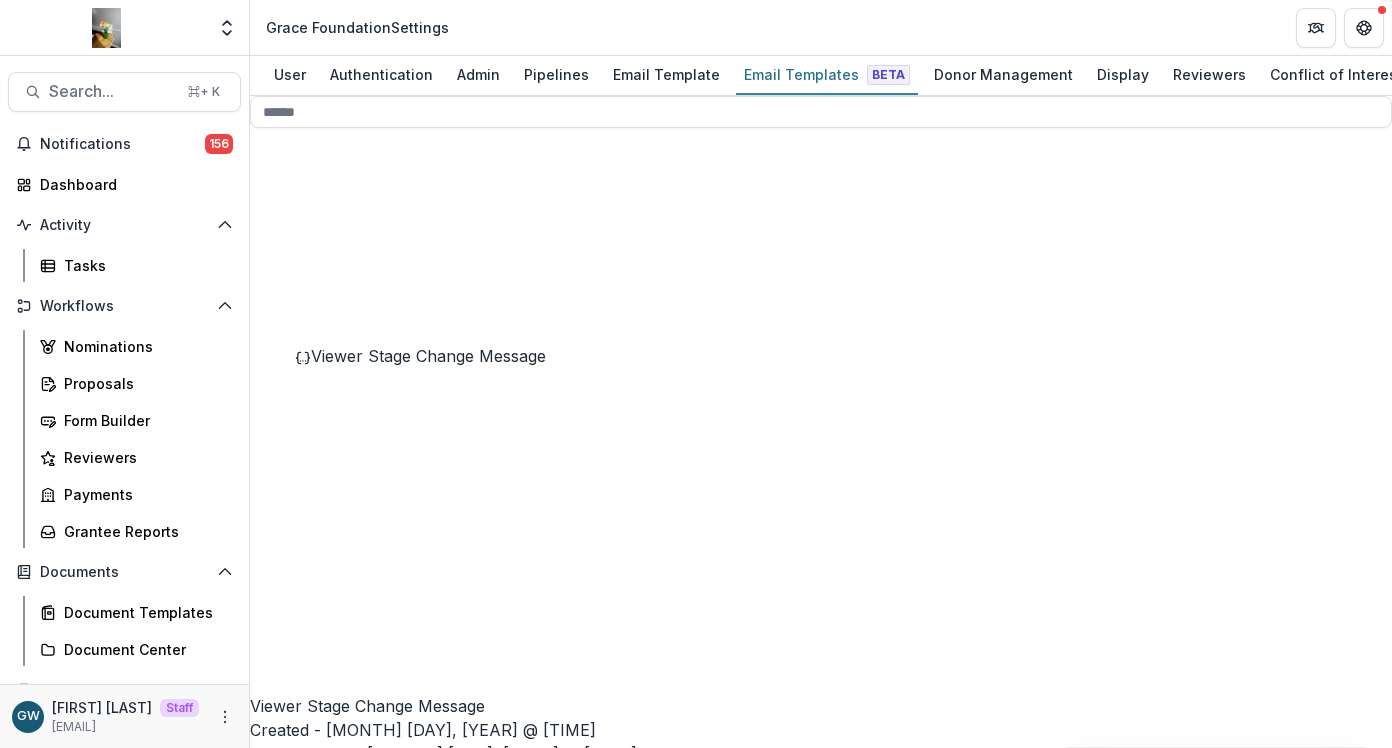 click on "Preview" at bounding box center (303, 782) 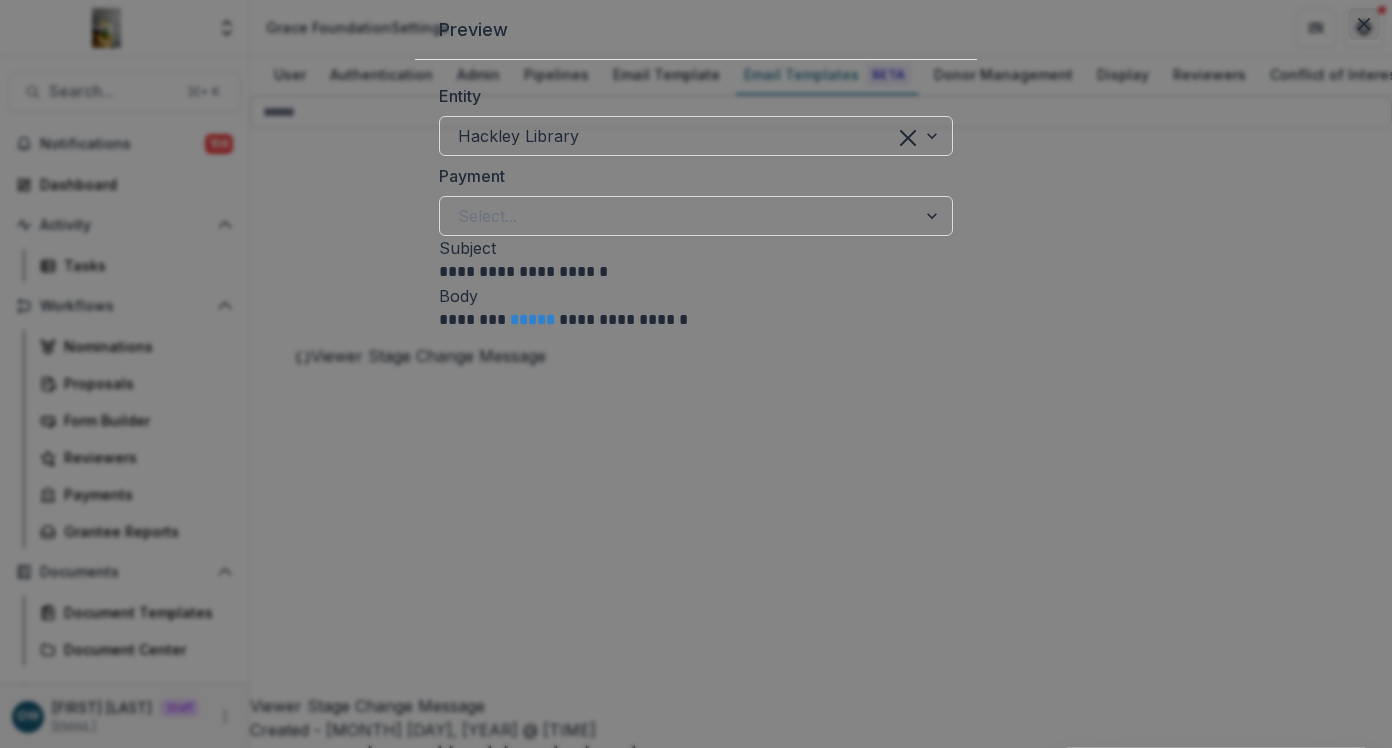 click 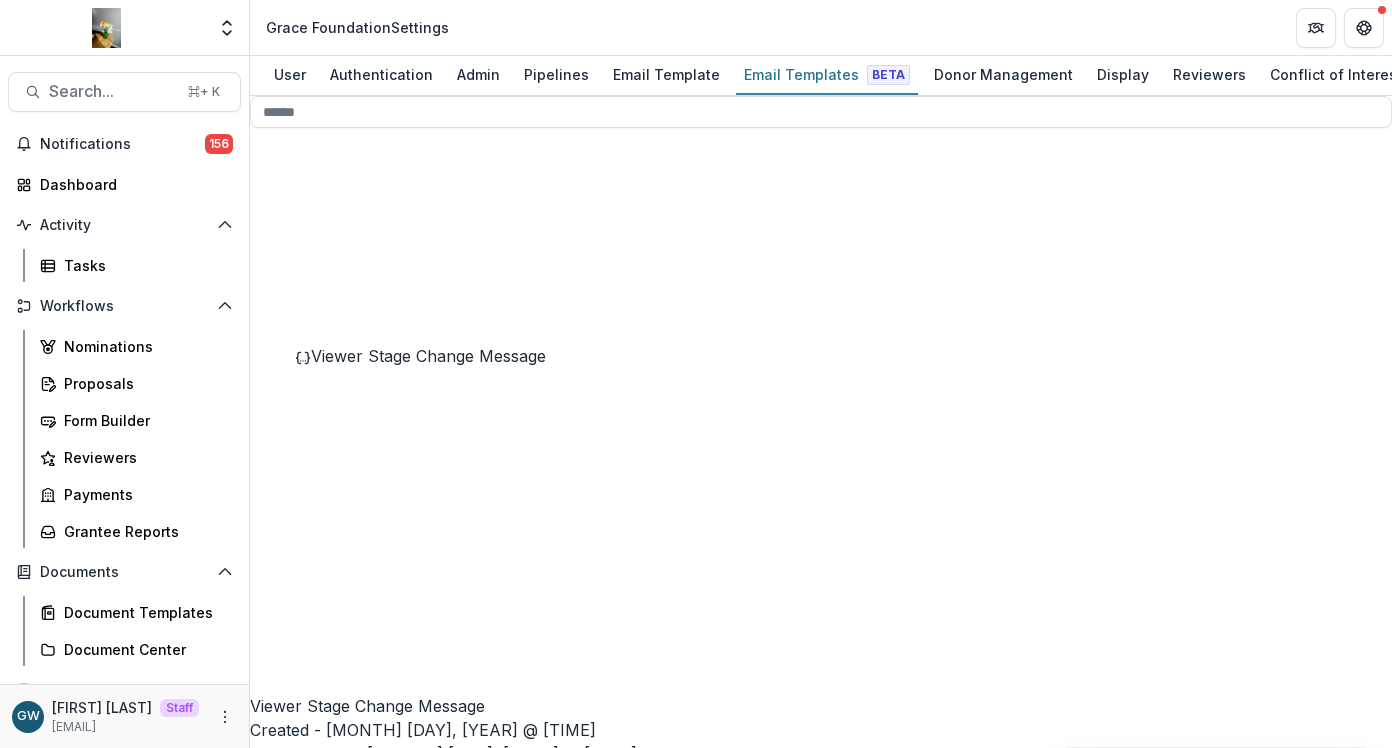 click on "Subject" at bounding box center (815, 992) 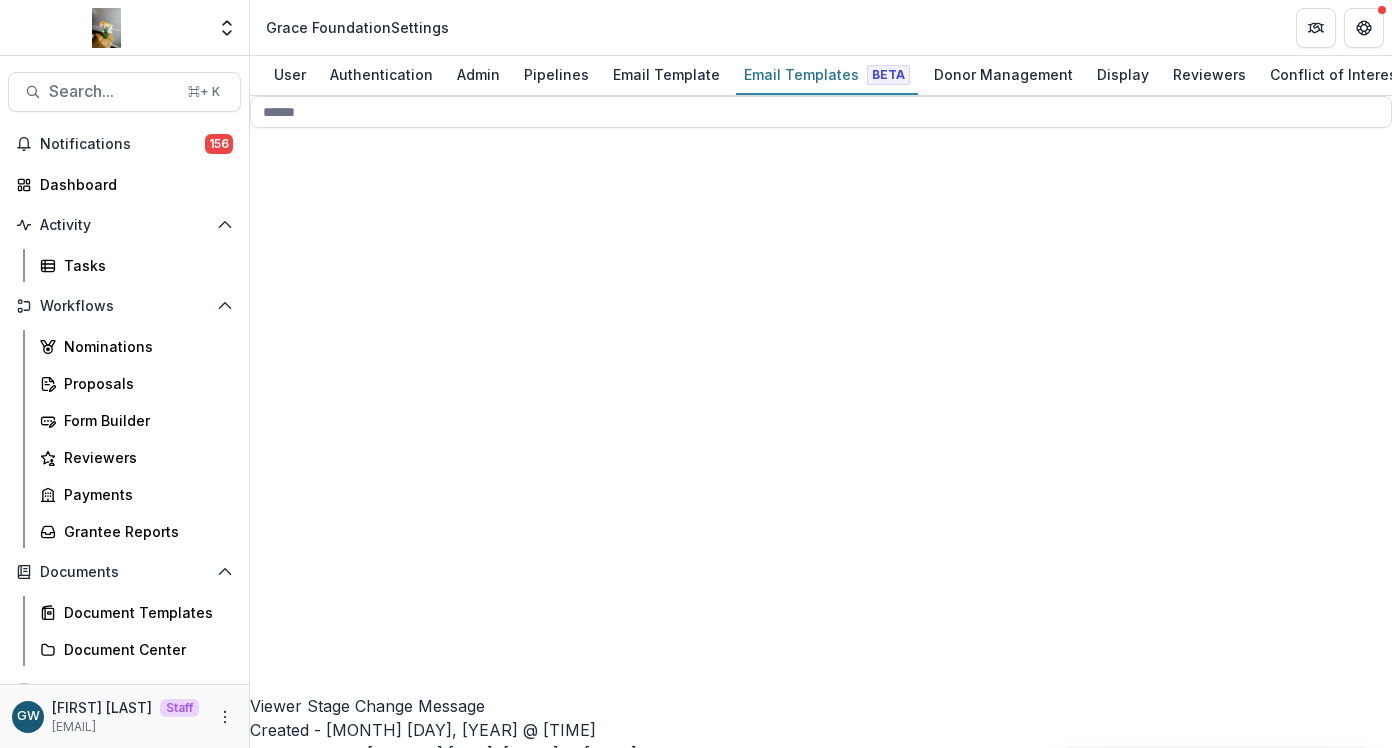 click on "Vetting" at bounding box center [305, 952] 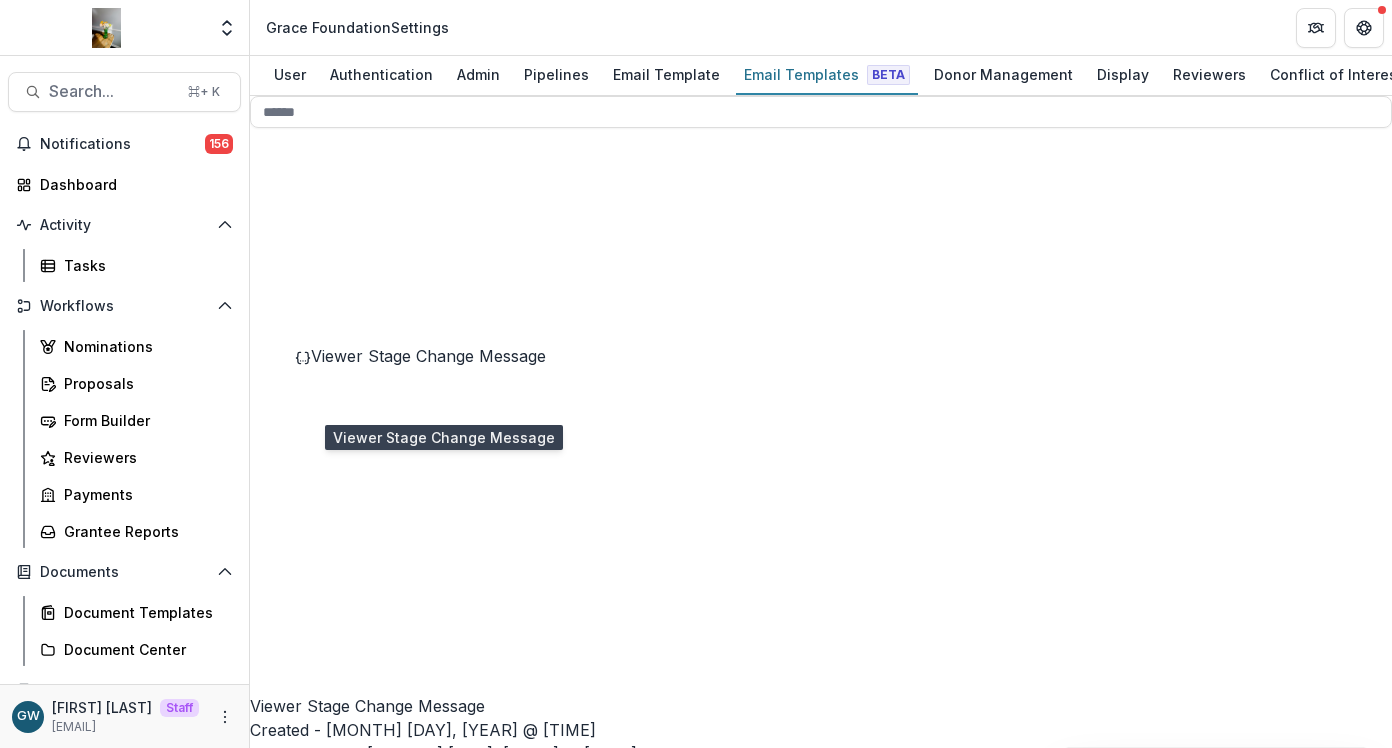 click on "Viewer Stage Change Message" at bounding box center (428, 356) 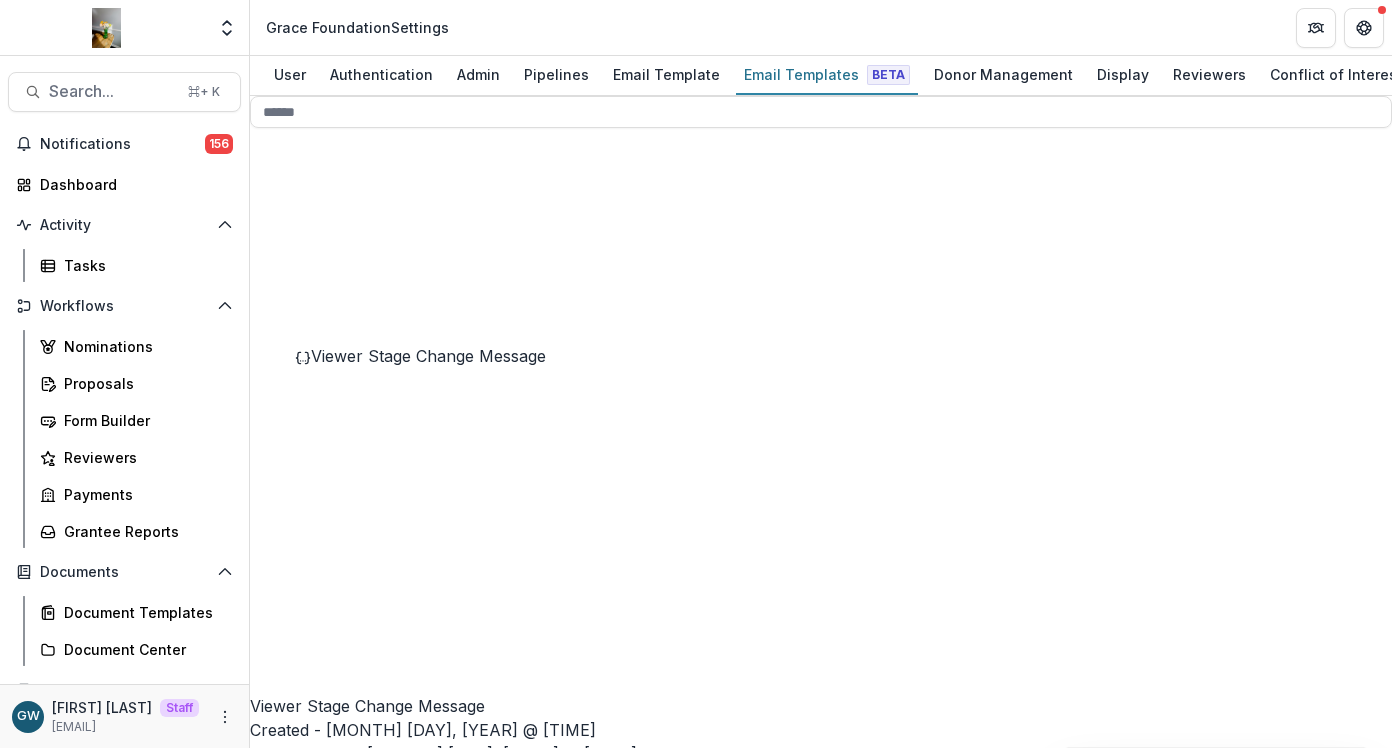 click on "Draft" at bounding box center [299, 1032] 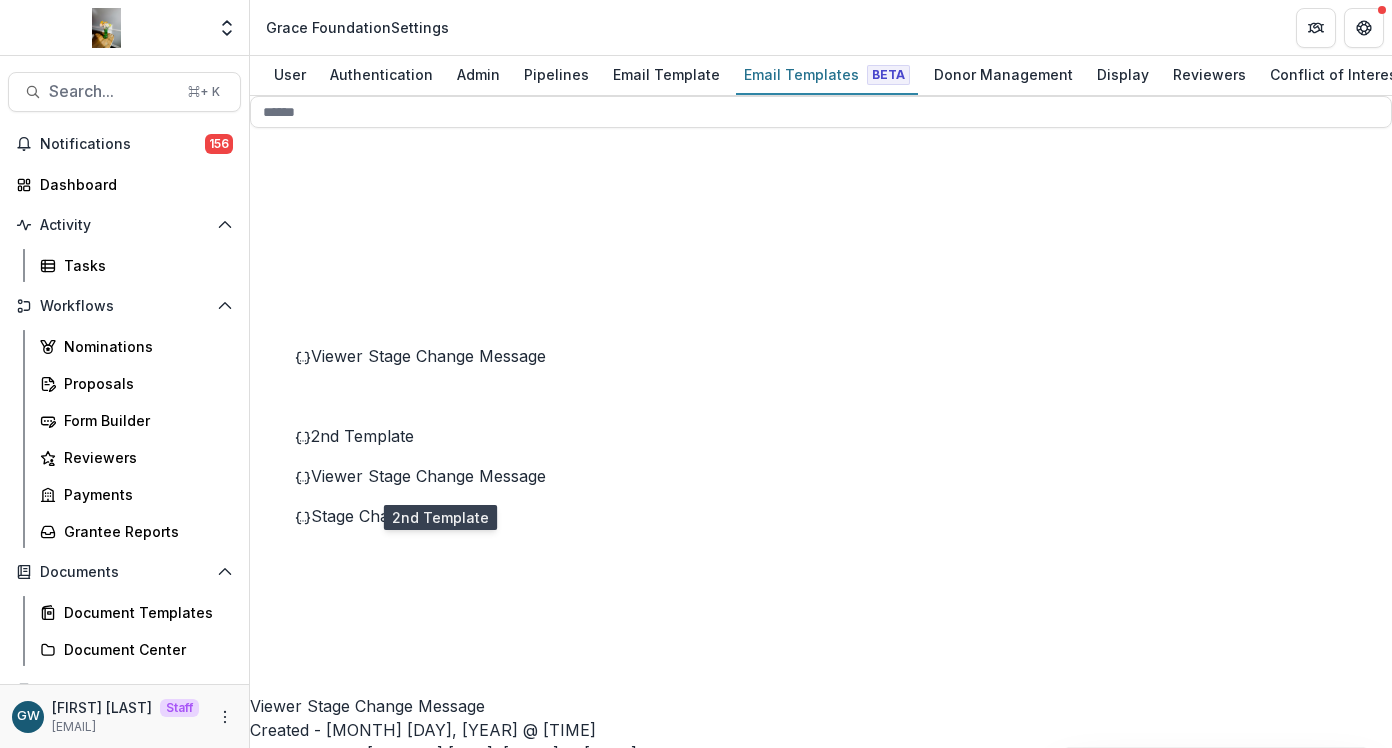 click on "2nd Template" at bounding box center (362, 436) 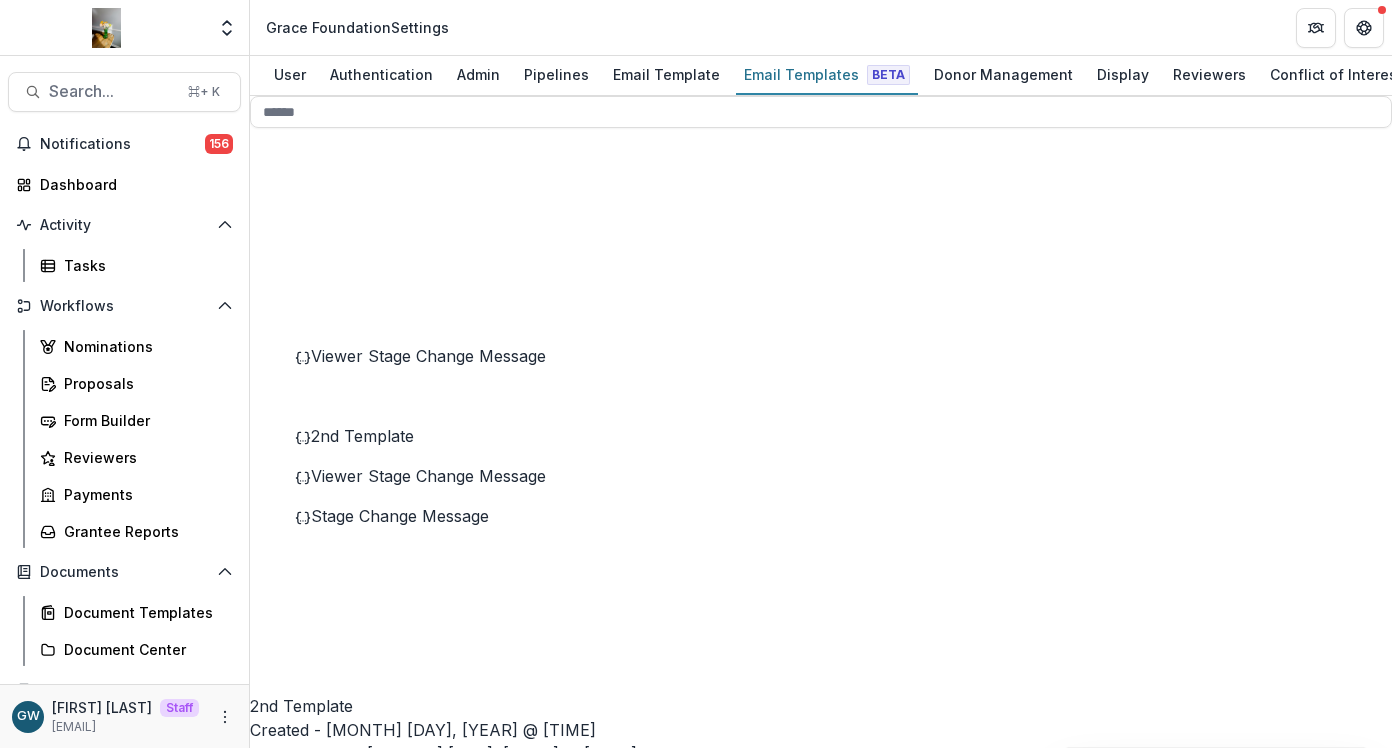click on "Viewer Stage Change Message" at bounding box center (446, 356) 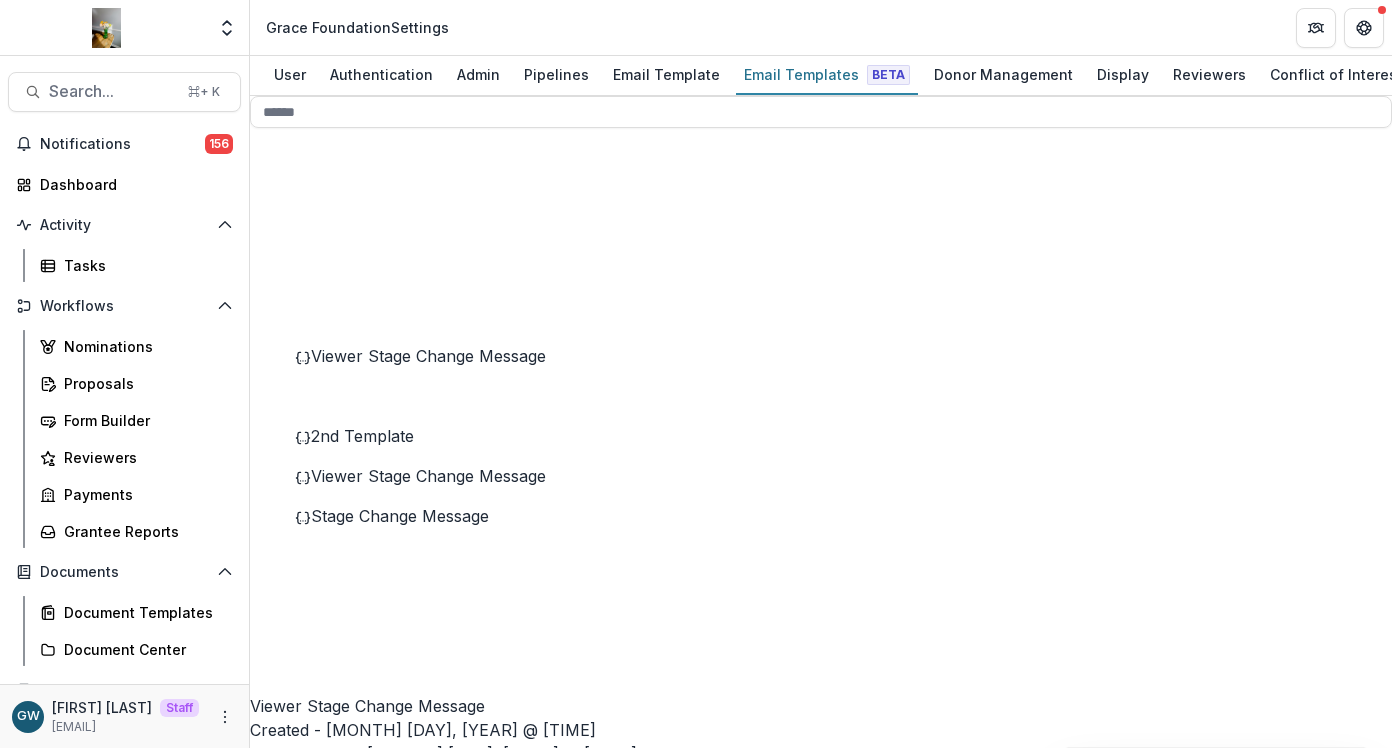 click on "Preview" at bounding box center (303, 782) 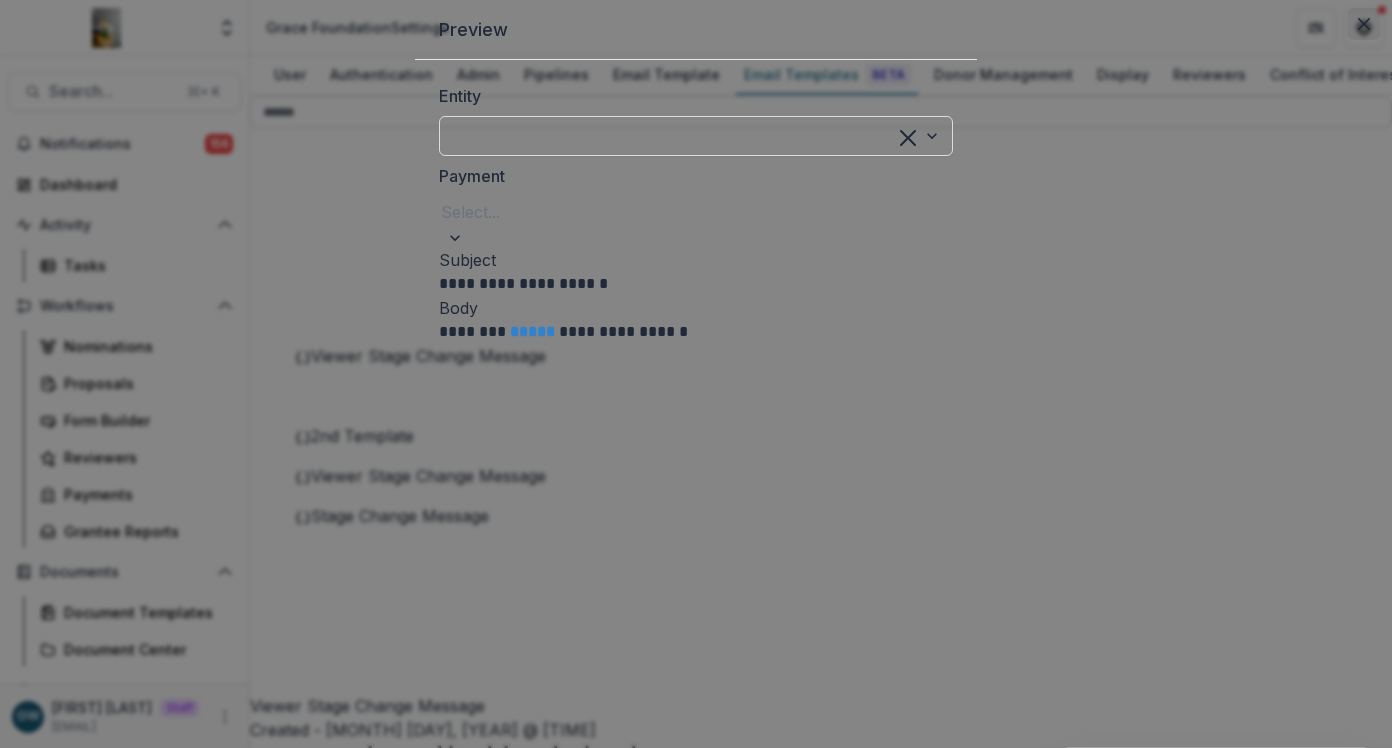 click 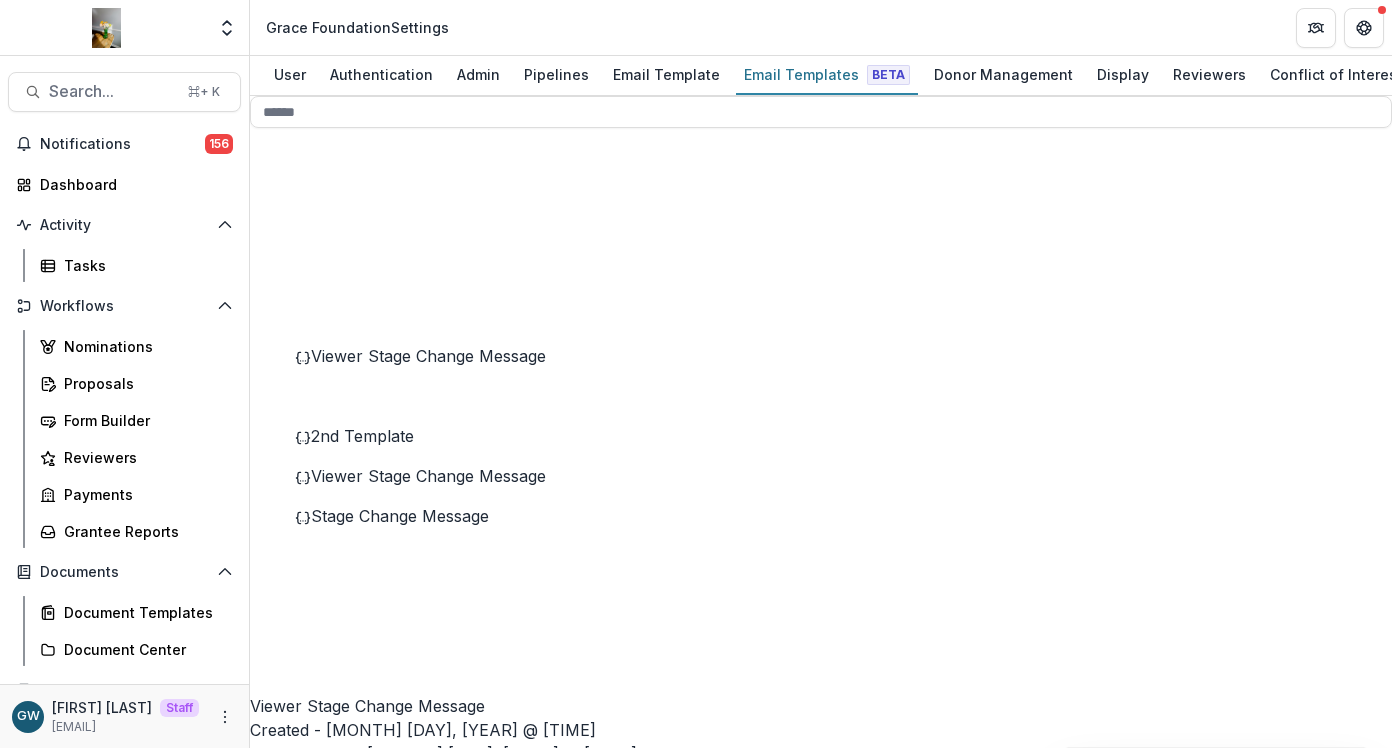 click on "**********" at bounding box center (821, 2272) 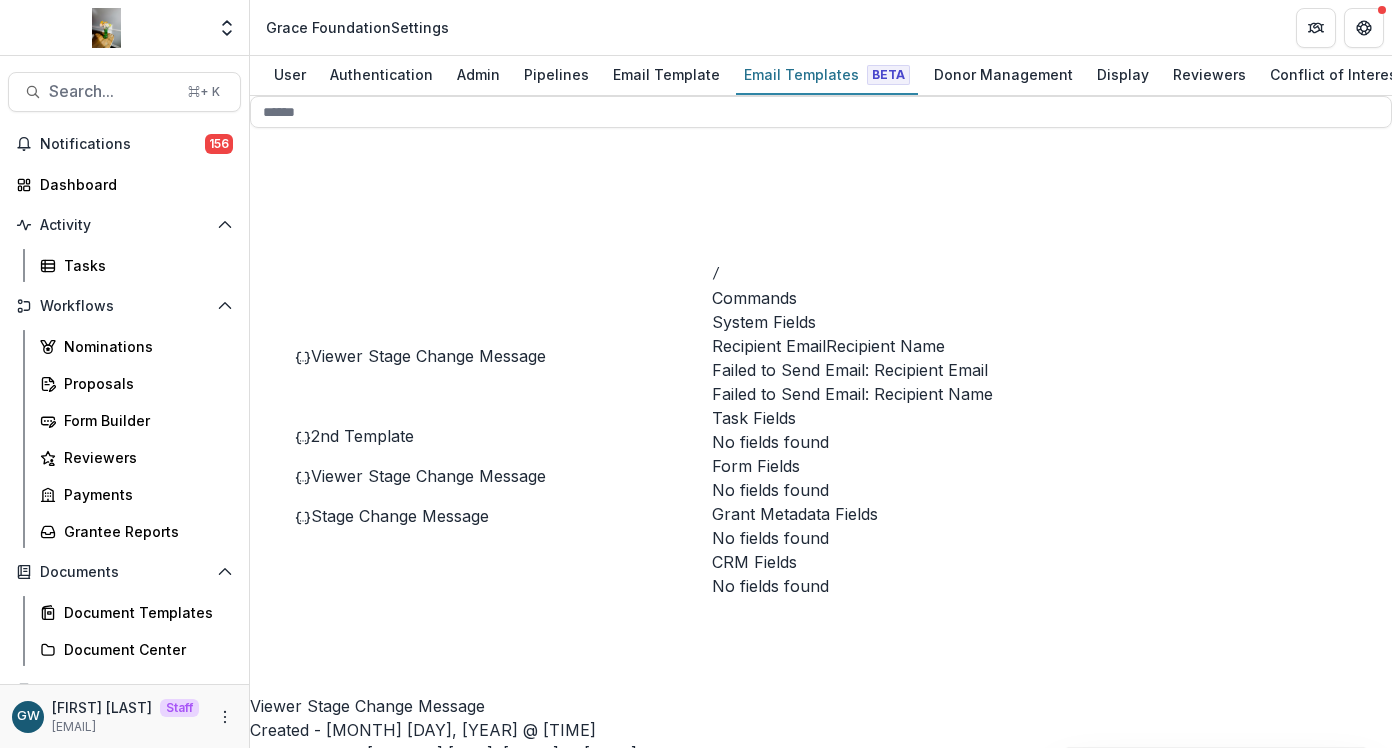 click on "Recipient Name" at bounding box center [885, 346] 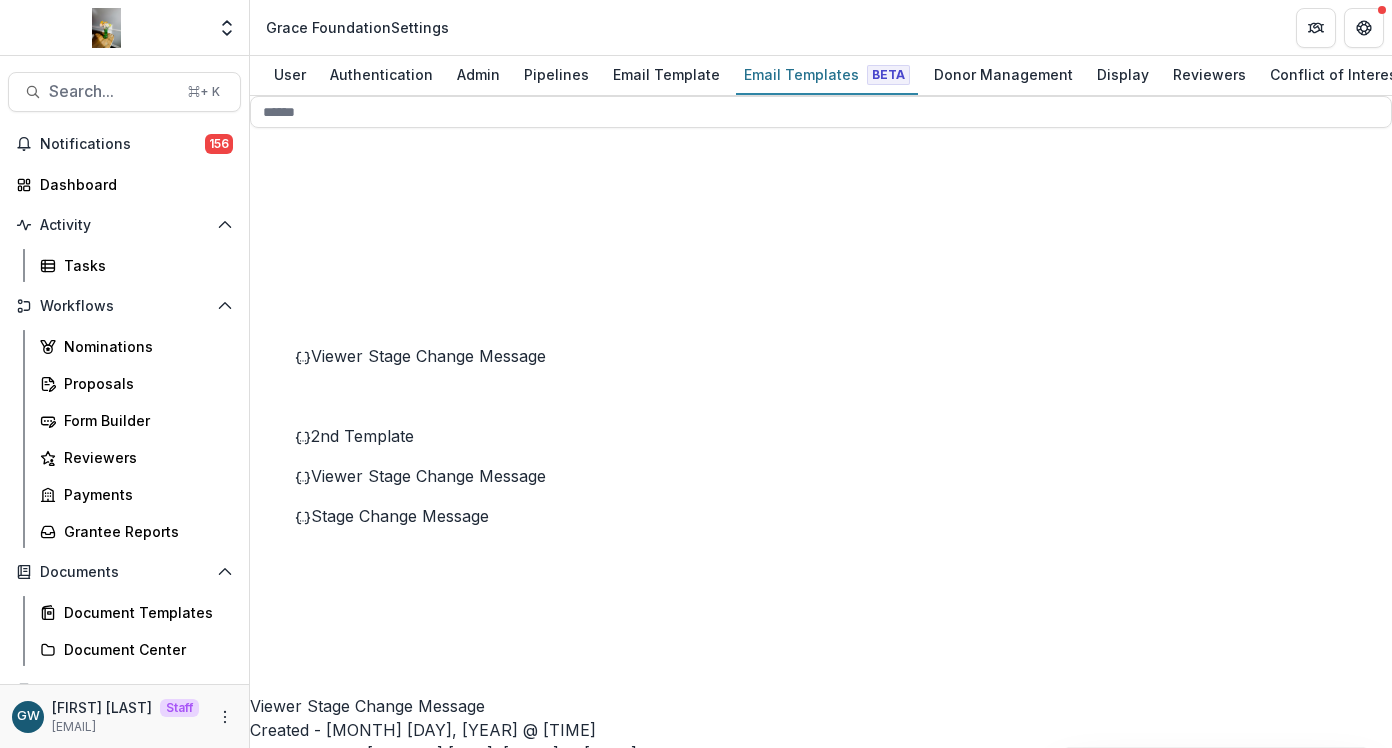 click on "Update Template" at bounding box center (323, 2348) 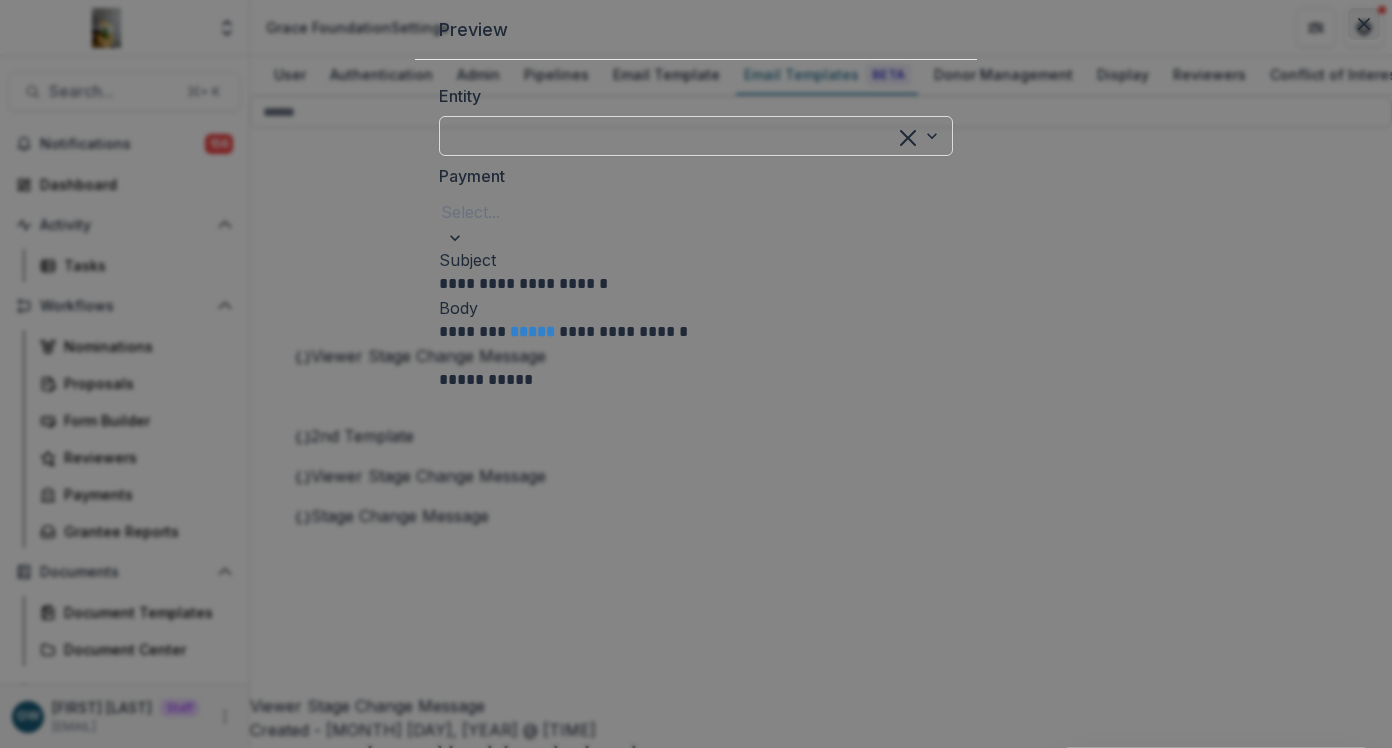 click 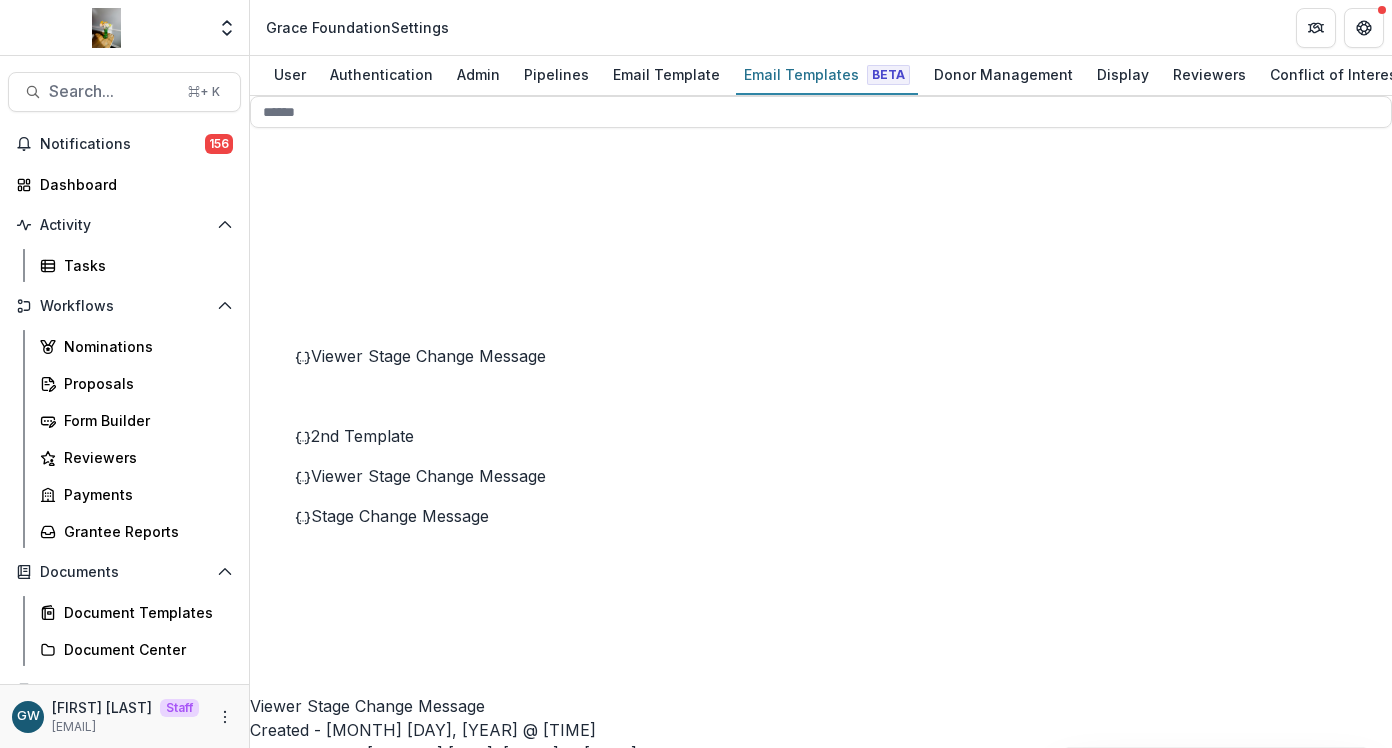 click on "Preview" at bounding box center (303, 782) 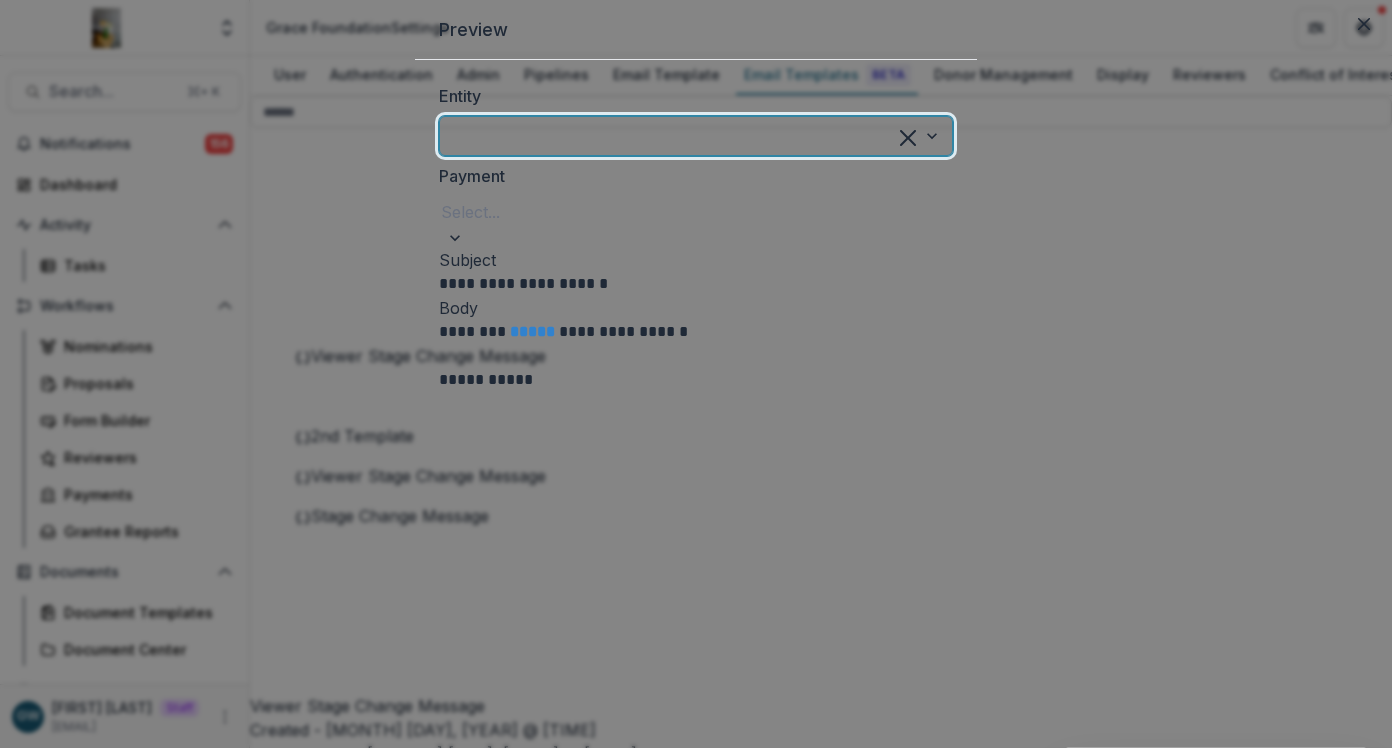 click at bounding box center (670, 136) 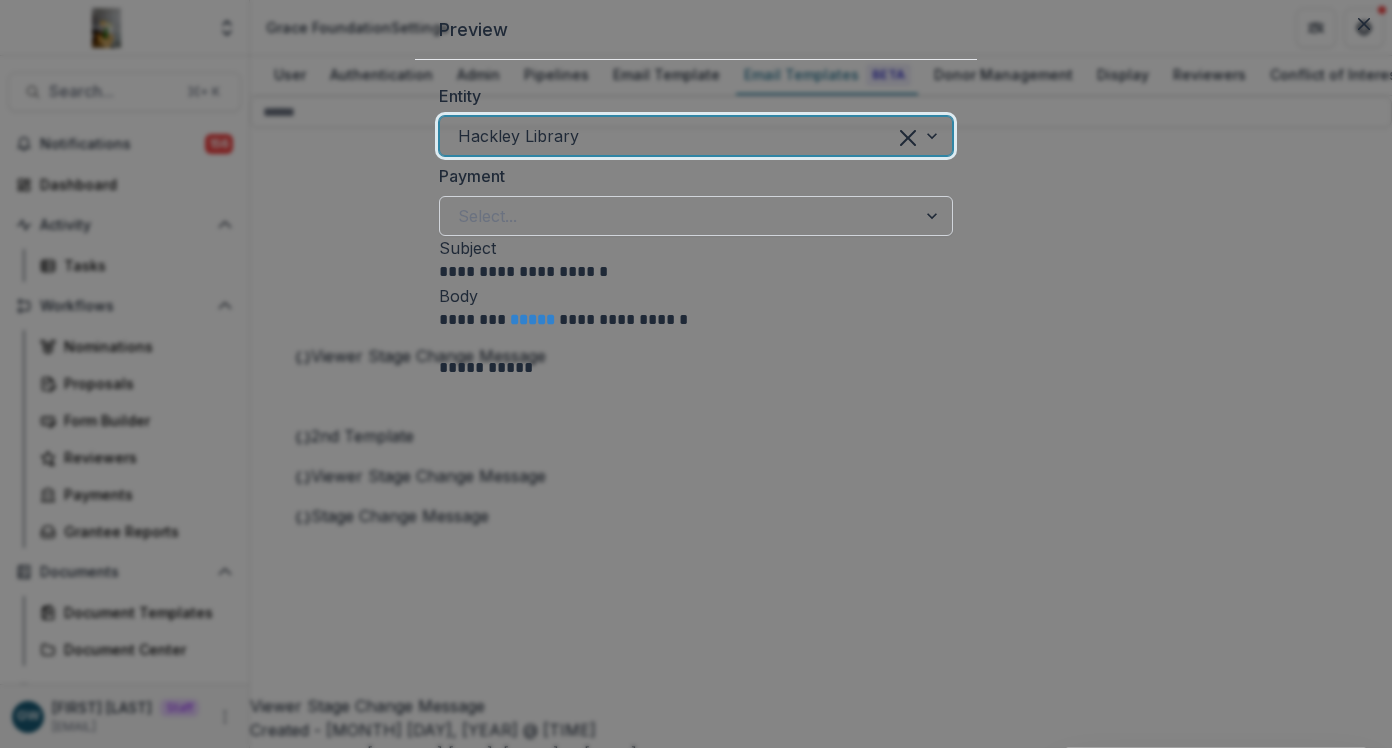 click at bounding box center [678, 216] 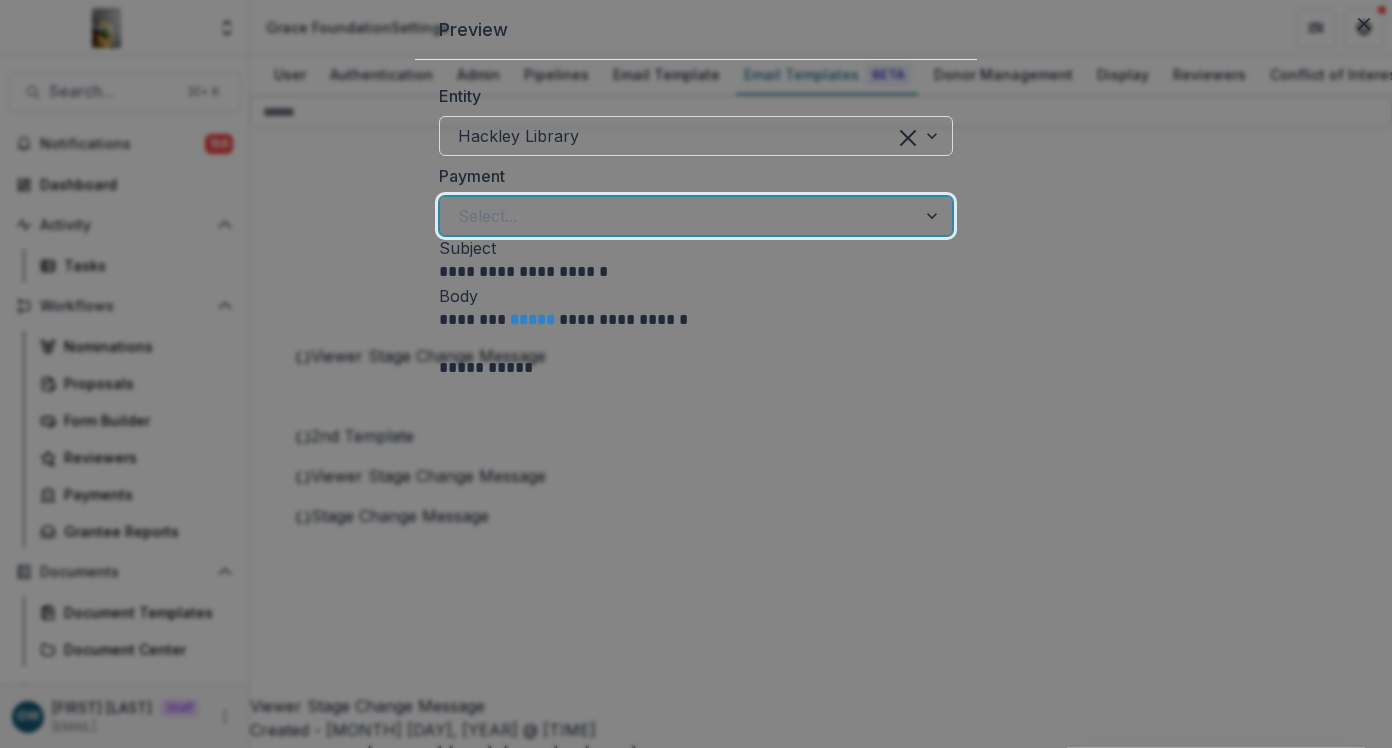 click on "Hackley Library - $10,000 - 2025-06-27" at bounding box center [696, 760] 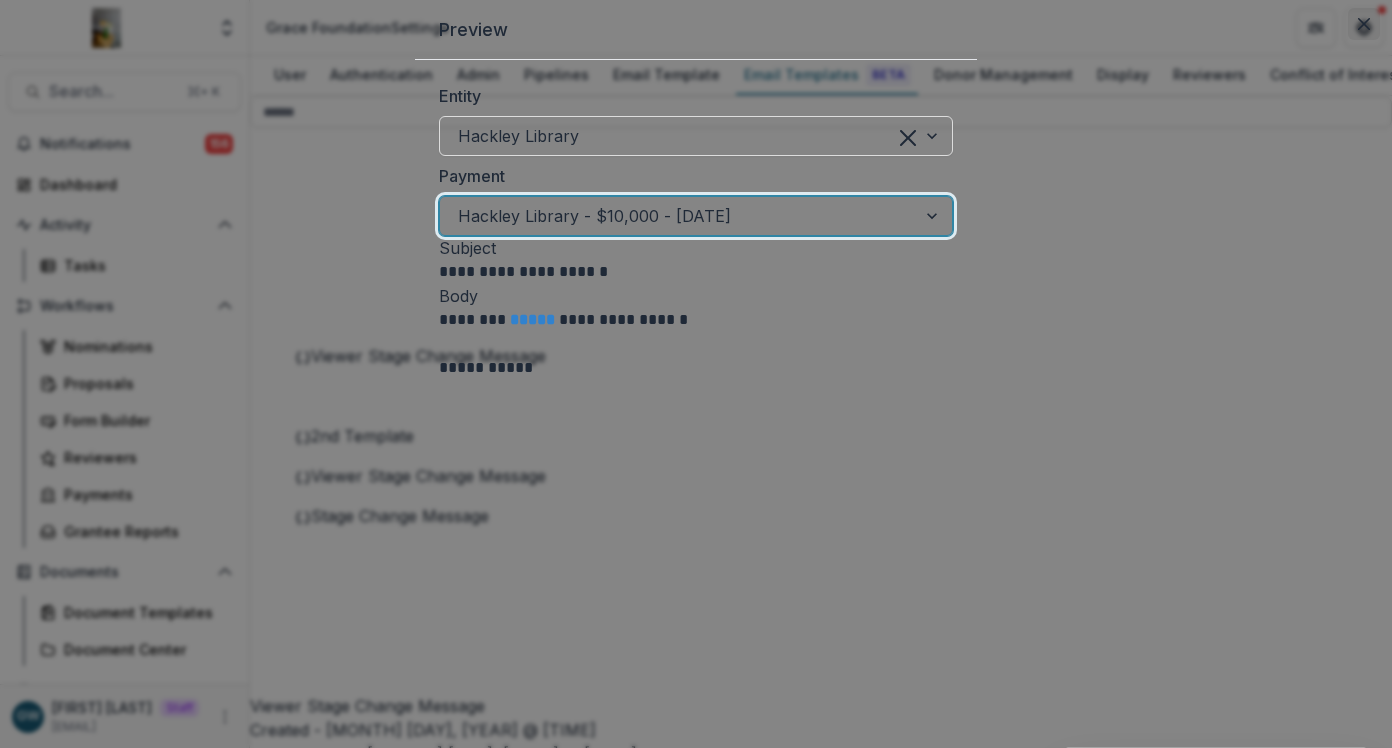 click 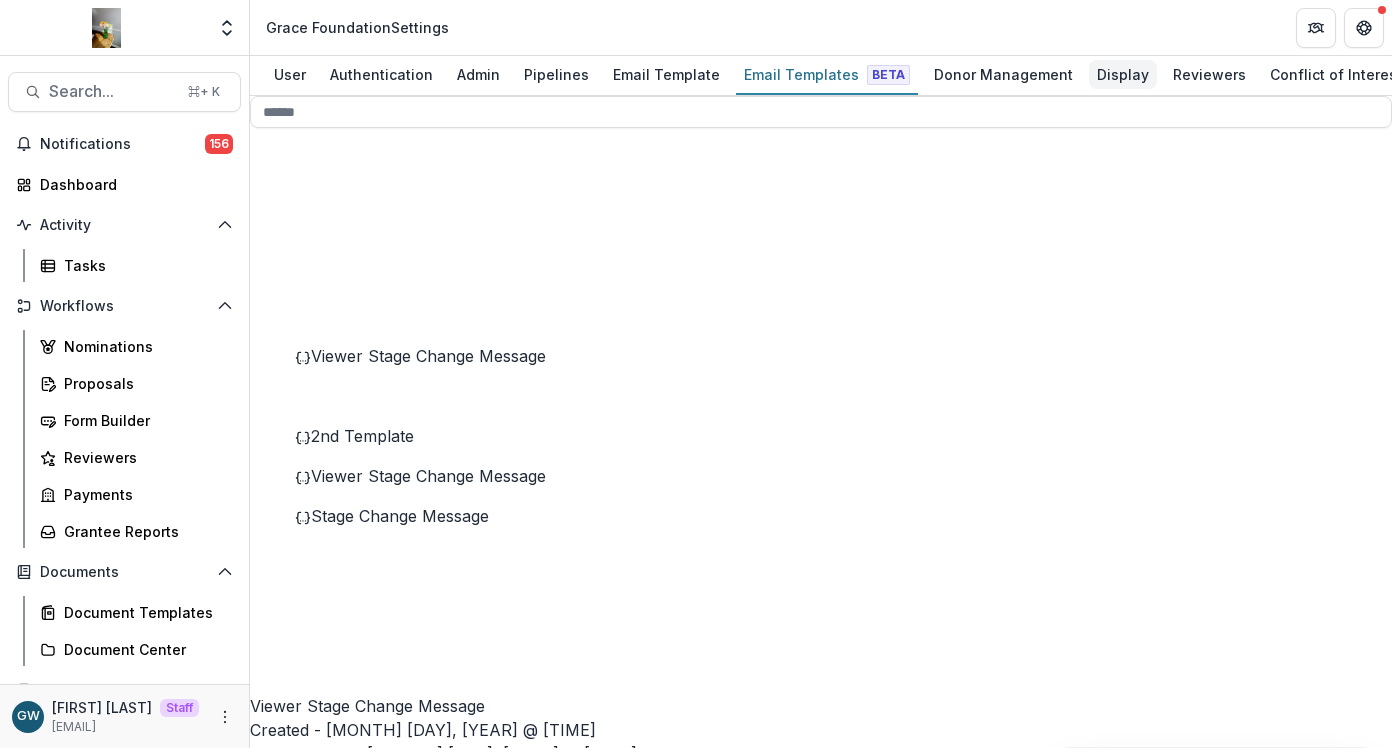 click on "Display" at bounding box center [1123, 74] 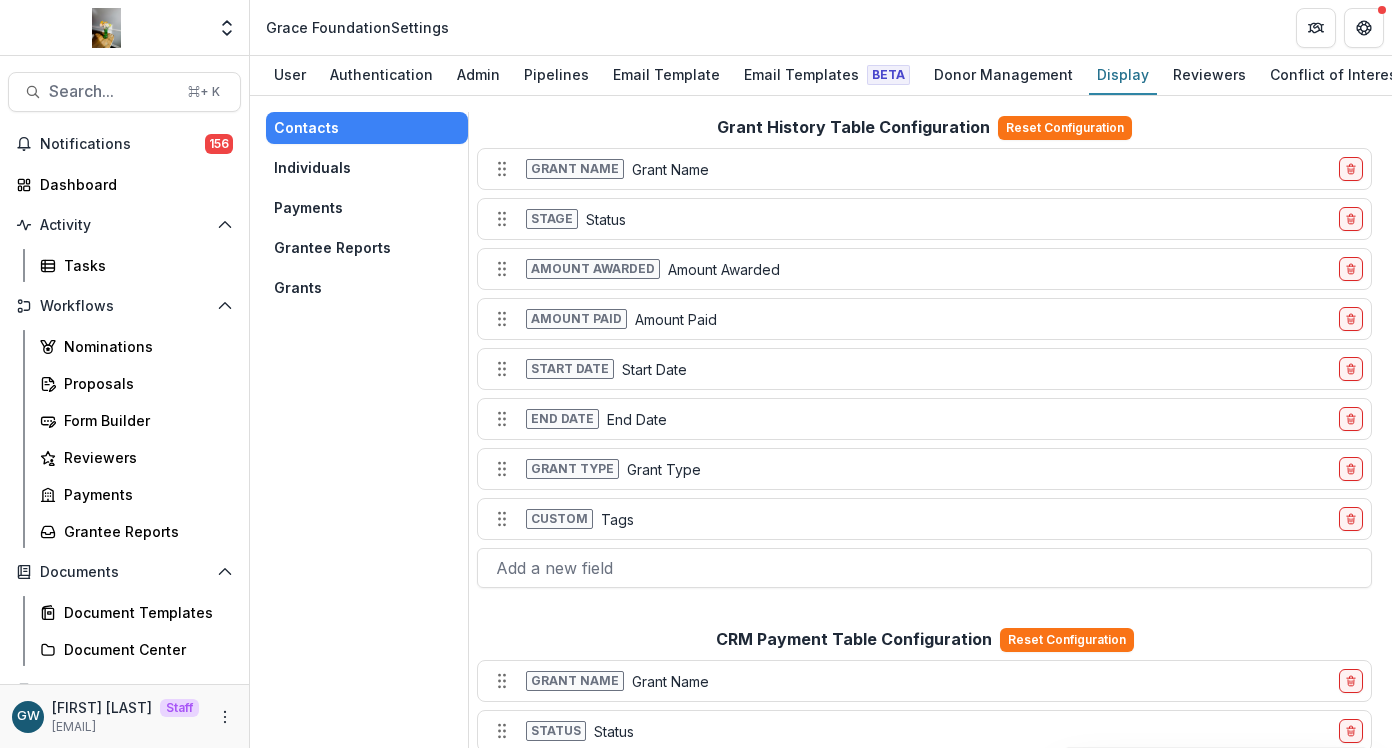click on "Grants" at bounding box center [367, 288] 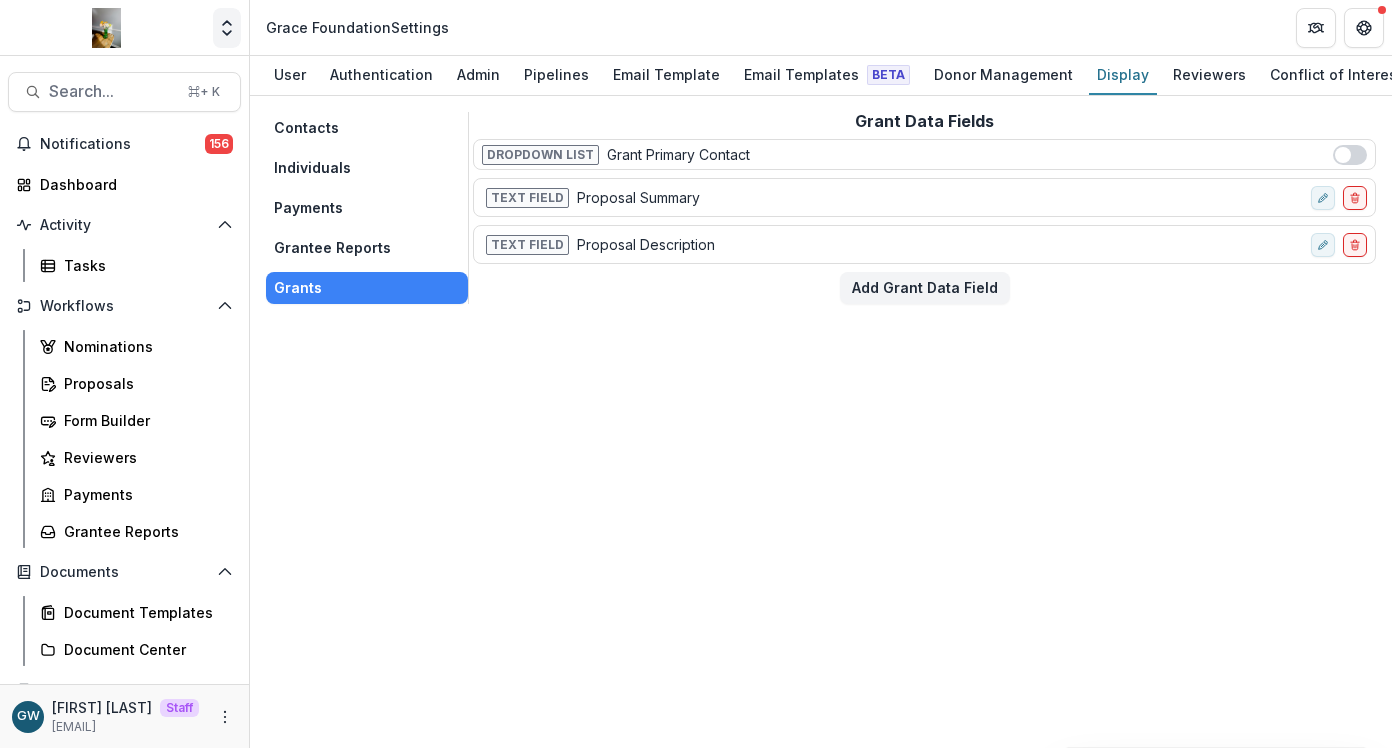 click 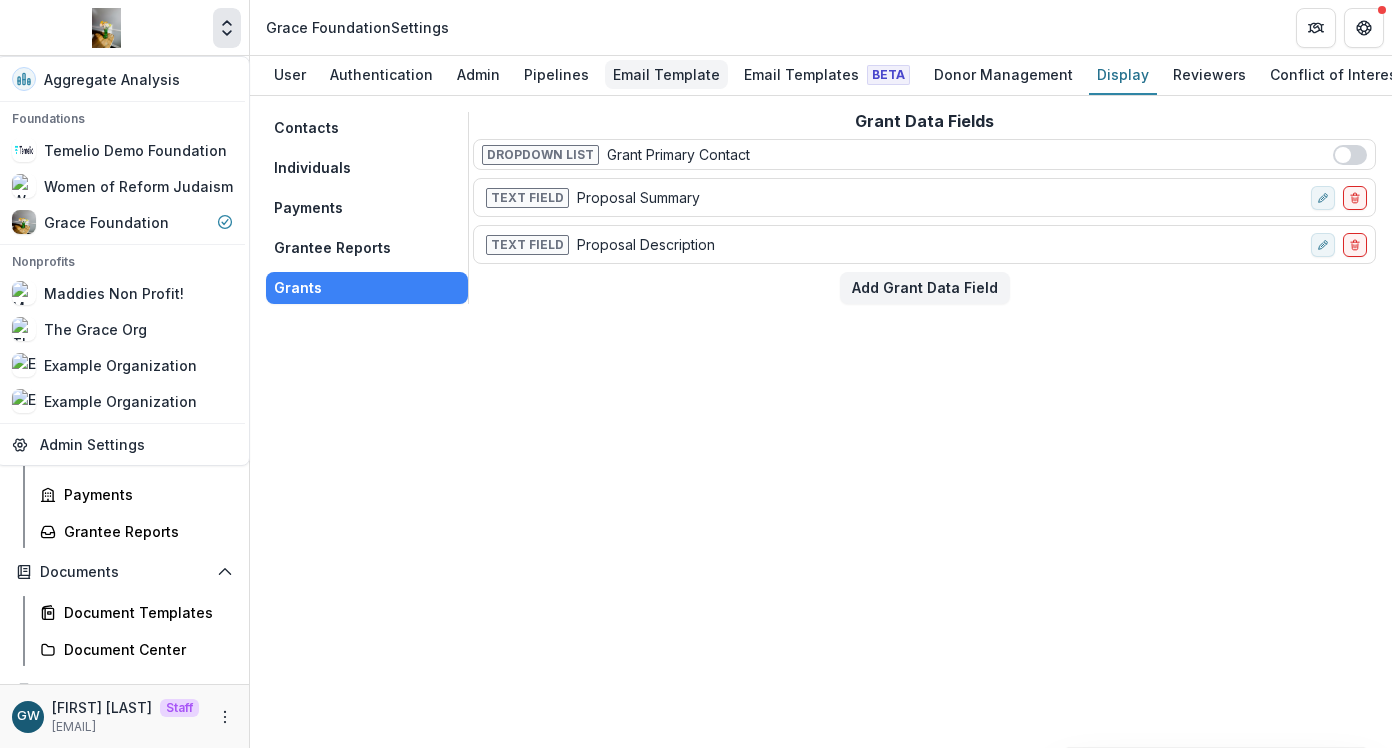 click on "Email Template" at bounding box center (666, 74) 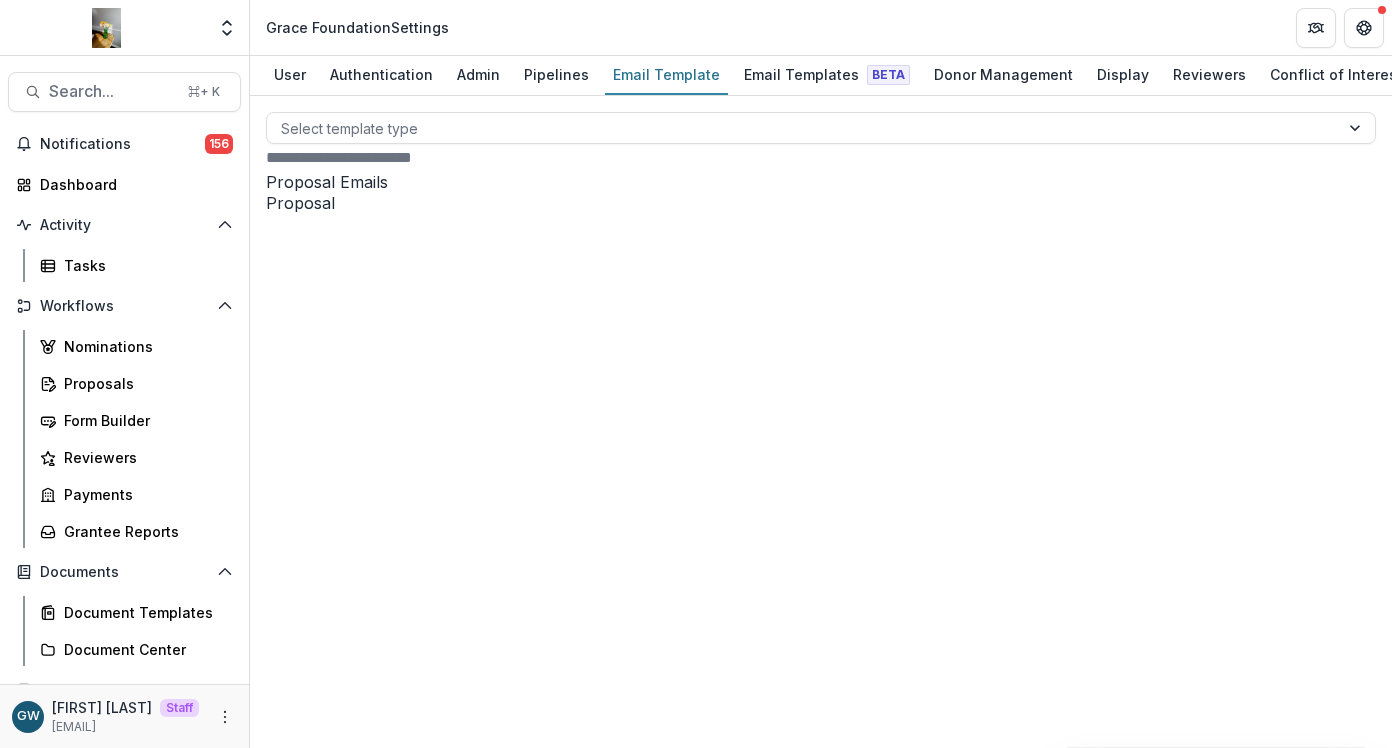 scroll, scrollTop: 169, scrollLeft: 0, axis: vertical 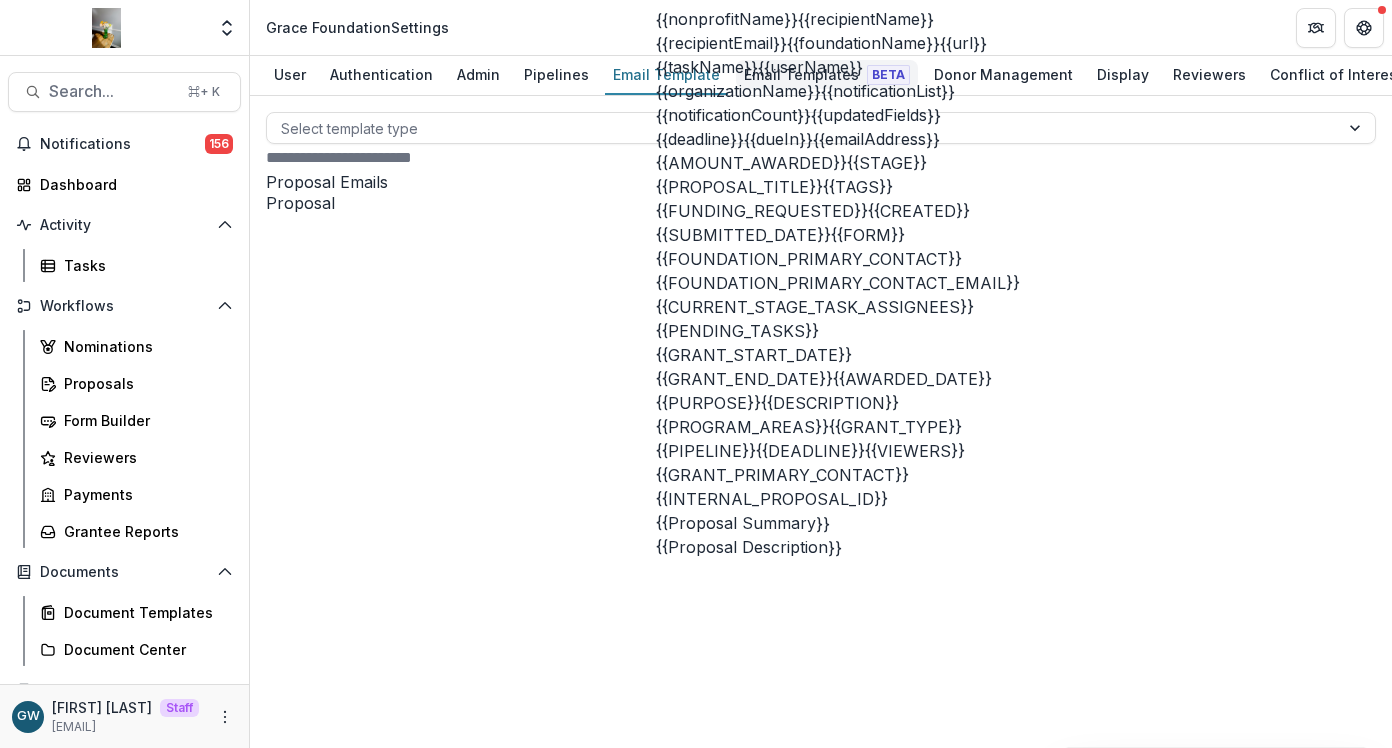 click on "Email Templates   Beta" at bounding box center (827, 74) 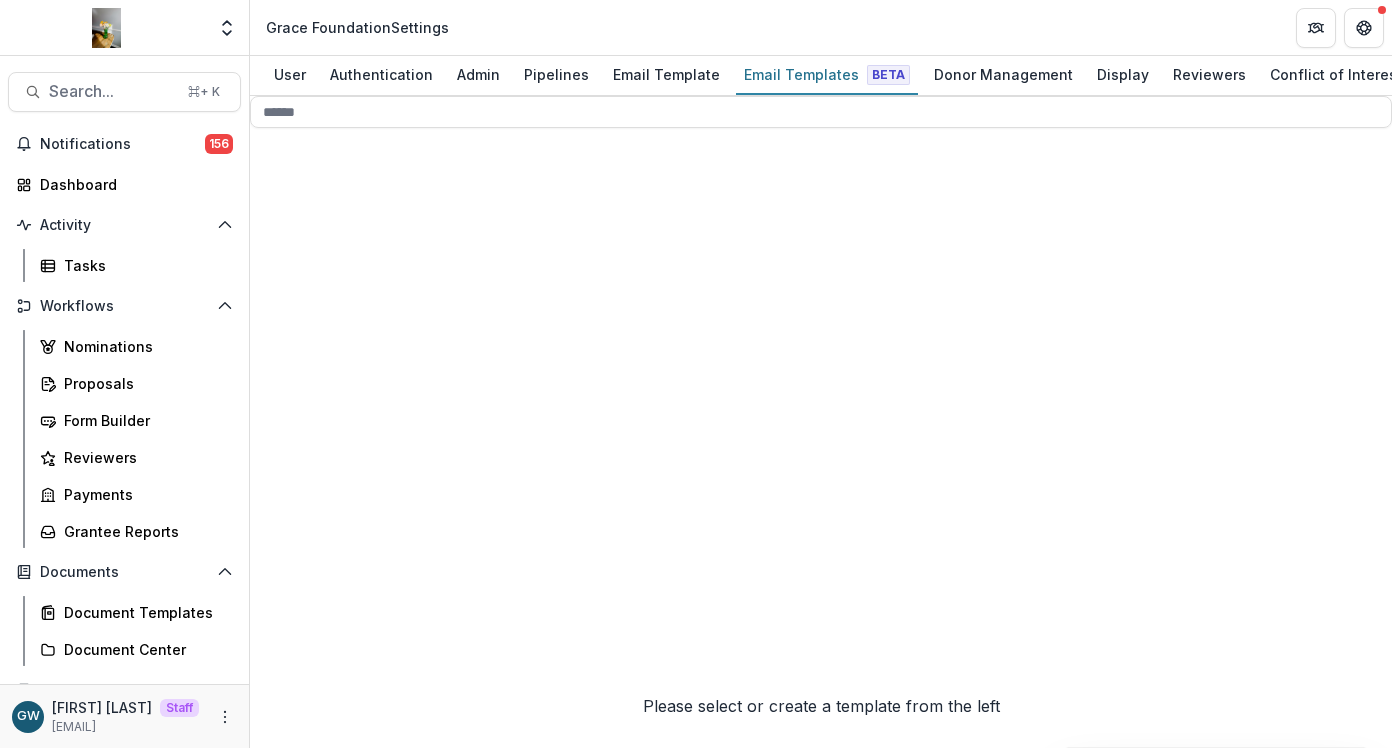 click on "Pipeline" at bounding box center [279, 932] 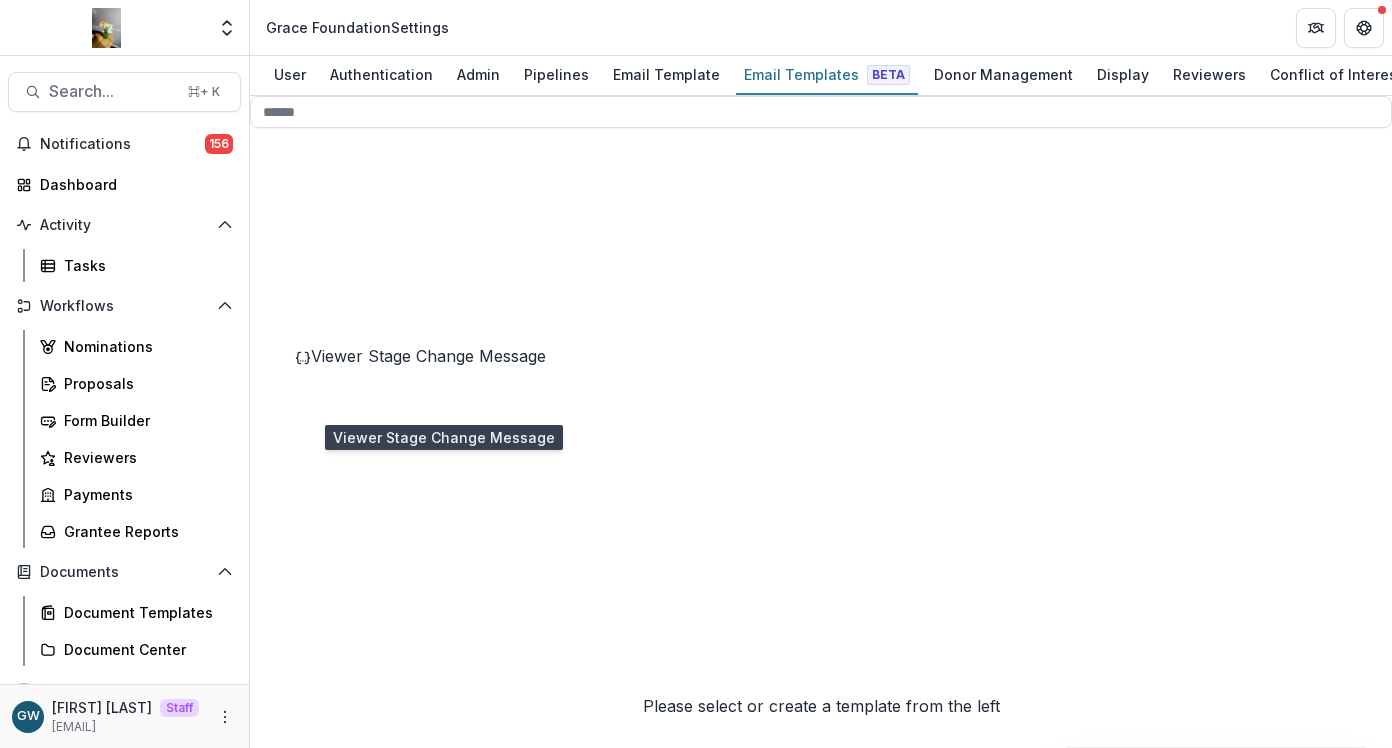 click on "Viewer Stage Change Message" at bounding box center (428, 356) 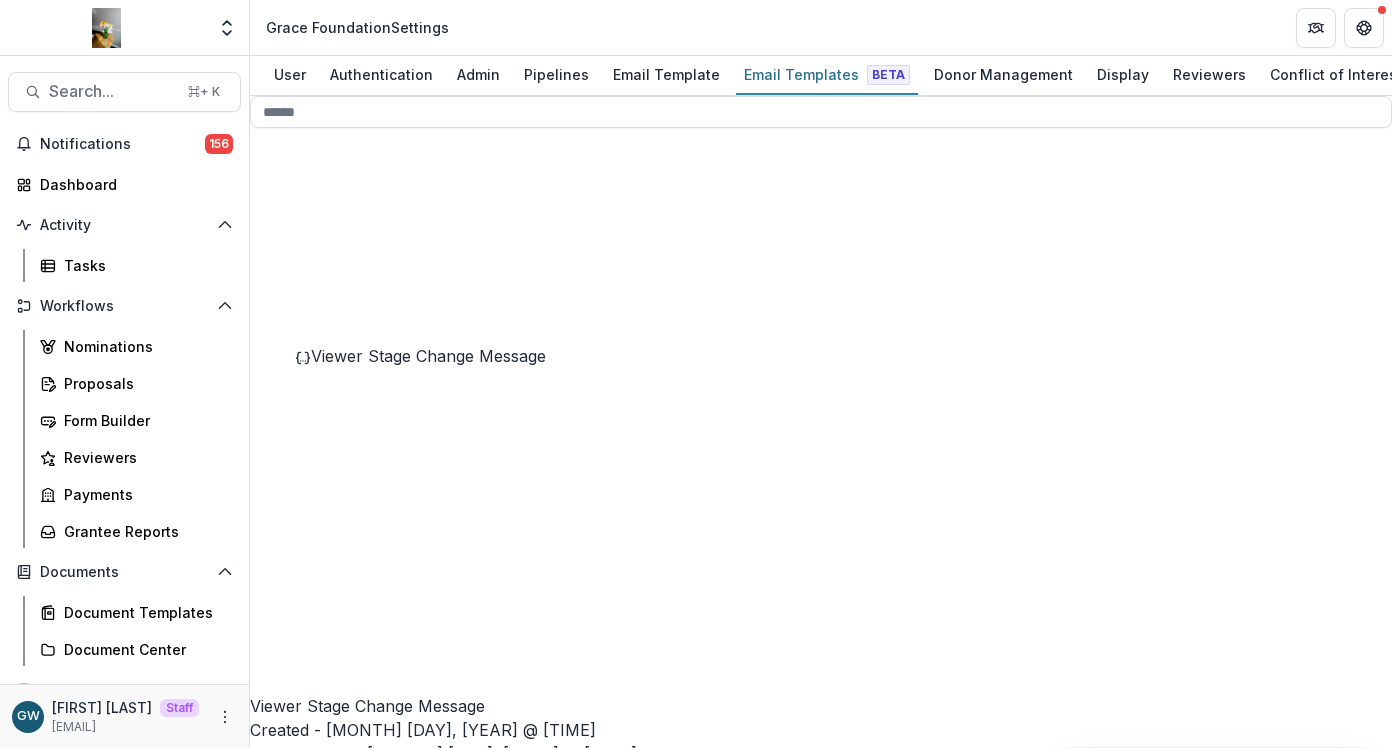 scroll, scrollTop: 41, scrollLeft: 0, axis: vertical 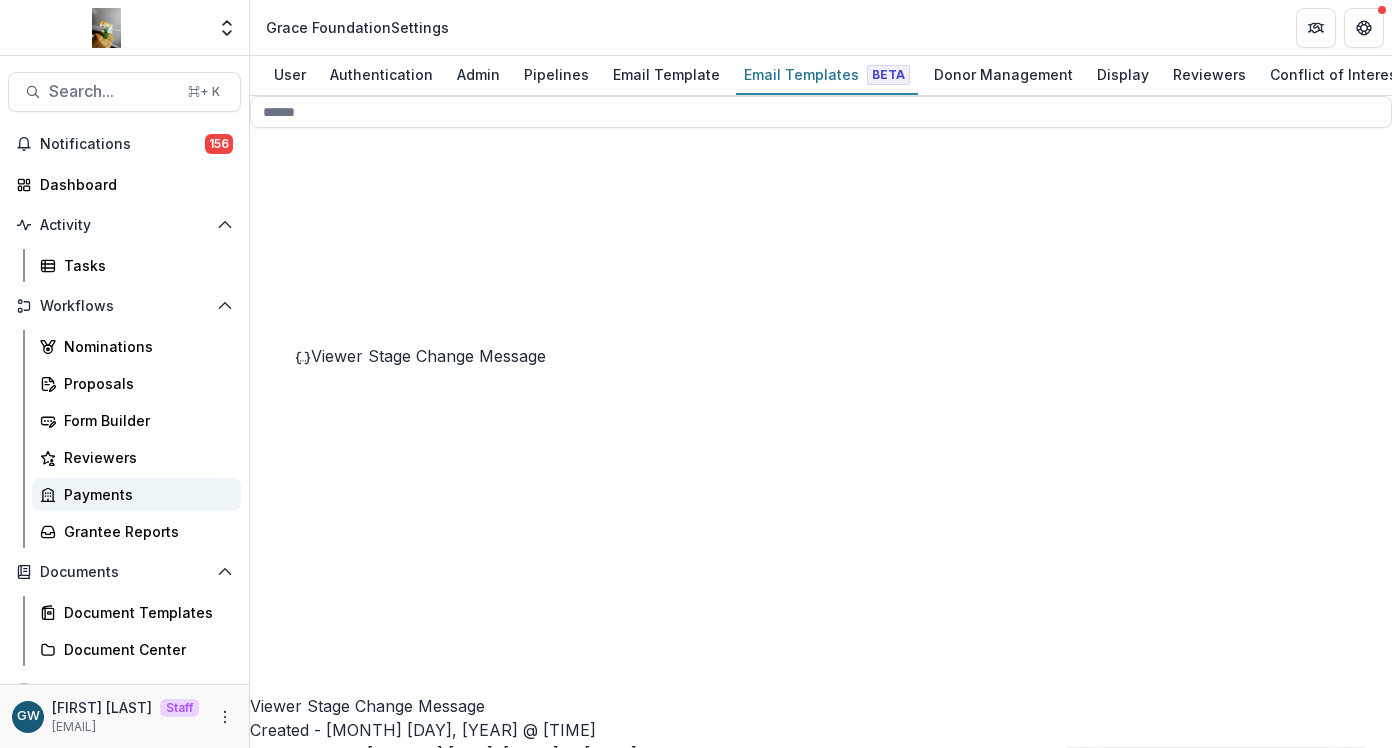 click on "Payments" at bounding box center [136, 494] 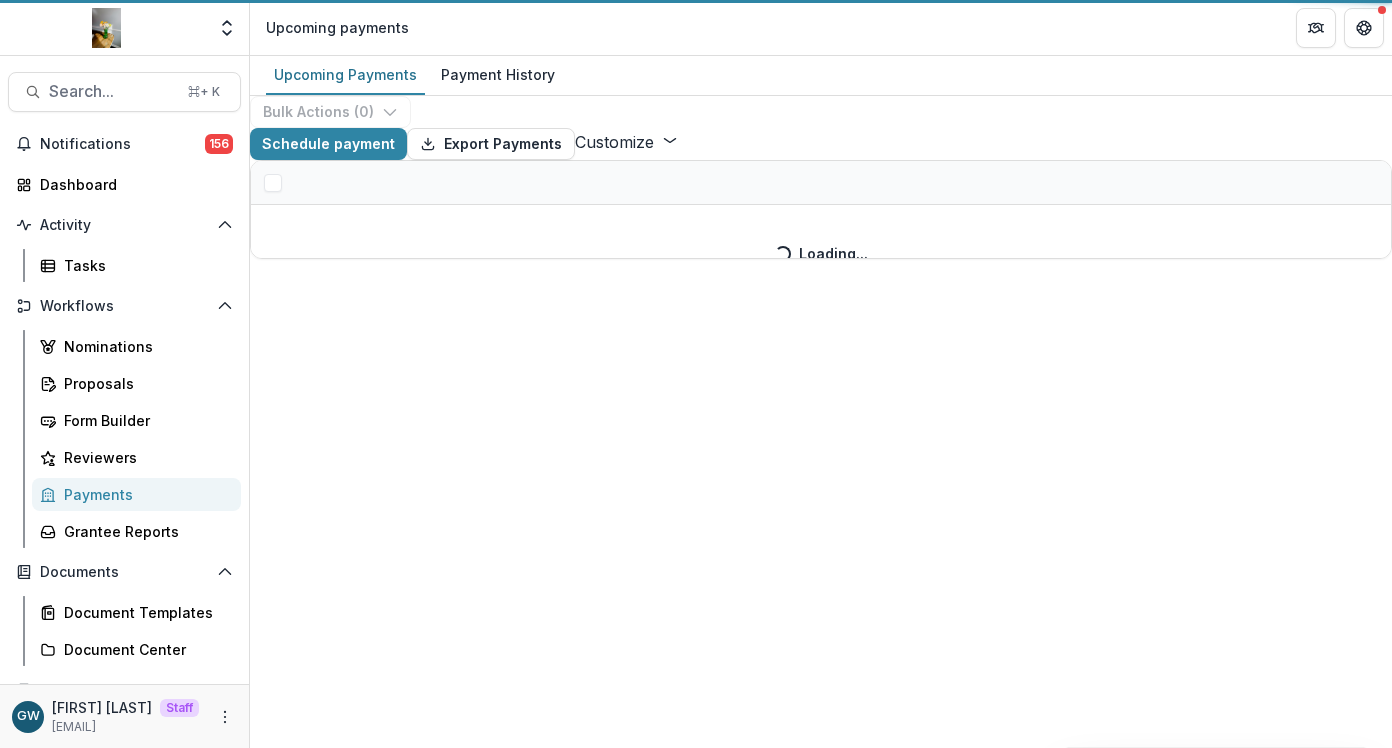 select on "******" 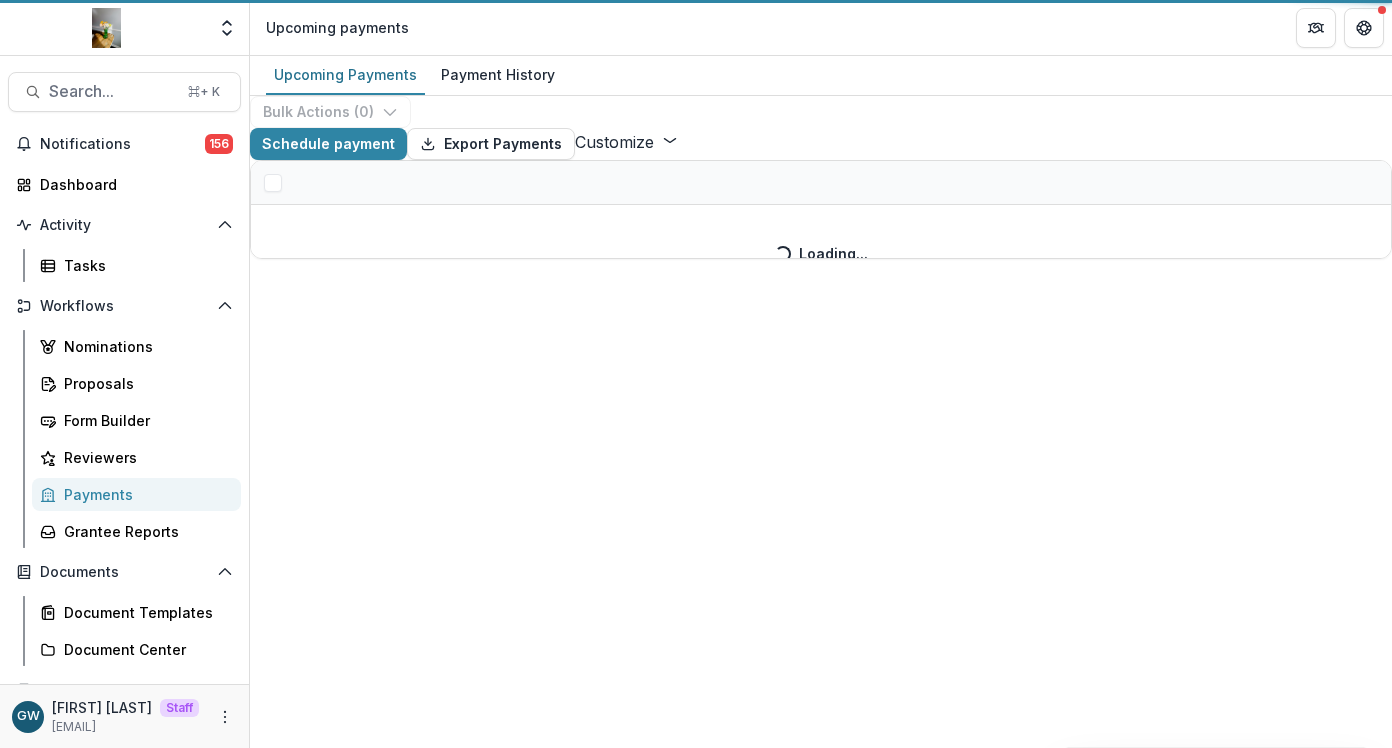 select on "******" 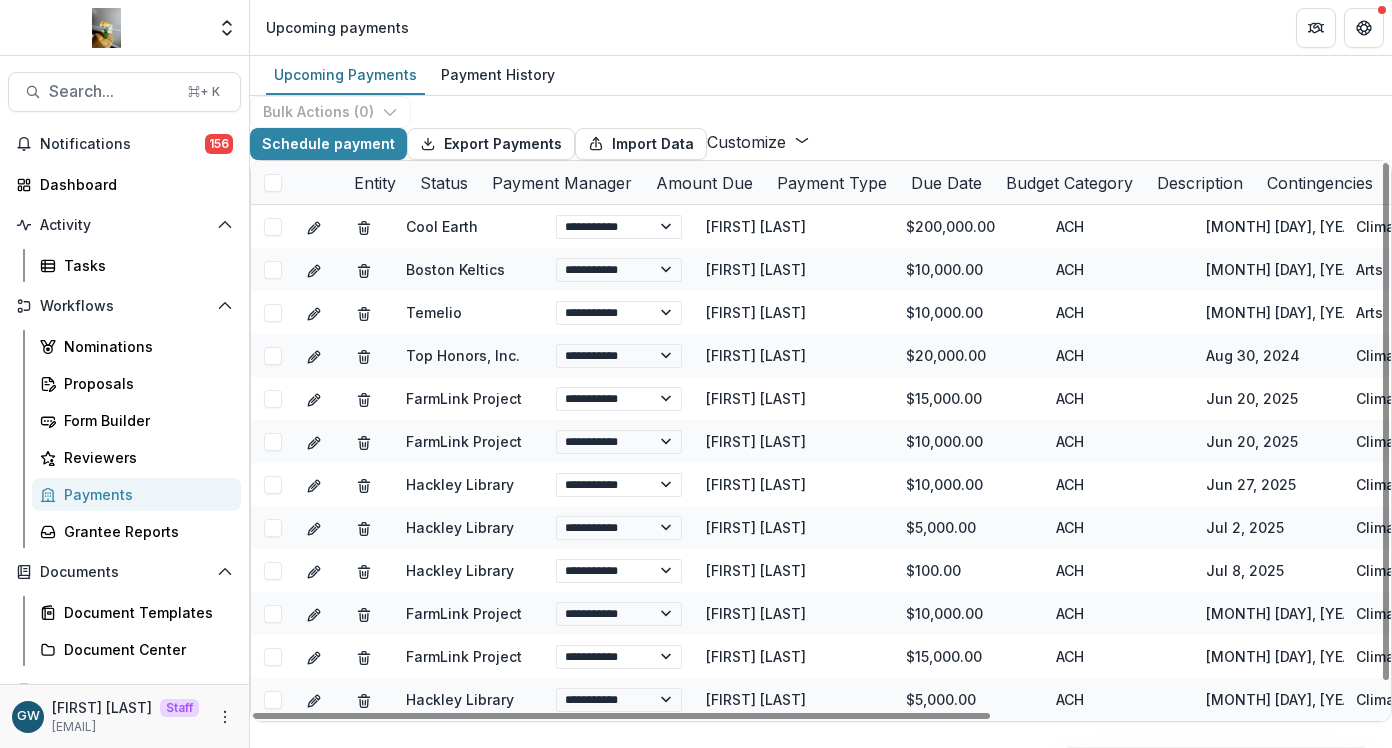click on "Entity" at bounding box center [375, 183] 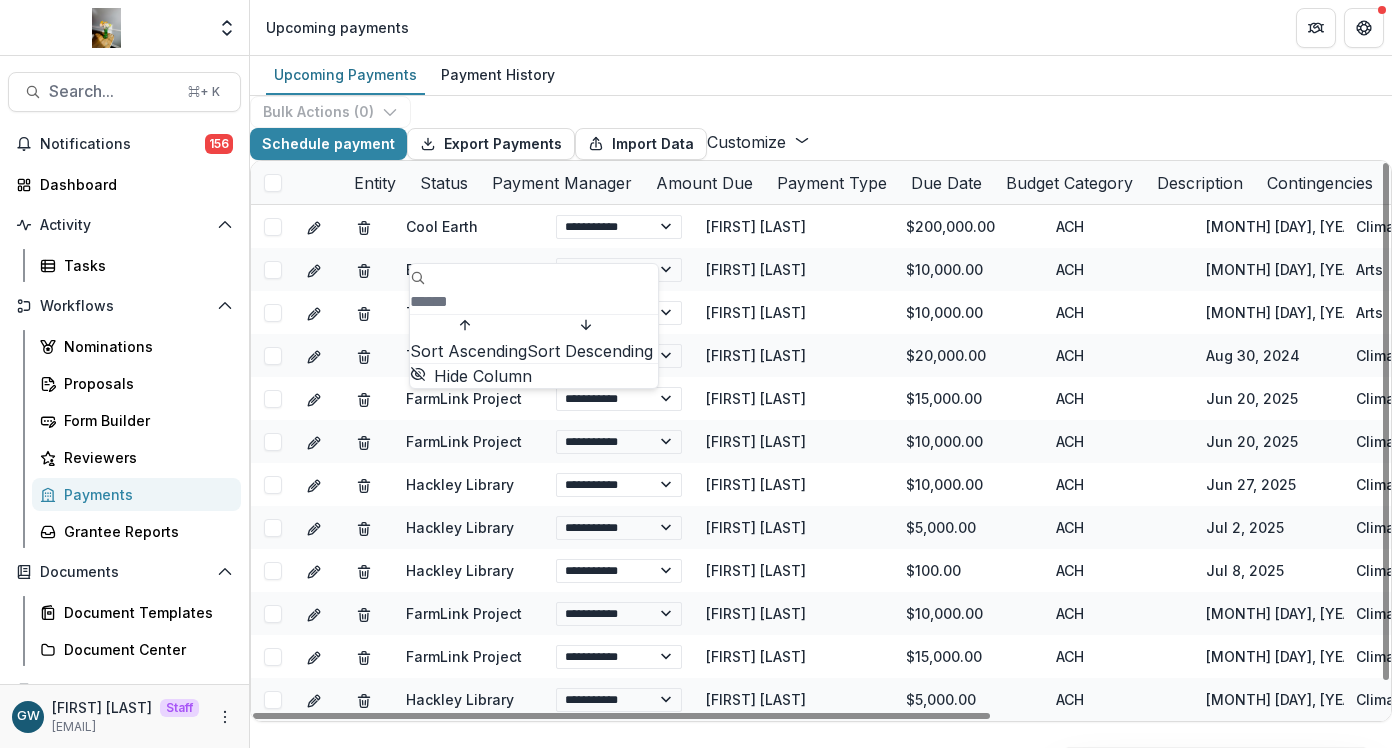 click at bounding box center (490, 302) 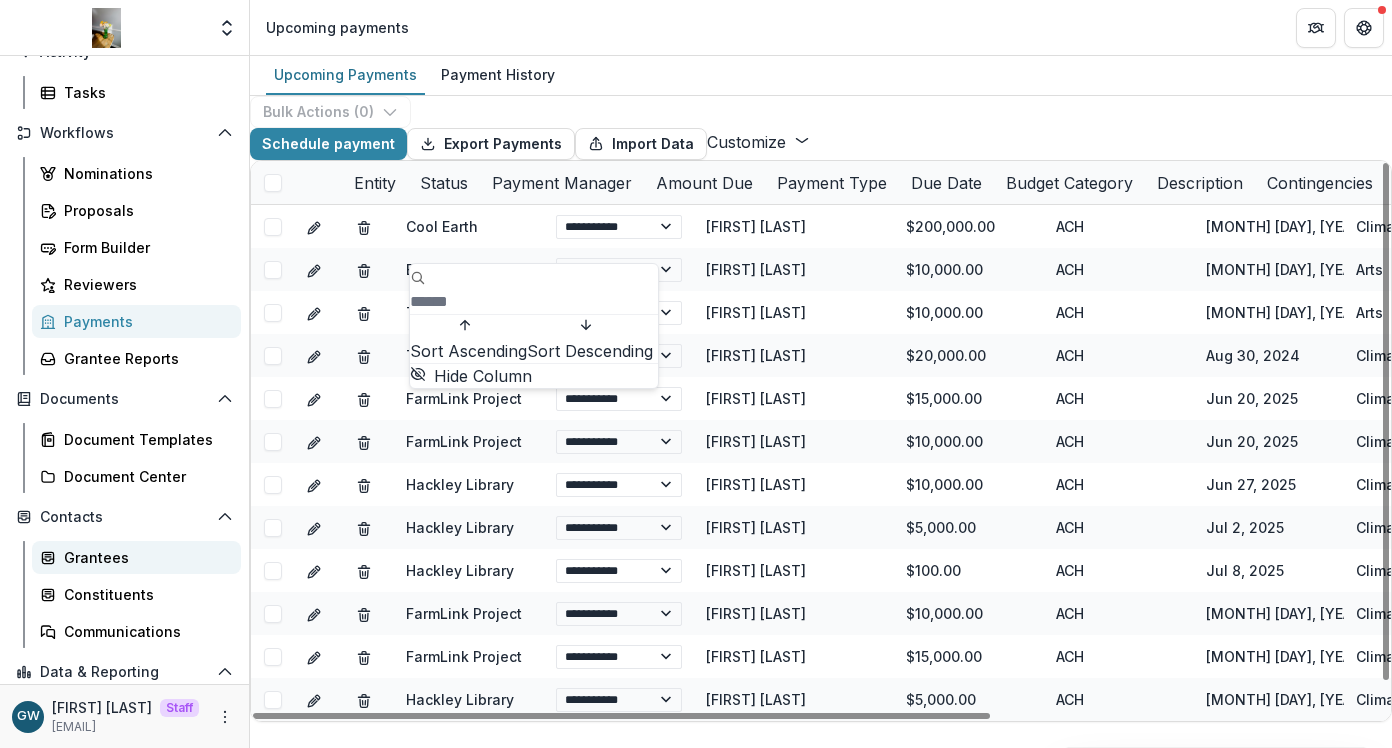 scroll, scrollTop: 182, scrollLeft: 0, axis: vertical 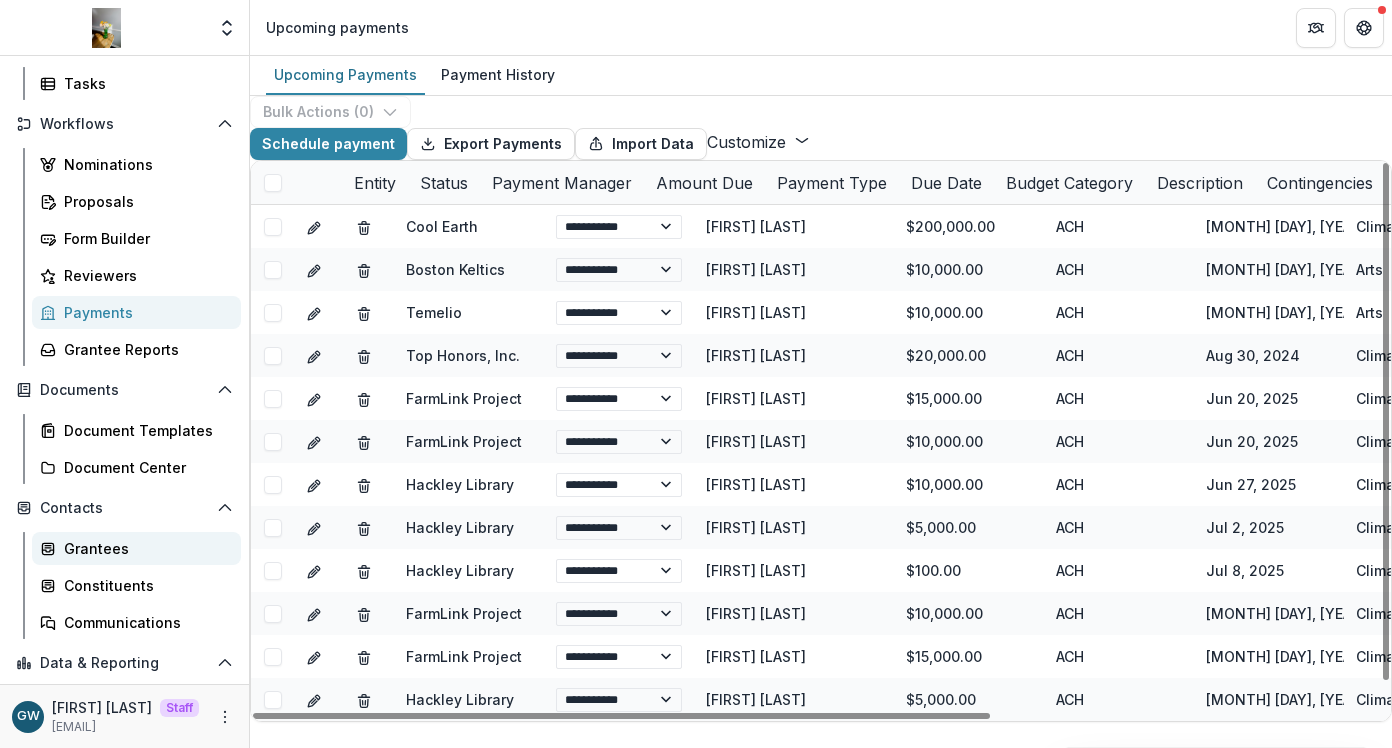 click on "Grantees" at bounding box center [144, 548] 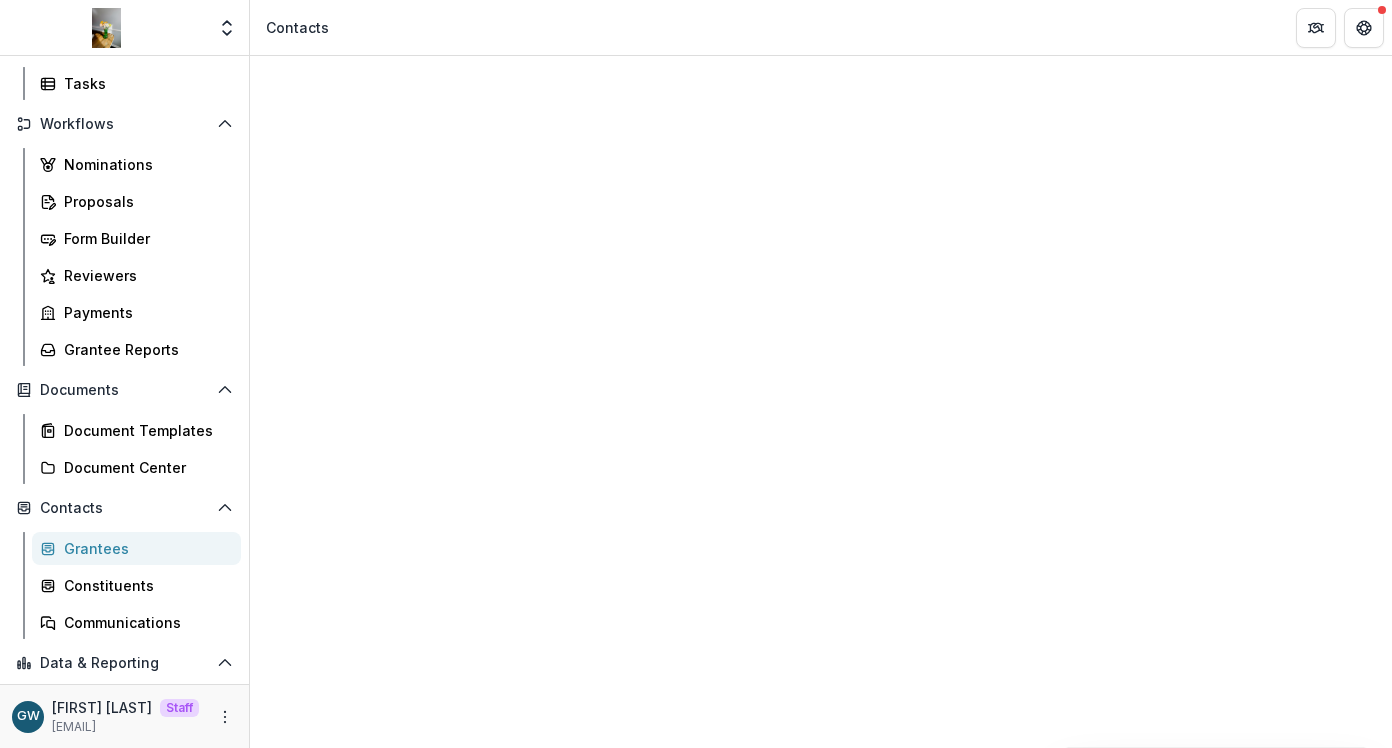 click on "Entity" at bounding box center [320, 1316] 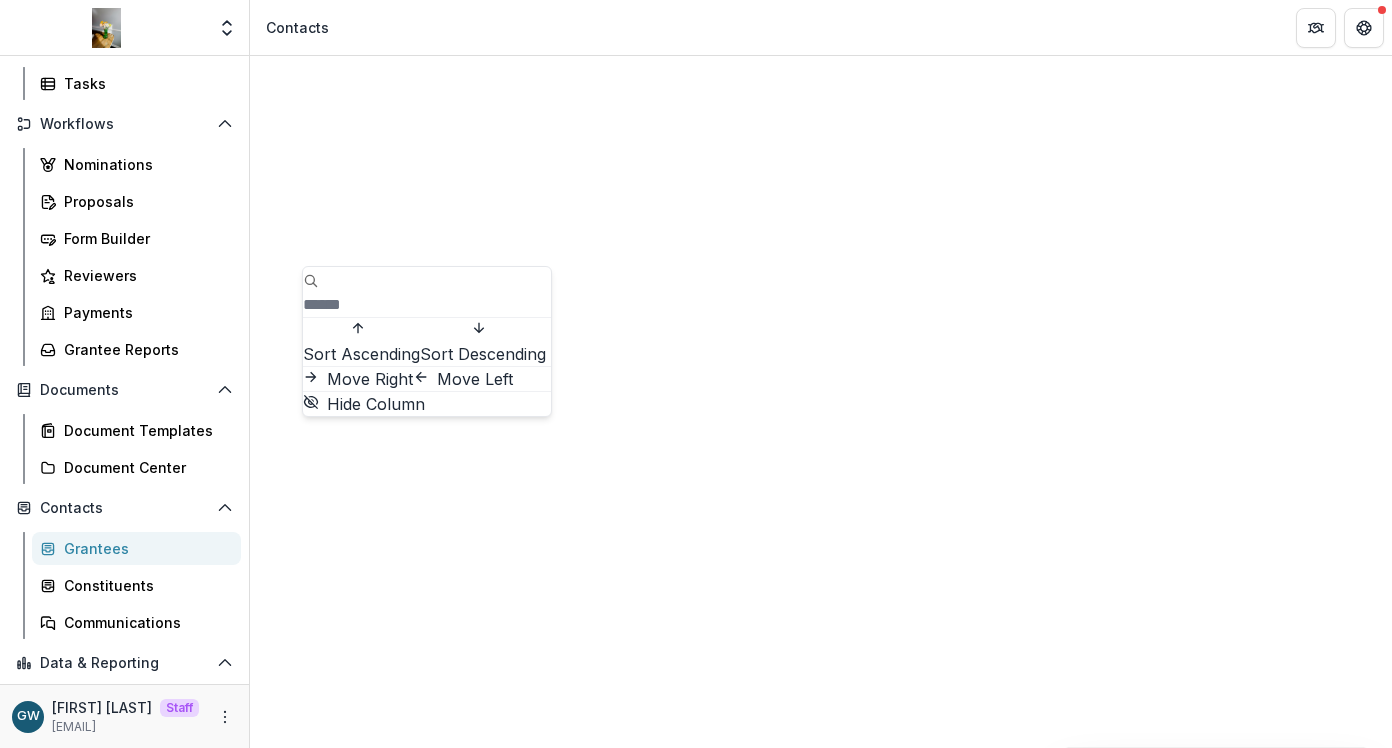 click at bounding box center [383, 305] 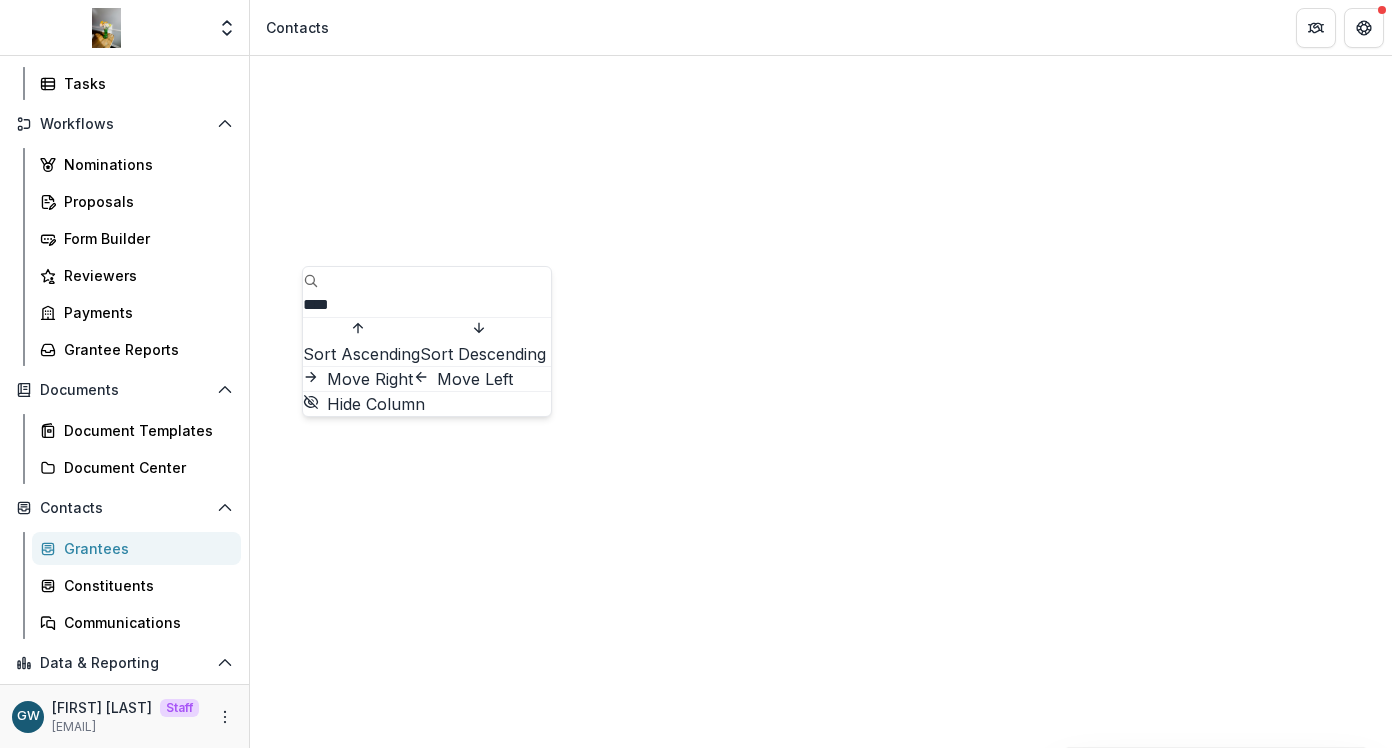 type on "****" 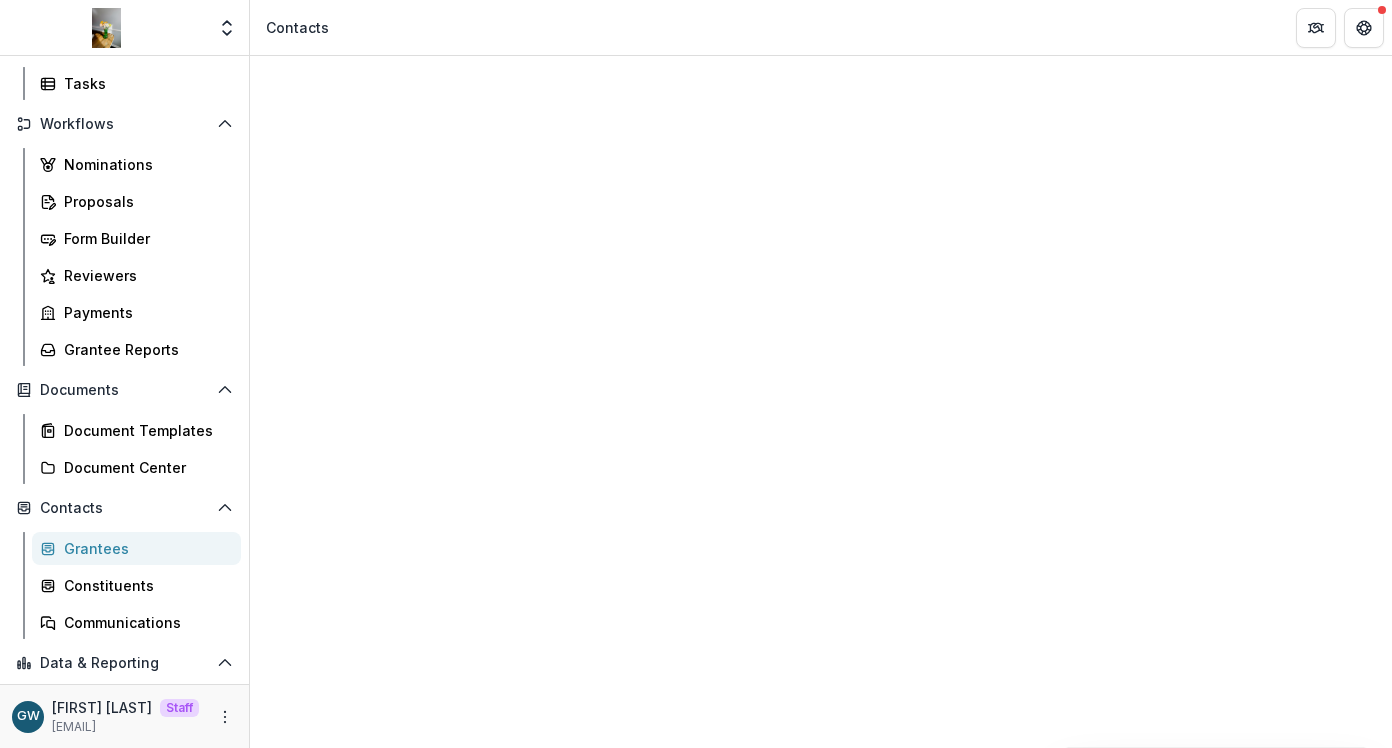 click on "Grantees People Constituents" at bounding box center (821, 1242) 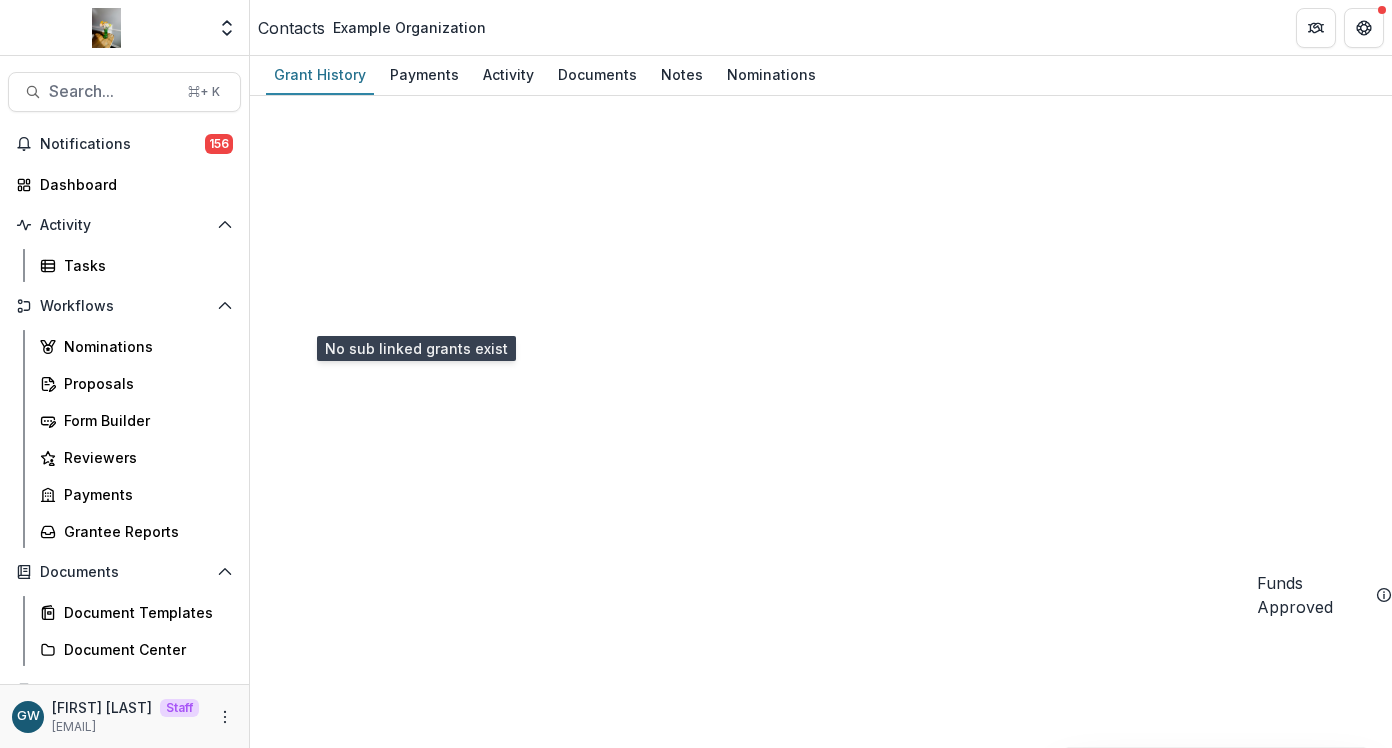 scroll, scrollTop: 4, scrollLeft: 0, axis: vertical 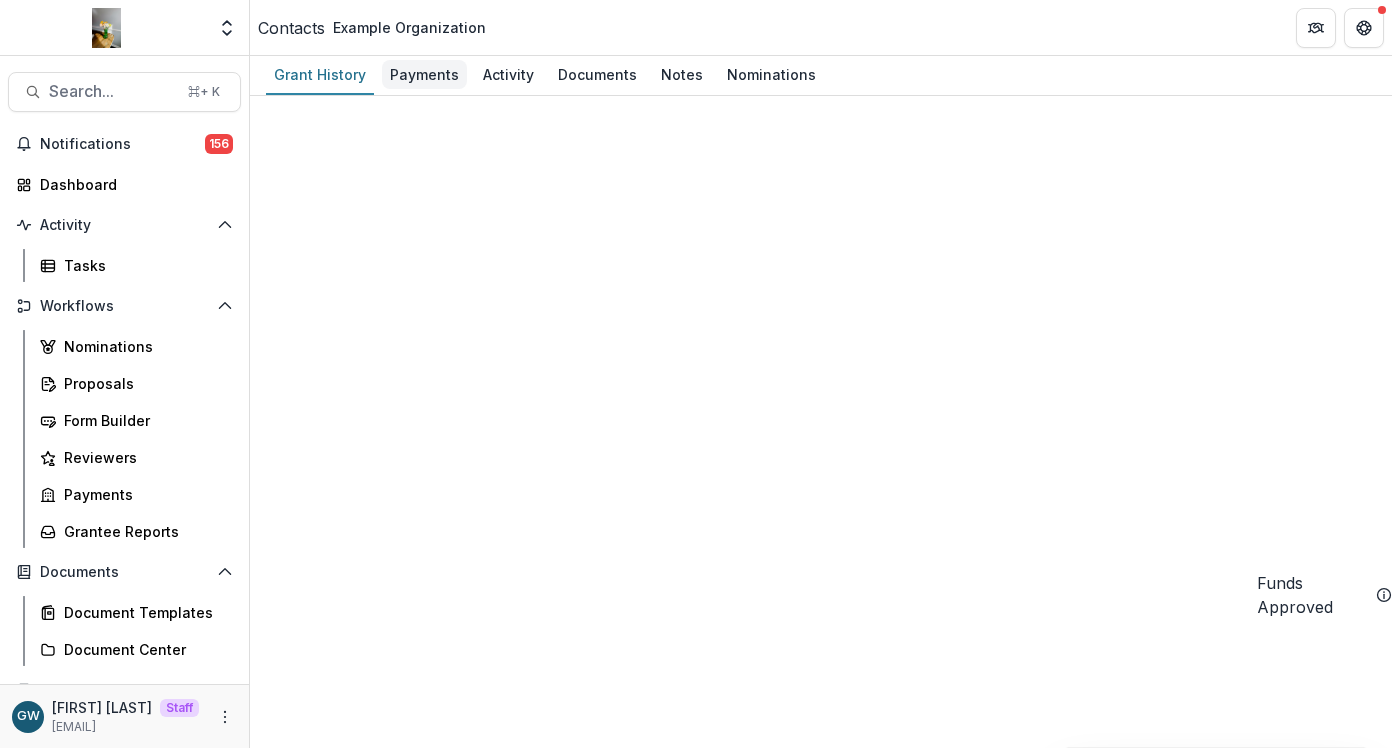 click on "Payments" at bounding box center (424, 74) 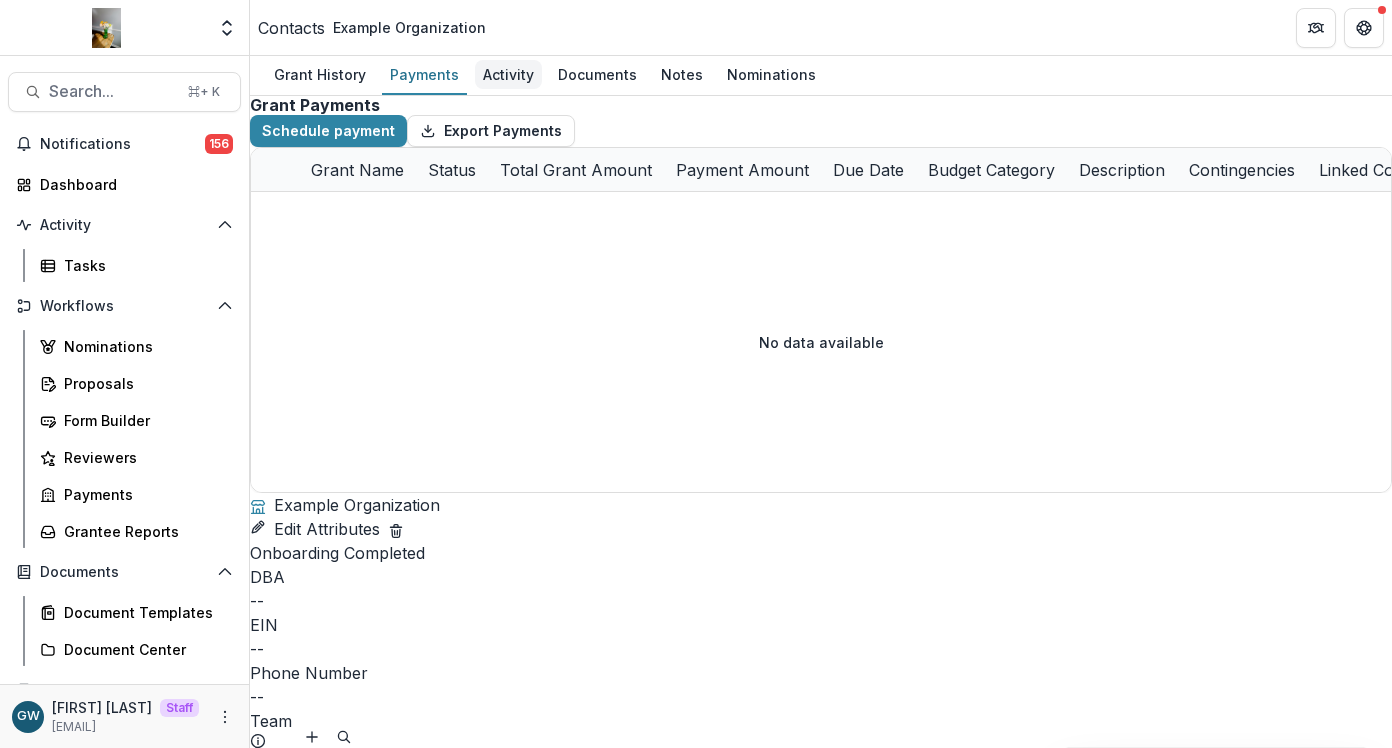 click on "Activity" at bounding box center [508, 74] 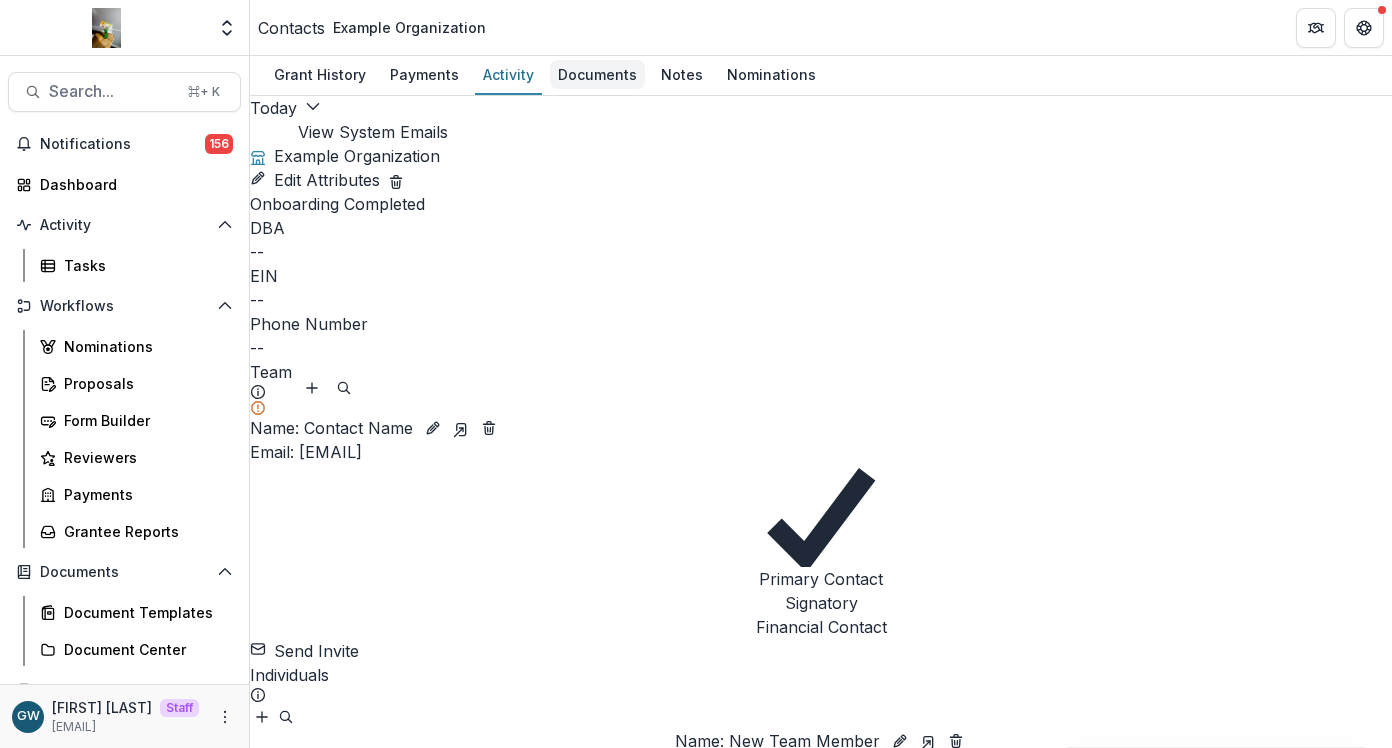 click on "Documents" at bounding box center (597, 74) 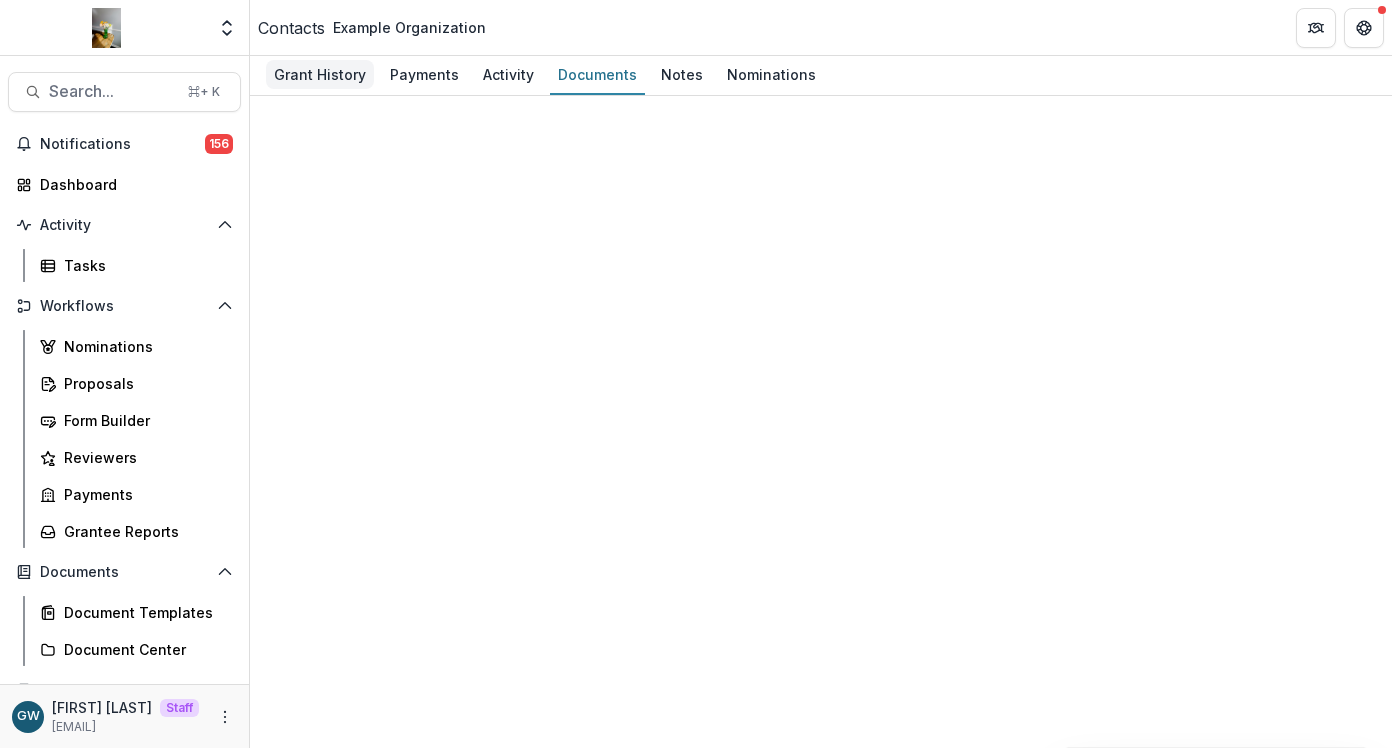 click on "Grant History" at bounding box center [320, 75] 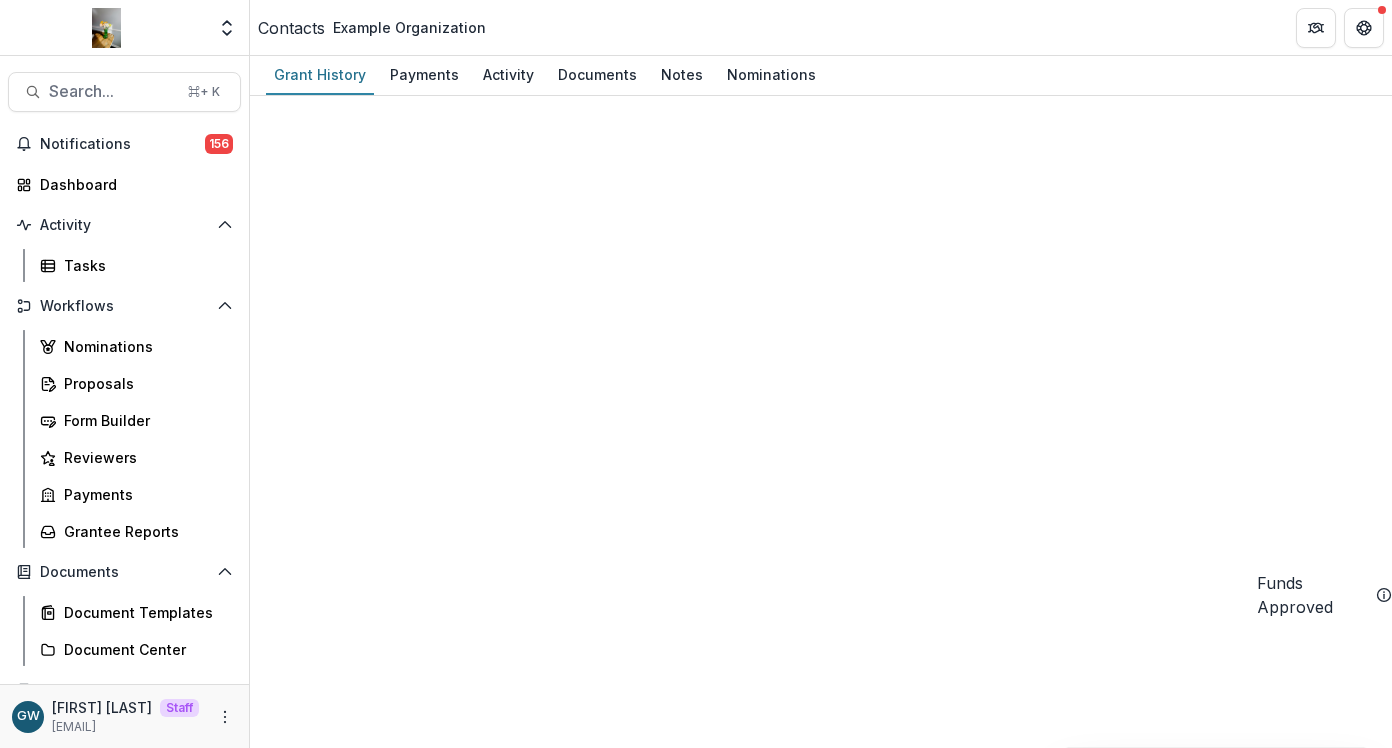 scroll, scrollTop: 0, scrollLeft: 0, axis: both 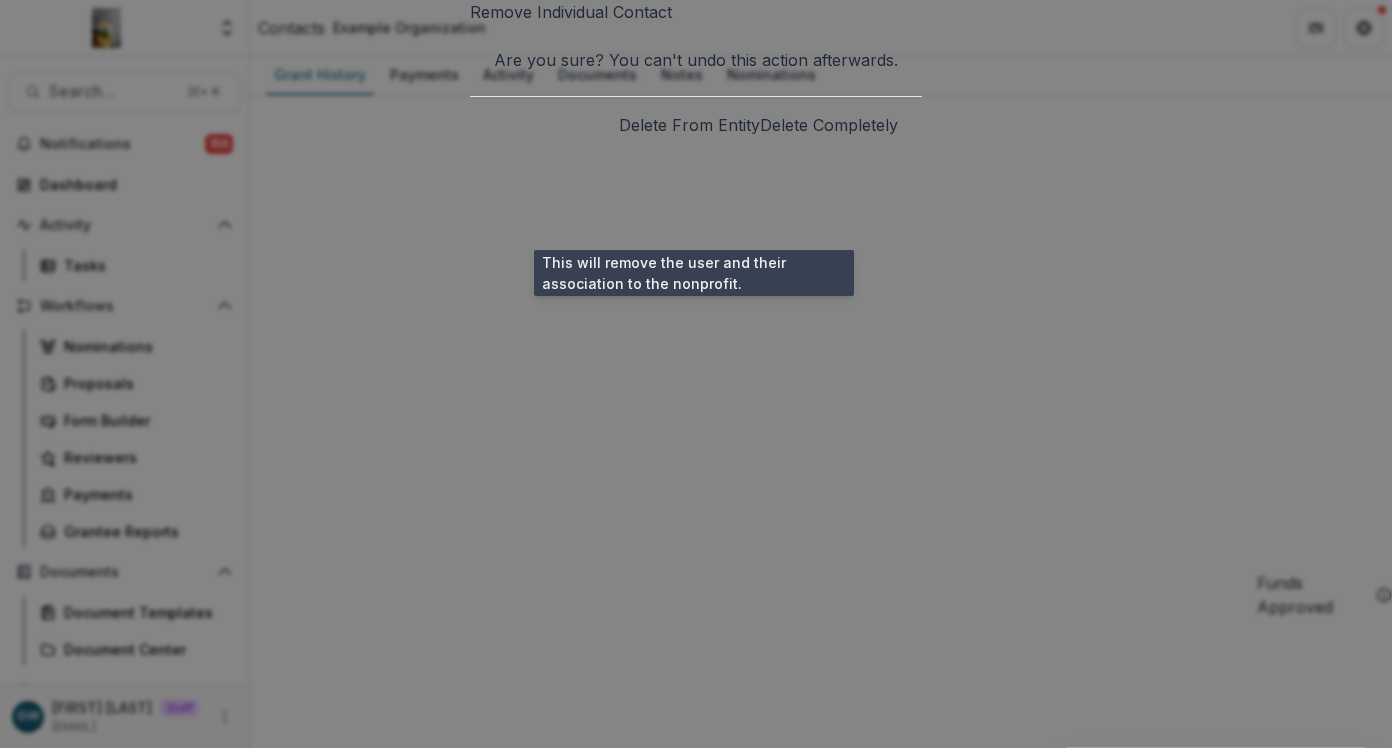 click on "Delete From Entity" at bounding box center [689, 125] 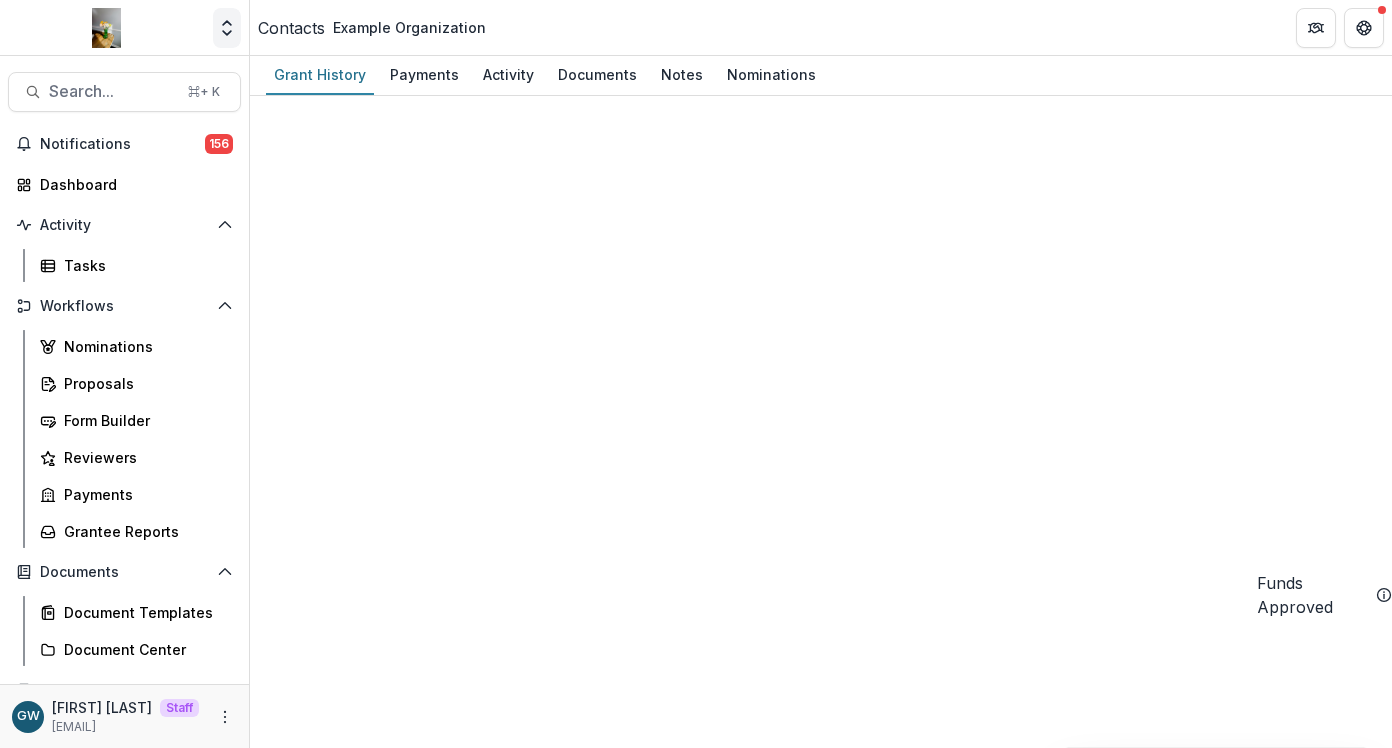 click 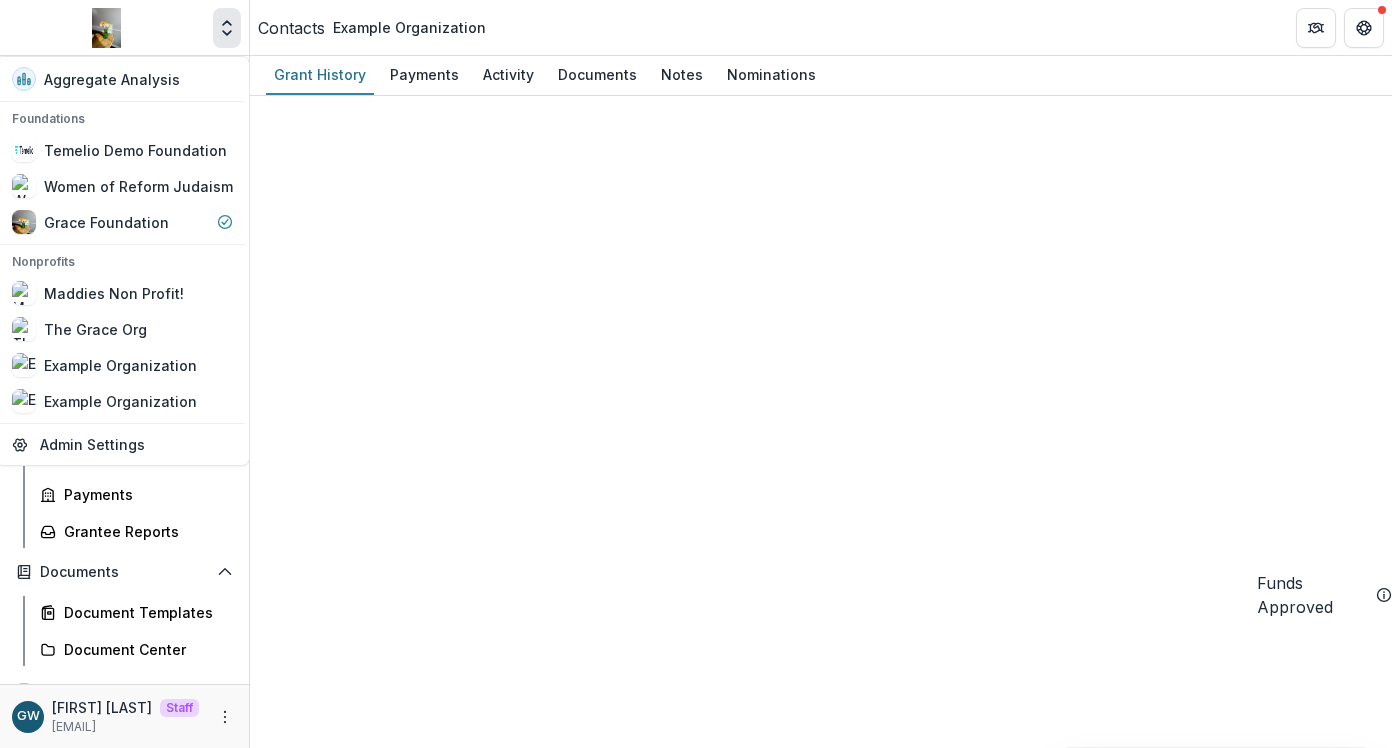click on "Contacts Example Organization" at bounding box center [821, 27] 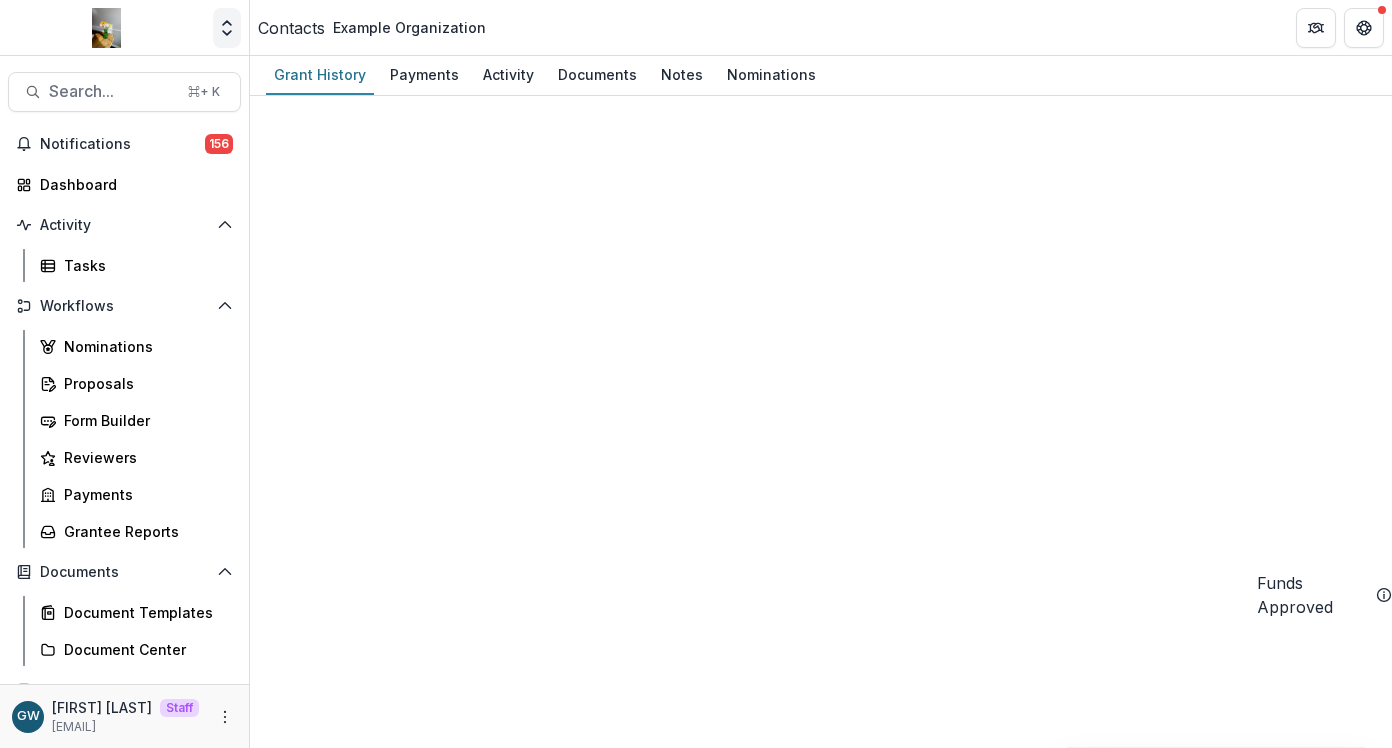 click 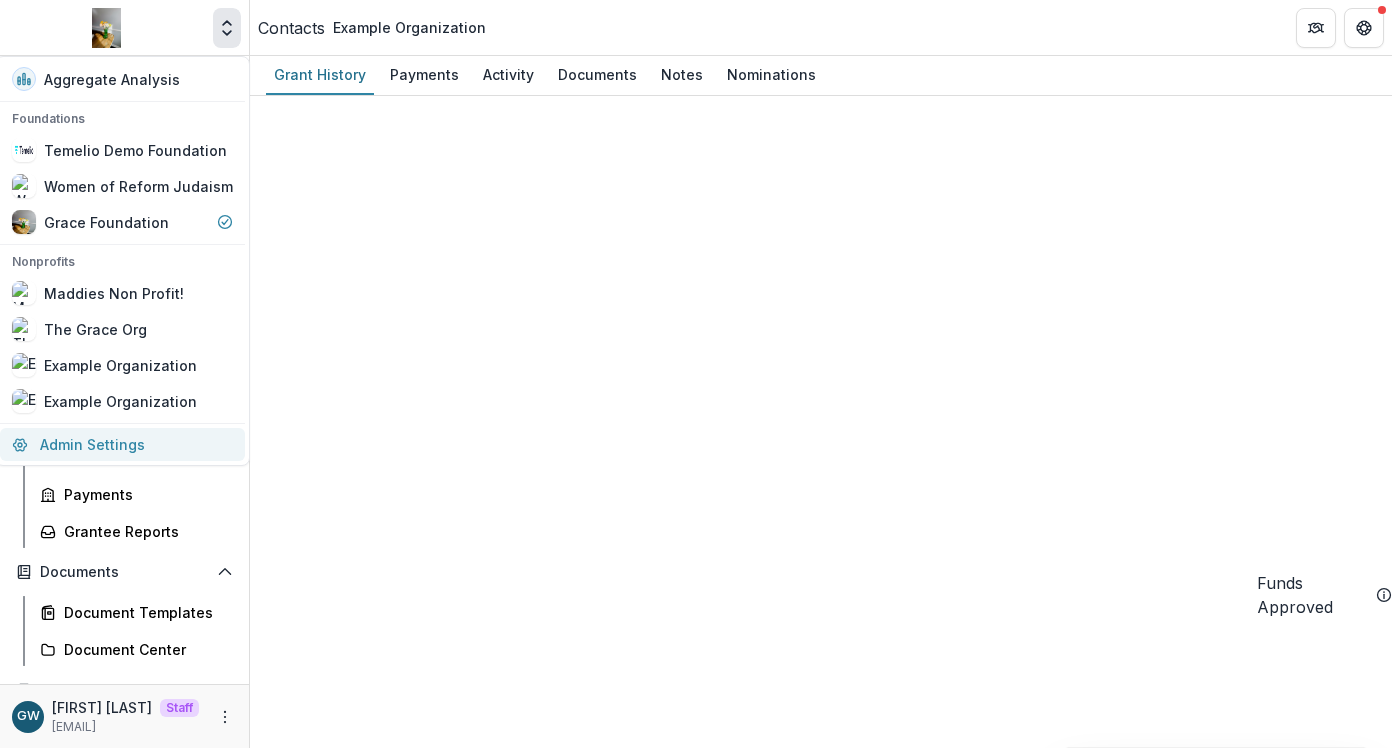 click on "Admin Settings" at bounding box center [122, 444] 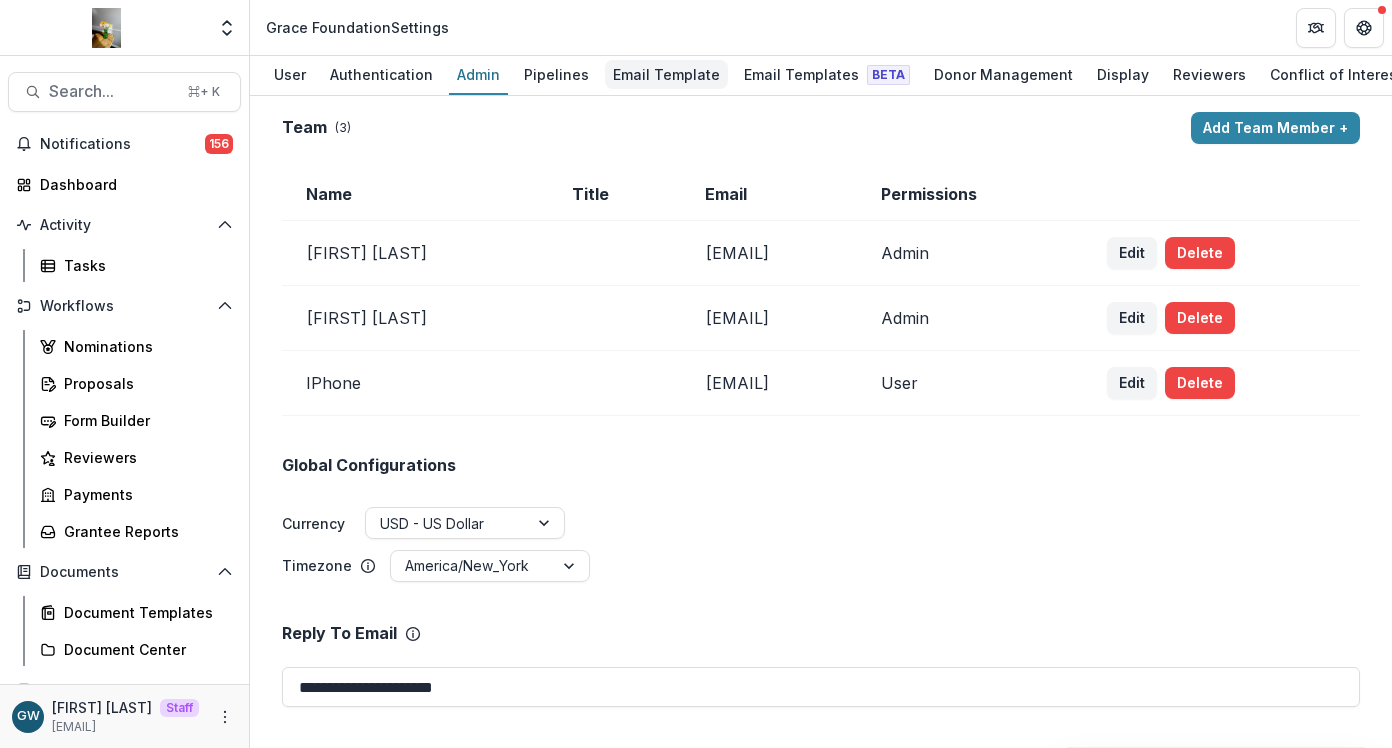 click on "Email Template" at bounding box center (666, 74) 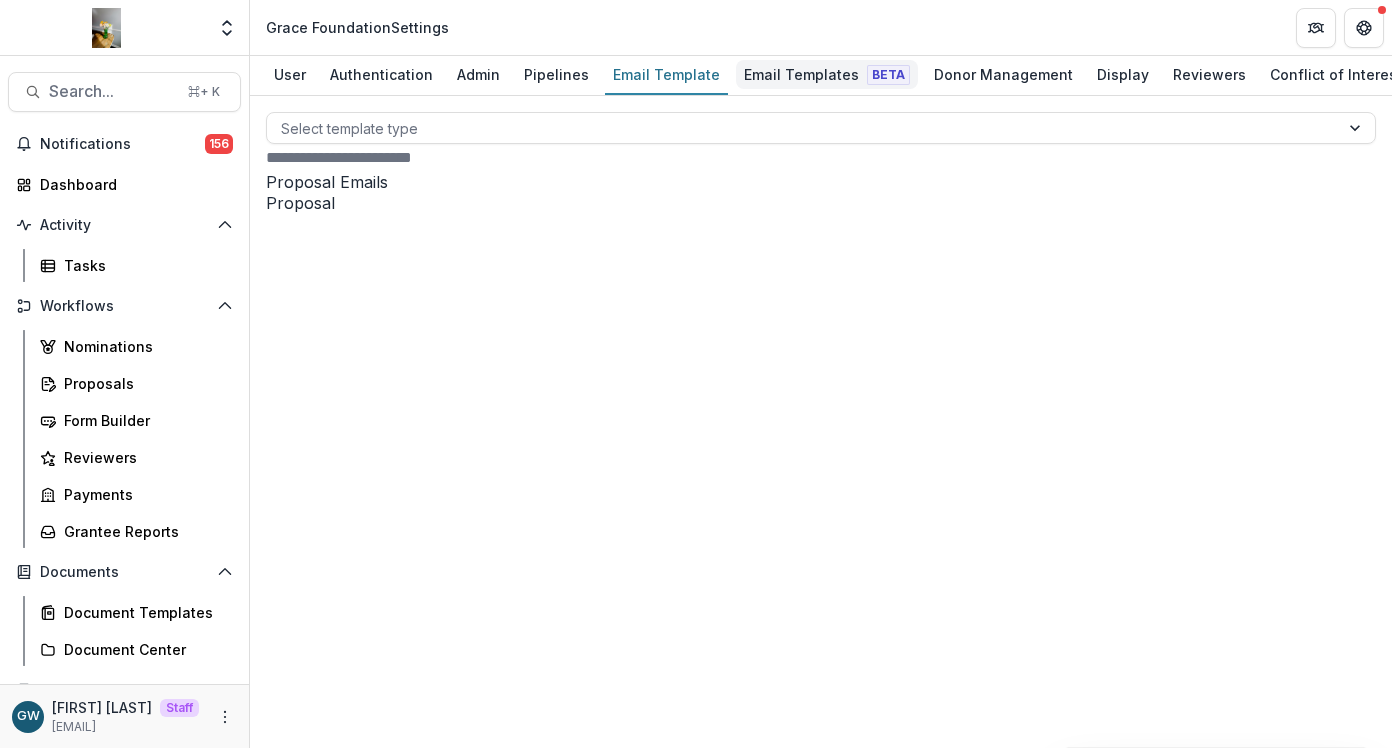 click on "Email Templates   Beta" at bounding box center [827, 74] 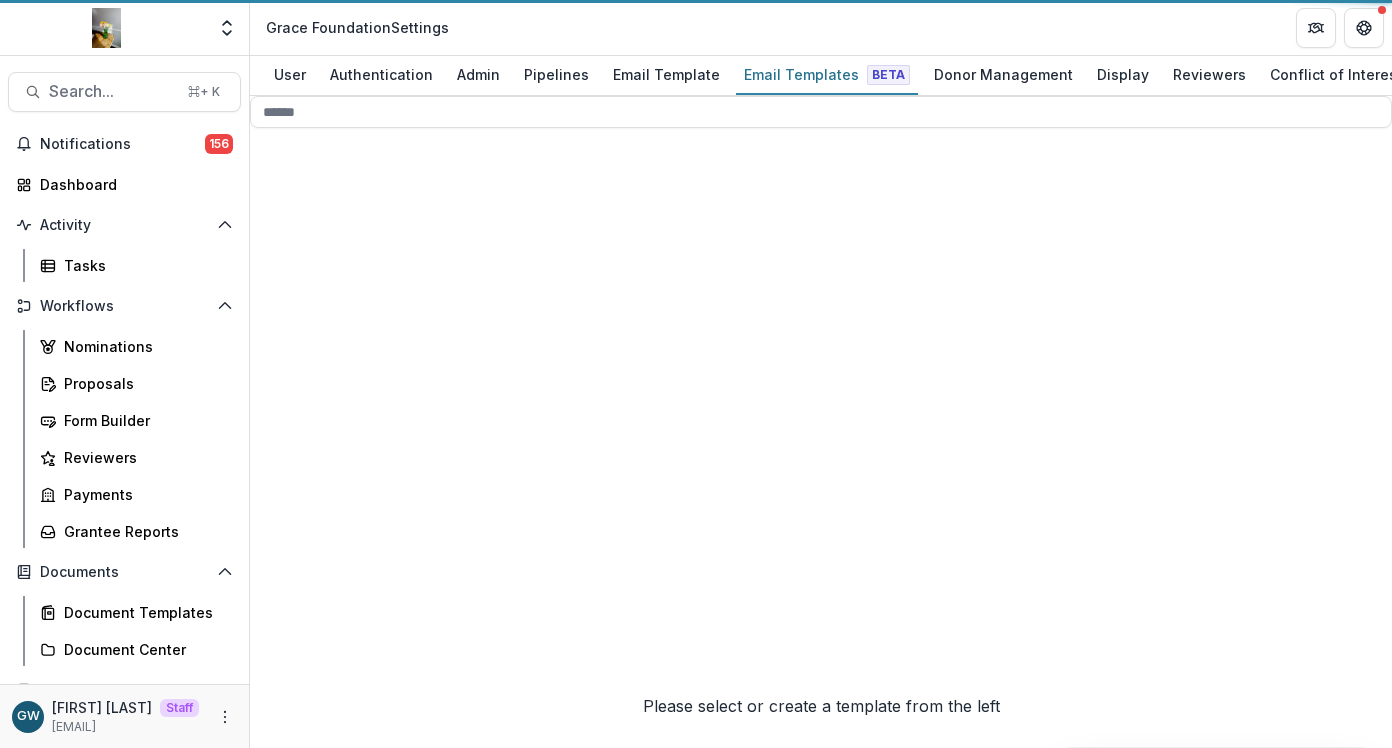click on "Email Templates   Beta" at bounding box center (827, 74) 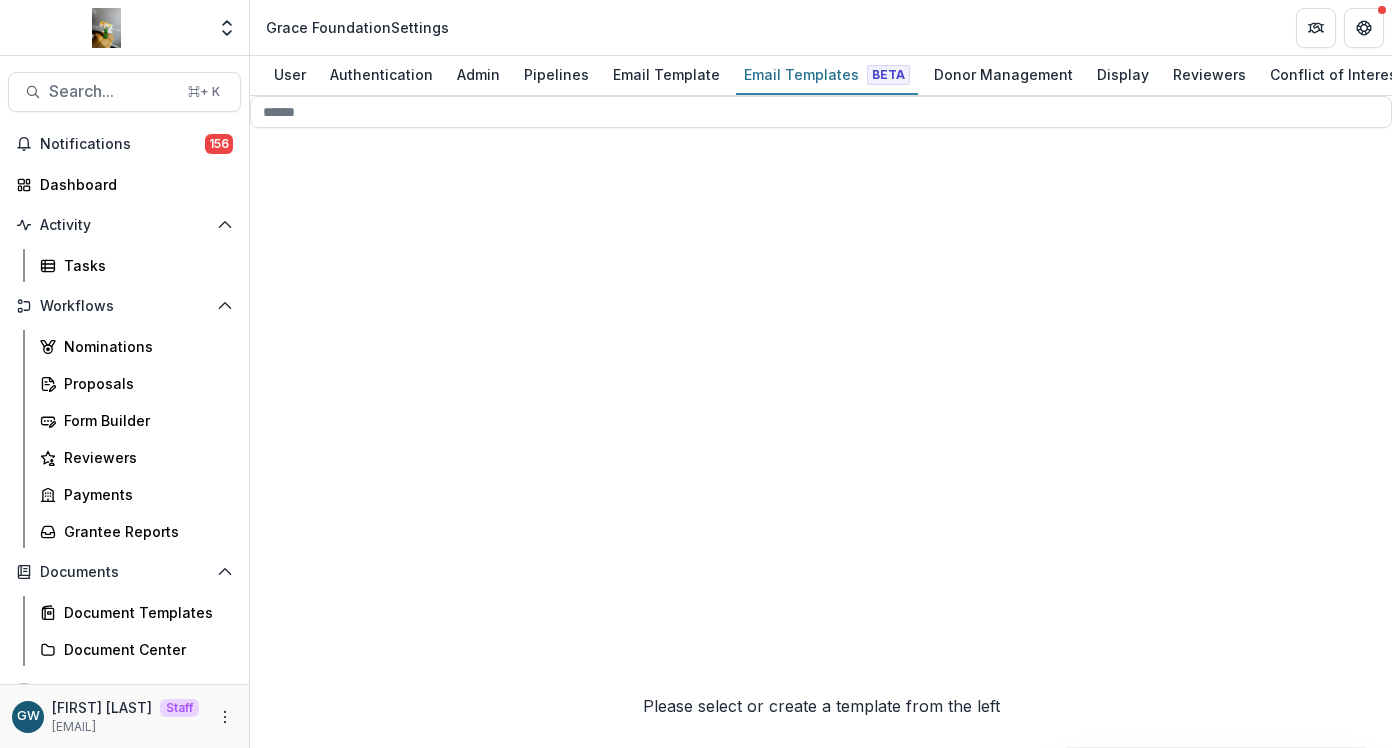 click 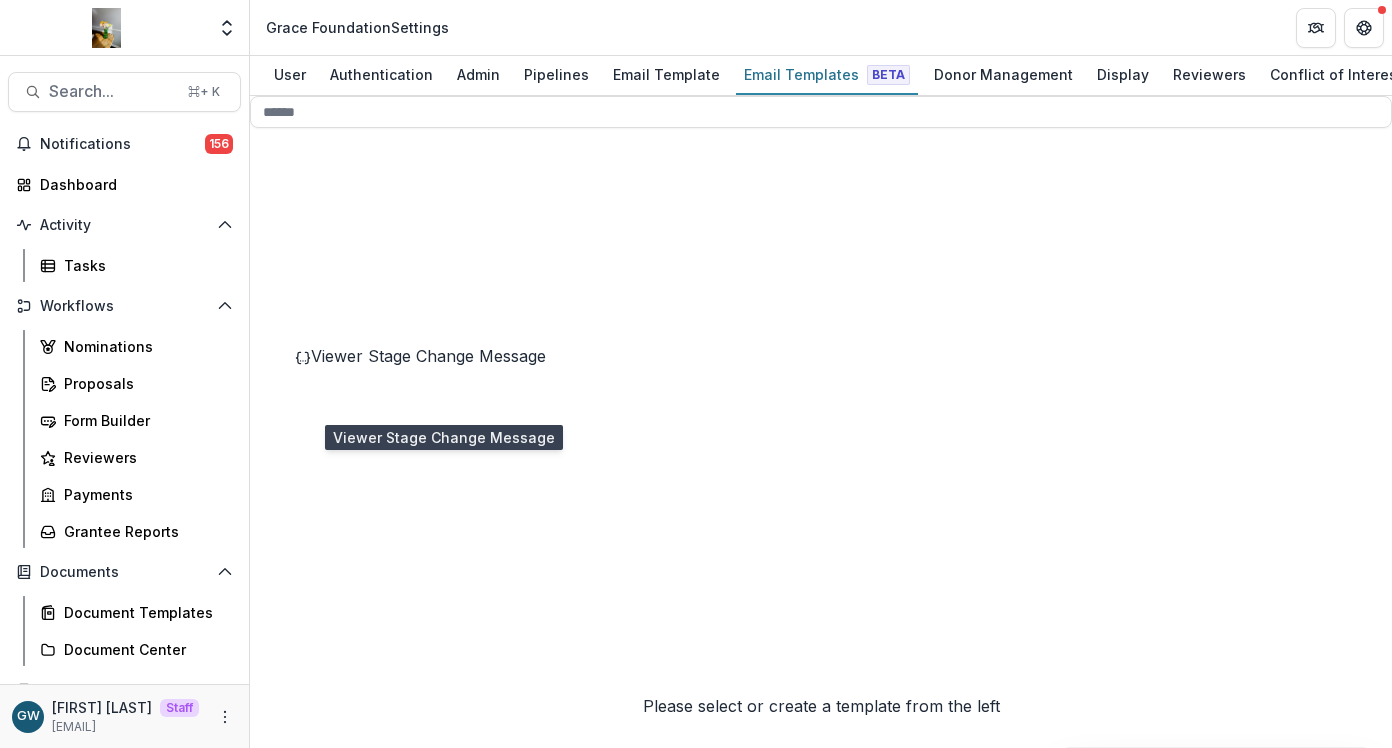 click on "Viewer Stage Change Message" at bounding box center (428, 356) 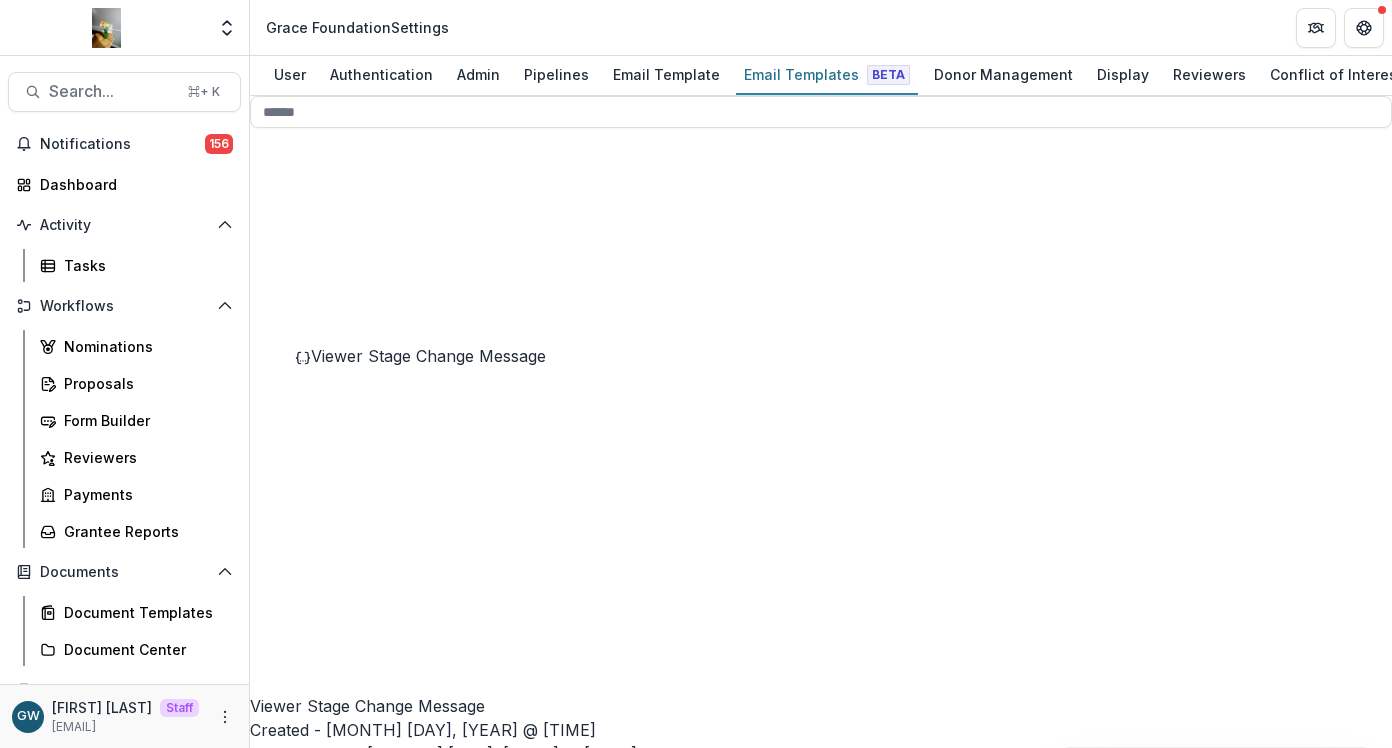 click on "**********" at bounding box center [593, 2320] 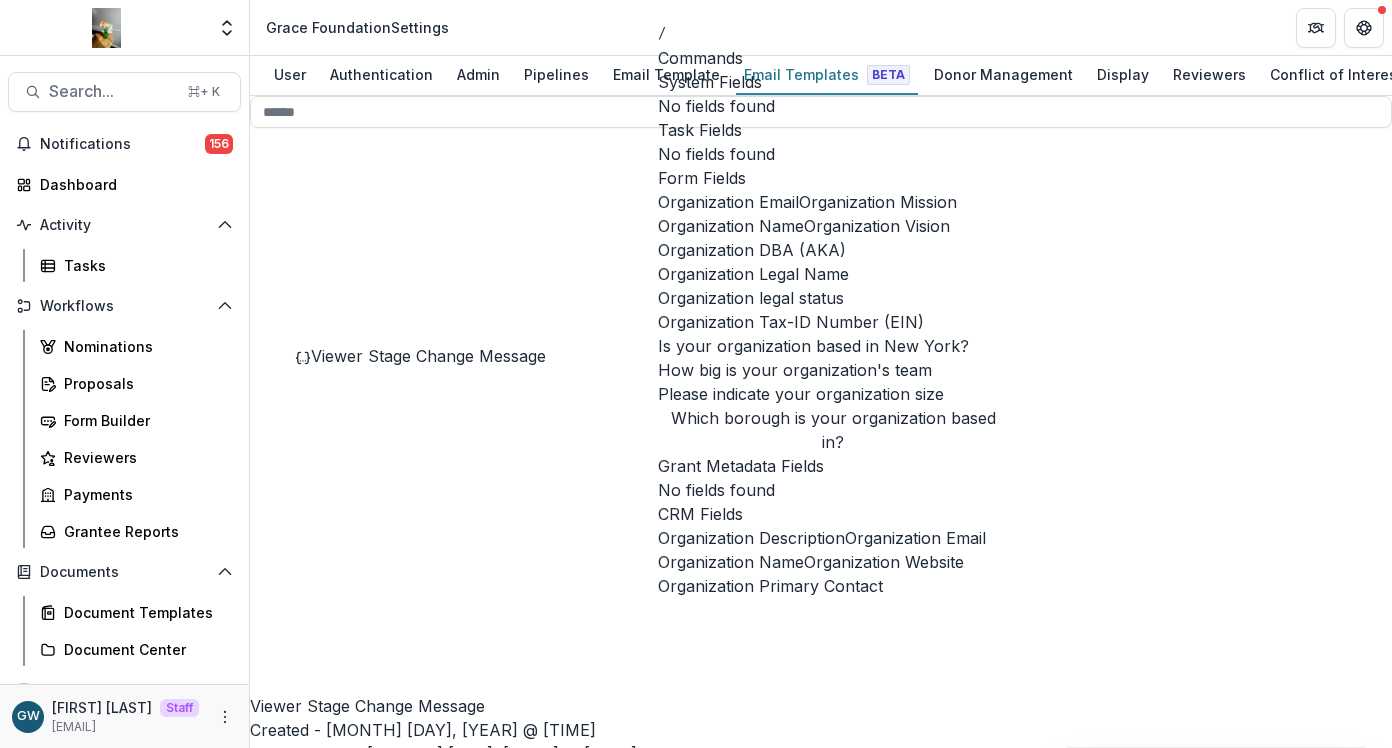 scroll, scrollTop: 510, scrollLeft: 0, axis: vertical 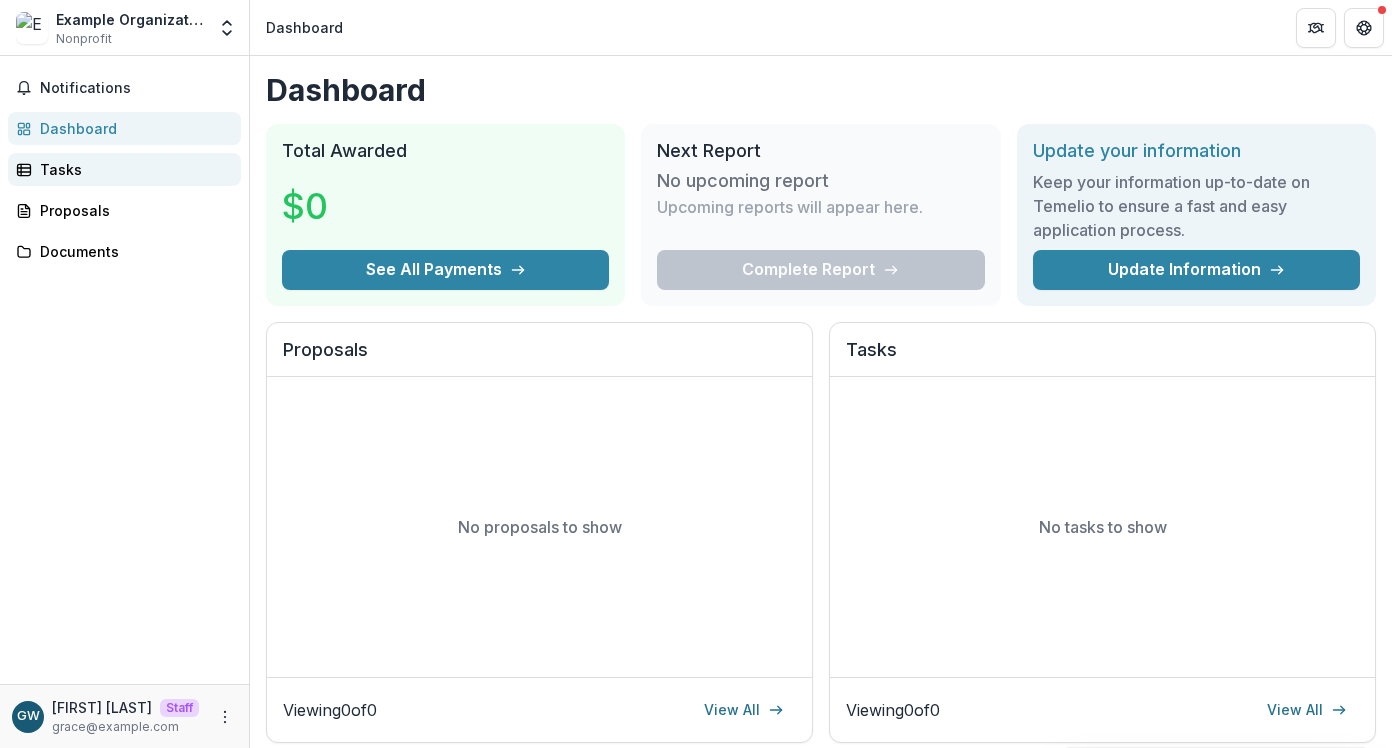 click on "Tasks" at bounding box center [132, 169] 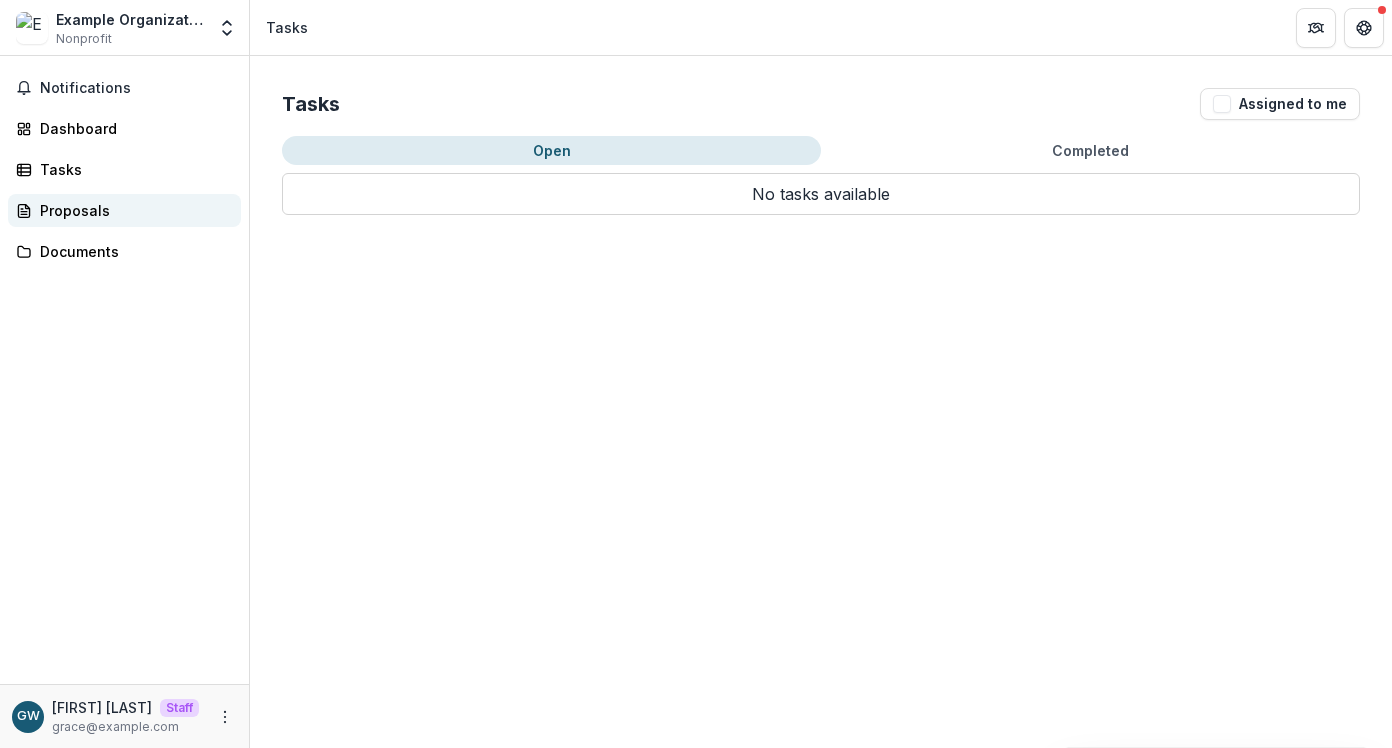 click on "Proposals" at bounding box center (132, 210) 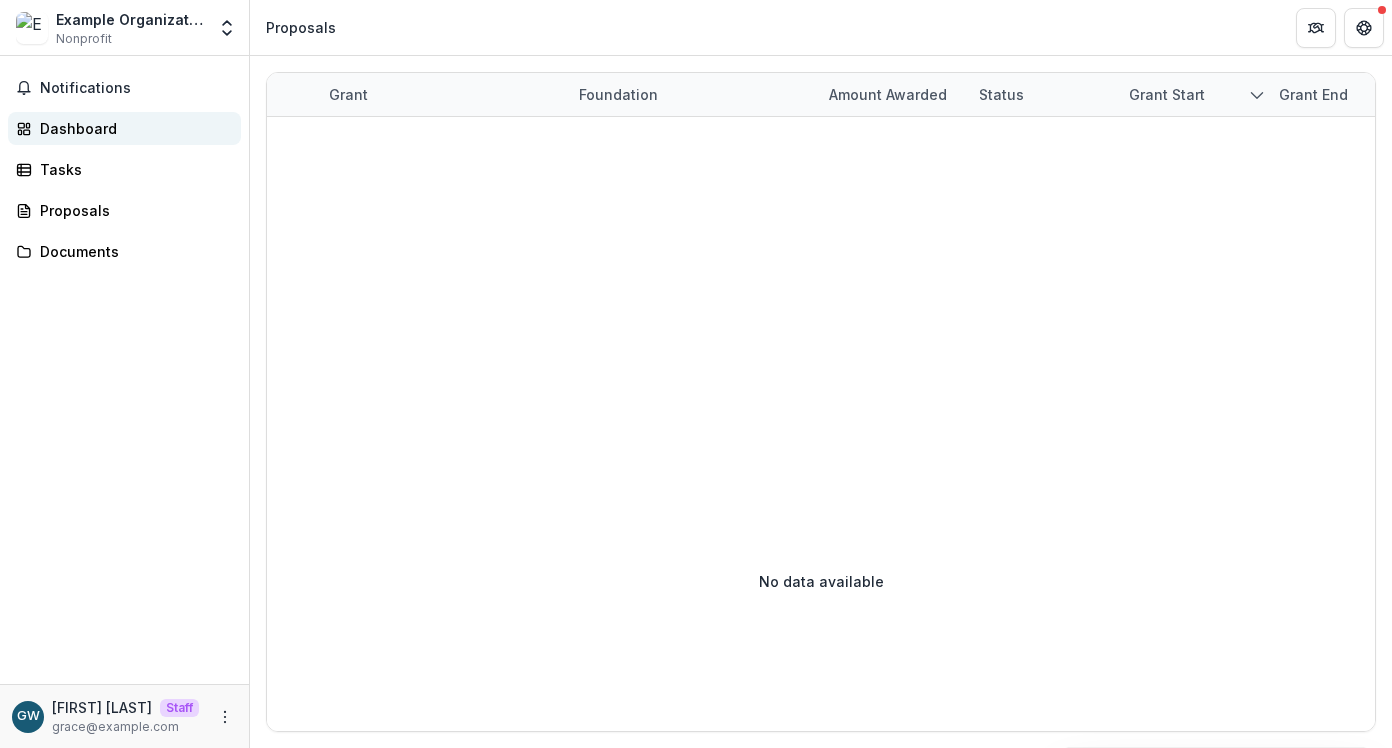 click on "Dashboard" at bounding box center [132, 128] 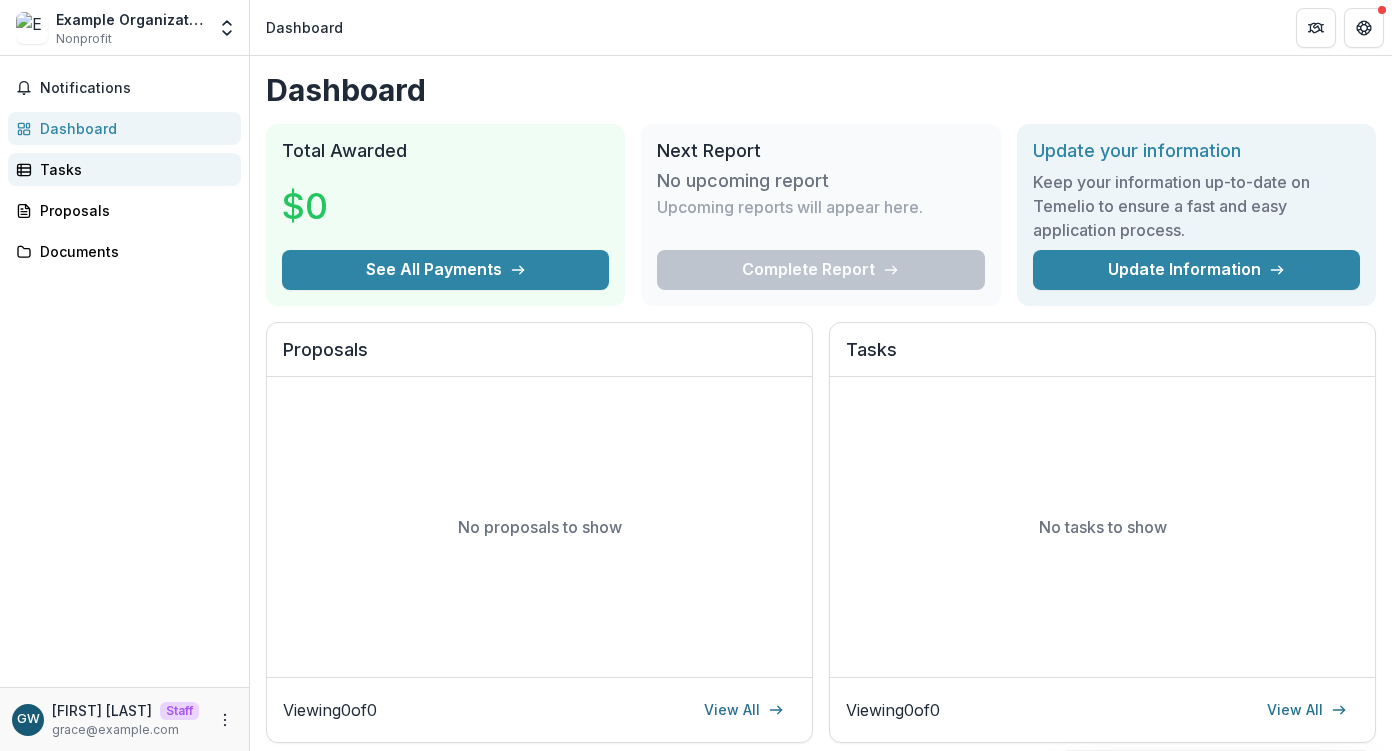 click on "Tasks" at bounding box center (132, 169) 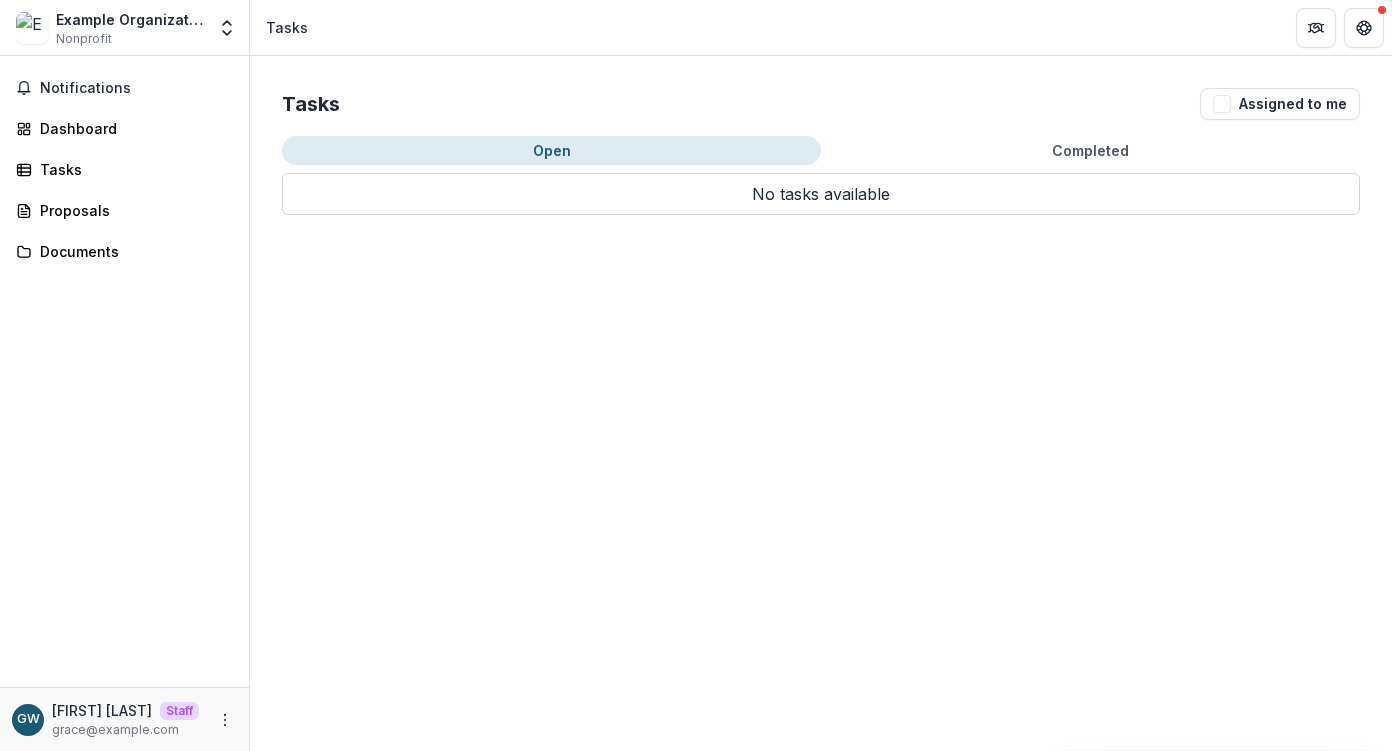 click on "Completed" at bounding box center [1090, 150] 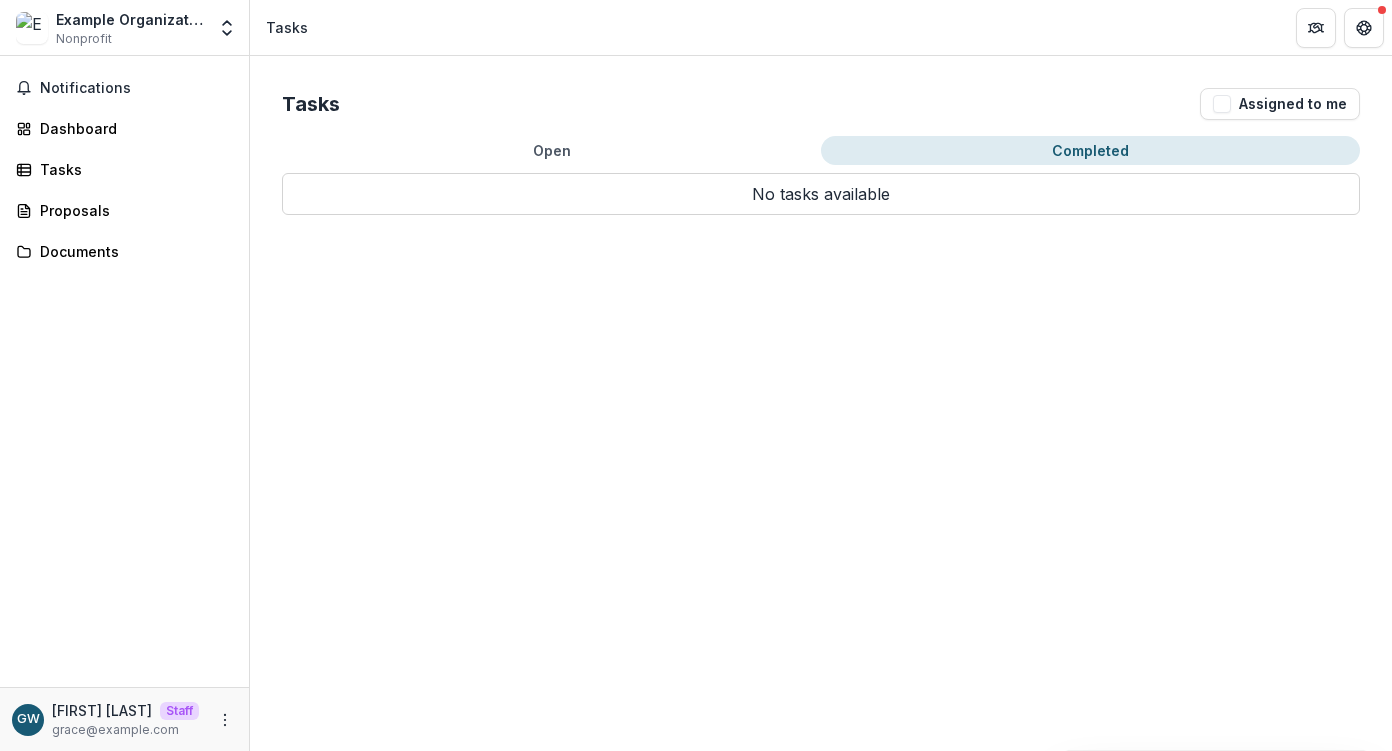 click on "Open" at bounding box center (551, 150) 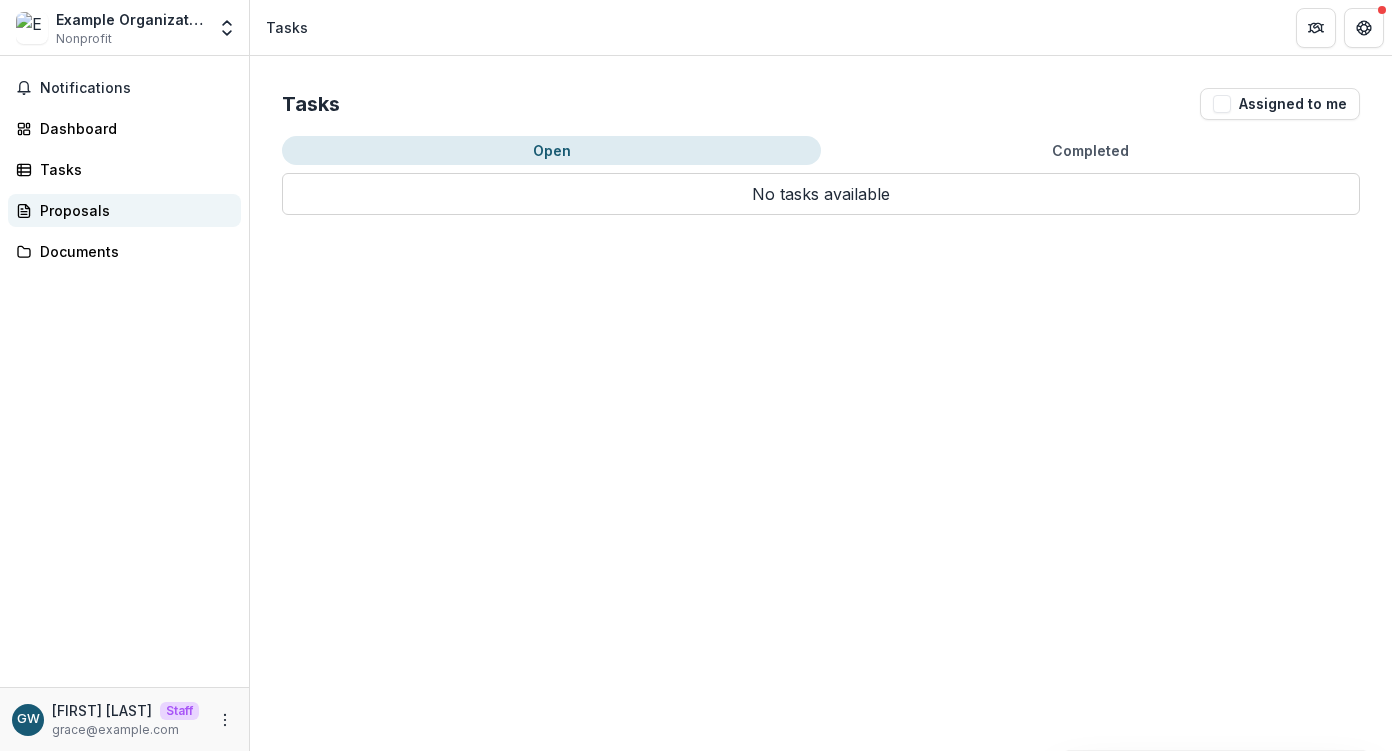 click on "Proposals" at bounding box center (132, 210) 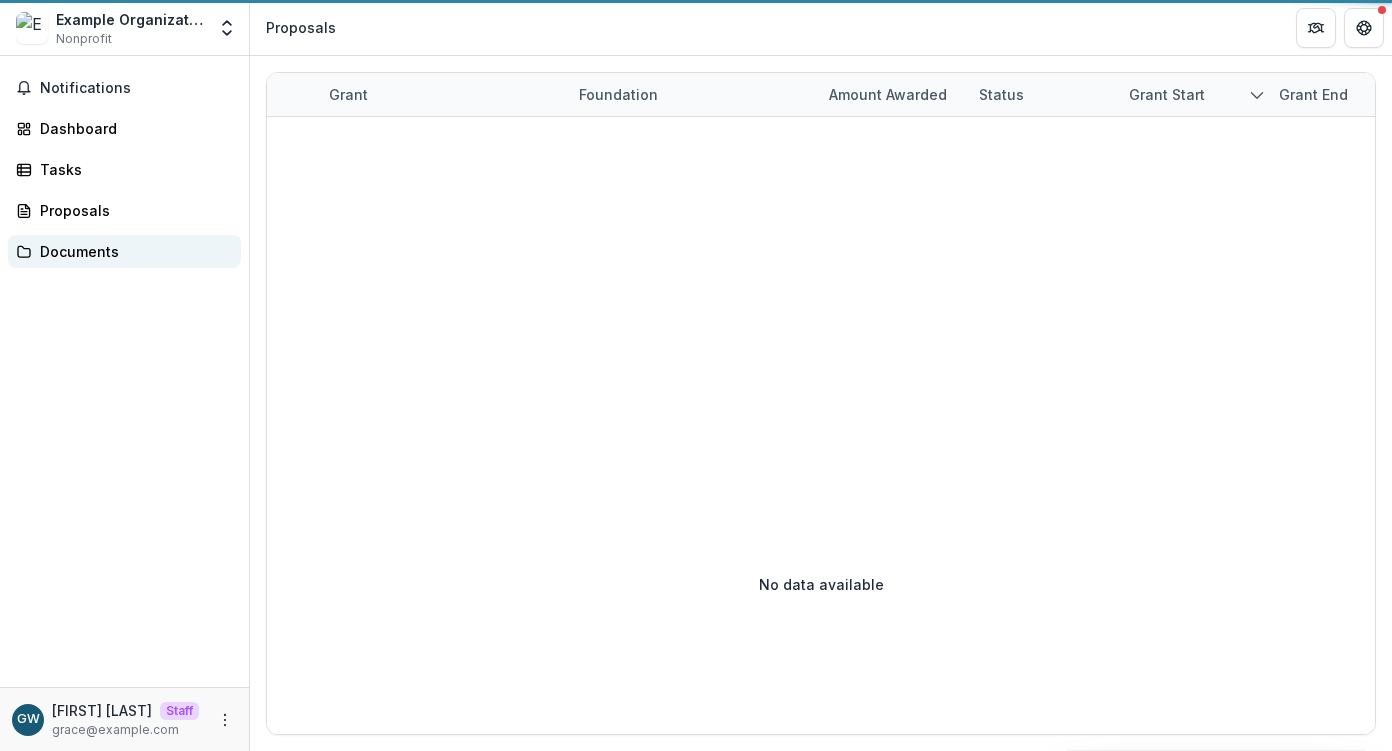 click on "Documents" at bounding box center (132, 251) 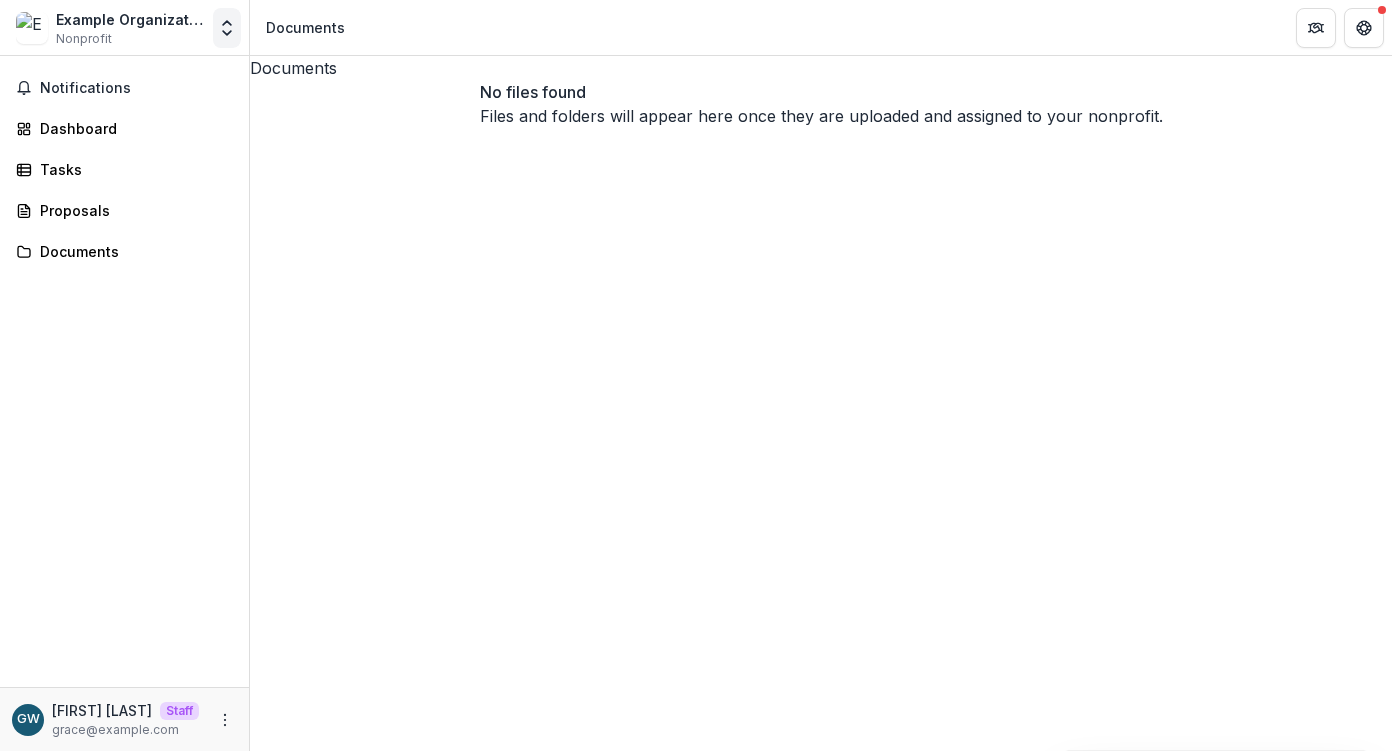 click at bounding box center [227, 28] 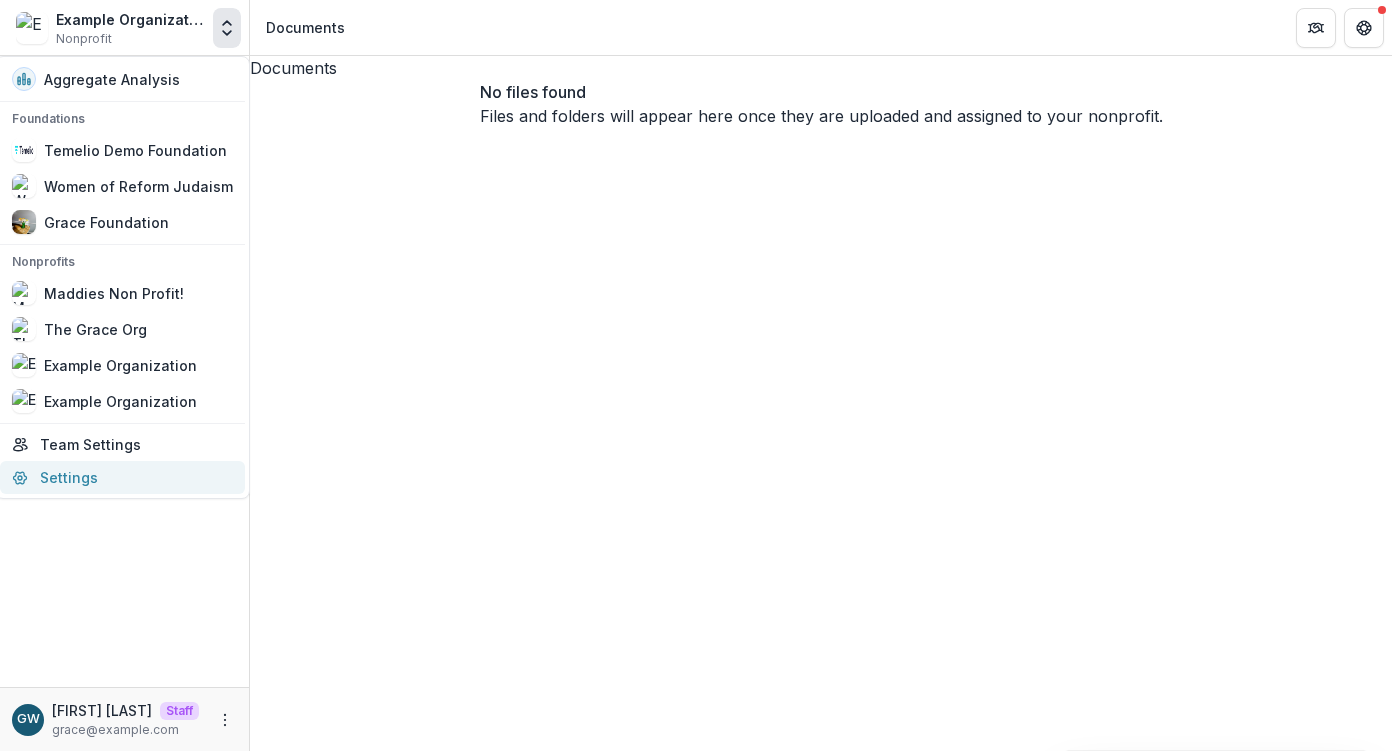 click on "Settings" 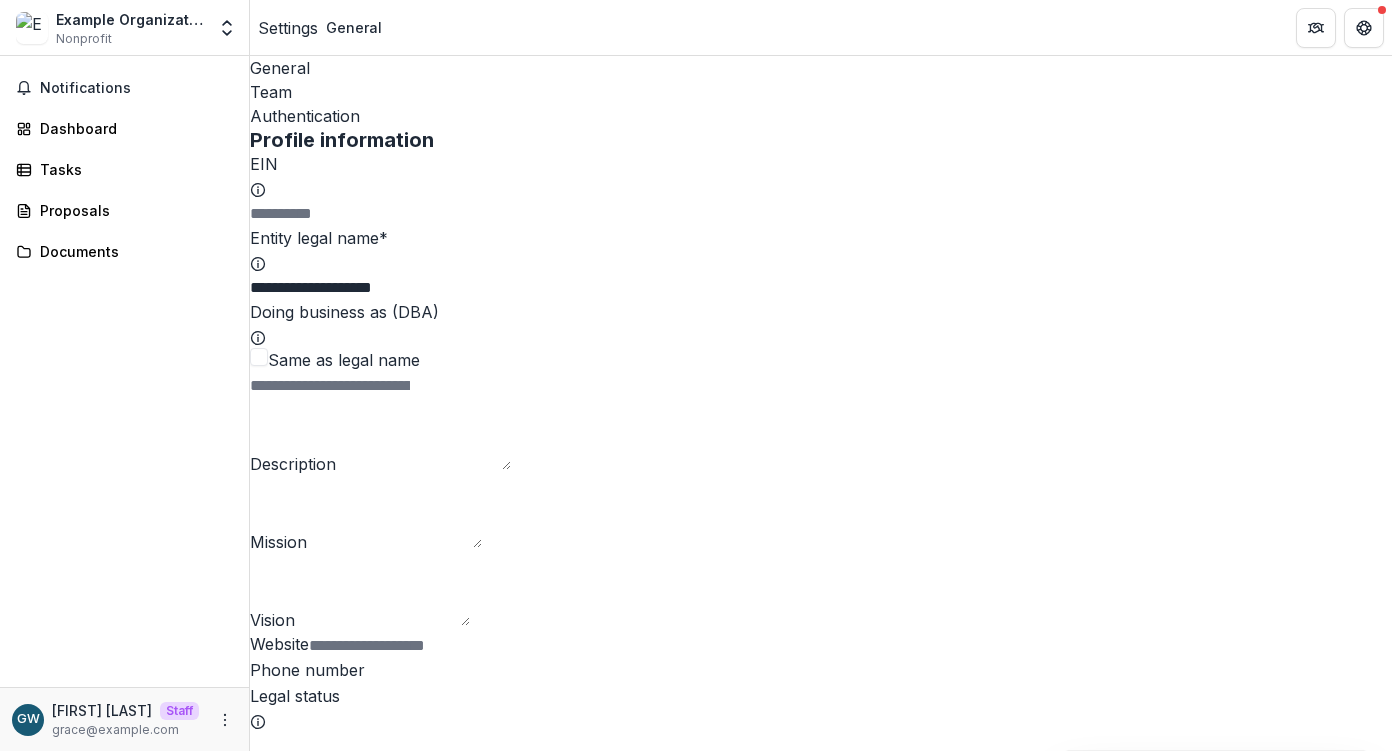 click on "Team" 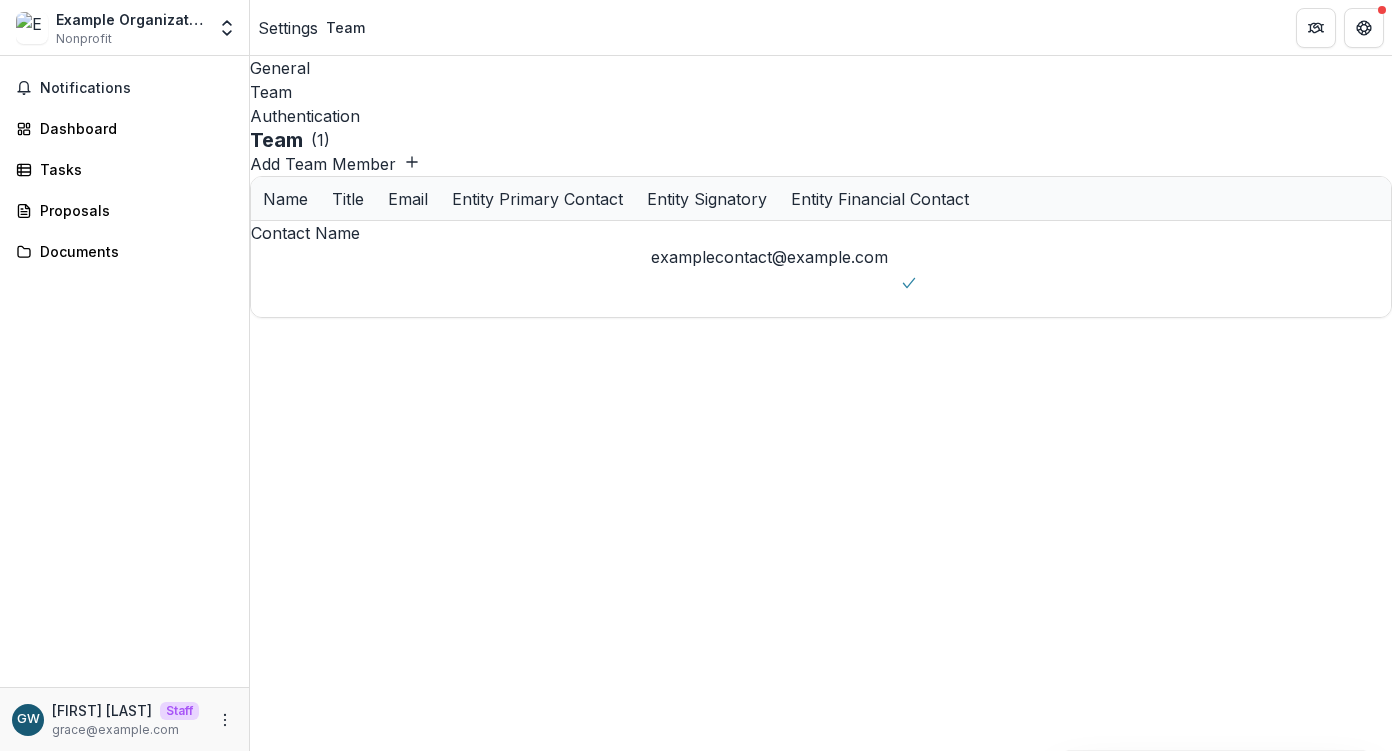 click on "Authentication" 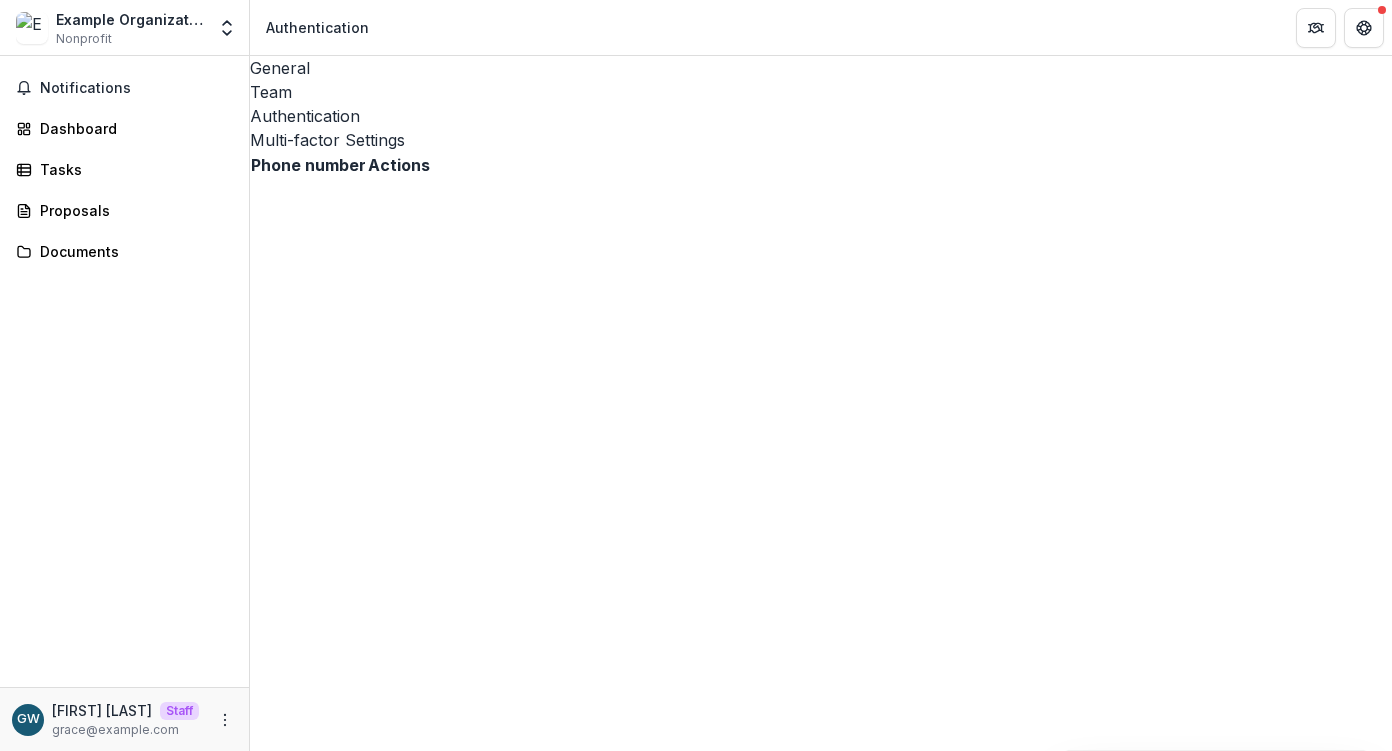 click on "General" 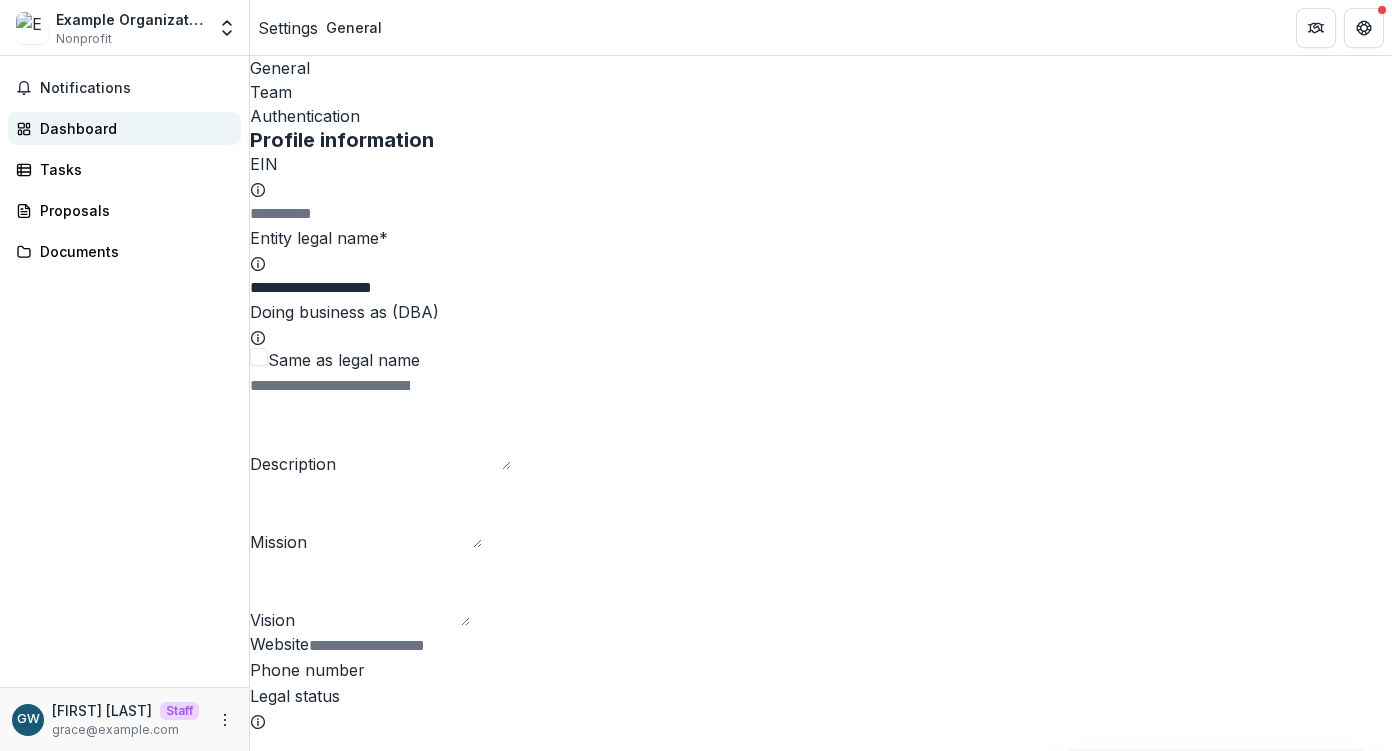 click on "Dashboard" 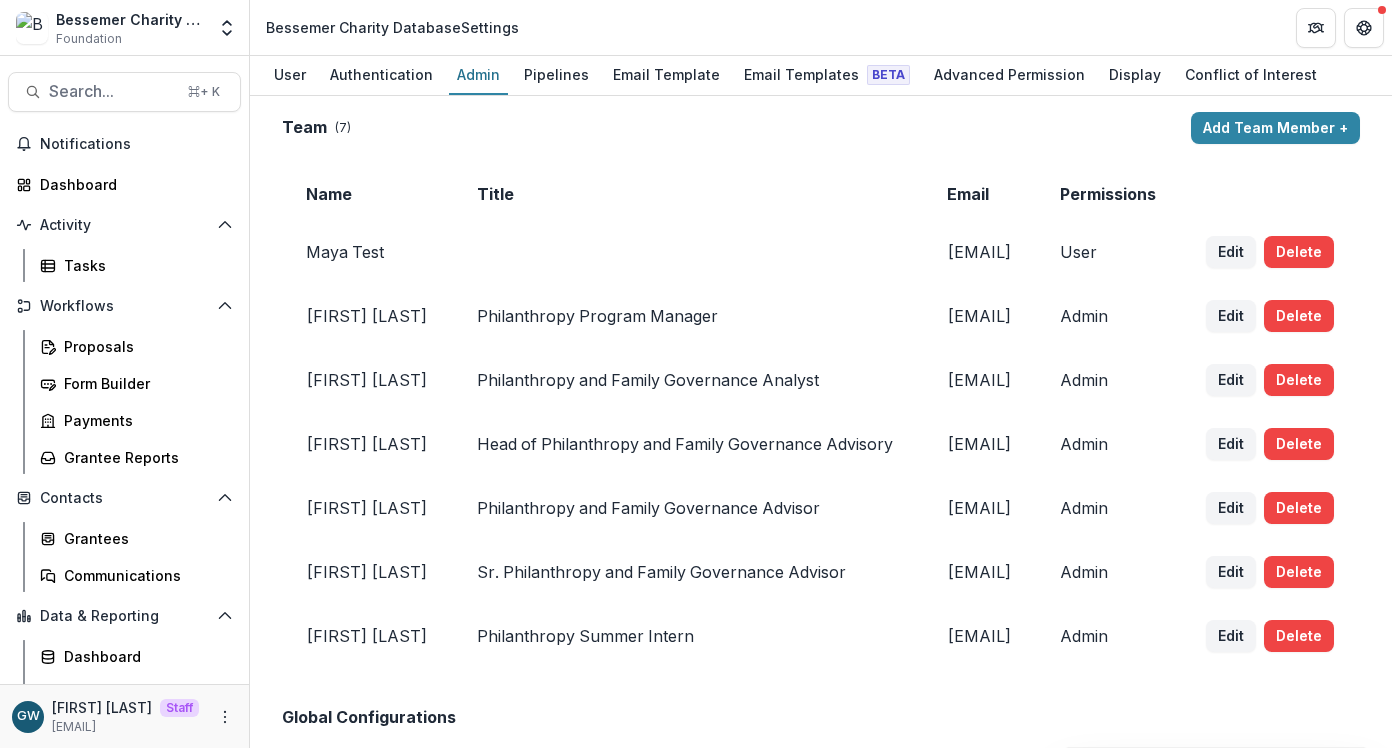 scroll, scrollTop: 0, scrollLeft: 0, axis: both 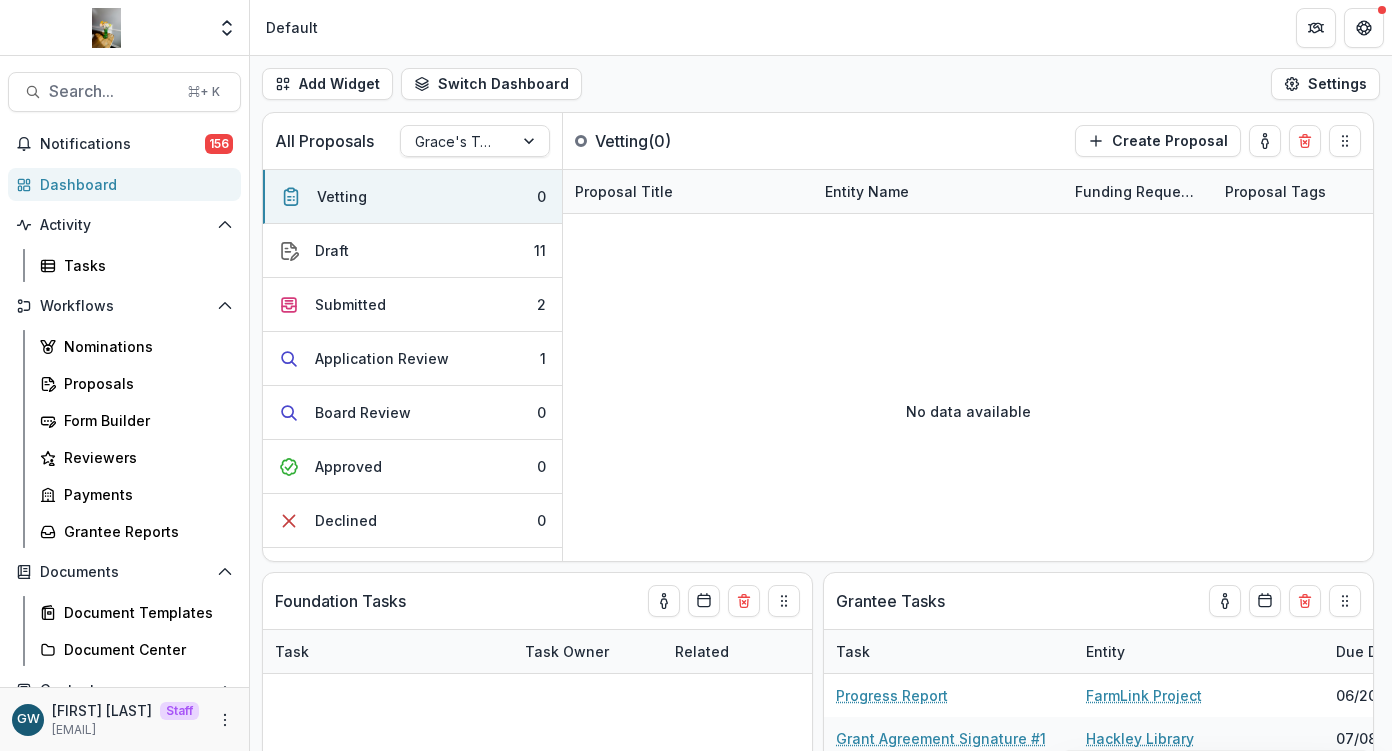 select on "******" 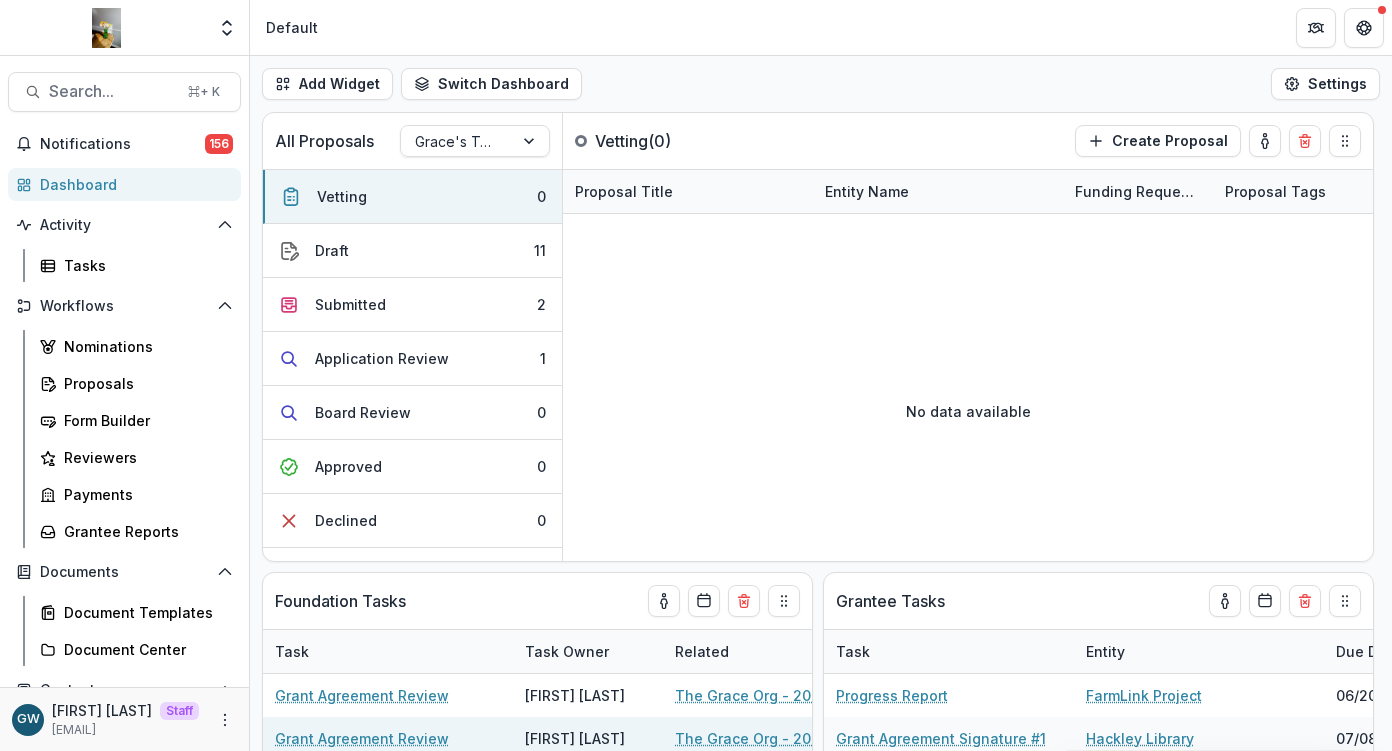 select on "******" 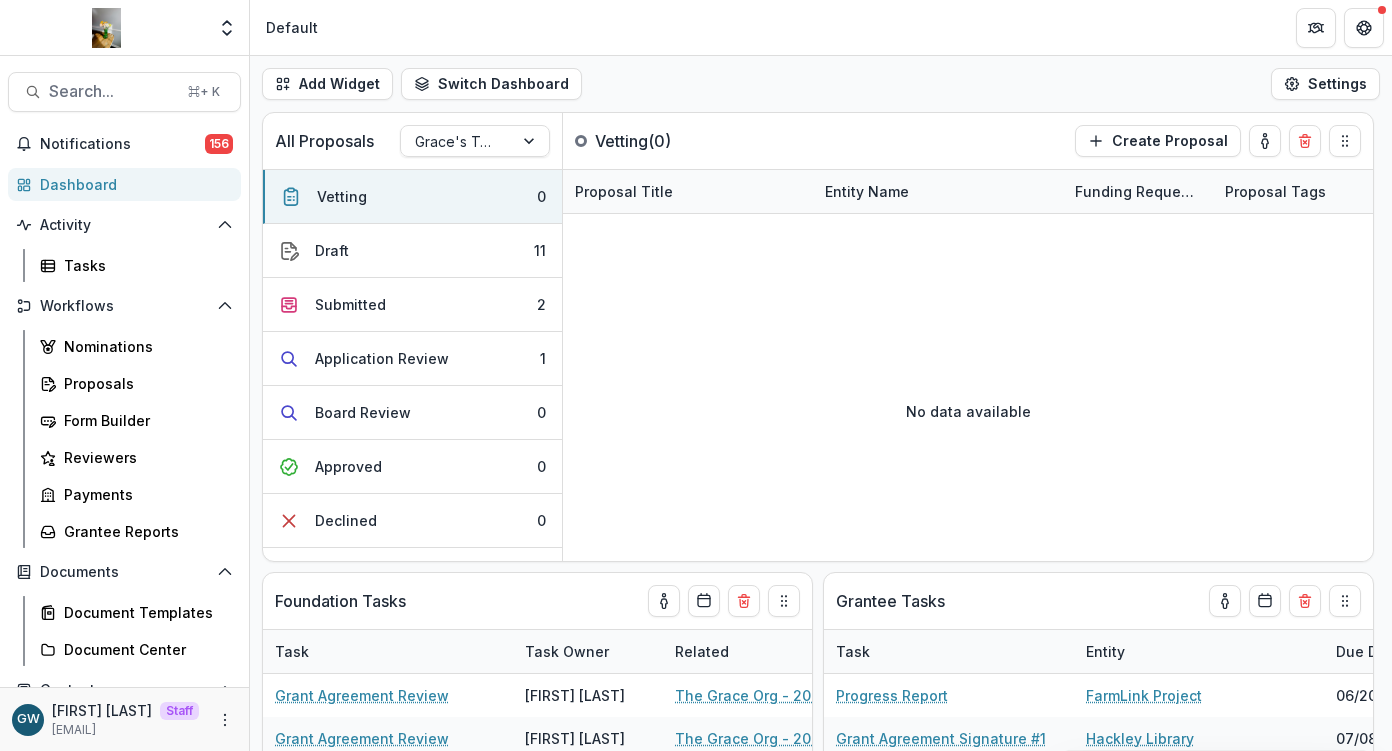 select on "******" 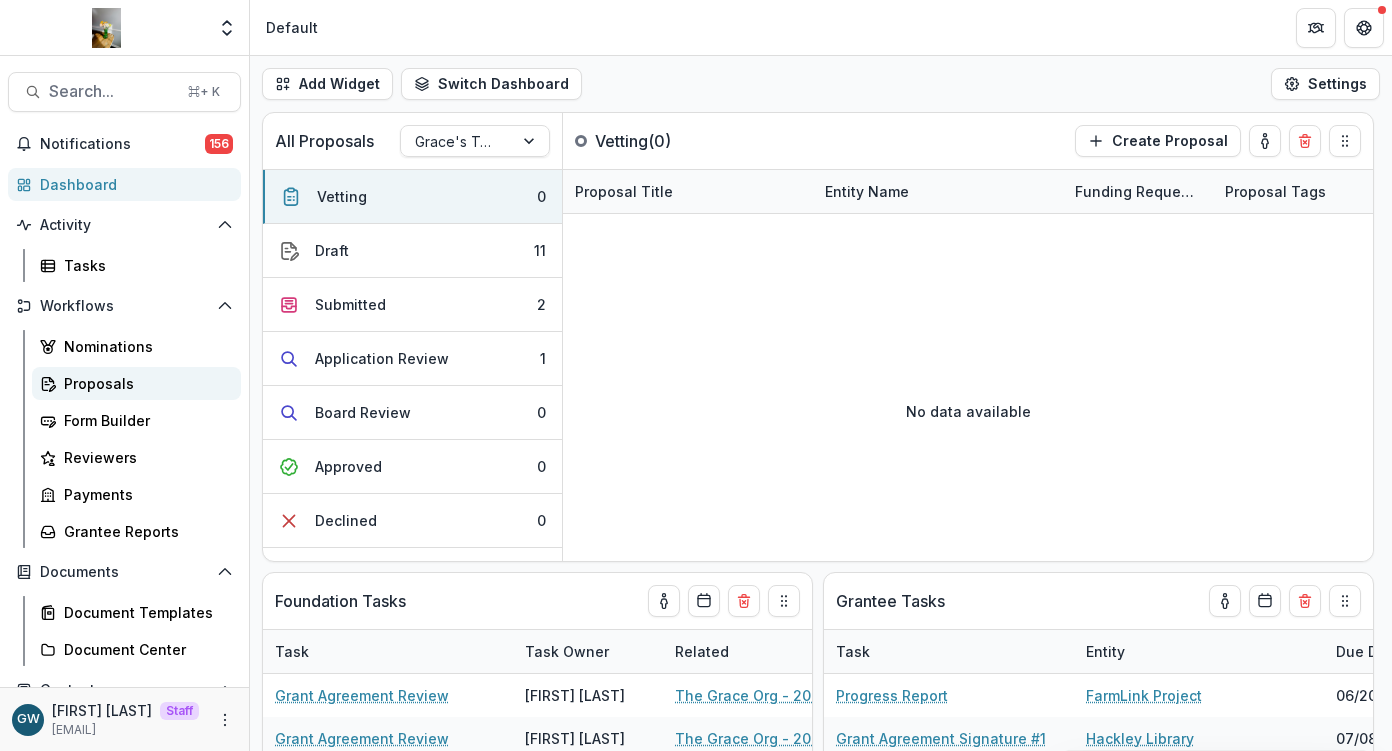 select on "******" 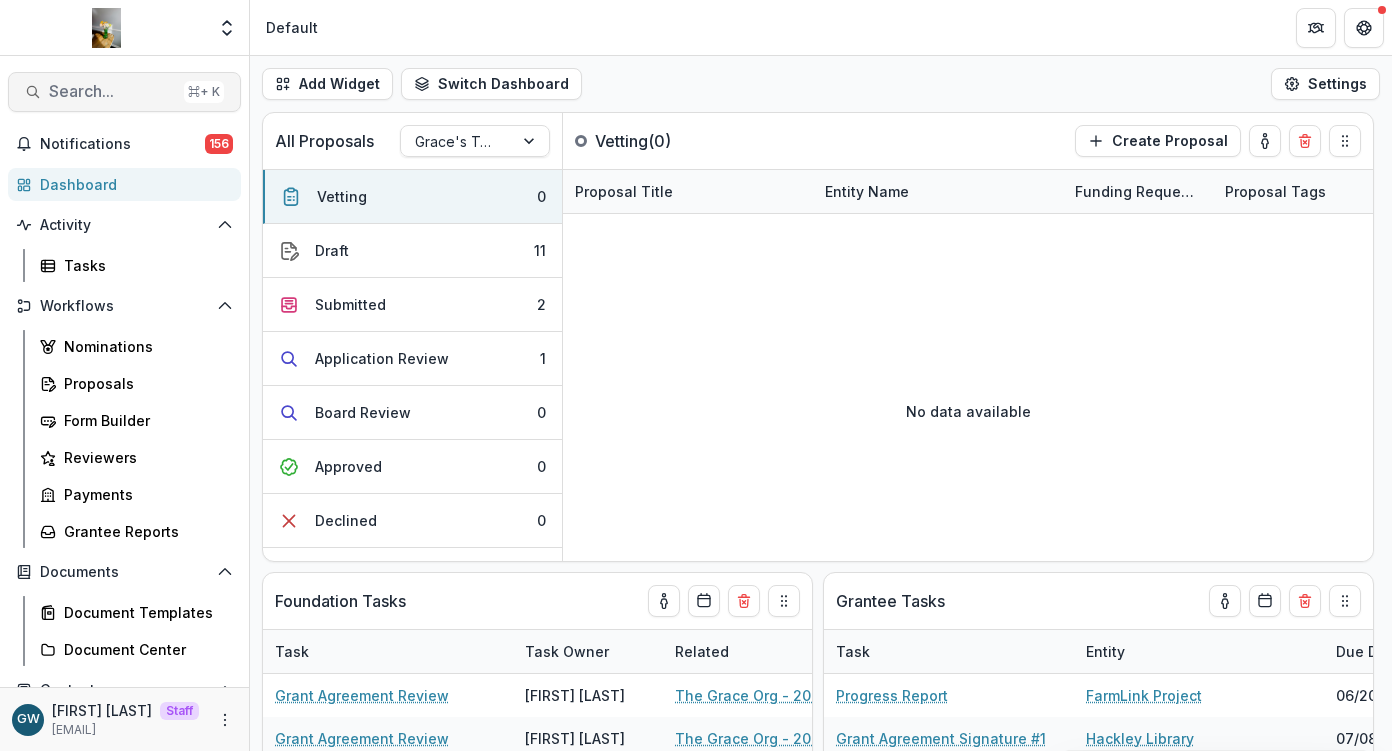 select on "******" 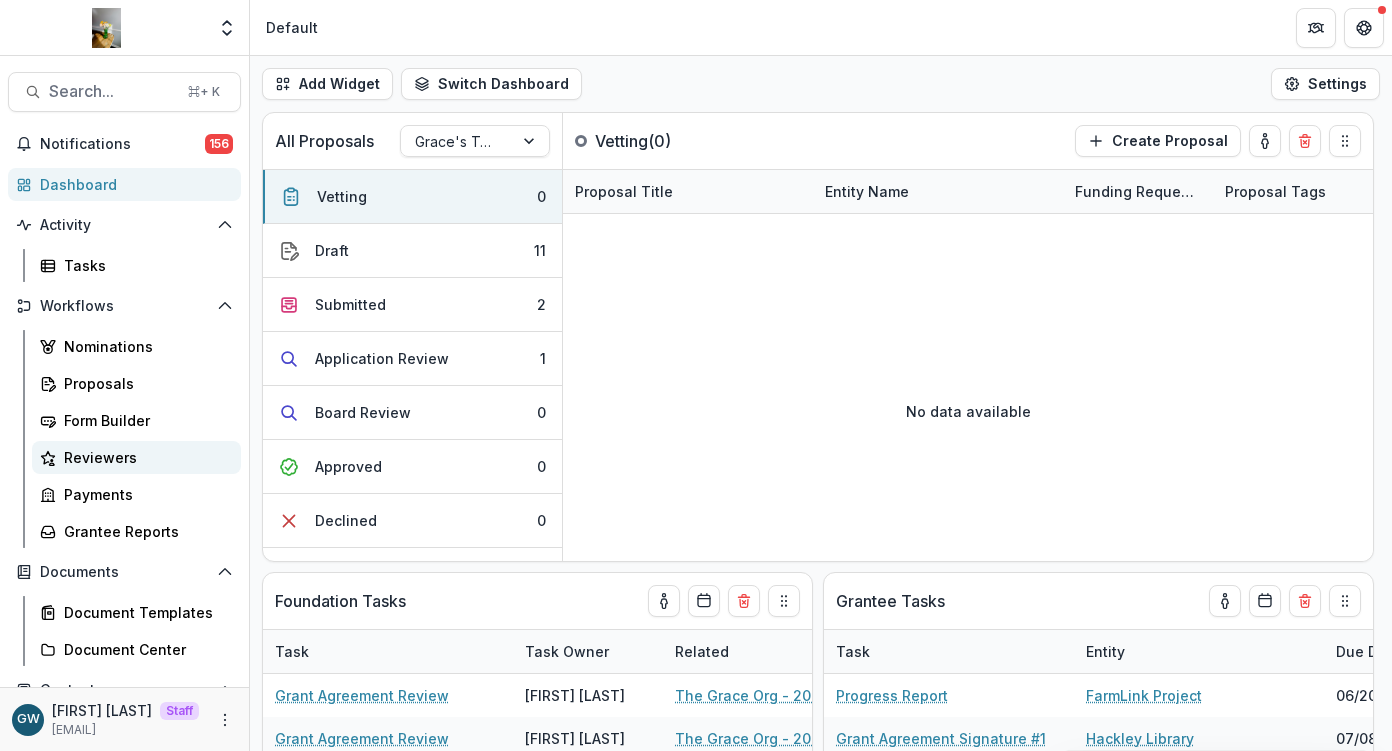 select on "******" 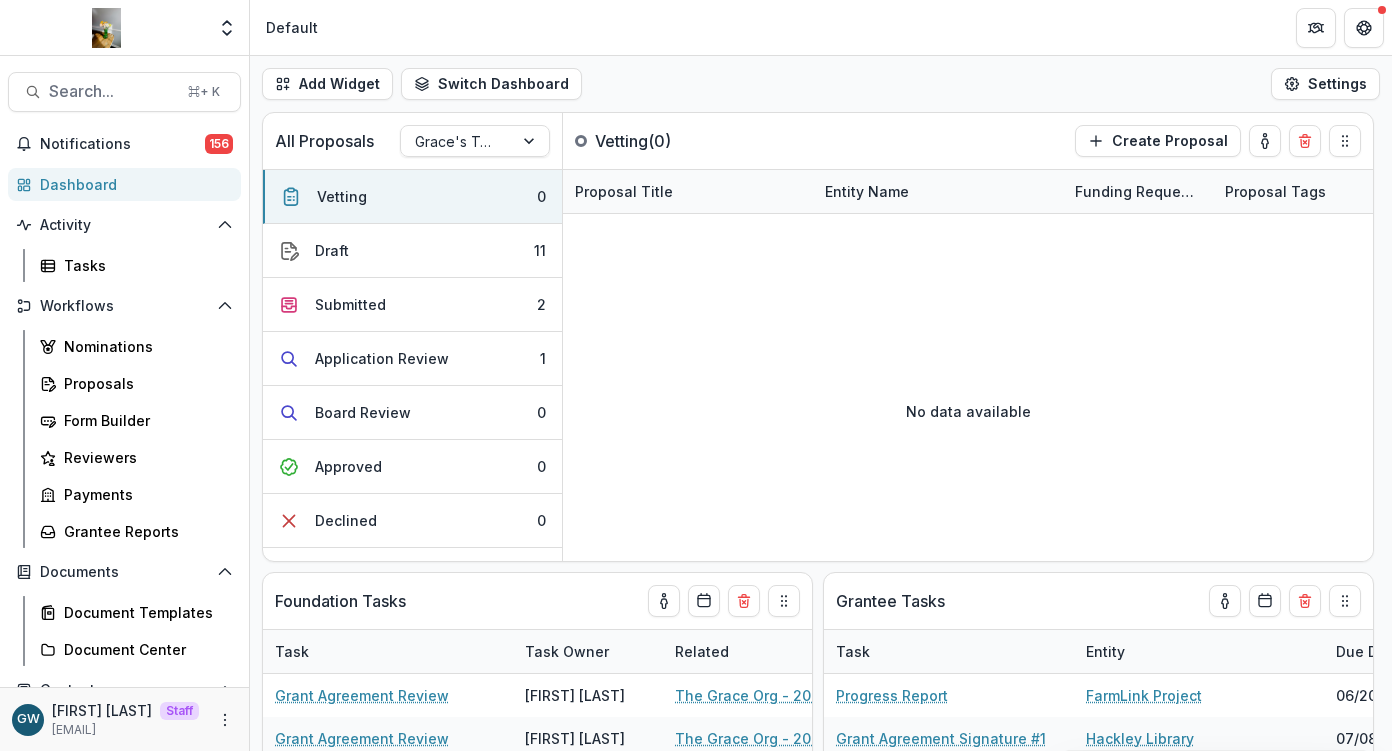 select on "******" 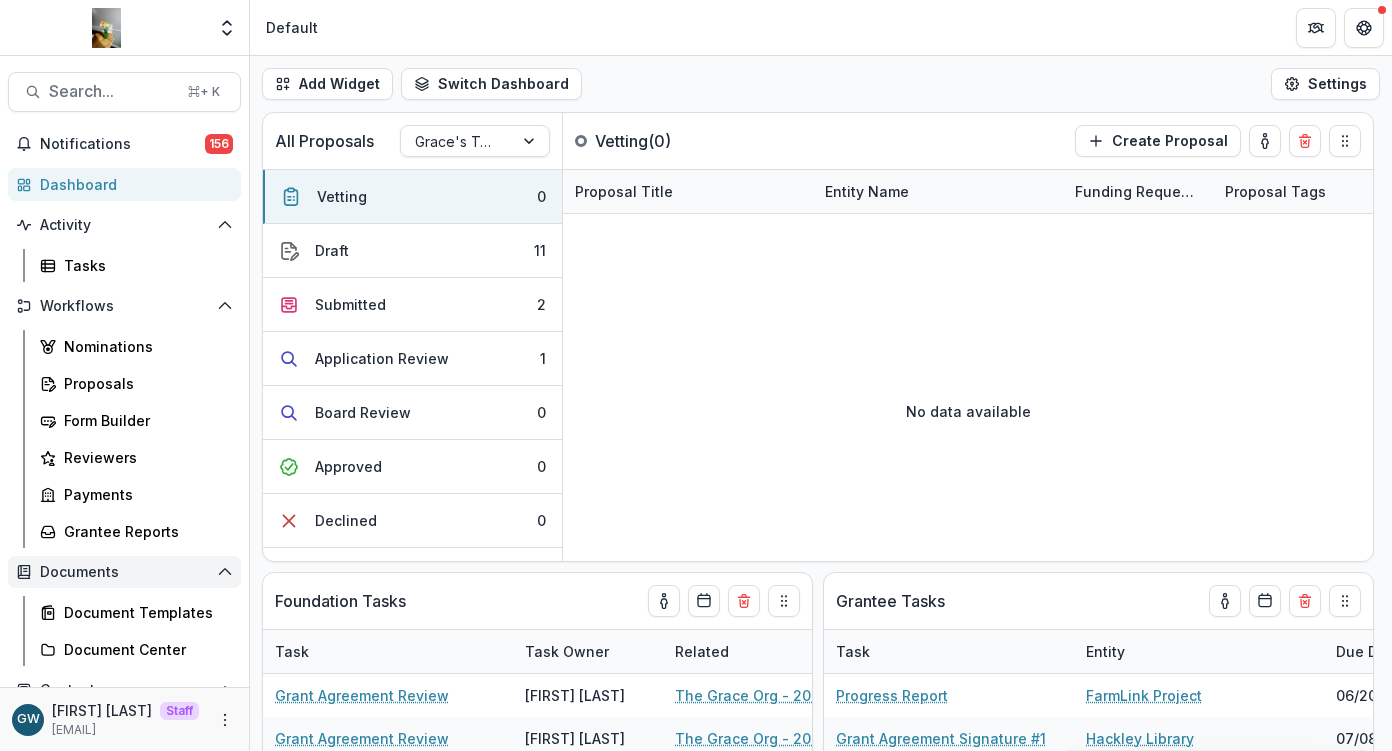 select on "******" 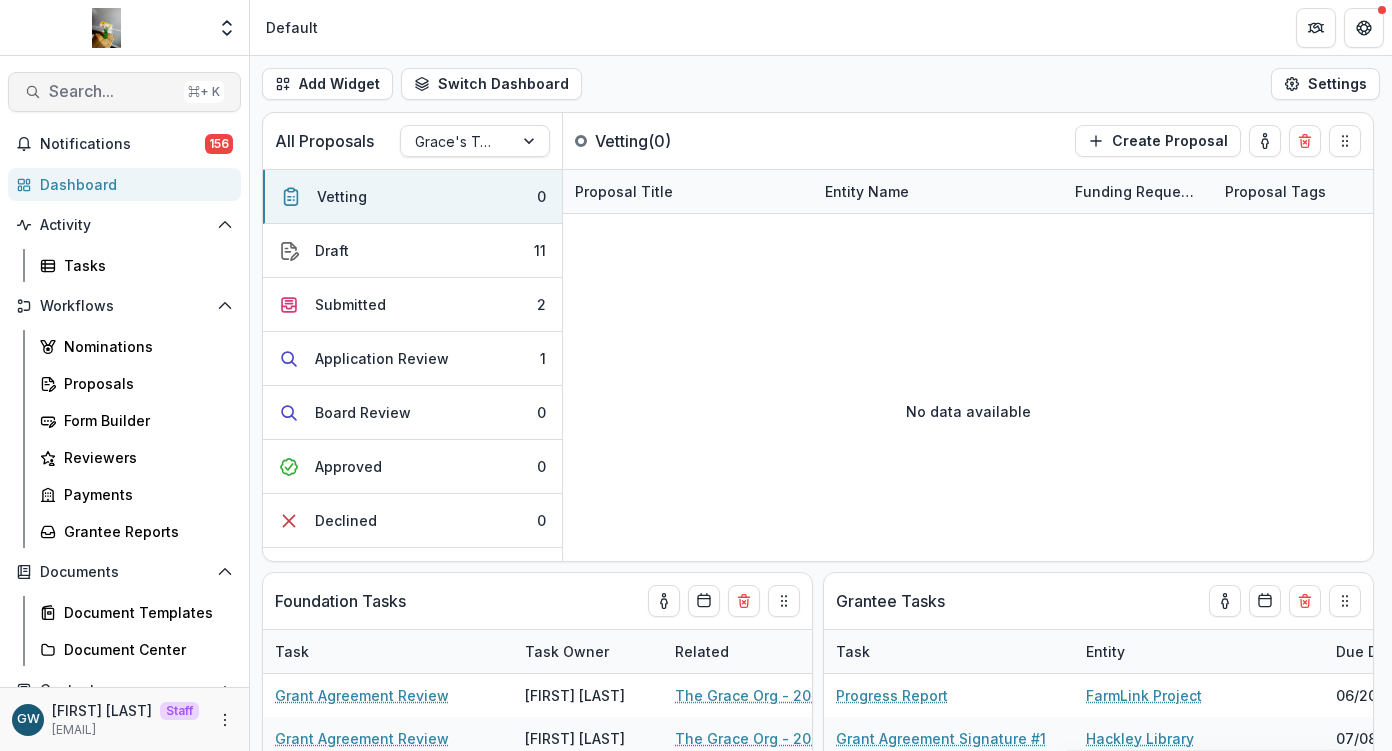 select on "******" 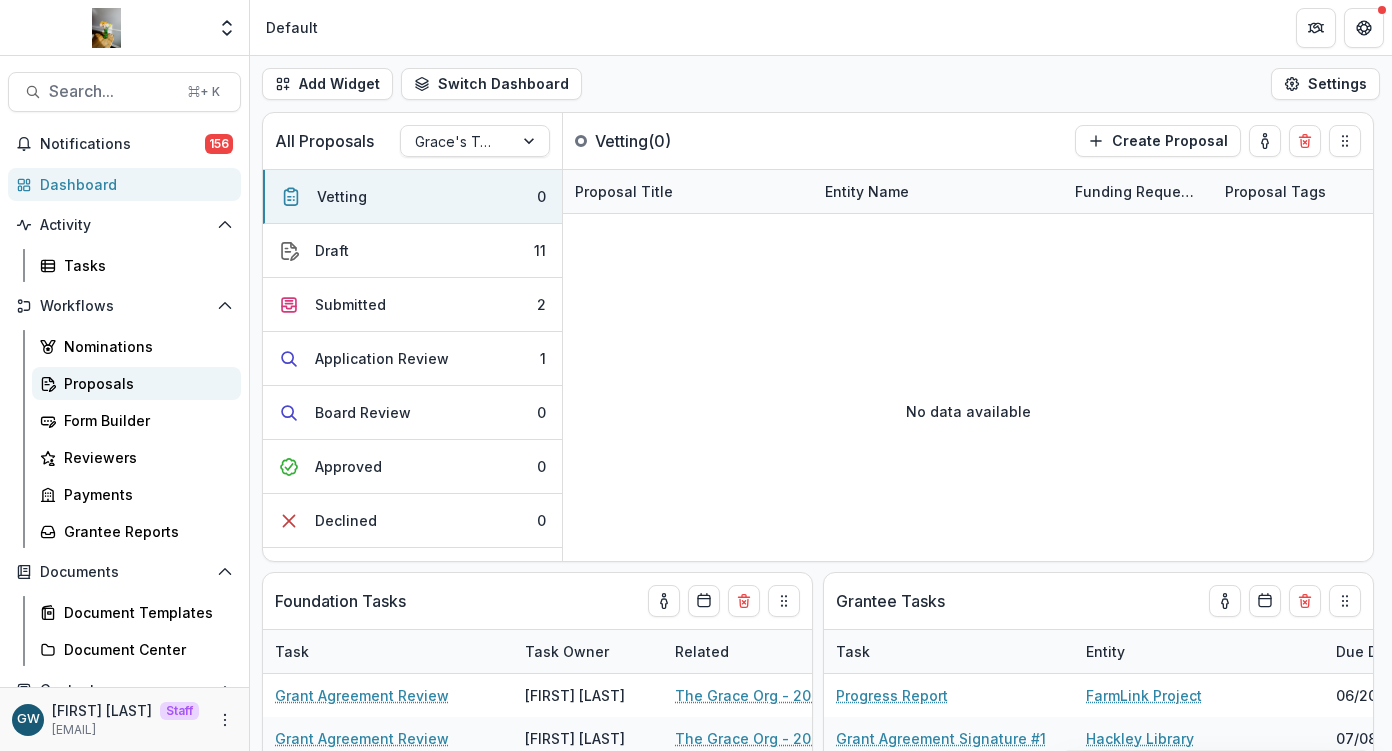 select on "******" 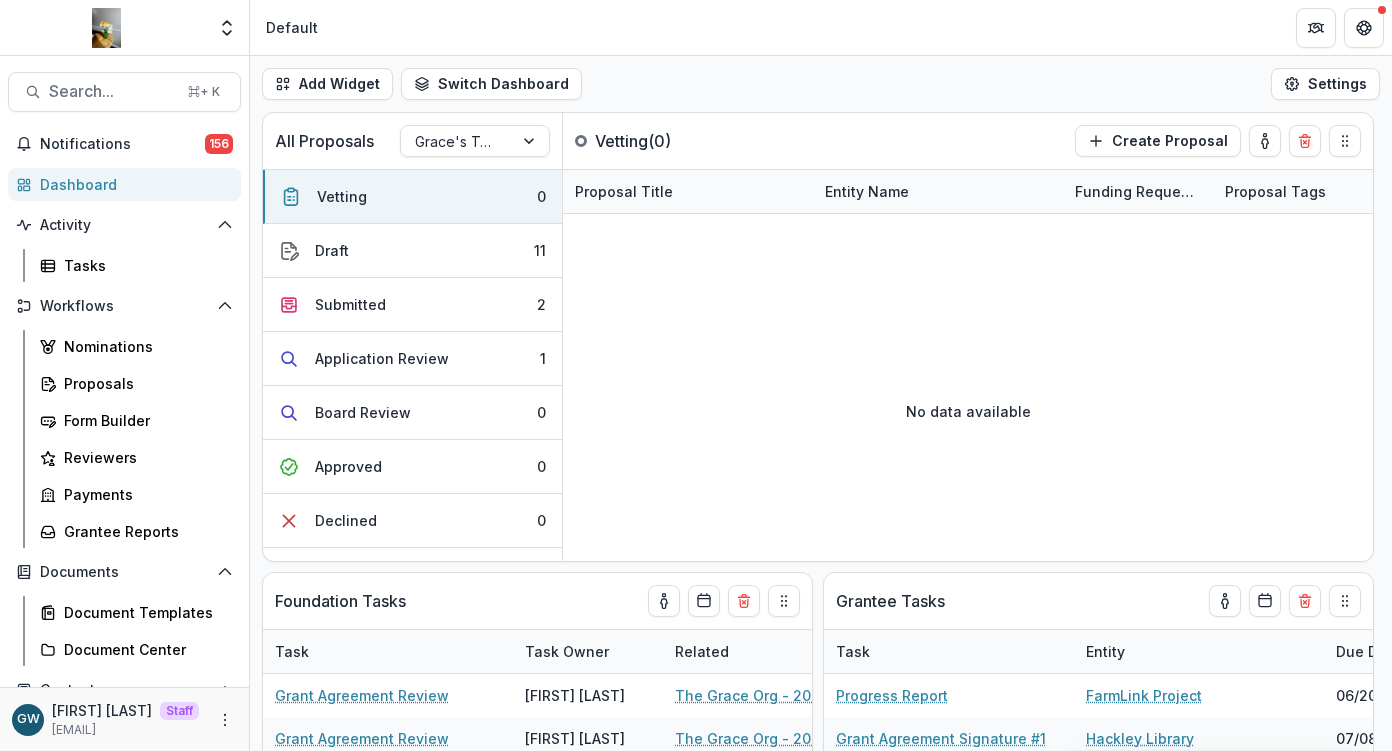 select on "******" 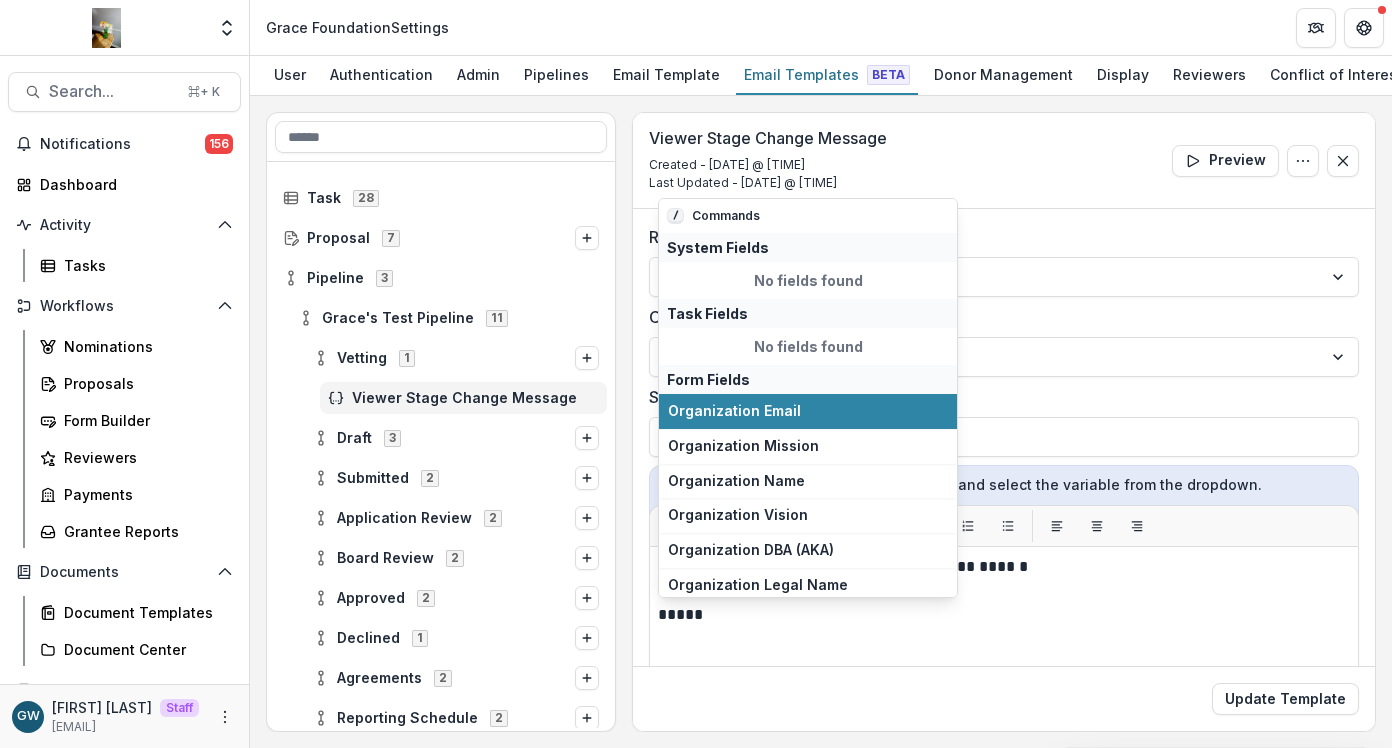 scroll, scrollTop: 0, scrollLeft: 0, axis: both 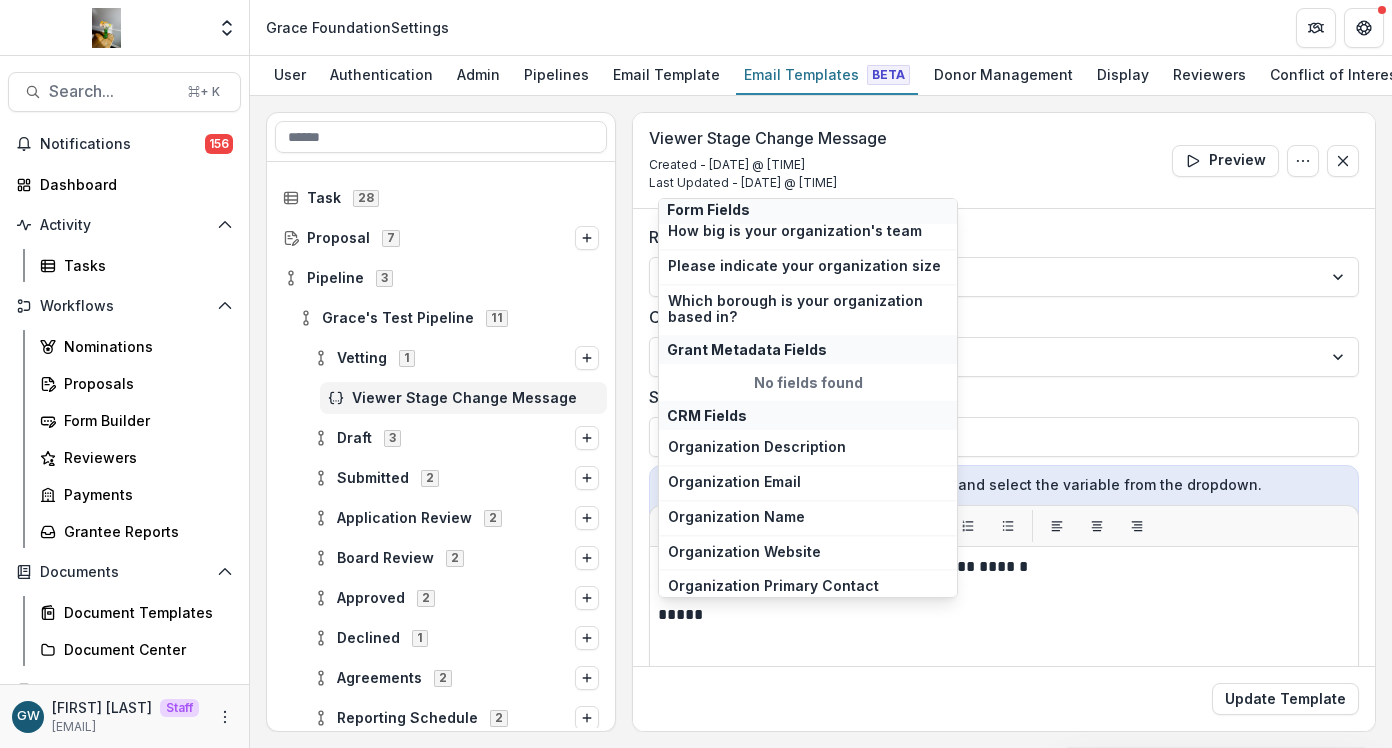 click on "**********" at bounding box center [821, 422] 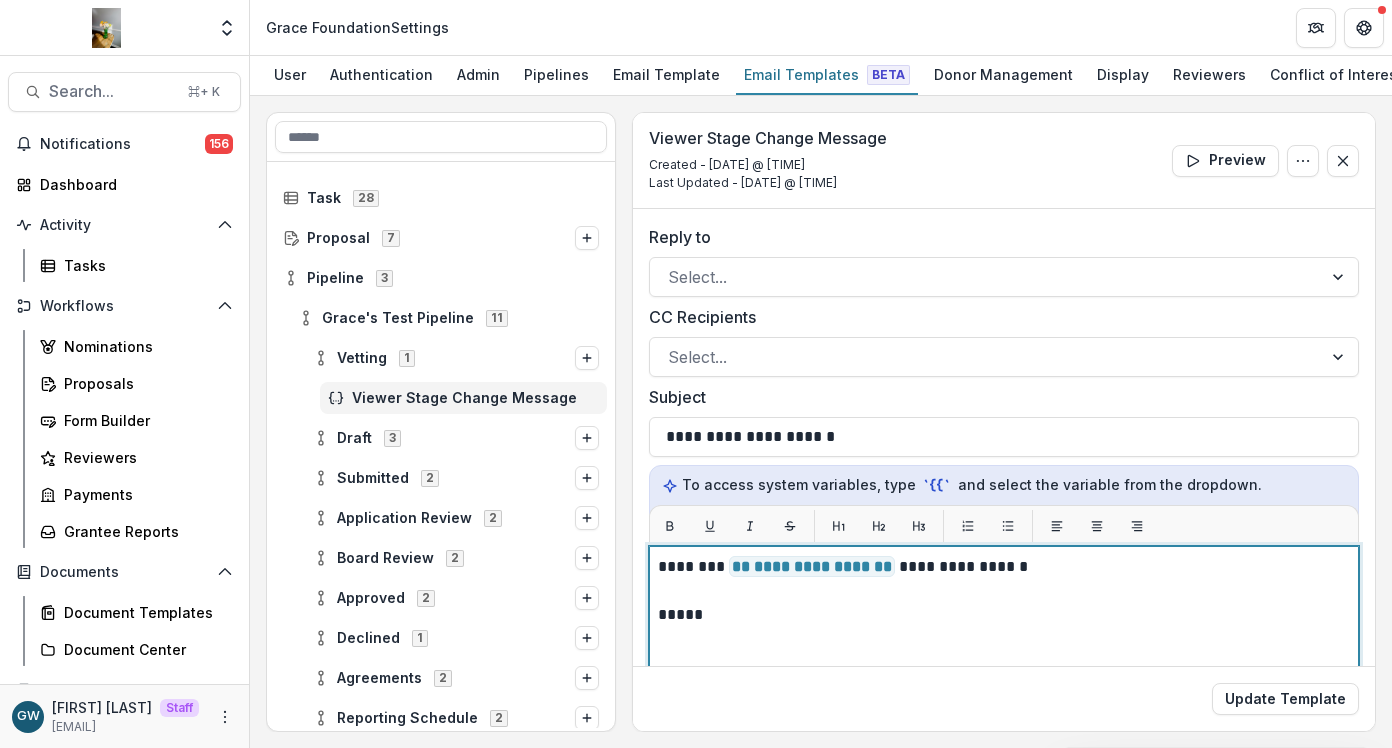 click on "*****" at bounding box center (680, 614) 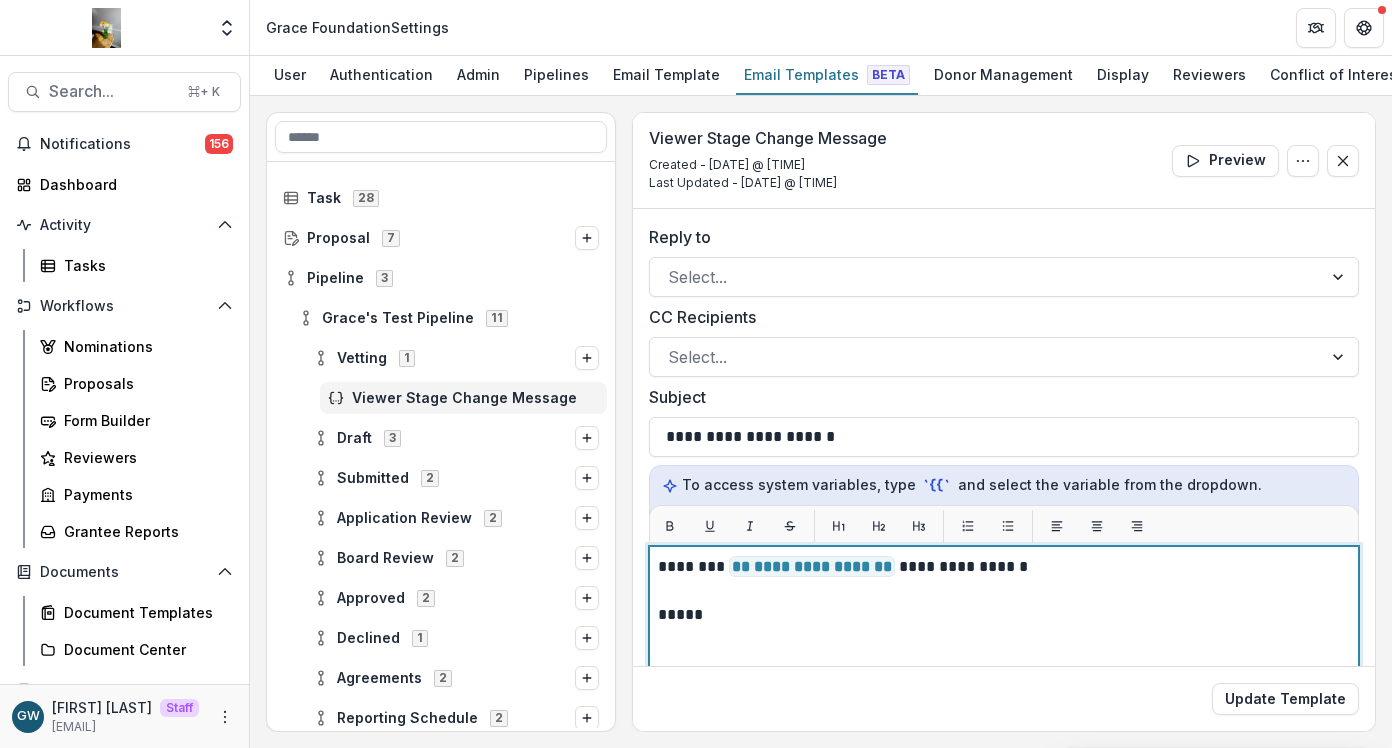 drag, startPoint x: 721, startPoint y: 620, endPoint x: 644, endPoint y: 620, distance: 77 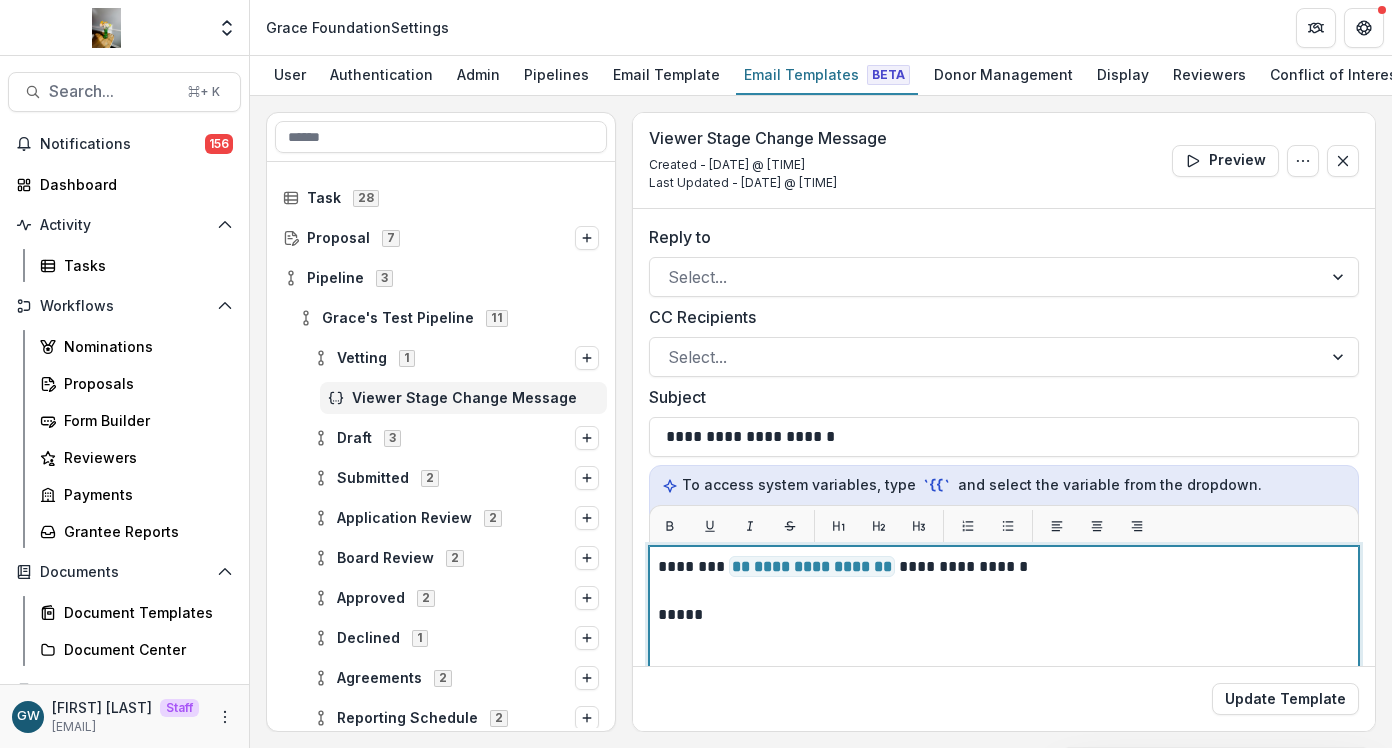 click on "**********" at bounding box center [1004, 635] 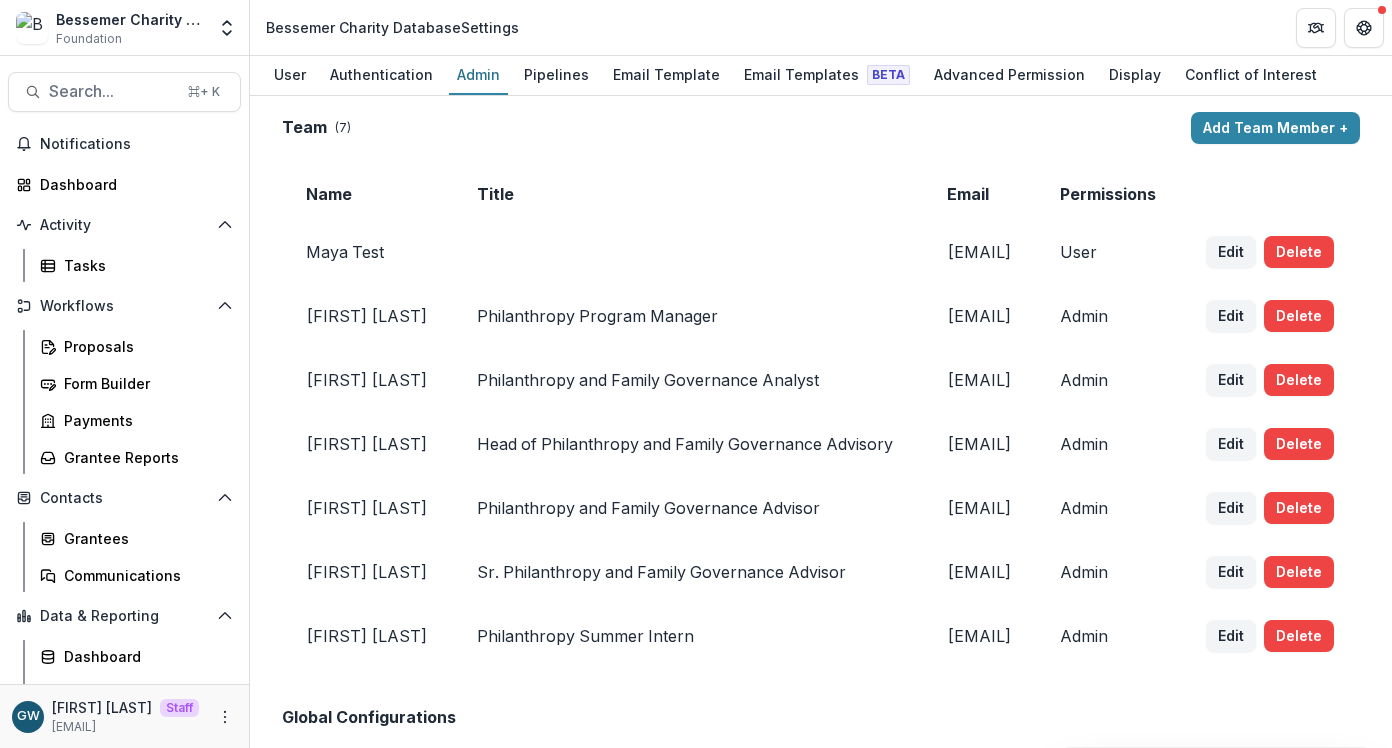 scroll, scrollTop: 0, scrollLeft: 0, axis: both 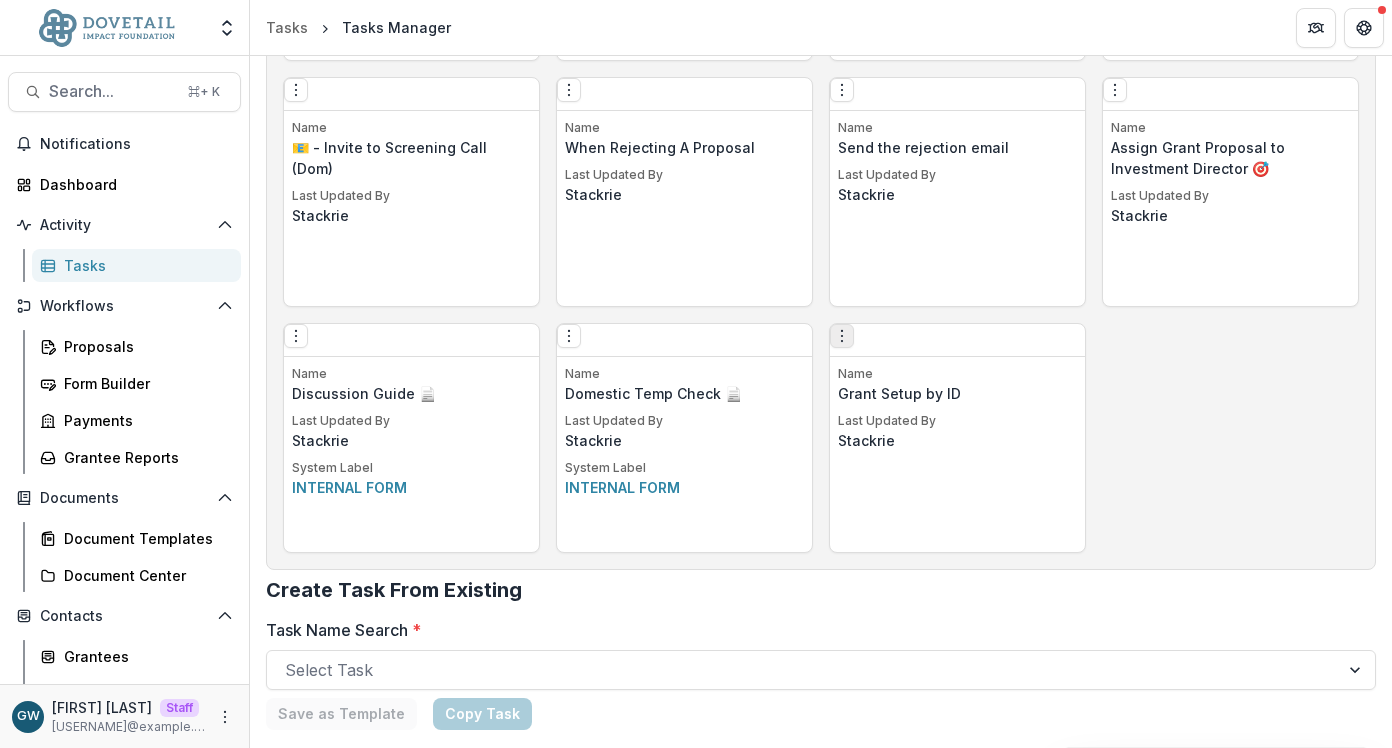 click 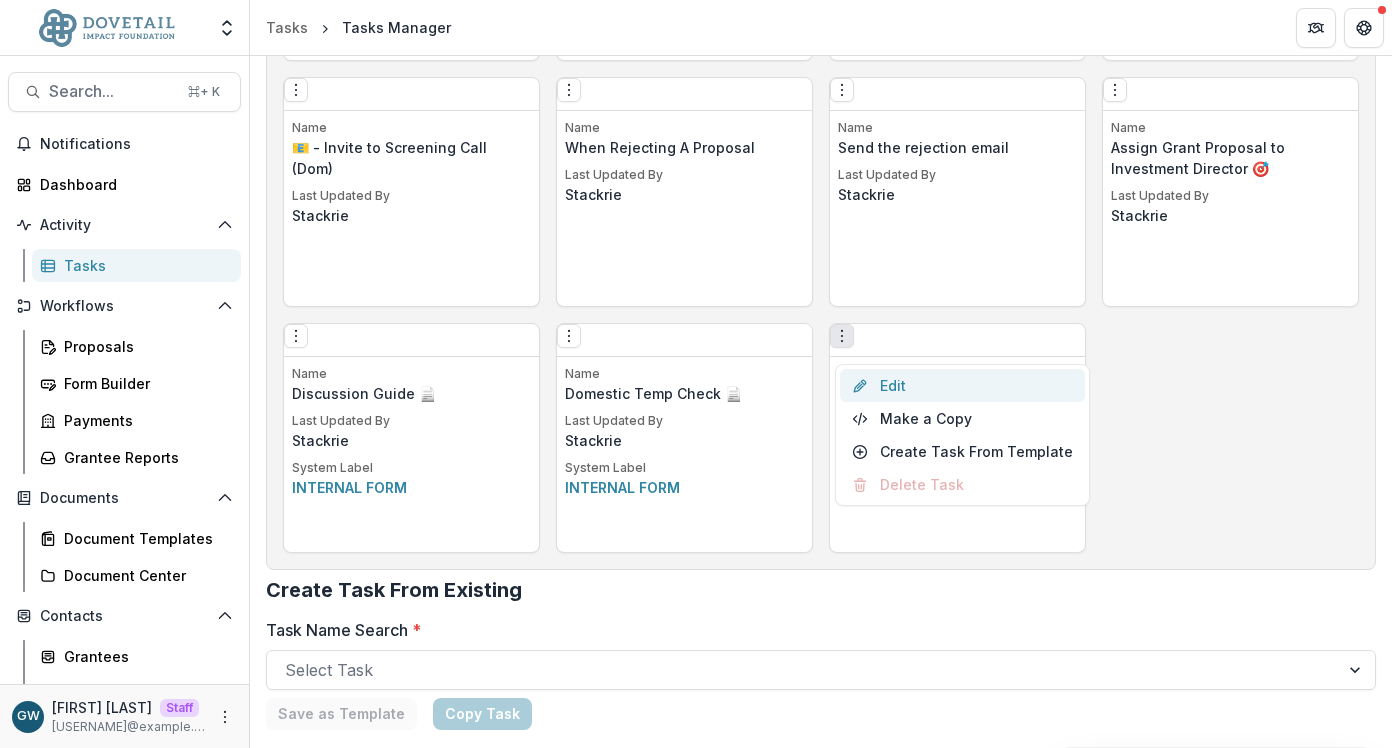 click on "Edit" at bounding box center [962, 385] 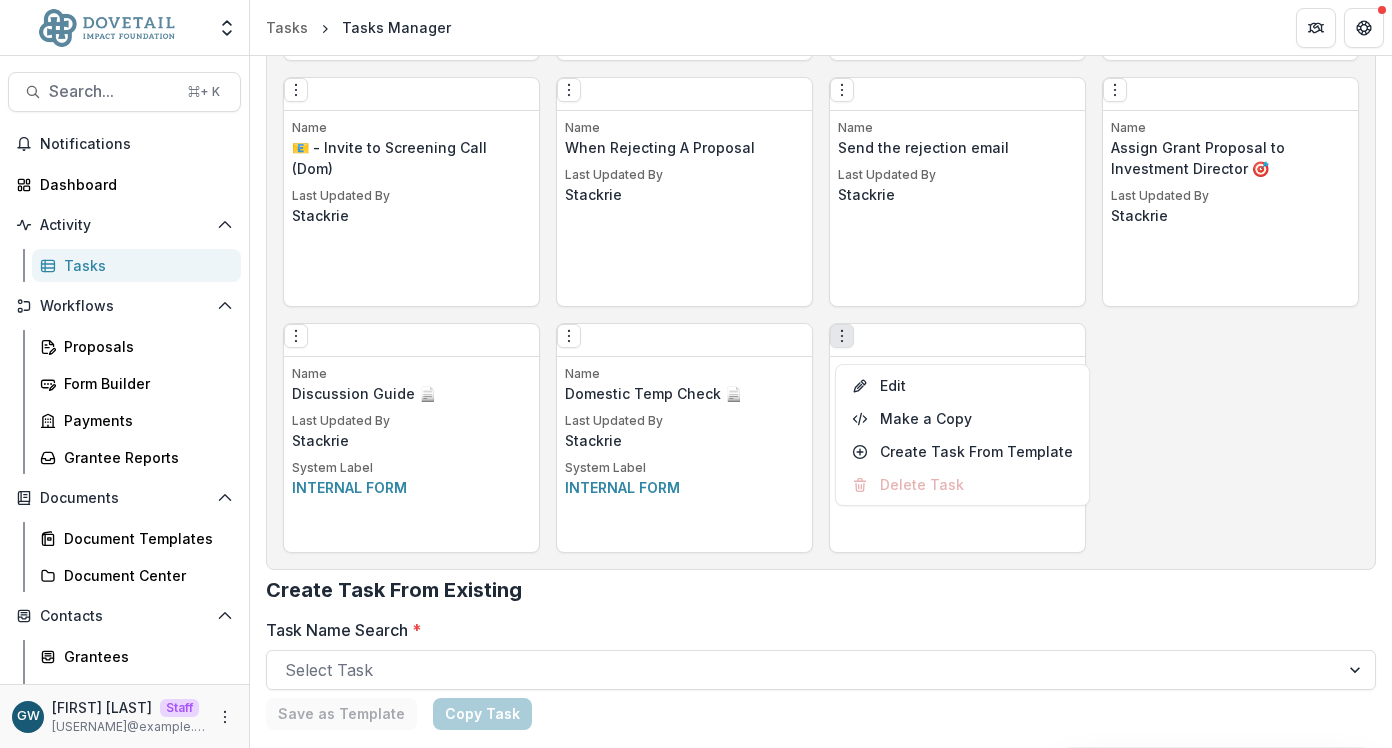 scroll, scrollTop: 0, scrollLeft: 0, axis: both 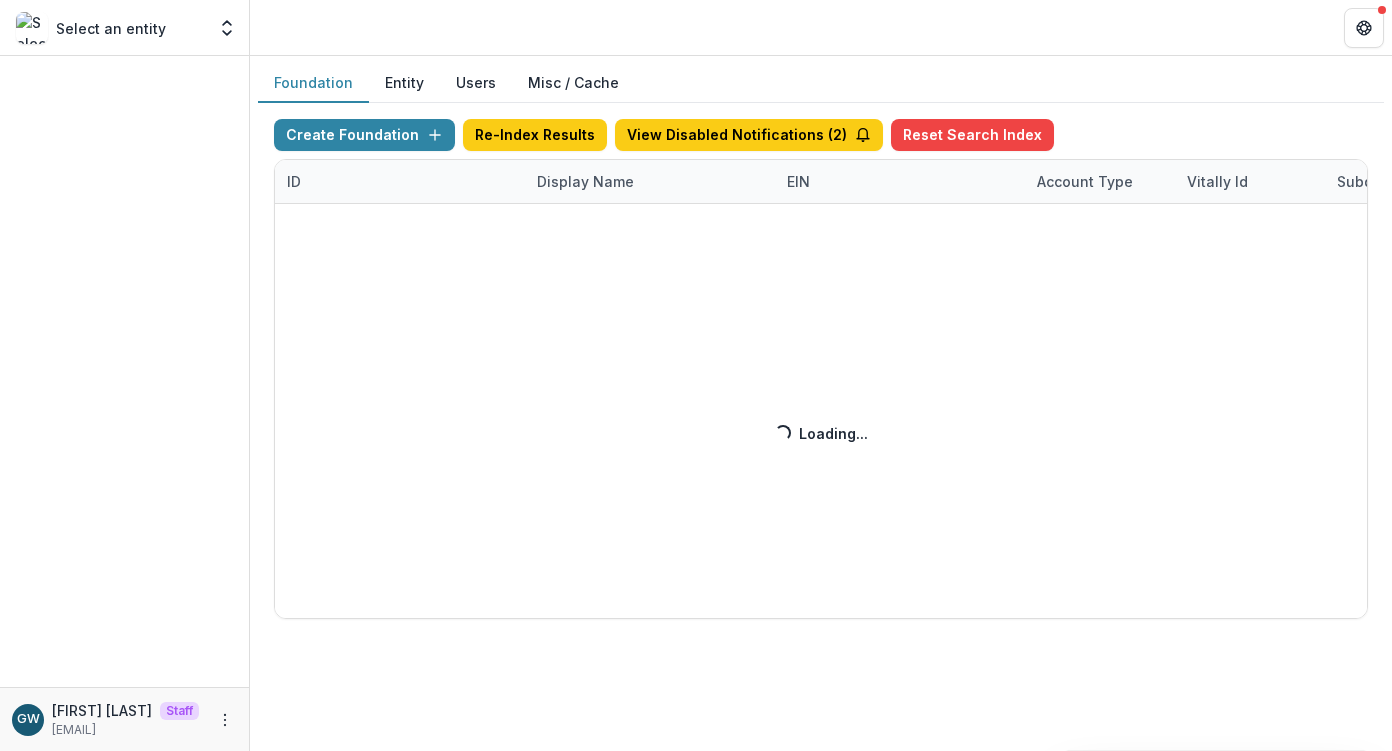 click on "Create Foundation Re-Index Results View Disabled Notifications ( 2 ) Reset Search Index ID Display Name EIN Account Type Vitally Id Subdomain Created on Actions Feature Flags Loading... Loading..." at bounding box center [821, 369] 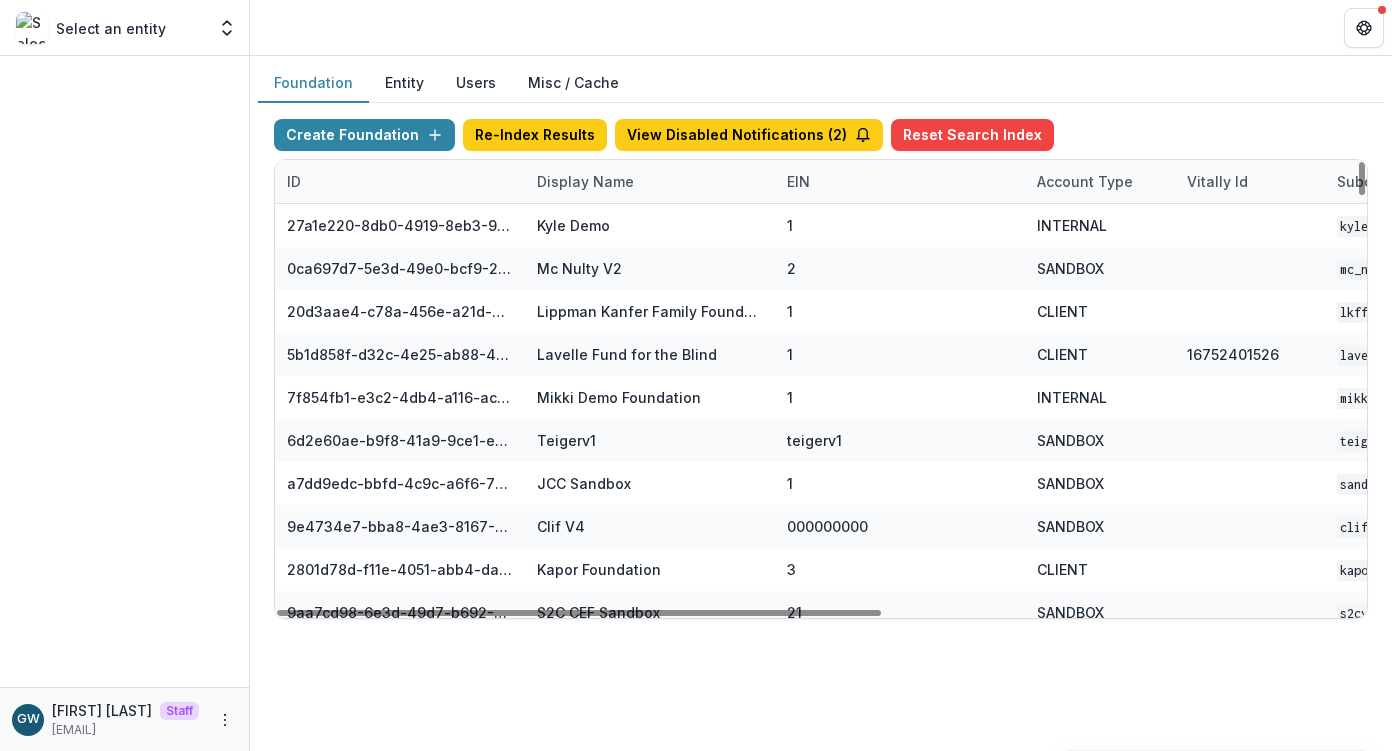 click on "Display Name" at bounding box center [585, 181] 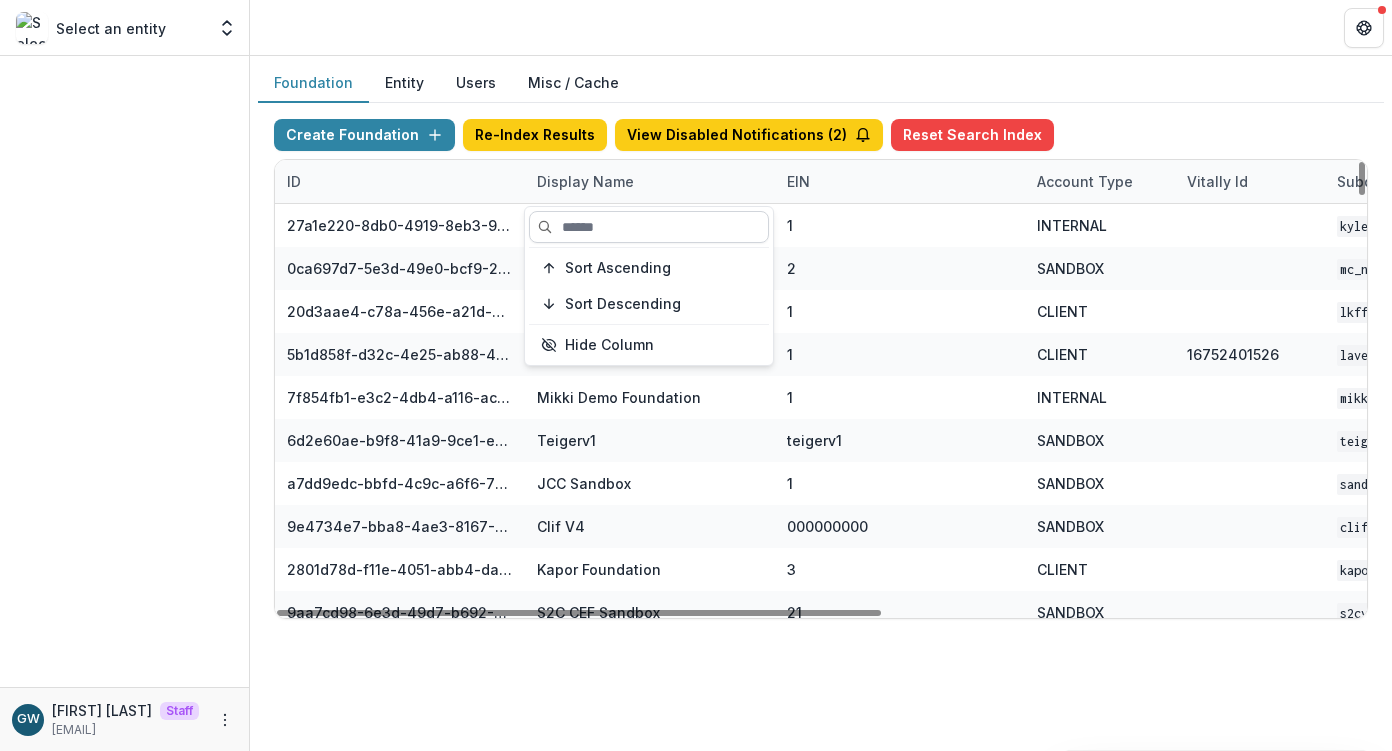 click at bounding box center [649, 227] 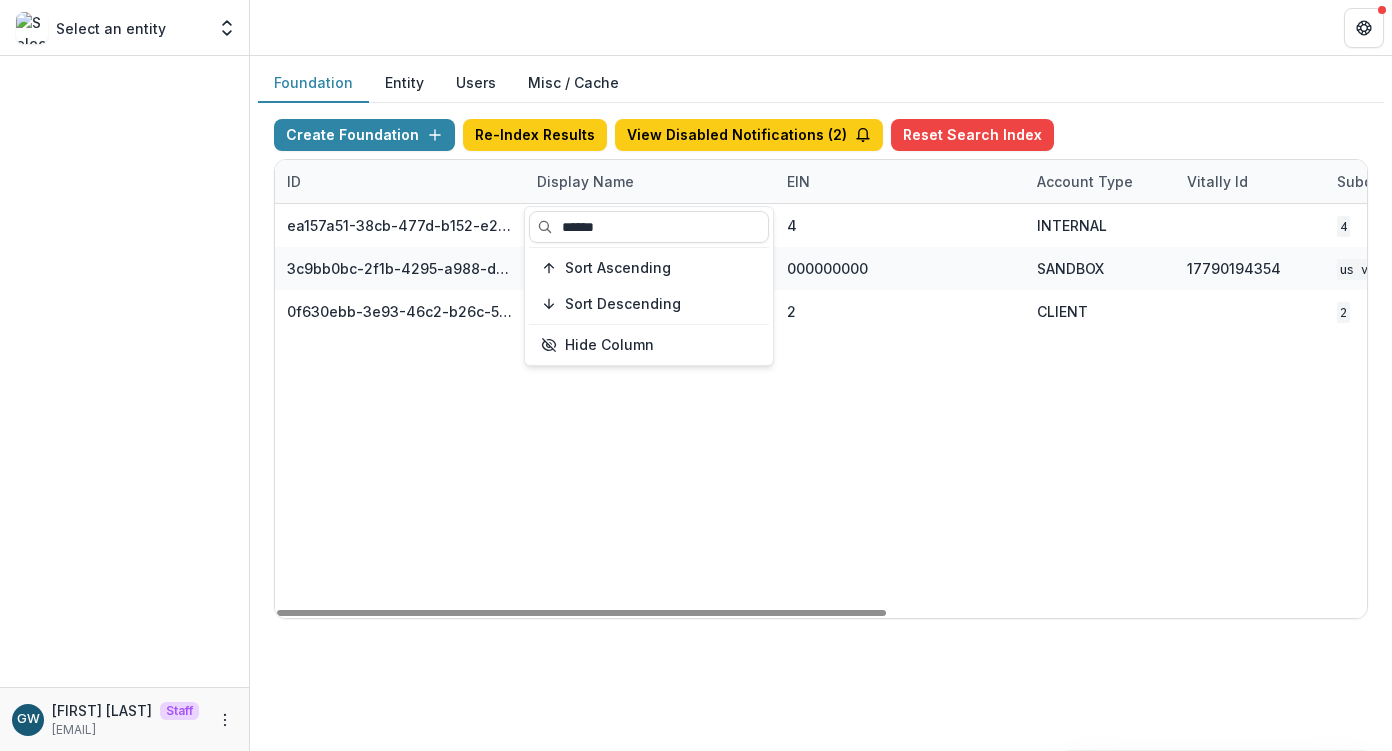 type on "******" 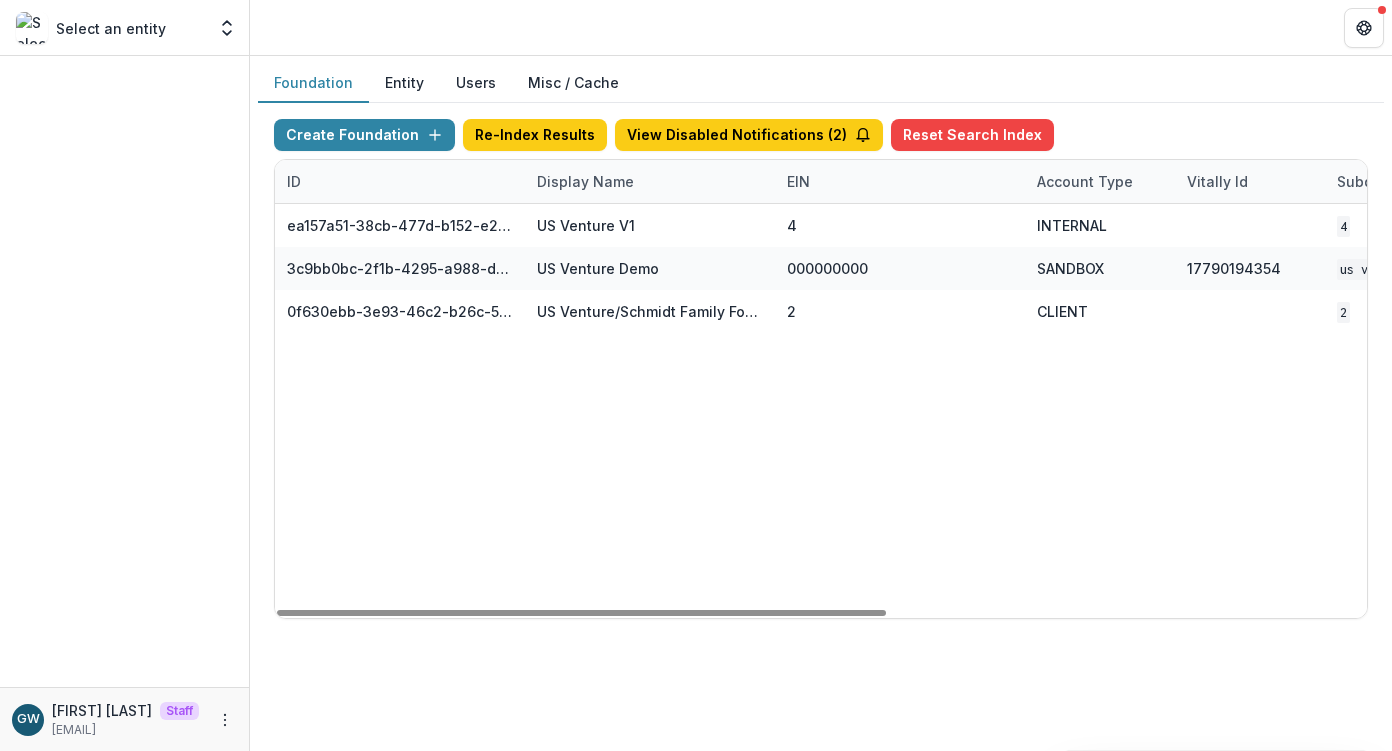 click at bounding box center (821, 27) 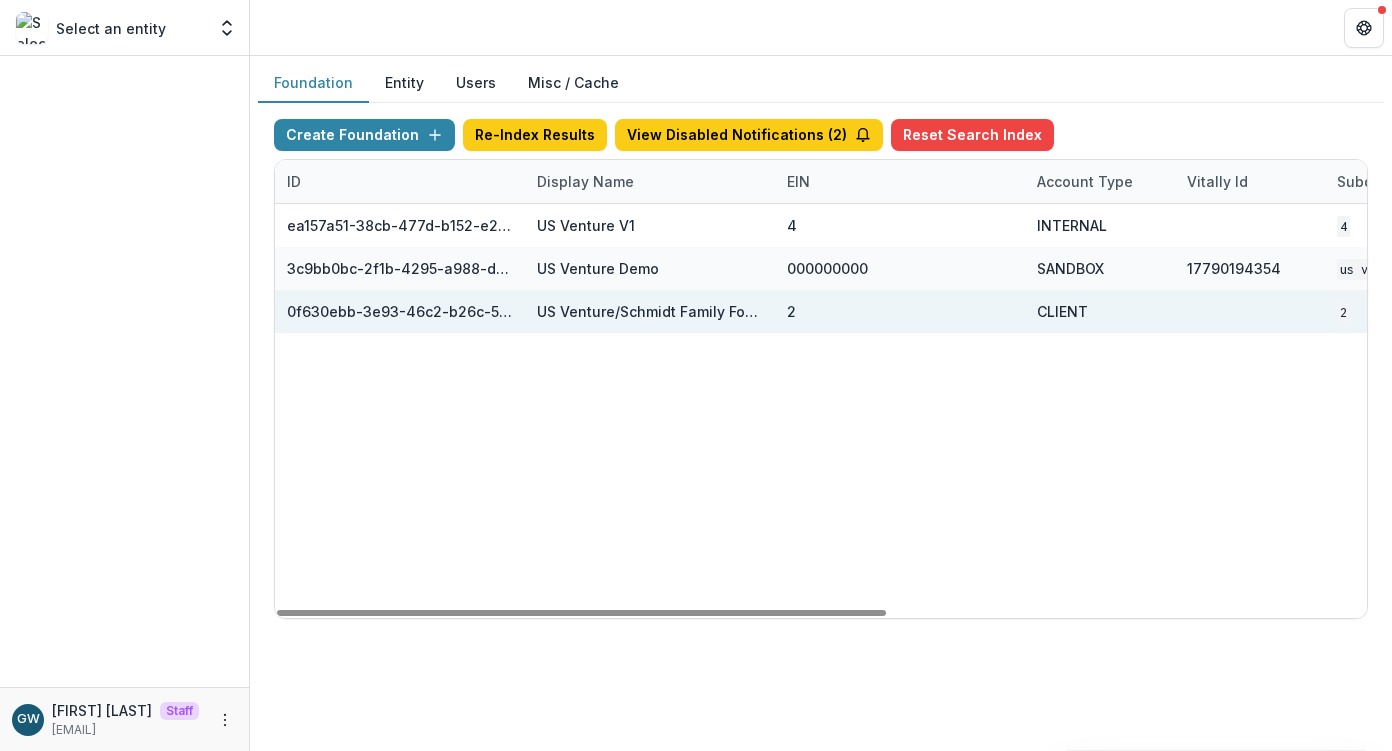 scroll, scrollTop: 0, scrollLeft: 858, axis: horizontal 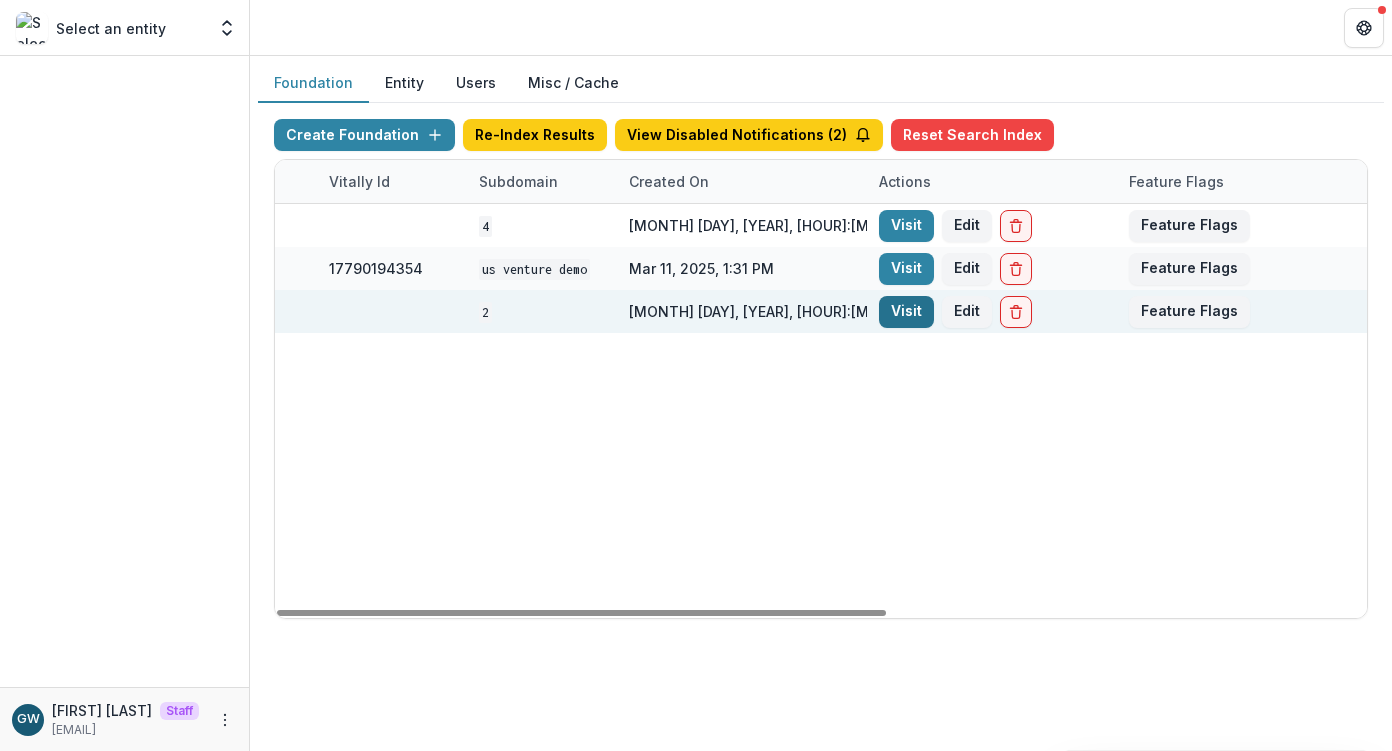 click on "Visit" at bounding box center (906, 312) 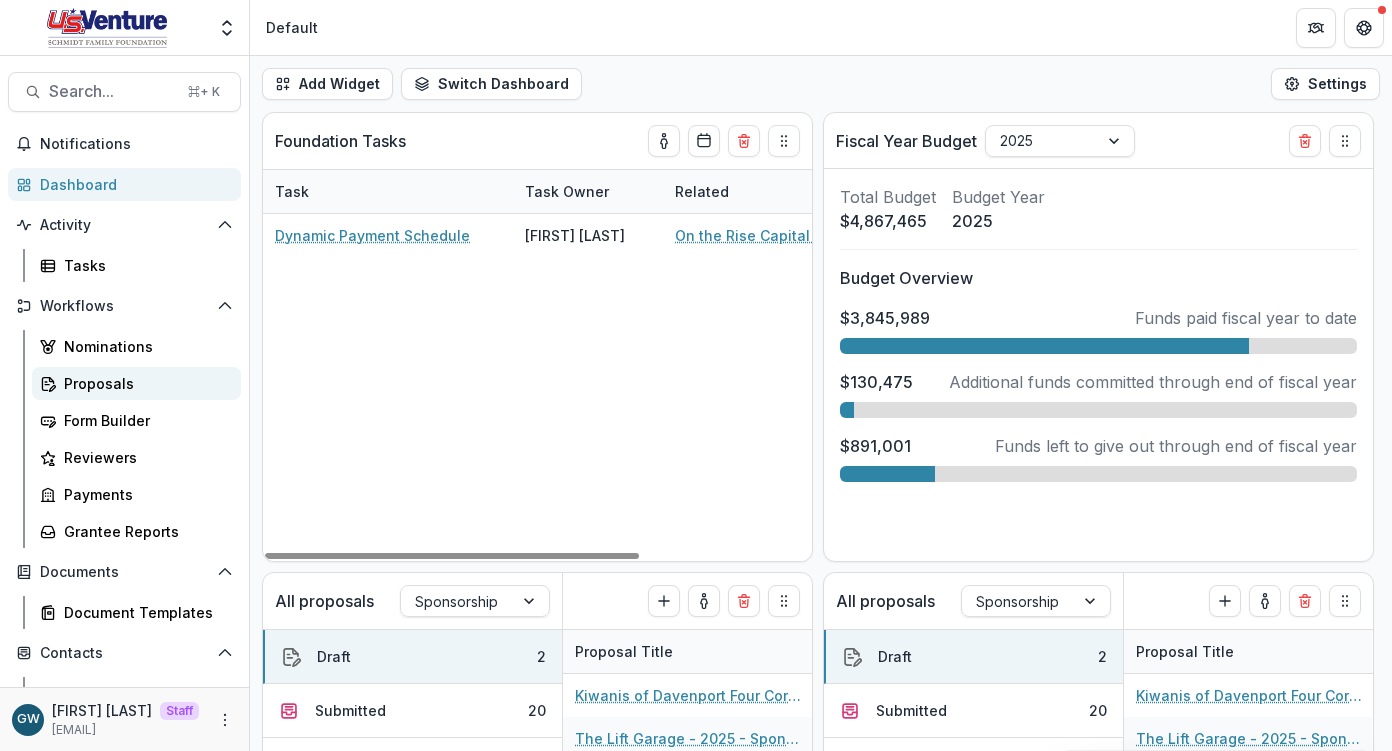 click on "Proposals" at bounding box center [144, 383] 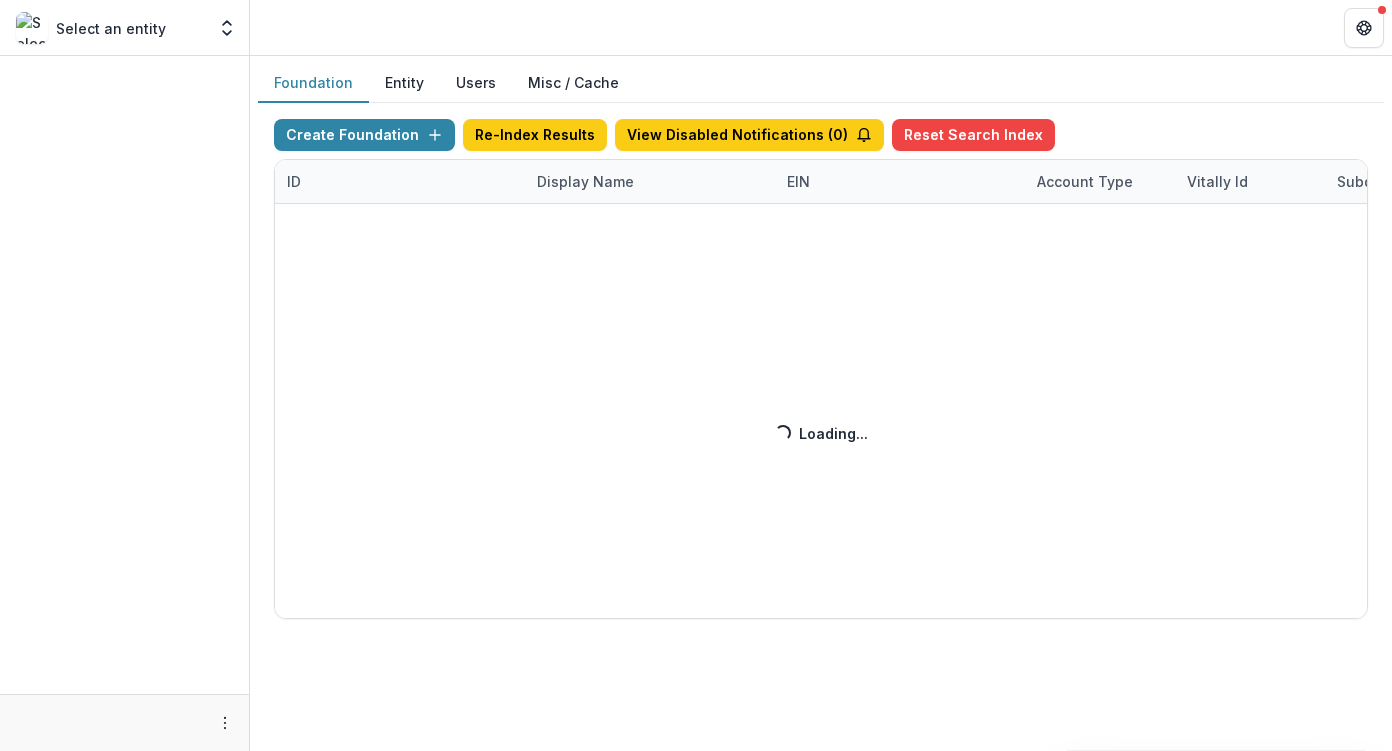 scroll, scrollTop: 0, scrollLeft: 0, axis: both 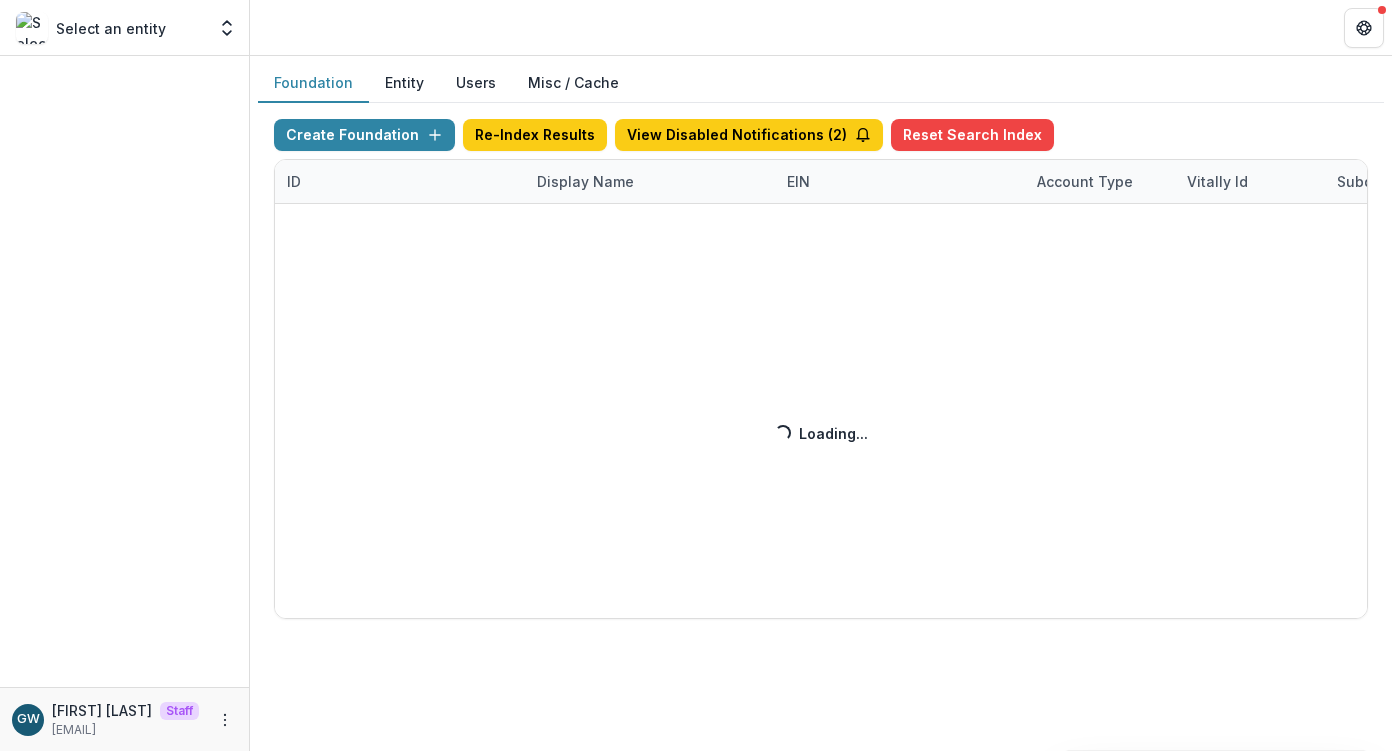 click on "Create Foundation Re-Index Results View Disabled Notifications ( 2 ) Reset Search Index ID Display Name EIN Account Type Vitally Id Subdomain Created on Actions Feature Flags Loading... Loading..." at bounding box center (821, 369) 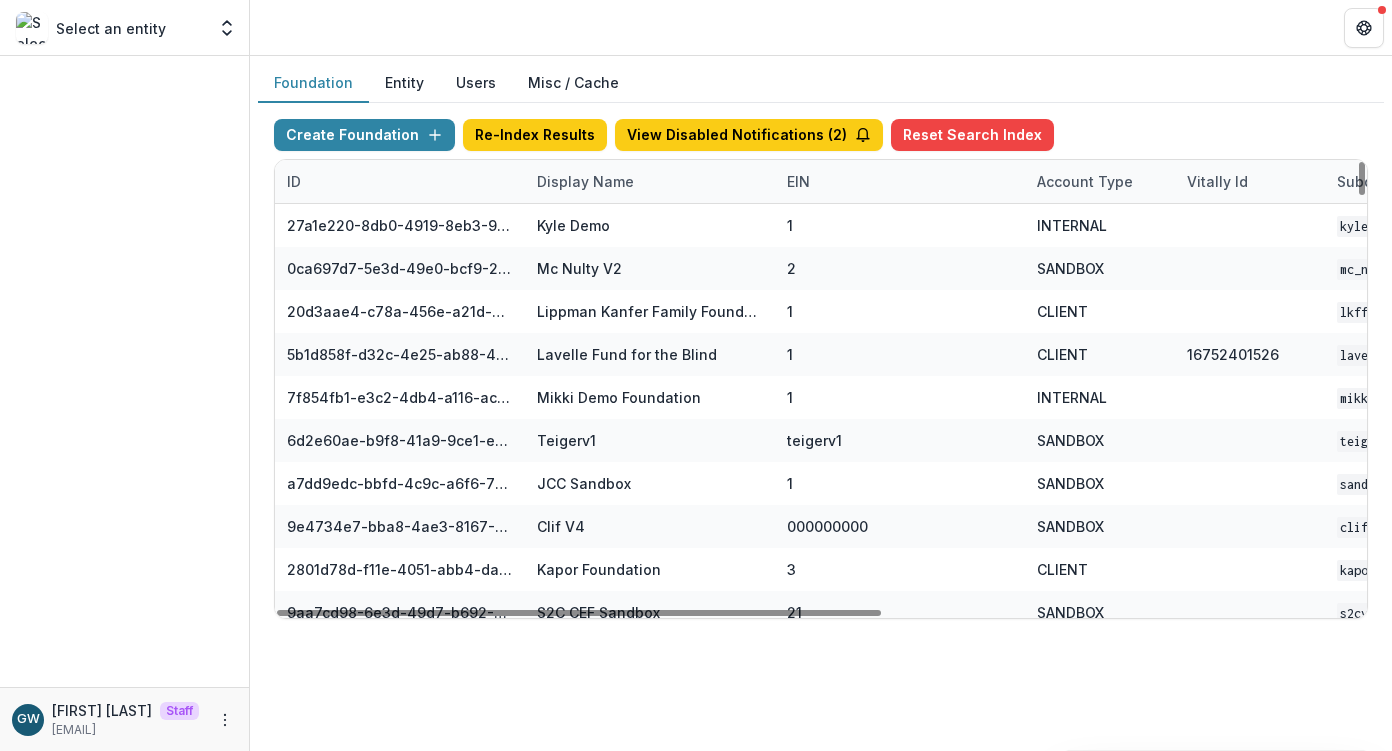 click on "Display Name" at bounding box center [585, 181] 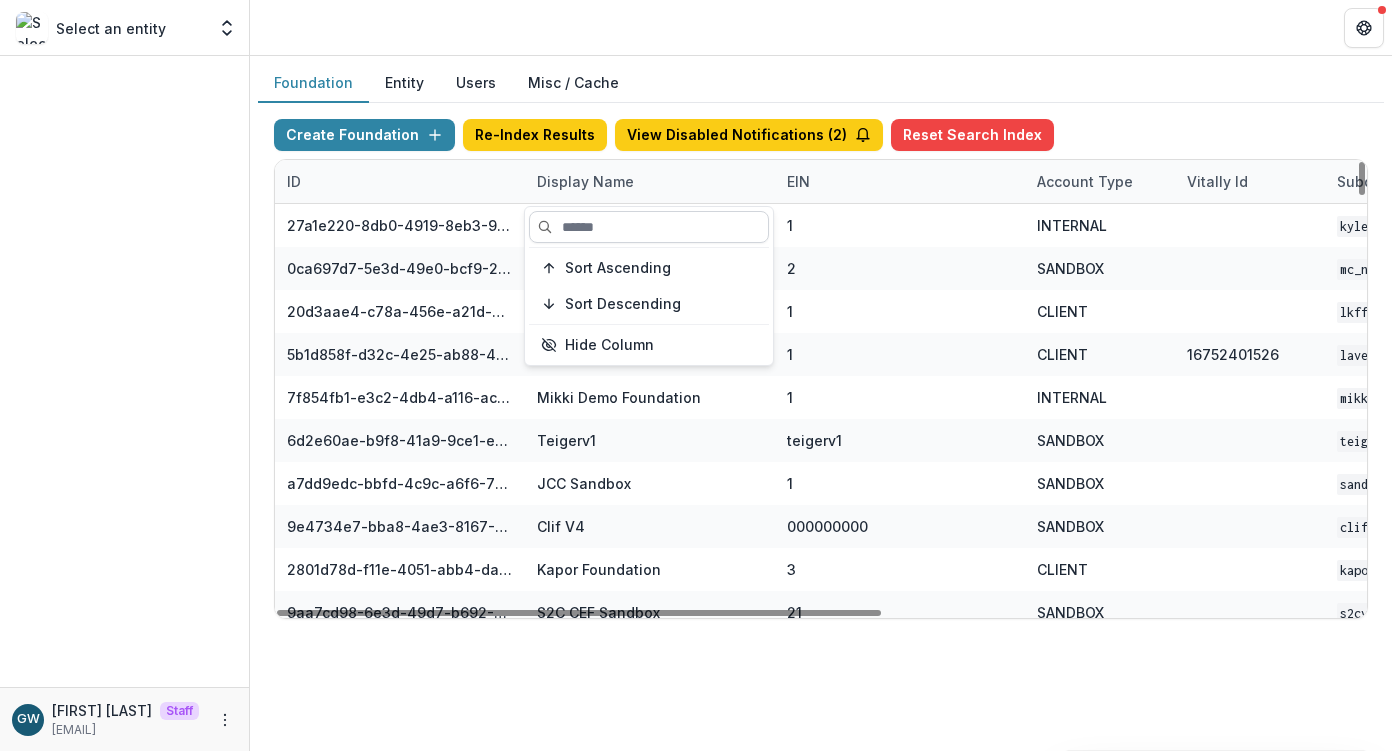 click at bounding box center (649, 227) 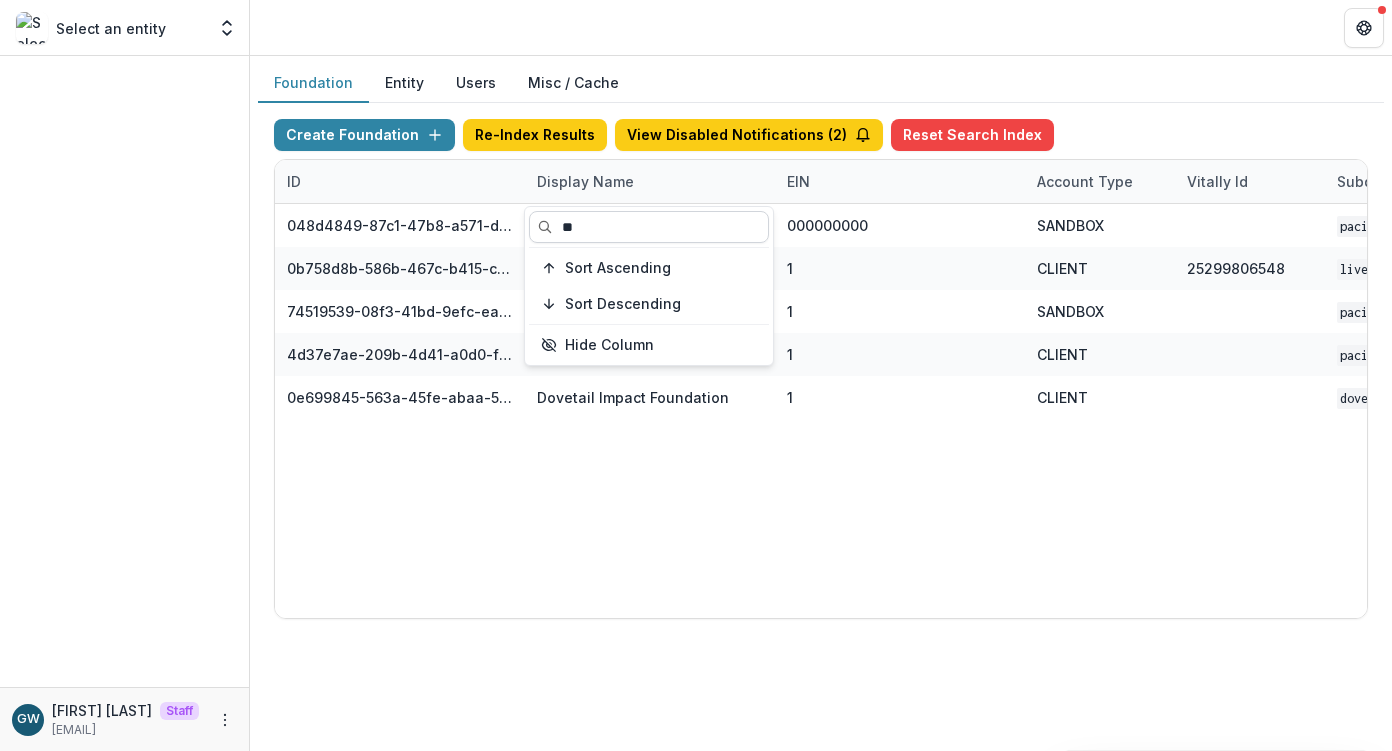 type on "*" 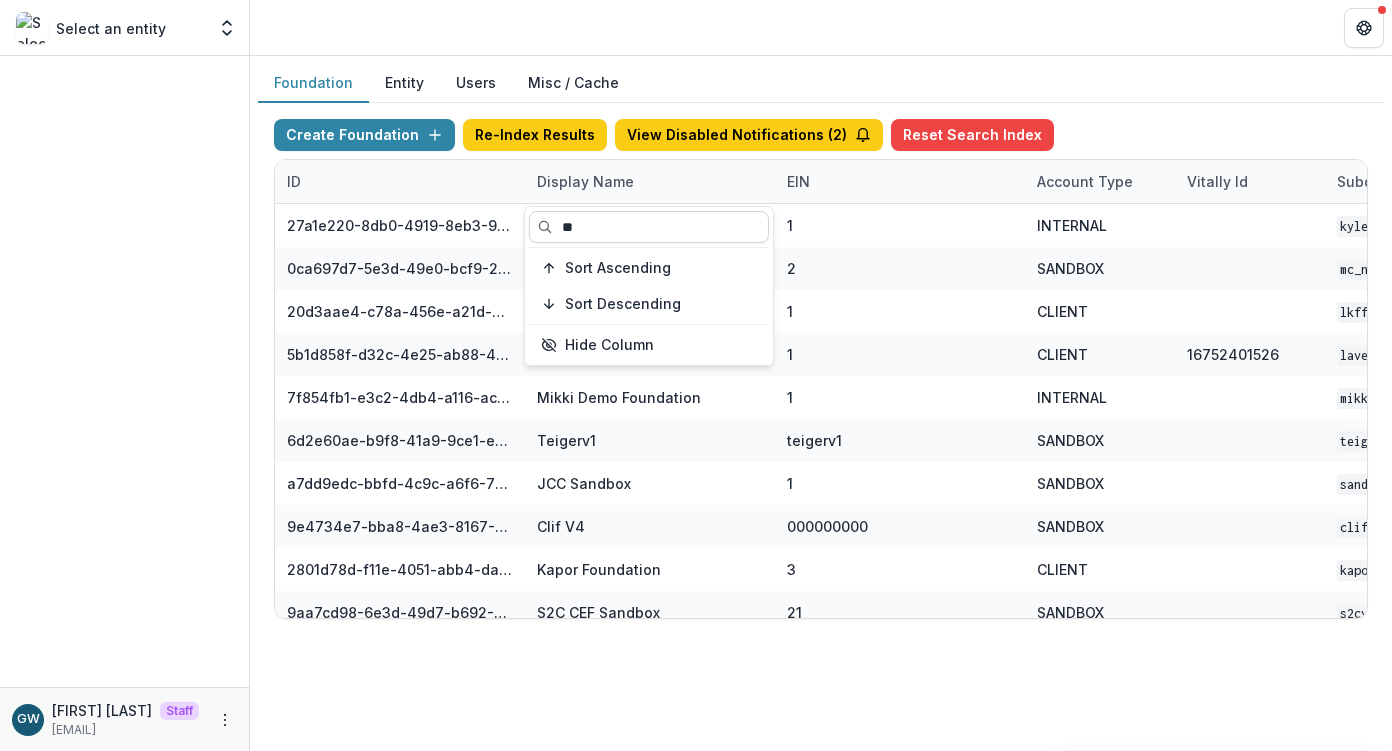 type on "*" 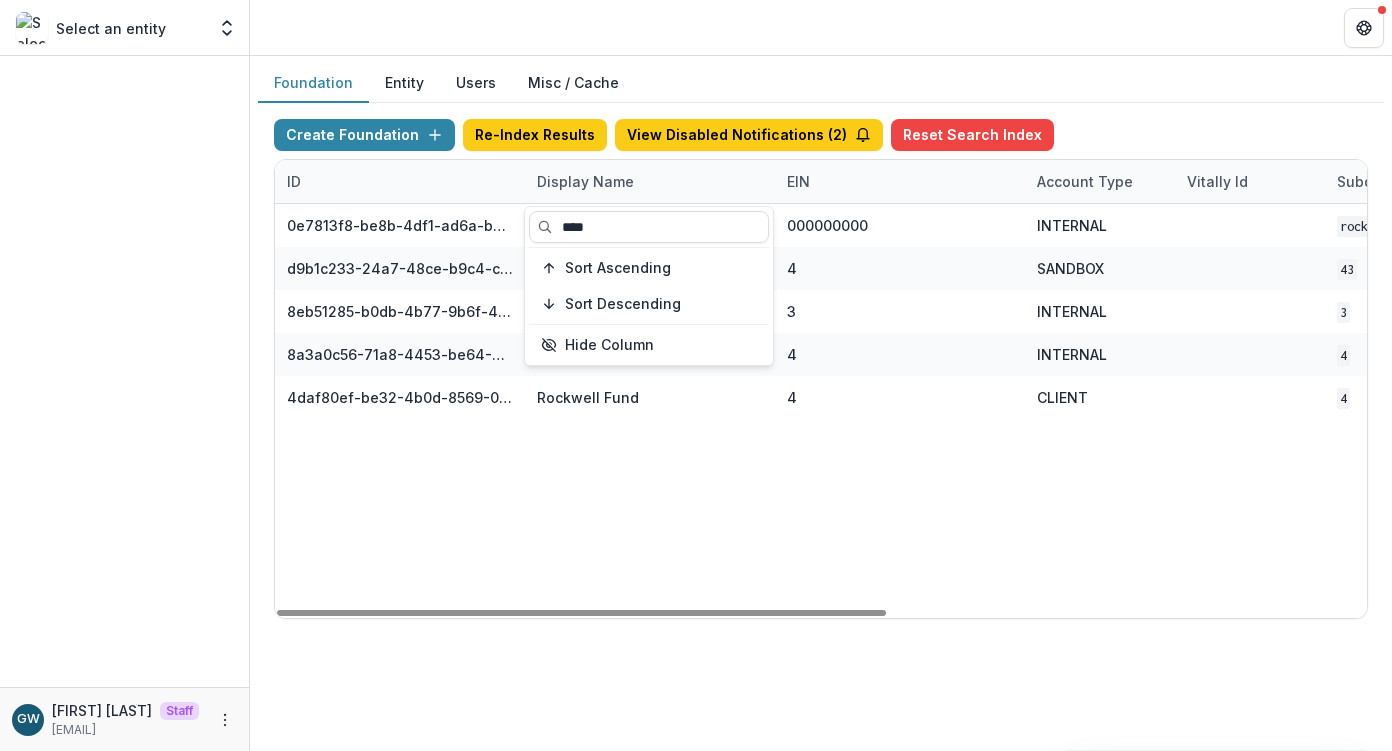 type on "****" 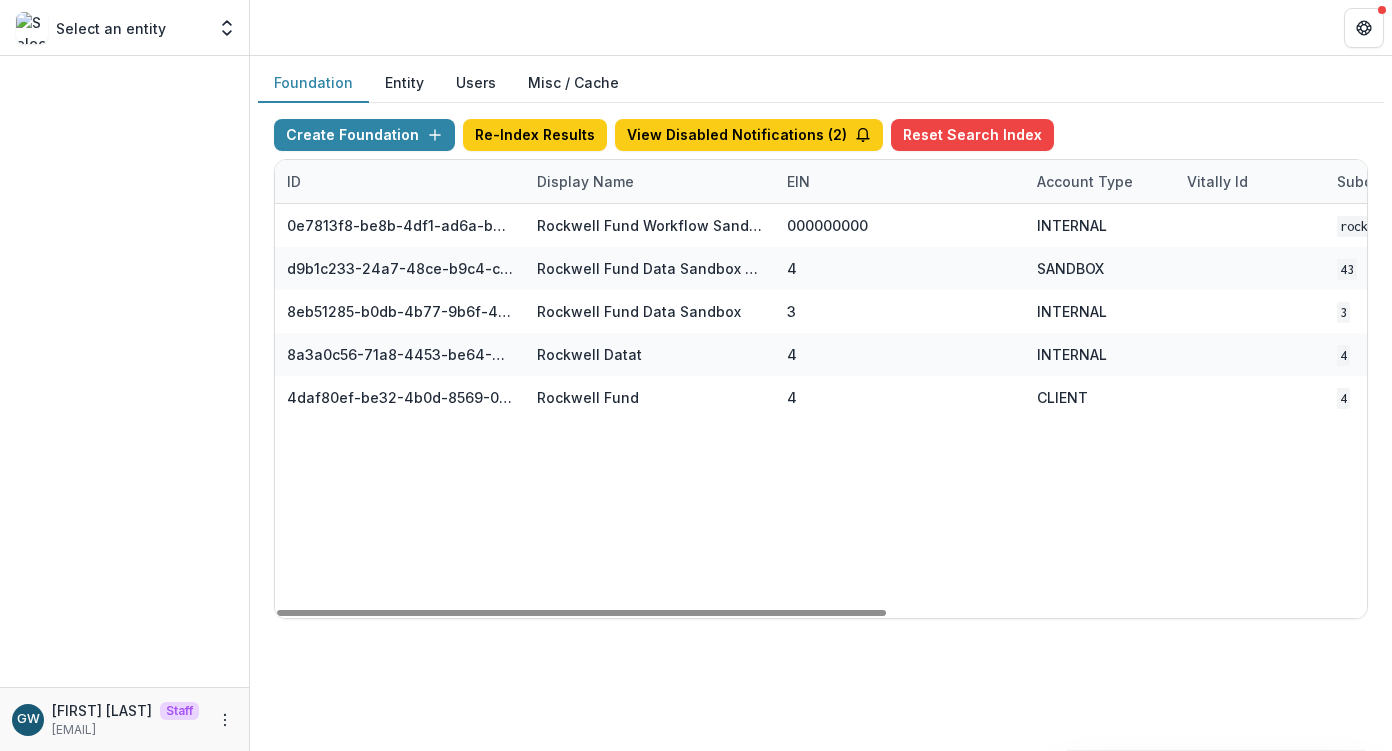 click on "Foundation Entity Users Misc / Cache" at bounding box center [821, 83] 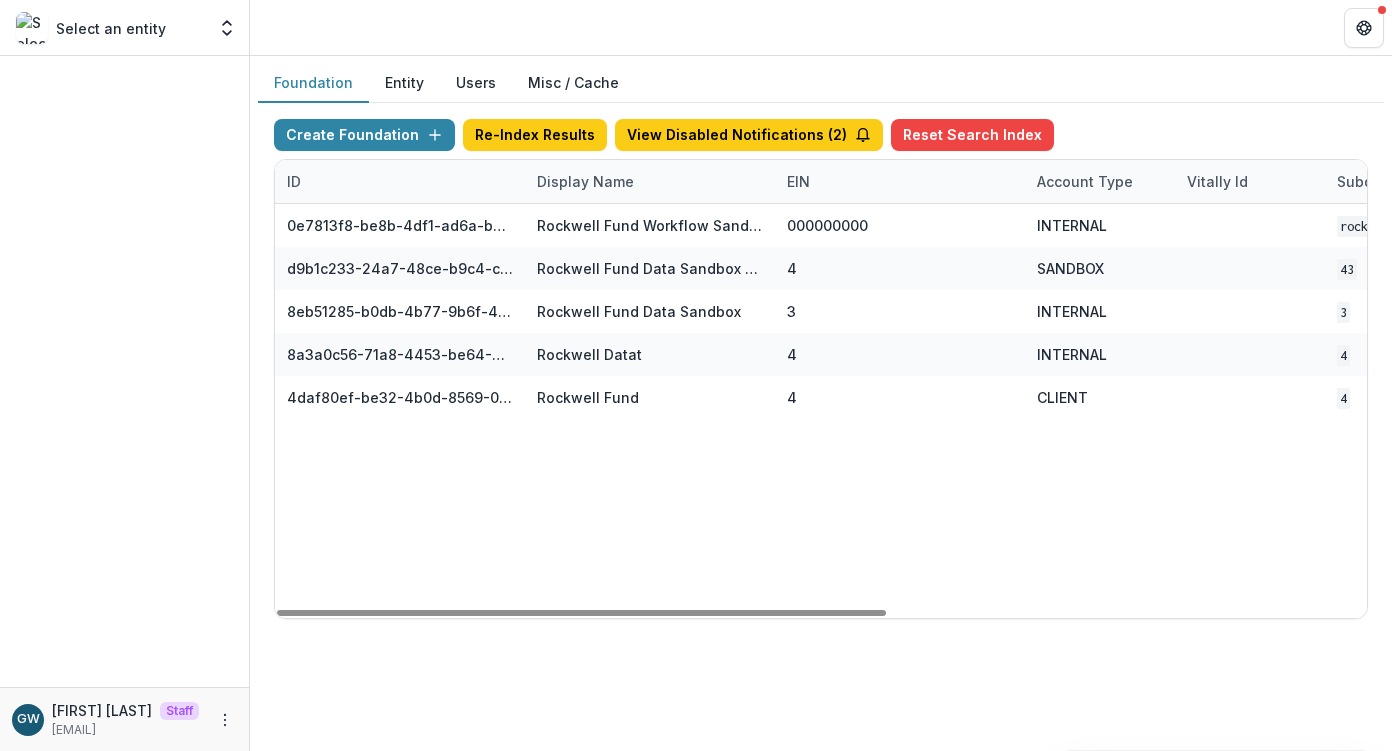 scroll, scrollTop: 0, scrollLeft: 858, axis: horizontal 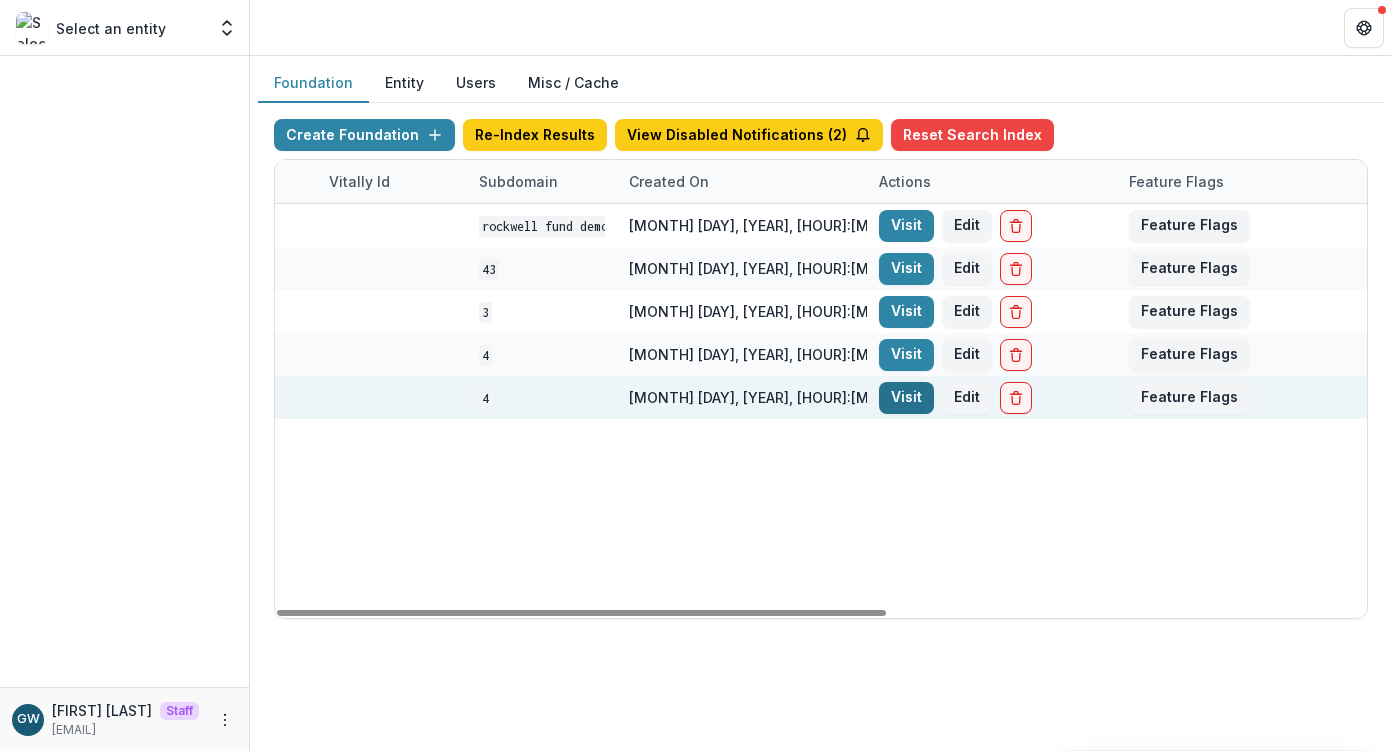 click on "Visit" at bounding box center [906, 398] 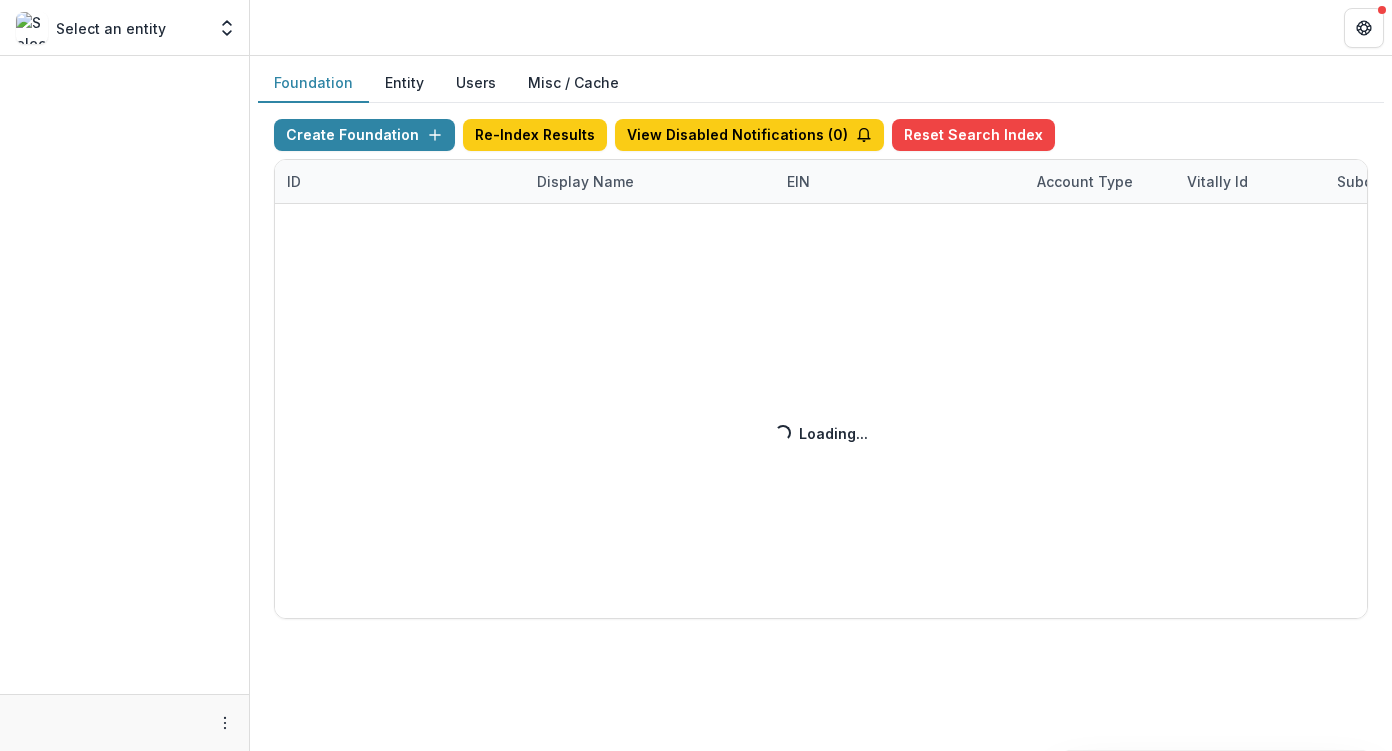 scroll, scrollTop: 0, scrollLeft: 0, axis: both 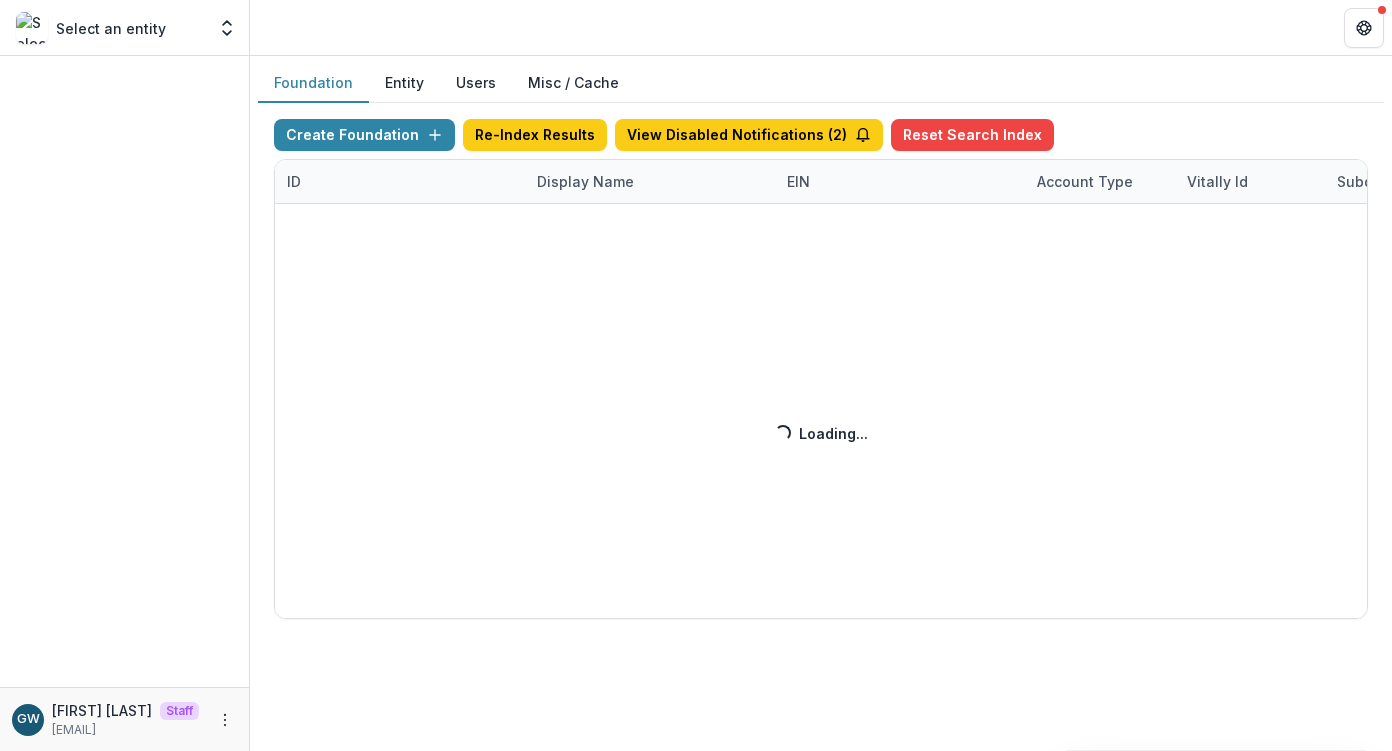 click on "Create Foundation Re-Index Results View Disabled Notifications ( 2 ) Reset Search Index ID Display Name EIN Account Type Vitally Id Subdomain Created on Actions Feature Flags Loading... Loading..." at bounding box center (821, 369) 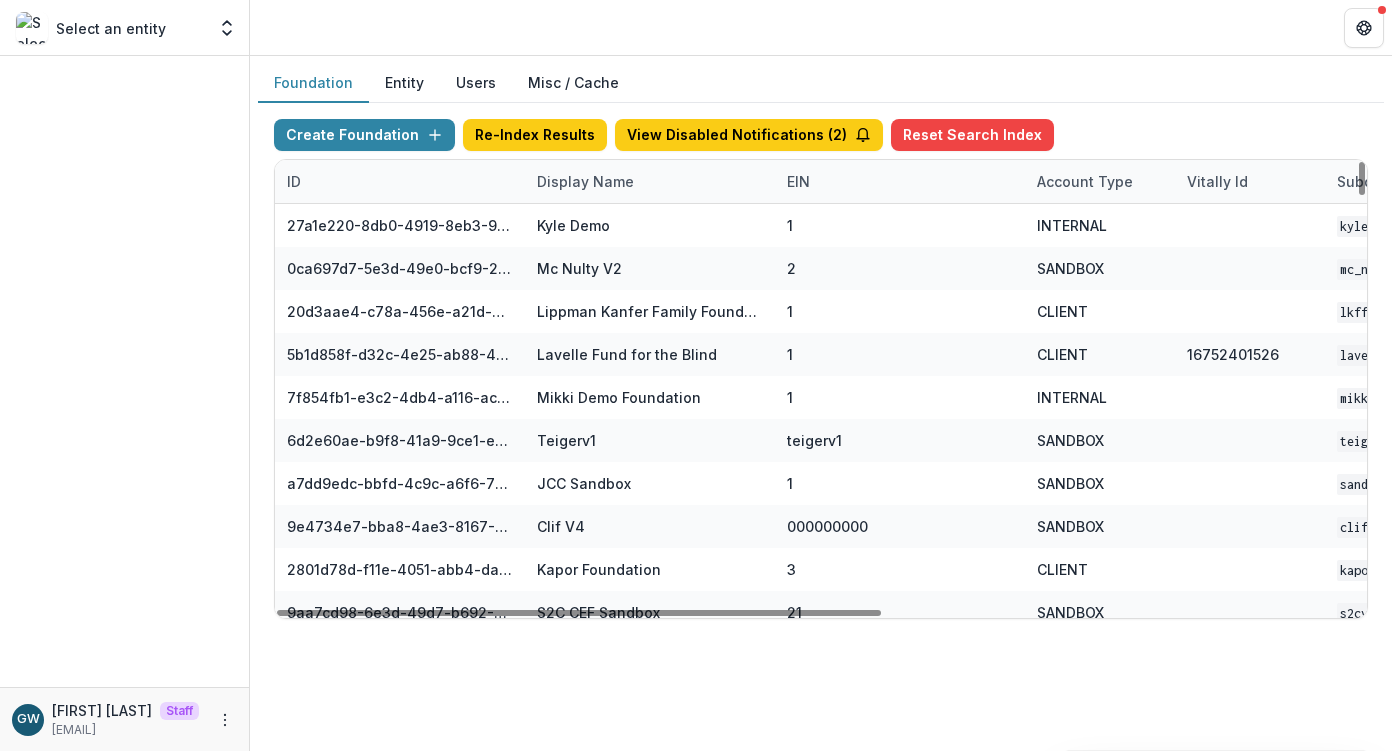 click on "Display Name" at bounding box center [585, 181] 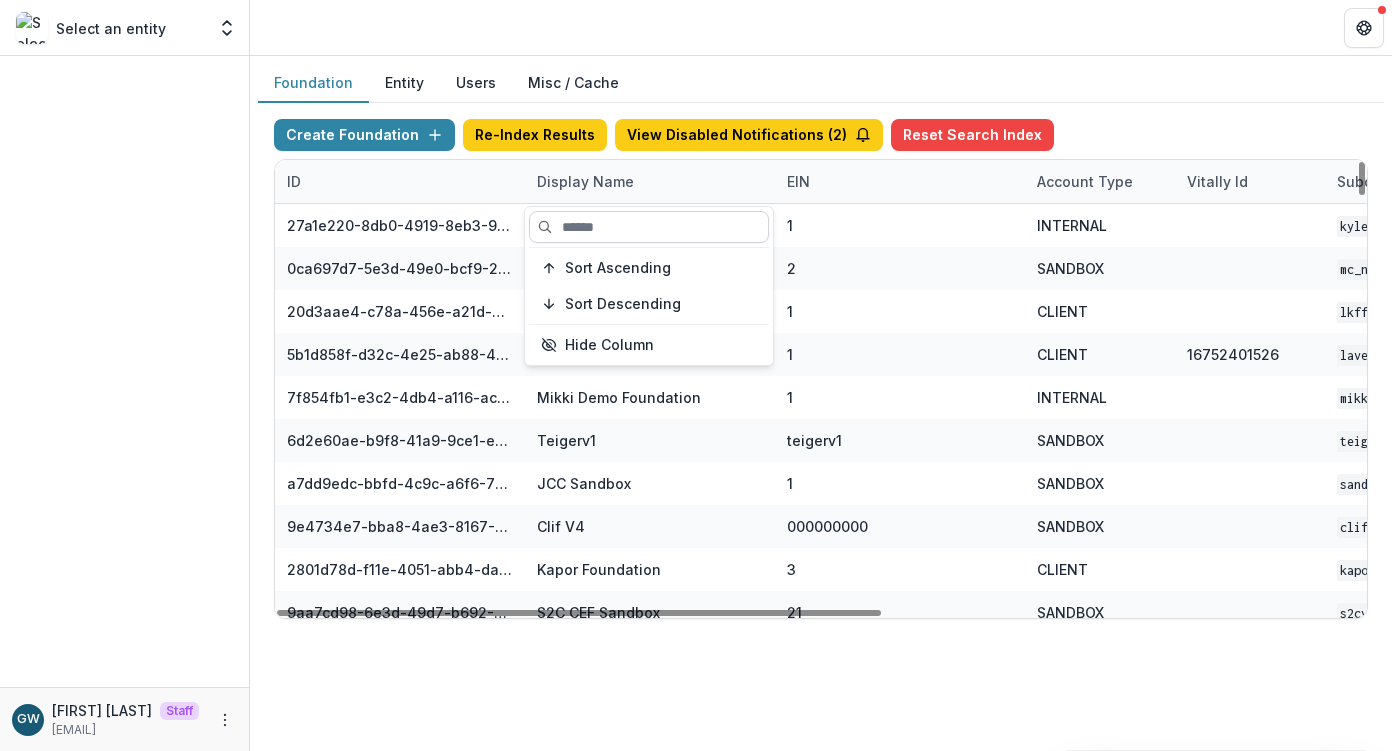 click at bounding box center (649, 227) 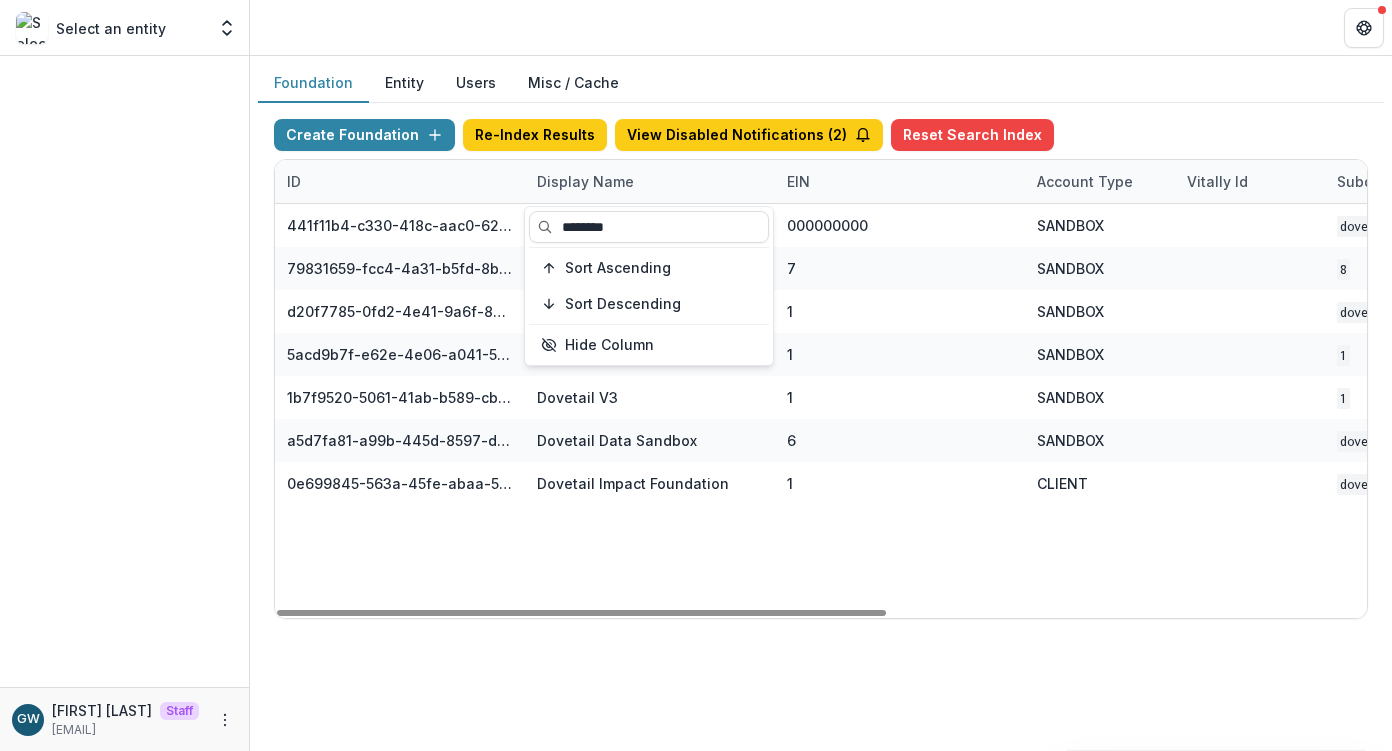 type on "********" 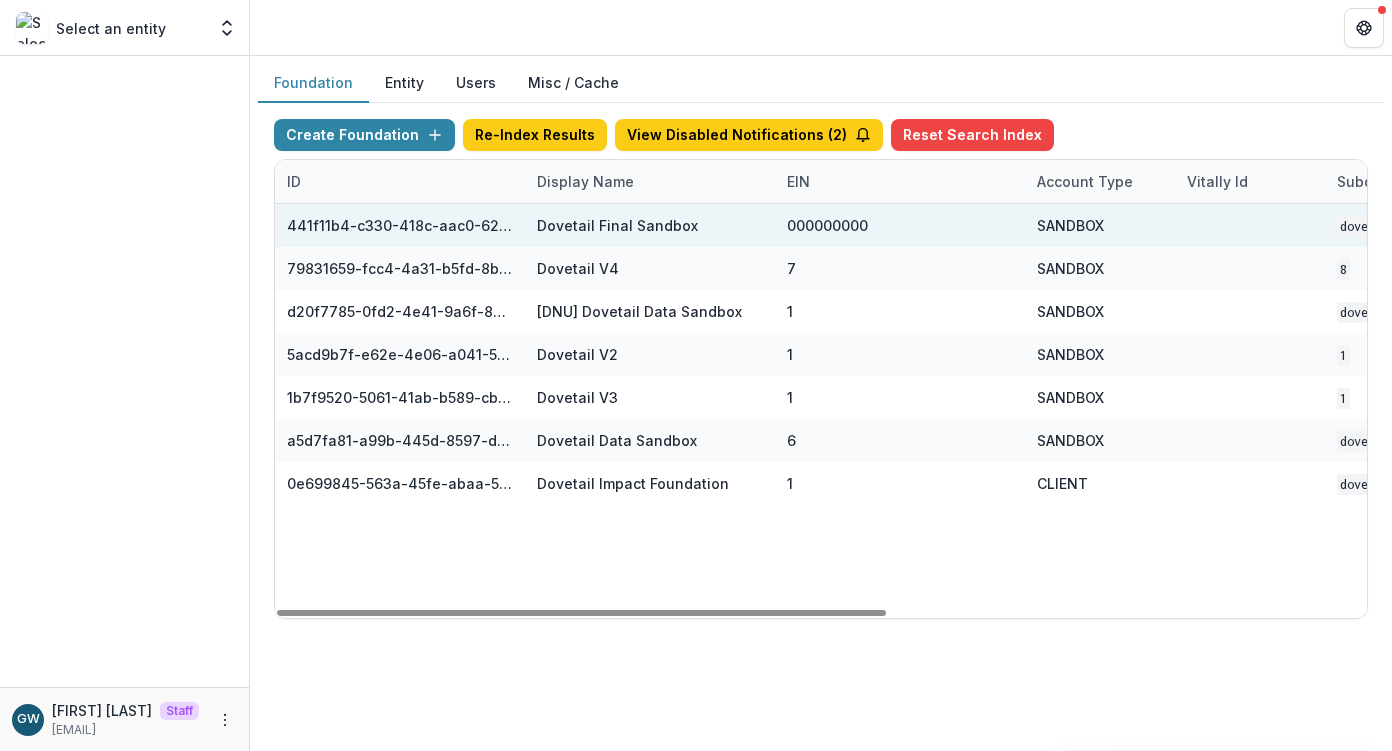 drag, startPoint x: 1218, startPoint y: 100, endPoint x: 963, endPoint y: 219, distance: 281.4001 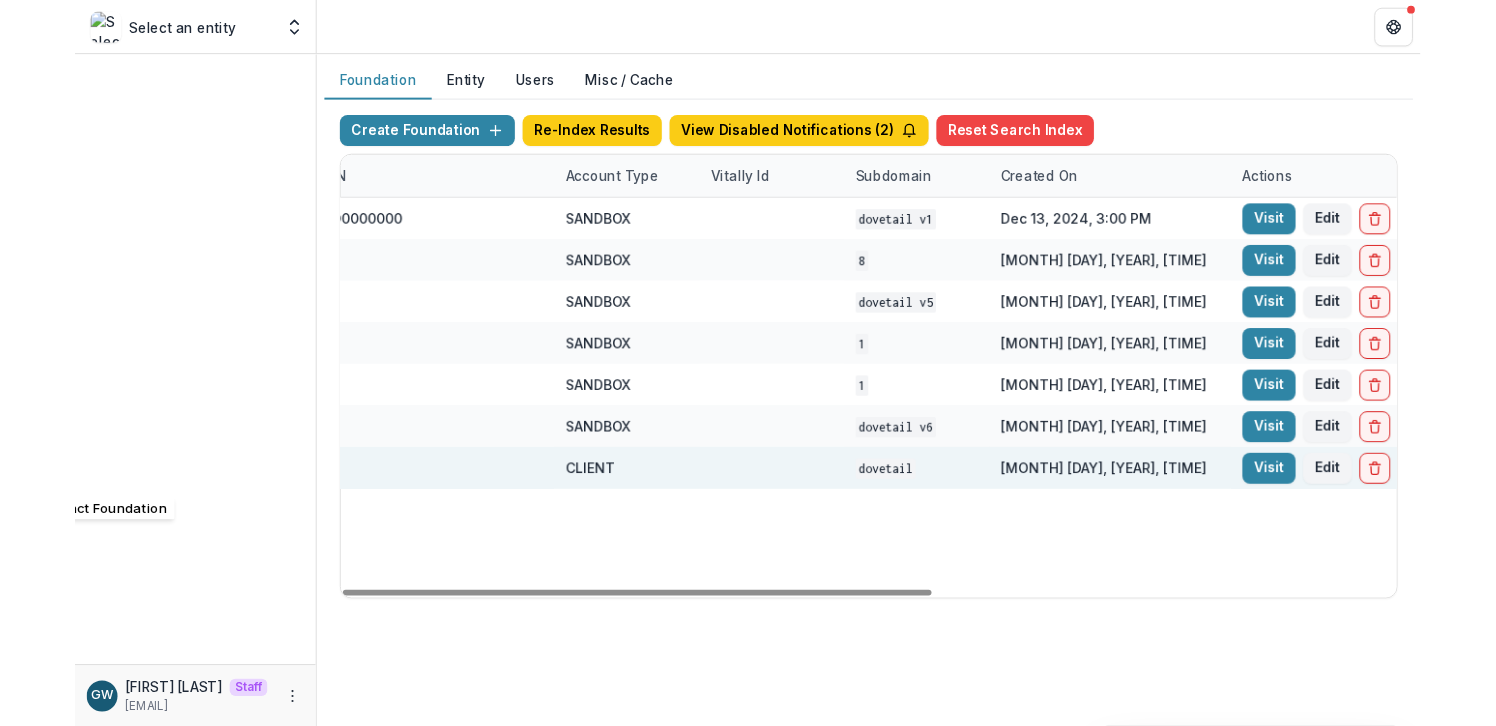 scroll, scrollTop: 0, scrollLeft: 858, axis: horizontal 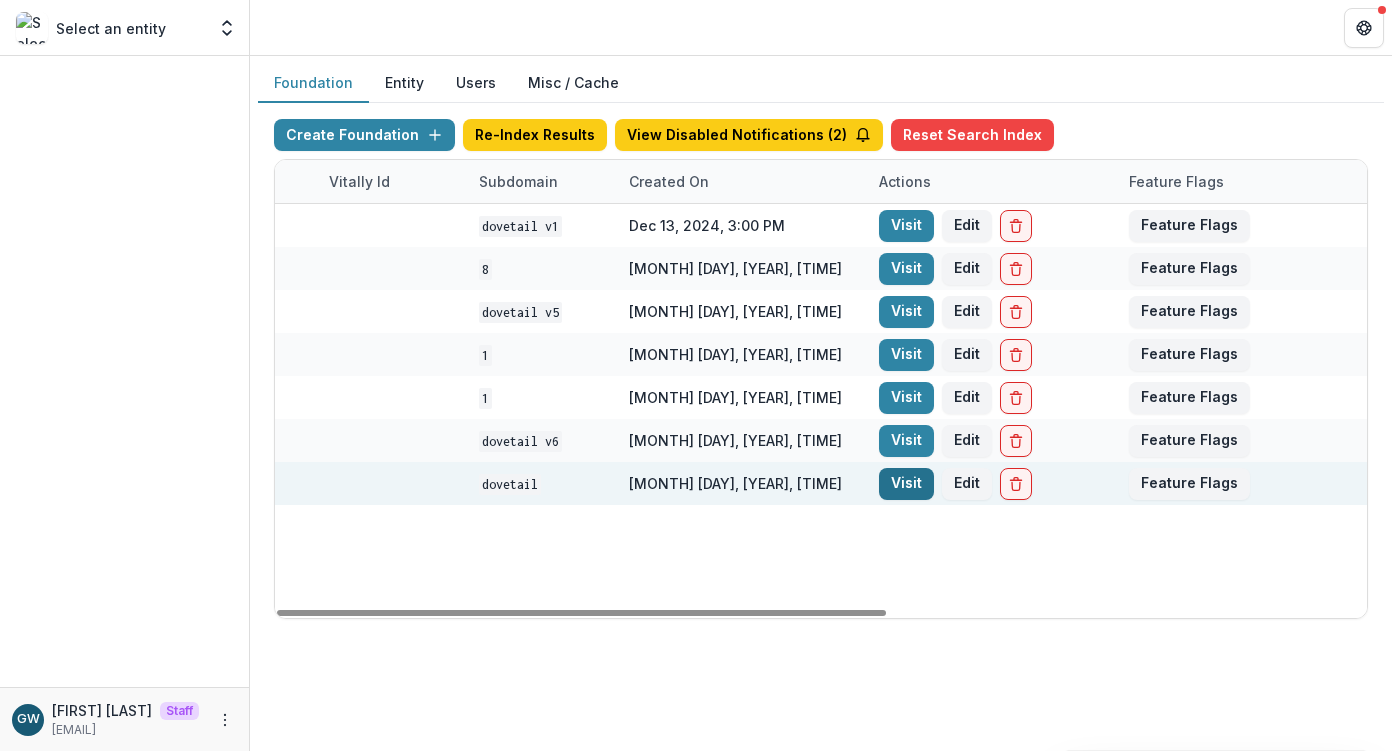click on "Visit" at bounding box center (906, 484) 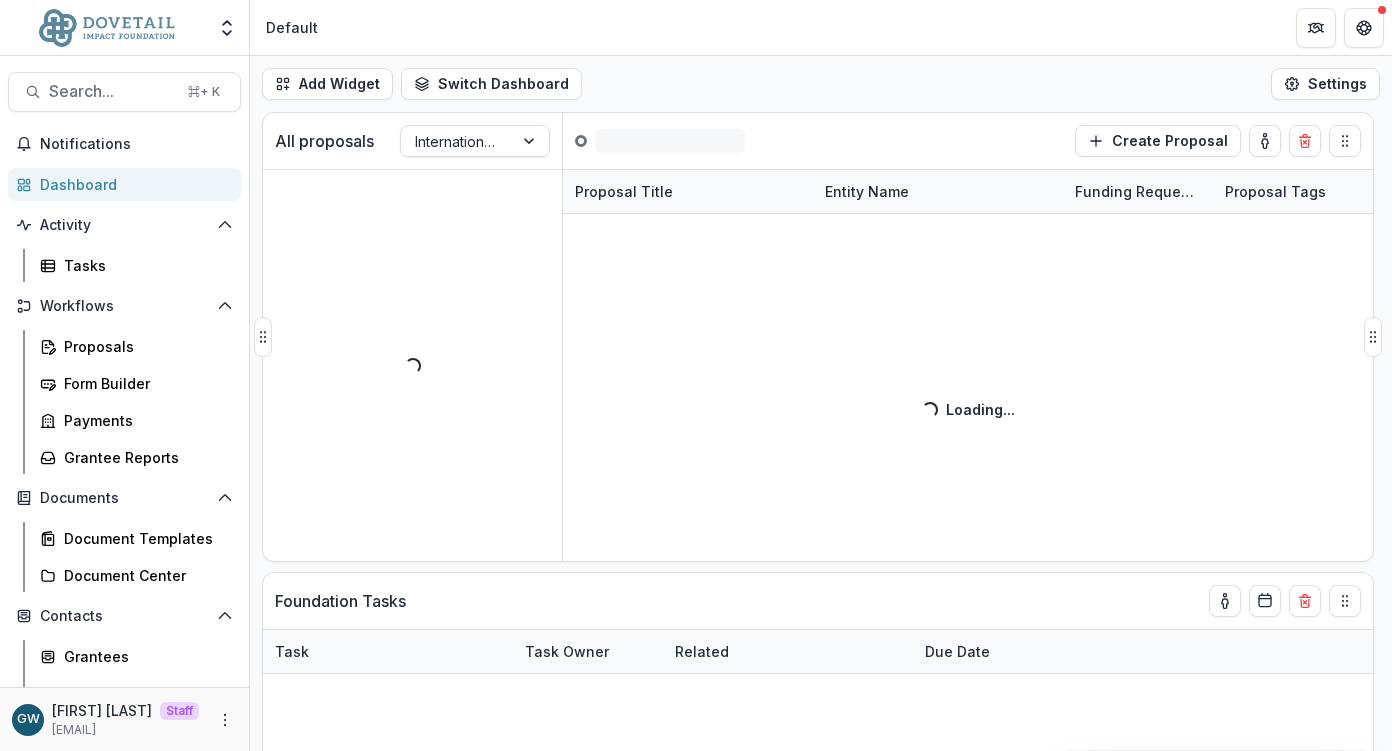 select on "******" 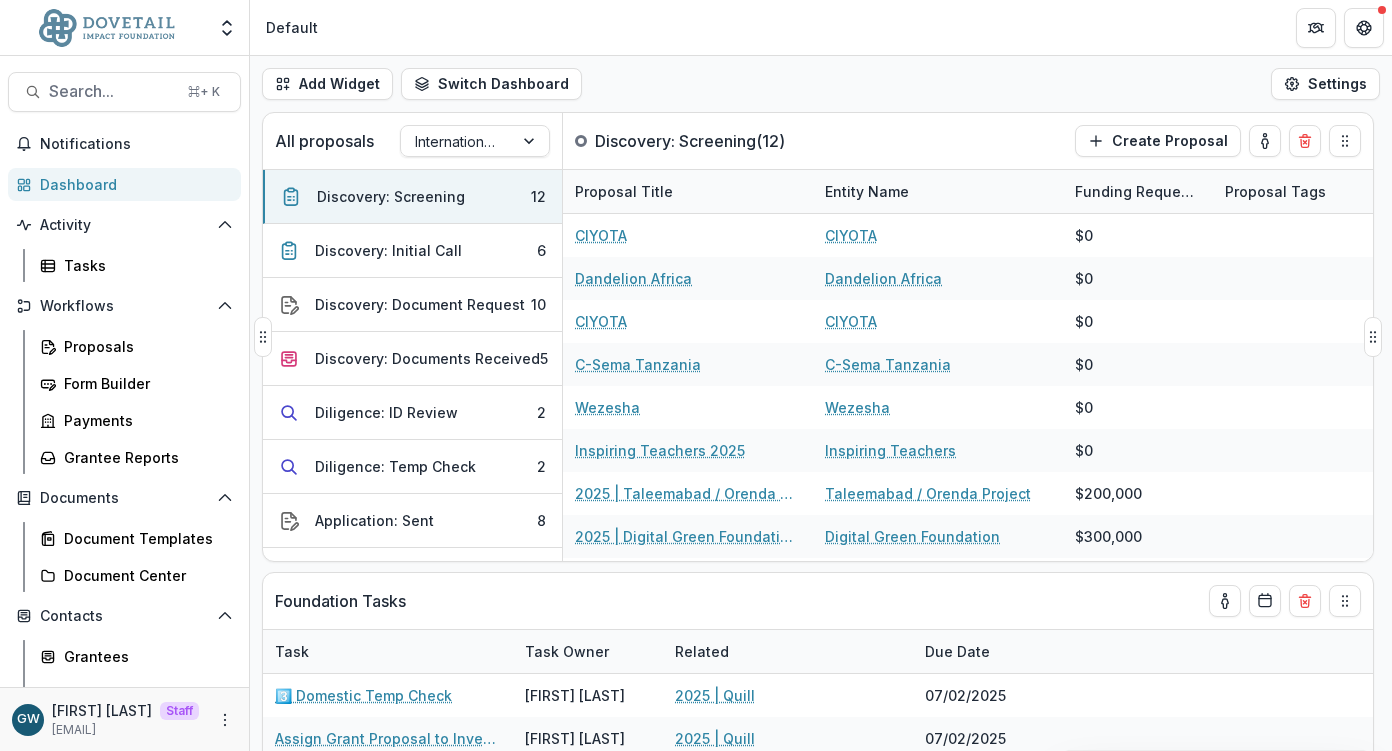 select on "******" 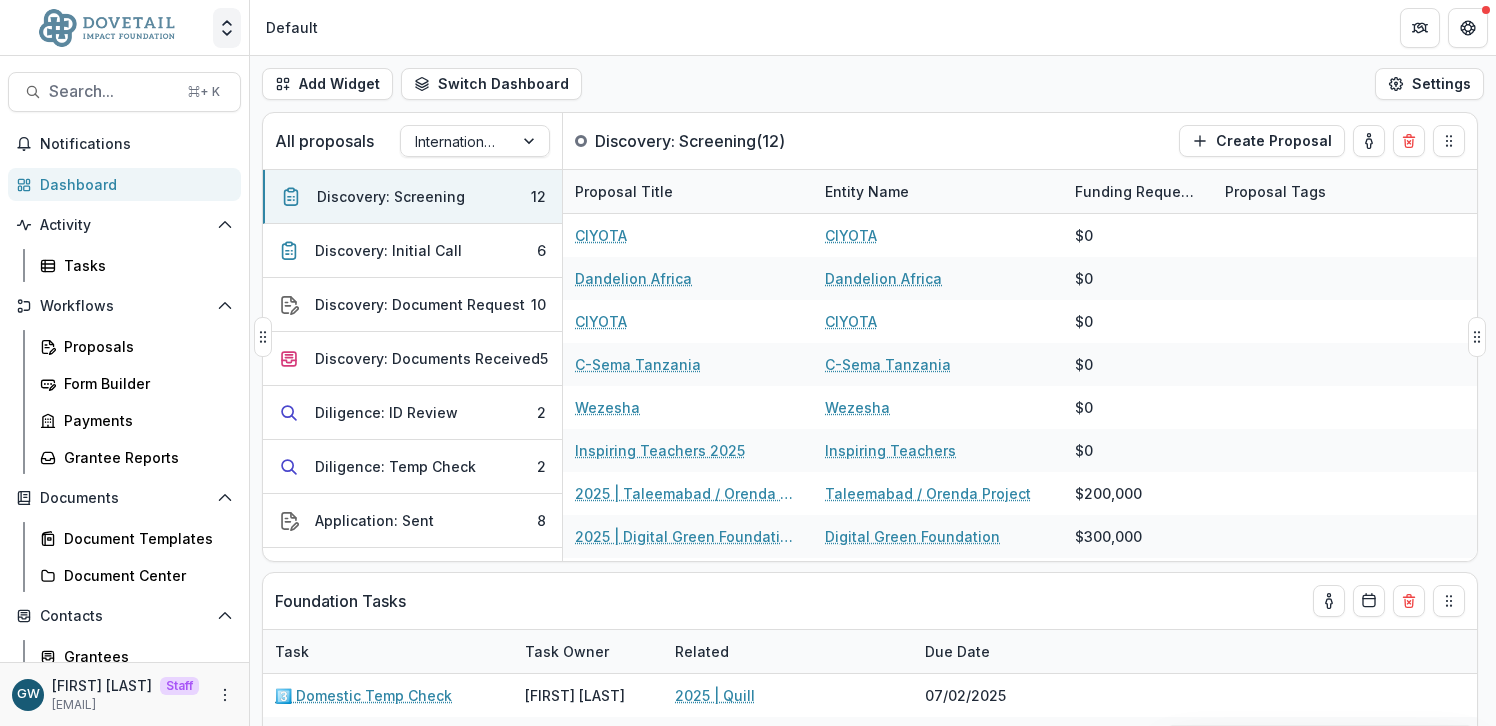 click 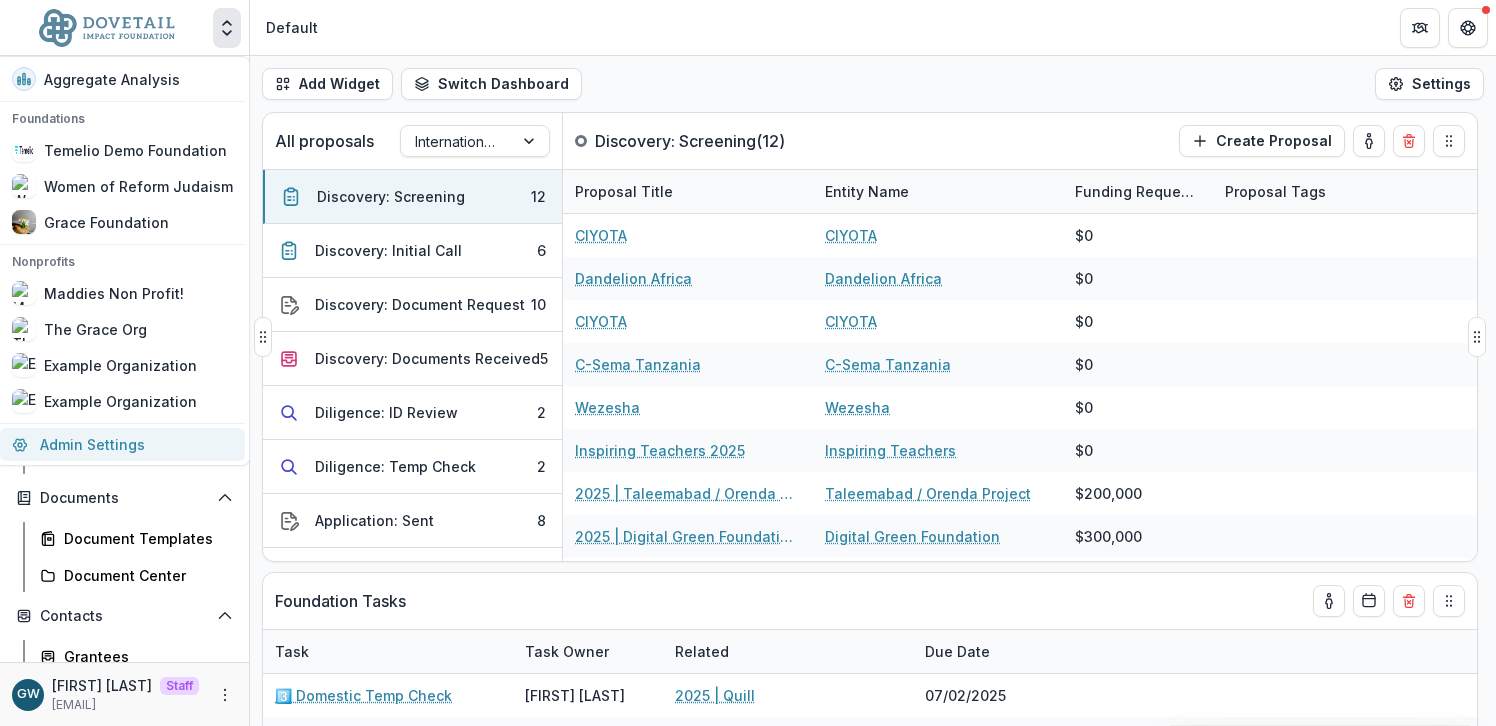 click on "Admin Settings" at bounding box center (122, 444) 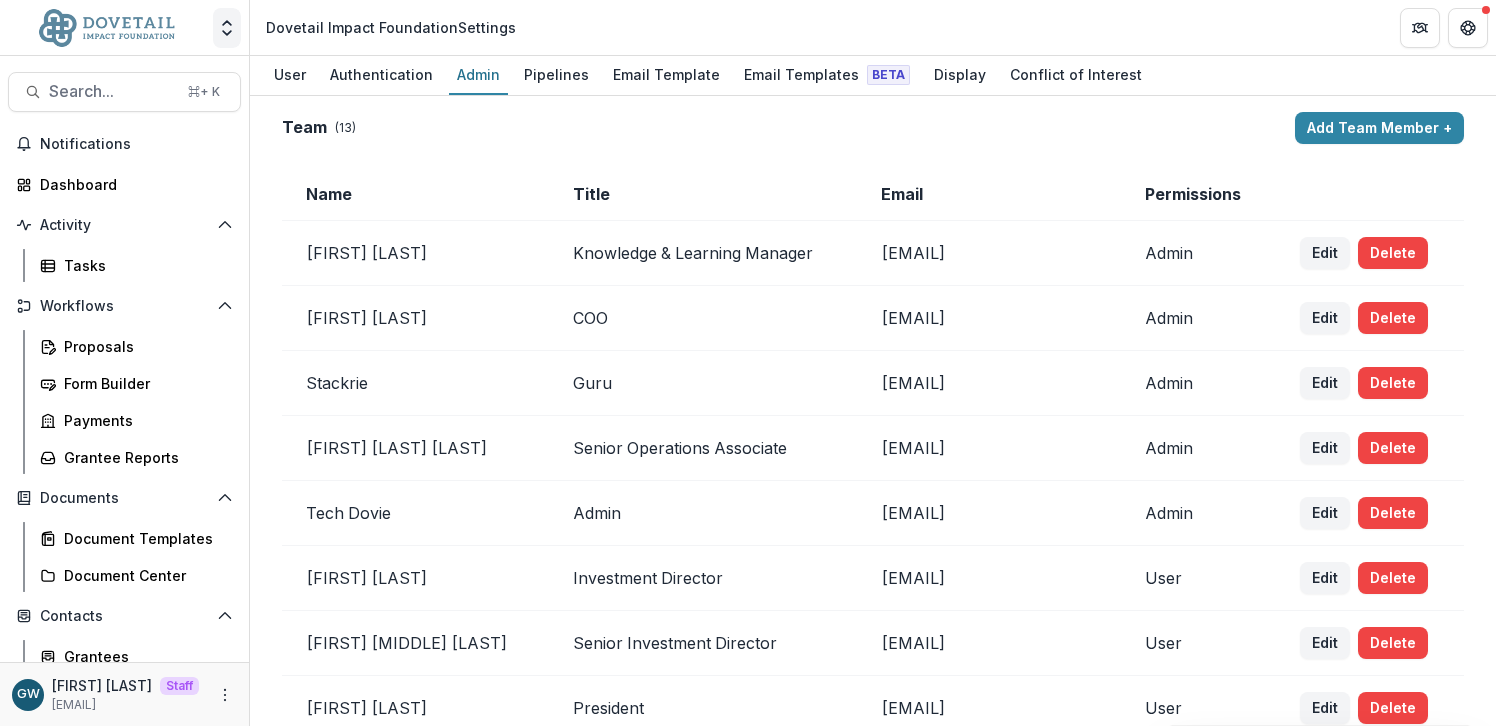 click 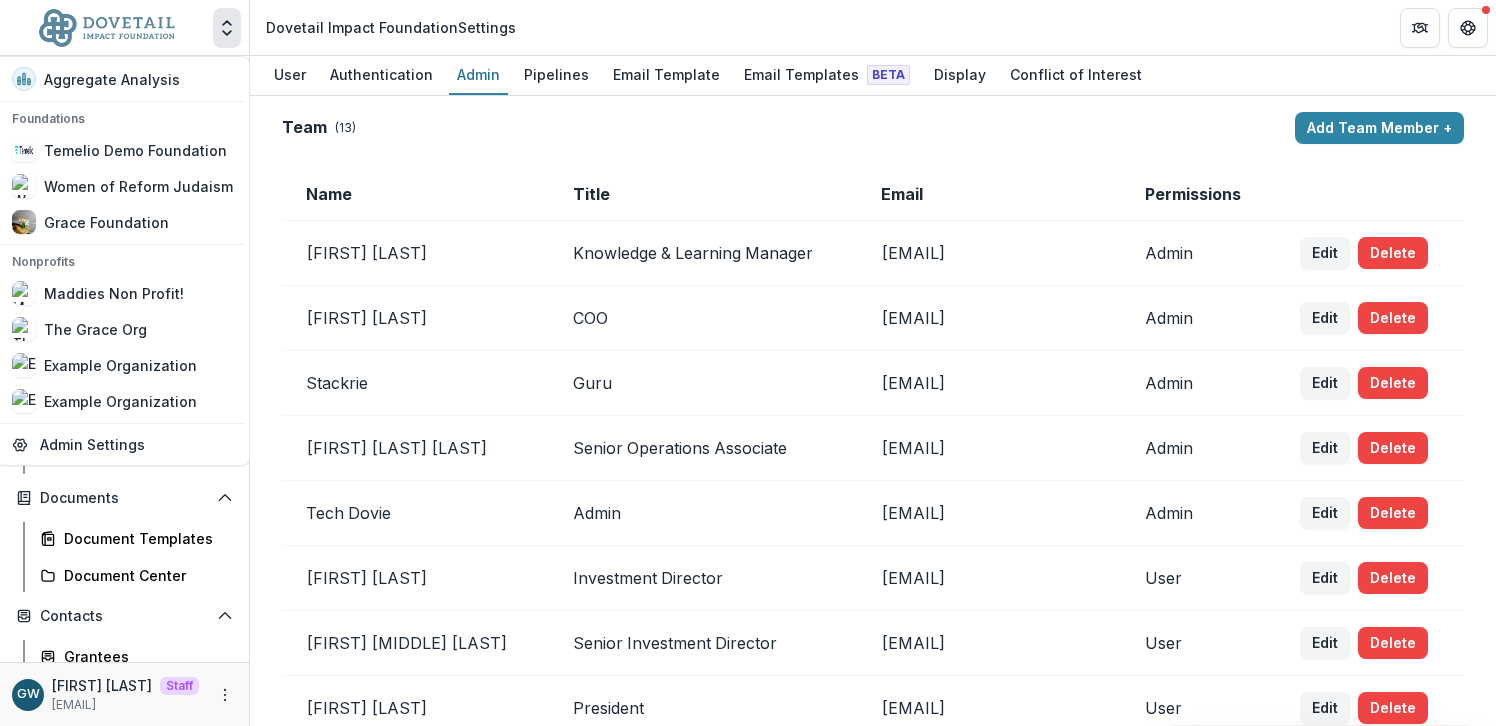 click on "Team ( 13 ) Add Team Member +" at bounding box center (873, 128) 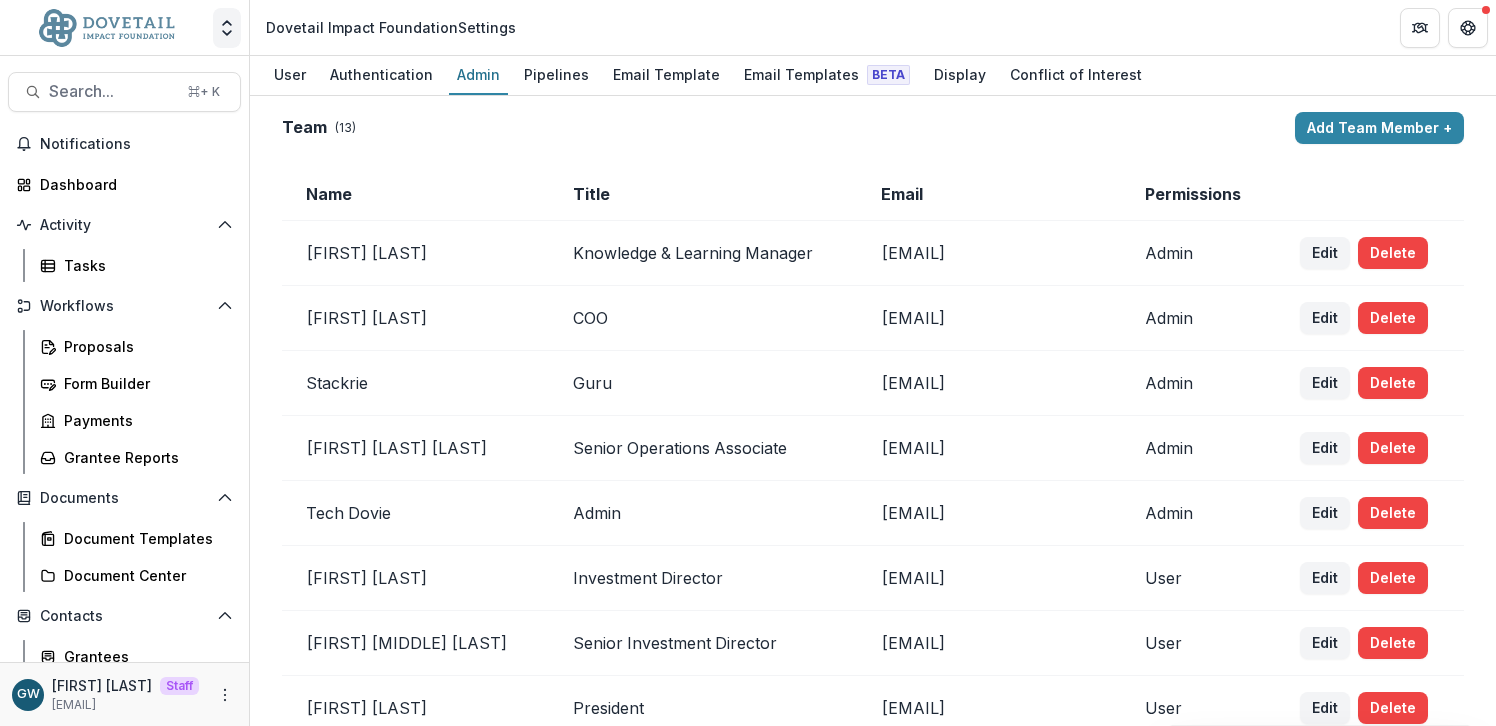 click 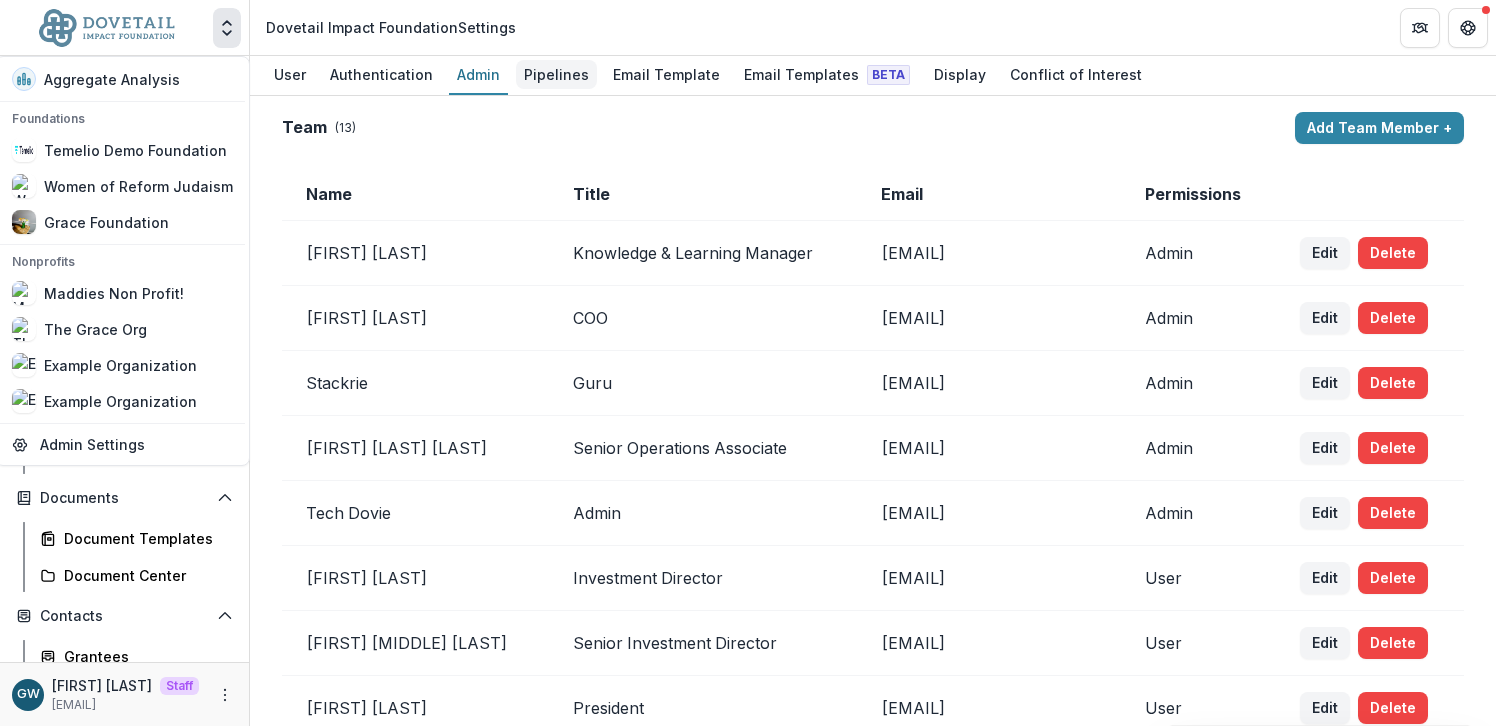 click on "Pipelines" at bounding box center (556, 74) 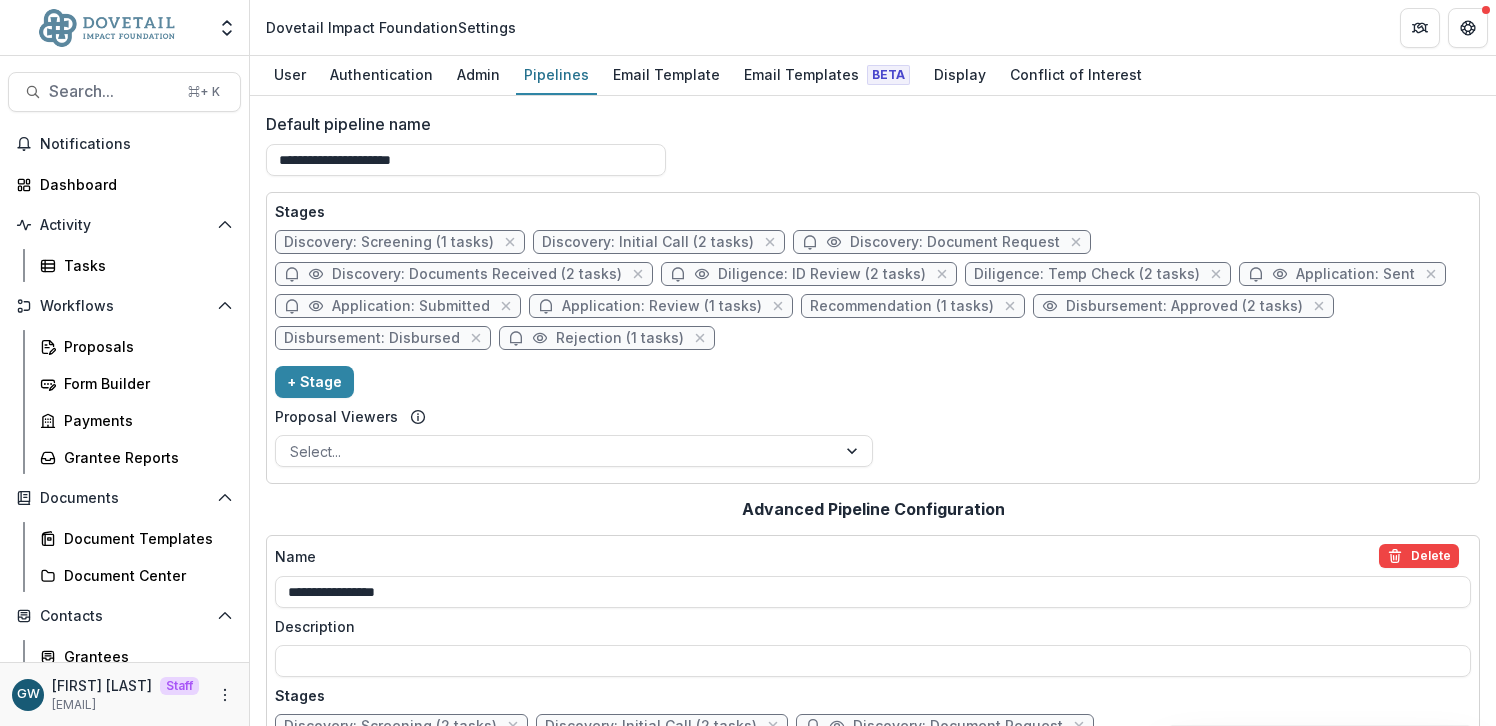 click on "Disbursement: Approved (2 tasks)" at bounding box center (1184, 306) 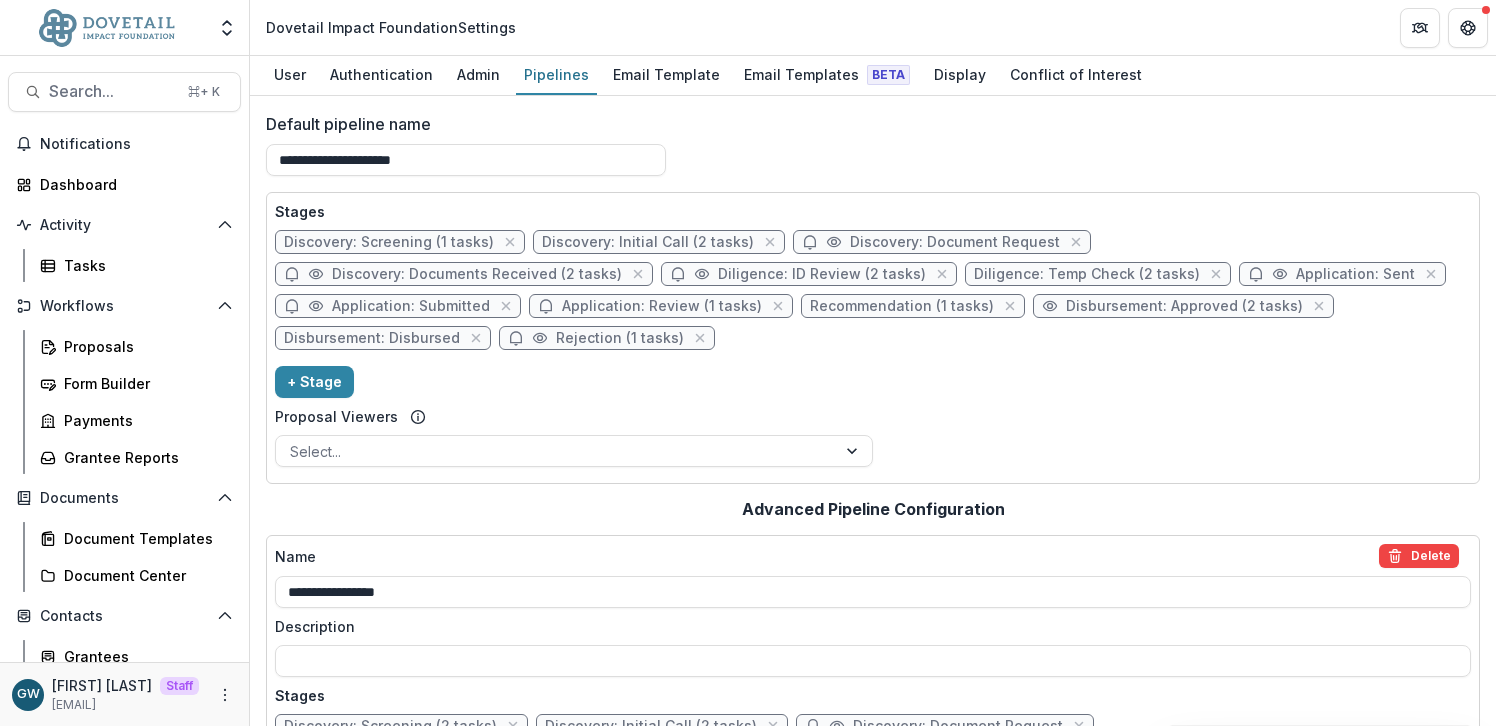 select on "********" 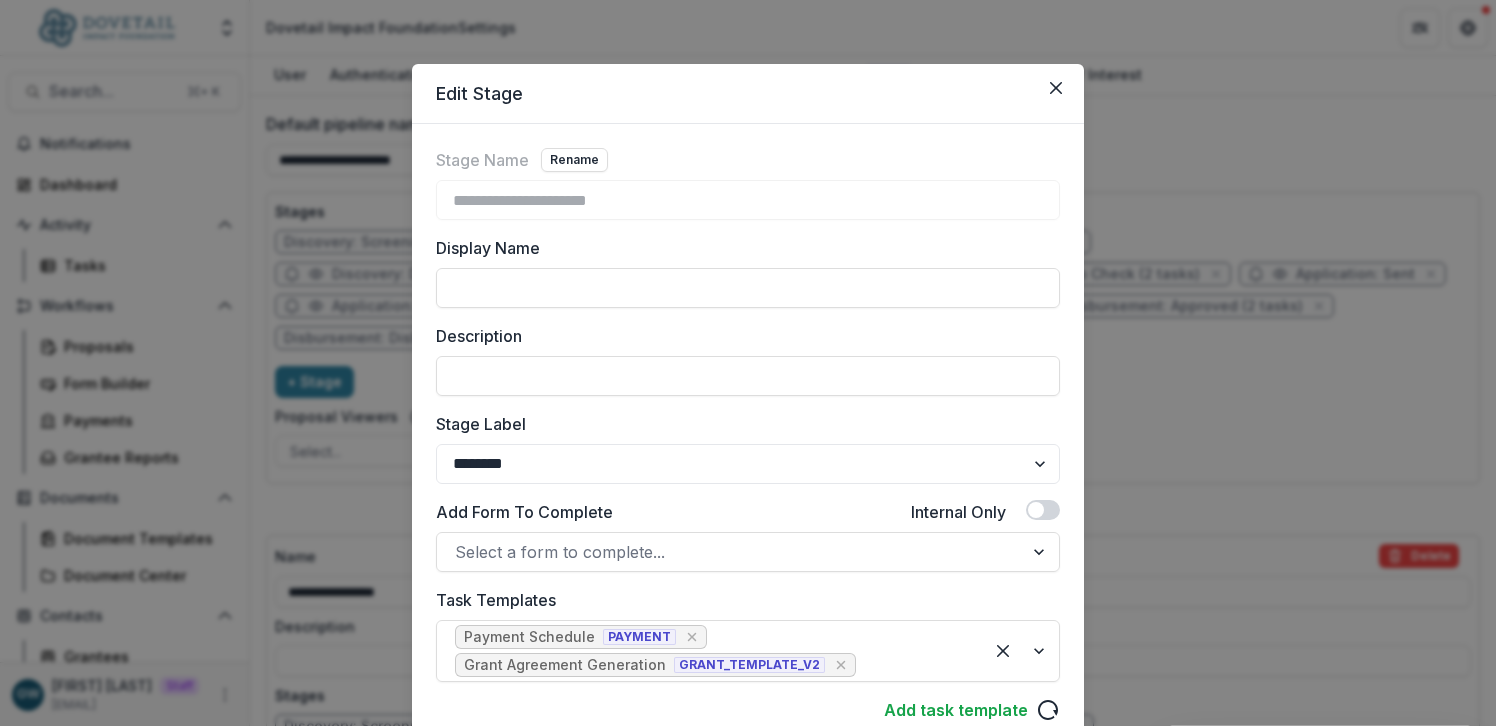 click on "**********" at bounding box center (748, 363) 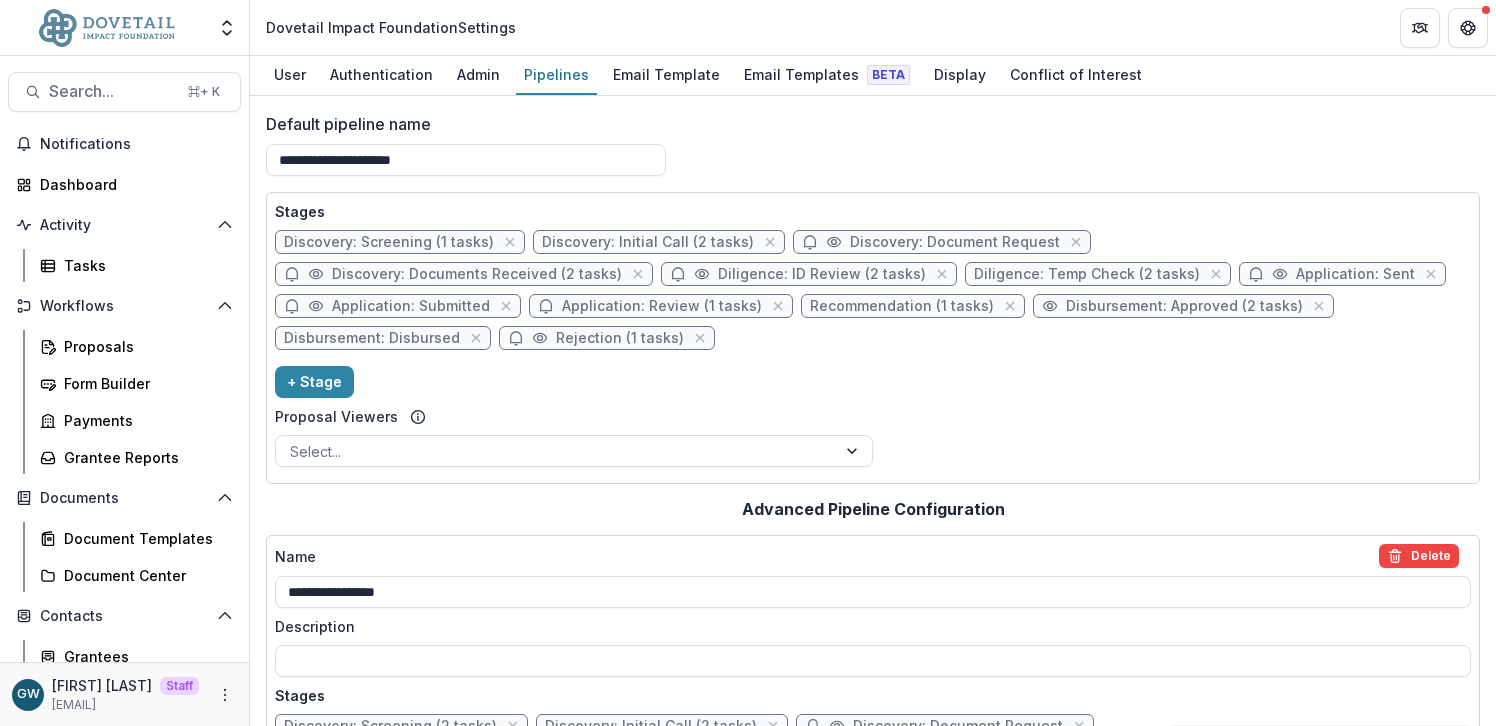 click on "Disbursement: Disbursed" at bounding box center [372, 338] 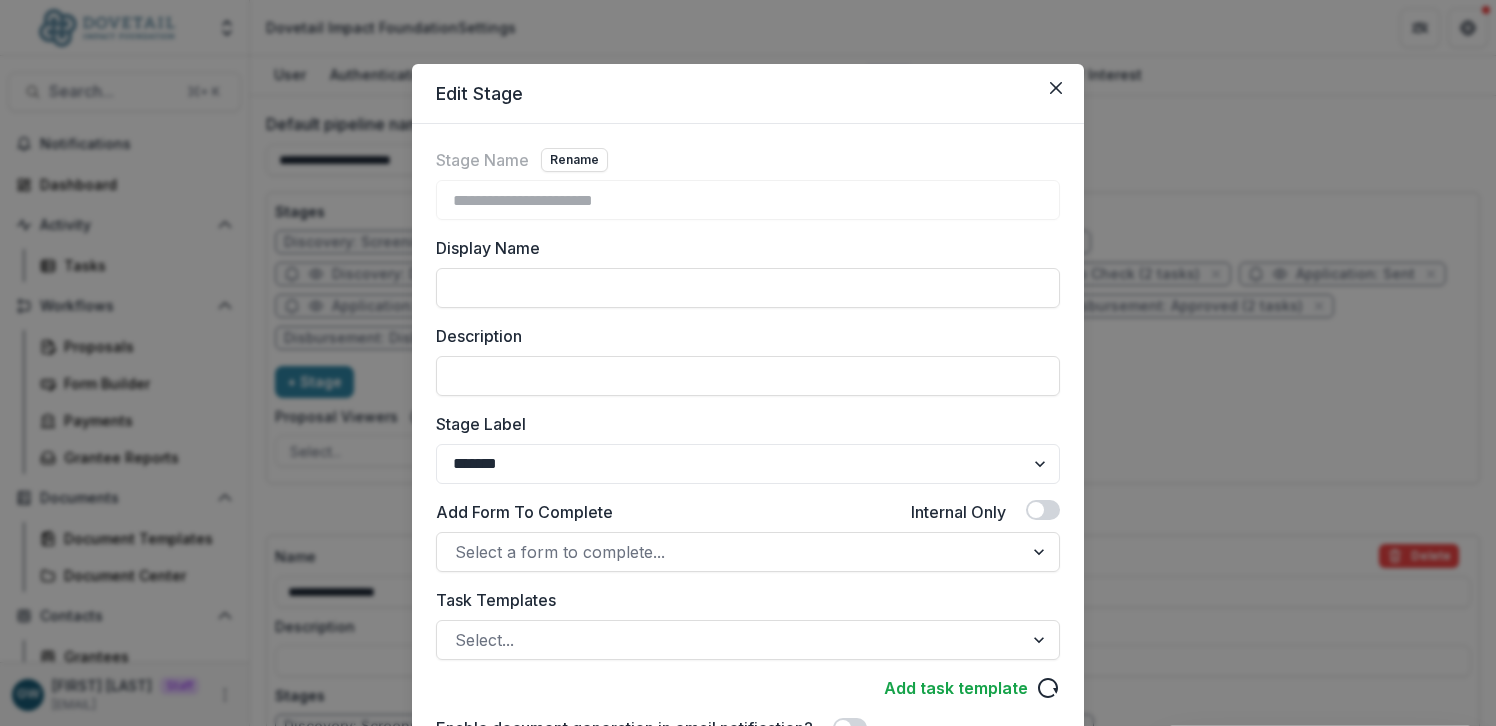 click on "**********" at bounding box center (748, 363) 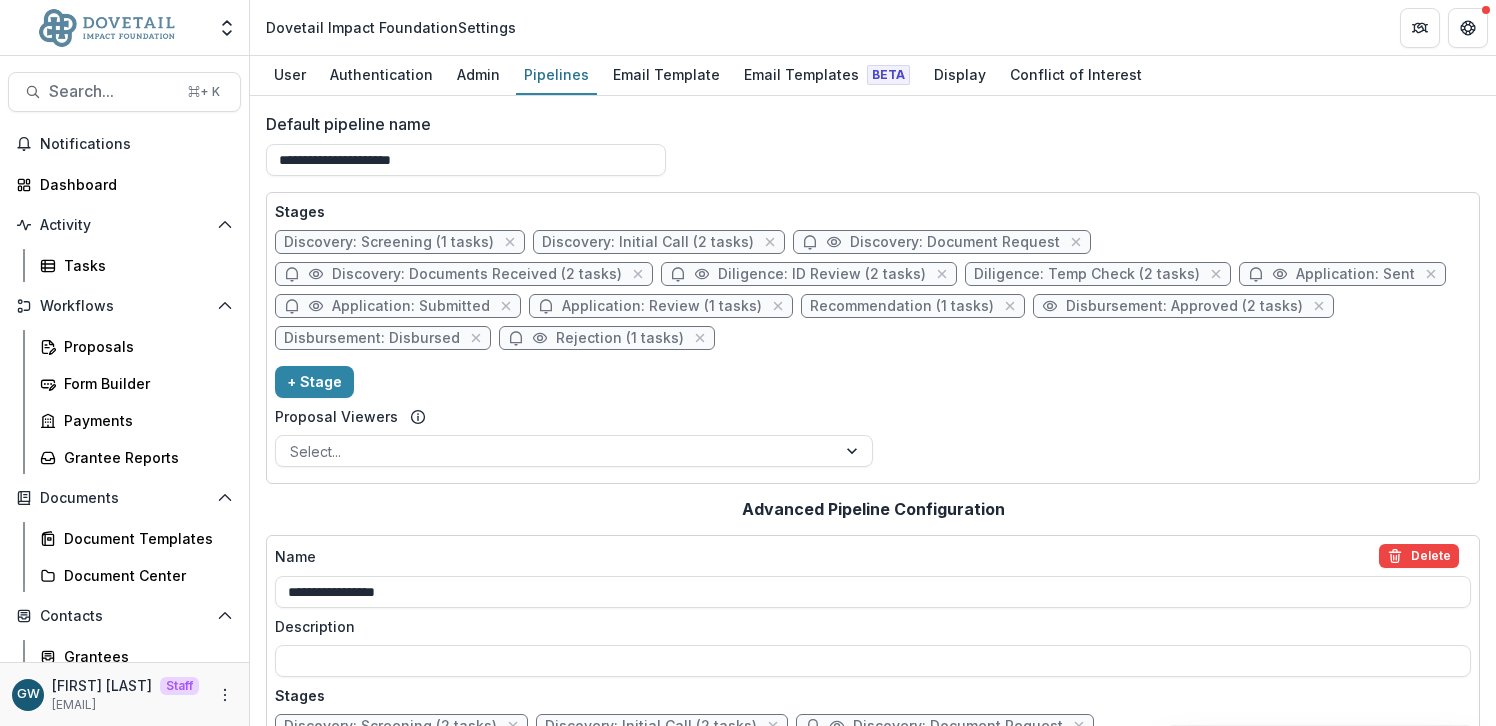click on "Rejection (1 tasks)" at bounding box center [620, 338] 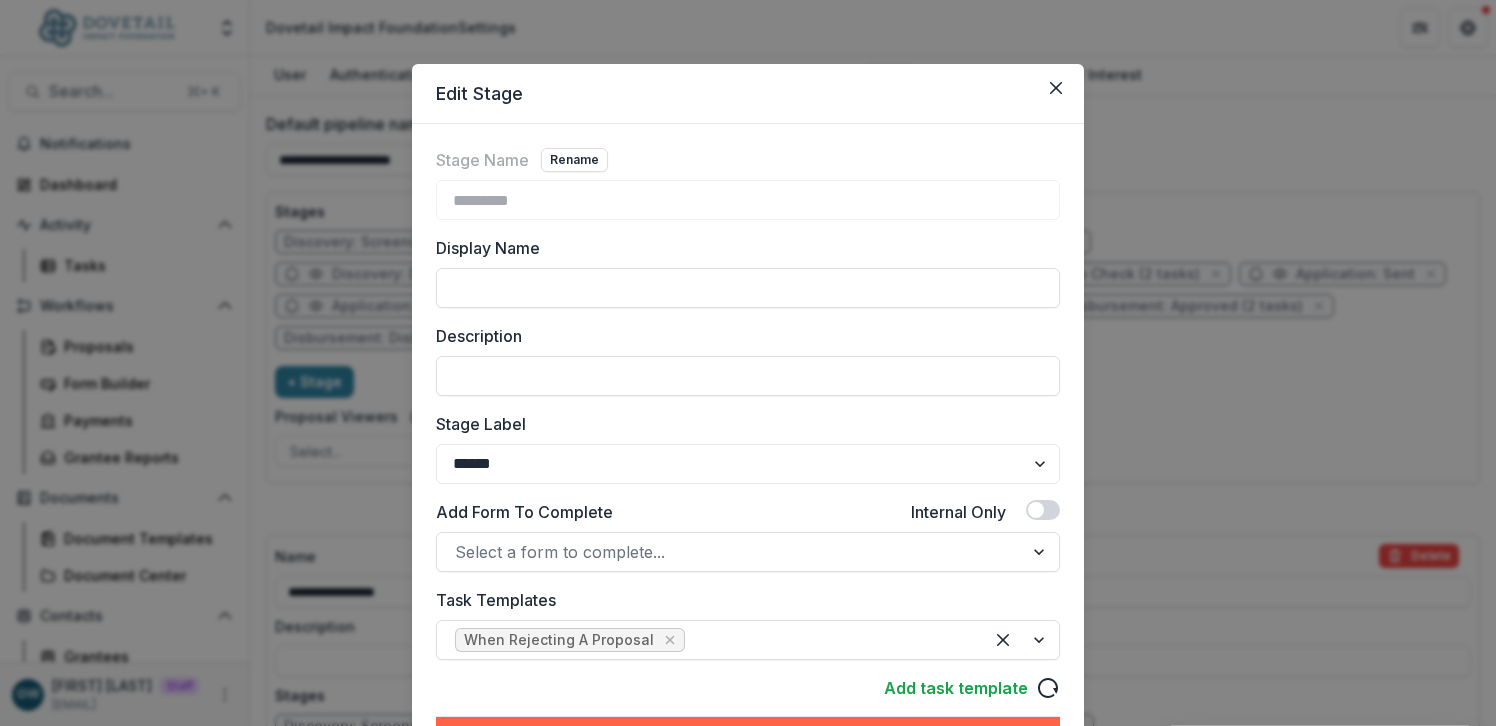 click on "**********" at bounding box center (748, 363) 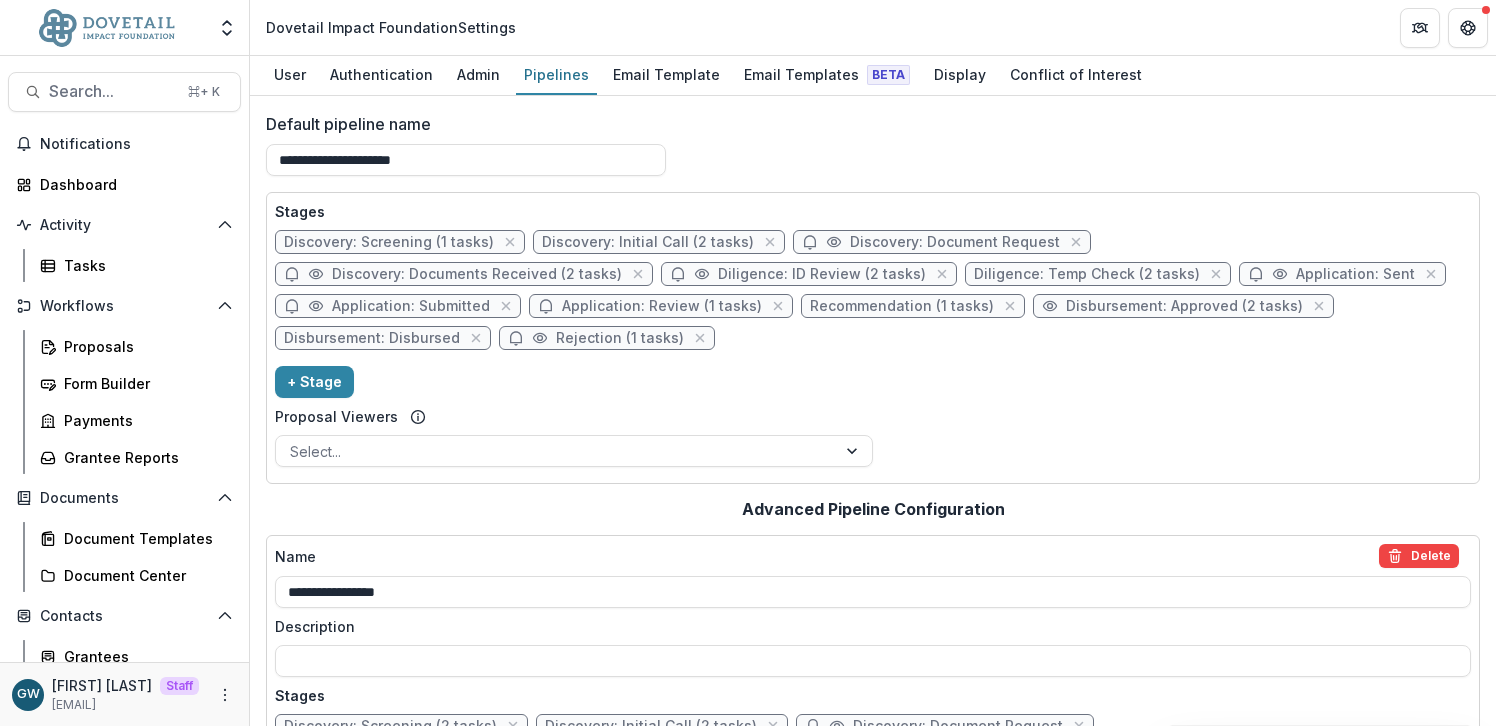 click on "Recommendation (1 tasks)" at bounding box center [902, 306] 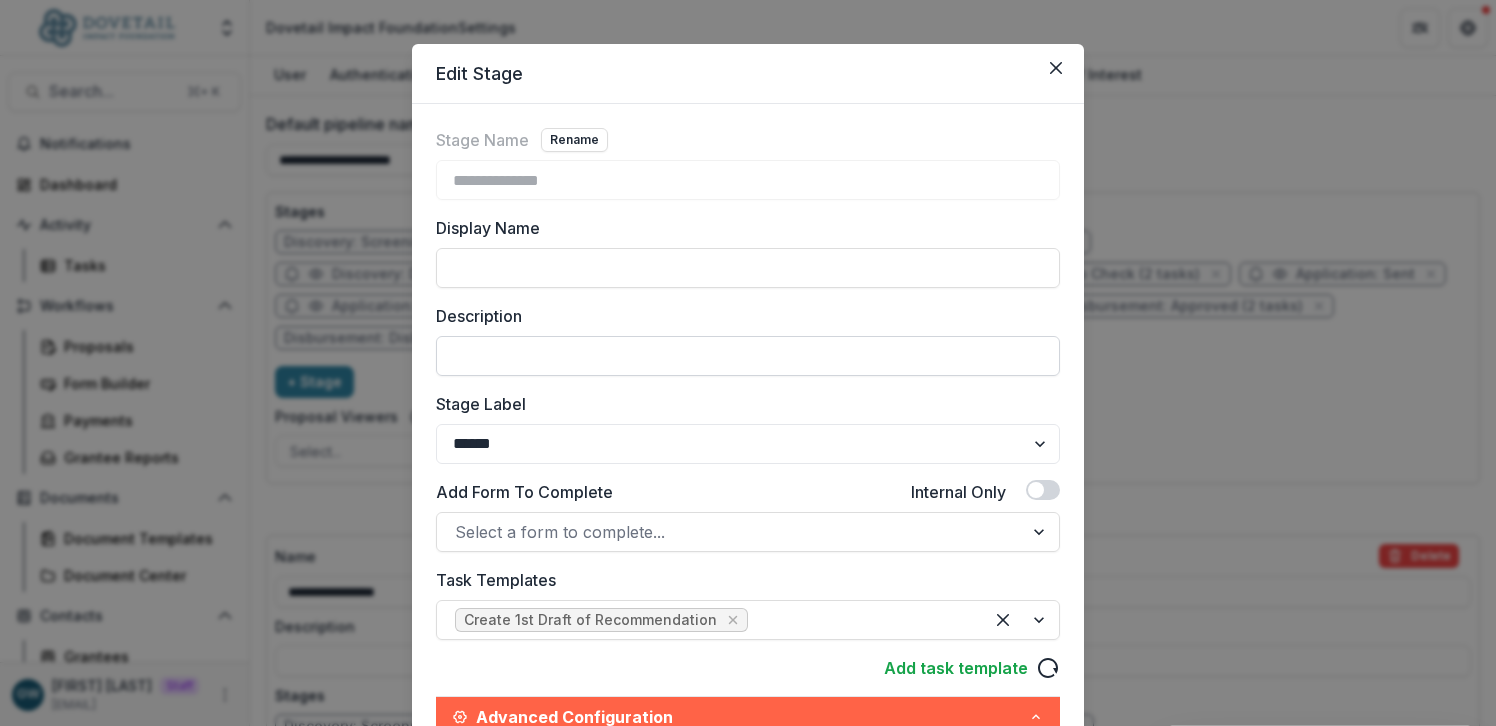 scroll, scrollTop: 37, scrollLeft: 0, axis: vertical 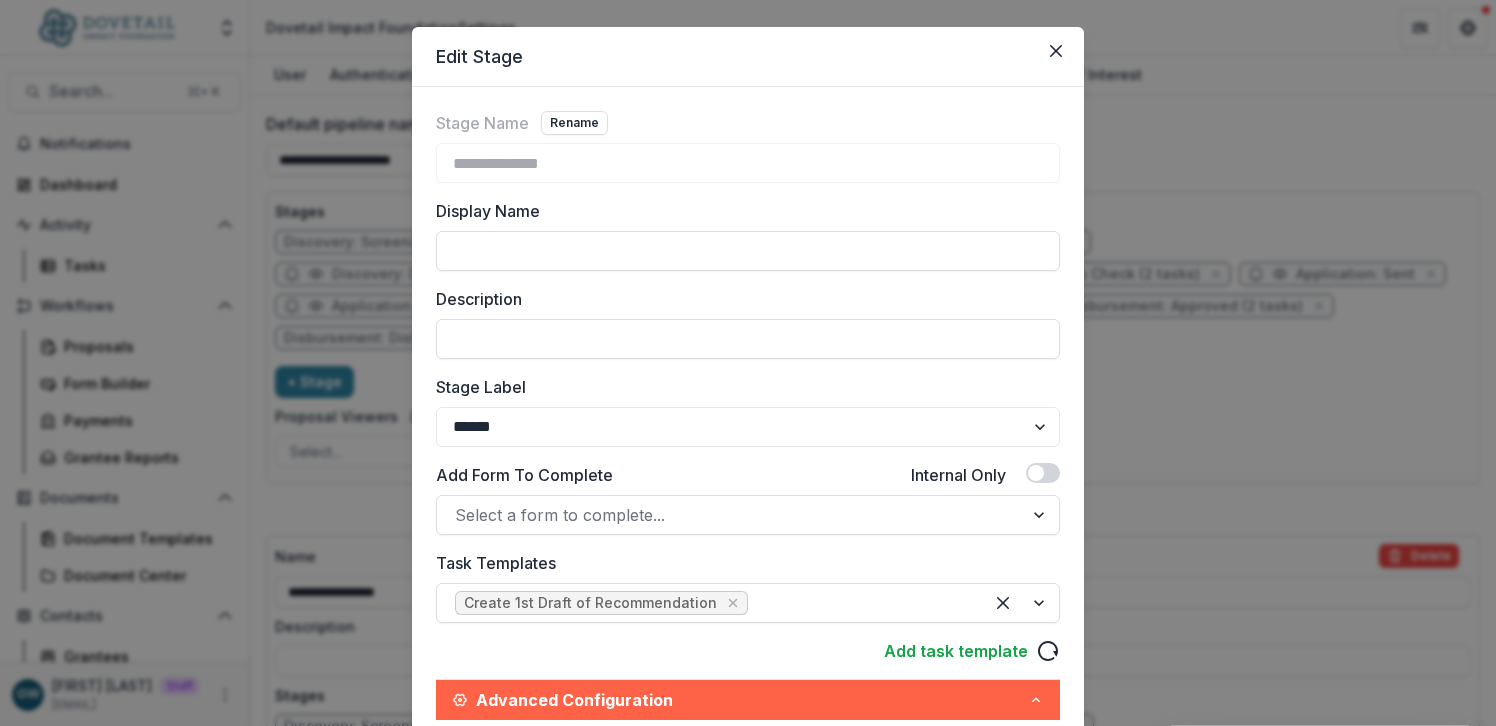click on "**********" at bounding box center [748, 363] 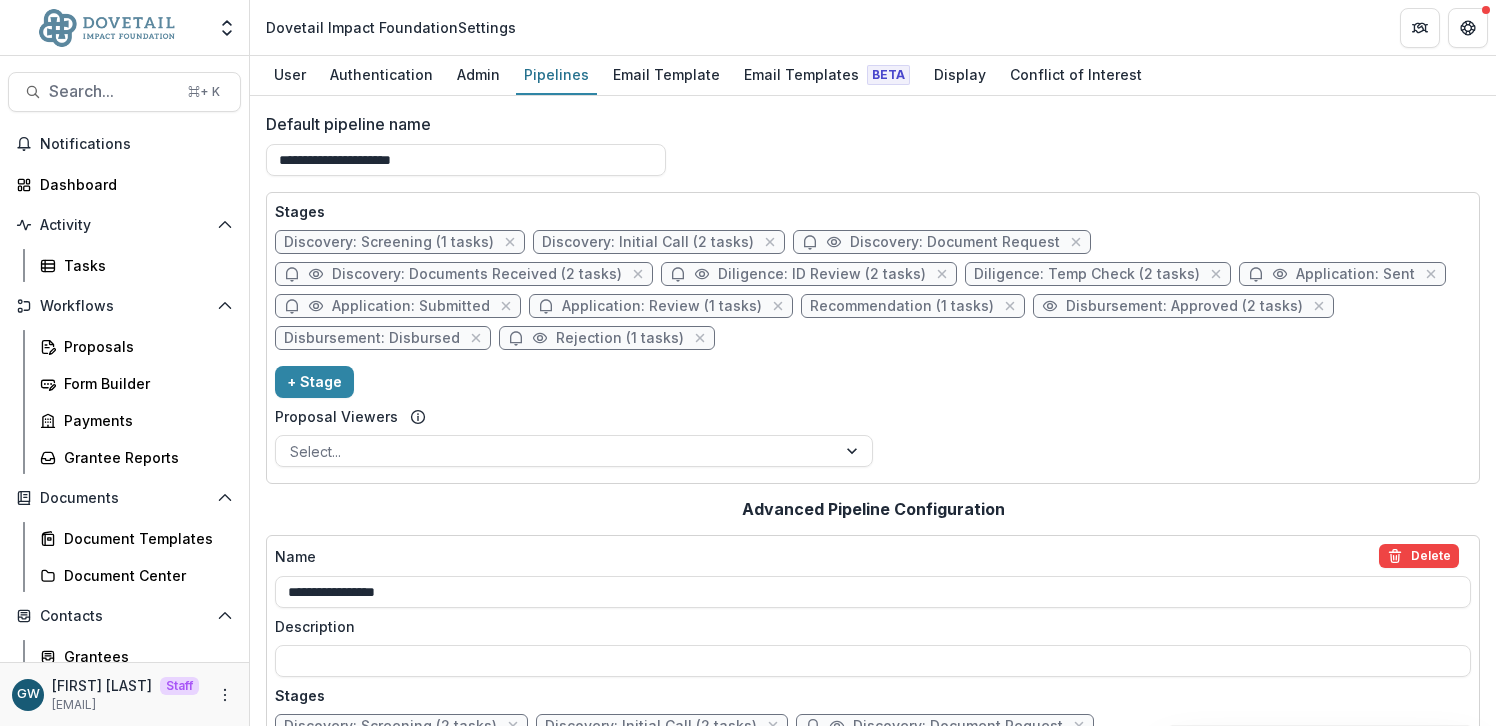 click on "Application: Review (1 tasks)" at bounding box center [662, 306] 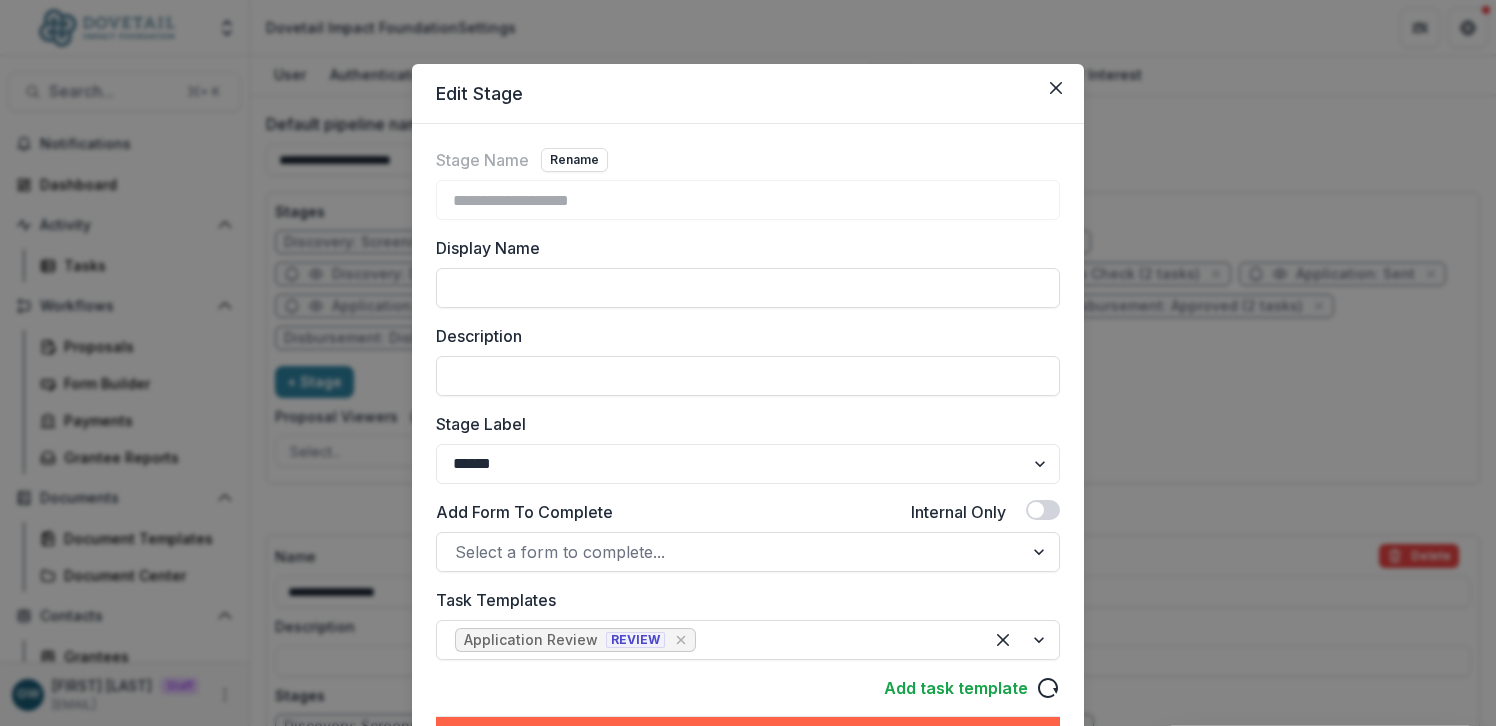 click on "**********" at bounding box center (748, 363) 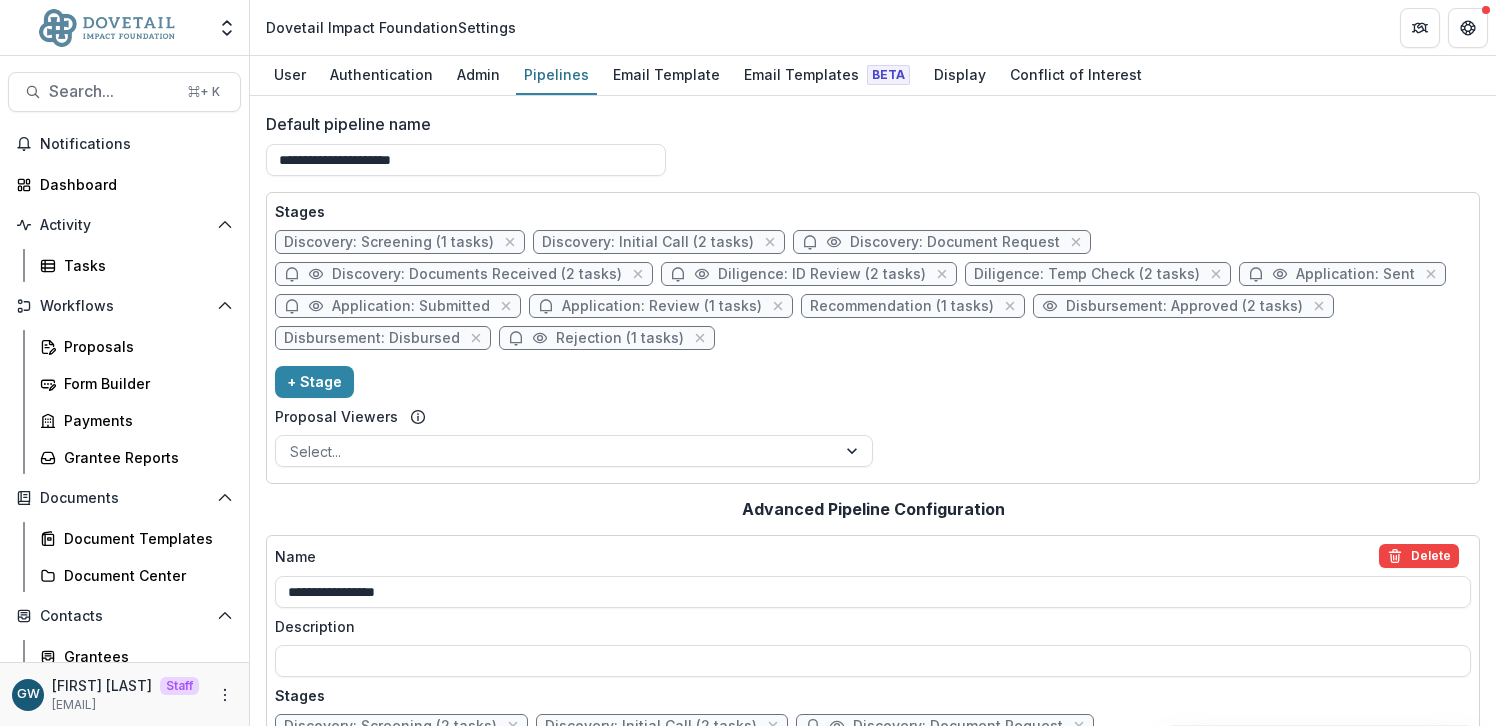 click on "Diligence: Temp Check (2 tasks)" at bounding box center (1098, 274) 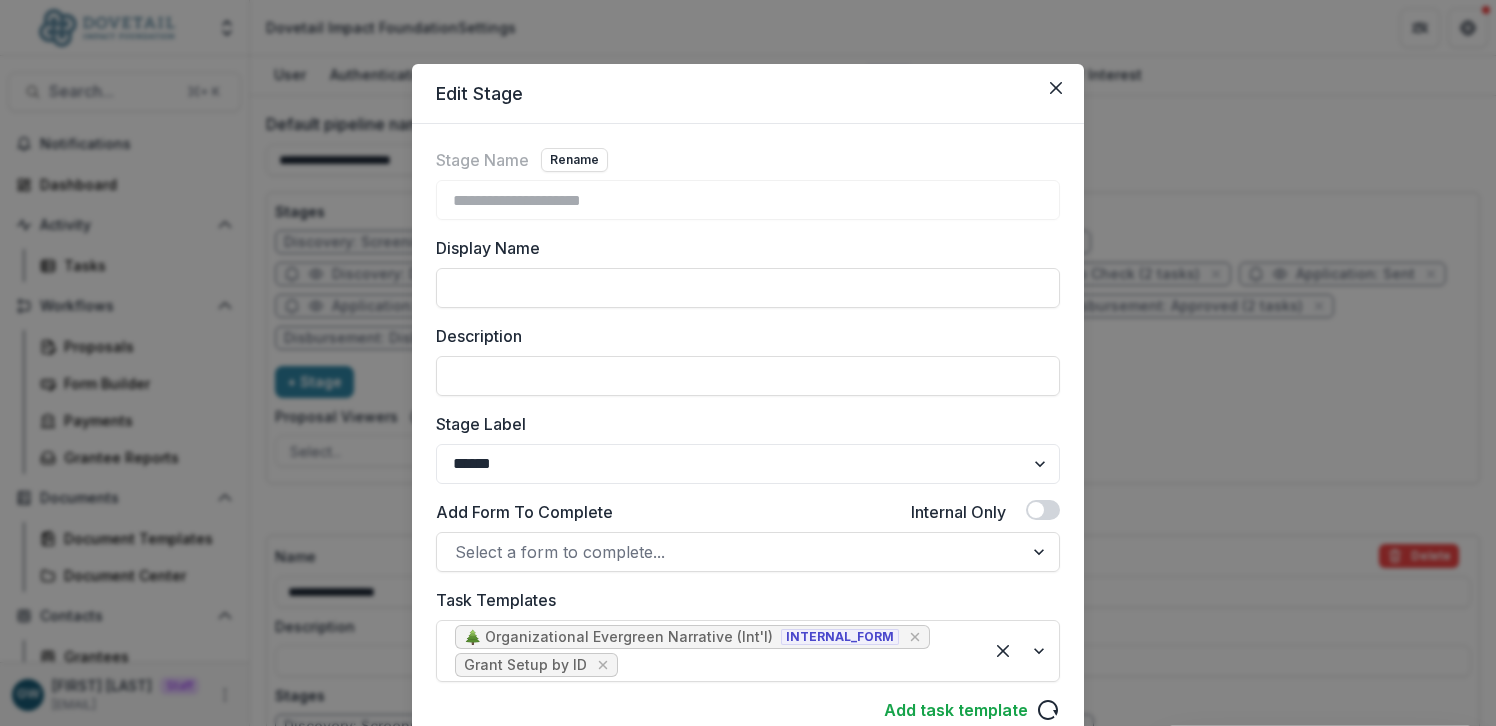 click on "**********" at bounding box center [748, 363] 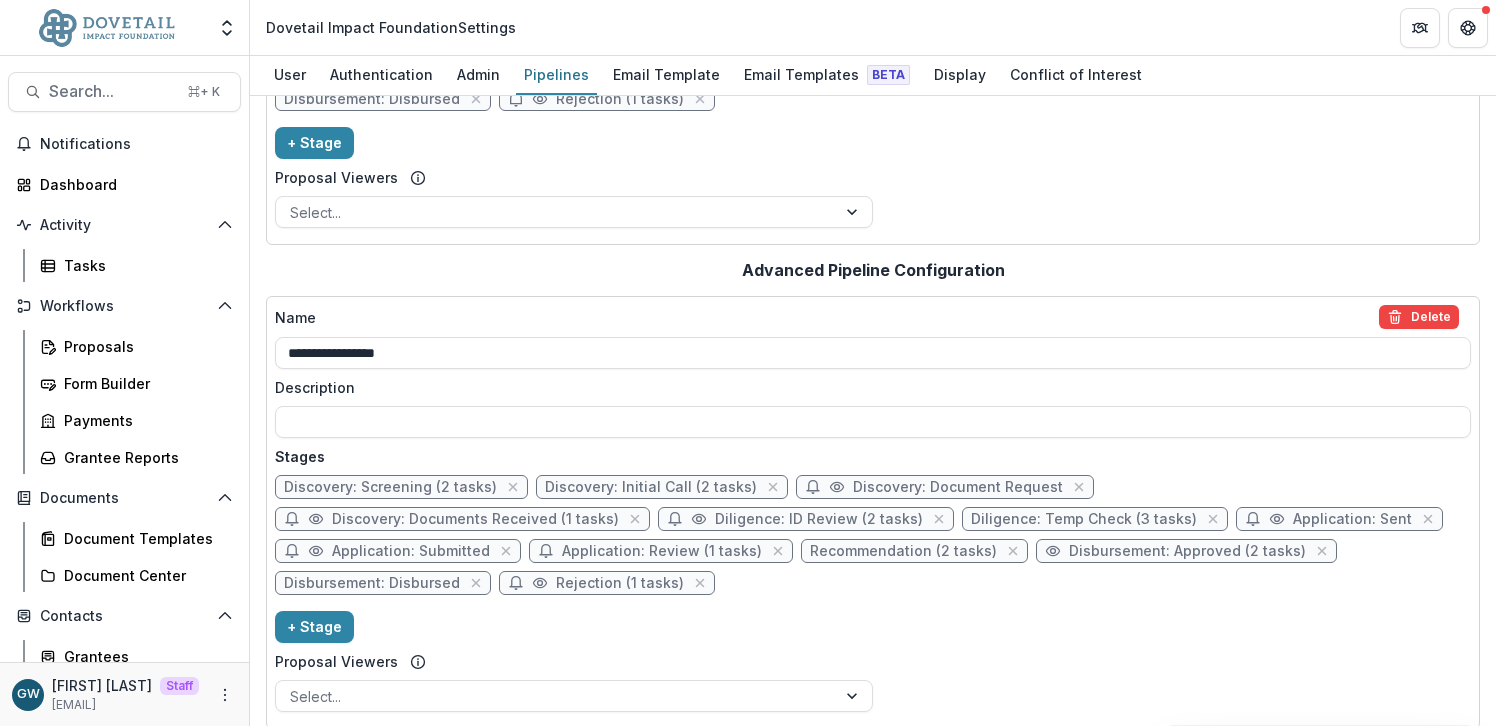 scroll, scrollTop: 254, scrollLeft: 0, axis: vertical 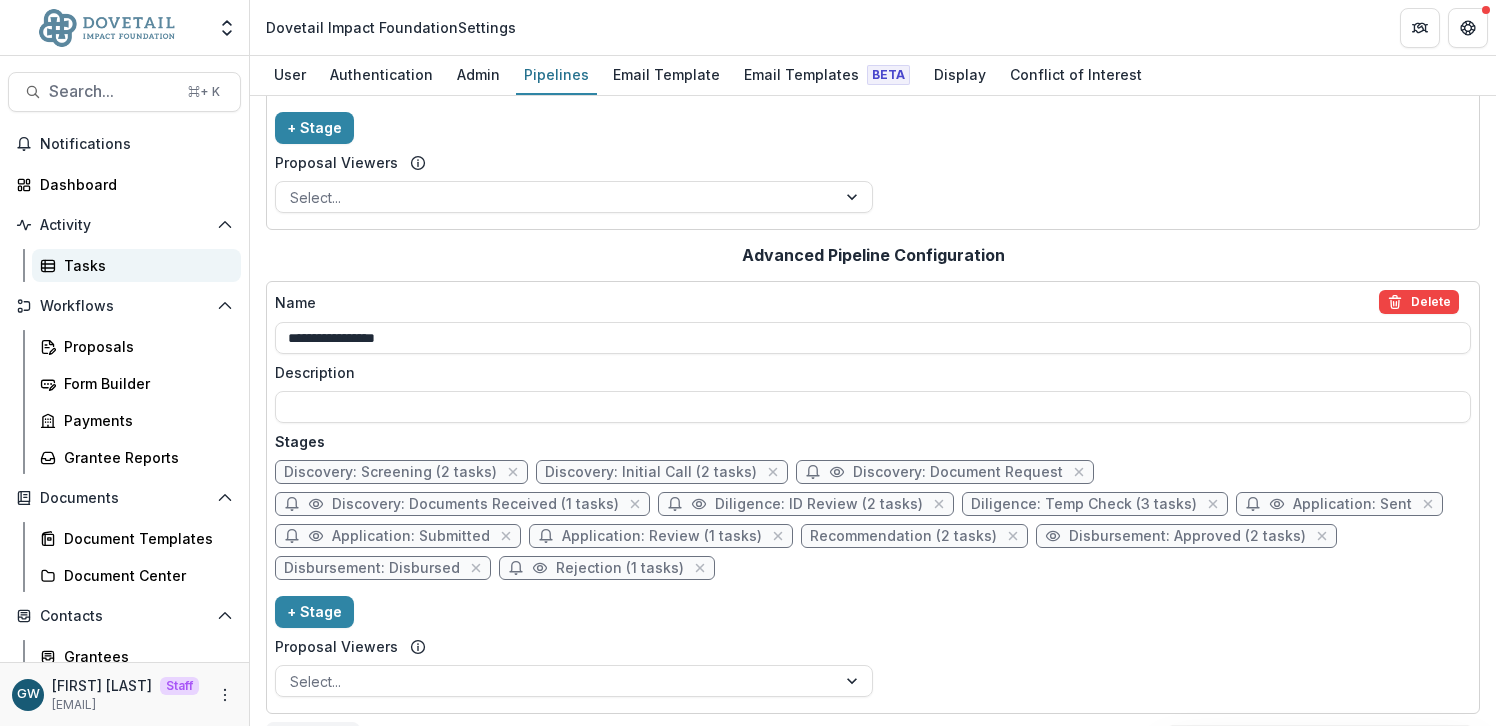 click on "Tasks" at bounding box center (144, 265) 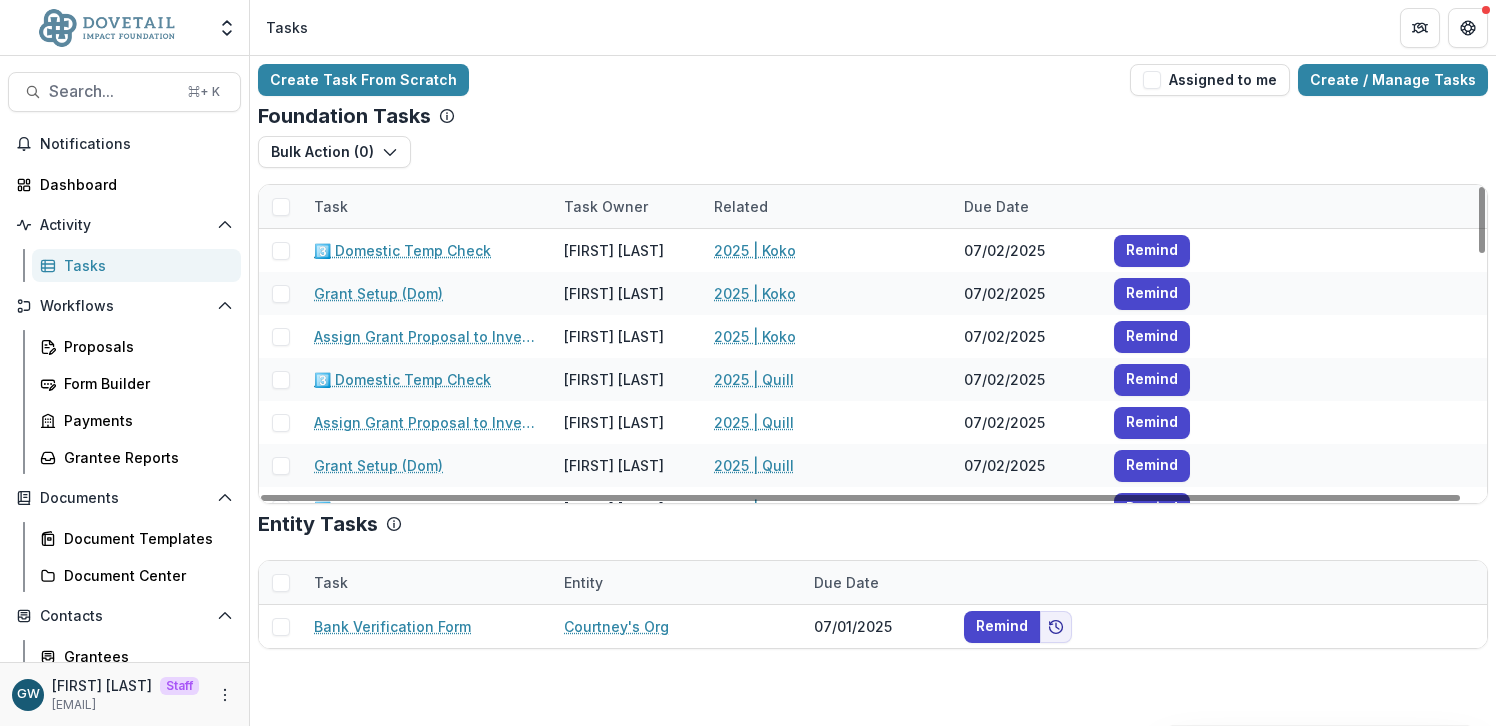 drag, startPoint x: 1367, startPoint y: 74, endPoint x: 1285, endPoint y: 115, distance: 91.67879 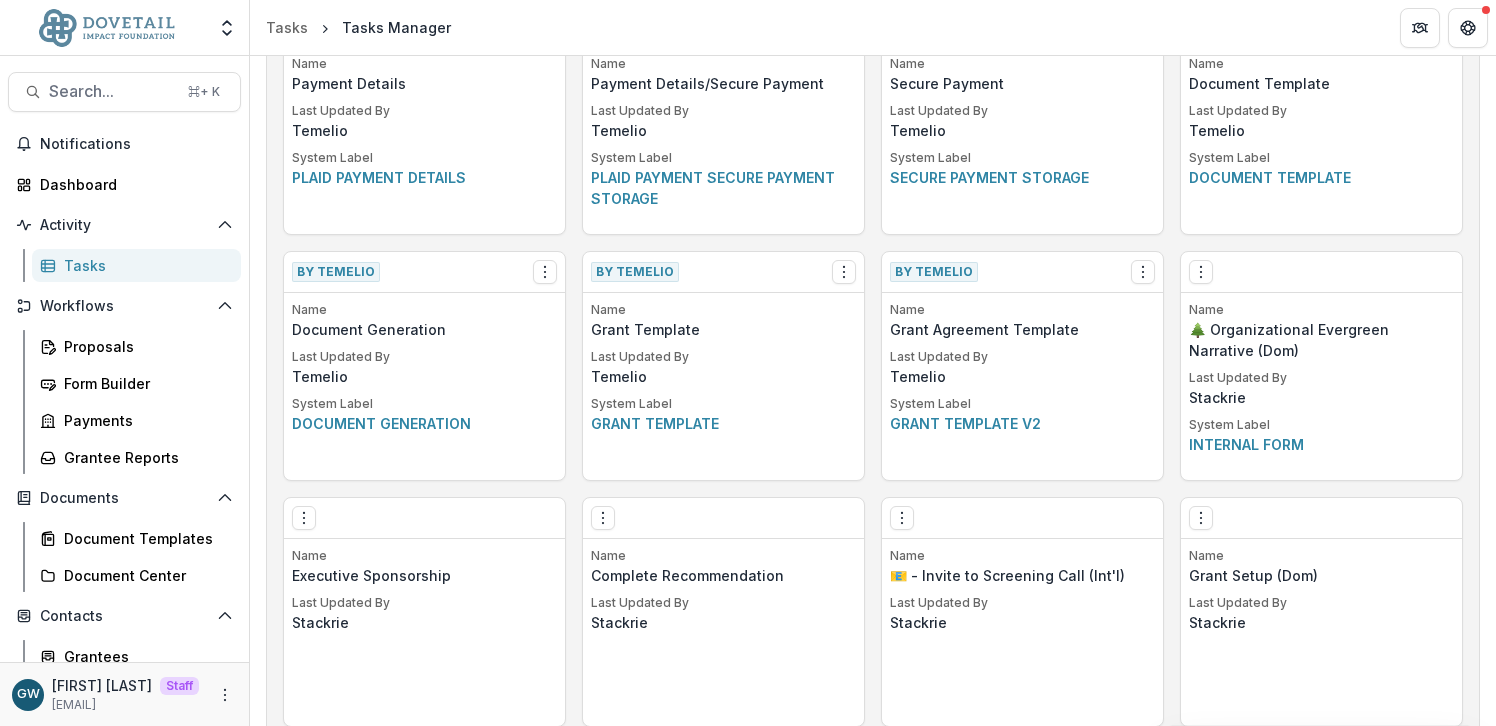 scroll, scrollTop: 1161, scrollLeft: 0, axis: vertical 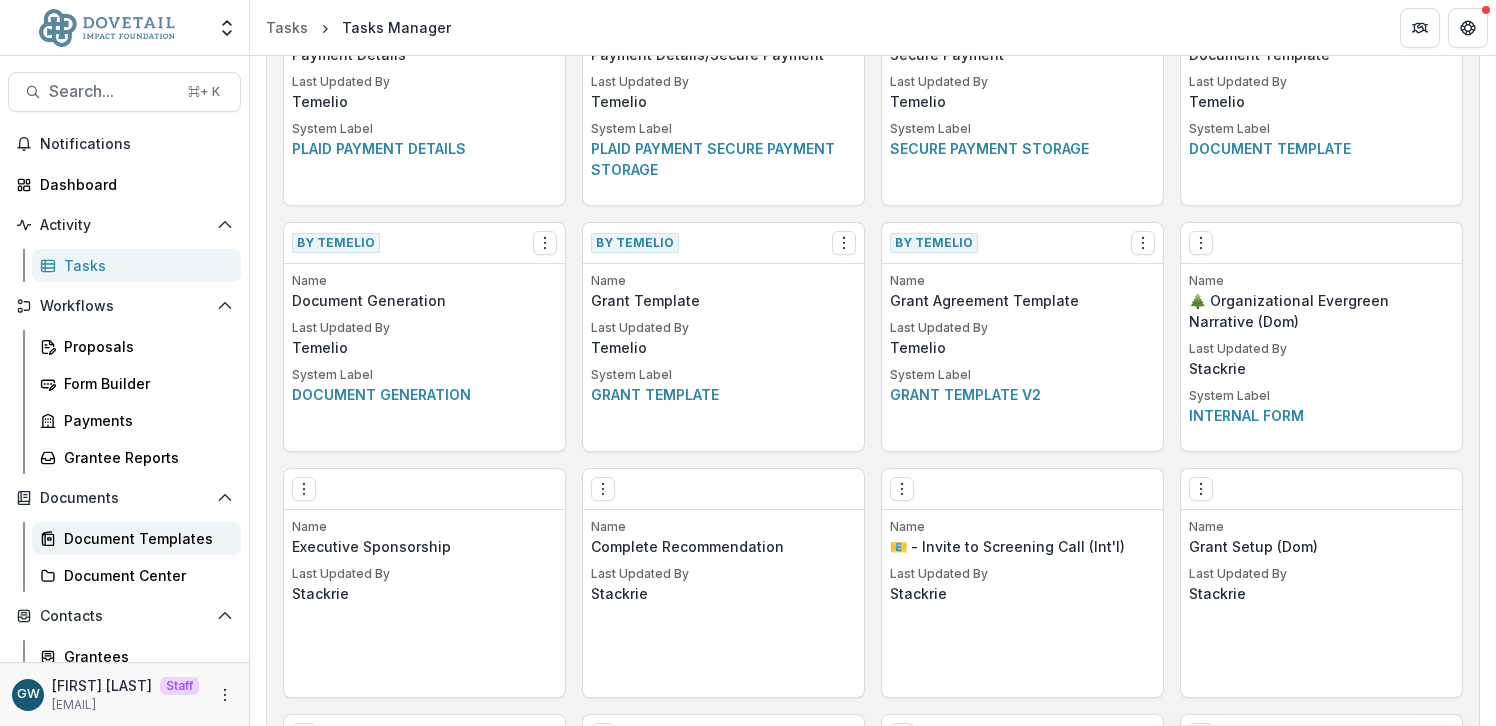 click on "Document Templates" at bounding box center (144, 538) 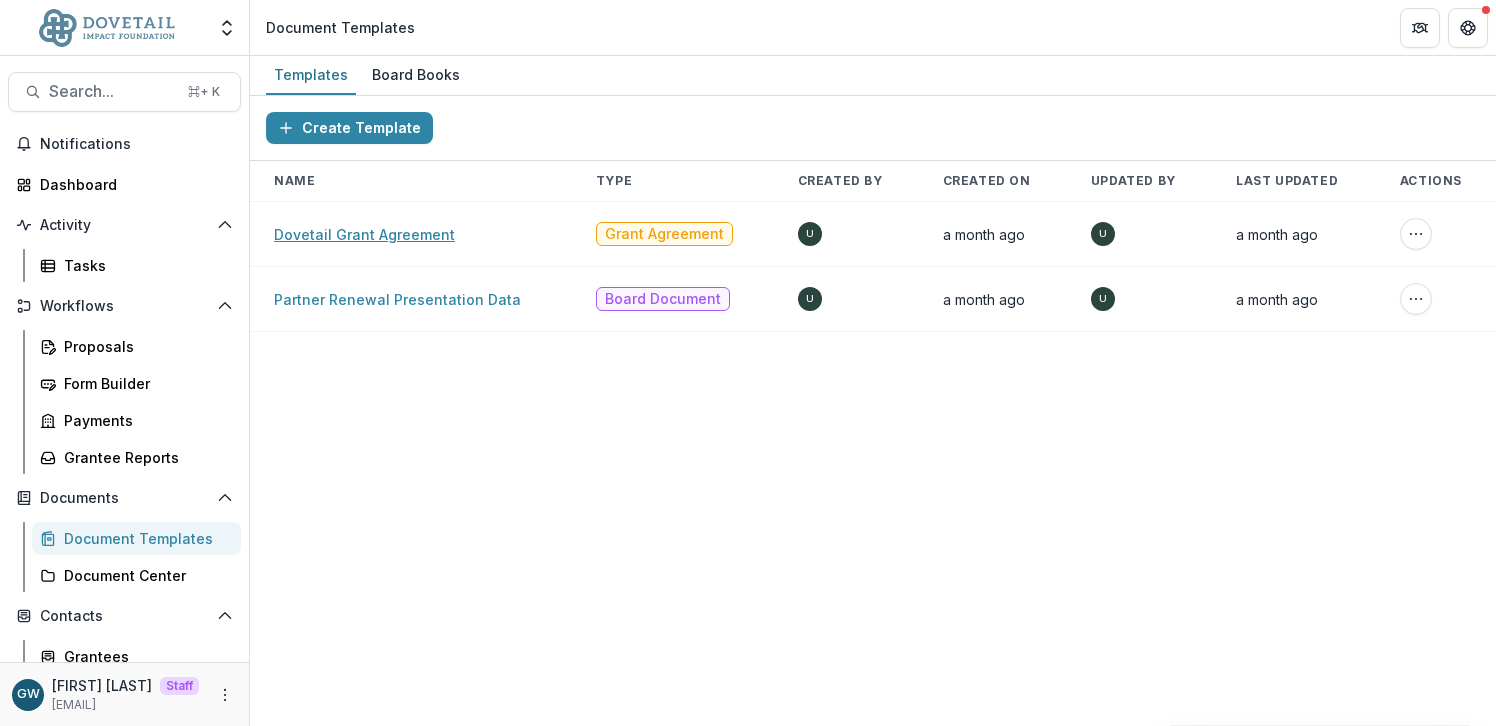 click on "Dovetail Grant Agreement" at bounding box center [364, 234] 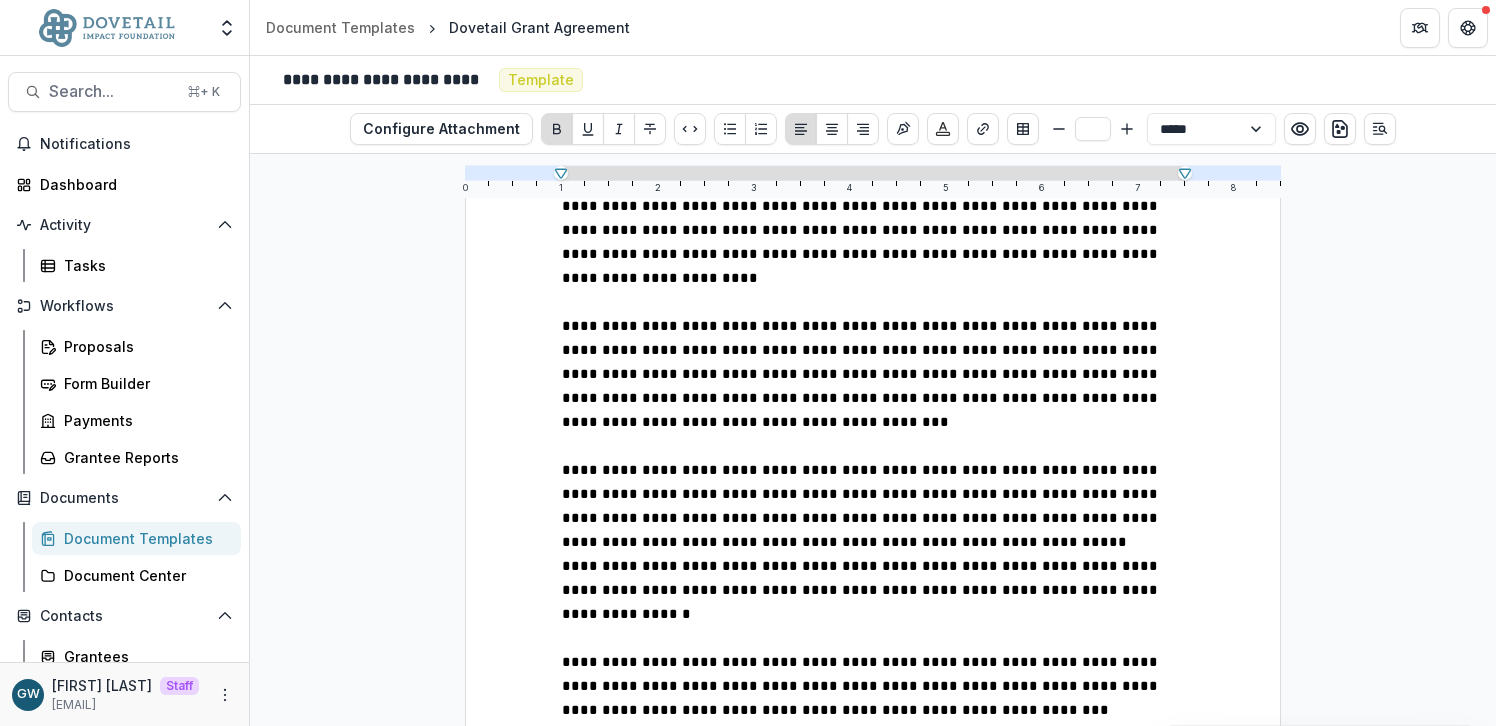 scroll, scrollTop: 1057, scrollLeft: 0, axis: vertical 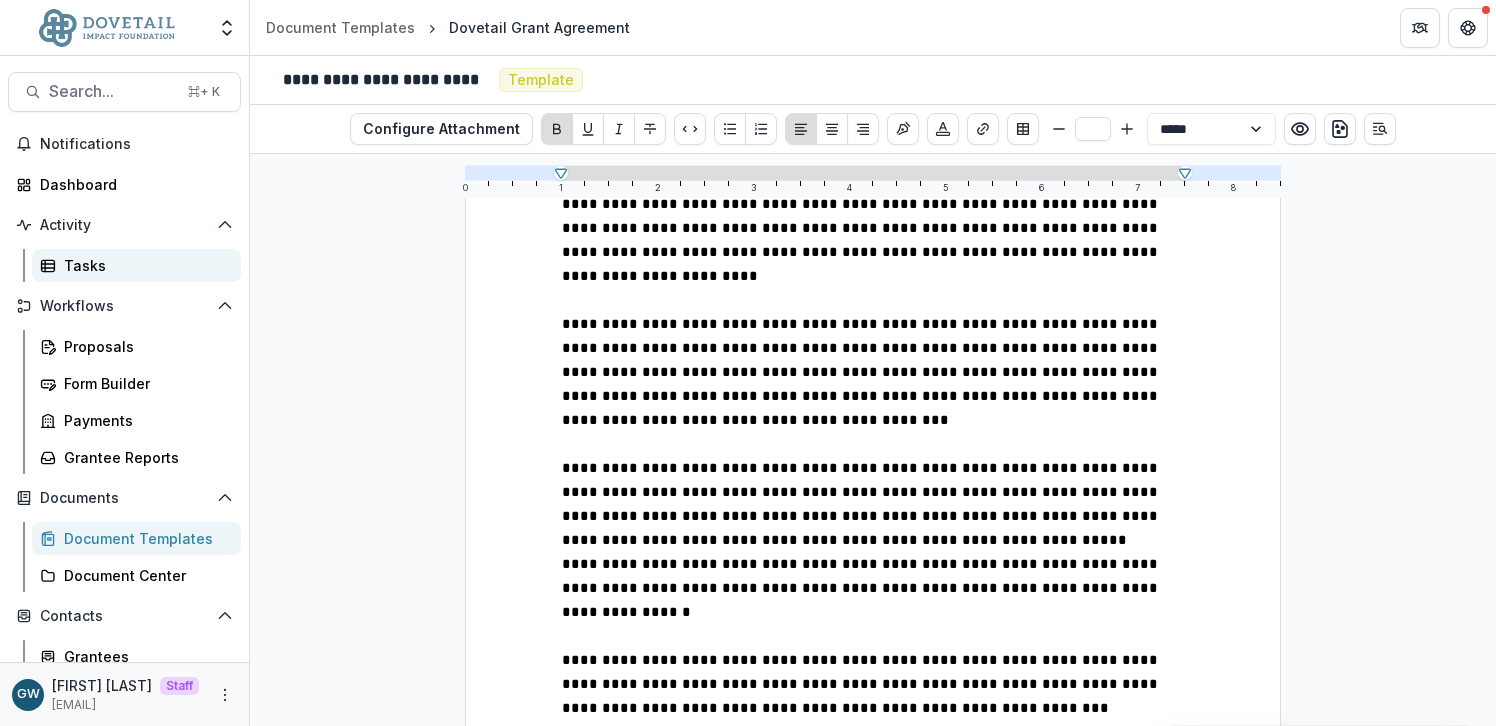 click on "Tasks" at bounding box center (144, 265) 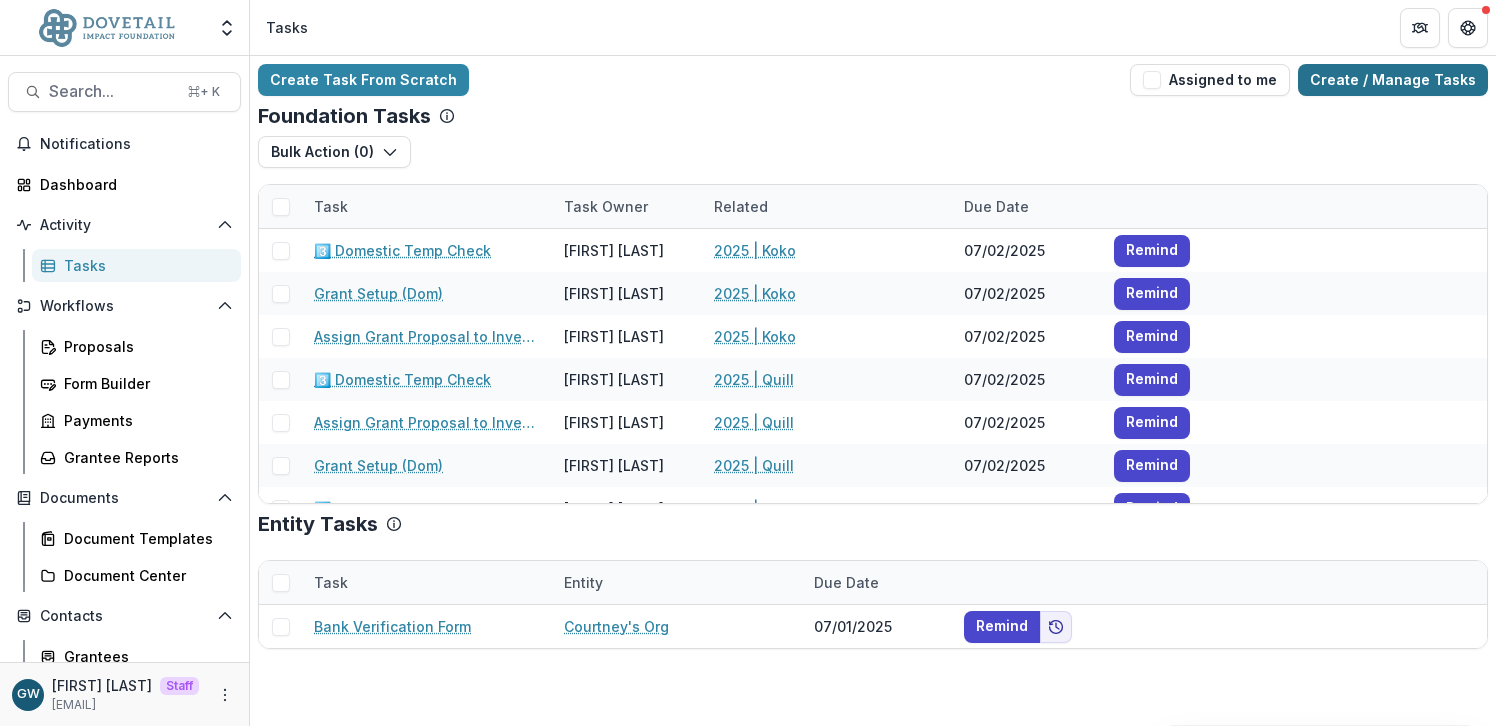 click on "Create / Manage Tasks" at bounding box center [1393, 80] 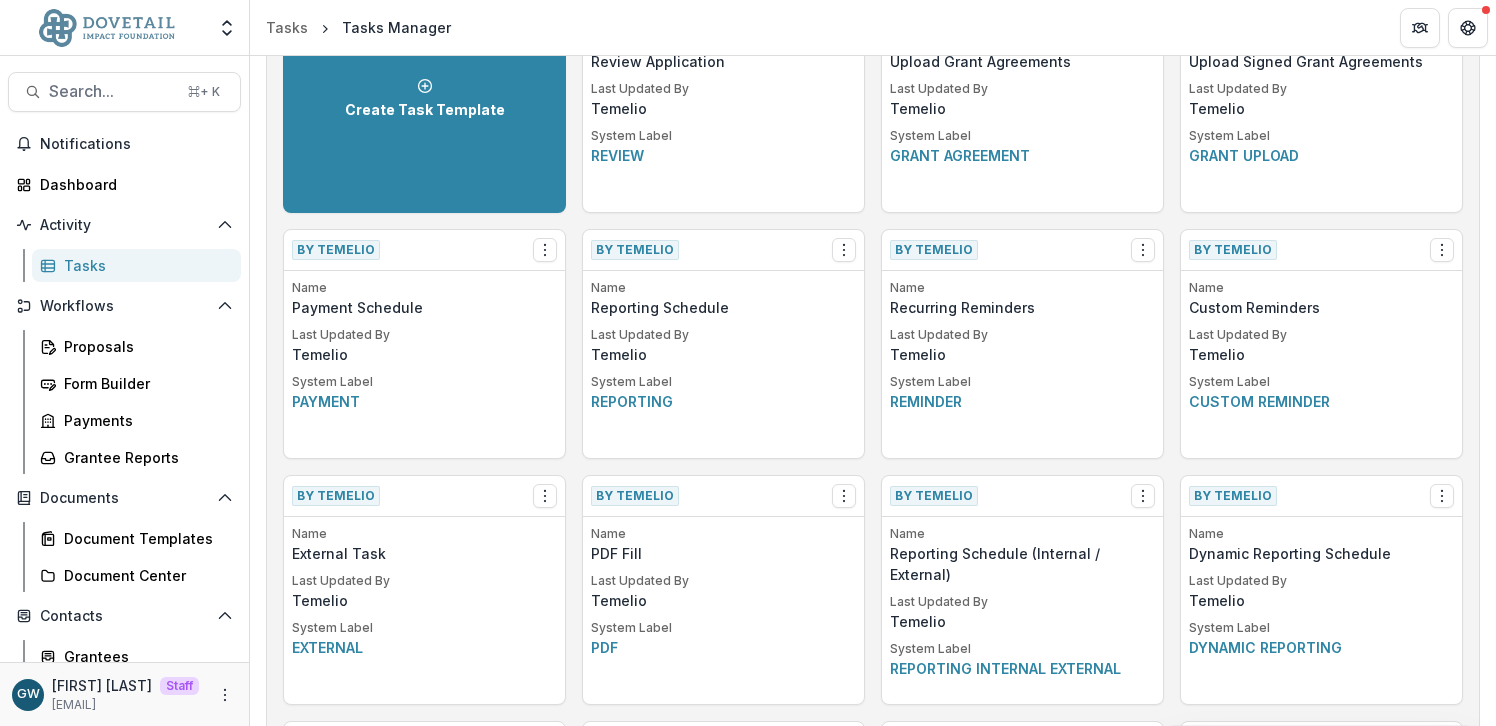 scroll, scrollTop: 0, scrollLeft: 0, axis: both 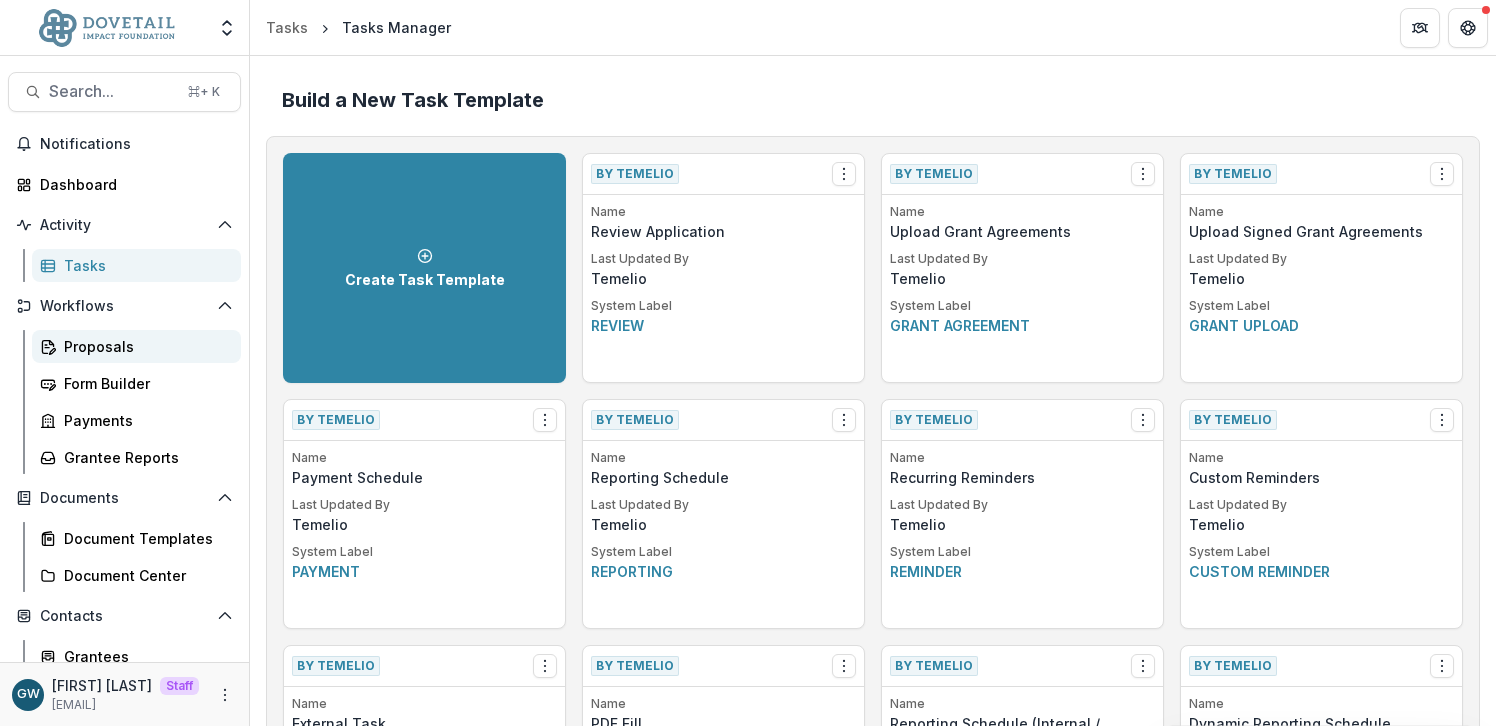 click on "Proposals" at bounding box center (144, 346) 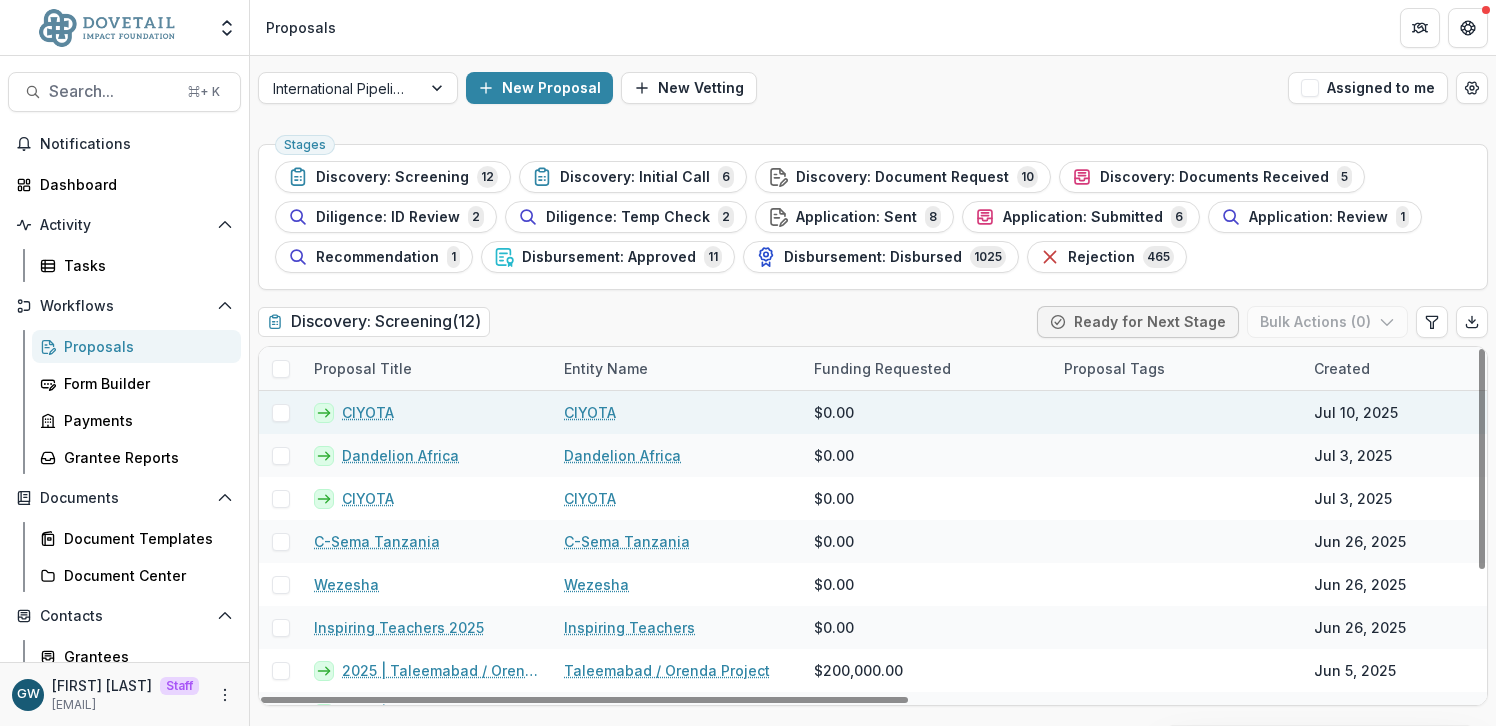click on "CIYOTA" at bounding box center [368, 412] 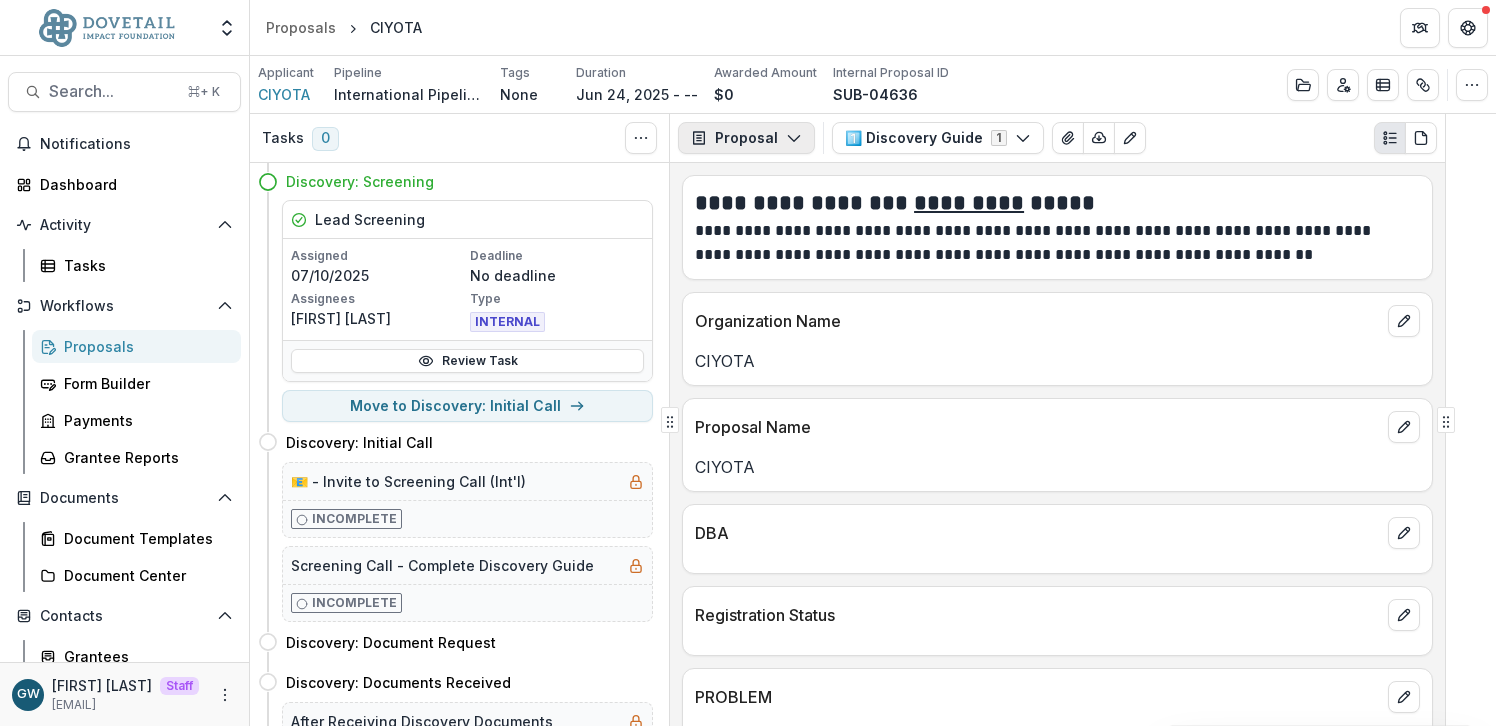 click on "Proposal" at bounding box center [746, 138] 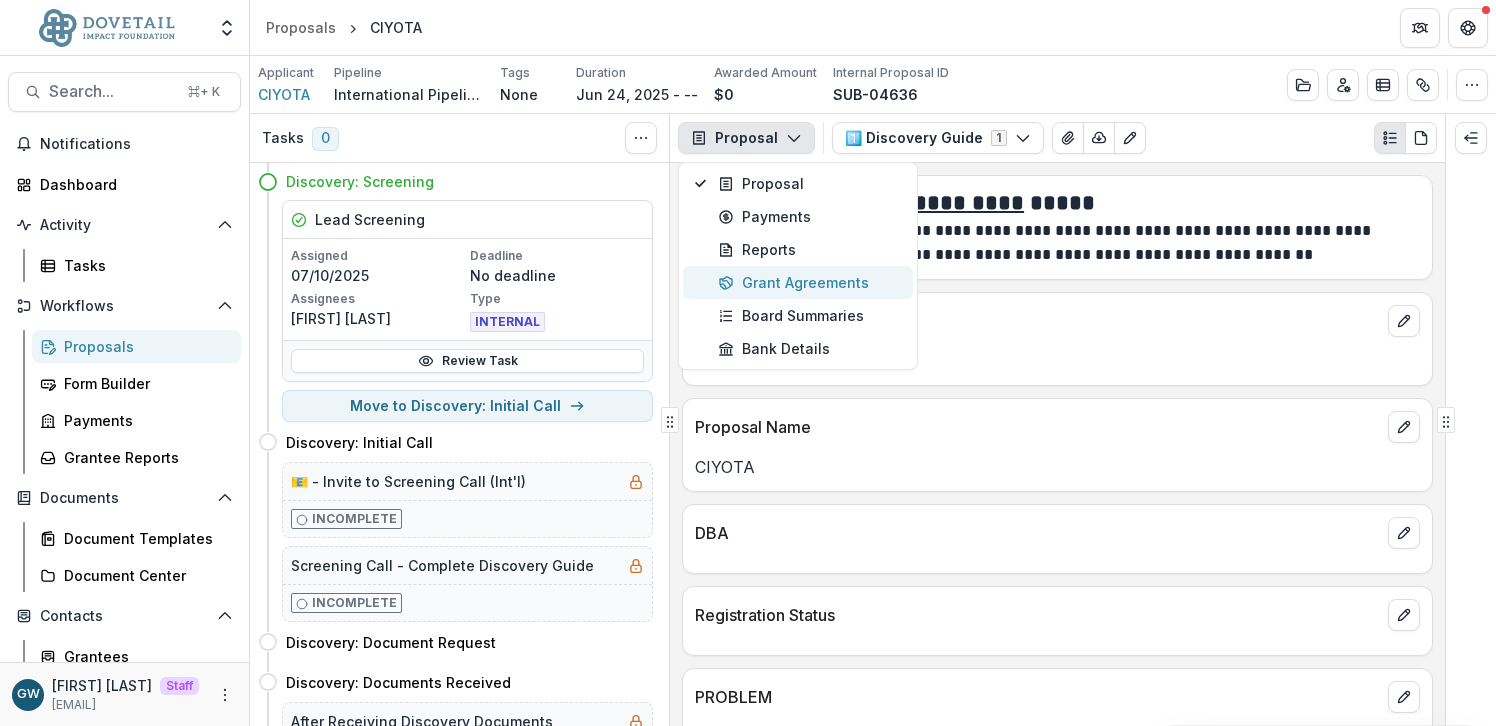 click on "Grant Agreements" at bounding box center (809, 282) 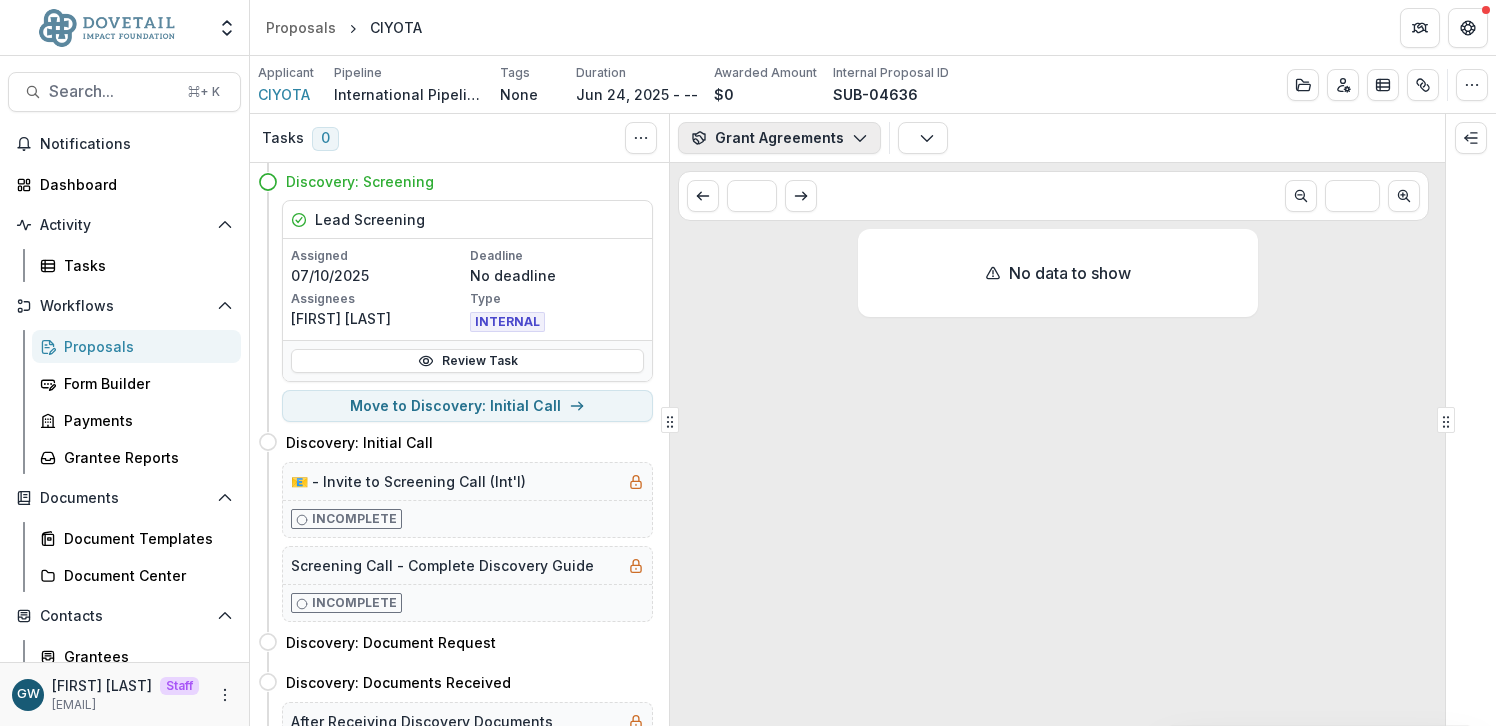 click on "Grant Agreements" at bounding box center (779, 138) 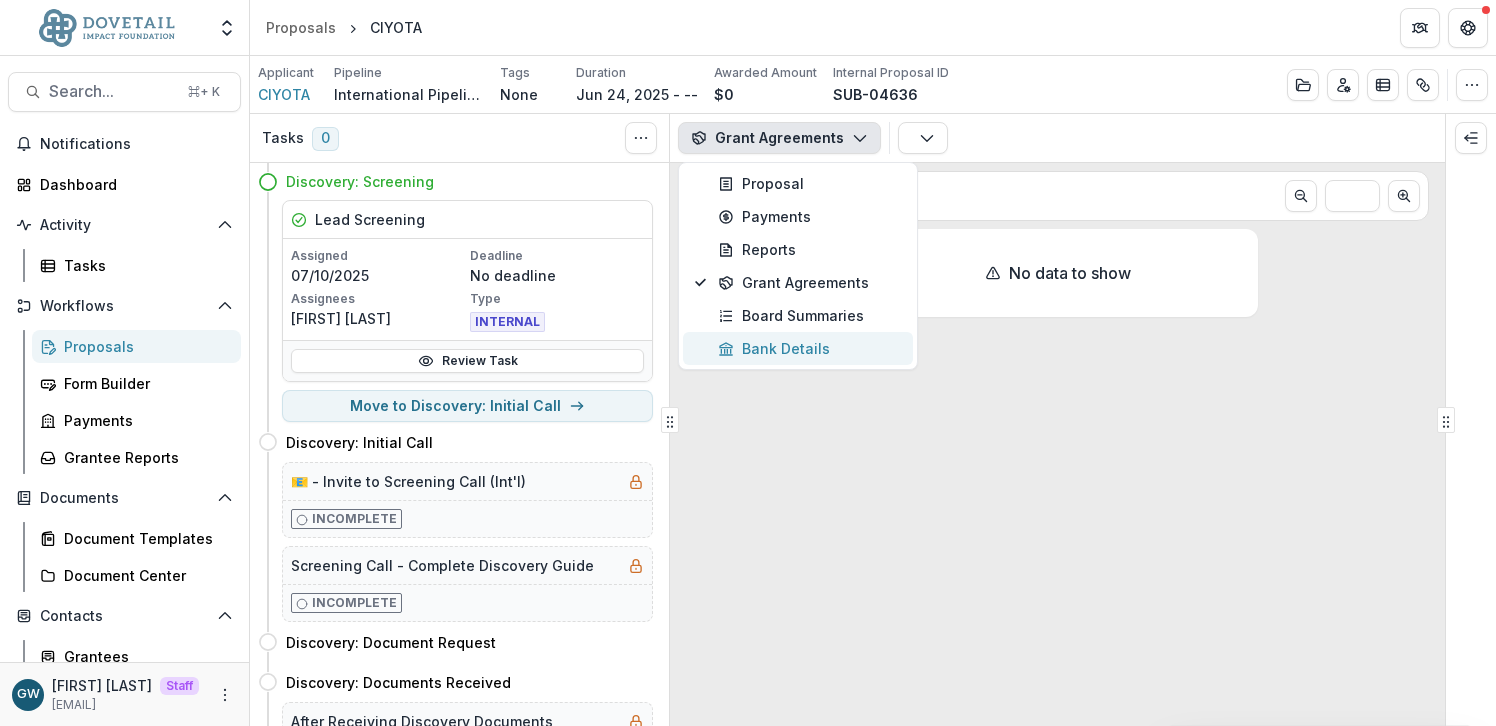 click on "Bank Details" at bounding box center [809, 348] 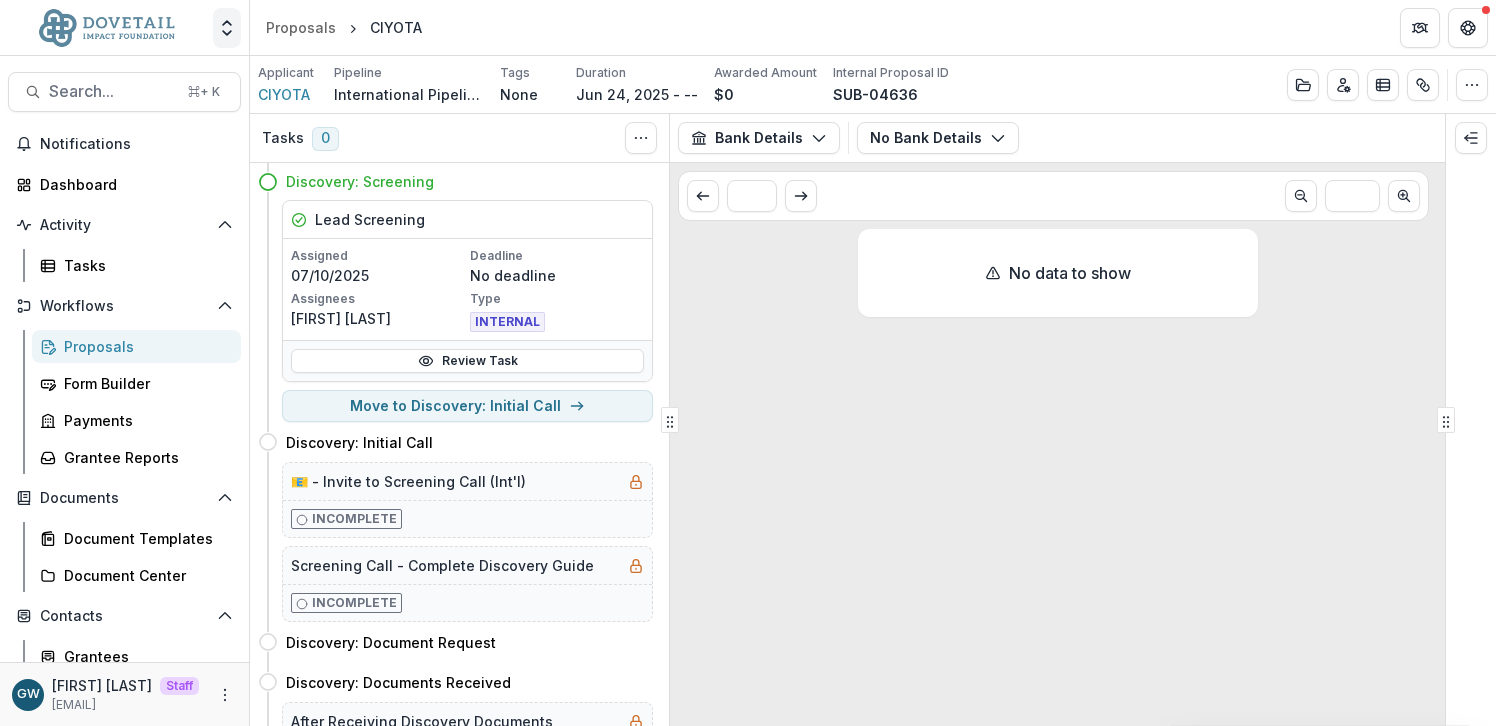 click 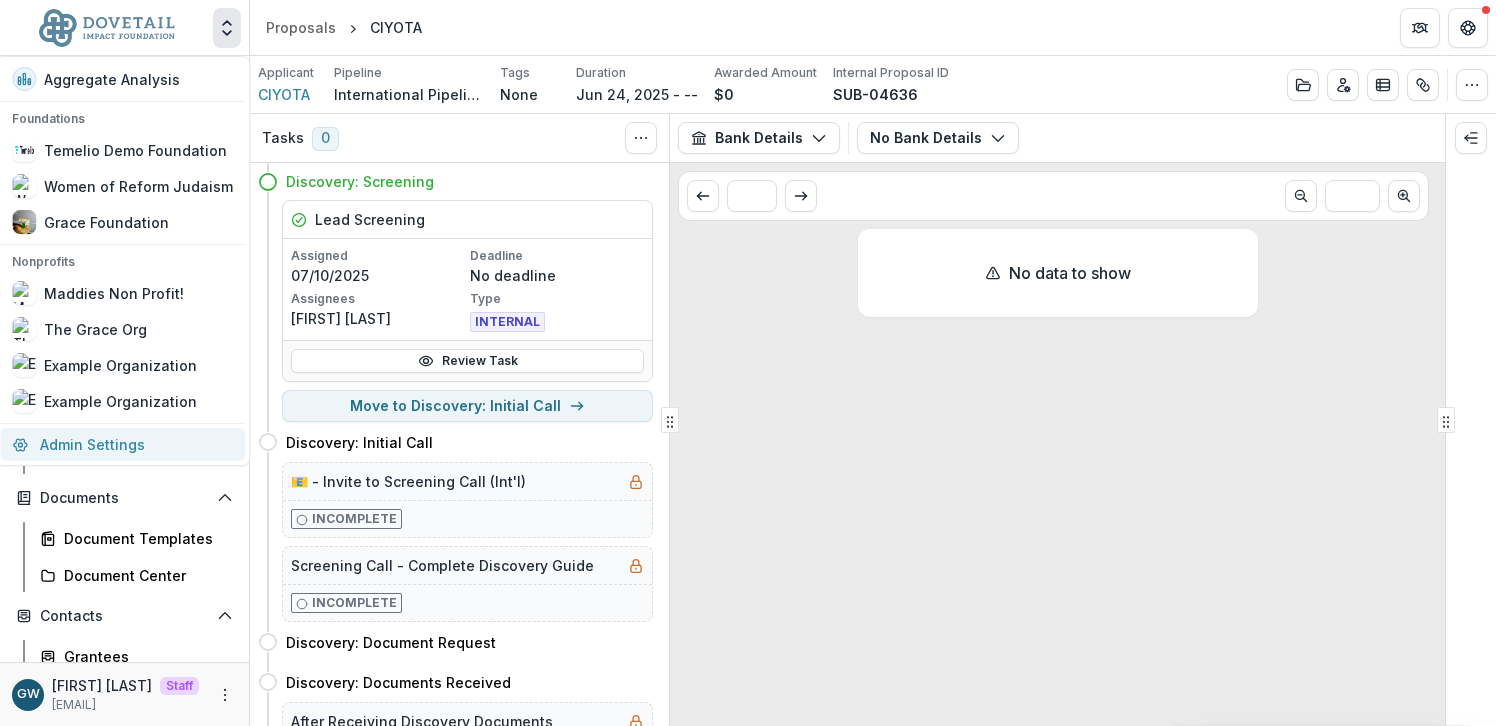 click on "Admin Settings" at bounding box center (122, 444) 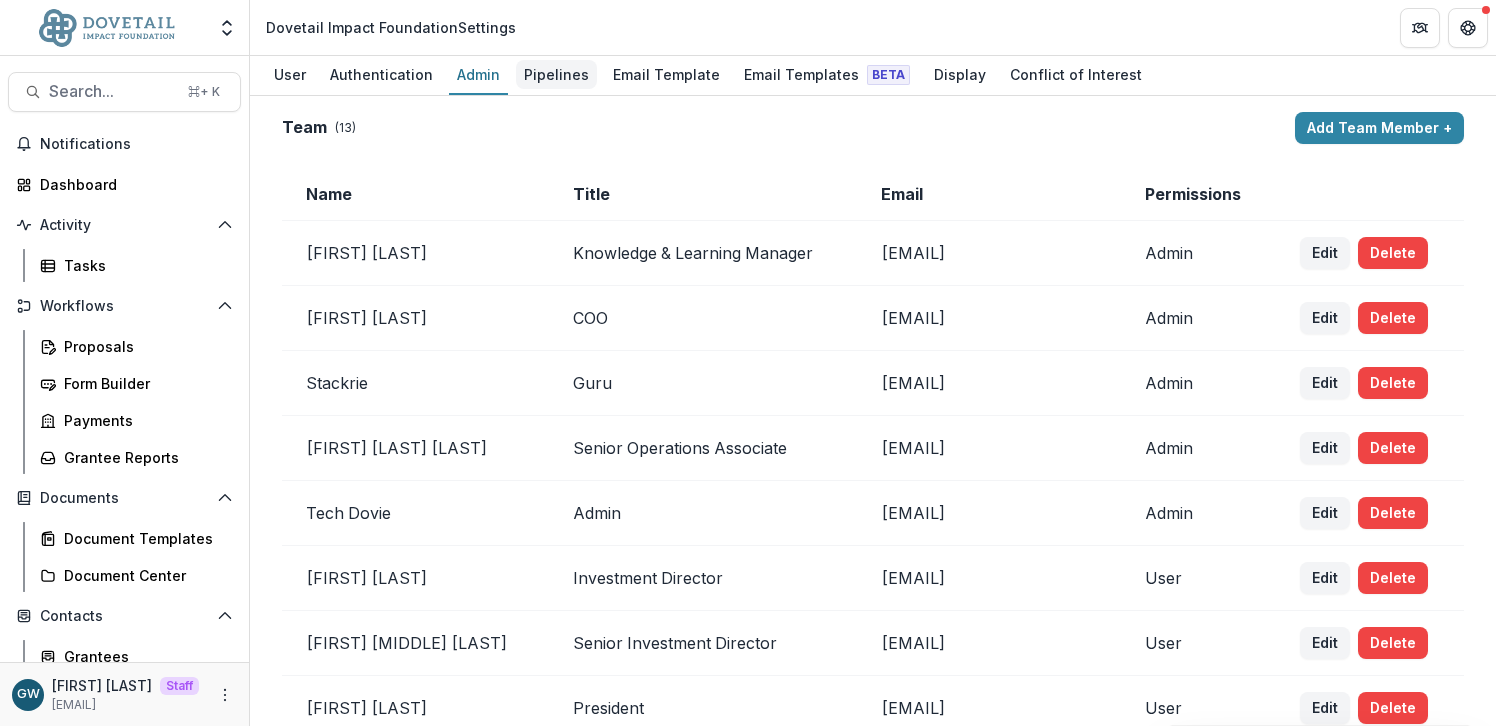 click on "Pipelines" at bounding box center (556, 74) 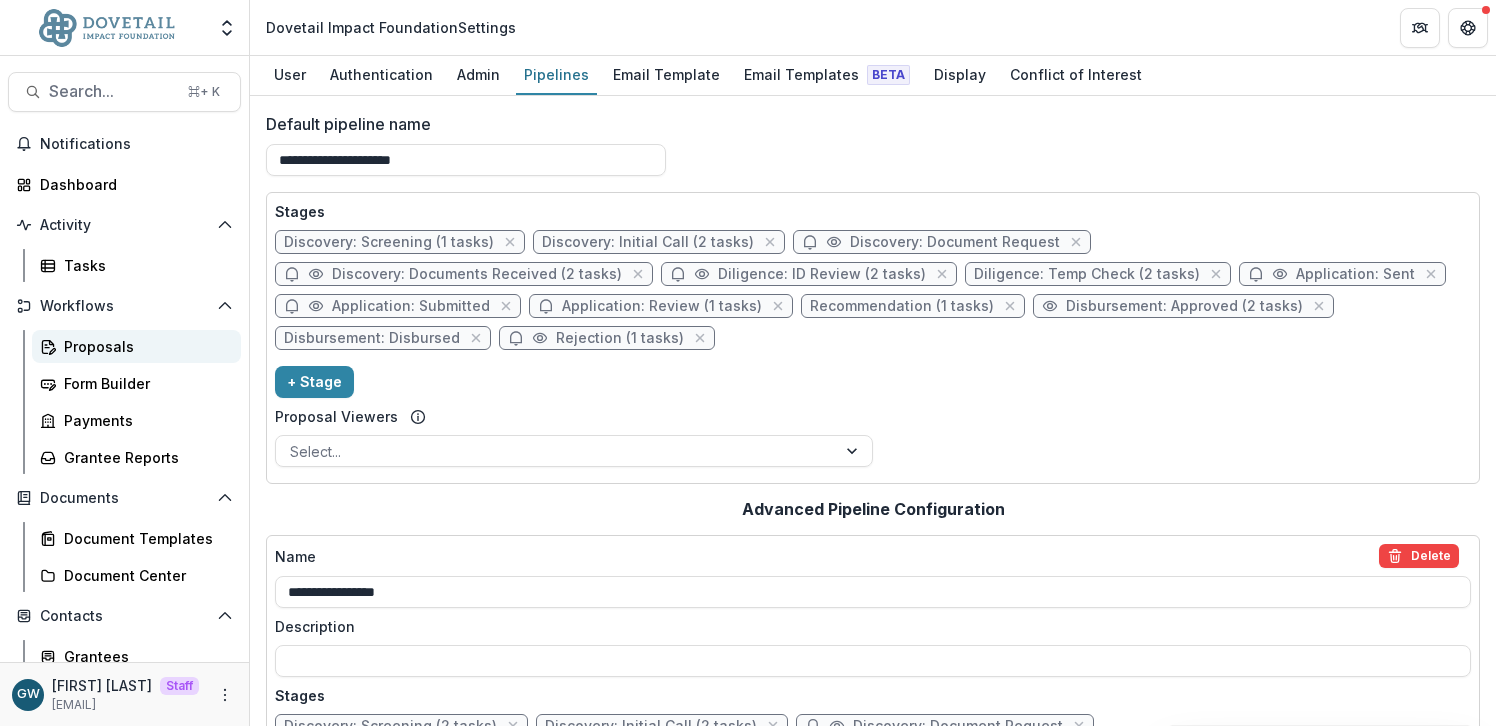 click on "Proposals" at bounding box center [144, 346] 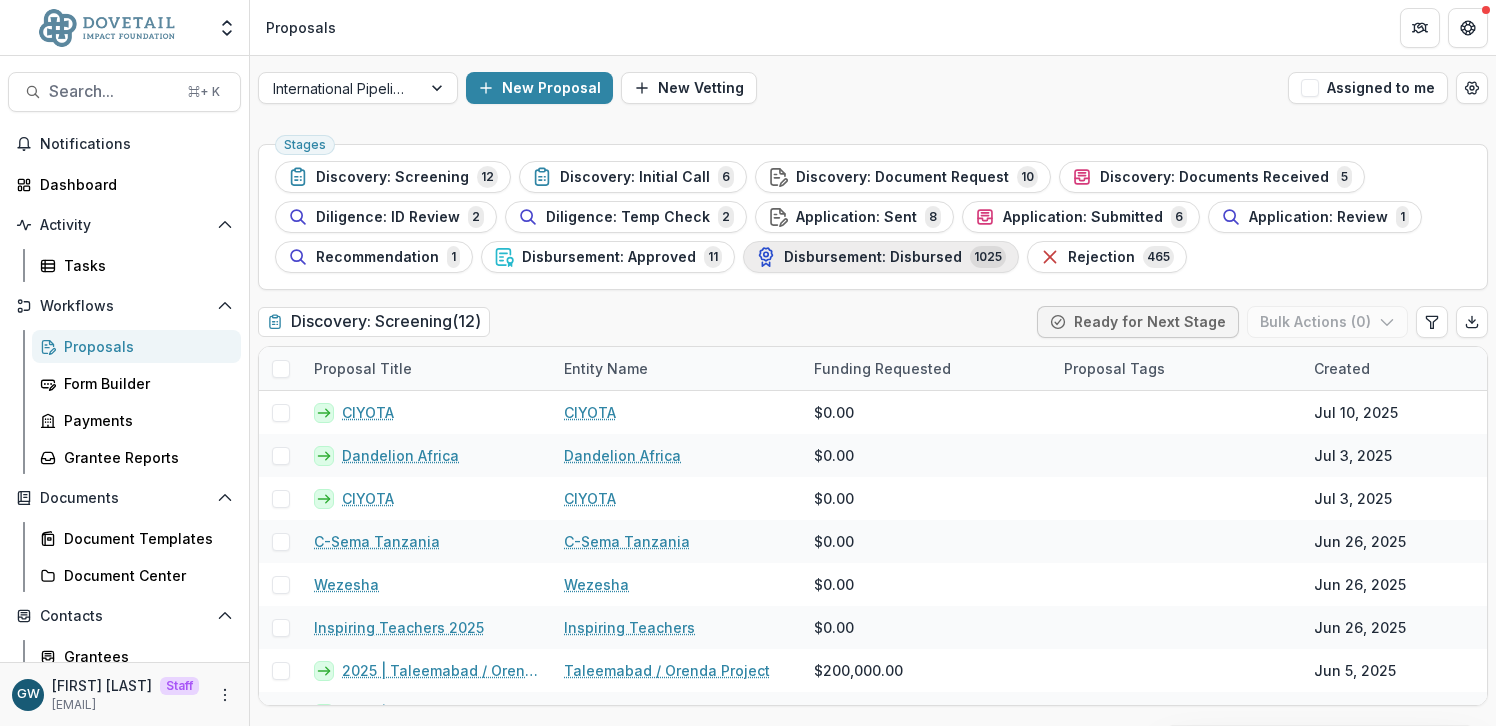 click on "Disbursement: Disbursed" at bounding box center [873, 257] 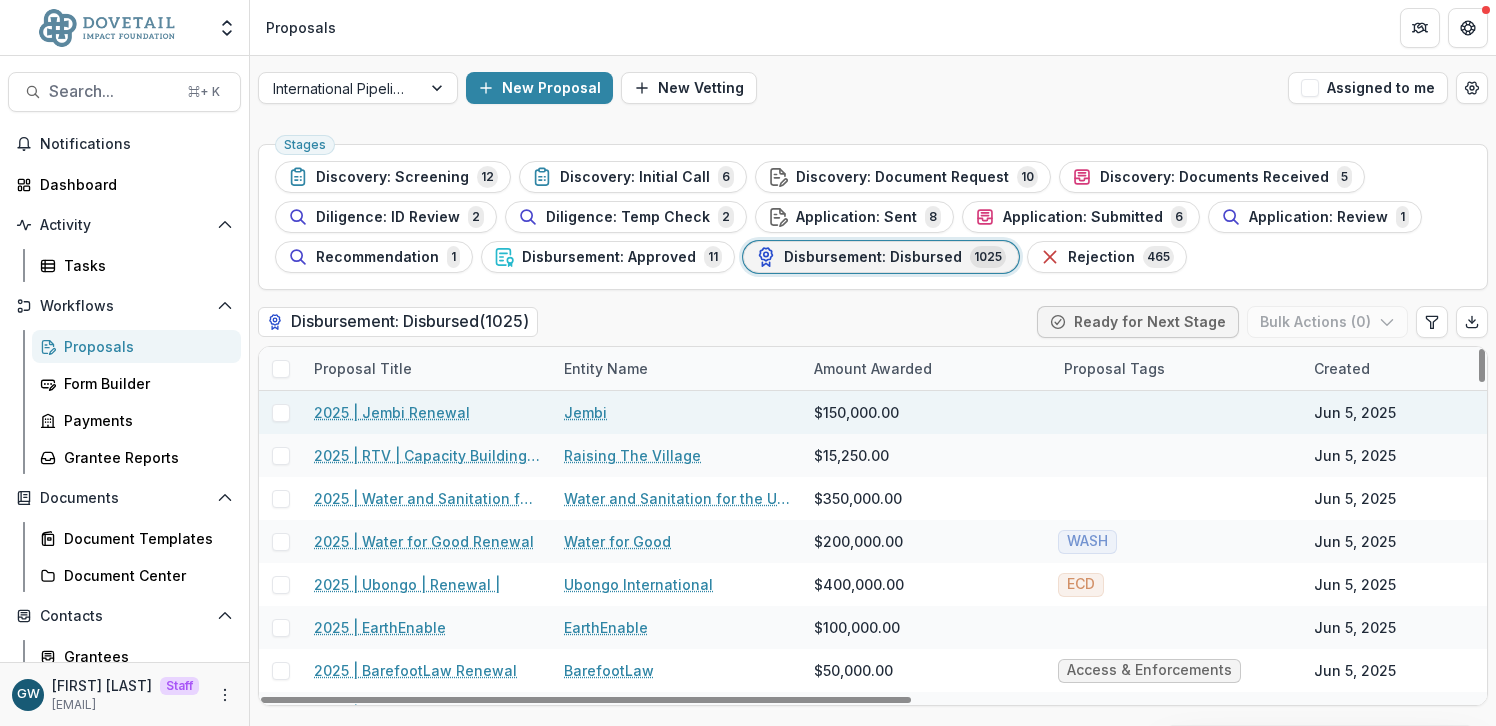 click on "$150,000.00" at bounding box center (856, 412) 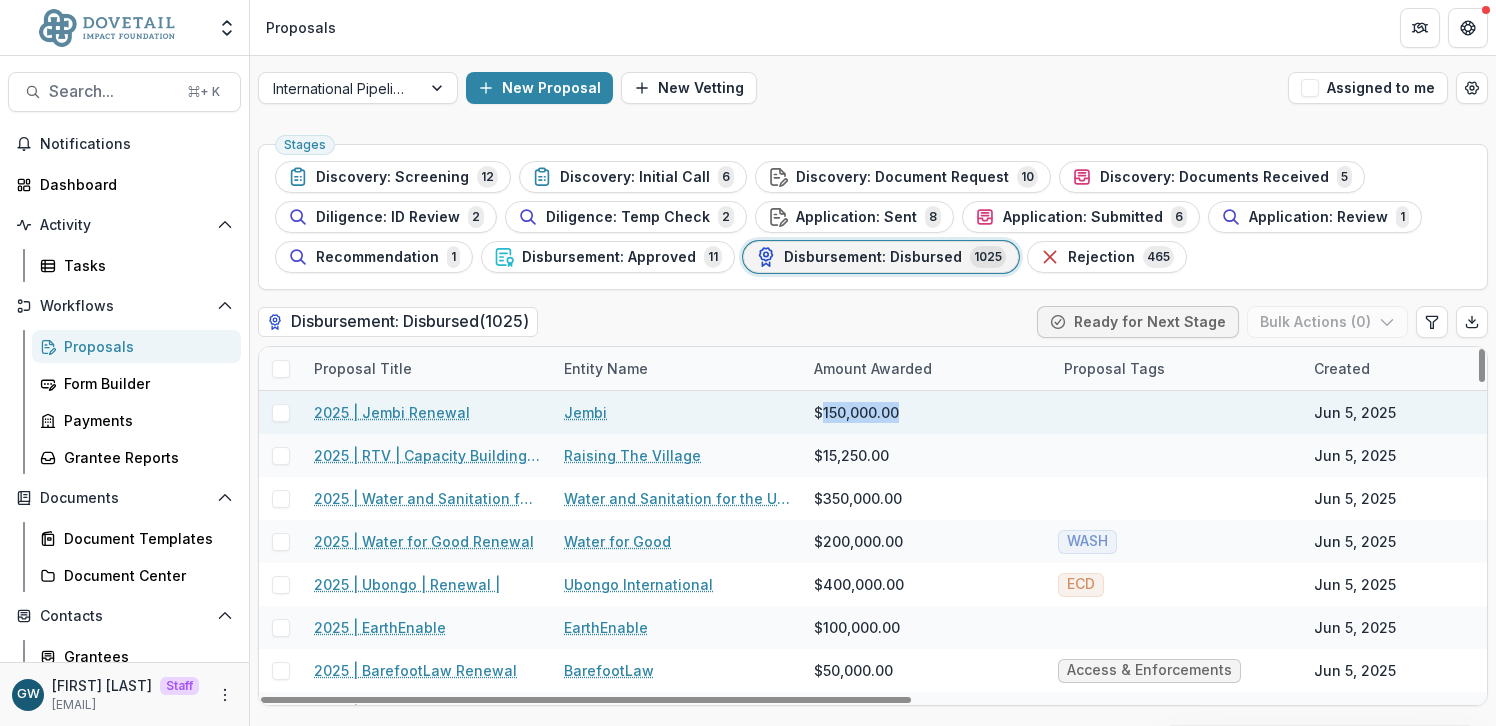 click on "$150,000.00" at bounding box center (856, 412) 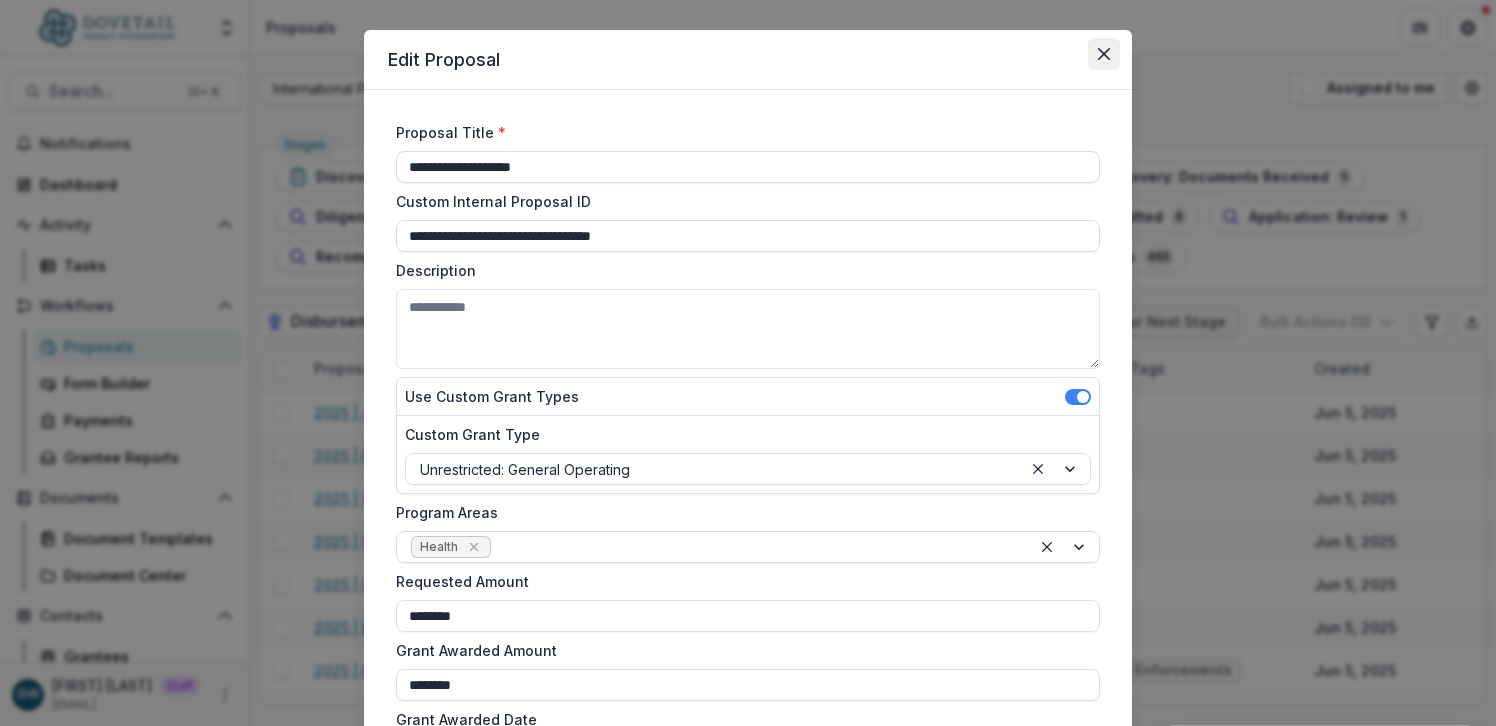 scroll, scrollTop: 0, scrollLeft: 0, axis: both 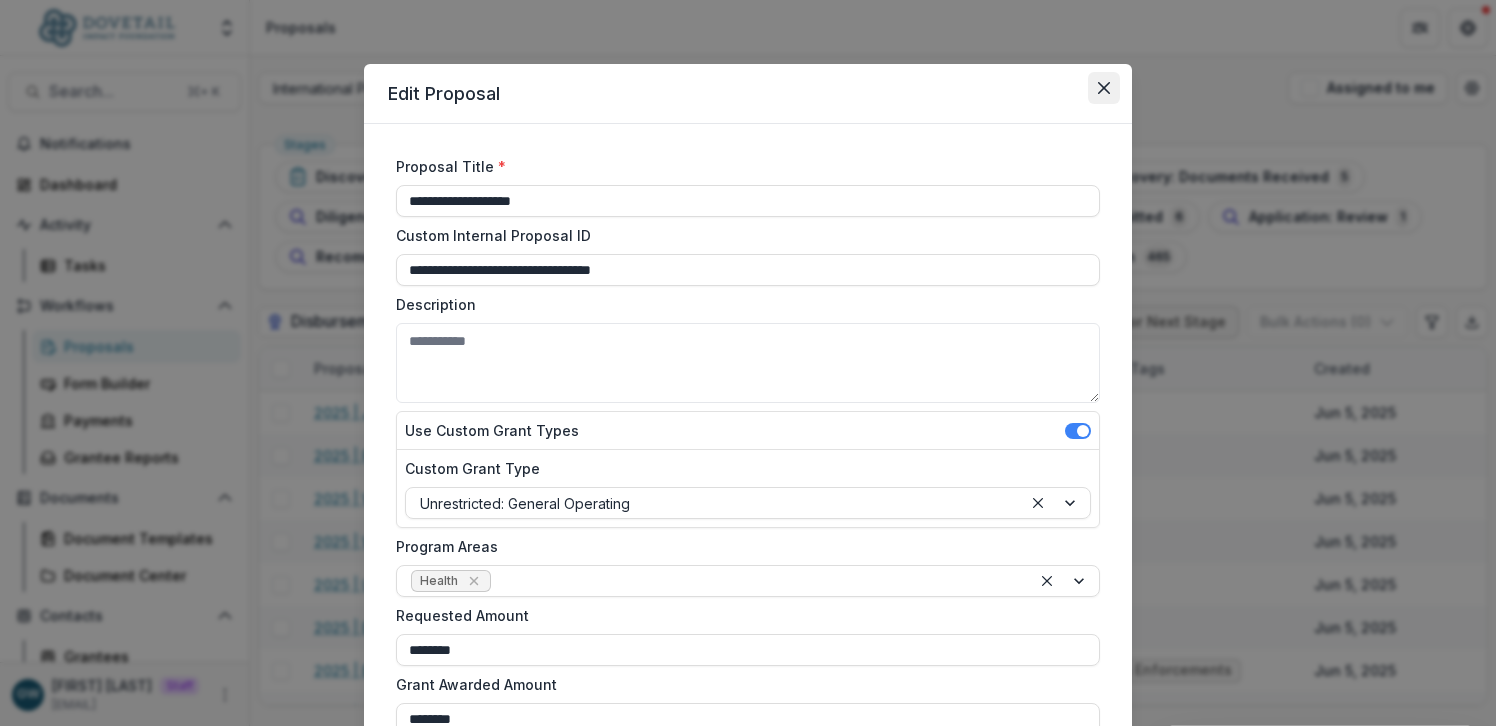 click 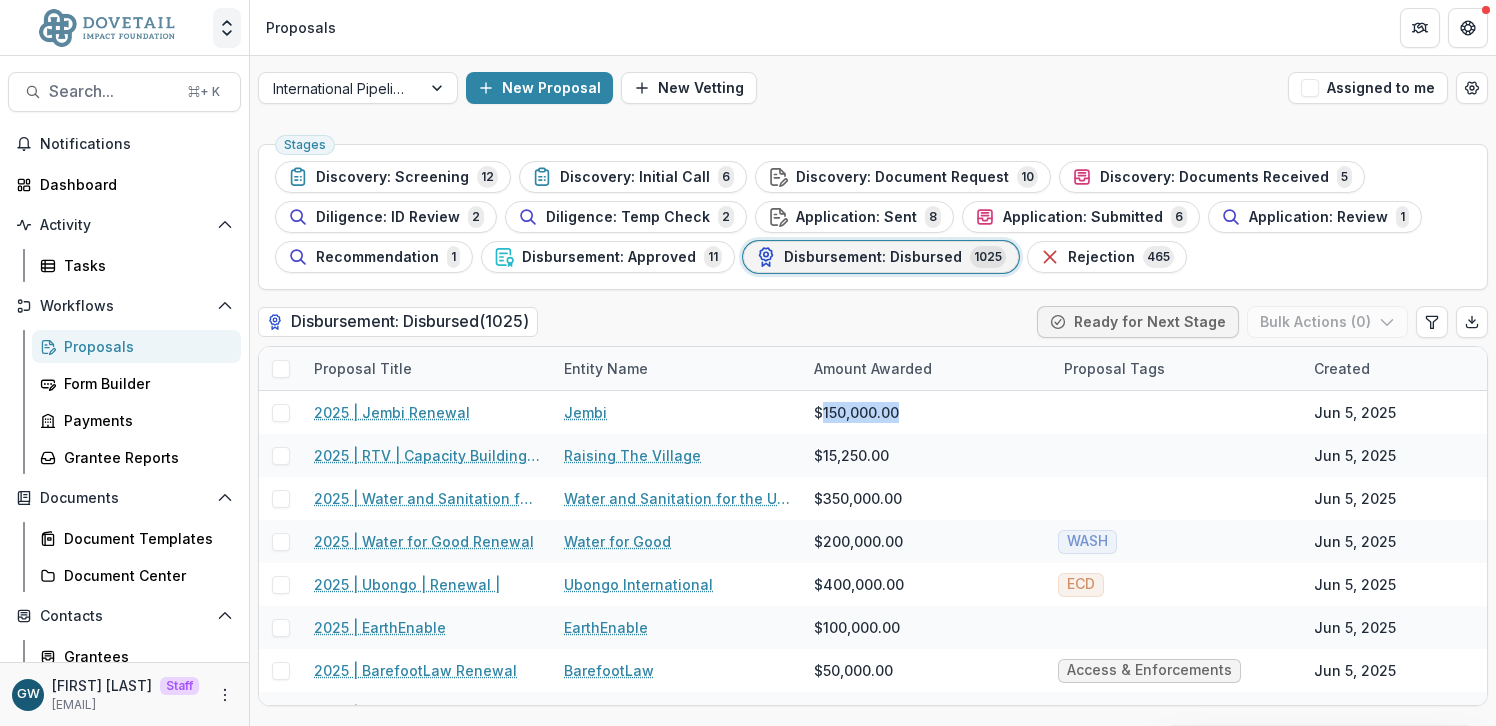 click 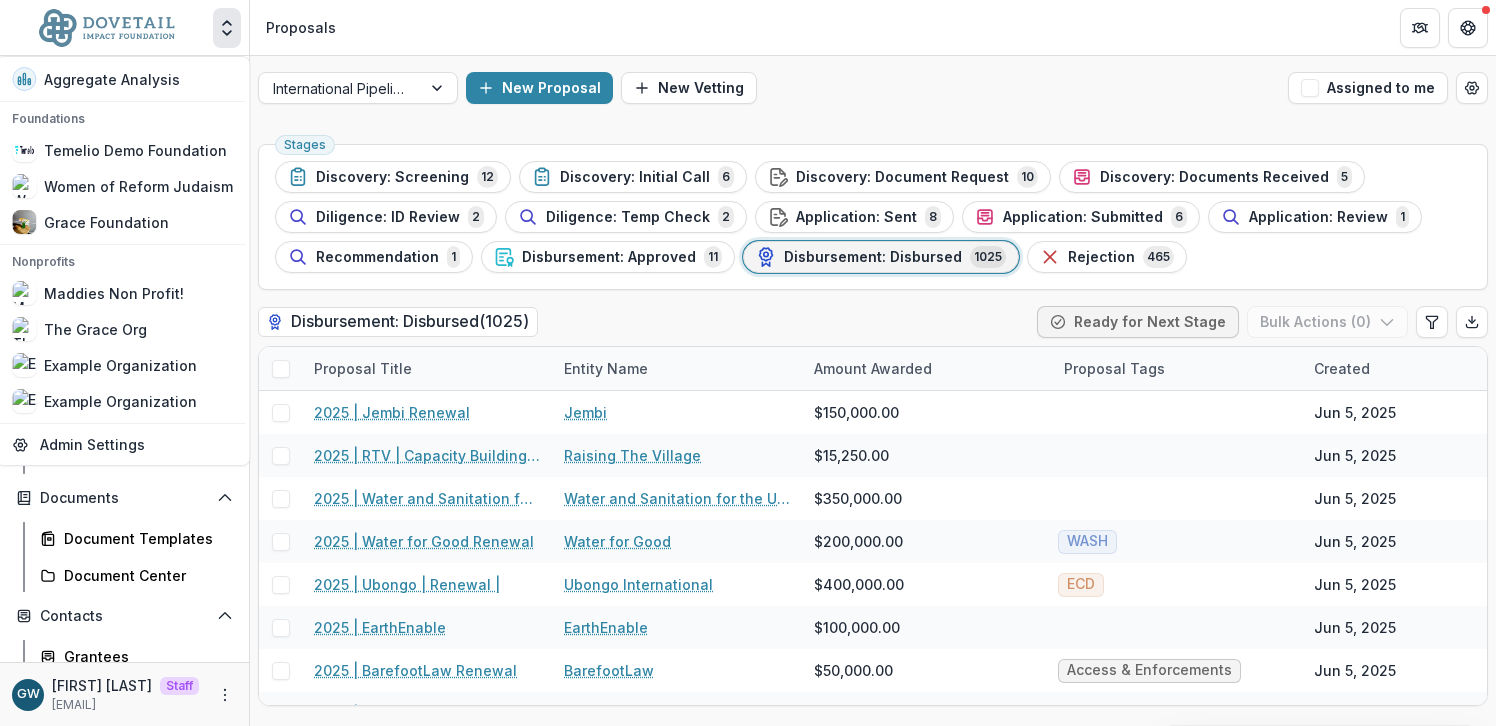 click on "International Pipeline New Proposal New Vetting Assigned to me" at bounding box center (873, 88) 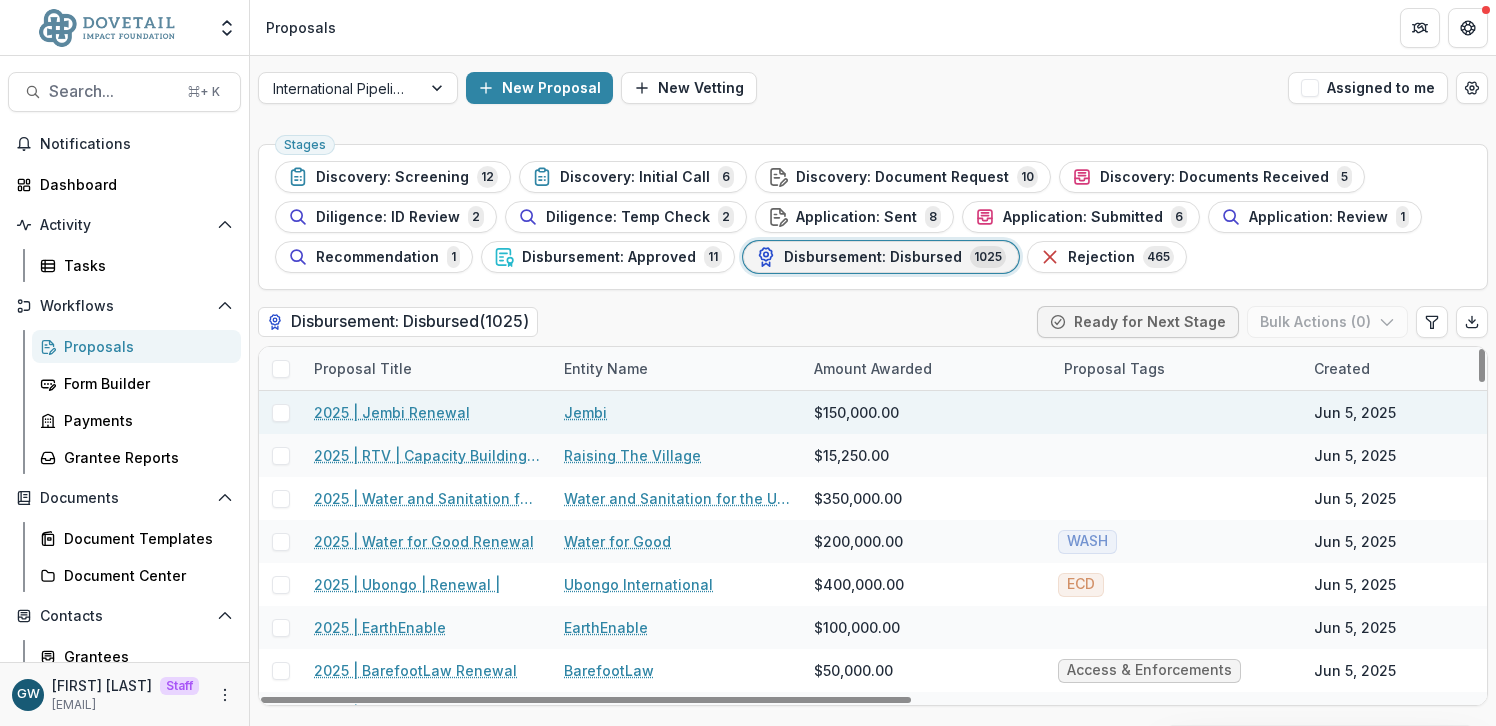 click on "$150,000.00" at bounding box center (856, 412) 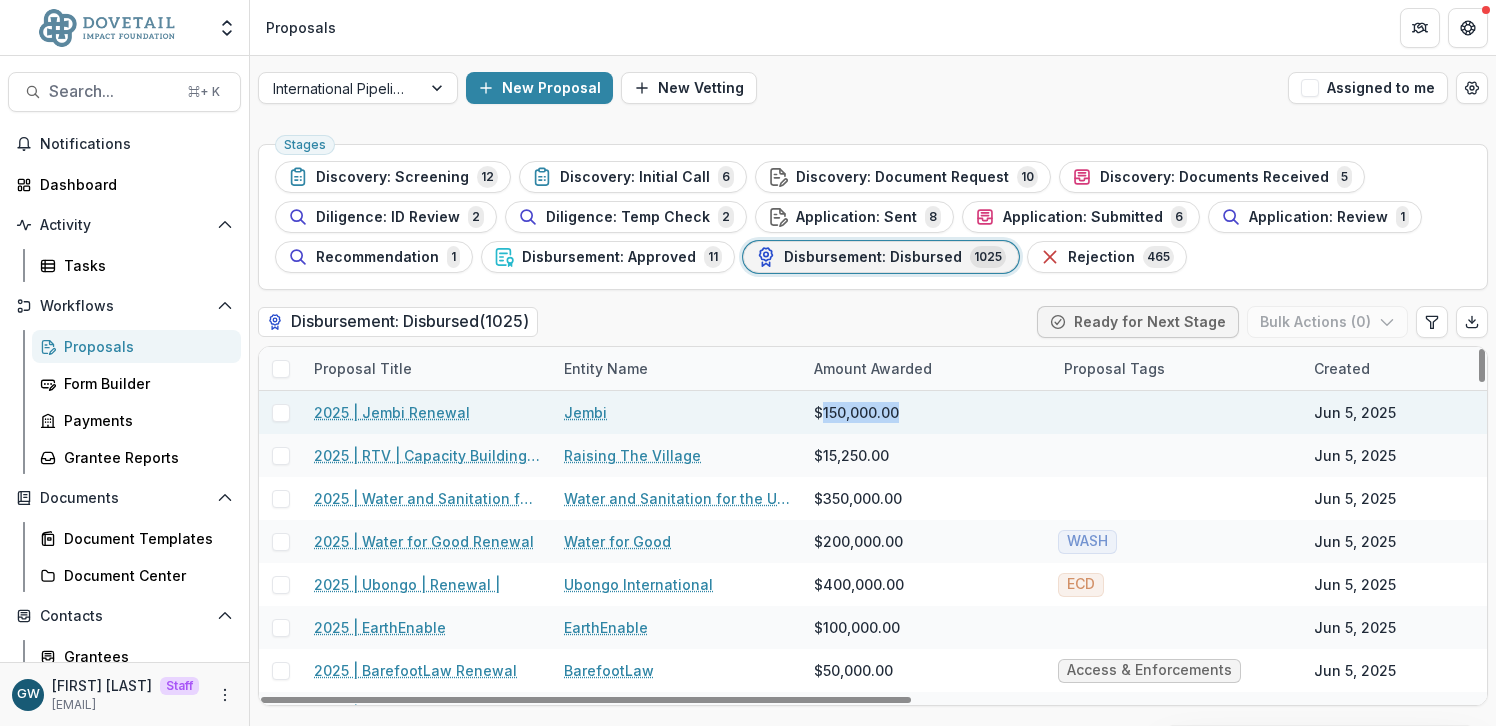 click on "$150,000.00" at bounding box center (856, 412) 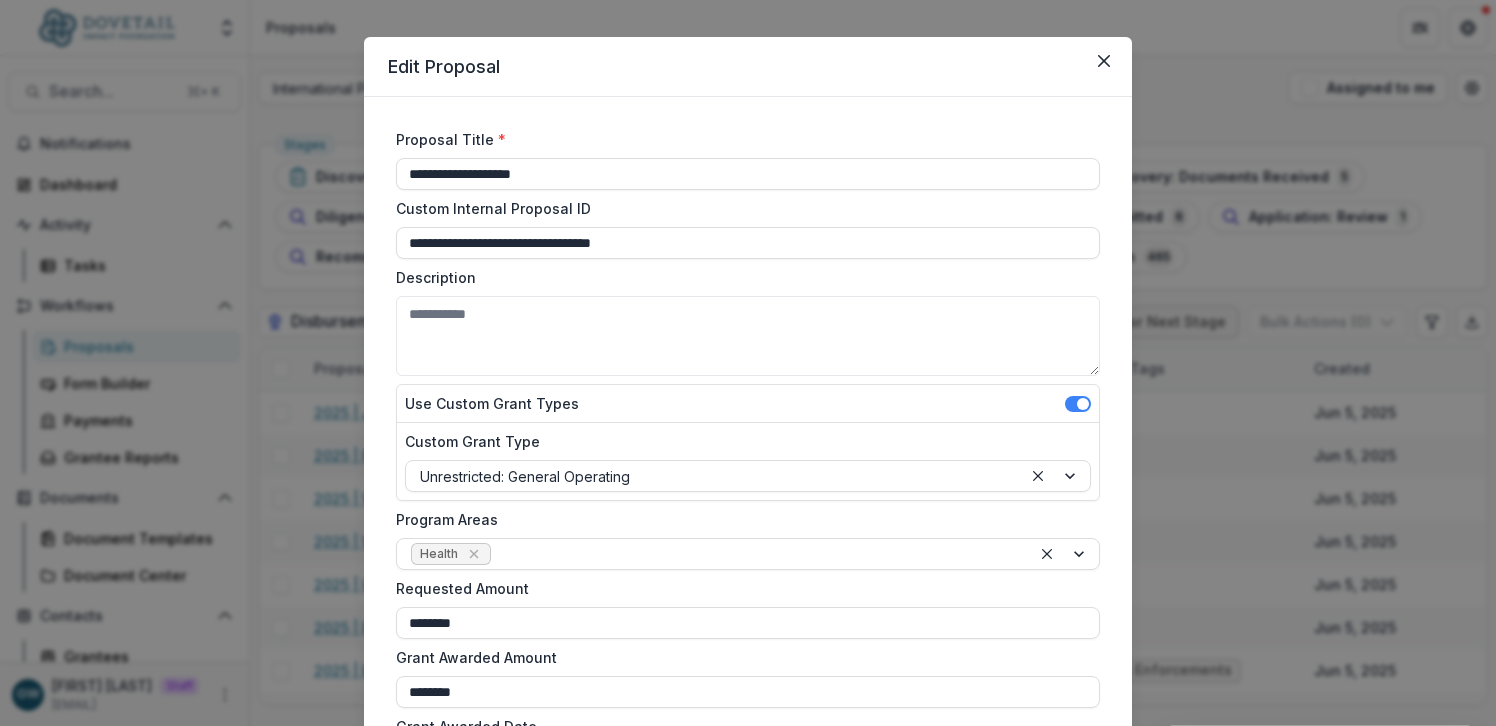 scroll, scrollTop: 0, scrollLeft: 0, axis: both 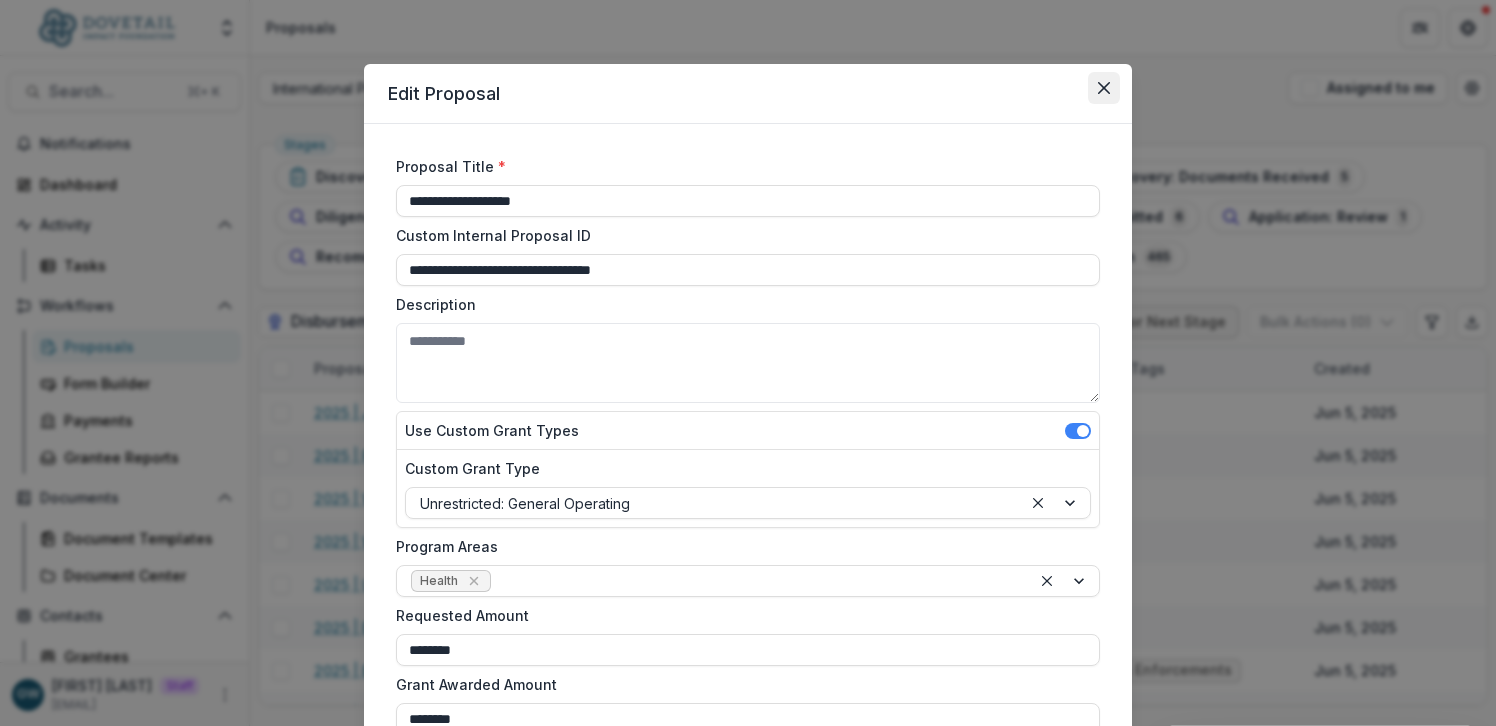 click at bounding box center (1104, 88) 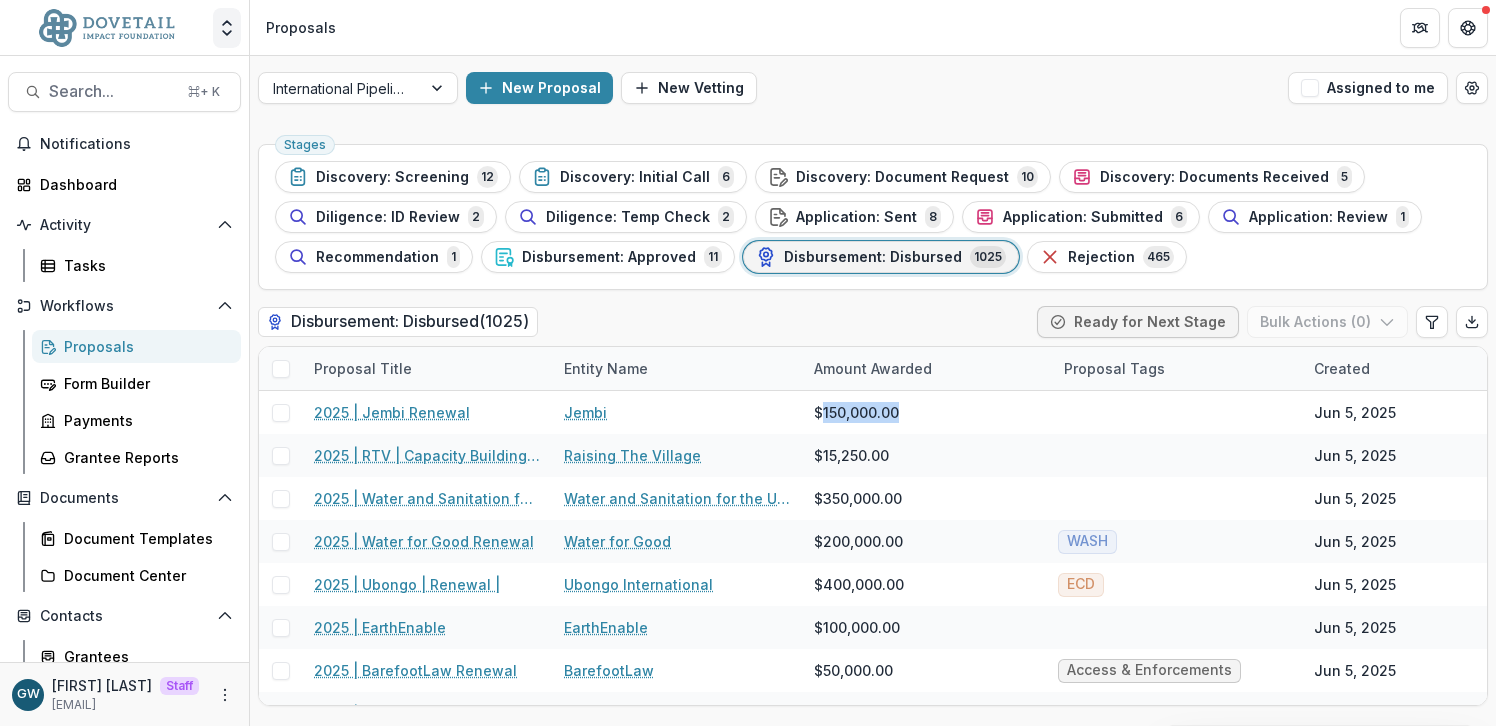click 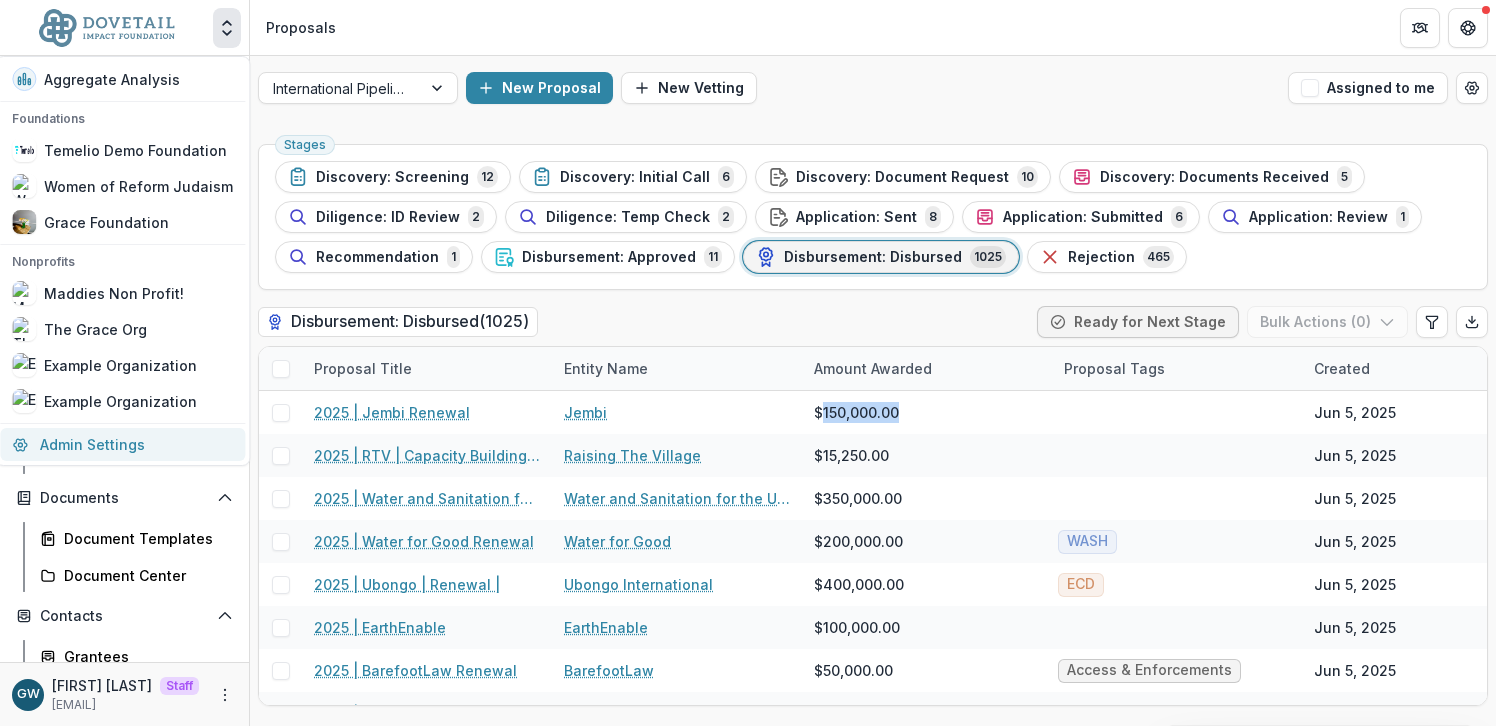 click on "Admin Settings" at bounding box center (122, 444) 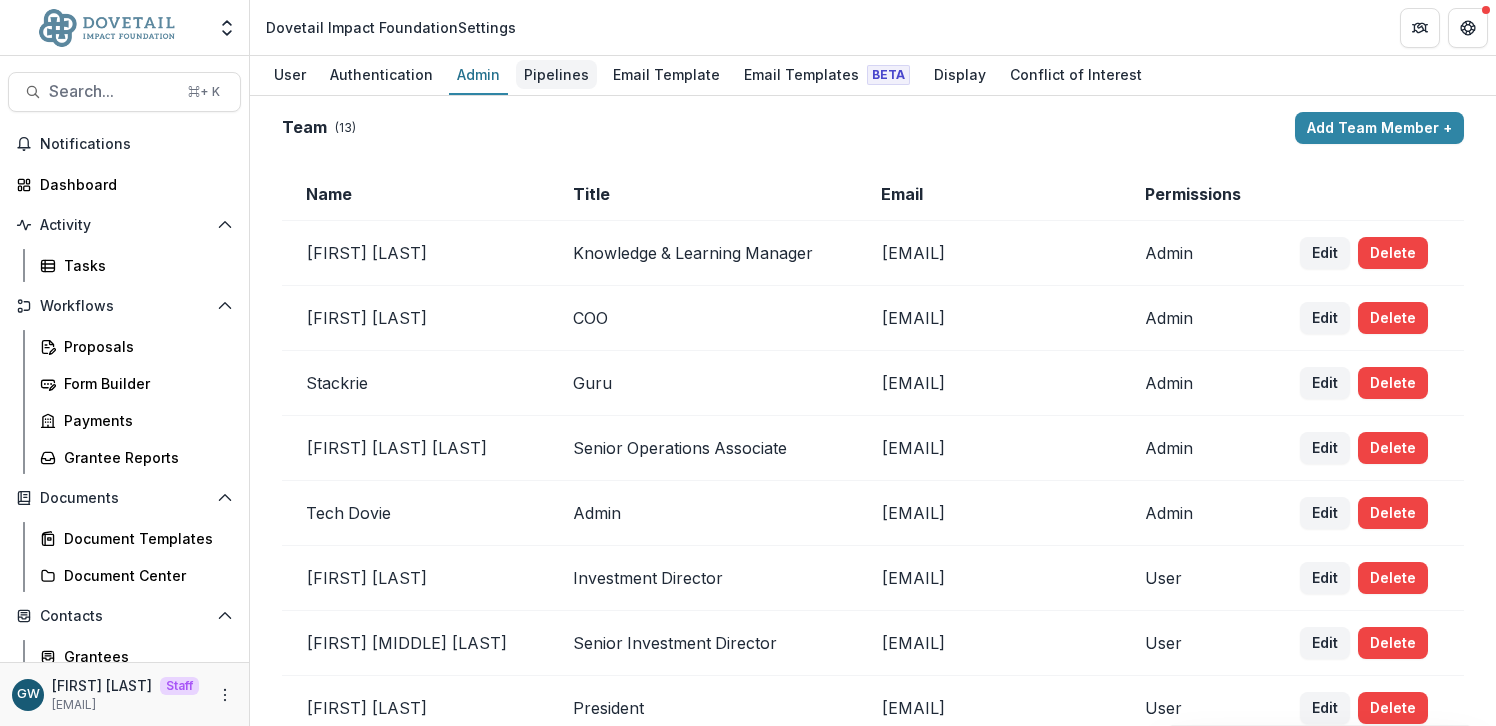 click on "Pipelines" at bounding box center (556, 74) 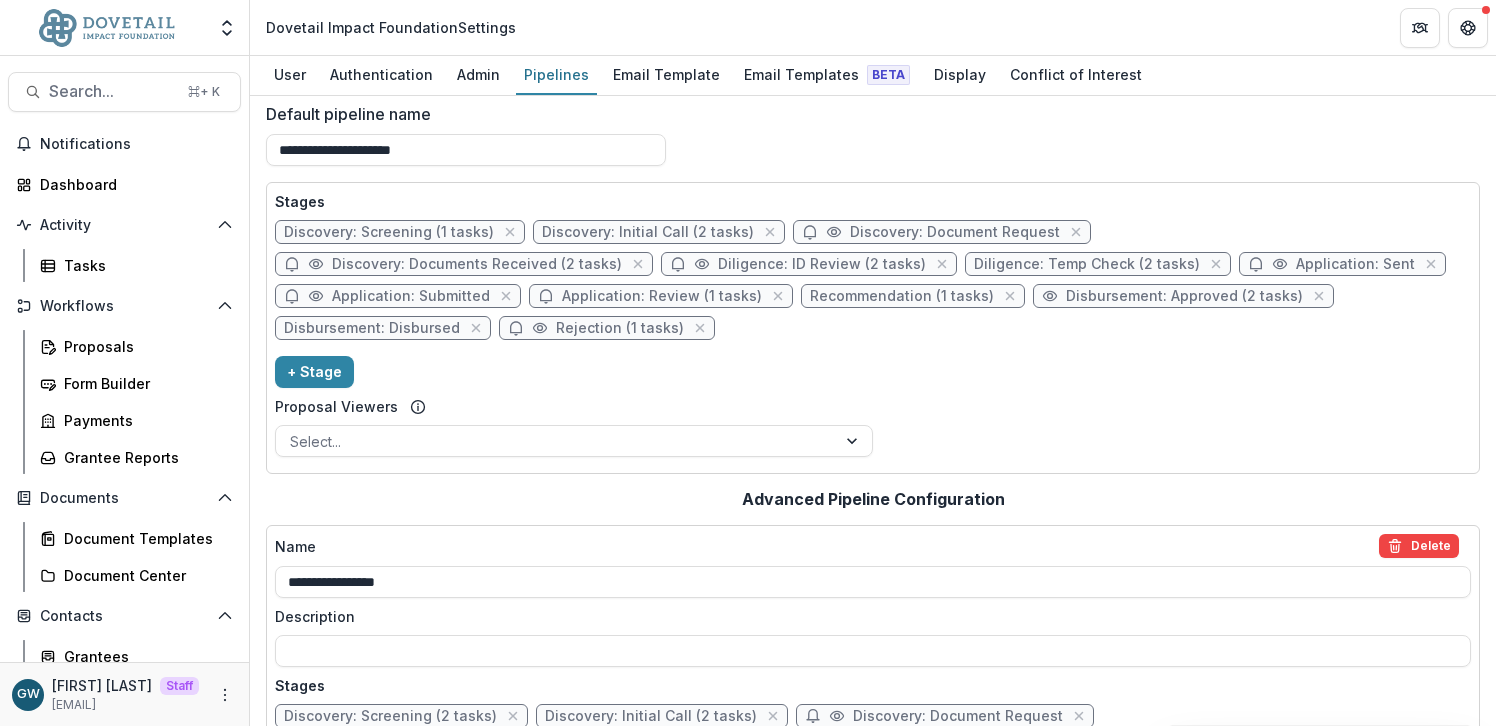 scroll, scrollTop: 31, scrollLeft: 0, axis: vertical 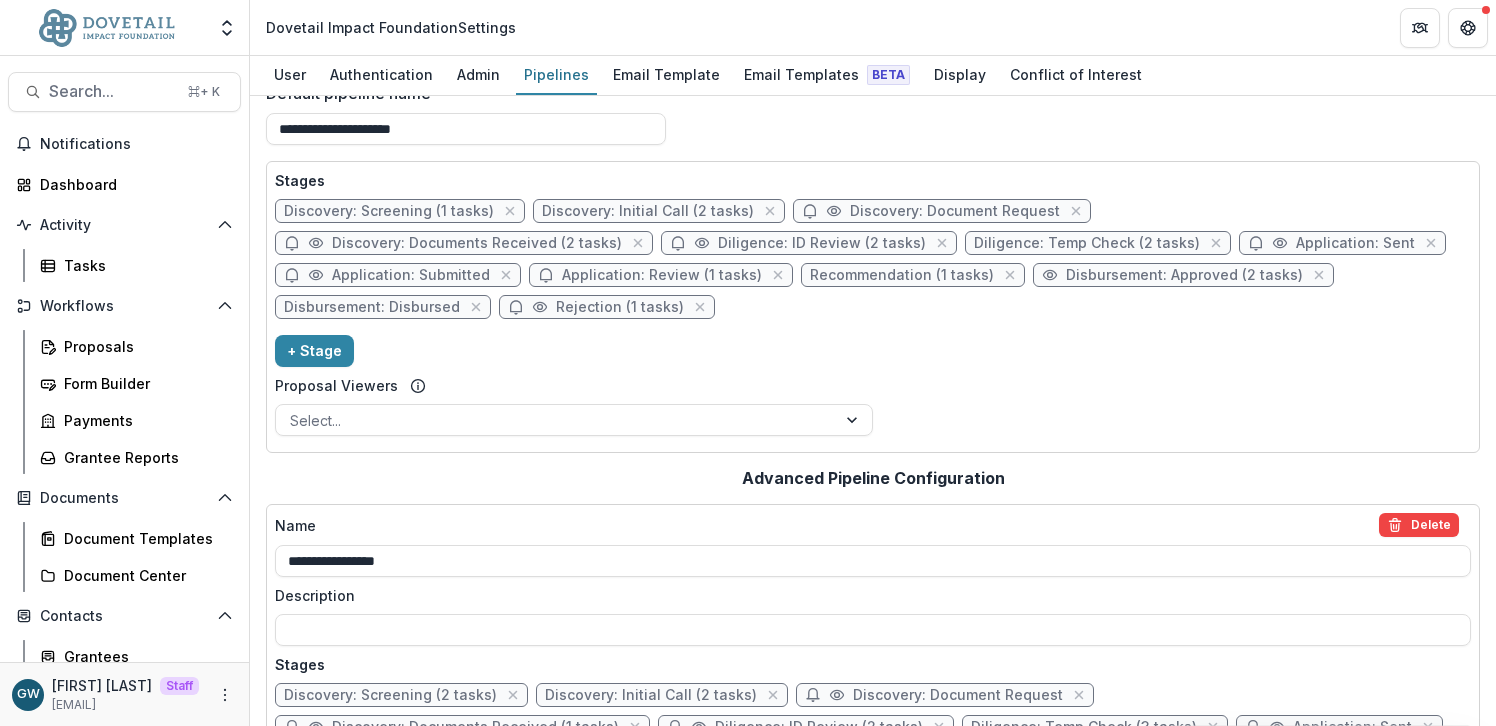 click on "Disbursement: Approved (2 tasks)" at bounding box center (1184, 275) 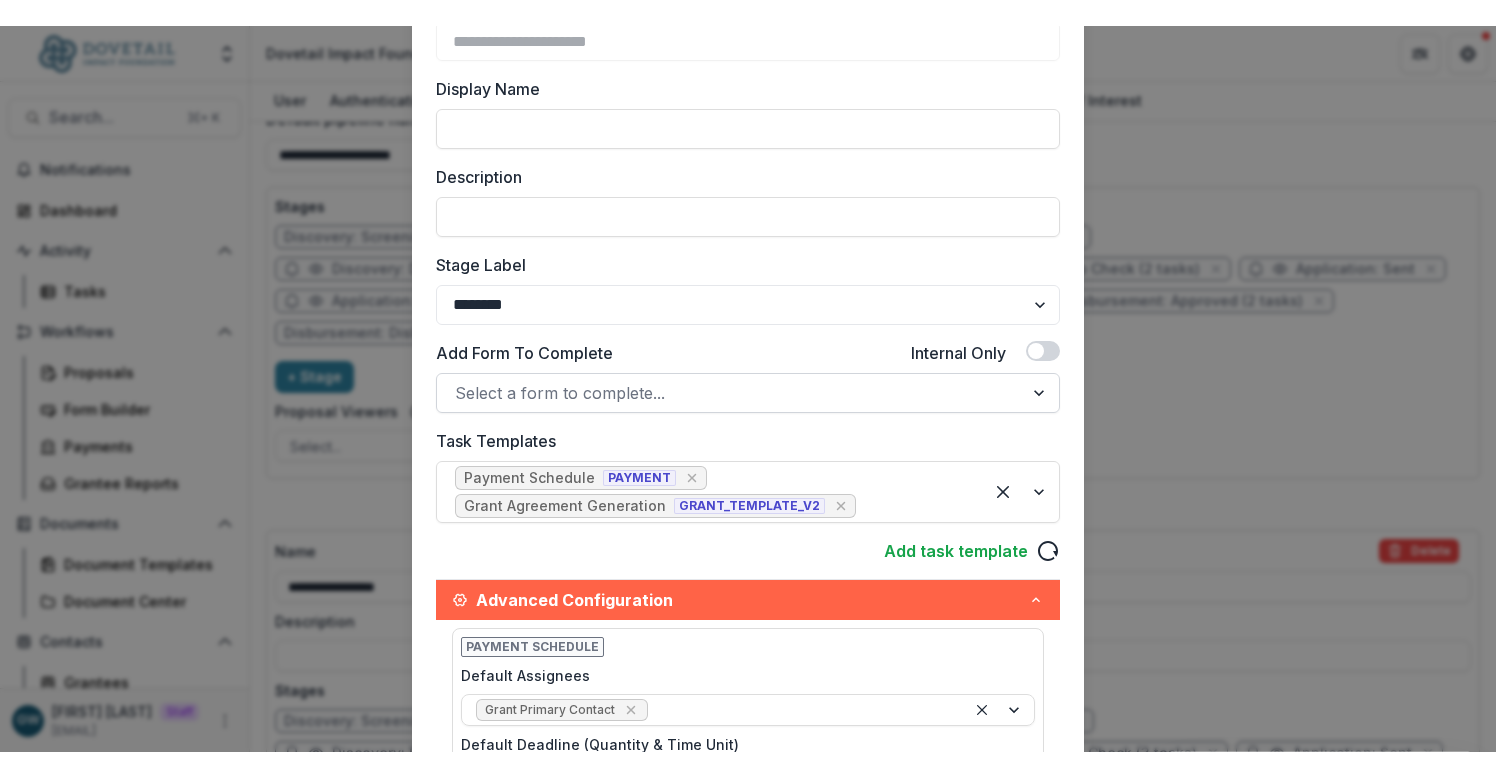 scroll, scrollTop: 216, scrollLeft: 0, axis: vertical 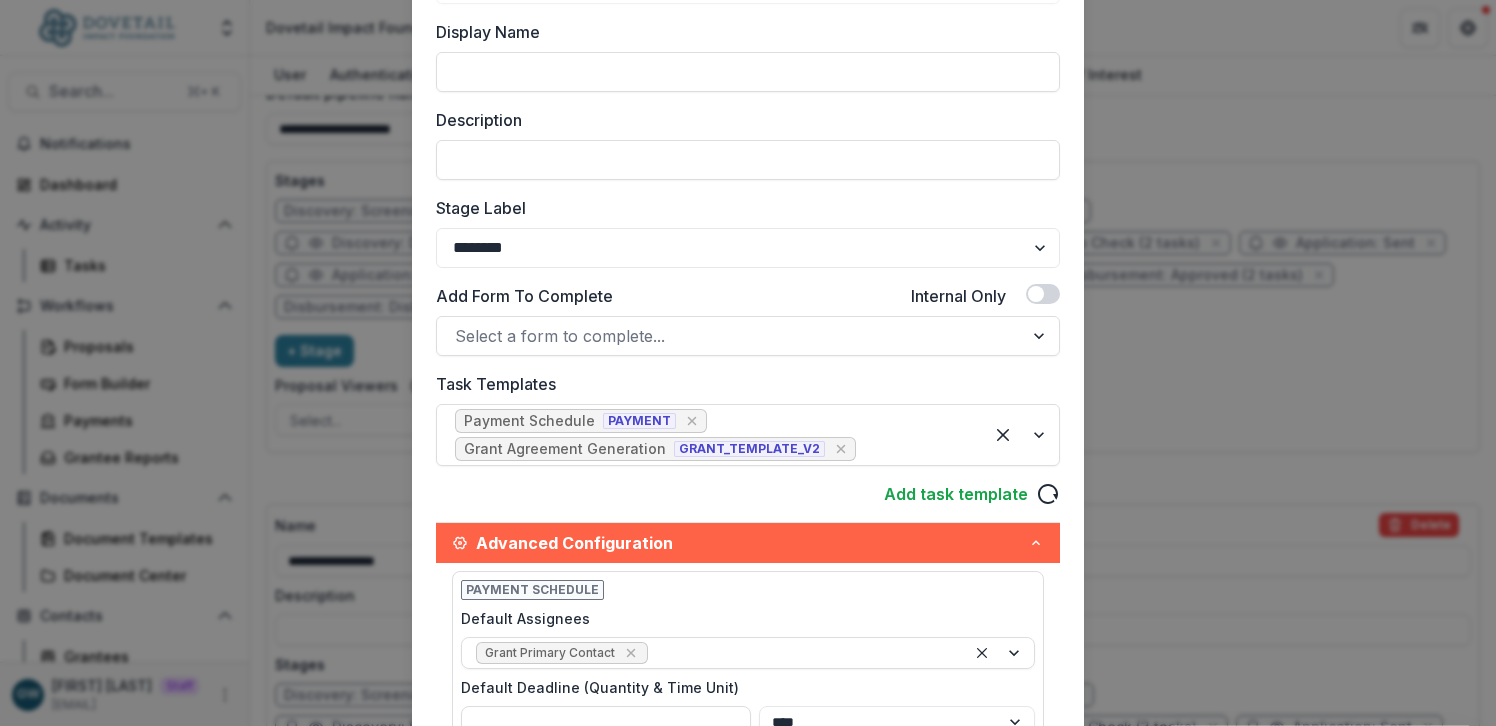 click on "**********" at bounding box center [748, 363] 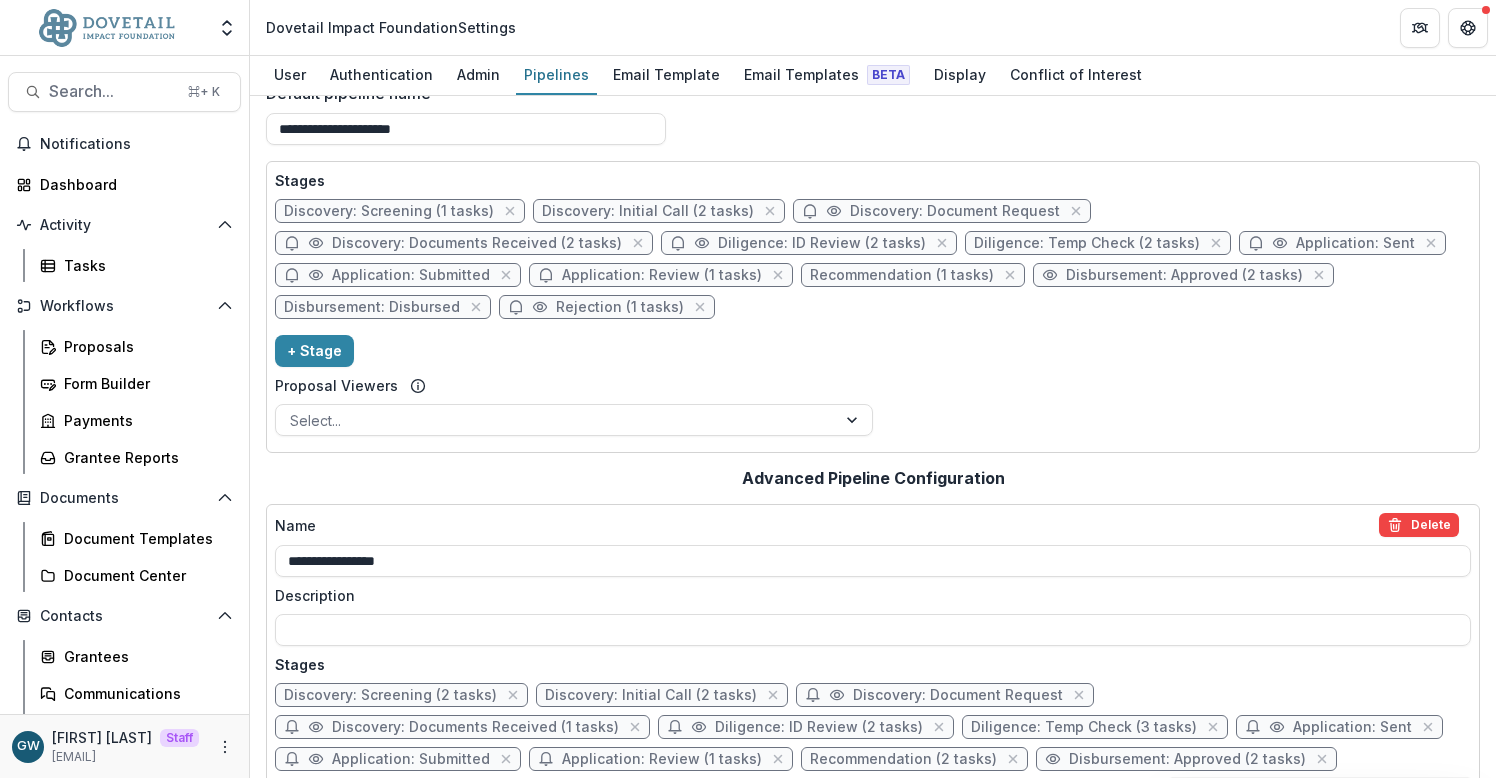 scroll, scrollTop: 31, scrollLeft: 0, axis: vertical 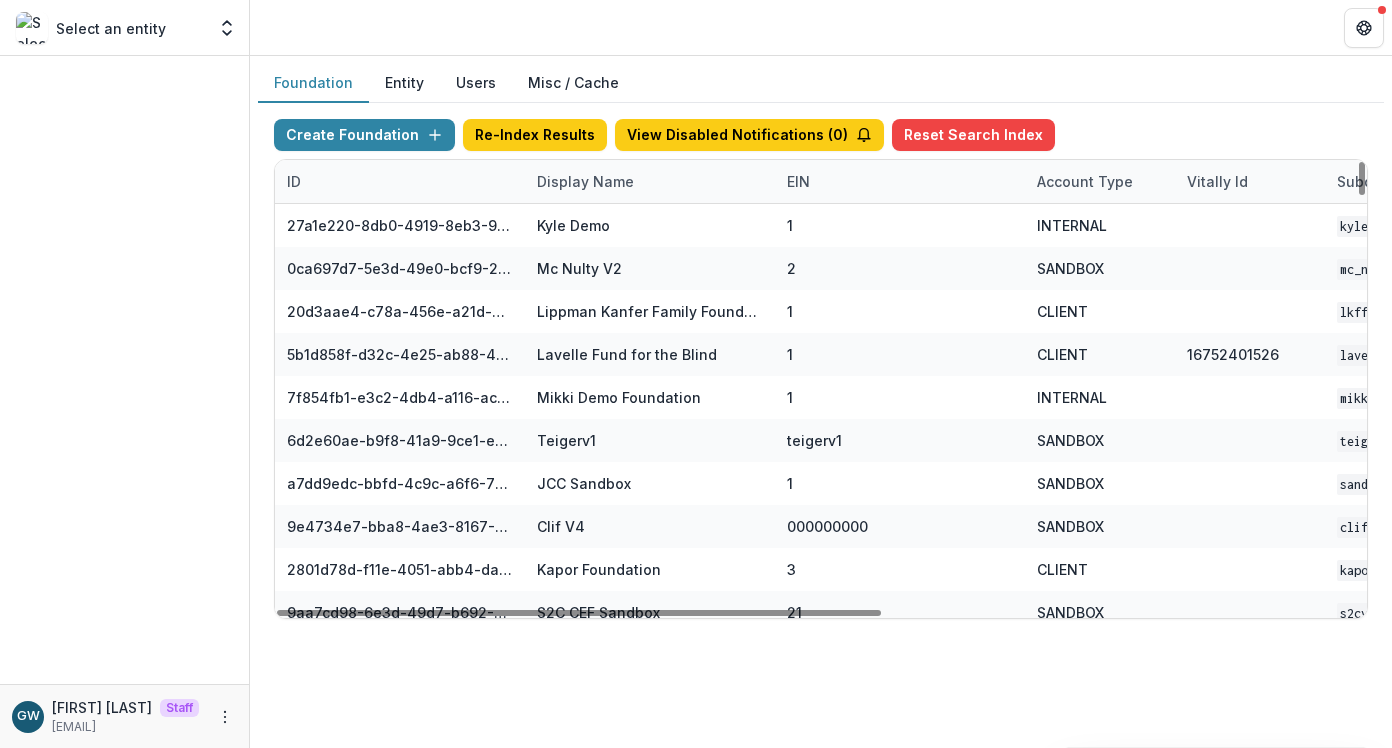 click on "Display Name" at bounding box center (585, 181) 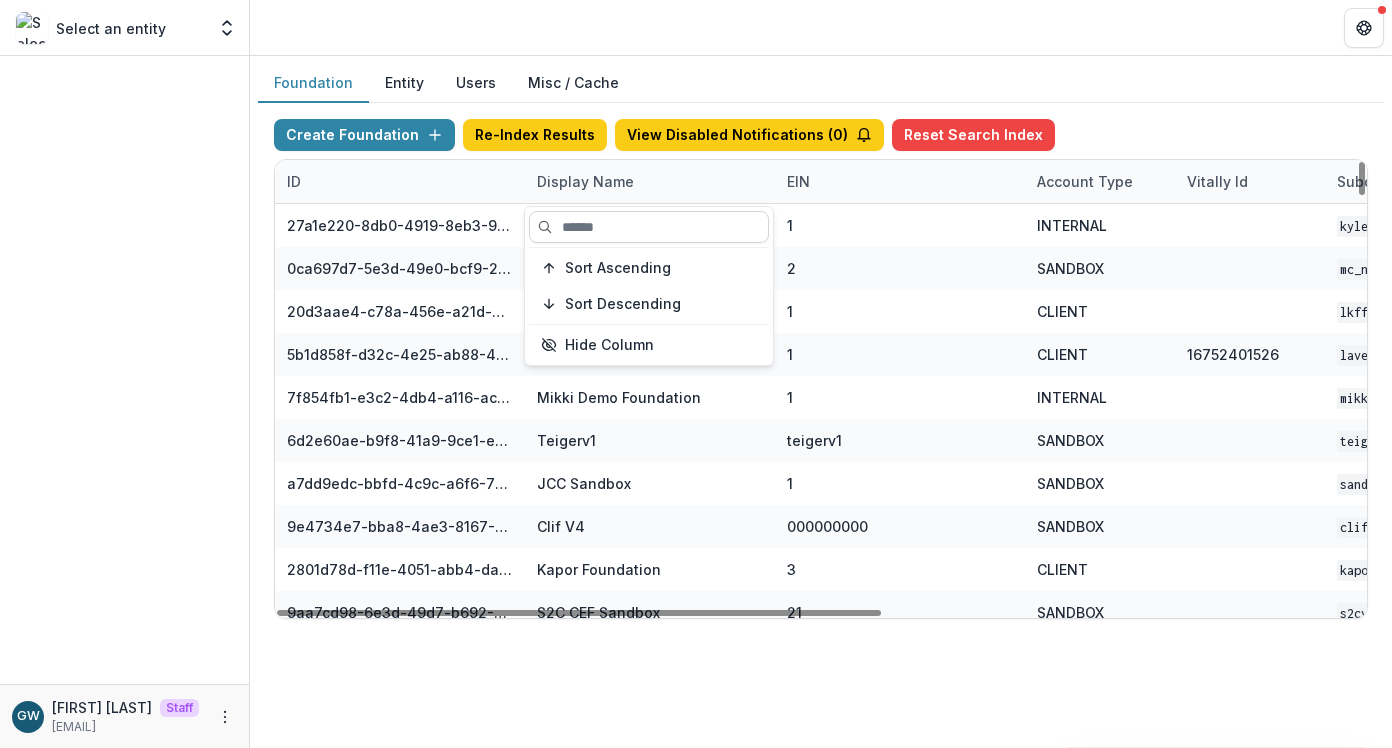 click at bounding box center (649, 227) 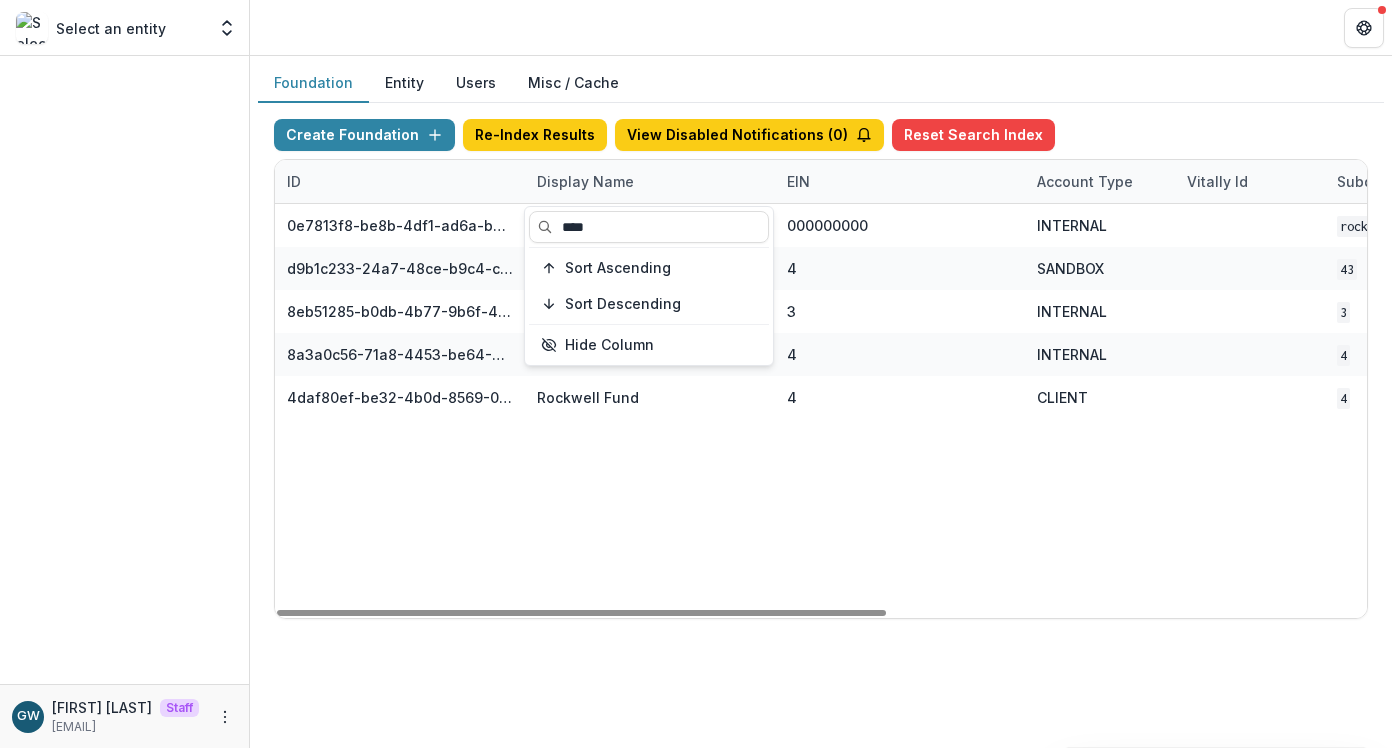 type on "****" 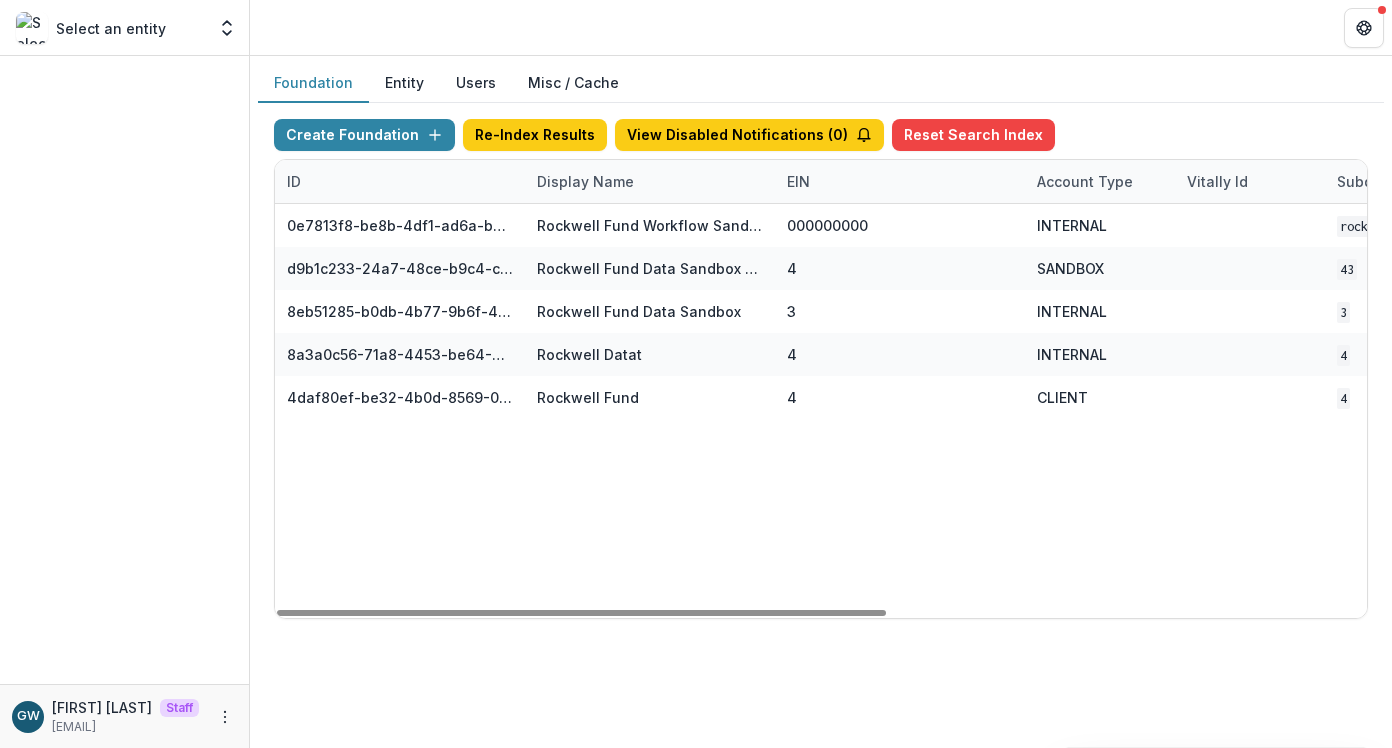 click on "Create Foundation Re-Index Results View Disabled Notifications ( 0 ) Reset Search Index" at bounding box center [821, 139] 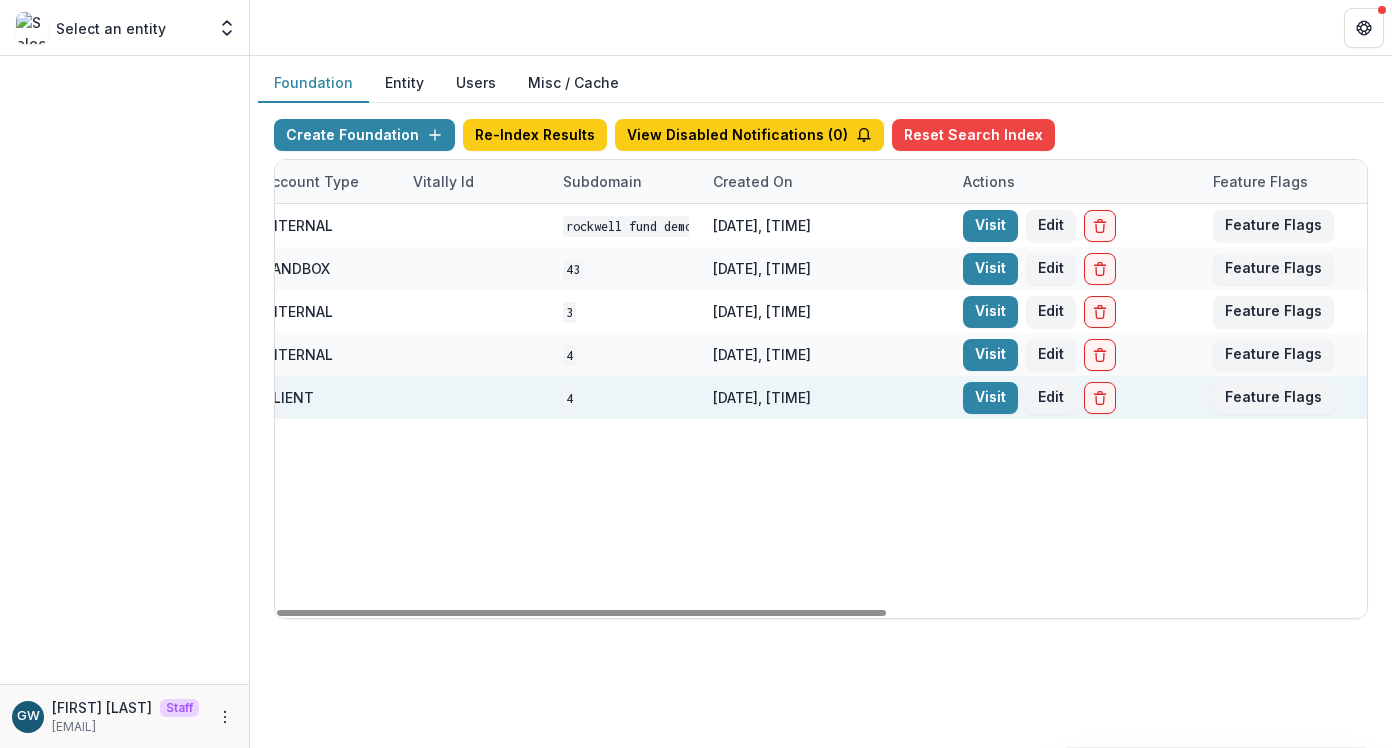 scroll, scrollTop: 0, scrollLeft: 858, axis: horizontal 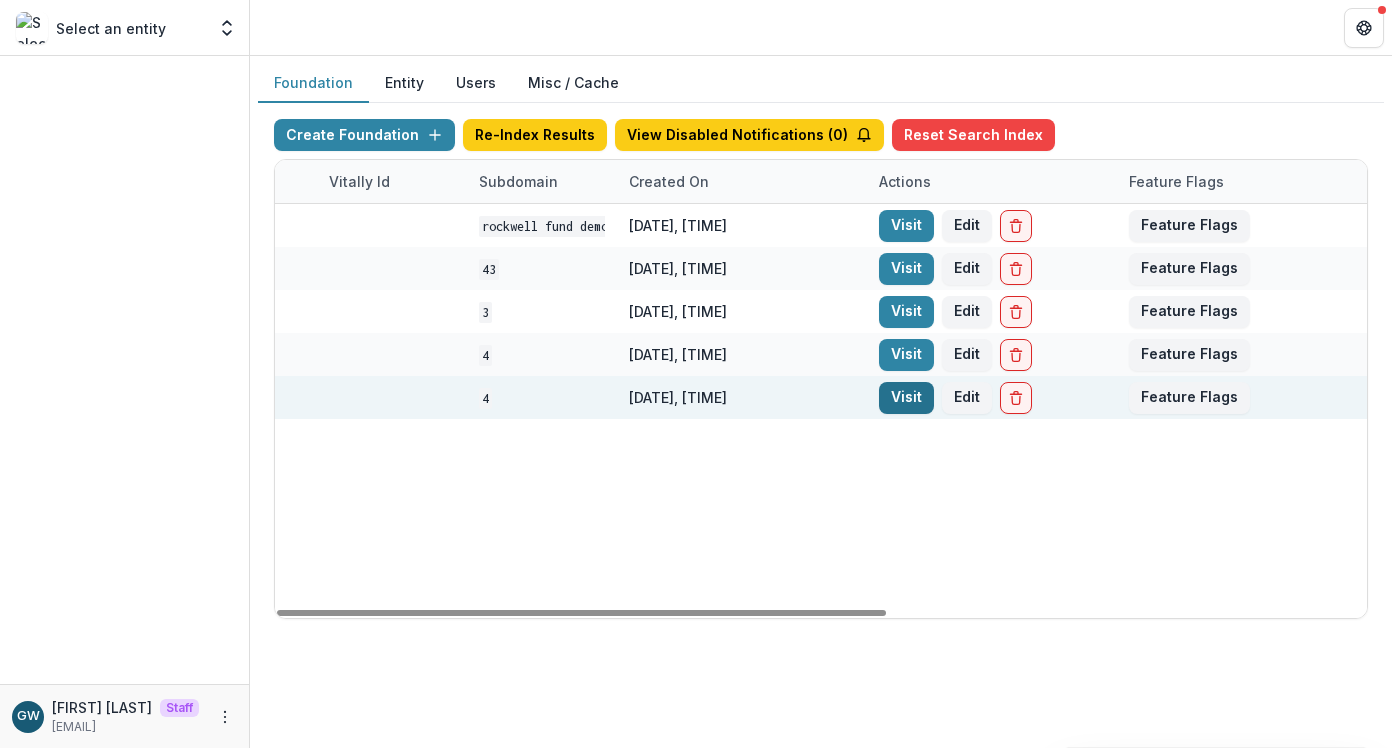 click on "Visit" at bounding box center (906, 398) 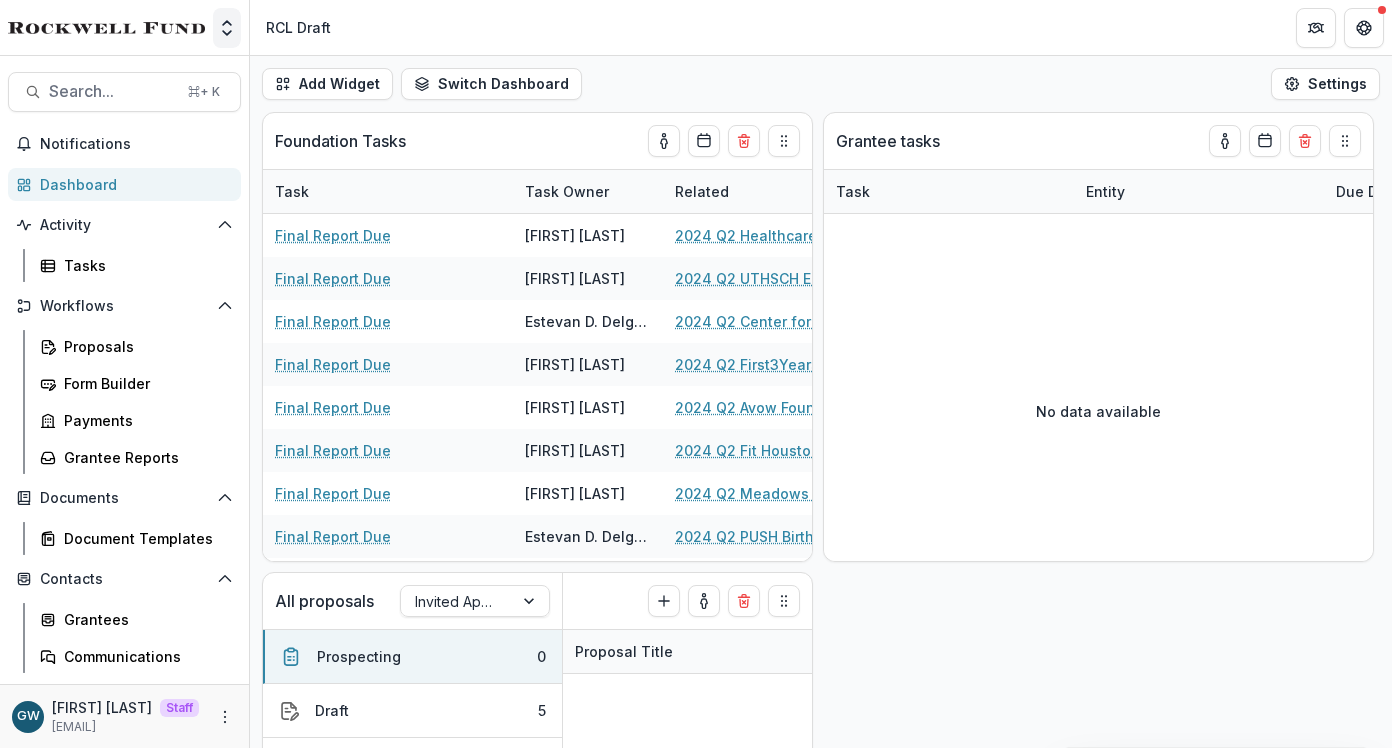 click 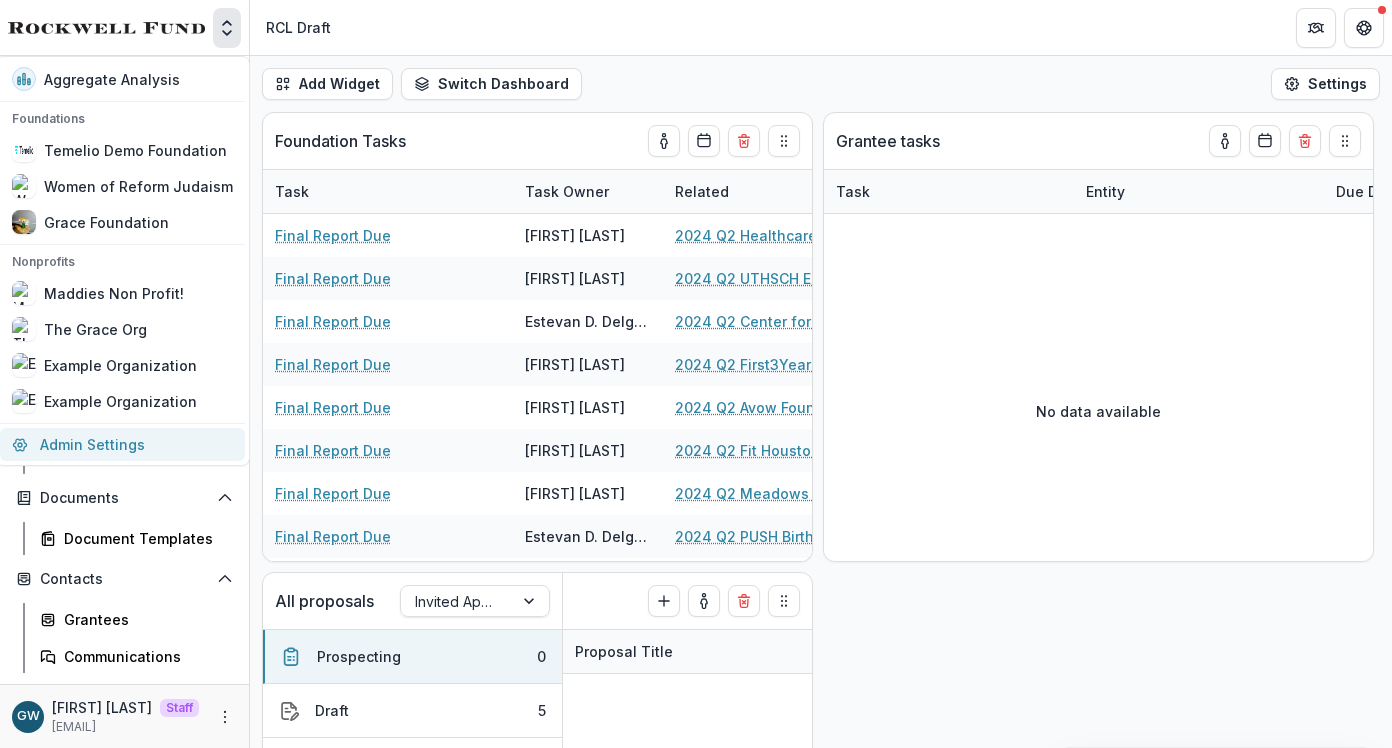 click on "Admin Settings" at bounding box center (122, 444) 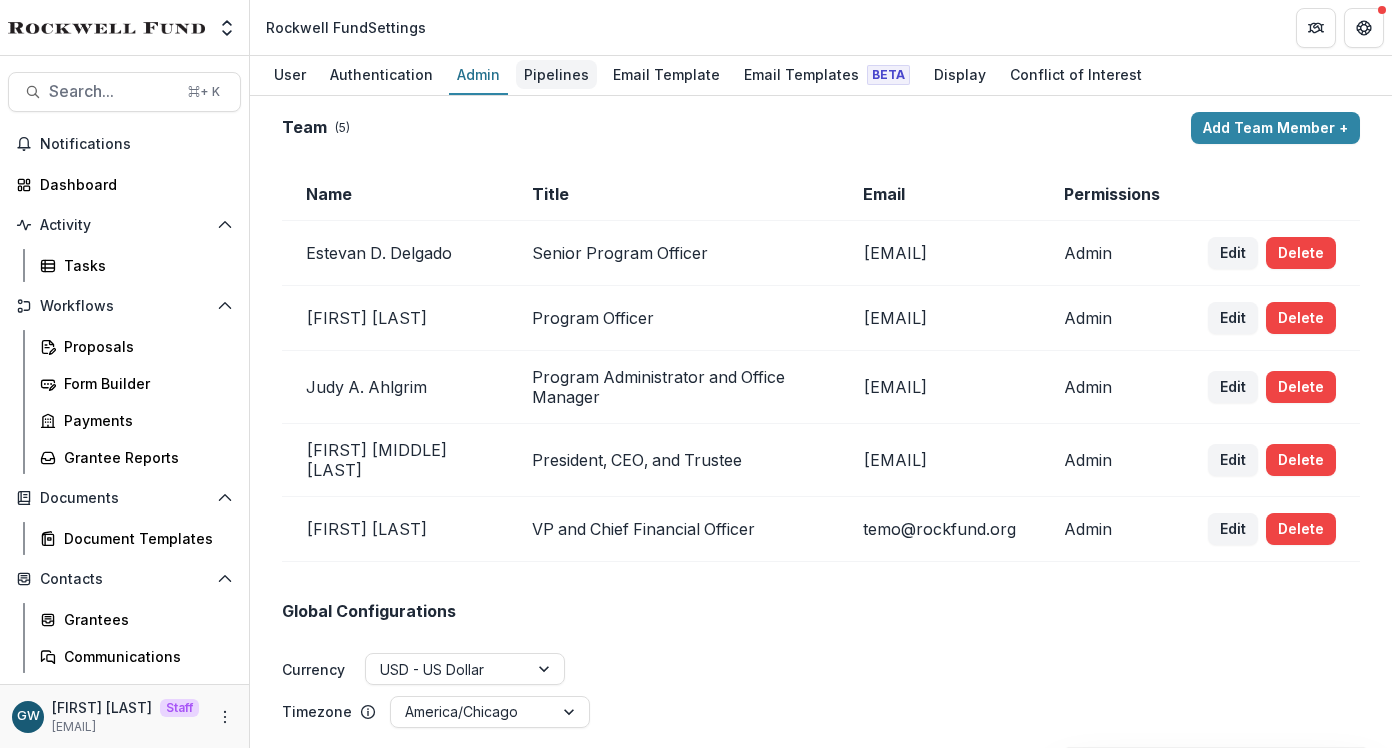 click on "Pipelines" at bounding box center [556, 74] 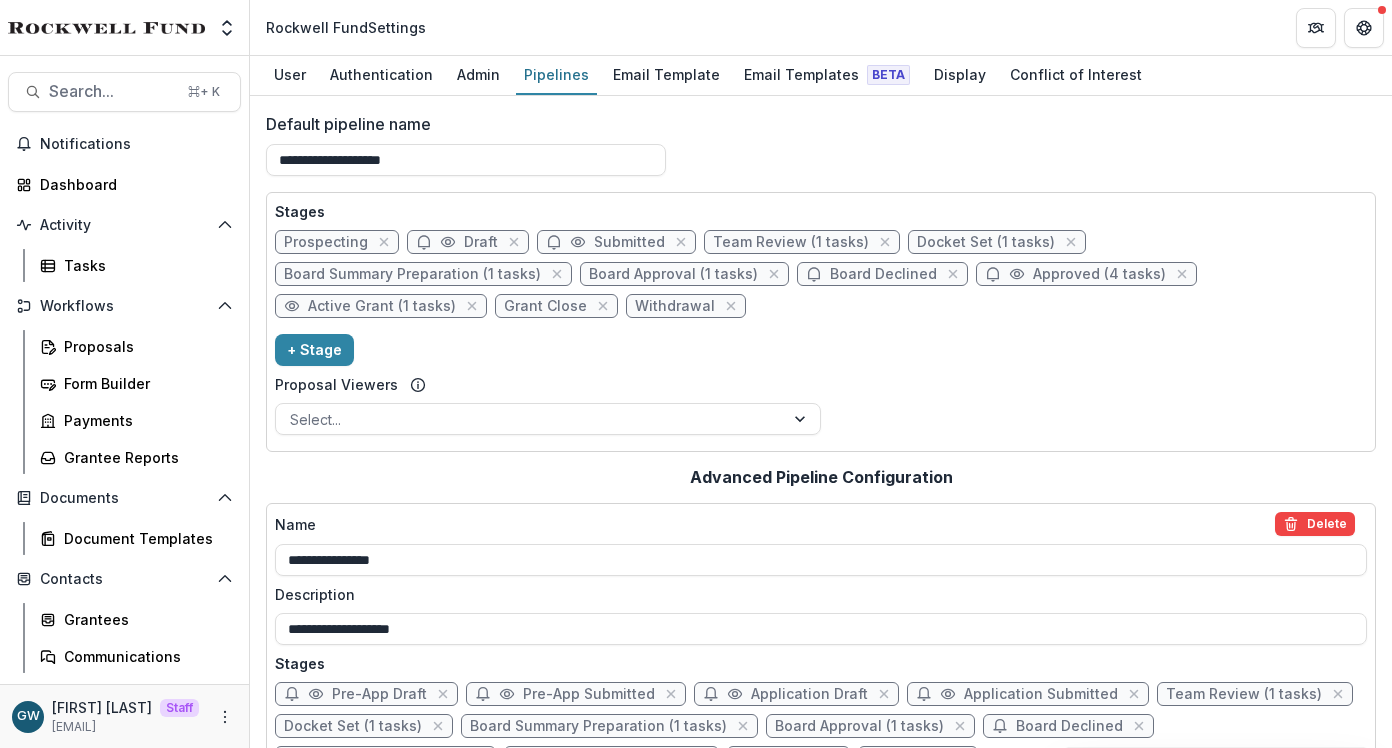 click on "Approved (4 tasks)" at bounding box center [1099, 274] 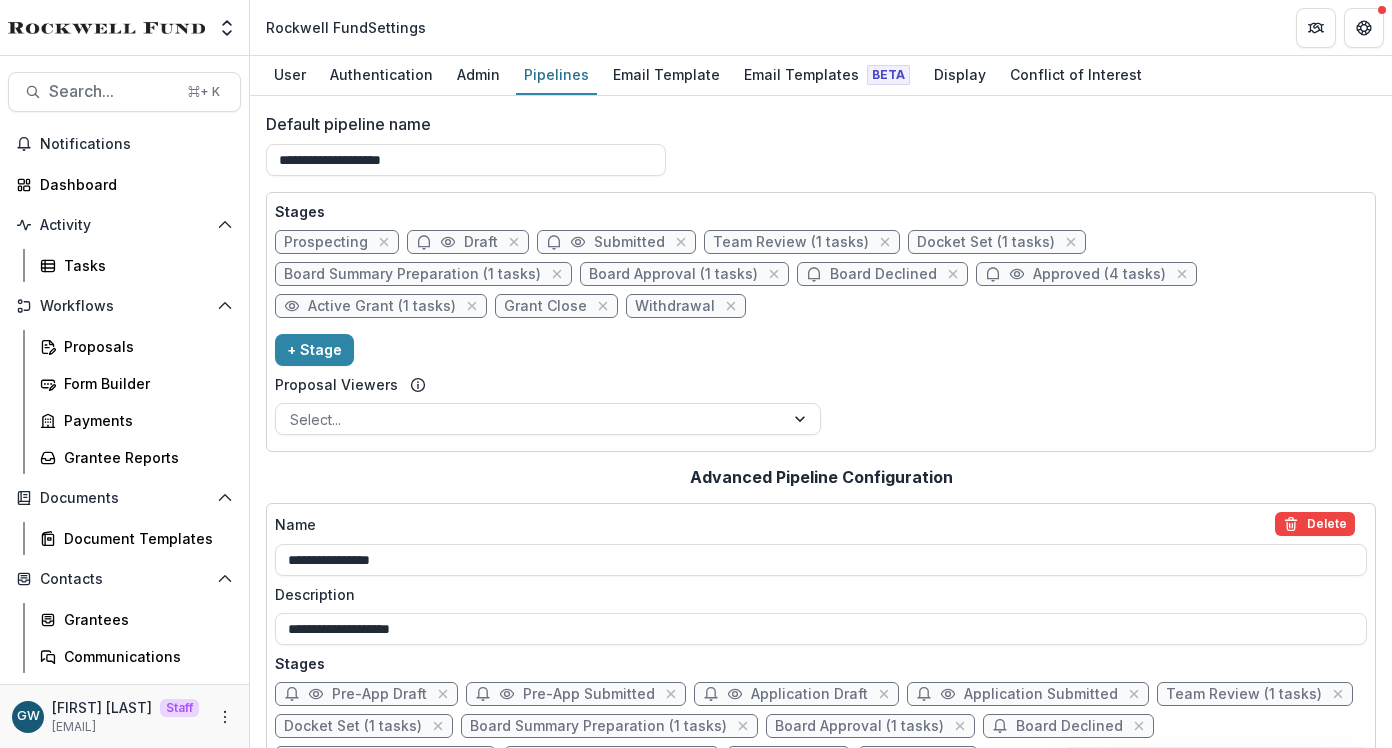 select on "********" 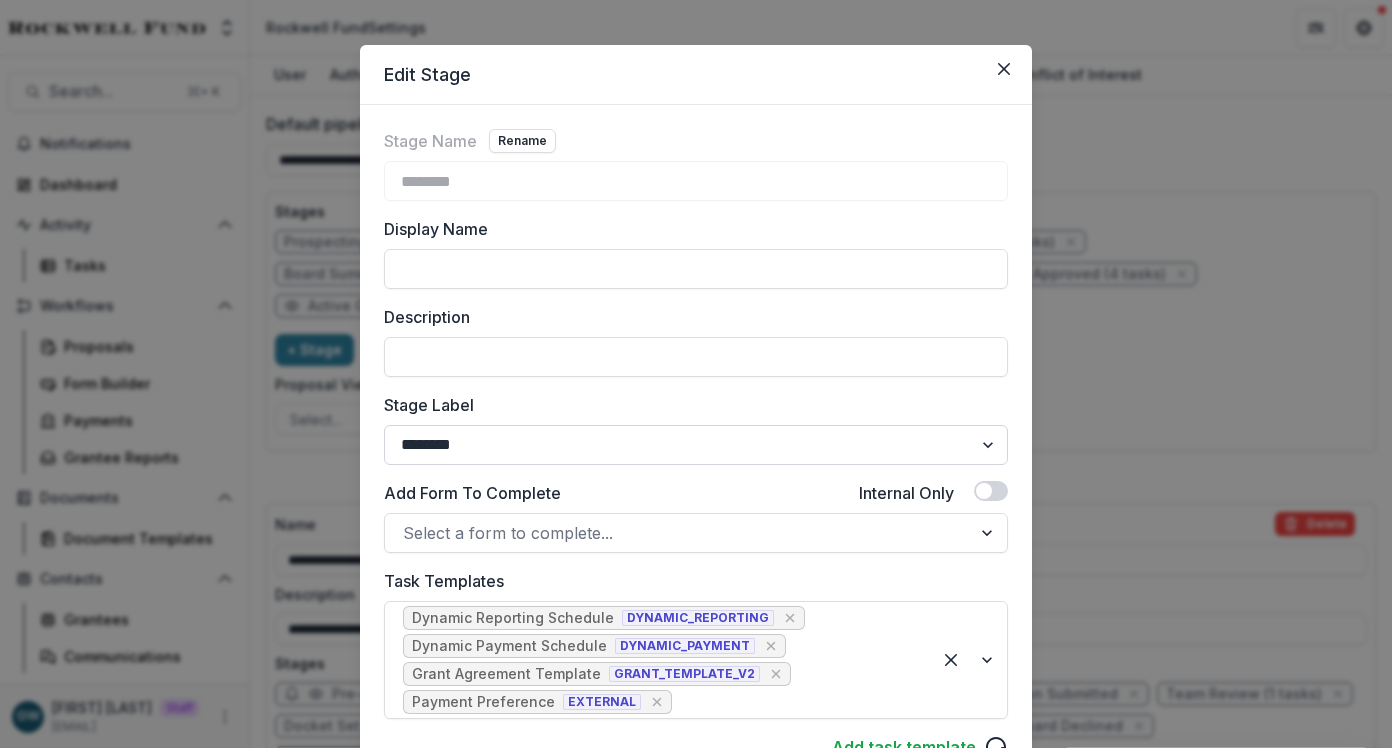 scroll, scrollTop: 27, scrollLeft: 0, axis: vertical 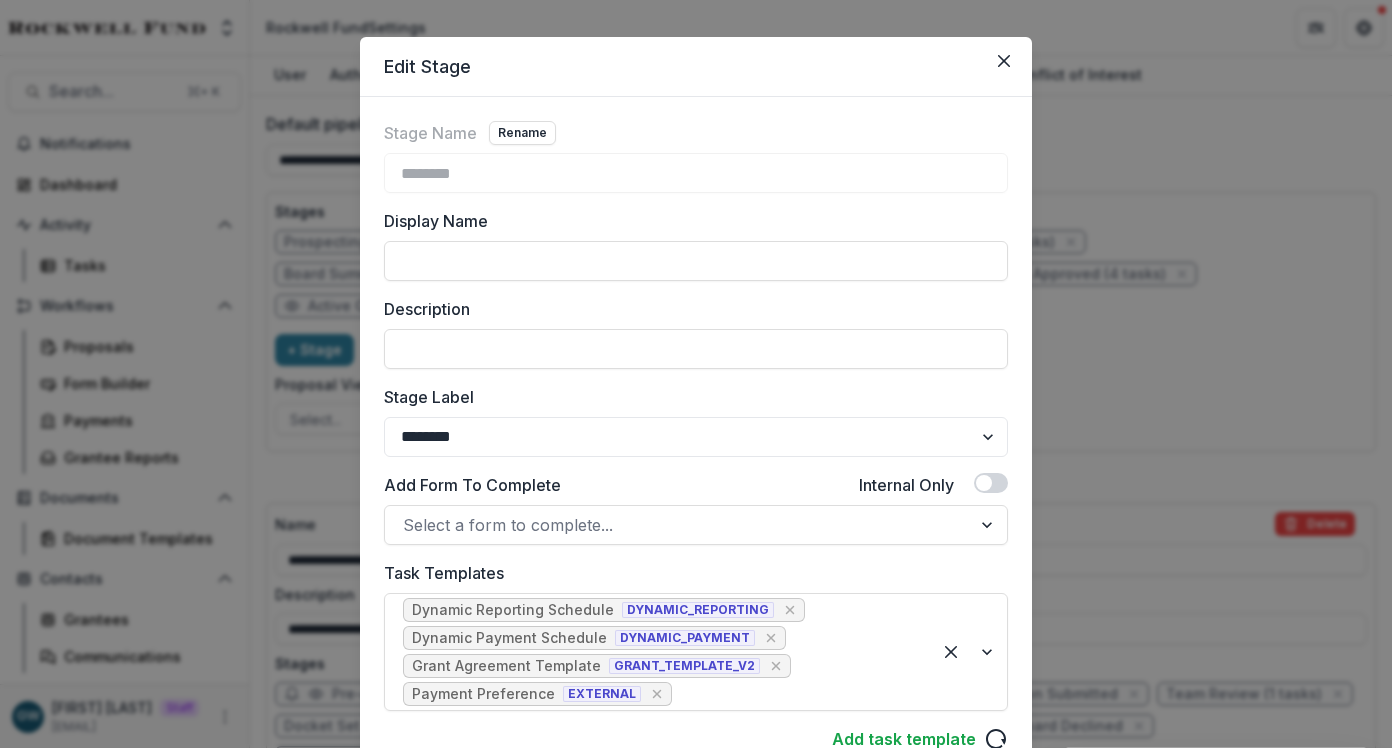 click on "Edit Stage Stage Name Rename ******** Display Name Description Stage Label ******* ***** ********* ****** ******* ******** ******** ******* ********* ******* ****** Add Form To Complete Internal Only Select a form to complete... Task Templates Dynamic Reporting Schedule DYNAMIC_REPORTING Dynamic Payment Schedule DYNAMIC_PAYMENT Grant Agreement Template GRANT_TEMPLATE_V2 Payment Preference EXTERNAL Add task template Advanced Configuration Dynamic Reporting Schedule Default Assignees Select... Default Deadline (Quantity & Time Unit) **** ***** ****** ***** Embed Task In Stage Change Dynamic Payment Schedule Default Assignees Select... Default Deadline (Quantity & Time Unit) **** ***** ****** ***** Embed Task In Stage Change Grant Agreement Template Default Assignees Select... Default Deadline (Quantity & Time Unit) **** ***** ****** ***** Embed Task In Stage Change Payment Preference Default Assignees Select... Default Deadline (Quantity & Time Unit) **** ***** ****** ***** Embed Task In Stage Change Subject" at bounding box center (696, 374) 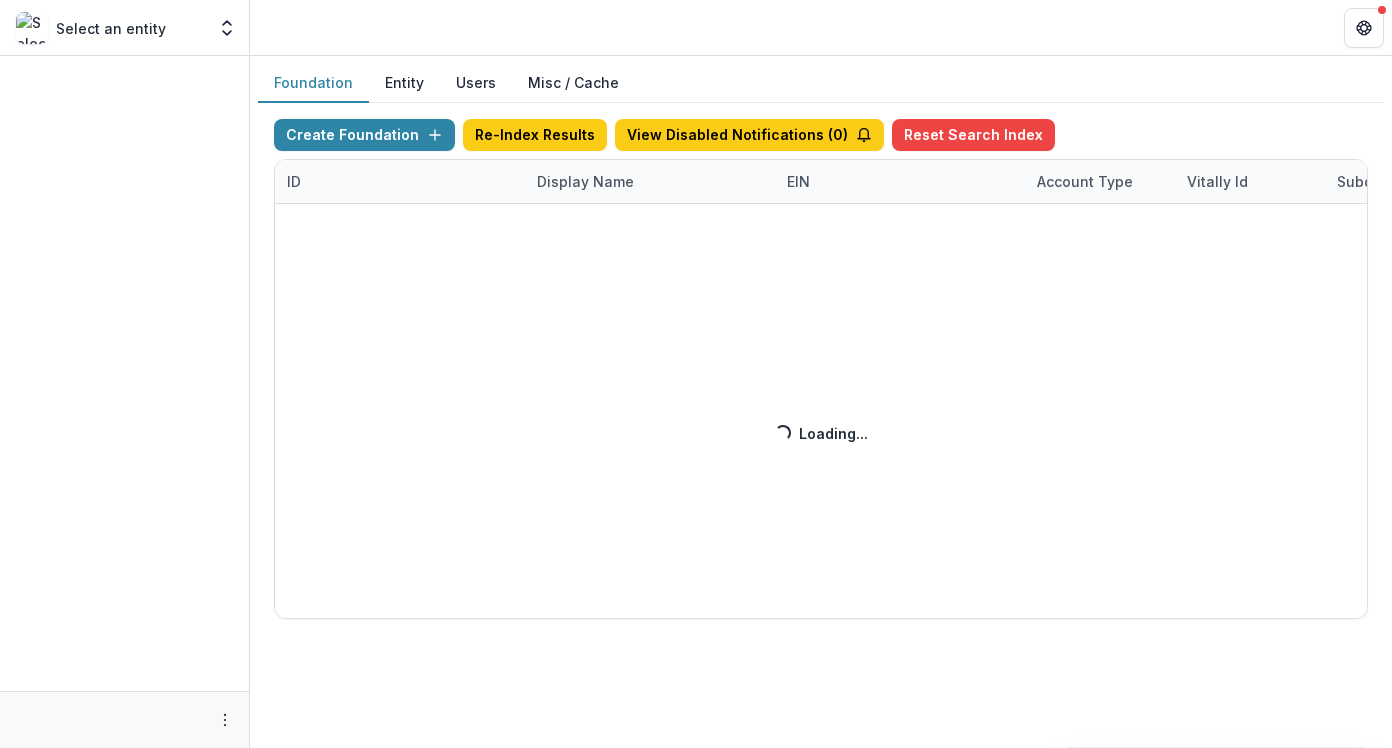 scroll, scrollTop: 0, scrollLeft: 0, axis: both 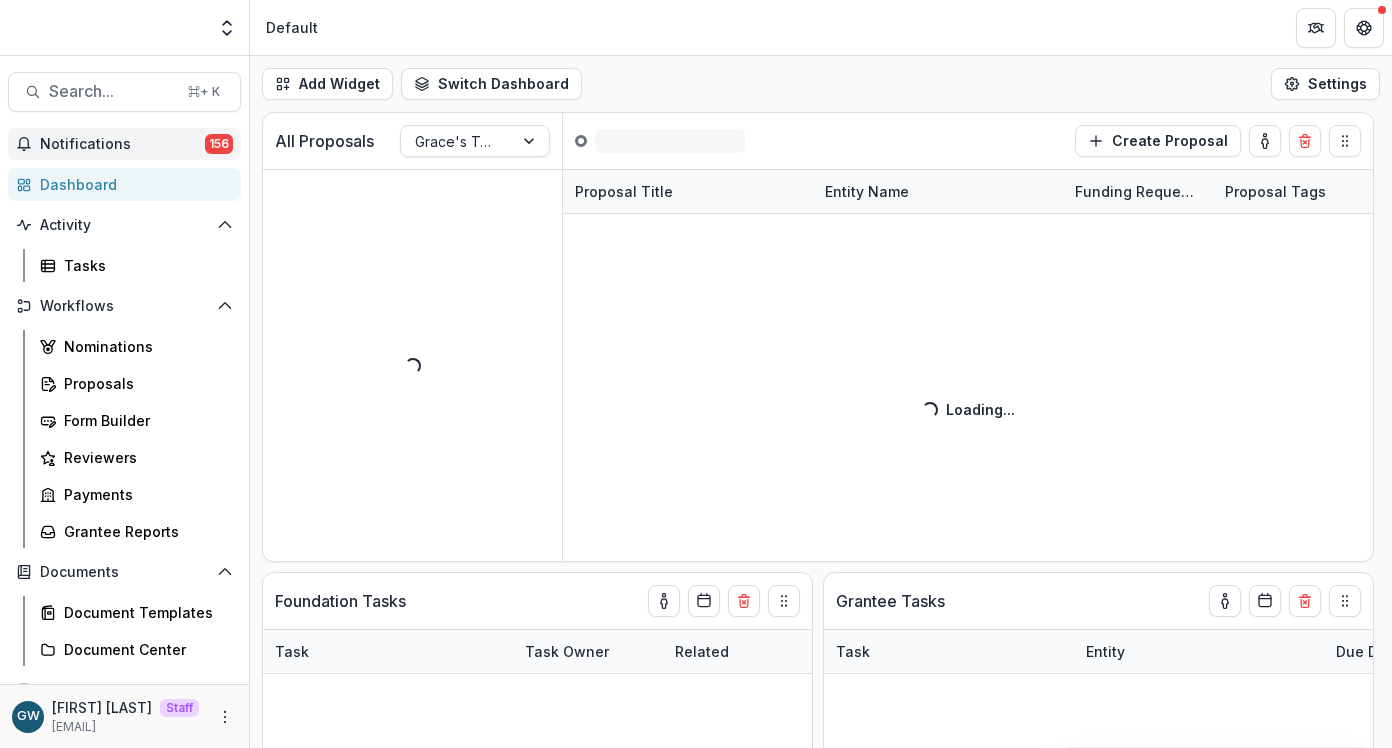 select on "******" 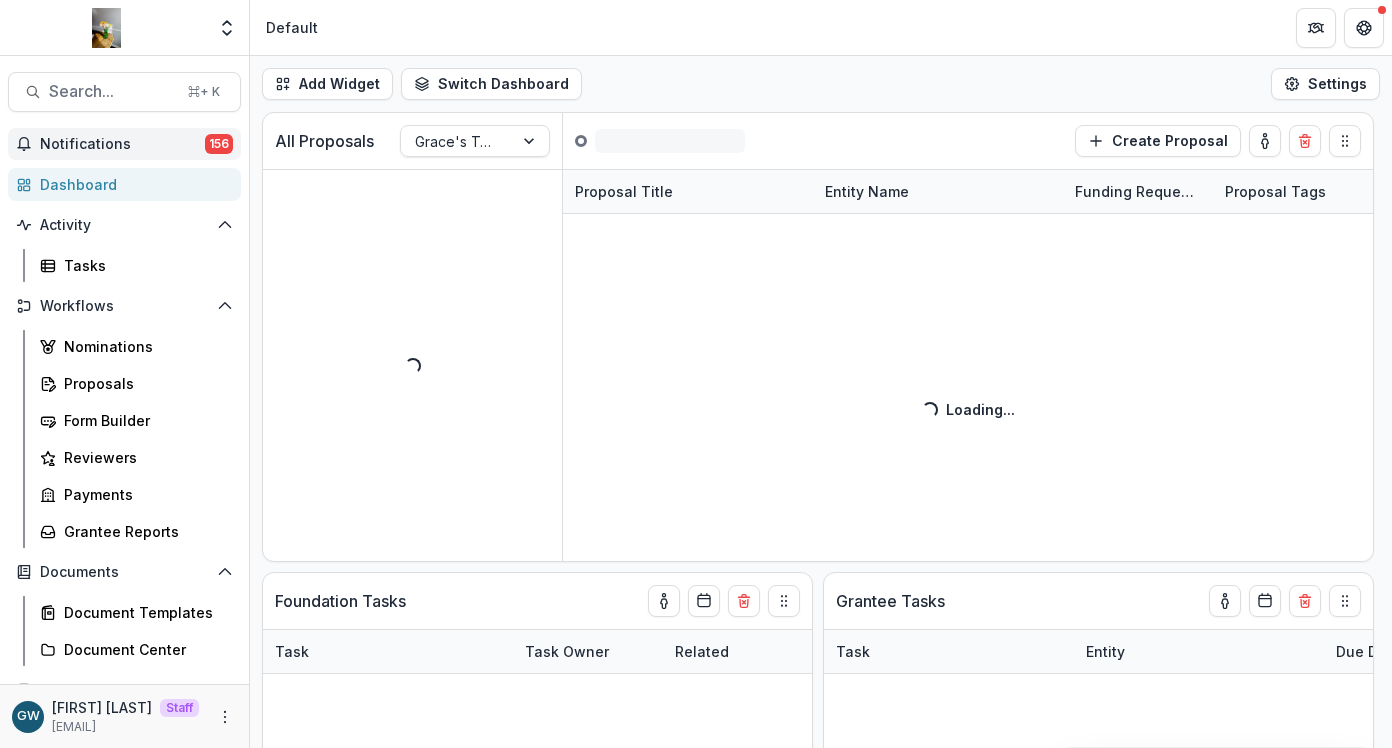 select on "******" 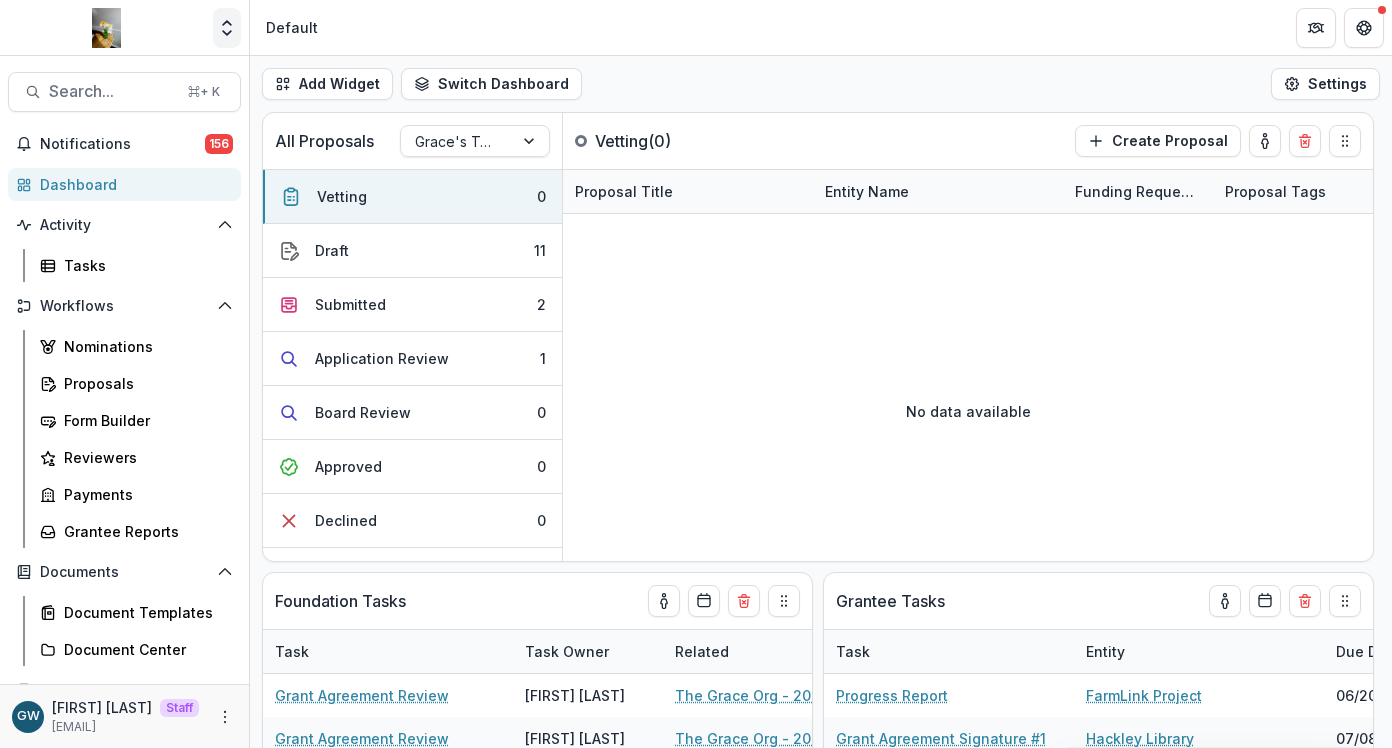 click 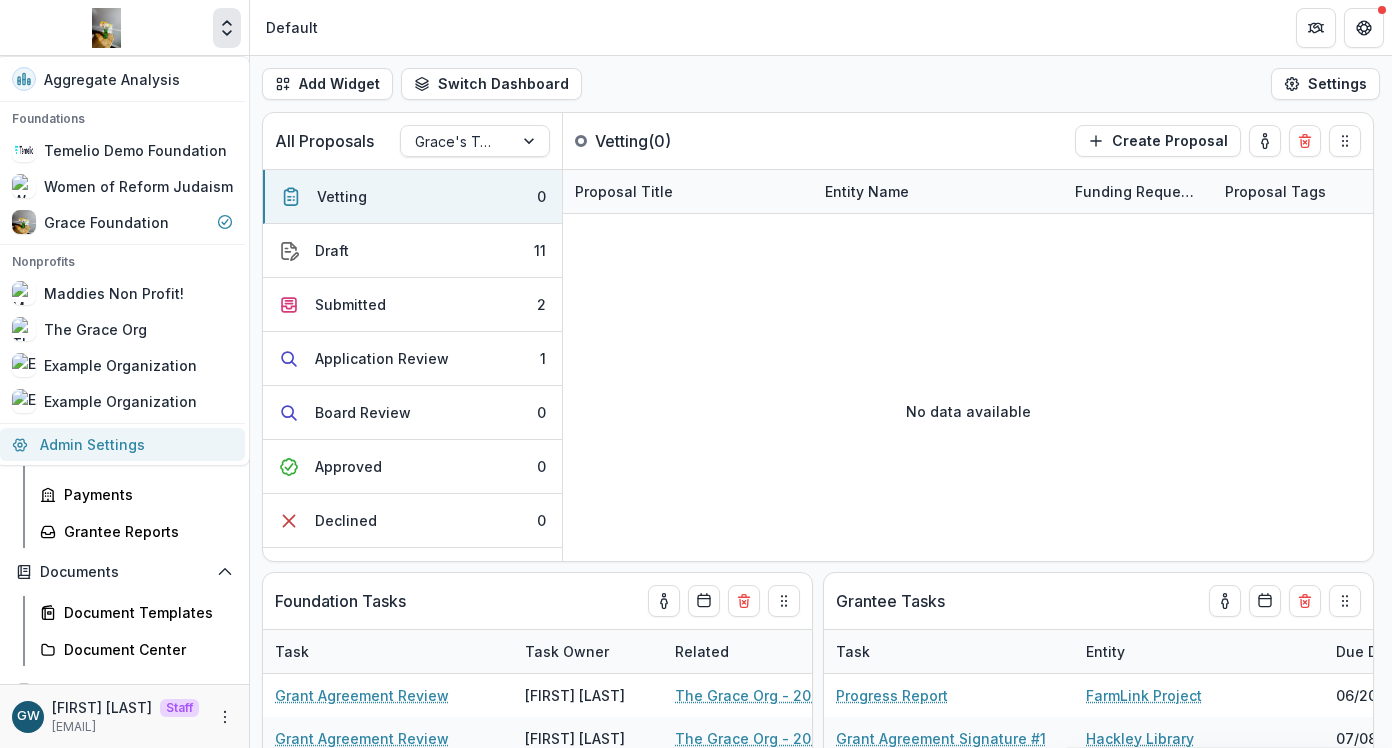click on "Admin Settings" at bounding box center (122, 444) 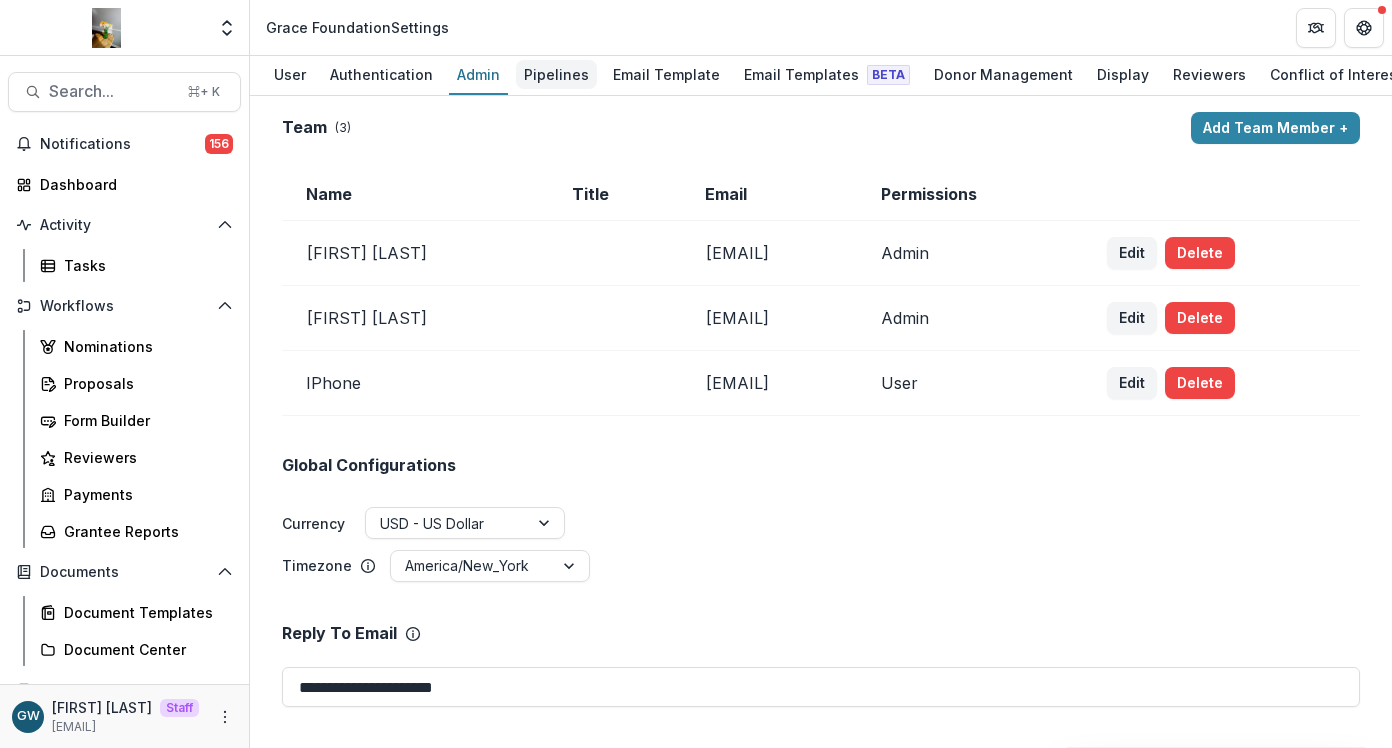 click on "Pipelines" at bounding box center [556, 74] 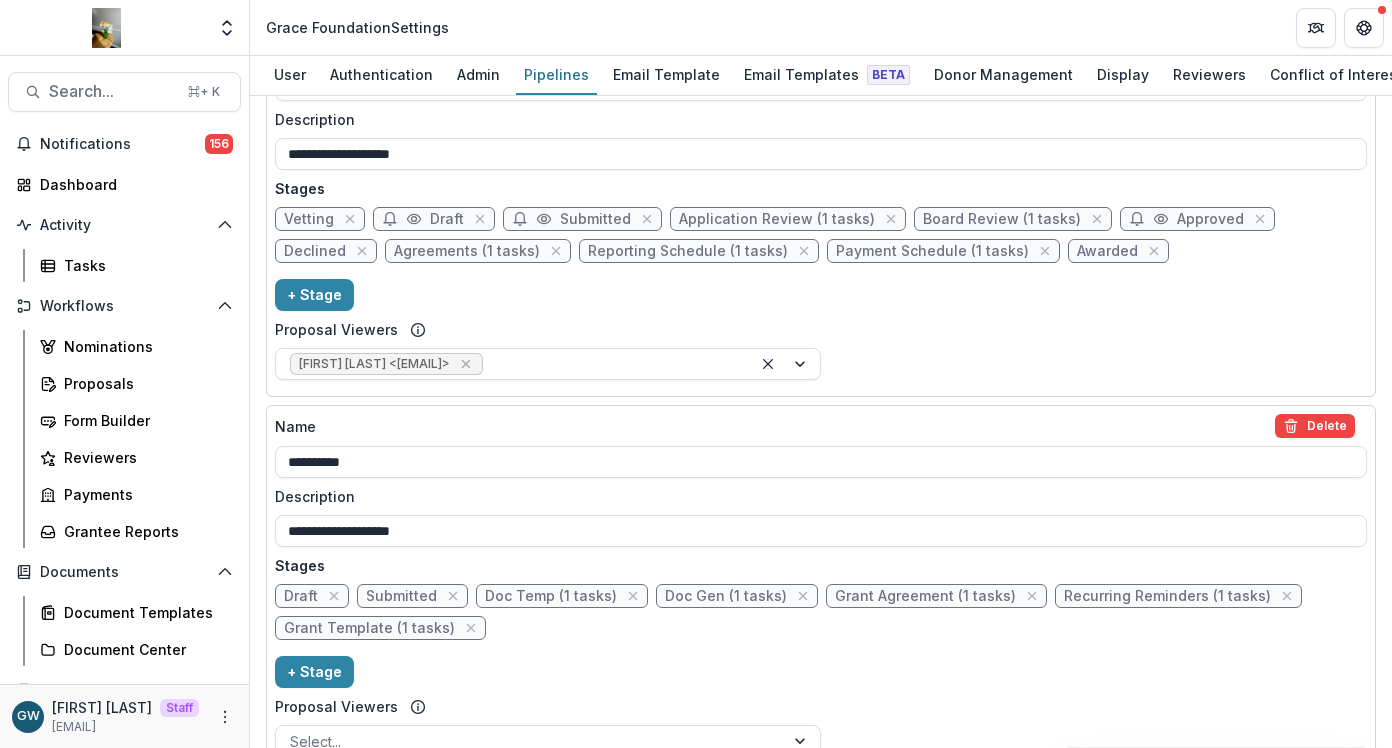 scroll, scrollTop: 442, scrollLeft: 0, axis: vertical 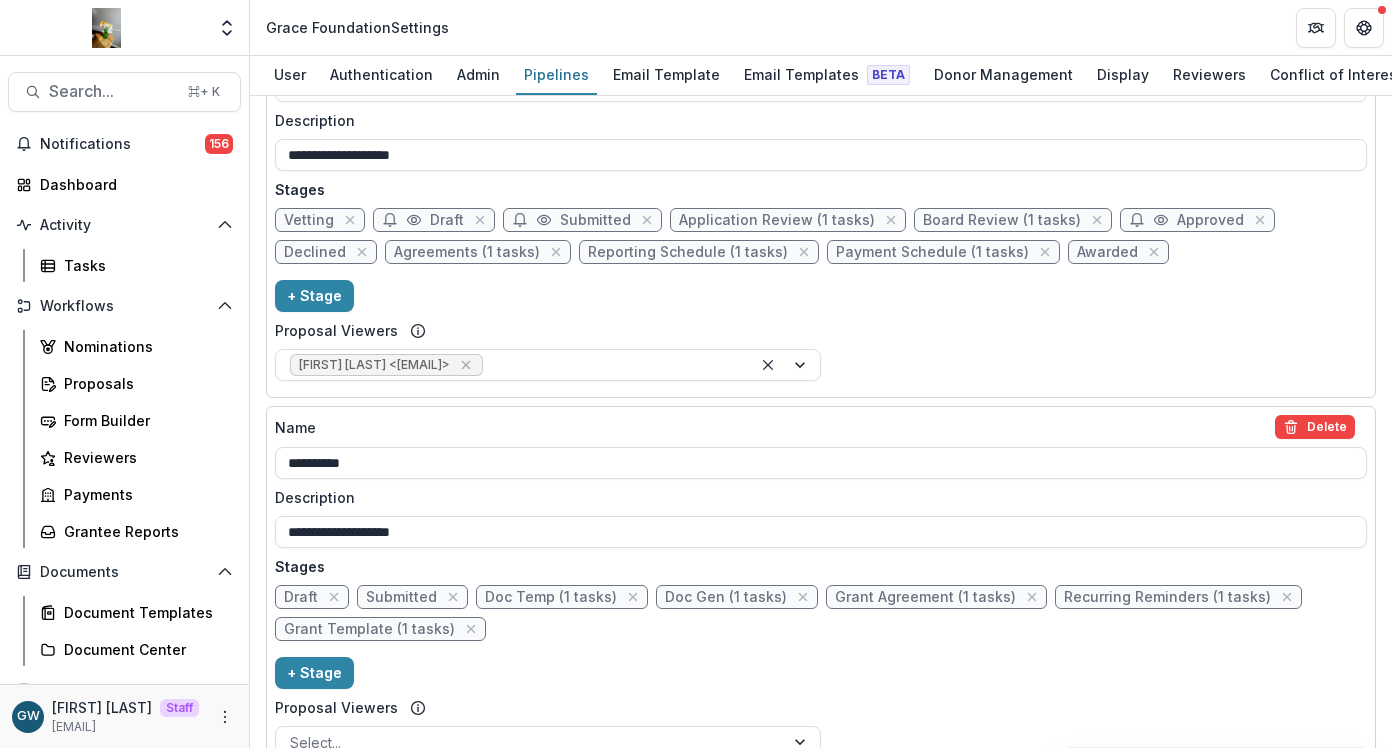 click on "Grant Agreement (1 tasks)" at bounding box center [925, 597] 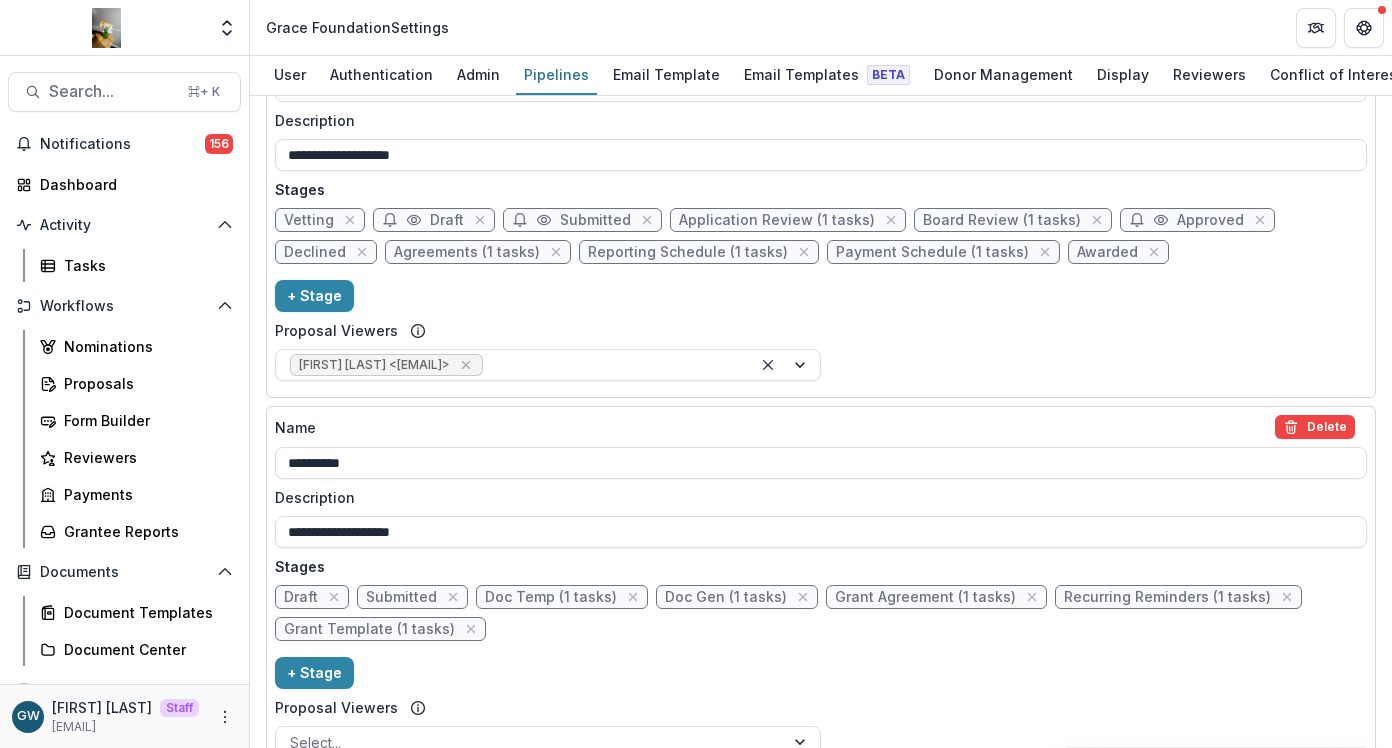 select on "********" 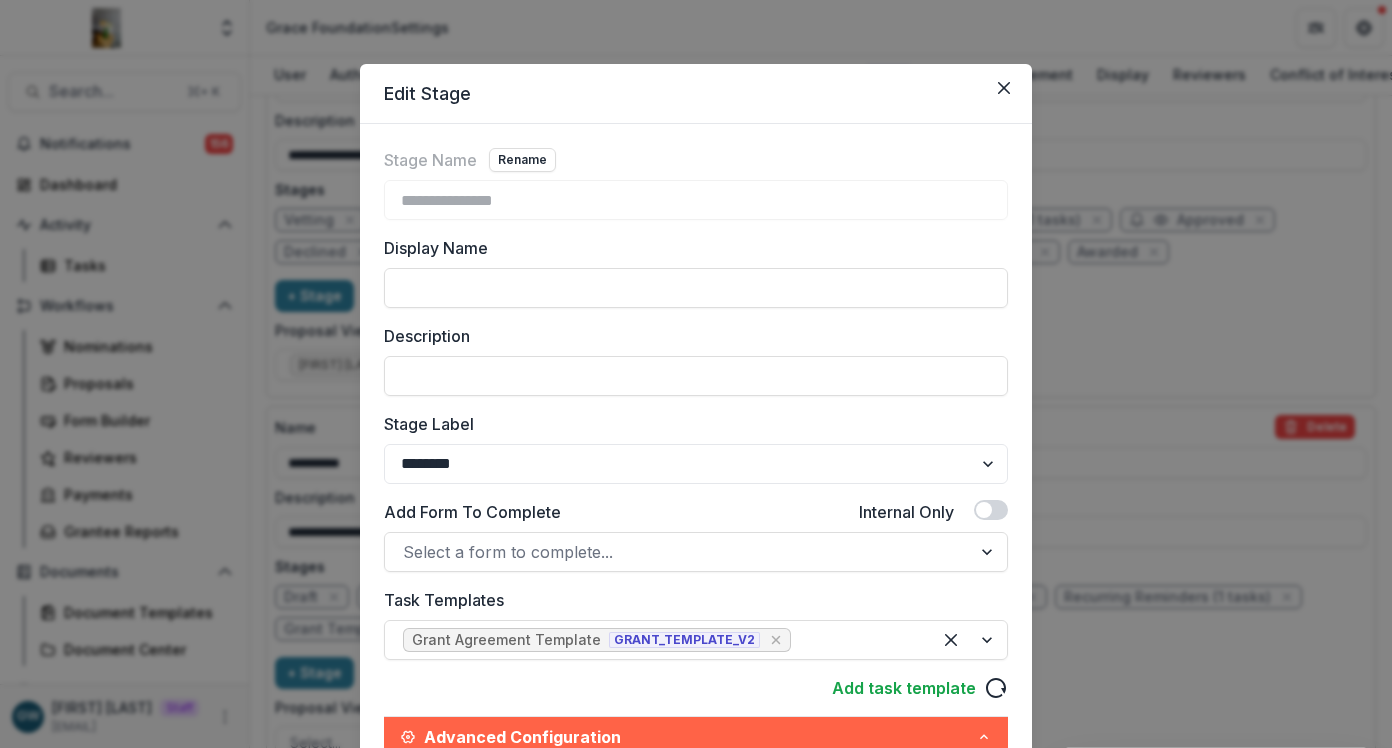 click on "**********" at bounding box center [696, 374] 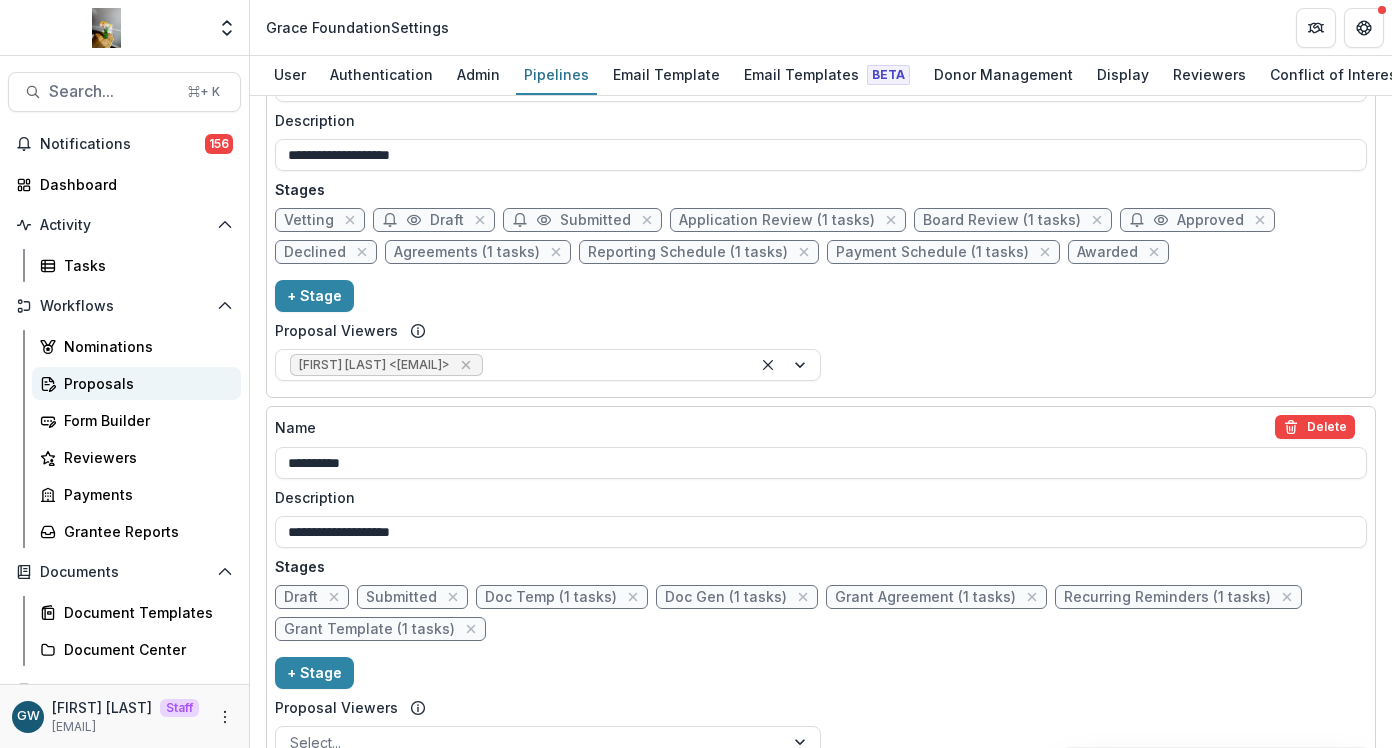 click on "Proposals" at bounding box center [144, 383] 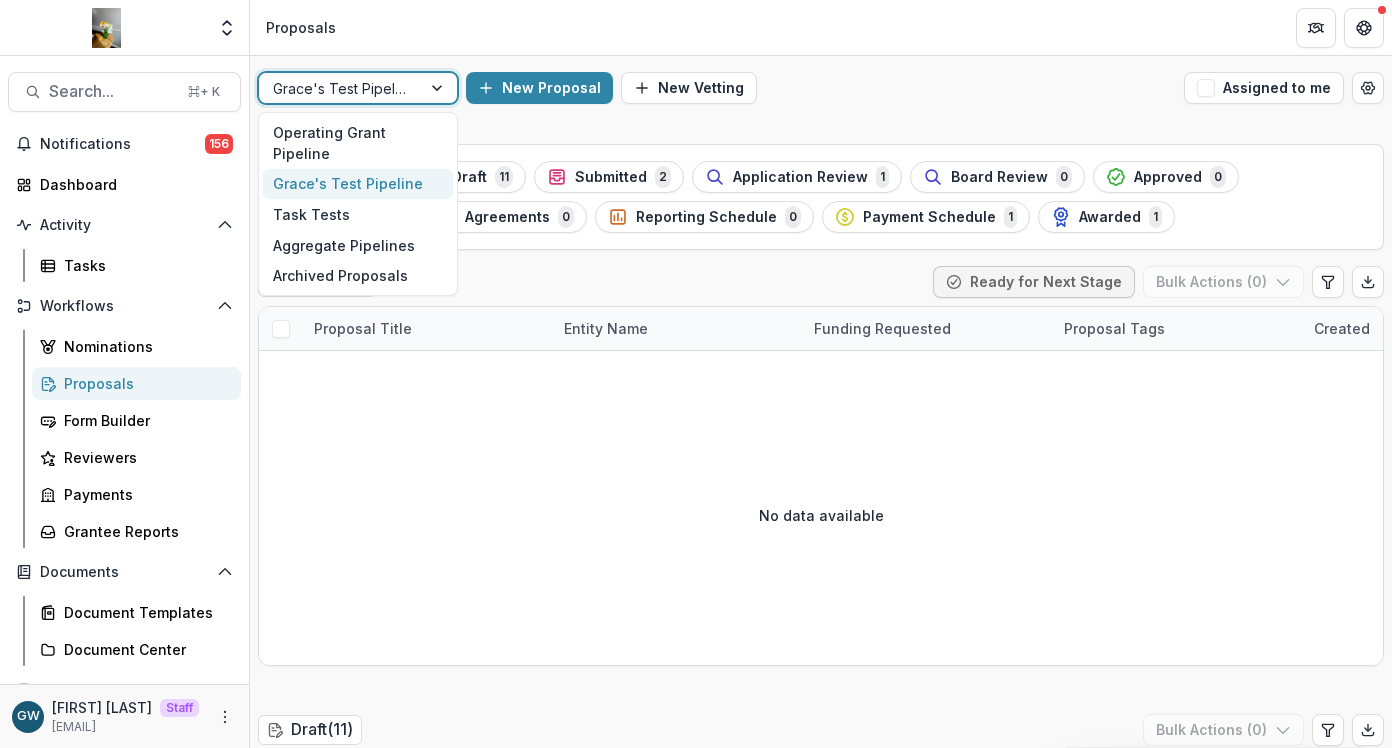 click 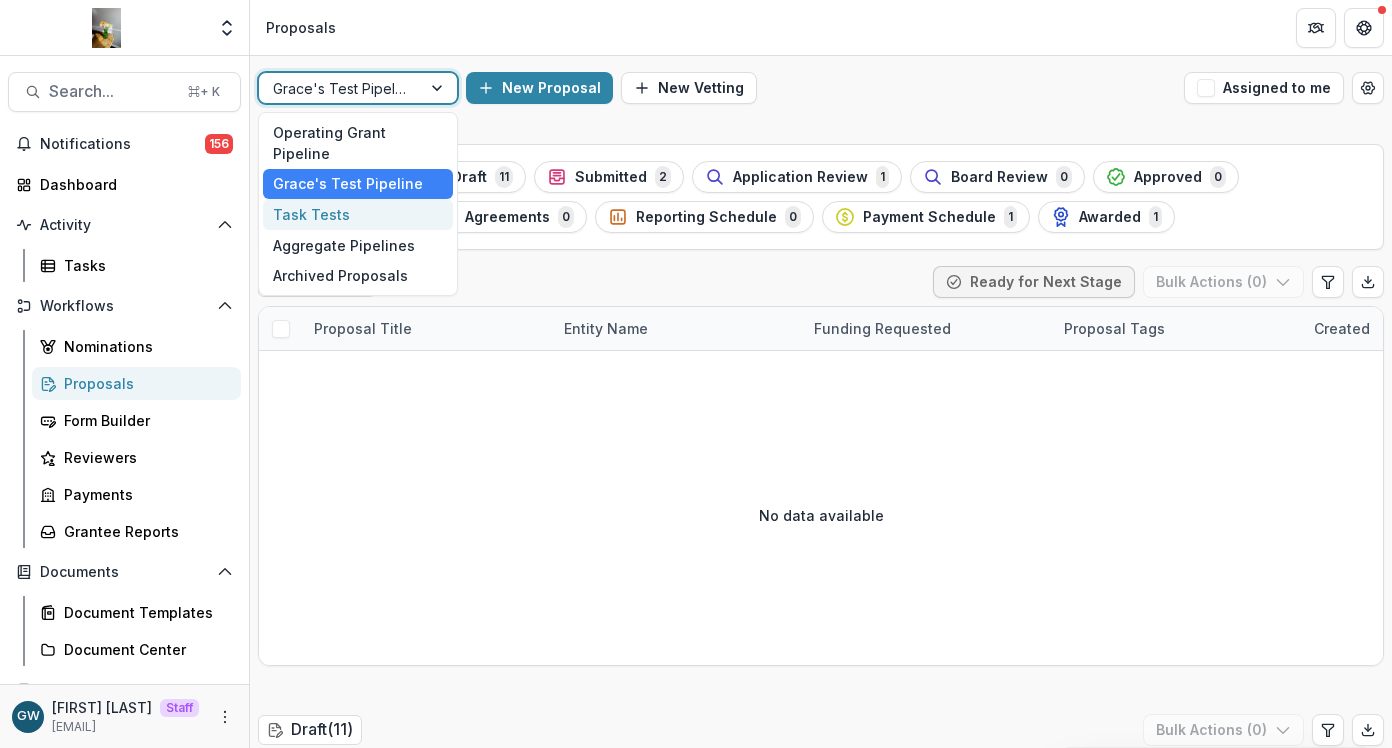 click on "Task Tests" 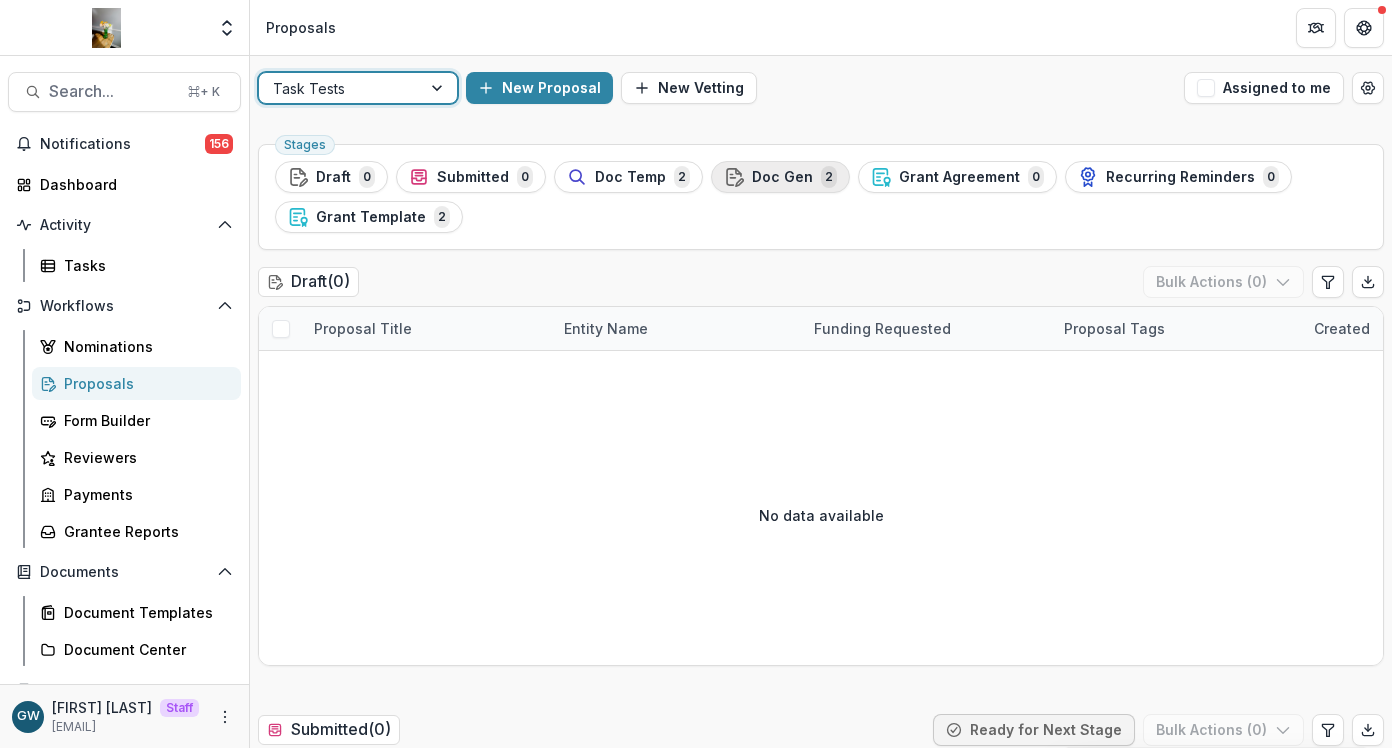 click on "Doc Gen 2" 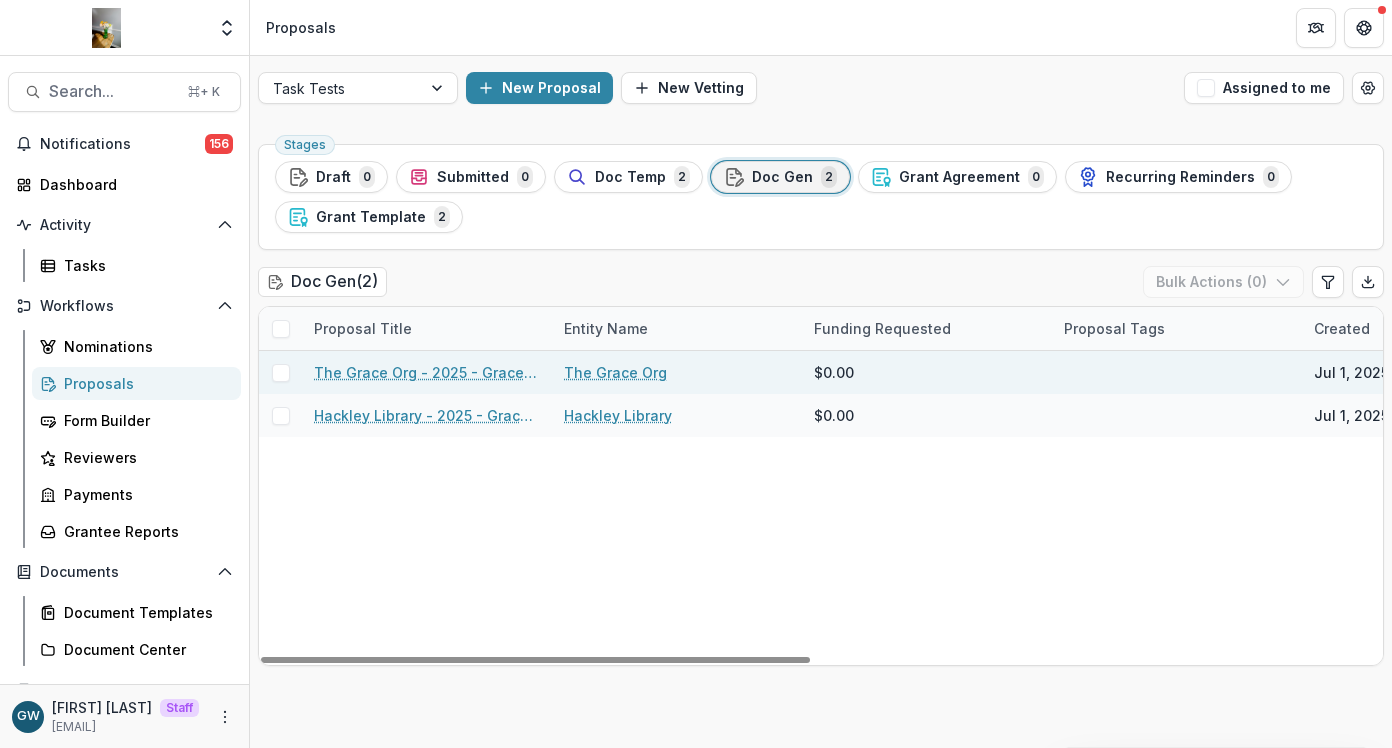 click on "The Grace Org - 2025 - Grace's Test Grant Application" 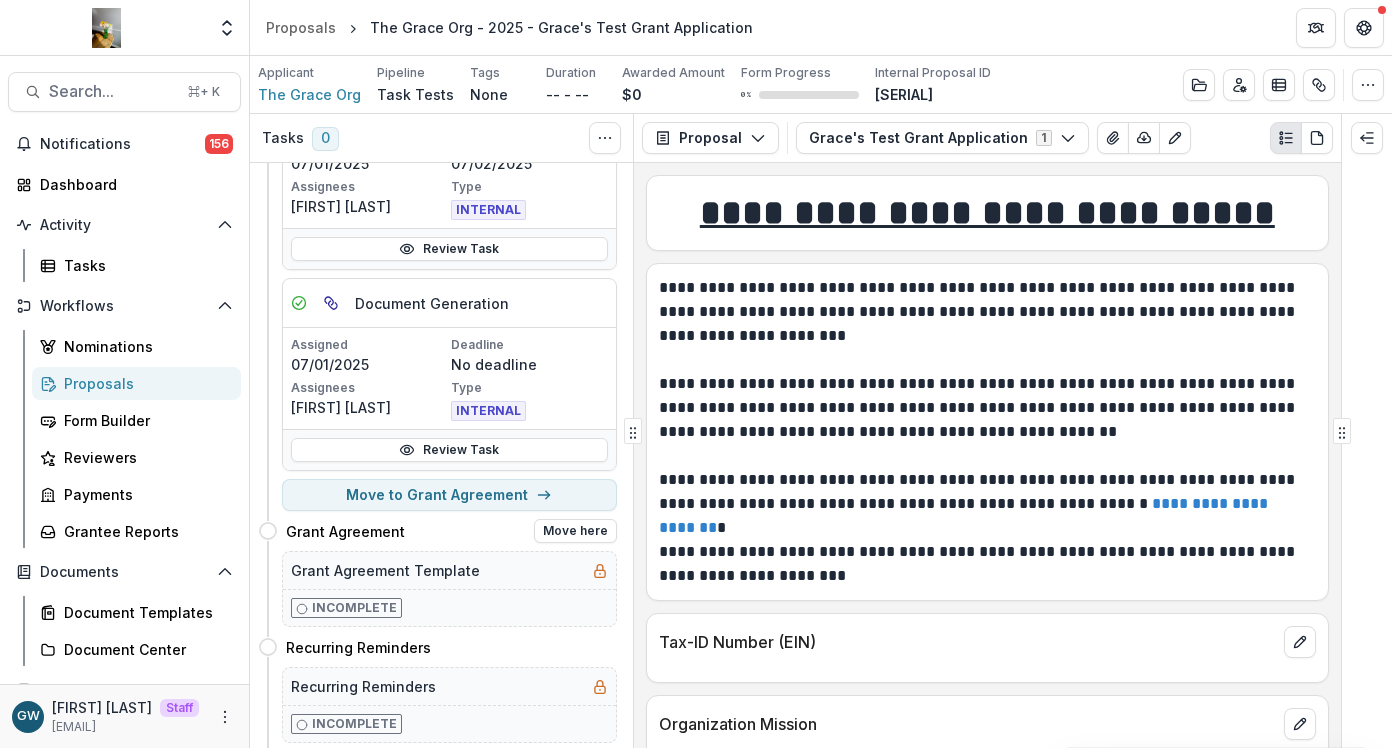 scroll, scrollTop: 197, scrollLeft: 0, axis: vertical 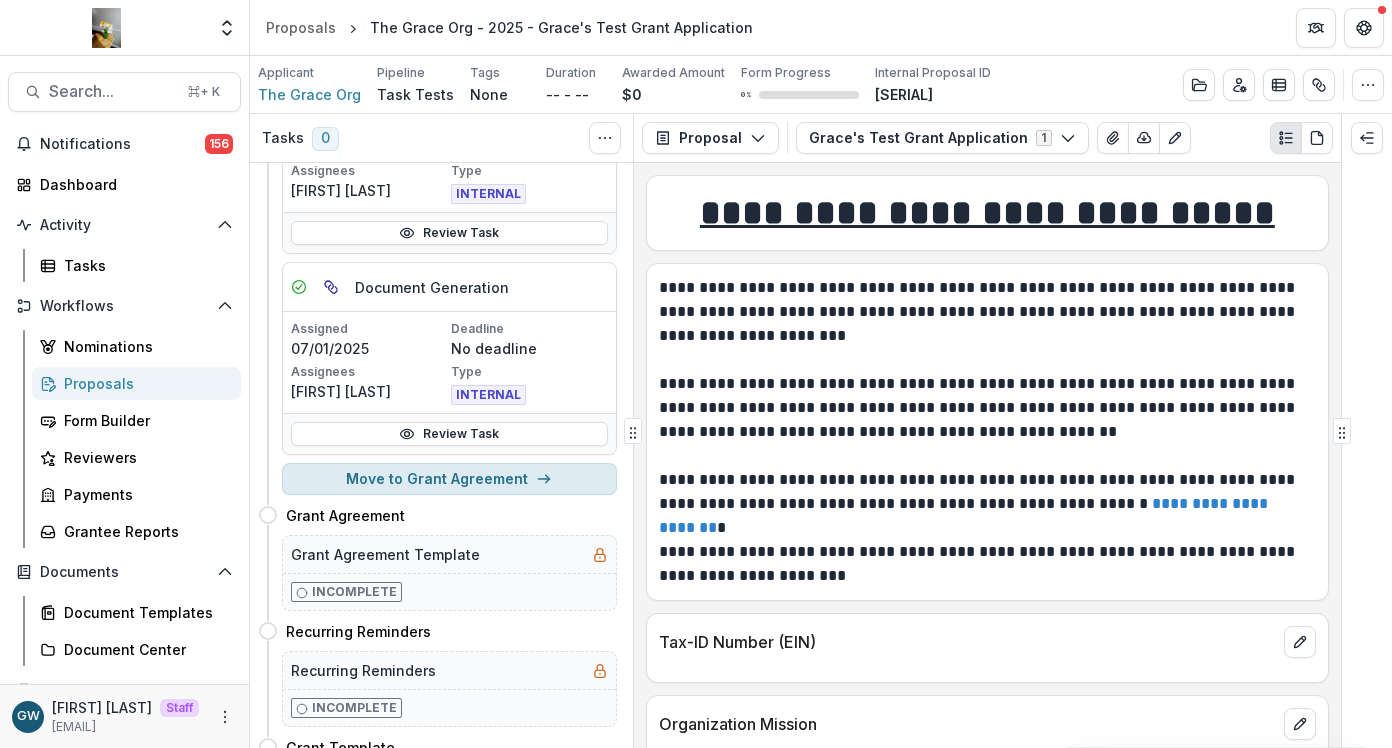 click on "Move to Grant Agreement" 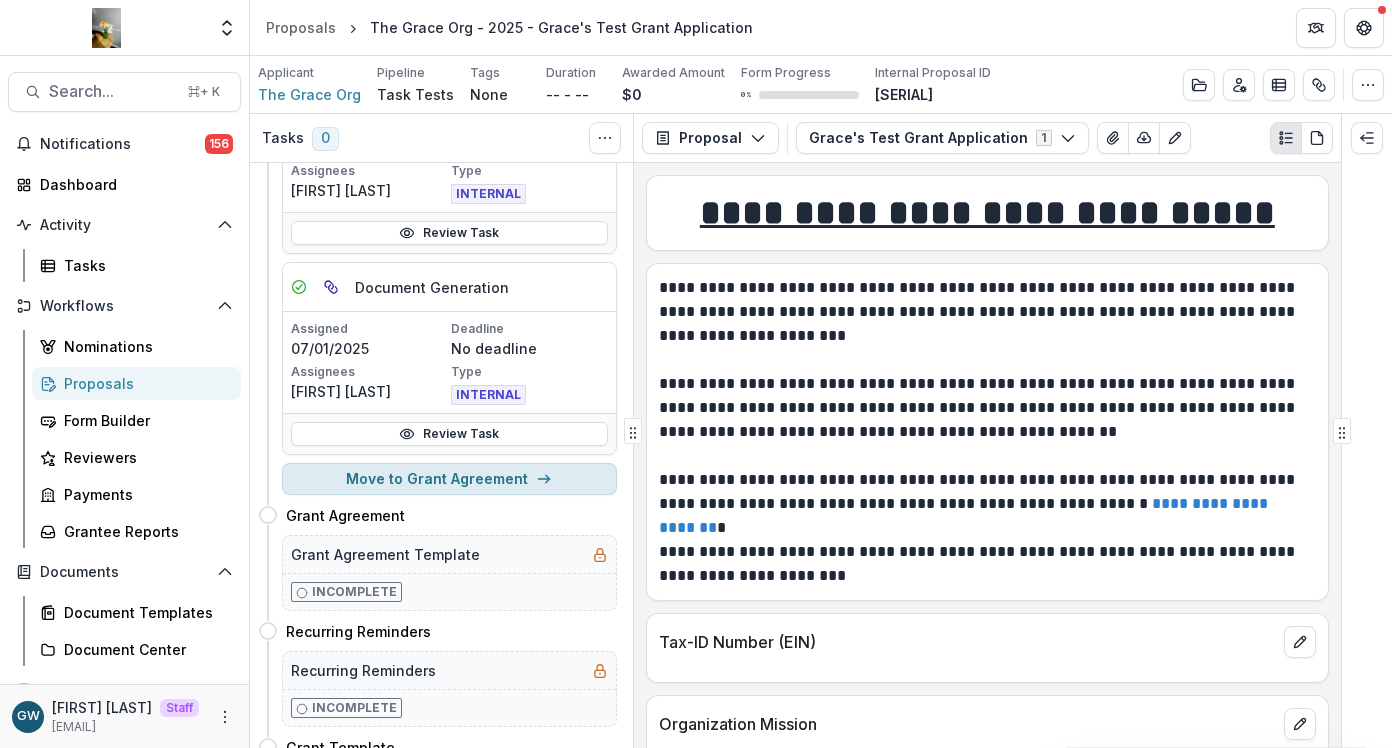 select on "**********" 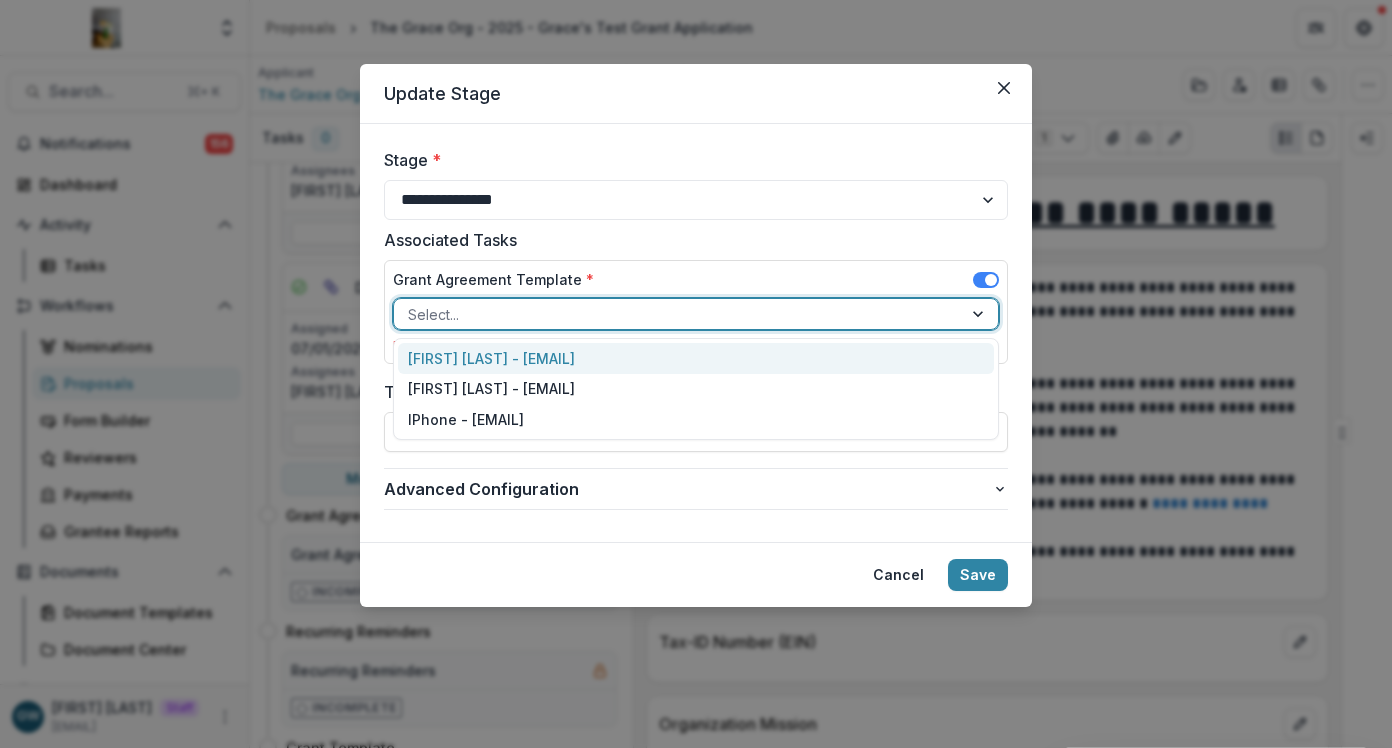 click 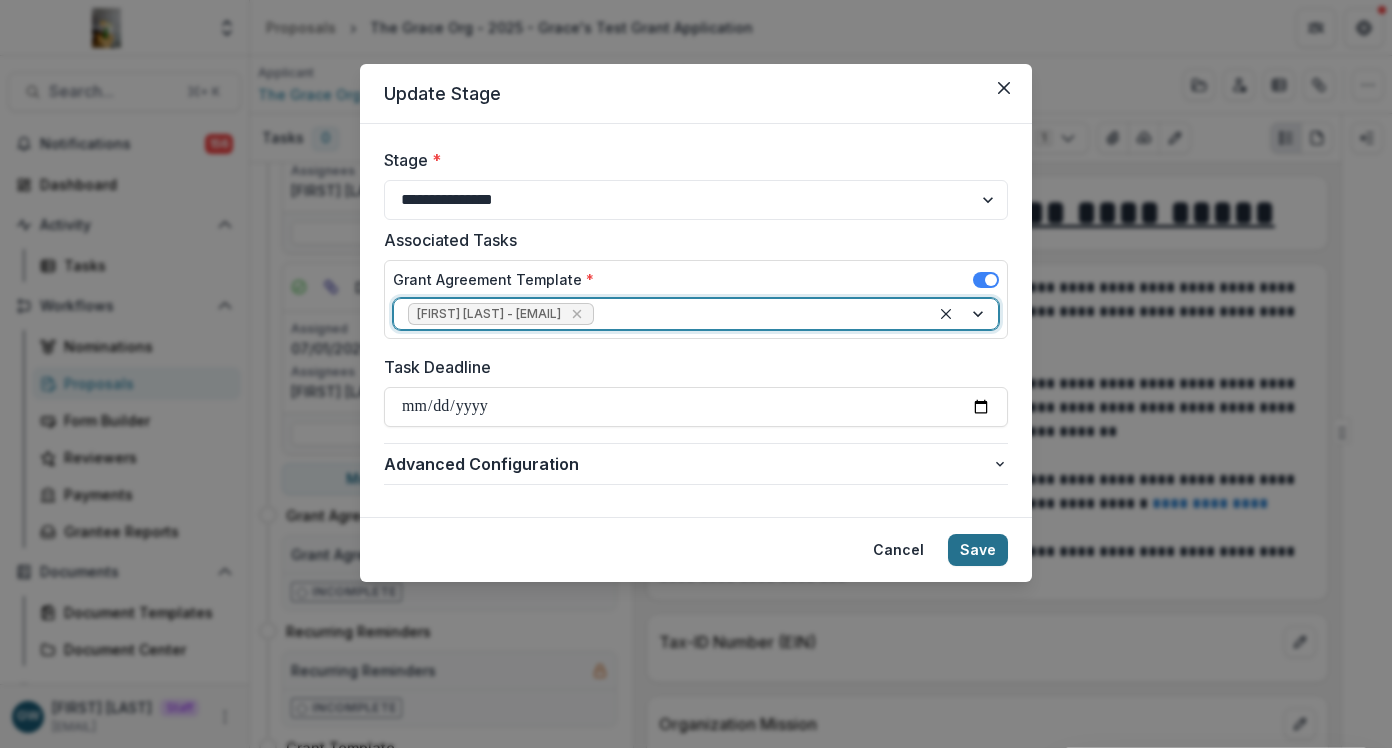 click on "Save" 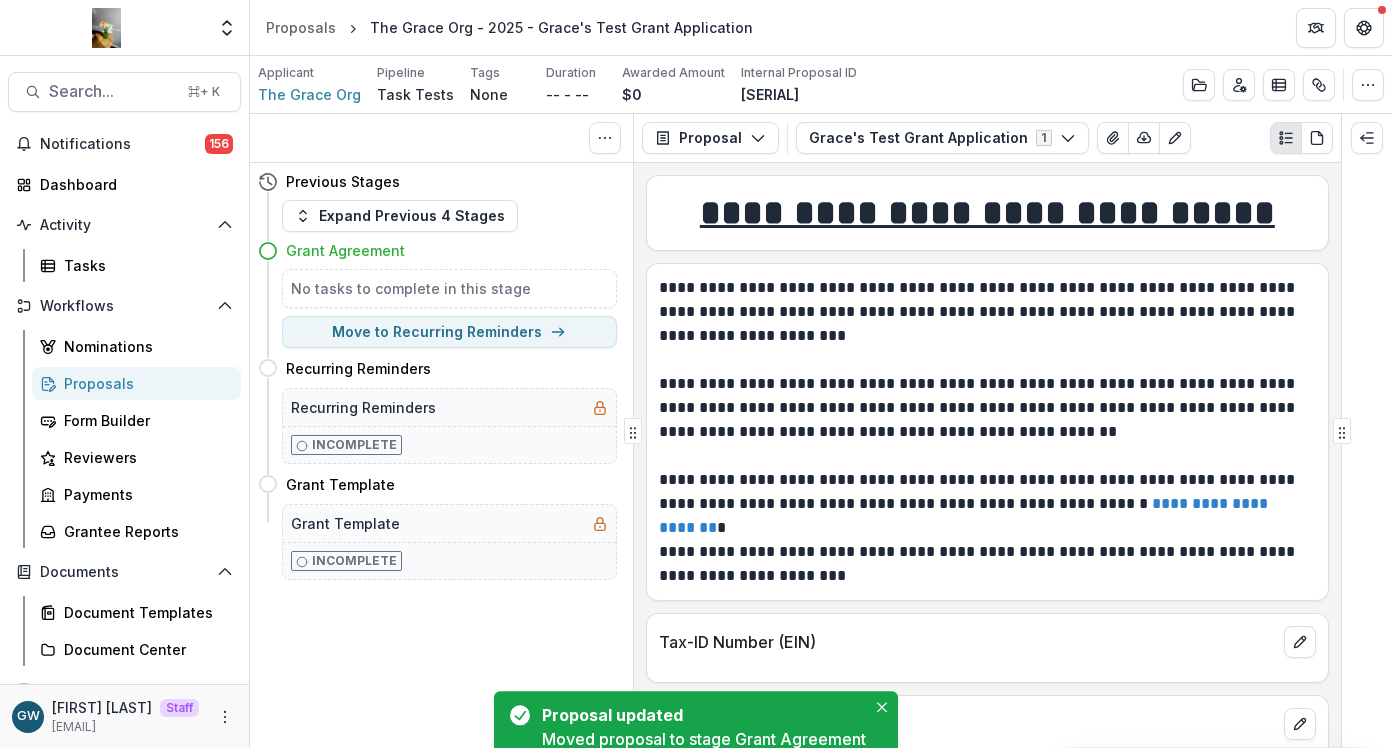 scroll, scrollTop: 0, scrollLeft: 0, axis: both 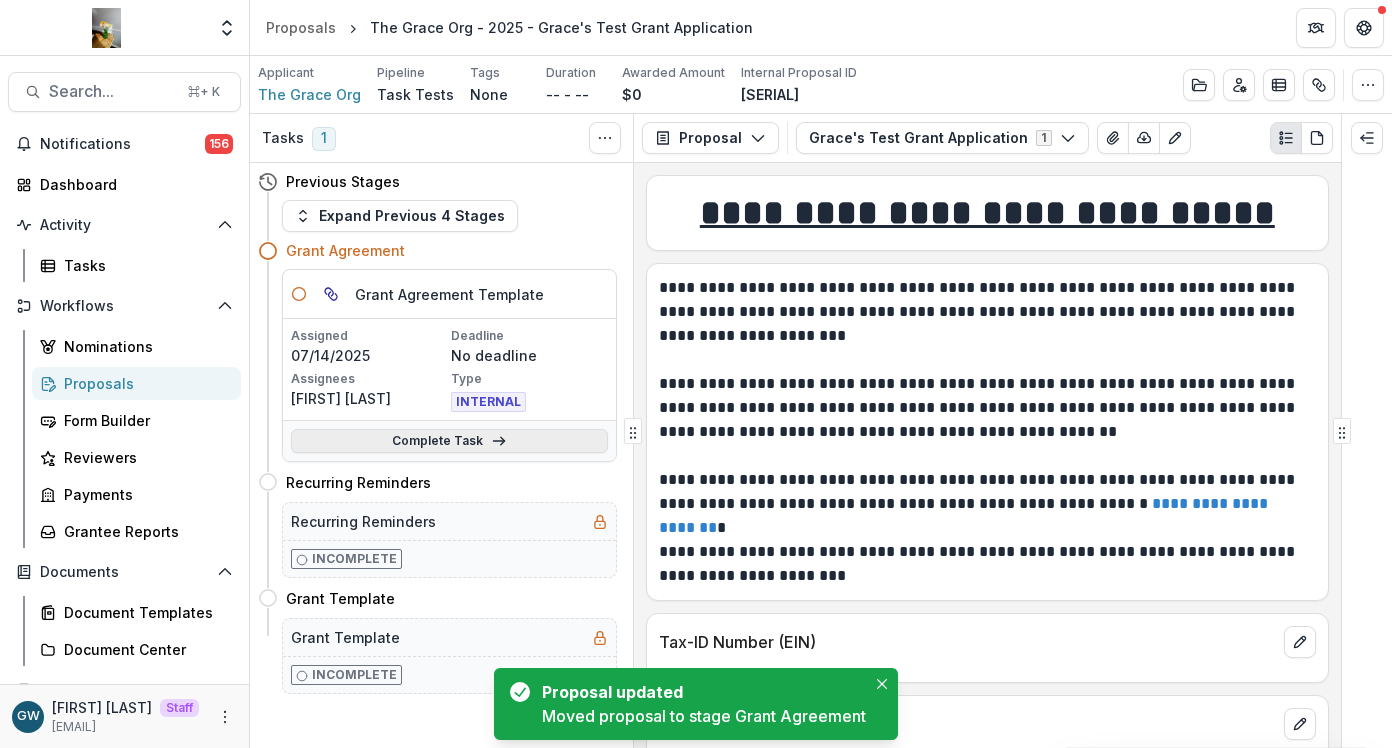 click on "Complete Task" 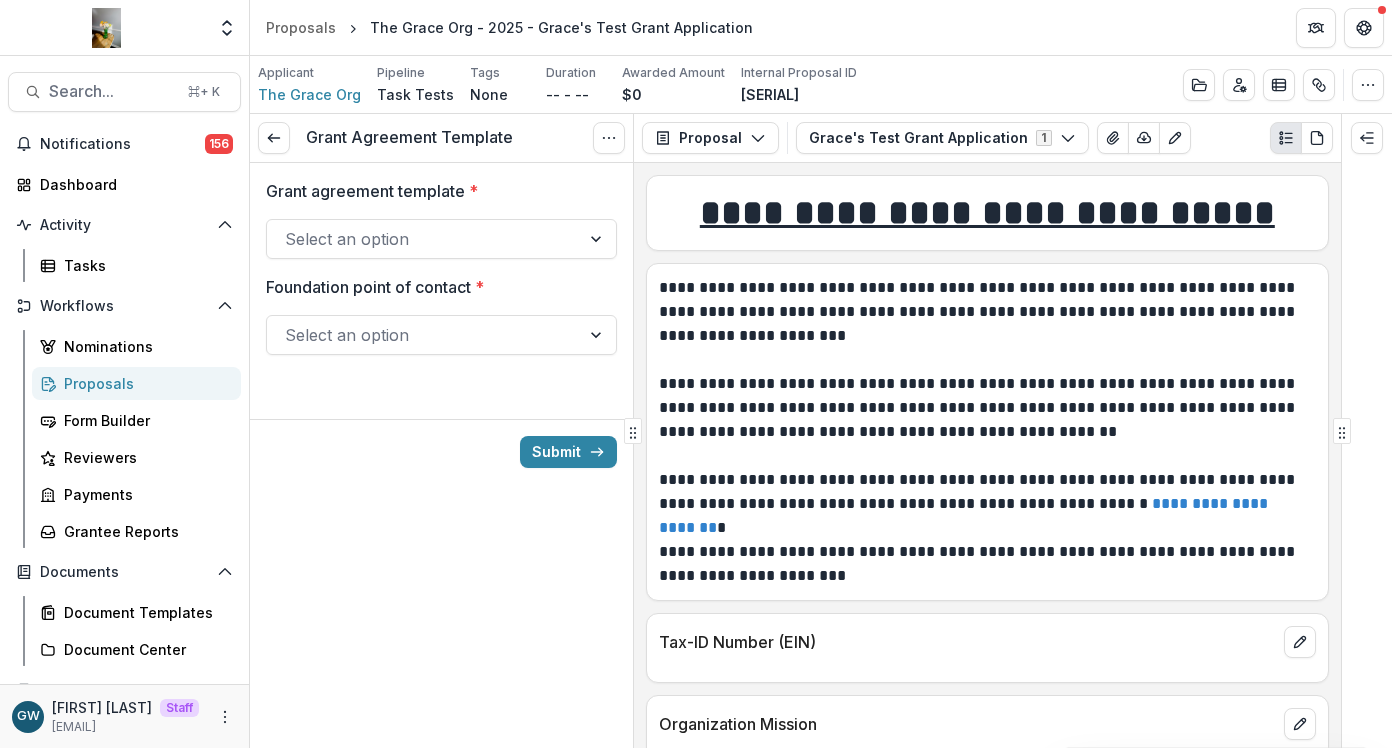 click 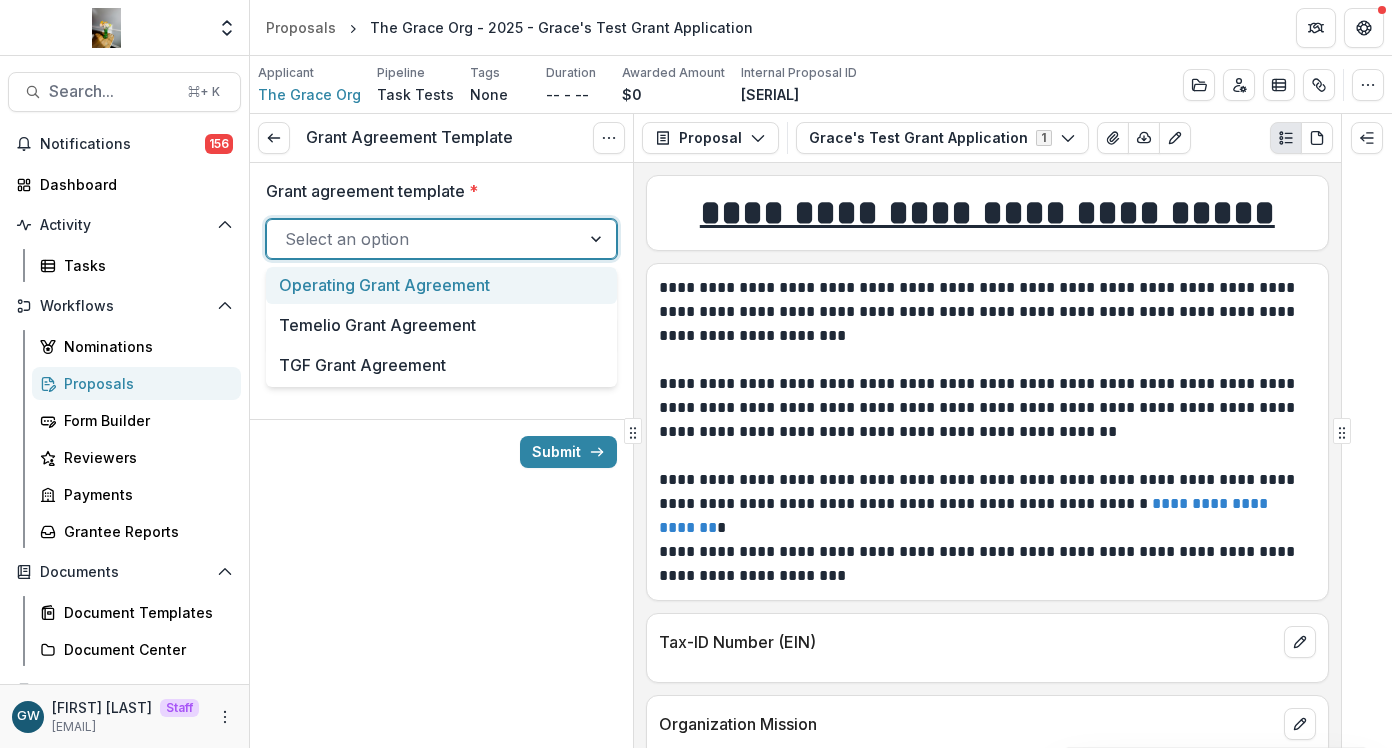 click on "Operating Grant Agreement" 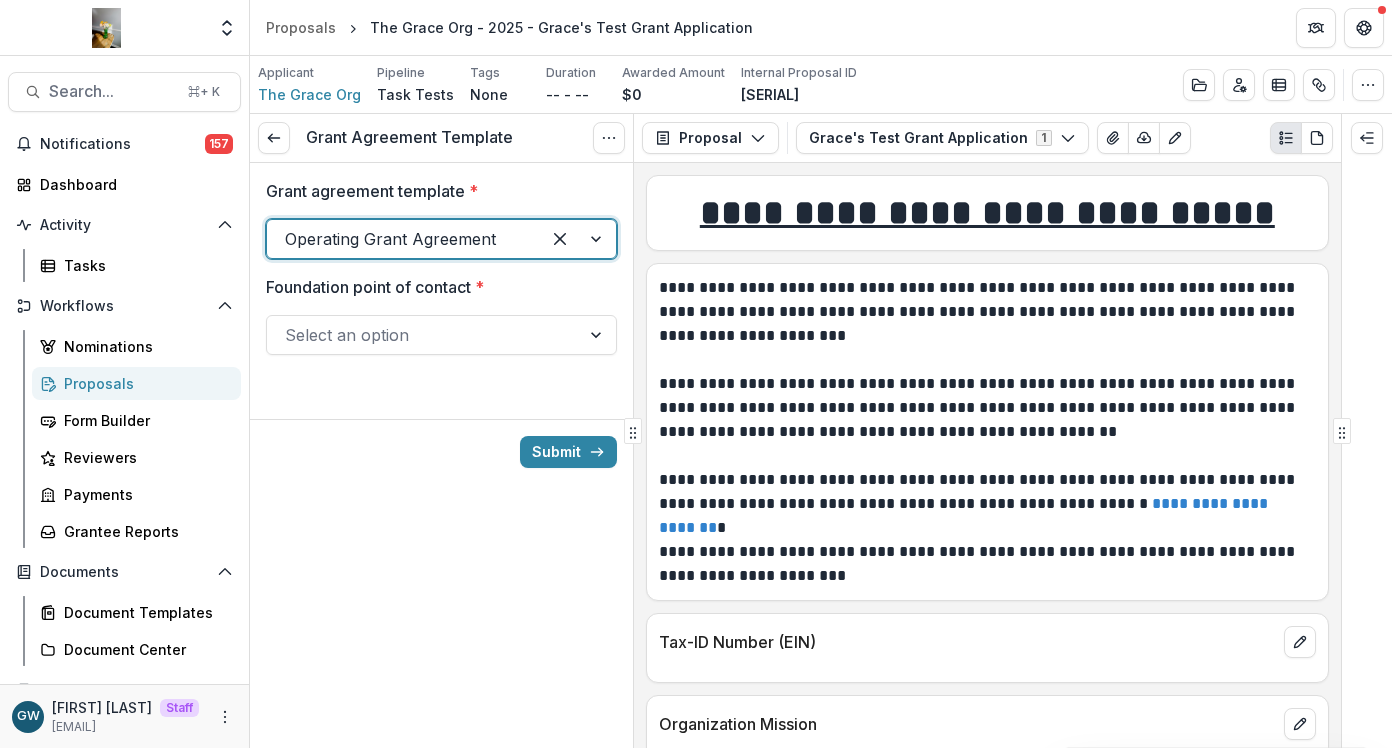 click 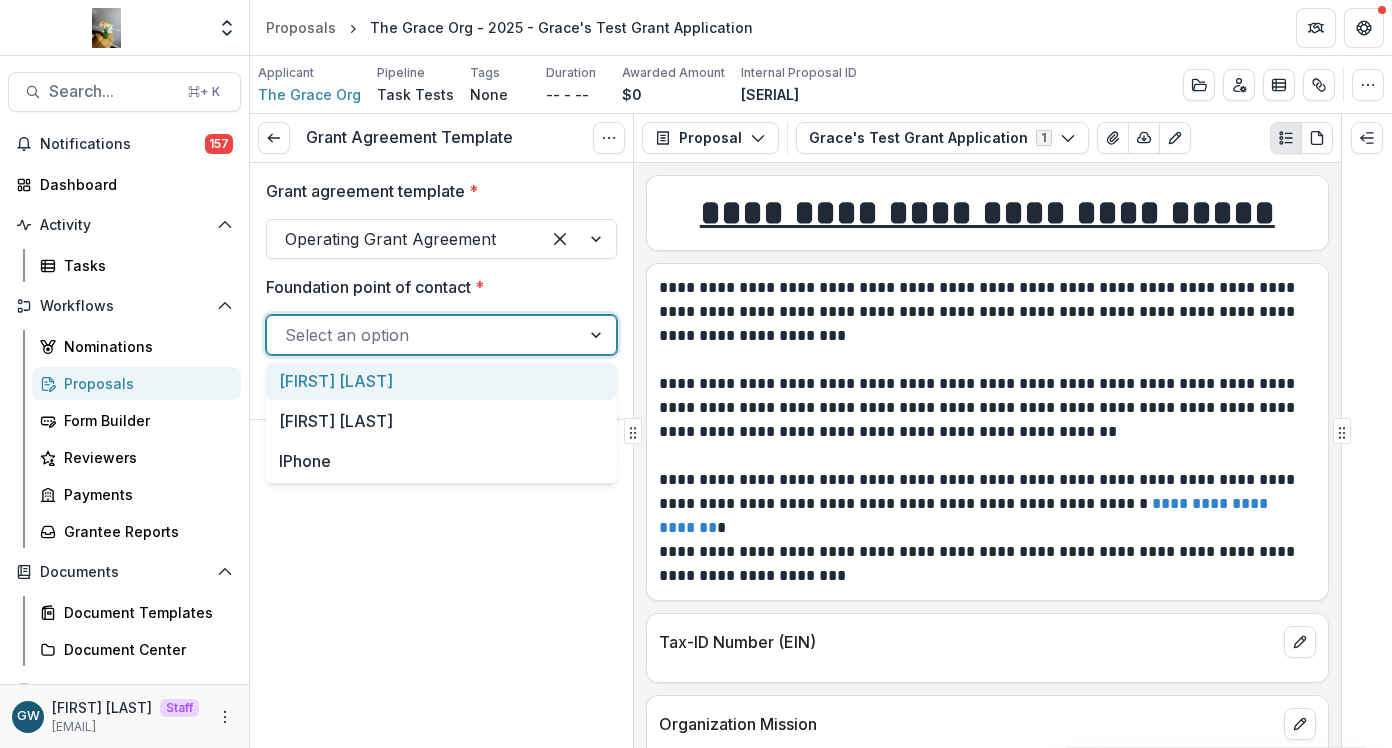 click on "Grace Willig" 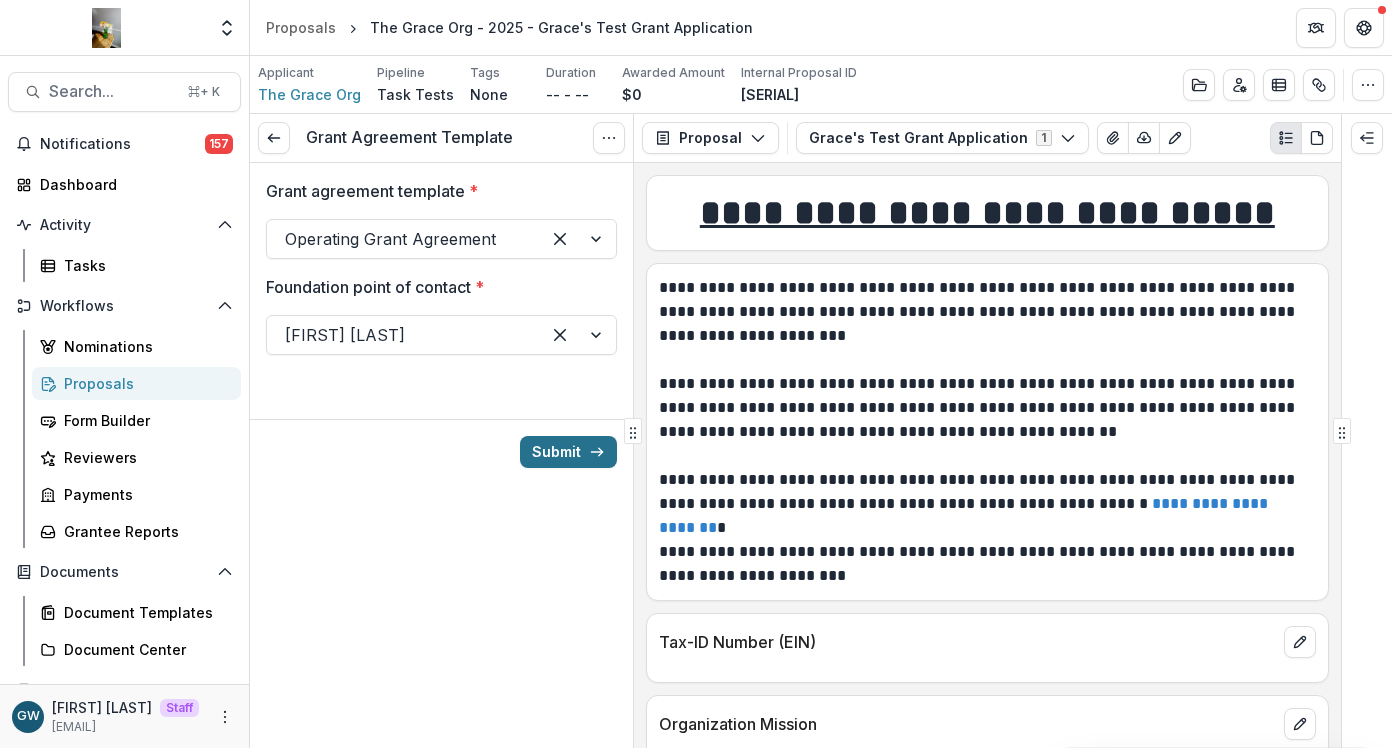 click on "Submit" 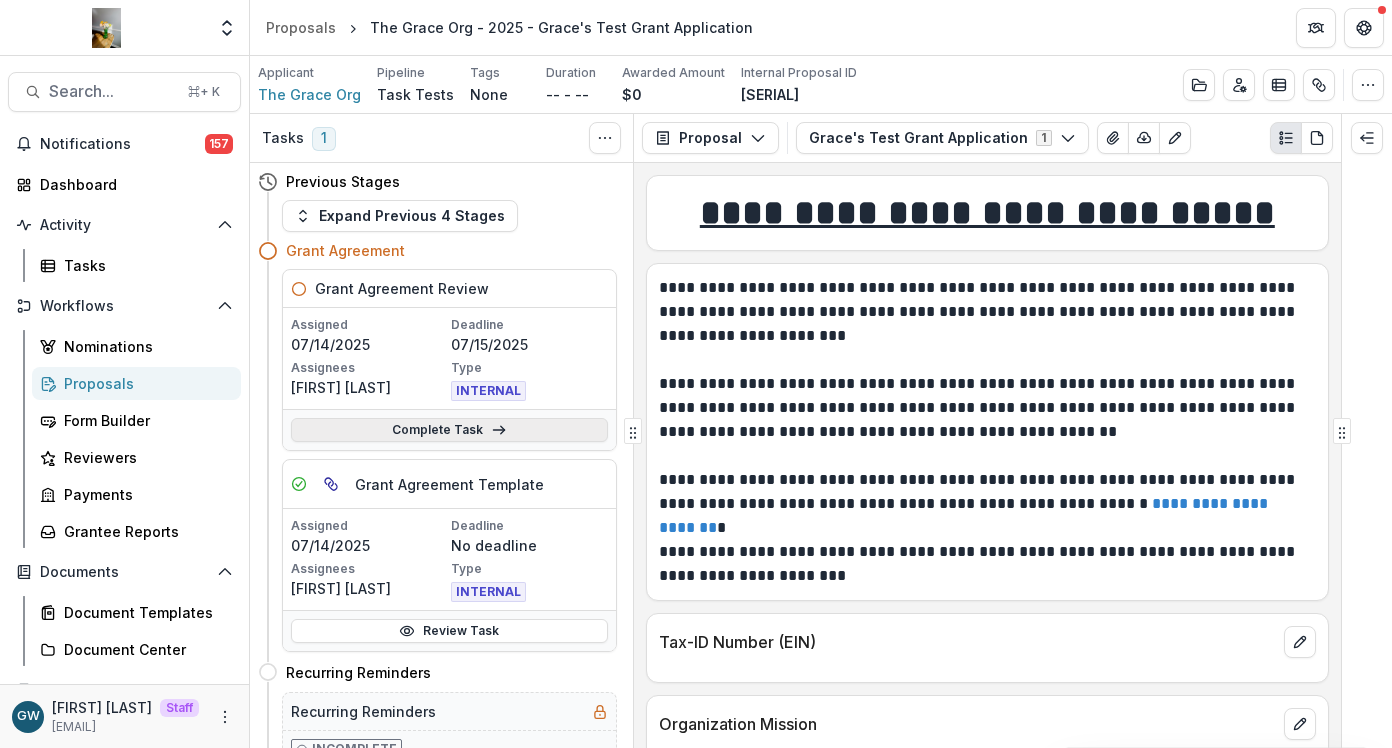 click on "Complete Task" 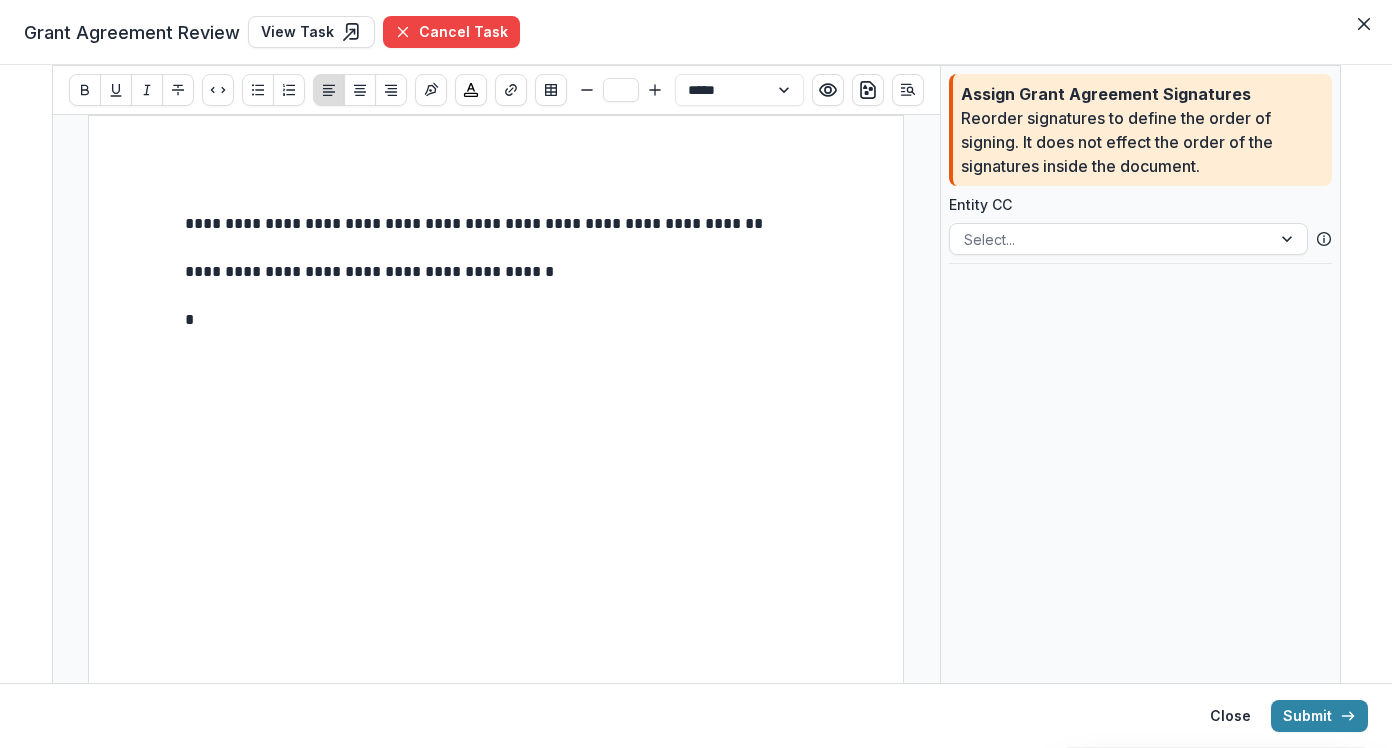 click on "**********" 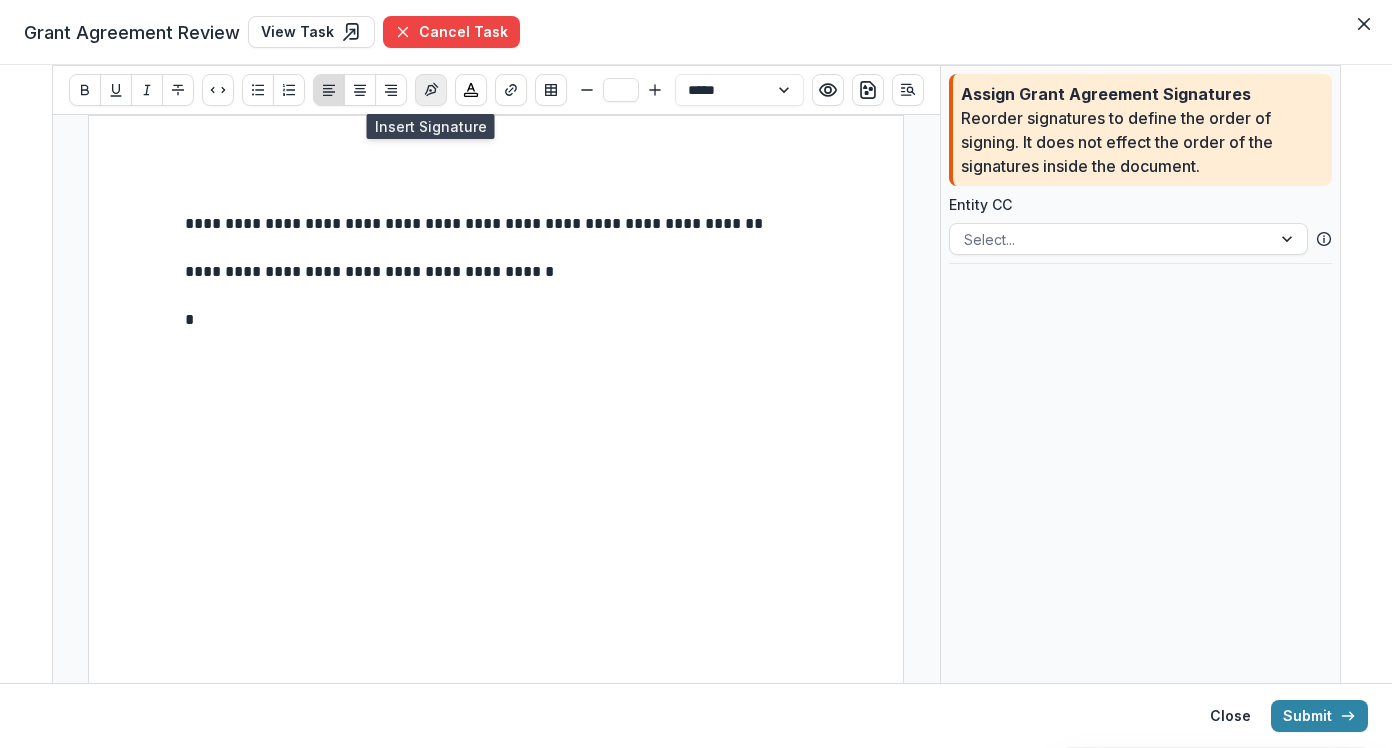 click 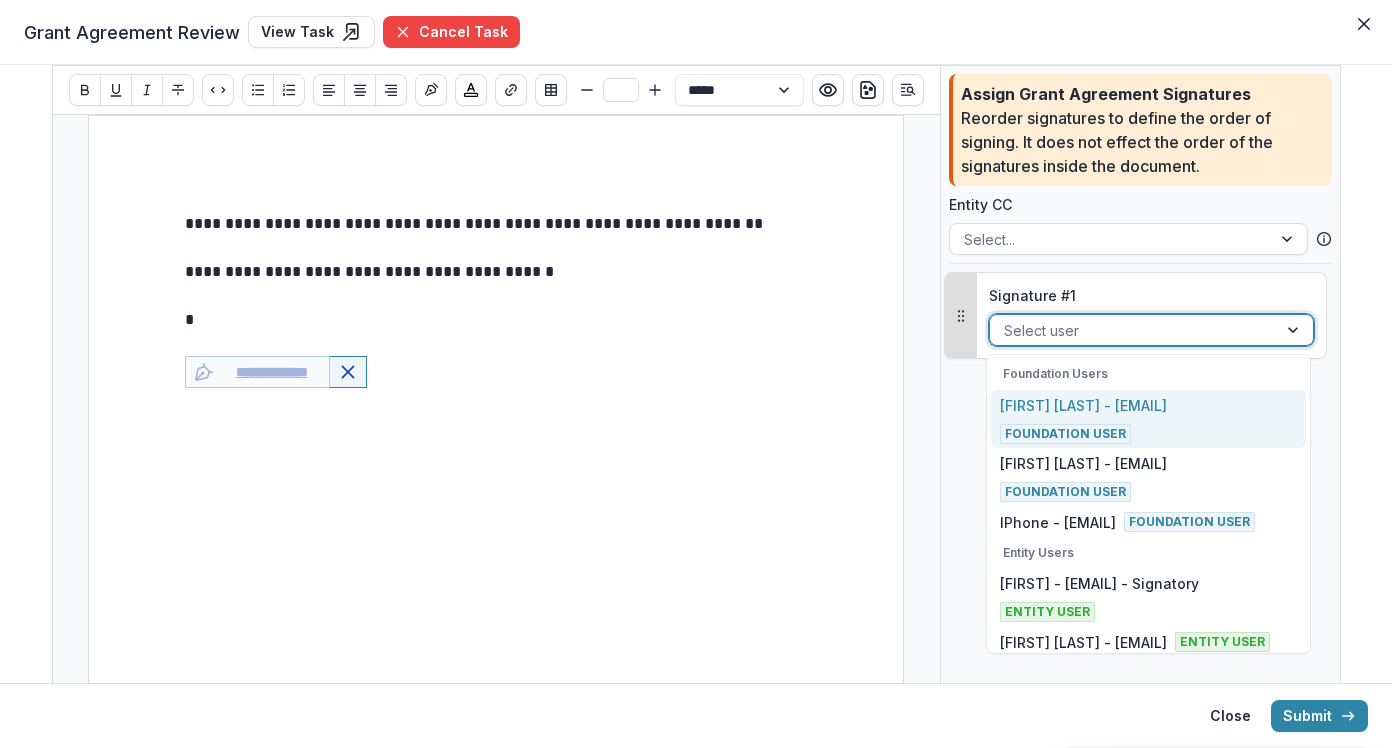click 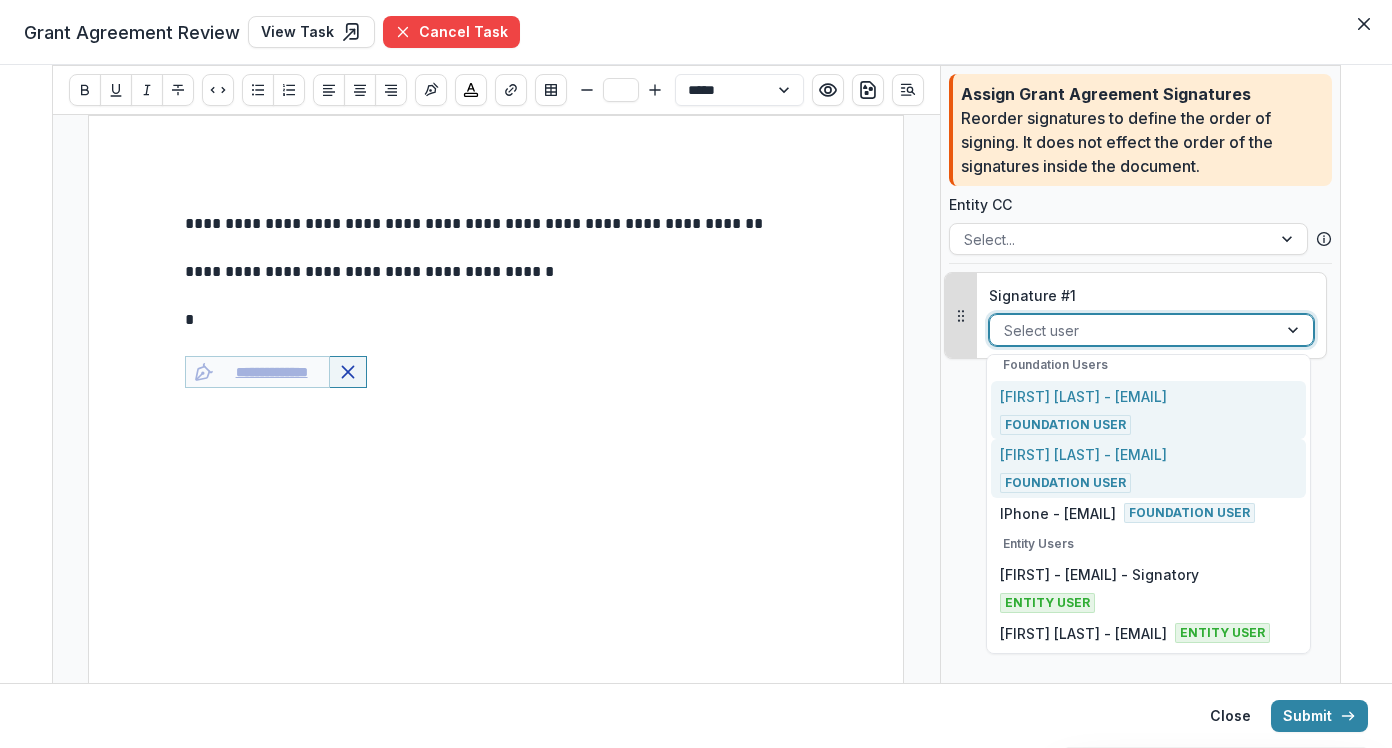 scroll, scrollTop: 85, scrollLeft: 0, axis: vertical 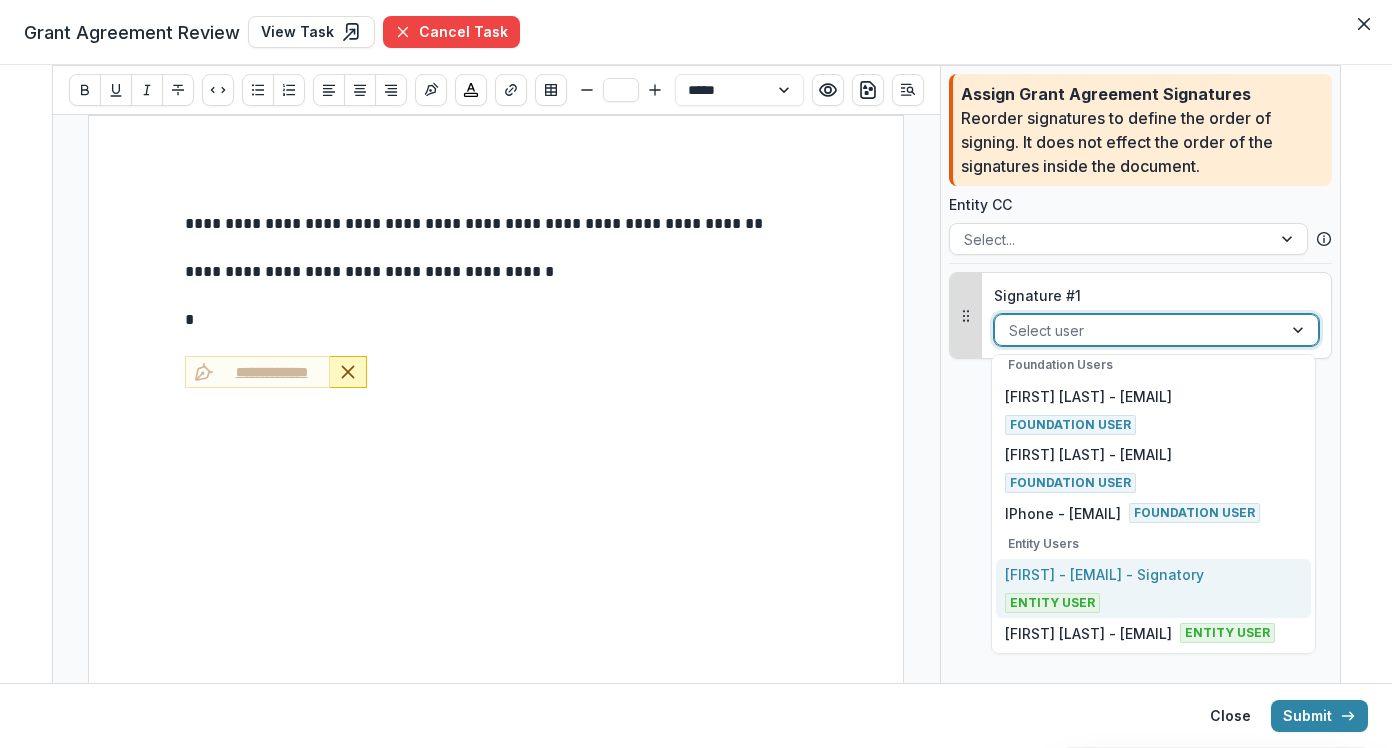 click 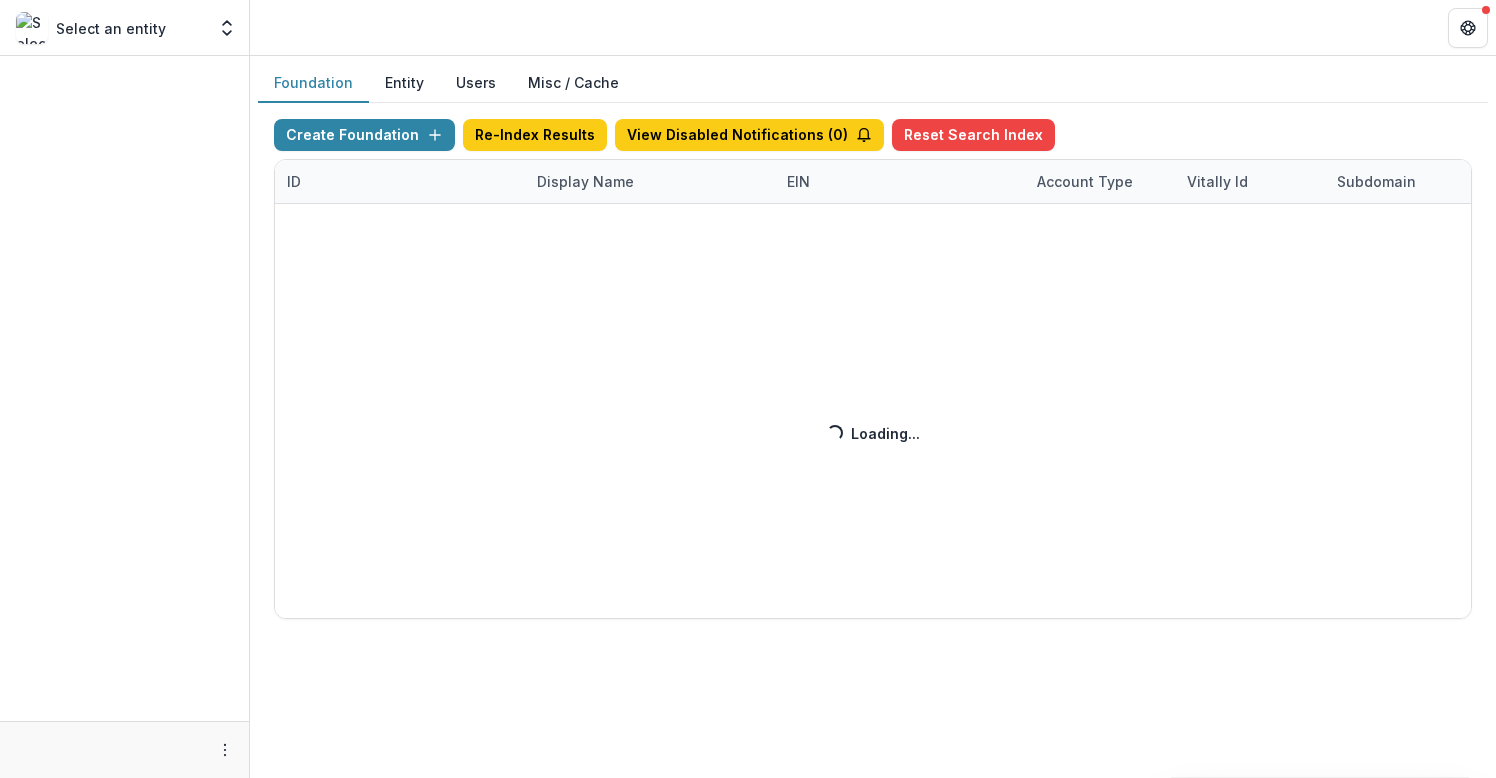 scroll, scrollTop: 0, scrollLeft: 0, axis: both 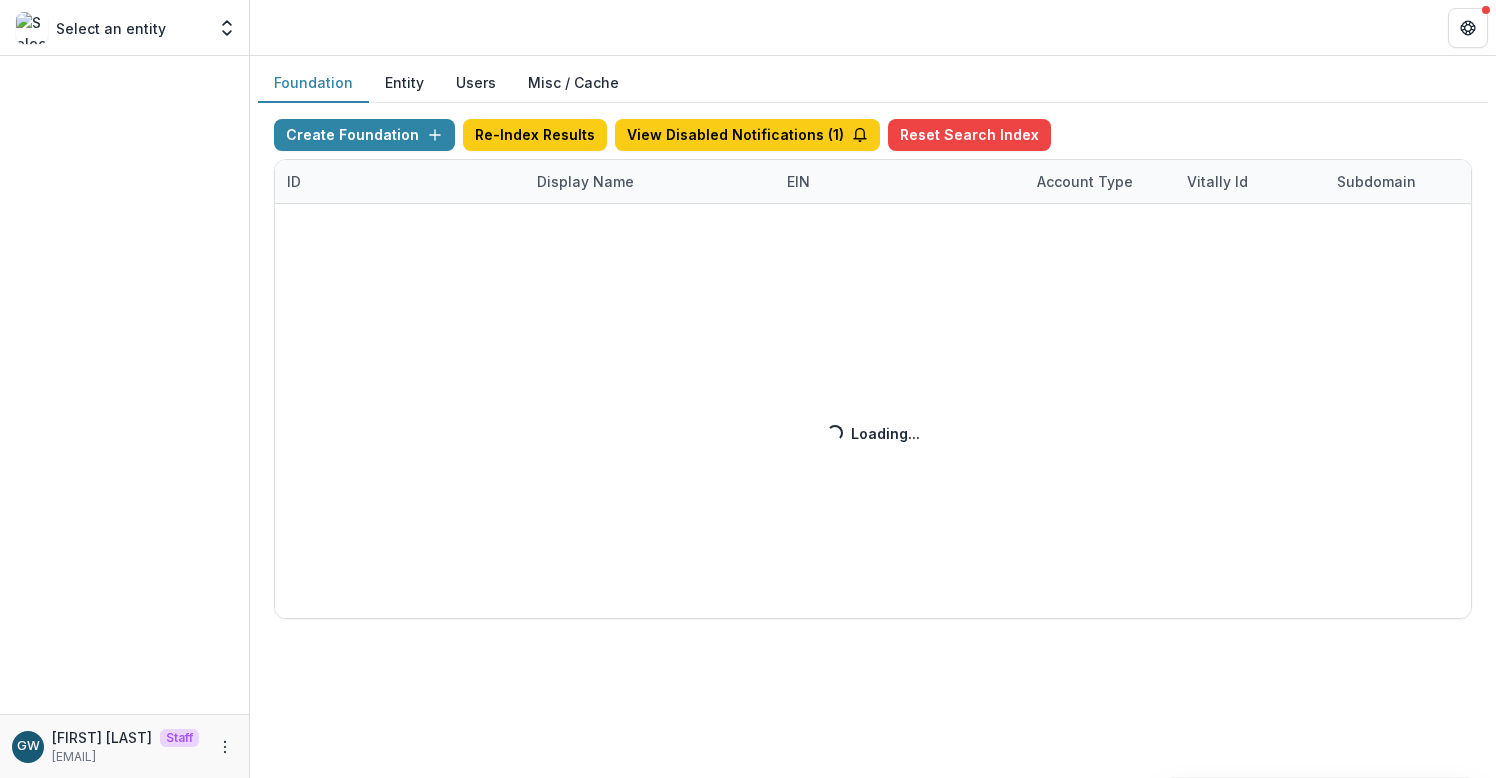 click on "Create Foundation Re-Index Results View Disabled Notifications ( 1 ) Reset Search Index ID Display Name EIN Account Type Vitally Id Subdomain Created on Actions Feature Flags Loading... Loading..." at bounding box center (873, 369) 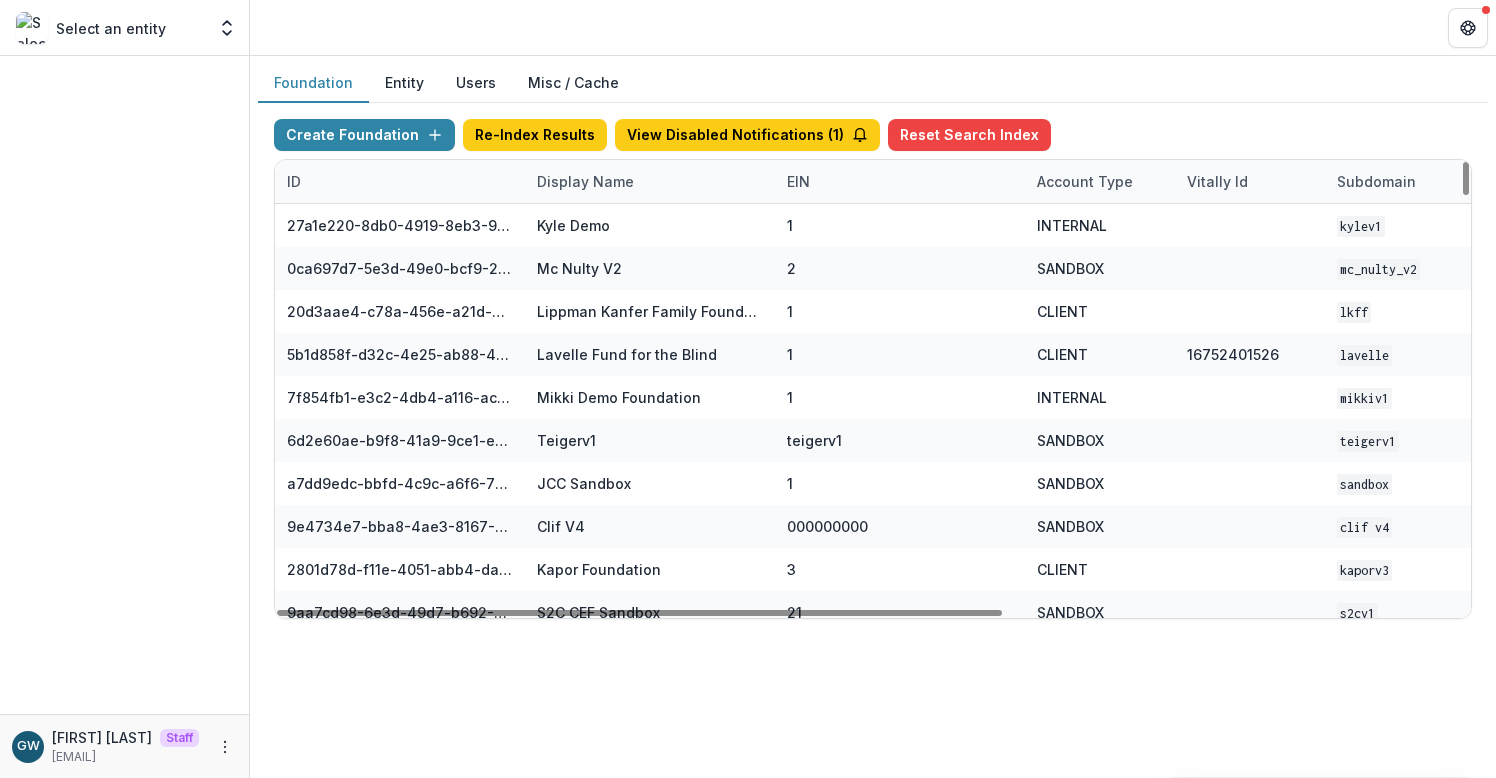click on "Display Name" at bounding box center (585, 181) 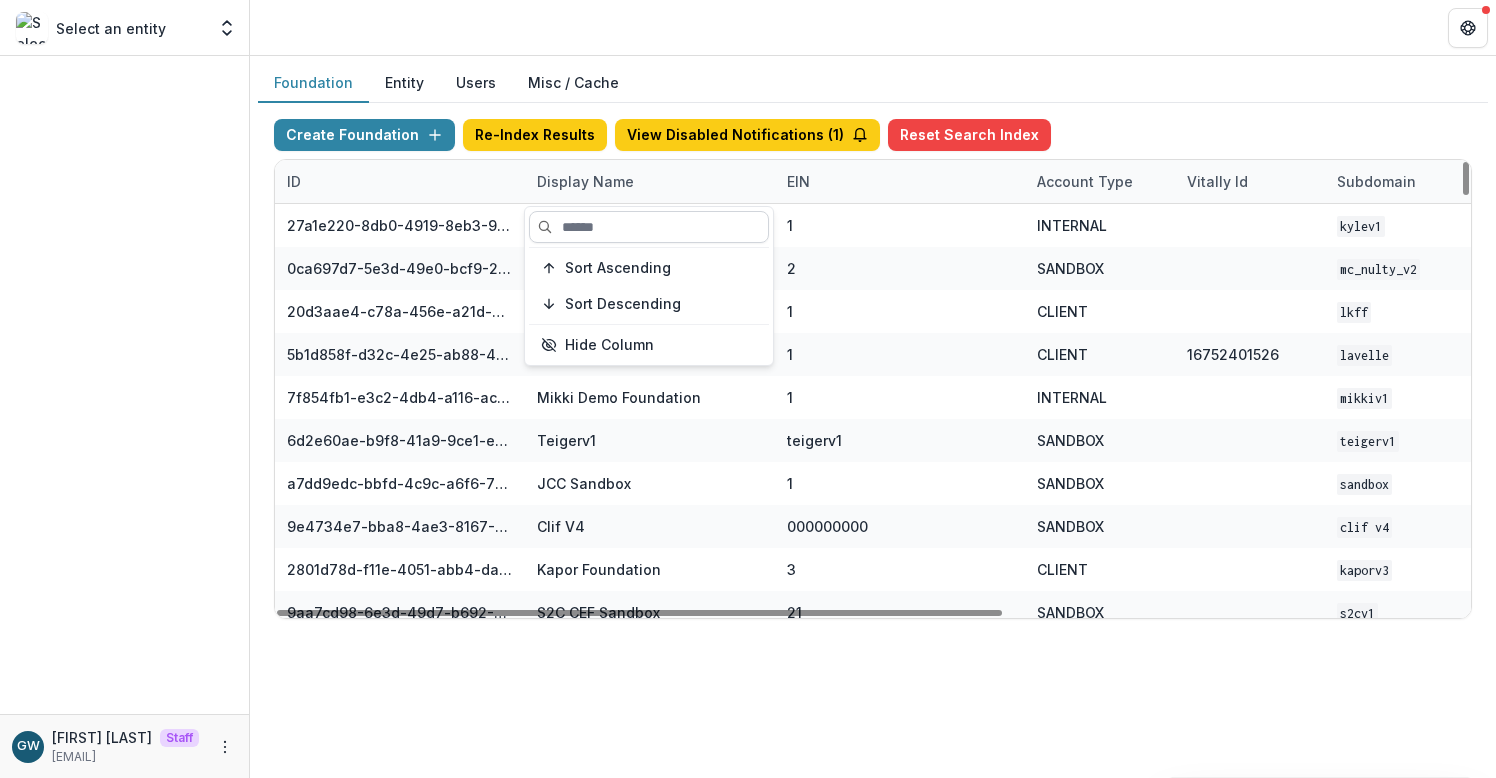 click at bounding box center [649, 227] 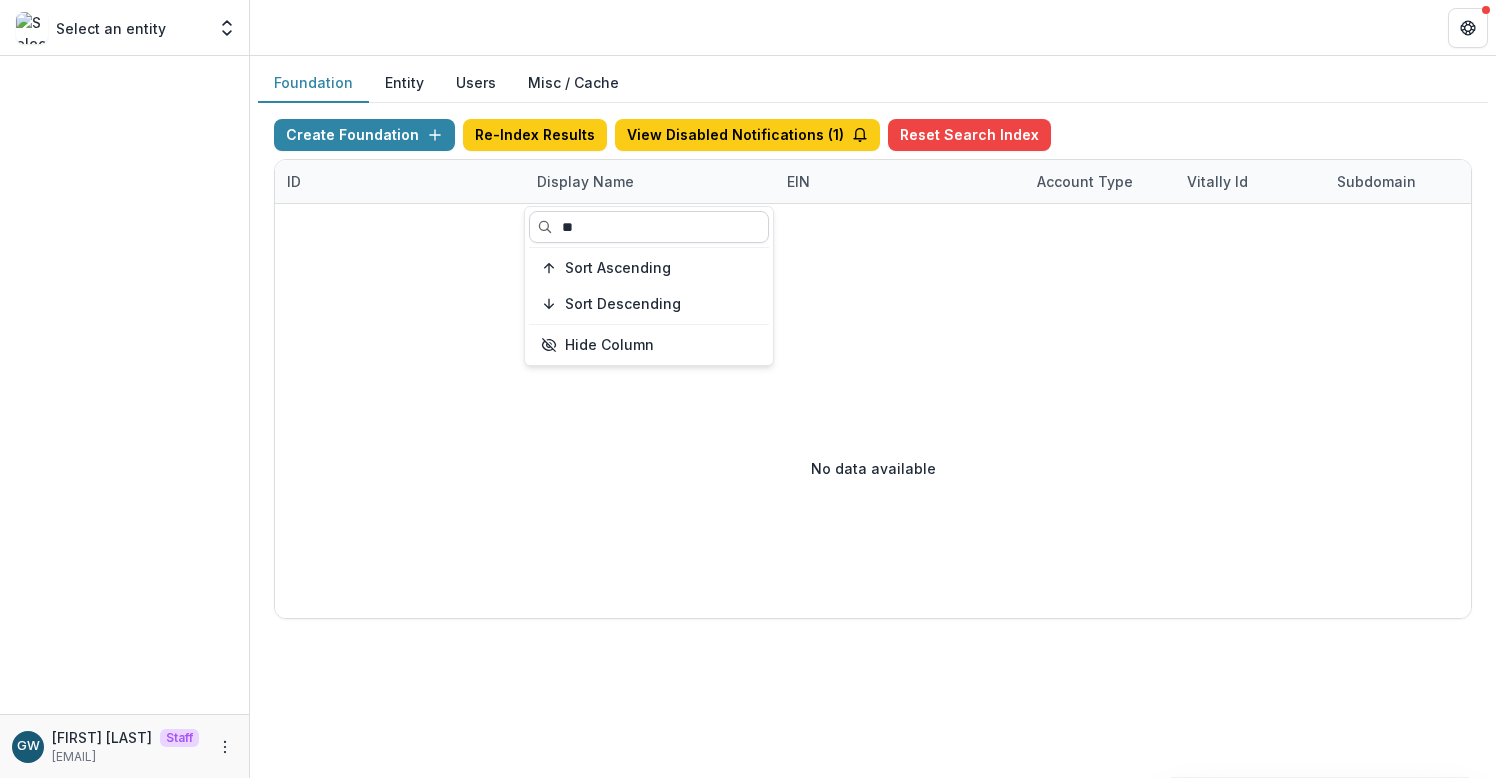 type on "*" 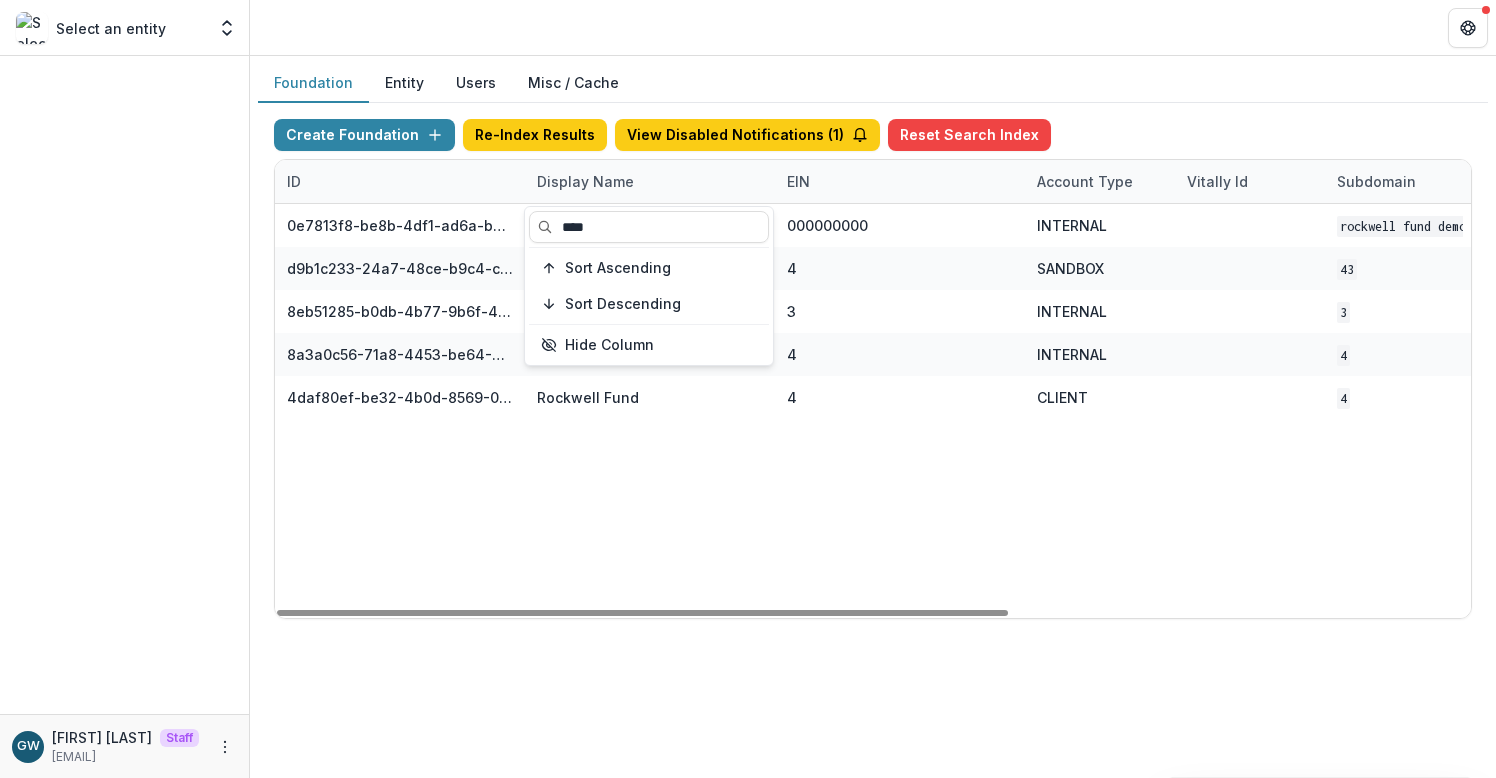 type on "****" 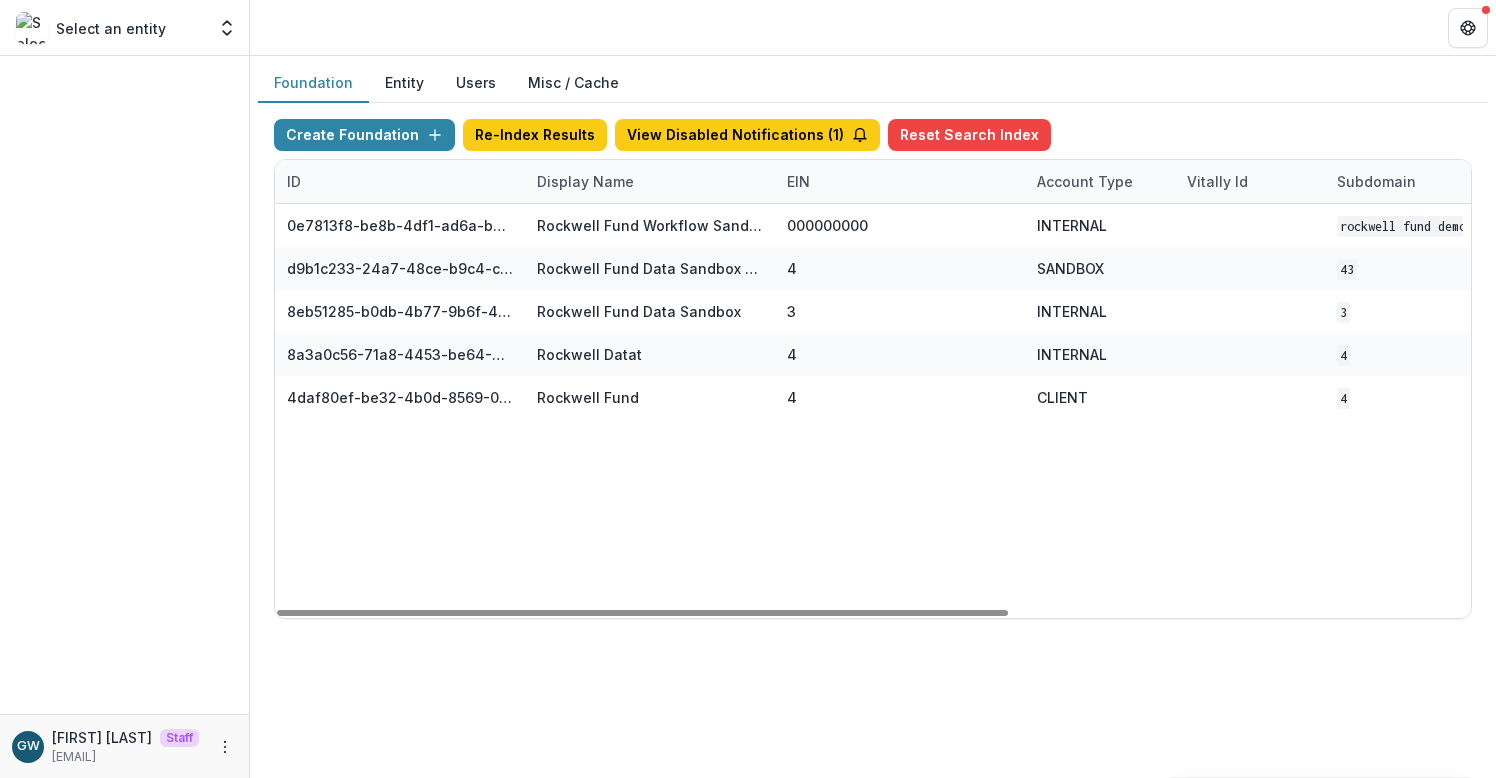 click on "Foundation Entity Users Misc / Cache" at bounding box center (873, 83) 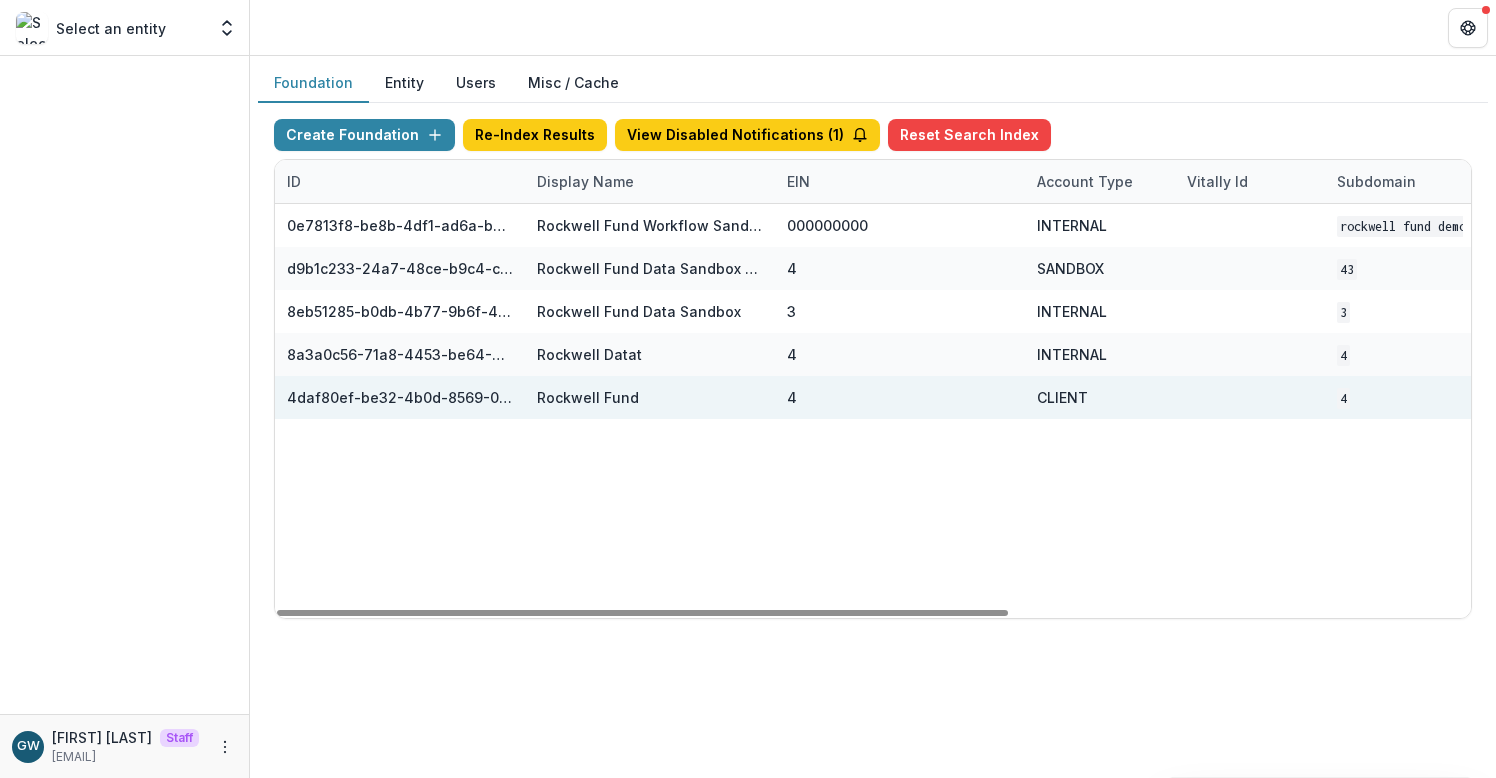 drag, startPoint x: 997, startPoint y: 374, endPoint x: 1082, endPoint y: 375, distance: 85.00588 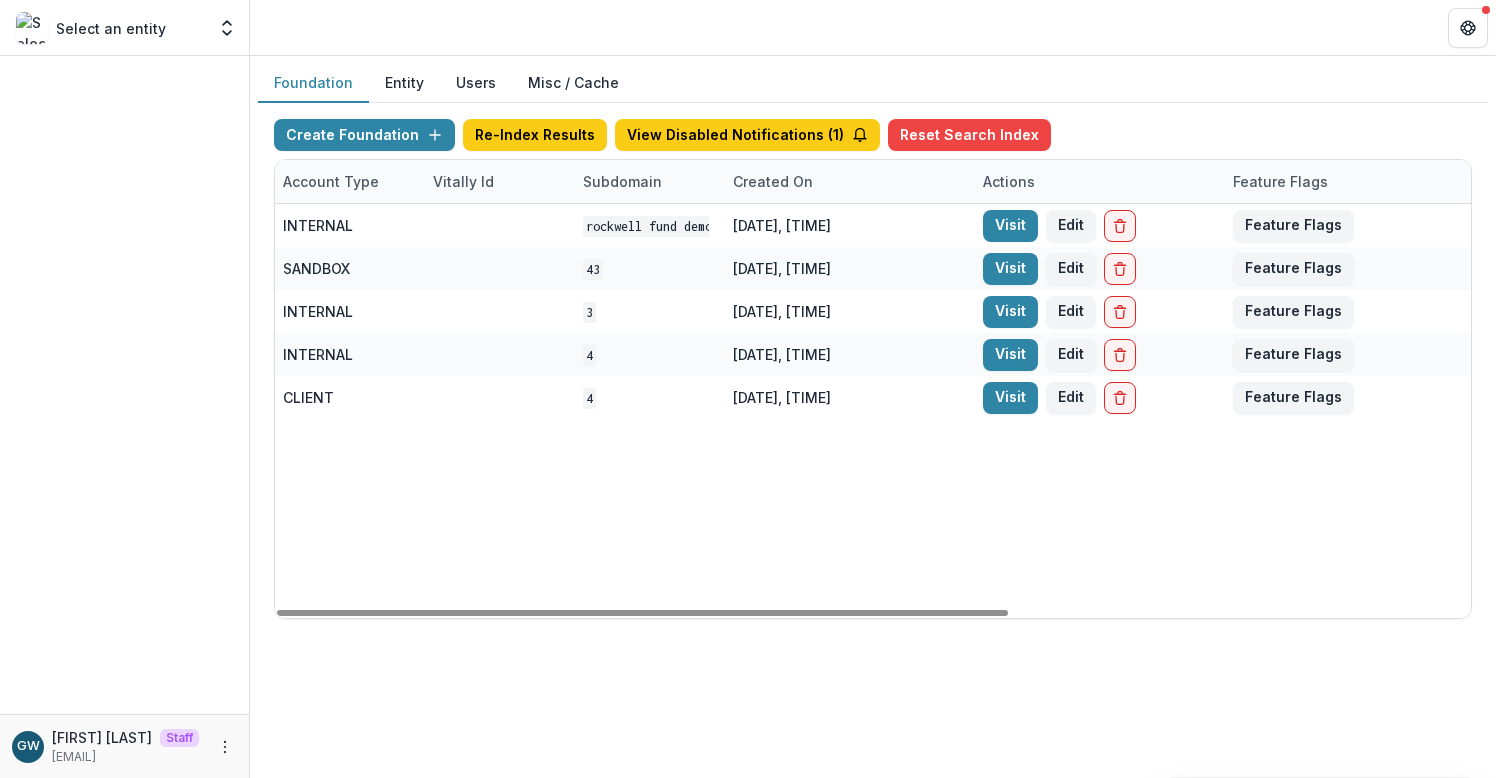 drag, startPoint x: 1025, startPoint y: 402, endPoint x: 1012, endPoint y: 397, distance: 13.928389 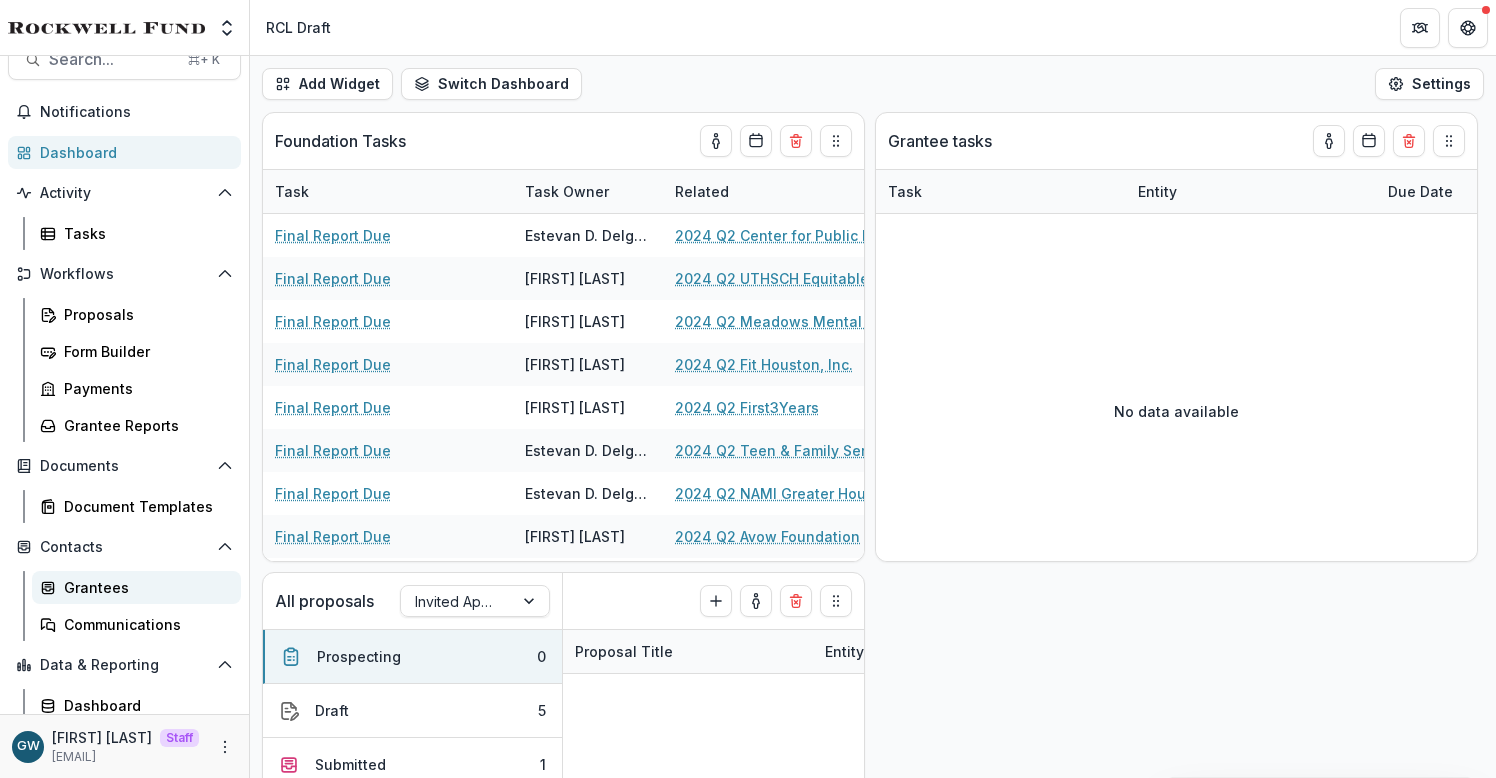 scroll, scrollTop: 77, scrollLeft: 0, axis: vertical 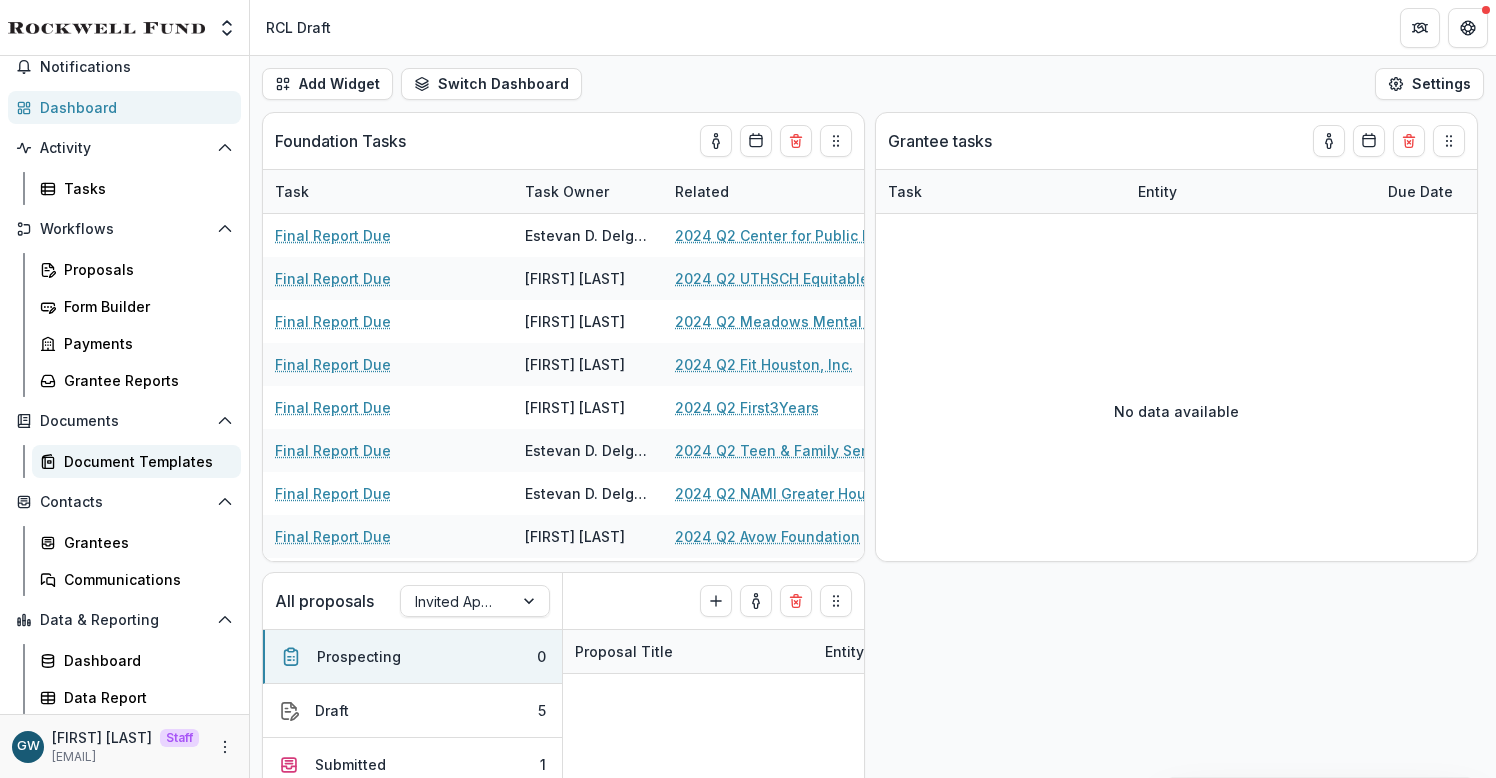 click on "Document Templates" at bounding box center (144, 461) 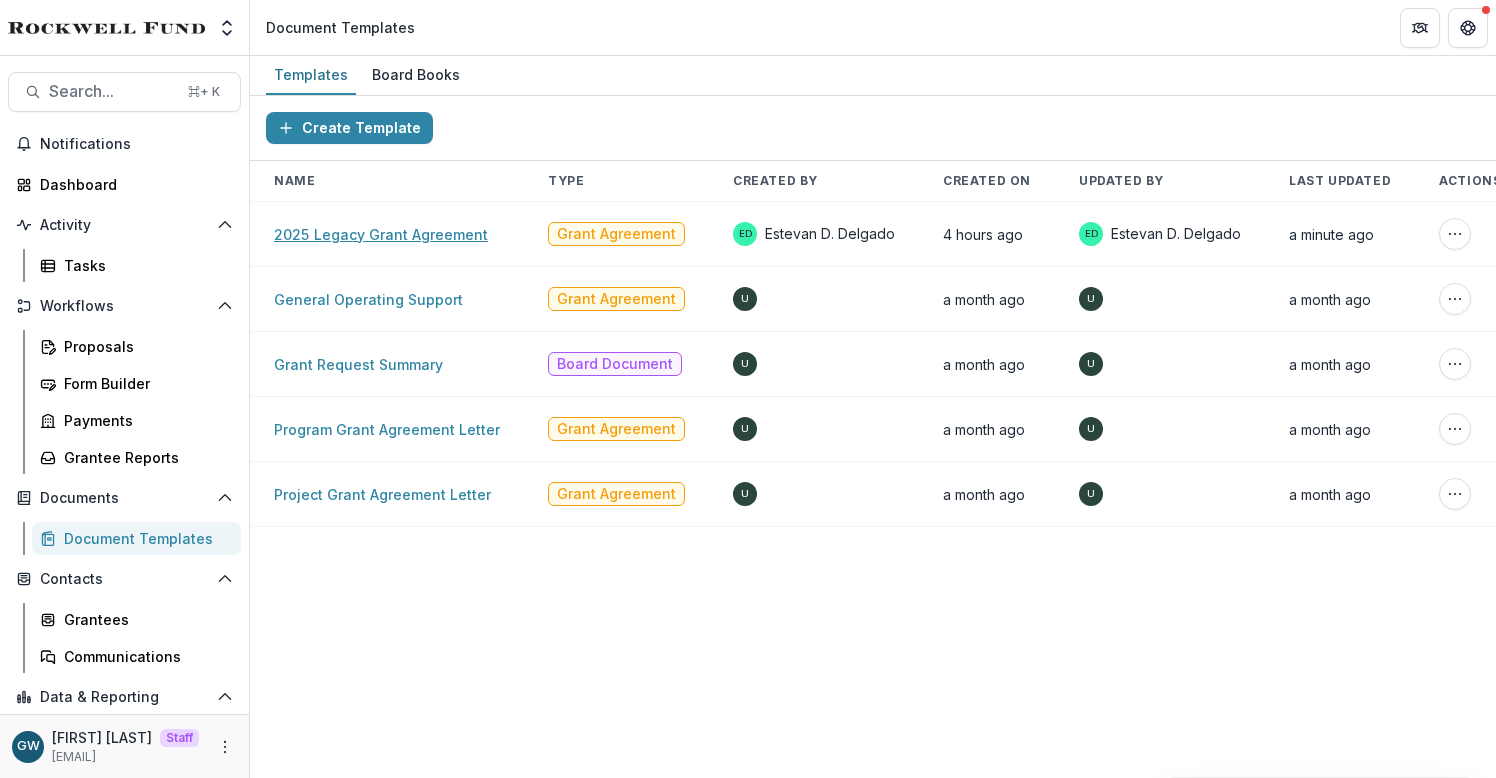 click on "2025 Legacy Grant Agreement" at bounding box center [381, 234] 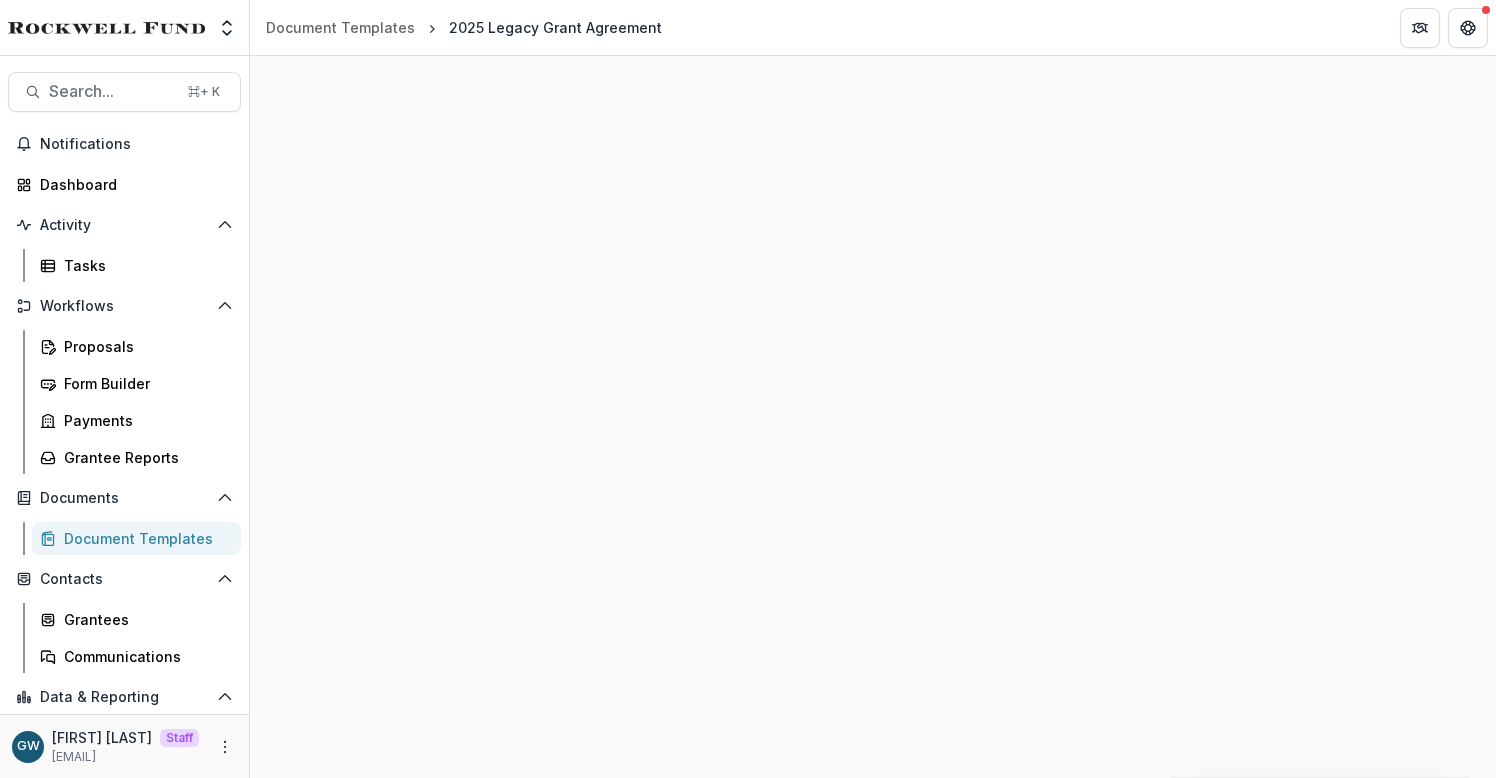 click on "Document Templates" at bounding box center [144, 538] 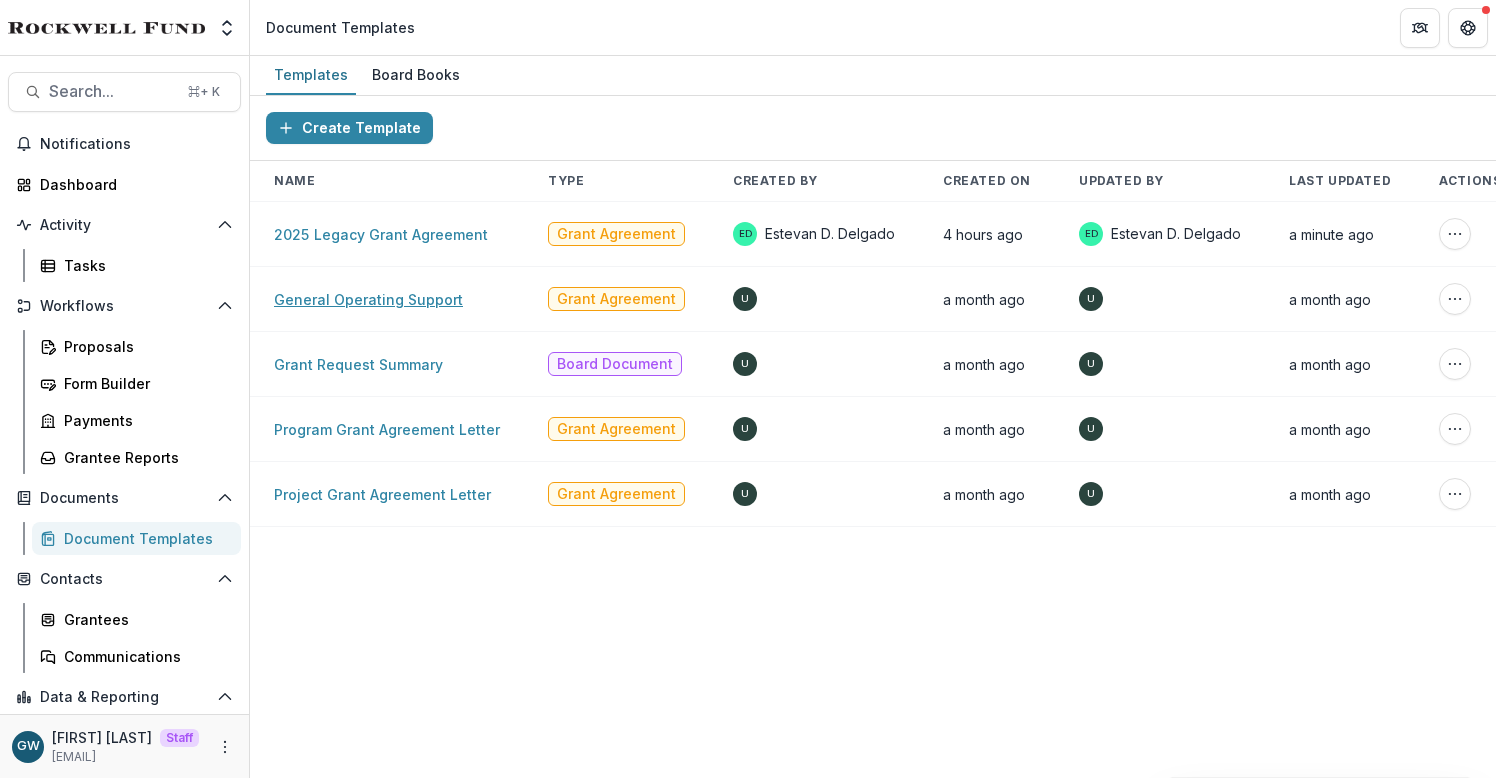 click on "General Operating Support" at bounding box center (368, 299) 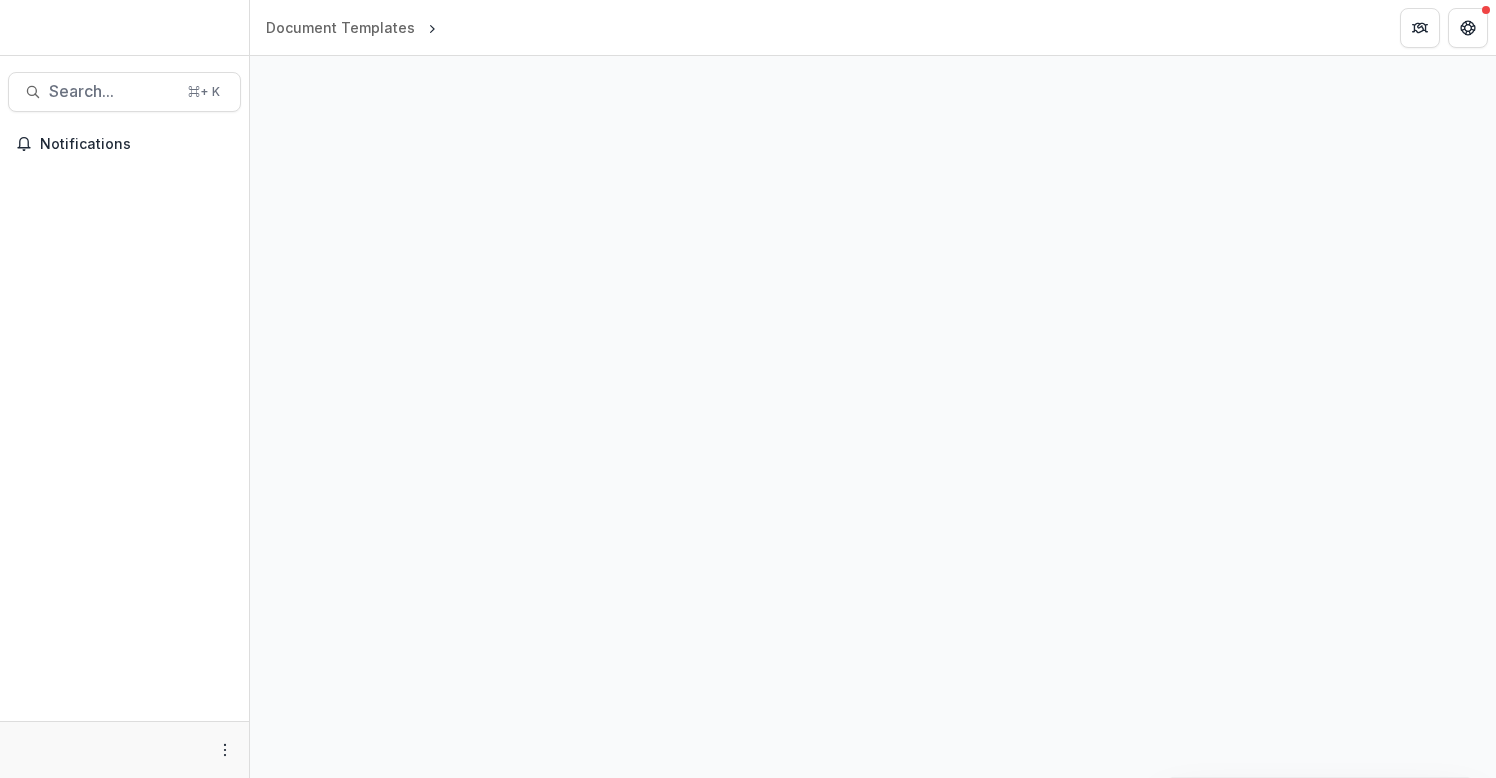 scroll, scrollTop: 0, scrollLeft: 0, axis: both 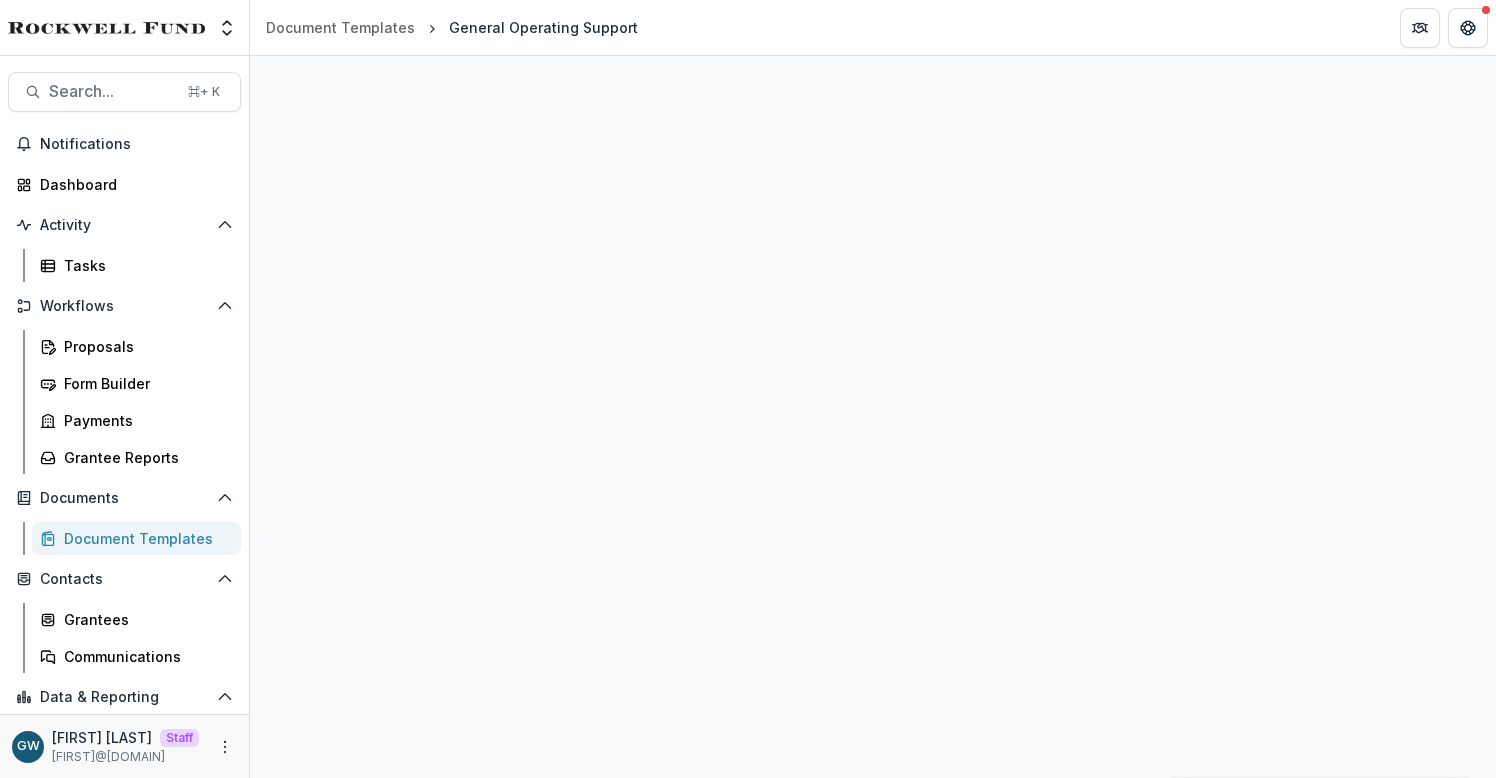 click on "Document Templates" at bounding box center [144, 538] 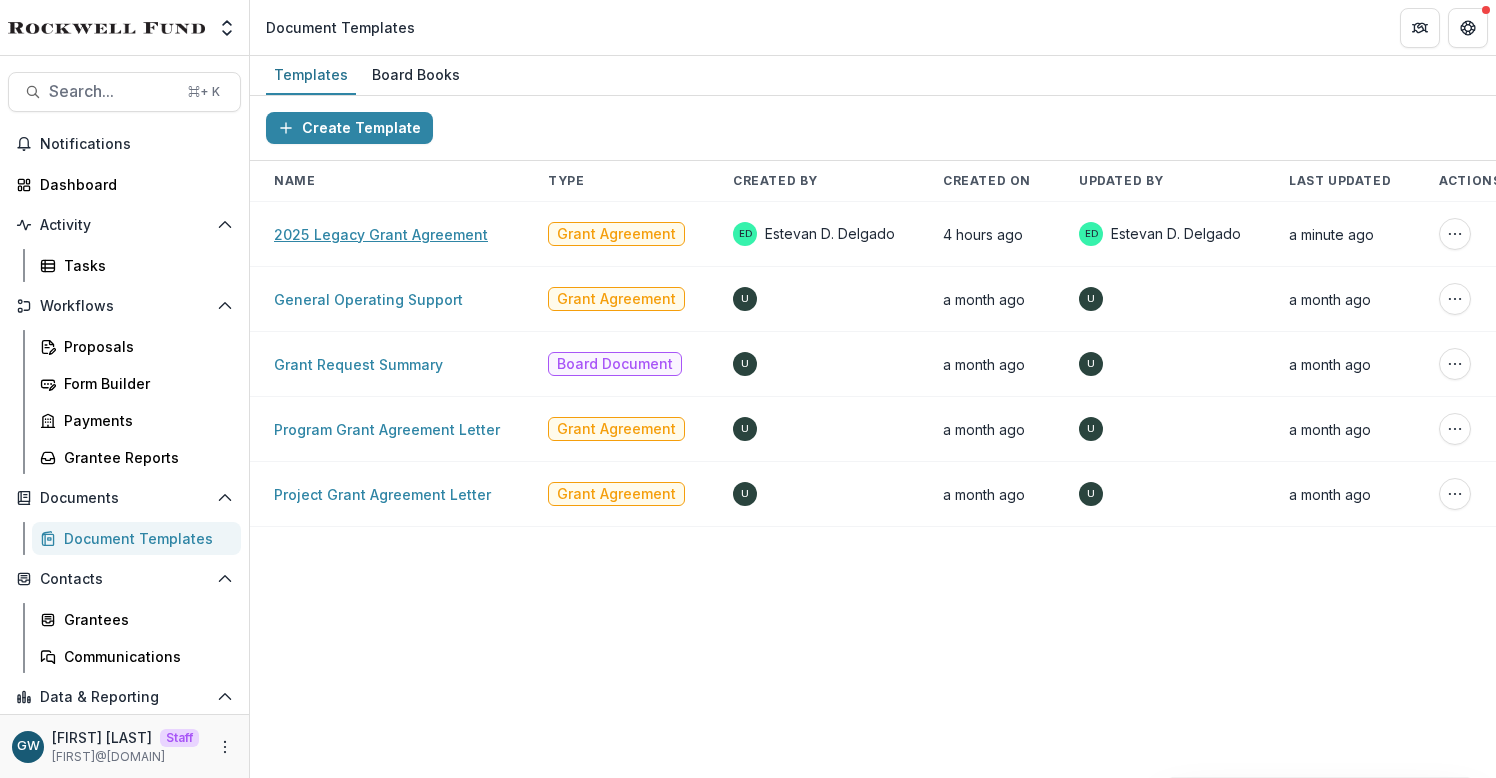 click on "2025 Legacy Grant Agreement" at bounding box center [381, 234] 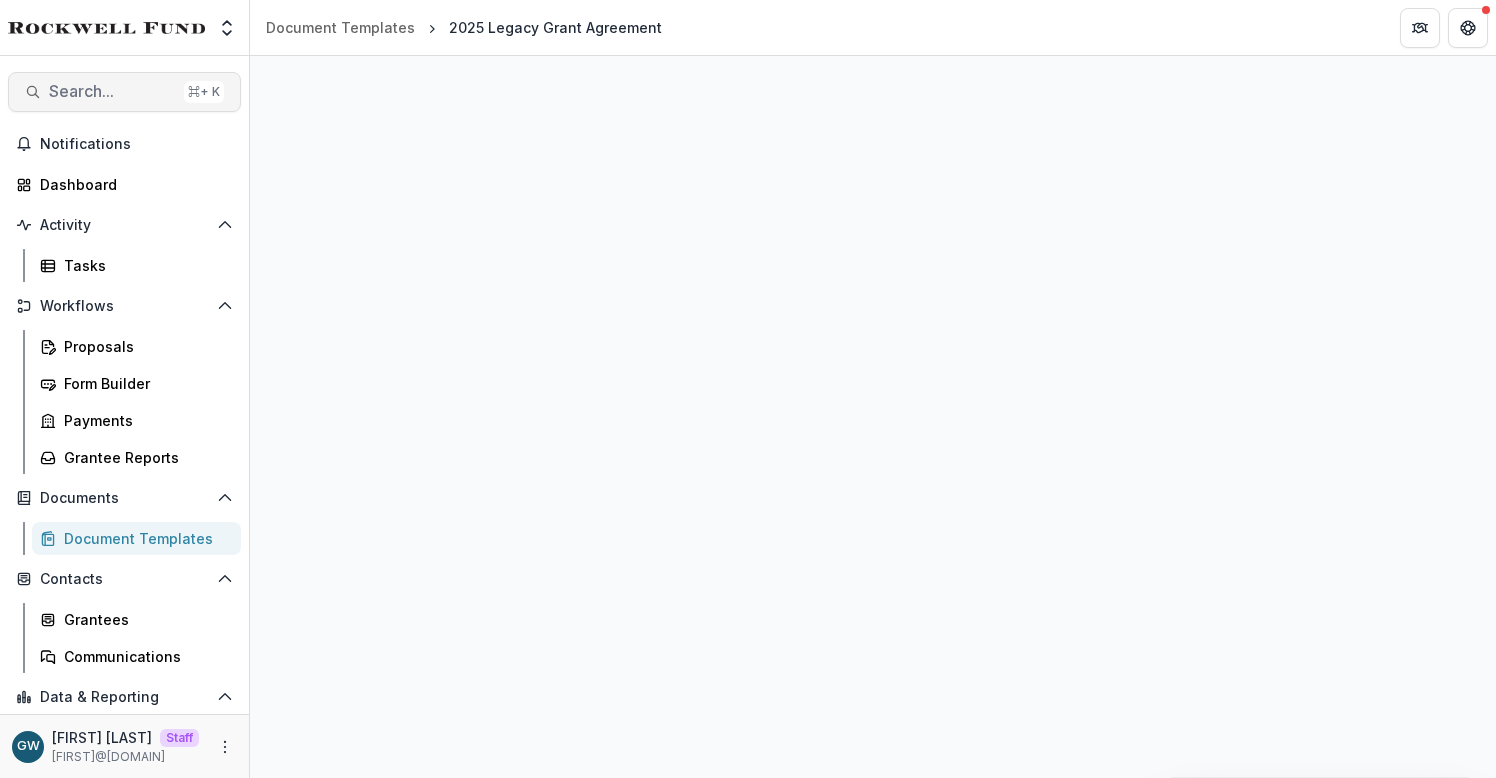 select on "**********" 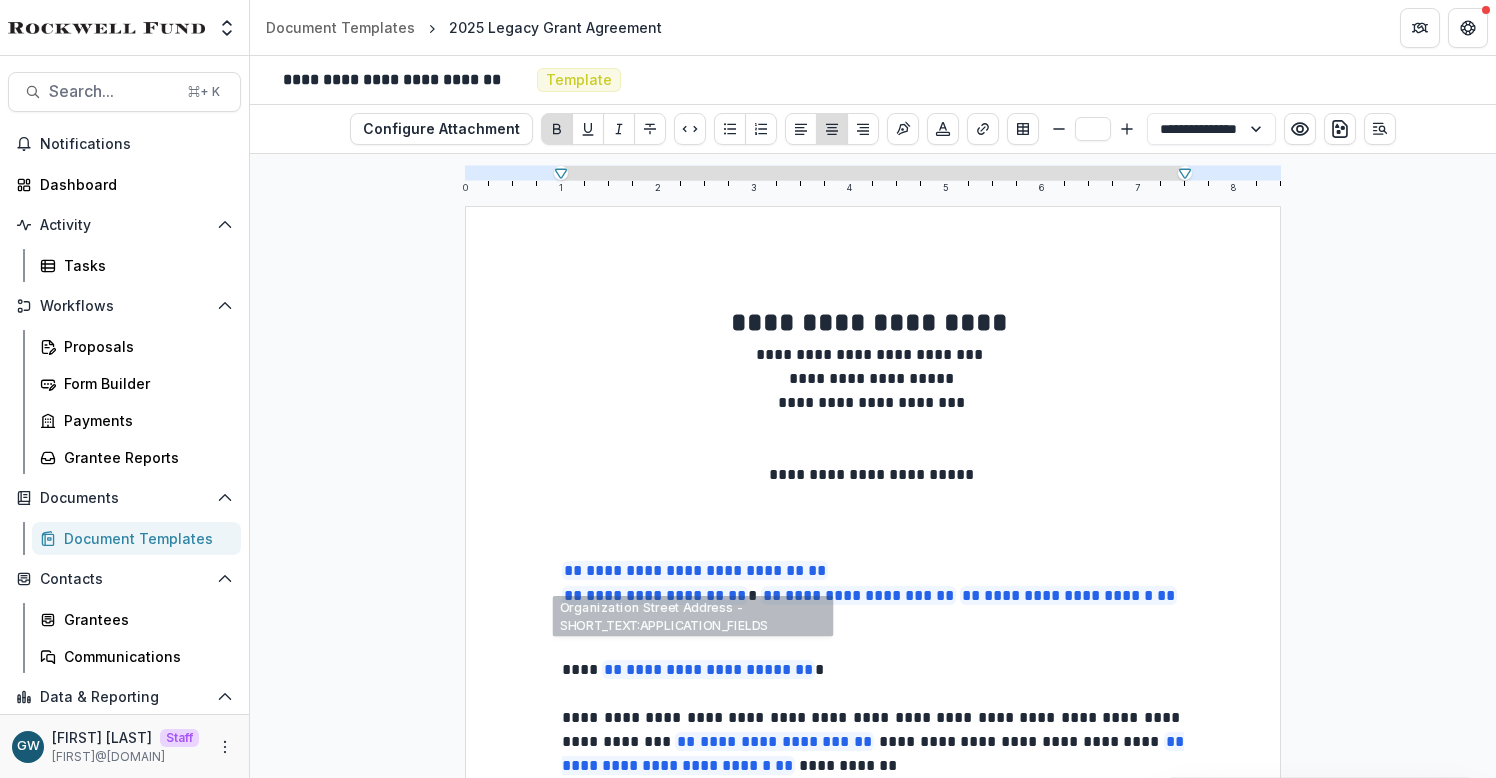 type on "**" 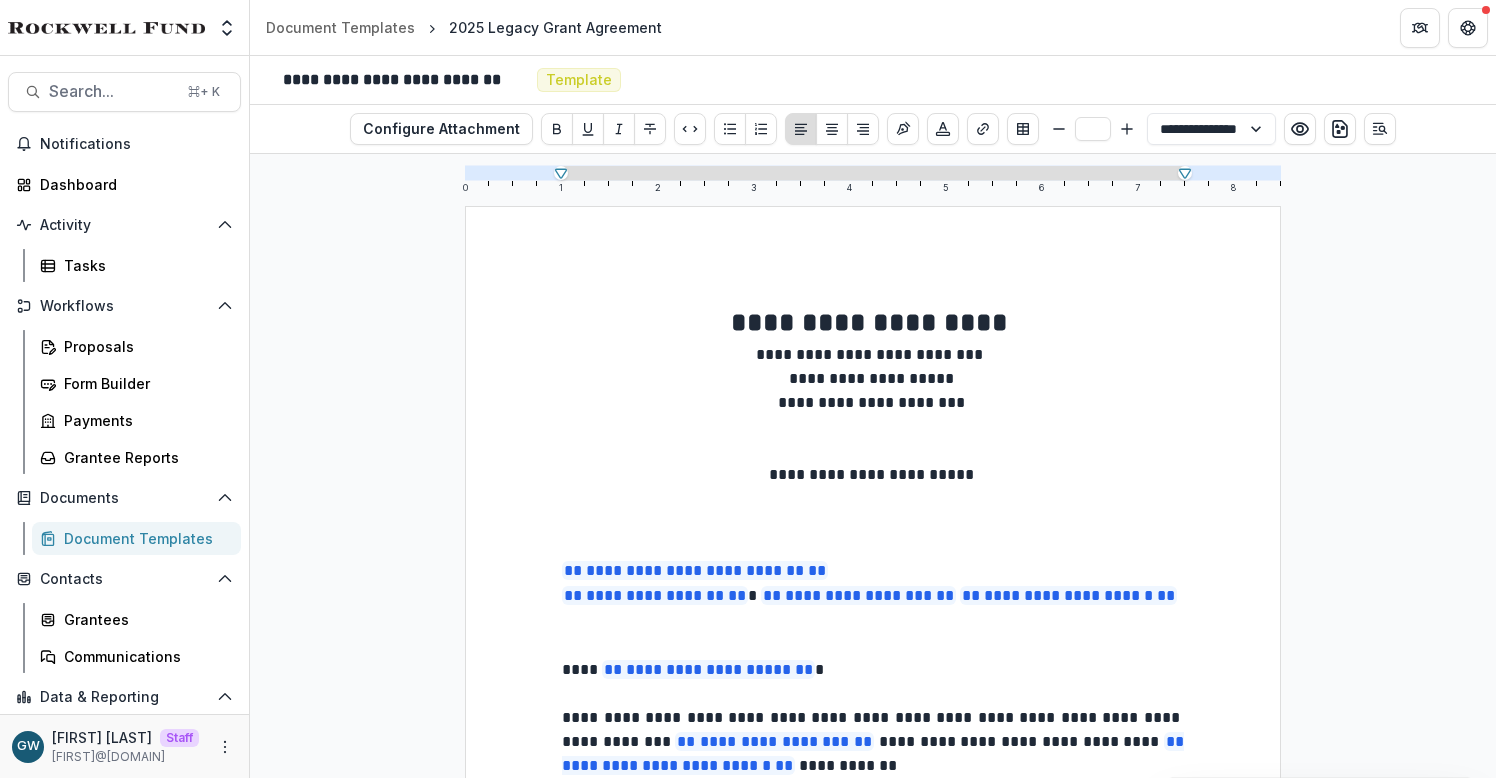 click at bounding box center (873, 547) 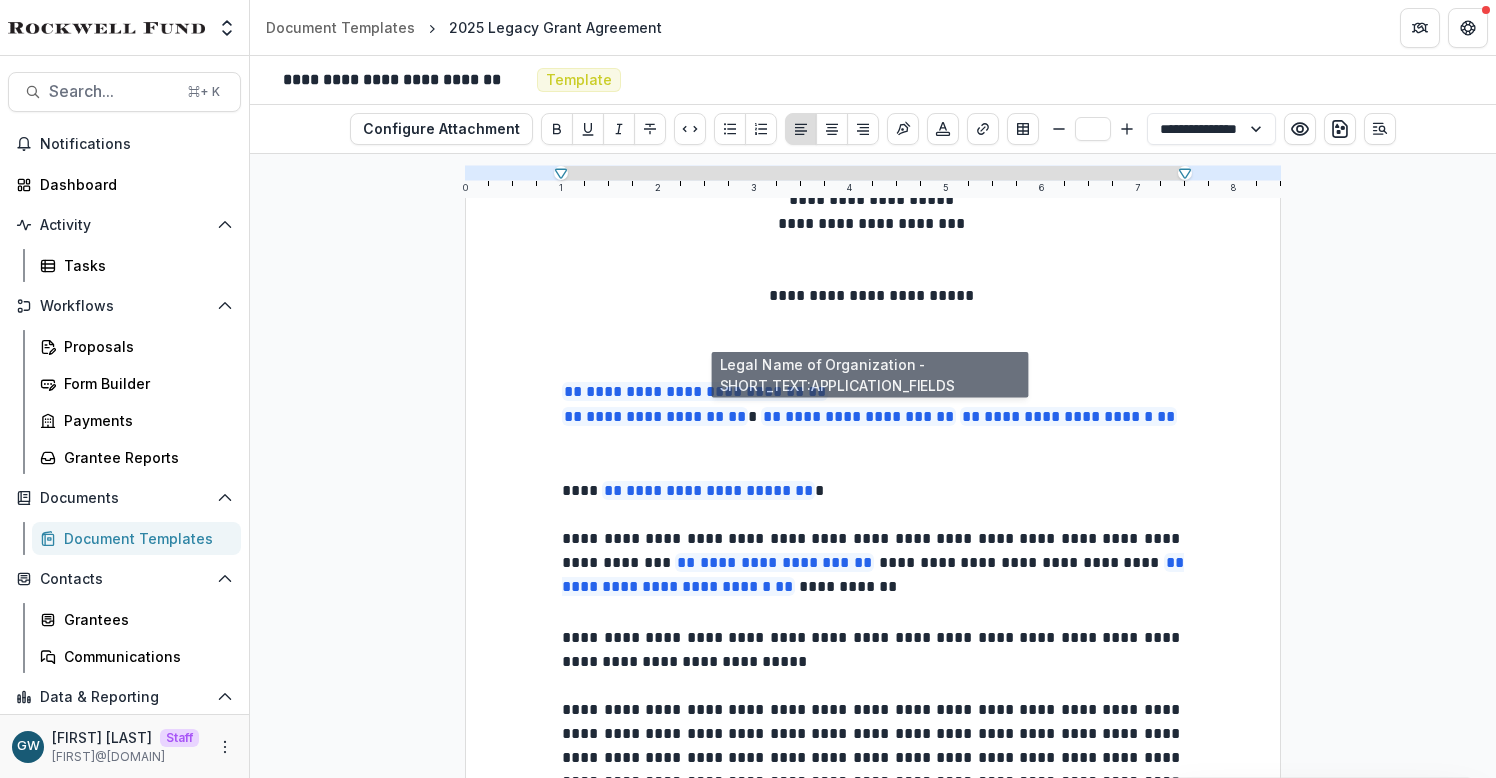 scroll, scrollTop: 0, scrollLeft: 0, axis: both 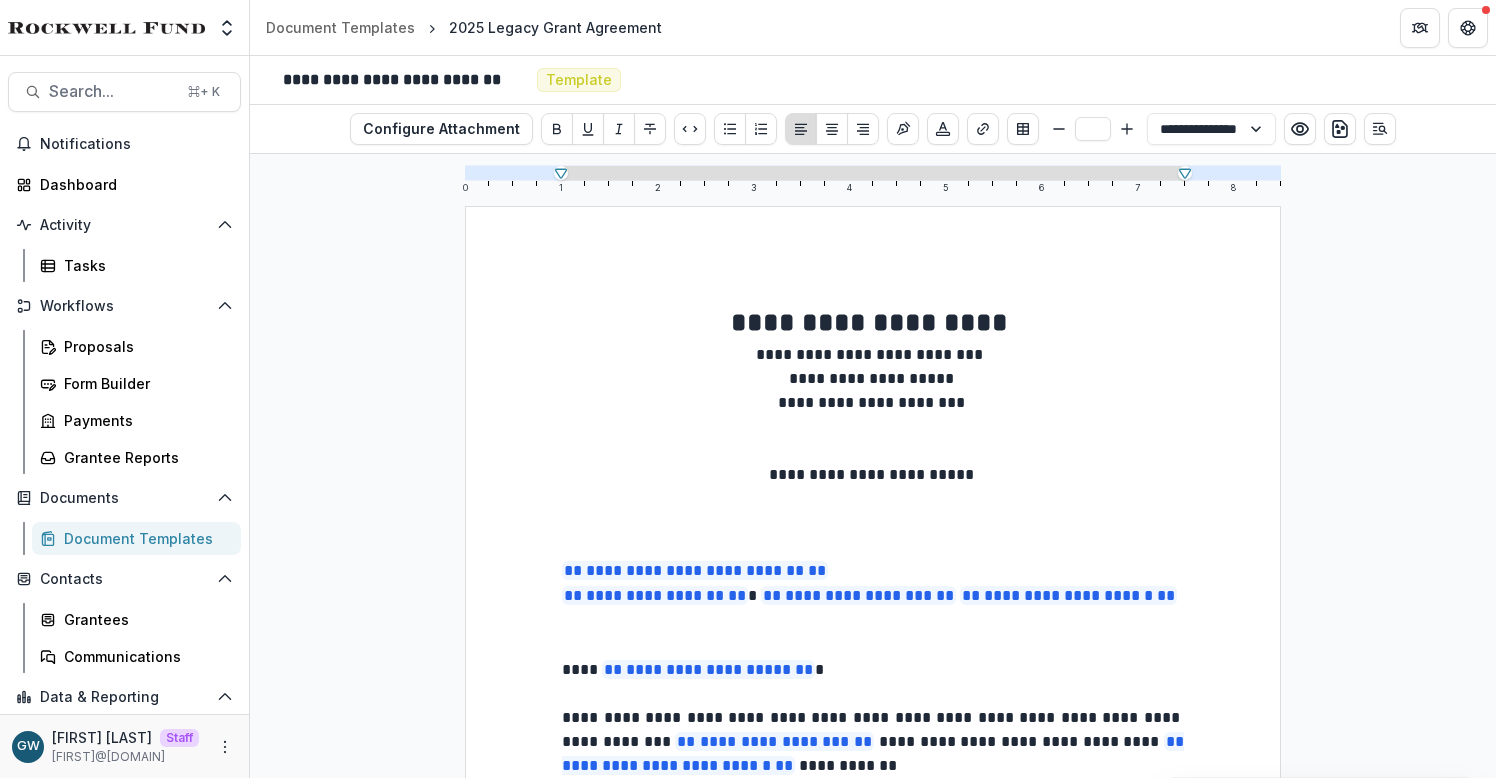 click at bounding box center [873, 499] 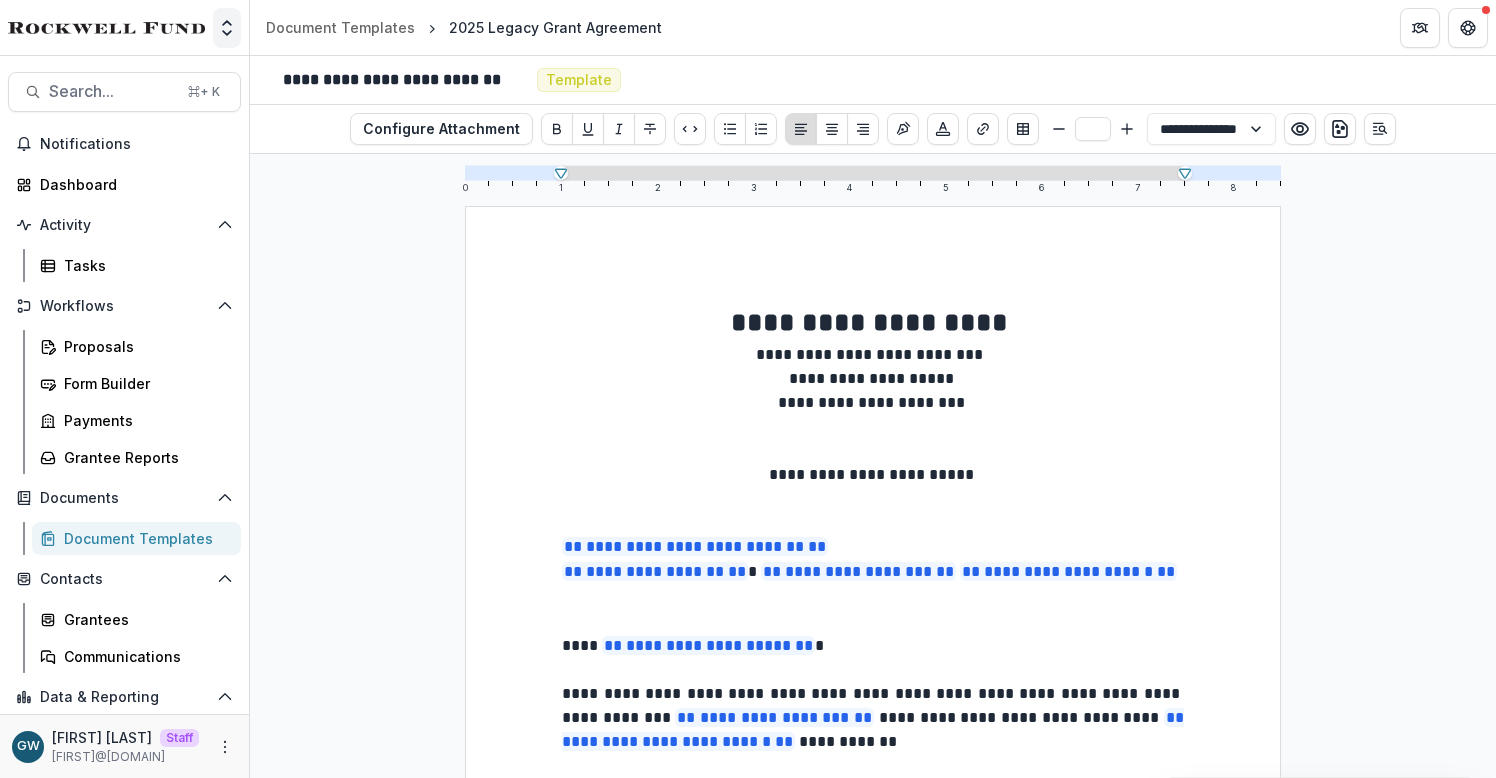 click 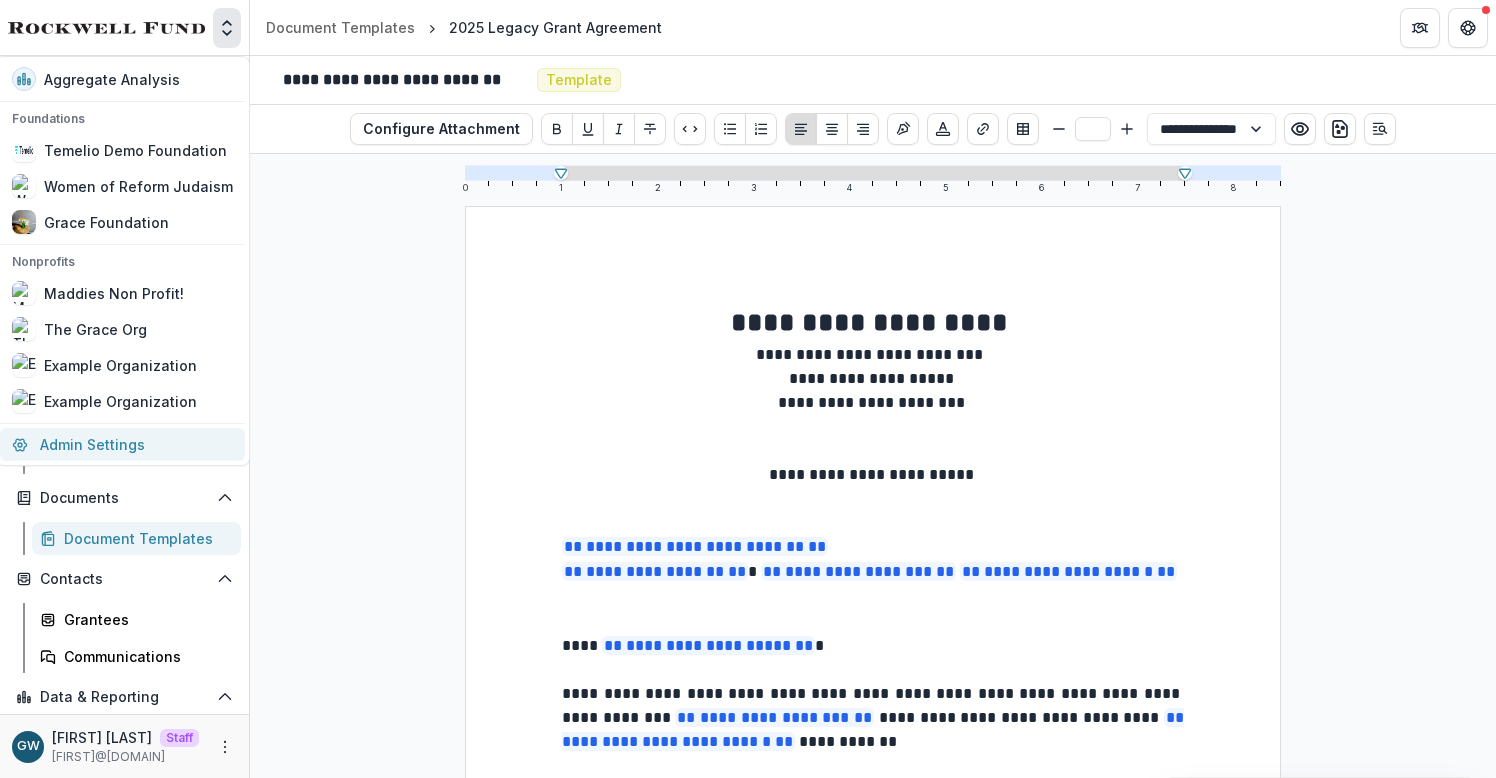 click on "Admin Settings" at bounding box center (122, 444) 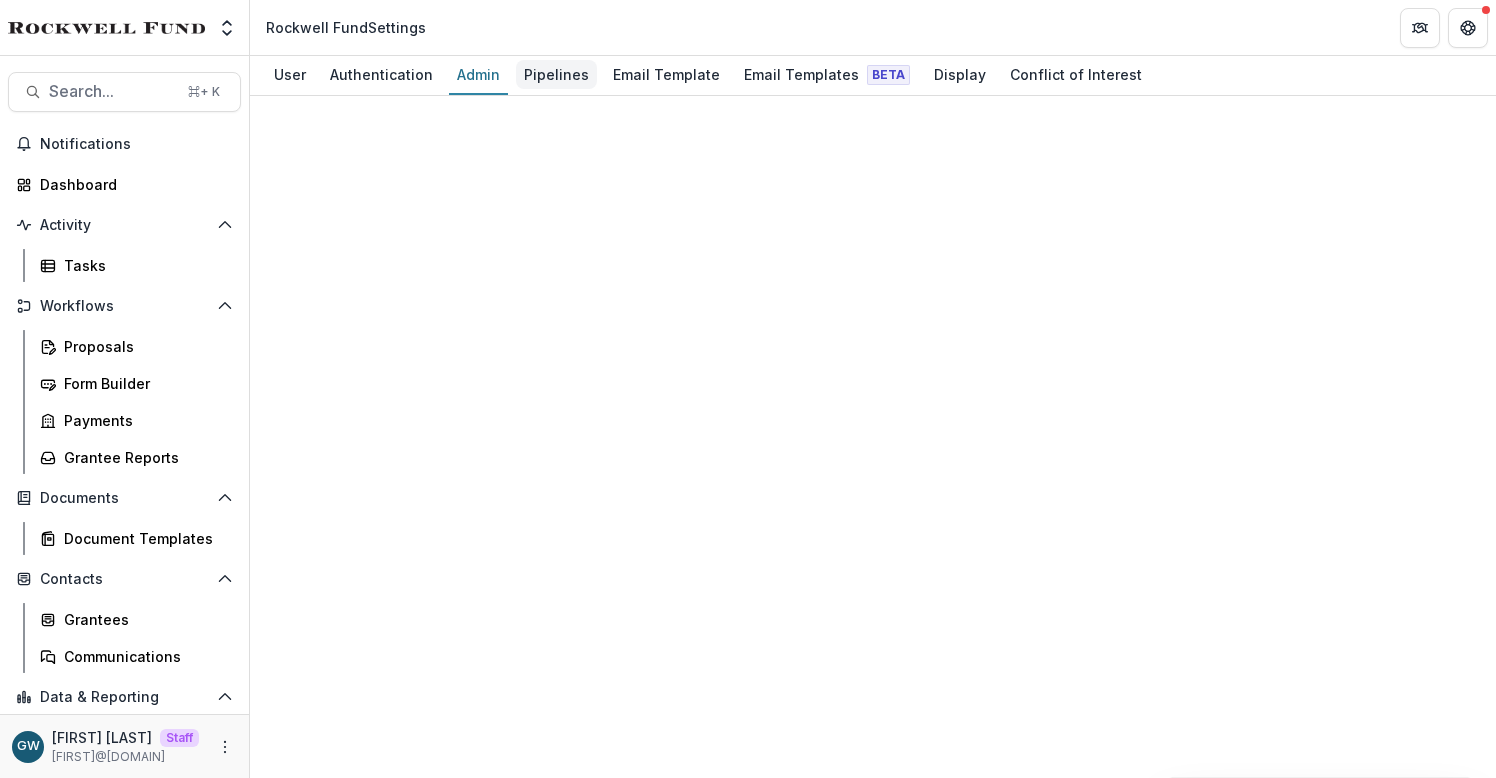 click on "Pipelines" at bounding box center [556, 74] 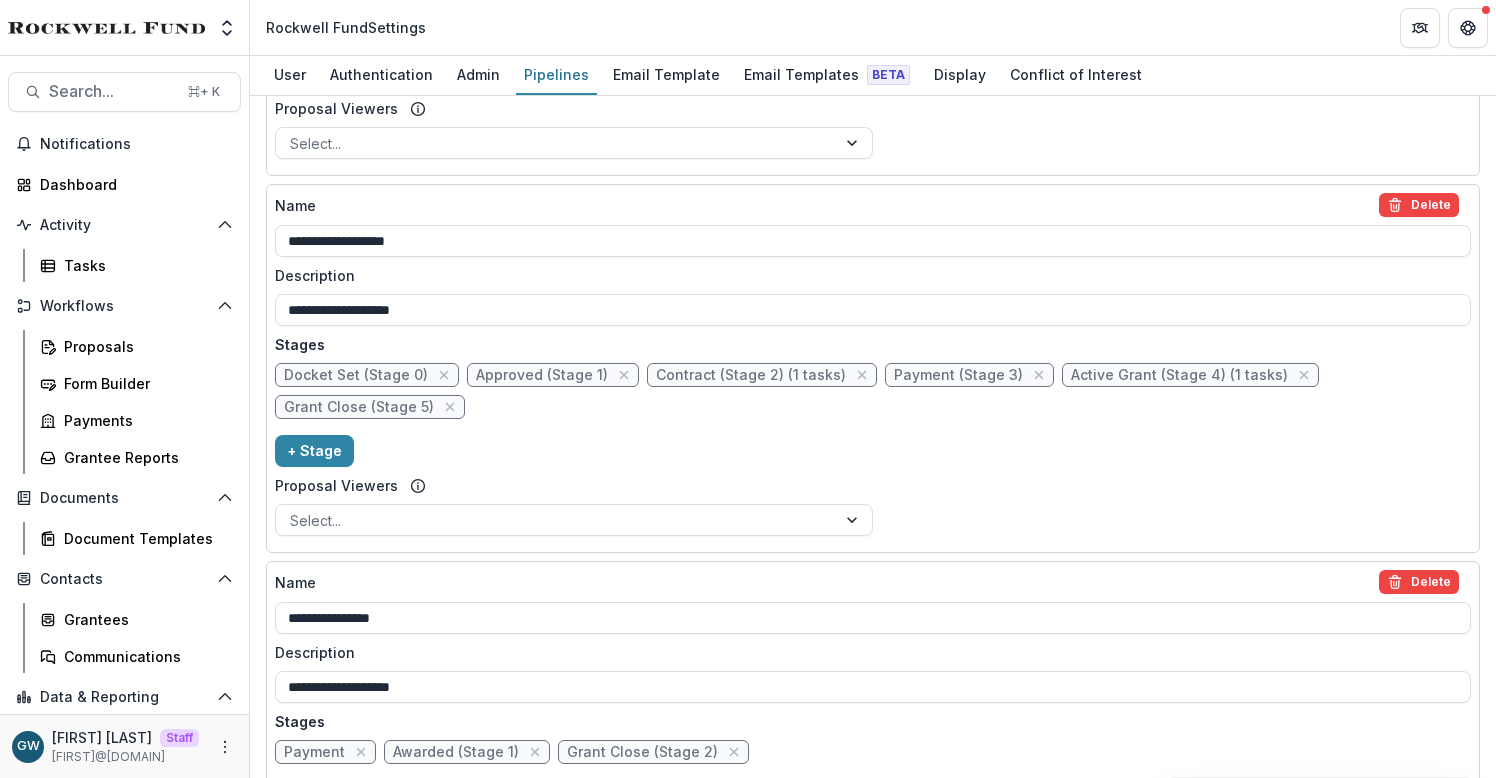 scroll, scrollTop: 705, scrollLeft: 0, axis: vertical 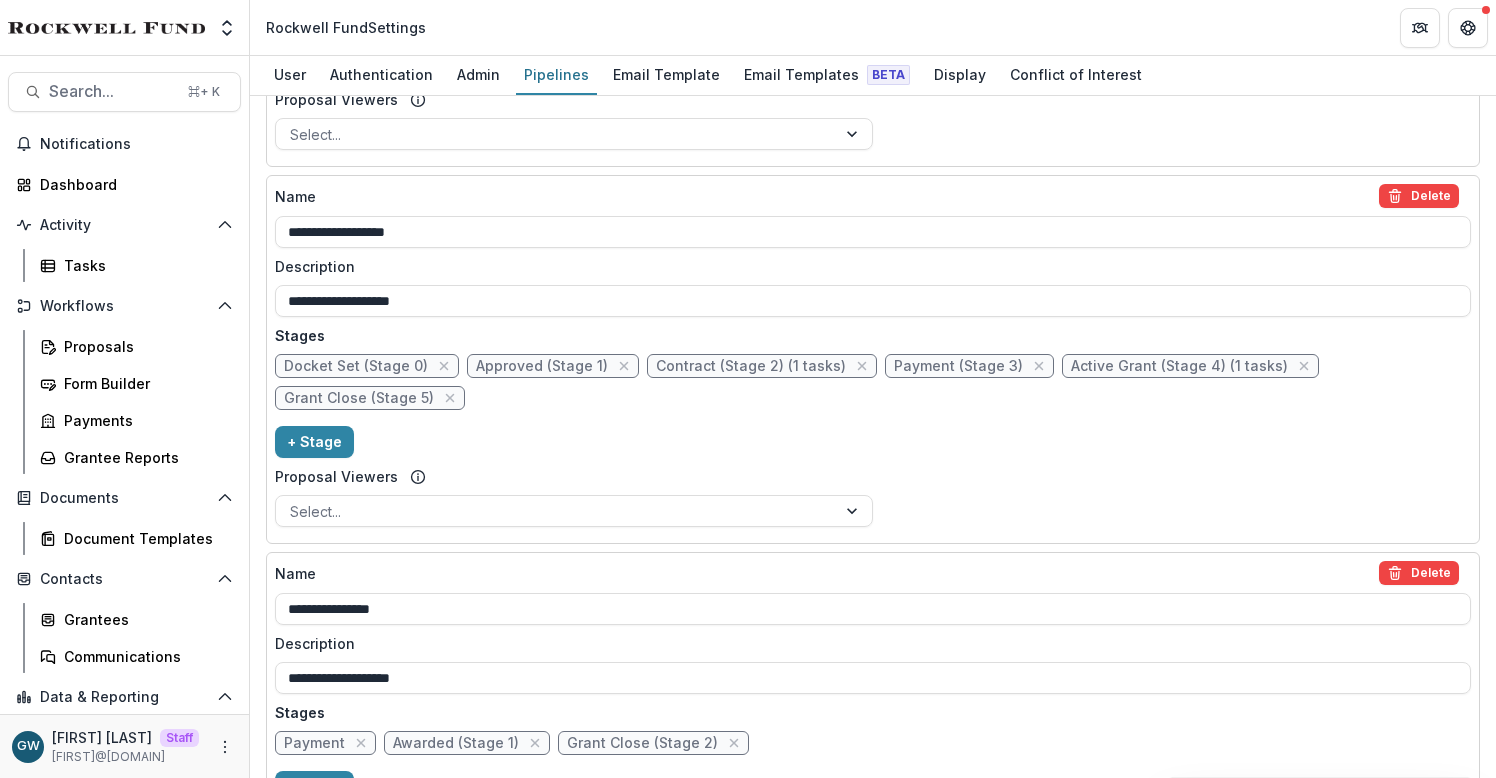 click on "Approved (Stage 1)" at bounding box center (542, 366) 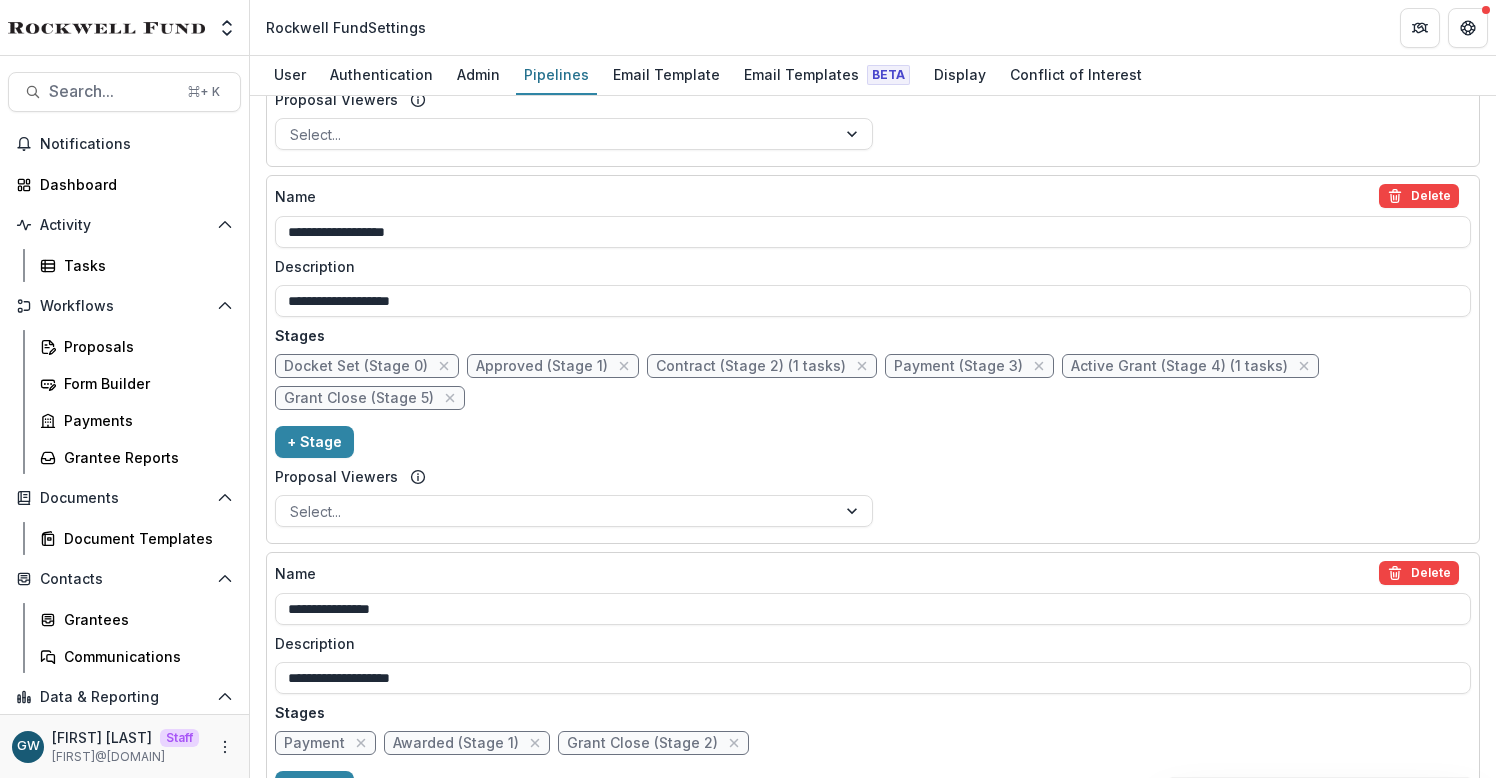 select on "********" 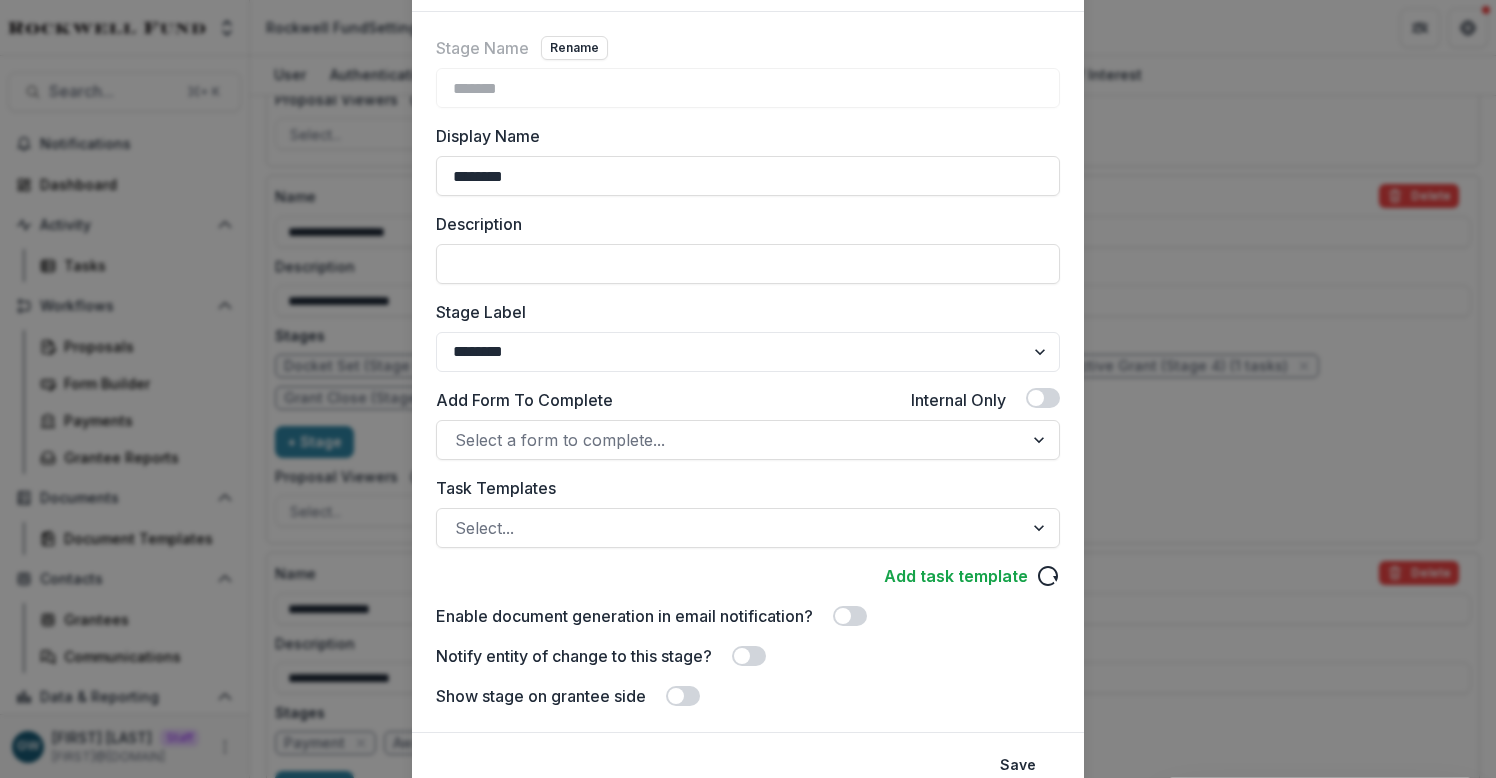 scroll, scrollTop: 195, scrollLeft: 0, axis: vertical 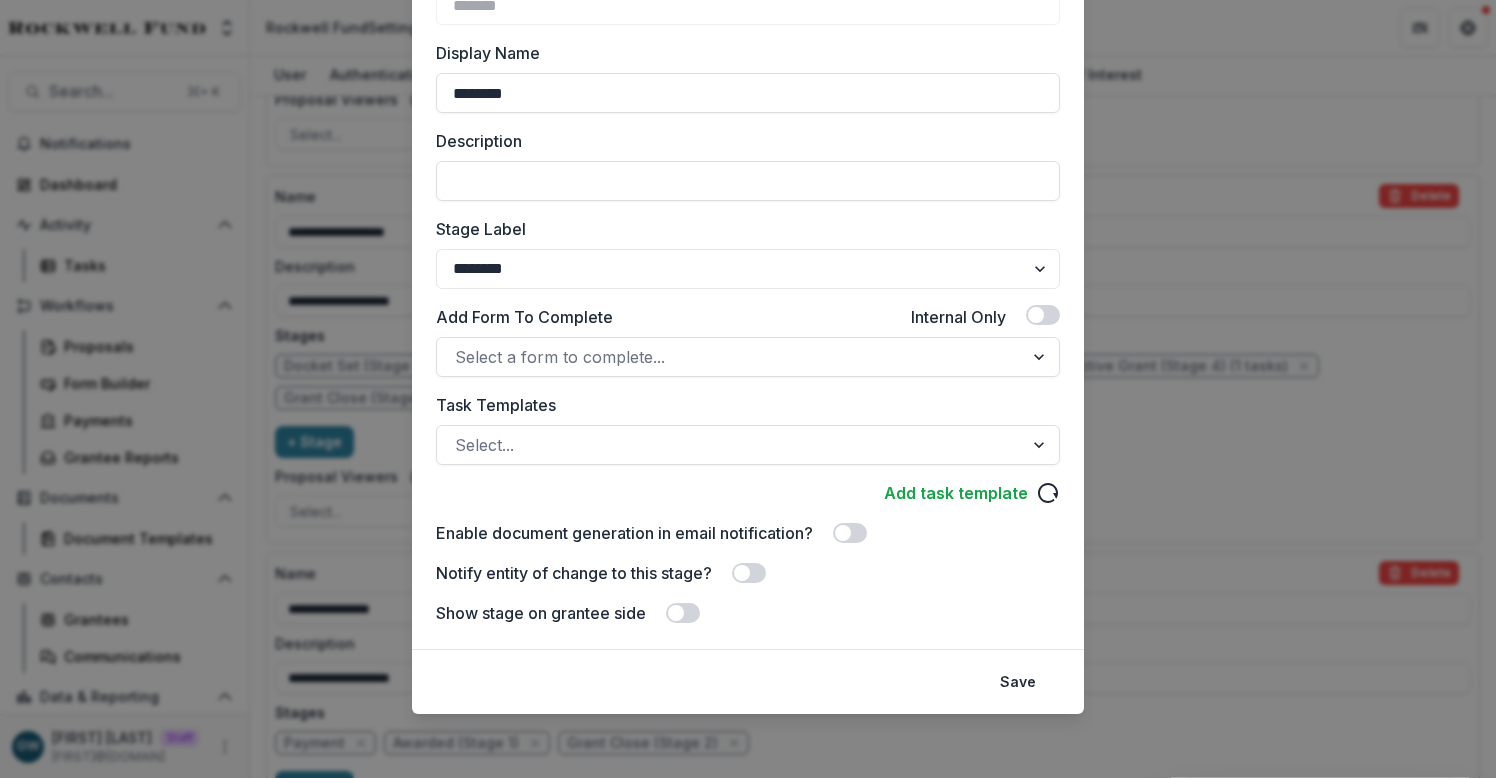 click on "Edit Stage Stage Name Rename ******* Display Name ******** Description Stage Label ******* ***** ********* ****** ******* ******** ******** ******* ********* ******* ****** Add Form To Complete Internal Only Select a form to complete... Task Templates Select... Add task template Advanced Configuration Enable document generation in email notification? Notify entity of change to this stage? Show stage on grantee side Save" at bounding box center (748, 389) 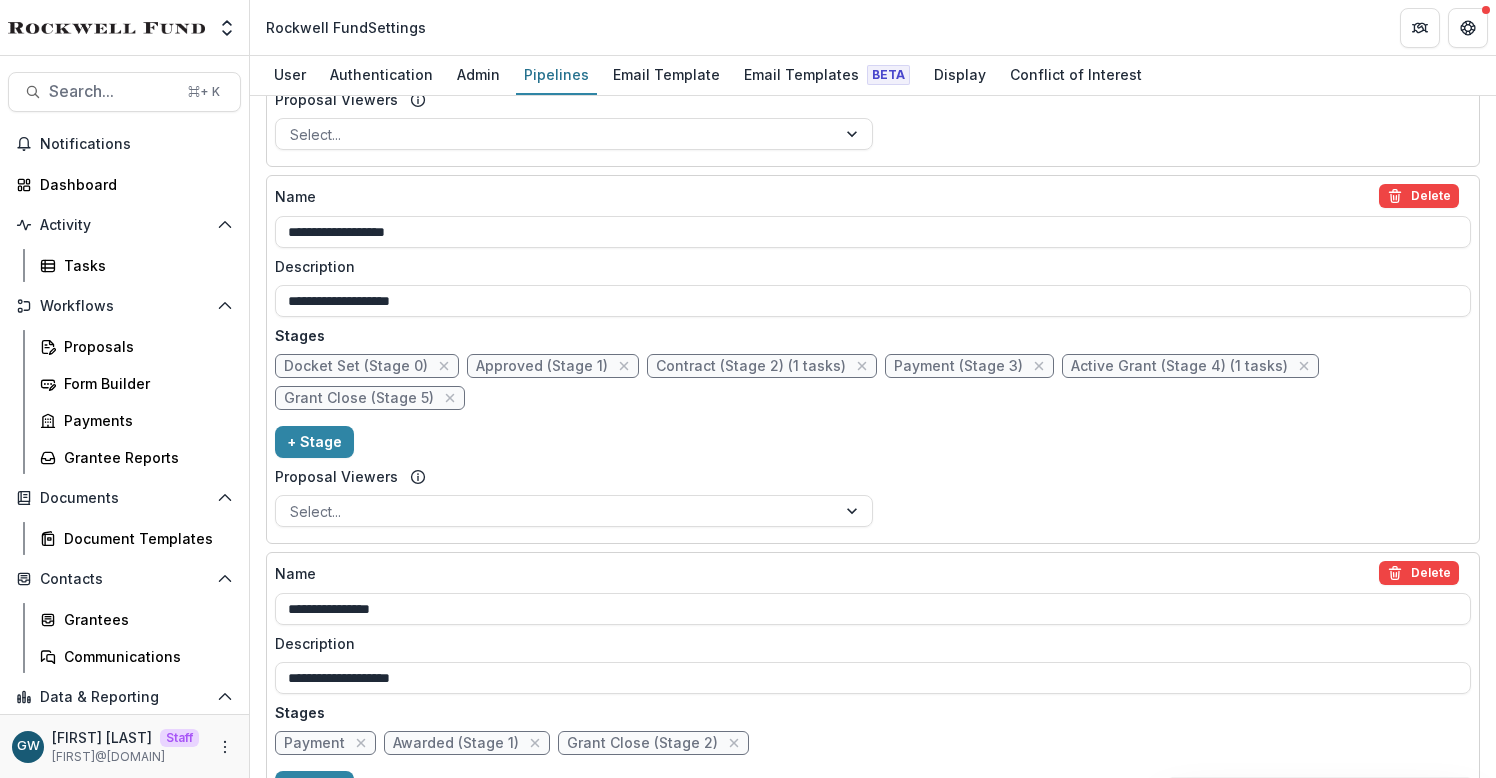 click on "Contract (Stage 2) (1 tasks)" at bounding box center (751, 366) 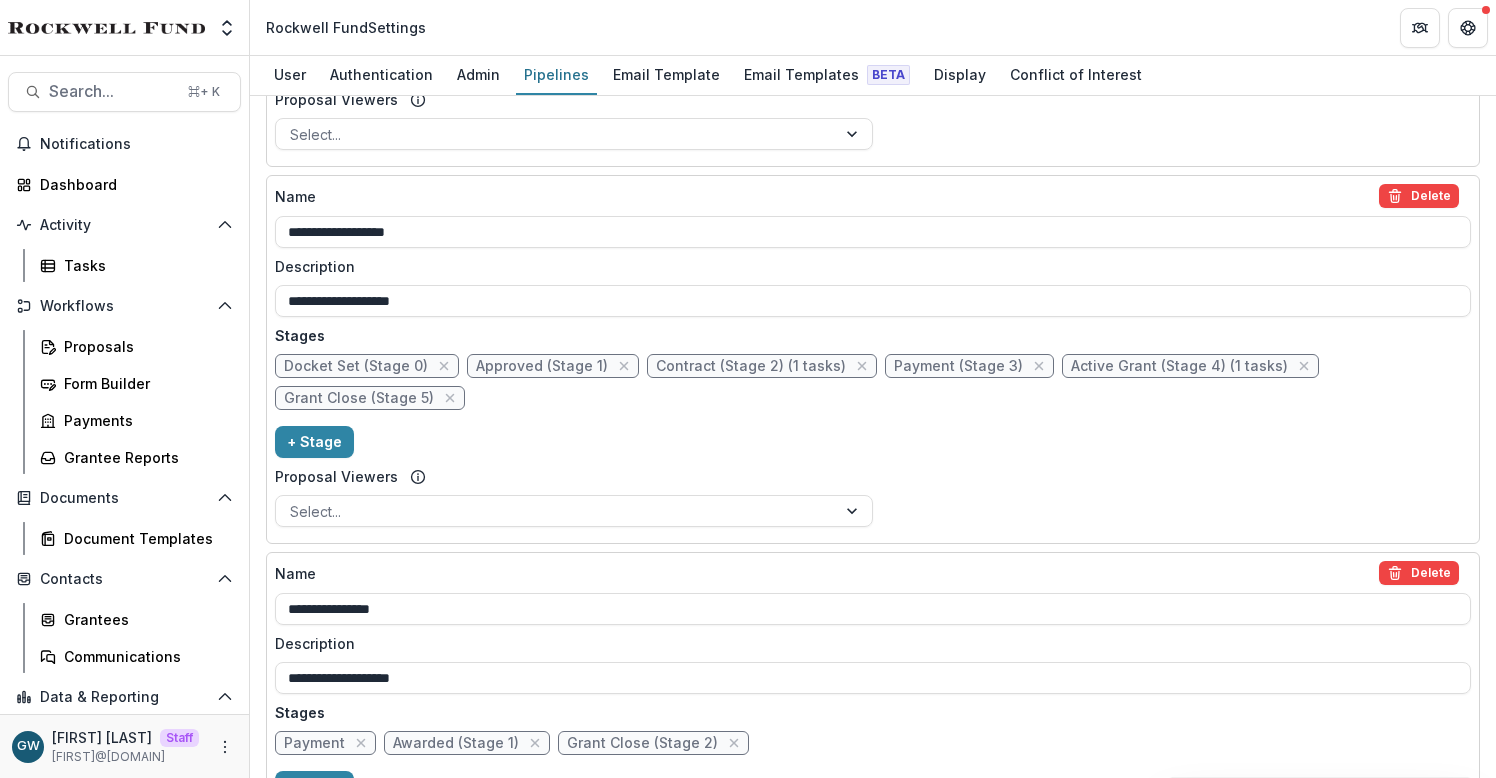 select on "********" 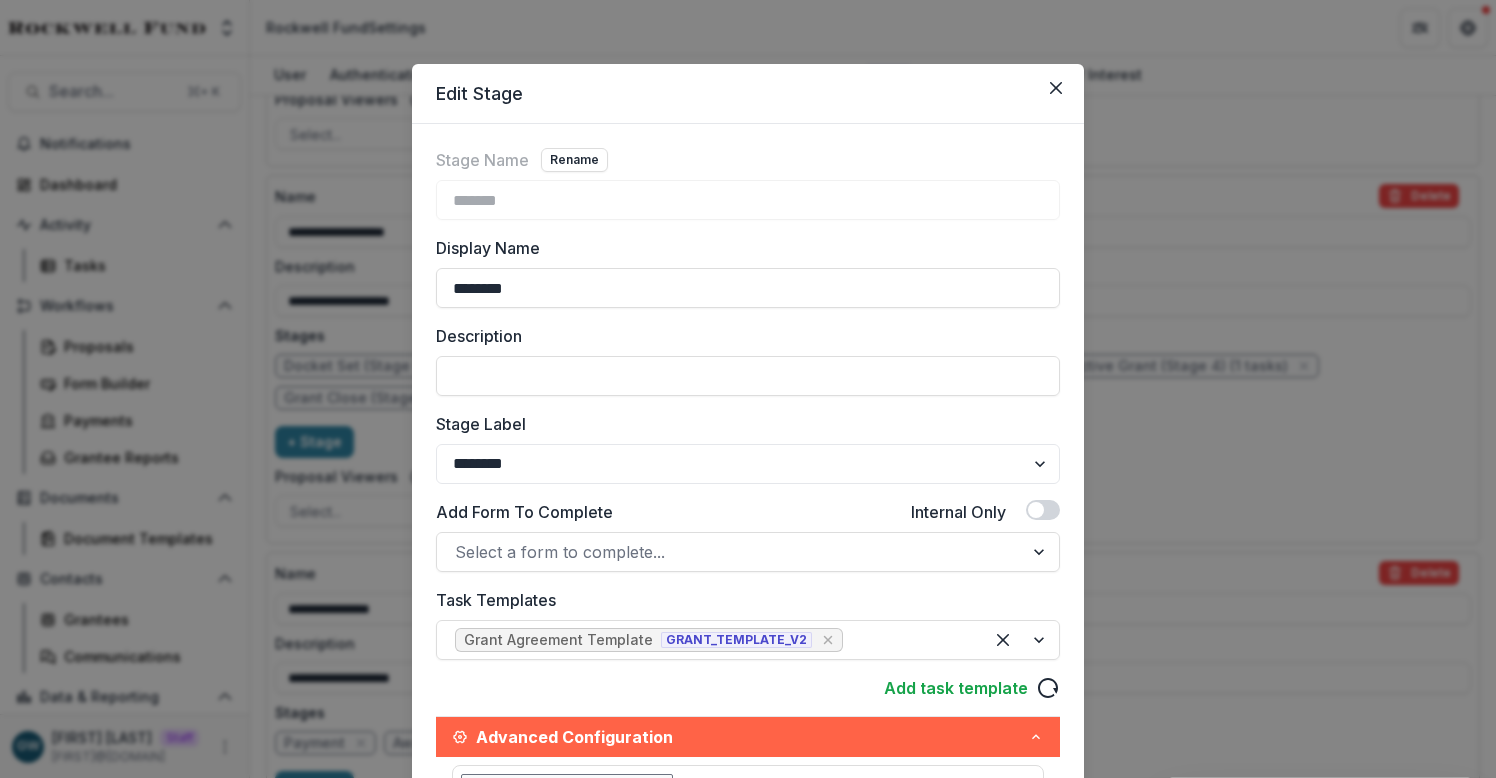 click on "Edit Stage Stage Name Rename ******* Display Name ******** Description Stage Label ******* ***** ********* ****** ******* ******** ******** ******* ********* ******* ****** Add Form To Complete Internal Only Select a form to complete... Task Templates Grant Agreement Template GRANT_TEMPLATE_V2 Add task template Advanced Configuration Grant Agreement Template Default Assignees Select... Default Deadline (Quantity & Time Unit) **** ***** ****** ***** Embed Task In Stage Change Enable document generation in email notification? Notify entity of change to this stage? Show stage on grantee side Save" at bounding box center (748, 389) 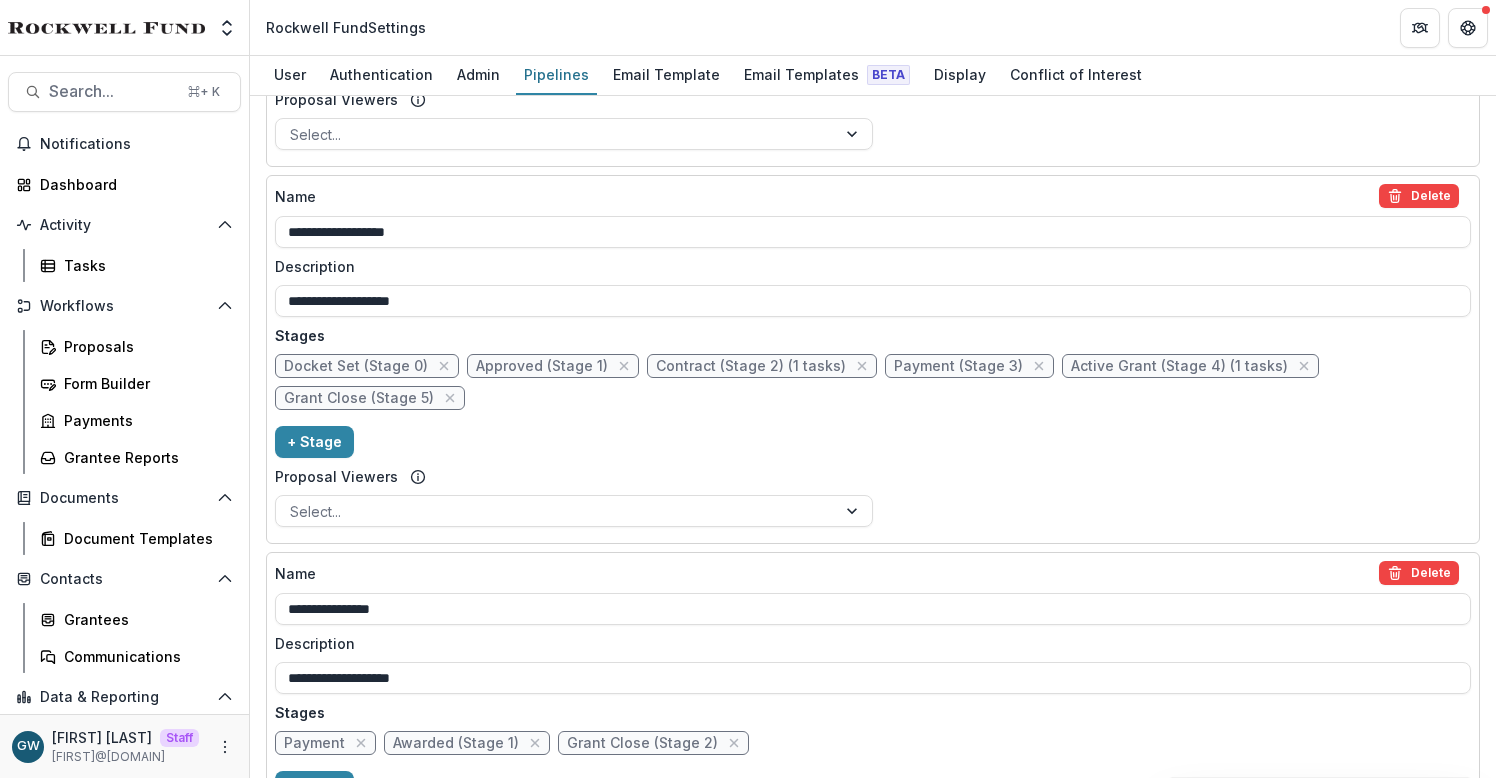 click on "Contract (Stage 2) (1 tasks)" at bounding box center [751, 366] 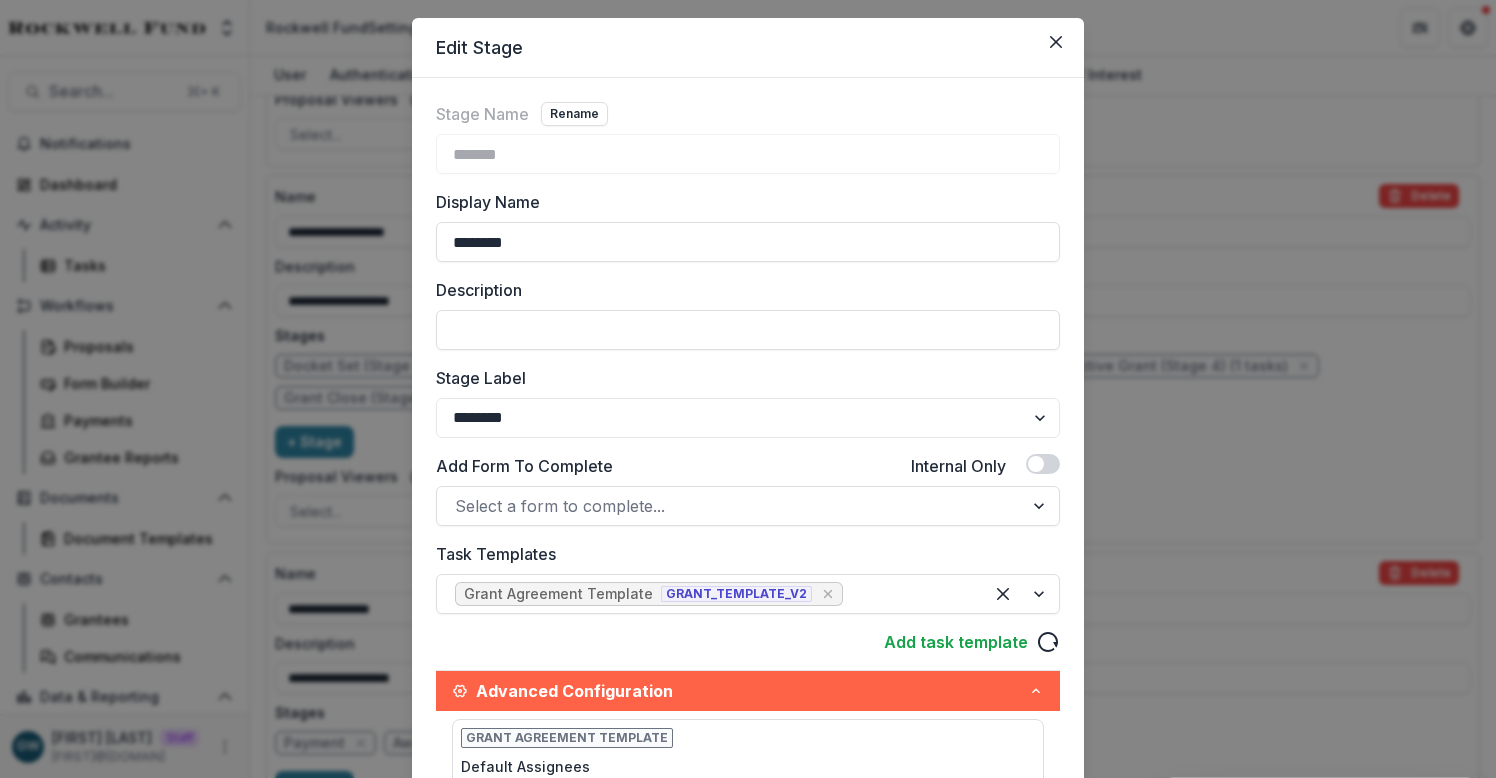 scroll, scrollTop: 51, scrollLeft: 0, axis: vertical 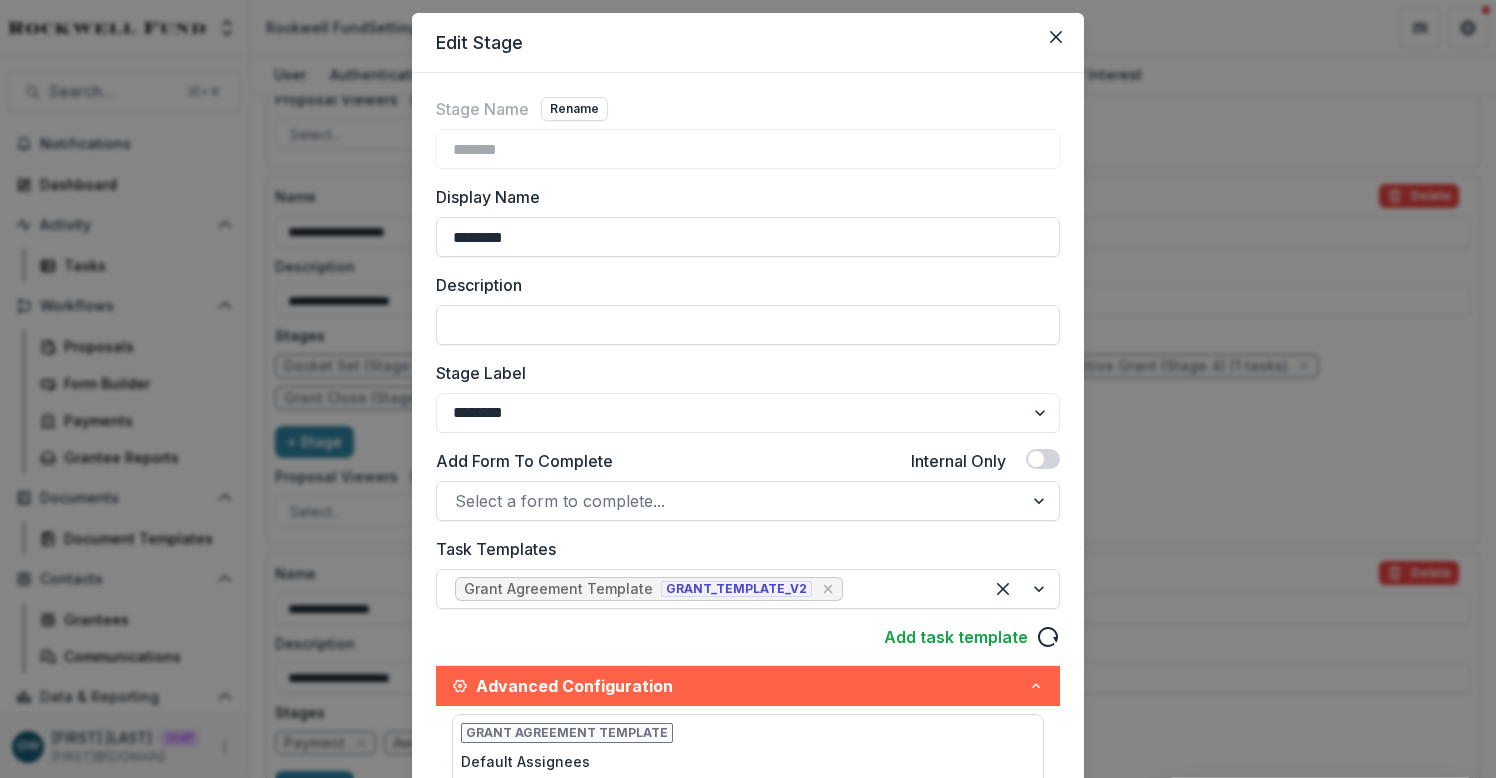 click on "Edit Stage Stage Name Rename ******* Display Name ******** Description Stage Label ******* ***** ********* ****** ******* ******** ******** ******* ********* ******* ****** Add Form To Complete Internal Only Select a form to complete... Task Templates Grant Agreement Template GRANT_TEMPLATE_V2 Add task template Advanced Configuration Grant Agreement Template Default Assignees Select... Default Deadline (Quantity & Time Unit) **** ***** ****** ***** Embed Task In Stage Change Enable document generation in email notification? Notify entity of change to this stage? Show stage on grantee side Save" at bounding box center (748, 389) 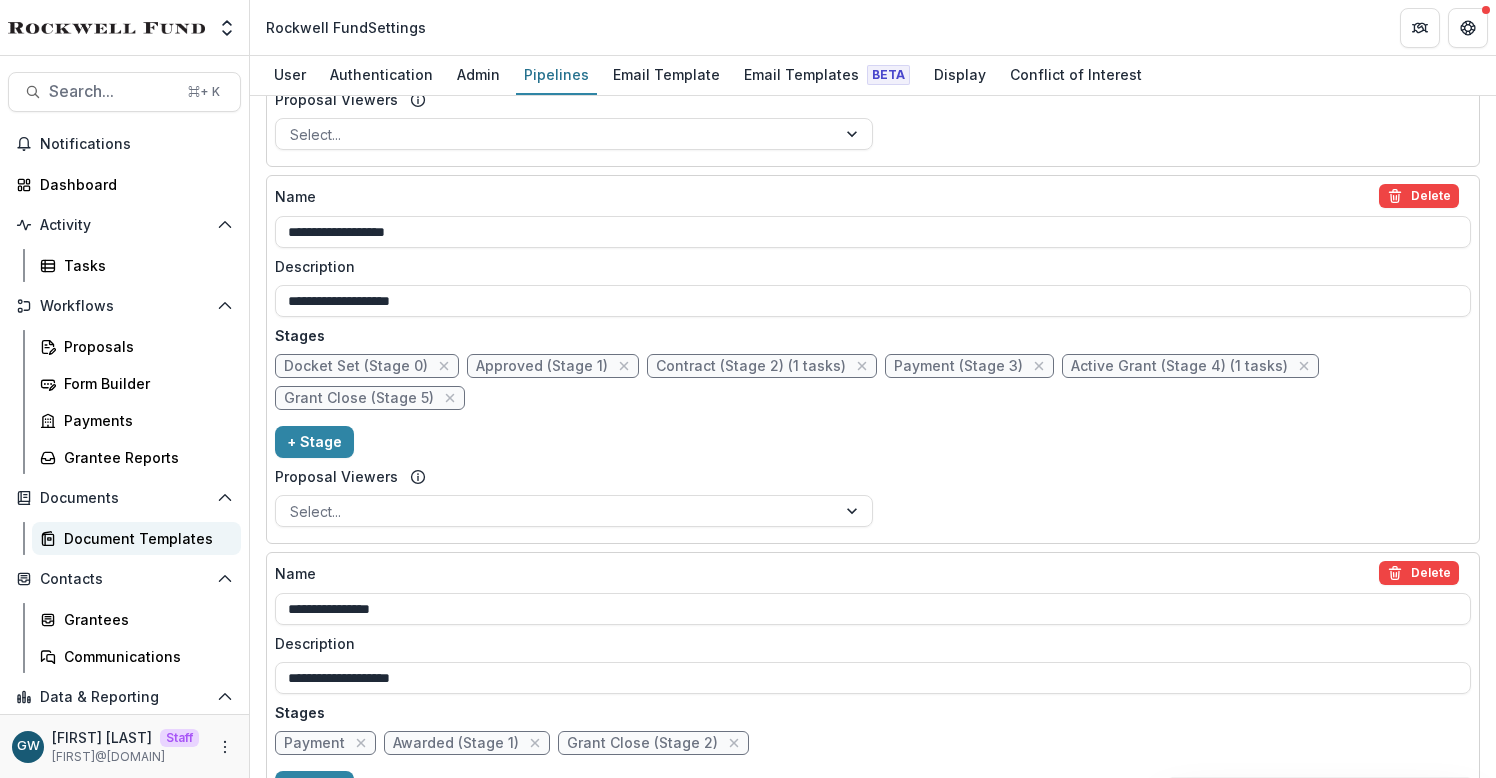 click on "Document Templates" at bounding box center [144, 538] 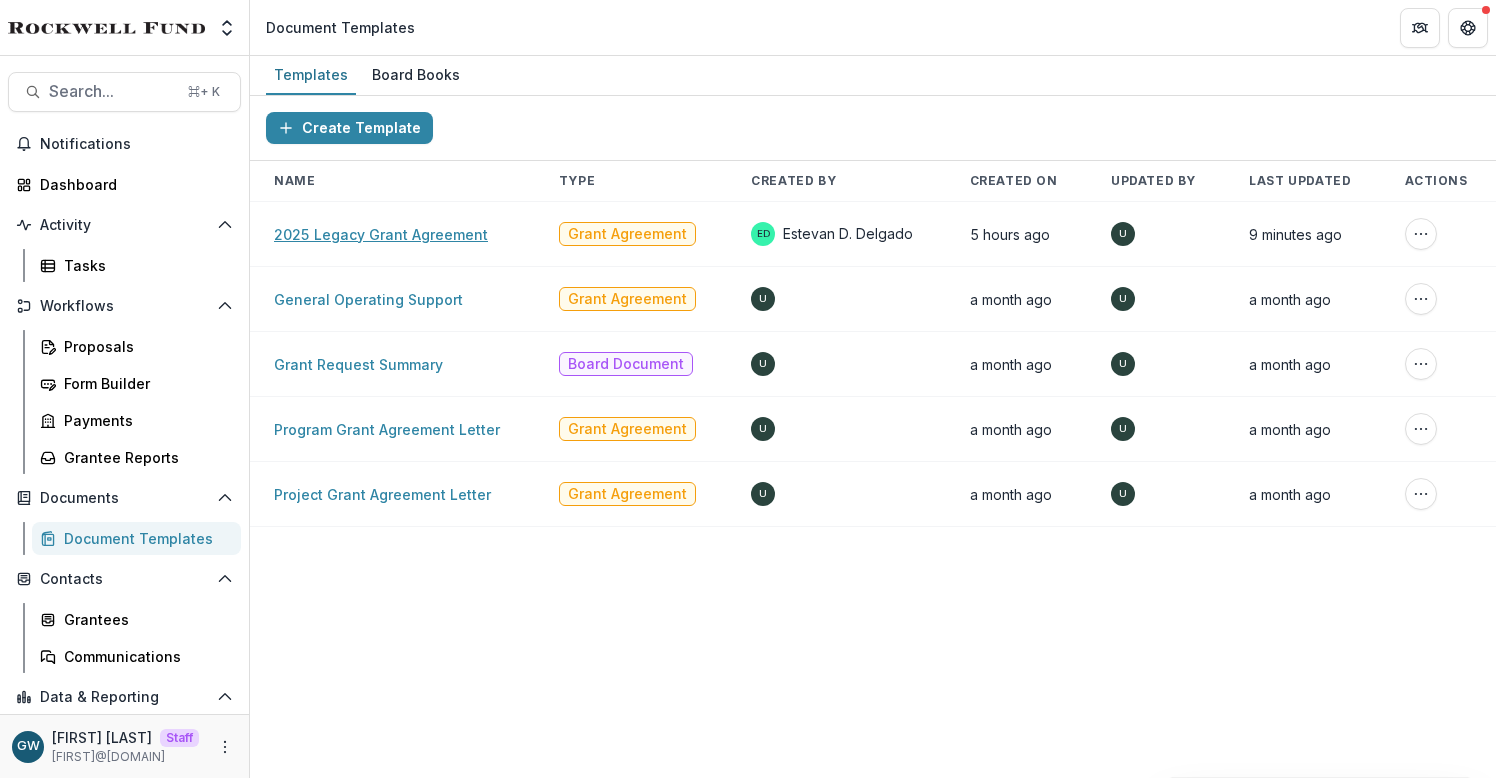 click on "2025 Legacy Grant Agreement" at bounding box center (381, 234) 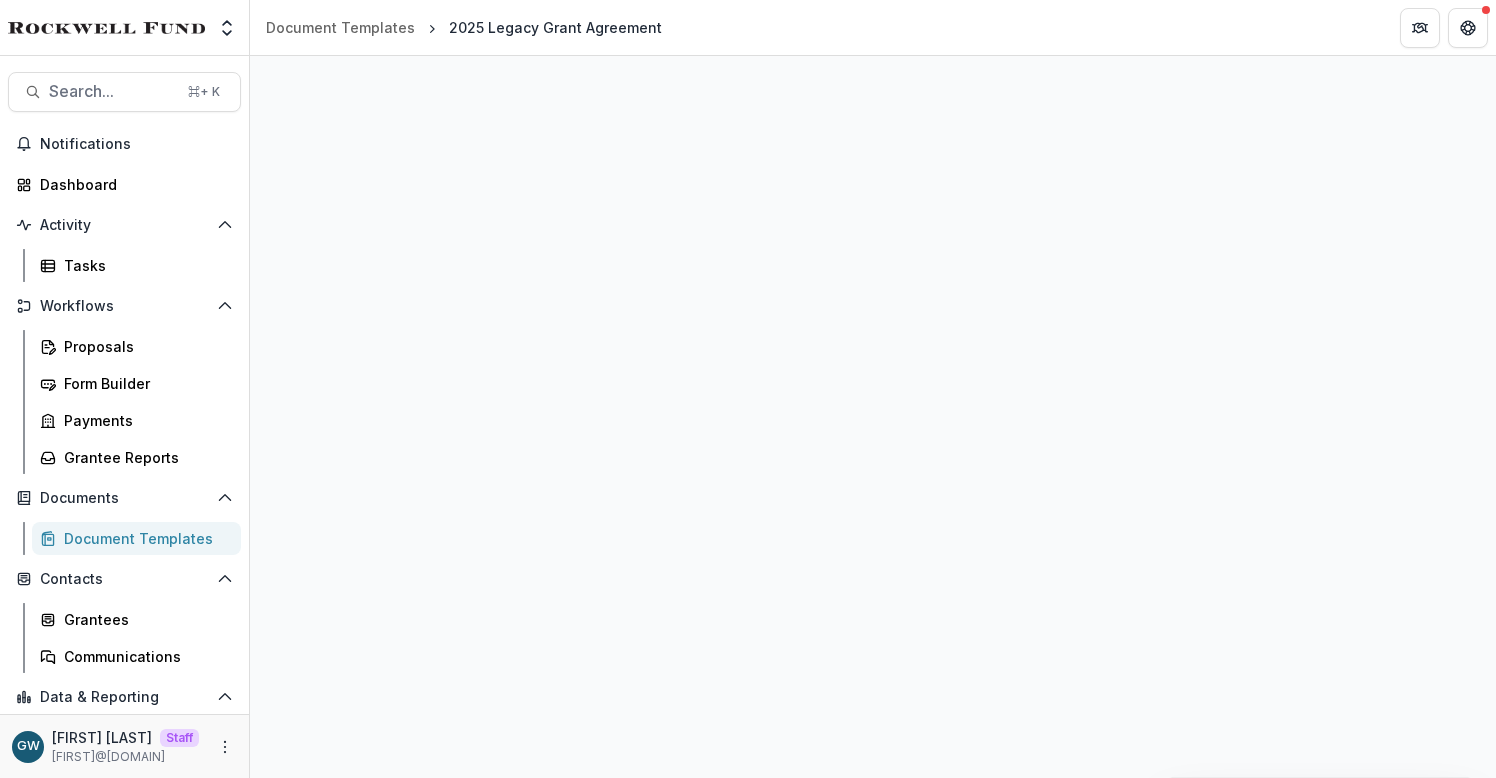 click on "Document Templates" at bounding box center [144, 538] 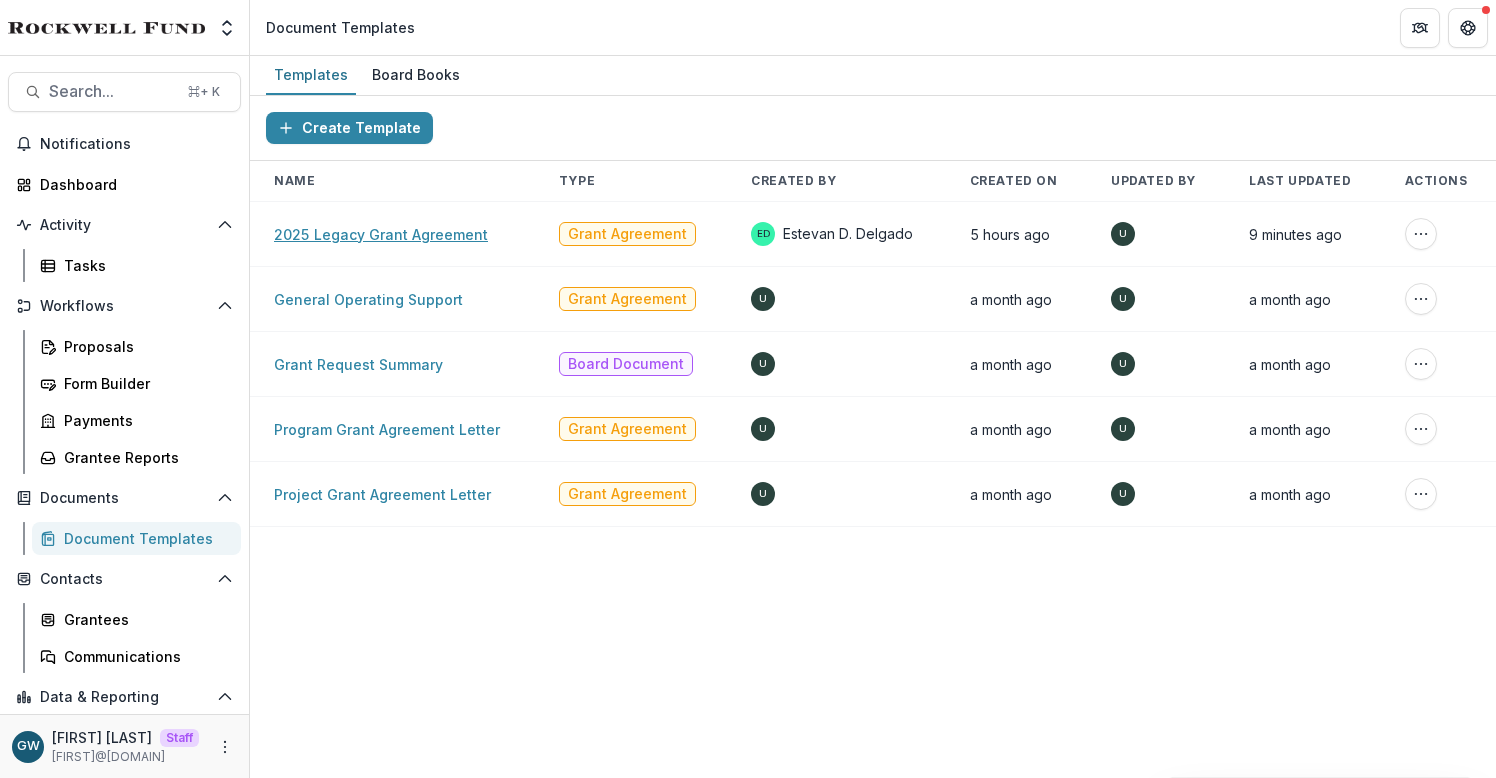 click on "2025 Legacy Grant Agreement" at bounding box center (381, 234) 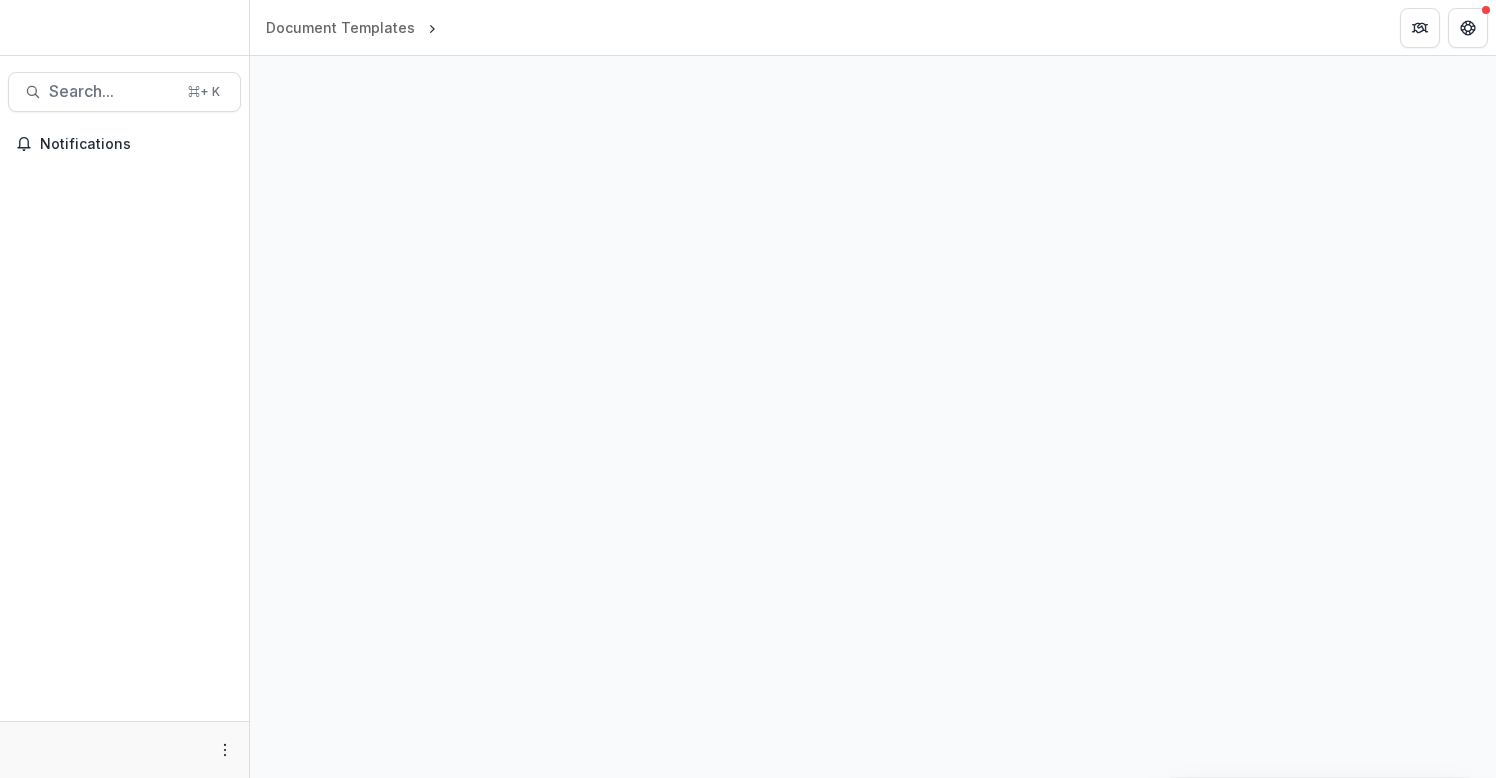scroll, scrollTop: 0, scrollLeft: 0, axis: both 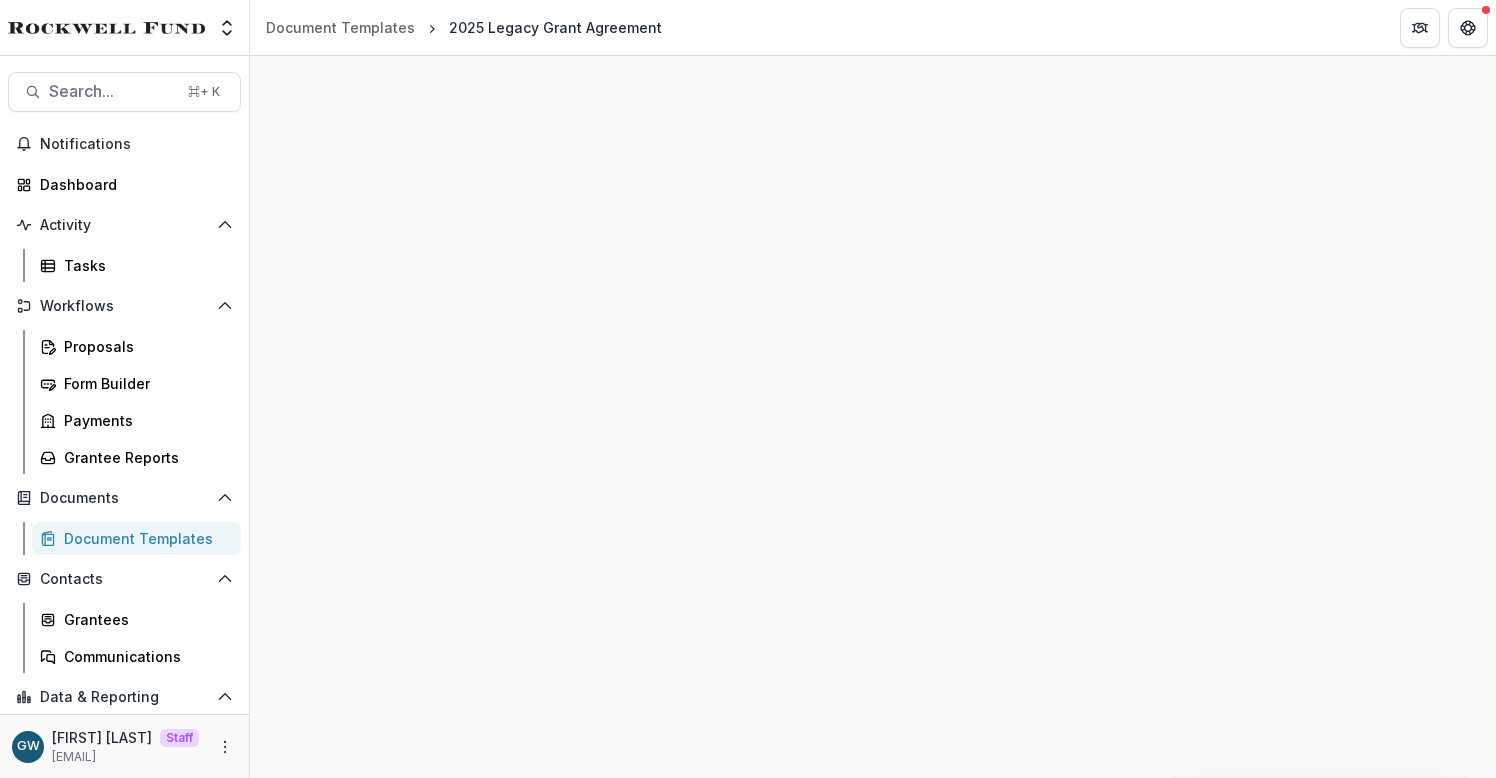 select on "**********" 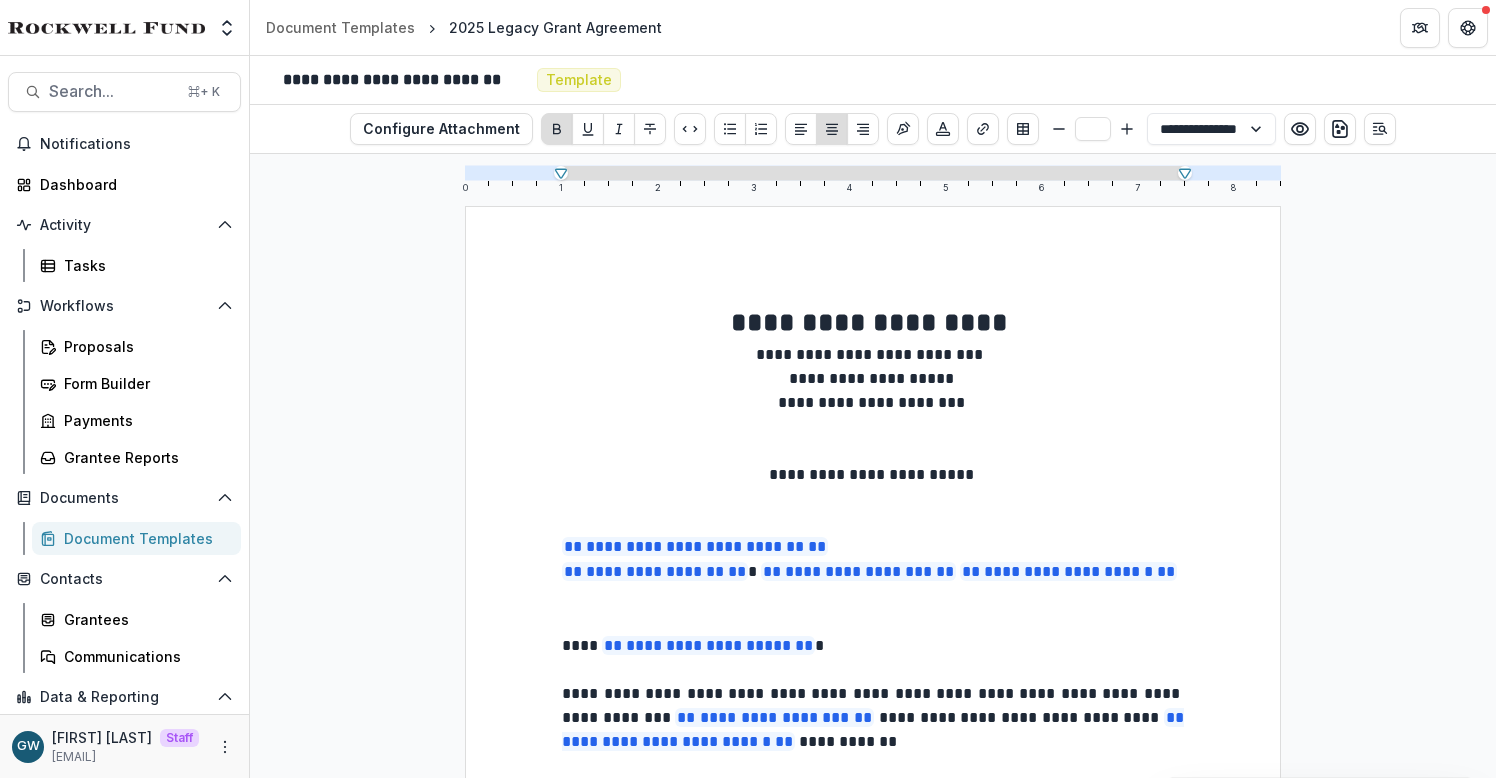 type on "**" 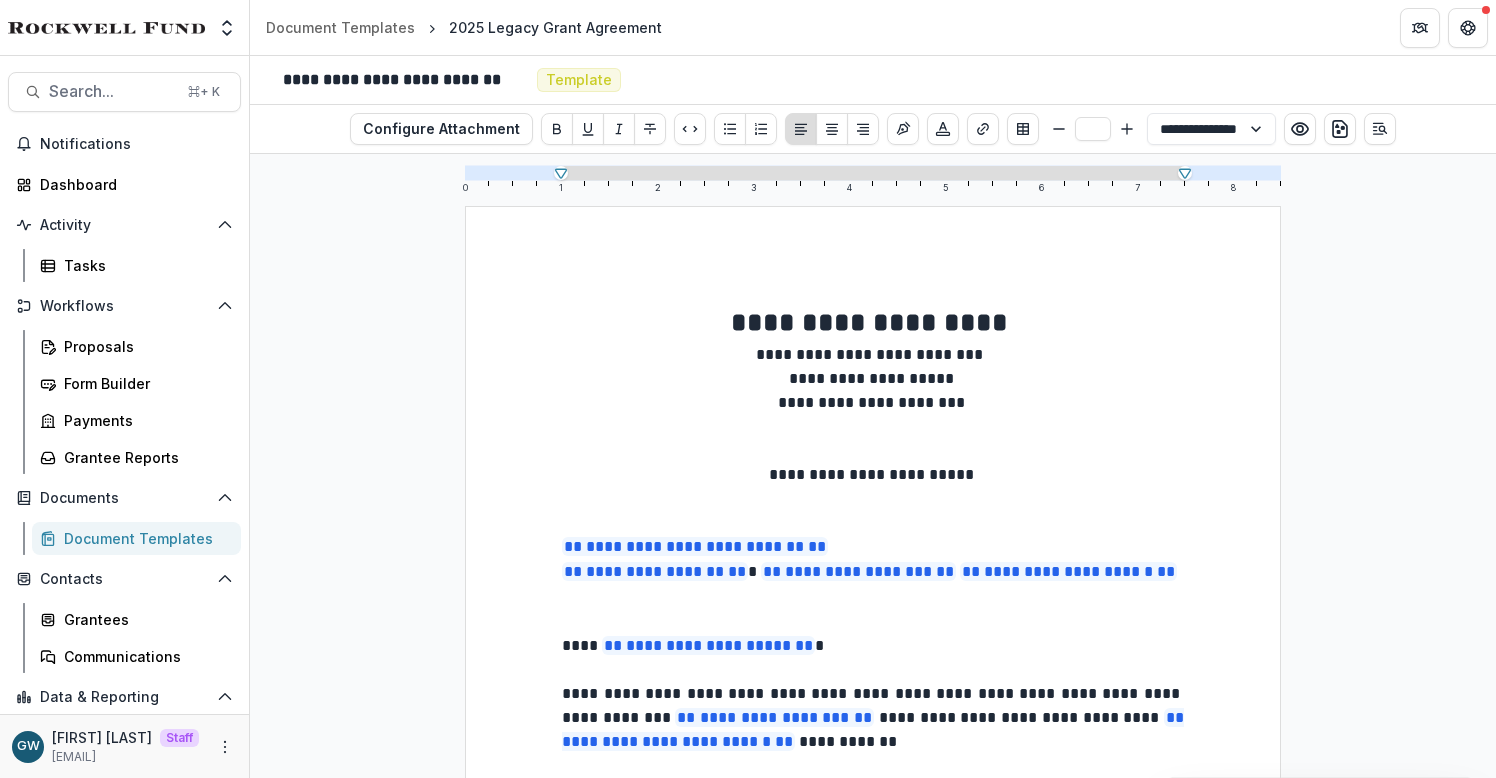 type 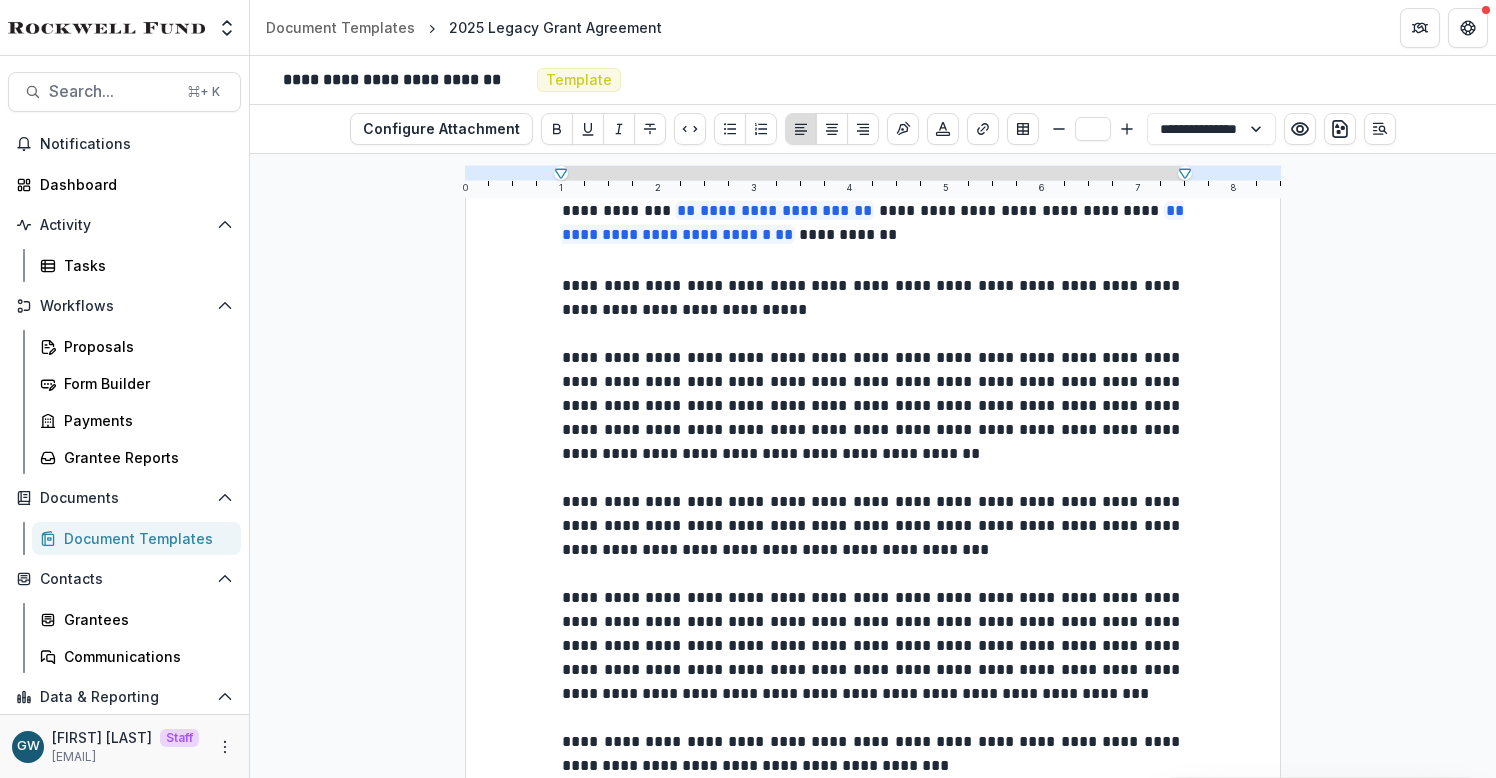 scroll, scrollTop: 501, scrollLeft: 0, axis: vertical 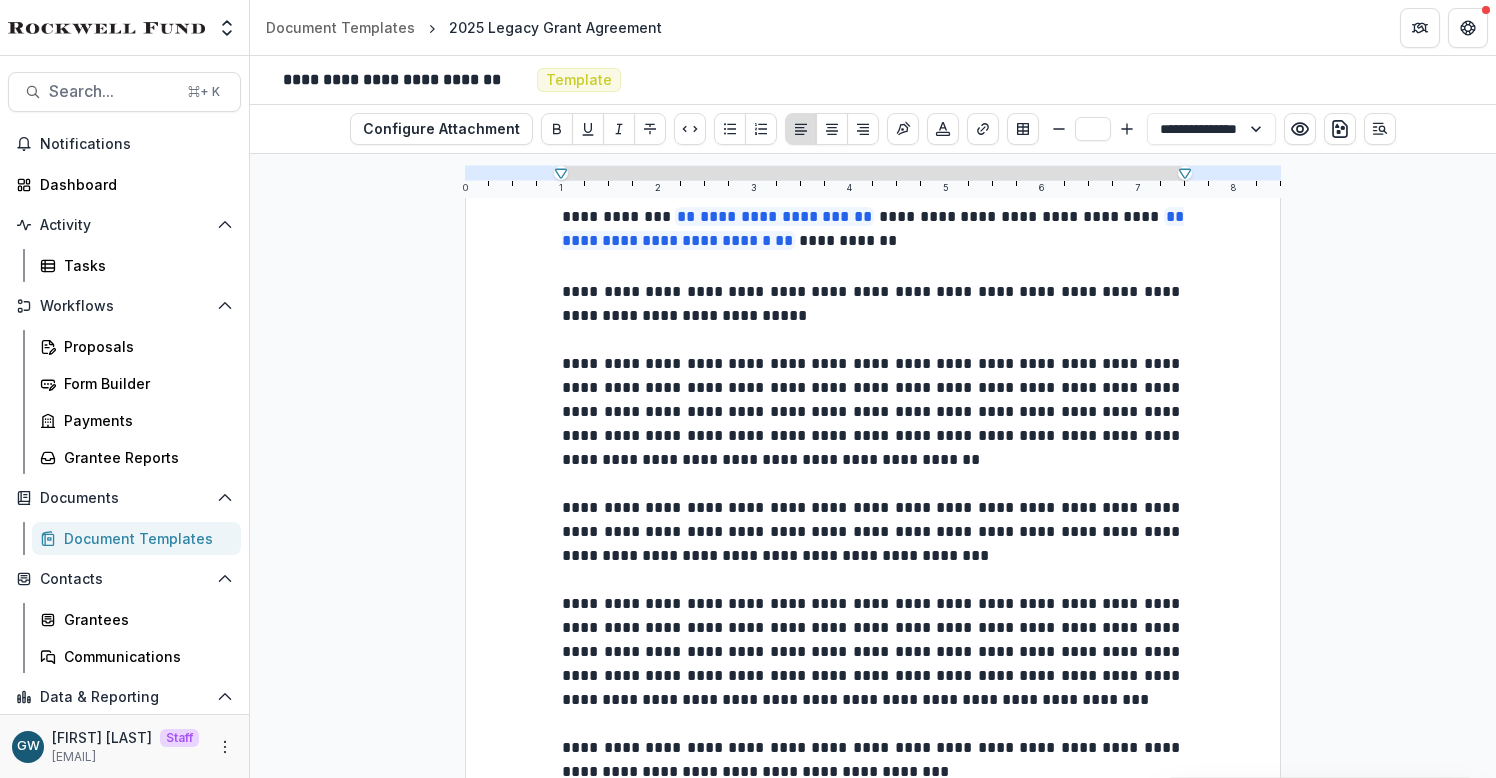 click on "**********" at bounding box center [873, 466] 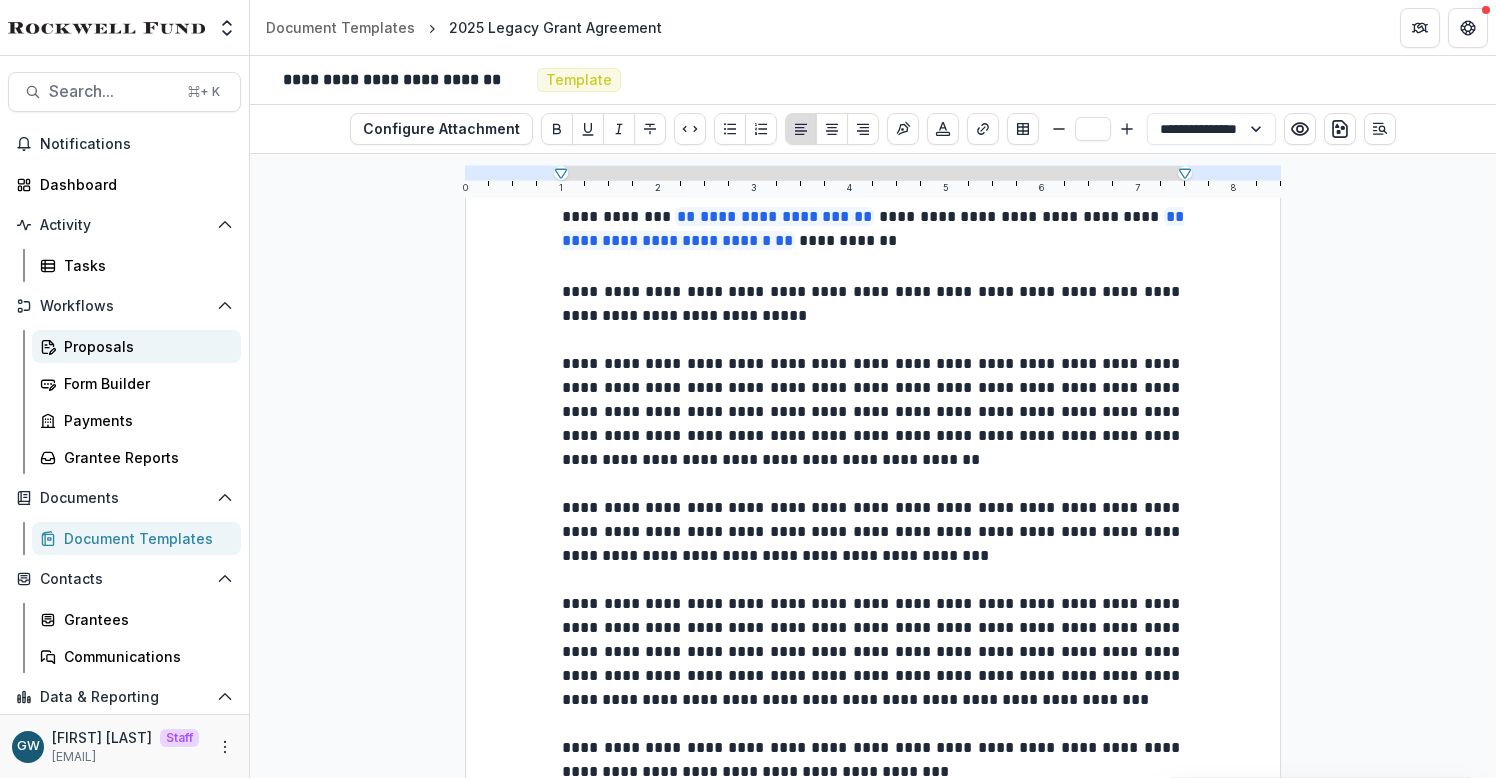 click on "Proposals" at bounding box center (136, 346) 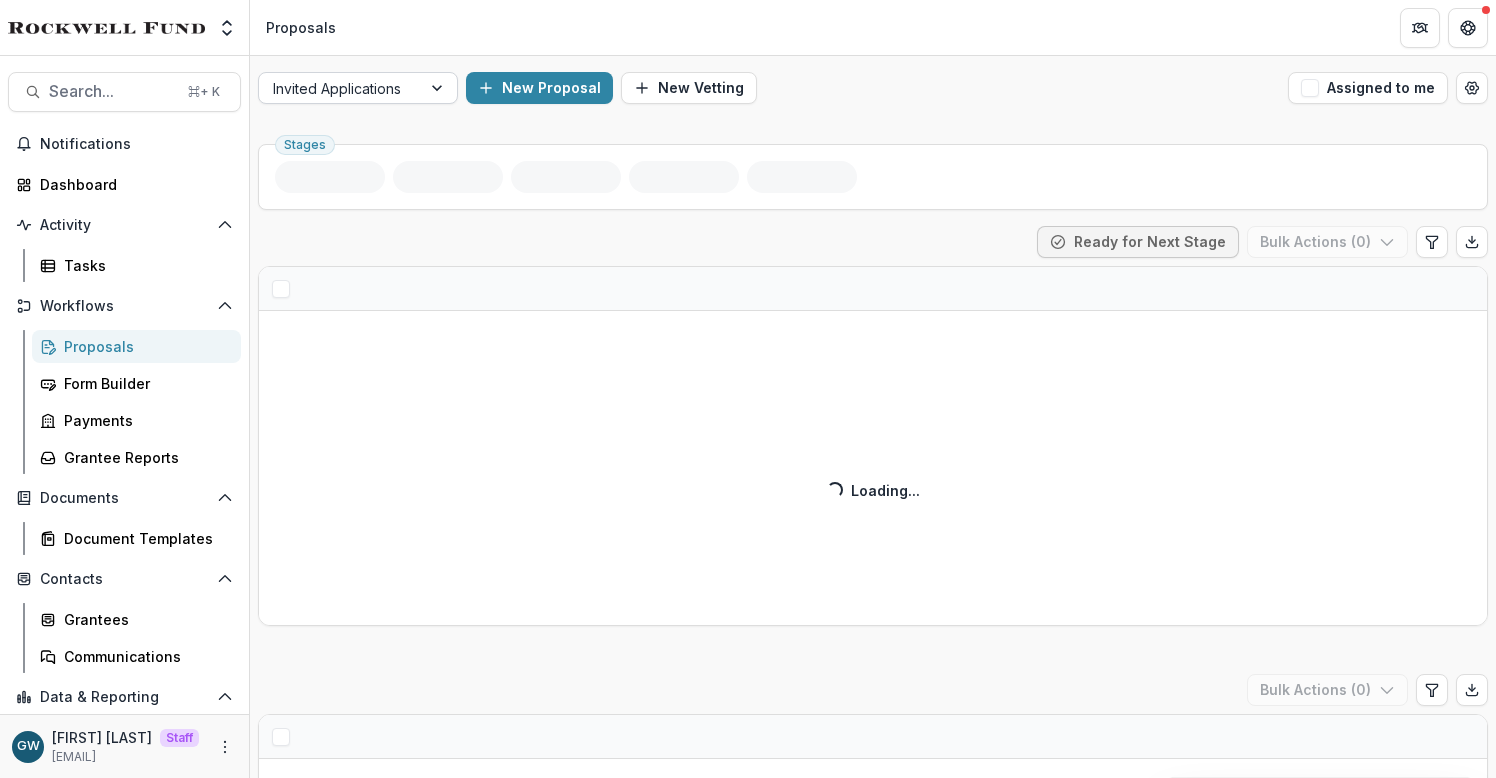 click at bounding box center (340, 88) 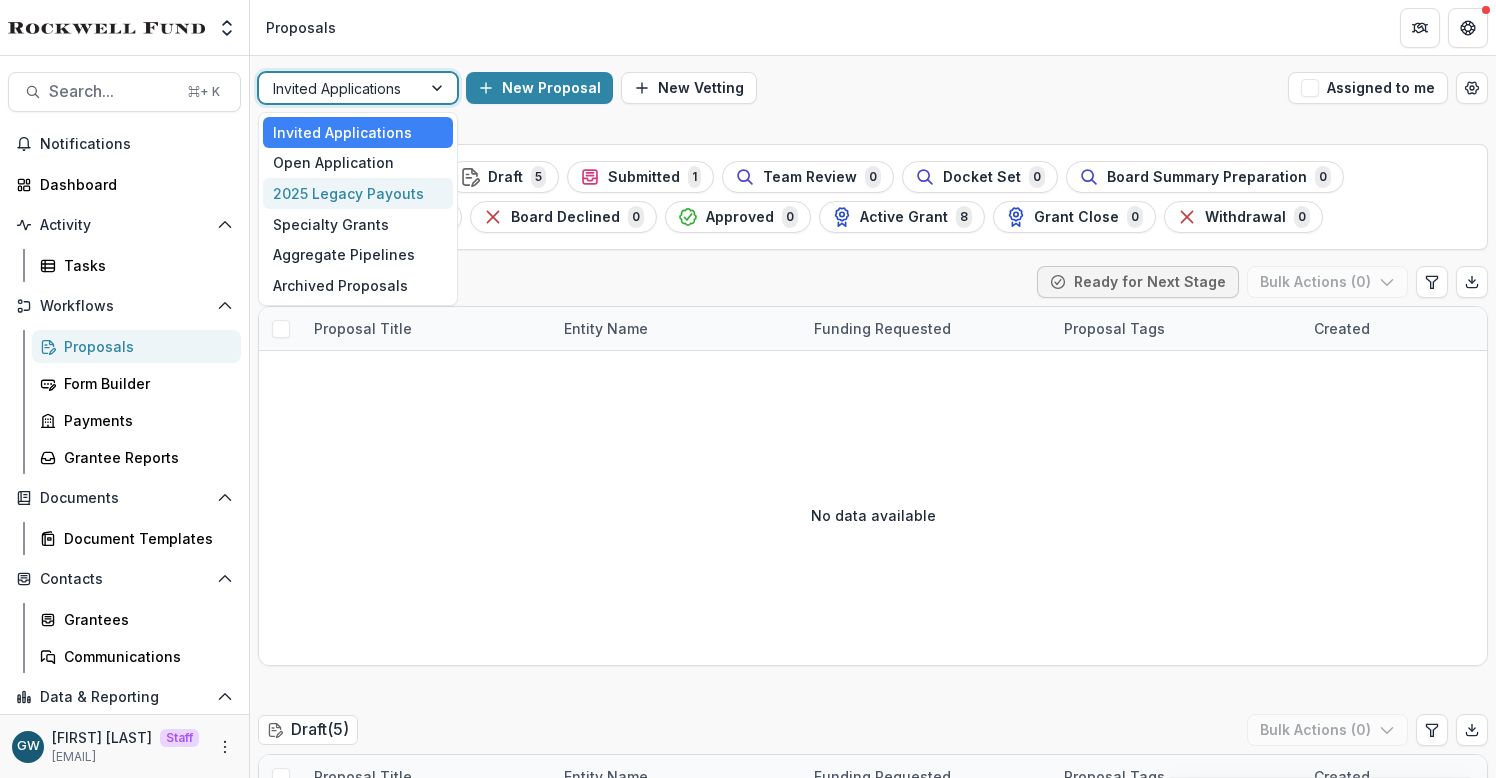 click on "2025 Legacy Payouts" at bounding box center (358, 193) 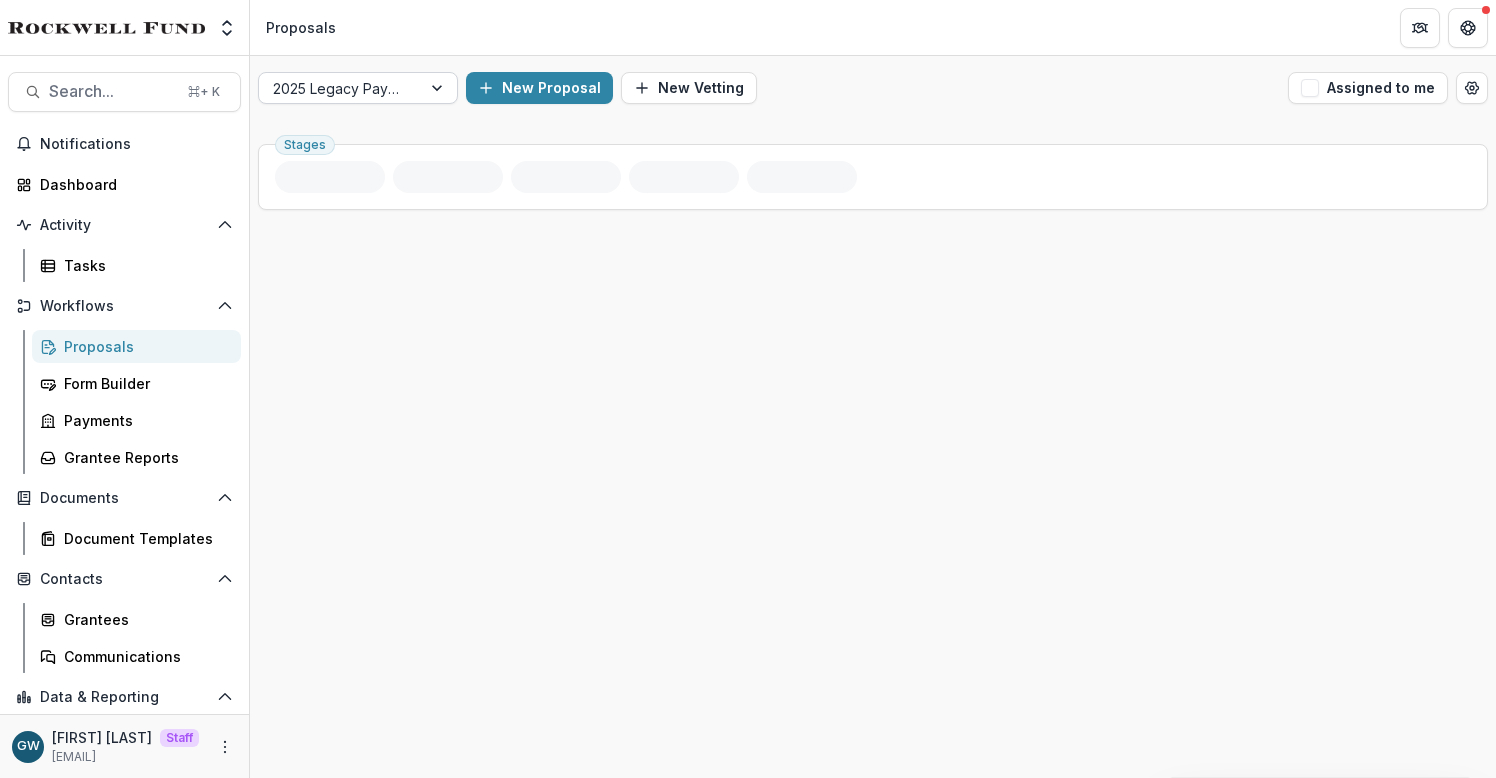 click on "2025 Legacy Payouts" at bounding box center (340, 88) 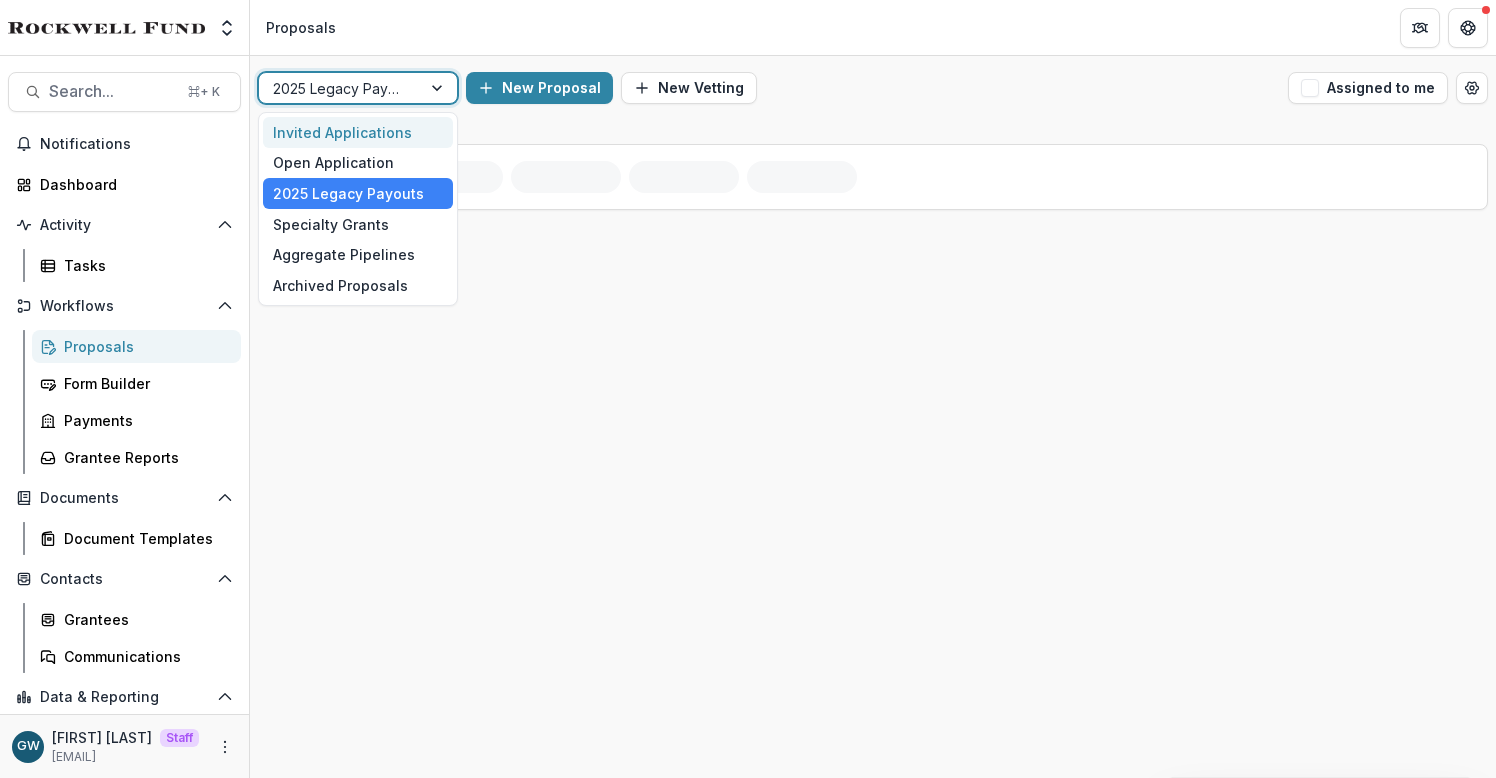 drag, startPoint x: 527, startPoint y: 47, endPoint x: 367, endPoint y: 88, distance: 165.16962 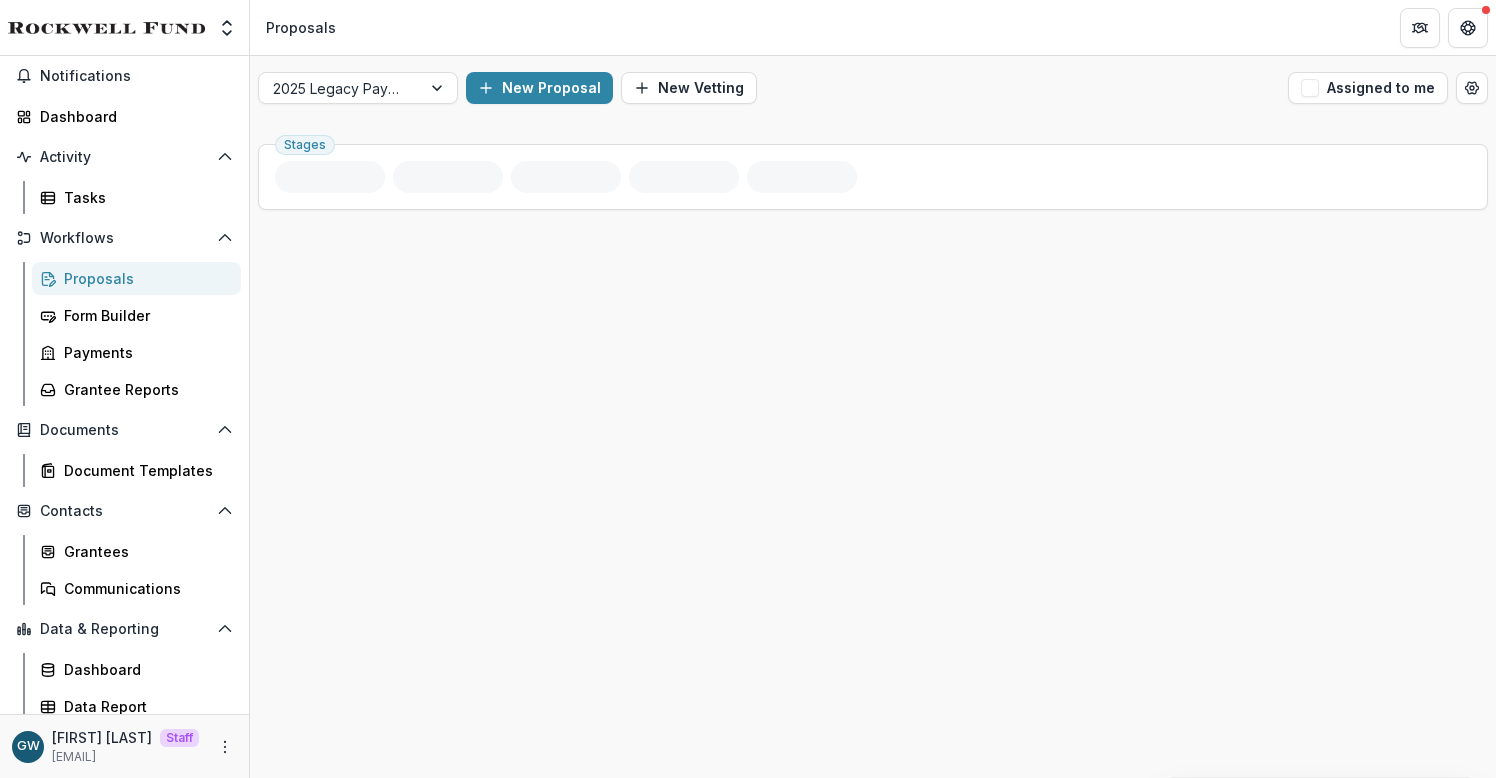 scroll, scrollTop: 77, scrollLeft: 0, axis: vertical 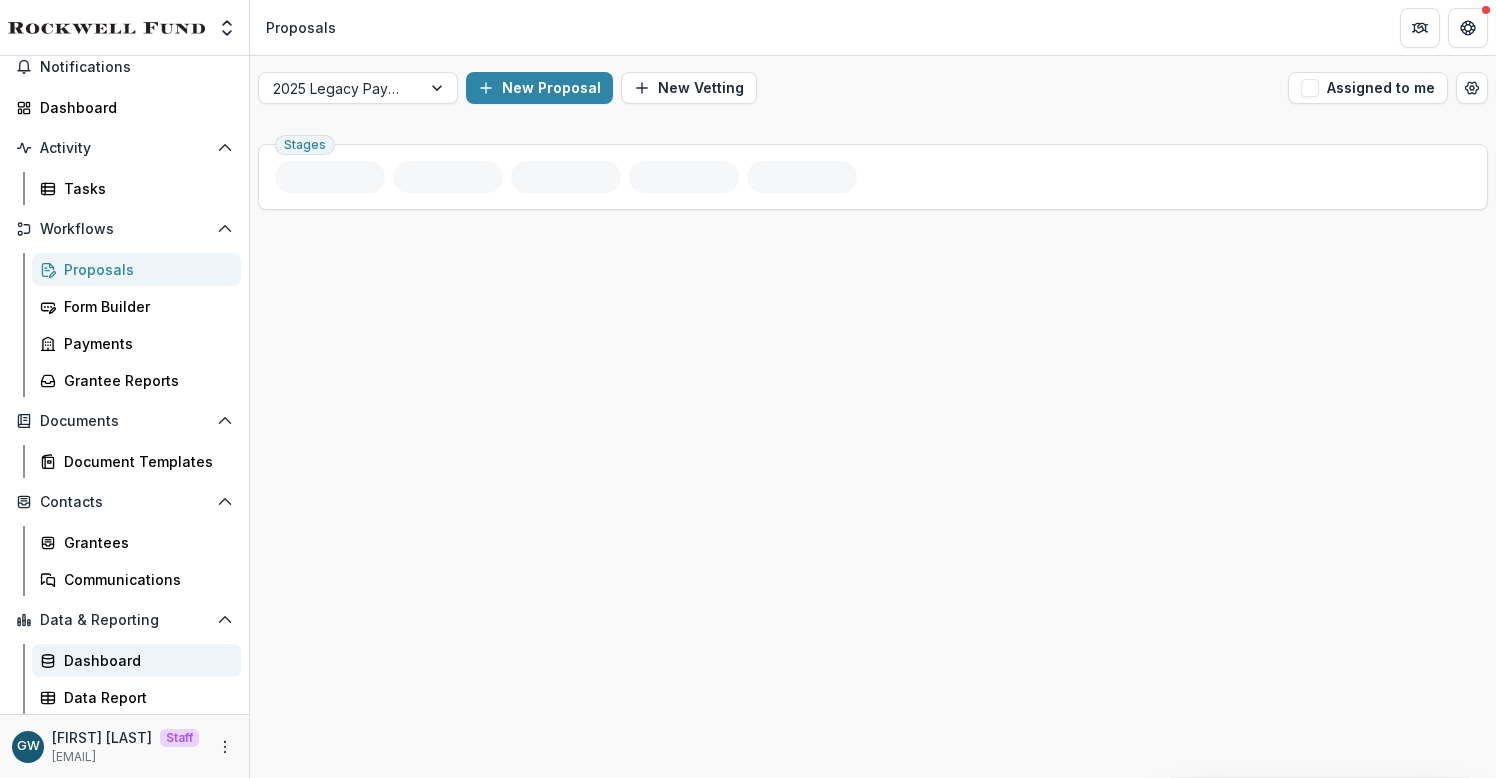 click on "Dashboard" at bounding box center [144, 660] 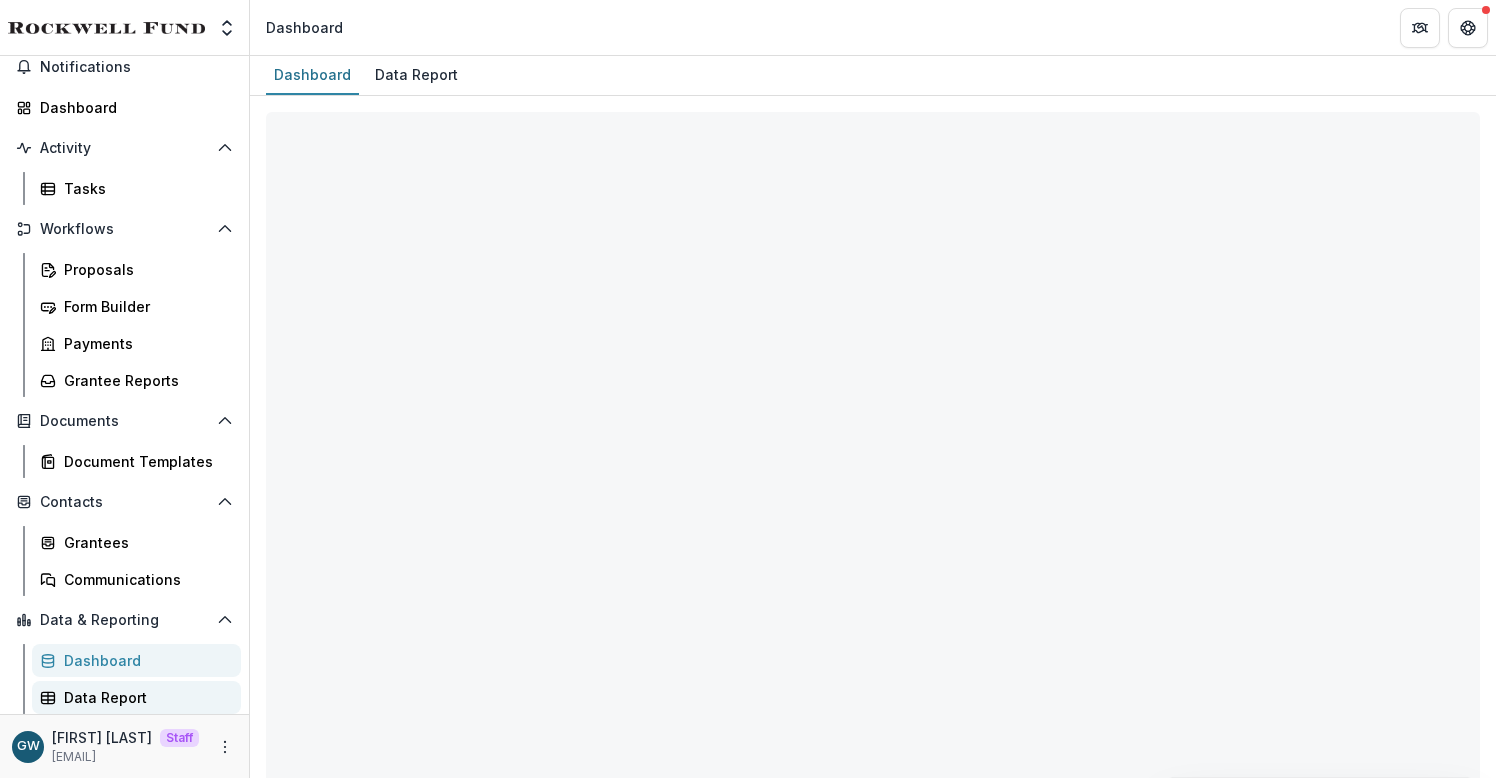 click on "Data Report" at bounding box center (144, 697) 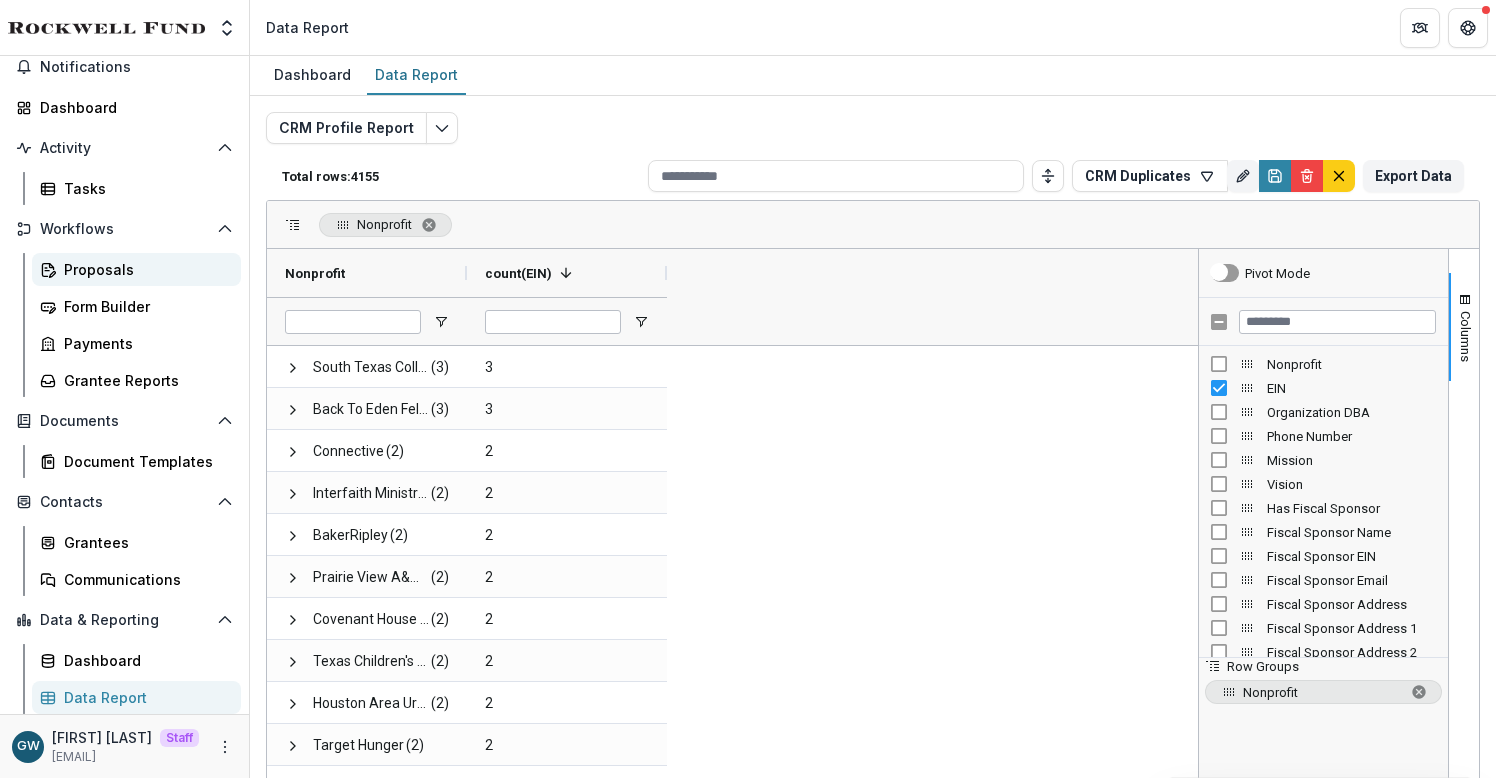 click on "Proposals" at bounding box center (144, 269) 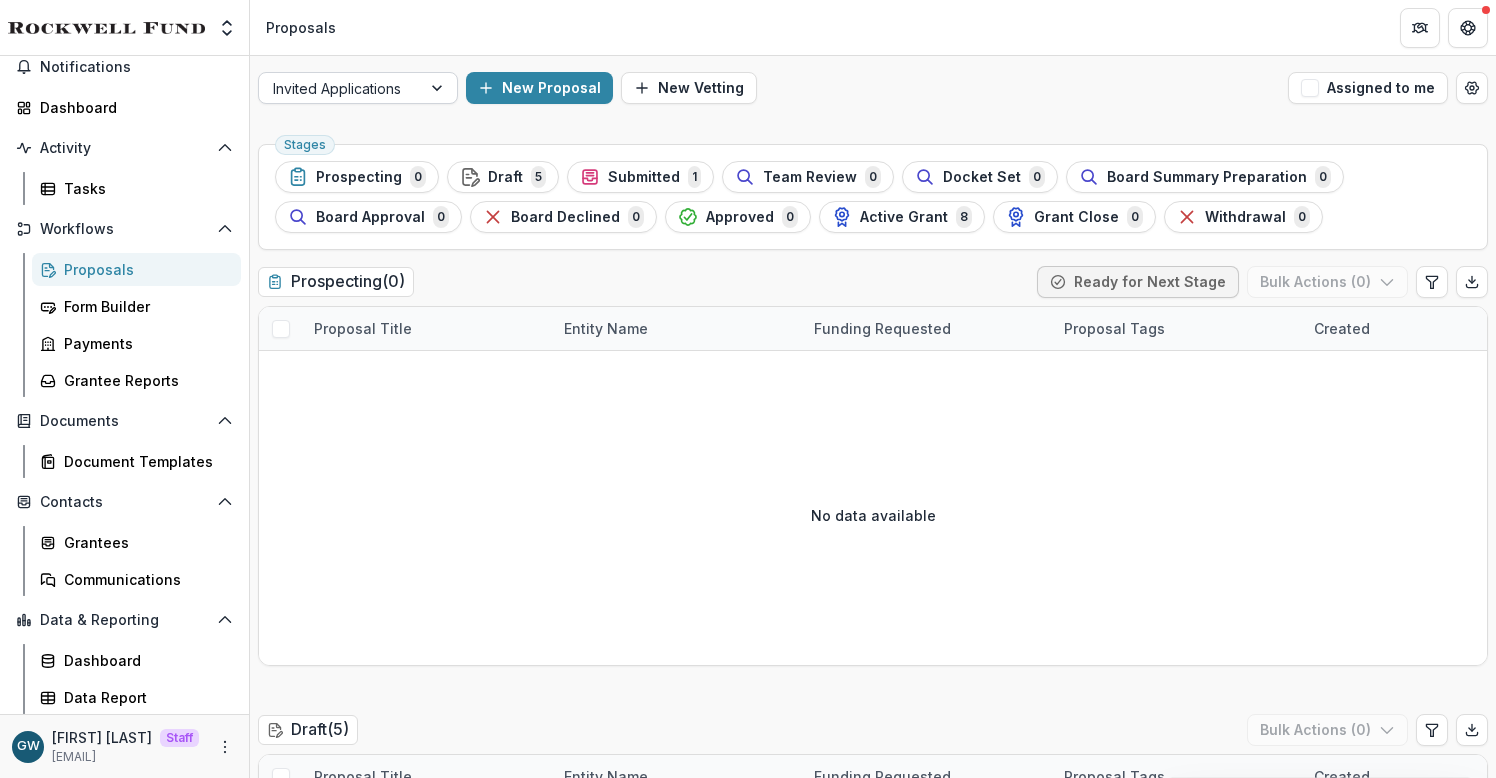 click on "Invited Applications" at bounding box center (340, 88) 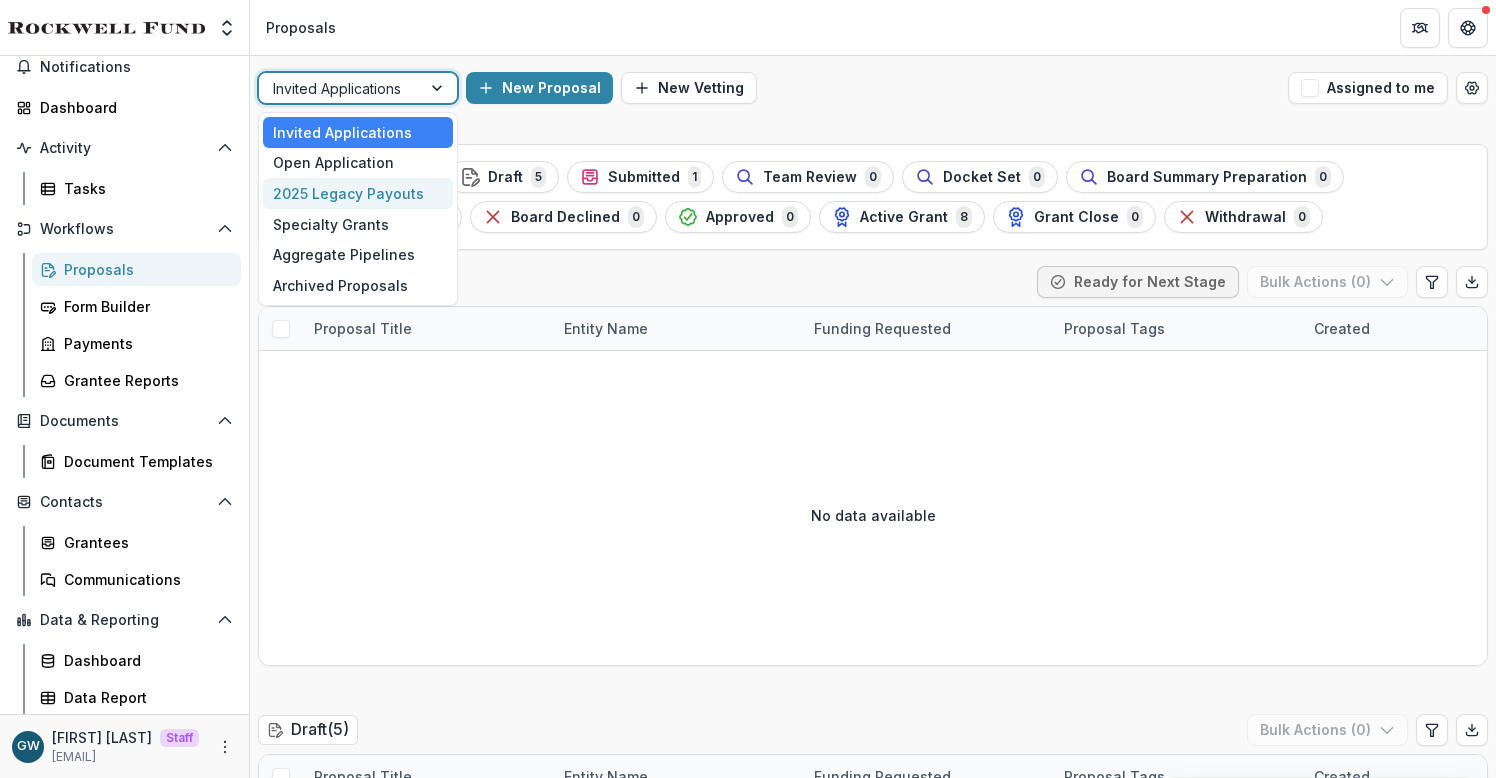 click on "2025 Legacy Payouts" at bounding box center [358, 193] 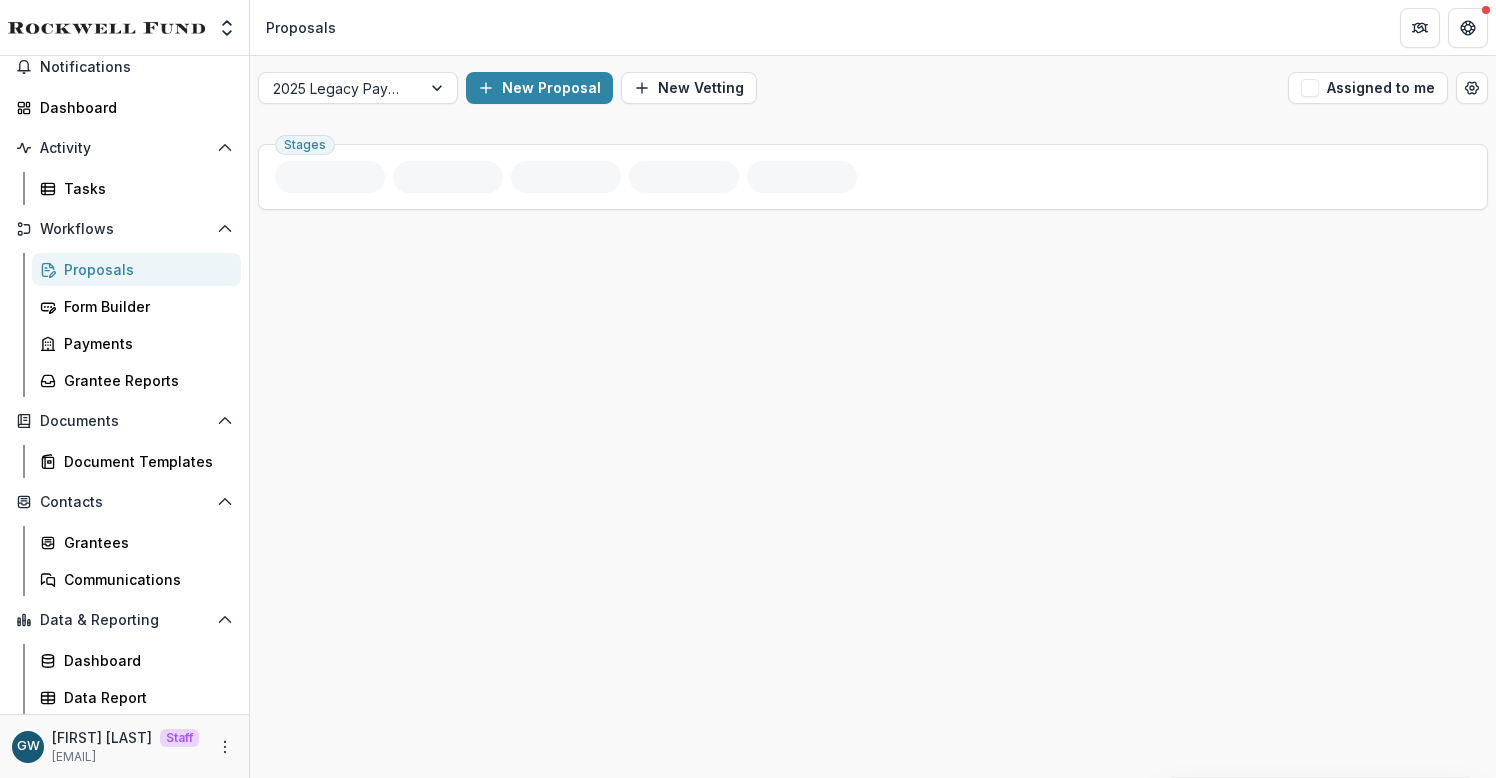click on "Proposals" at bounding box center (144, 269) 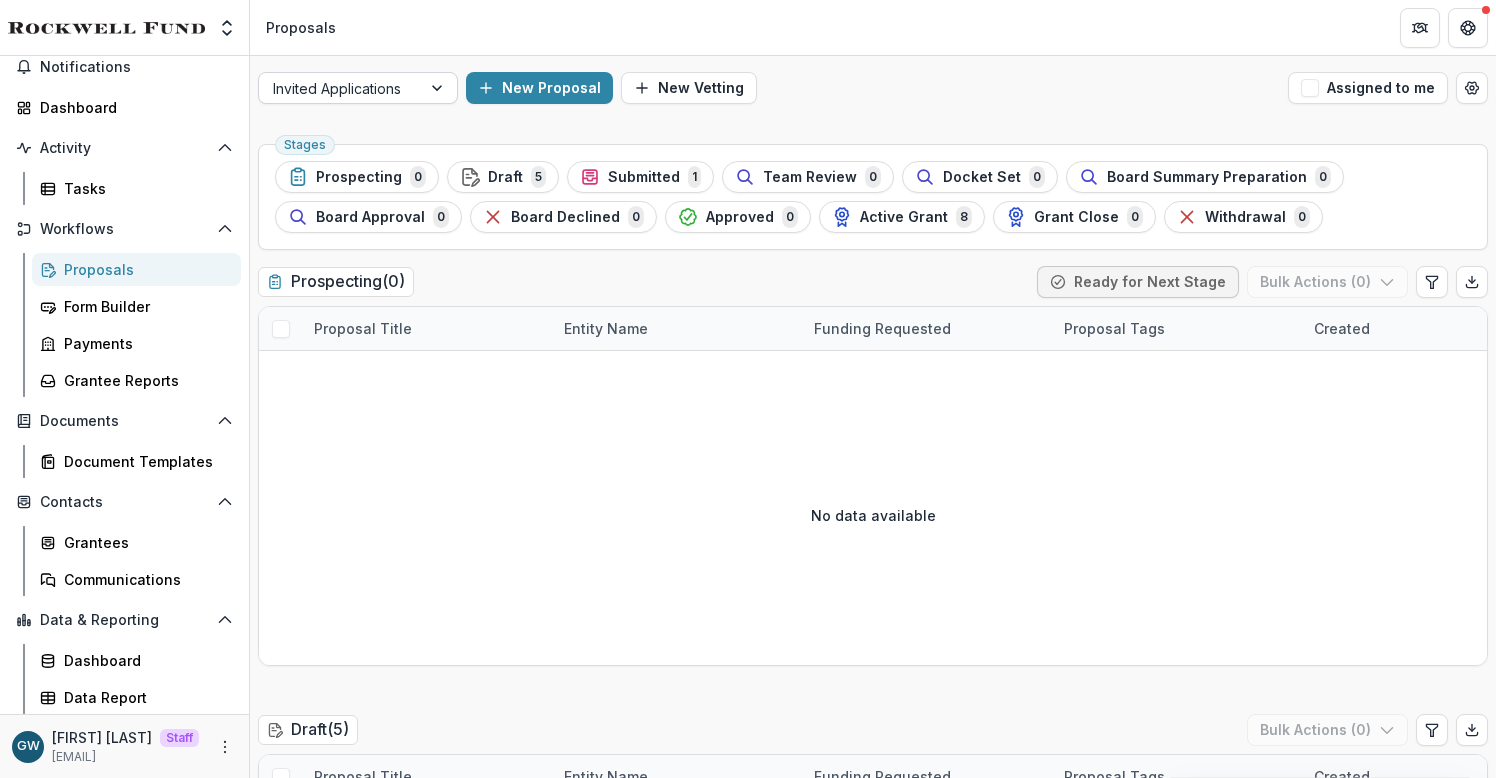 click at bounding box center (439, 88) 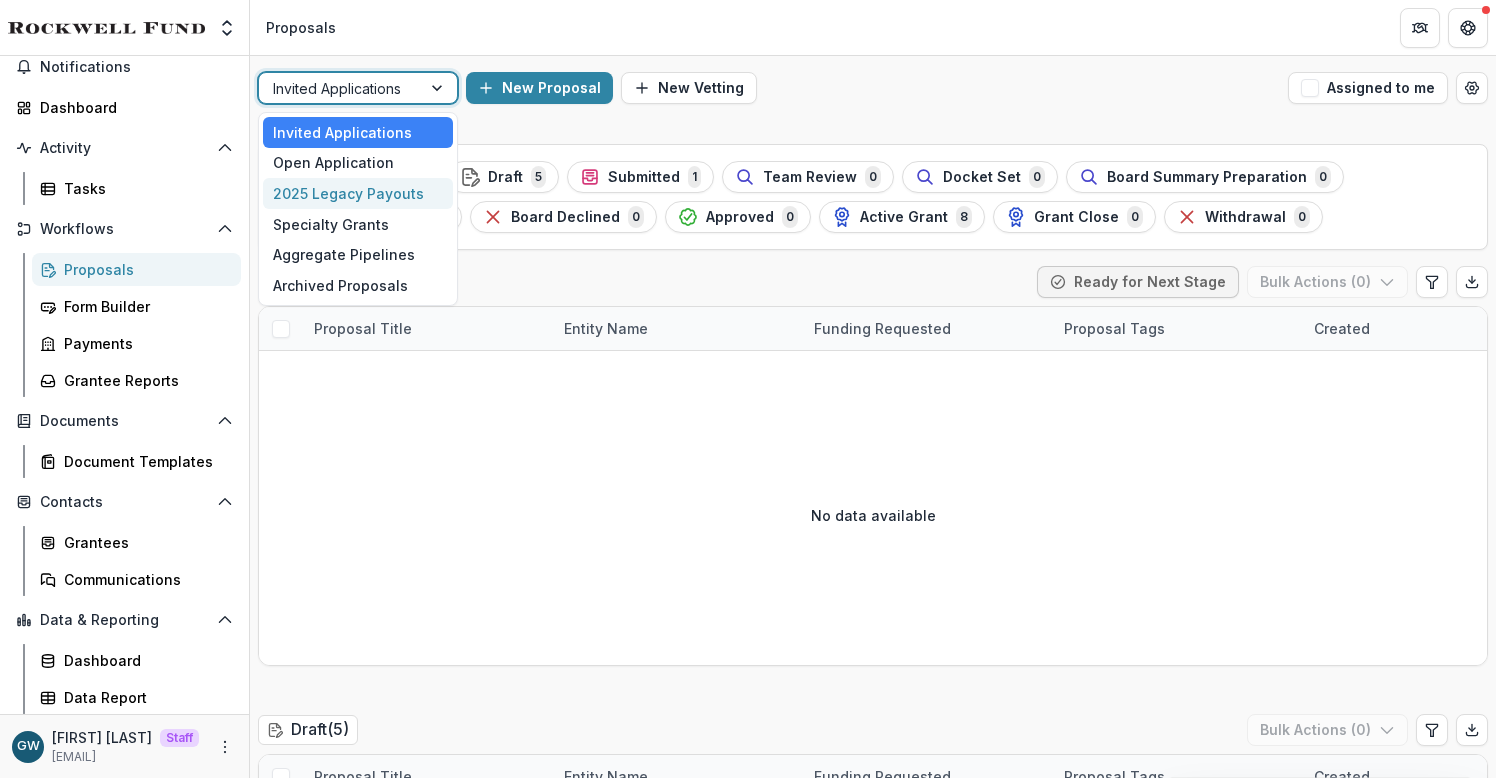 click on "2025 Legacy Payouts" at bounding box center [358, 193] 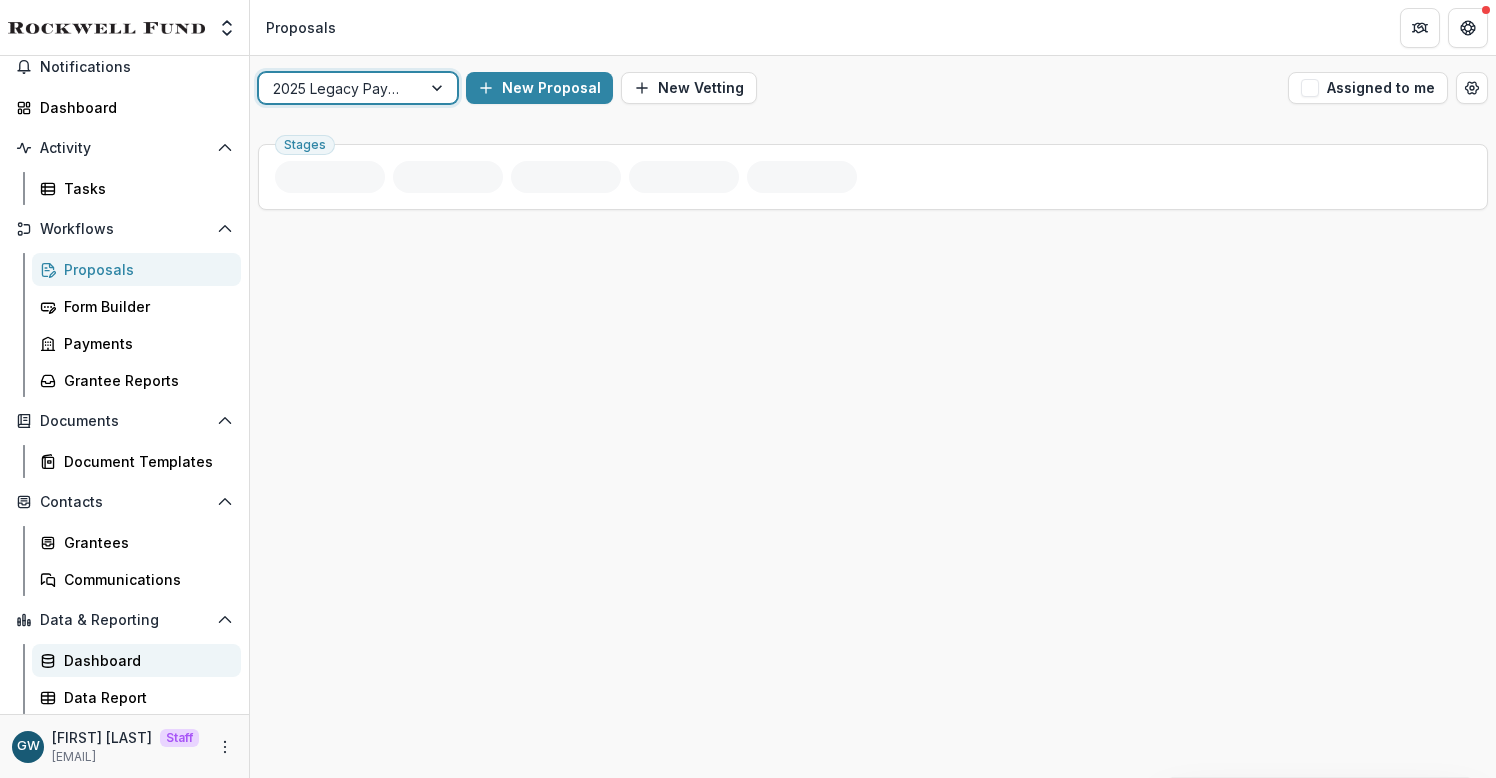 click on "Dashboard" at bounding box center [144, 660] 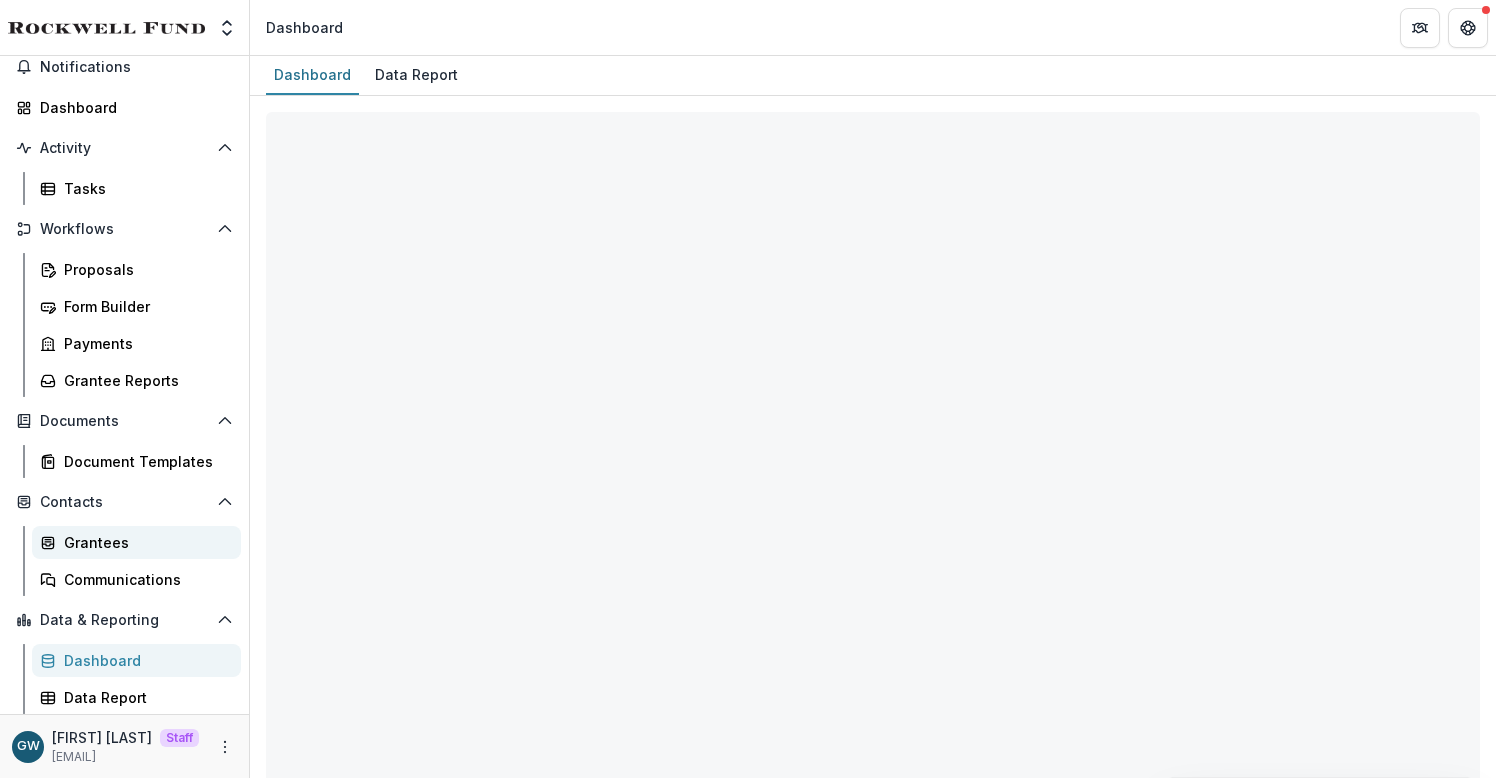 click on "Grantees" at bounding box center [144, 542] 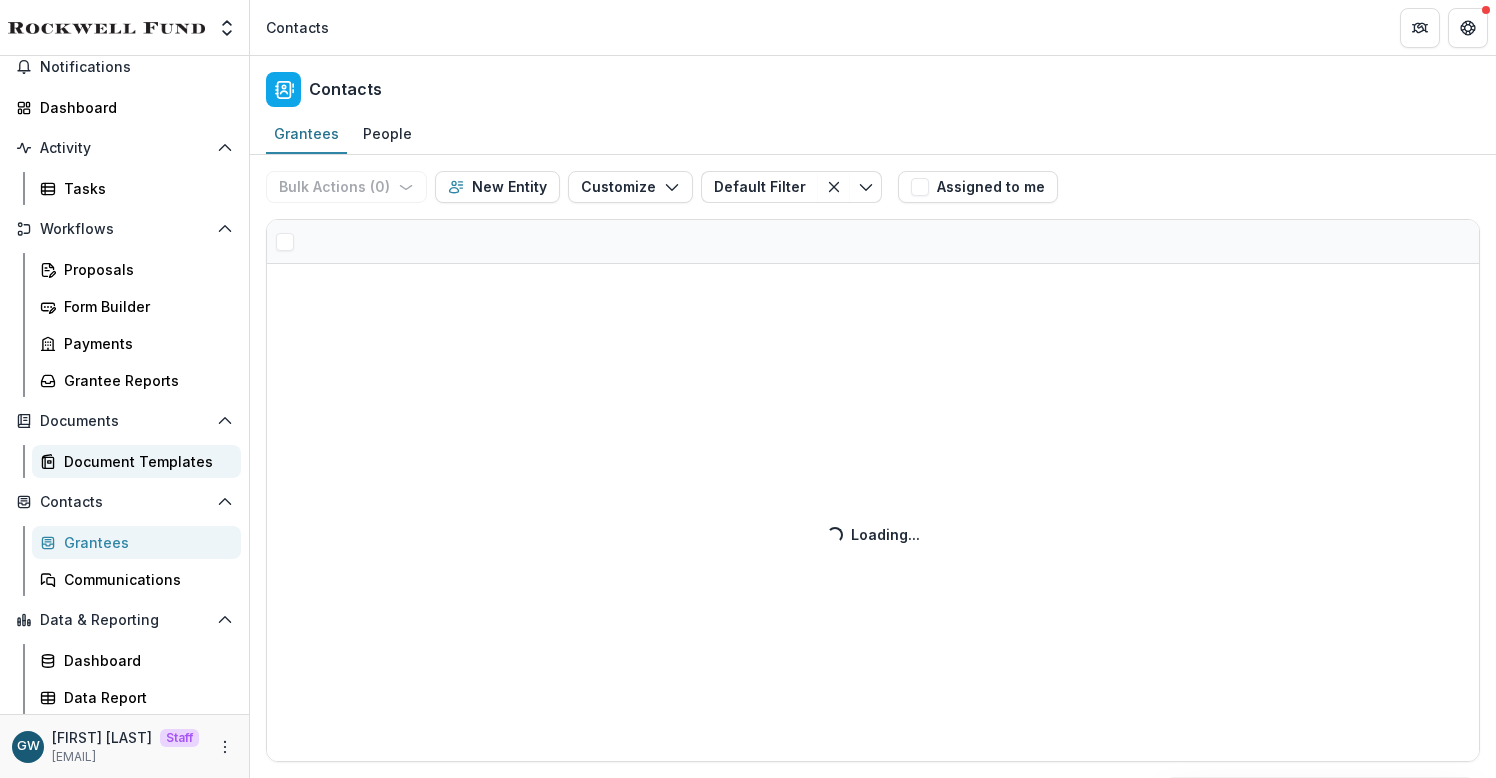 click on "Document Templates" at bounding box center [144, 461] 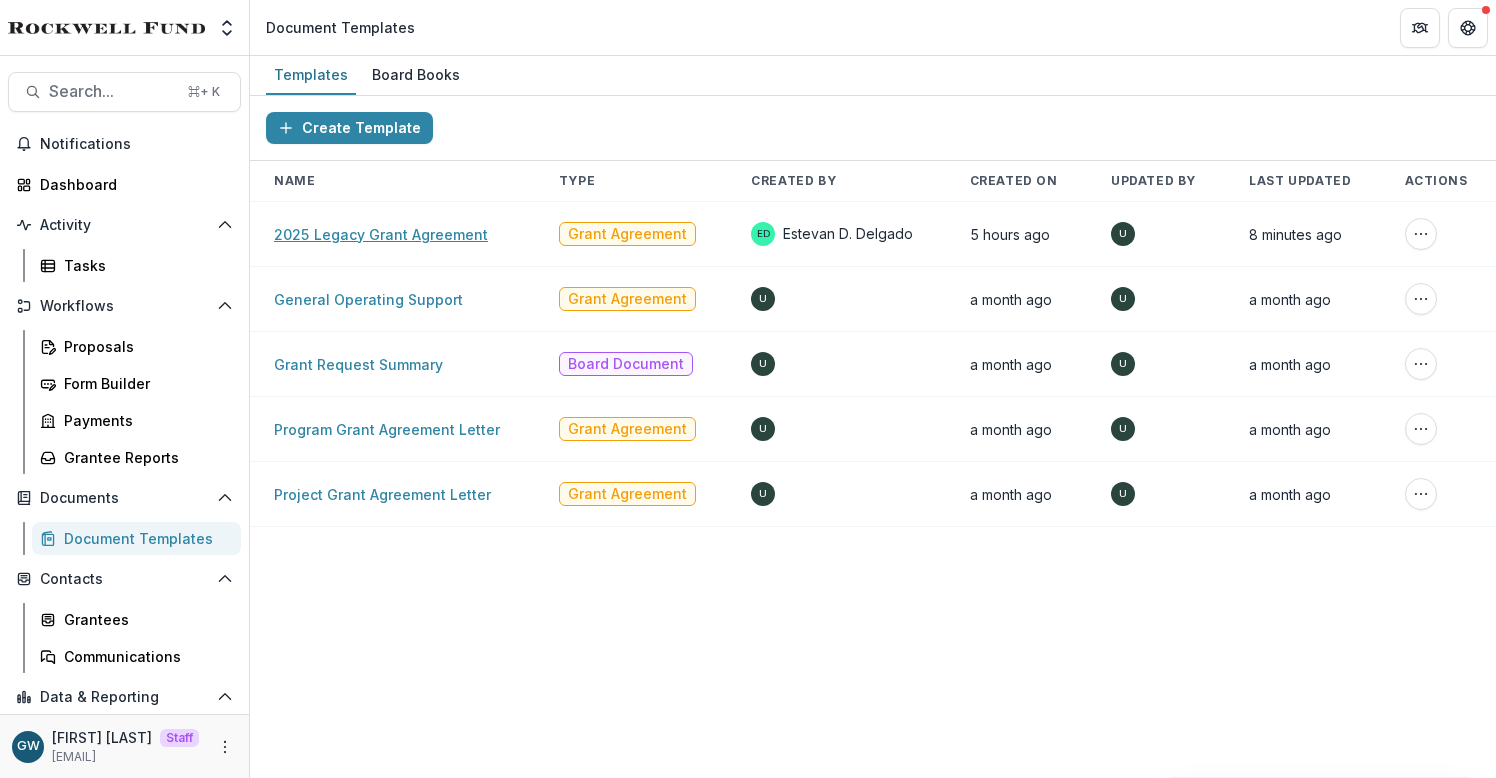 click on "2025 Legacy Grant Agreement" at bounding box center (381, 234) 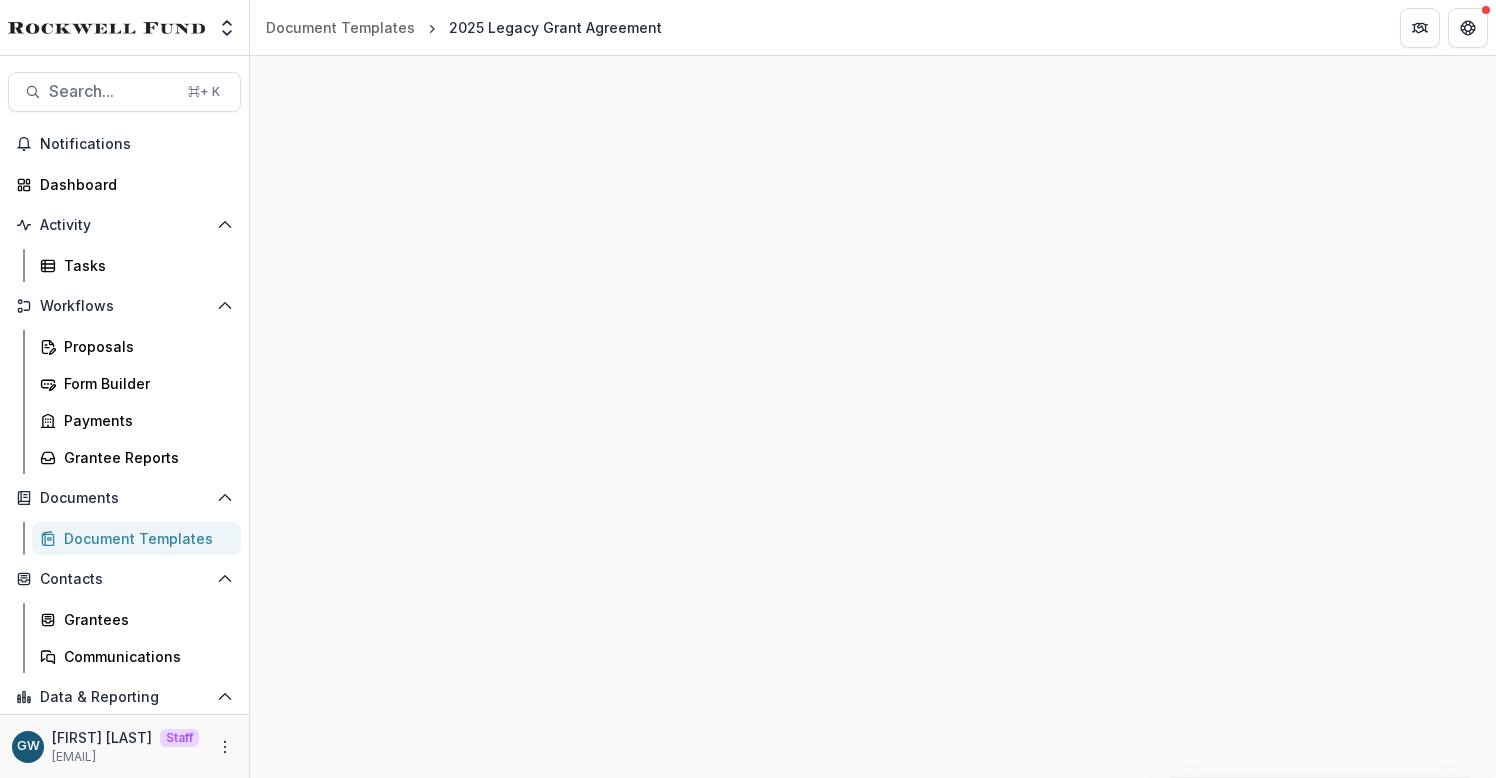 select on "**********" 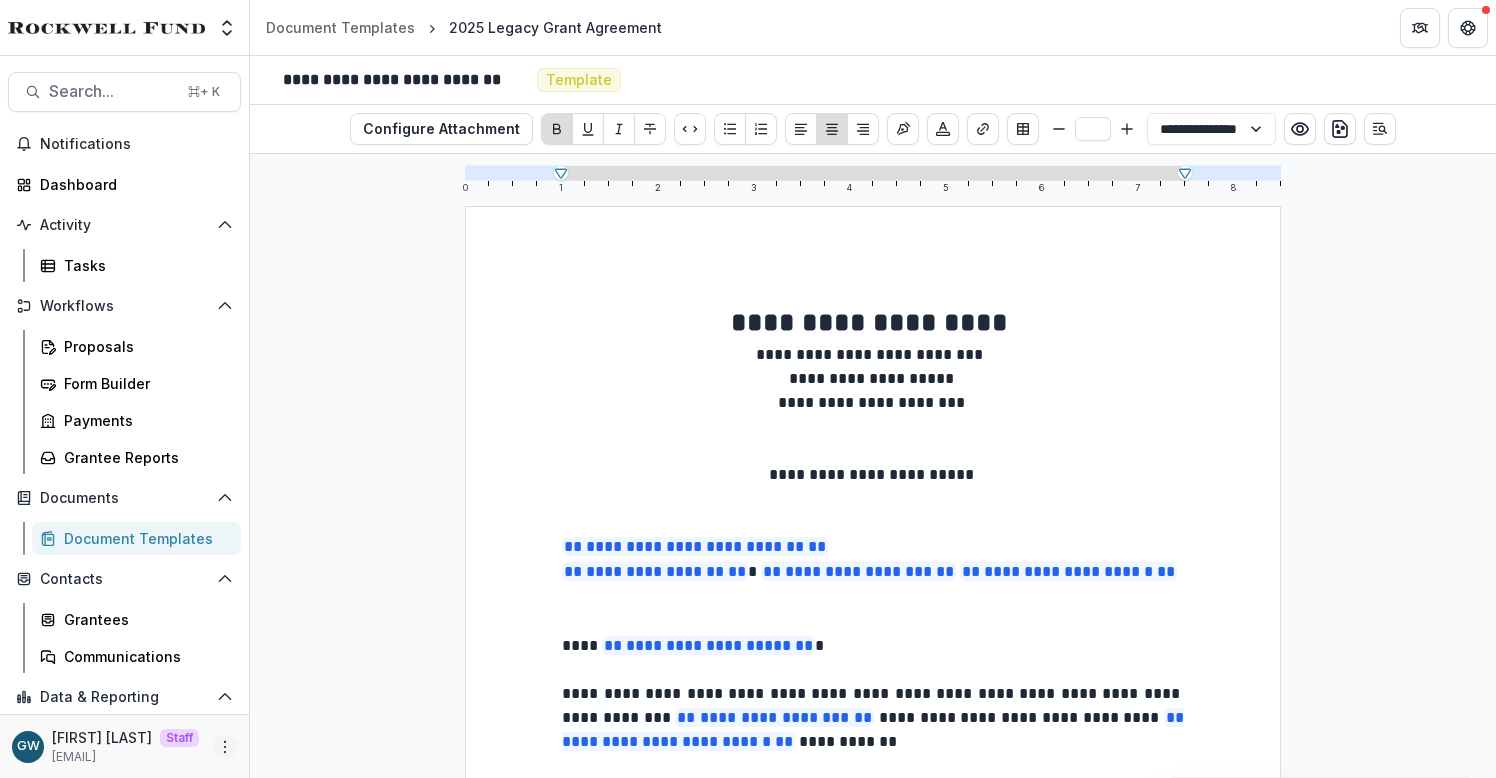 click 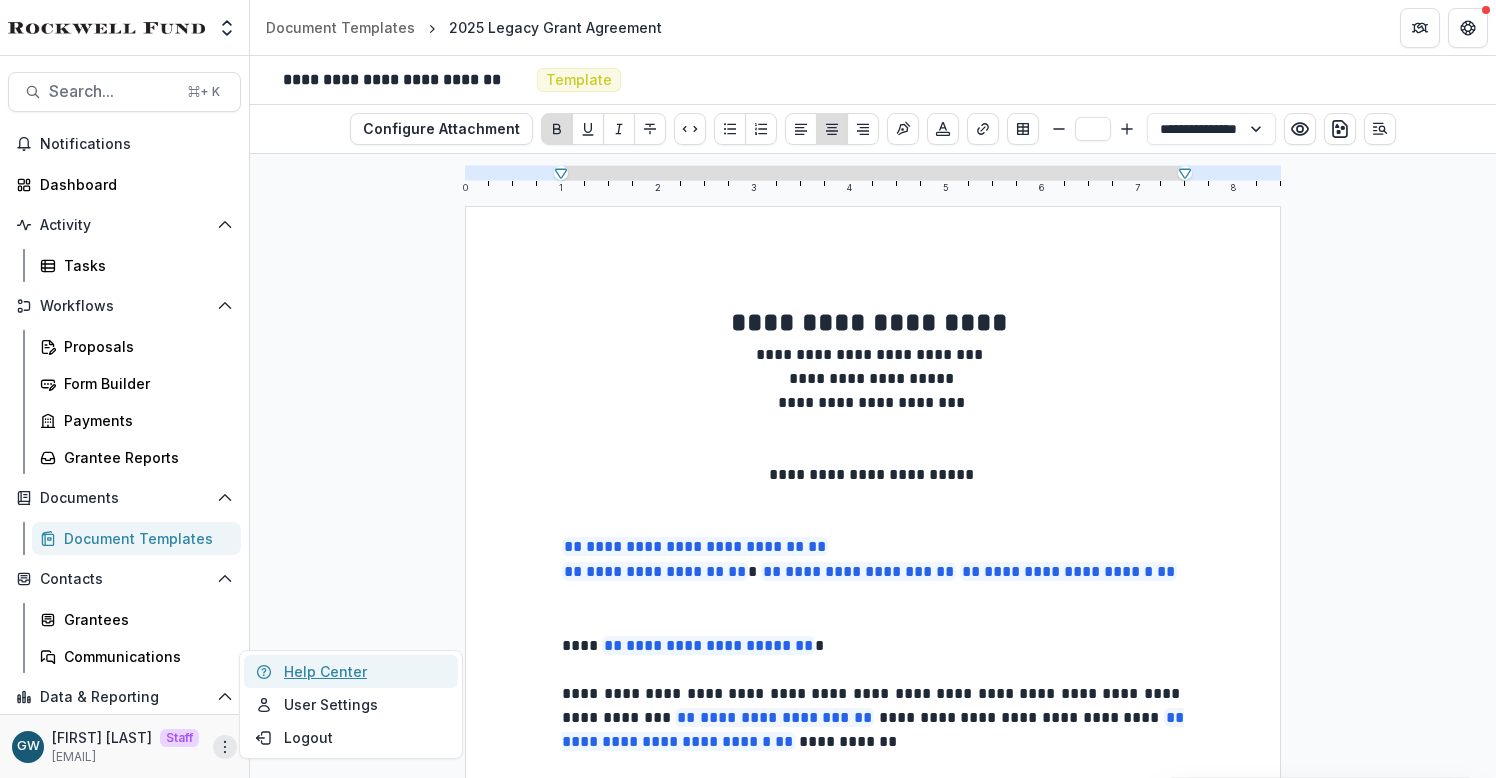 click on "Help Center" at bounding box center [351, 671] 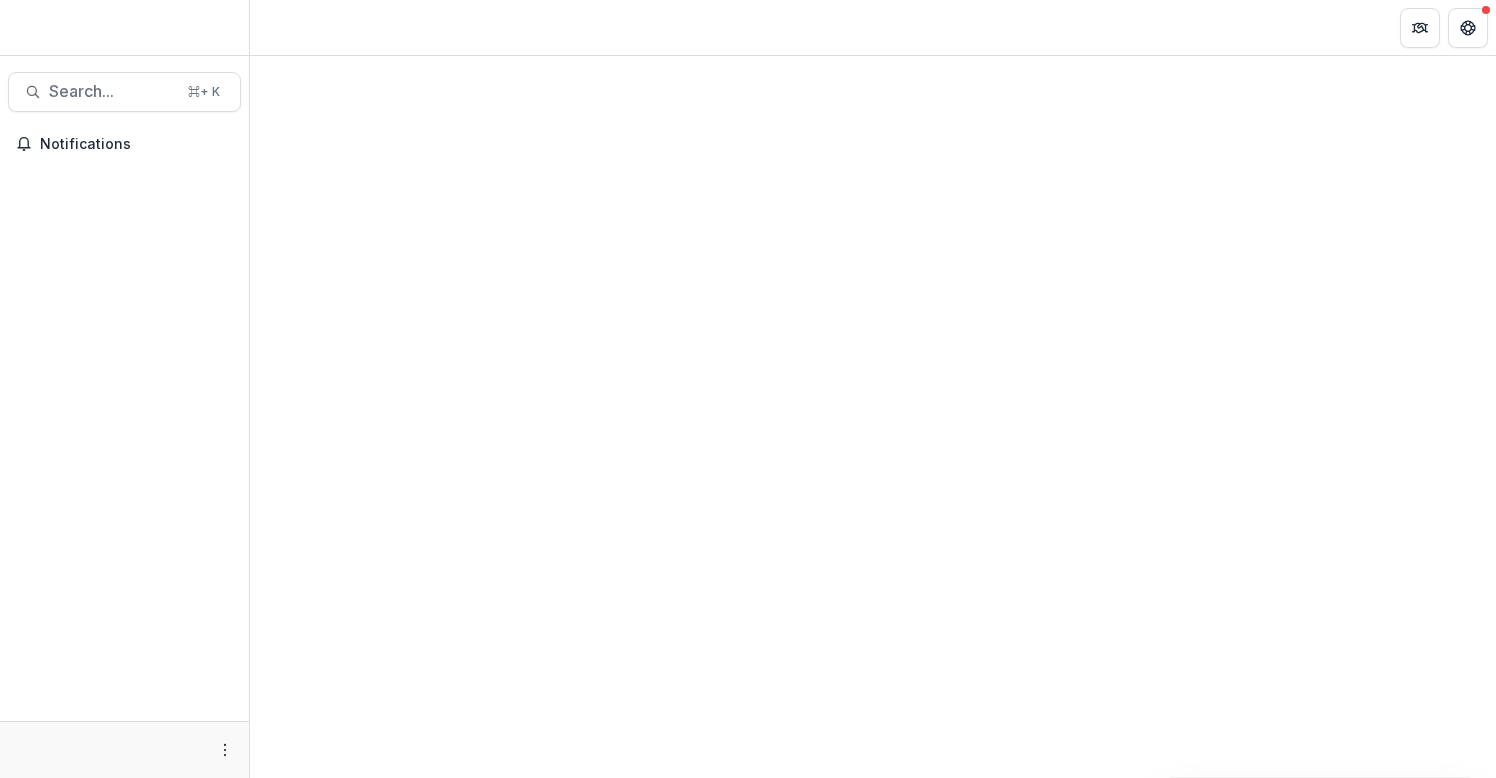 scroll, scrollTop: 0, scrollLeft: 0, axis: both 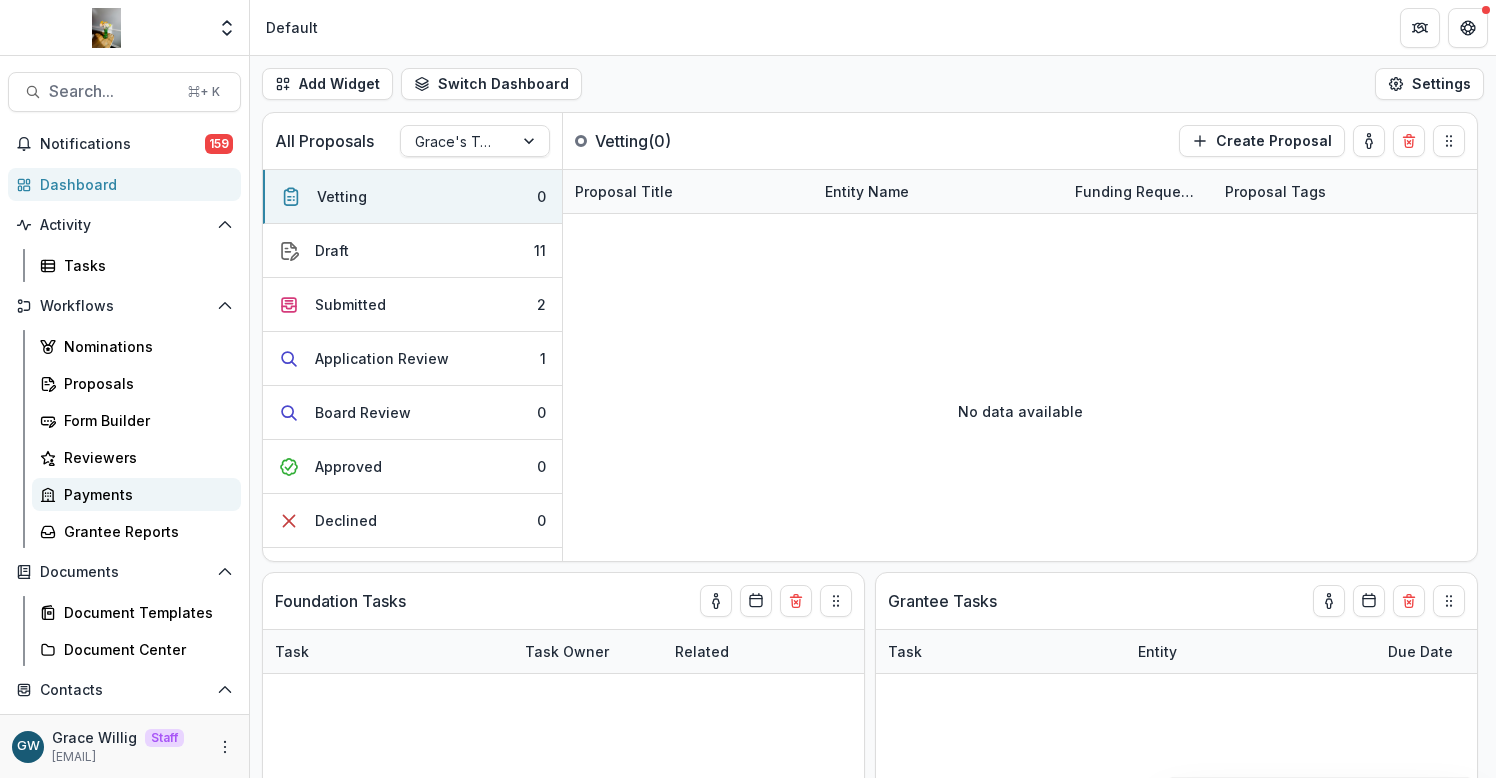 select on "******" 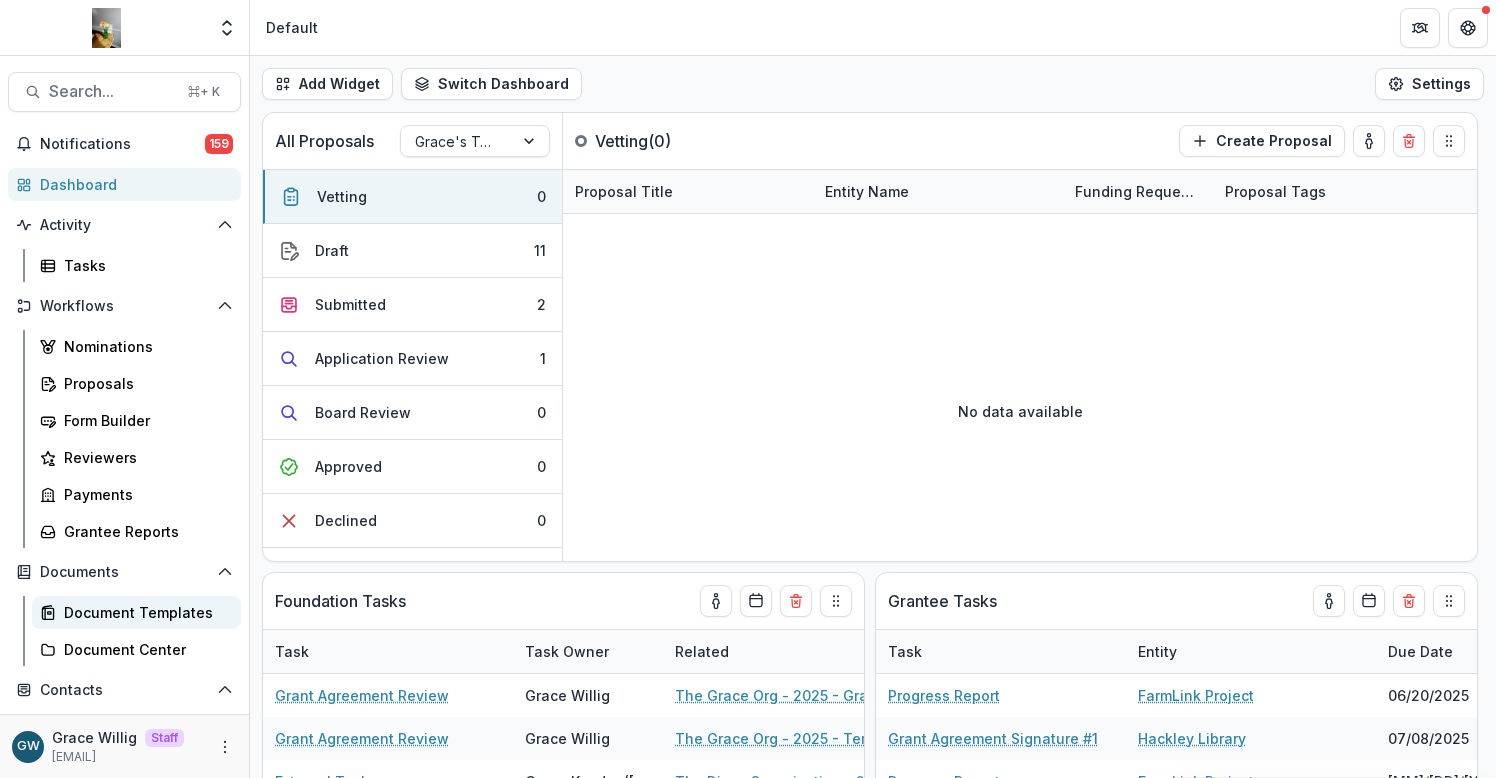click on "Document Templates" at bounding box center (144, 612) 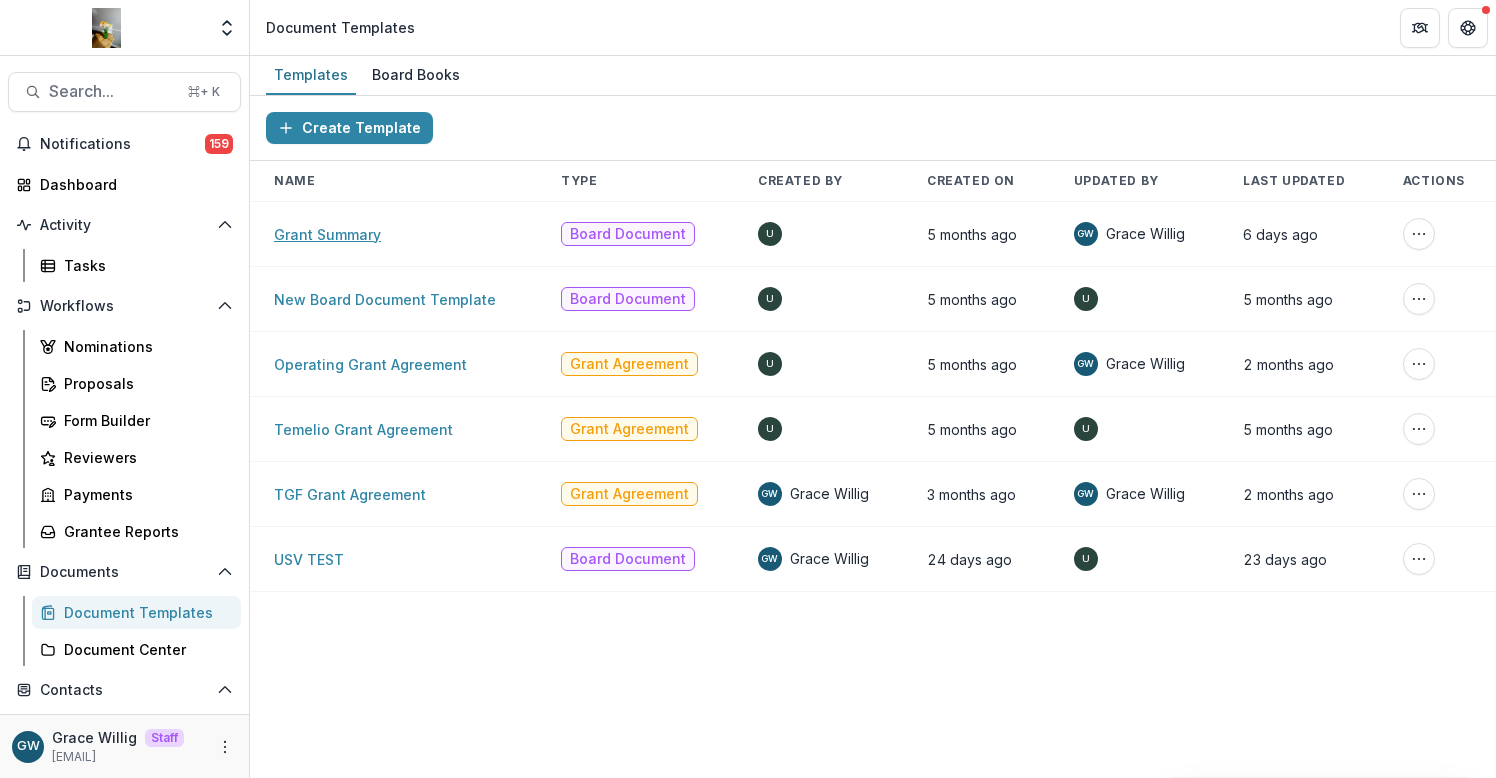 click on "Grant Summary" at bounding box center (327, 234) 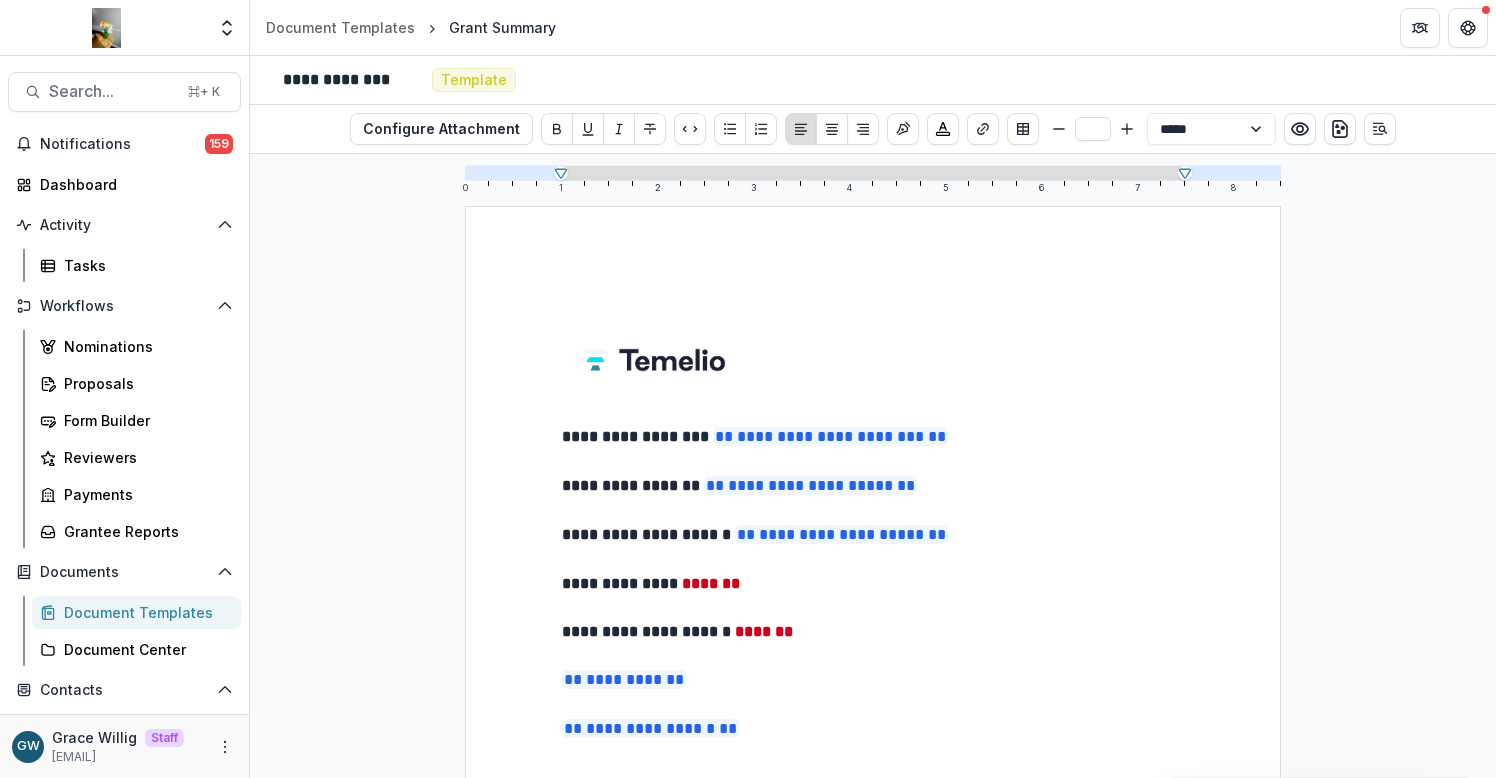 click at bounding box center (873, 413) 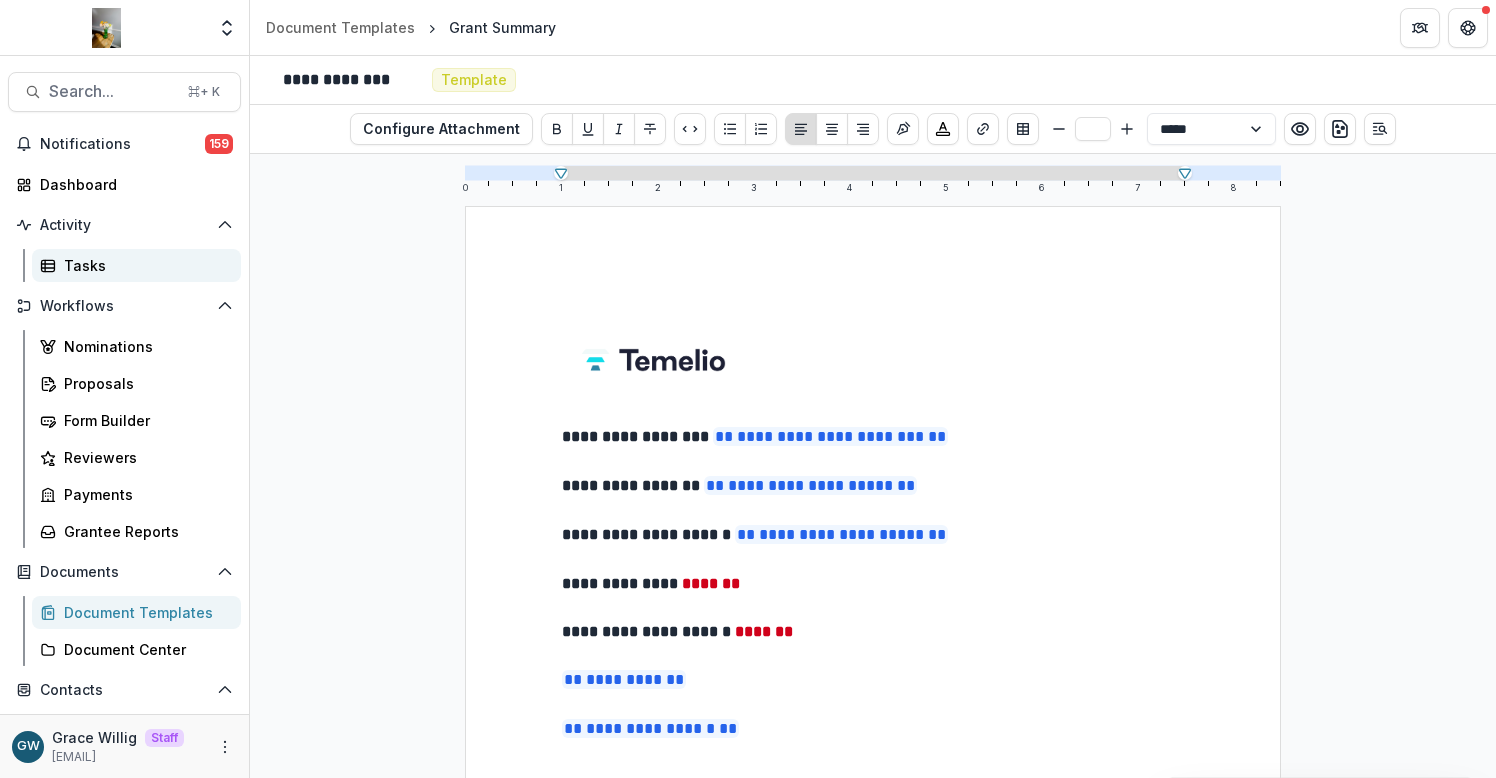 click on "Tasks" at bounding box center (144, 265) 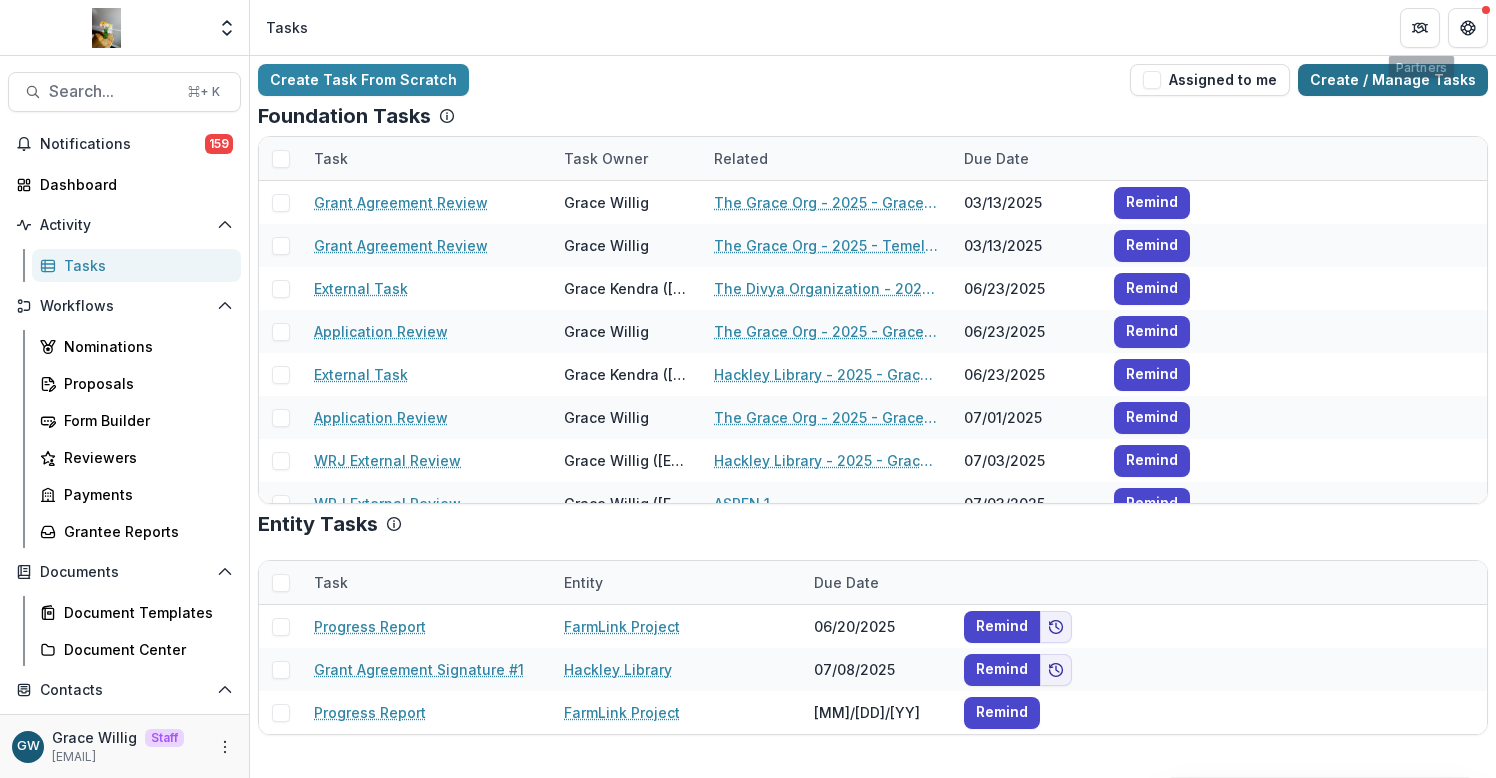 click on "Create / Manage Tasks" at bounding box center [1393, 80] 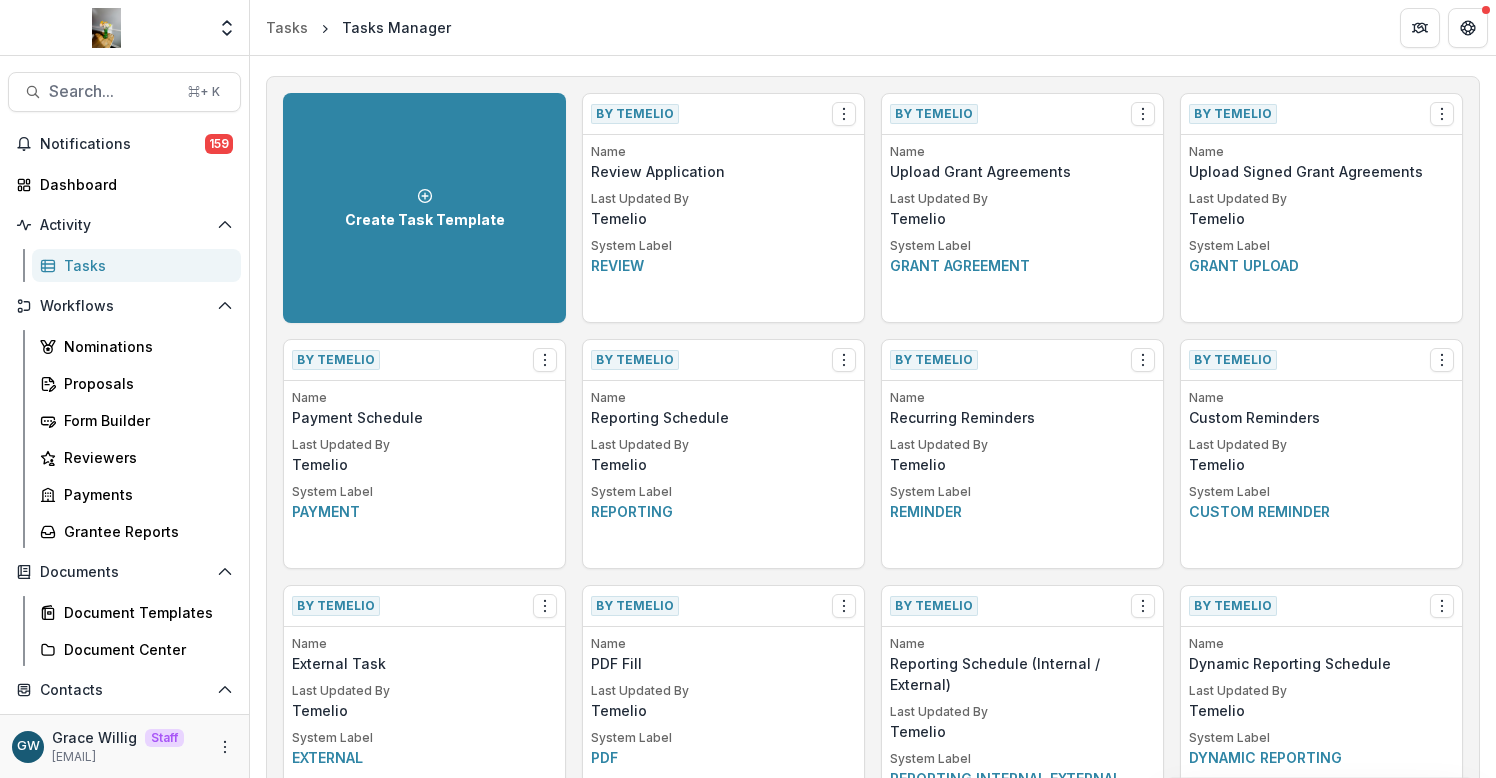 scroll, scrollTop: 64, scrollLeft: 0, axis: vertical 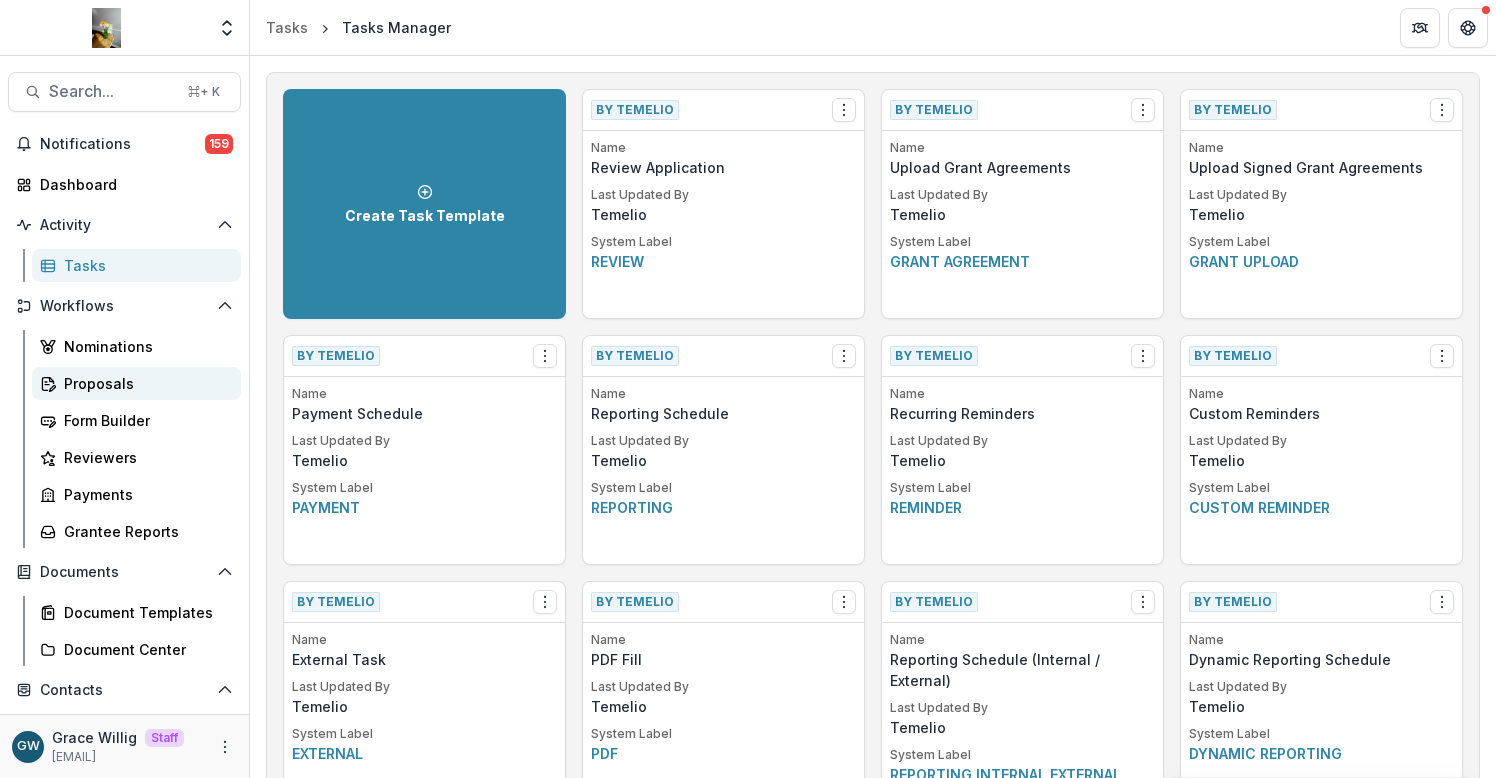 click on "Proposals" at bounding box center (144, 383) 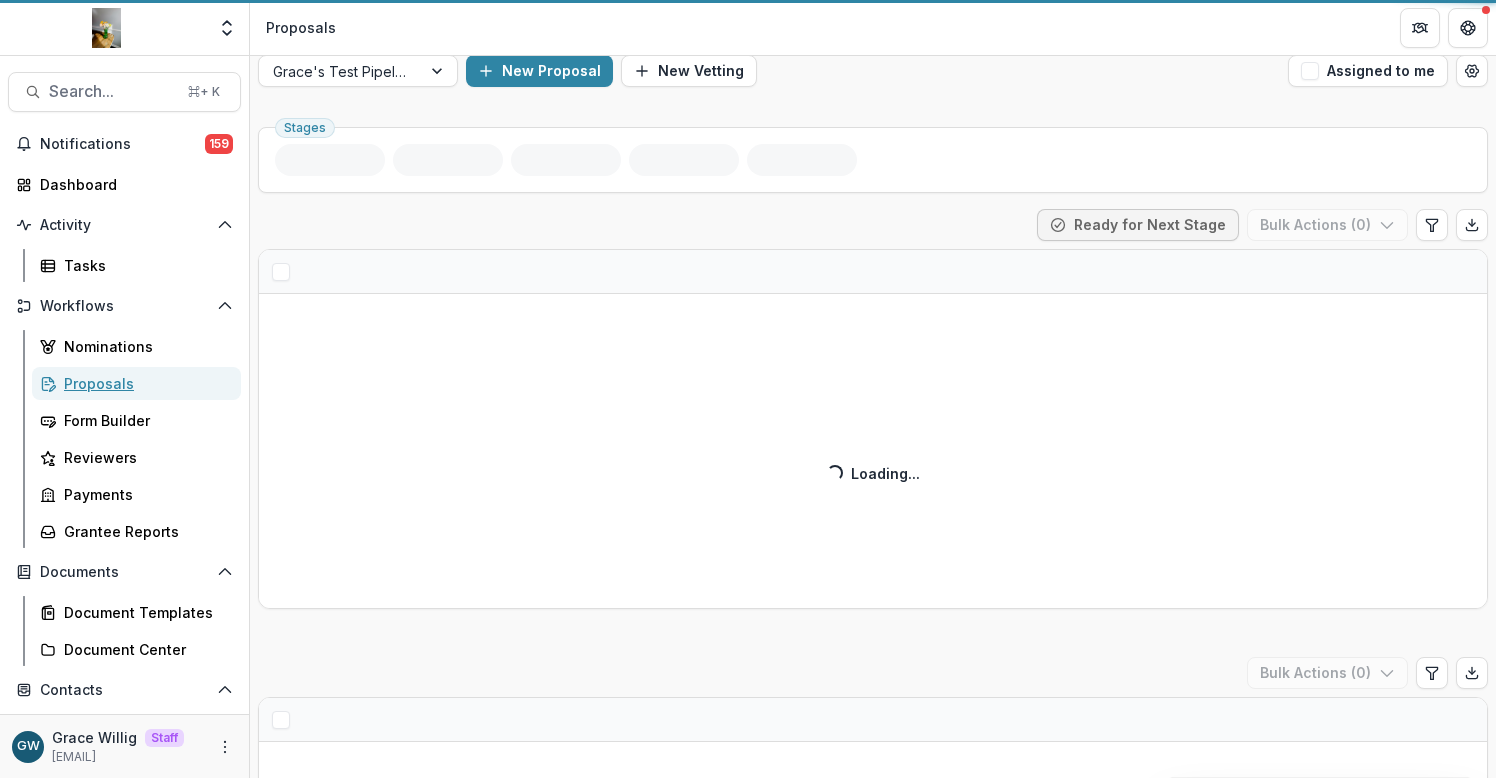 scroll, scrollTop: 17, scrollLeft: 0, axis: vertical 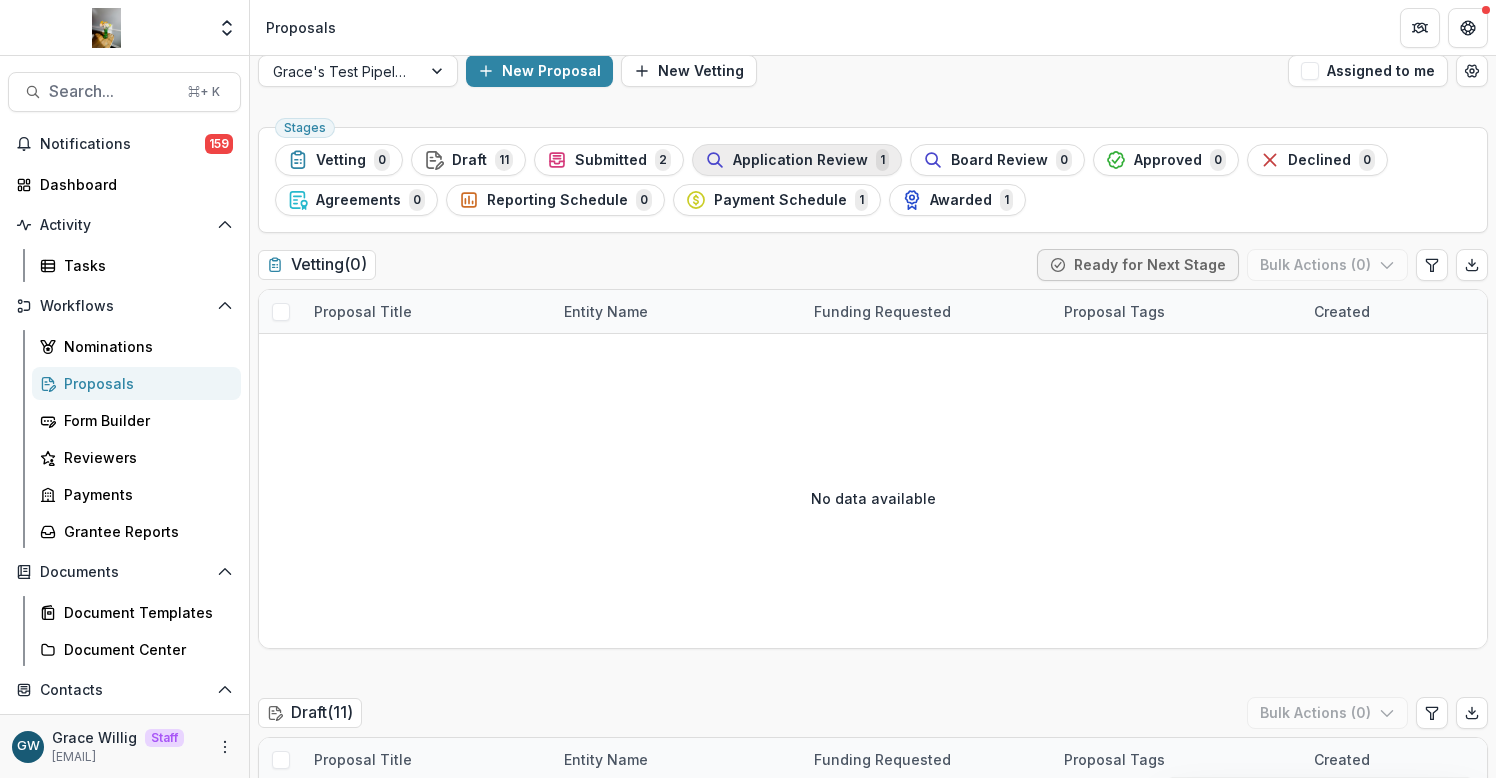click on "Application Review" at bounding box center [800, 160] 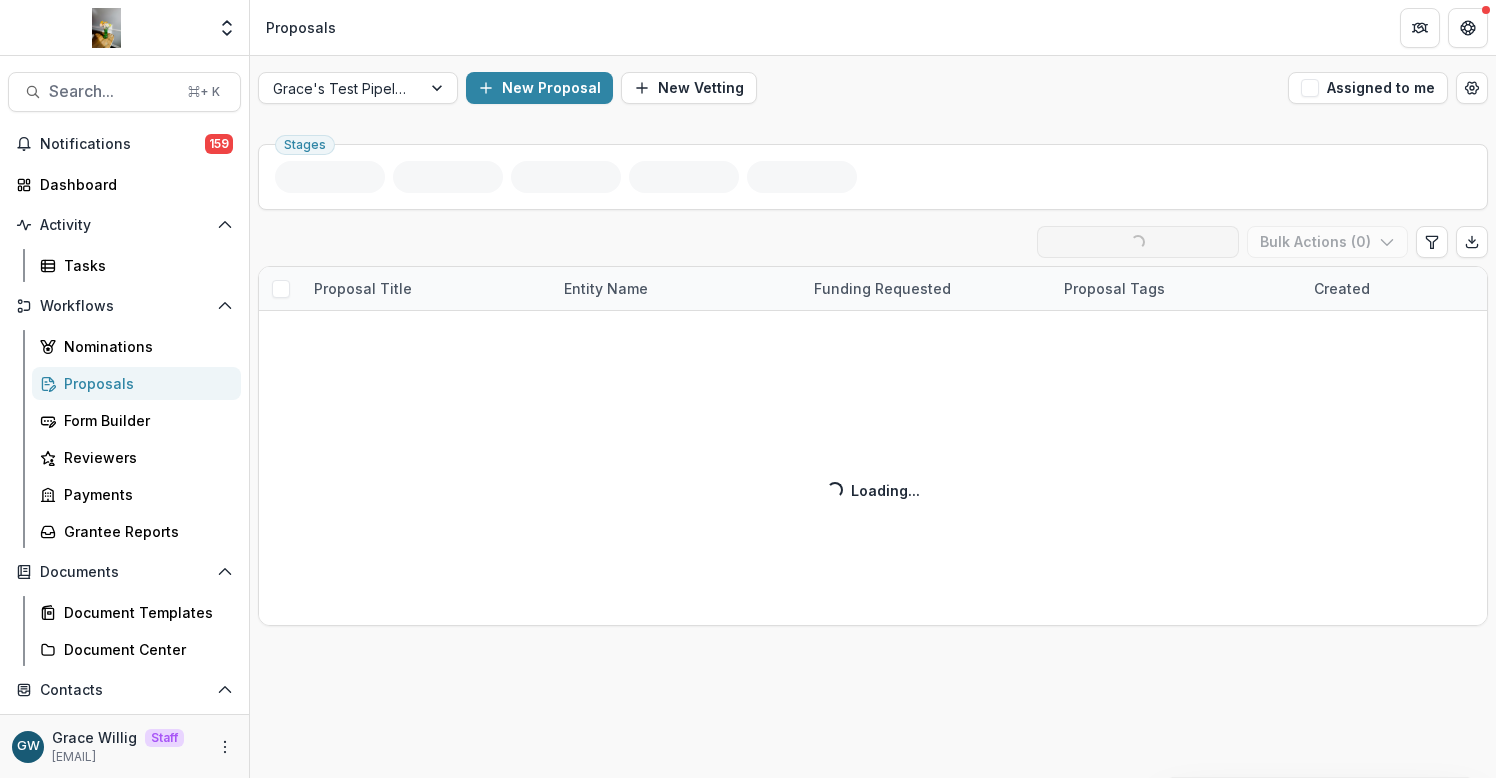 scroll, scrollTop: 0, scrollLeft: 0, axis: both 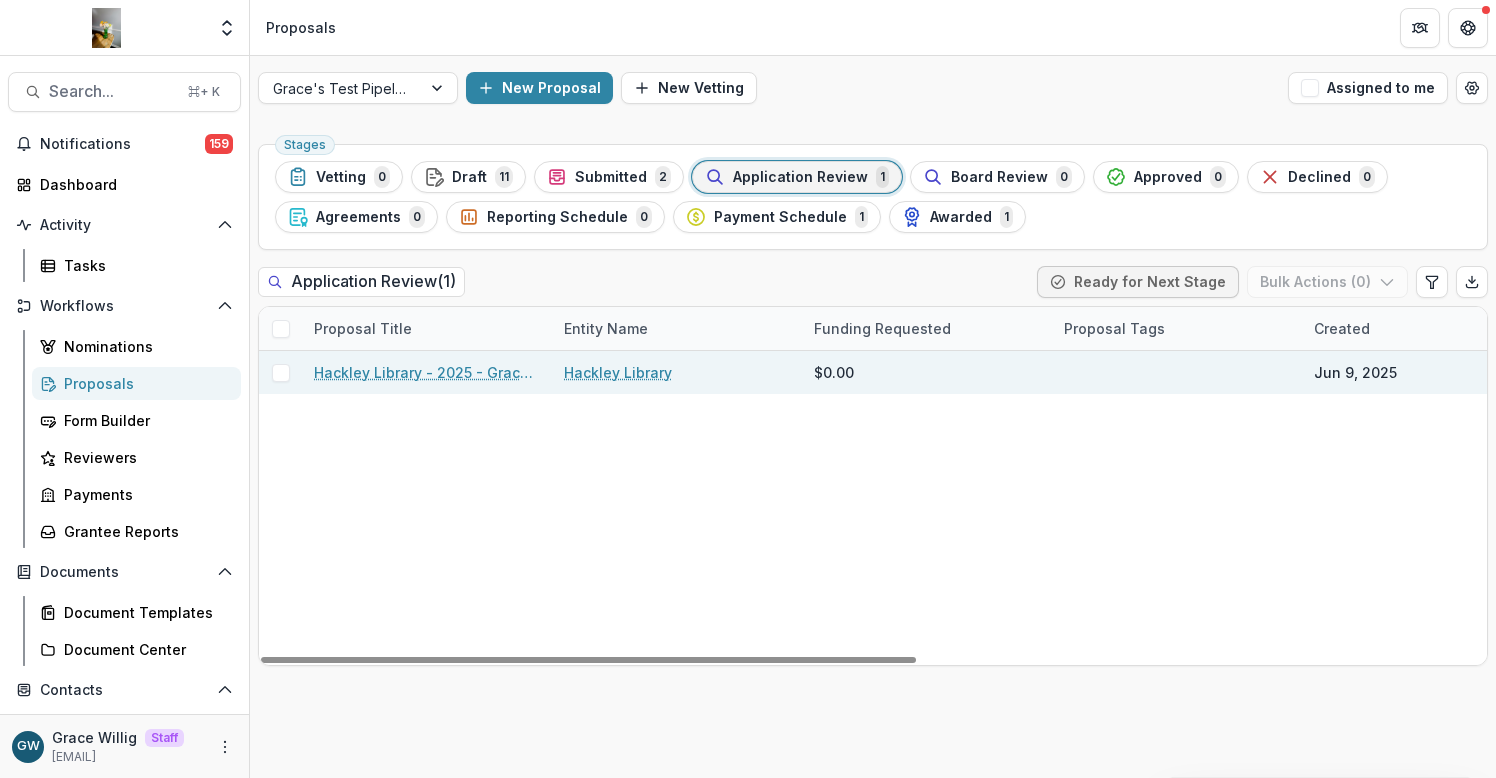 click on "Hackley Library - 2025 - Grace's Test Grant Application" at bounding box center (427, 372) 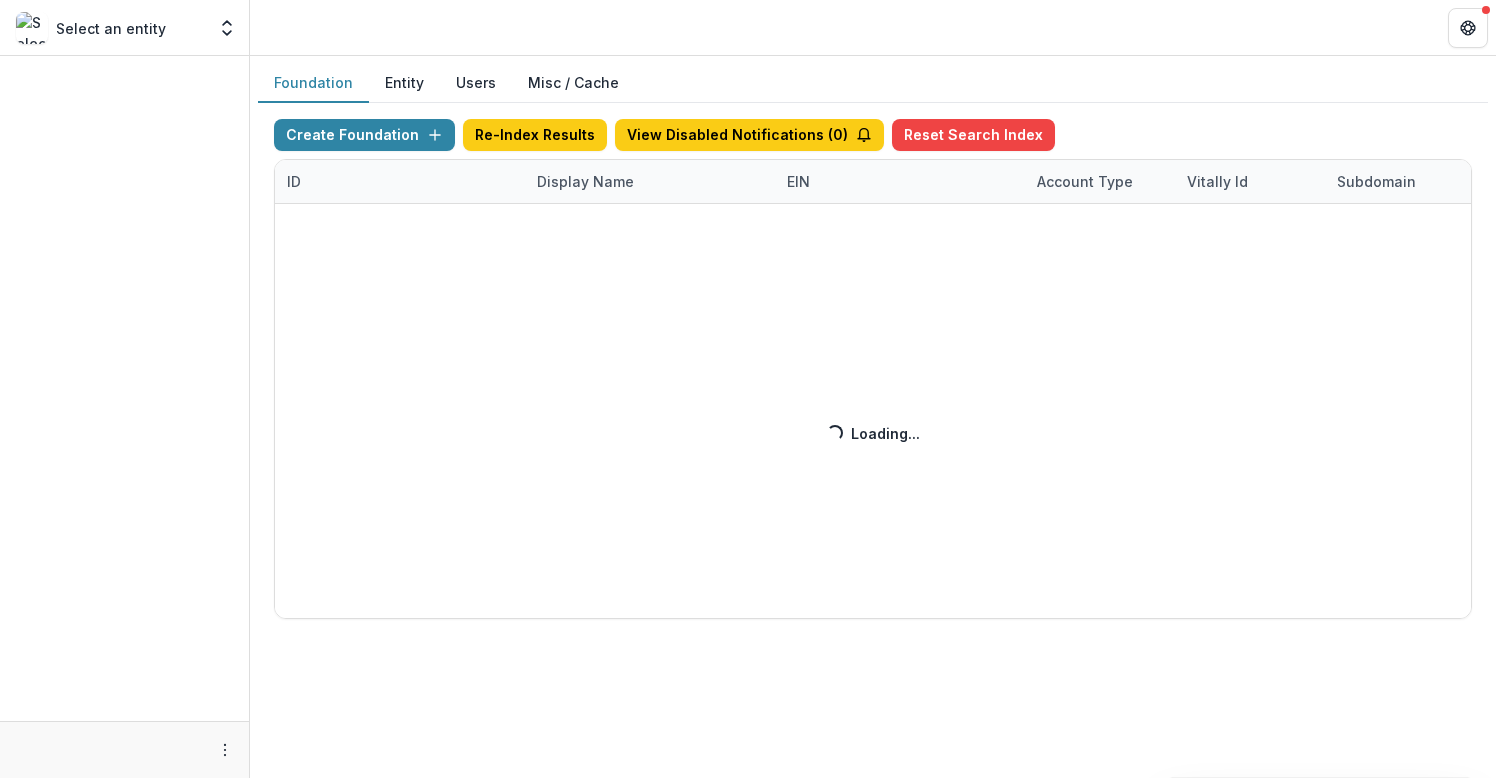 scroll, scrollTop: 0, scrollLeft: 0, axis: both 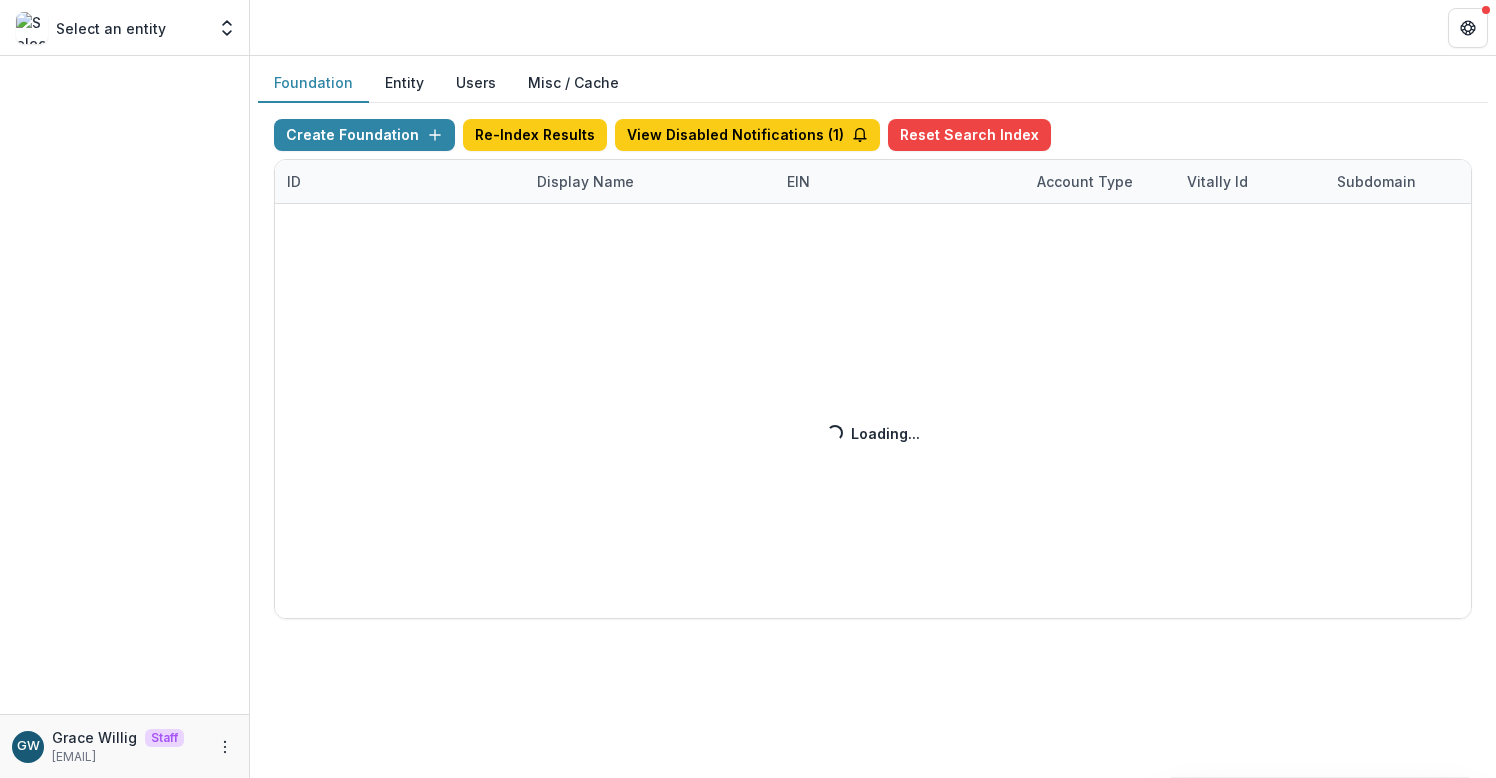 click on "Create Foundation Re-Index Results View Disabled Notifications ( 1 ) Reset Search Index ID Display Name EIN Account Type Vitally Id Subdomain Created on Actions Feature Flags Loading... Loading..." at bounding box center [873, 369] 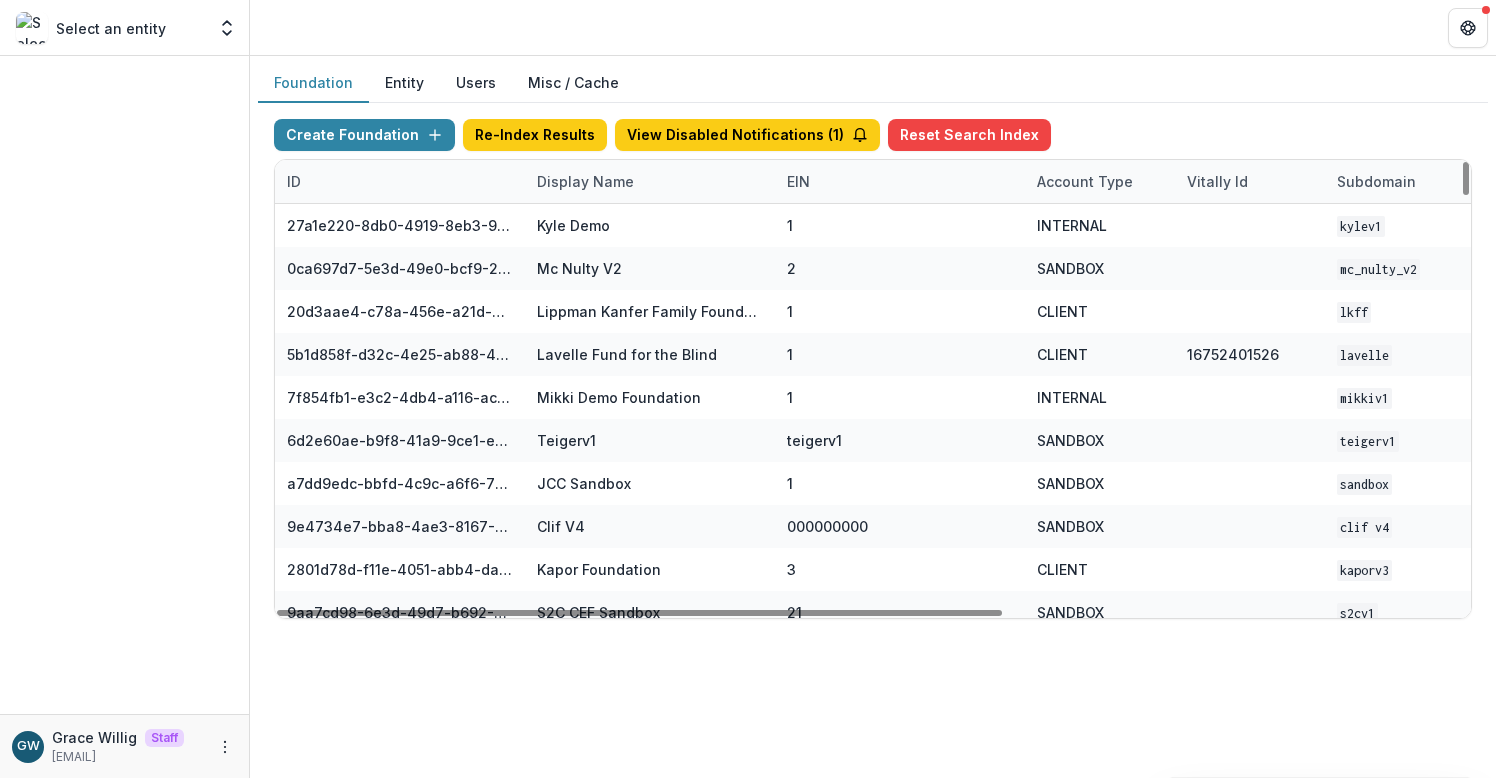 click on "Display Name" at bounding box center [585, 181] 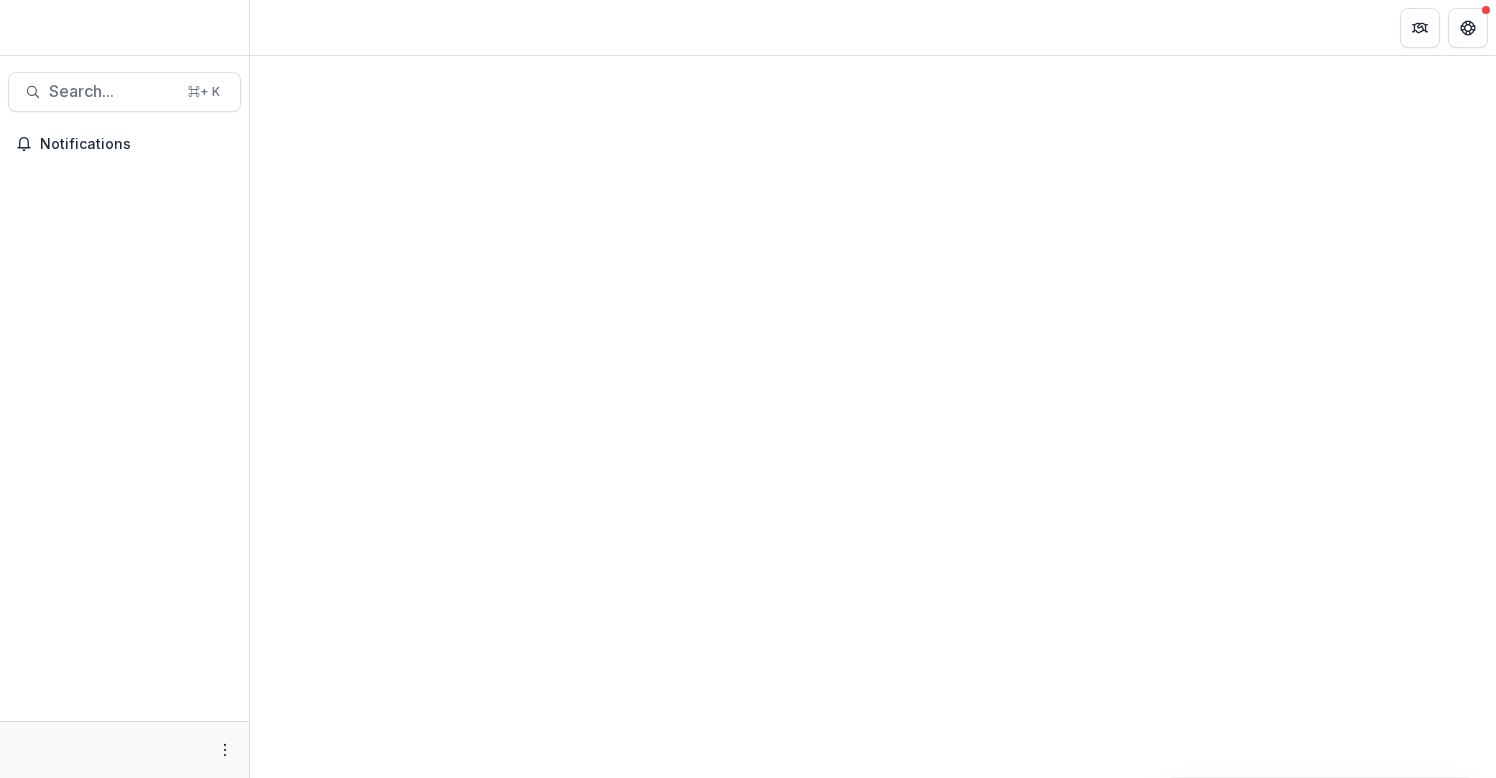 scroll, scrollTop: 0, scrollLeft: 0, axis: both 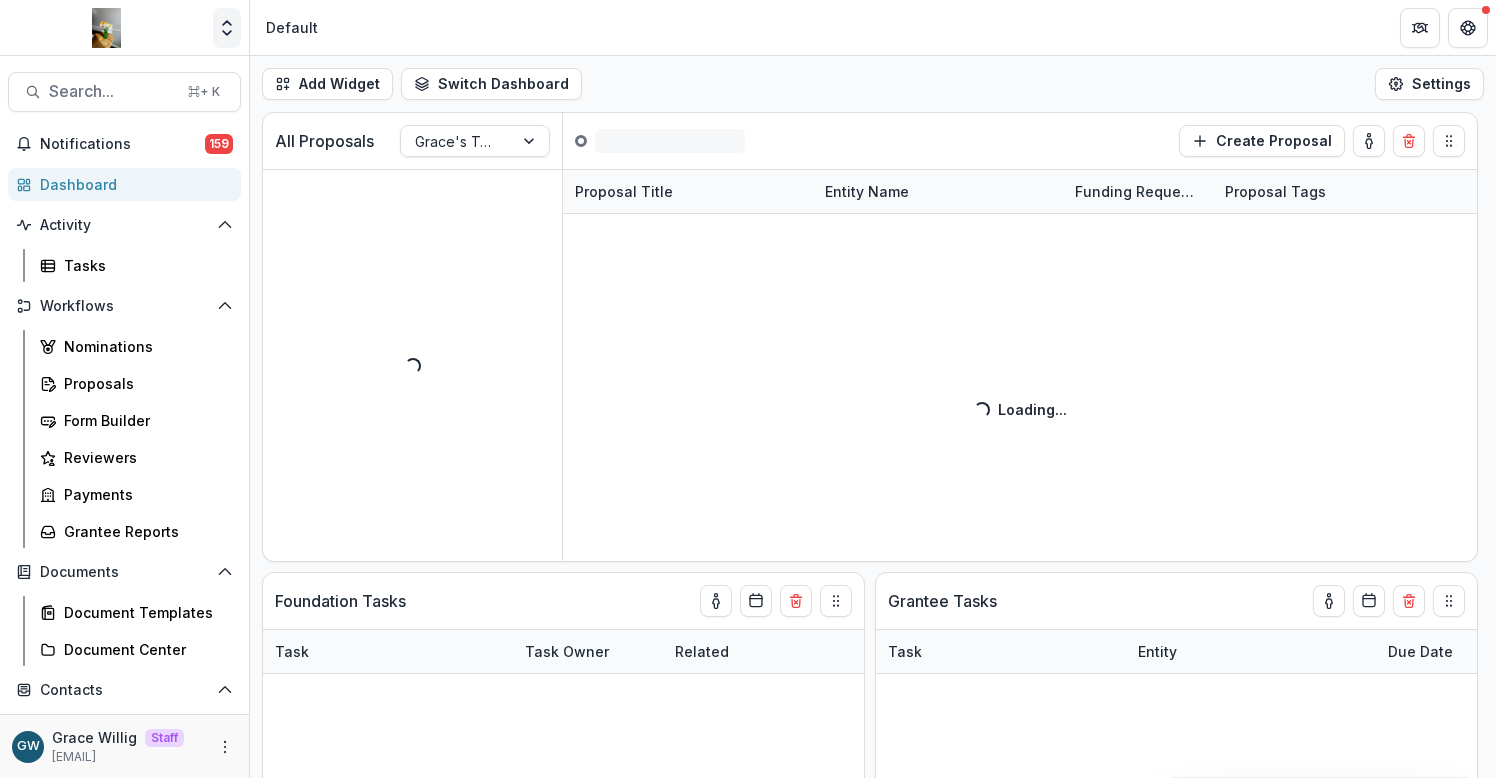 click at bounding box center [227, 28] 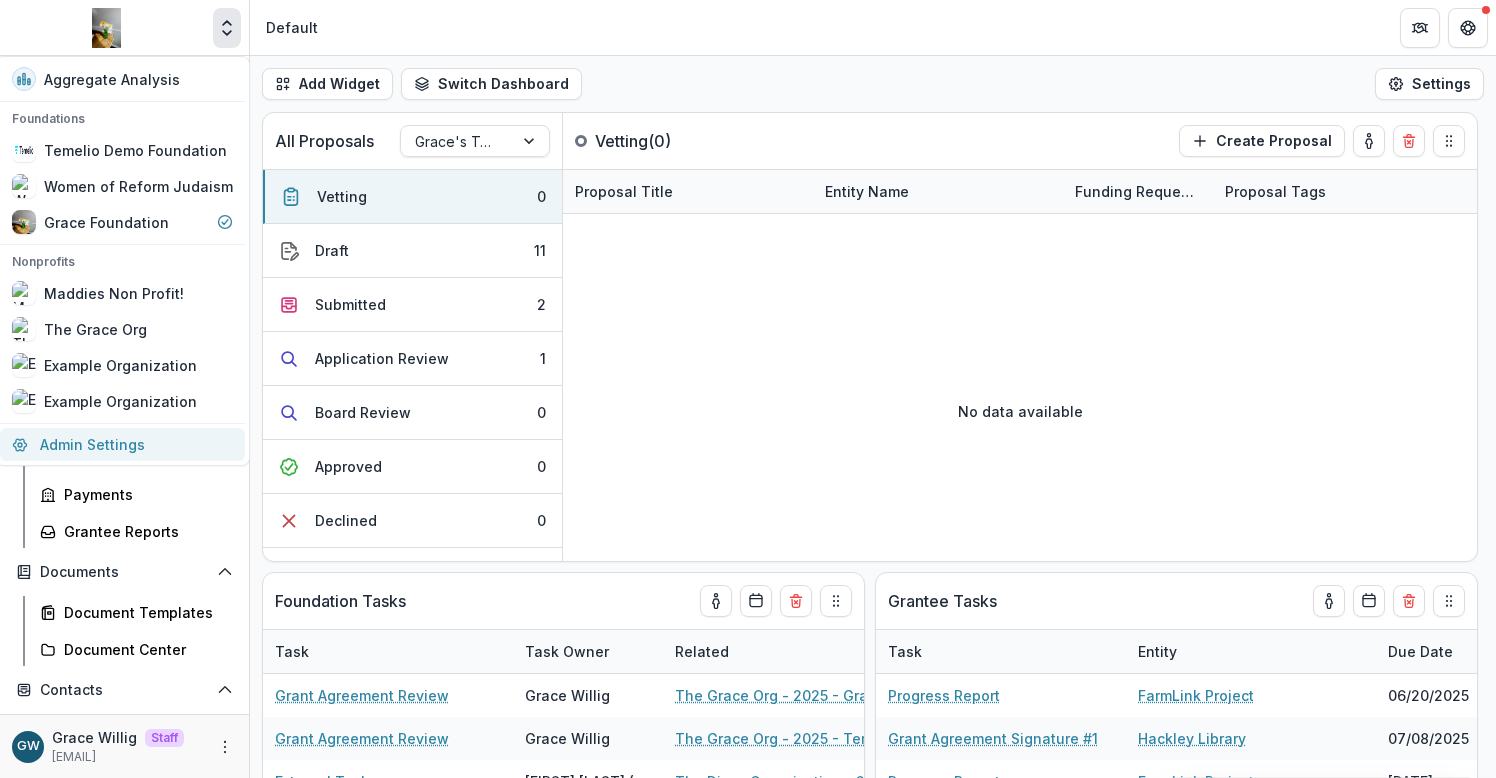 click on "Admin Settings" at bounding box center (122, 444) 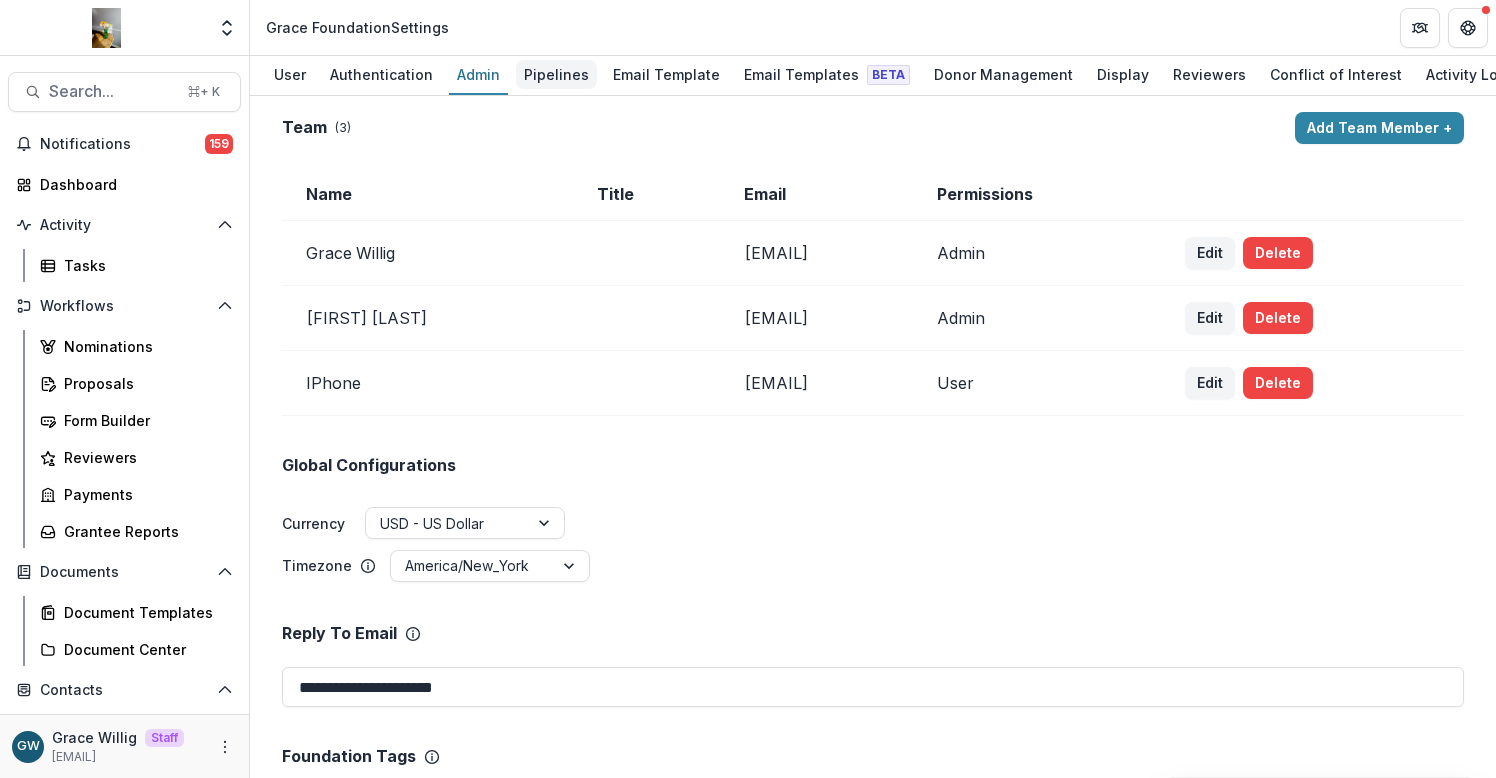 click on "Pipelines" at bounding box center [556, 74] 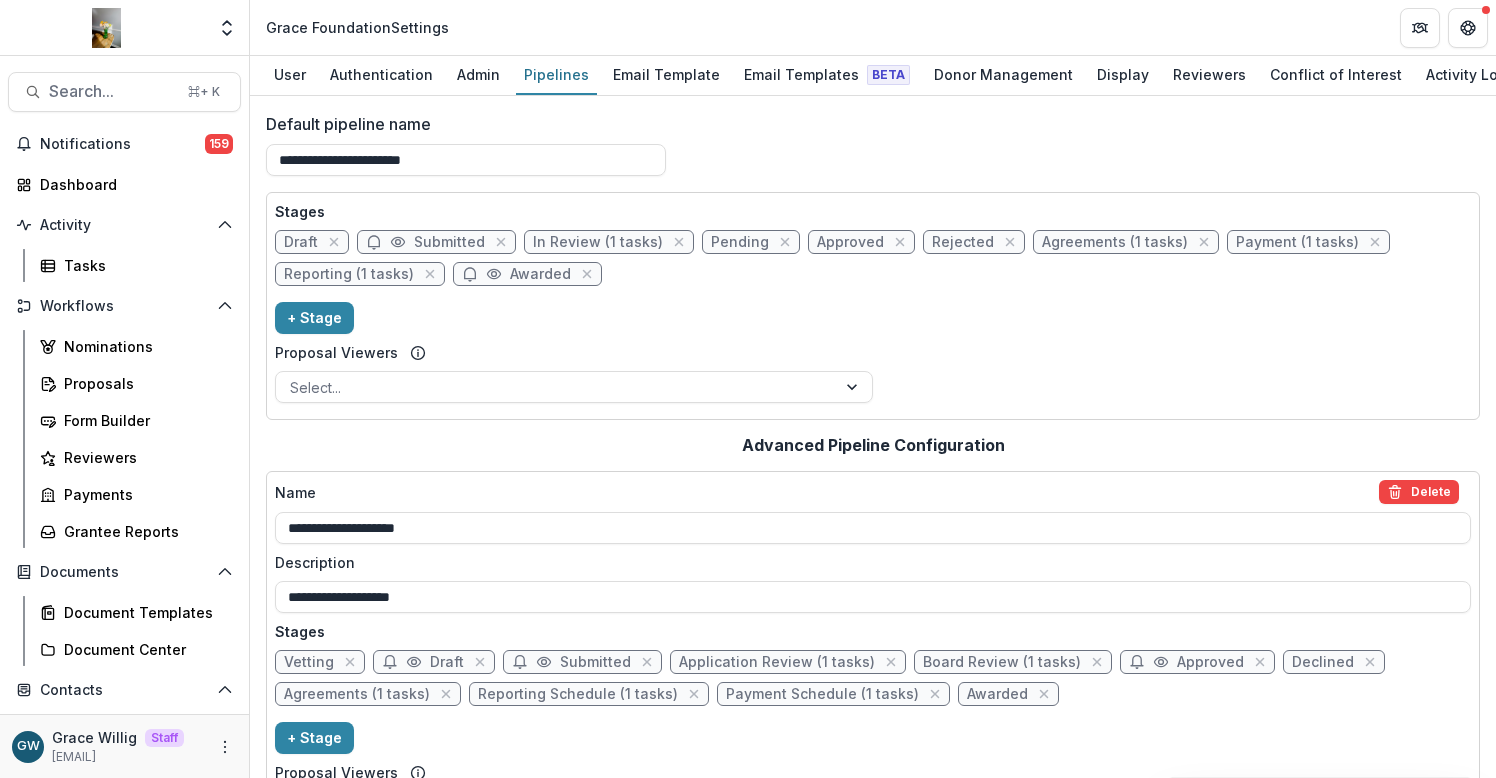 click on "Reporting (1 tasks)" at bounding box center (349, 274) 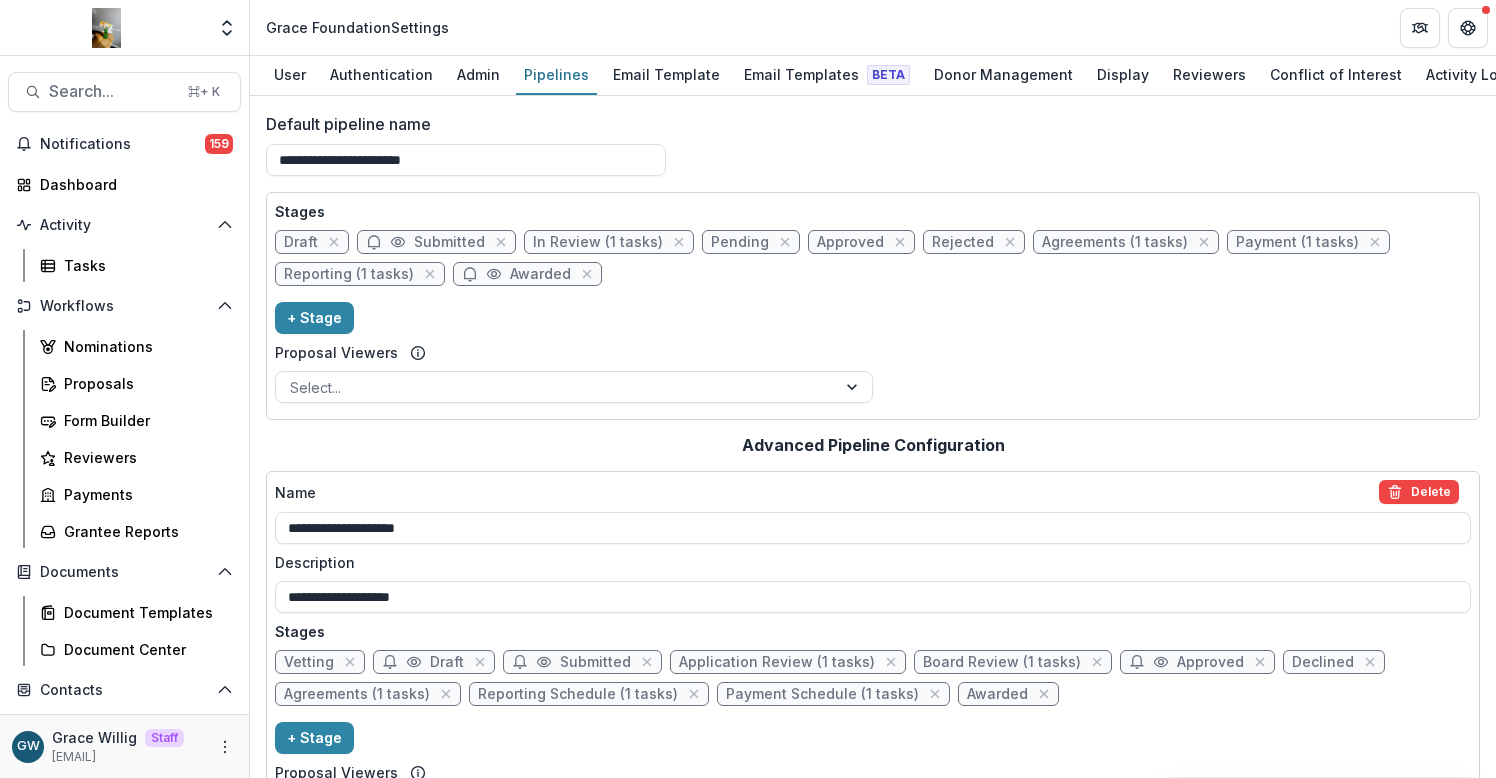 select on "*********" 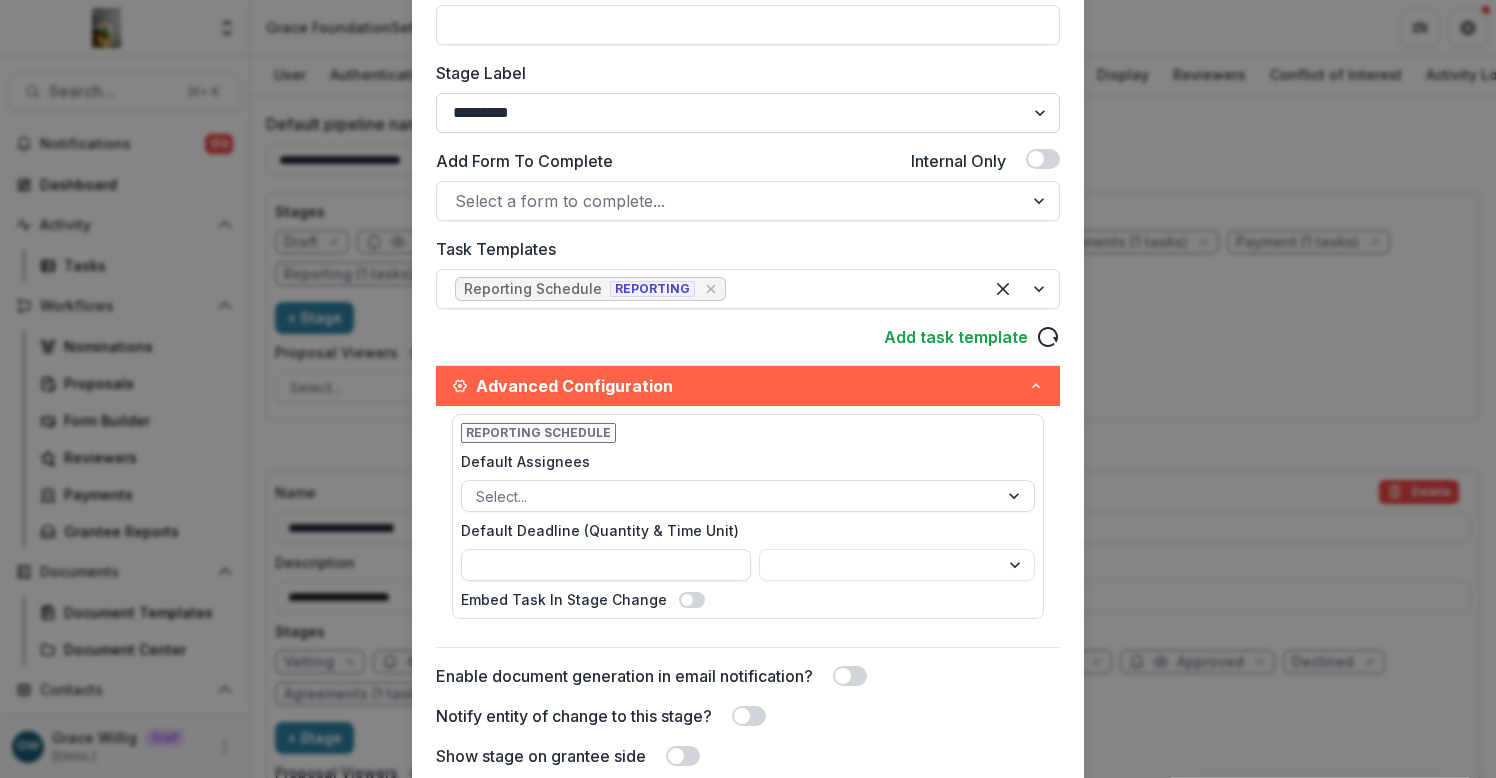 scroll, scrollTop: 494, scrollLeft: 0, axis: vertical 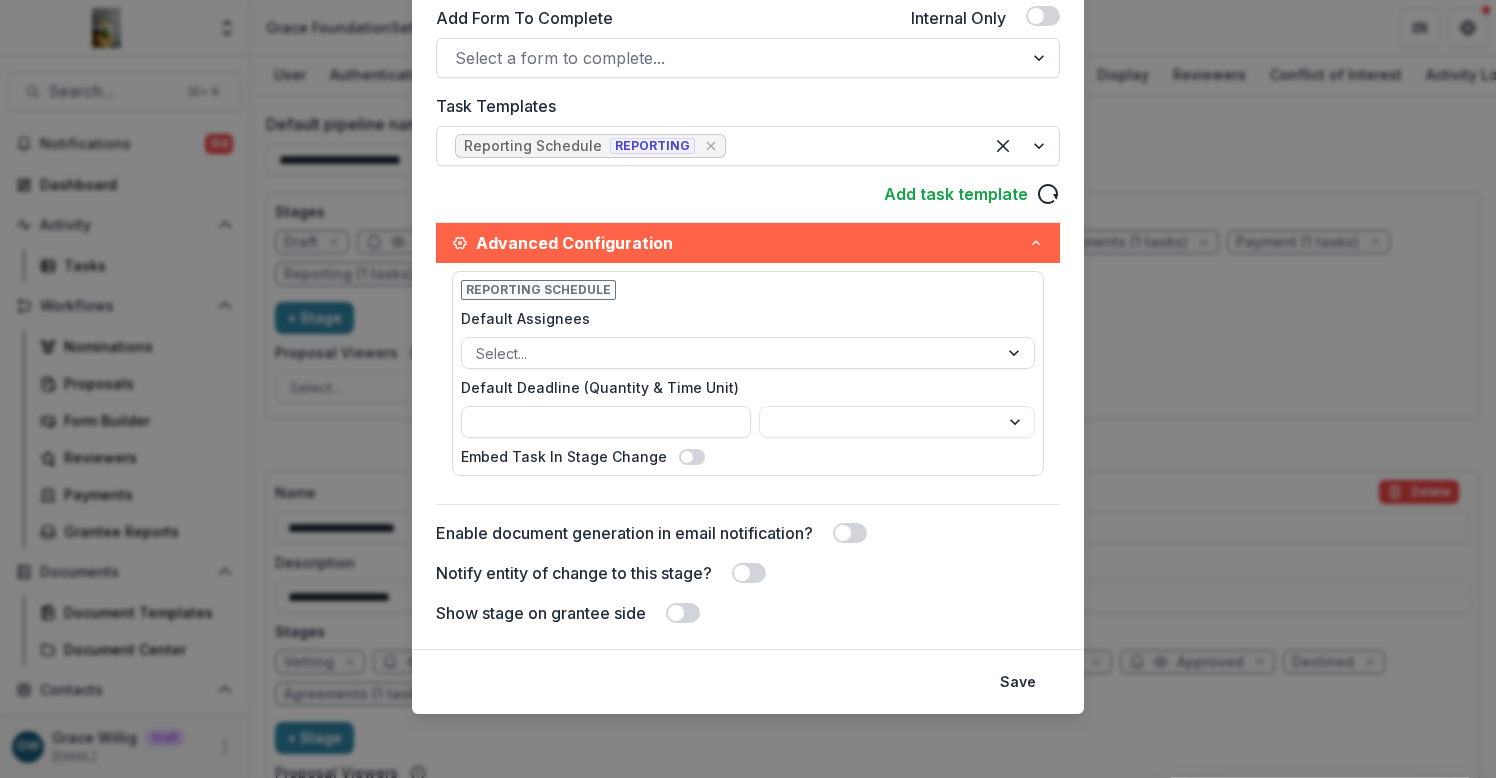 click on "Edit Stage Stage Name Rename ********* Display Name Description Stage Label ******* ***** ********* ****** ******* ******** ******** ******* ********* ******* ****** Add Form To Complete Internal Only Select a form to complete... Task Templates Reporting Schedule REPORTING Add task template Advanced Configuration Reporting Schedule Default Assignees Select... Default Deadline (Quantity & Time Unit) **** ***** ****** ***** Embed Task In Stage Change Enable document generation in email notification? Notify entity of change to this stage? Show stage on grantee side Save" at bounding box center (748, 389) 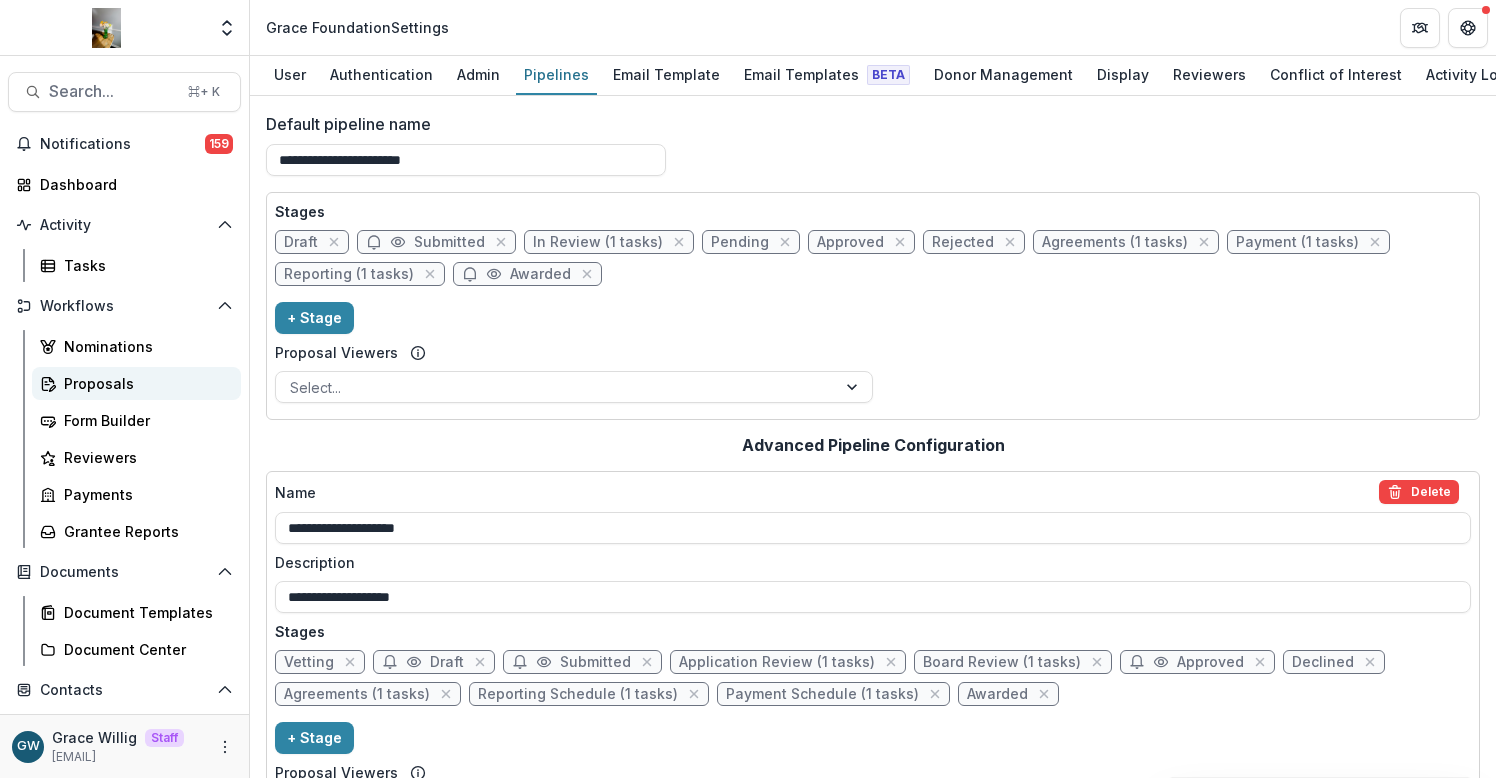 click on "Proposals" at bounding box center (144, 383) 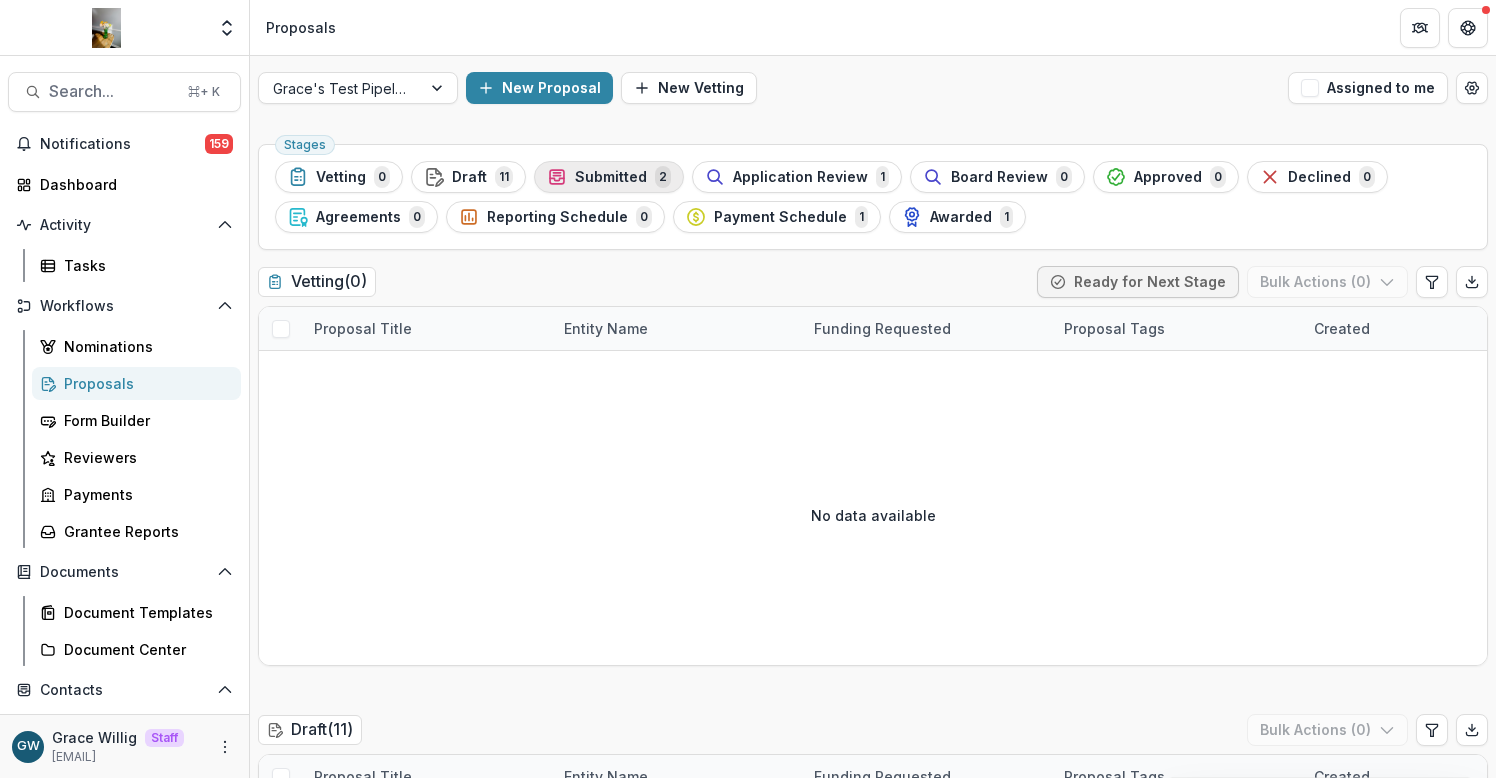 click on "Submitted" at bounding box center (611, 177) 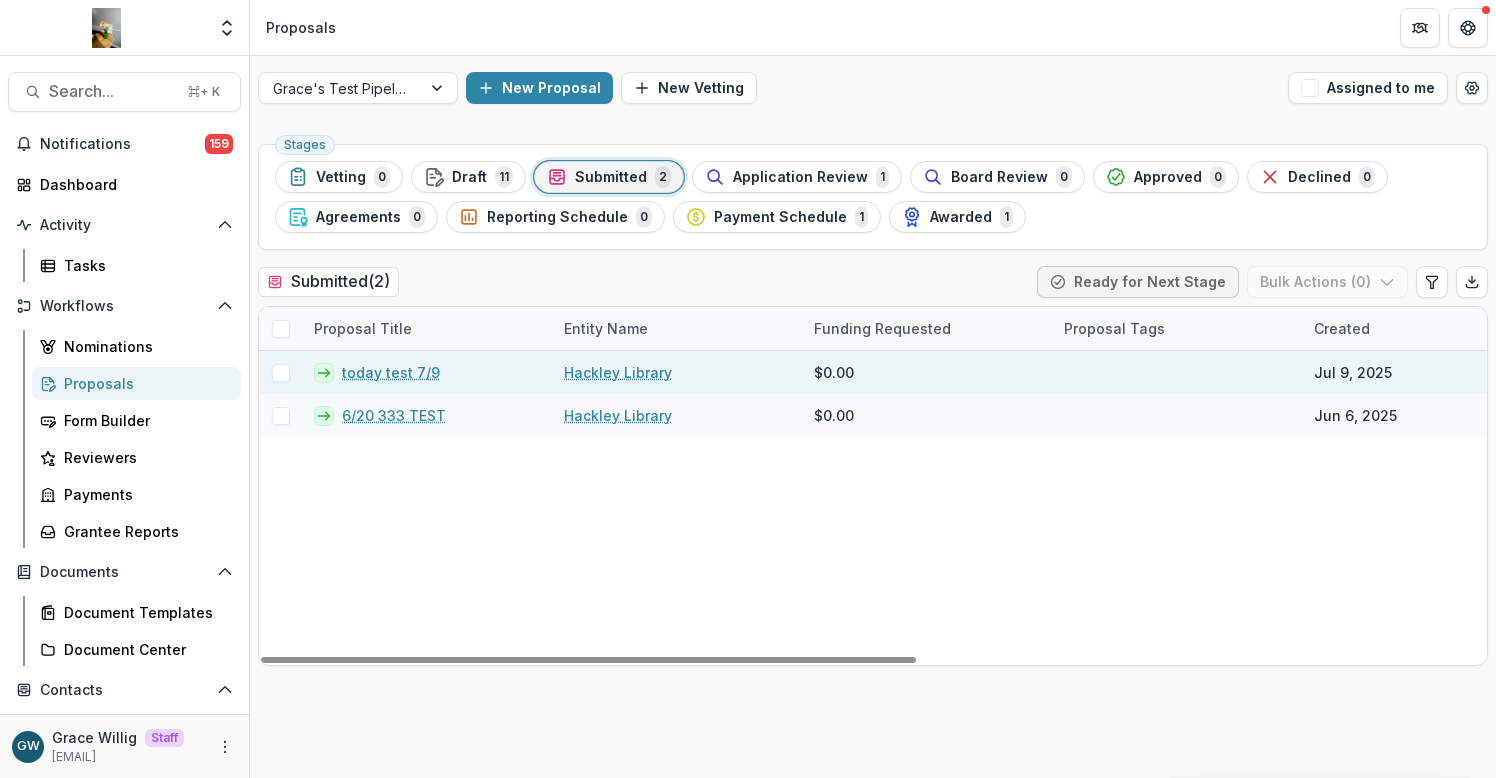 click on "today test 7/9" at bounding box center [391, 372] 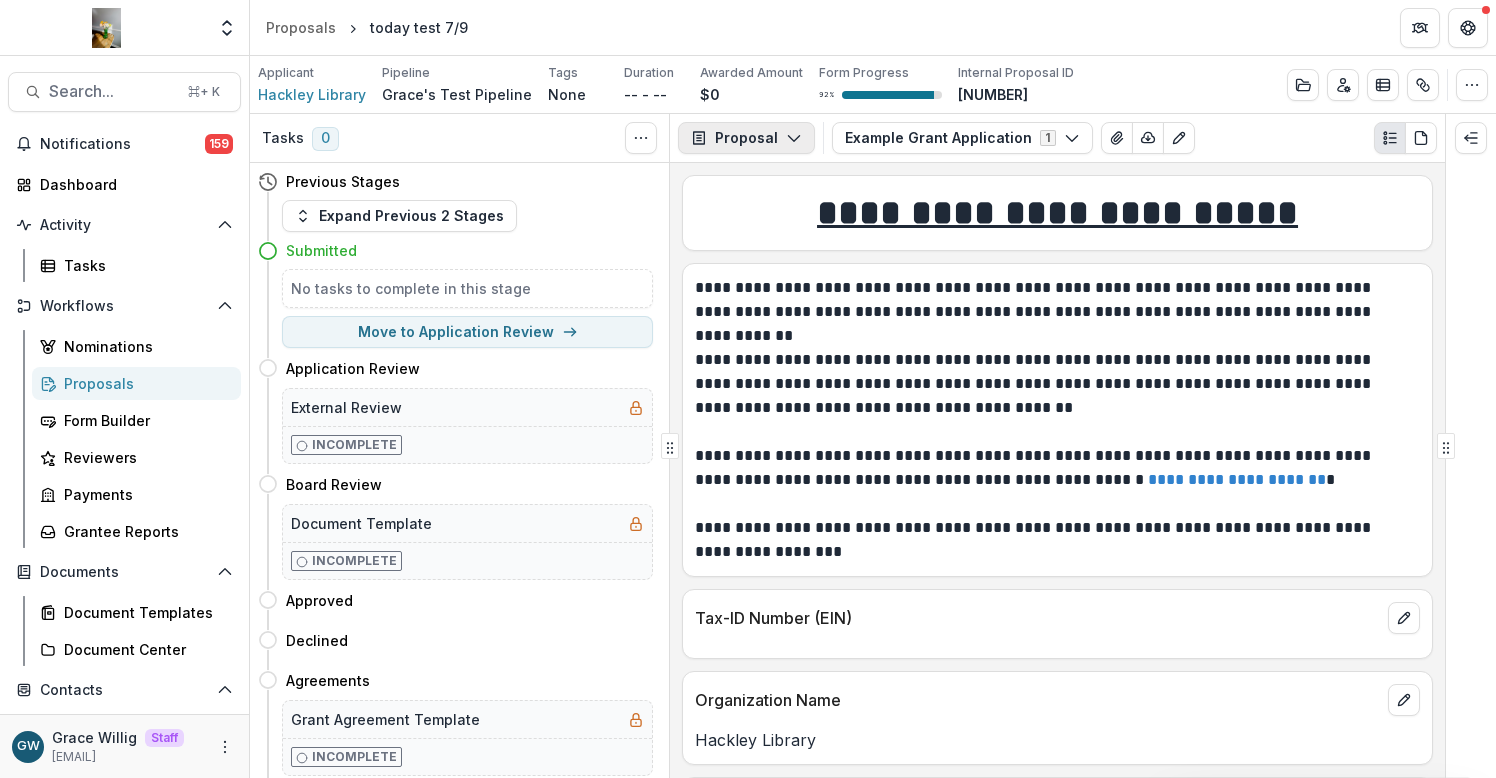 click on "Proposal" at bounding box center (746, 138) 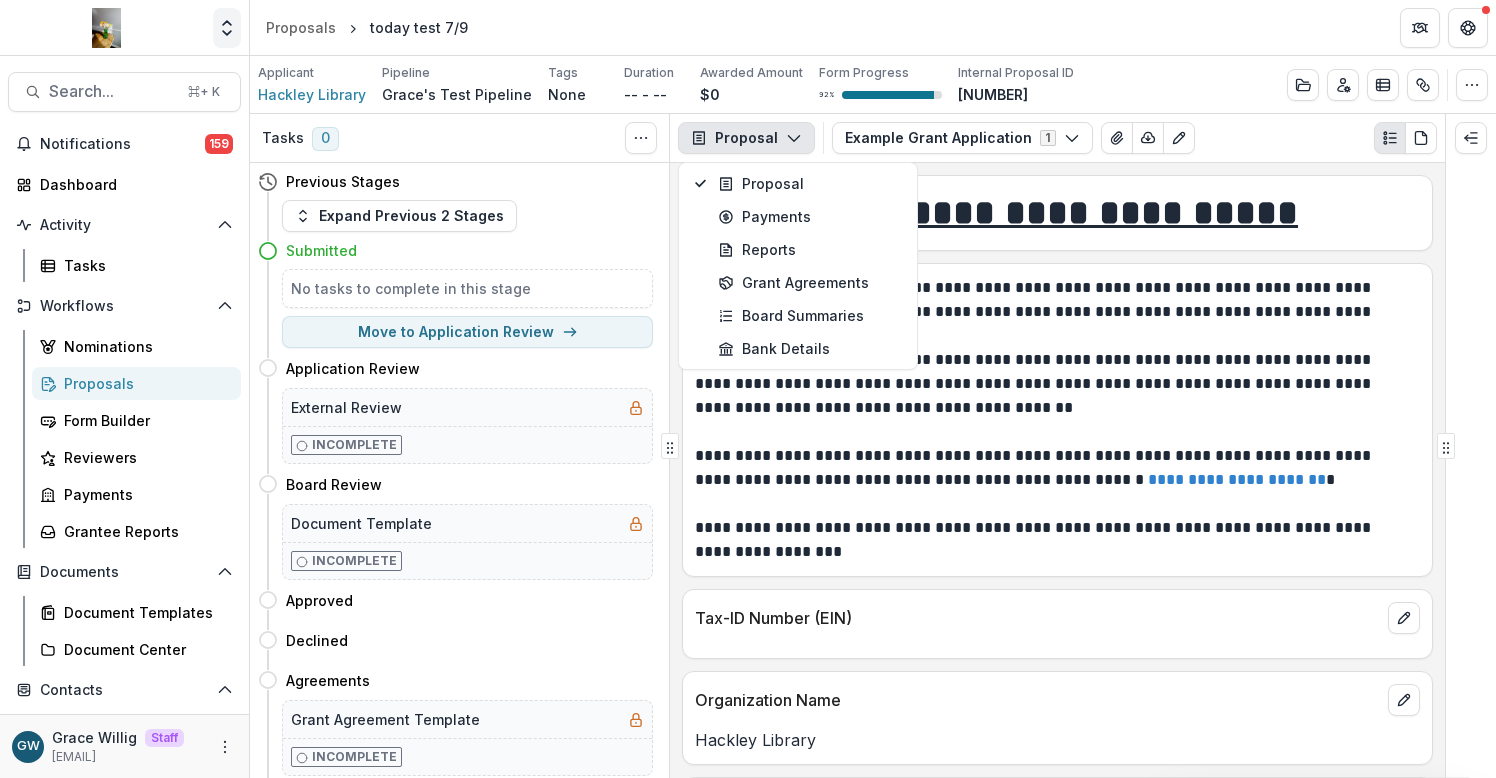 click 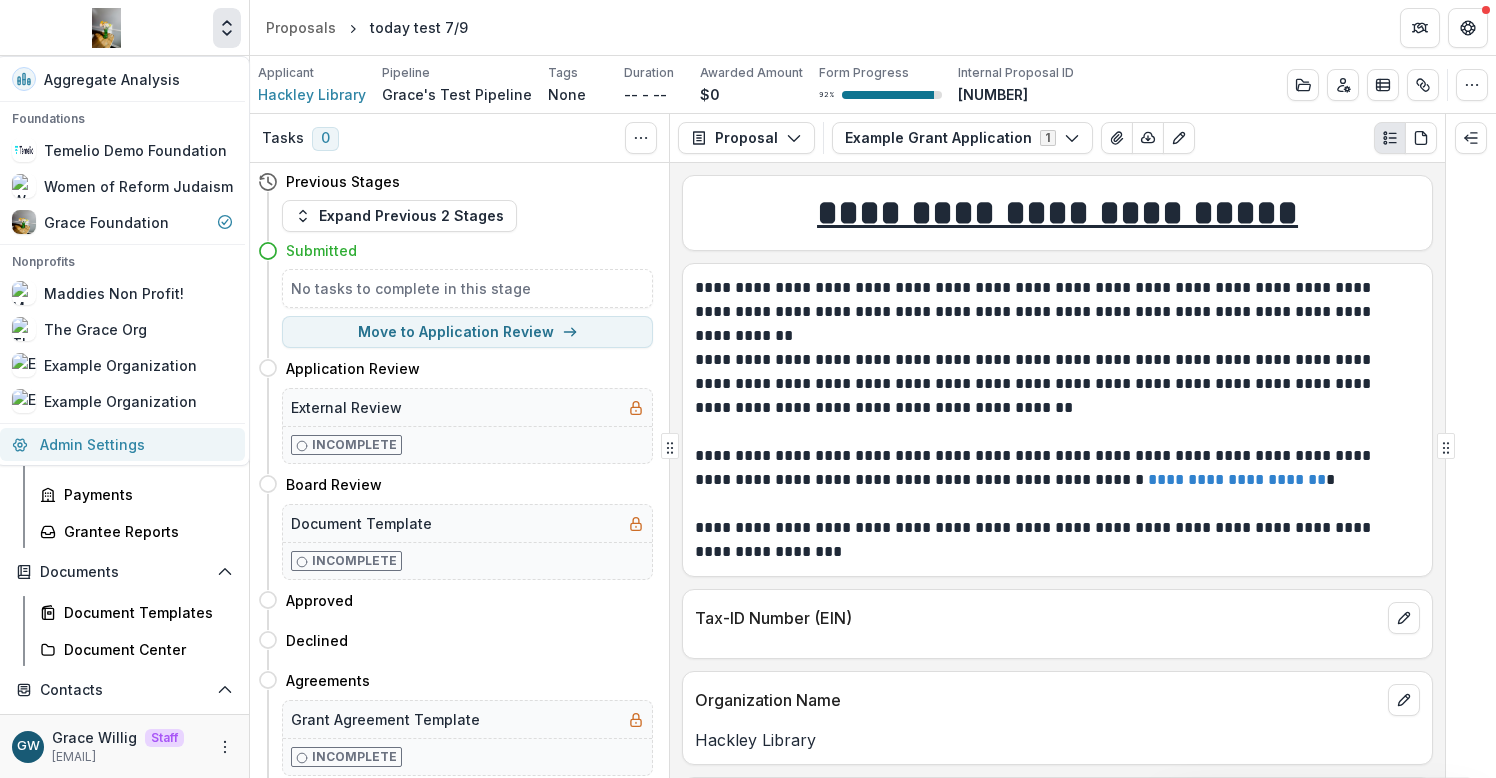 click on "Admin Settings" at bounding box center (122, 444) 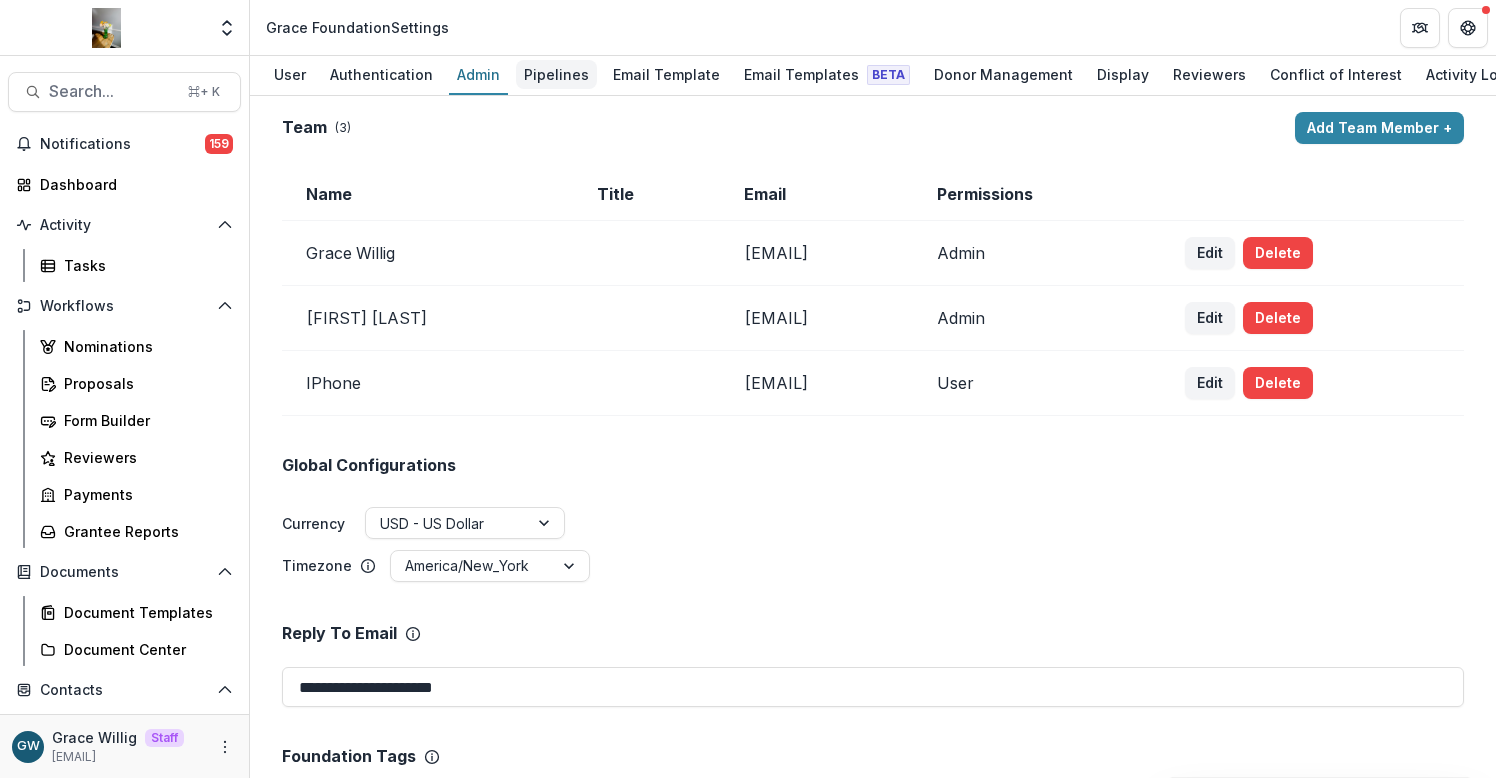 click on "Pipelines" at bounding box center [556, 74] 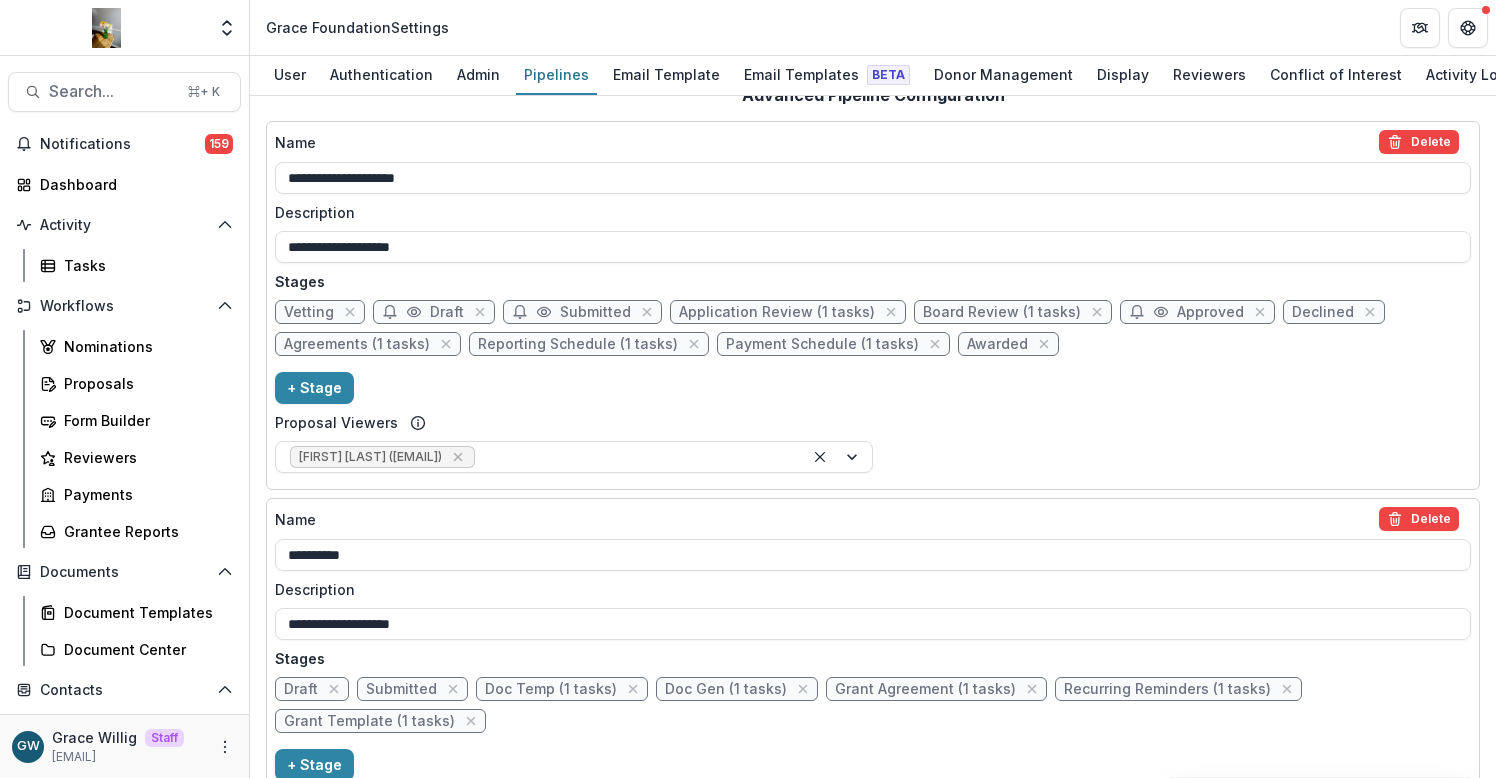 scroll, scrollTop: 495, scrollLeft: 0, axis: vertical 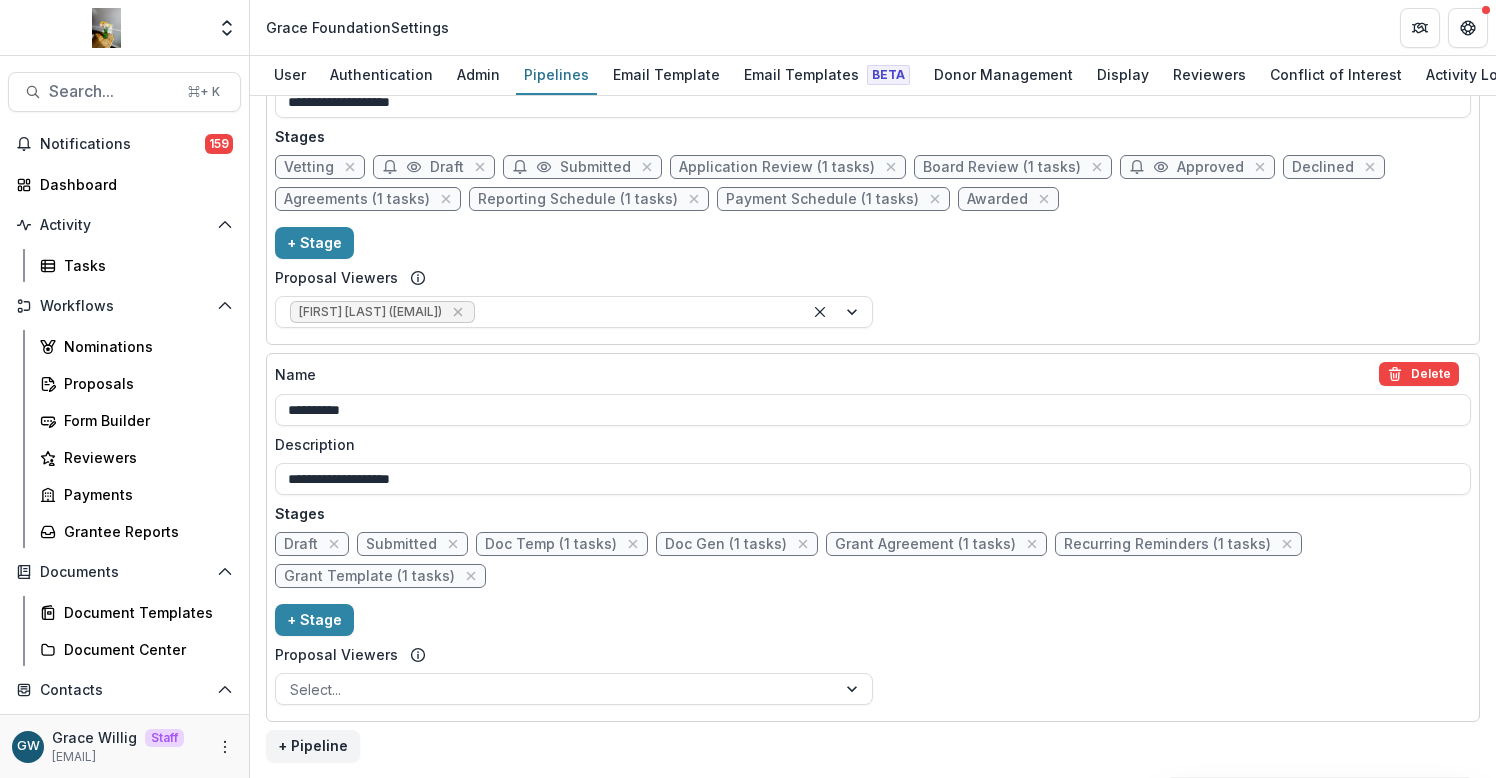 click on "Grant Agreement (1 tasks)" at bounding box center (925, 544) 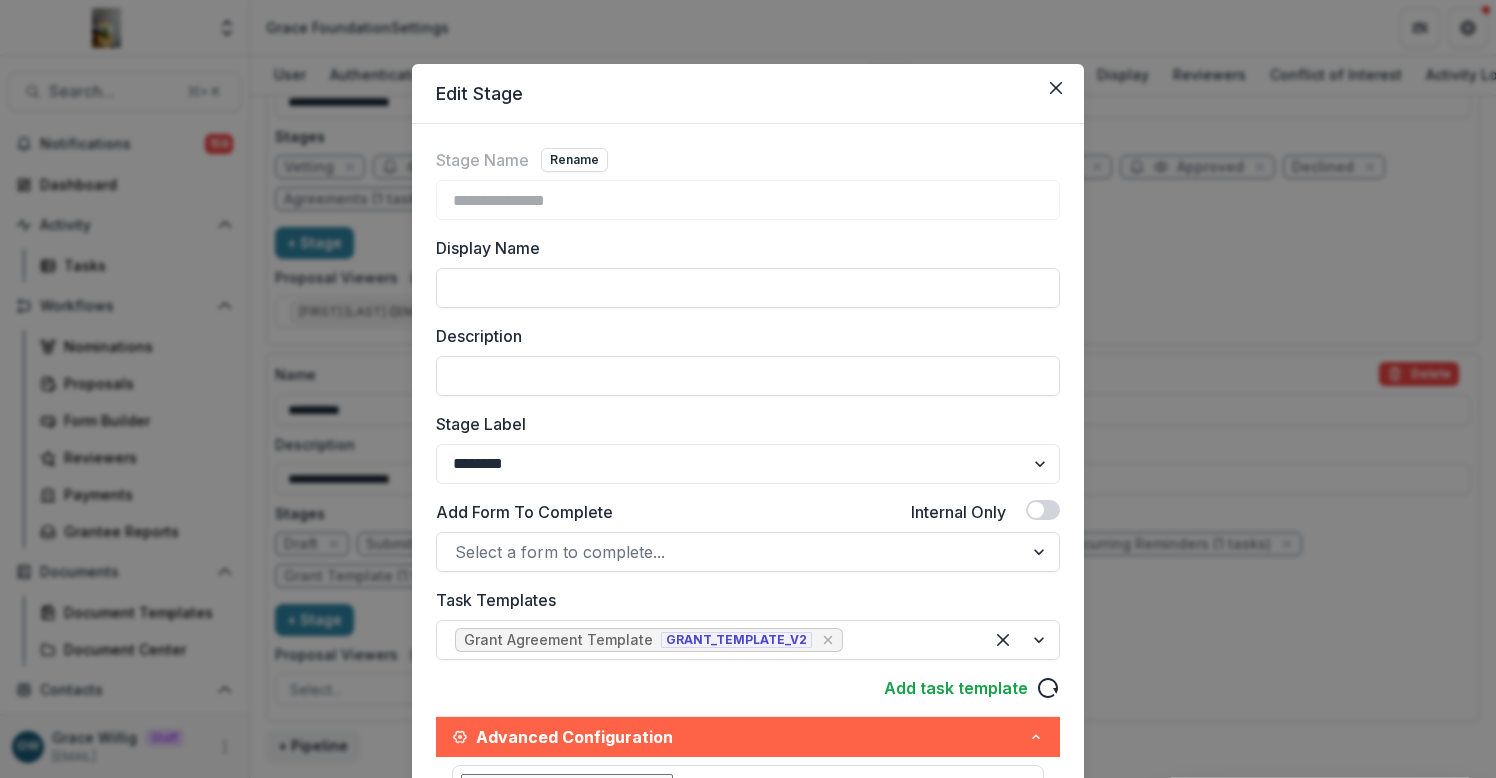 click on "**********" at bounding box center [748, 389] 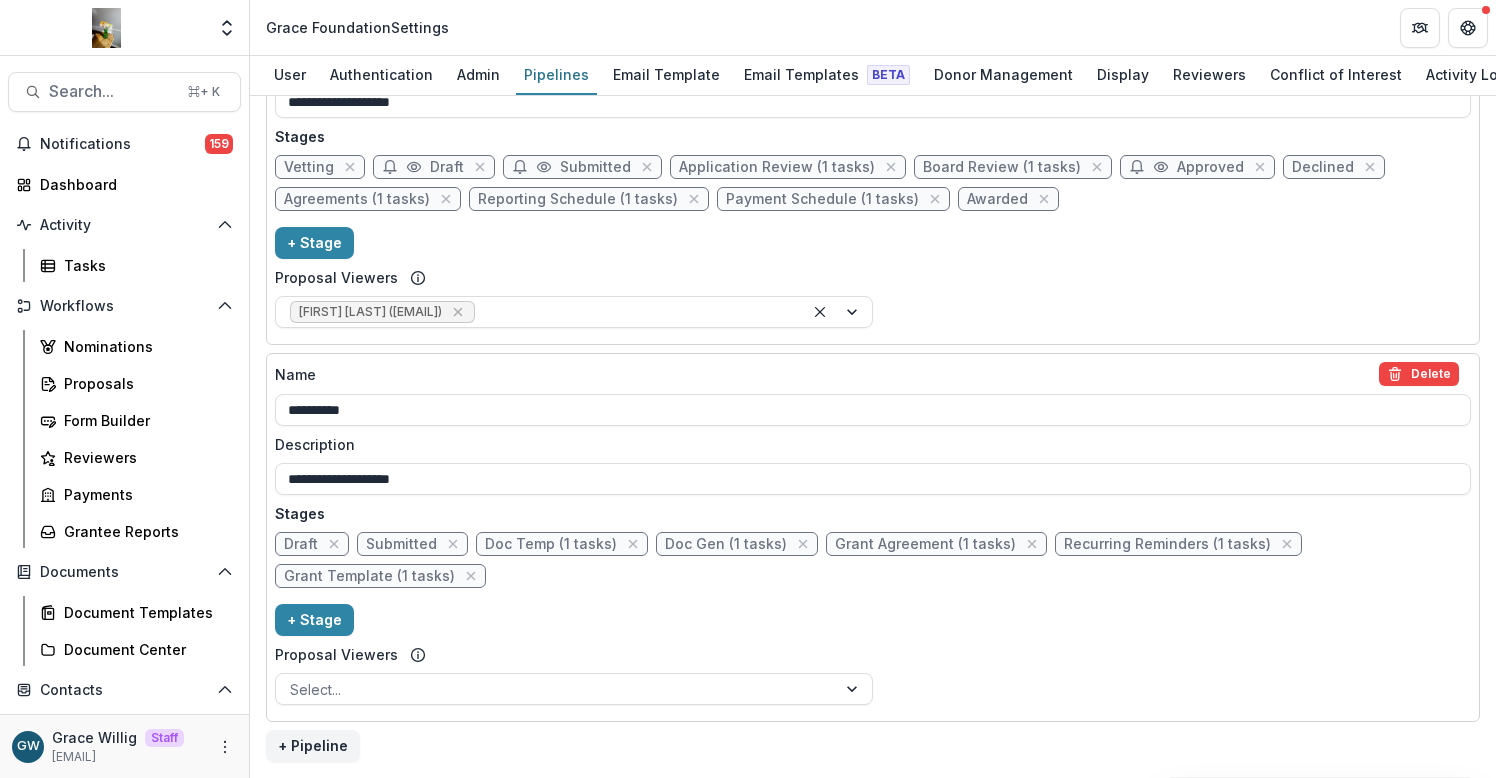 click on "Grant Template (1 tasks)" at bounding box center (369, 576) 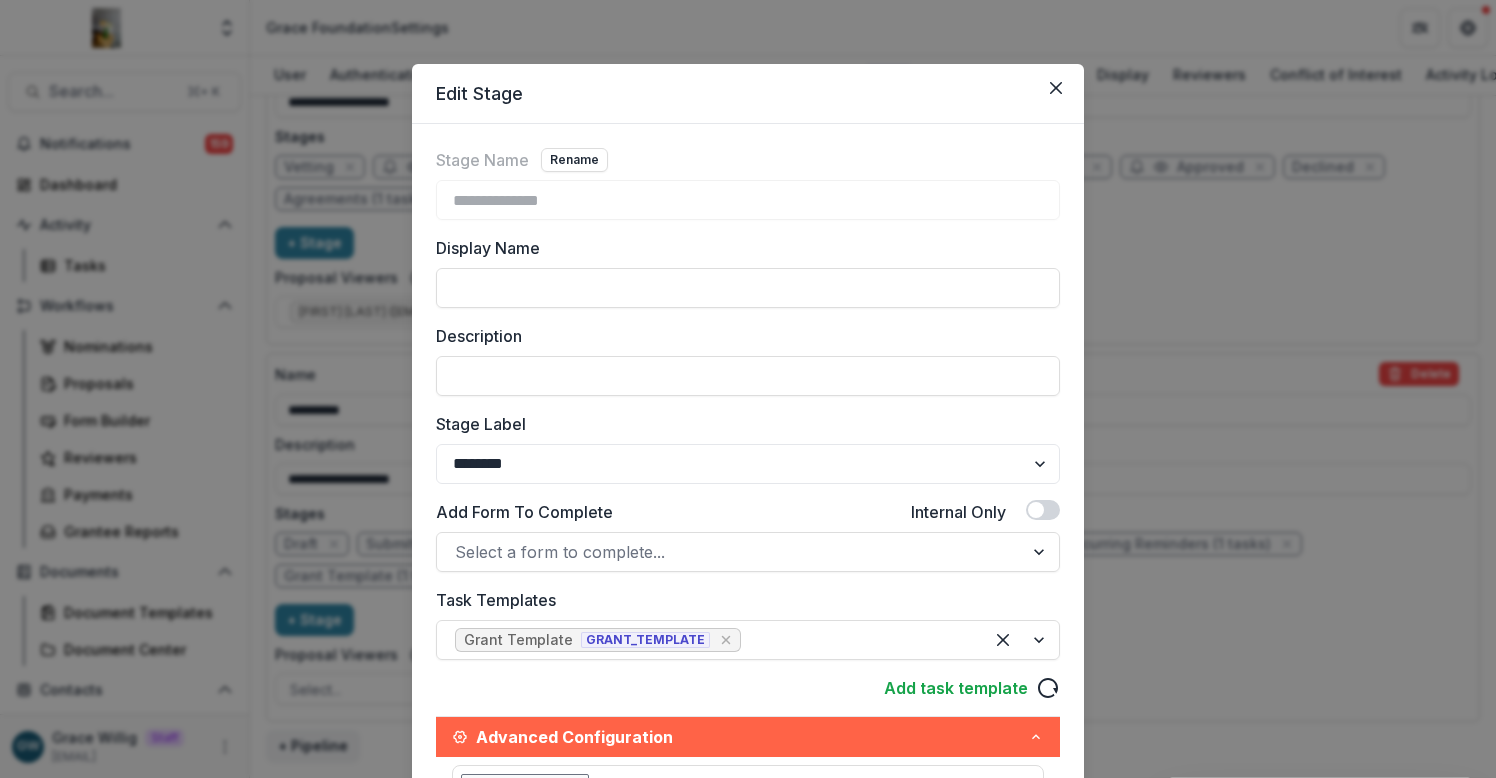 click on "**********" at bounding box center (748, 389) 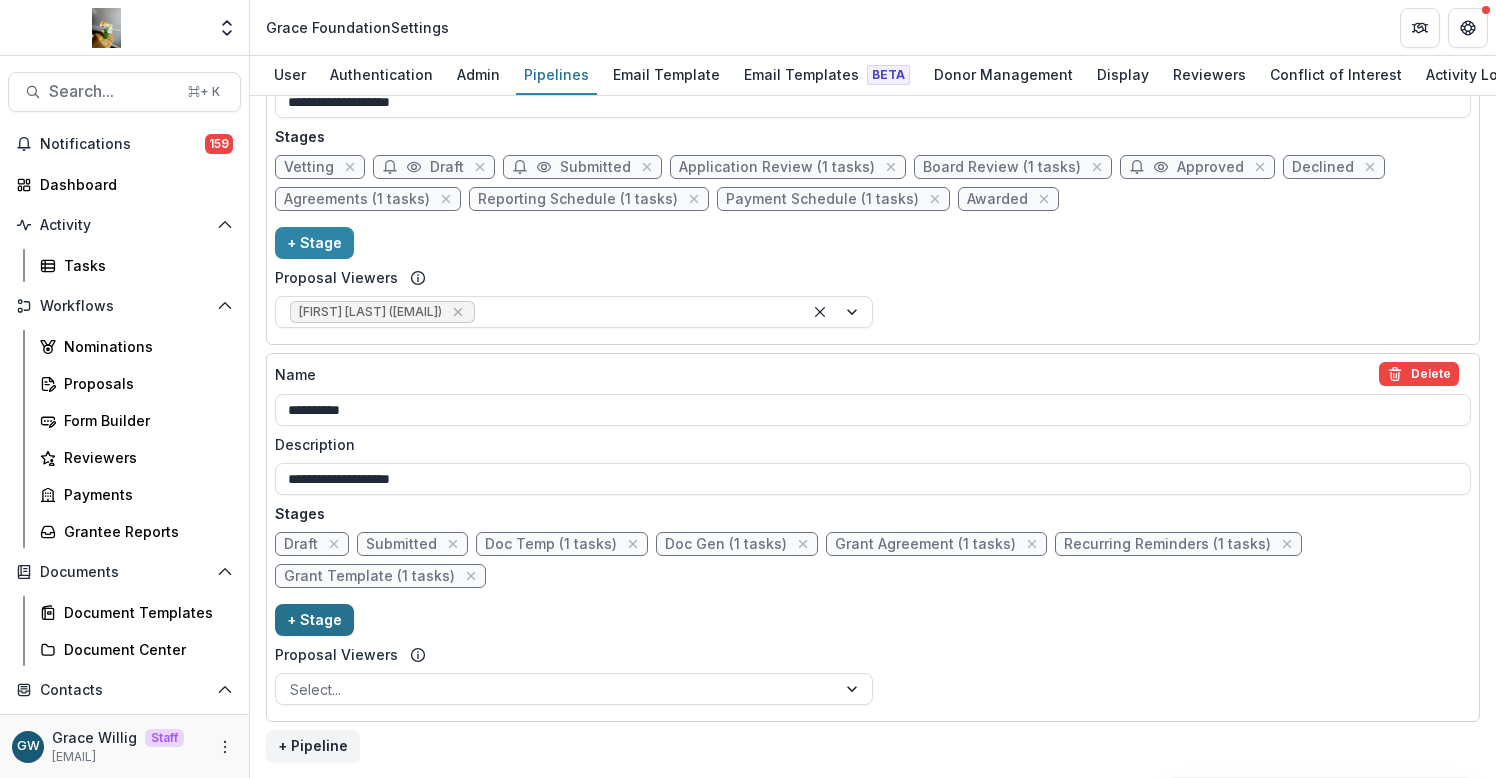 click on "+ Stage" at bounding box center [314, 620] 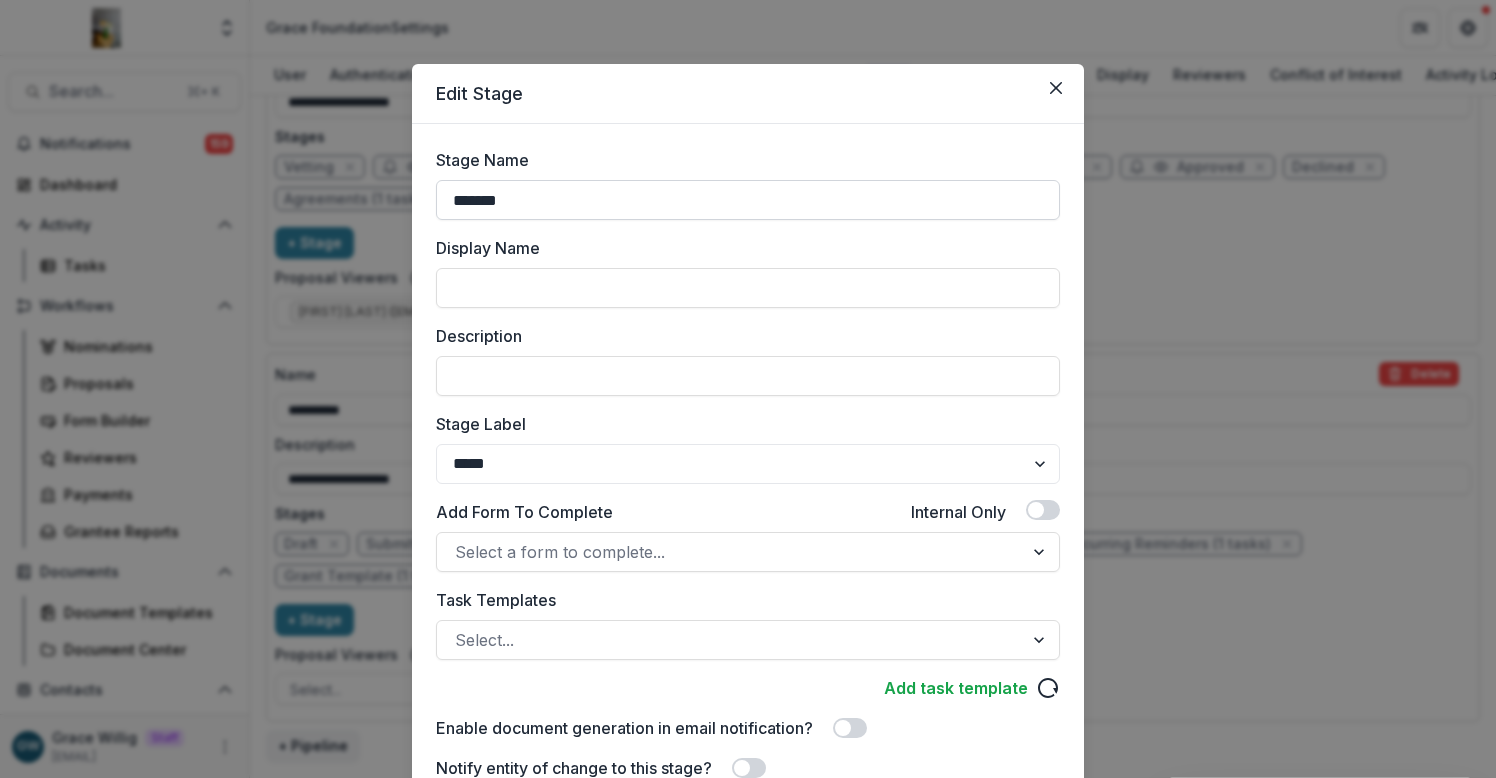click on "*******" at bounding box center [748, 200] 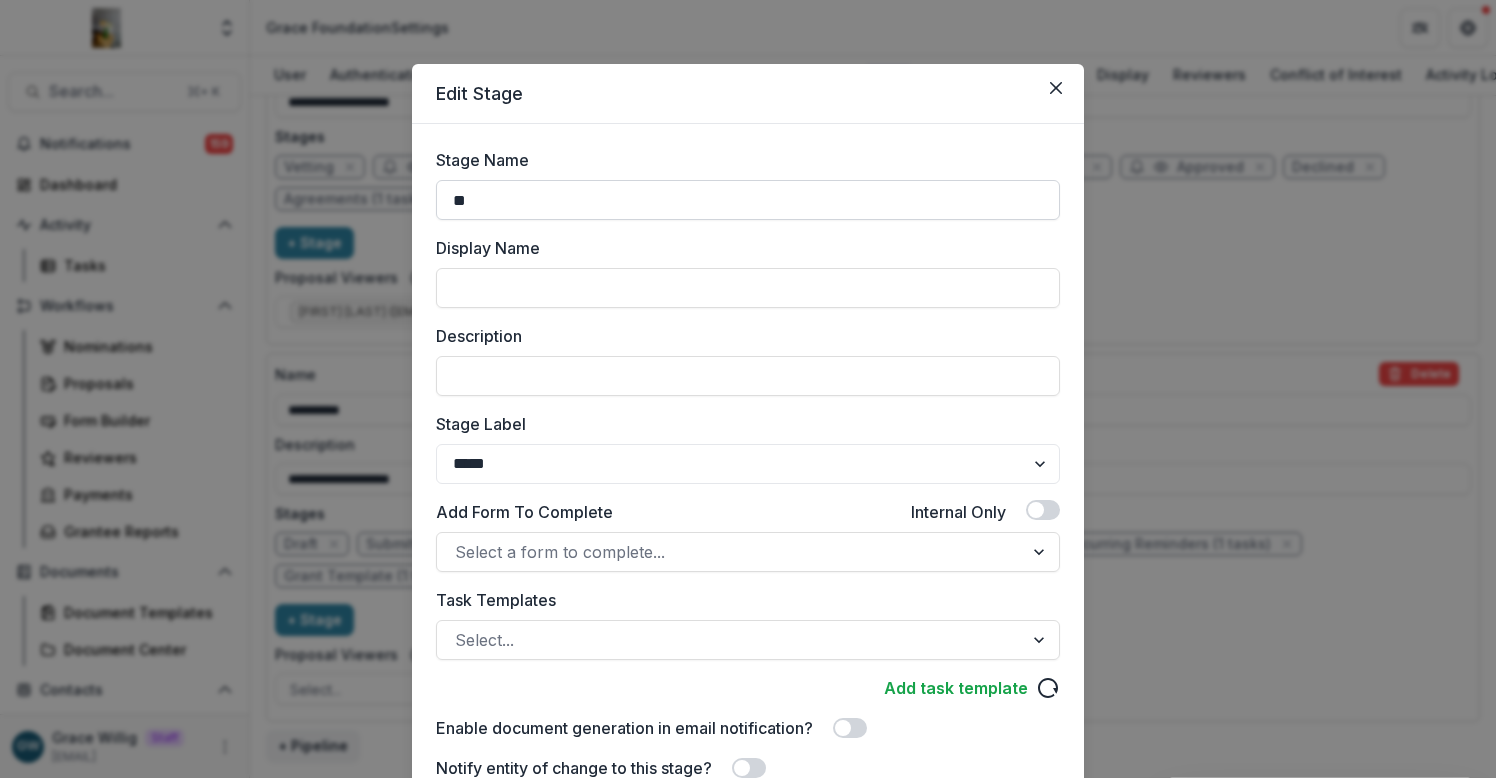 type on "*" 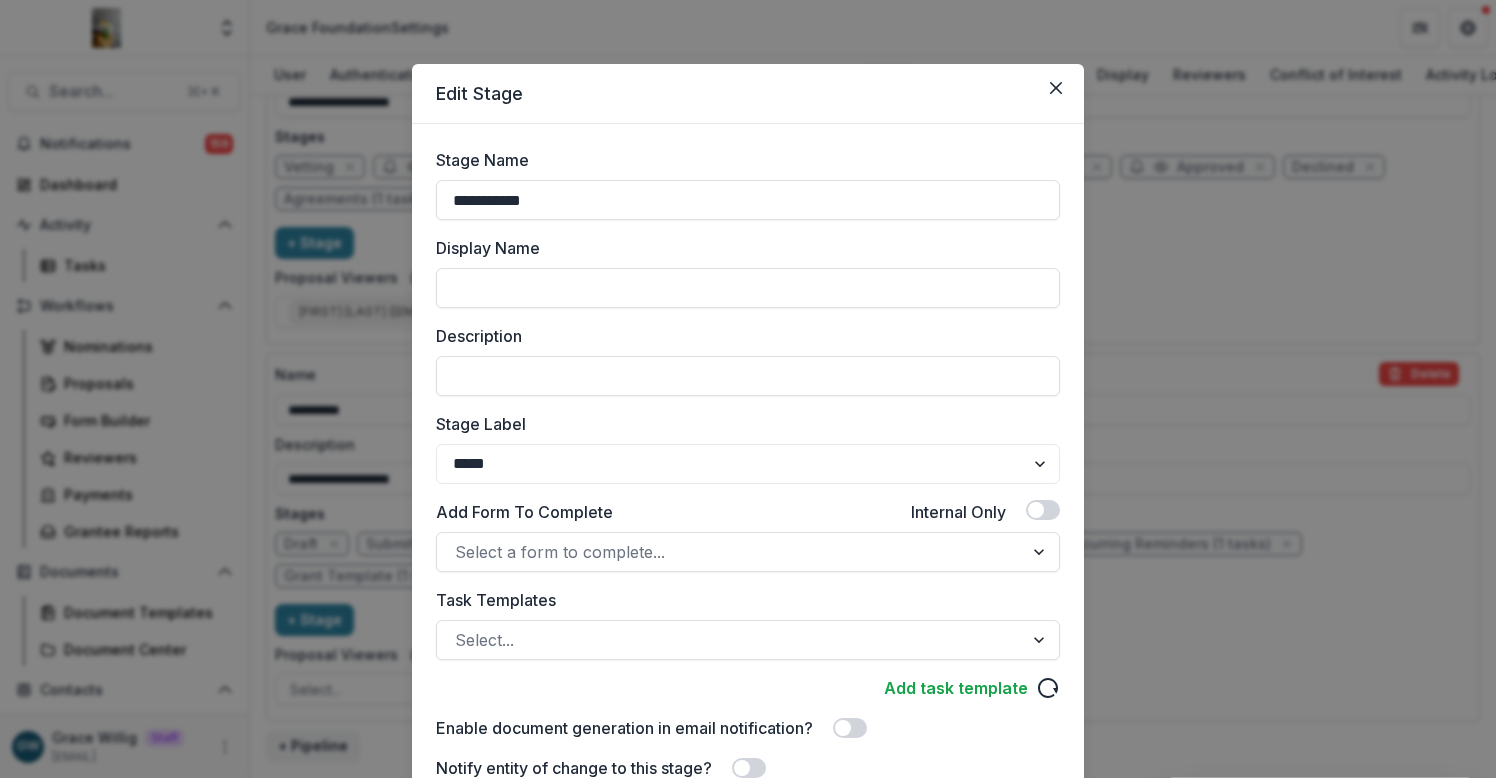 type on "**********" 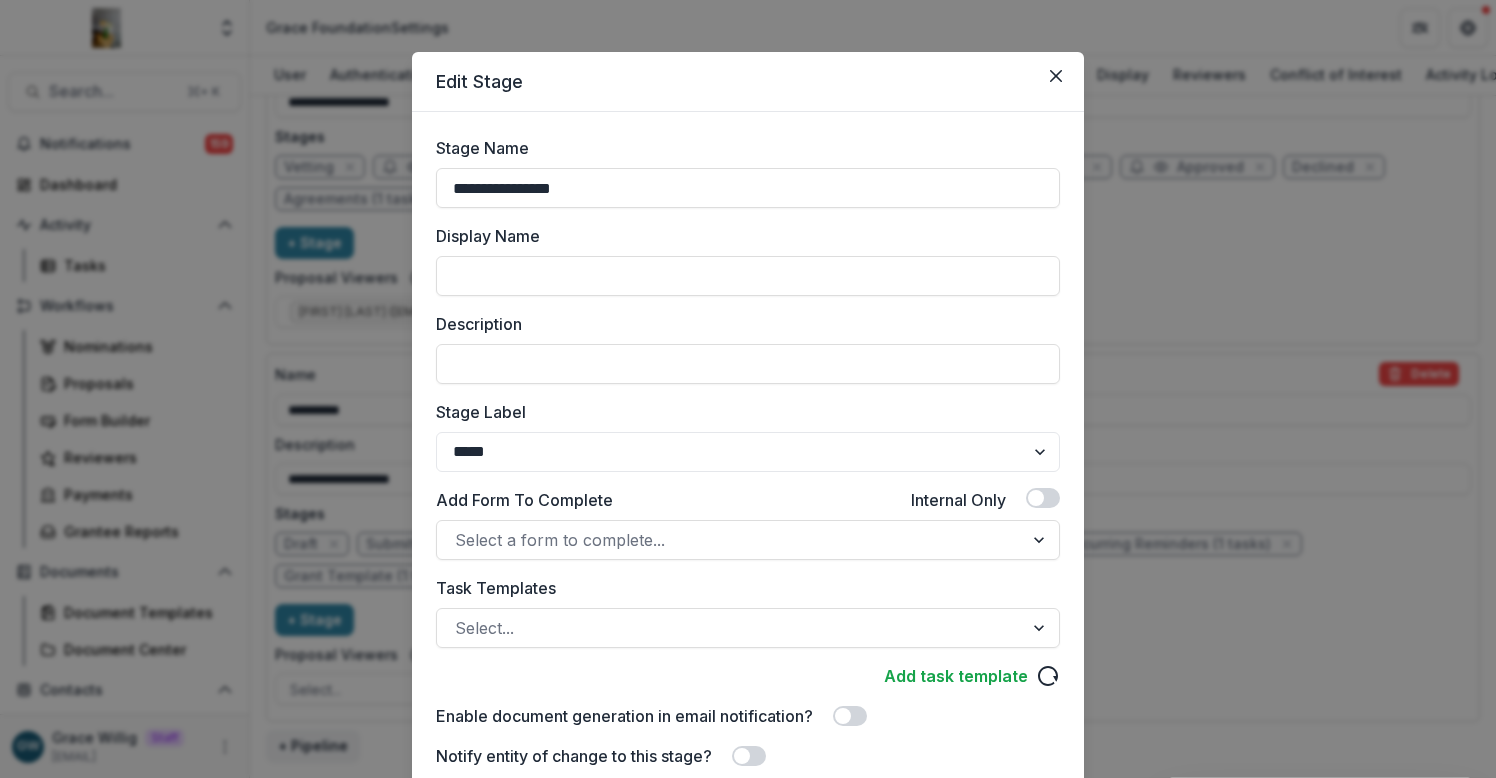 scroll, scrollTop: 29, scrollLeft: 0, axis: vertical 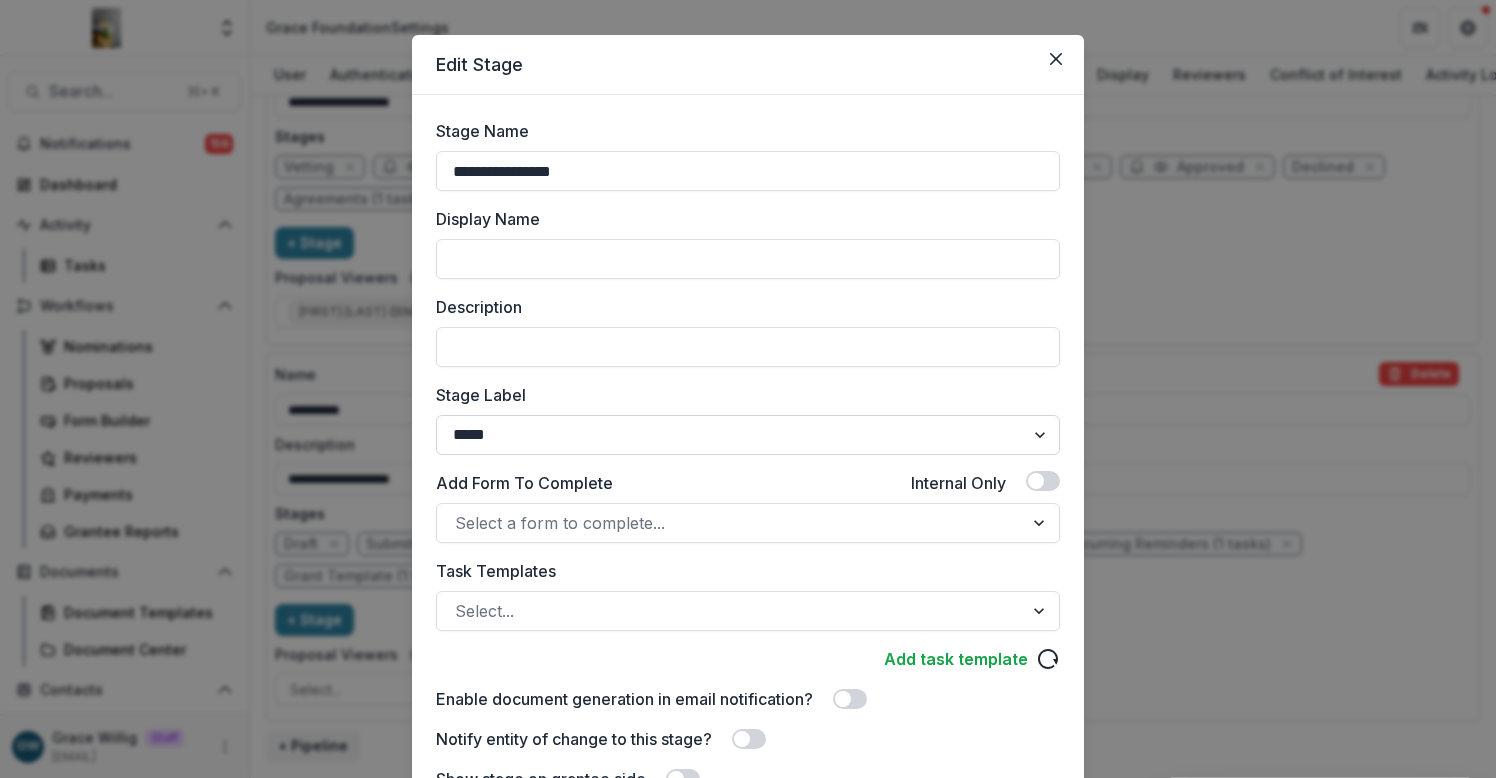 click on "******* ***** ********* ****** ******* ******** ******** ******* ********* ******* ******" at bounding box center [748, 435] 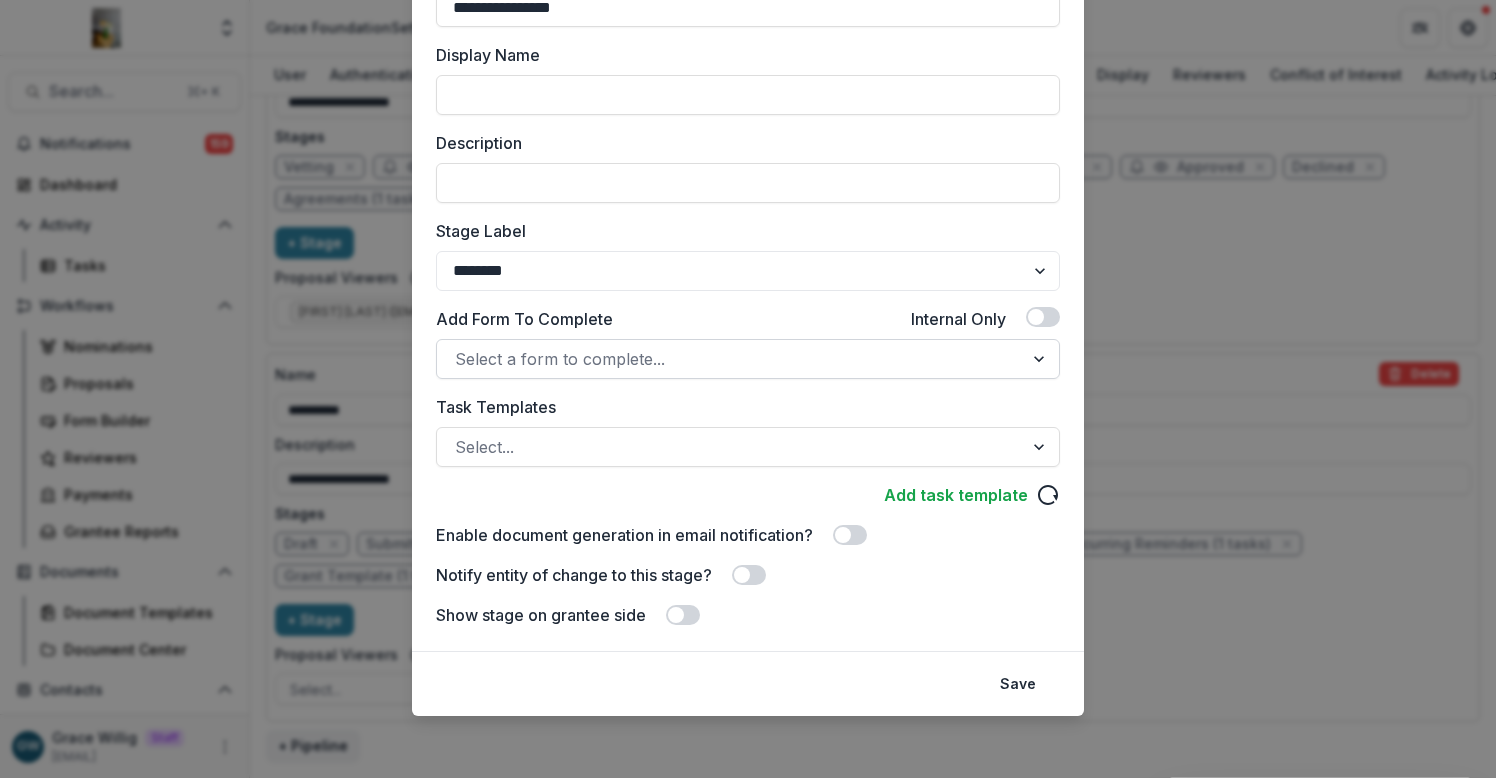 scroll, scrollTop: 195, scrollLeft: 0, axis: vertical 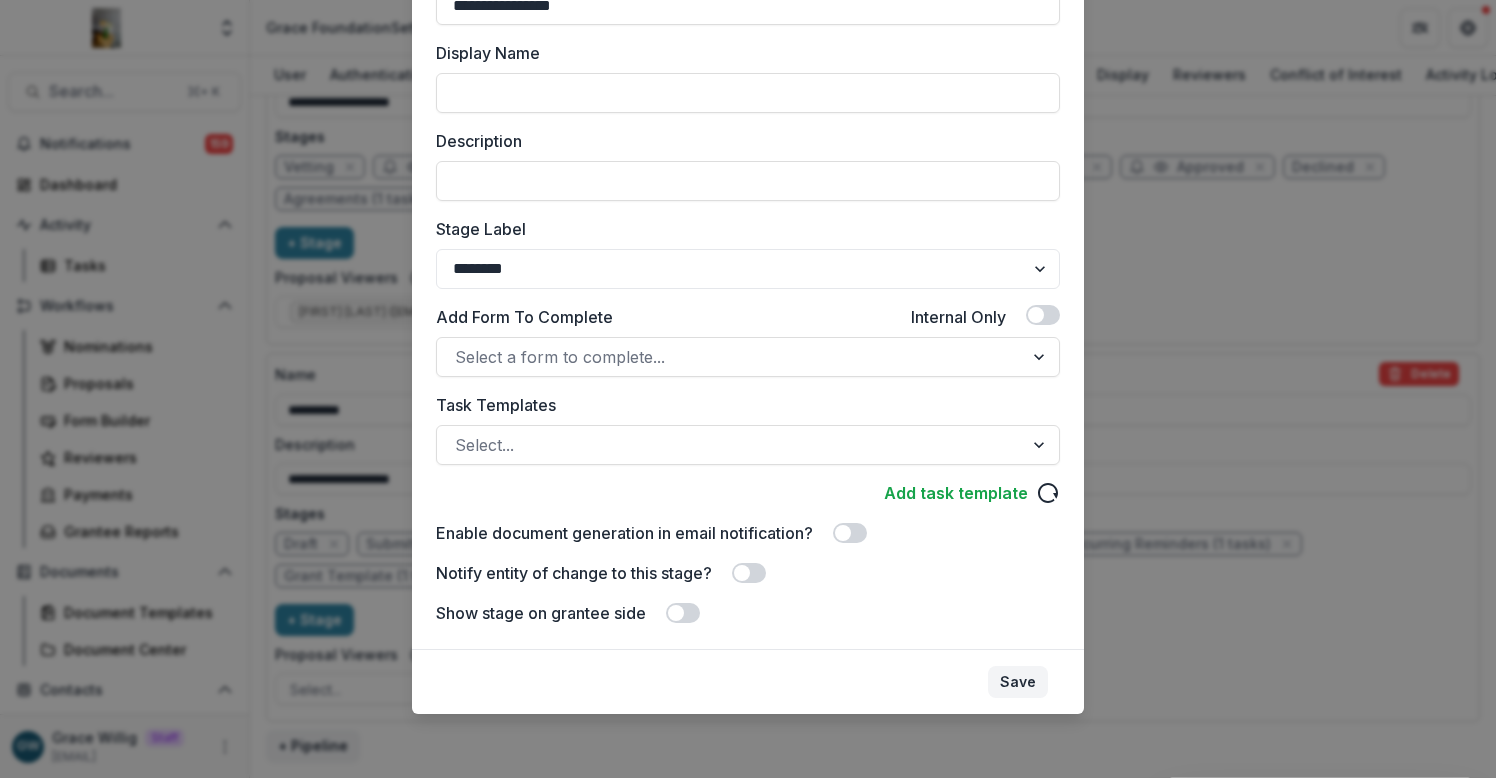 click on "Save" at bounding box center [1018, 682] 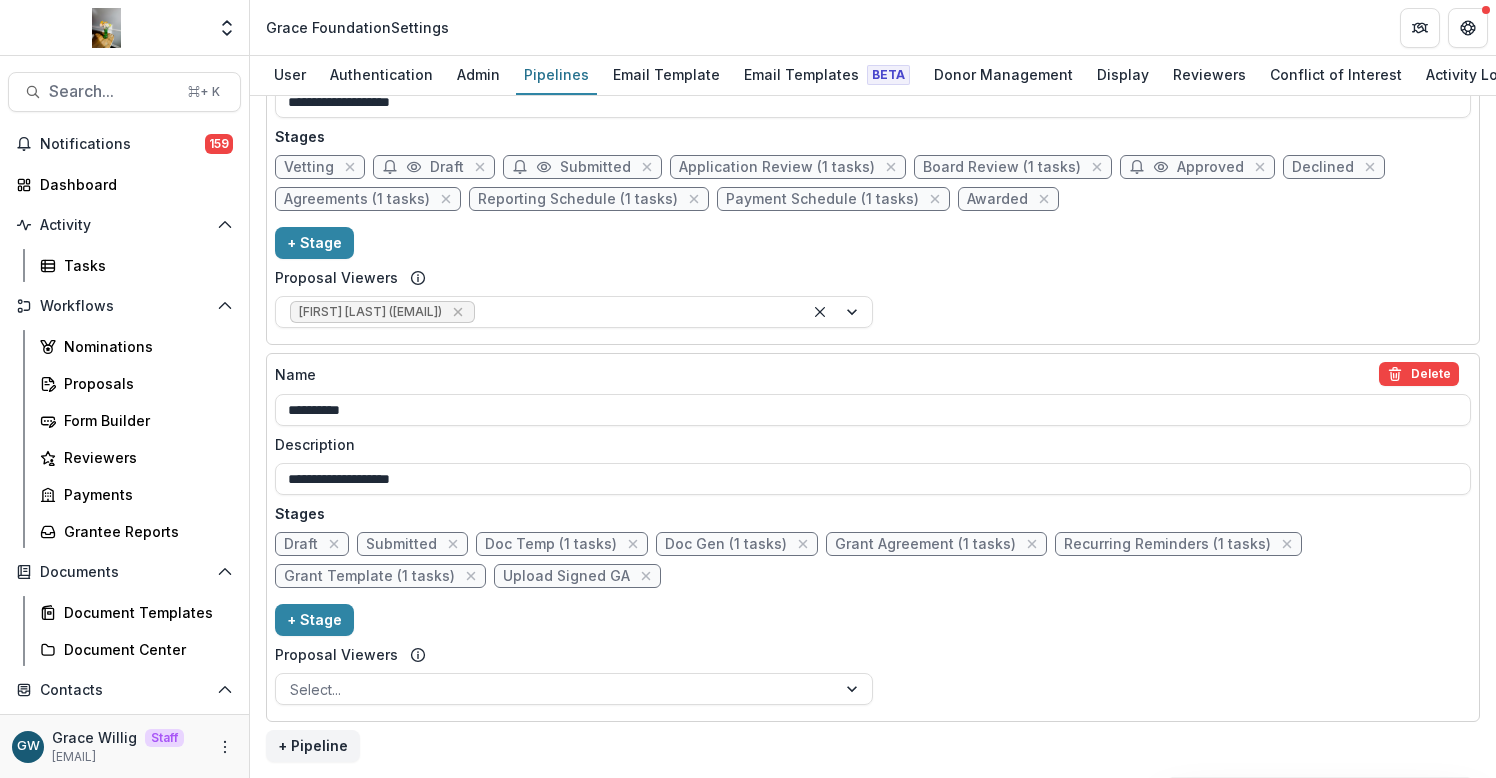 click on "Upload Signed GA" at bounding box center [566, 576] 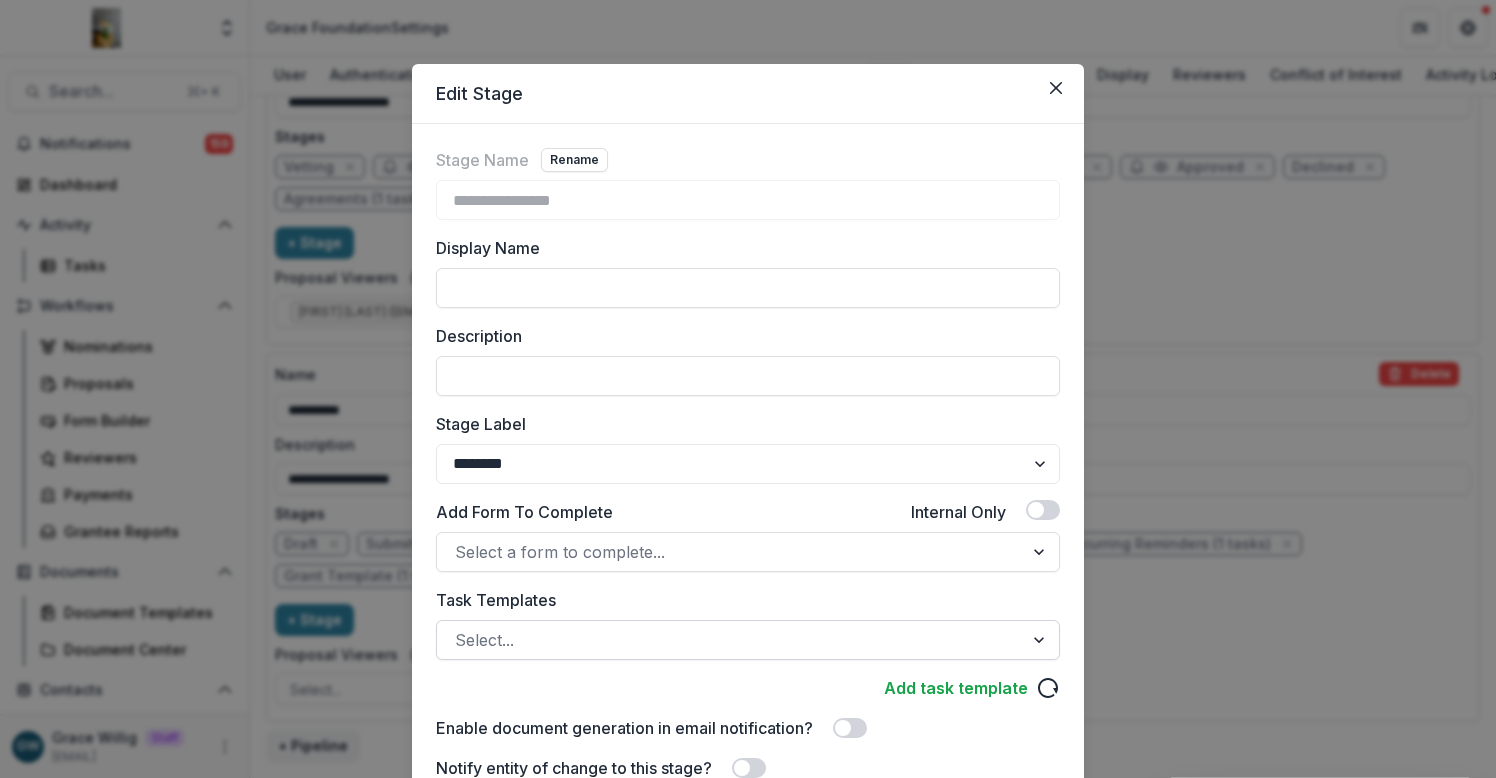 click at bounding box center [730, 640] 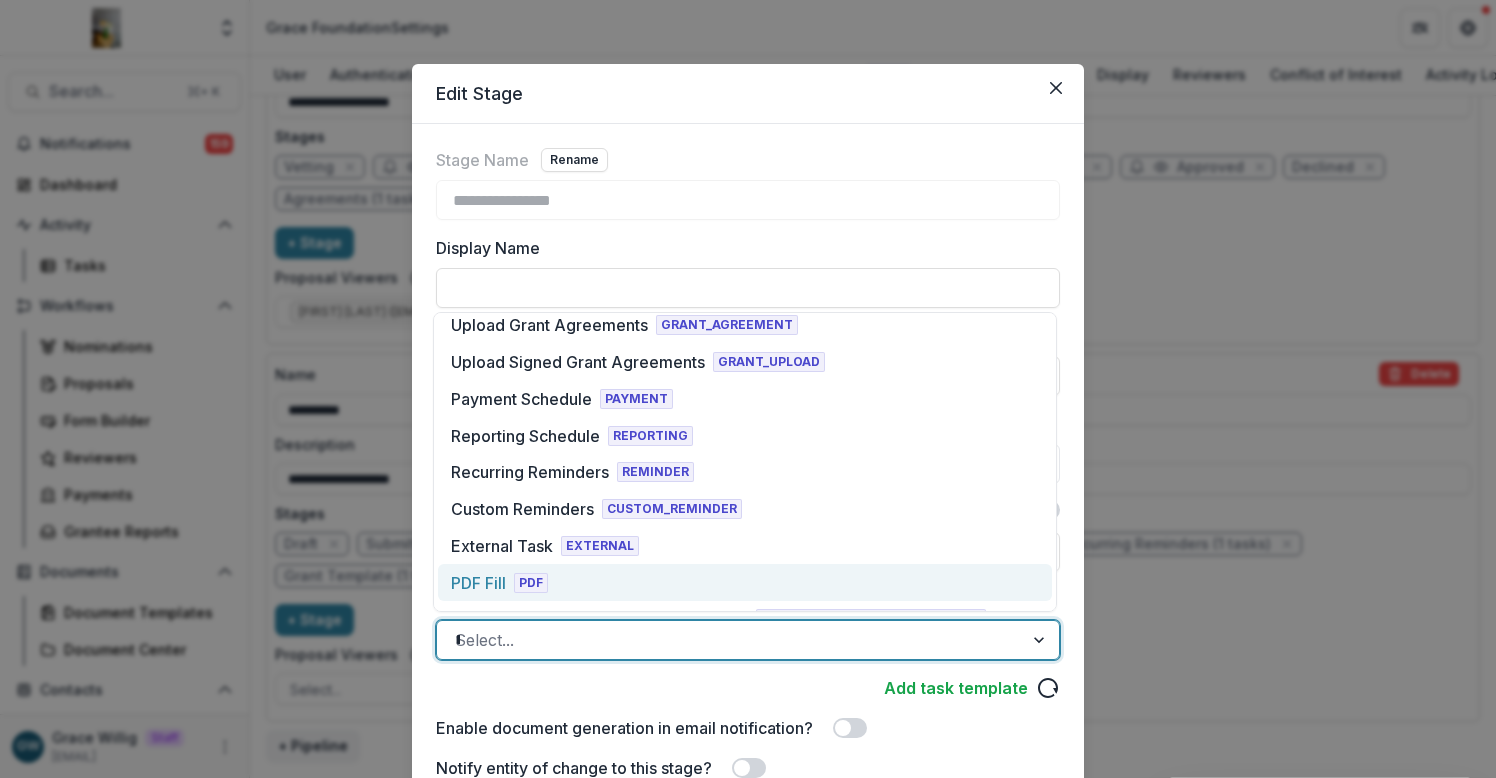 scroll, scrollTop: 0, scrollLeft: 0, axis: both 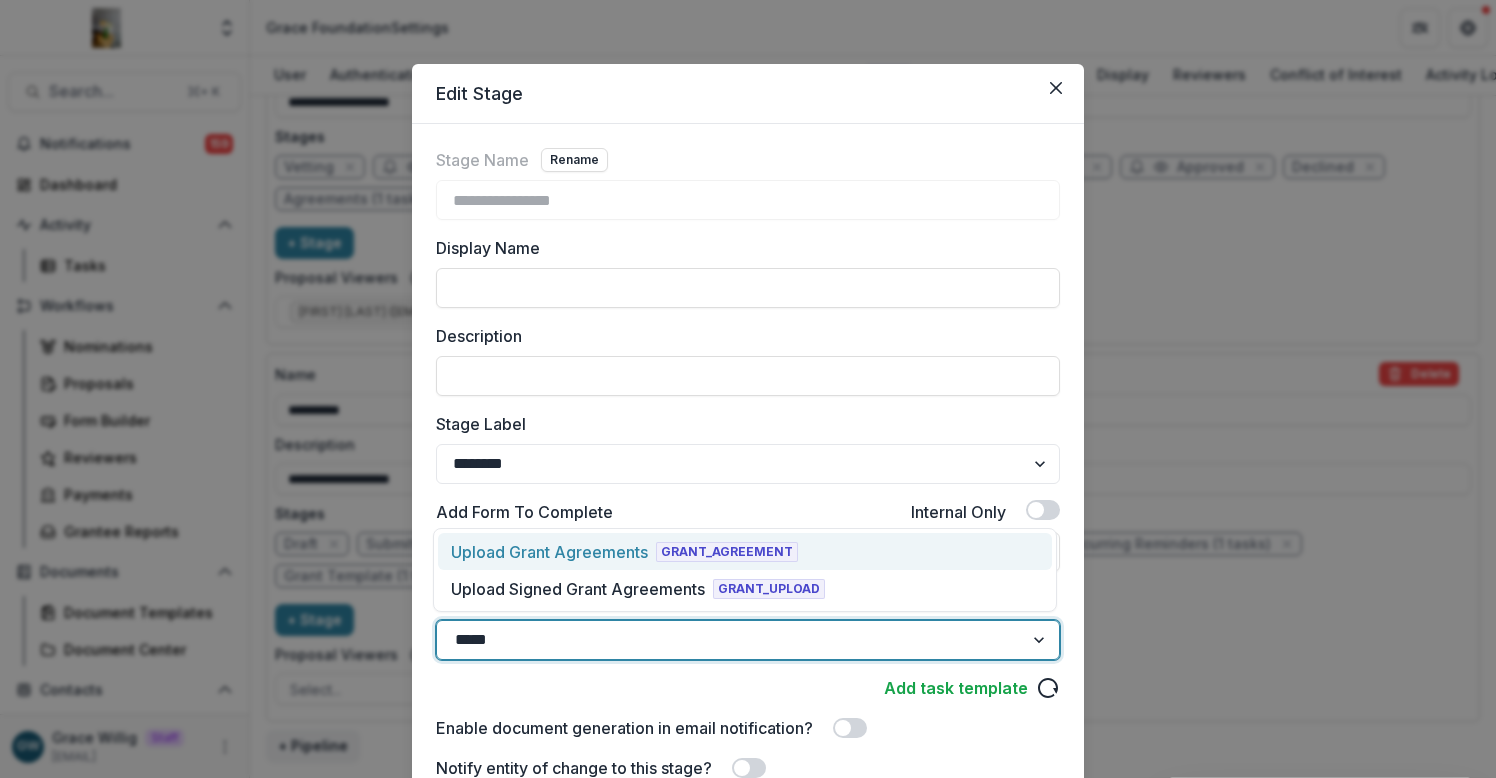 type on "******" 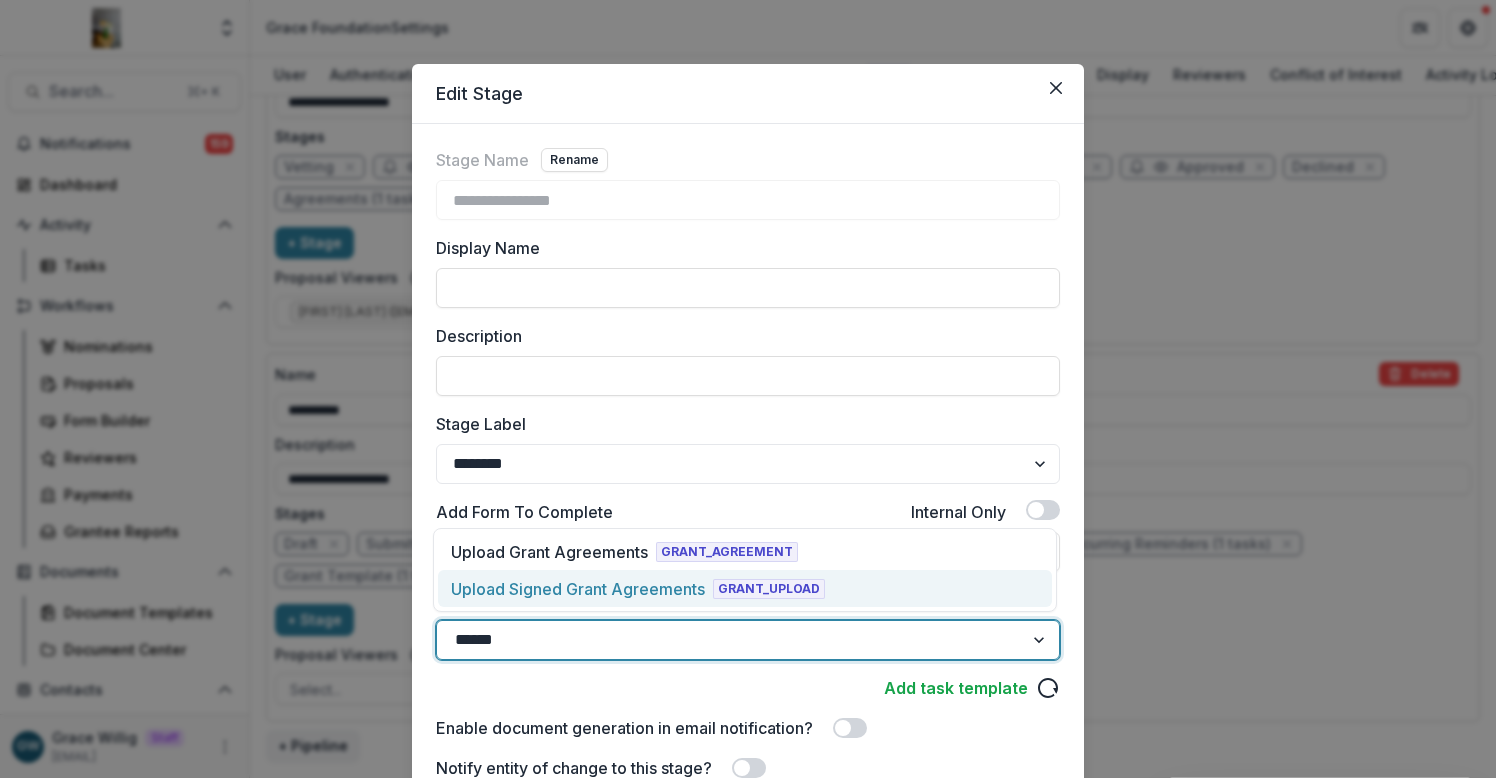 click on "Upload Signed Grant Agreements" at bounding box center (578, 589) 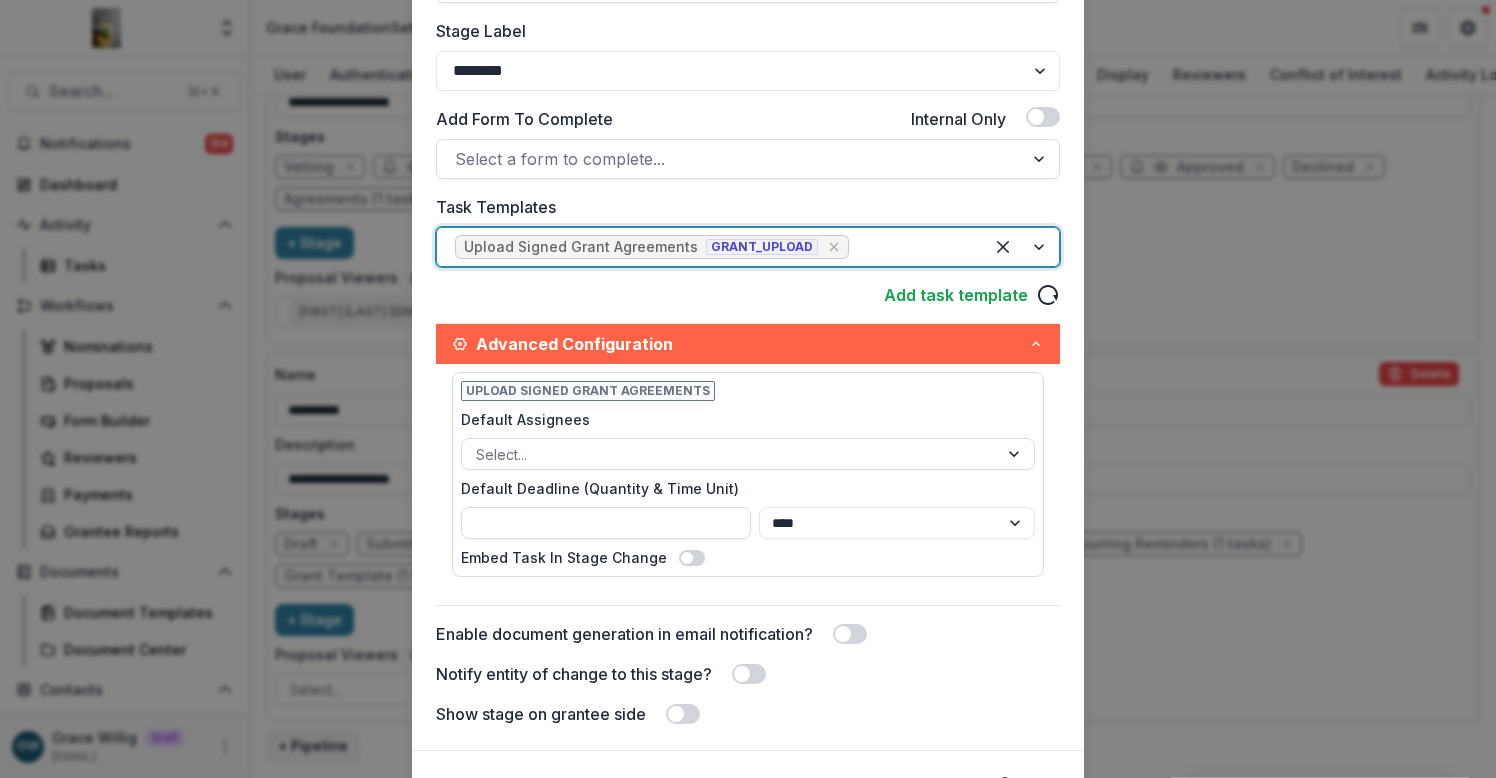 scroll, scrollTop: 494, scrollLeft: 0, axis: vertical 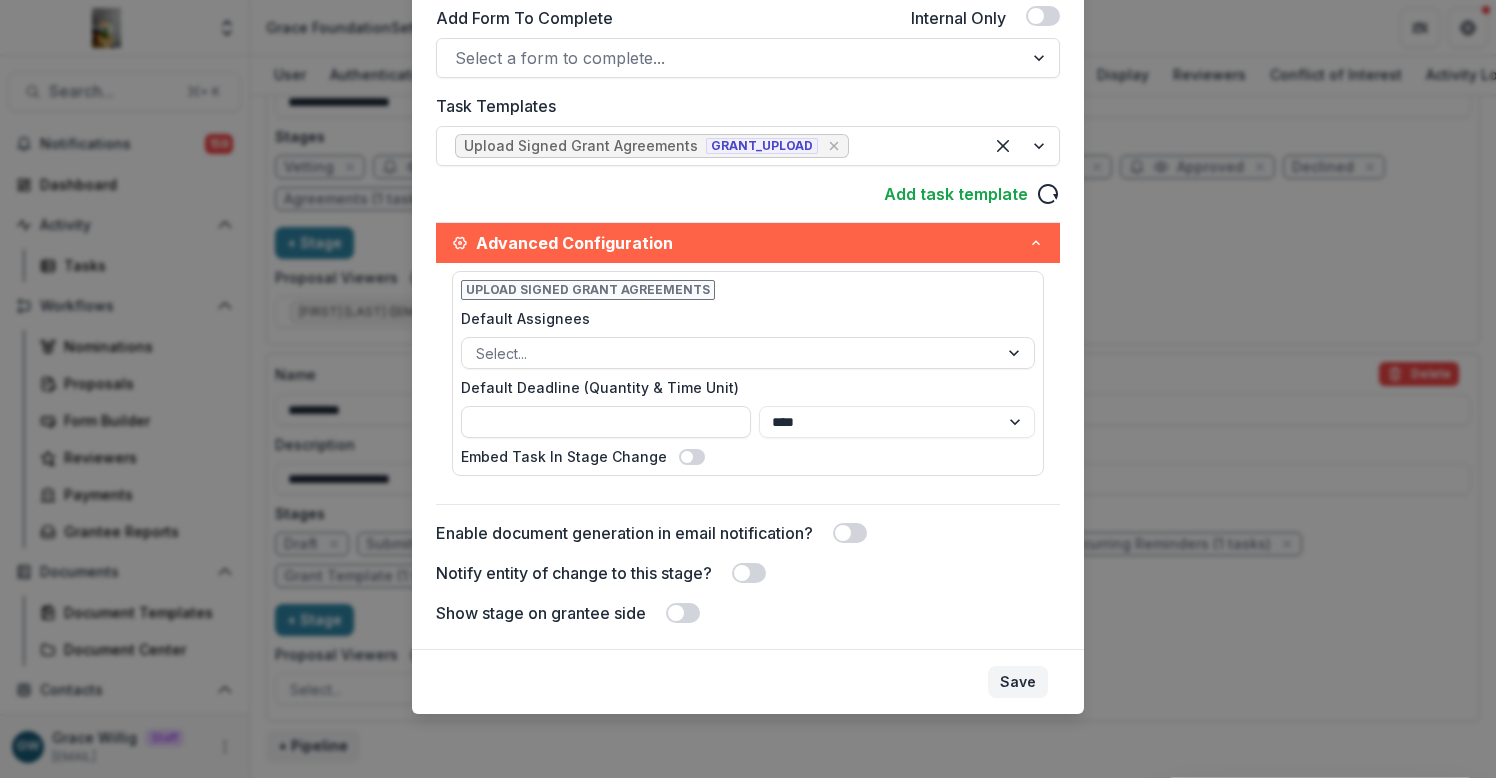 click on "Save" at bounding box center [1018, 682] 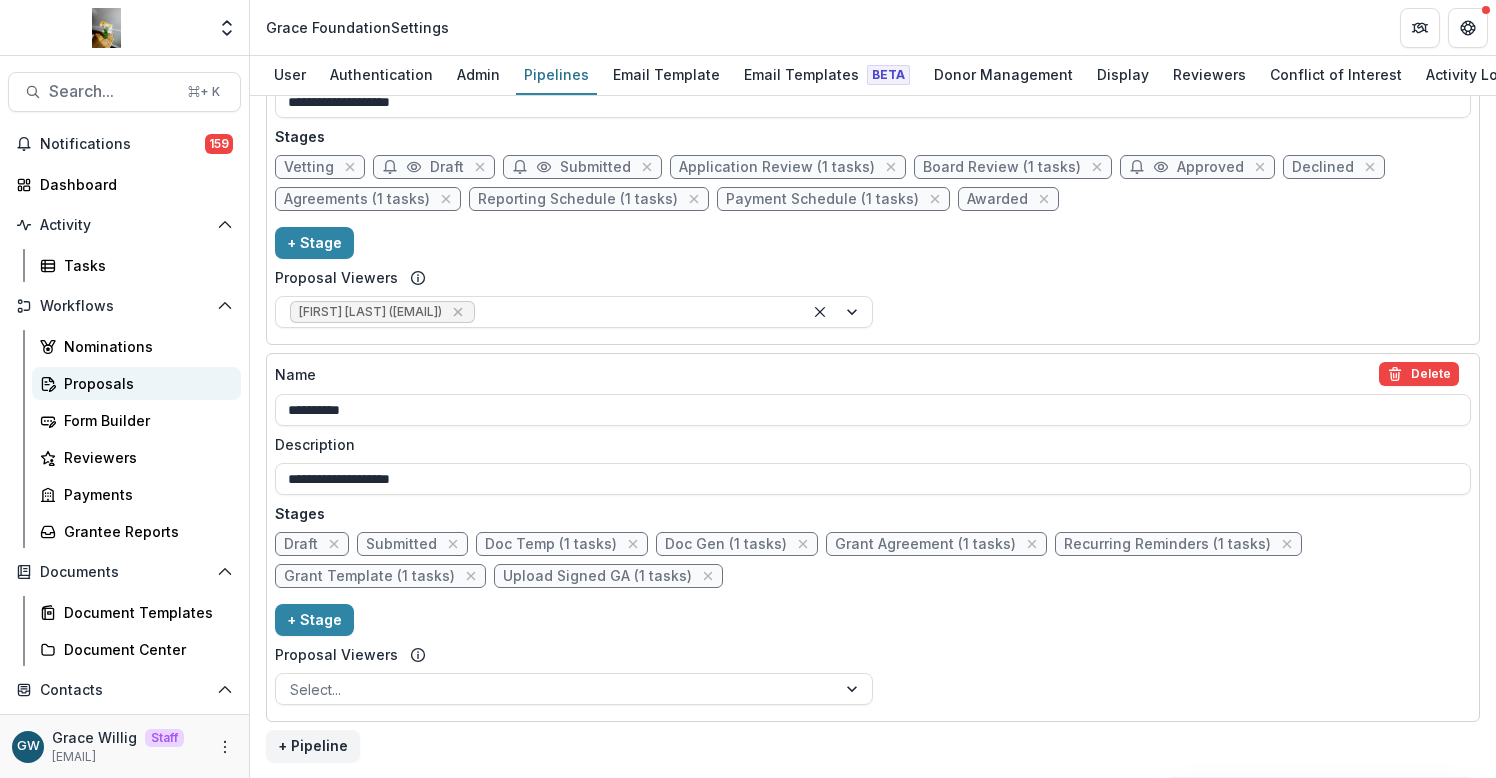 click on "Proposals" at bounding box center (144, 383) 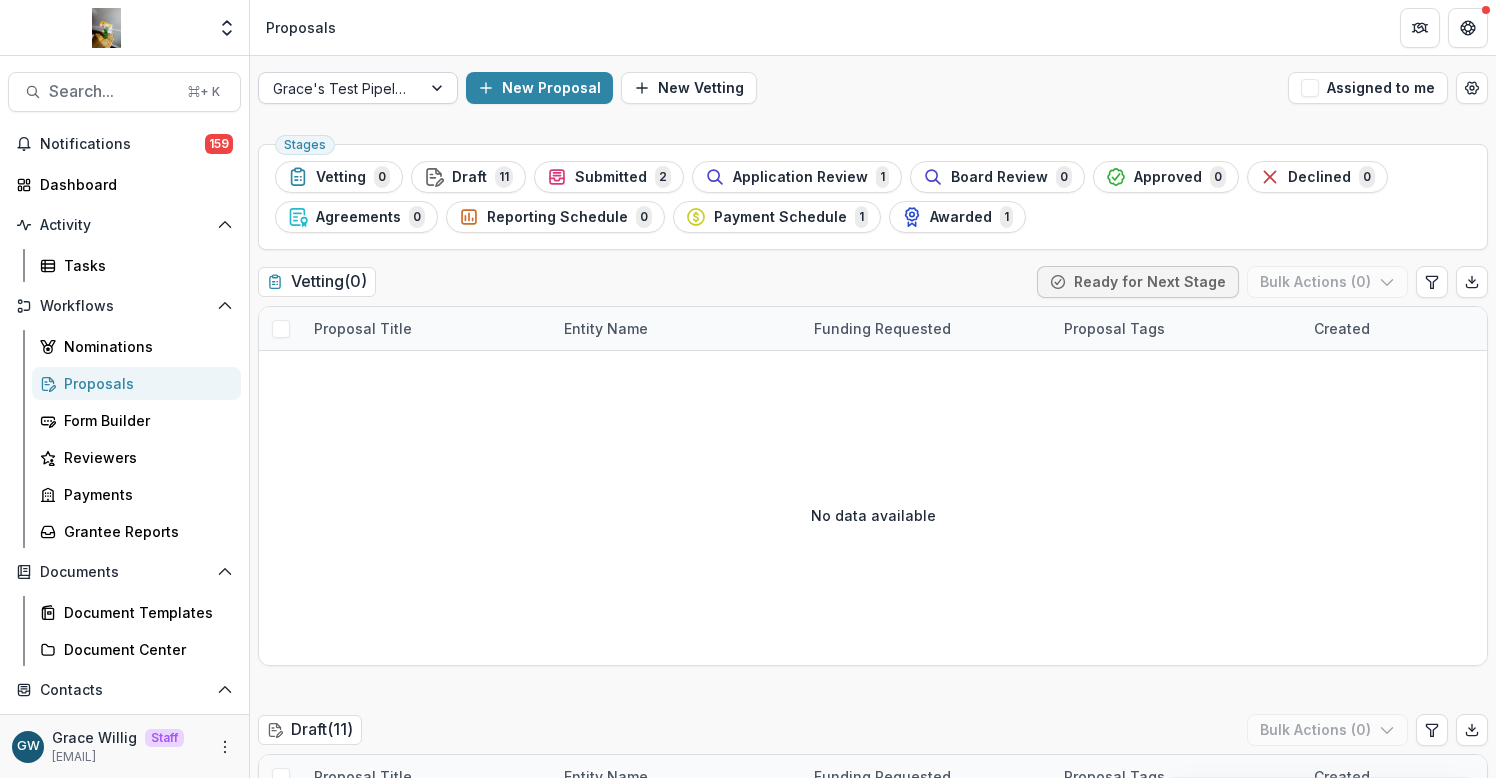 click at bounding box center [439, 88] 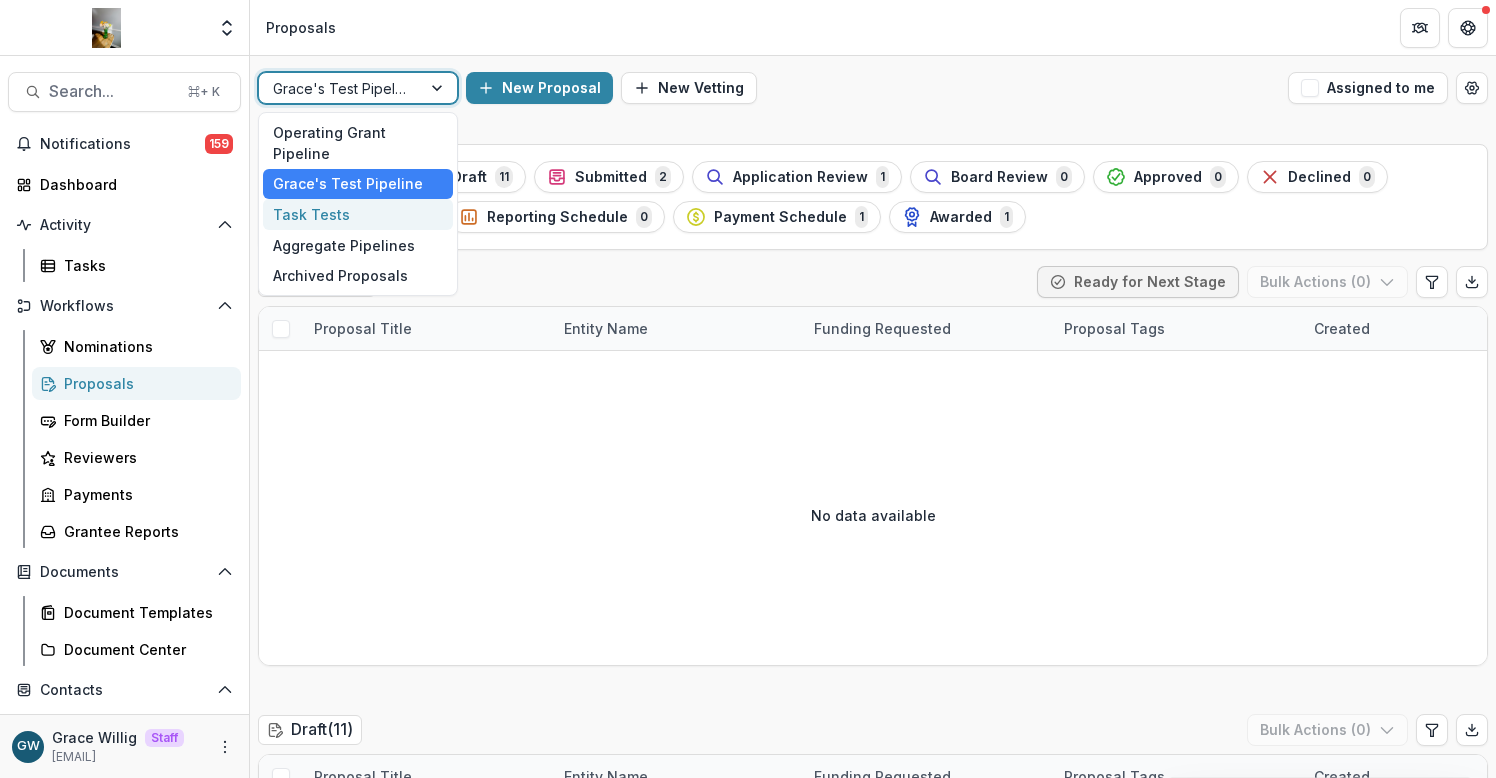 drag, startPoint x: 352, startPoint y: 189, endPoint x: 333, endPoint y: 212, distance: 29.832869 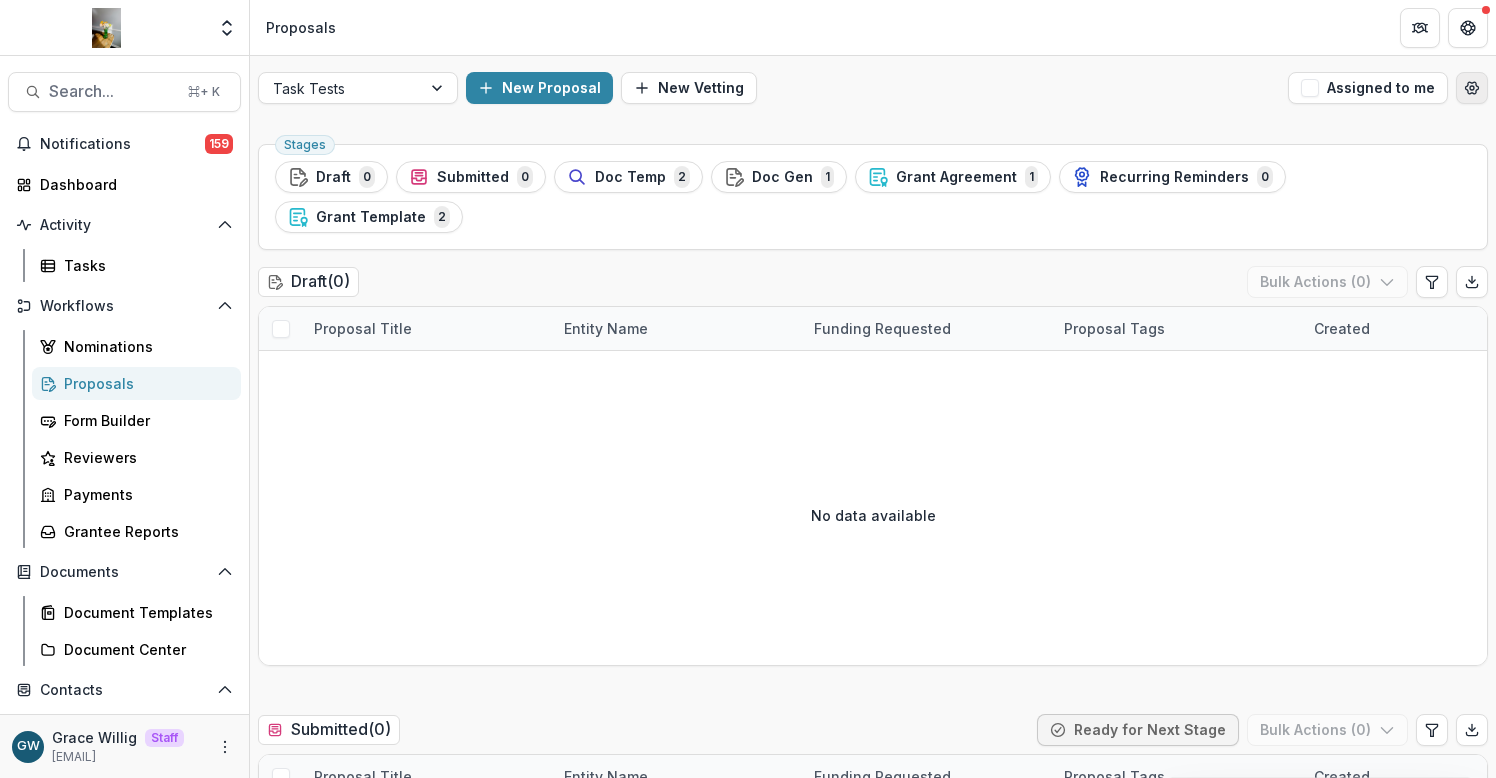 click 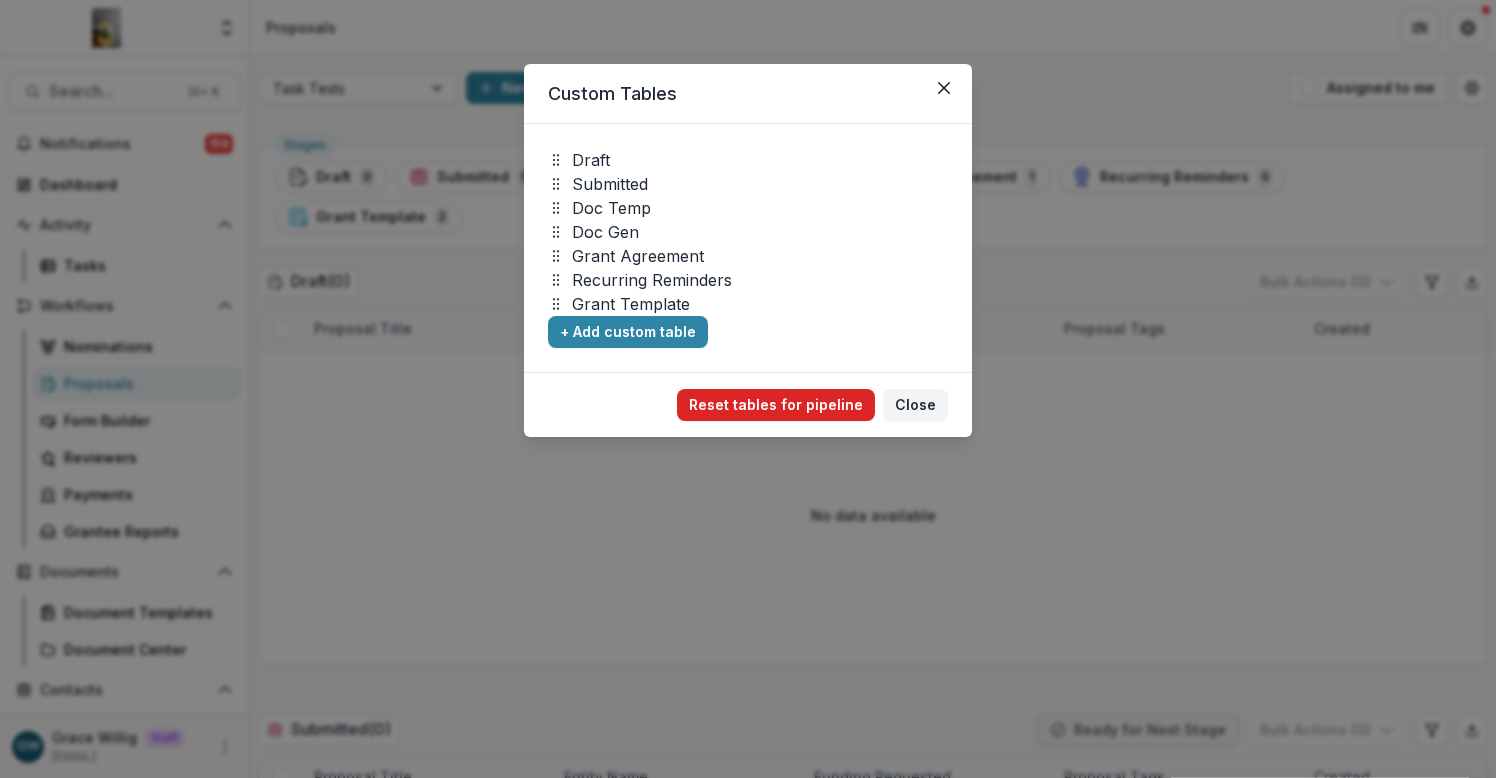 click on "Reset tables for pipeline" at bounding box center [776, 405] 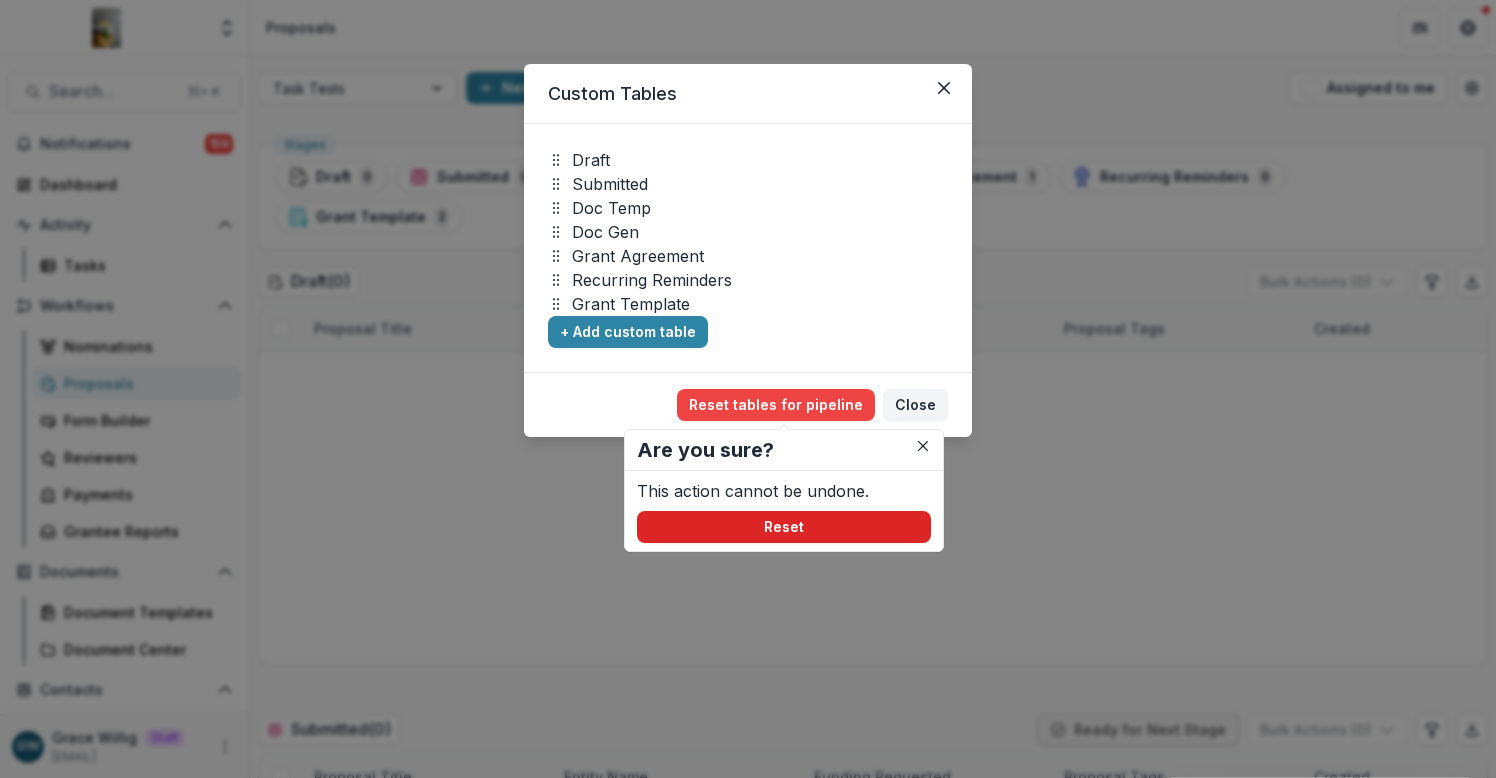 click on "Reset" at bounding box center (784, 527) 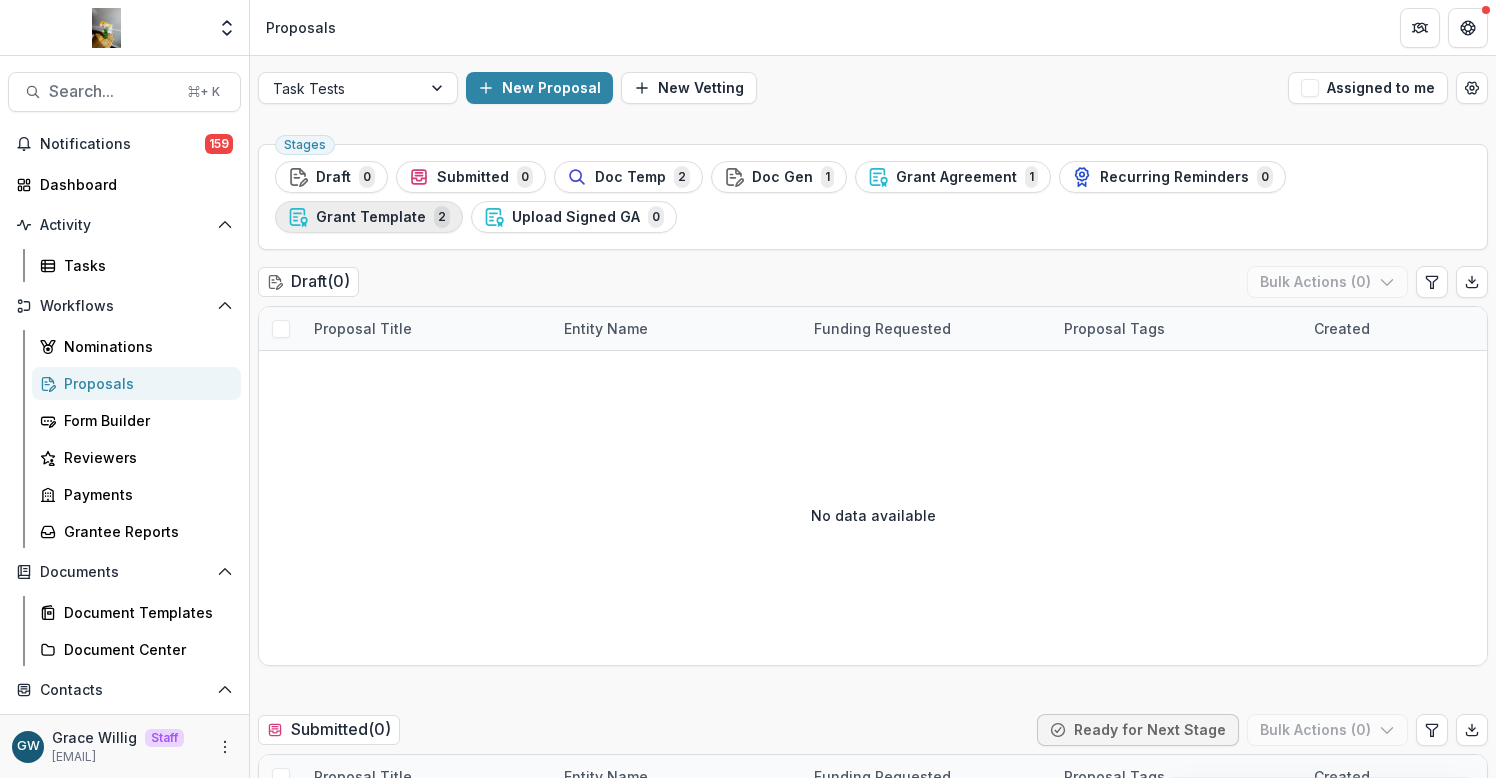 click on "Grant Template" at bounding box center [371, 217] 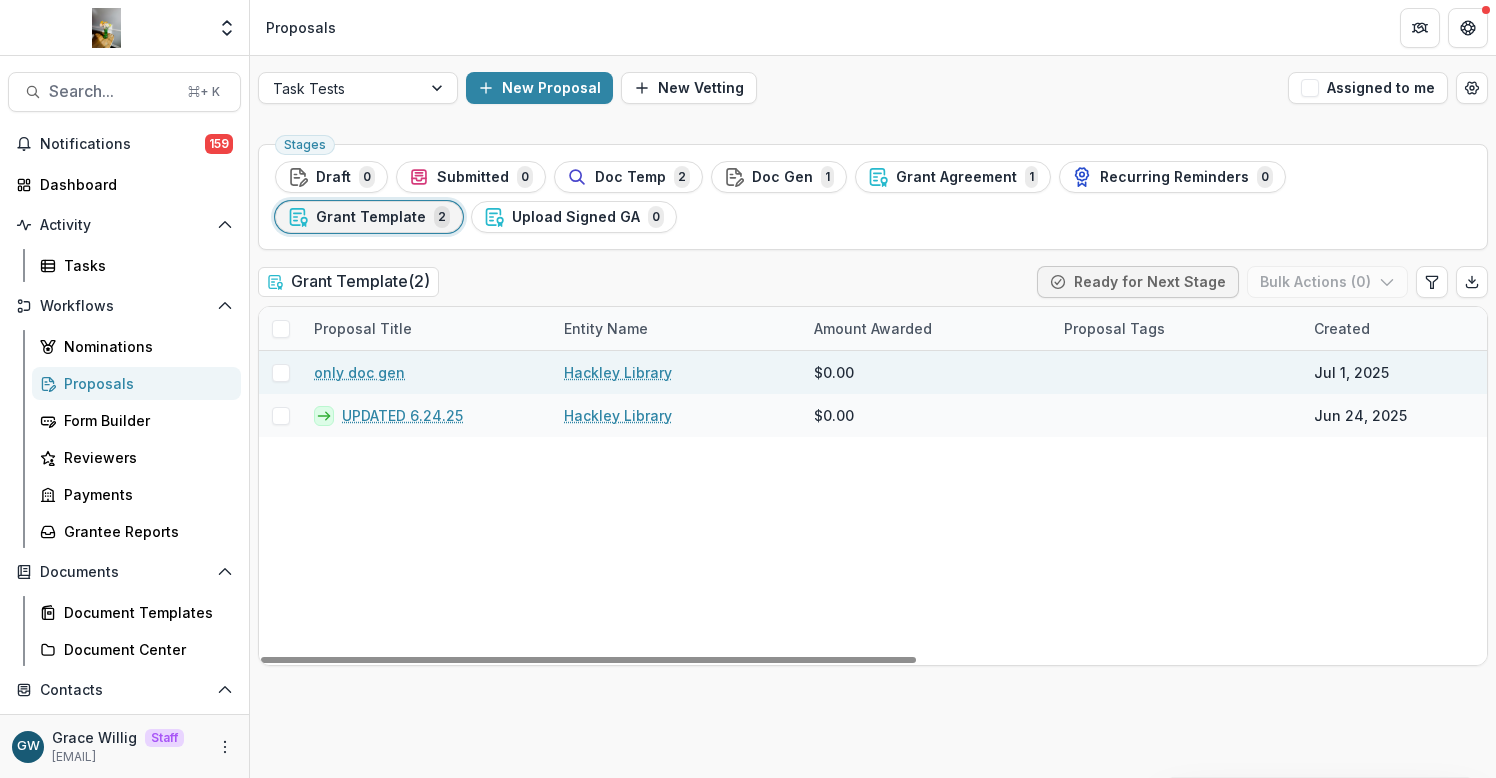 click on "only doc gen" at bounding box center [359, 372] 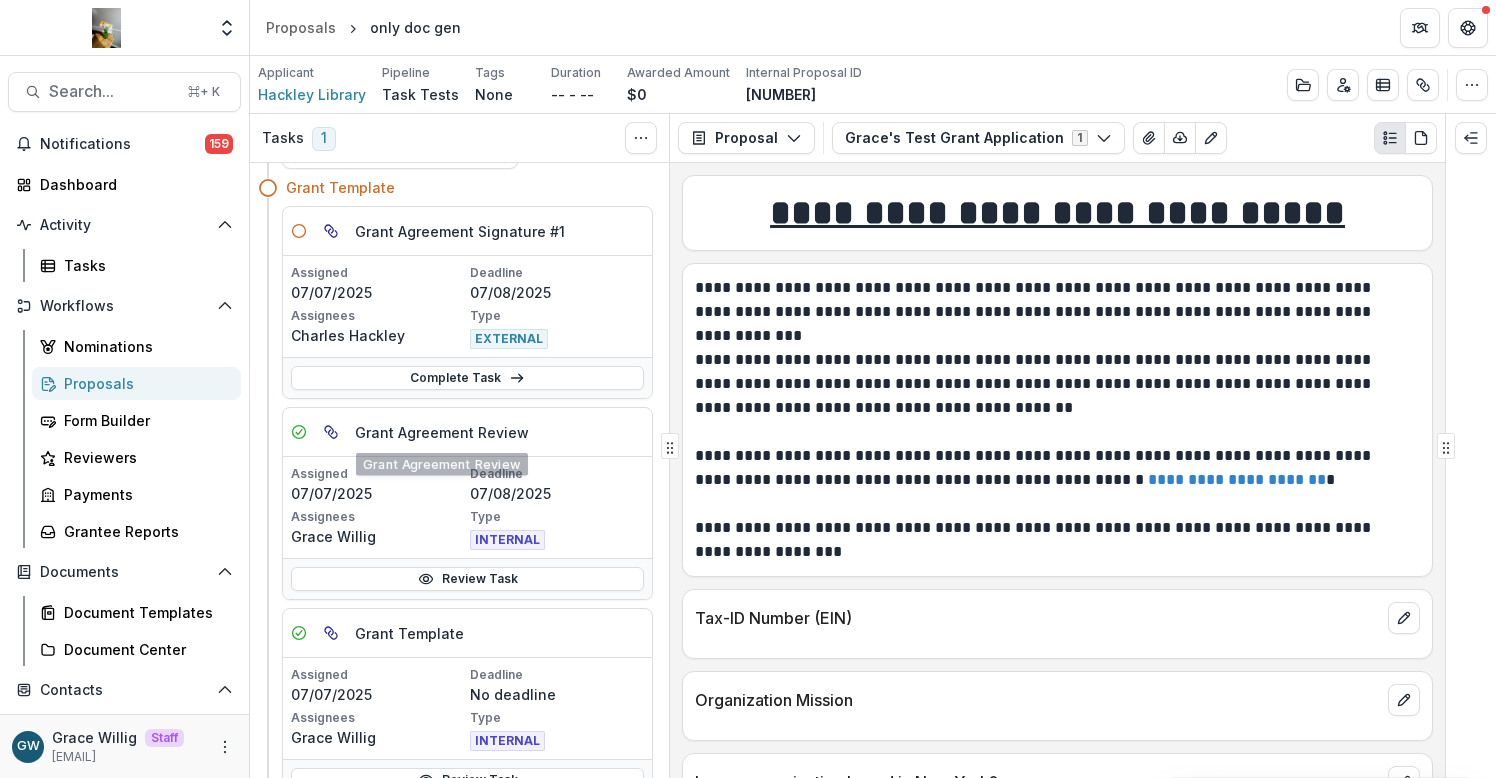 scroll, scrollTop: 61, scrollLeft: 0, axis: vertical 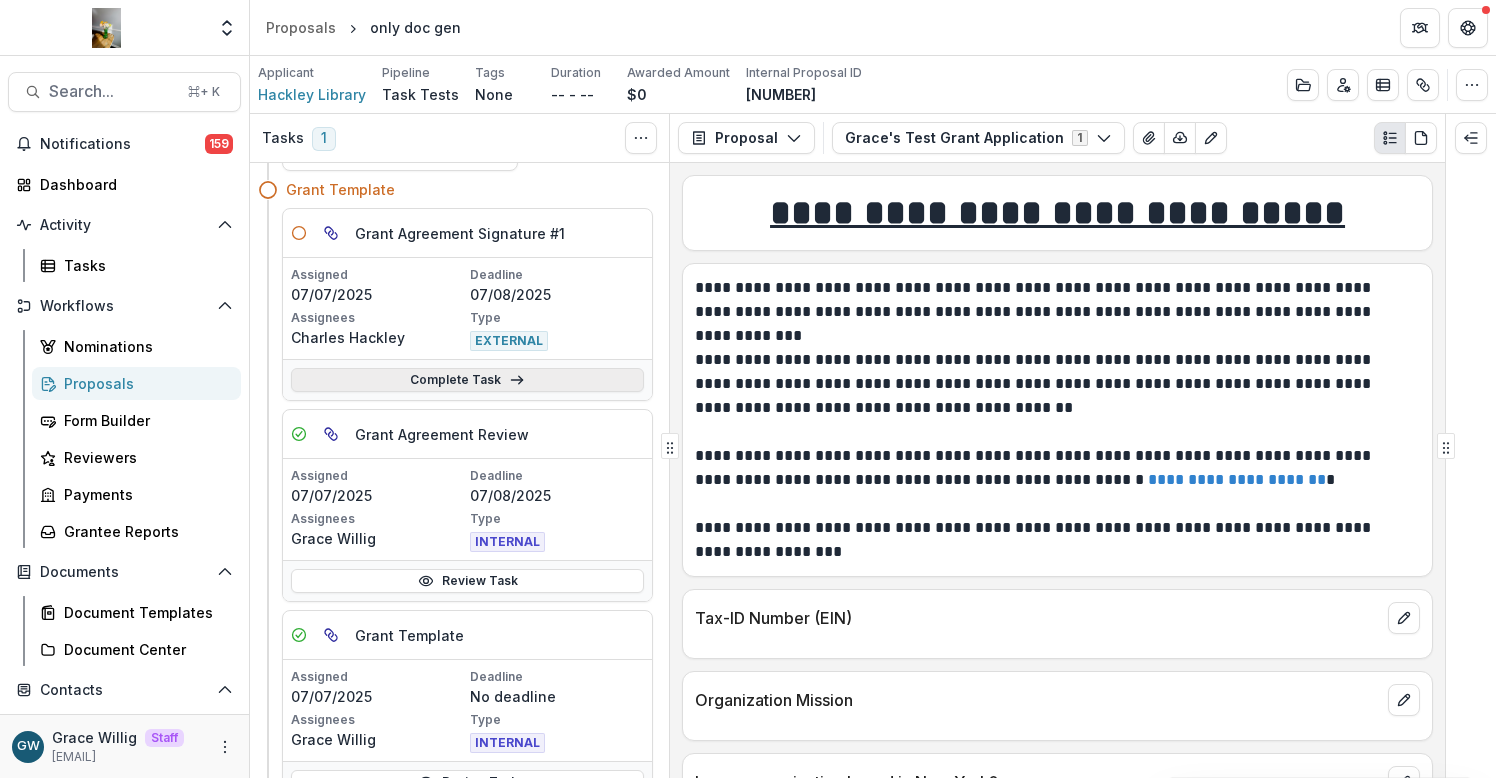 click 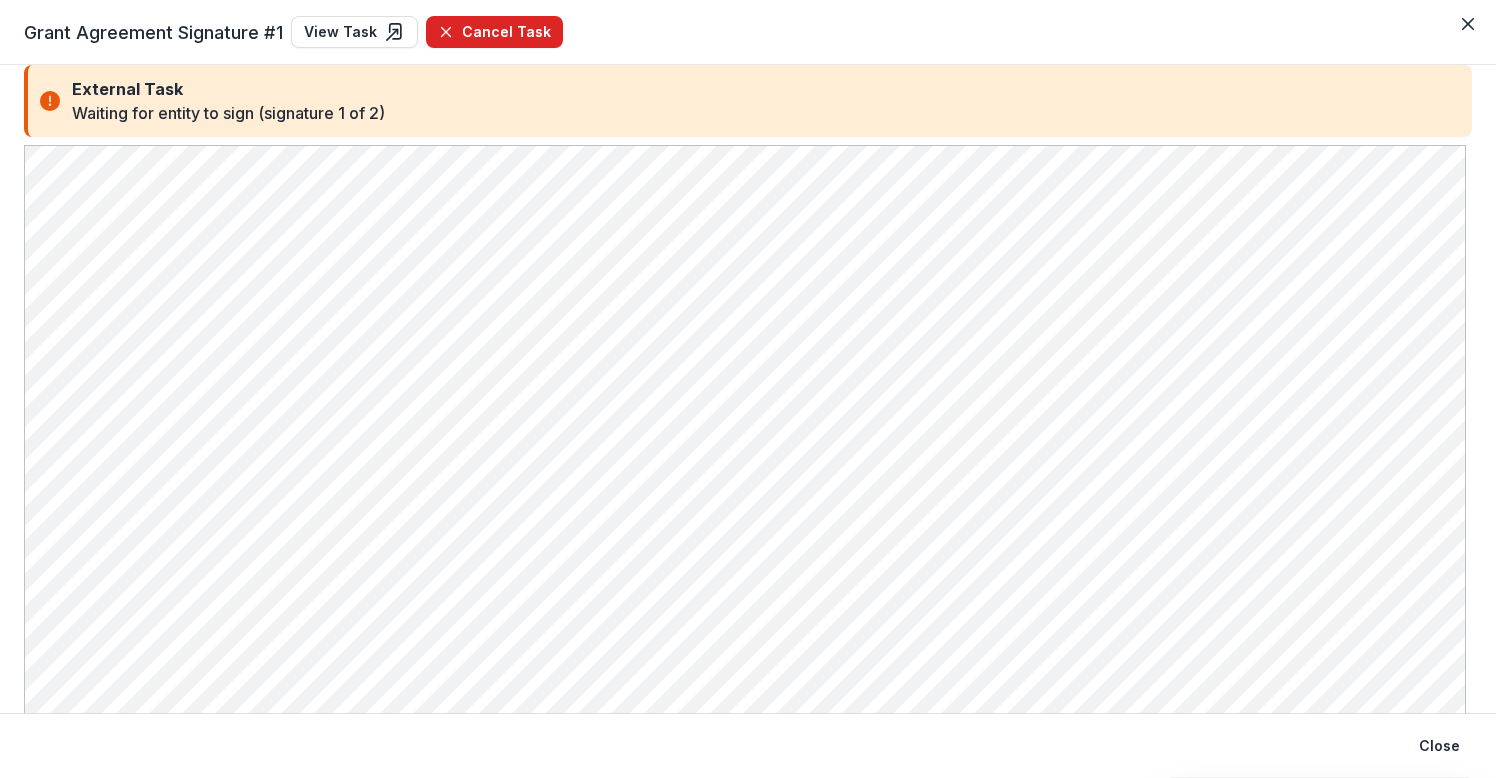 click on "Cancel Task" at bounding box center [494, 32] 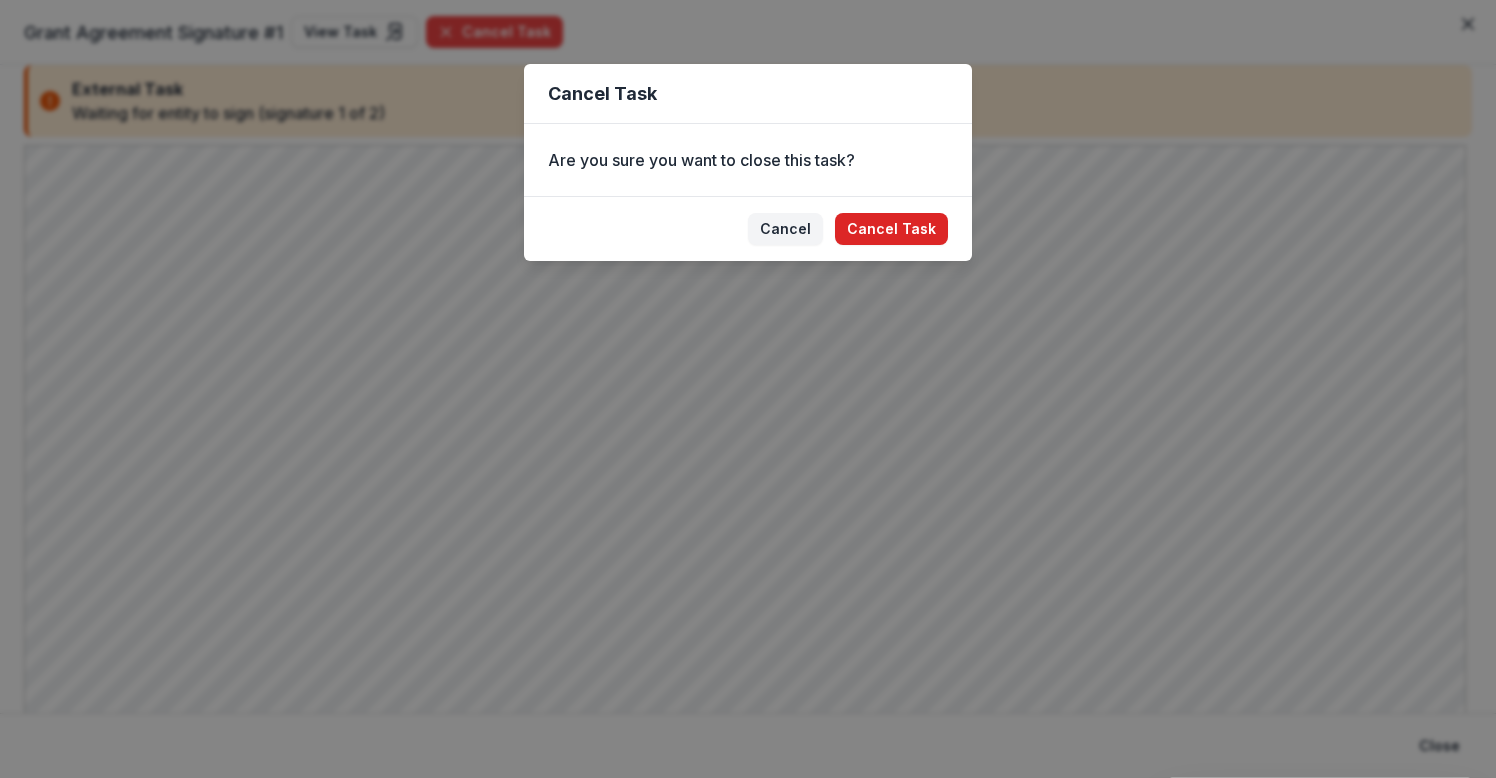 click on "Cancel Task" at bounding box center (891, 229) 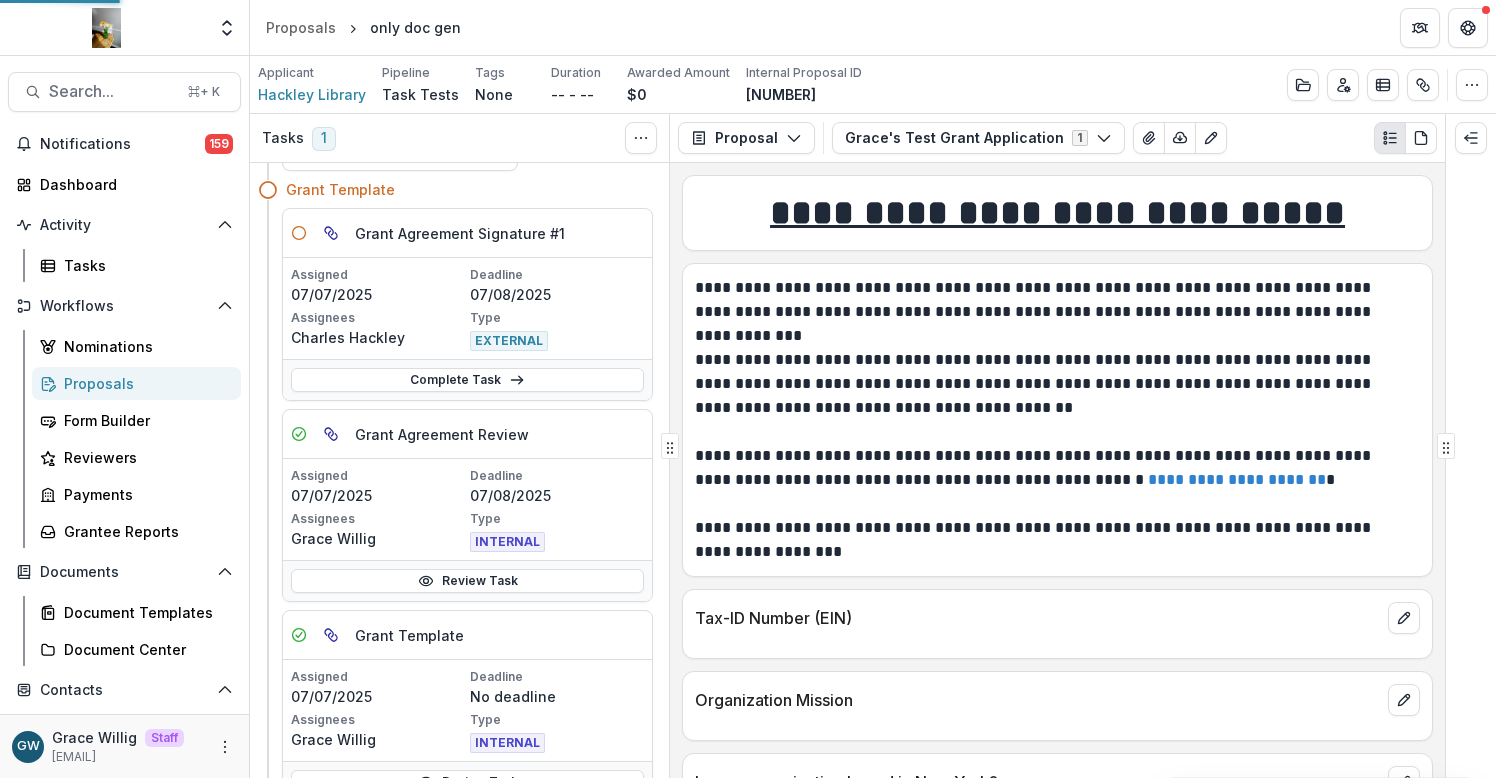 scroll, scrollTop: 41, scrollLeft: 0, axis: vertical 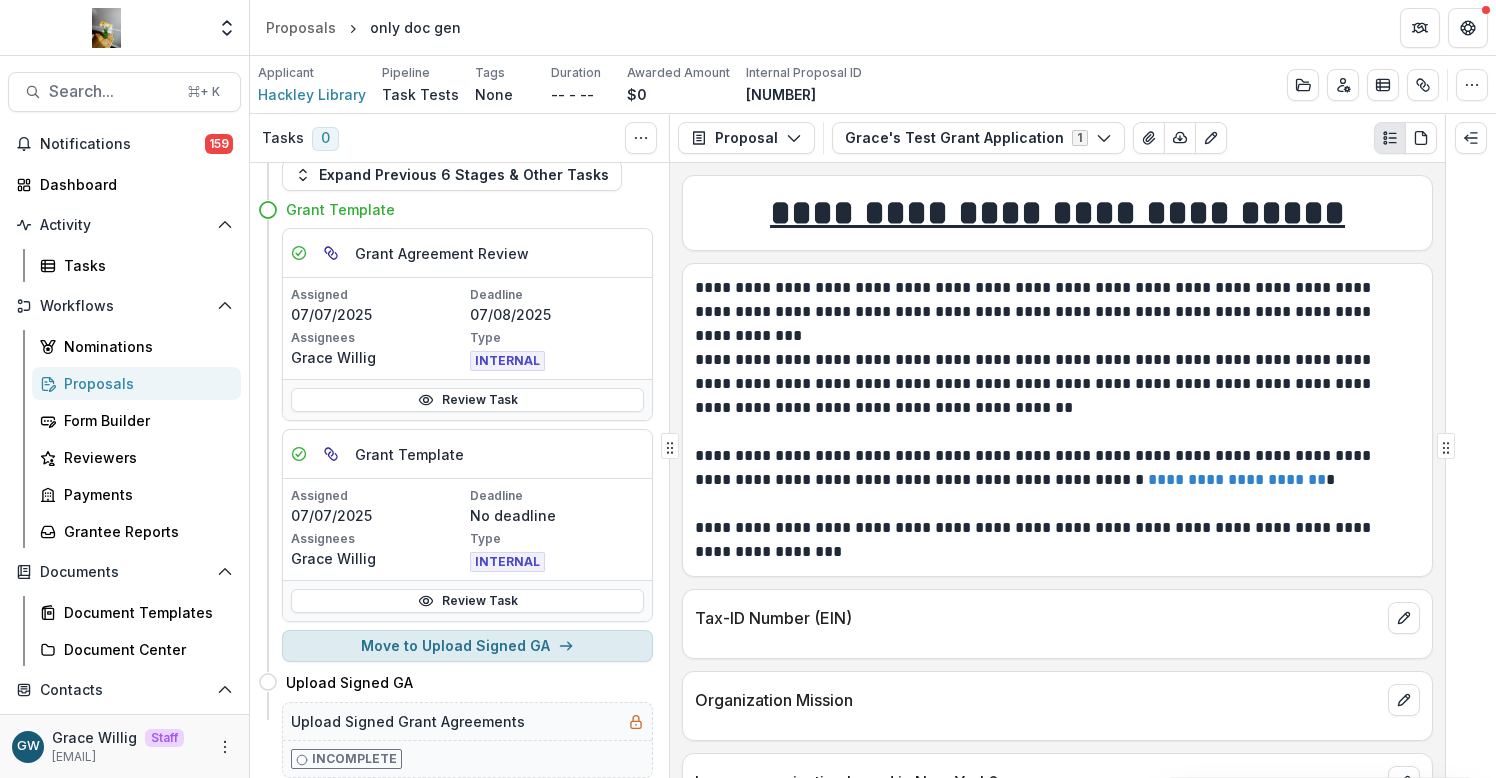 click on "Previous Stages & Other Tasks Expand Previous 6 Stages & Other Tasks Grant Template Grant Agreement Review Assigned 07/07/2025 Deadline 07/08/2025 Assignees Grace Willig Type INTERNAL Review Task Grant Template Assigned 07/07/2025 Deadline No deadline Assignees Grace Willig Type INTERNAL Review Task Move to Upload Signed GA Upload Signed GA Move here Upload Signed Grant Agreements Incomplete" at bounding box center (459, 470) 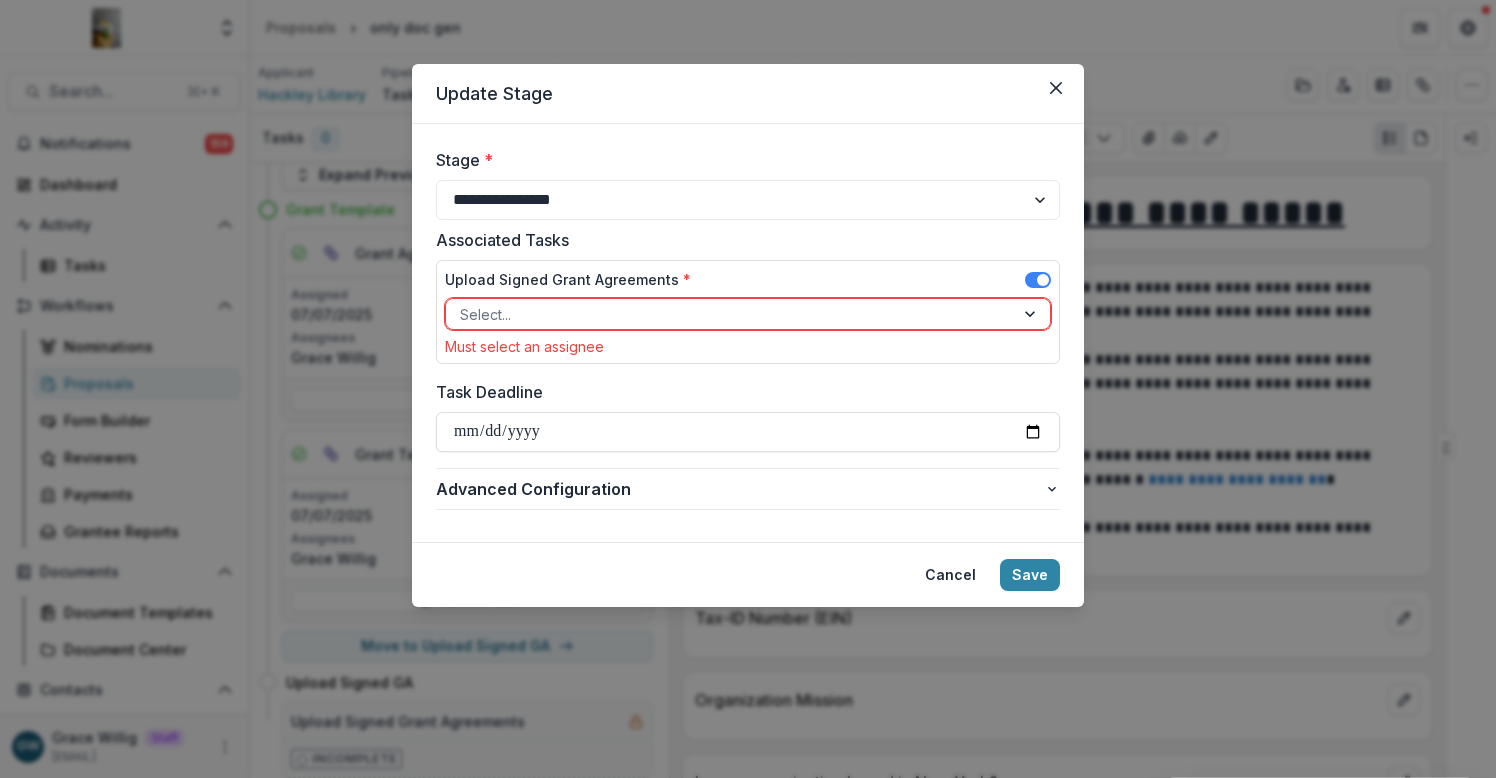 click at bounding box center (730, 314) 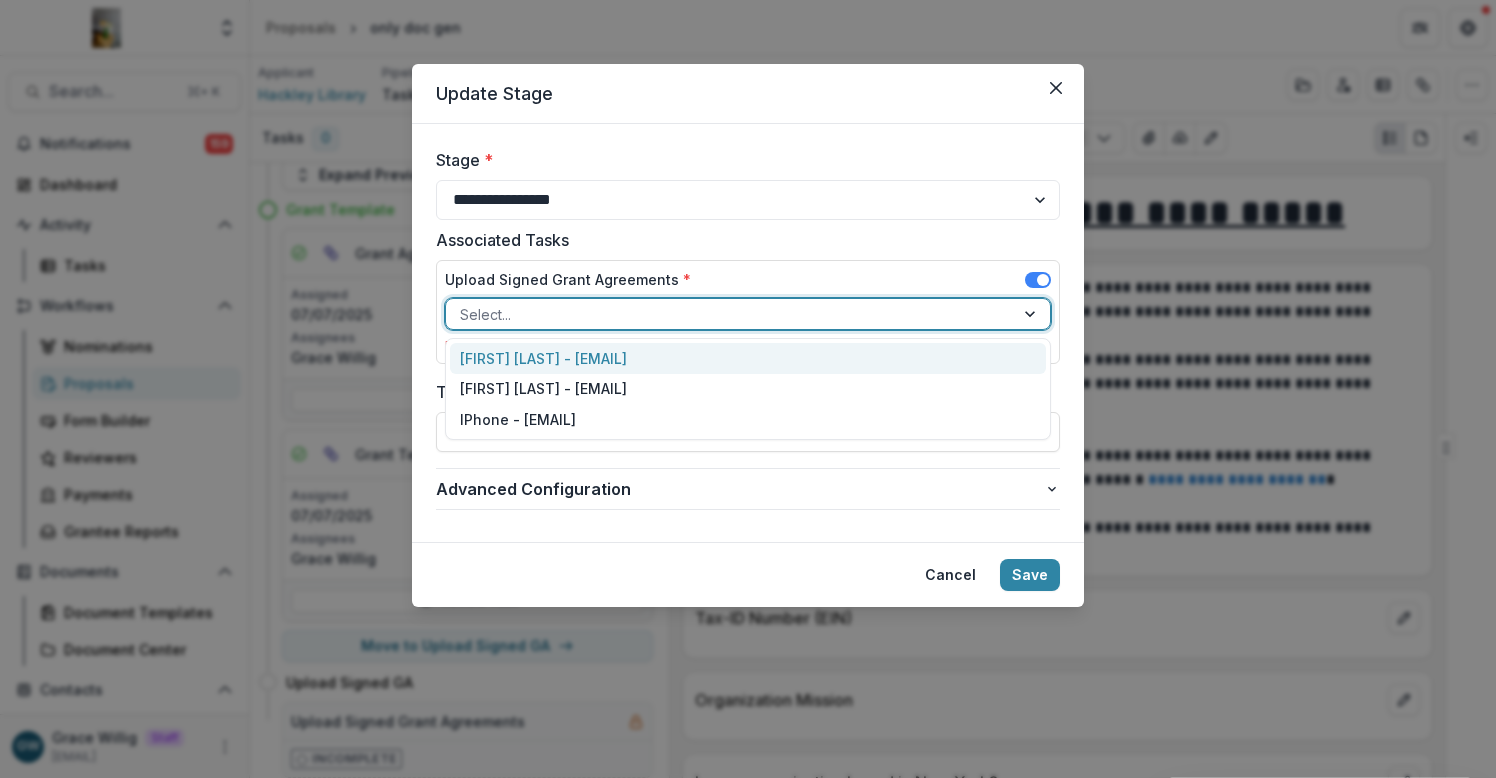 click on "Grace Willig - grace@trytemelio.com" at bounding box center [748, 358] 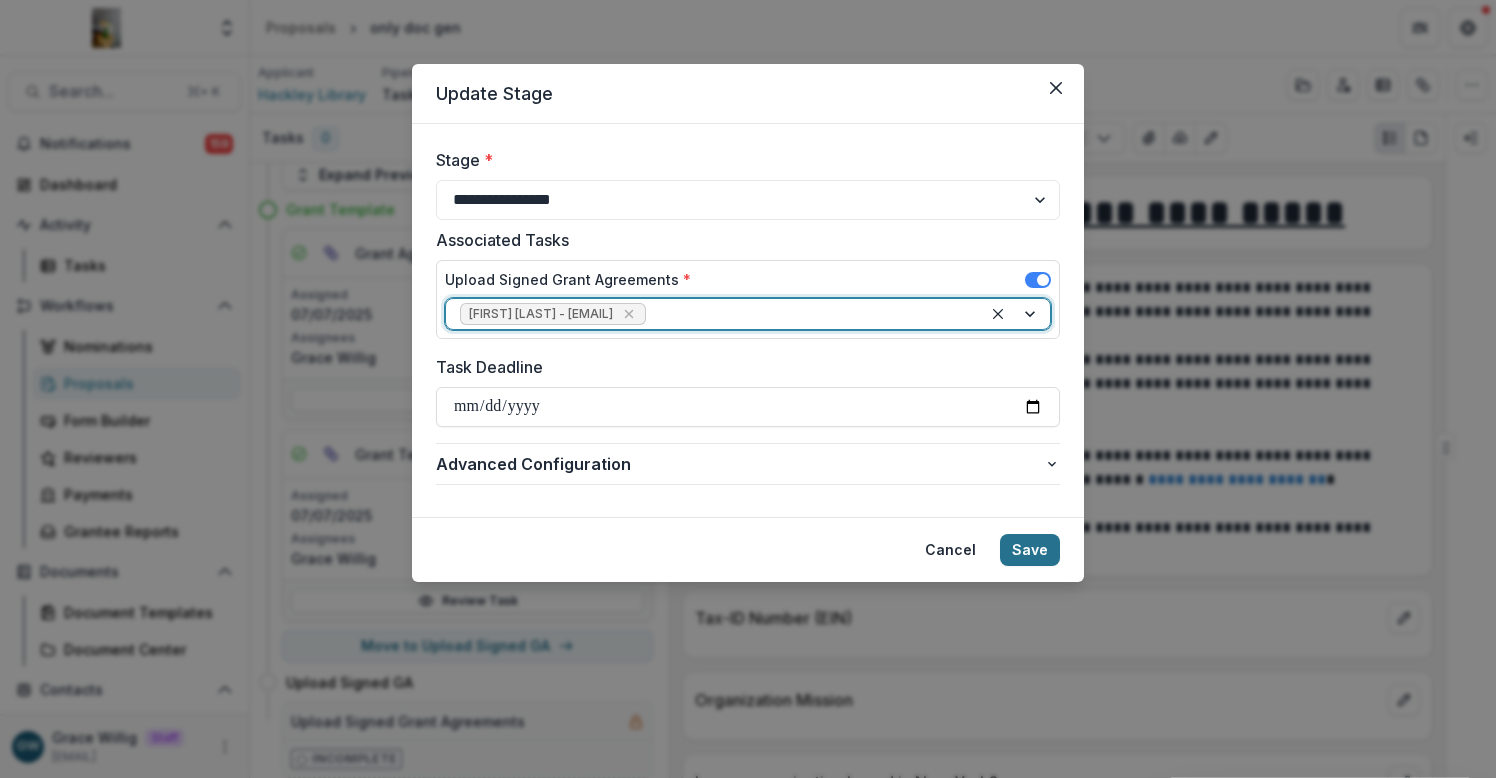 click on "Save" at bounding box center (1030, 550) 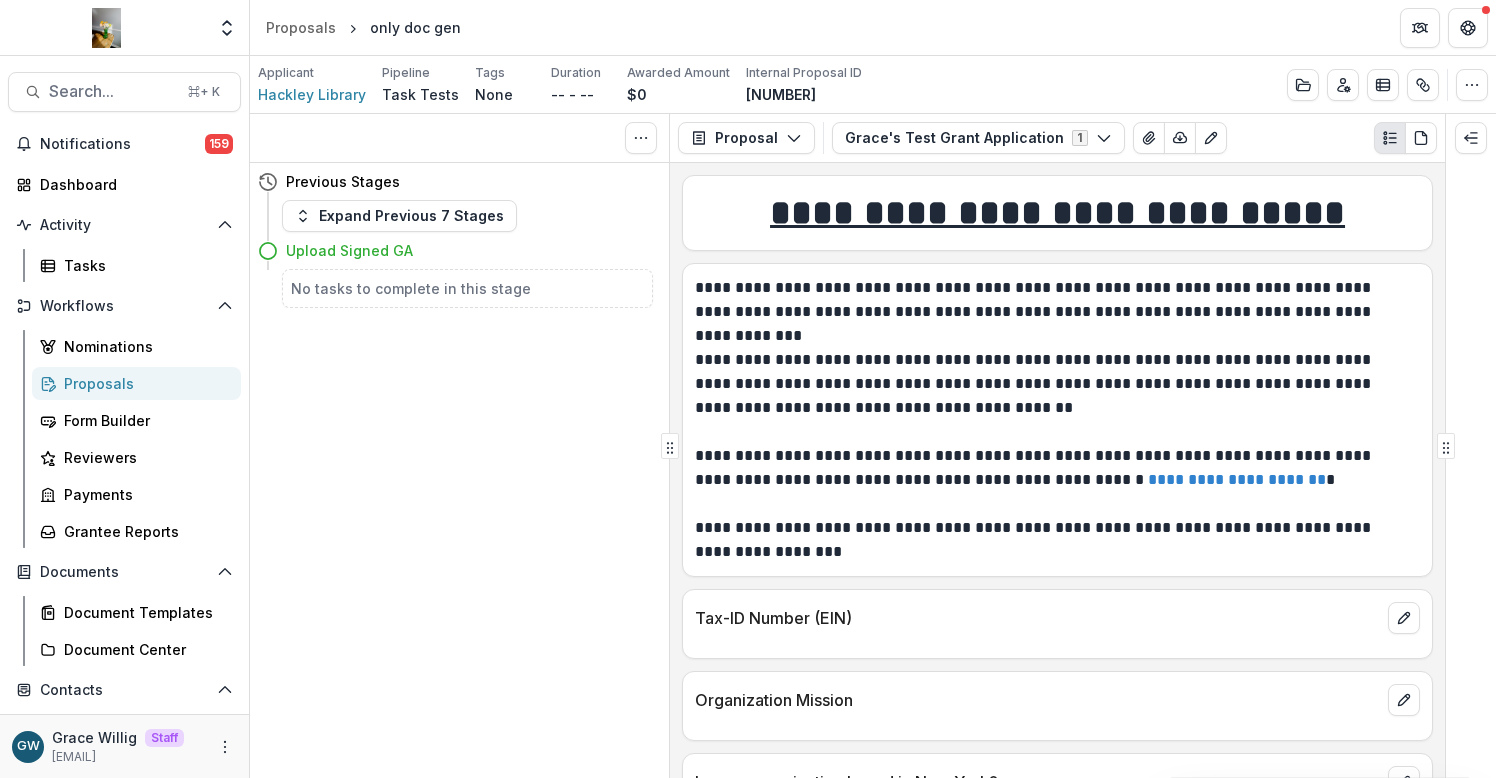 scroll, scrollTop: 0, scrollLeft: 0, axis: both 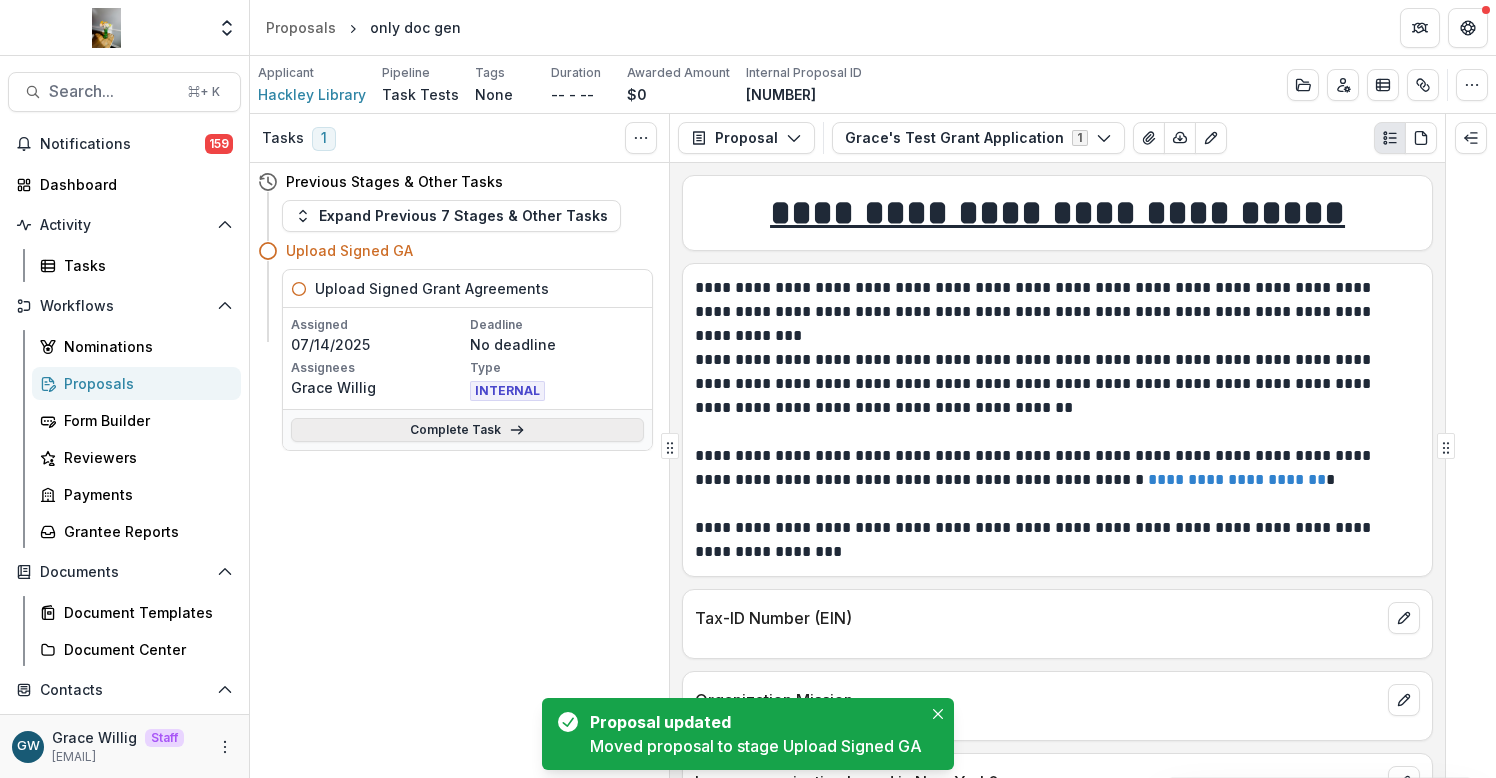 click on "Complete Task" at bounding box center (467, 430) 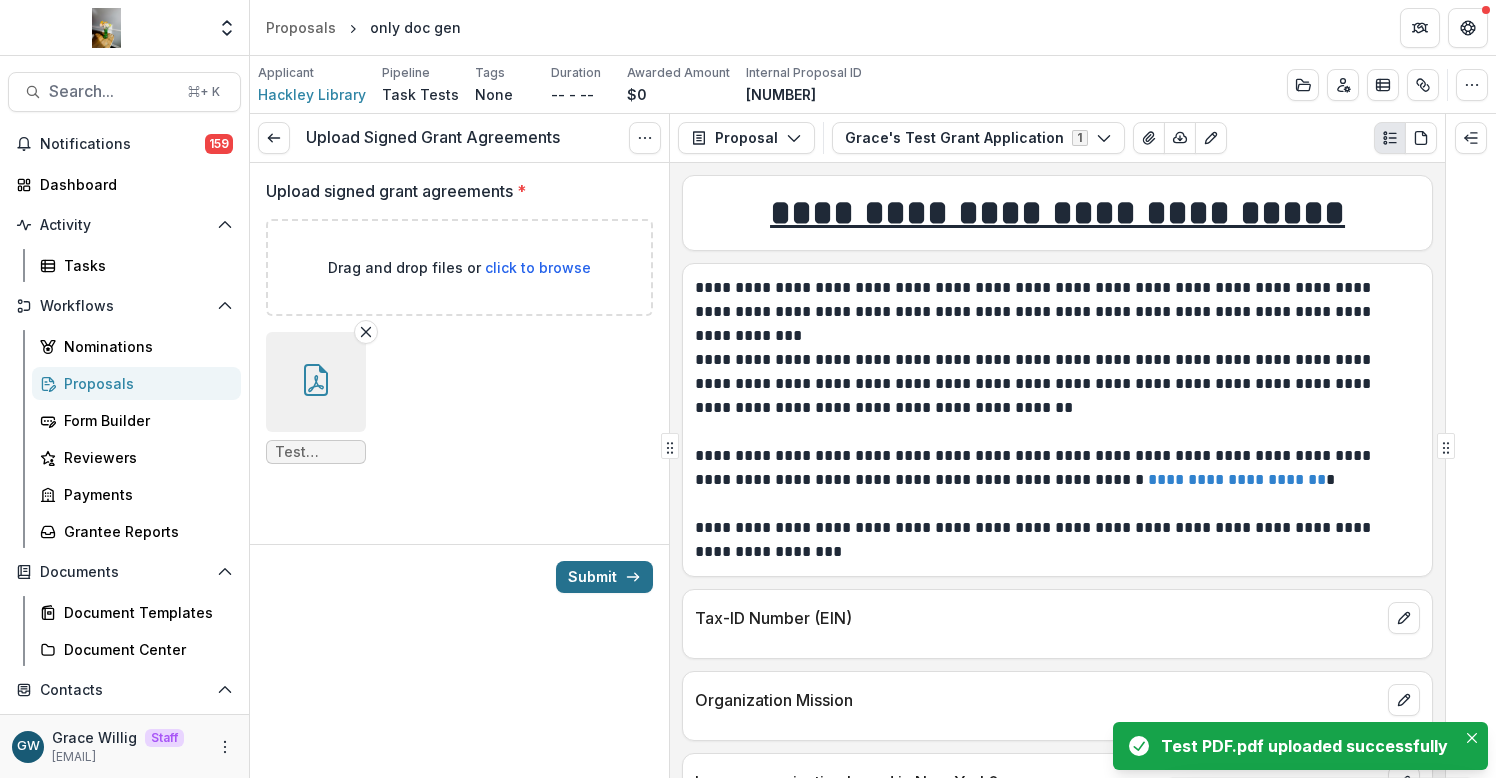 click on "Submit" at bounding box center [604, 577] 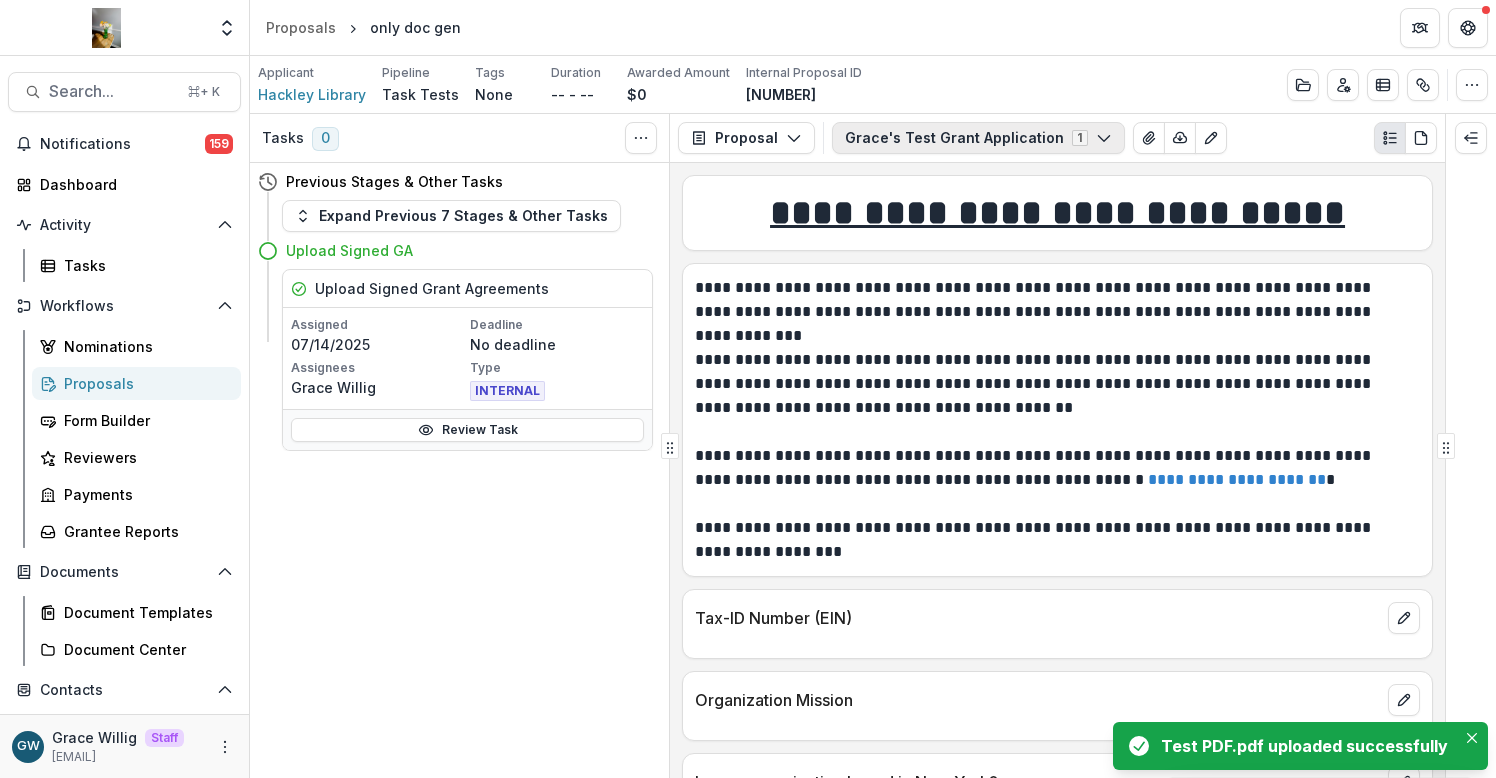 click on "Grace's Test Grant Application 1" at bounding box center (978, 138) 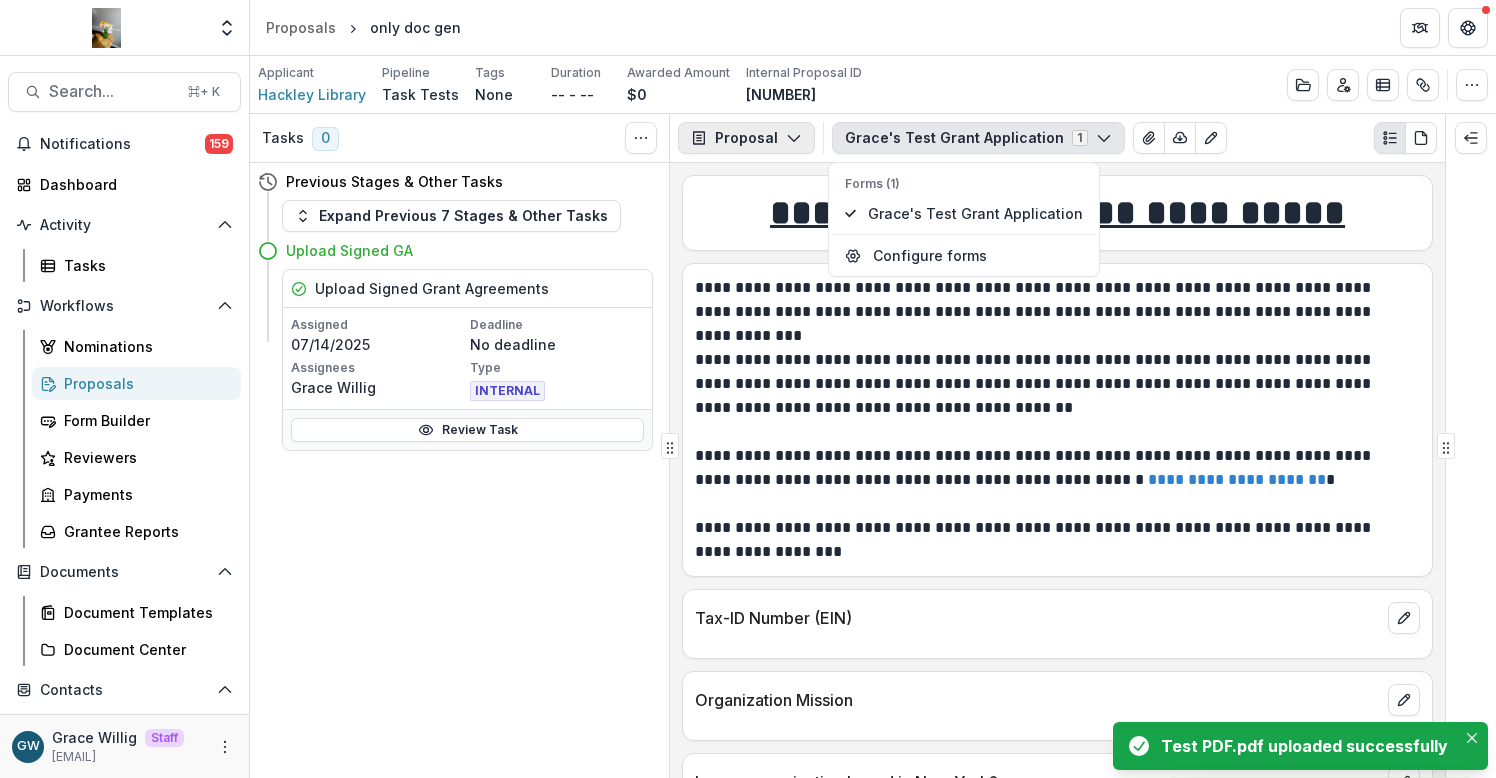 click on "Proposal" at bounding box center [746, 138] 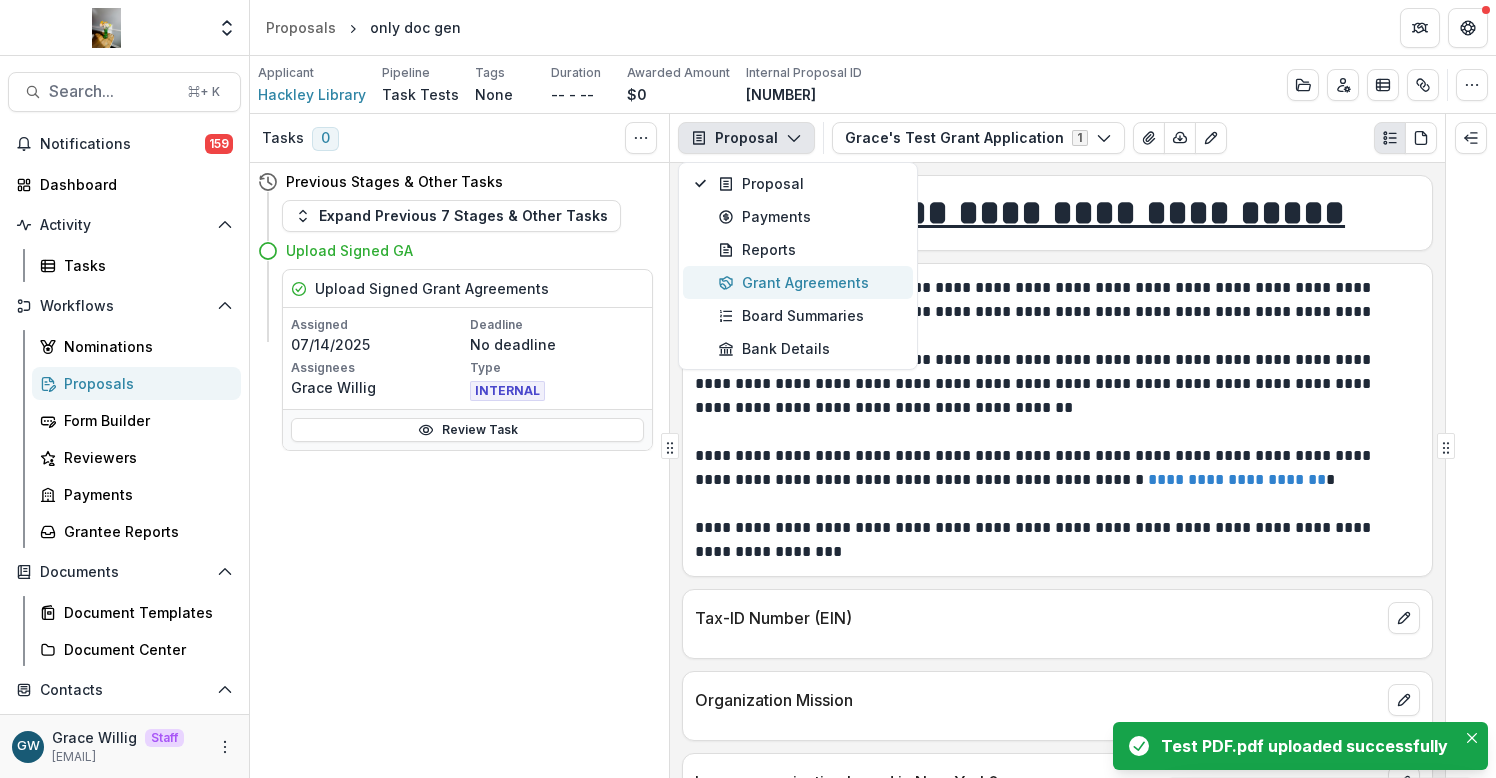 click on "Grant Agreements" at bounding box center (809, 282) 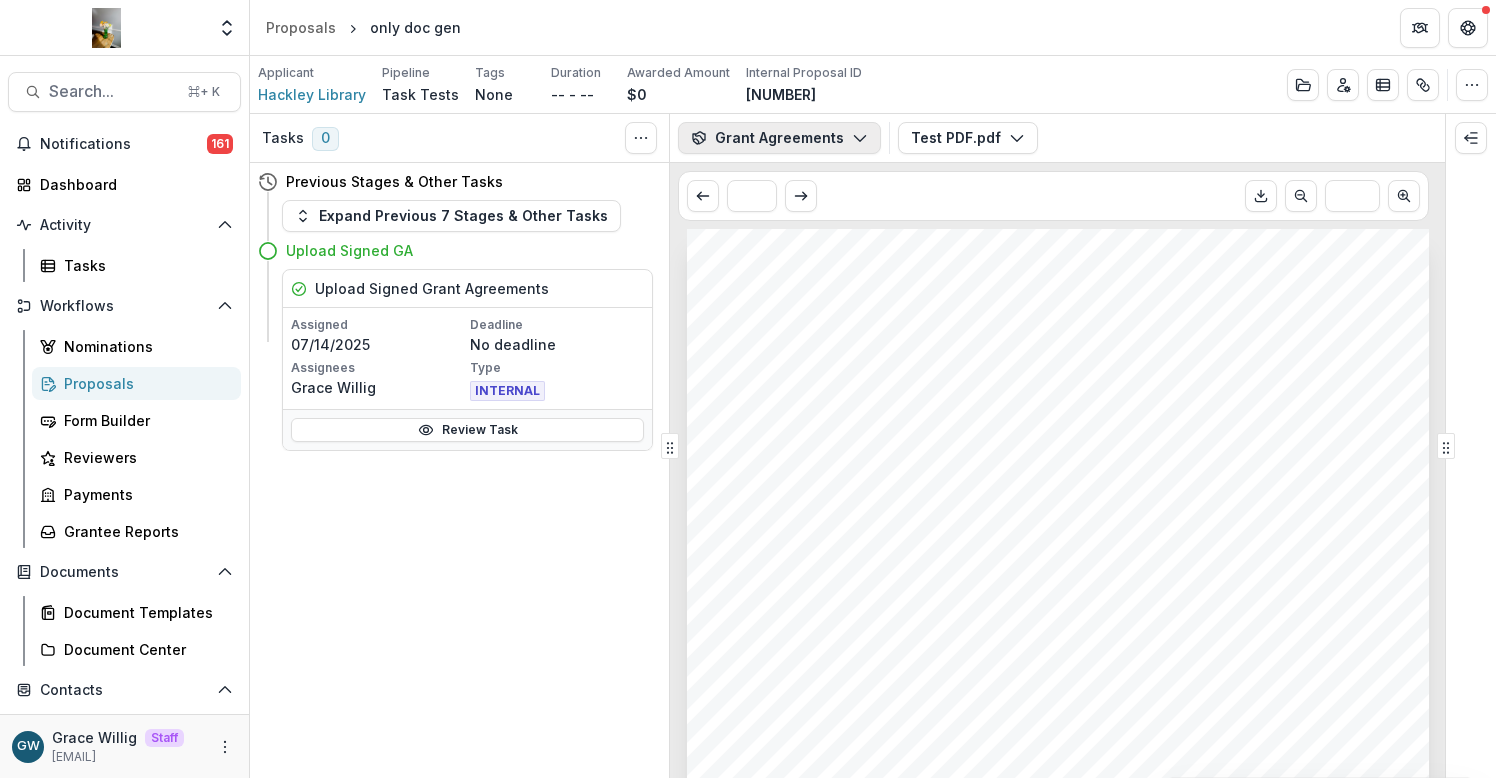click on "Grant Agreements" at bounding box center (779, 138) 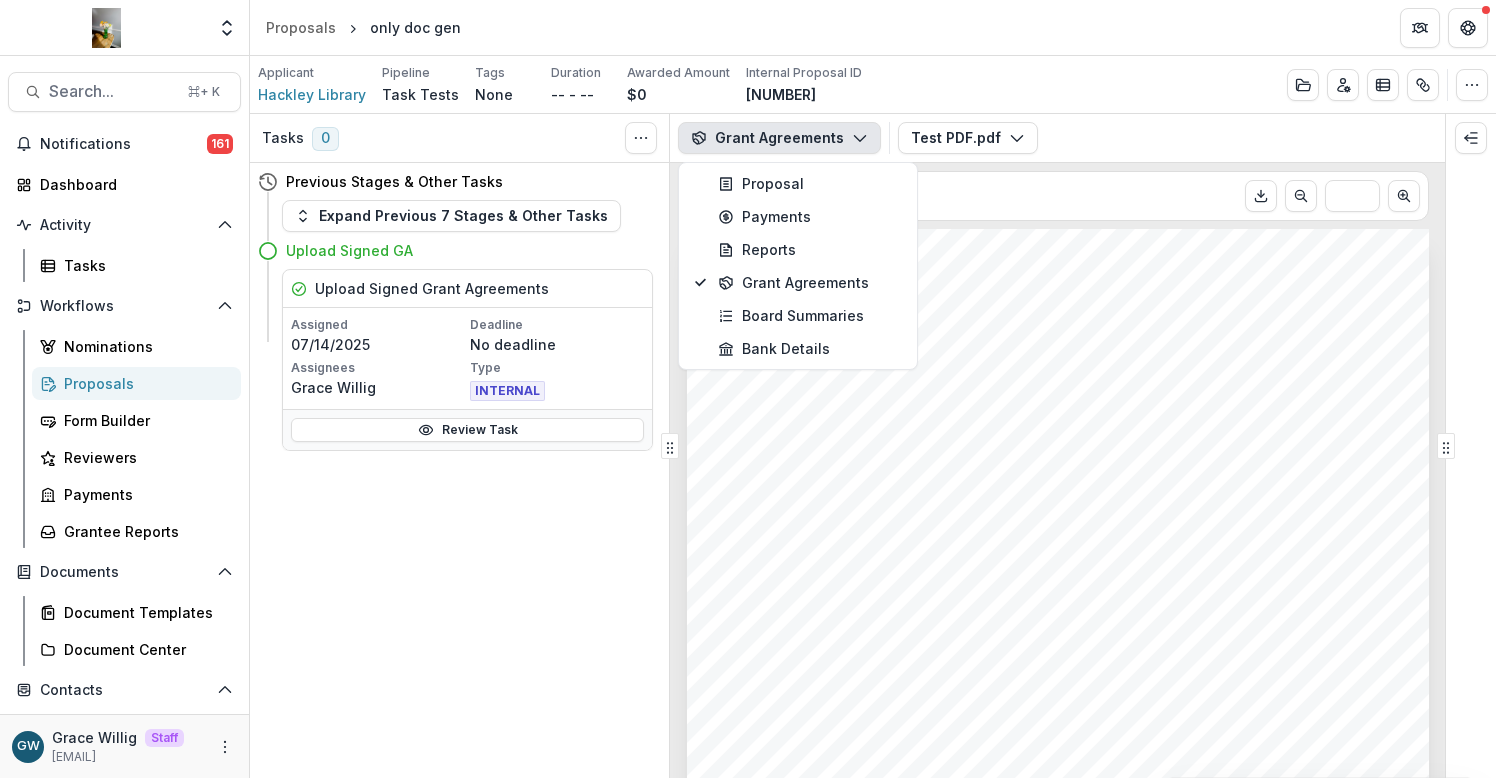 click on "Test PDF.pdf Agreements Test PDF.pdf" at bounding box center (1167, 138) 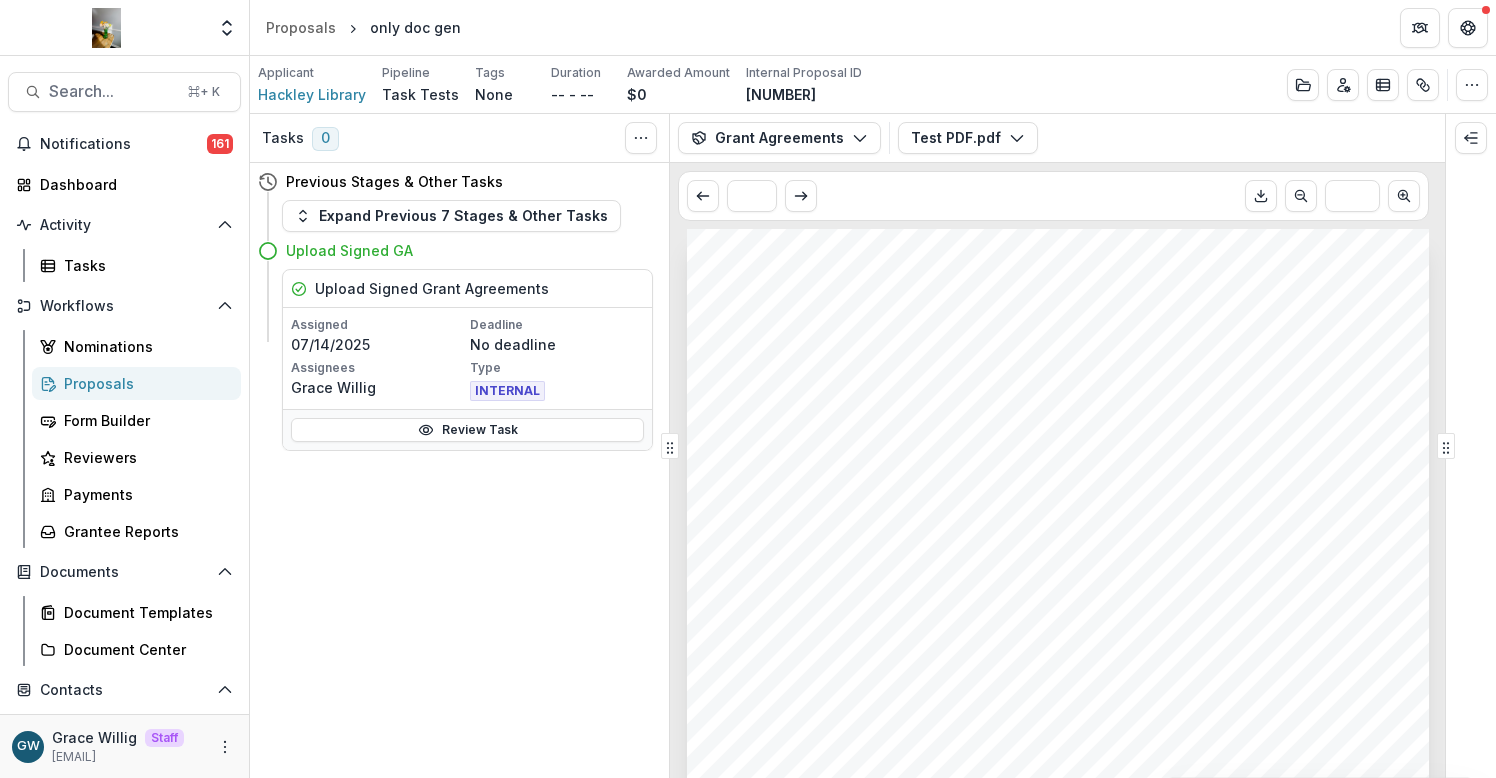 drag, startPoint x: 708, startPoint y: 143, endPoint x: 690, endPoint y: 157, distance: 22.803509 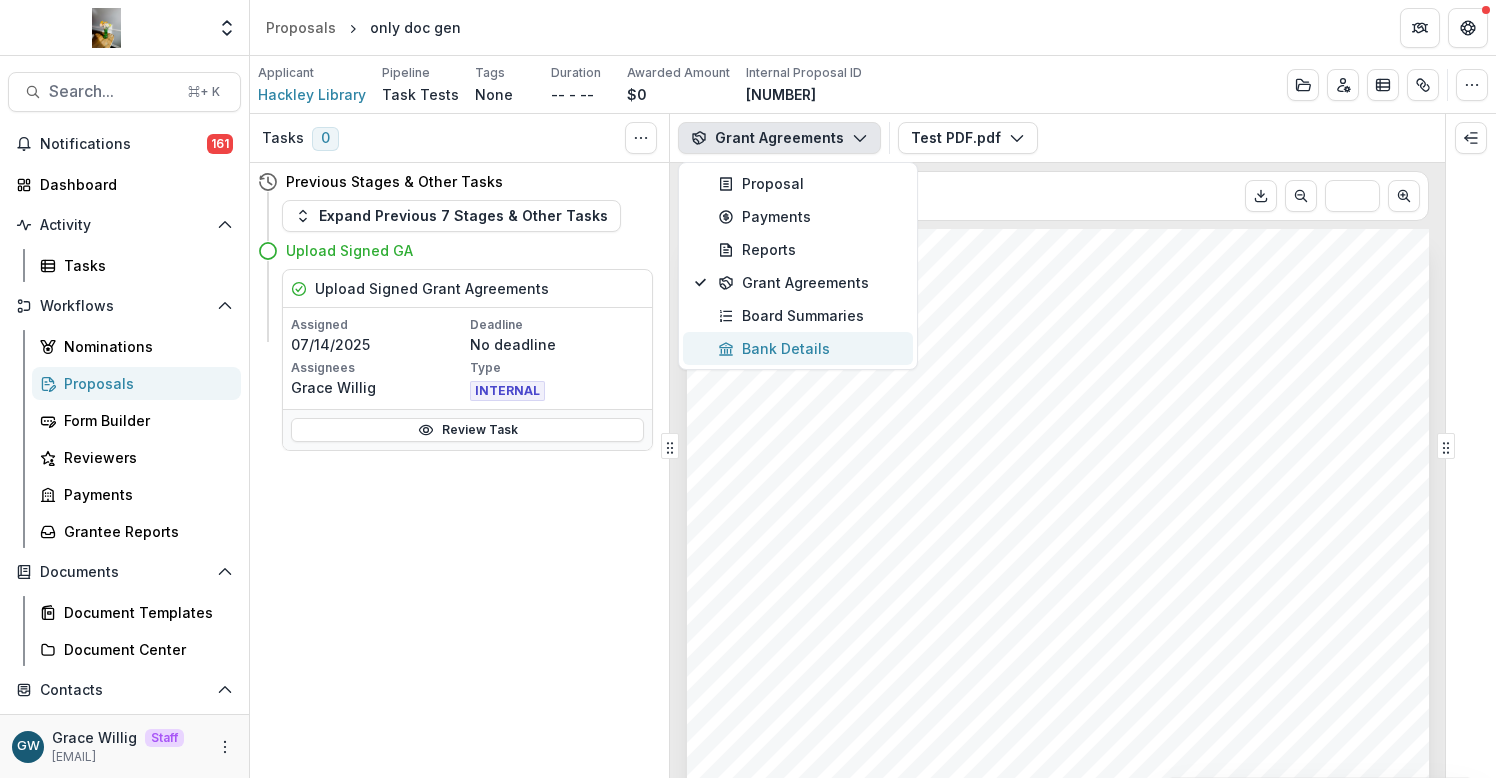 click on "Bank Details" at bounding box center (809, 348) 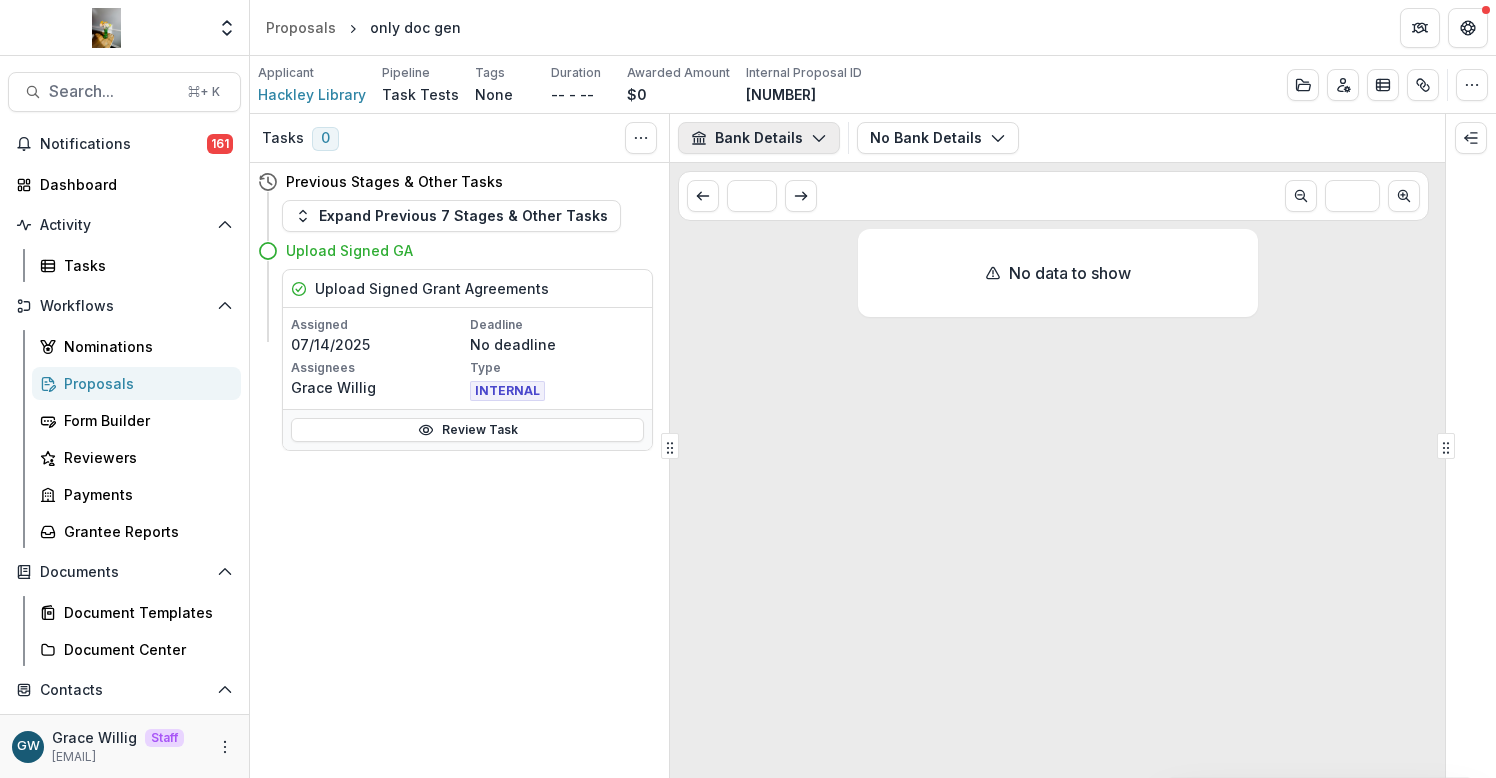 click 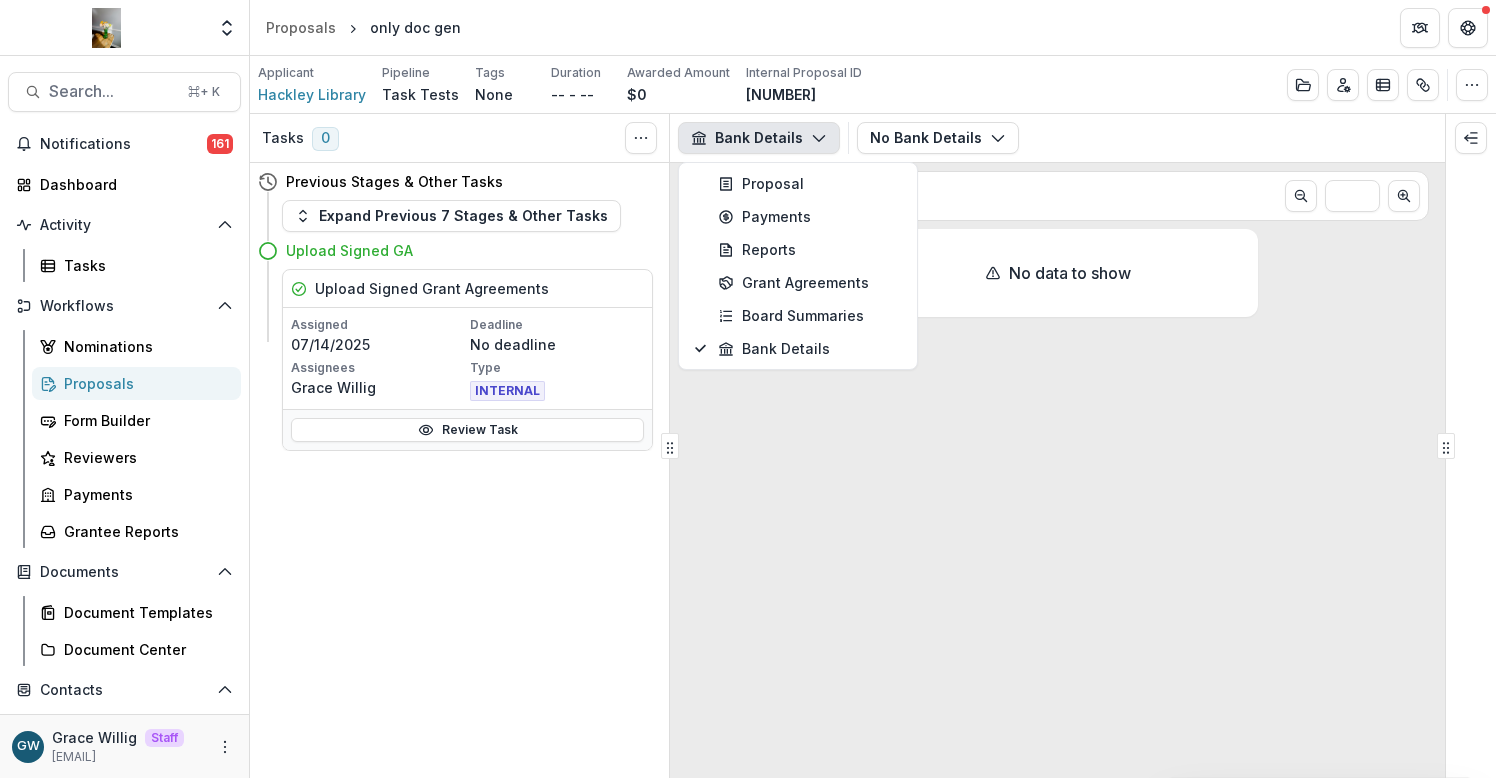 click on "Bank Details Proposal Payments Reports Grant Agreements Board Summaries Bank Details No Bank Details Agreements No Bank Details" at bounding box center (1057, 138) 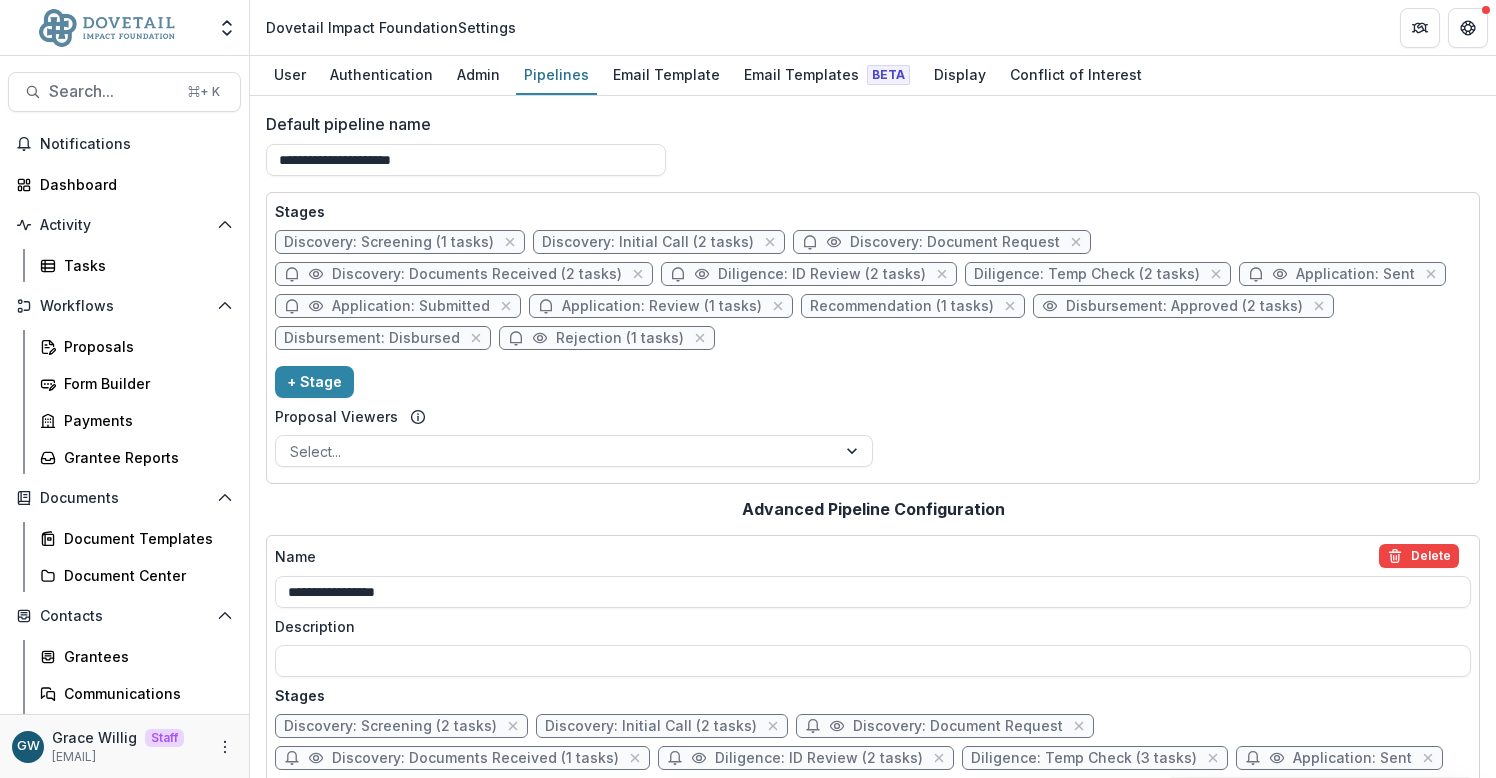 scroll, scrollTop: 0, scrollLeft: 0, axis: both 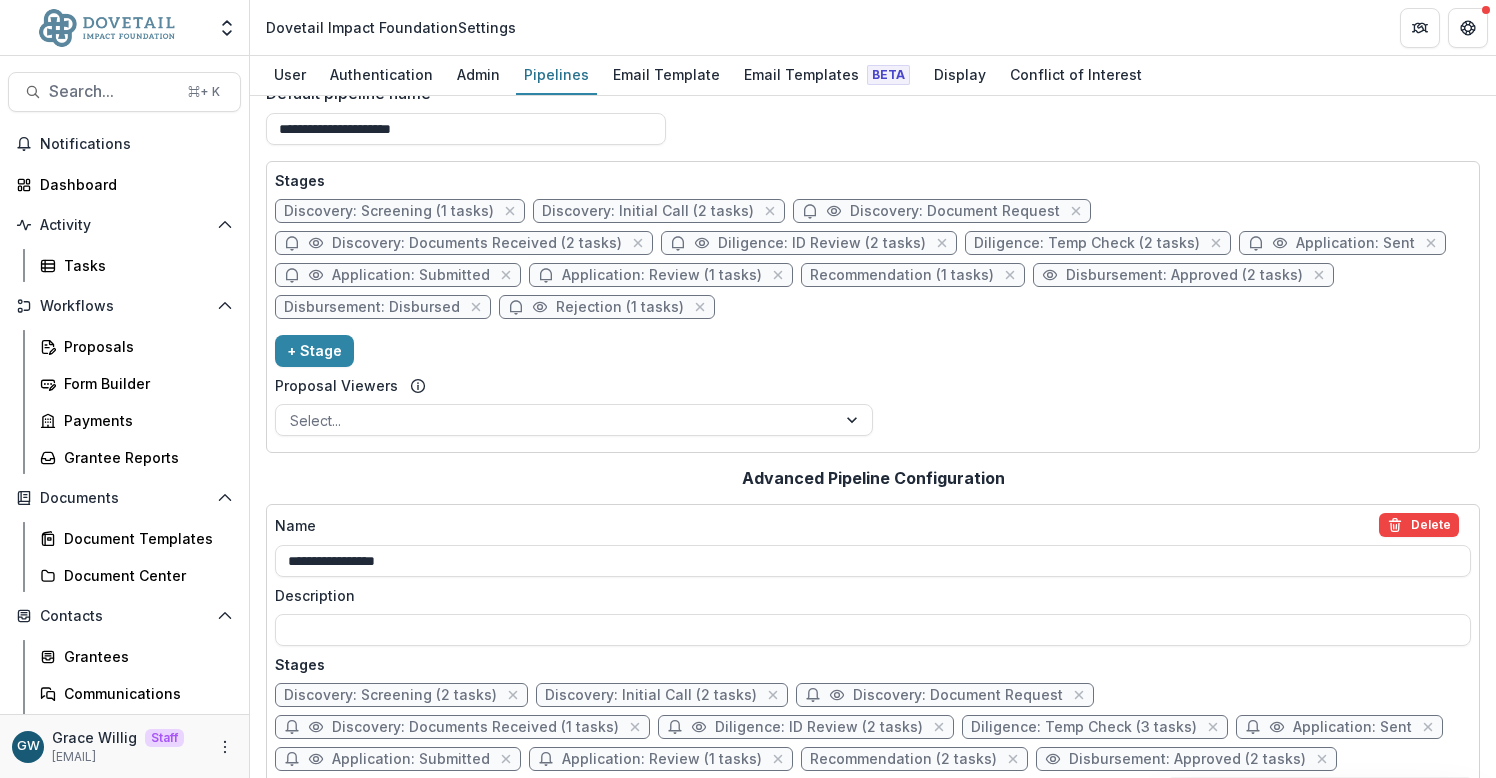 click on "Diligence: Temp Check (2 tasks)" at bounding box center [1087, 243] 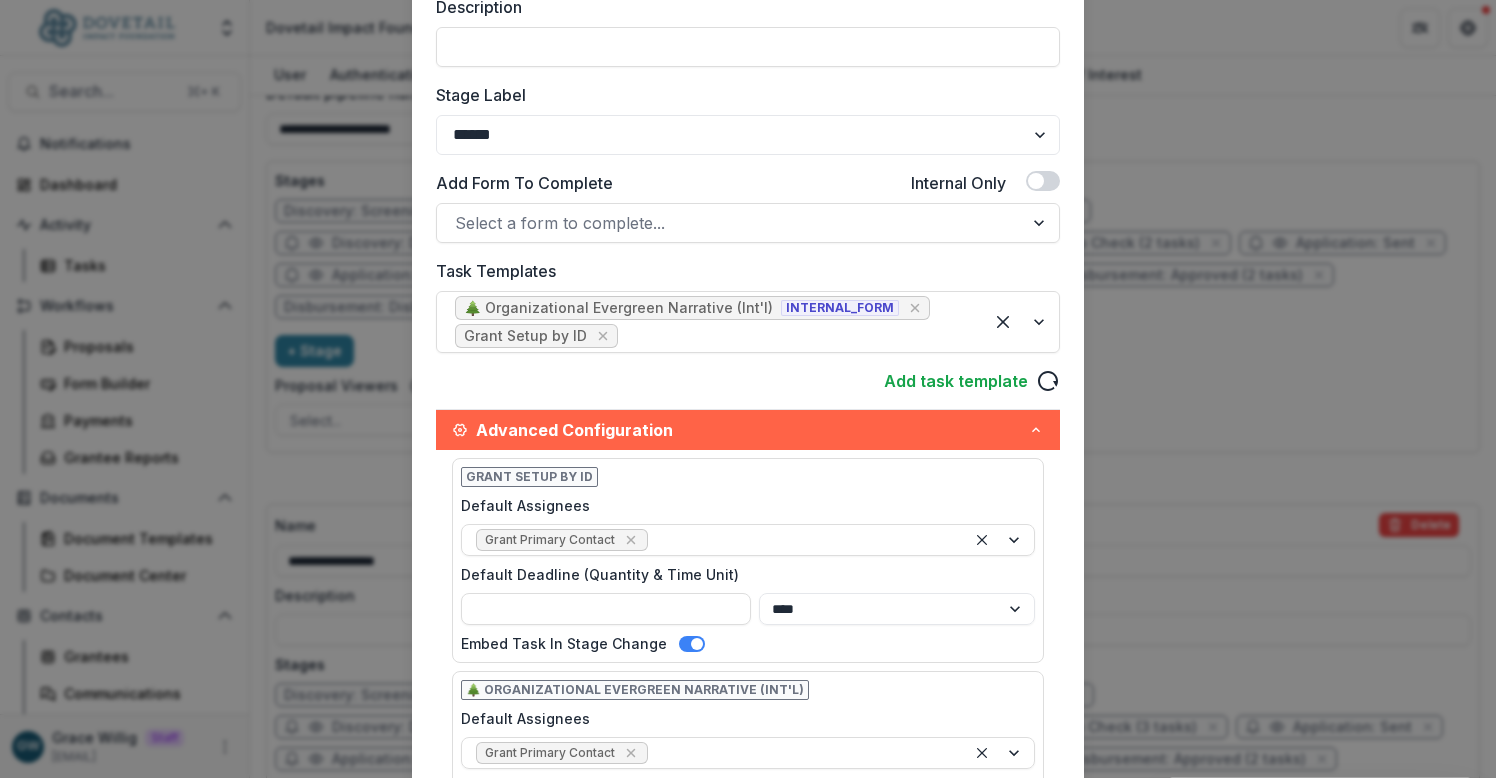 scroll, scrollTop: 306, scrollLeft: 0, axis: vertical 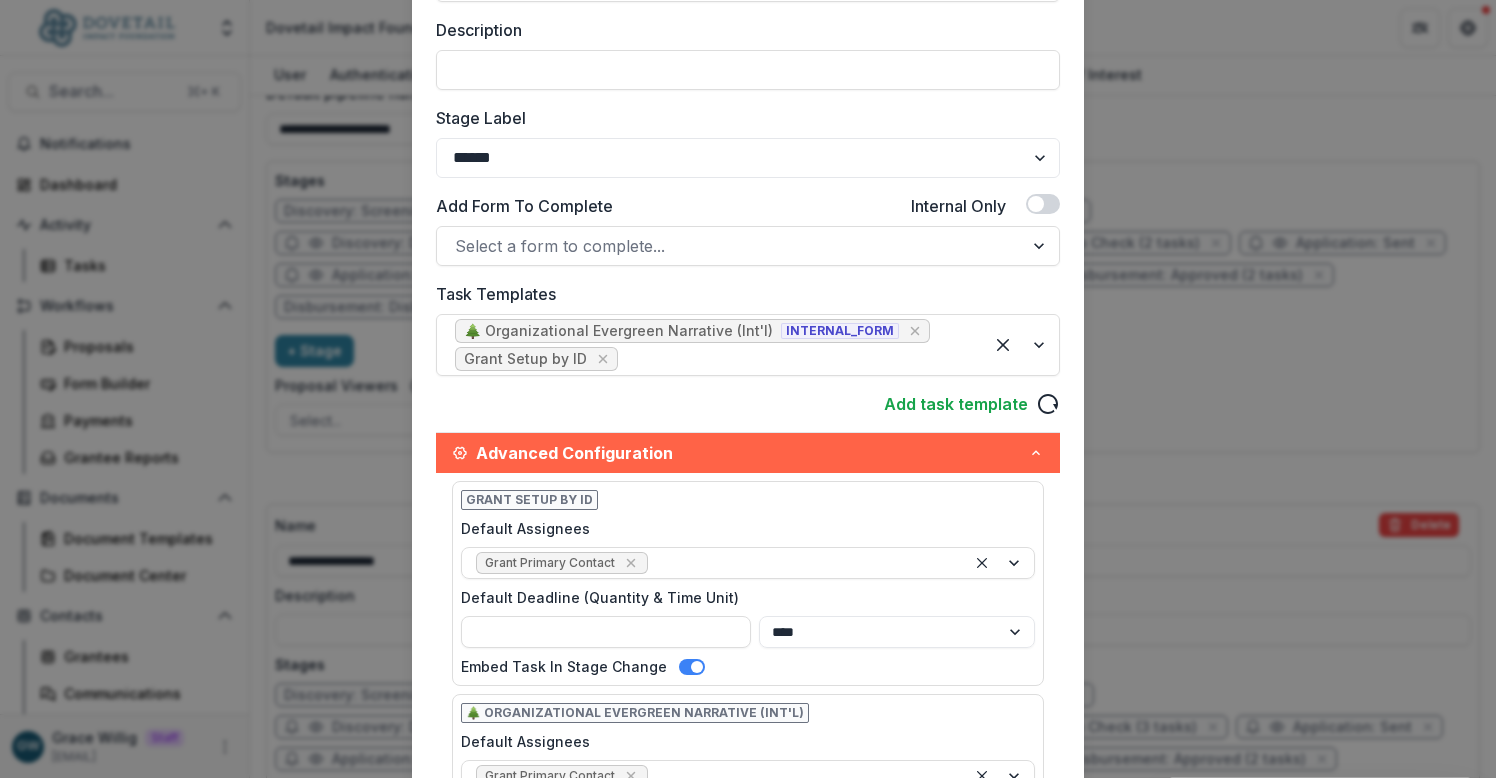 click on "**********" at bounding box center (748, 389) 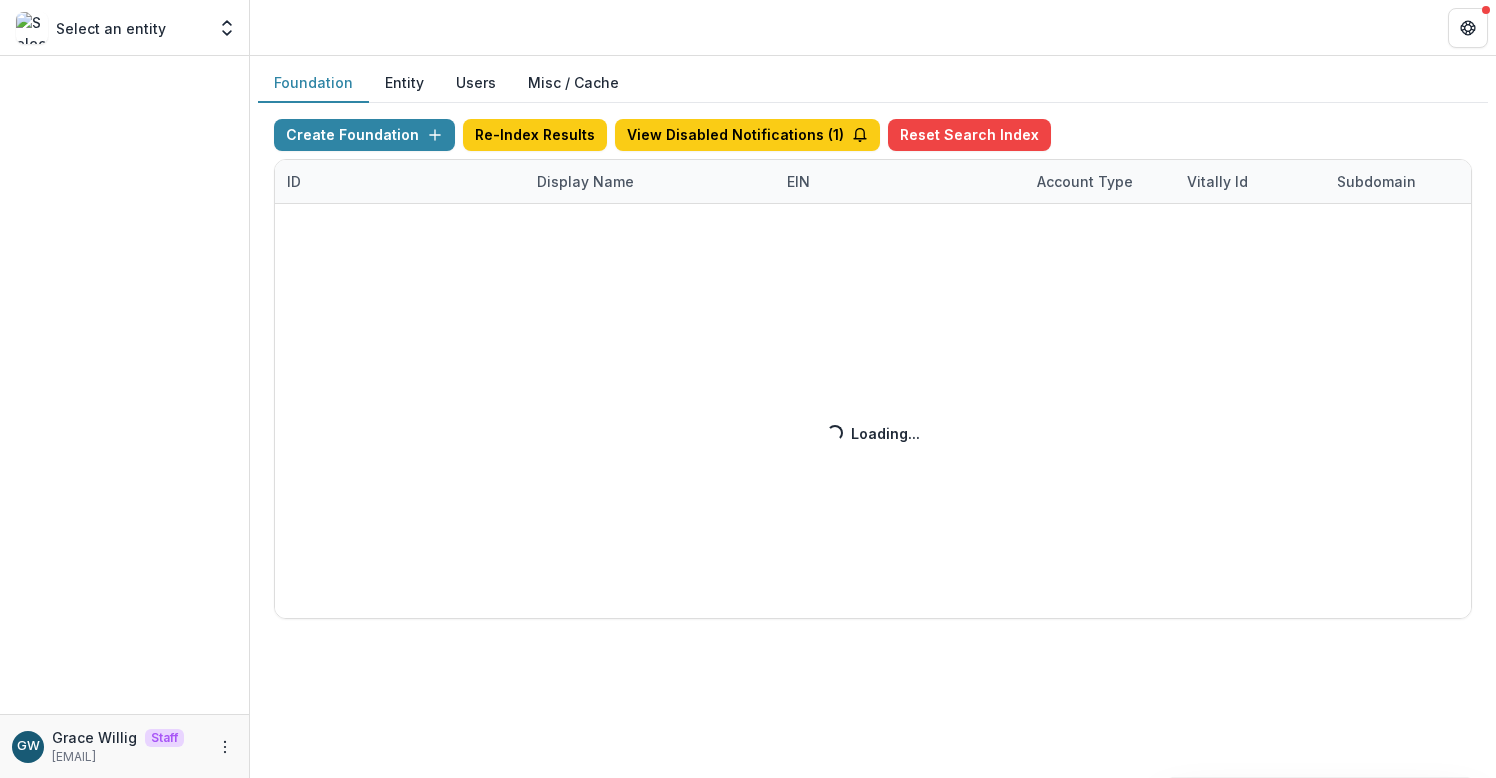 scroll, scrollTop: 0, scrollLeft: 0, axis: both 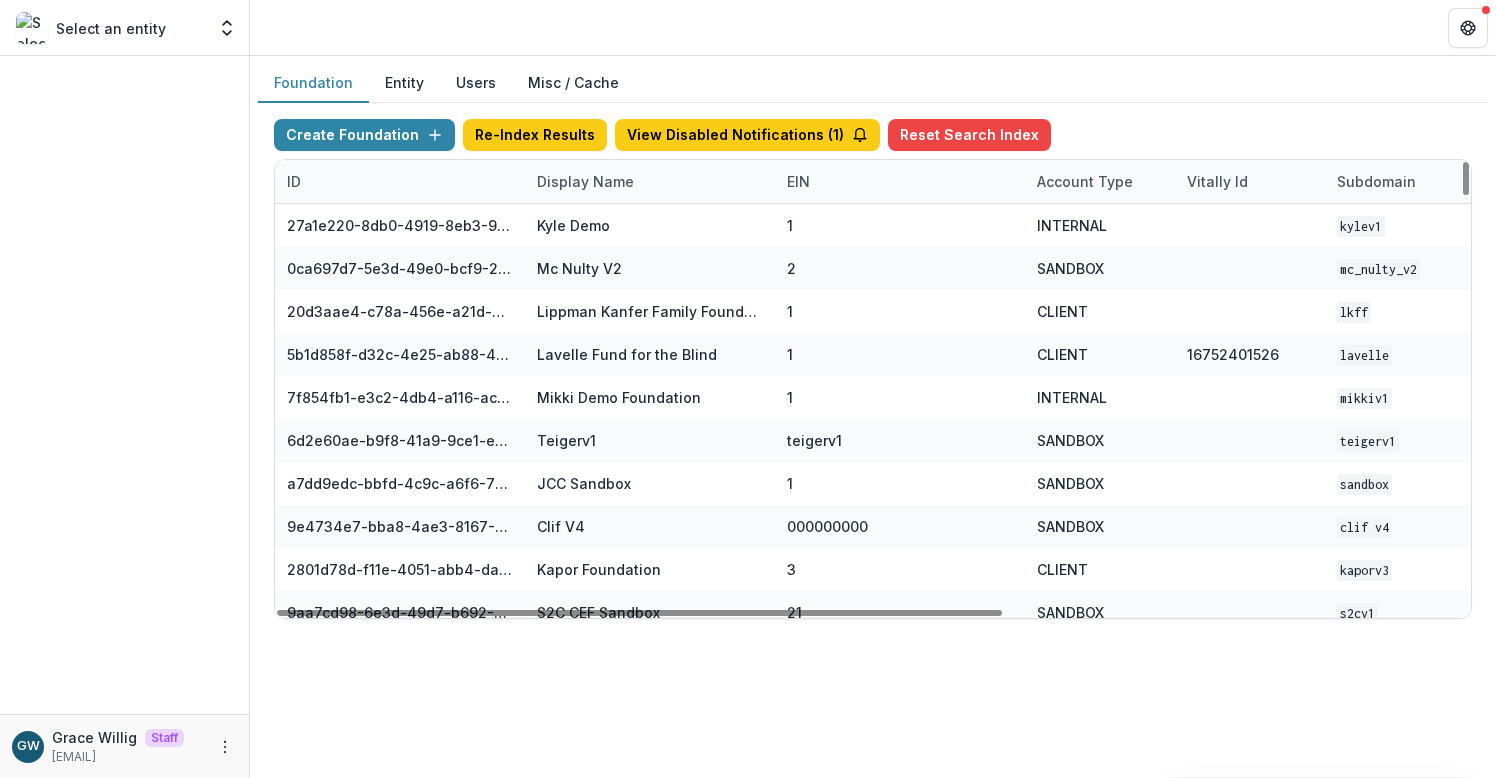 click on "Display Name" at bounding box center (585, 181) 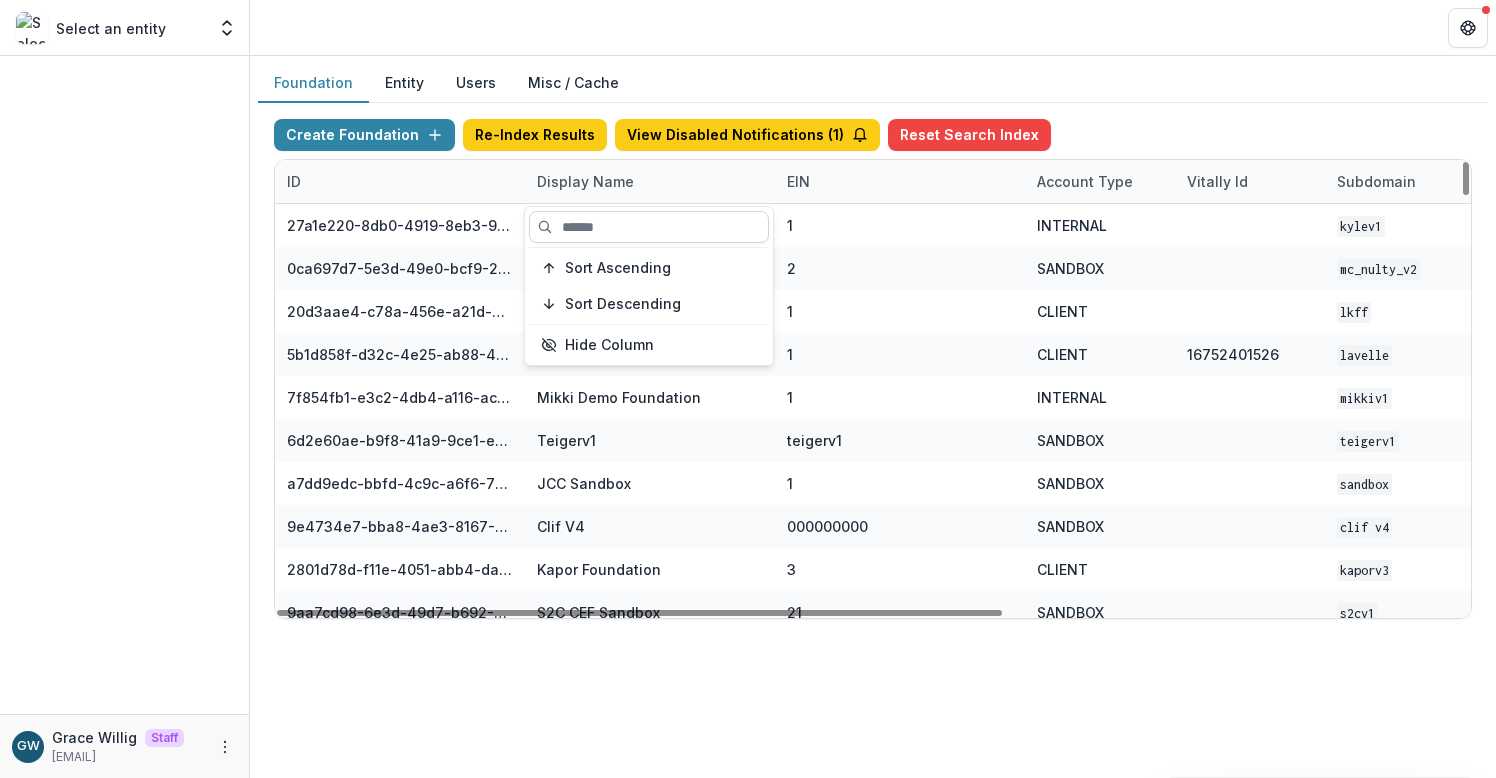 click at bounding box center (649, 227) 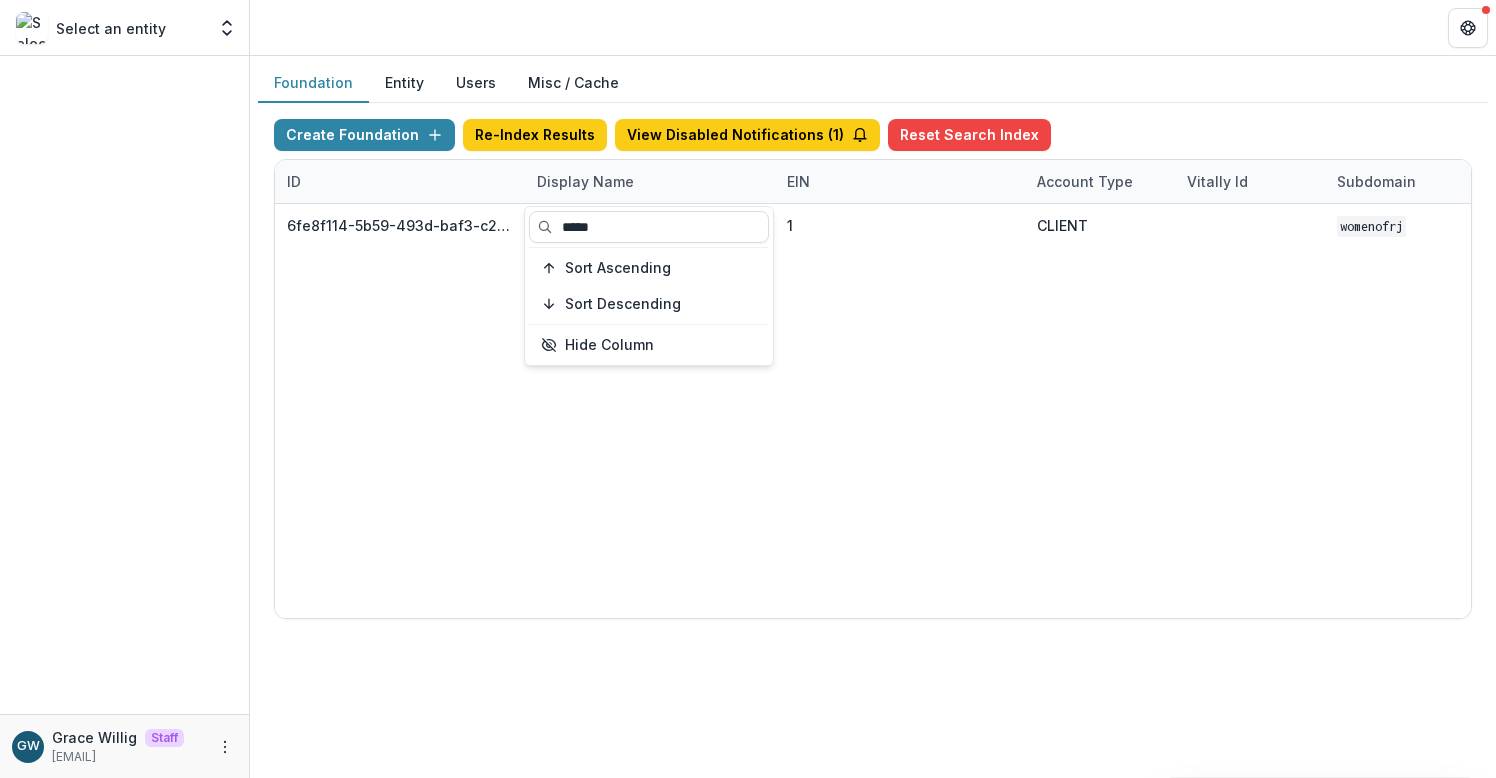 type on "*****" 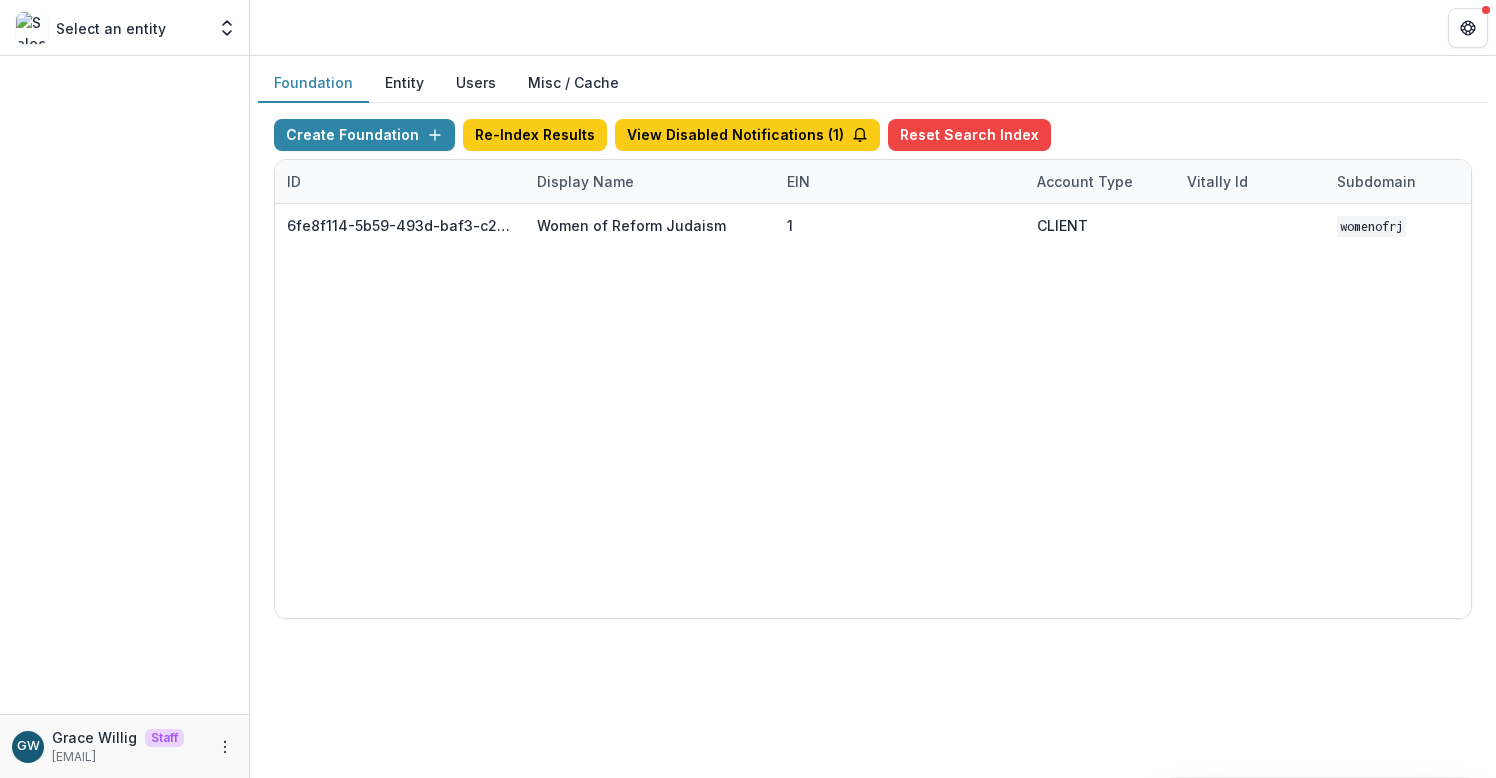 click on "Foundation Entity Users Misc / Cache" at bounding box center [873, 83] 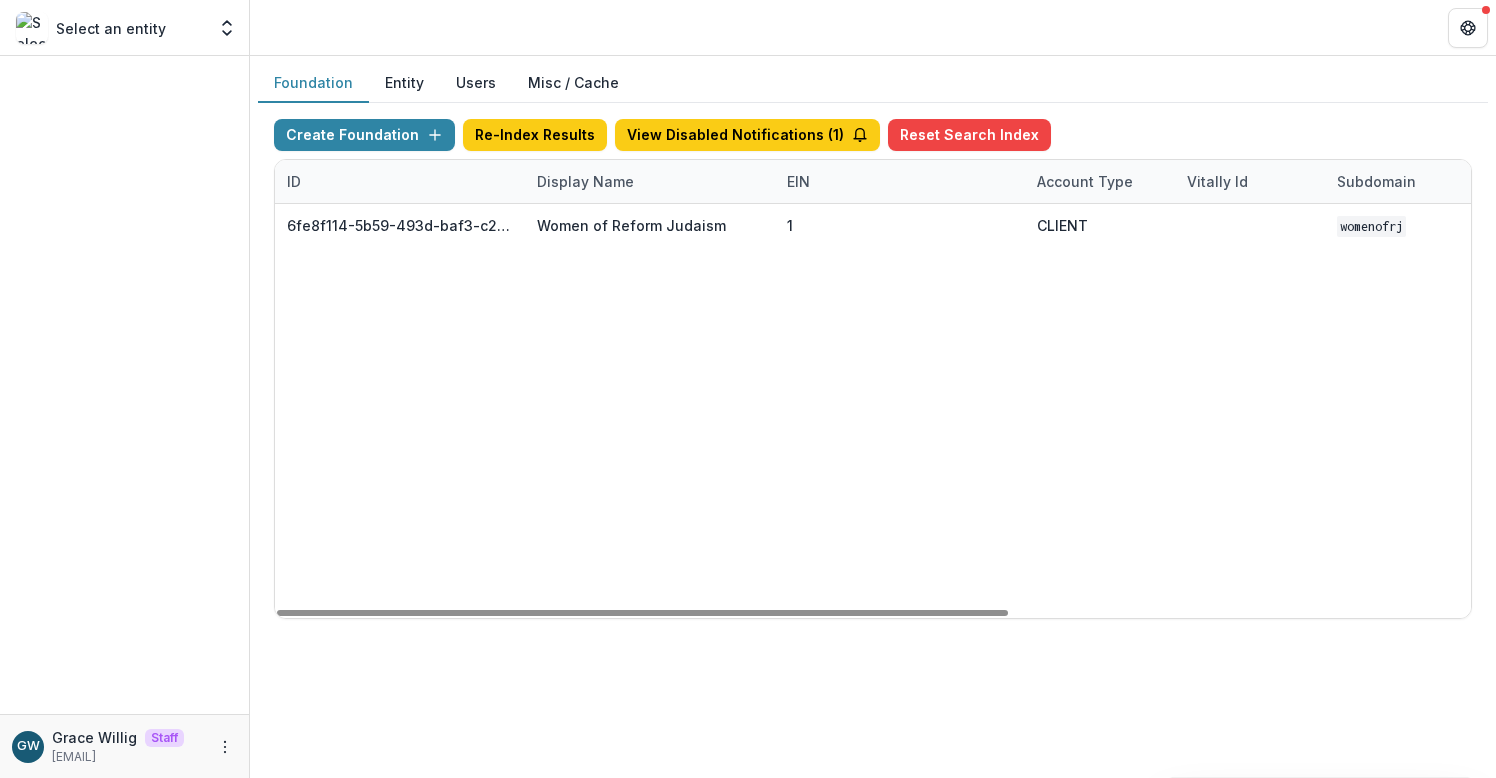 scroll, scrollTop: 0, scrollLeft: 754, axis: horizontal 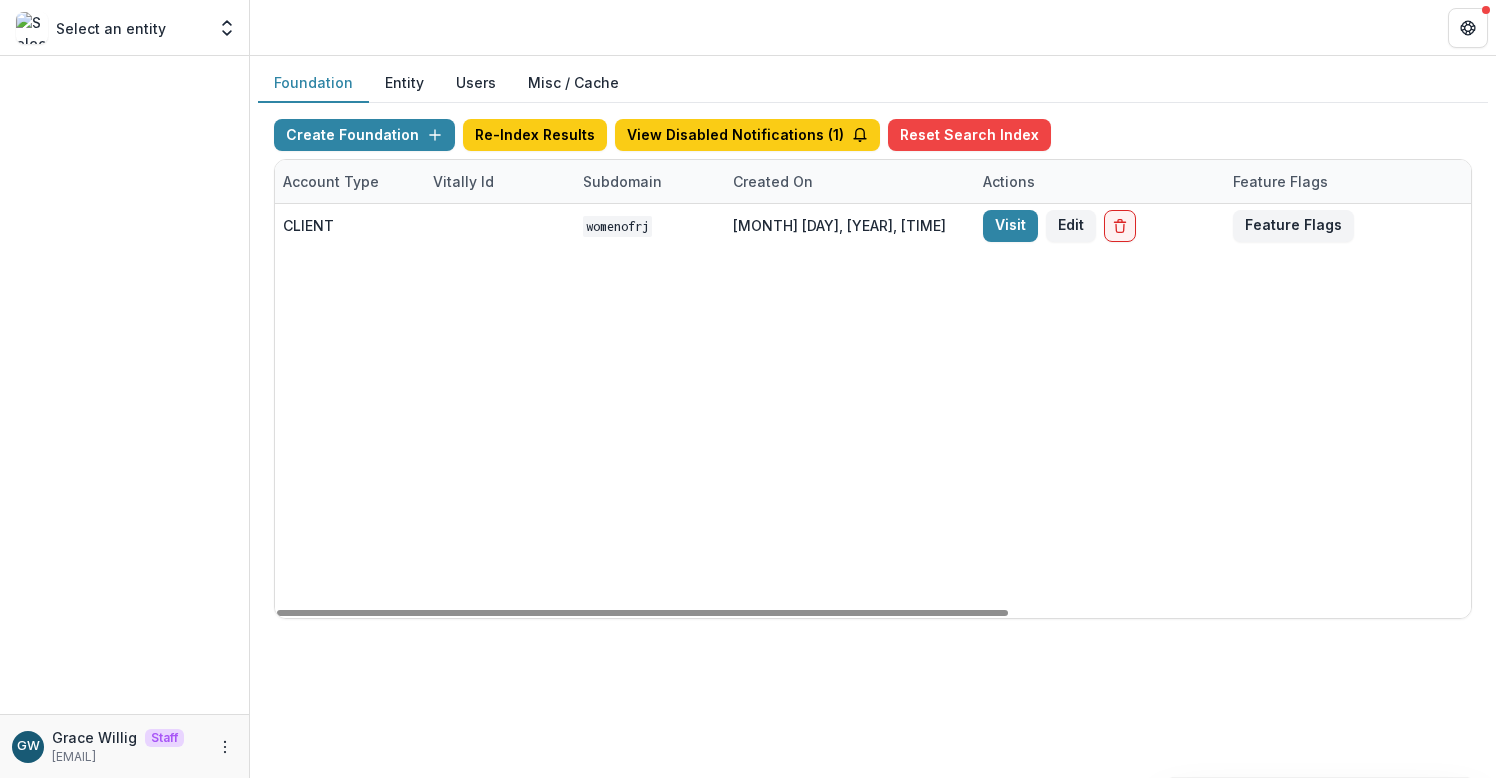 click on "Visit" at bounding box center [1010, 226] 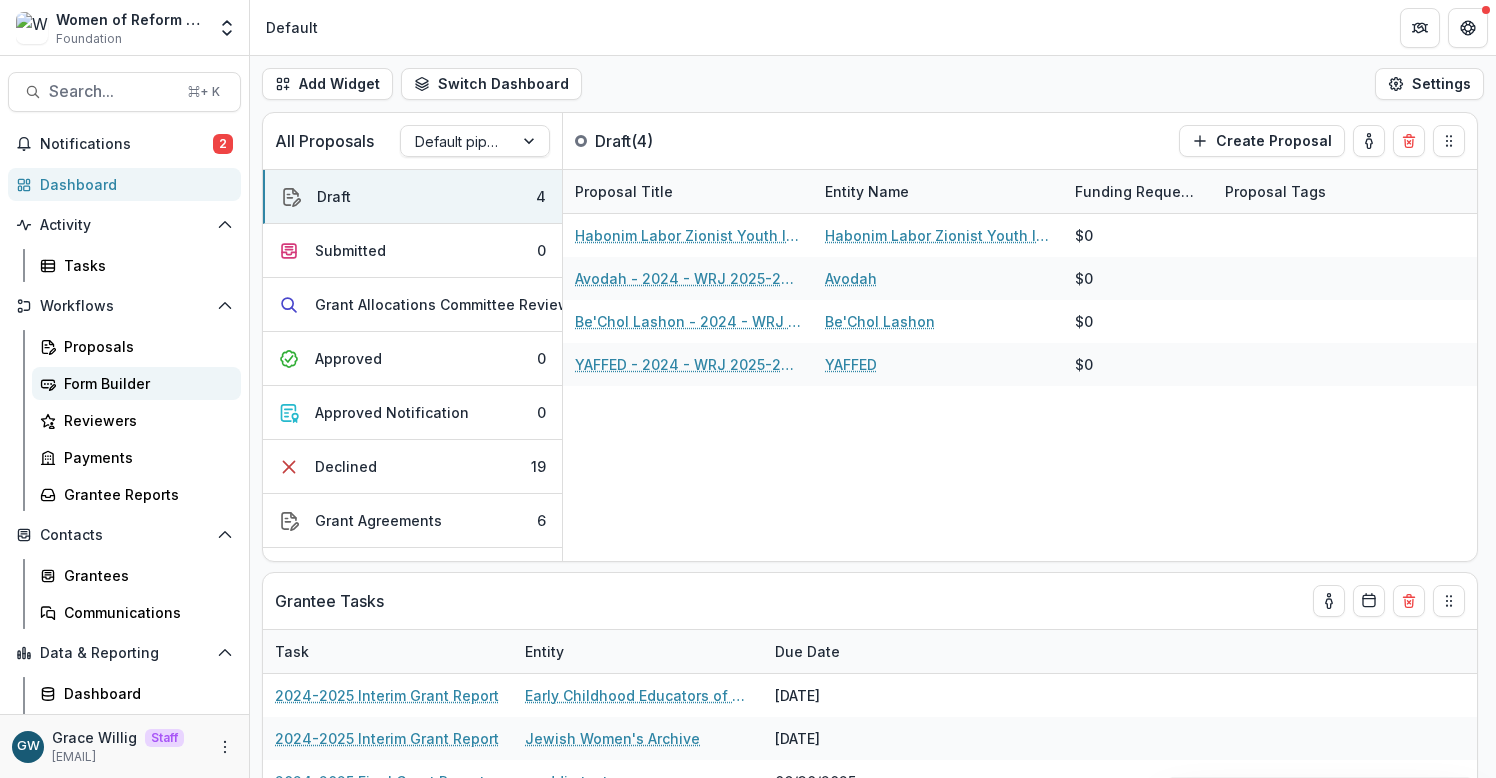 click on "Form Builder" at bounding box center (144, 383) 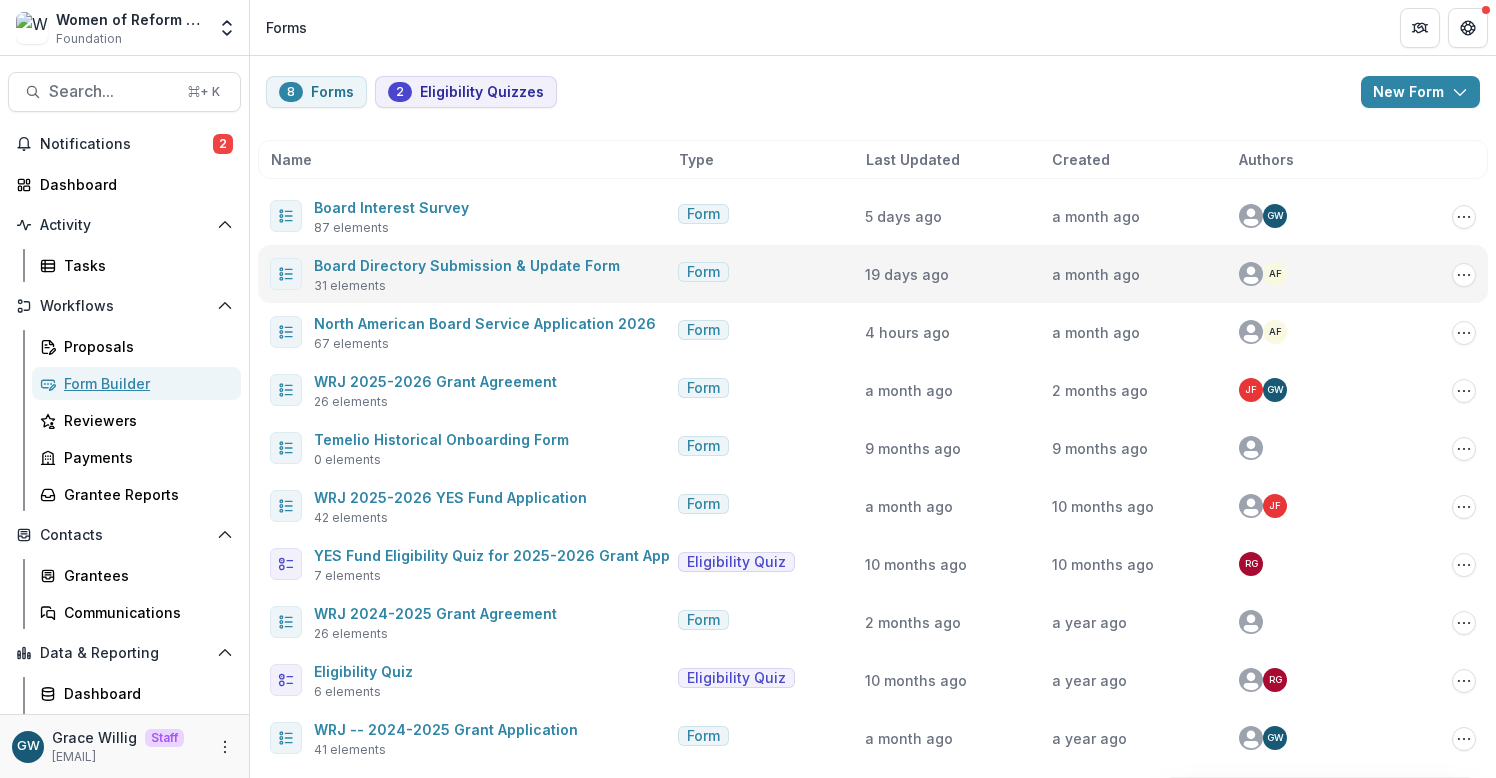 scroll, scrollTop: 23, scrollLeft: 0, axis: vertical 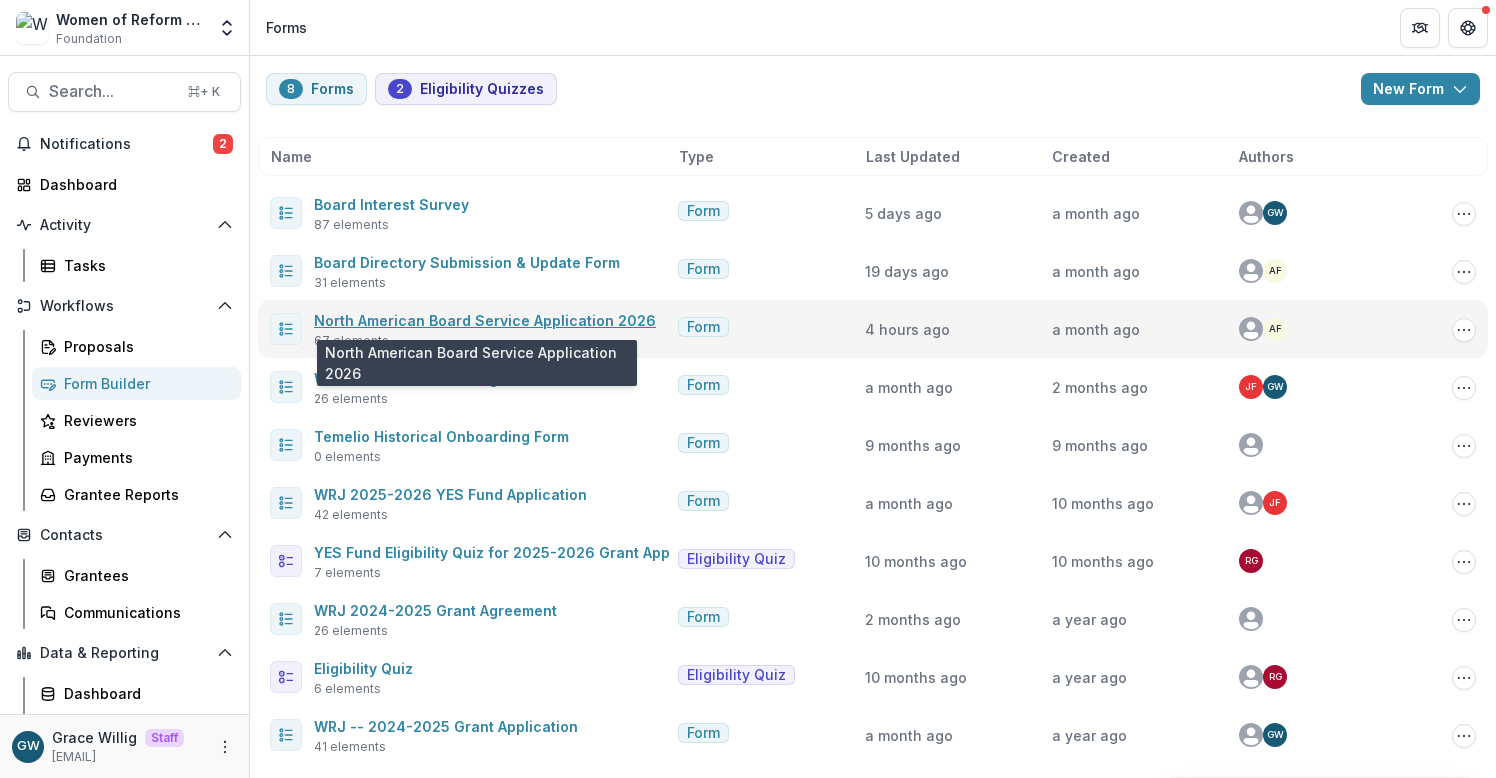 click on "North American Board Service Application 2026" at bounding box center [485, 320] 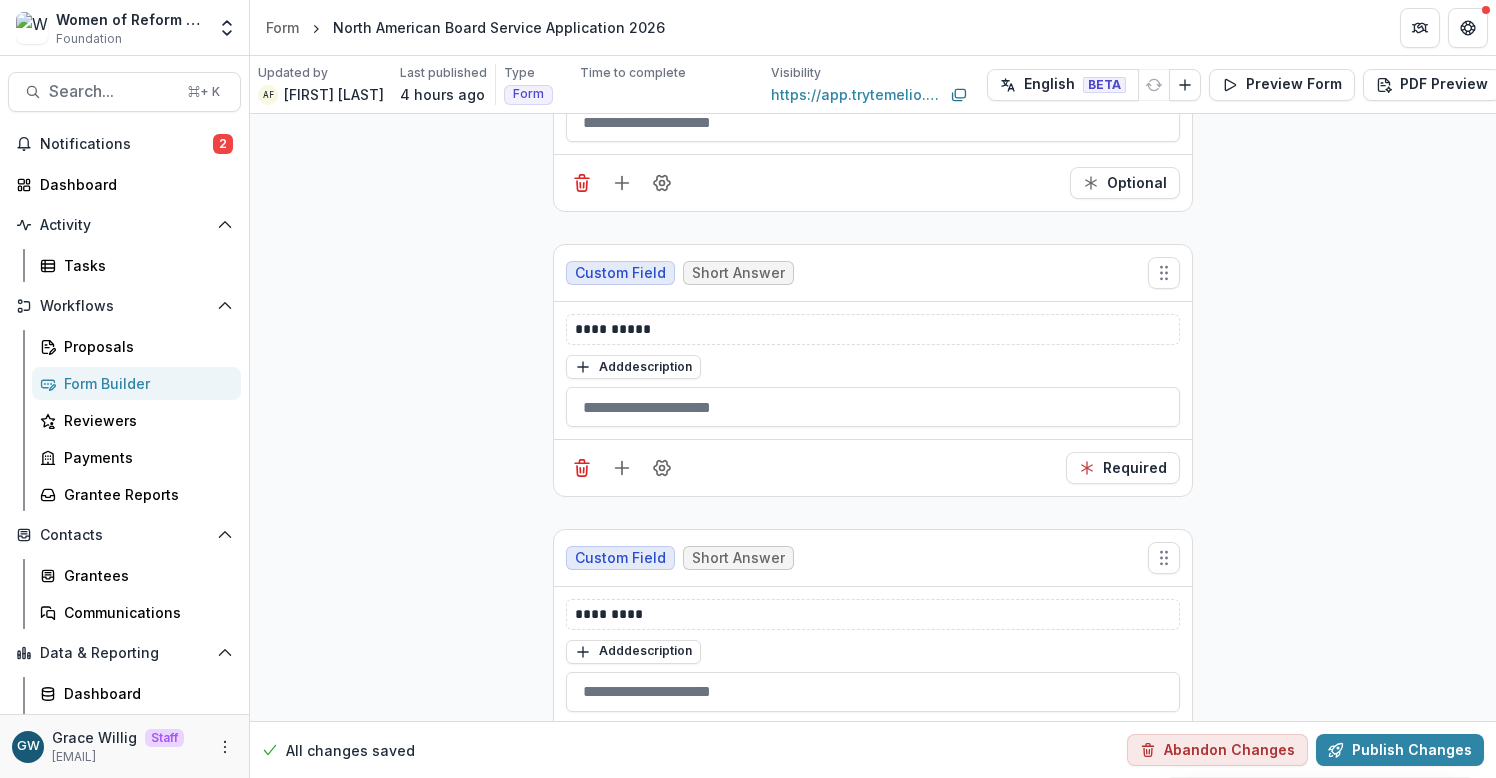 scroll, scrollTop: 1522, scrollLeft: 0, axis: vertical 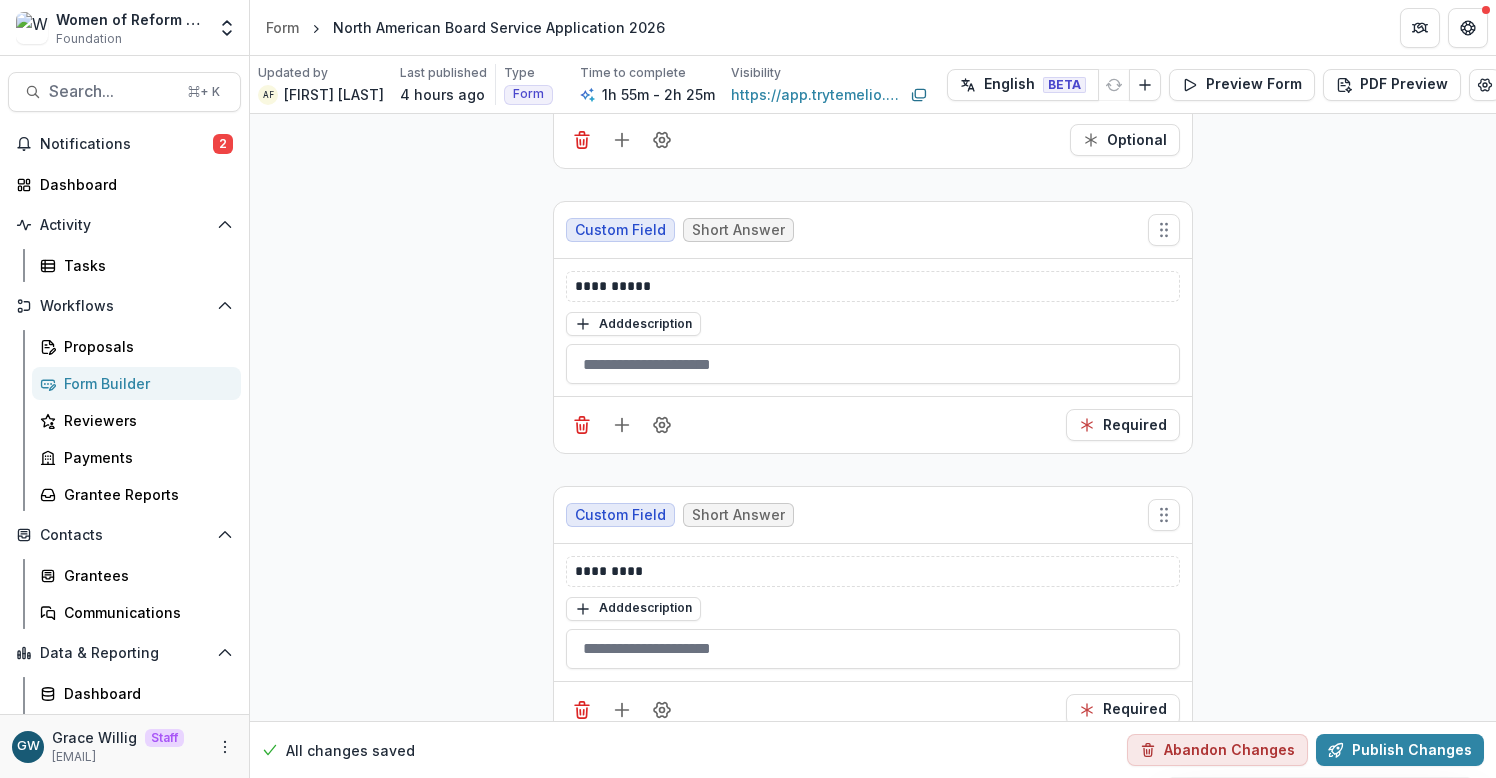 click 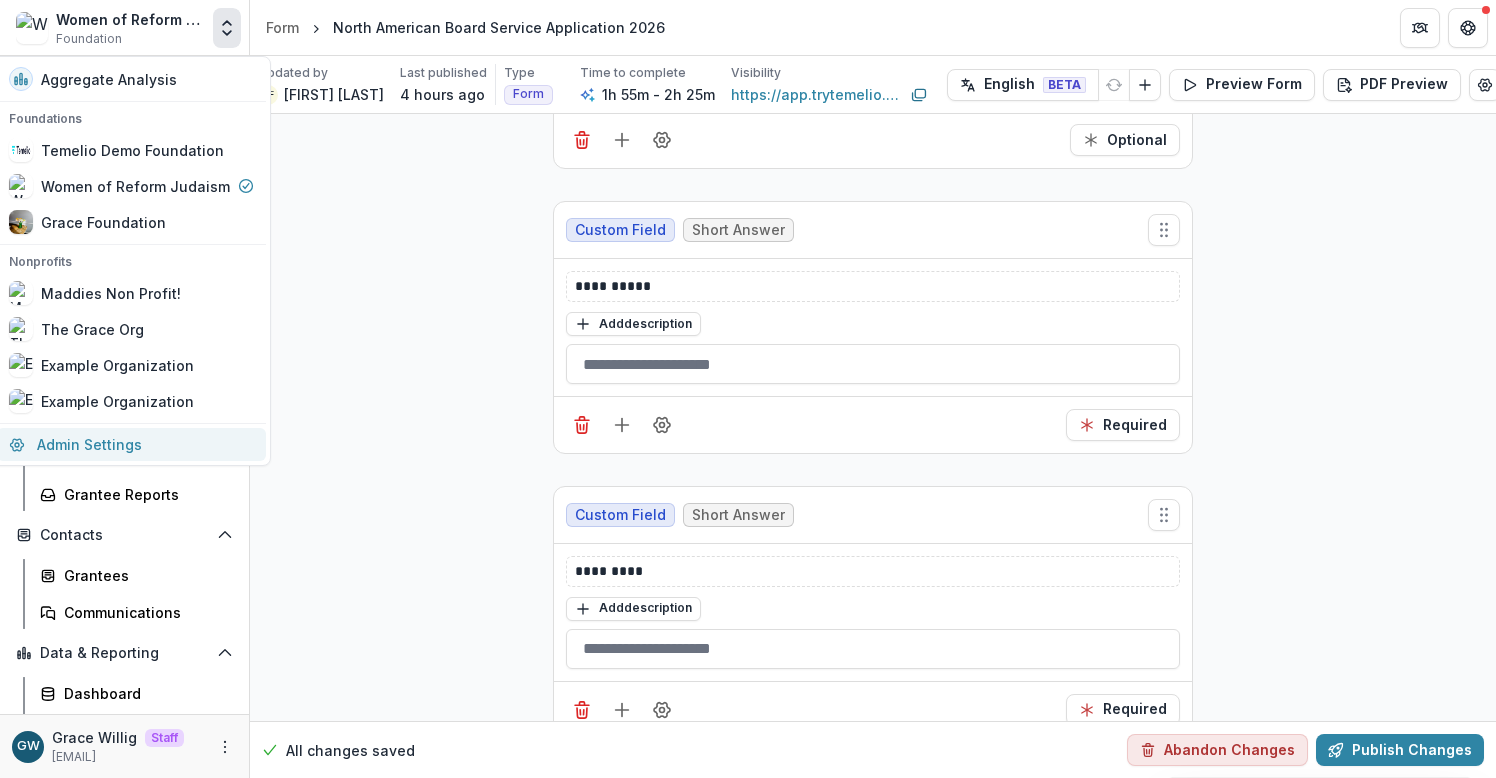 click on "Admin Settings" at bounding box center (131, 444) 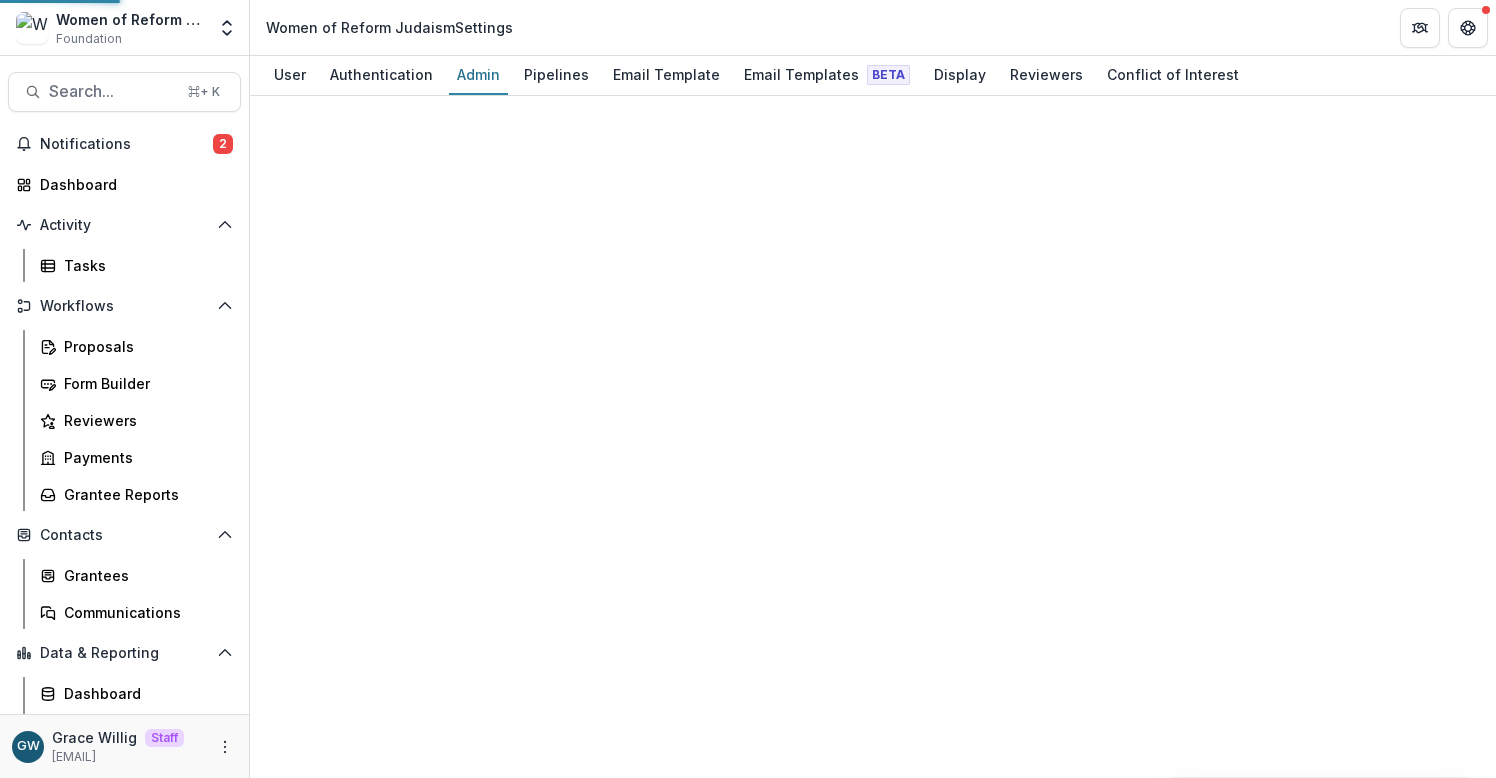 scroll, scrollTop: 0, scrollLeft: 0, axis: both 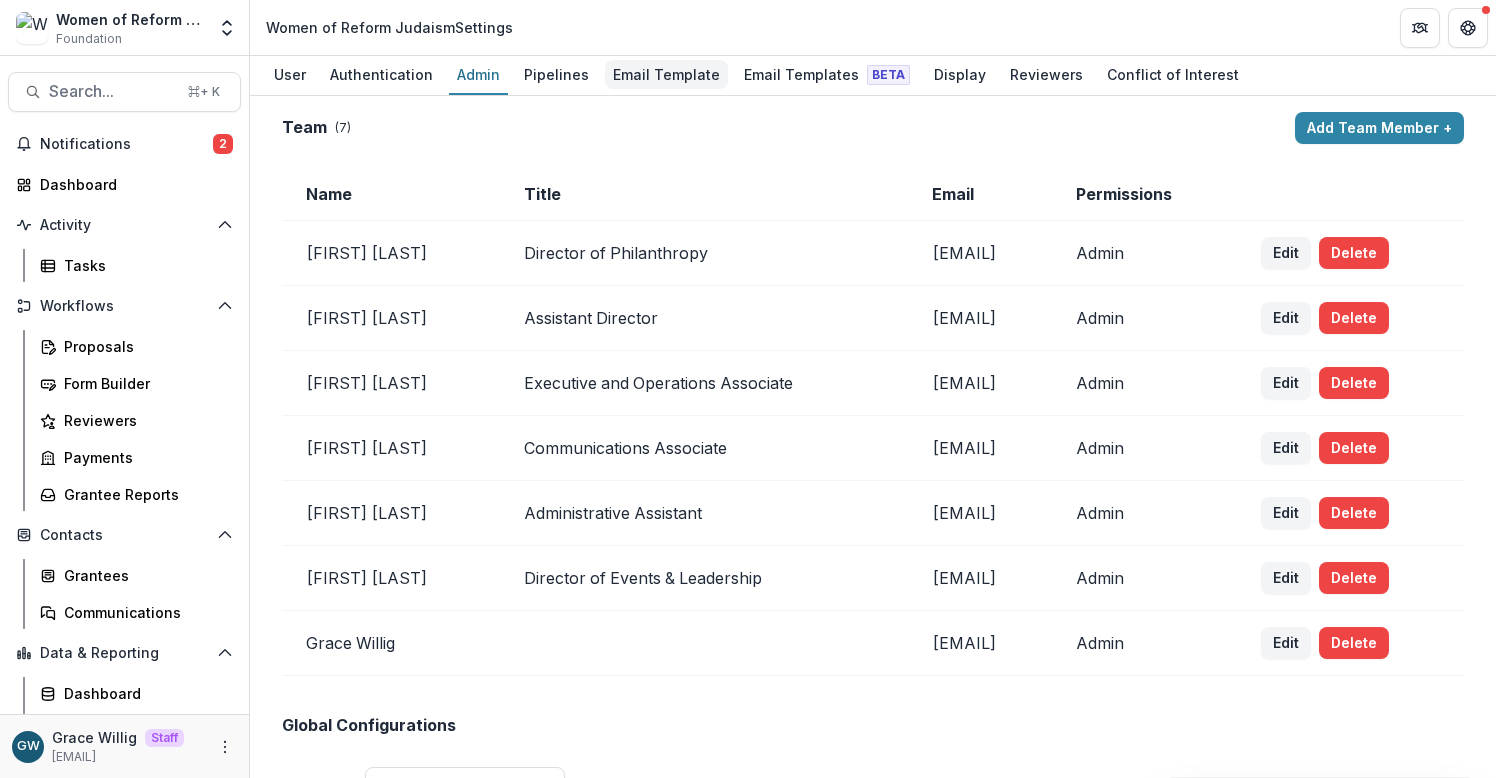 click on "Email Template" at bounding box center (666, 74) 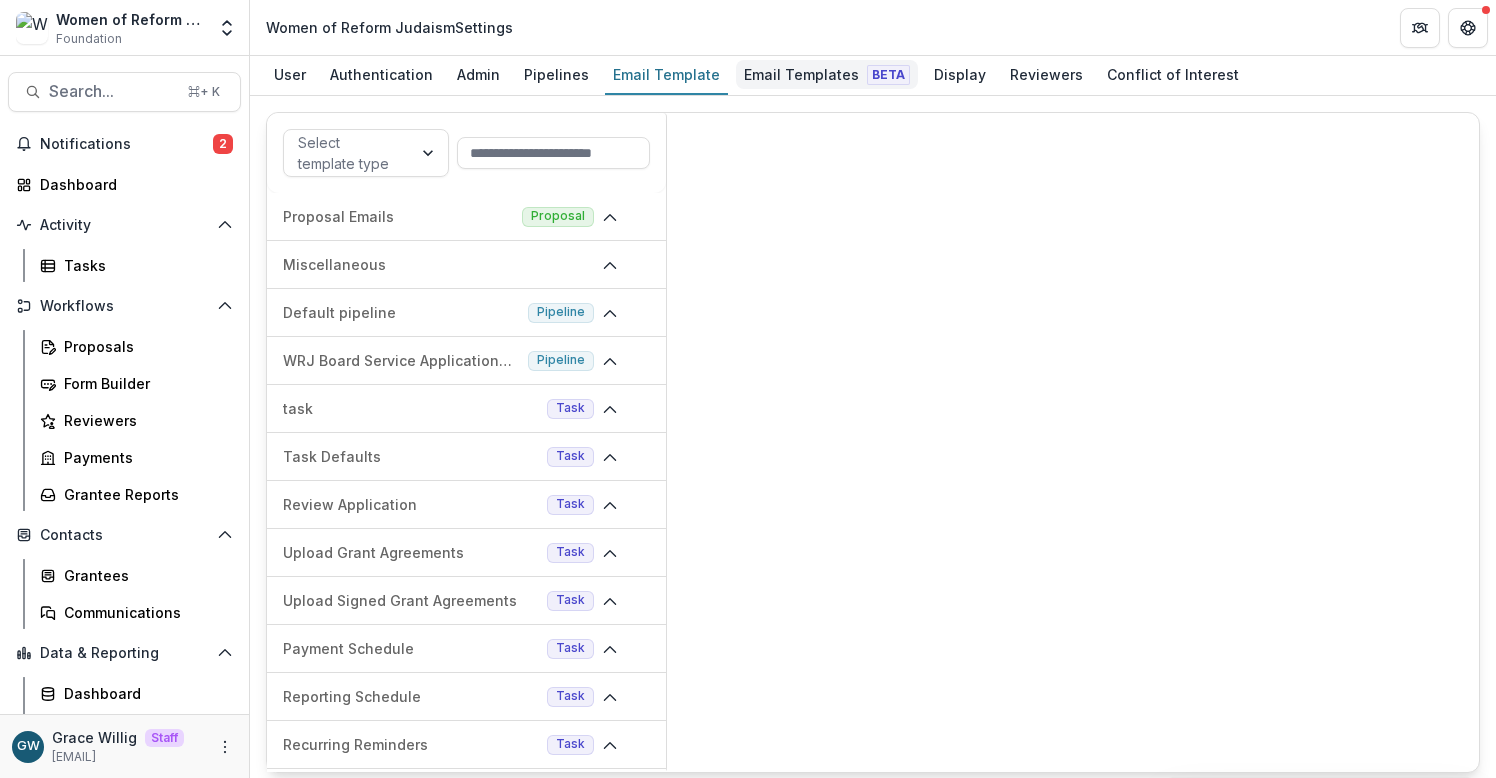 click on "Email Templates   Beta" at bounding box center (827, 74) 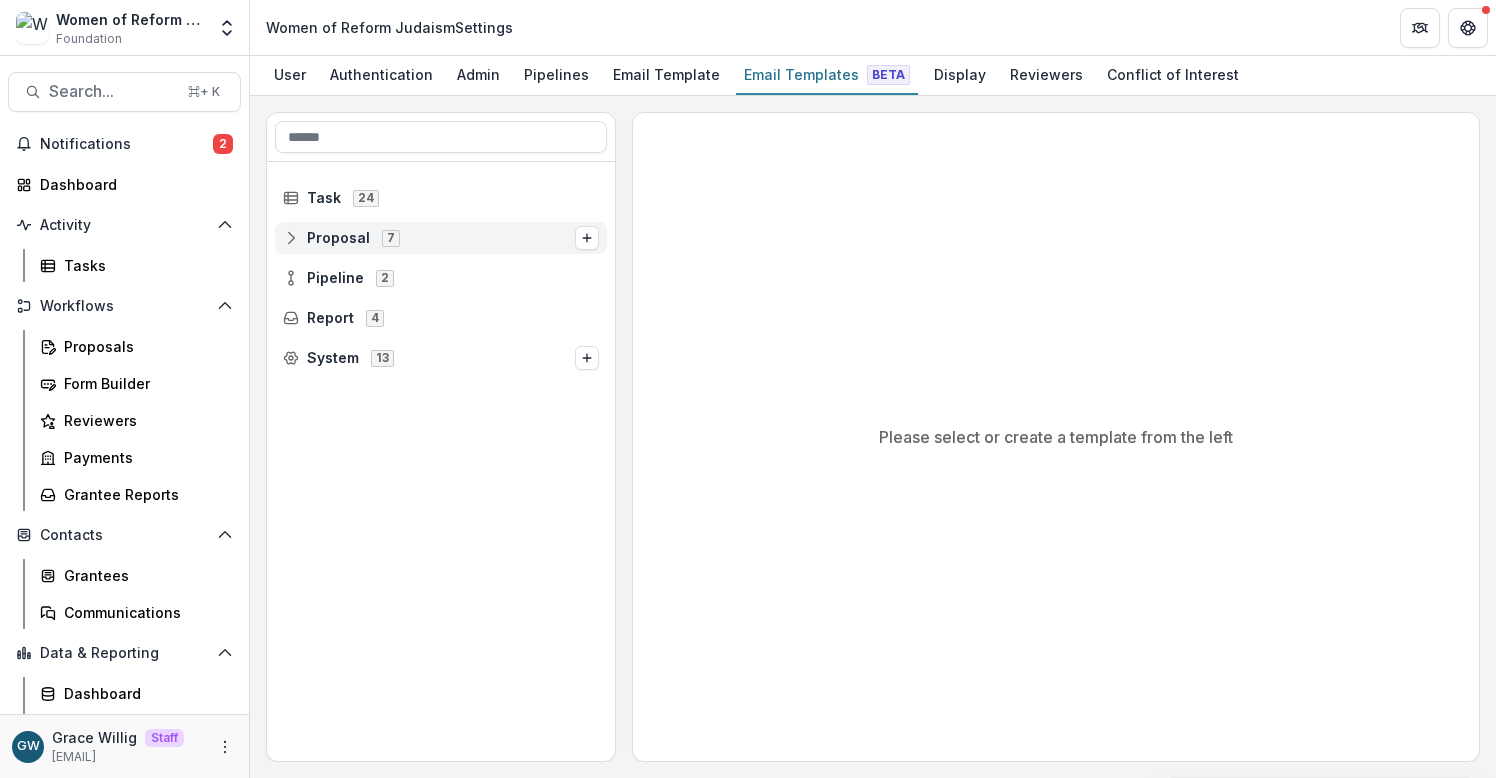 click on "Proposal" at bounding box center [338, 238] 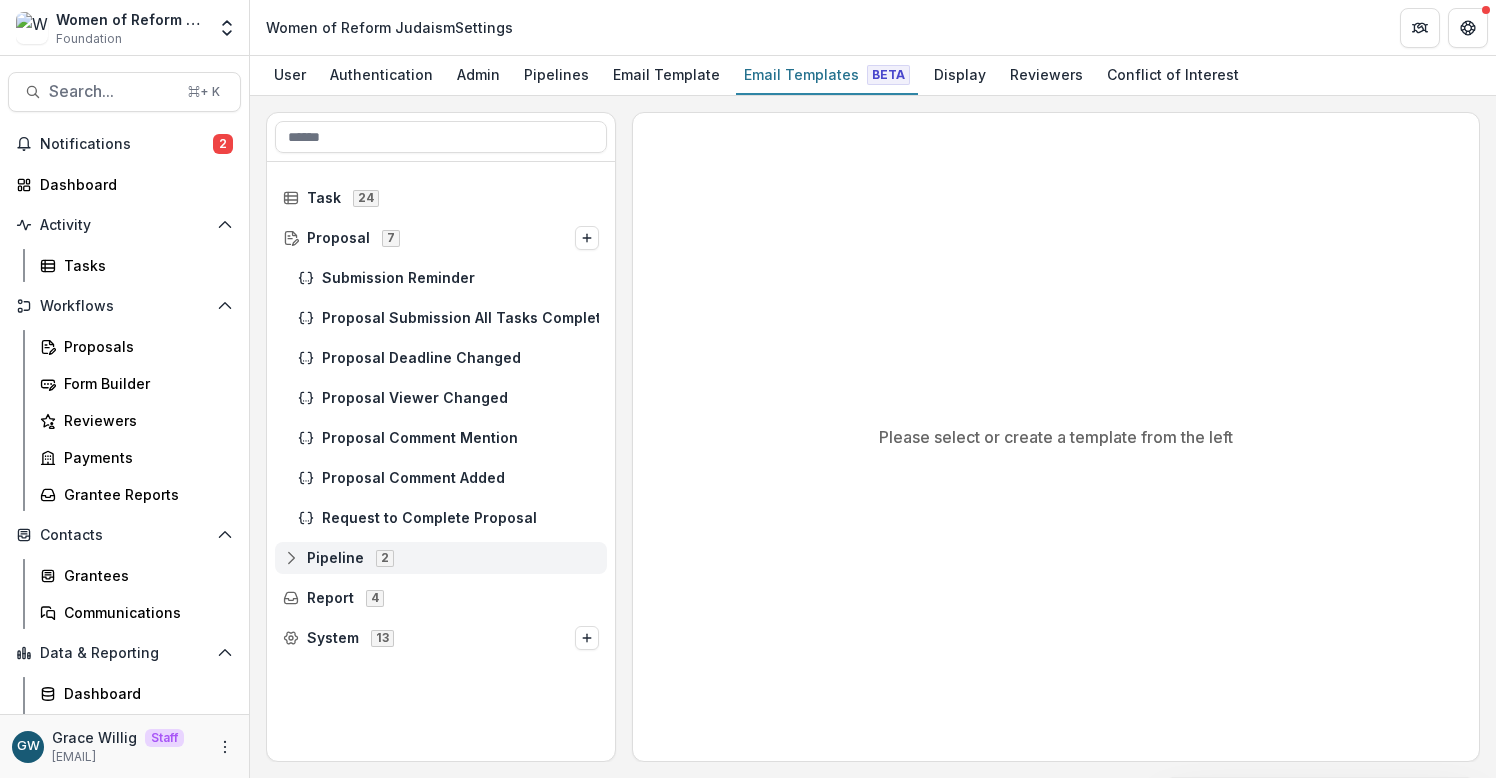 click 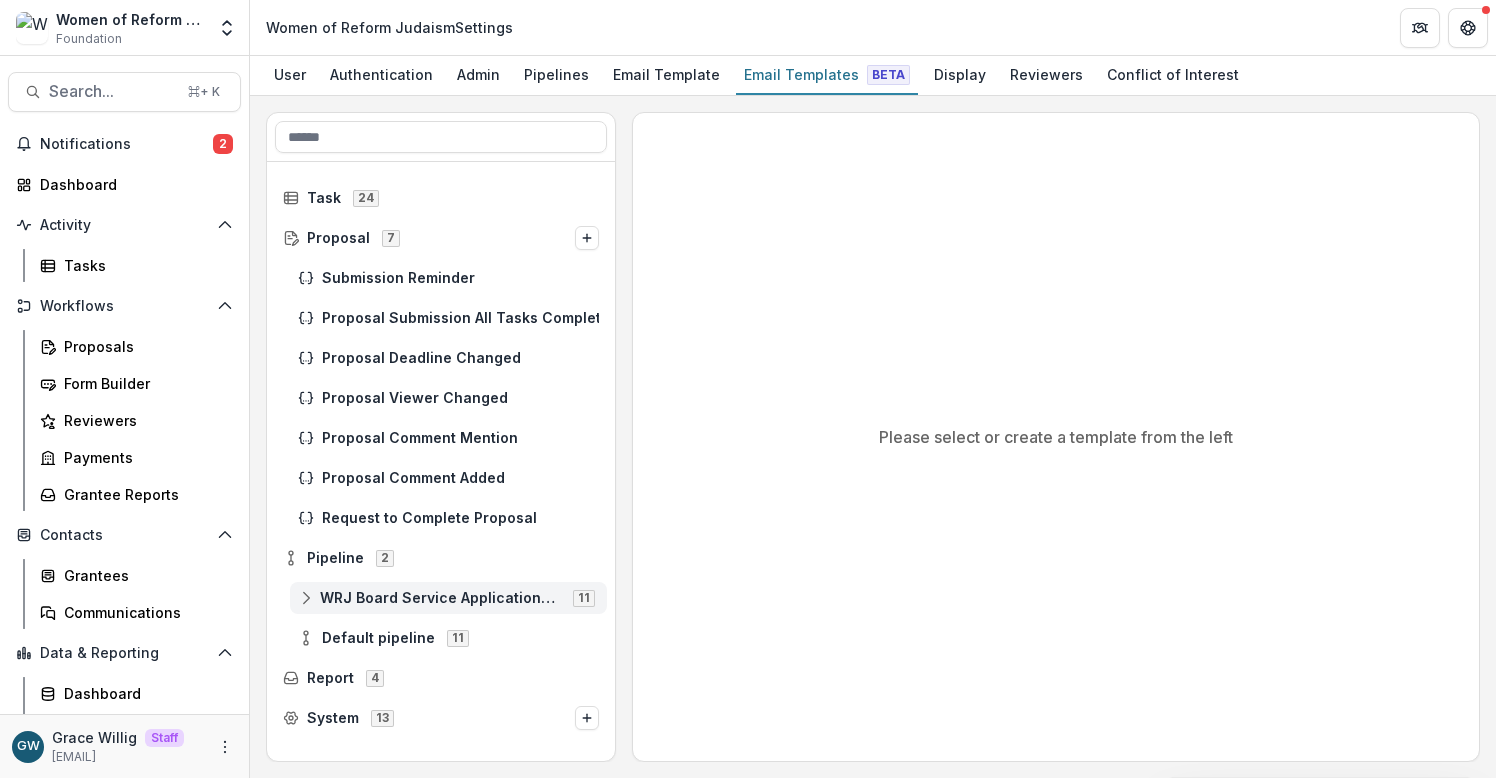 click 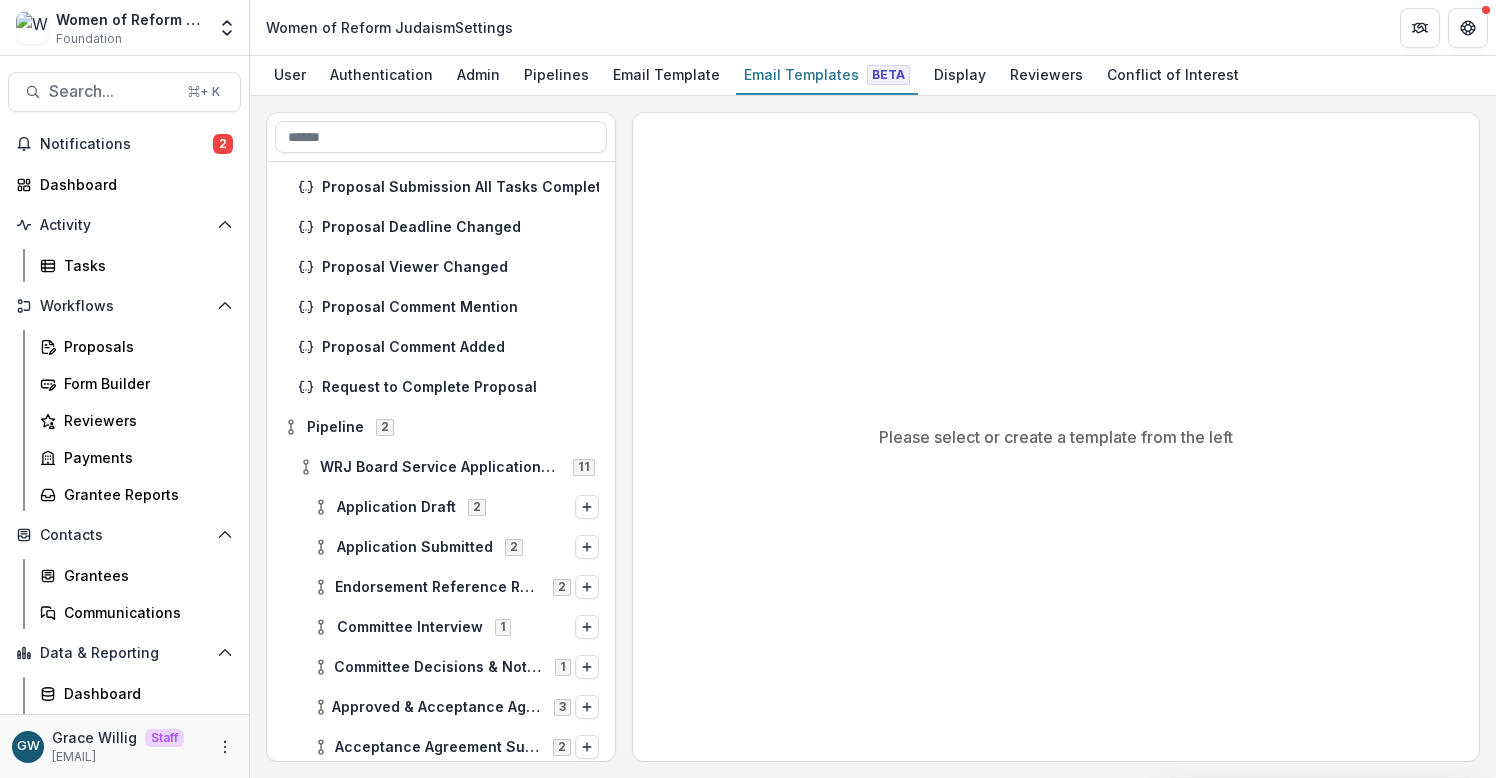 scroll, scrollTop: 133, scrollLeft: 0, axis: vertical 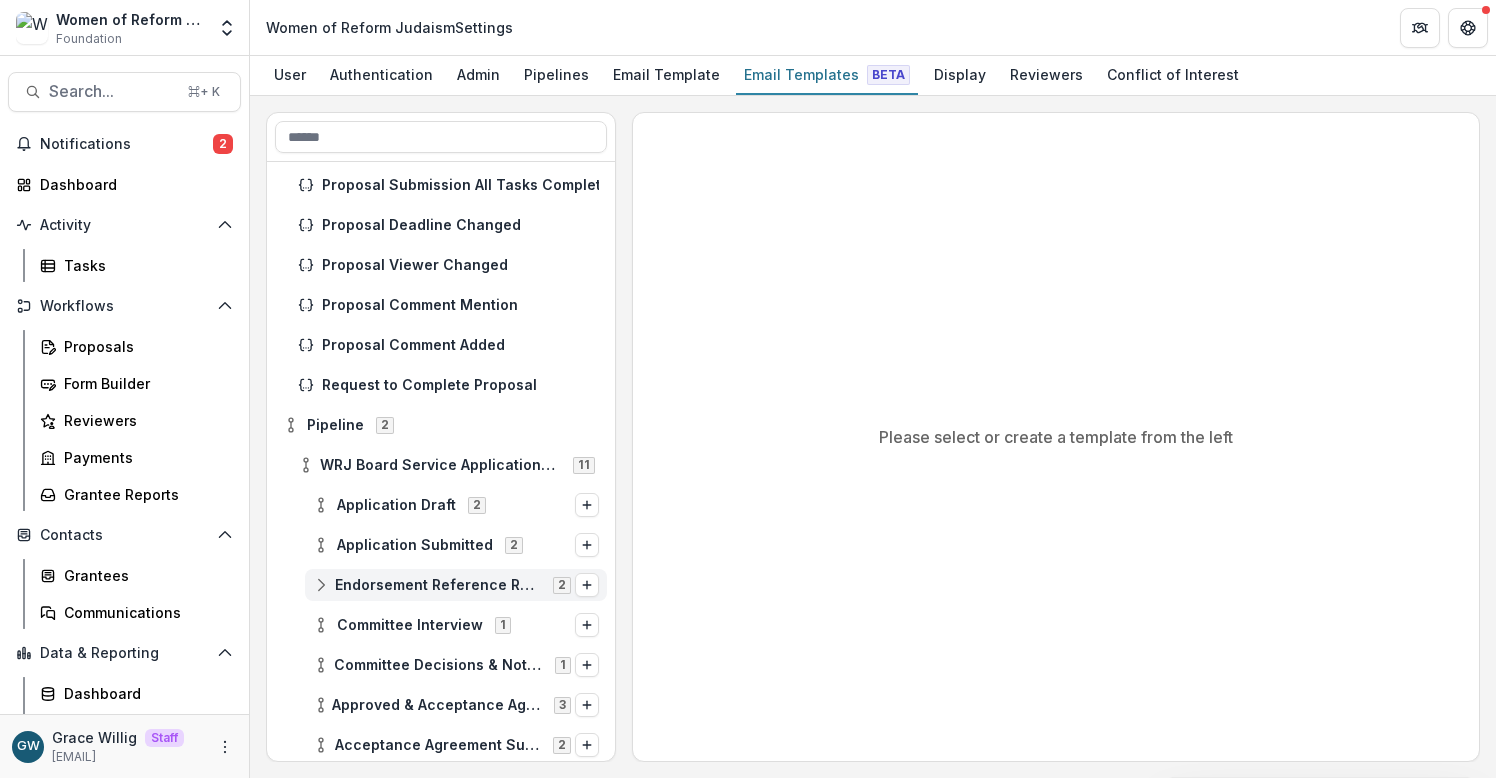 click on "Endorsement Reference Review" at bounding box center (438, 585) 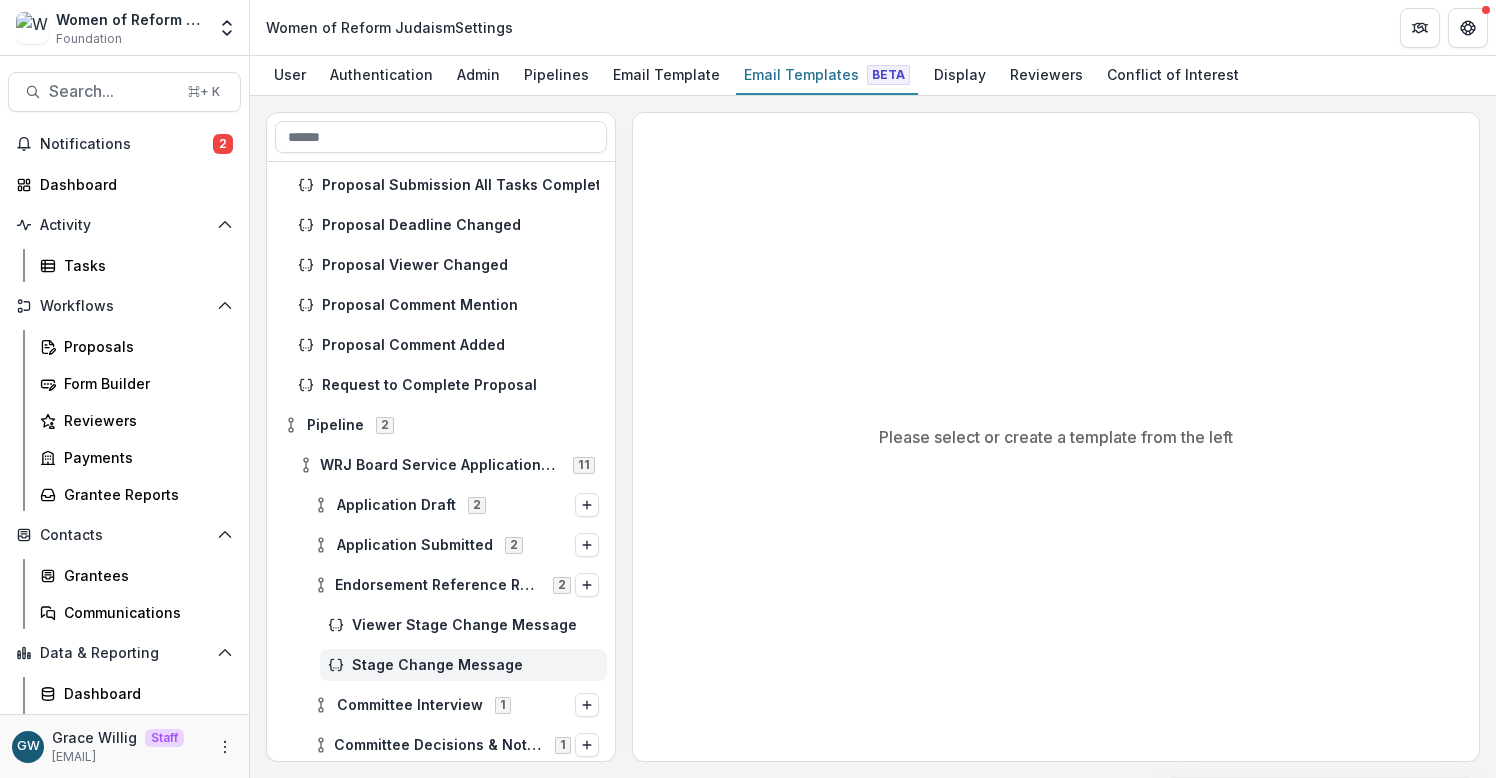 click on "Stage Change Message" at bounding box center [475, 665] 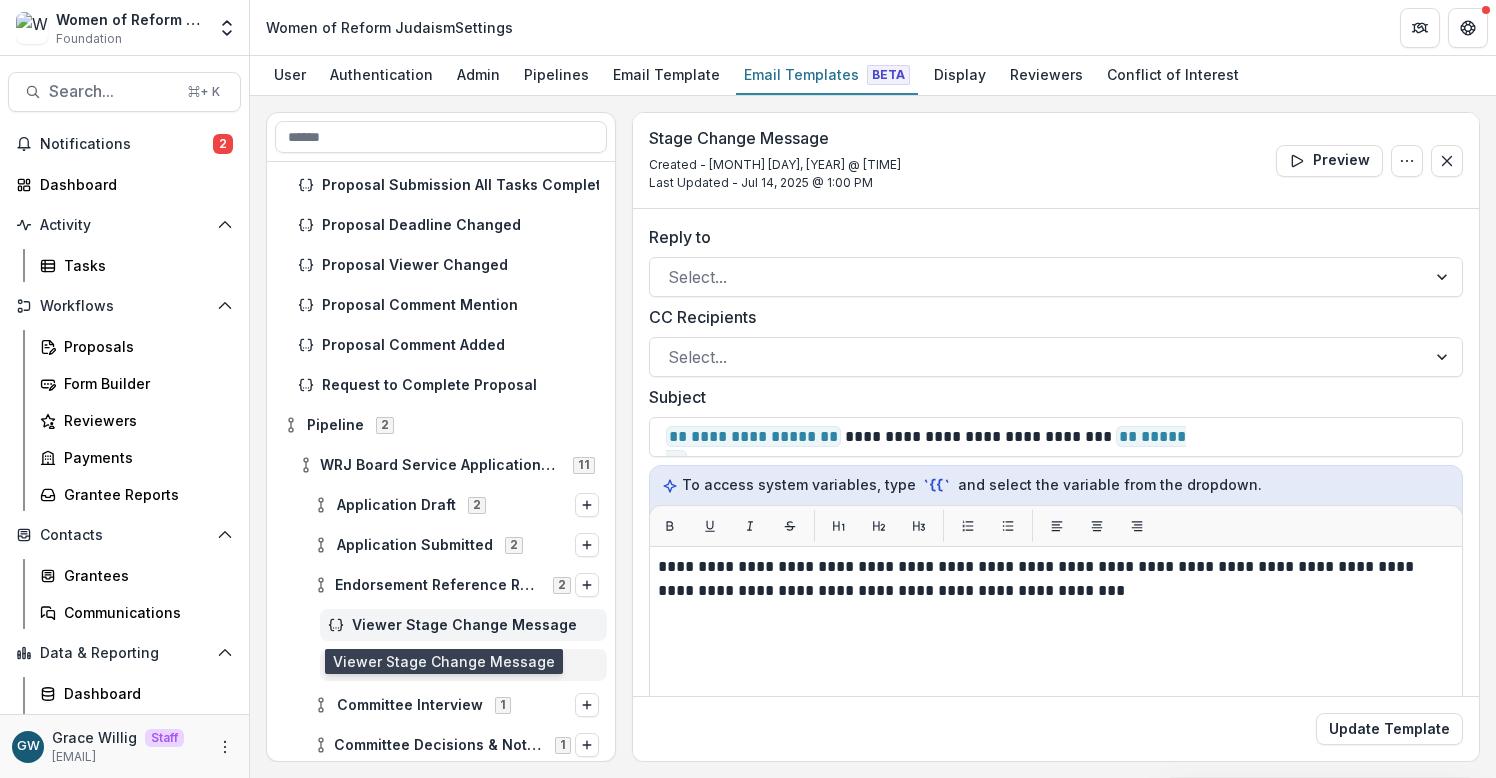 click on "Viewer Stage Change Message" at bounding box center (475, 625) 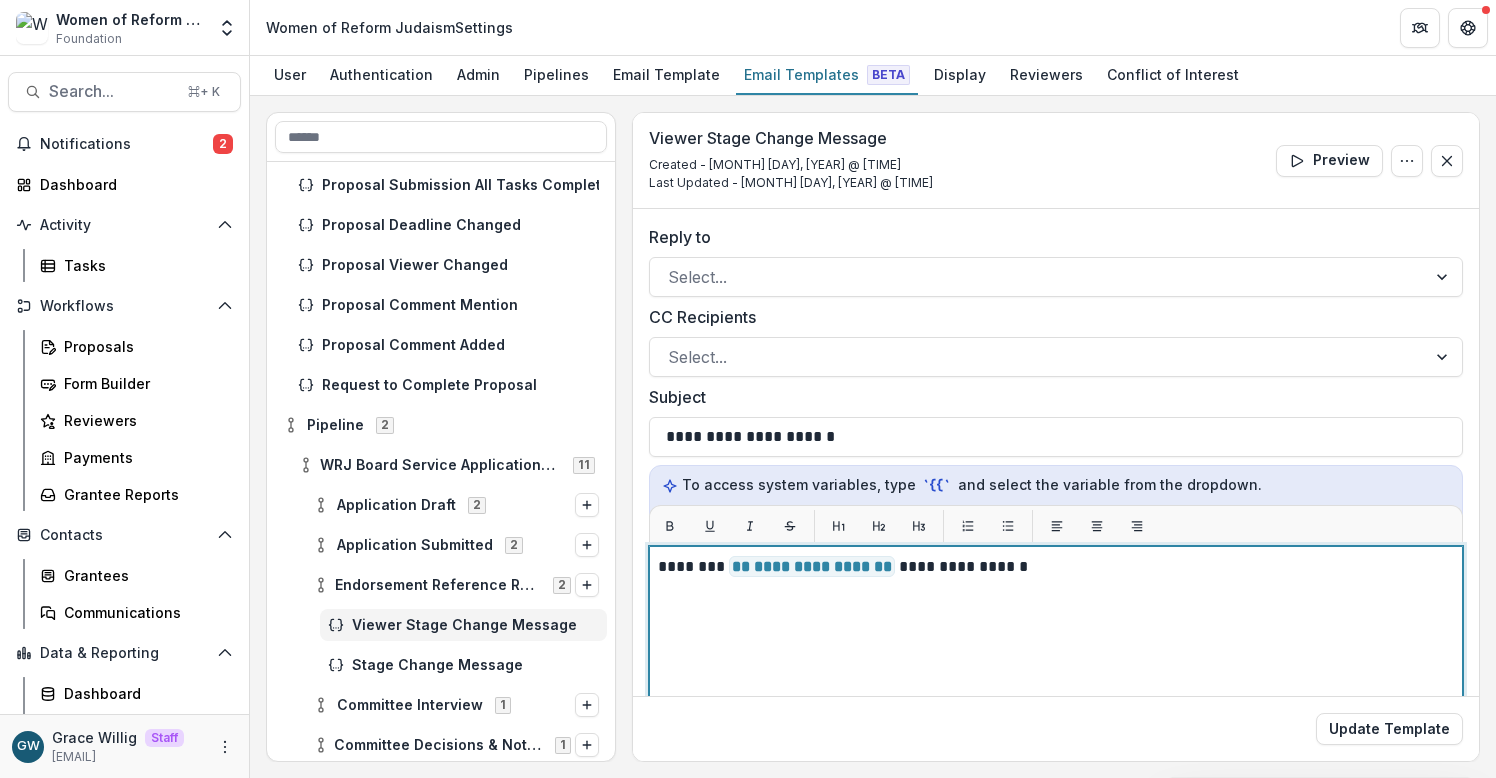 click on "**********" at bounding box center (1053, 567) 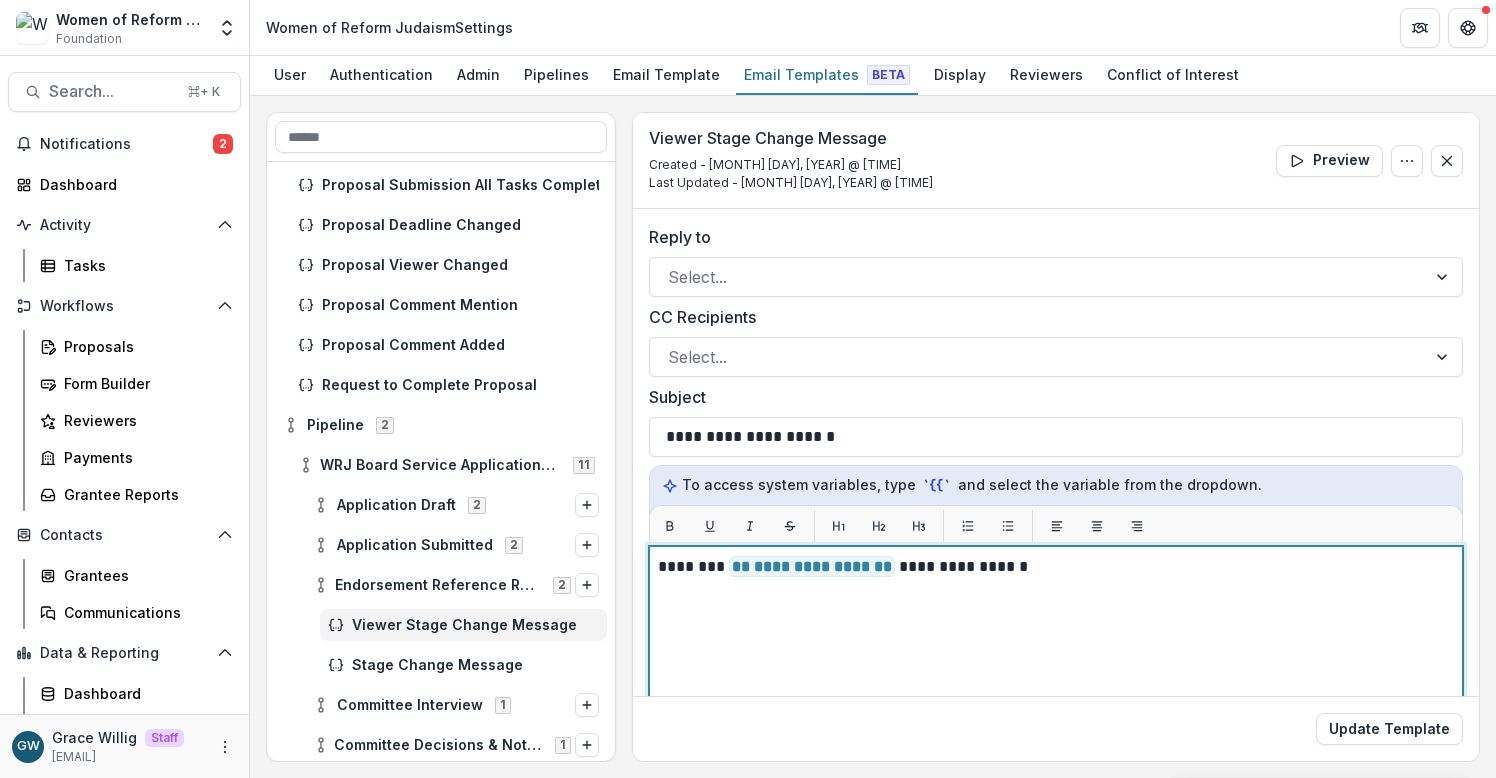type 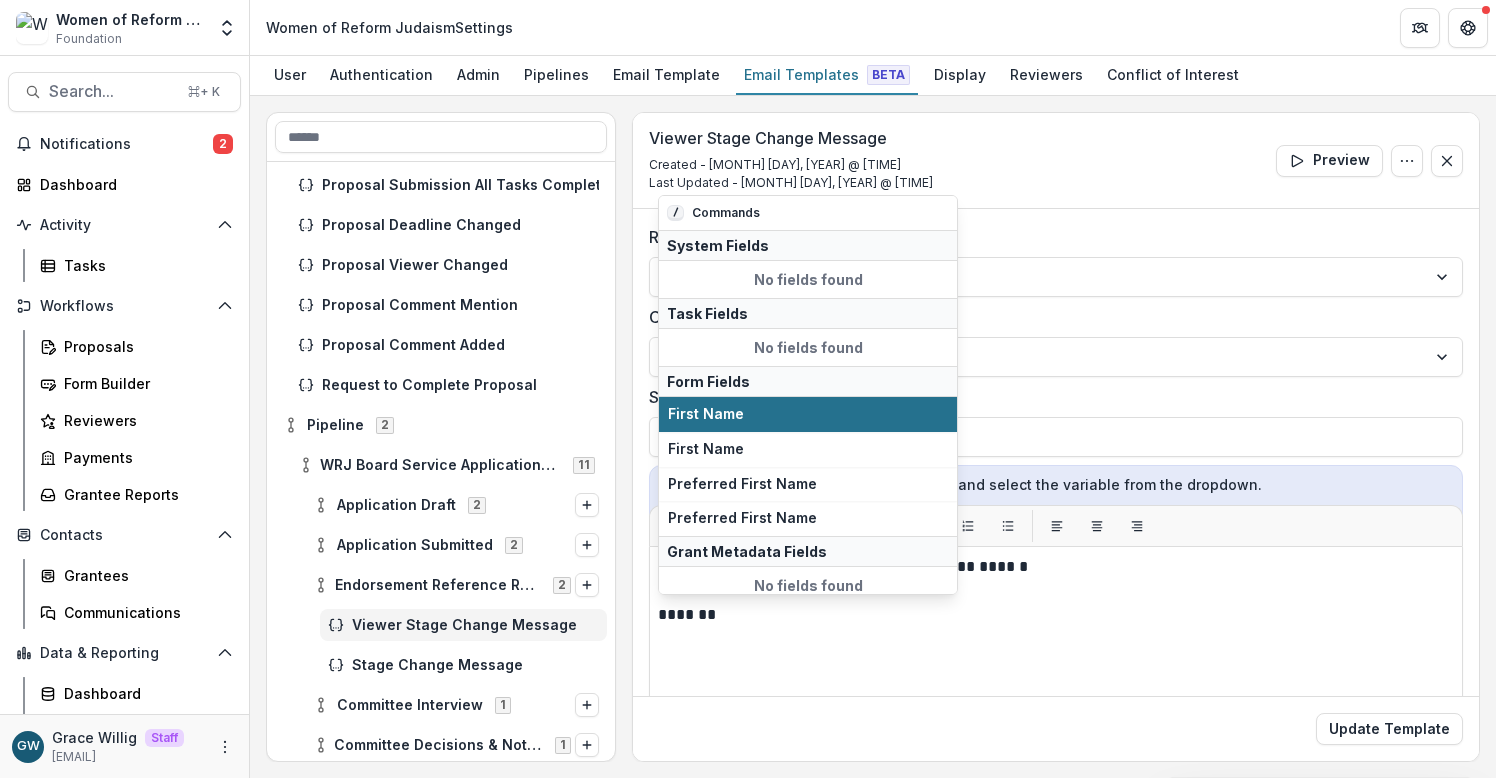 click on "First Name" at bounding box center [808, 414] 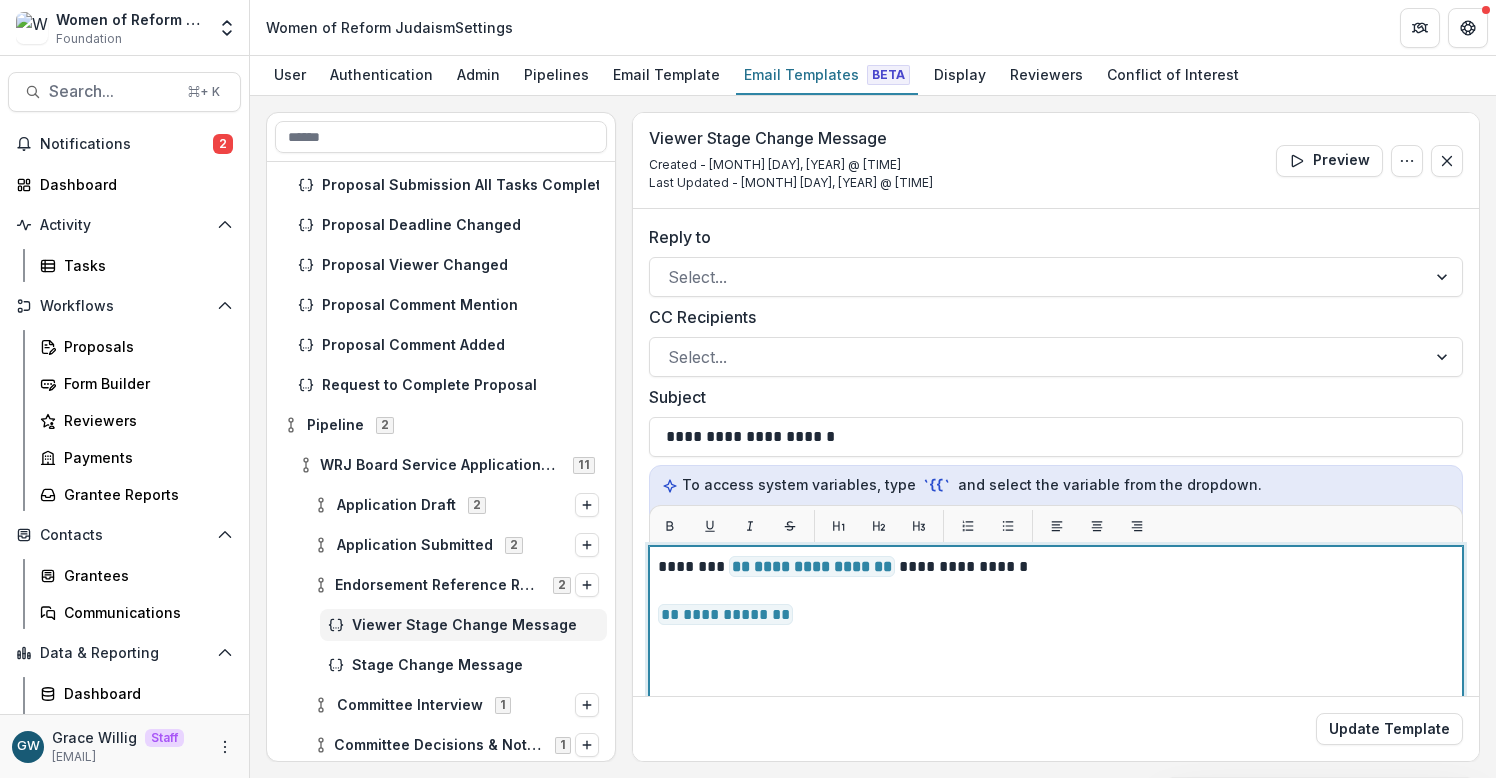 click on "**********" at bounding box center [725, 614] 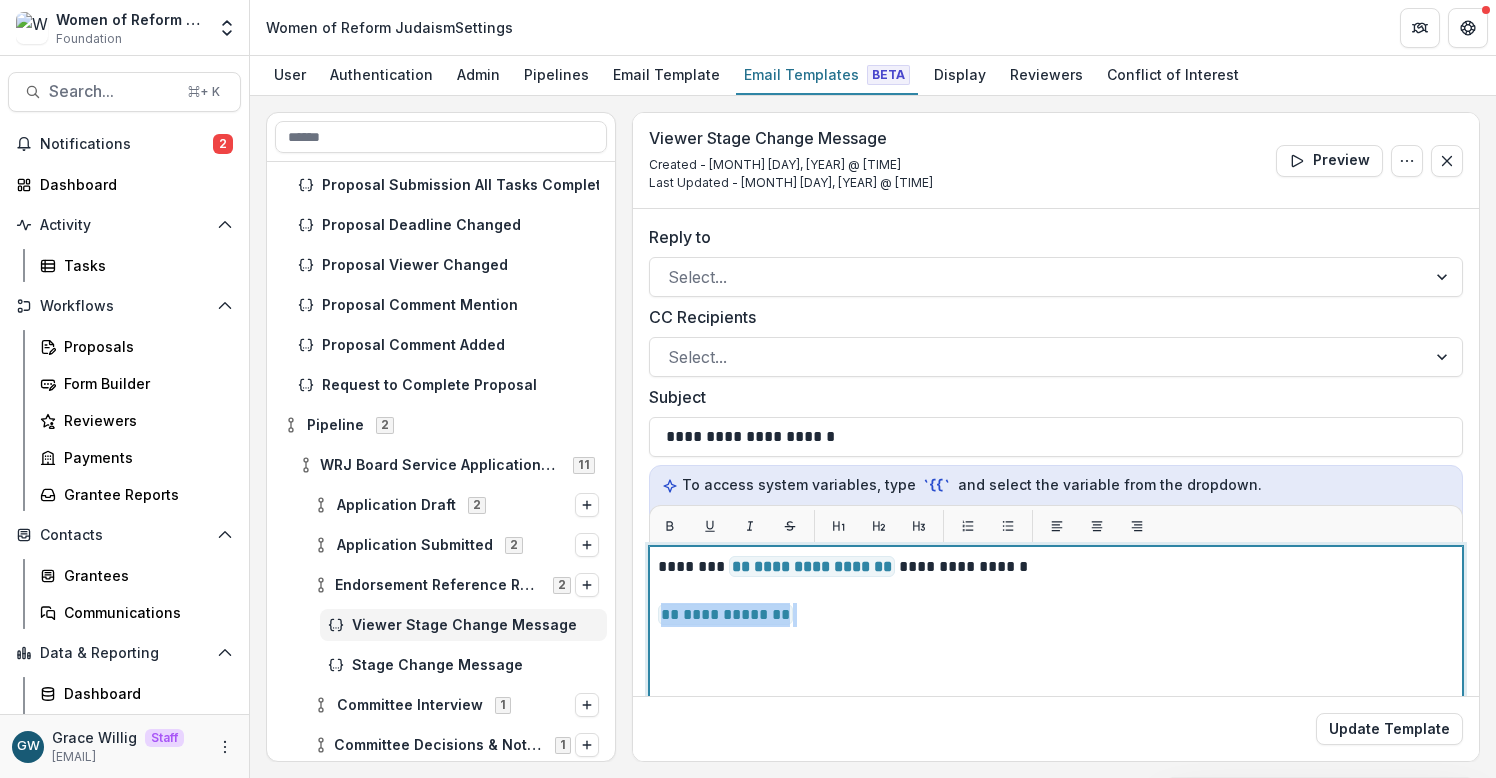 drag, startPoint x: 823, startPoint y: 618, endPoint x: 655, endPoint y: 615, distance: 168.02678 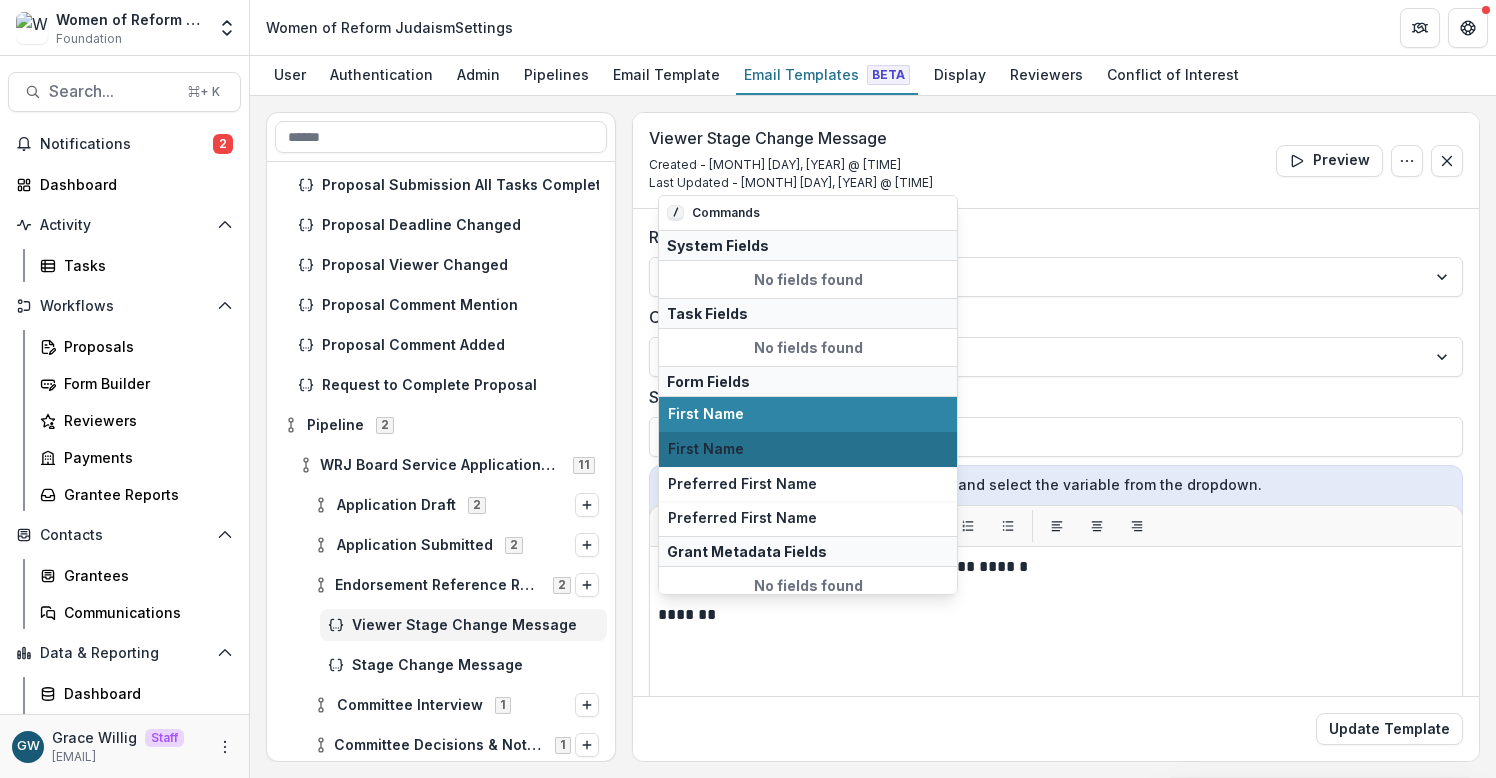 click on "First Name" at bounding box center [808, 449] 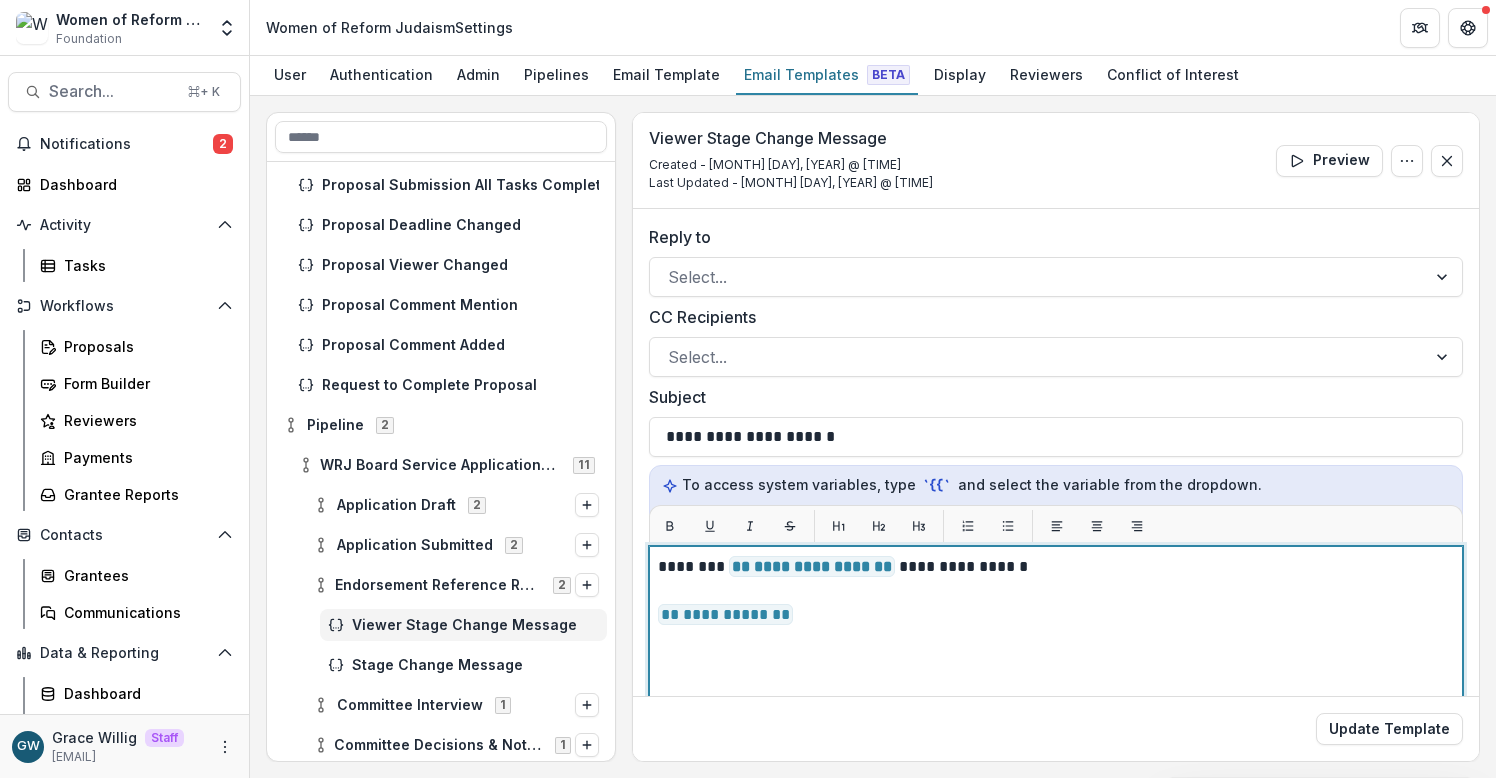 click on "**********" at bounding box center [725, 614] 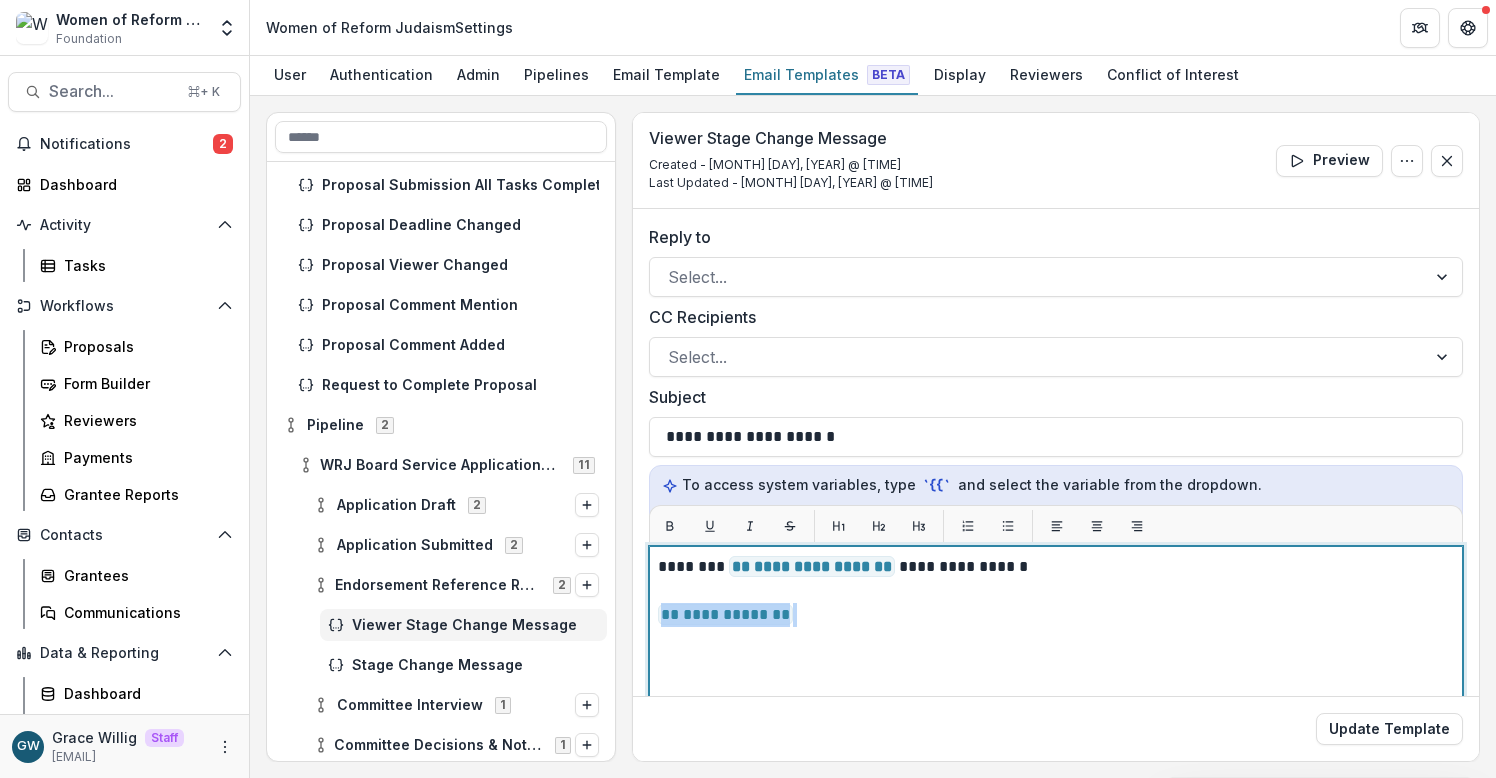 drag, startPoint x: 820, startPoint y: 619, endPoint x: 652, endPoint y: 617, distance: 168.0119 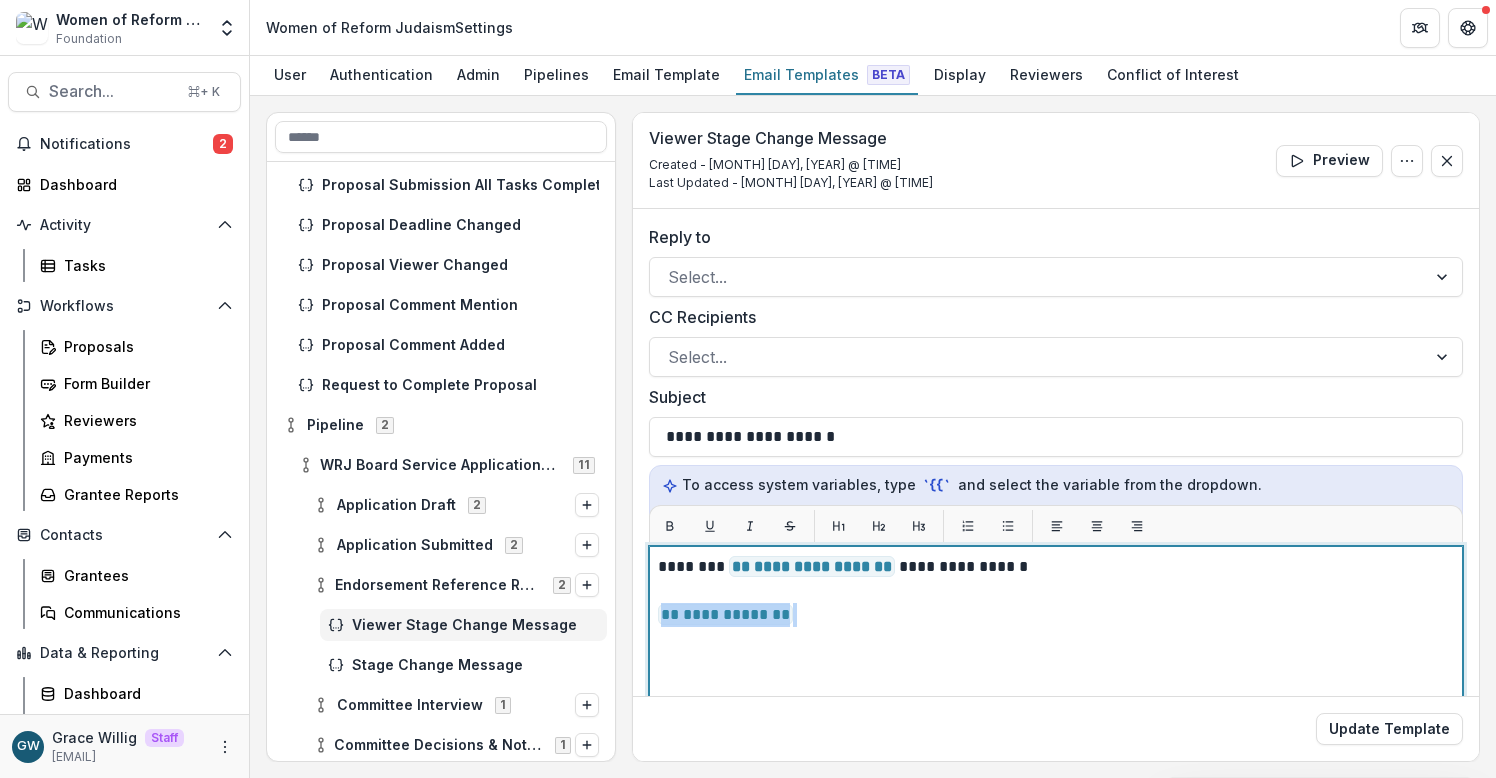 click on "[CREDIT CARD]" at bounding box center (1056, 796) 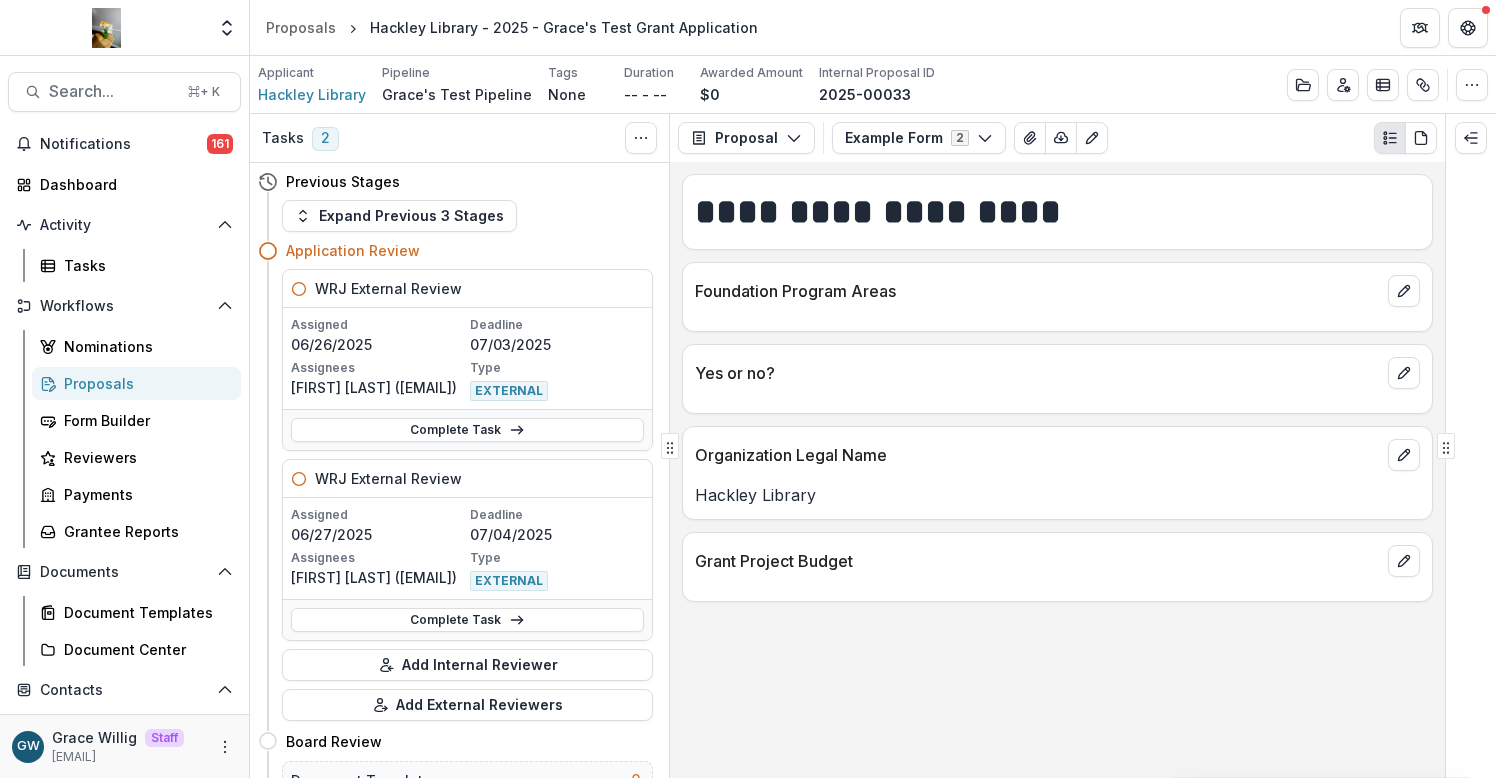 scroll, scrollTop: 0, scrollLeft: 0, axis: both 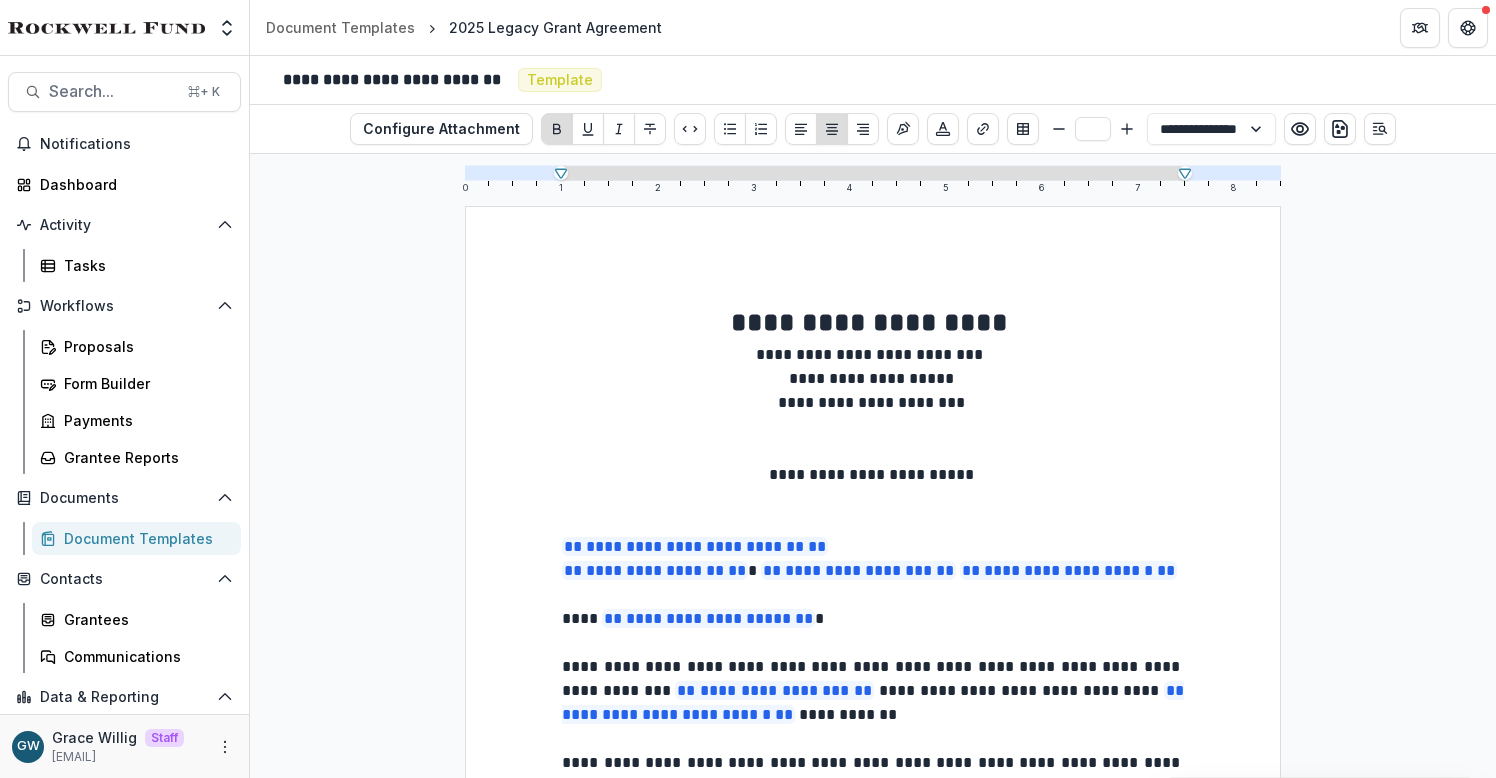 select on "**********" 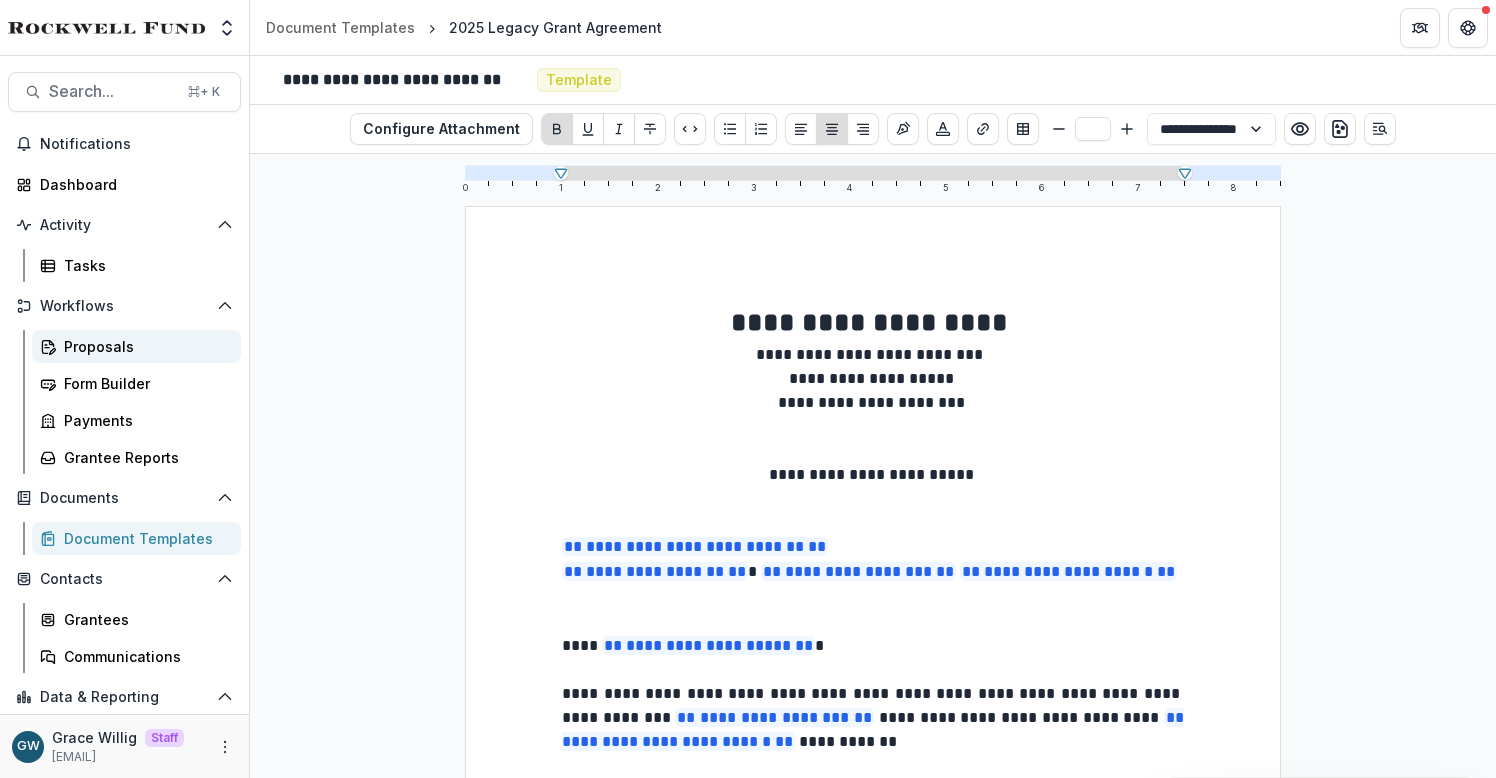scroll, scrollTop: 0, scrollLeft: 0, axis: both 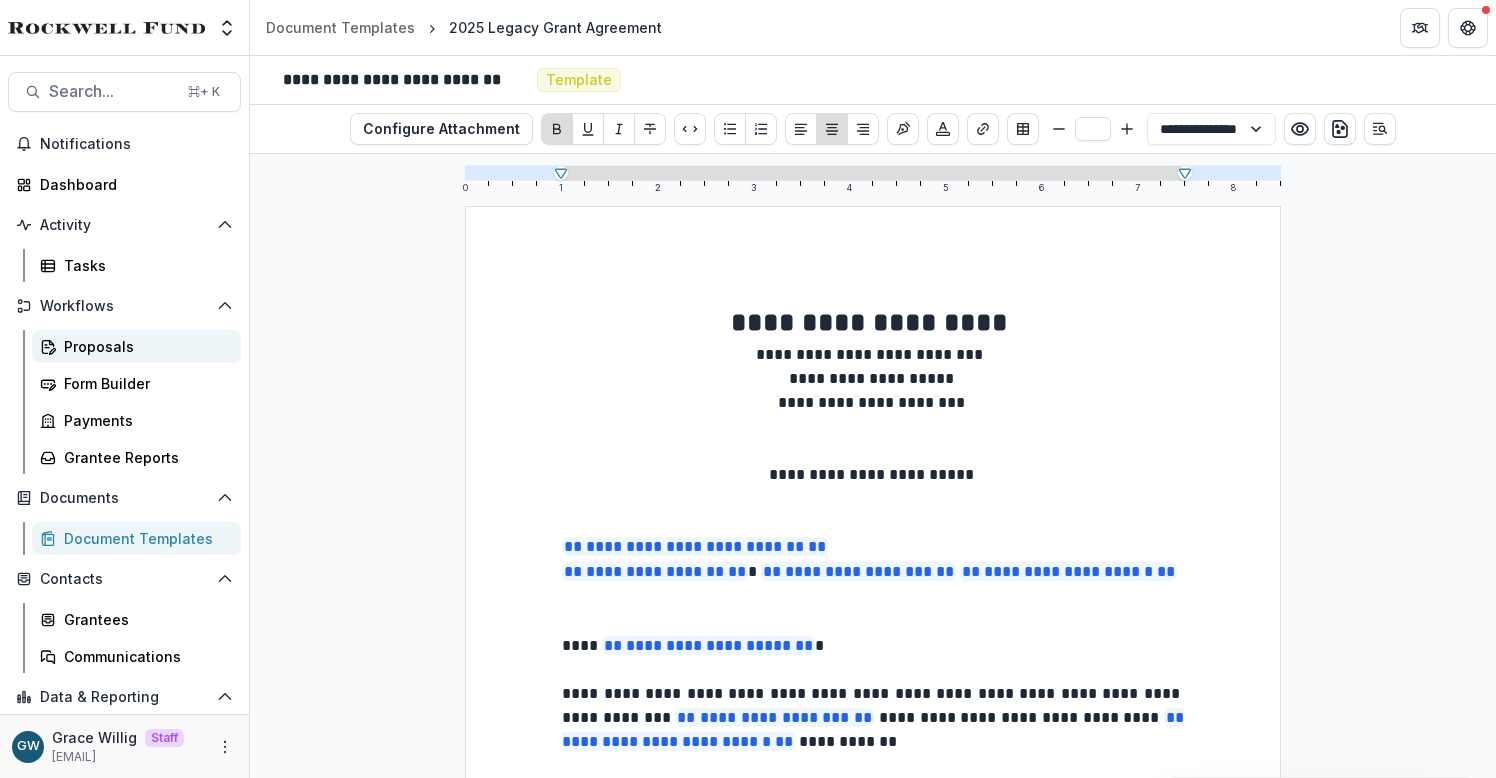 click on "Proposals" at bounding box center (144, 346) 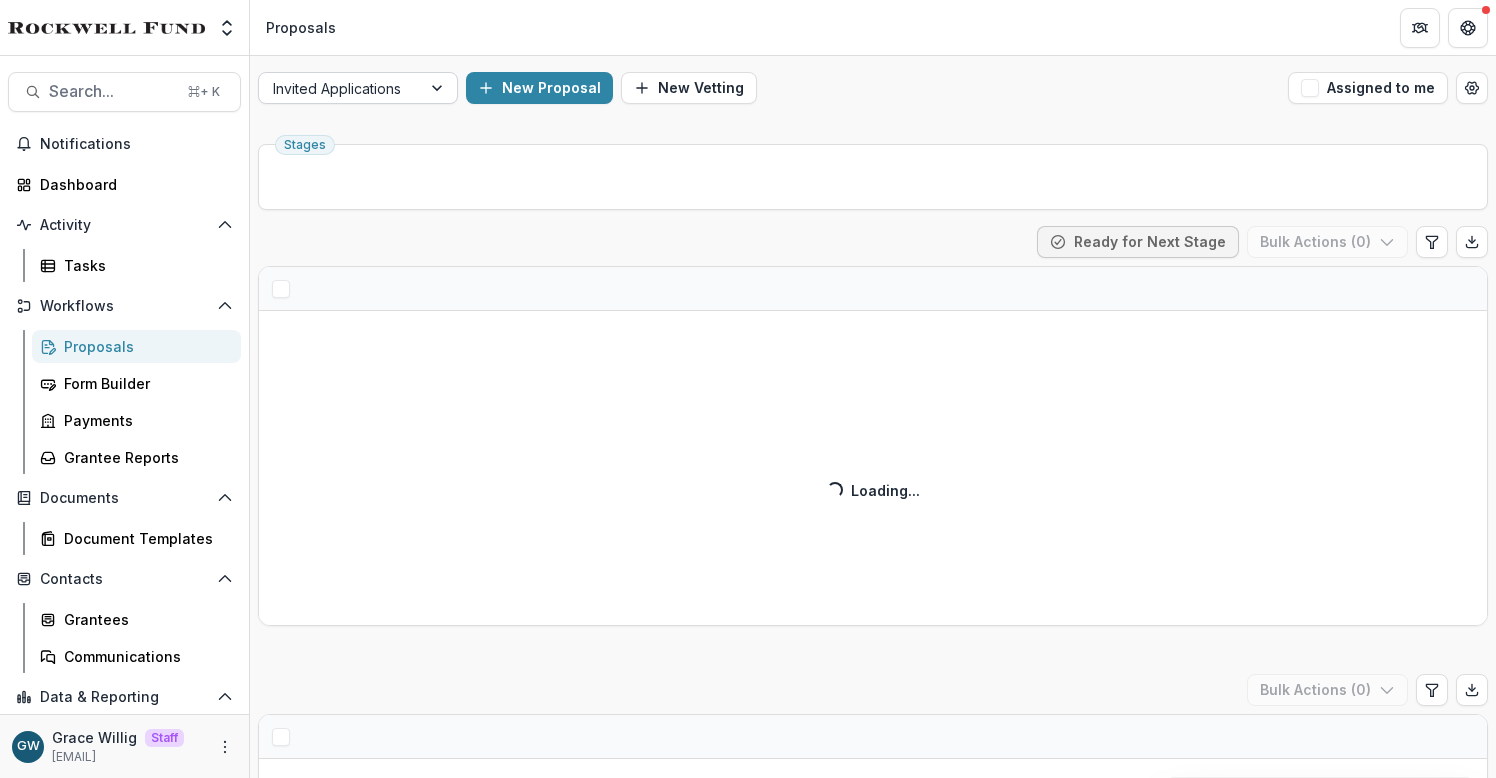 click at bounding box center [439, 88] 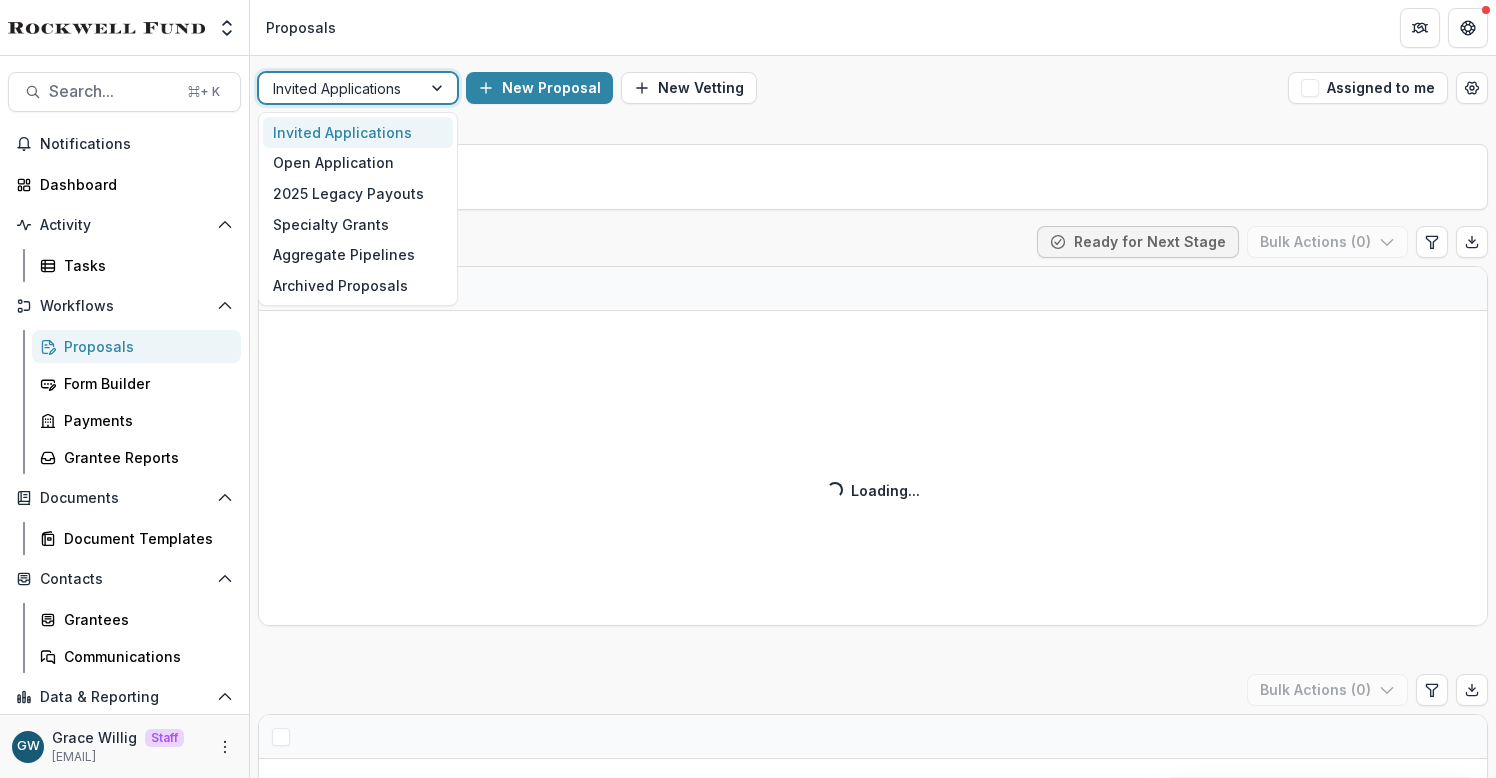 click on "New Proposal New Vetting" at bounding box center (873, 88) 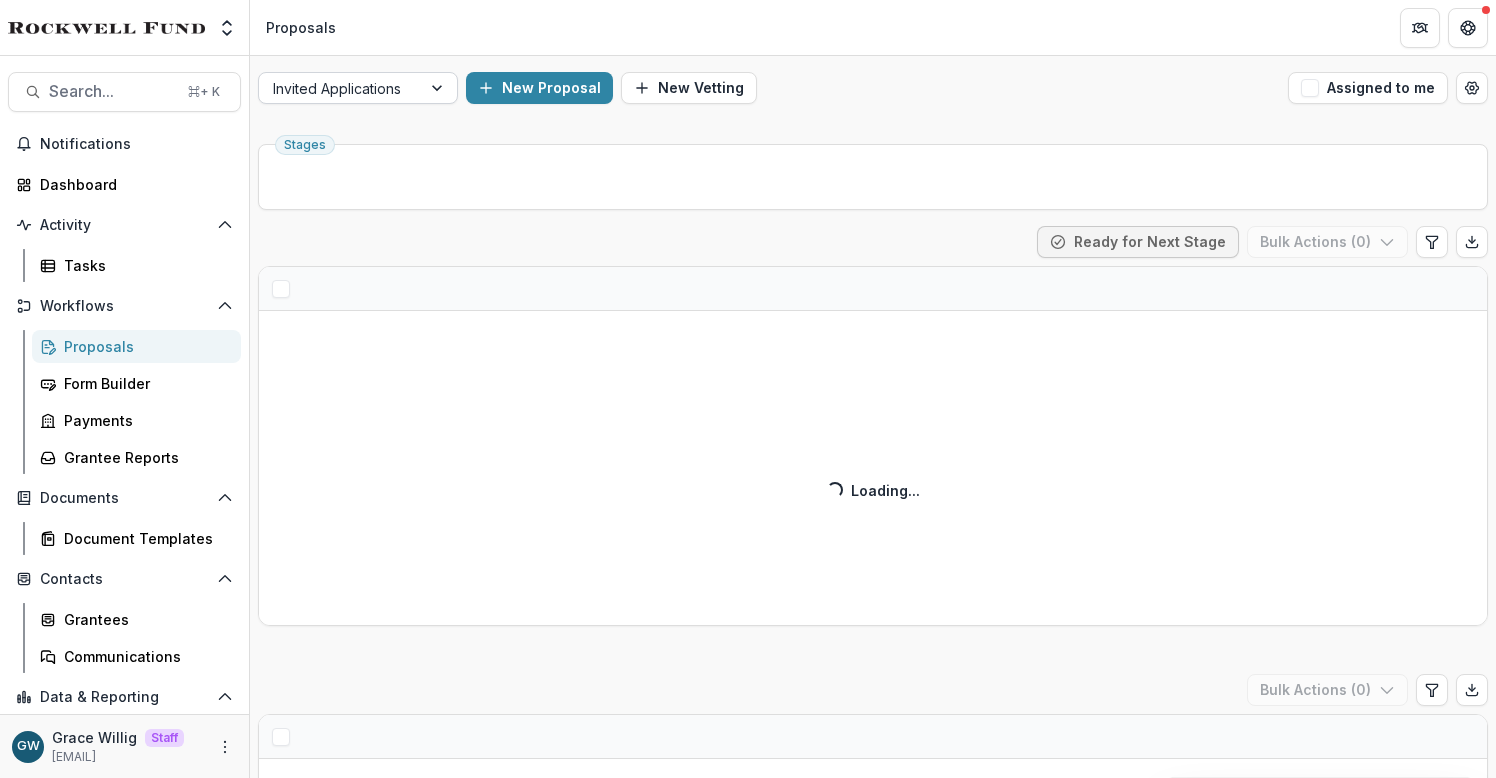 click at bounding box center (340, 88) 